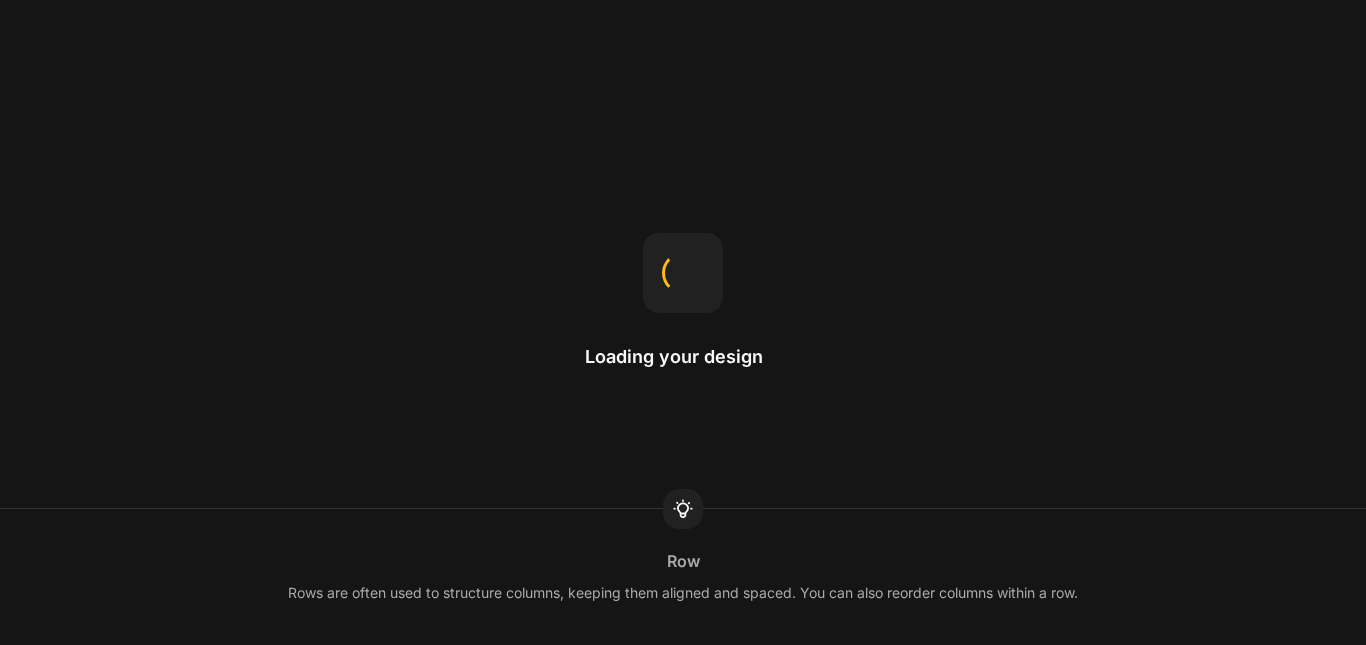 scroll, scrollTop: 0, scrollLeft: 0, axis: both 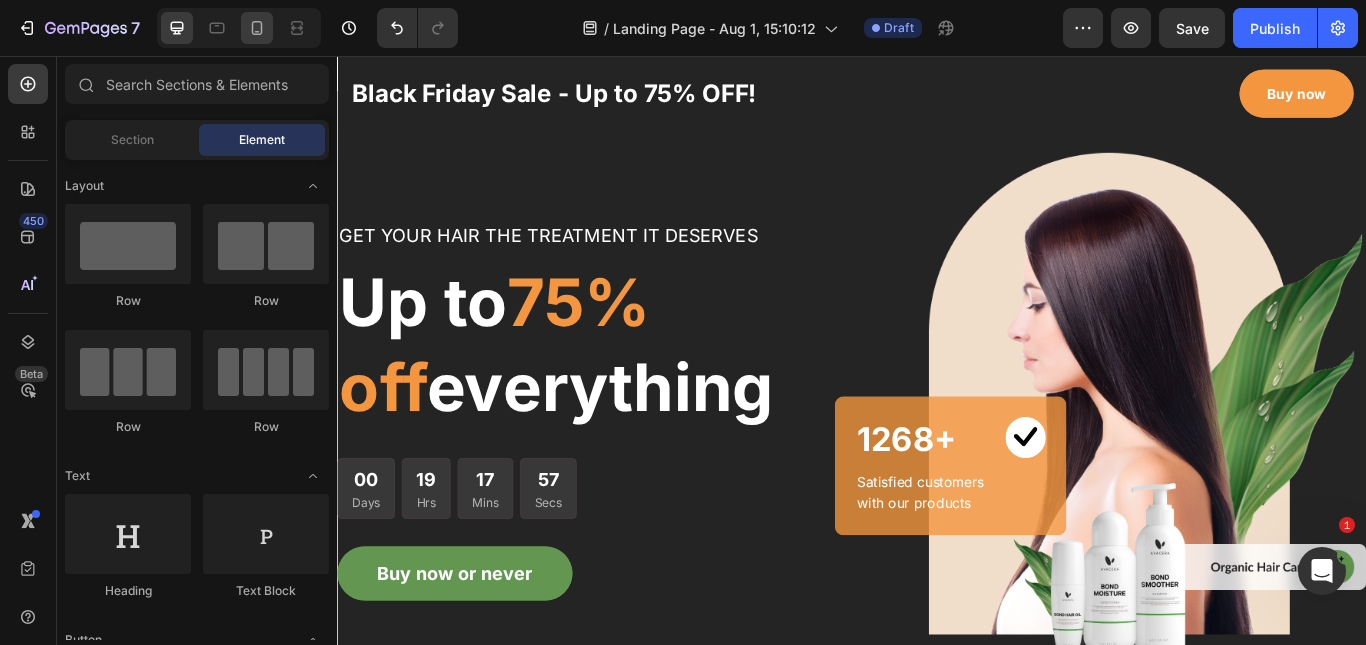click 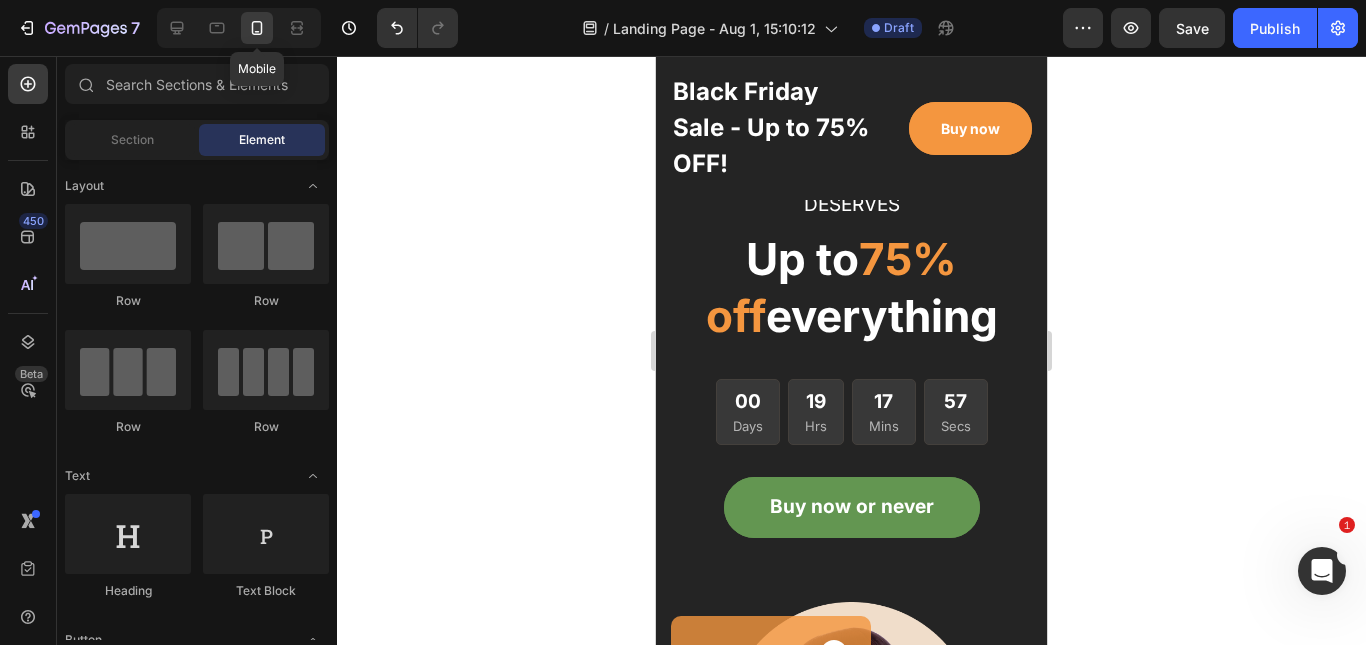 click 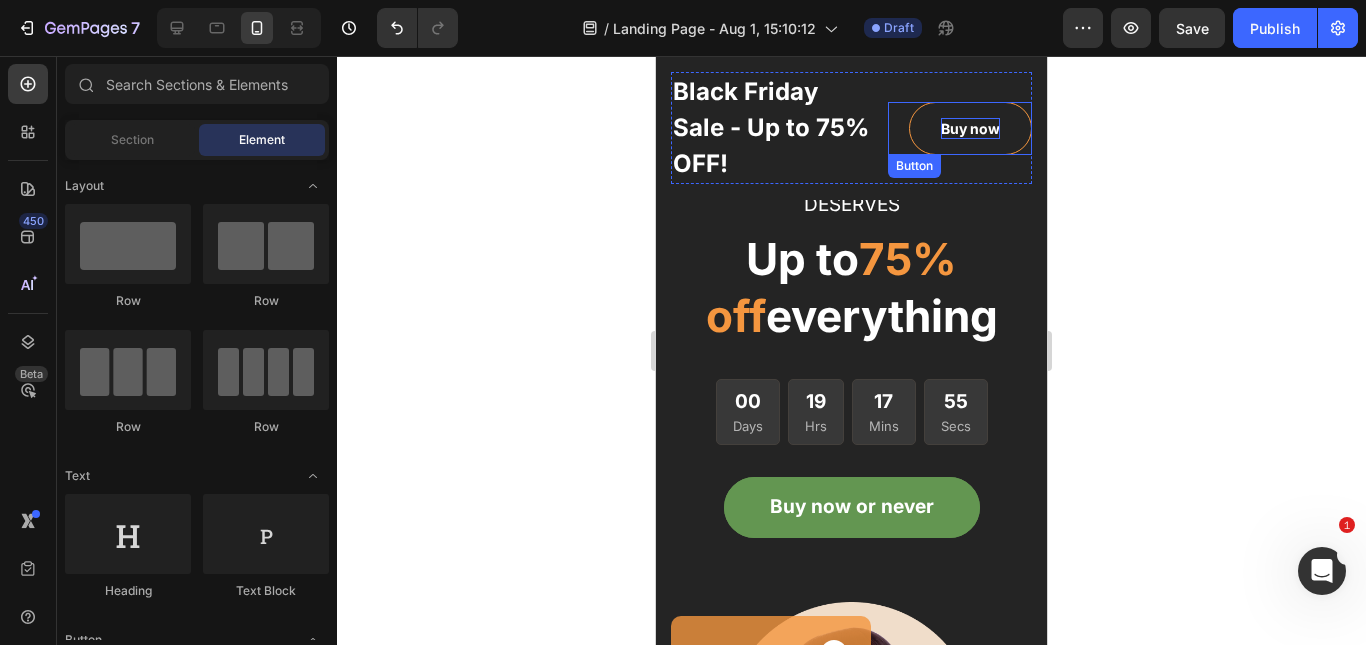 click on "Buy now" at bounding box center (970, 128) 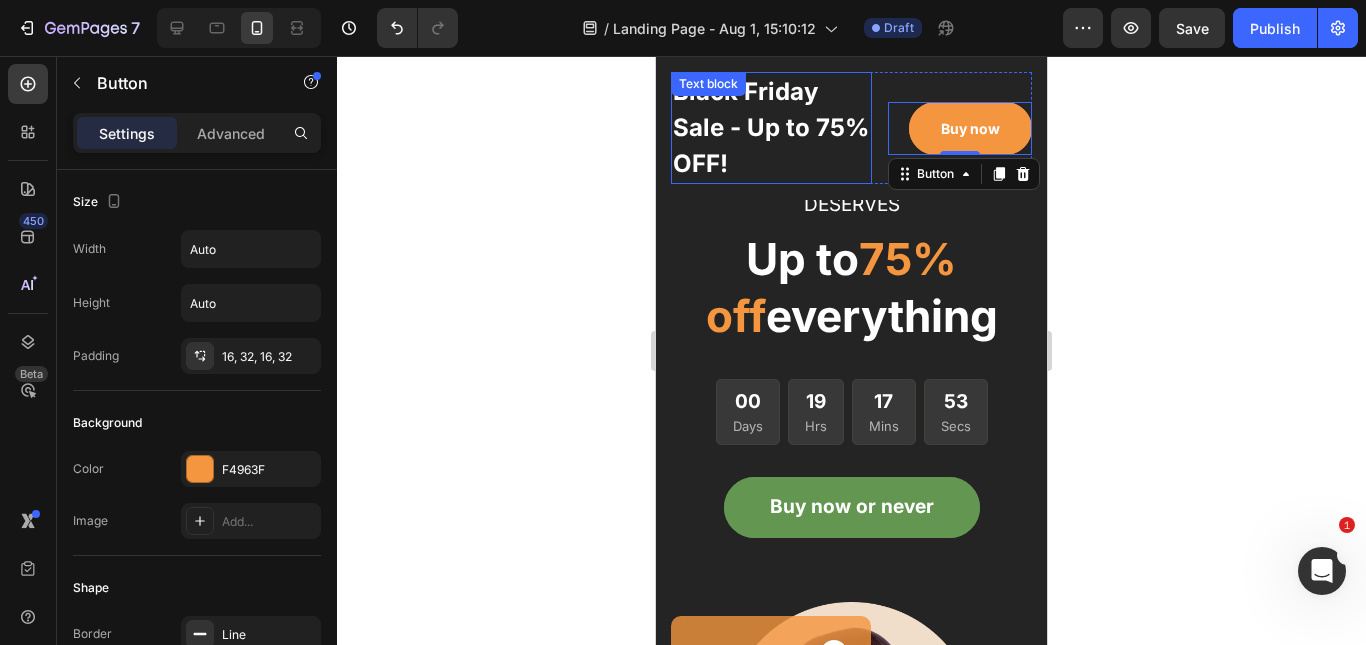 click on "Black Friday Sale - Up to 75% OFF!" at bounding box center [771, 128] 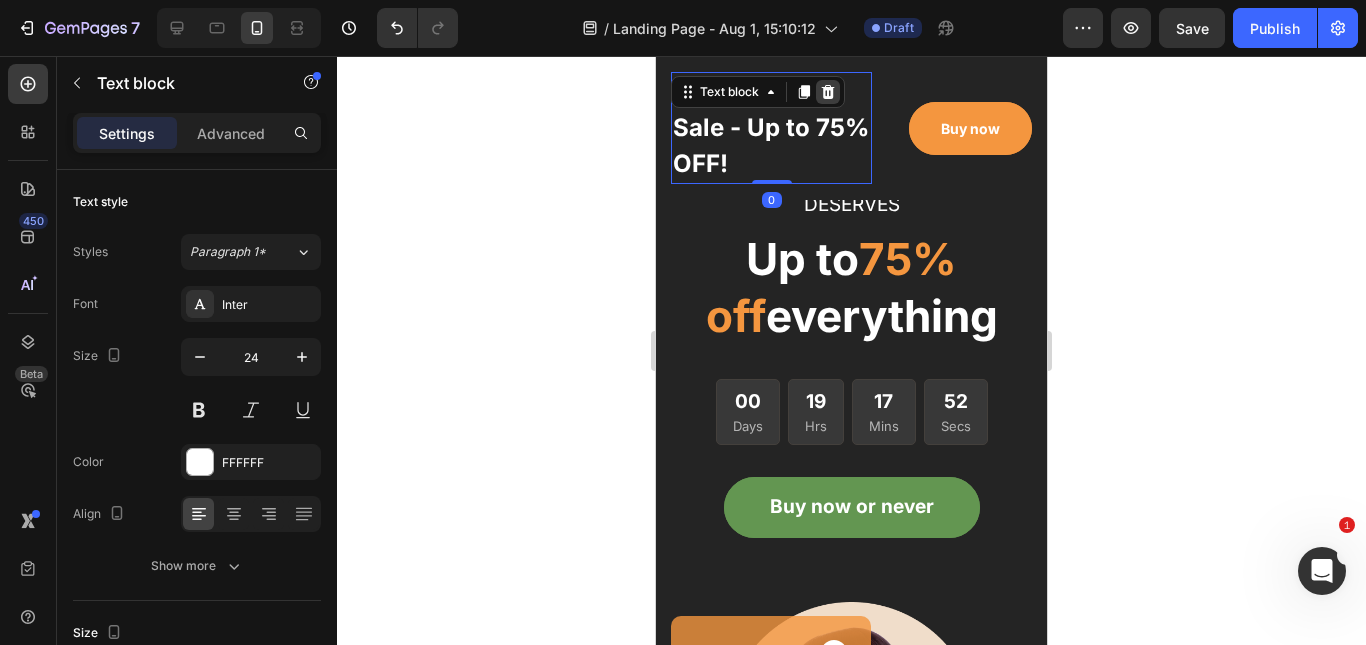 click 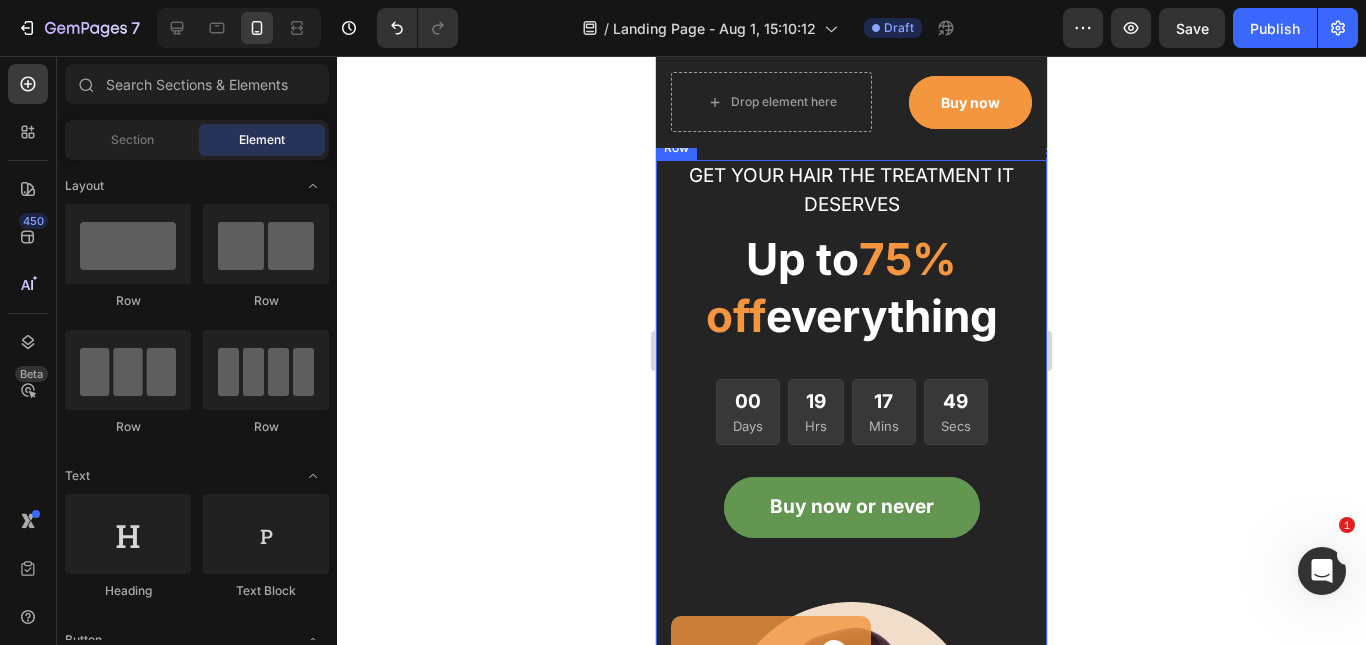 click on "GET YOUR HAIR THE TREATMENT IT DESERVES Text block Up to  75% off  everything Heading 00 Days 19 Hrs 17 Mins 49 Secs CountDown Timer Buy now or never Button Image 1268+ Heading Image Row Satisfied customers with our products Text block Row Row Row" at bounding box center [851, 562] 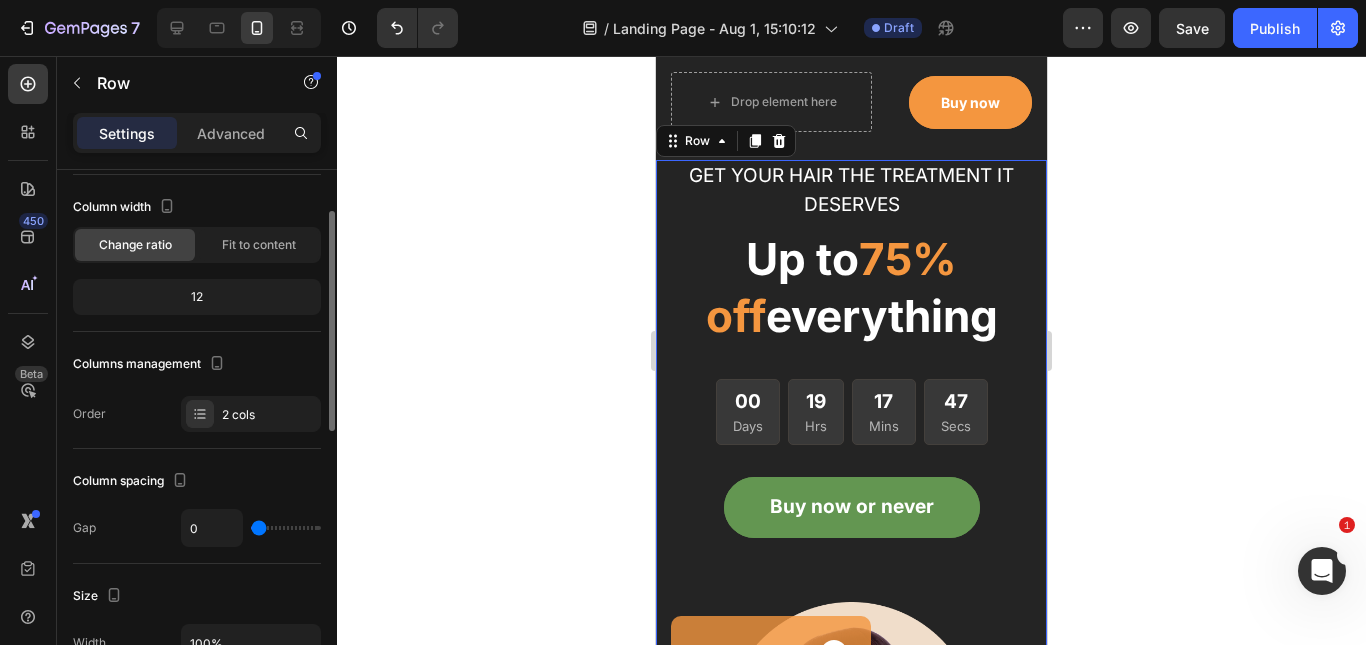 scroll, scrollTop: 0, scrollLeft: 0, axis: both 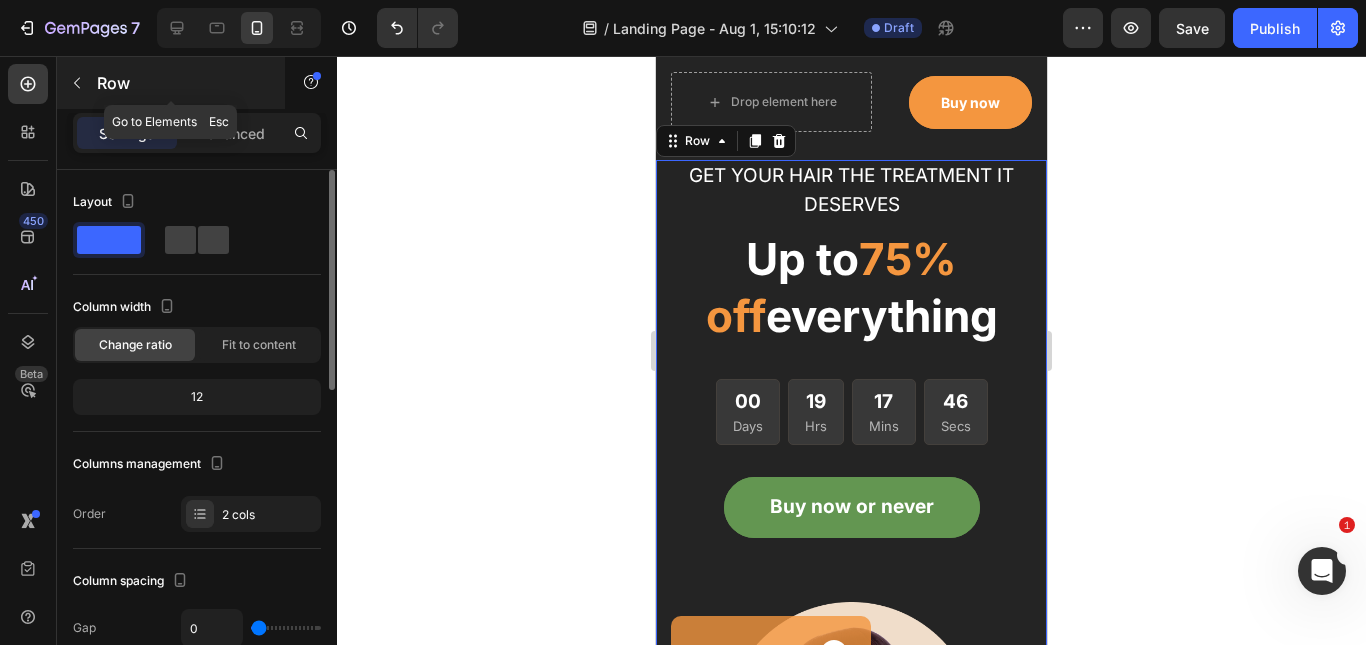click 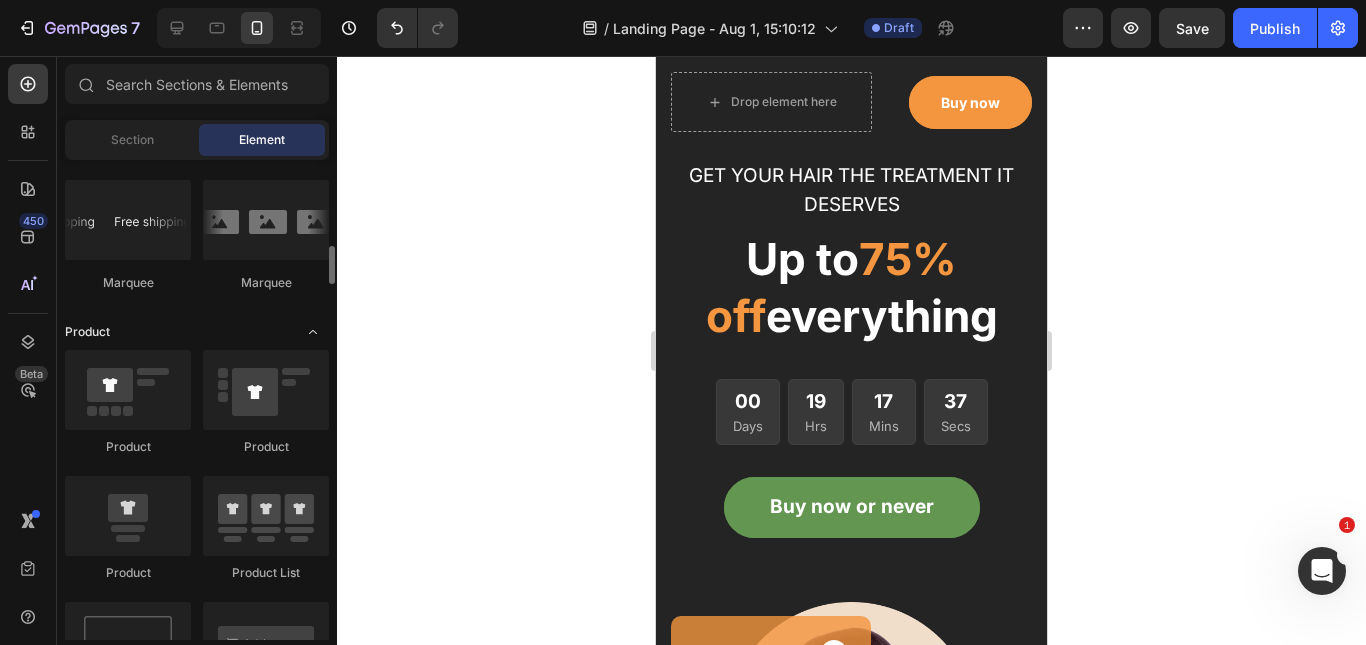 scroll, scrollTop: 2500, scrollLeft: 0, axis: vertical 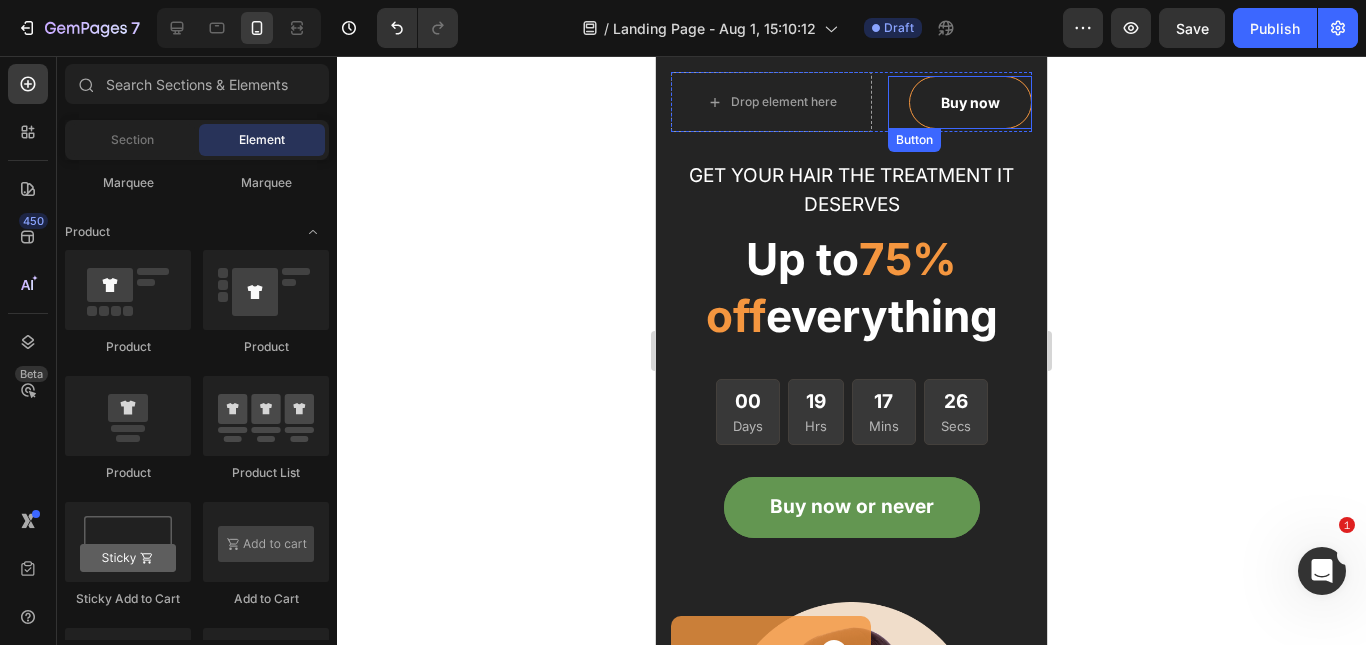 click on "Buy now" at bounding box center [970, 102] 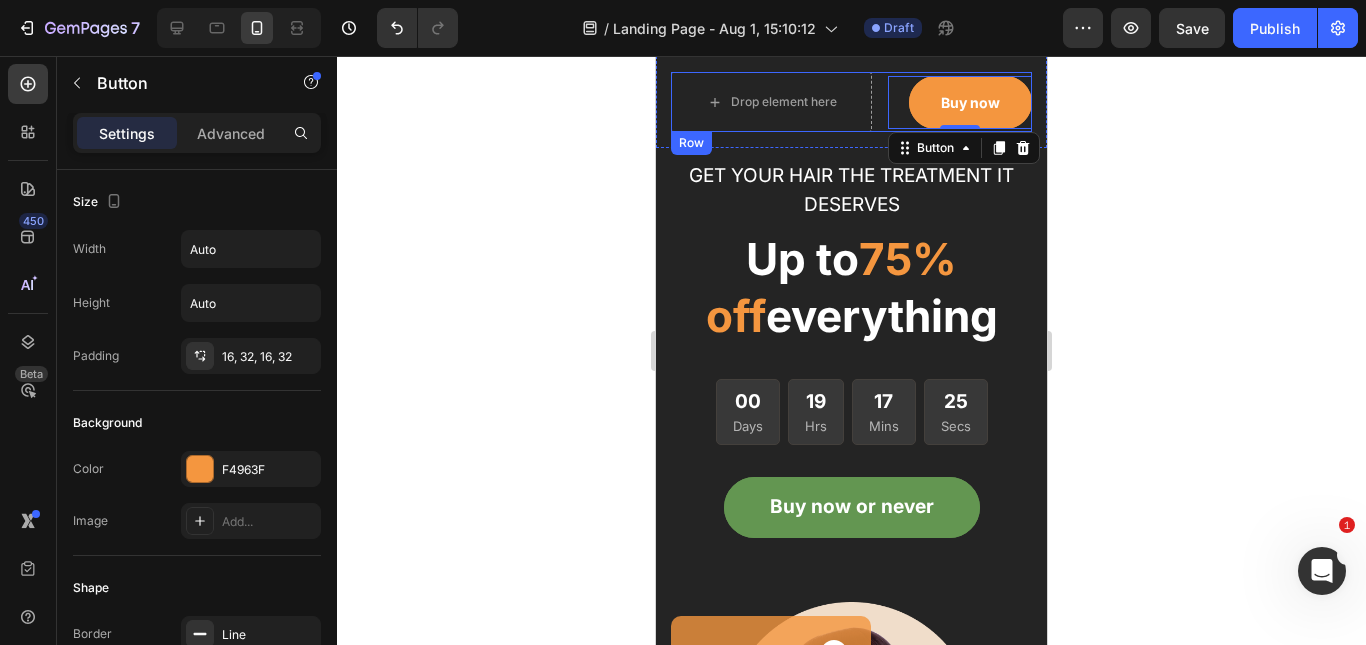 click on "Buy now Button   0" at bounding box center (960, 102) 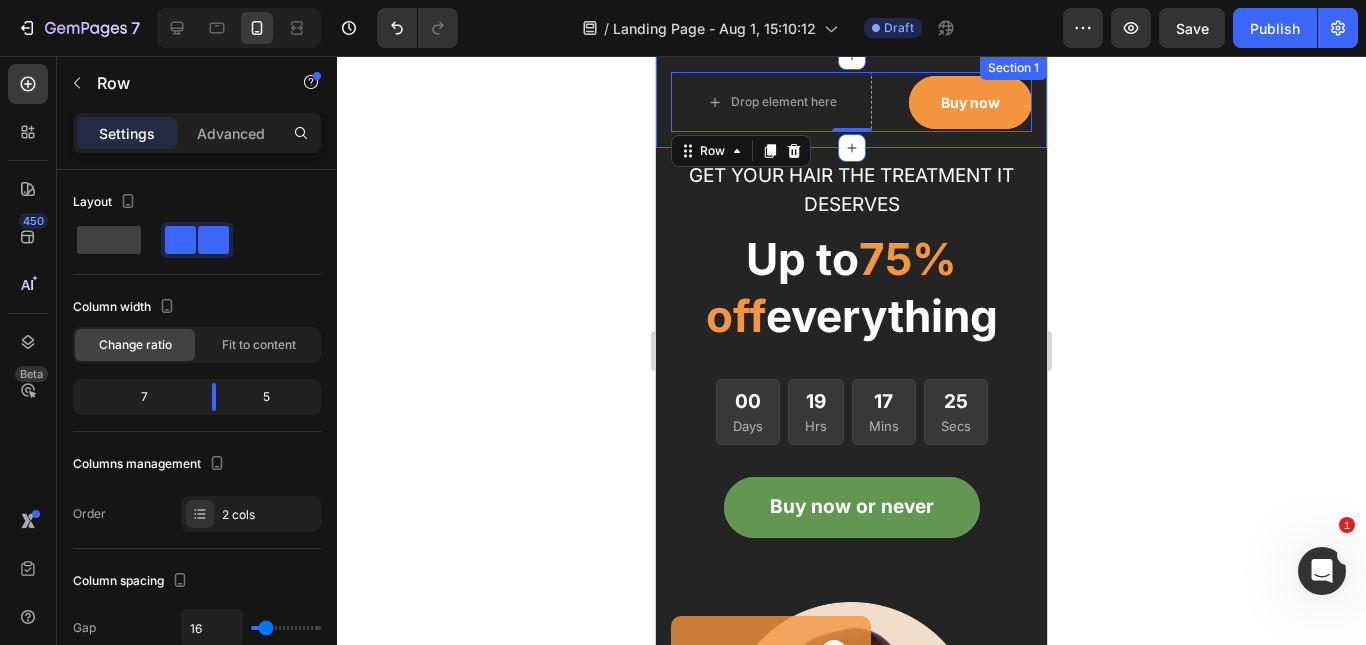 click on "Drop element here Buy now Button Row   0 Section 1" at bounding box center [851, 102] 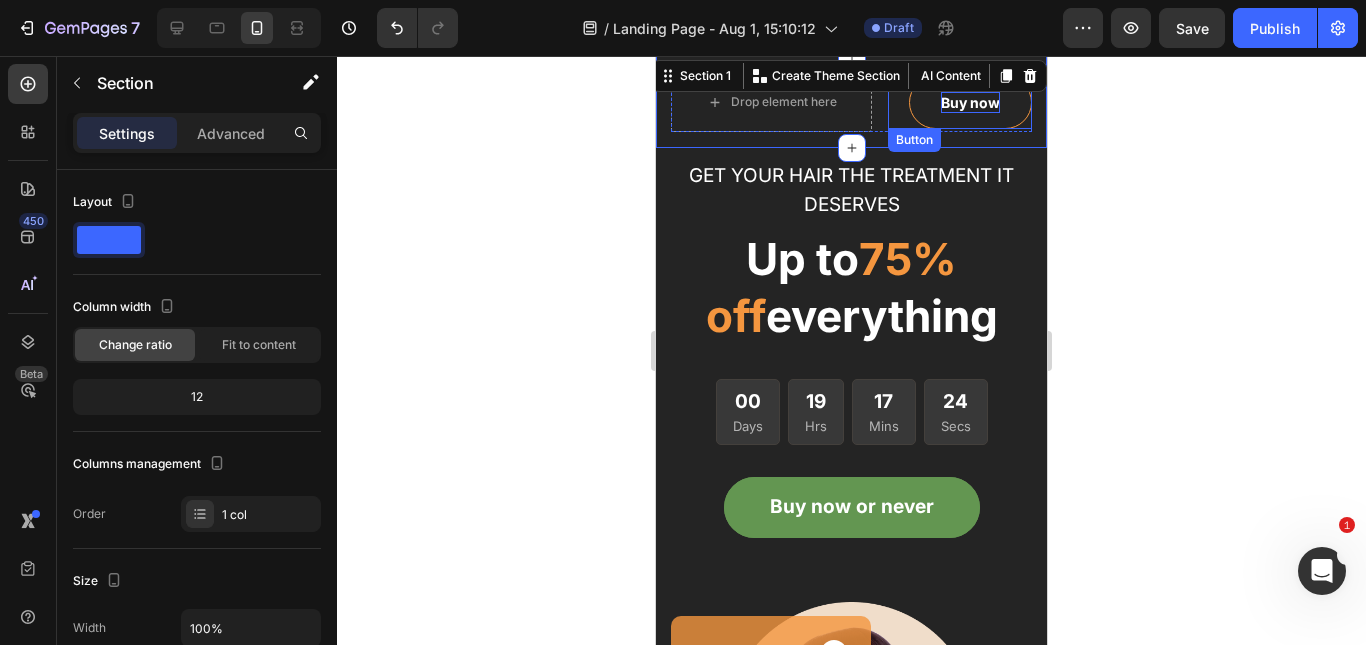 click on "Buy now" at bounding box center (970, 102) 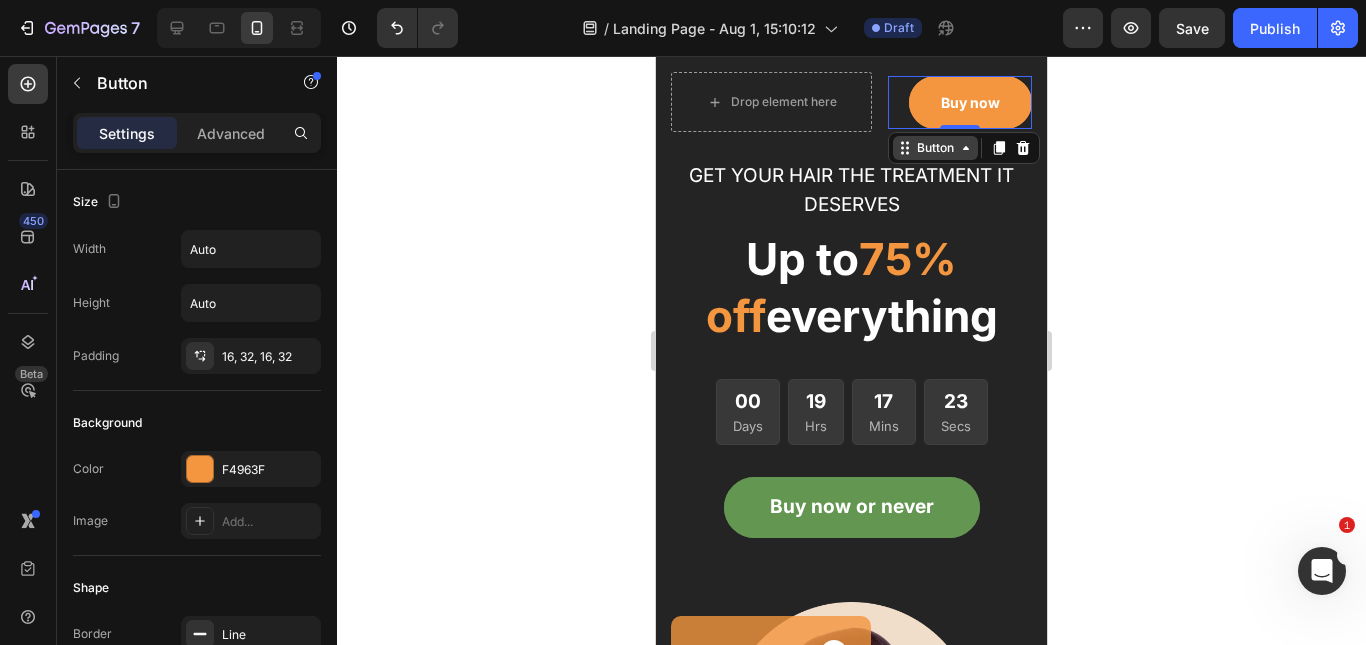 click on "Button" at bounding box center (935, 148) 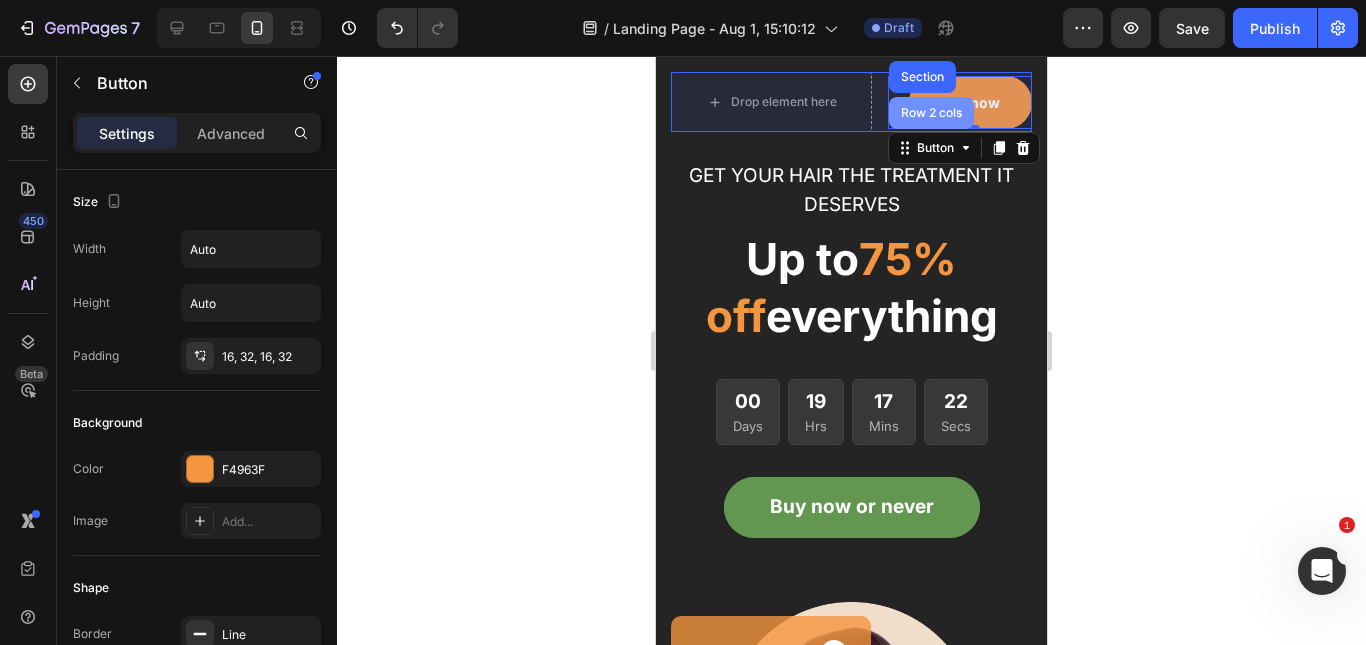 click on "Row 2 cols" at bounding box center [931, 113] 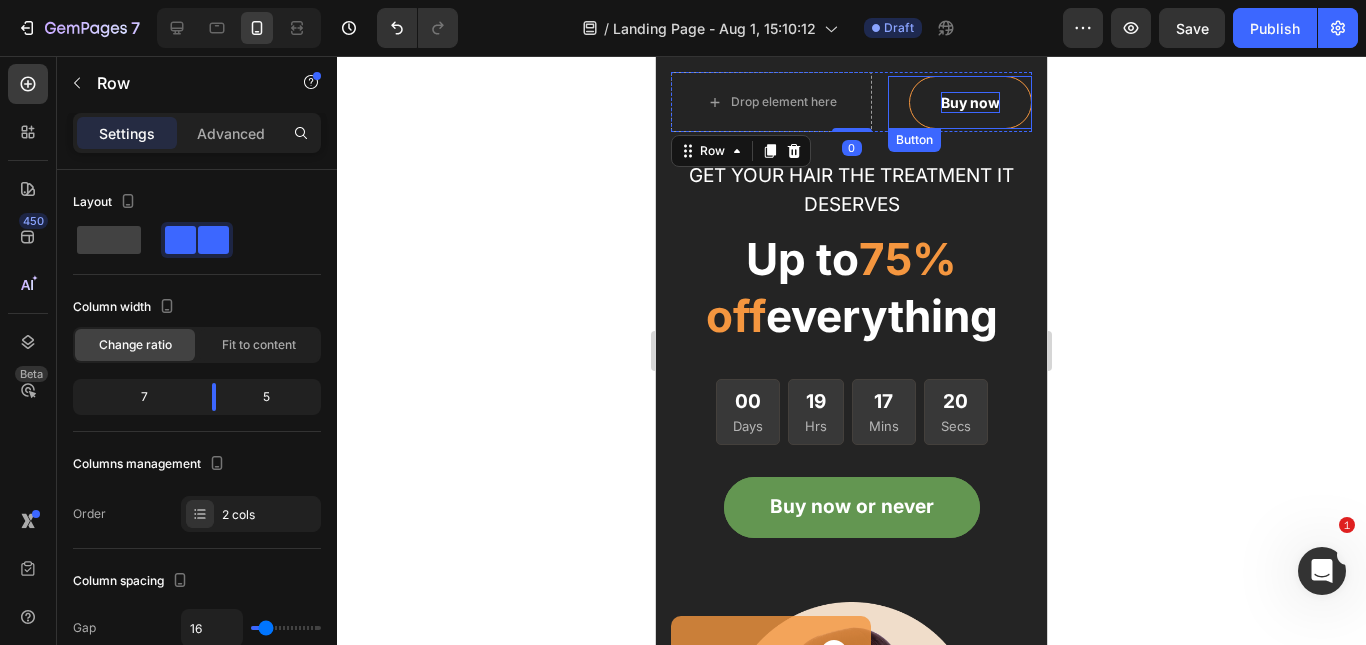 click on "Buy now" at bounding box center [970, 102] 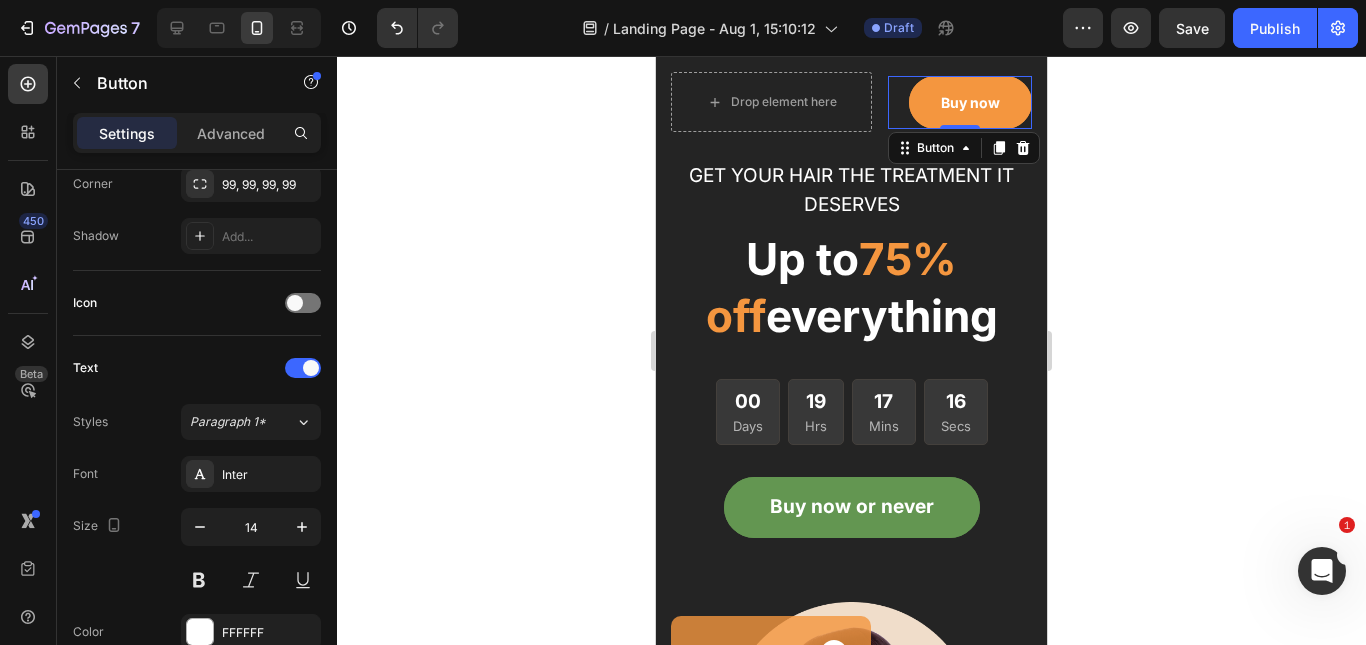 scroll, scrollTop: 0, scrollLeft: 0, axis: both 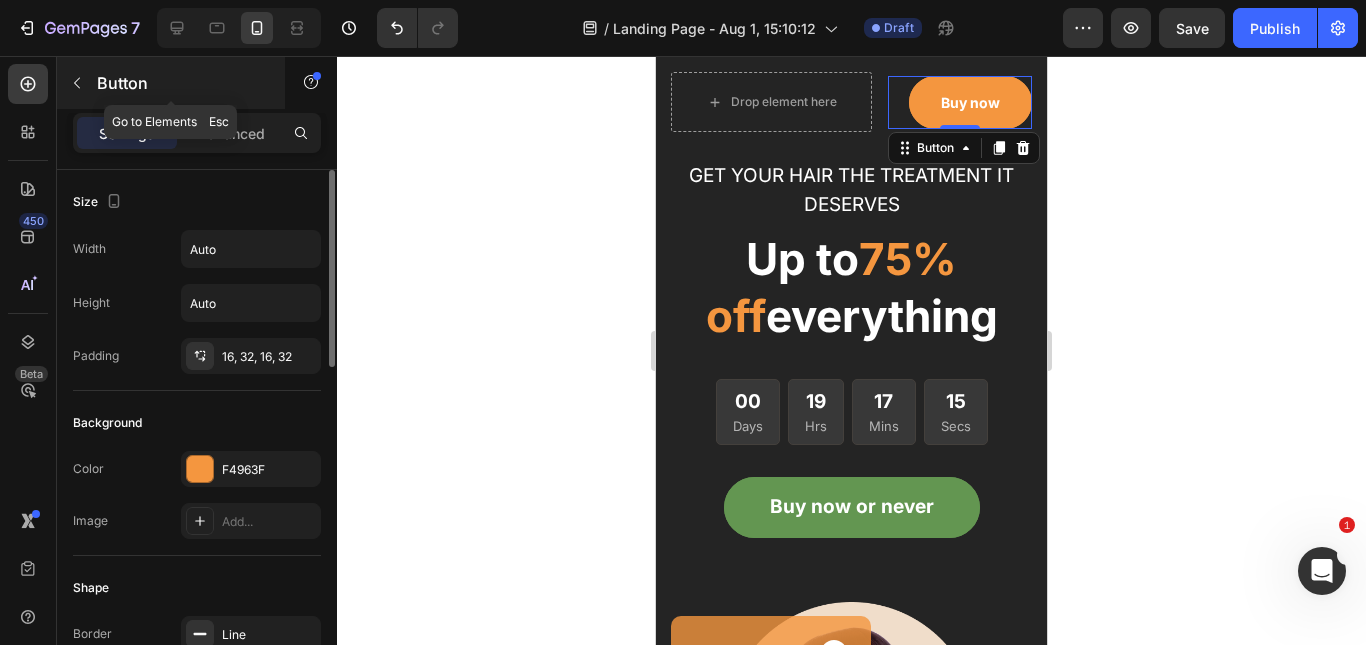 click 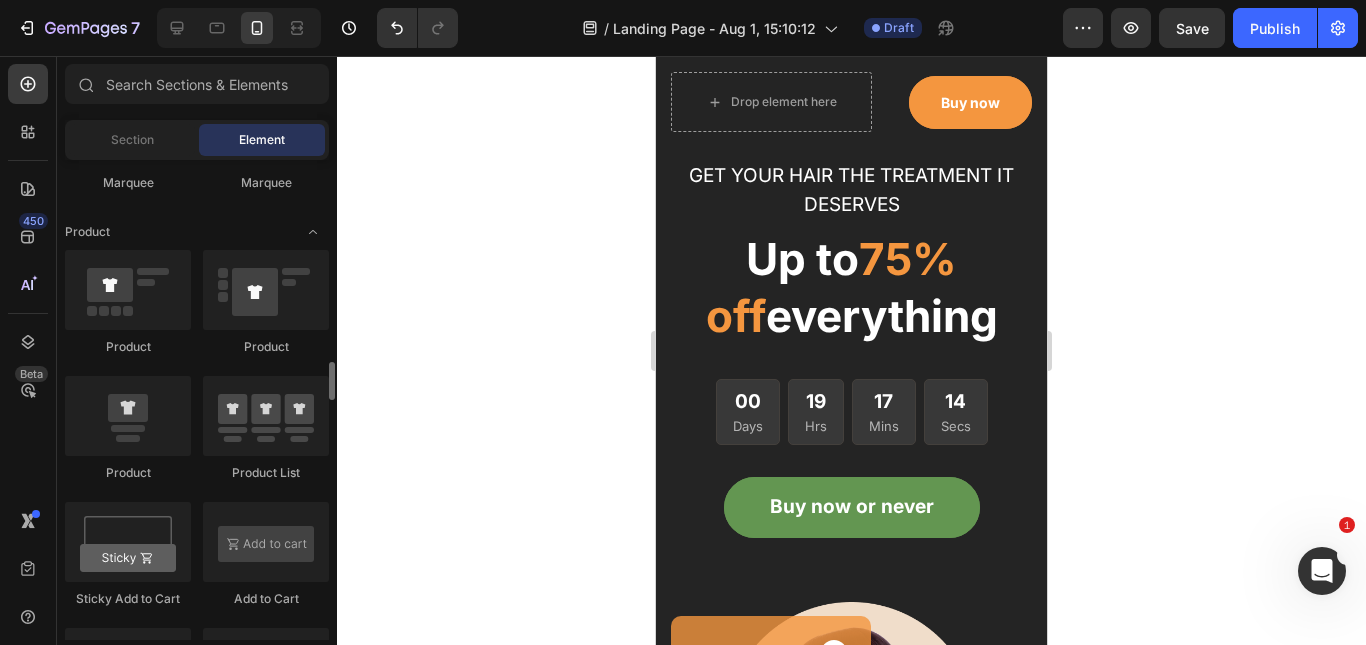 scroll, scrollTop: 2000, scrollLeft: 0, axis: vertical 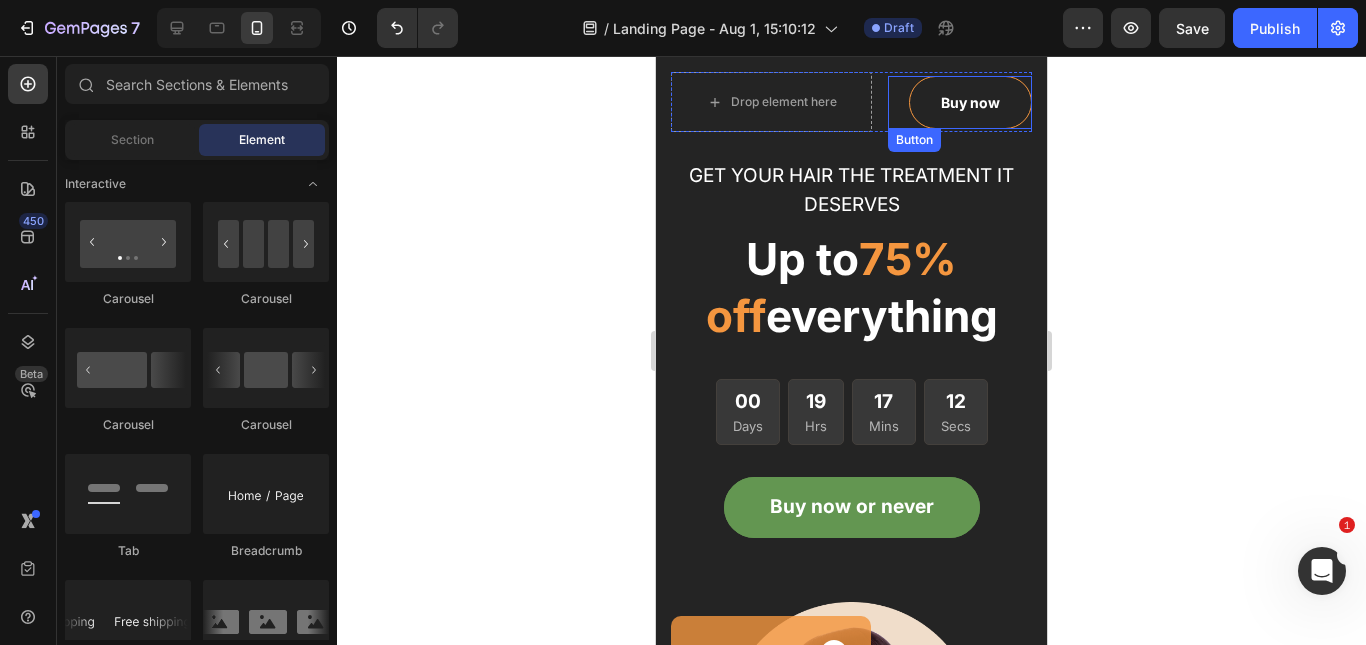click on "Buy now" at bounding box center (970, 102) 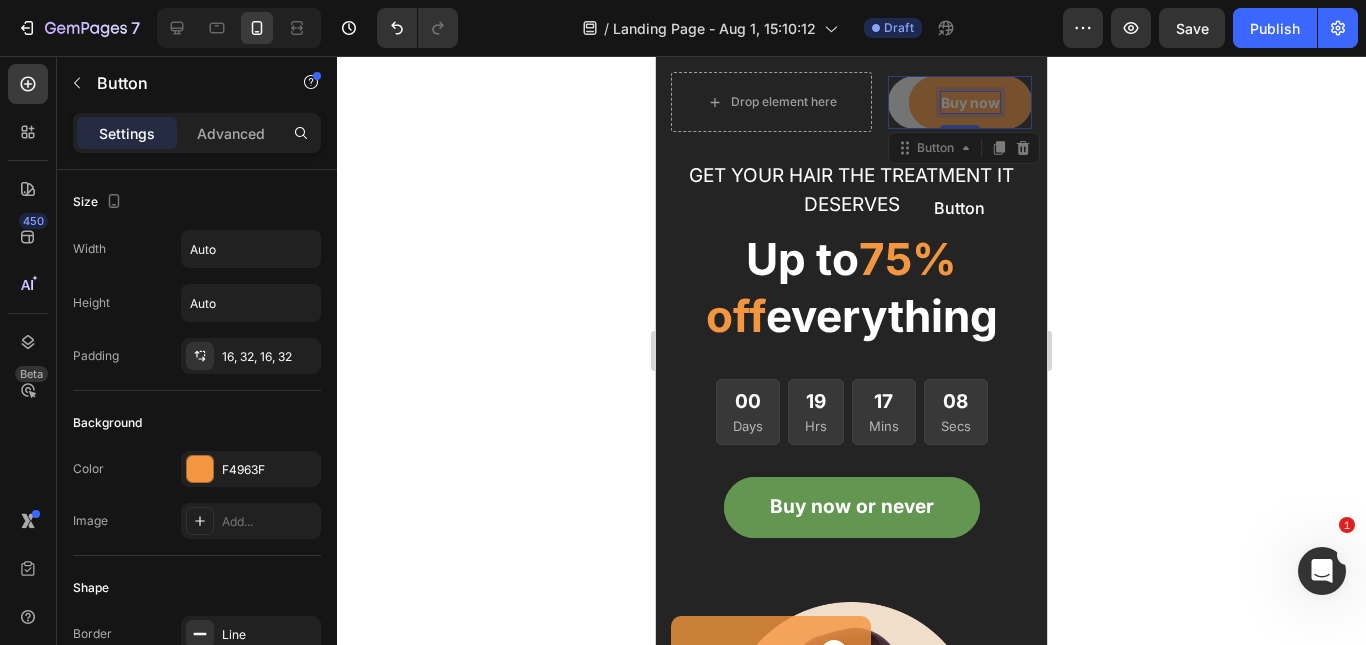 drag, startPoint x: 943, startPoint y: 95, endPoint x: 918, endPoint y: 188, distance: 96.30161 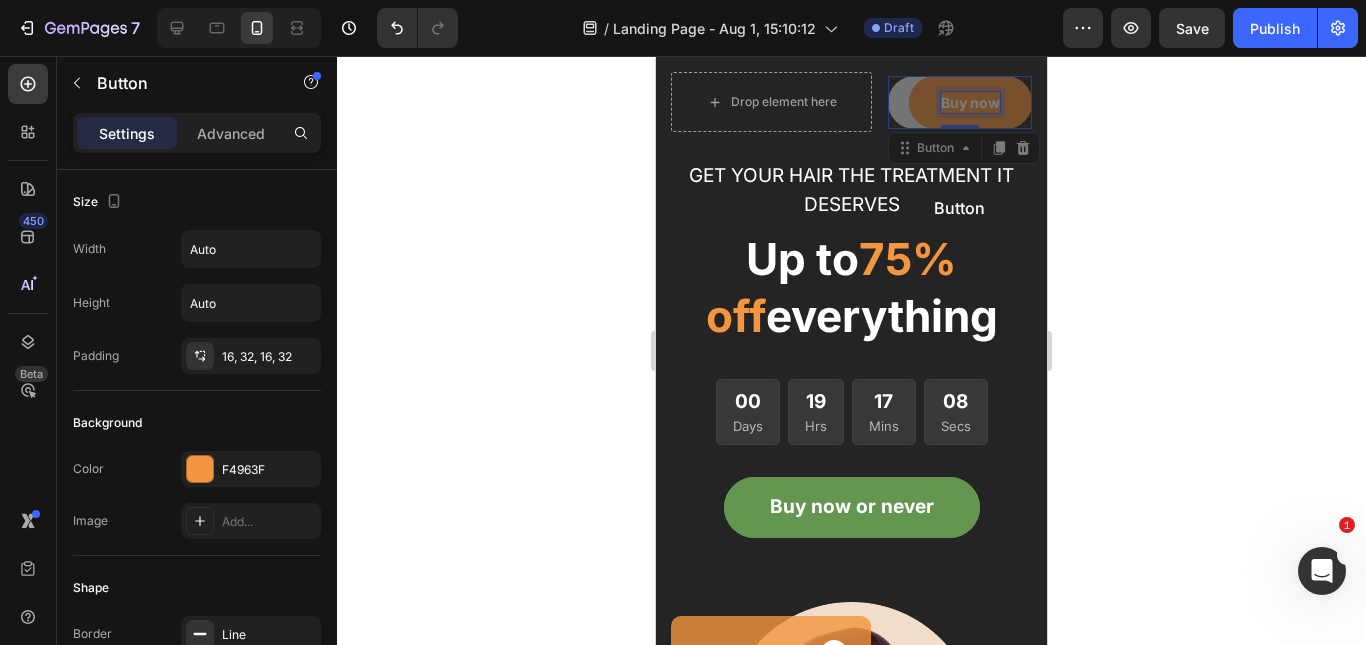 click on "Drop element here Buy now Button   0 Buy now Button   0 Row Section 1 GET YOUR HAIR THE TREATMENT IT DESERVES Text block Up to  75% off  everything Heading 00 Days 19 Hrs 17 Mins 08 Secs CountDown Timer Buy now or never Button Image 1268+ Heading Image Row Satisfied customers with our products Text block Row Row Row Section 2 Root" at bounding box center (851, 5257) 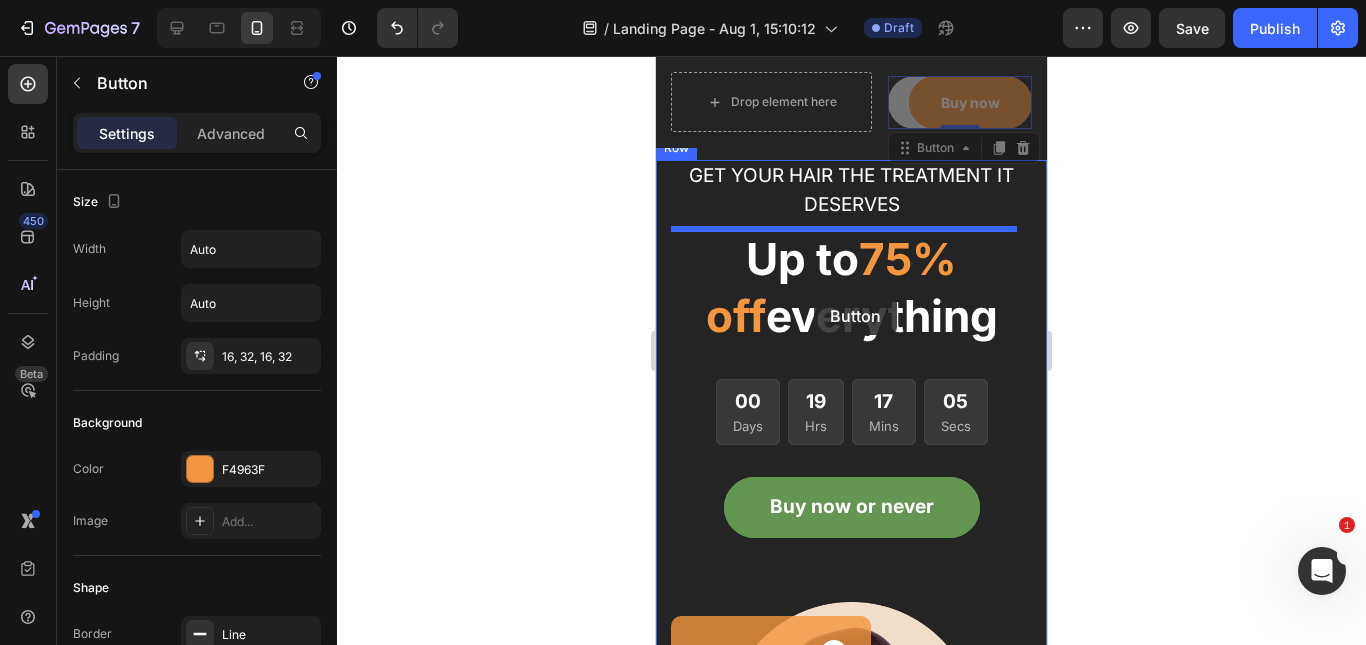 drag, startPoint x: 905, startPoint y: 105, endPoint x: 814, endPoint y: 296, distance: 211.57031 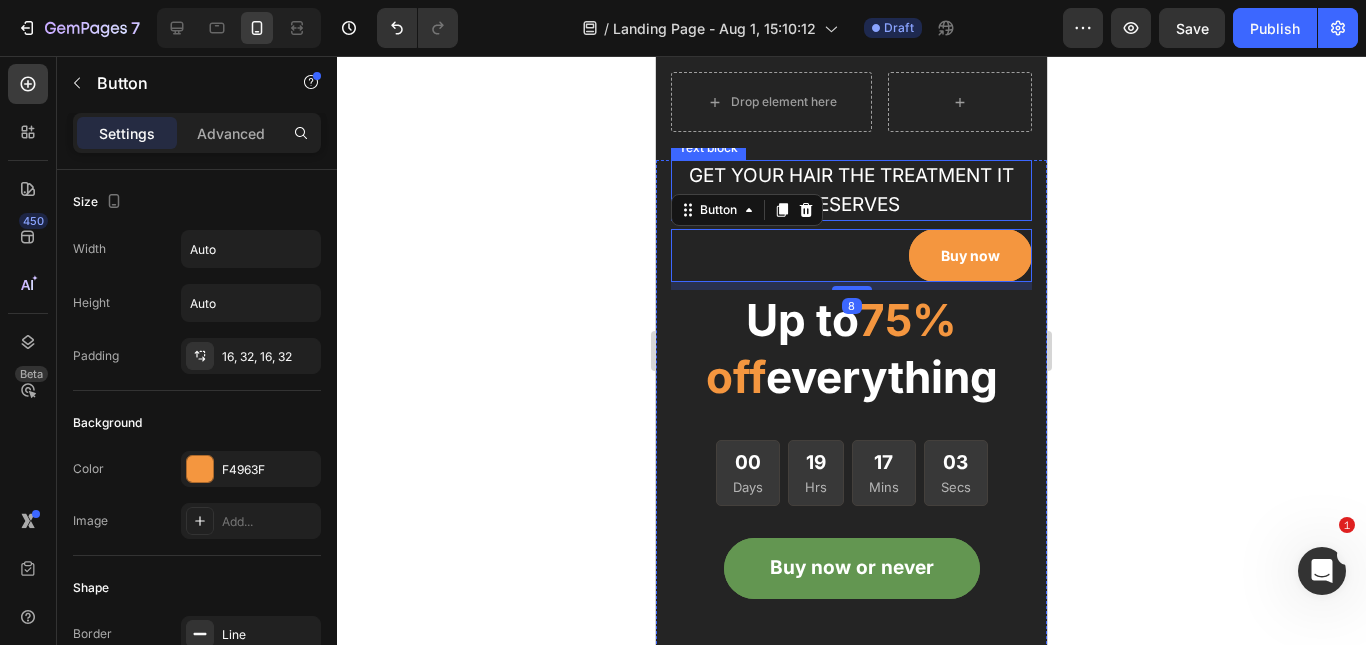 click on "GET YOUR HAIR THE TREATMENT IT DESERVES" at bounding box center [851, 190] 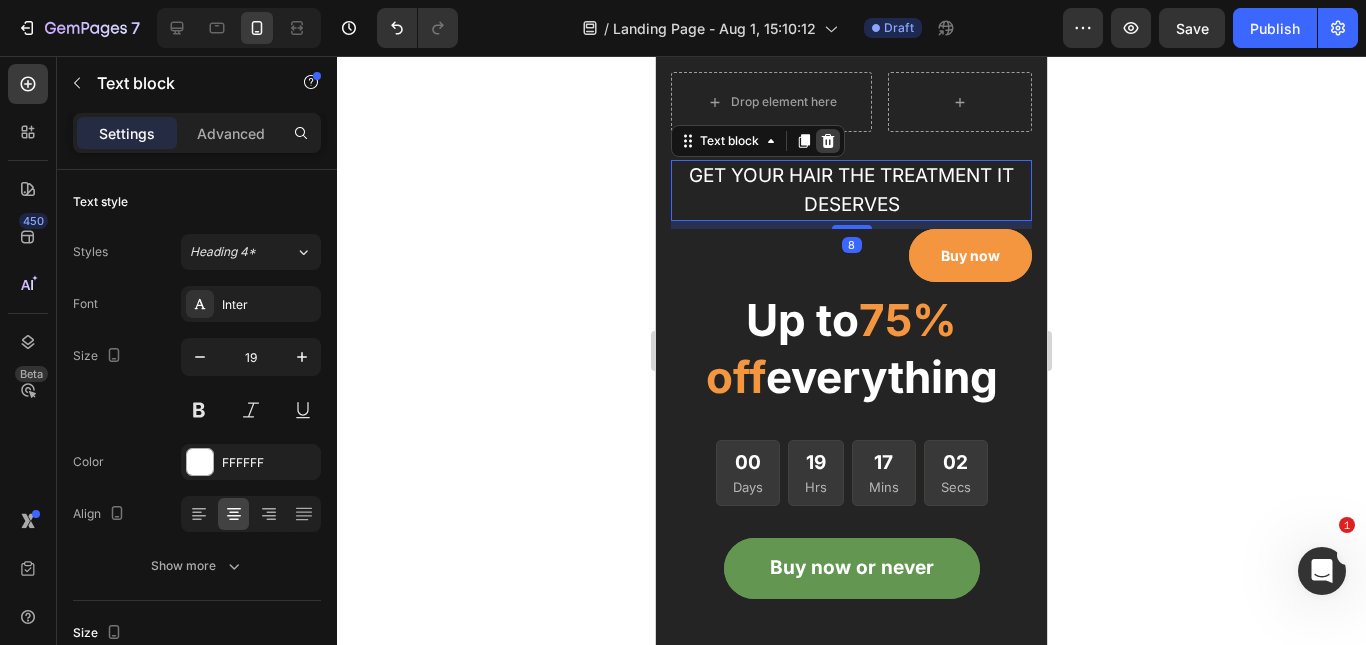 click at bounding box center (828, 141) 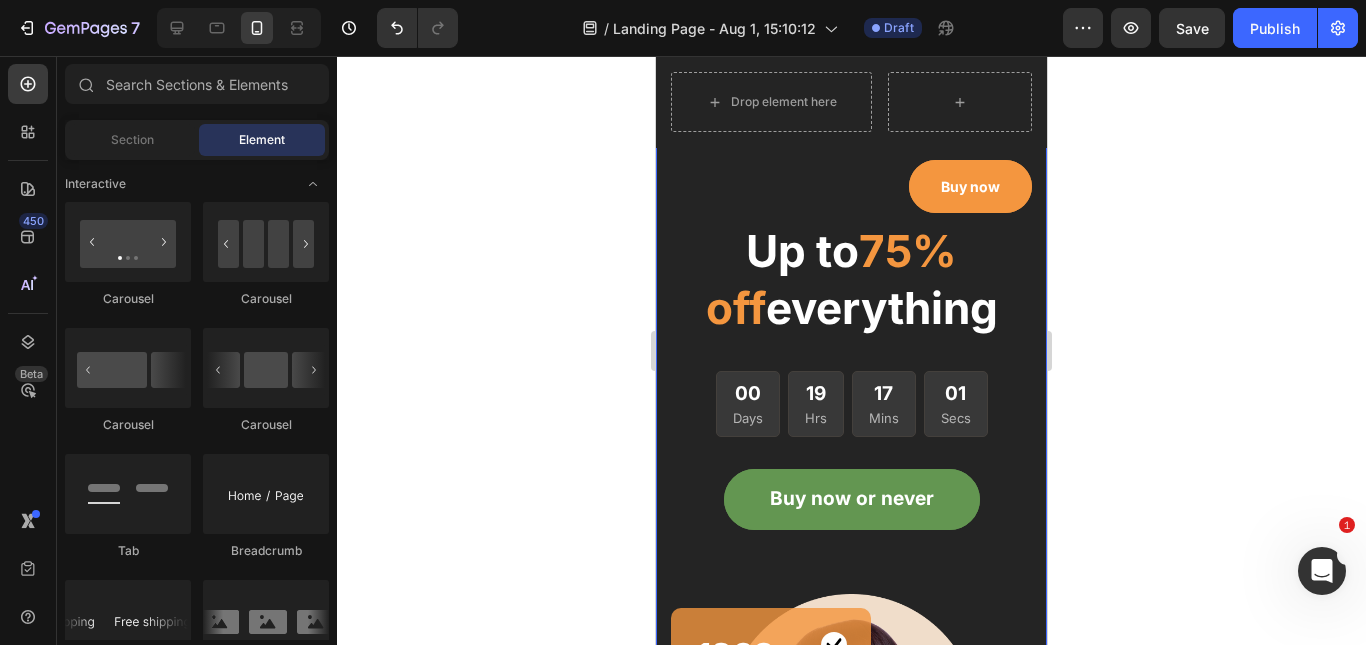 click on "Buy now Button Up to  75% off  everything Heading 00 Days 19 Hrs 17 Mins 01 Secs CountDown Timer Buy now or never Button Image 1268+ Heading Image Row Satisfied customers with our products Text block Row Row Row Section 2" at bounding box center [851, 558] 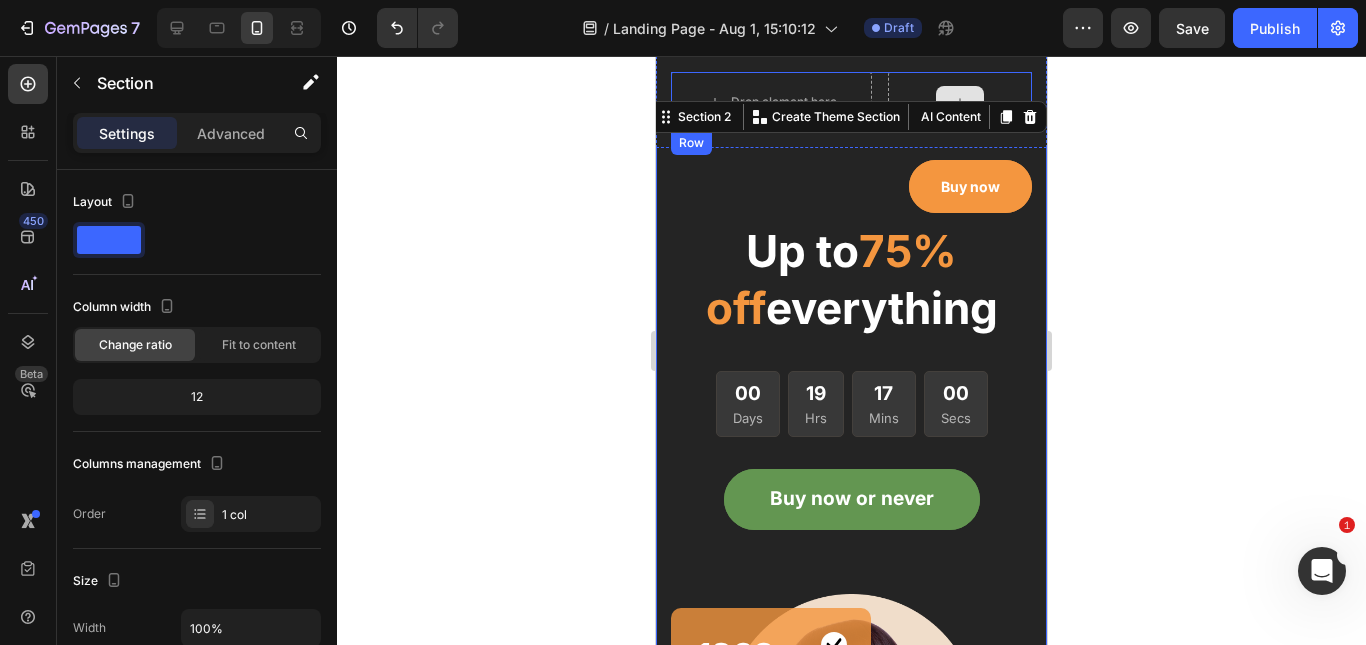 click at bounding box center (960, 102) 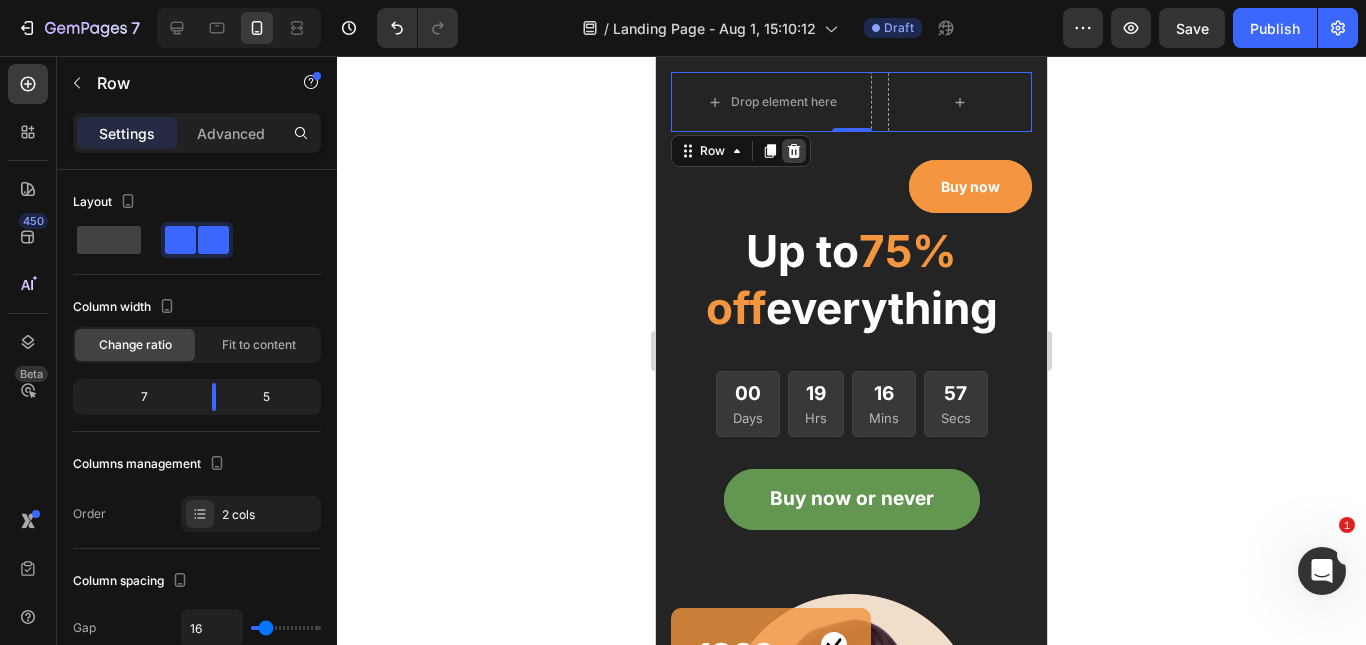click 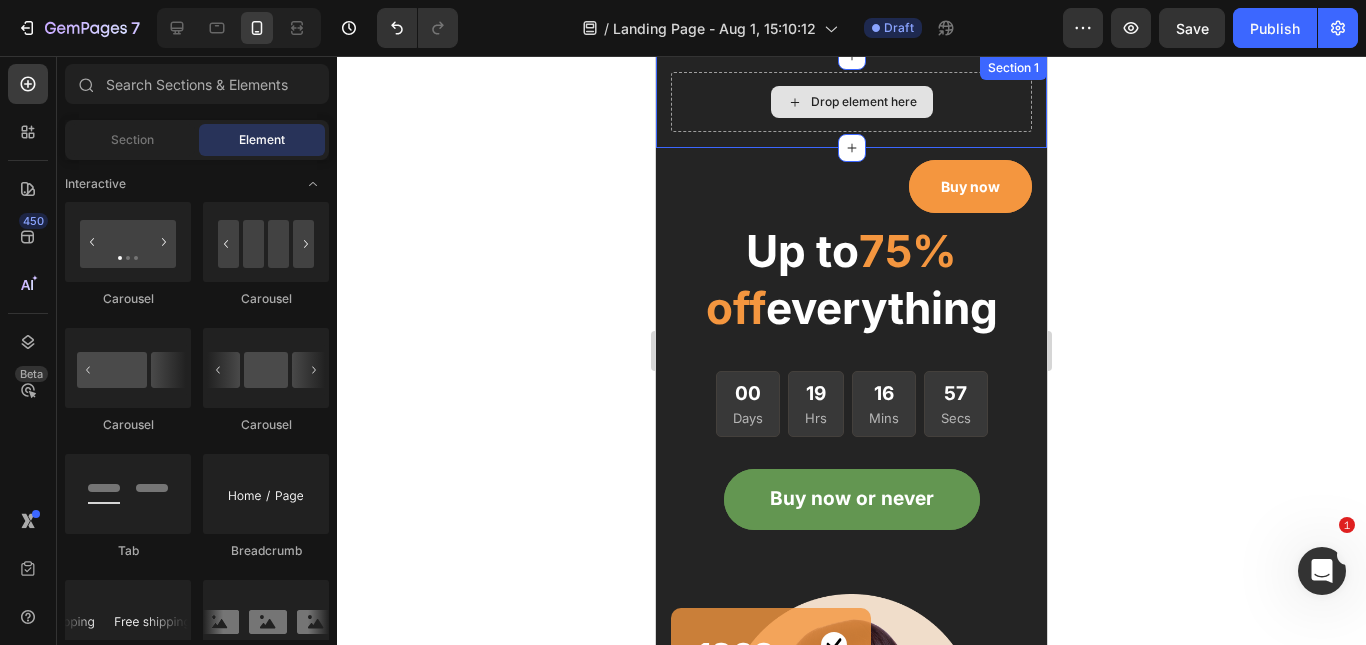 click on "Drop element here" at bounding box center [852, 102] 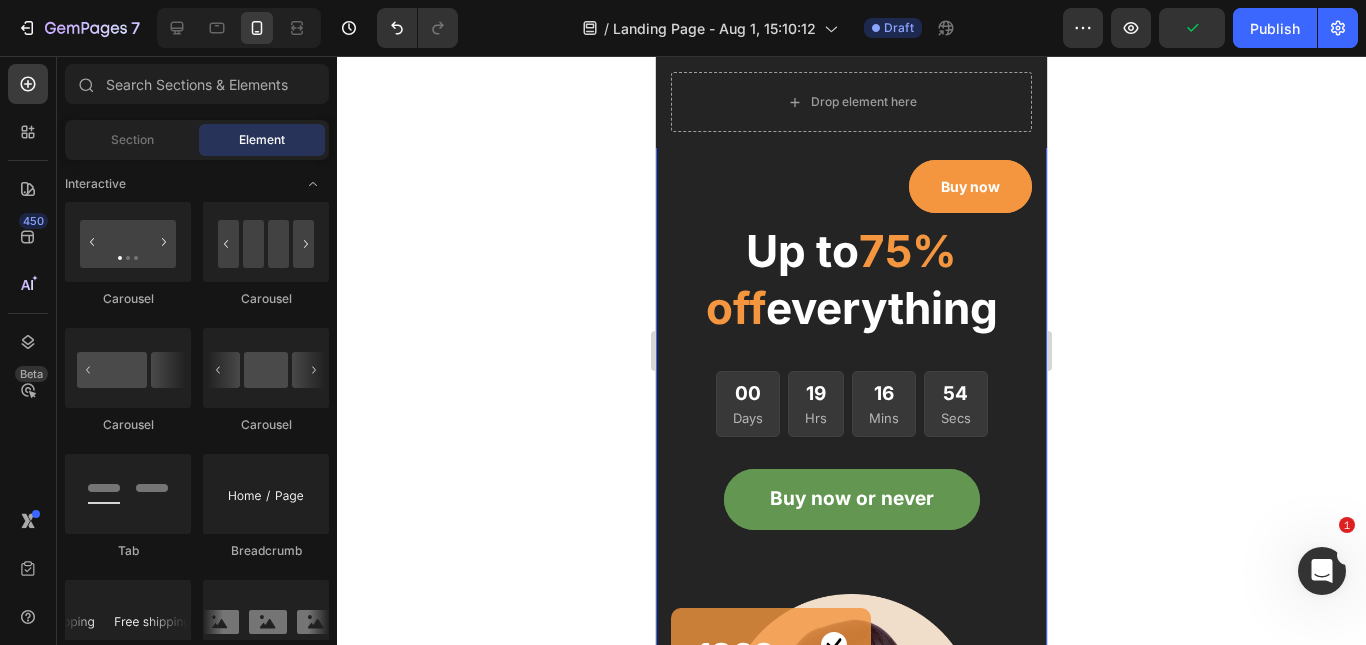 click on "Sections(18) Elements(83) Section Element Hero Section Product Detail Brands Trusted Badges Guarantee Product Breakdown How to use Testimonials Compare Bundle FAQs Social Proof Brand Story Product List Collection Blog List Contact Sticky Add to Cart Custom Footer Browse Library 450 Layout
Row
Row
Row
Row Text
Heading
Text Block Button
Button
Button Media
Image
Image
Video" at bounding box center (197, 352) 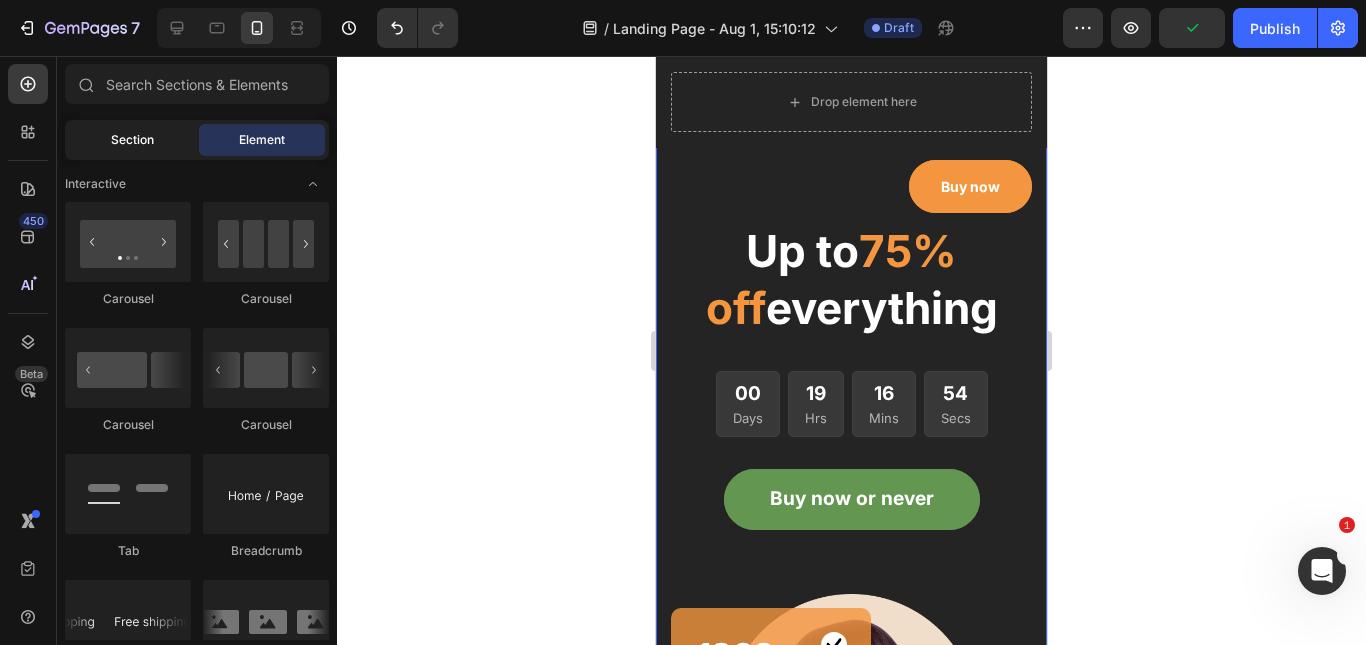 click on "Section" at bounding box center (132, 140) 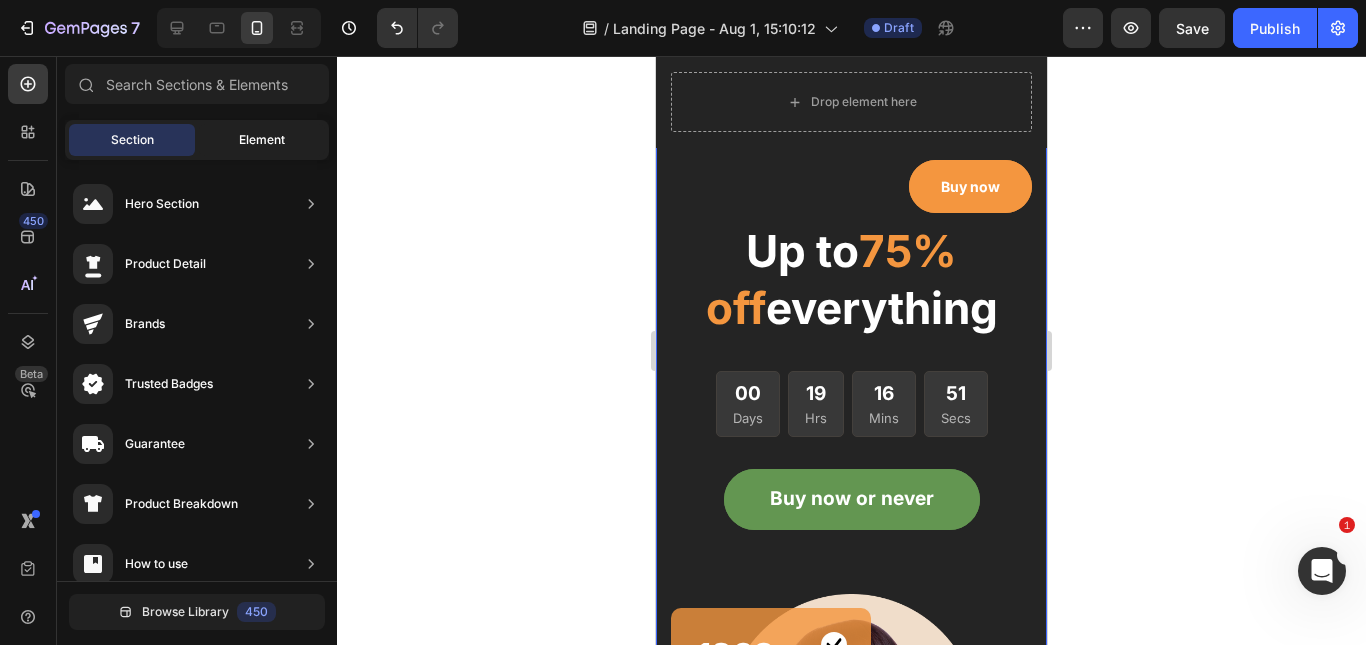 click on "Element" 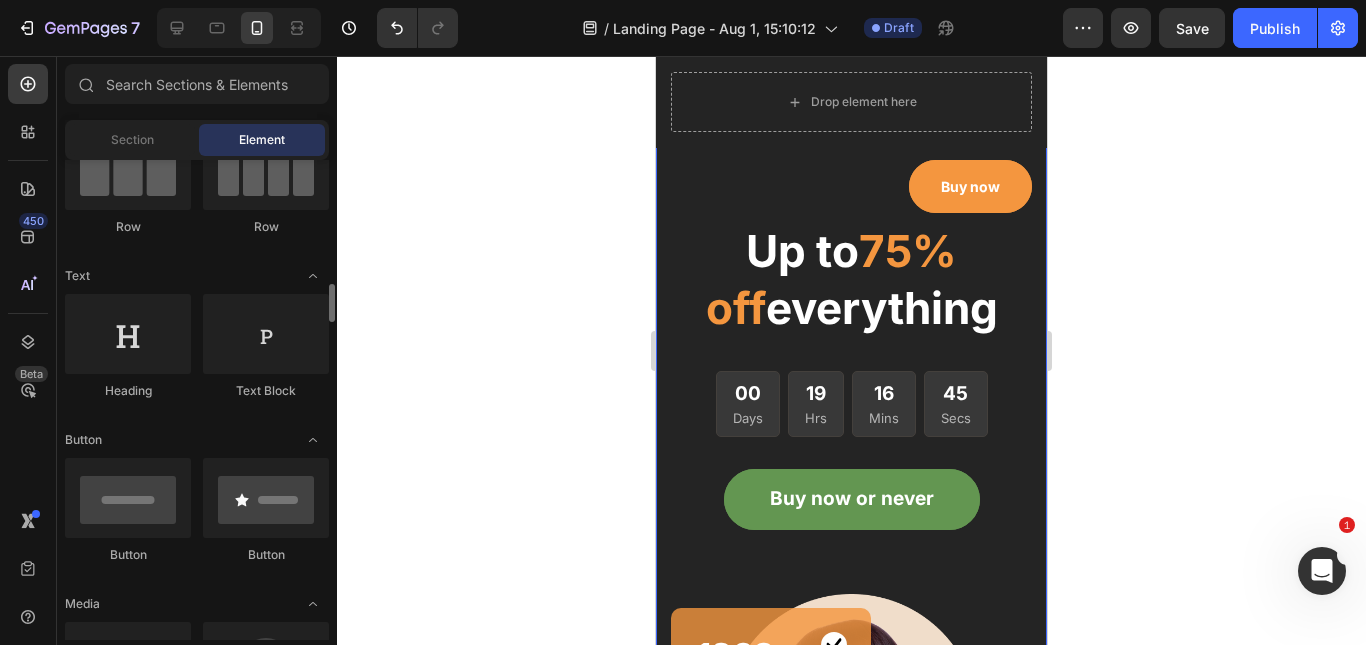 scroll, scrollTop: 400, scrollLeft: 0, axis: vertical 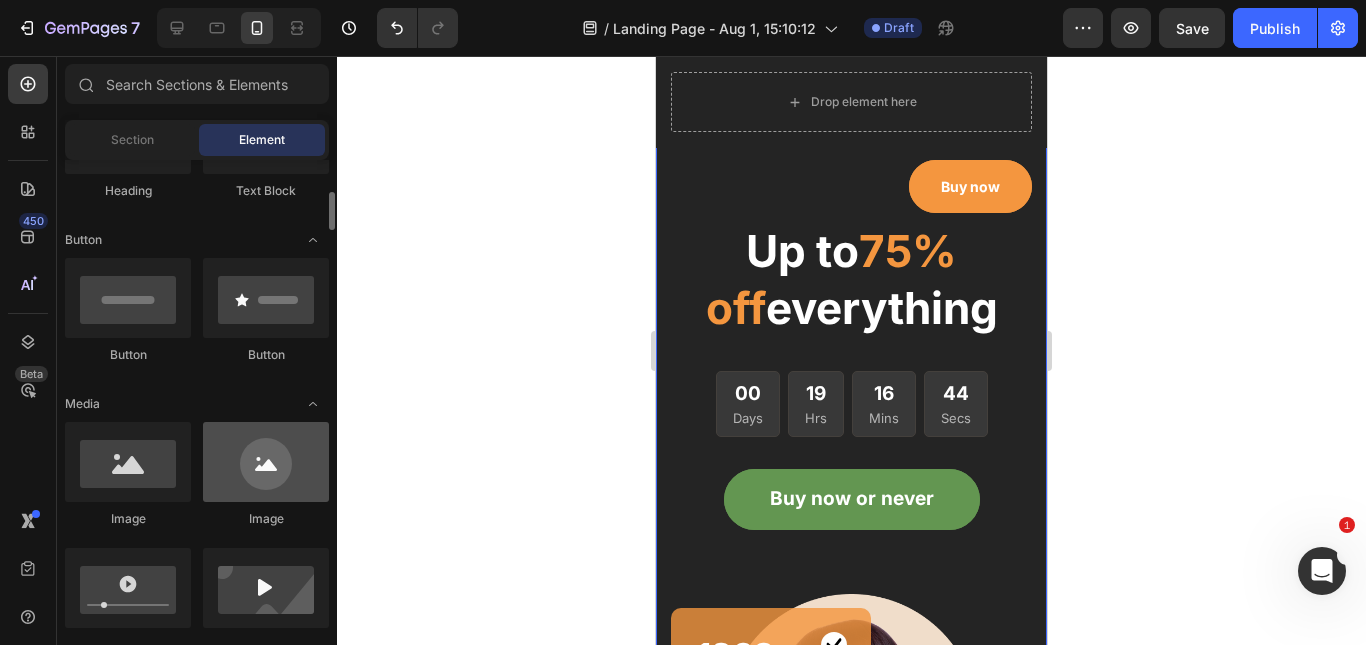 click at bounding box center [266, 462] 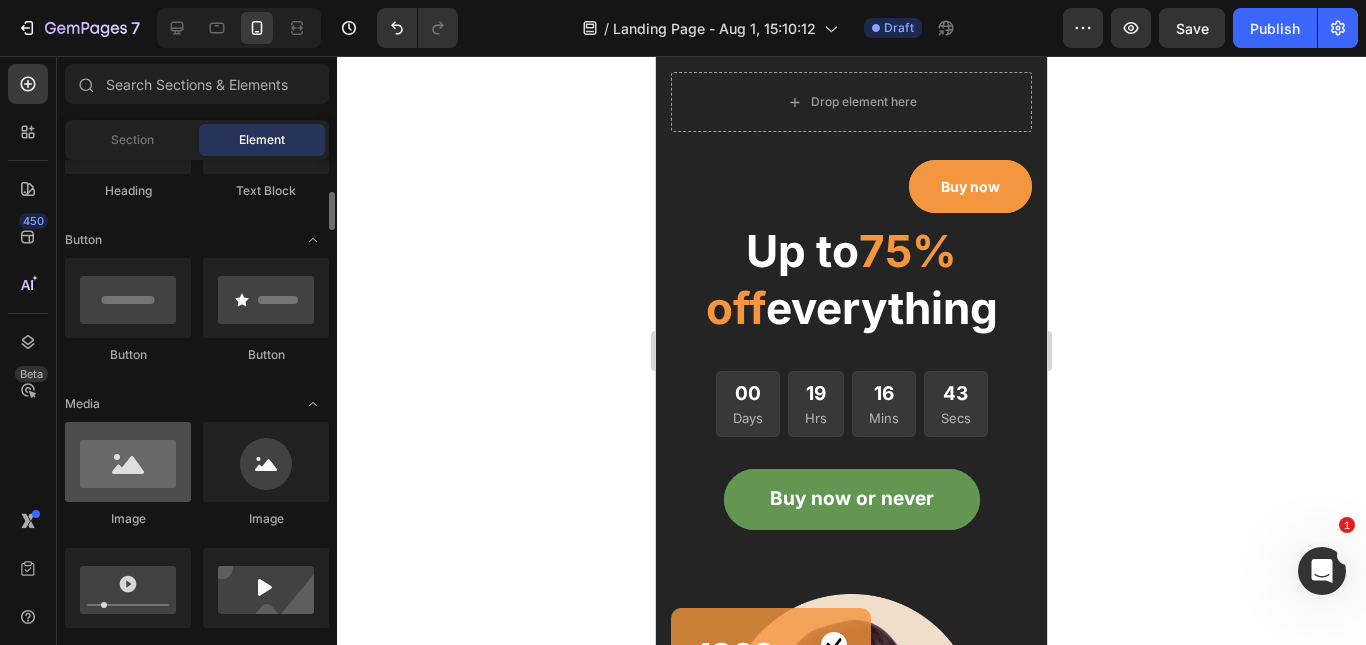 click at bounding box center (128, 462) 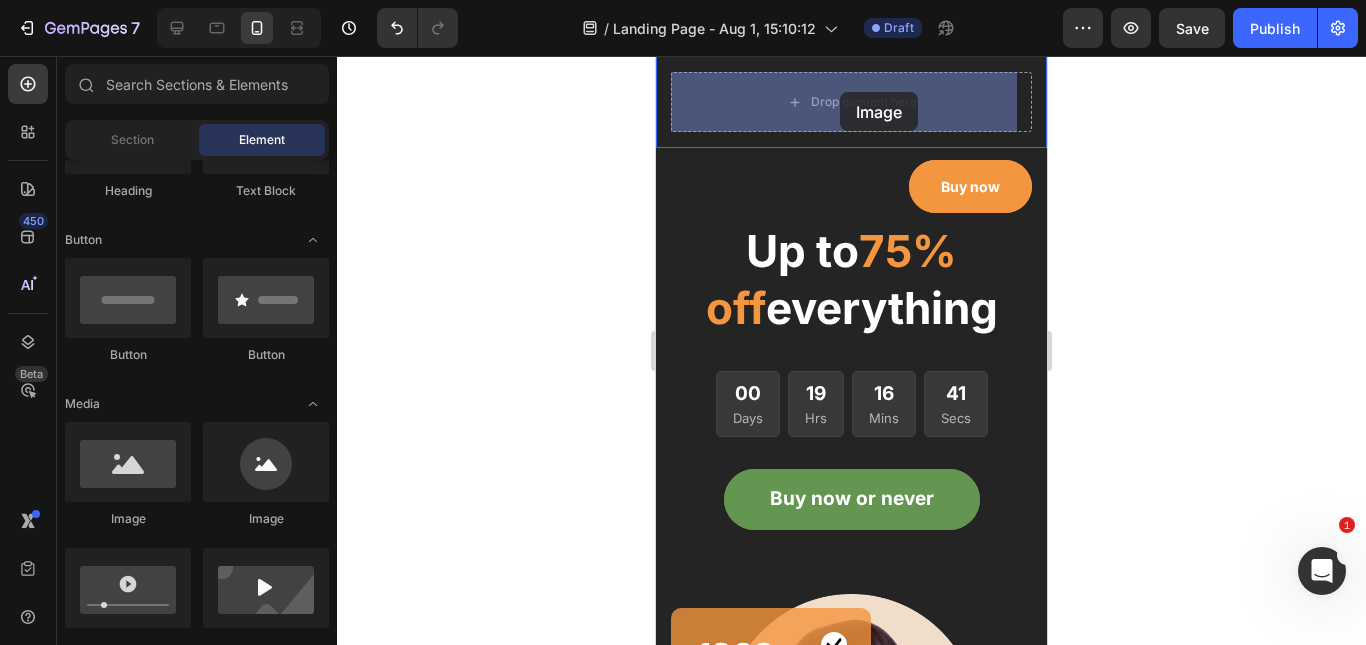 drag, startPoint x: 800, startPoint y: 526, endPoint x: 840, endPoint y: 92, distance: 435.83942 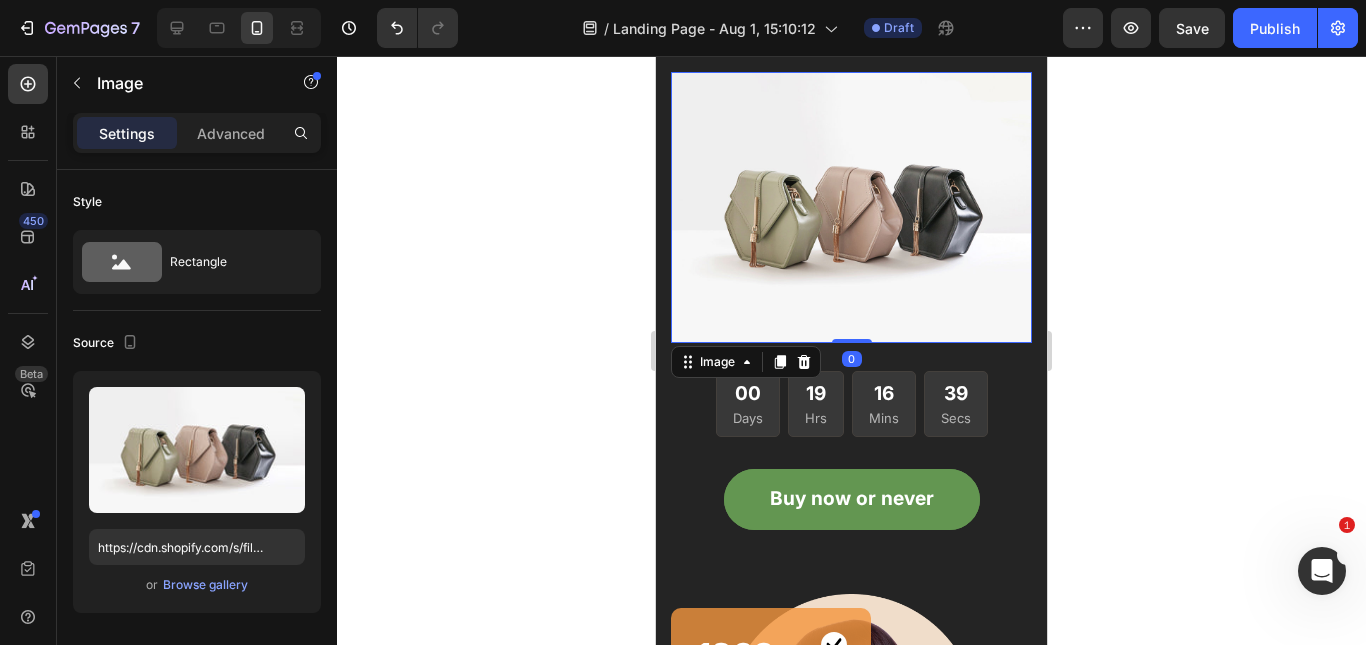 click on "Image   0 Section 1" at bounding box center (851, 207) 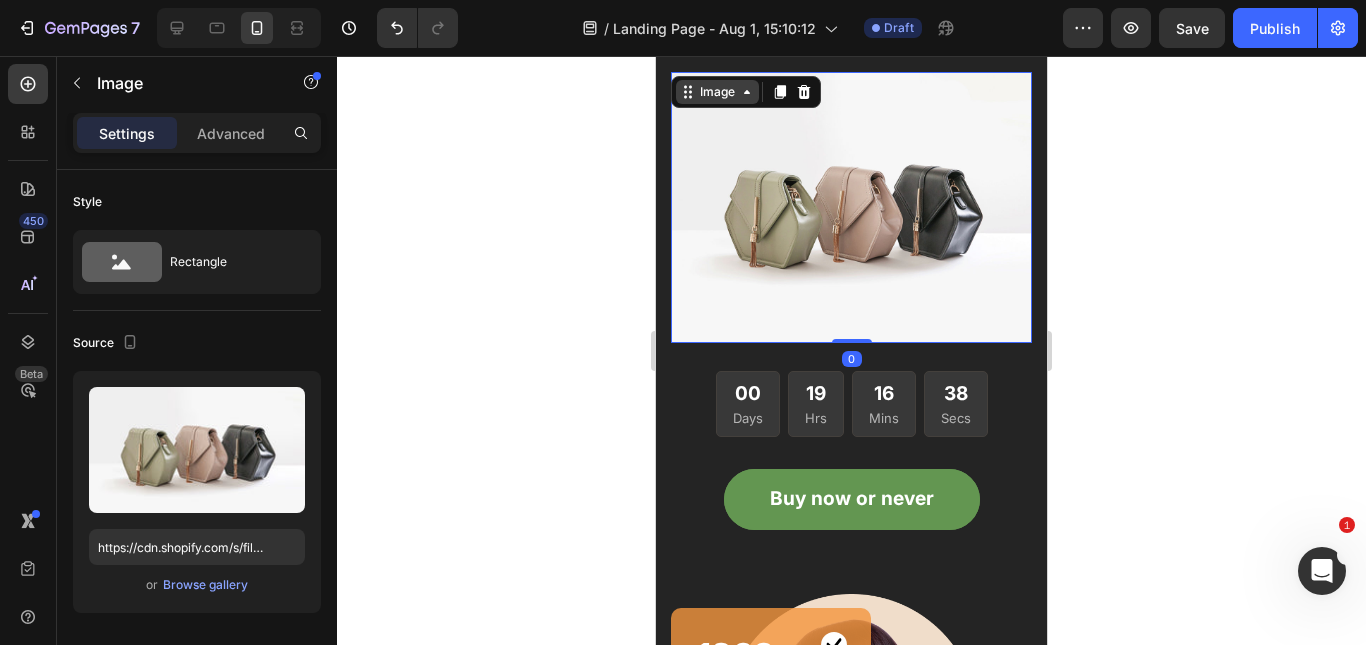 click on "Image" at bounding box center (717, 92) 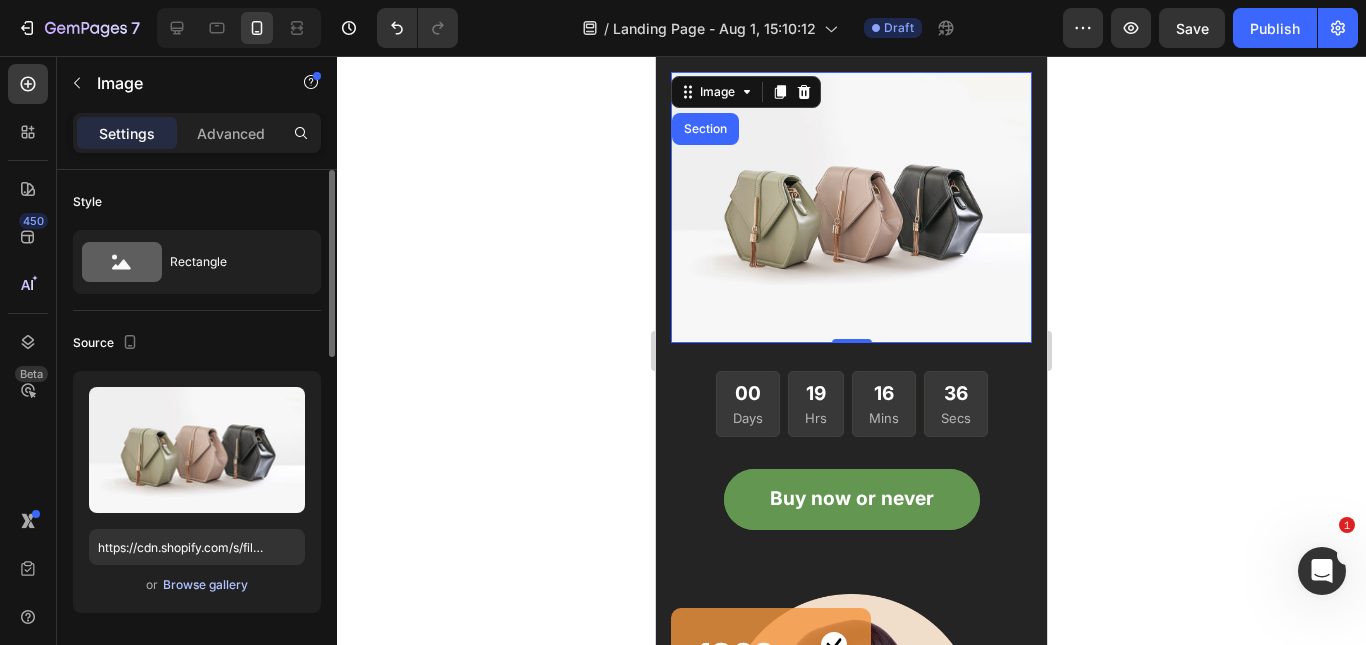 click on "Browse gallery" at bounding box center [205, 585] 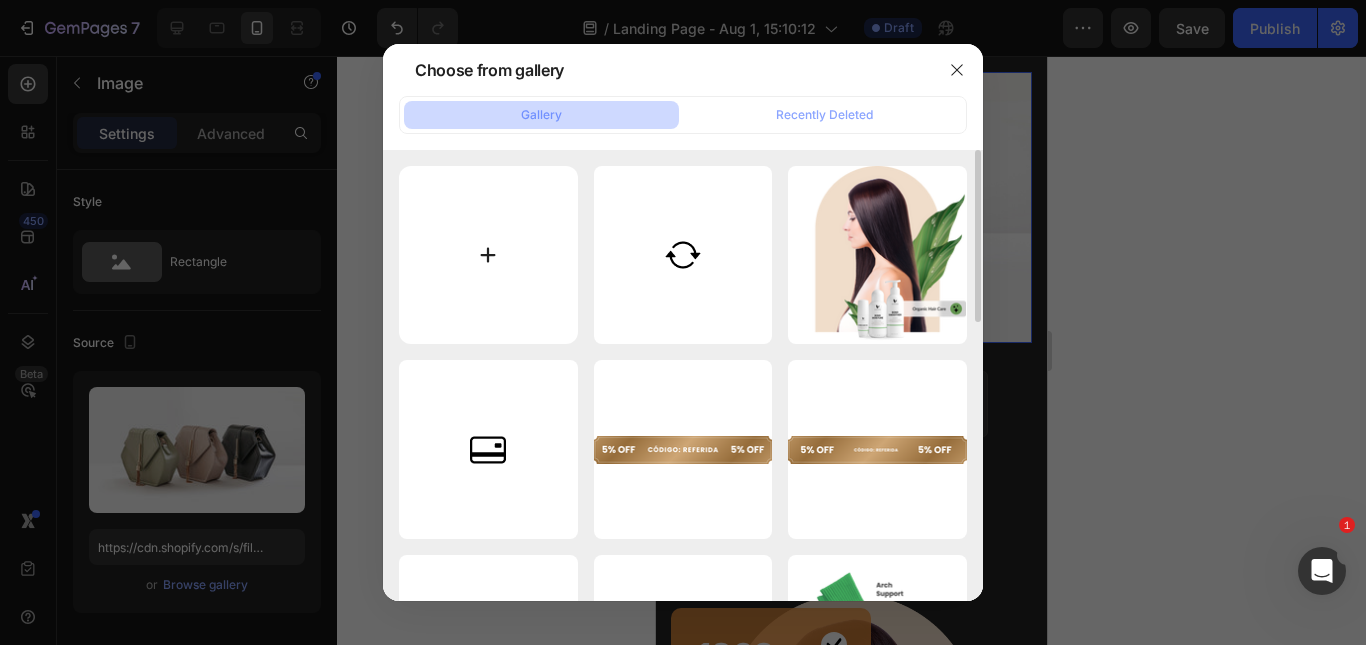click at bounding box center [488, 255] 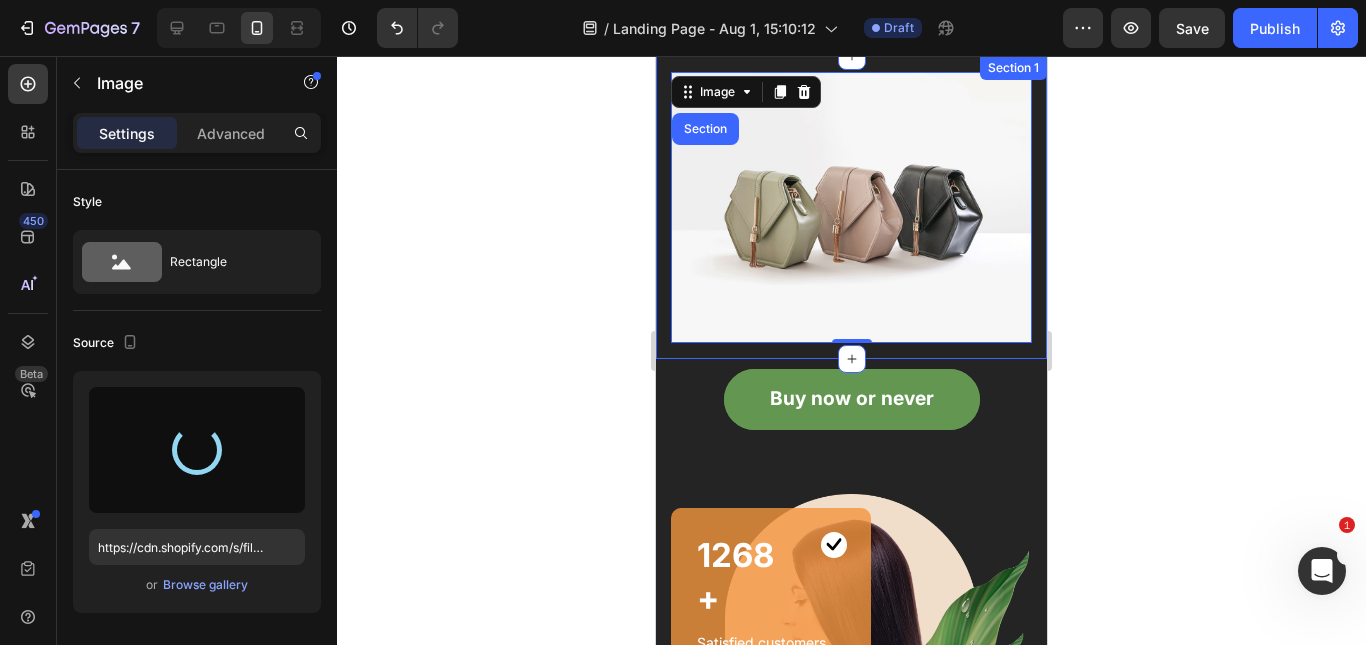 scroll, scrollTop: 200, scrollLeft: 0, axis: vertical 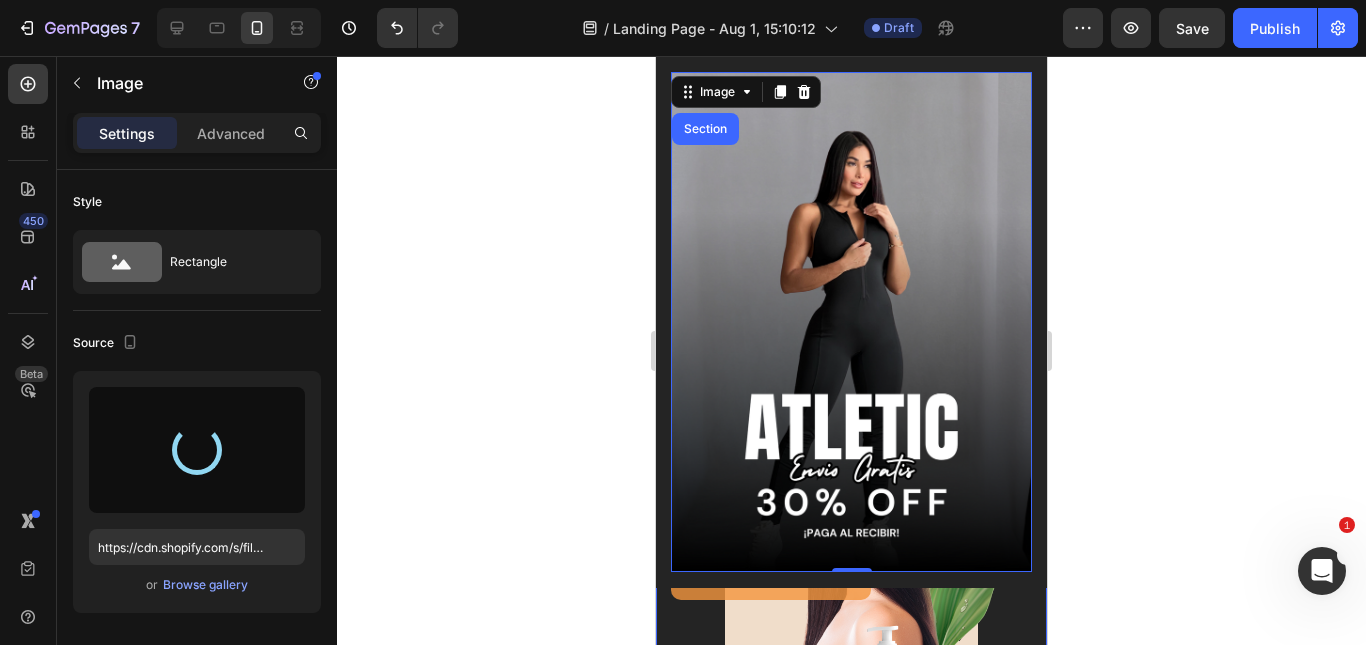 type on "https://cdn.shopify.com/s/files/[PATH]/gempages_[ID].png" 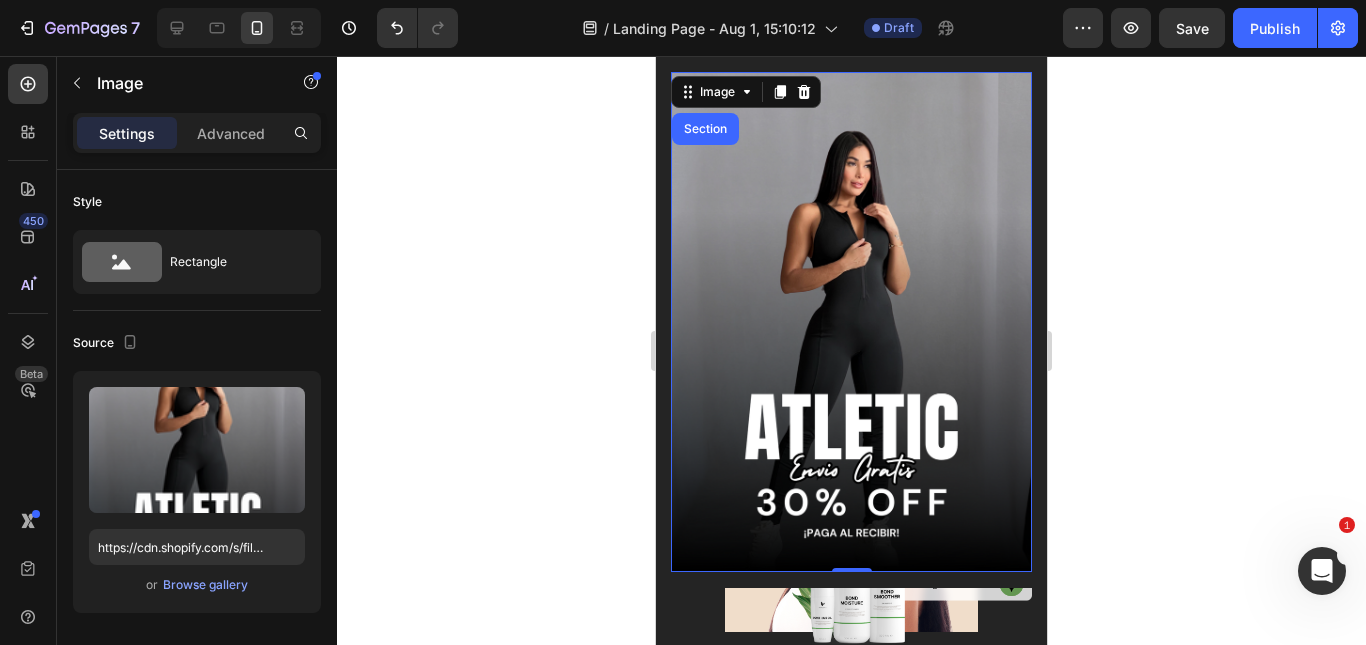 scroll, scrollTop: 0, scrollLeft: 0, axis: both 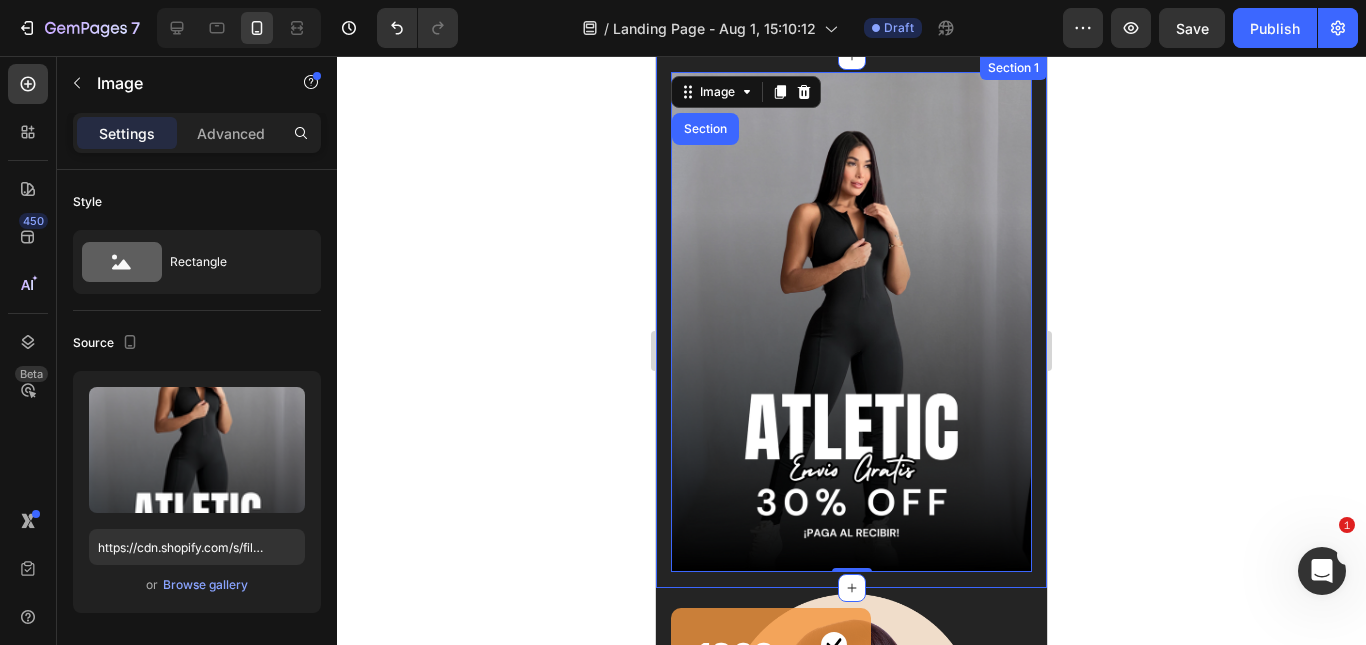 click on "Buy now or never Button" at bounding box center (851, 531) 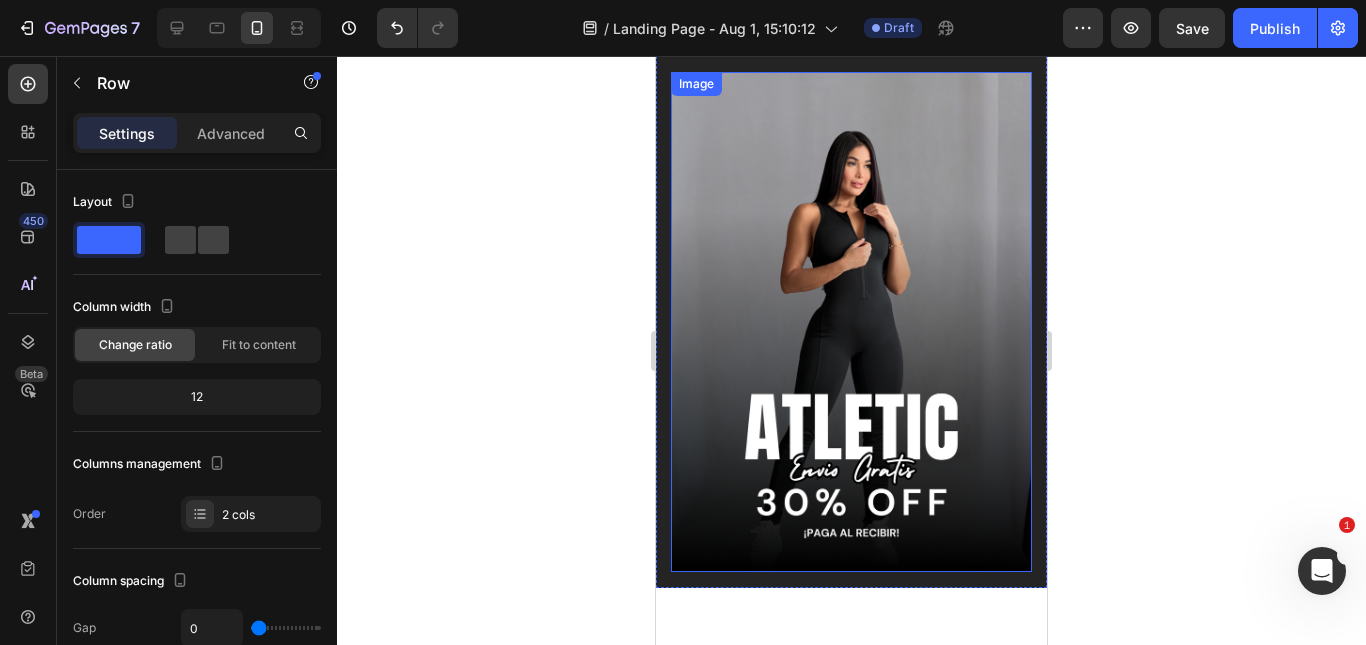 scroll, scrollTop: 0, scrollLeft: 0, axis: both 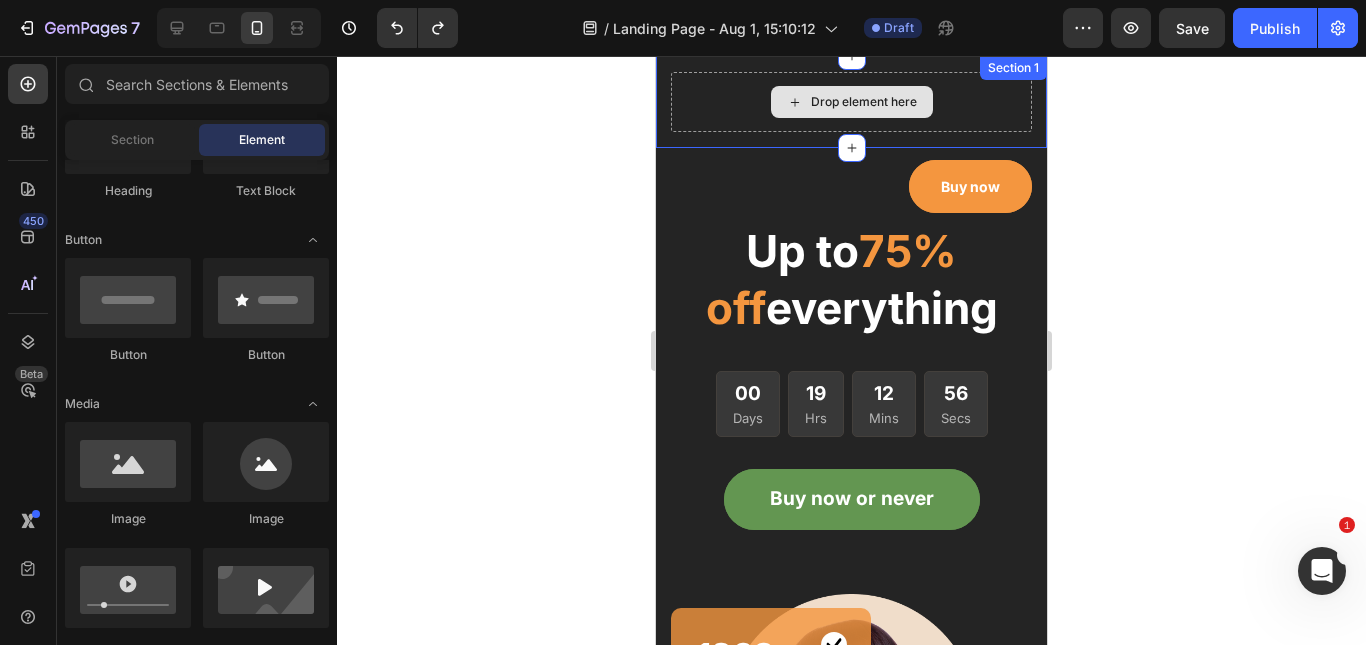 click on "Drop element here" at bounding box center (864, 102) 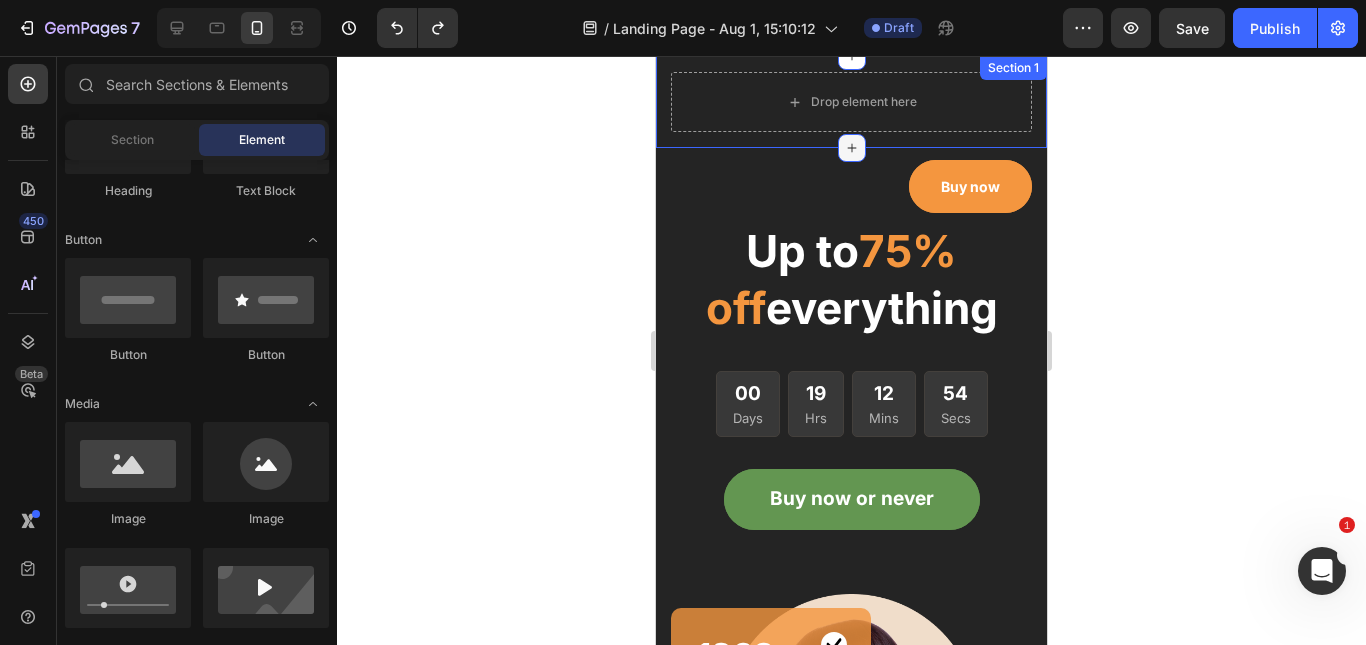 click 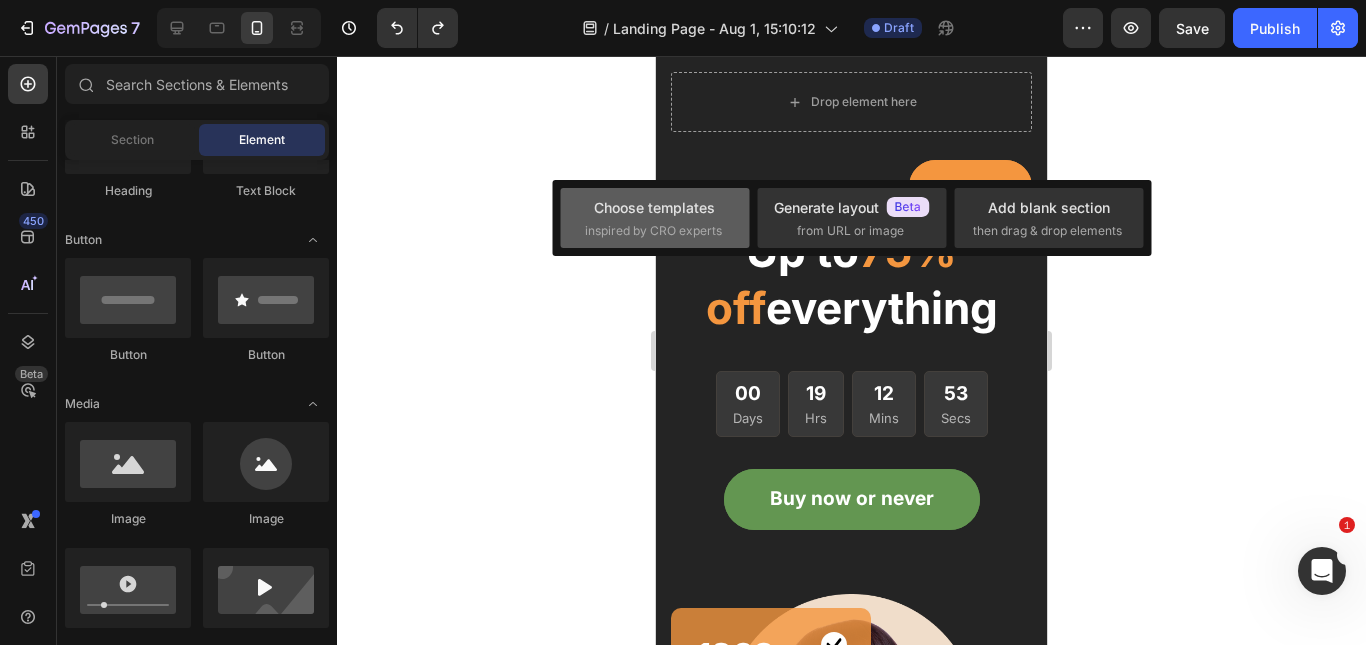 click on "Choose templates" at bounding box center [654, 207] 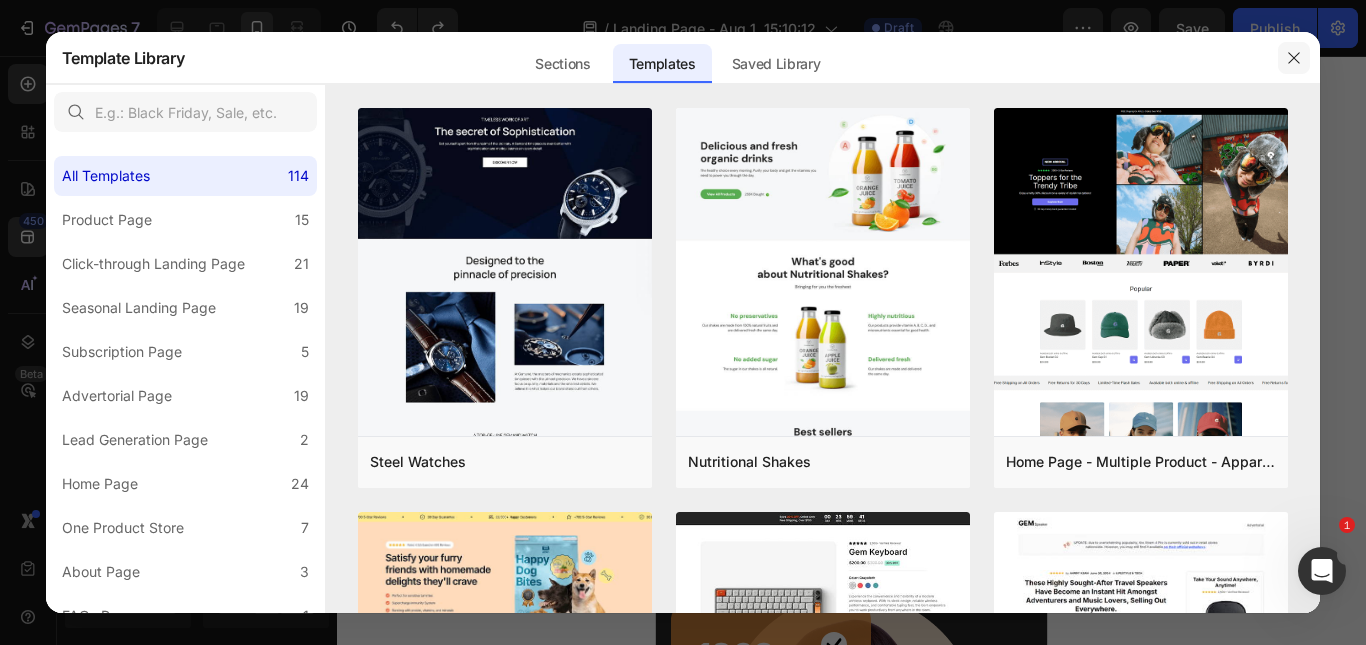 click at bounding box center (1294, 58) 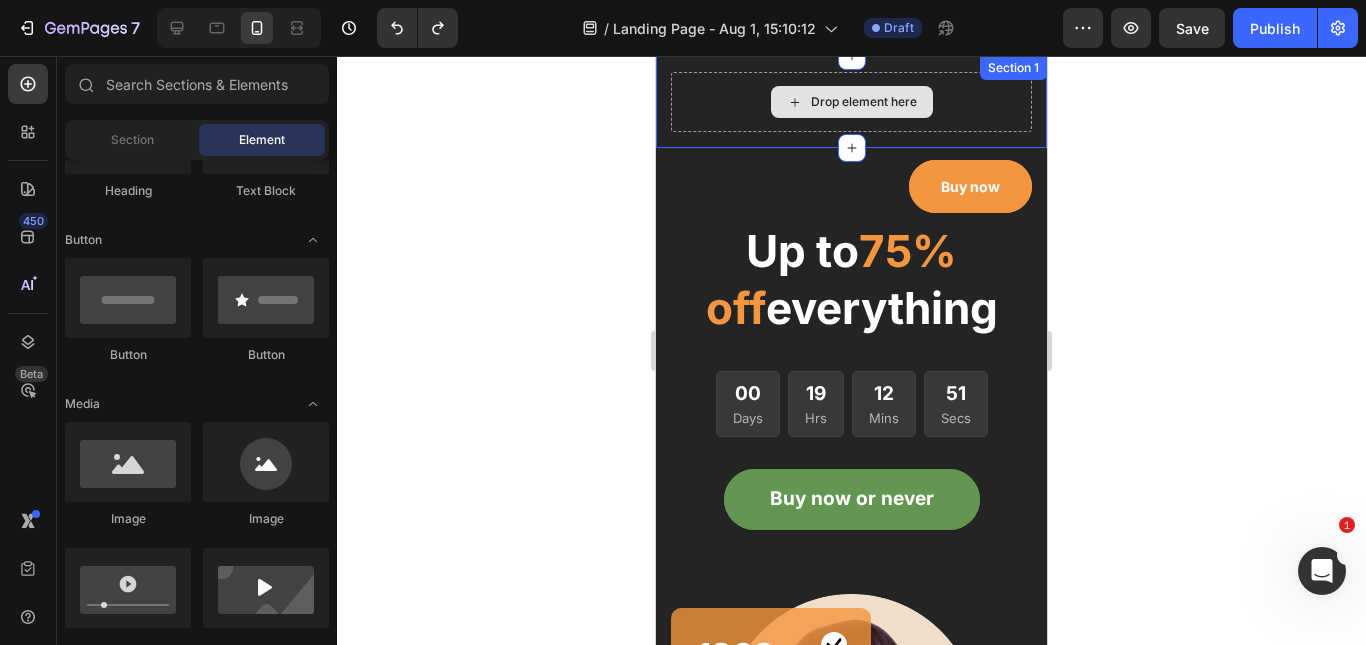 click on "Drop element here" at bounding box center (852, 102) 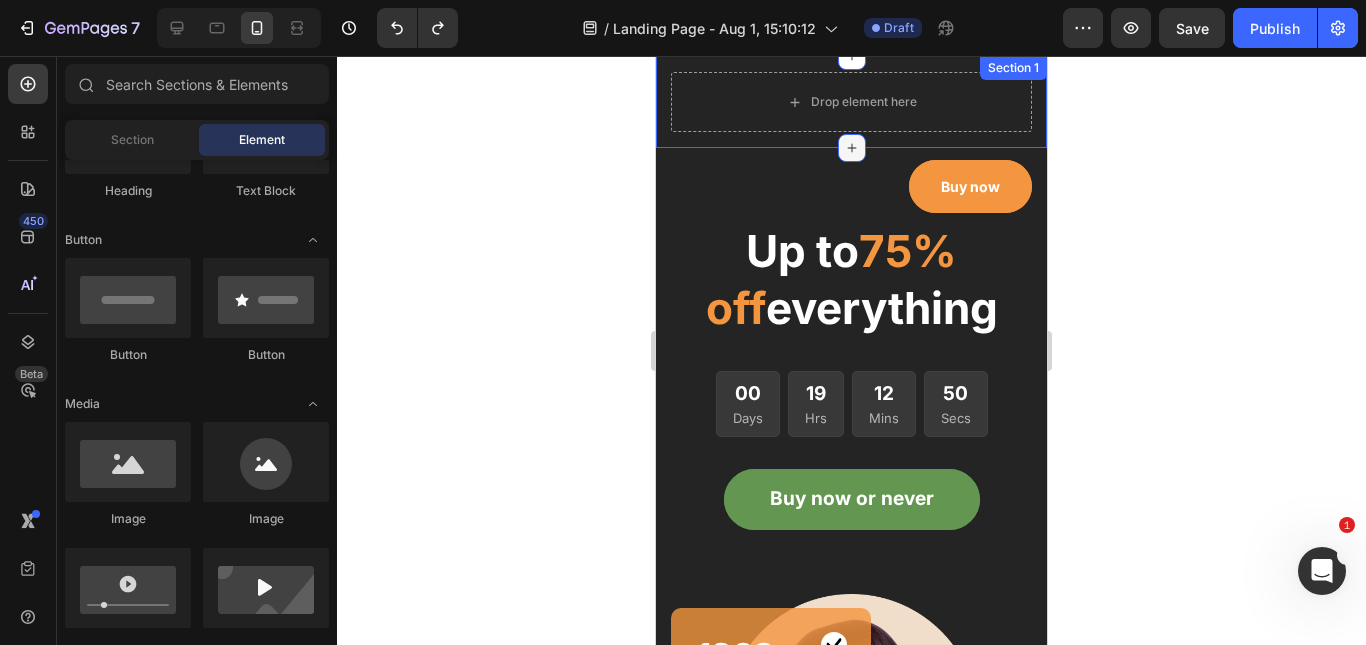 click at bounding box center [852, 148] 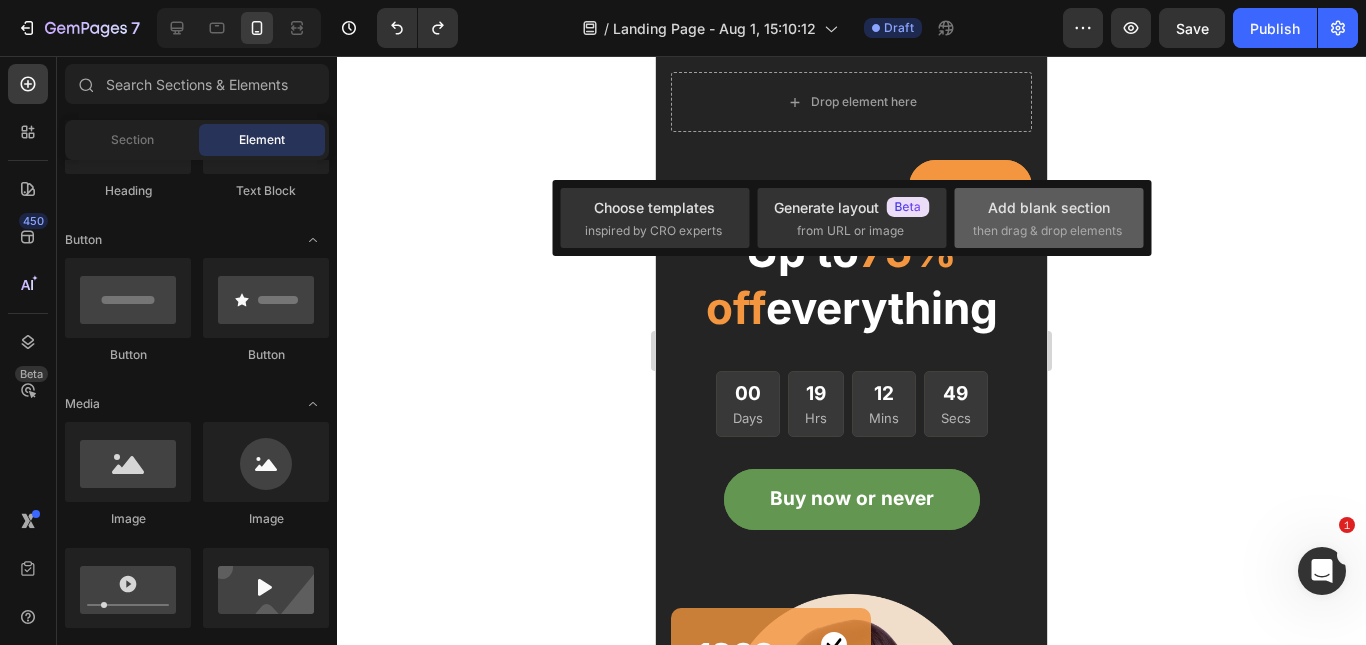 click on "then drag & drop elements" at bounding box center (1047, 231) 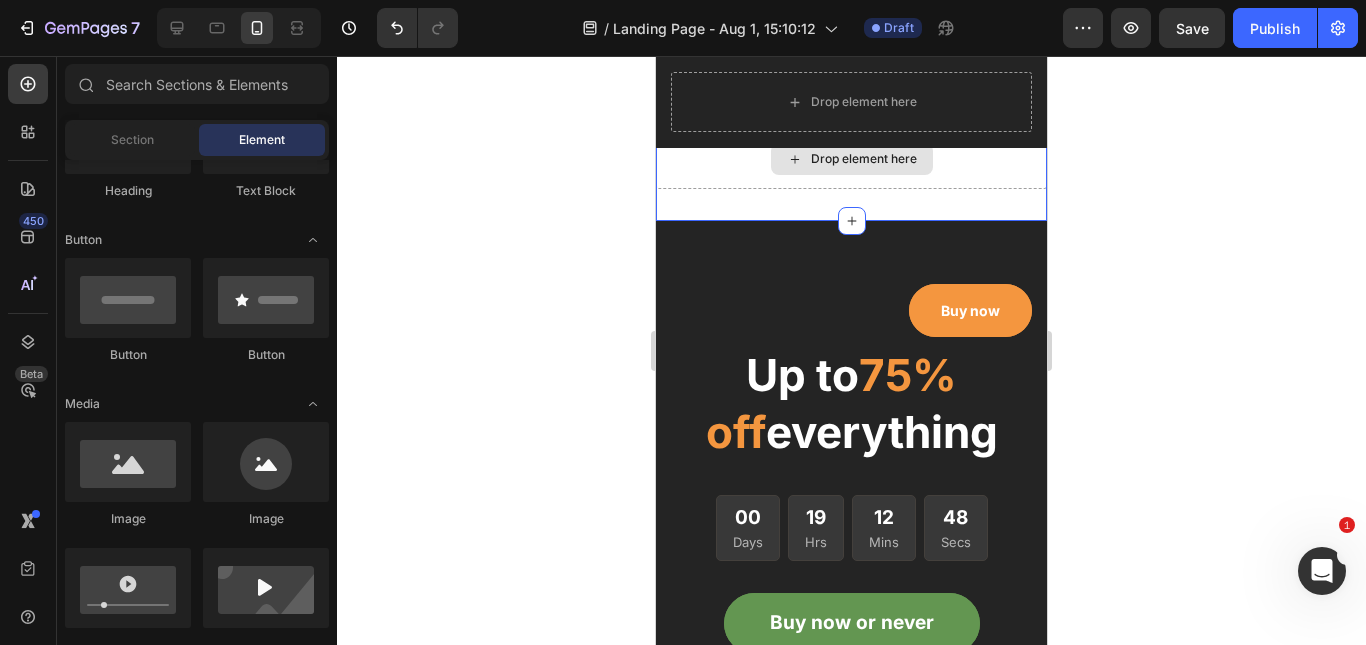 click on "Drop element here" at bounding box center [864, 159] 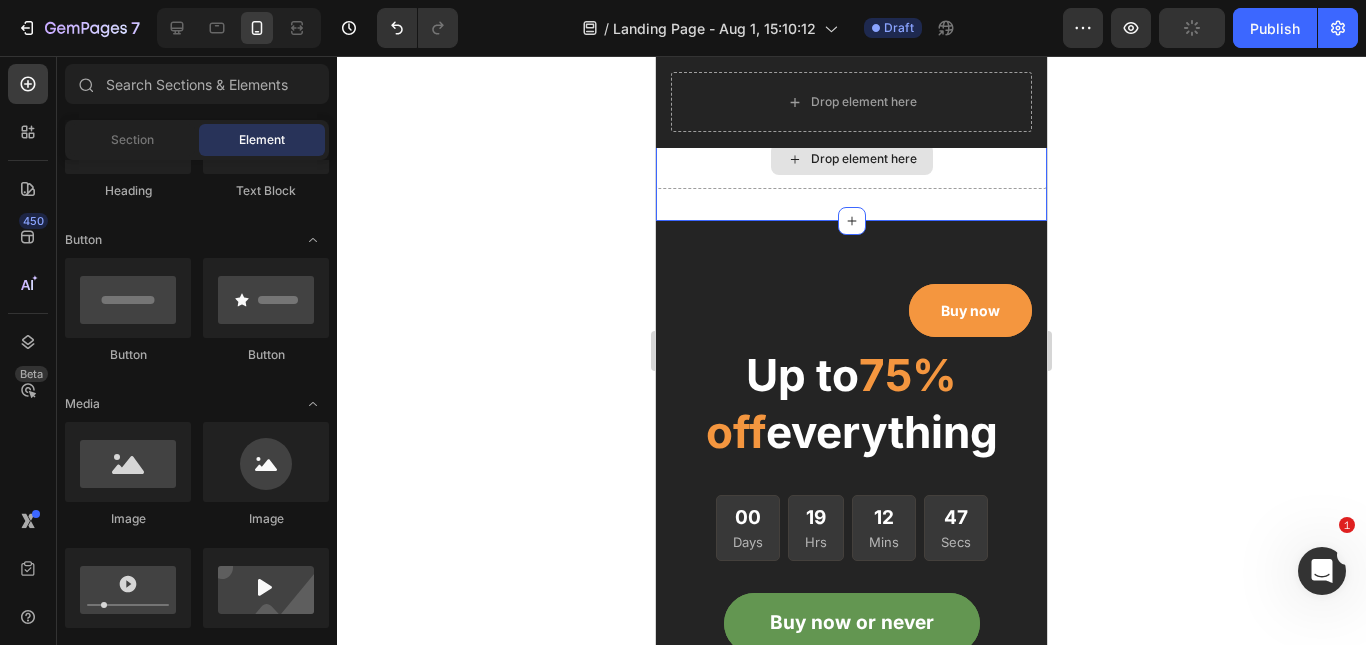 click on "Drop element here" at bounding box center (864, 159) 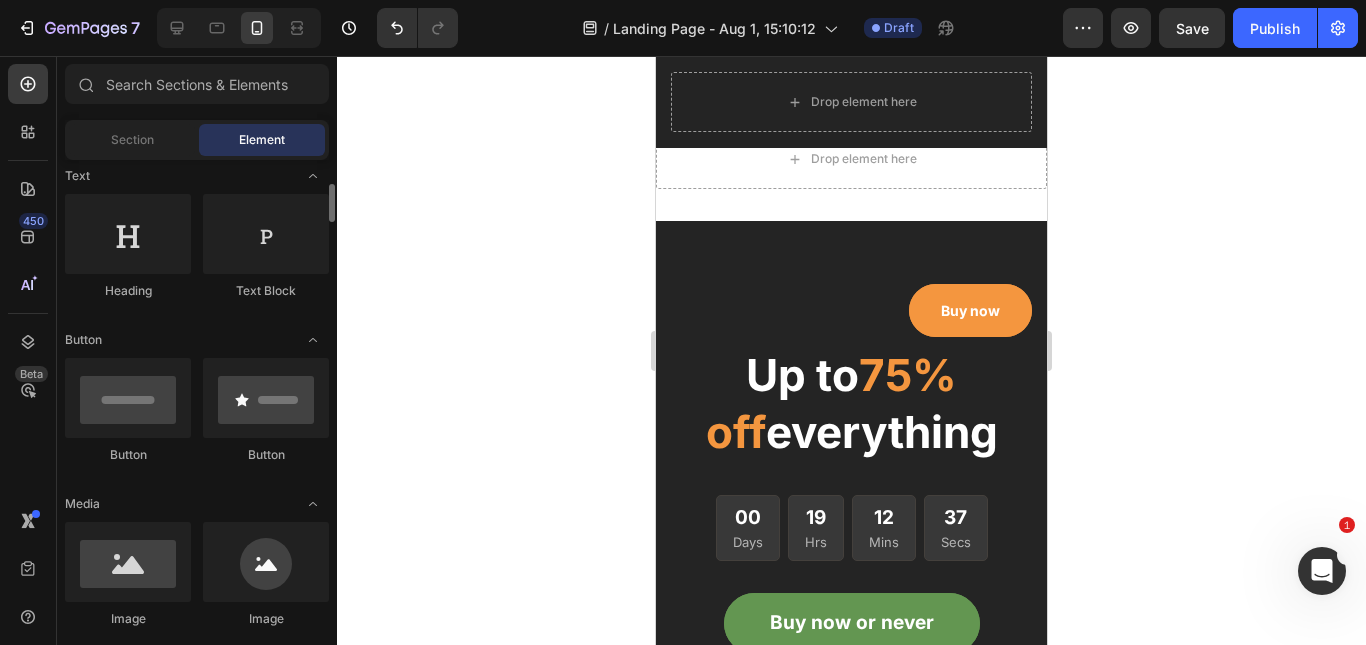 scroll, scrollTop: 400, scrollLeft: 0, axis: vertical 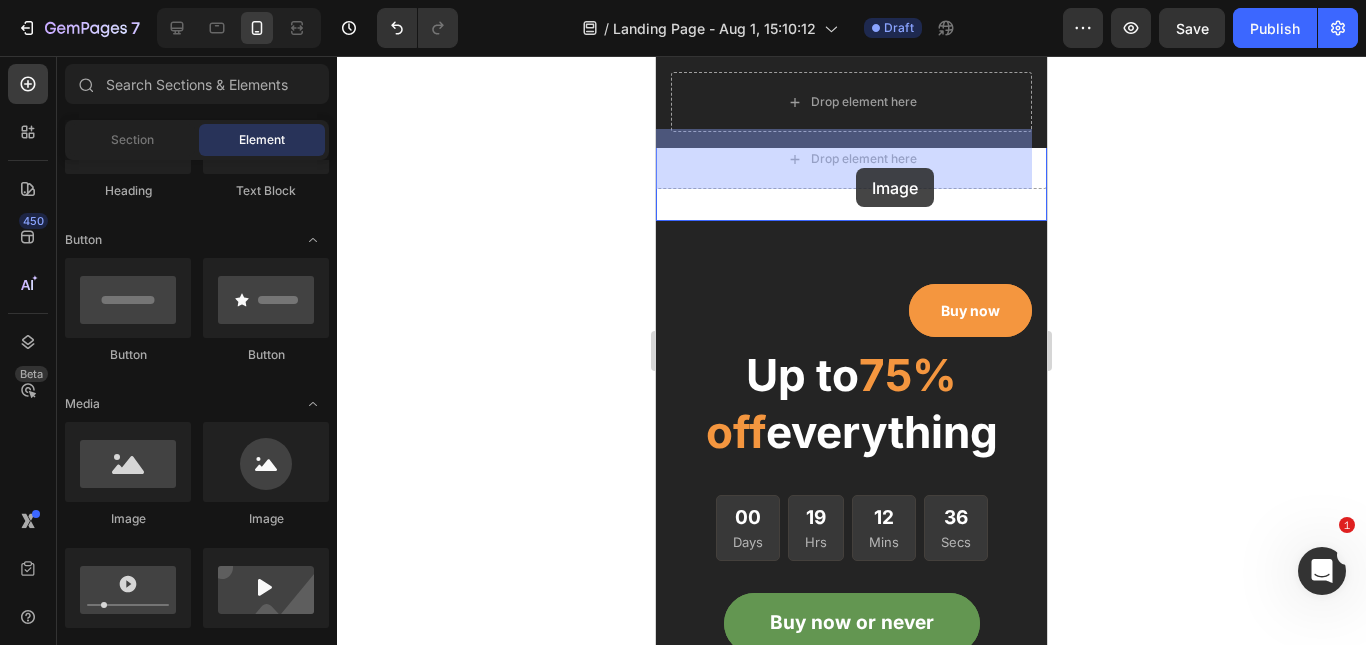 drag, startPoint x: 919, startPoint y: 483, endPoint x: 852, endPoint y: 167, distance: 323.02478 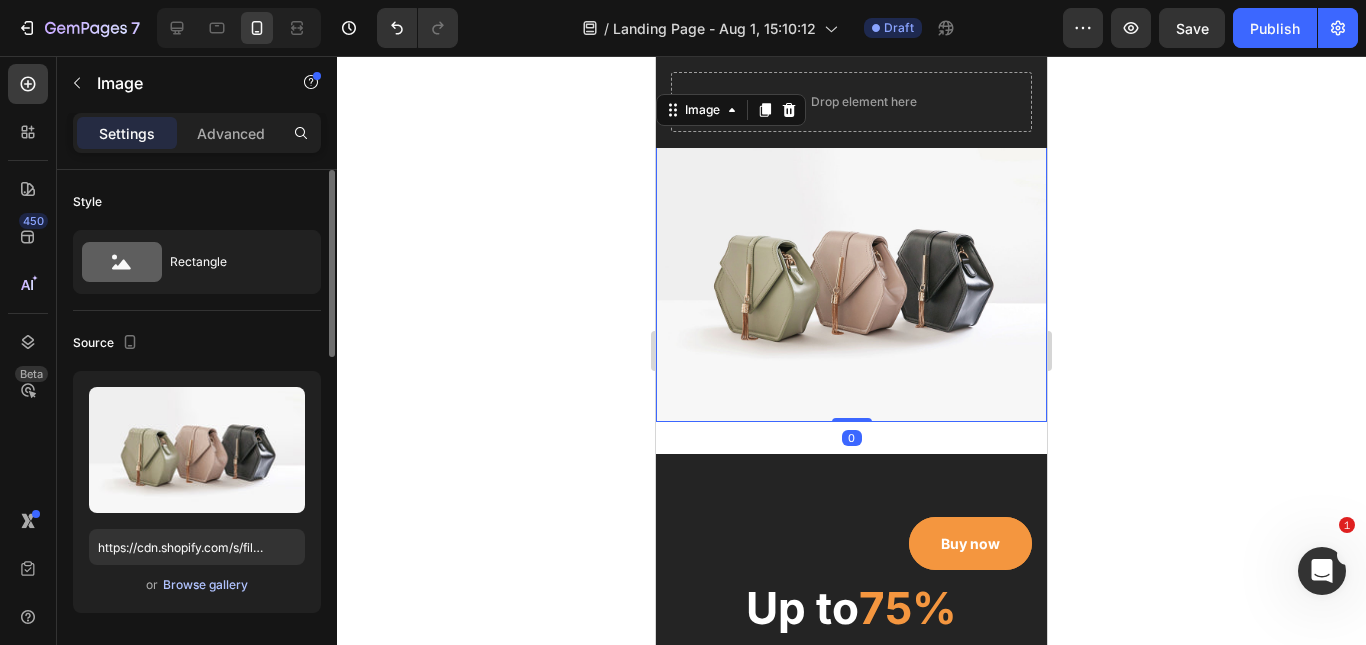 click on "Browse gallery" at bounding box center (205, 585) 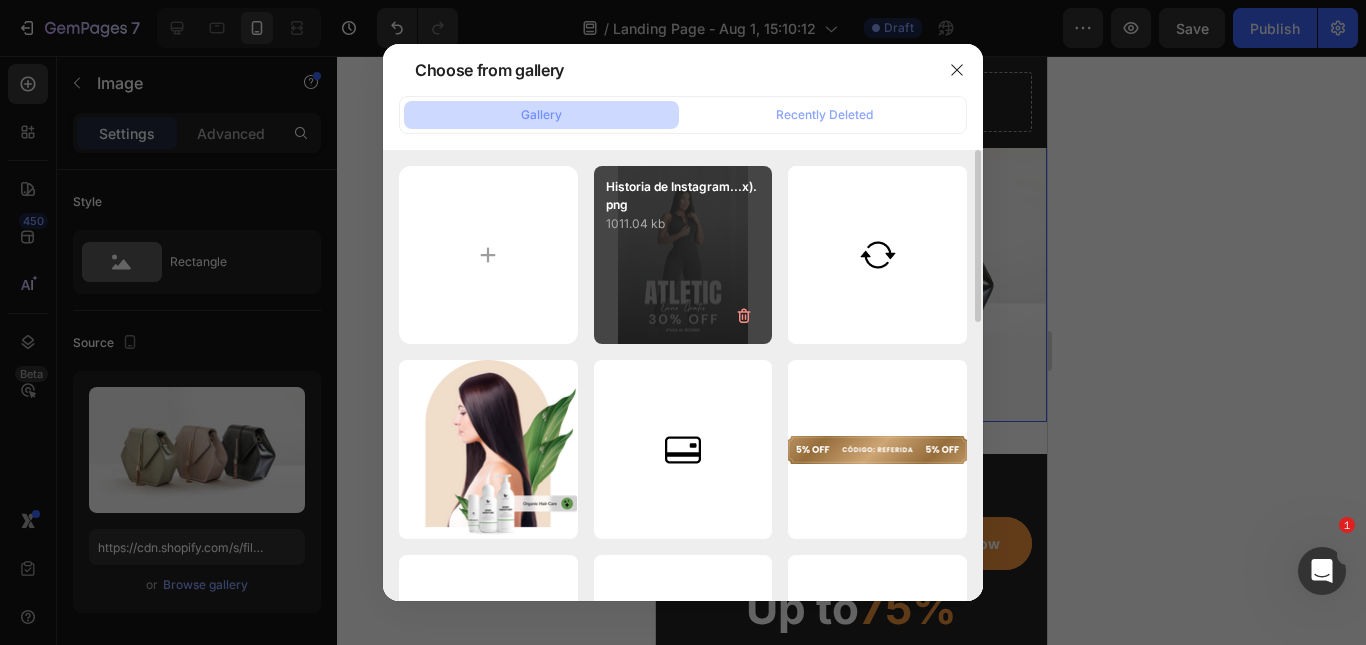 click on "Historia de Instagram...x).png [FILE_SIZE]" at bounding box center [683, 255] 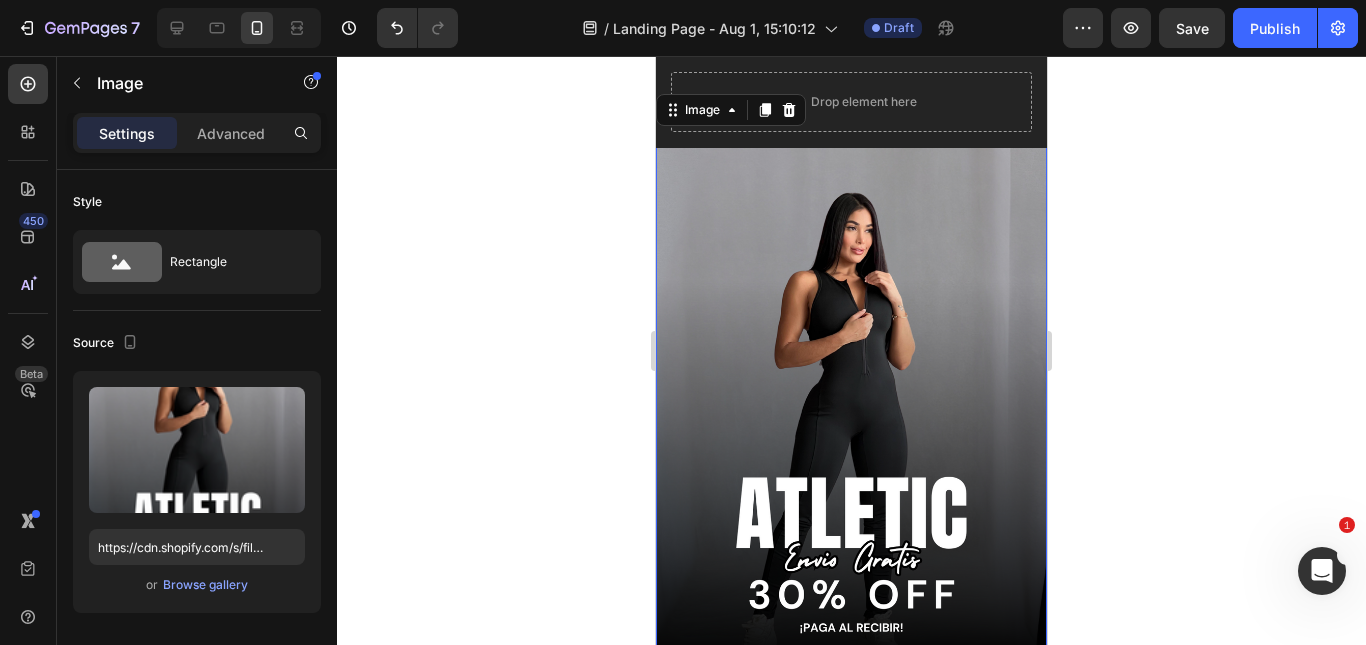 click 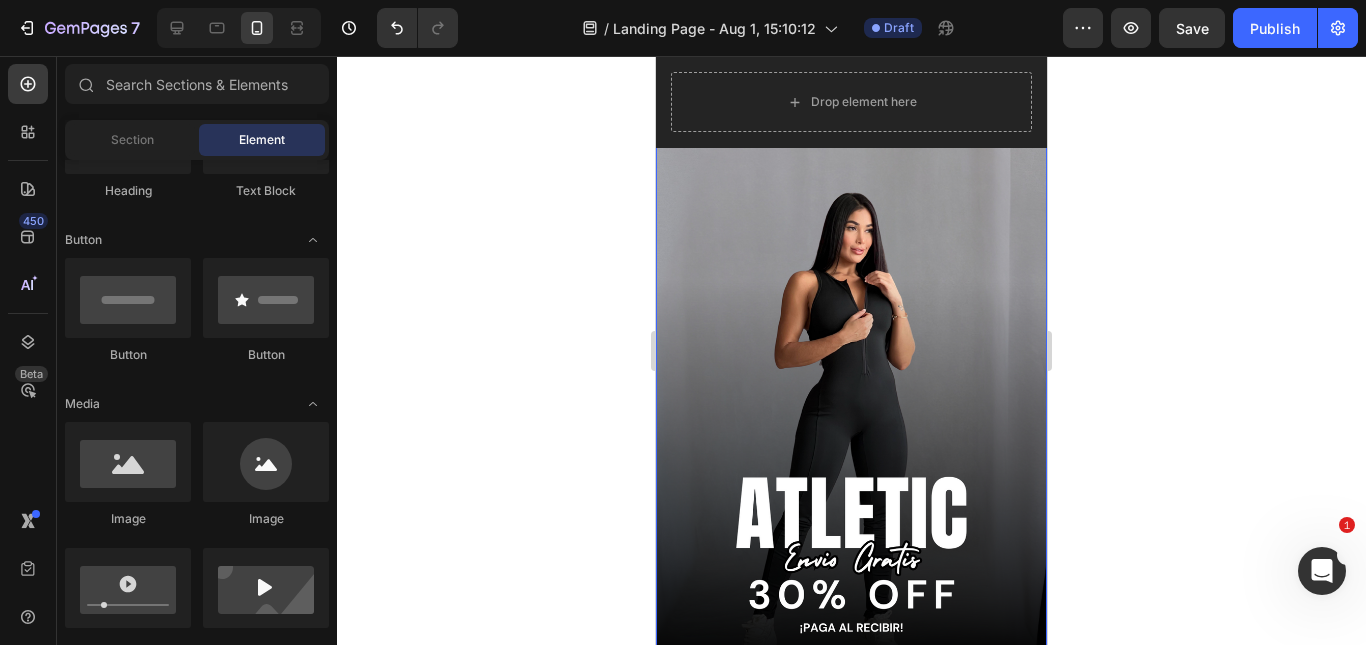 scroll, scrollTop: 300, scrollLeft: 0, axis: vertical 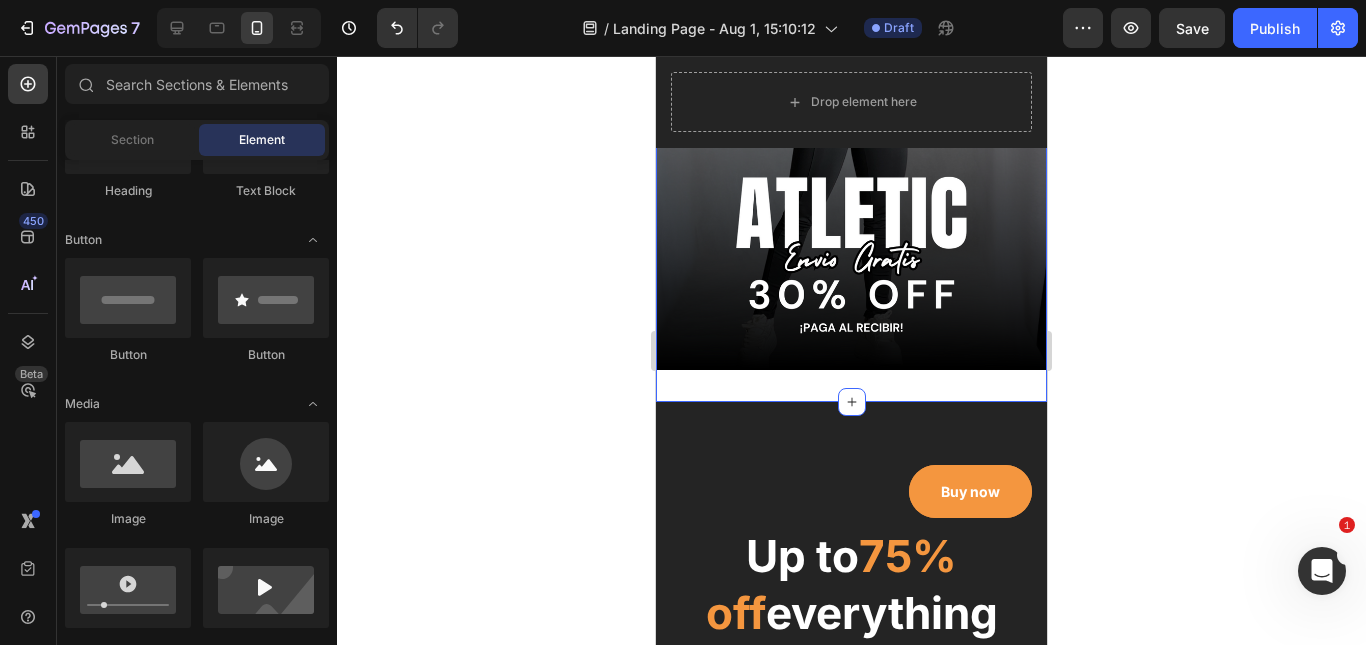click on "Image Section 2" at bounding box center (851, 99) 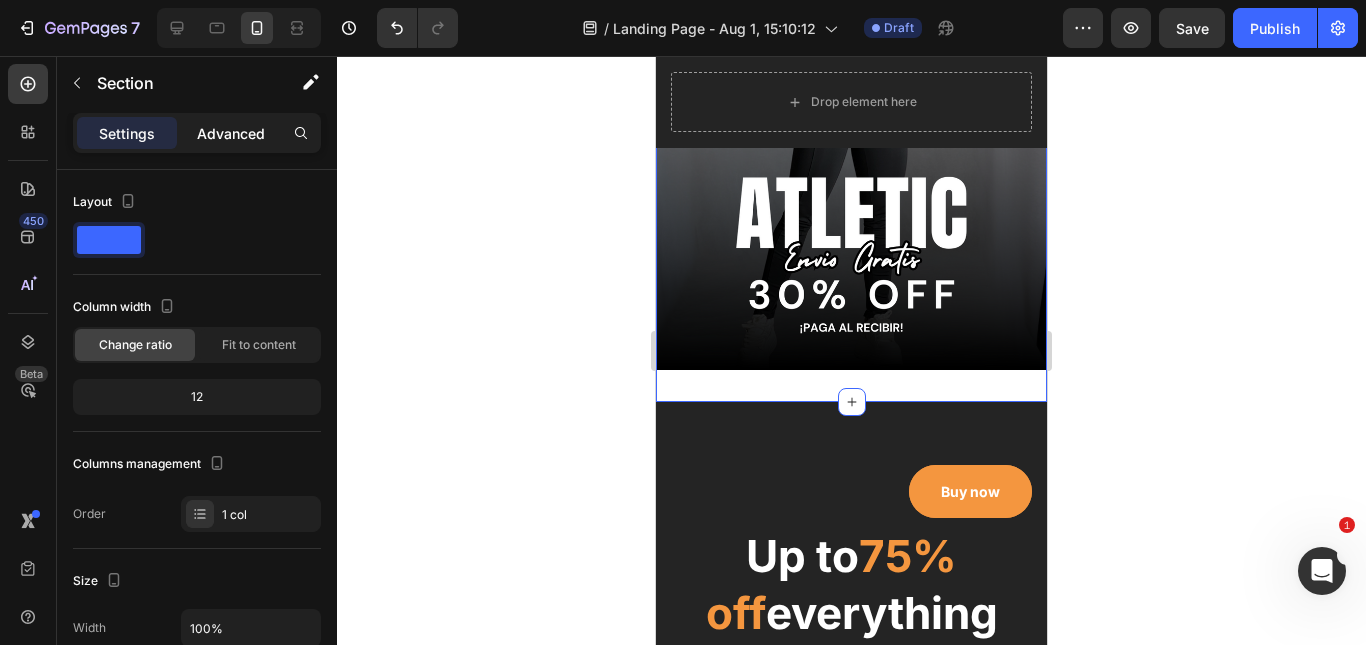click on "Advanced" at bounding box center (231, 133) 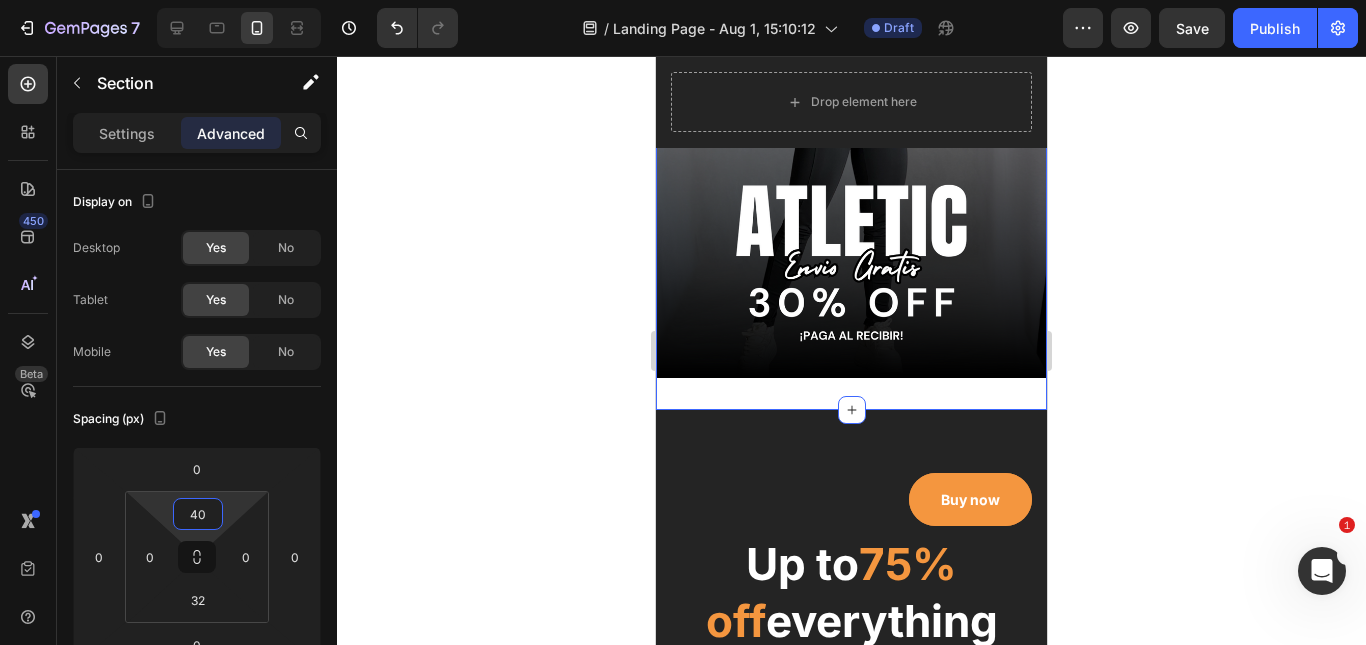 type on "38" 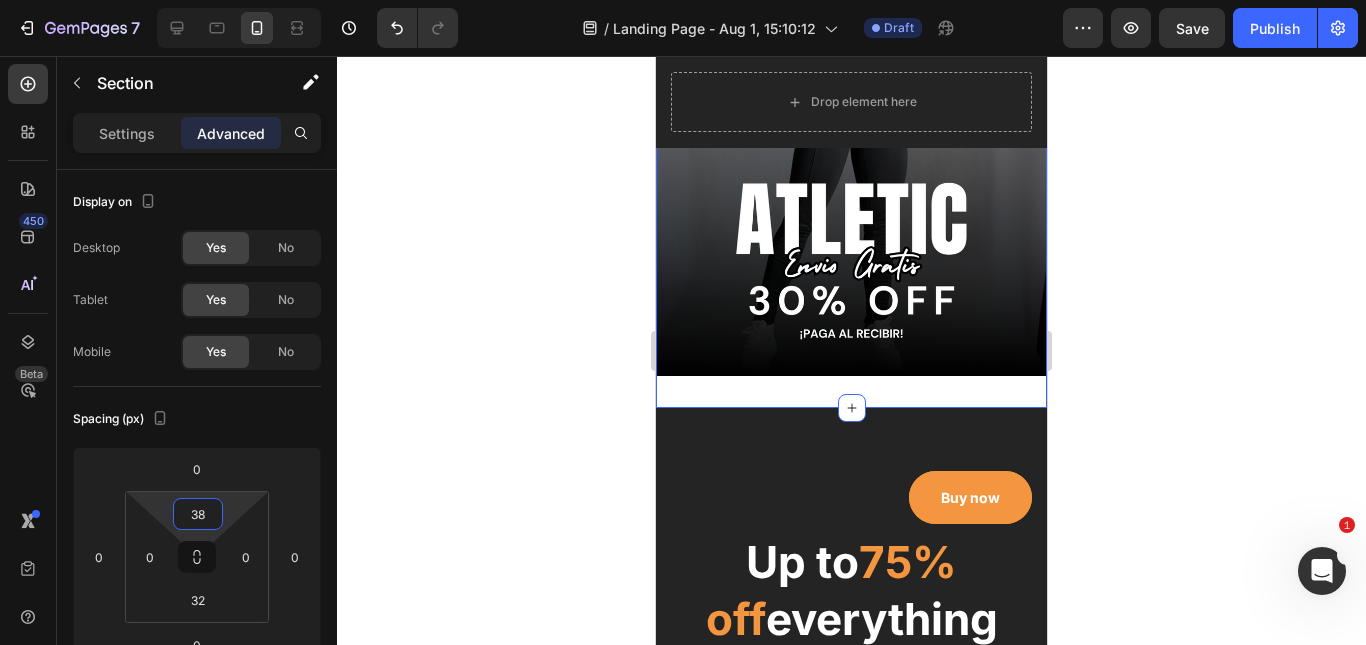 drag, startPoint x: 228, startPoint y: 501, endPoint x: 234, endPoint y: 483, distance: 18.973665 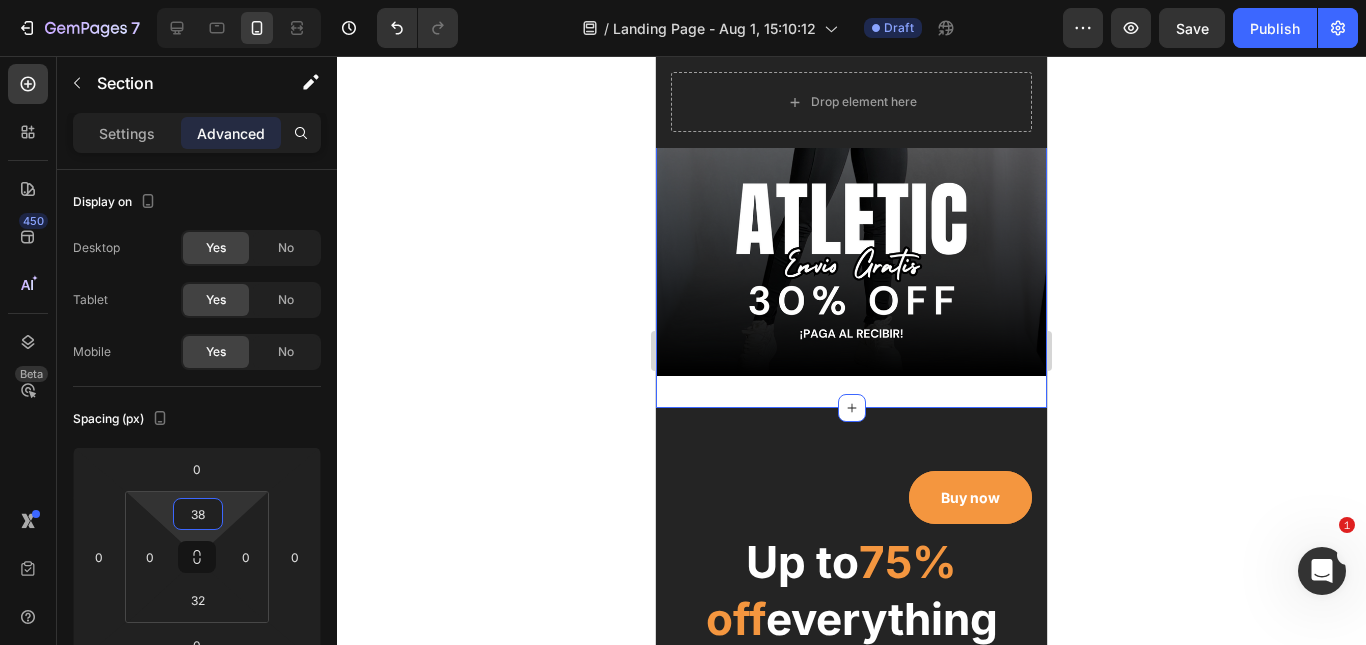 click on "7  Version history  /  Landing Page - Aug 1, 15:10:12 Draft Preview  Save   Publish  450 Beta Sections(18) Elements(83) Section Element Hero Section Product Detail Brands Trusted Badges Guarantee Product Breakdown How to use Testimonials Compare Bundle FAQs Social Proof Brand Story Product List Collection Blog List Contact Sticky Add to Cart Custom Footer Browse Library 450 Layout
Row
Row
Row
Row Text
Heading
Text Block Button
Button
Button Media
Image
Image" at bounding box center (683, 0) 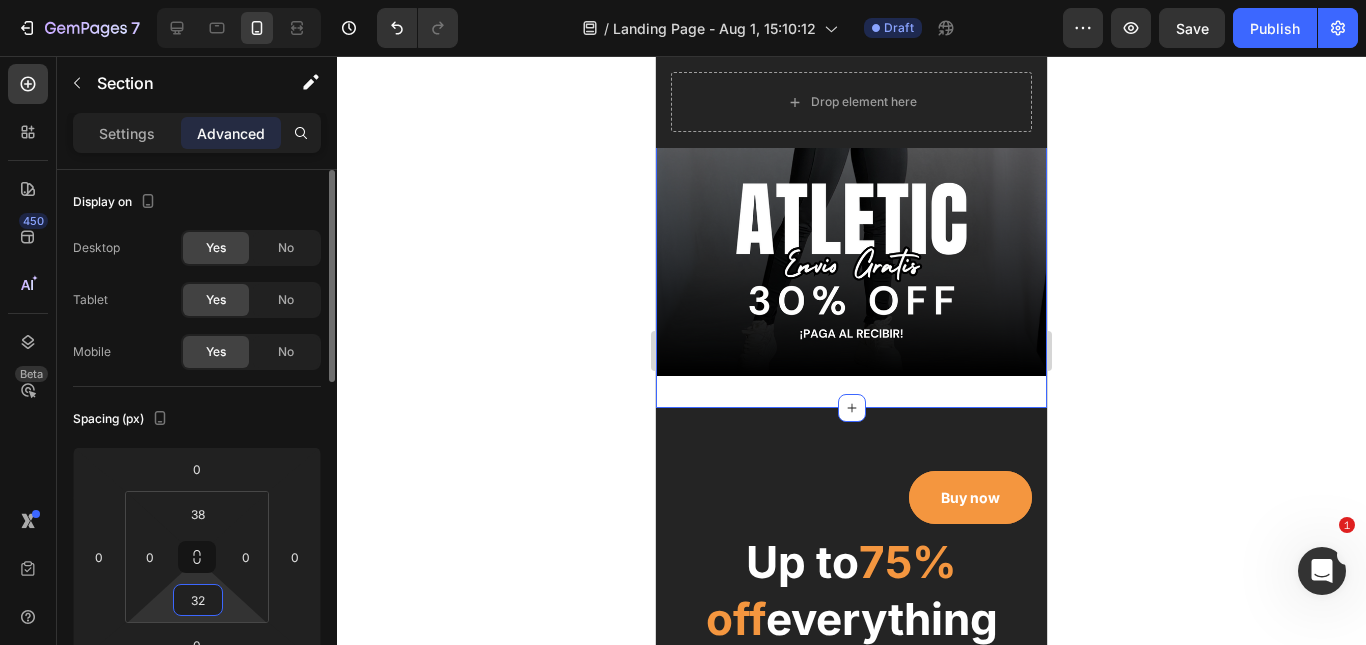 click on "38 0 32 0" at bounding box center (197, 557) 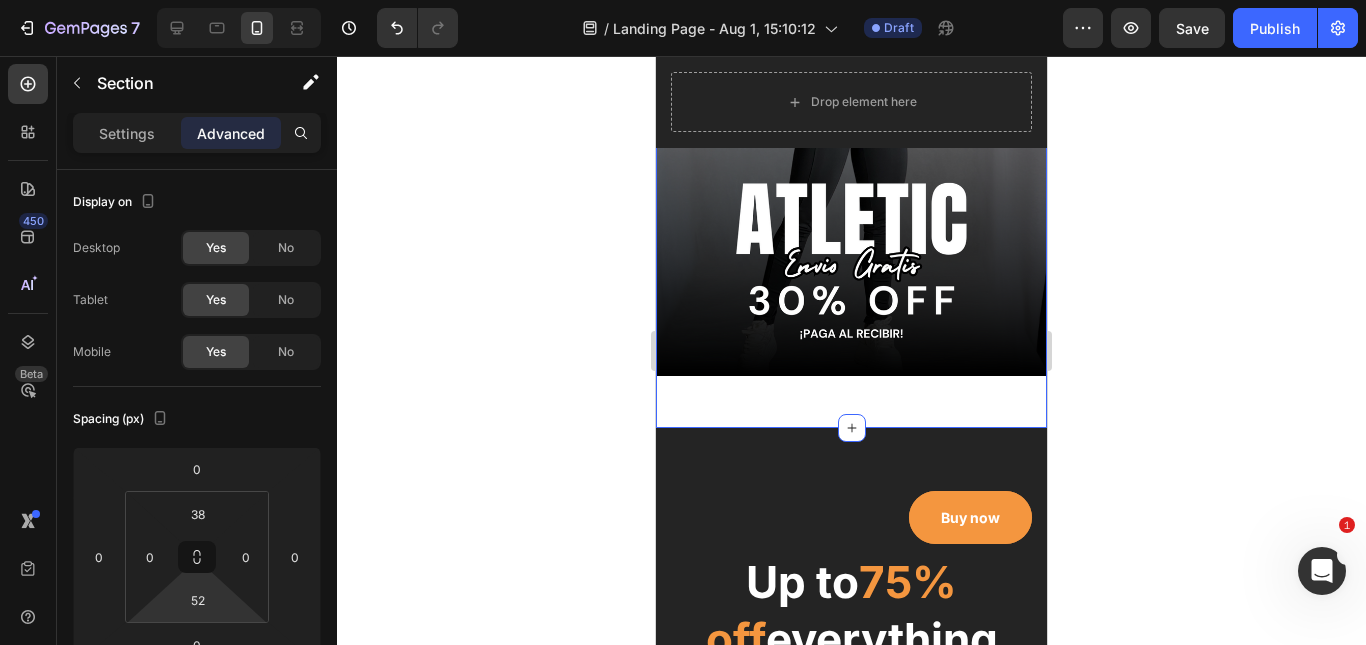 type on "0" 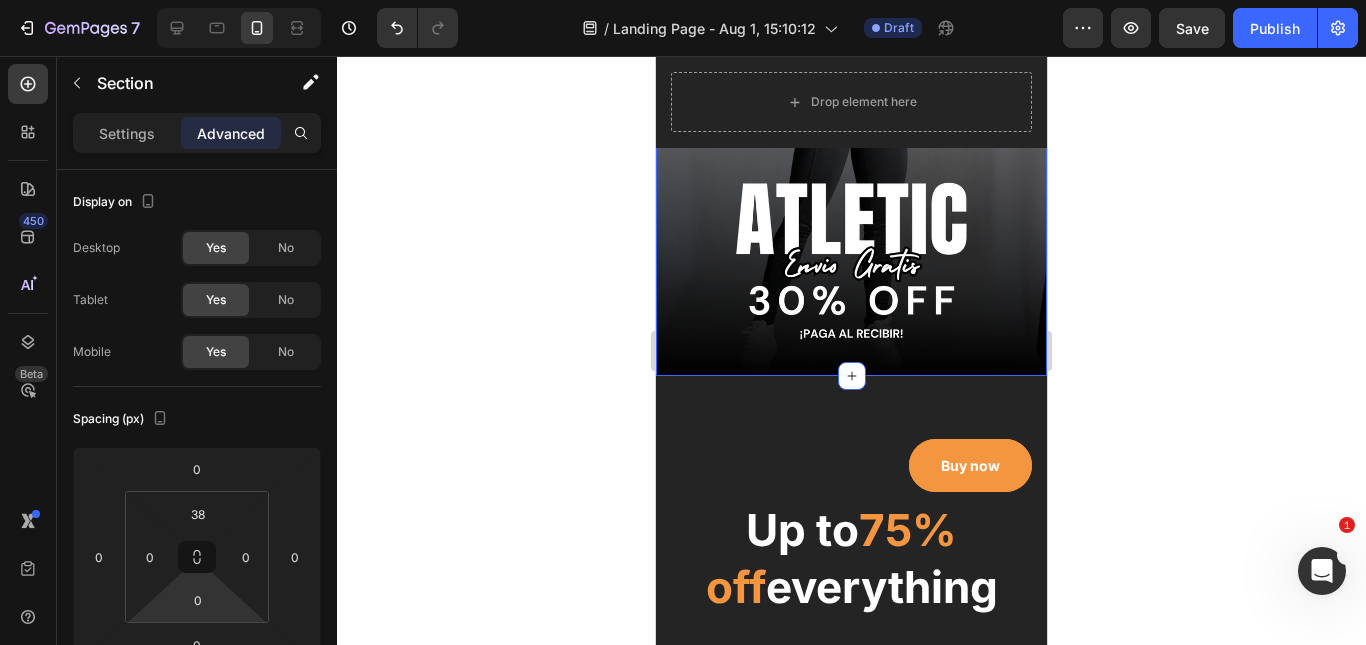 drag, startPoint x: 236, startPoint y: 585, endPoint x: 234, endPoint y: 627, distance: 42.047592 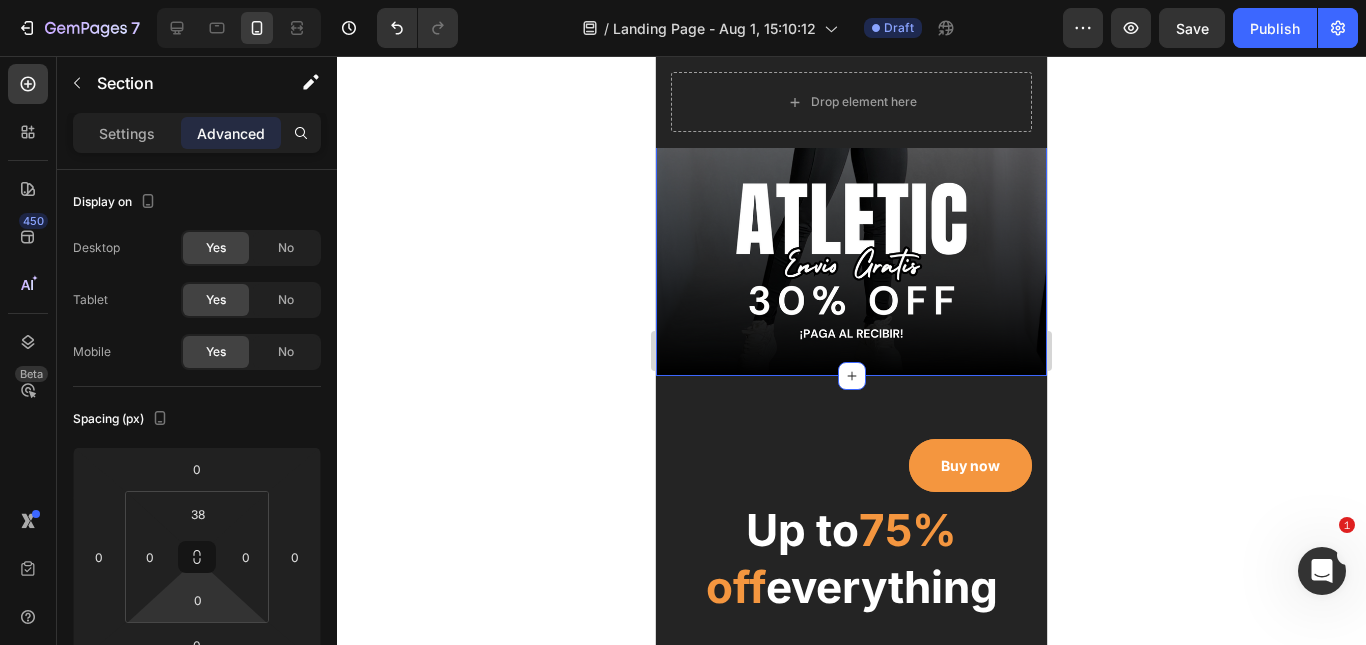 click 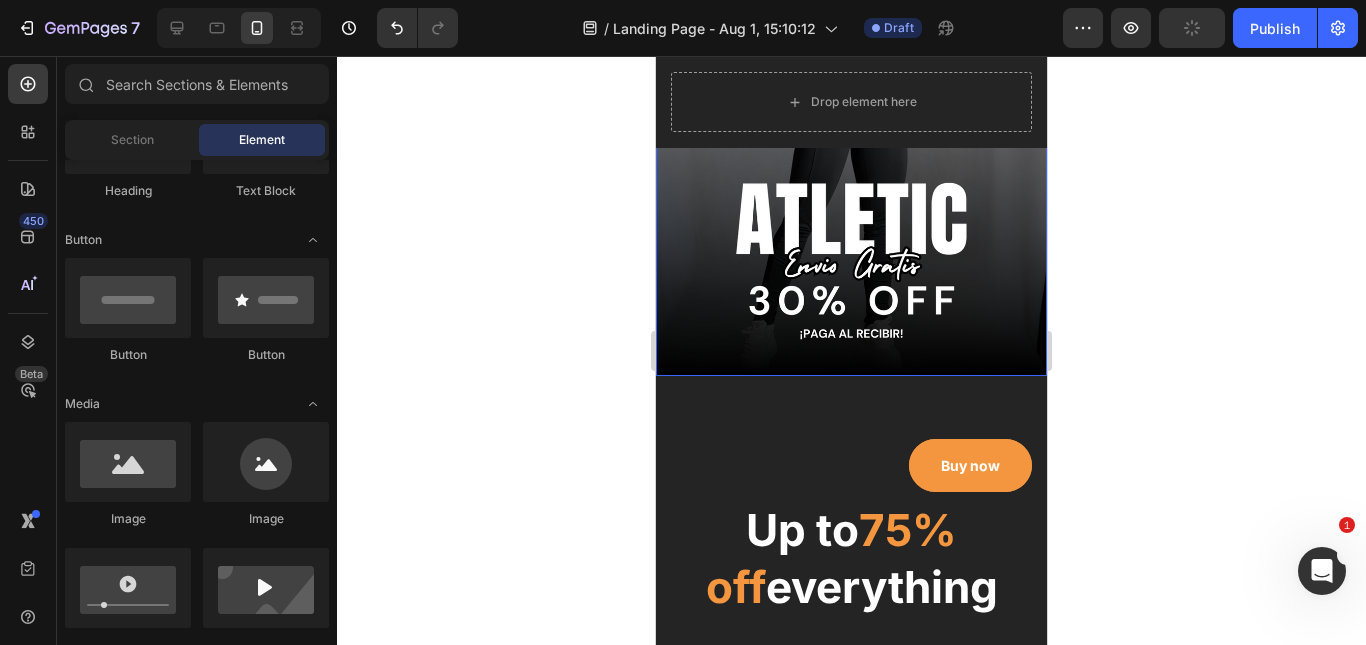 scroll, scrollTop: 100, scrollLeft: 0, axis: vertical 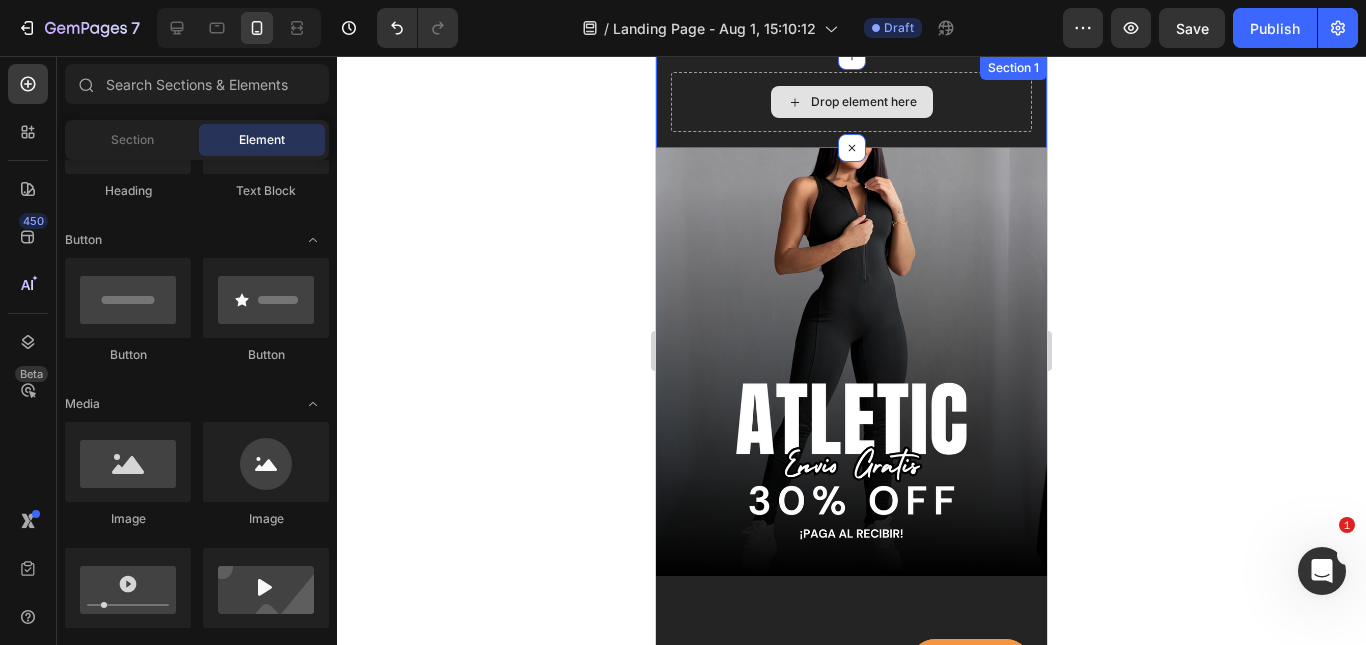 click on "Drop element here Section 1" at bounding box center [851, 102] 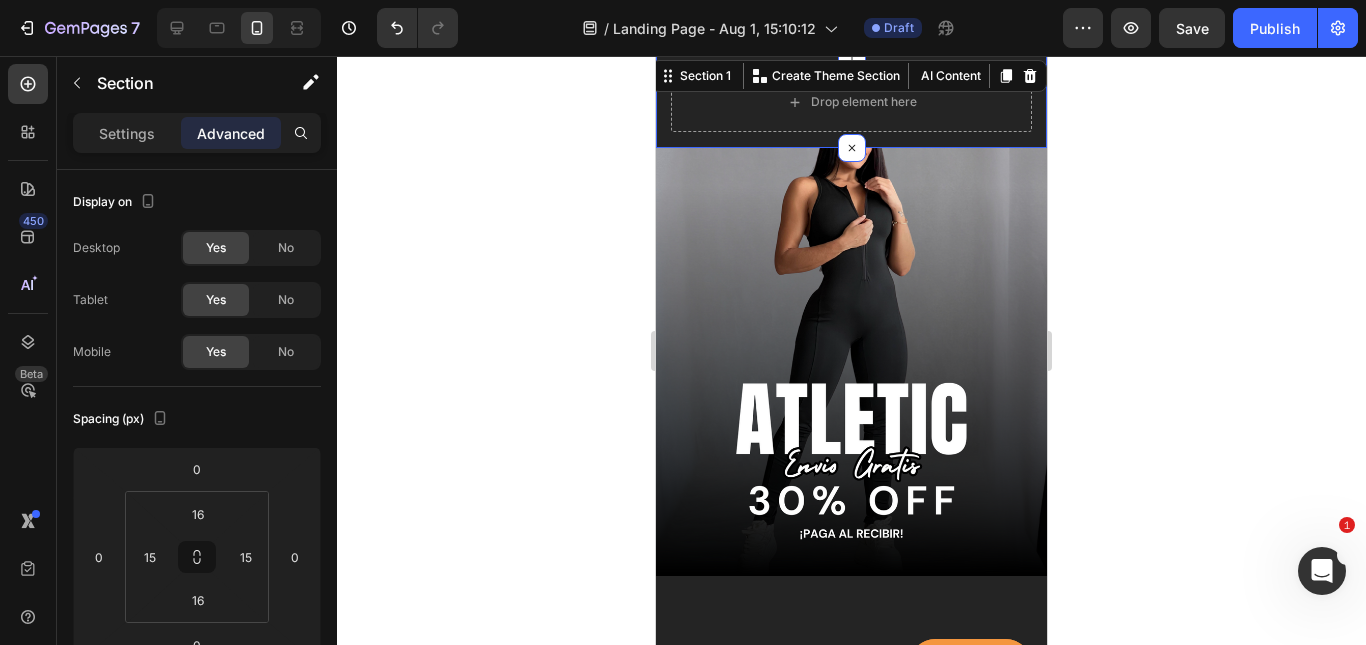 scroll, scrollTop: 0, scrollLeft: 0, axis: both 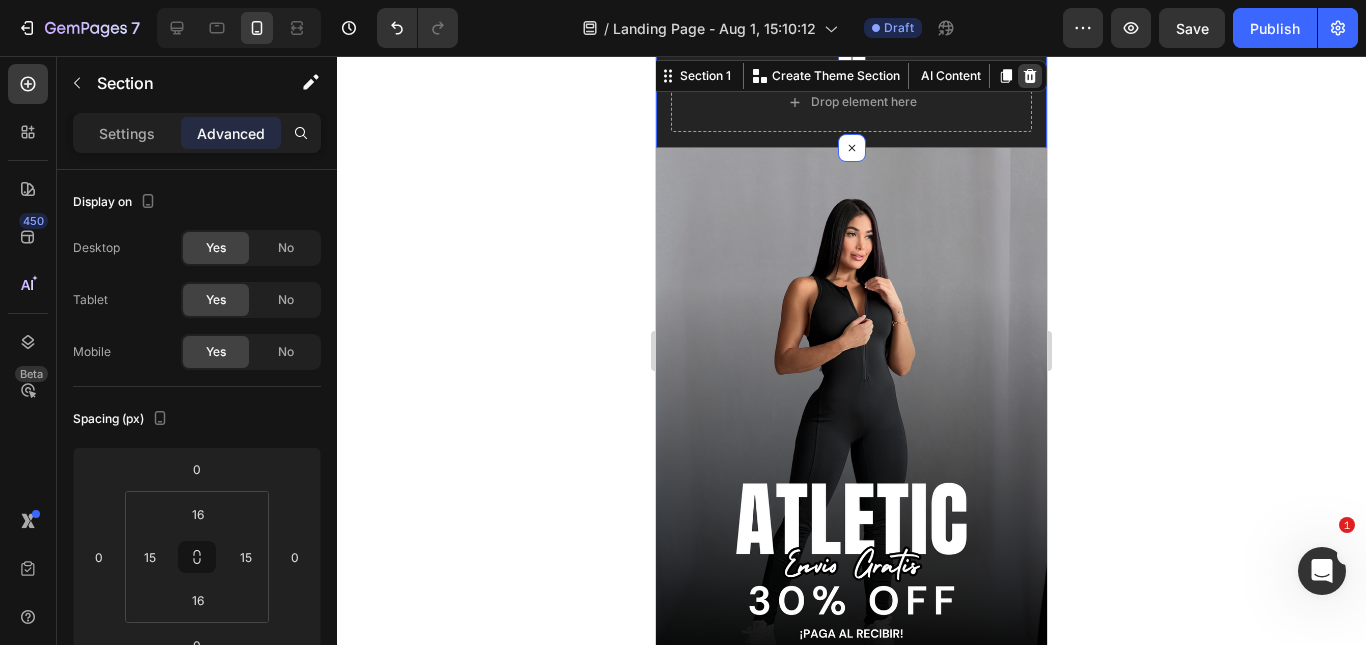 click 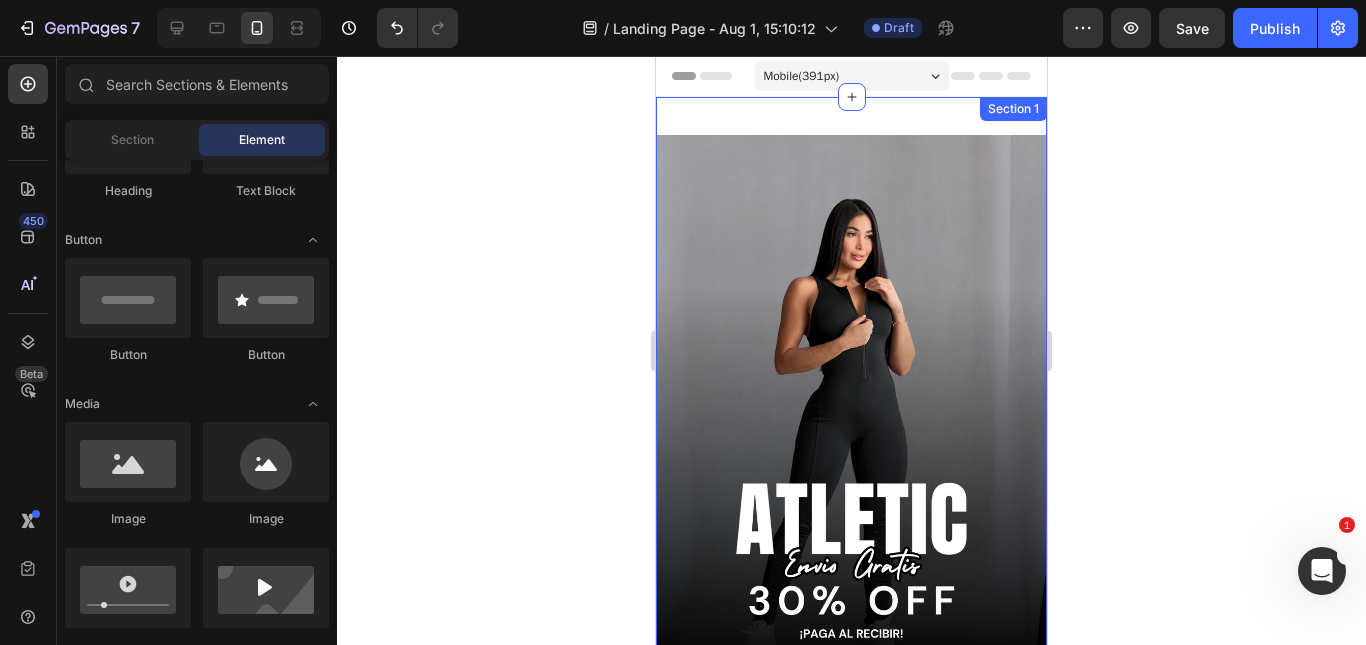 click on "Image Section 1" at bounding box center [851, 386] 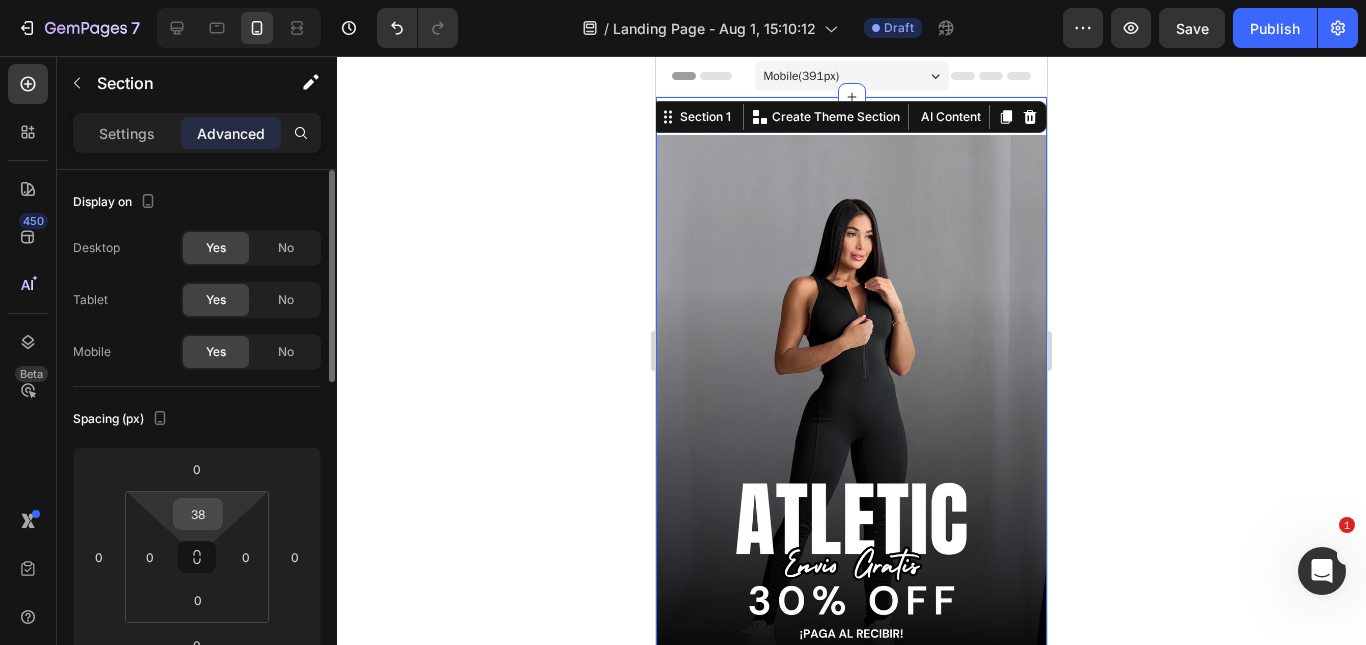 click on "38" at bounding box center (198, 514) 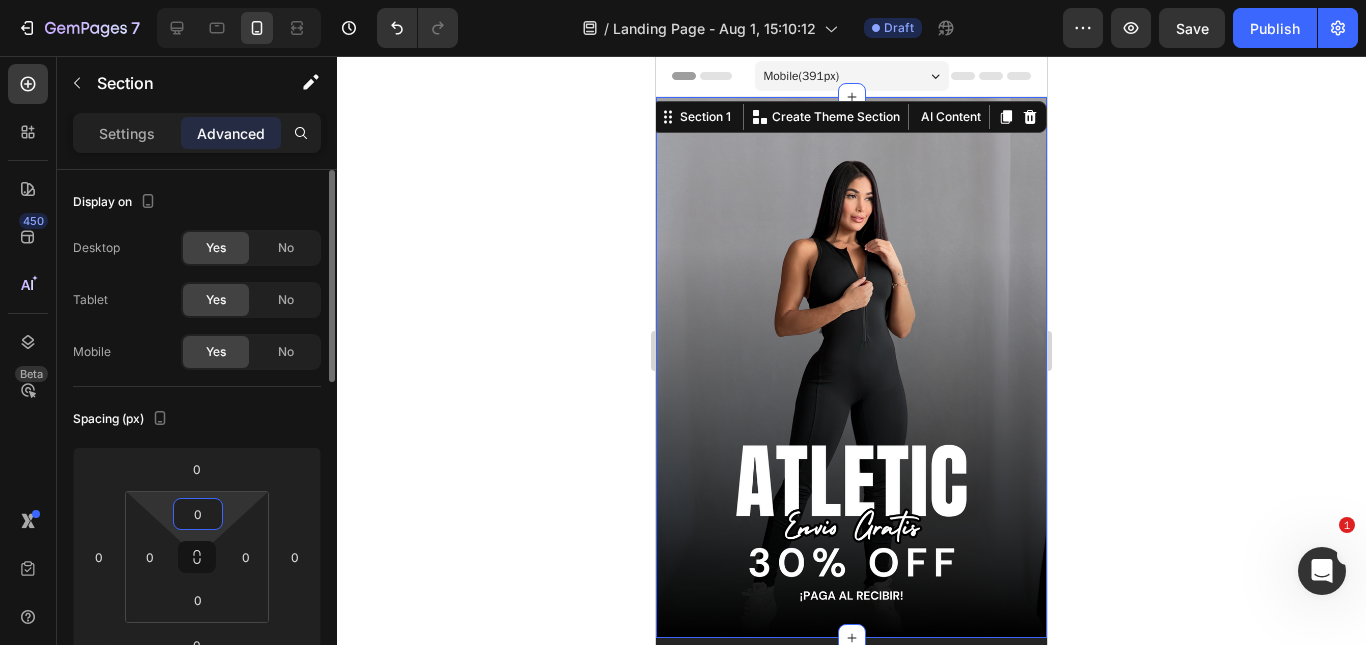 type on "0" 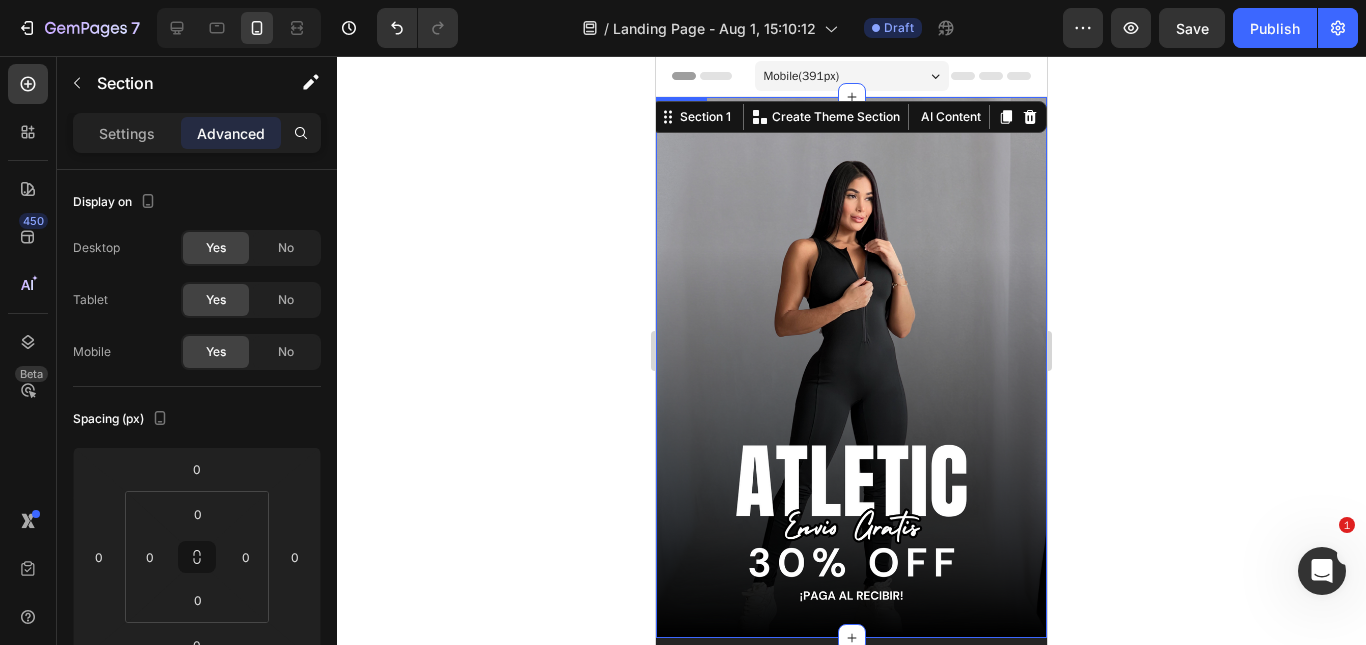 click 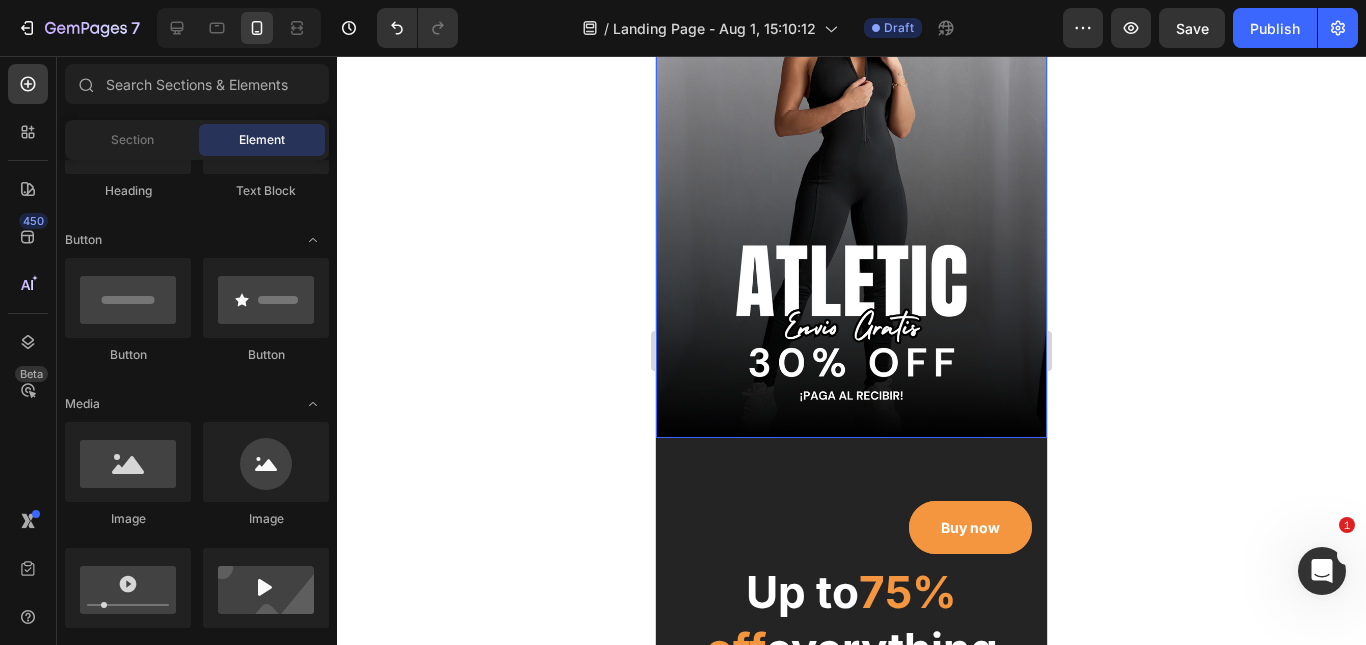 scroll, scrollTop: 300, scrollLeft: 0, axis: vertical 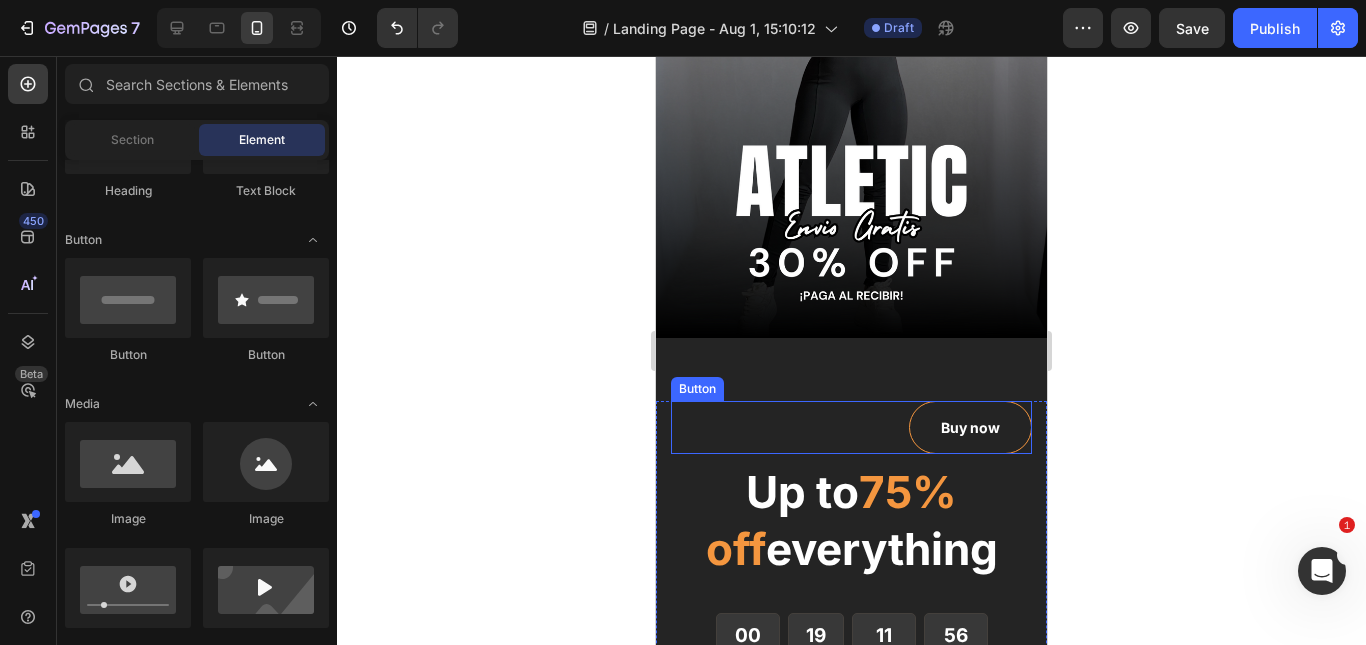 click on "Buy now" at bounding box center (970, 427) 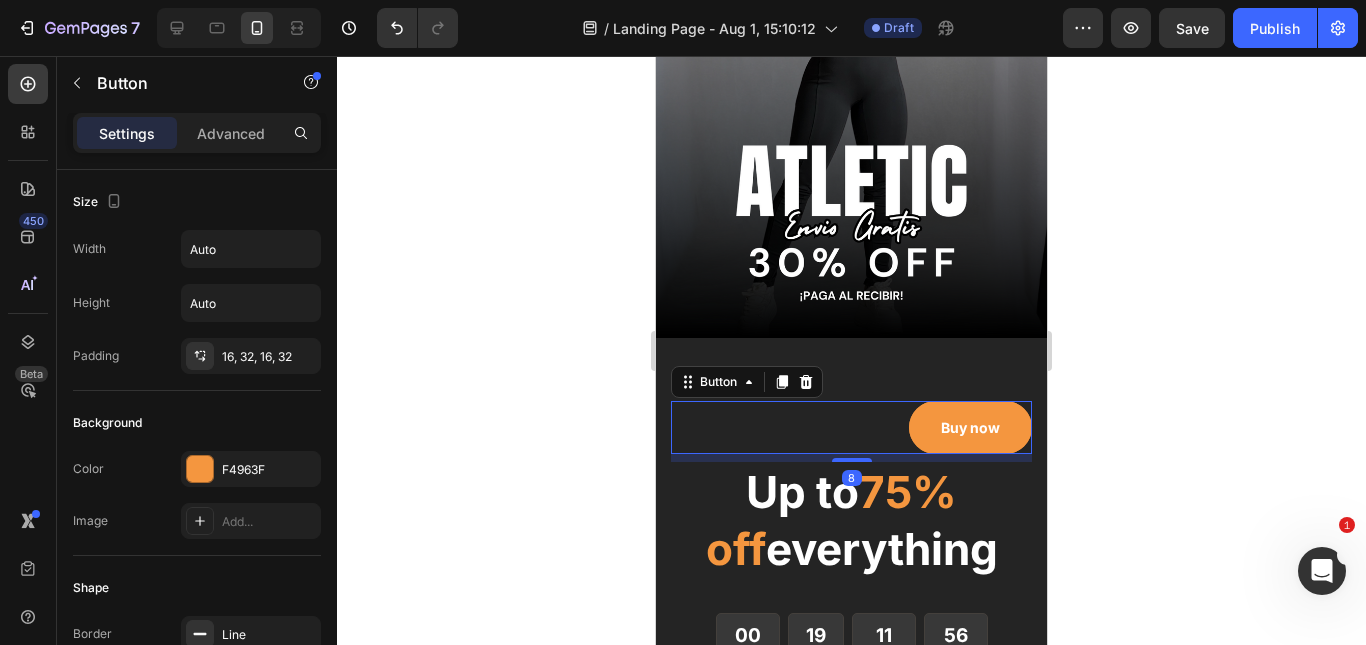 click on "Buy now Button   8" at bounding box center [851, 427] 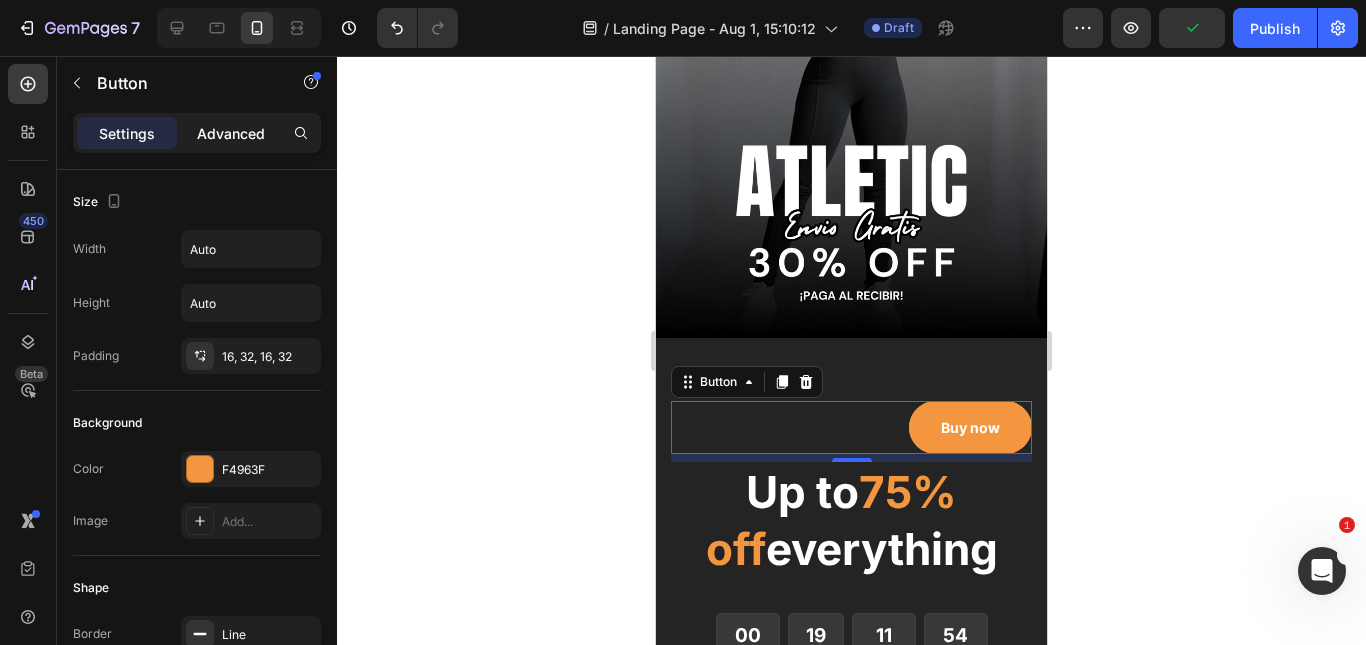 click on "Advanced" at bounding box center [231, 133] 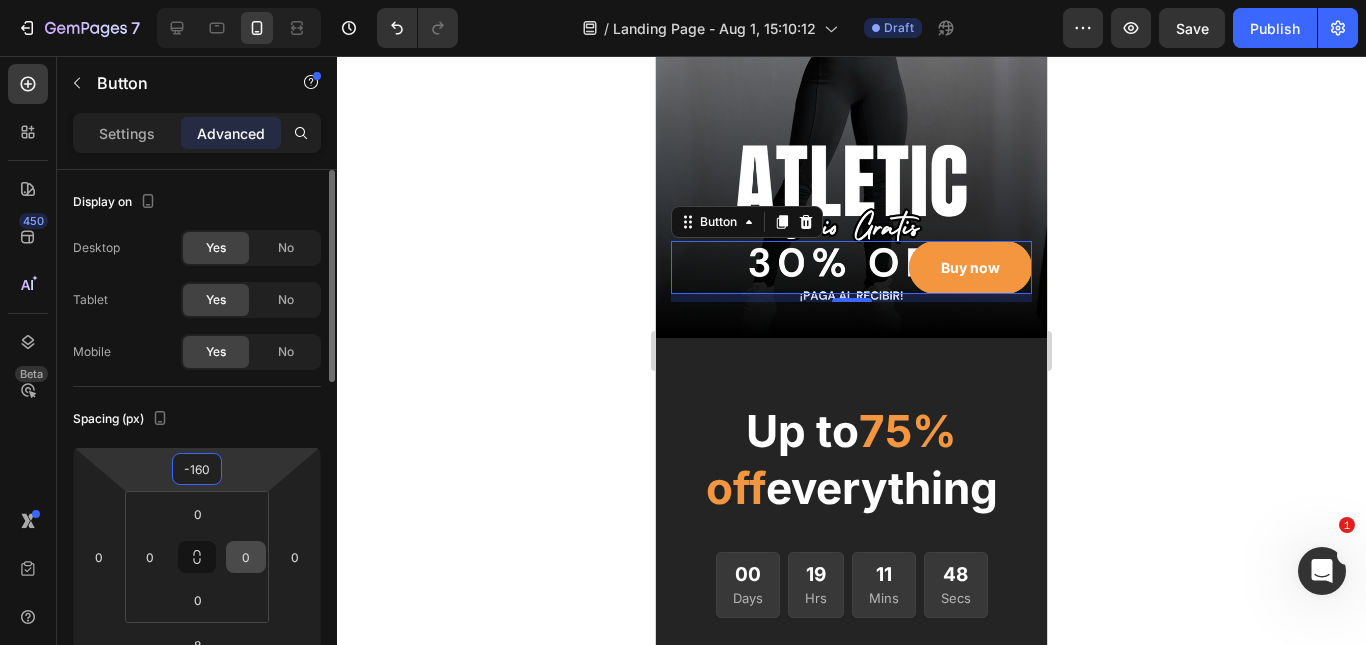 drag, startPoint x: 232, startPoint y: 470, endPoint x: 242, endPoint y: 547, distance: 77.64664 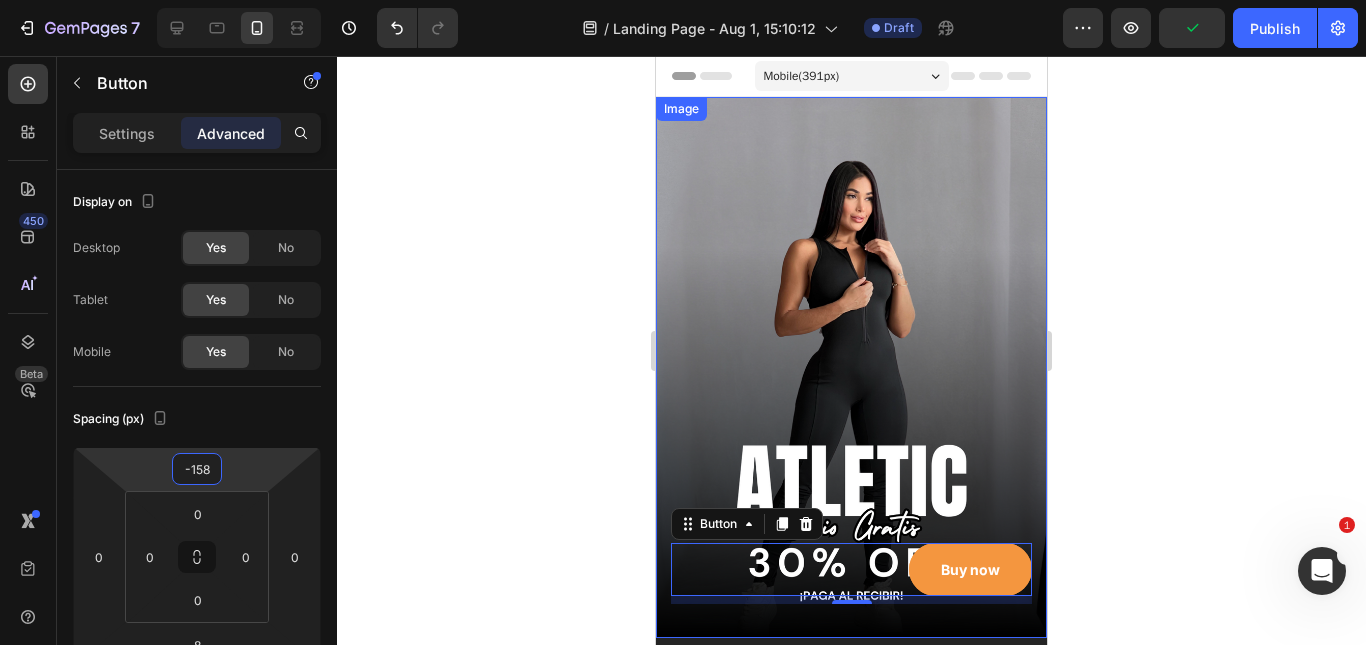 scroll, scrollTop: 100, scrollLeft: 0, axis: vertical 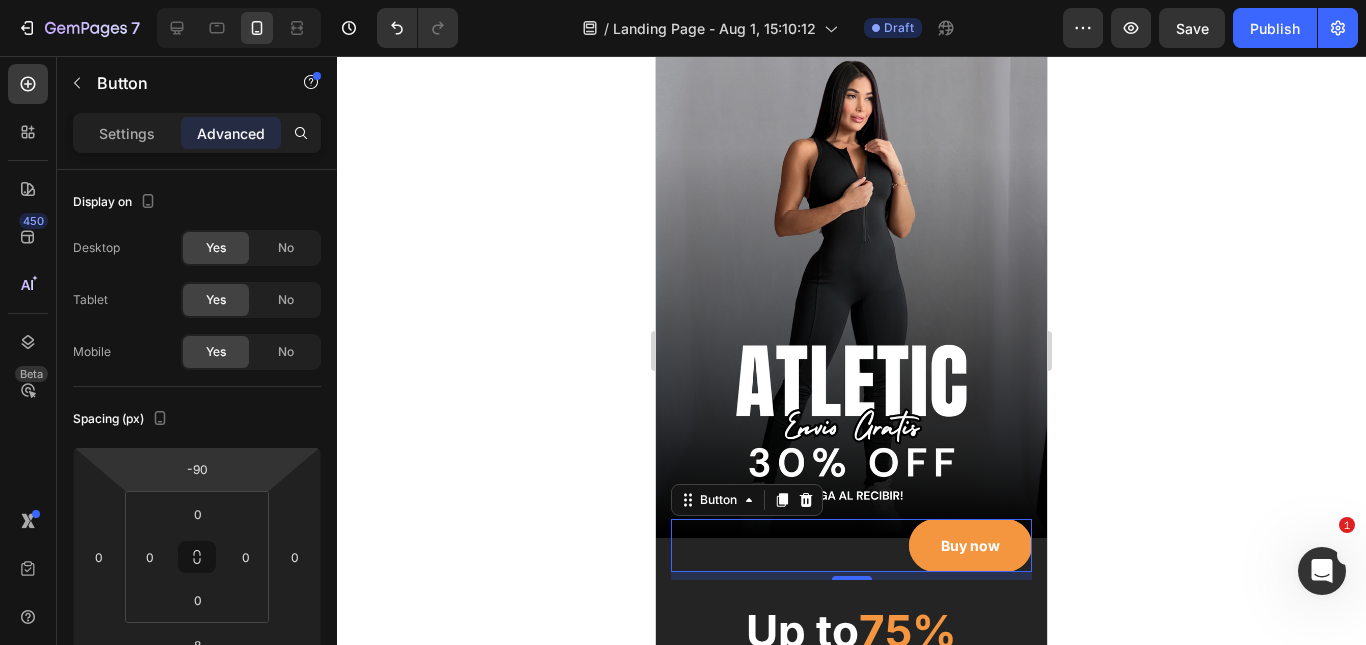 type on "-92" 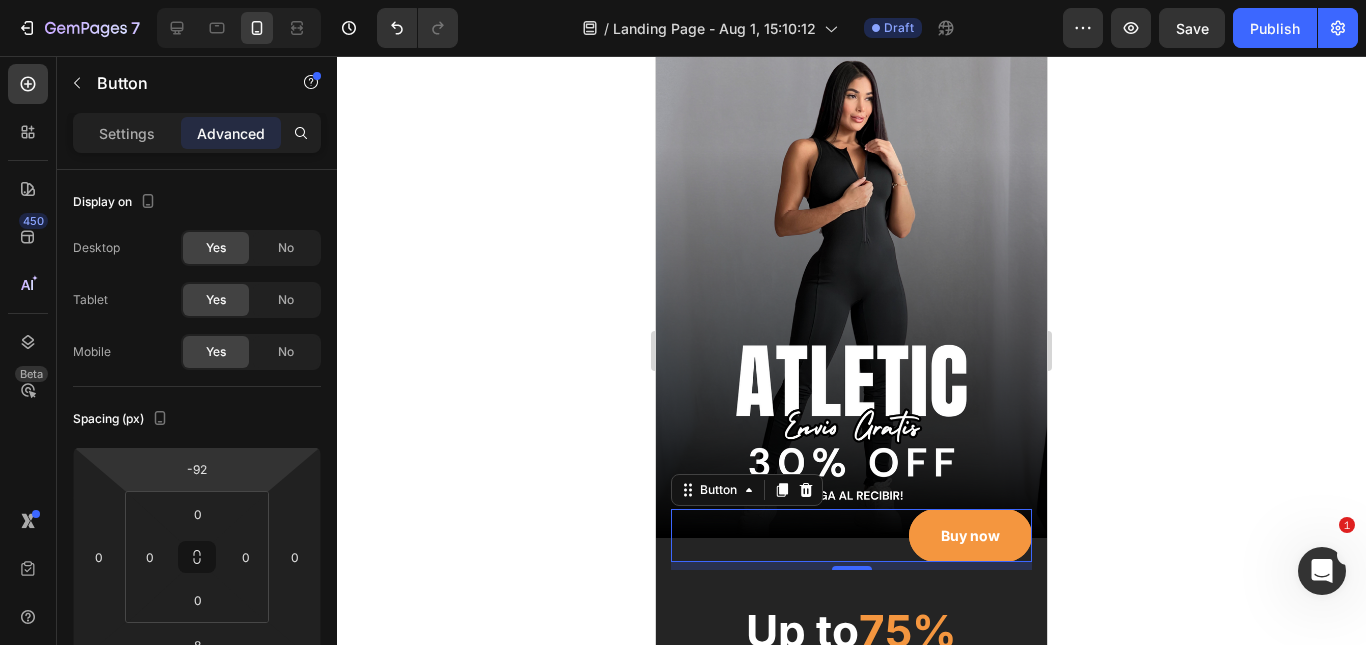 drag, startPoint x: 265, startPoint y: 450, endPoint x: 276, endPoint y: 435, distance: 18.601076 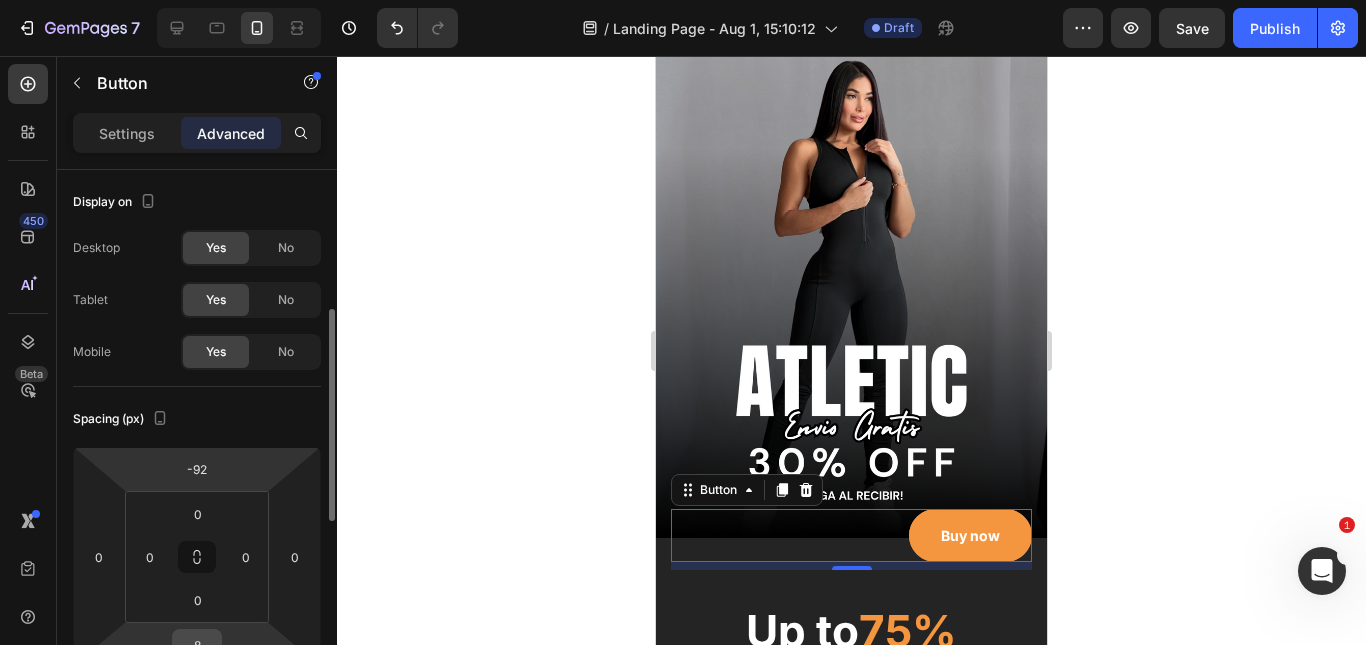 scroll, scrollTop: 100, scrollLeft: 0, axis: vertical 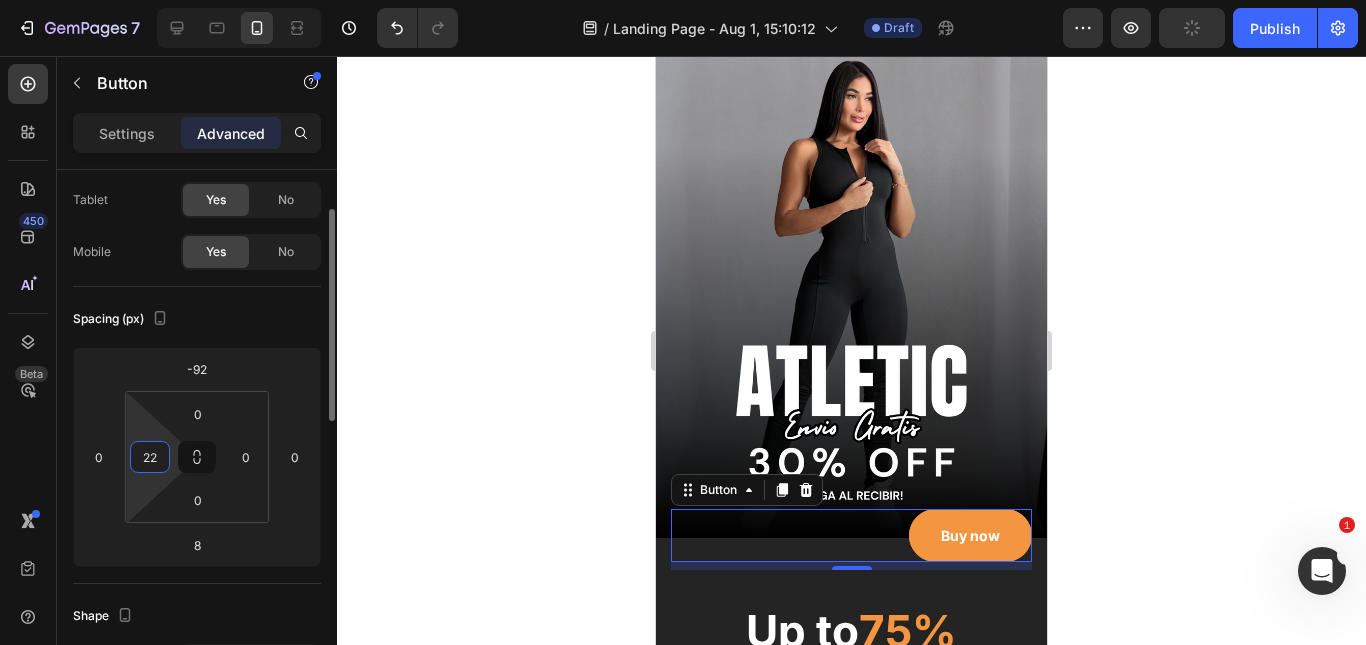 drag, startPoint x: 157, startPoint y: 430, endPoint x: 145, endPoint y: 435, distance: 13 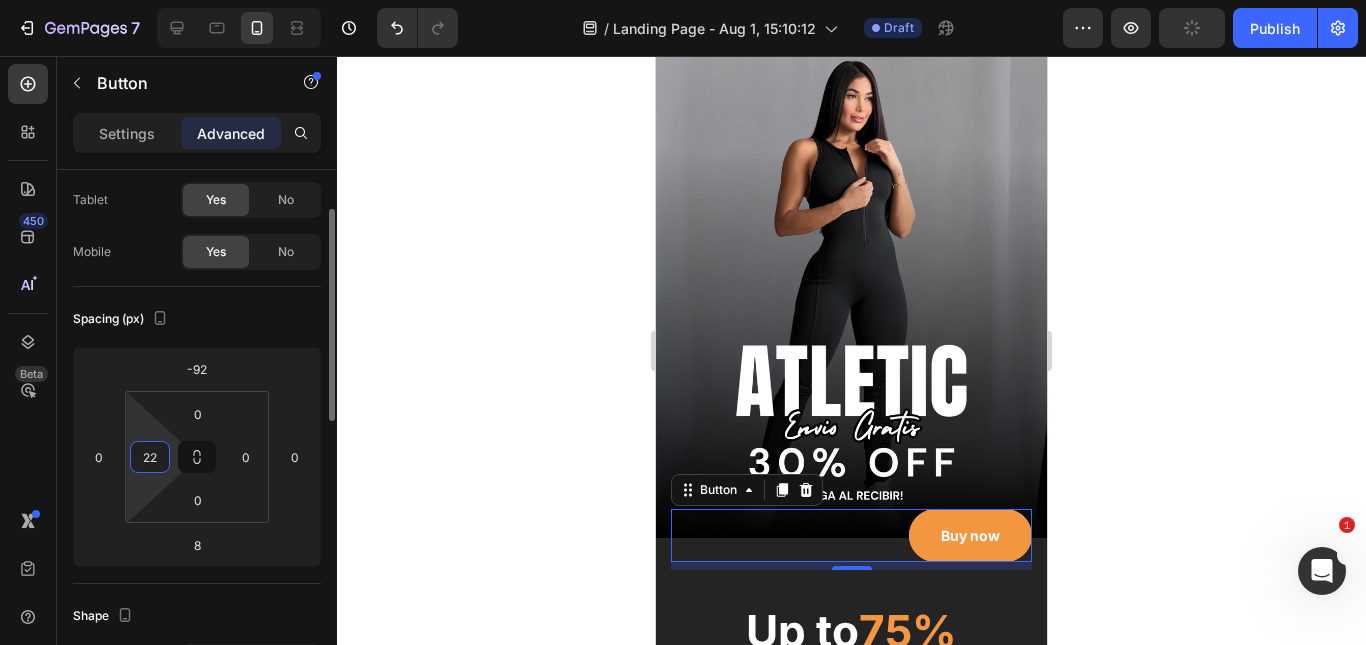 click on "7  Version history  /  Landing Page - Aug 1, 15:10:12 Draft Preview  Publish  450 Beta Sections(18) Elements(83) Section Element Hero Section Product Detail Brands Trusted Badges Guarantee Product Breakdown How to use Testimonials Compare Bundle FAQs Social Proof Brand Story Product List Collection Blog List Contact Sticky Add to Cart Custom Footer Browse Library 450 Layout
Row
Row
Row
Row Text
Heading
Text Block Button
Button
Button Media
Image
Image
Video" at bounding box center [683, 0] 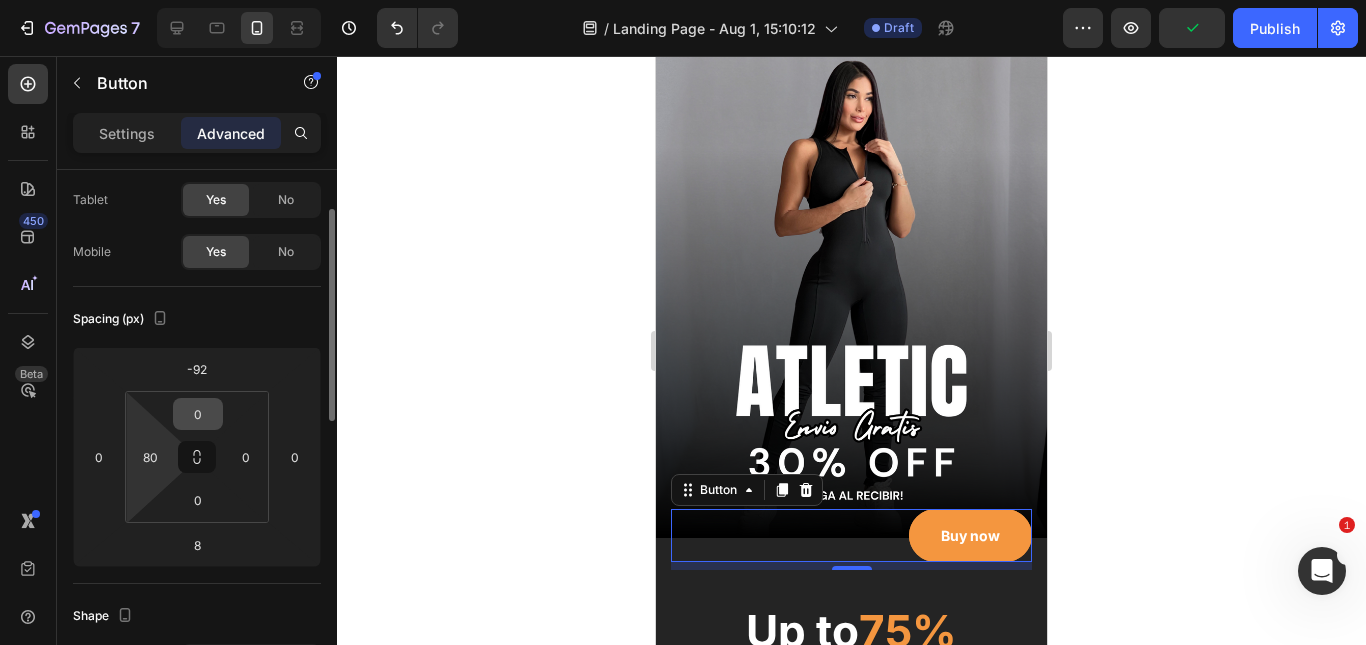 drag, startPoint x: 150, startPoint y: 404, endPoint x: 188, endPoint y: 405, distance: 38.013157 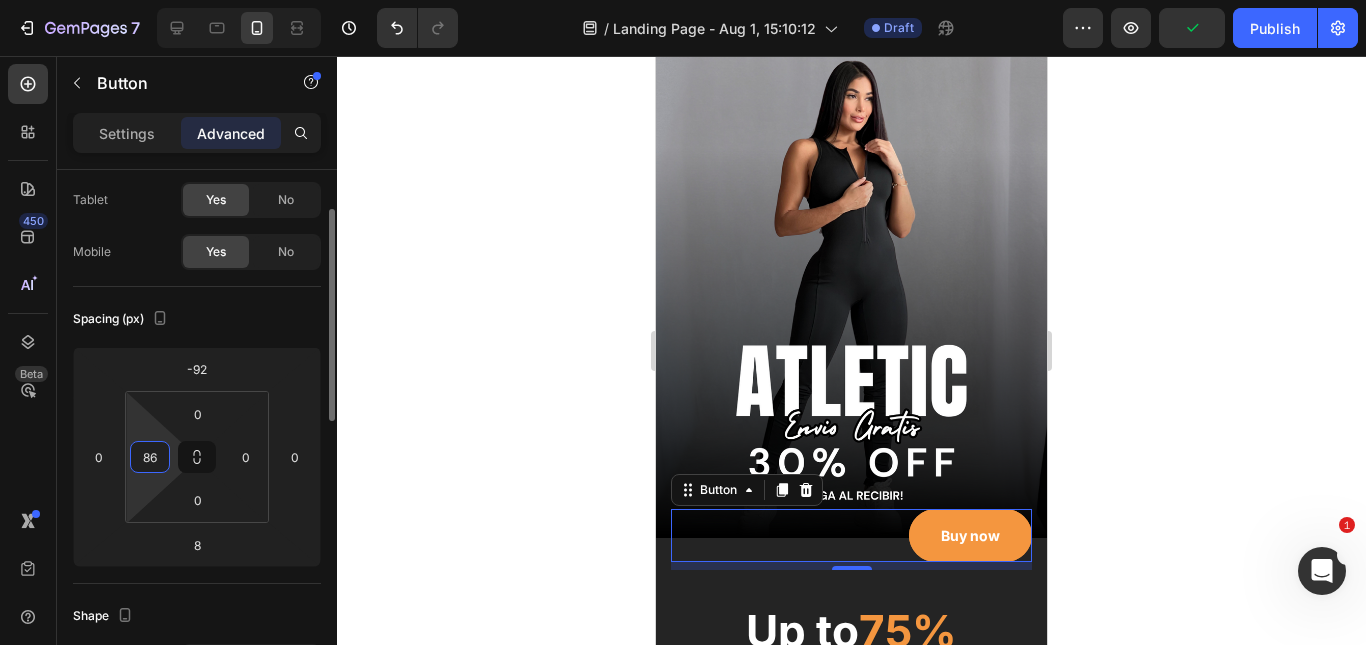 click on "86" at bounding box center [150, 457] 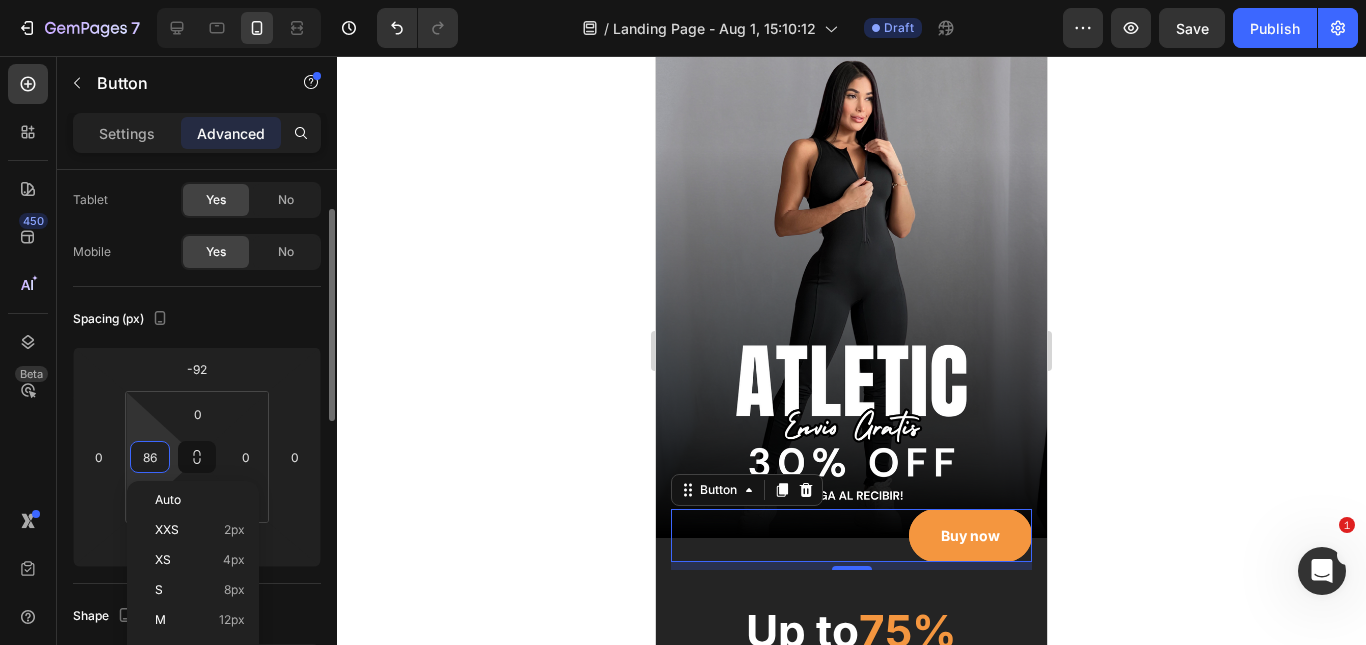click on "86" at bounding box center (150, 457) 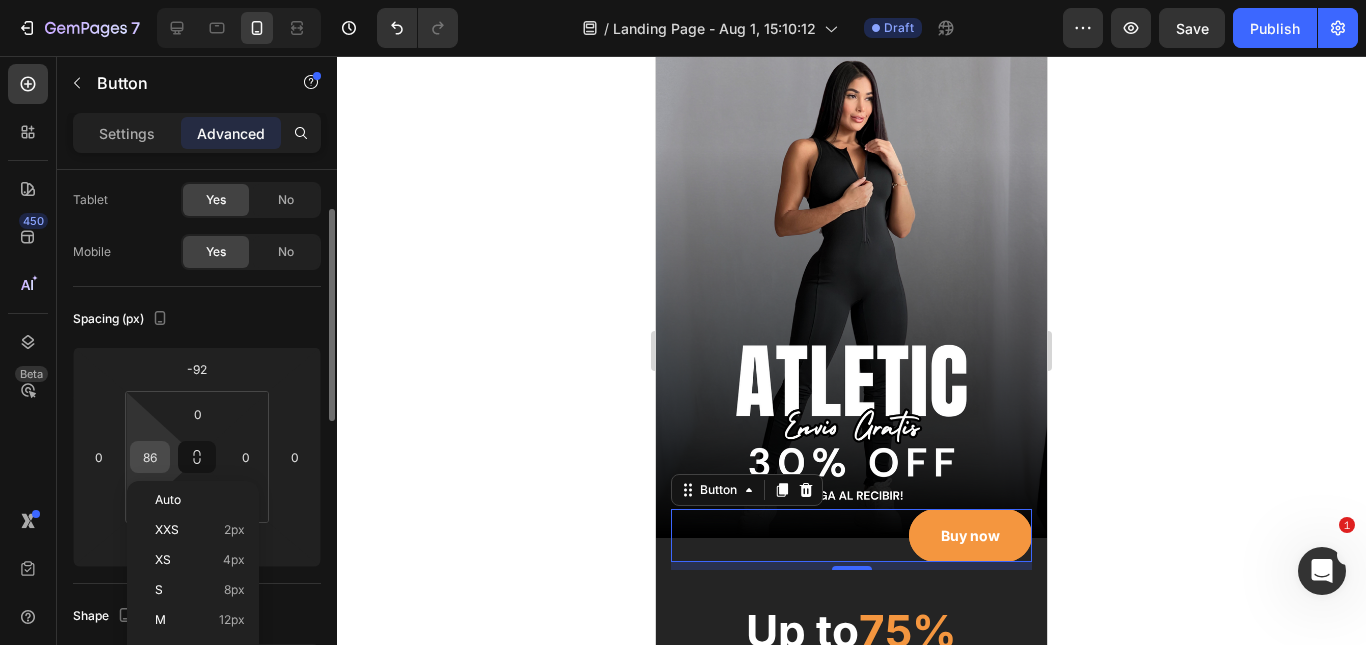 drag, startPoint x: 165, startPoint y: 454, endPoint x: 152, endPoint y: 451, distance: 13.341664 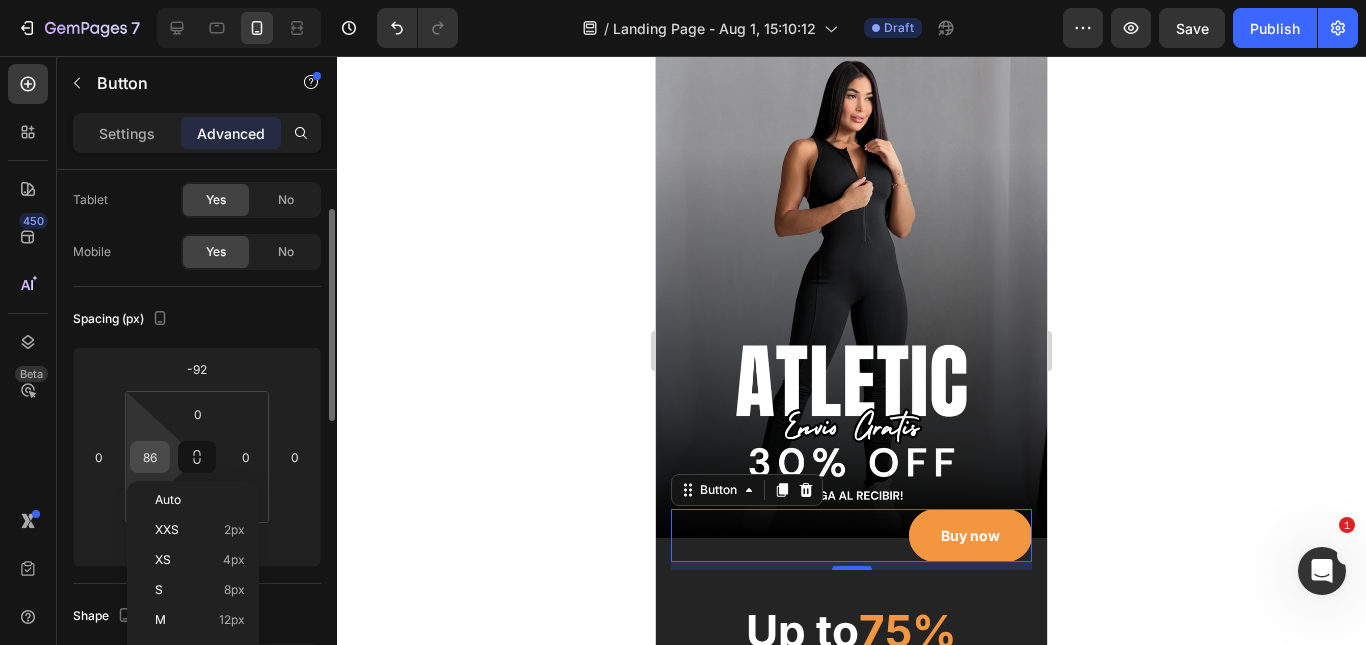 click on "86" at bounding box center (150, 457) 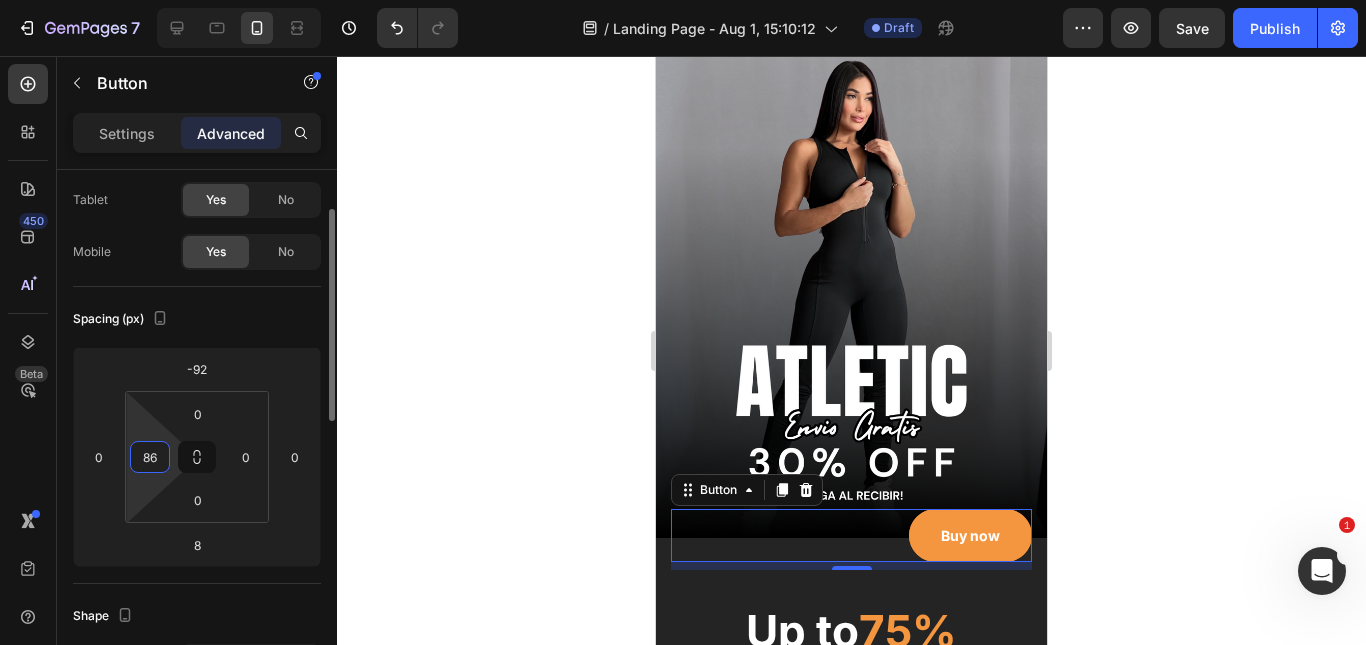 click on "86" at bounding box center [150, 457] 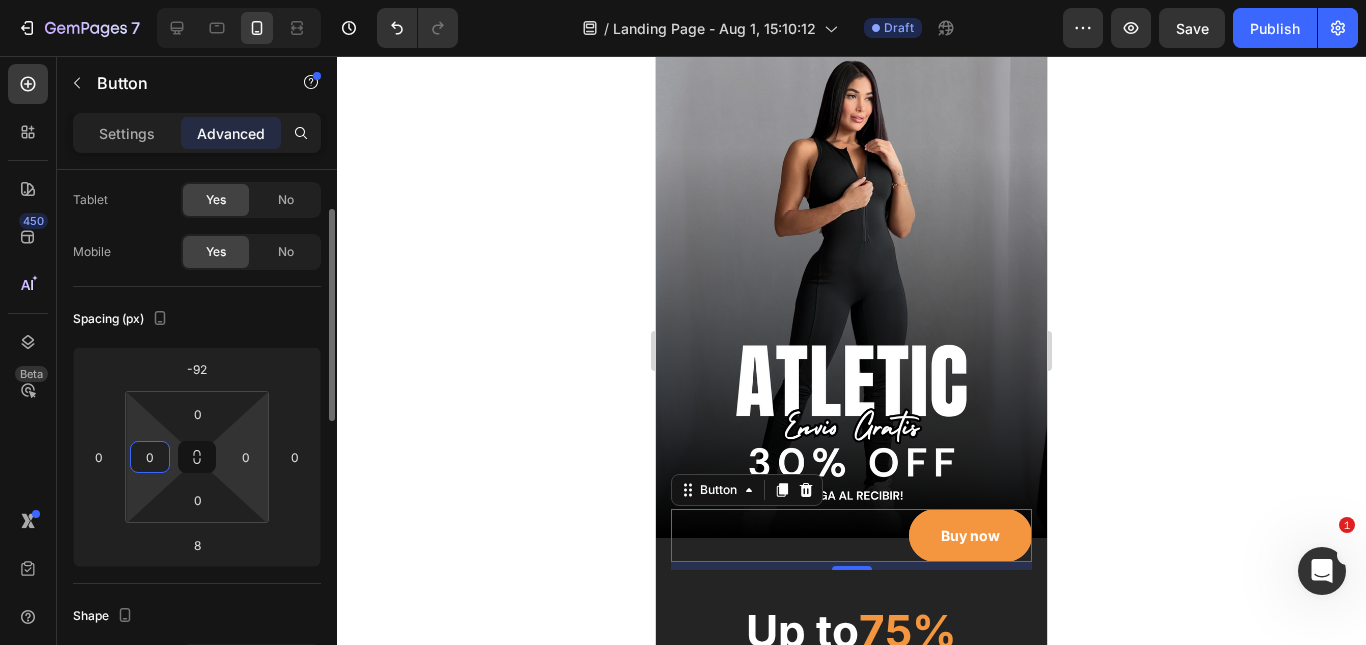 type on "0" 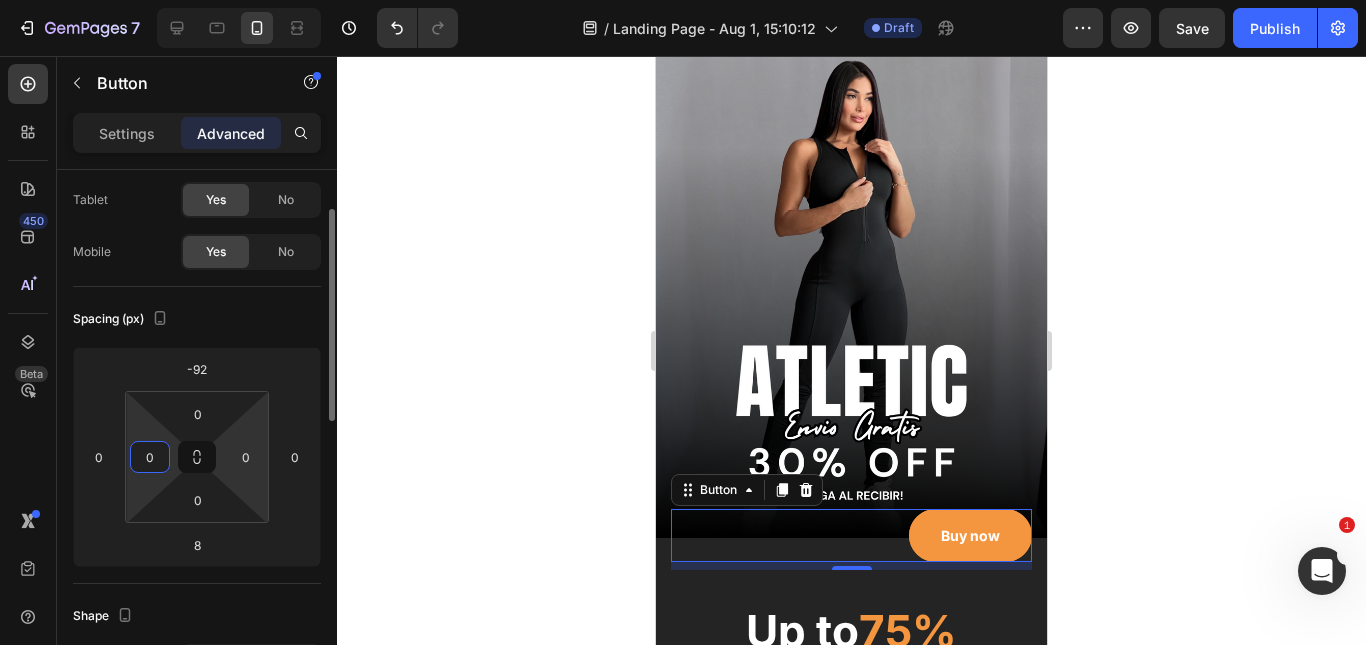 click on "7  Version history  /  Landing Page - Aug 1, 15:10:12 Draft Preview  Save   Publish  450 Beta Sections(18) Elements(83) Section Element Hero Section Product Detail Brands Trusted Badges Guarantee Product Breakdown How to use Testimonials Compare Bundle FAQs Social Proof Brand Story Product List Collection Blog List Contact Sticky Add to Cart Custom Footer Browse Library 450 Layout
Row
Row
Row
Row Text
Heading
Text Block Button
Button
Button Media
Image
Image" at bounding box center (683, 0) 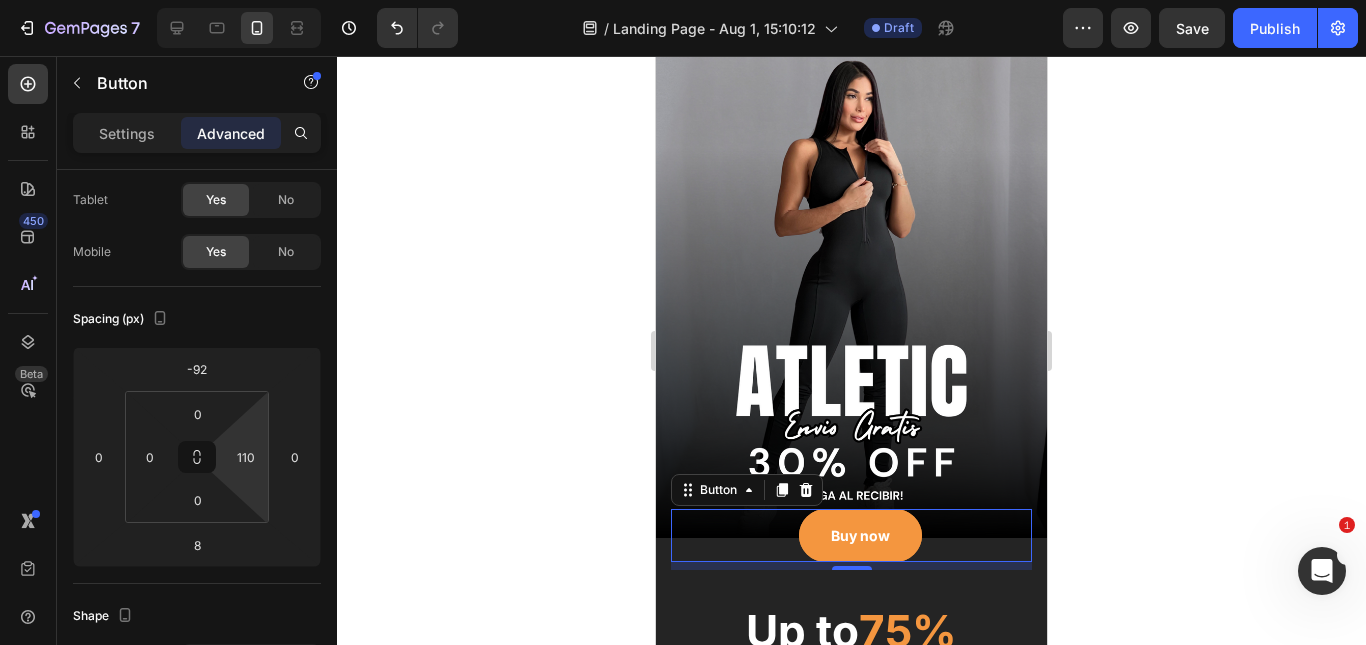 type on "108" 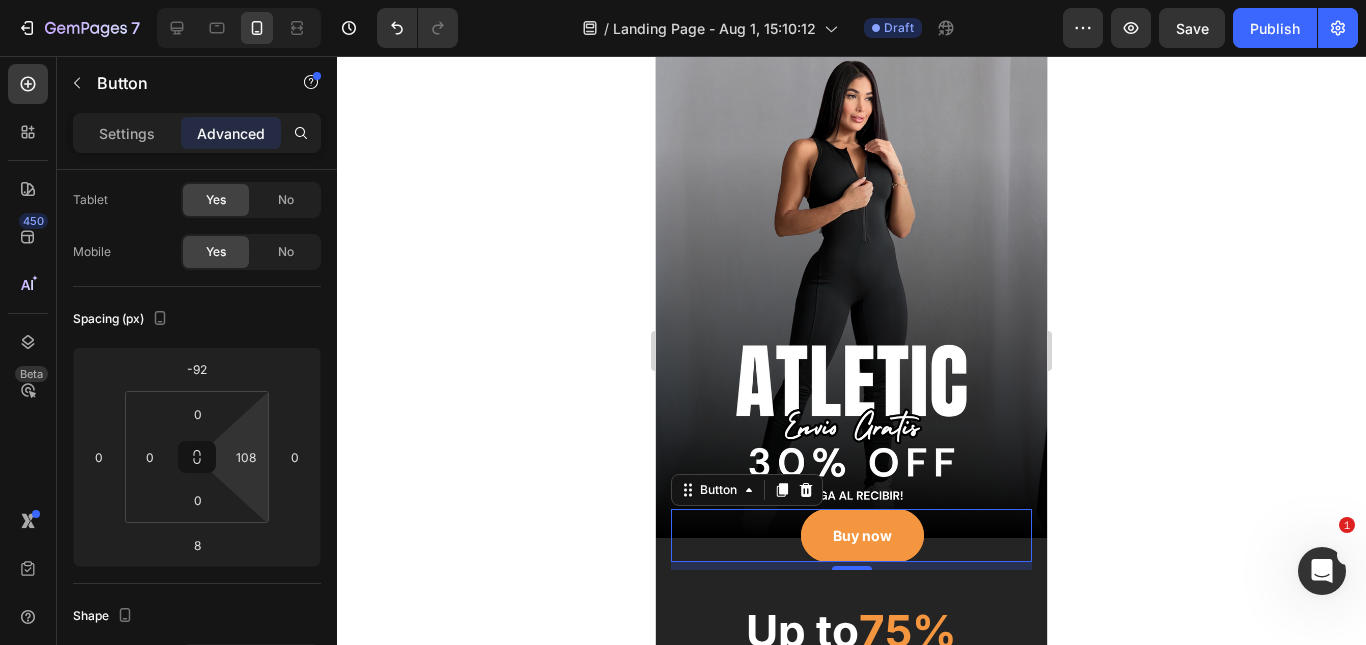 drag, startPoint x: 252, startPoint y: 431, endPoint x: 264, endPoint y: 377, distance: 55.31727 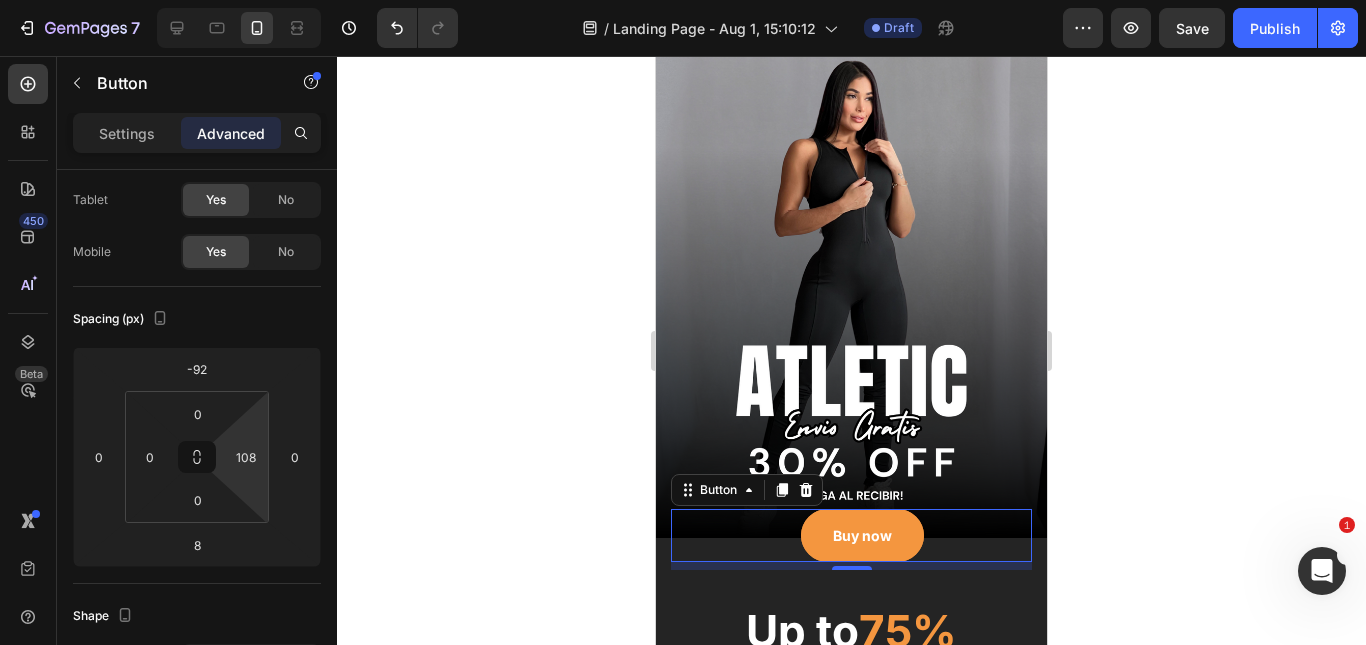 click 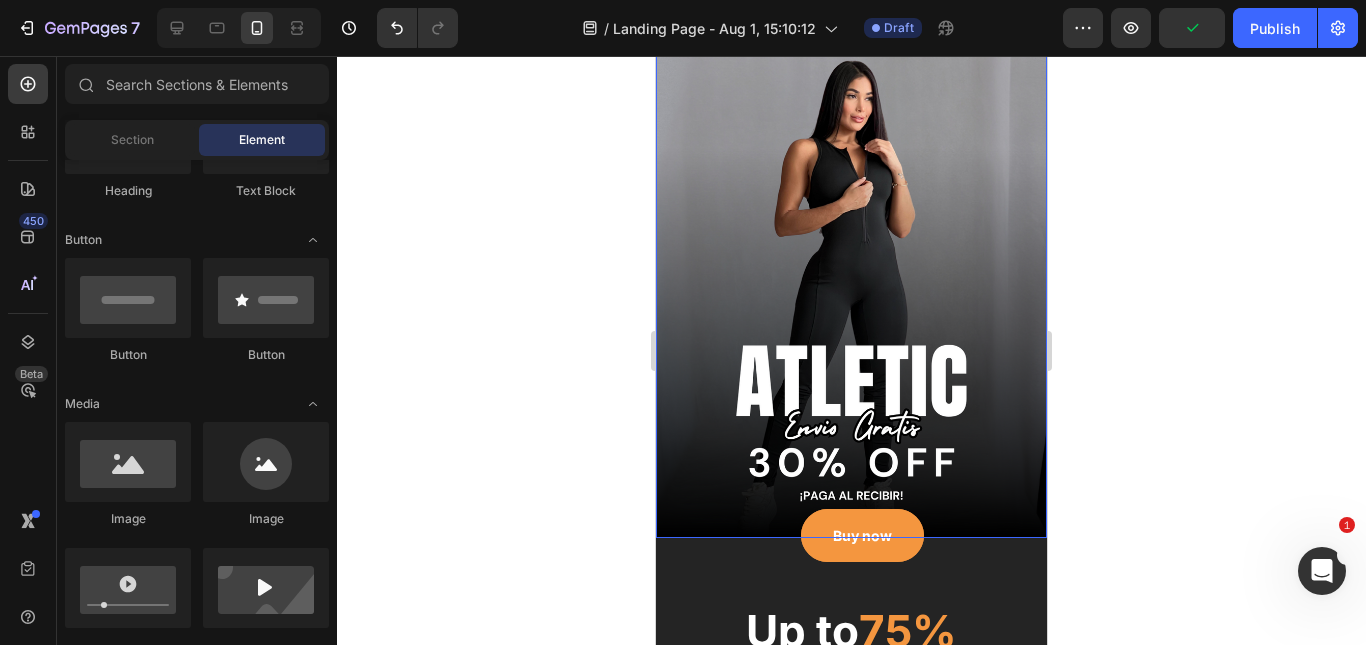 scroll, scrollTop: 200, scrollLeft: 0, axis: vertical 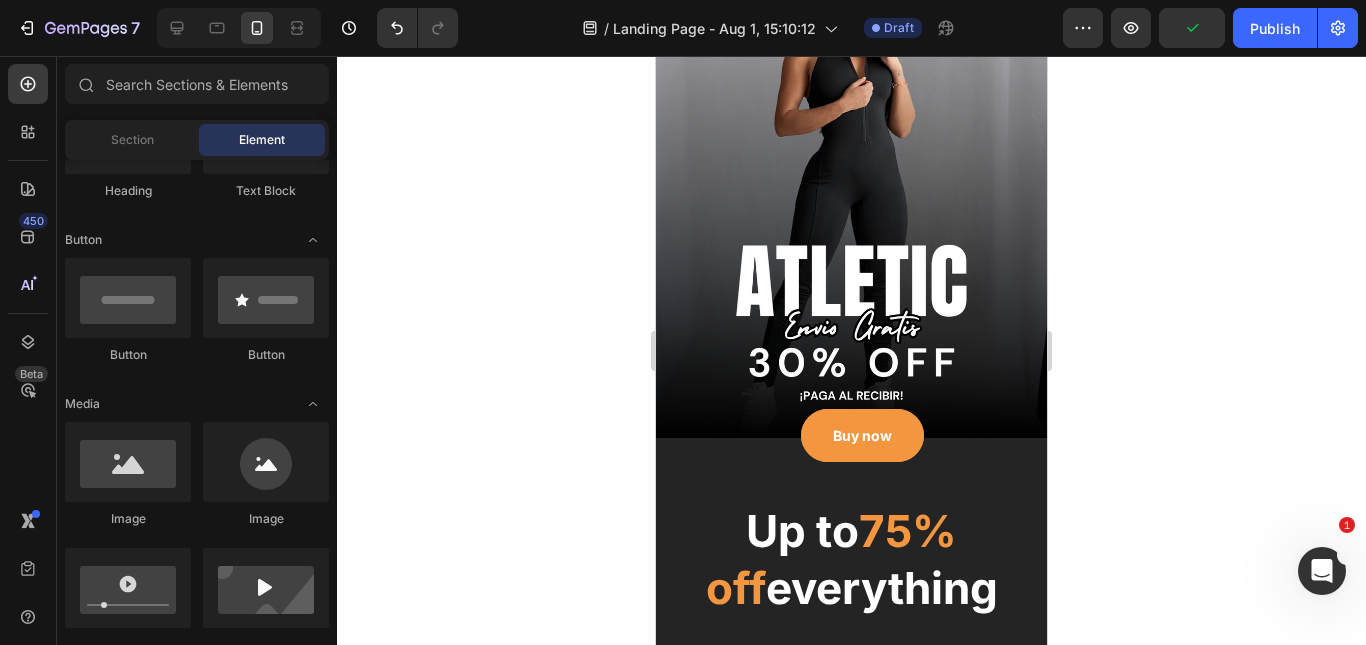 click 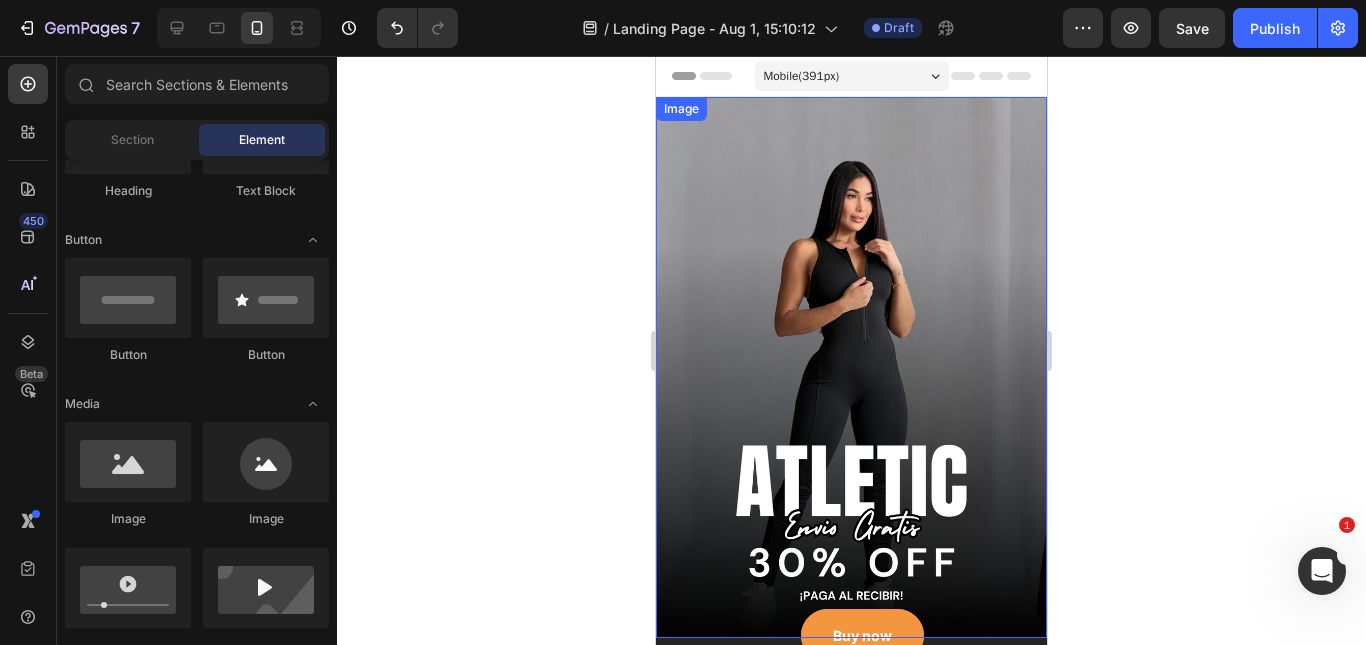scroll, scrollTop: 400, scrollLeft: 0, axis: vertical 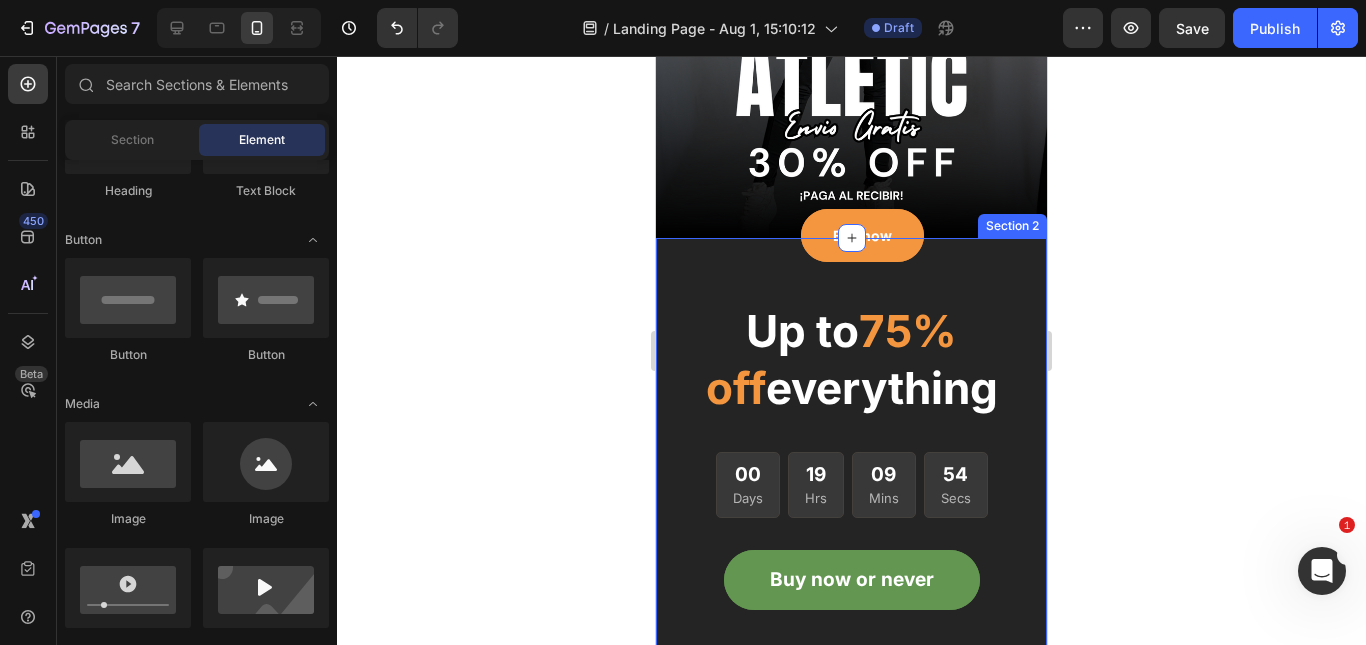 click on "Buy now Button Up to  75% off  everything Heading 00 Days 19 Hrs 09 Mins 54 Secs CountDown Timer Buy now or never Button Image 1268+ Heading Image Row Satisfied customers with our products Text block Row Row Row Section 2" at bounding box center (851, 668) 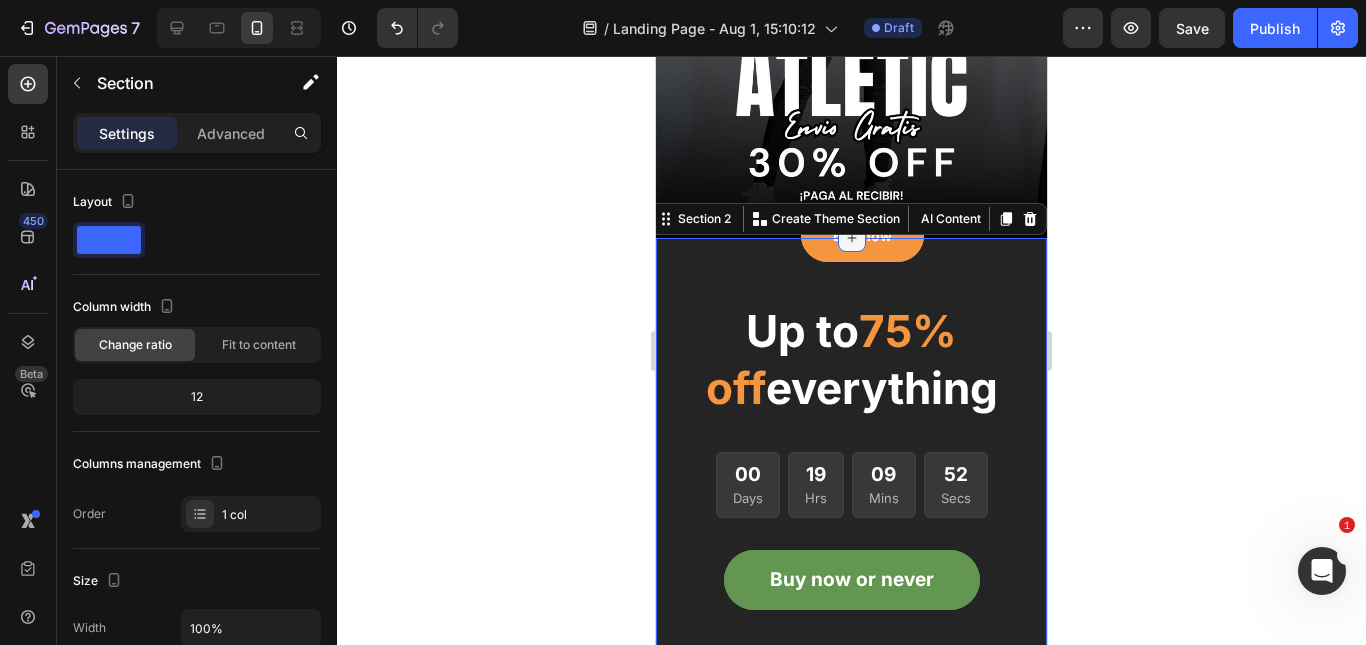 click 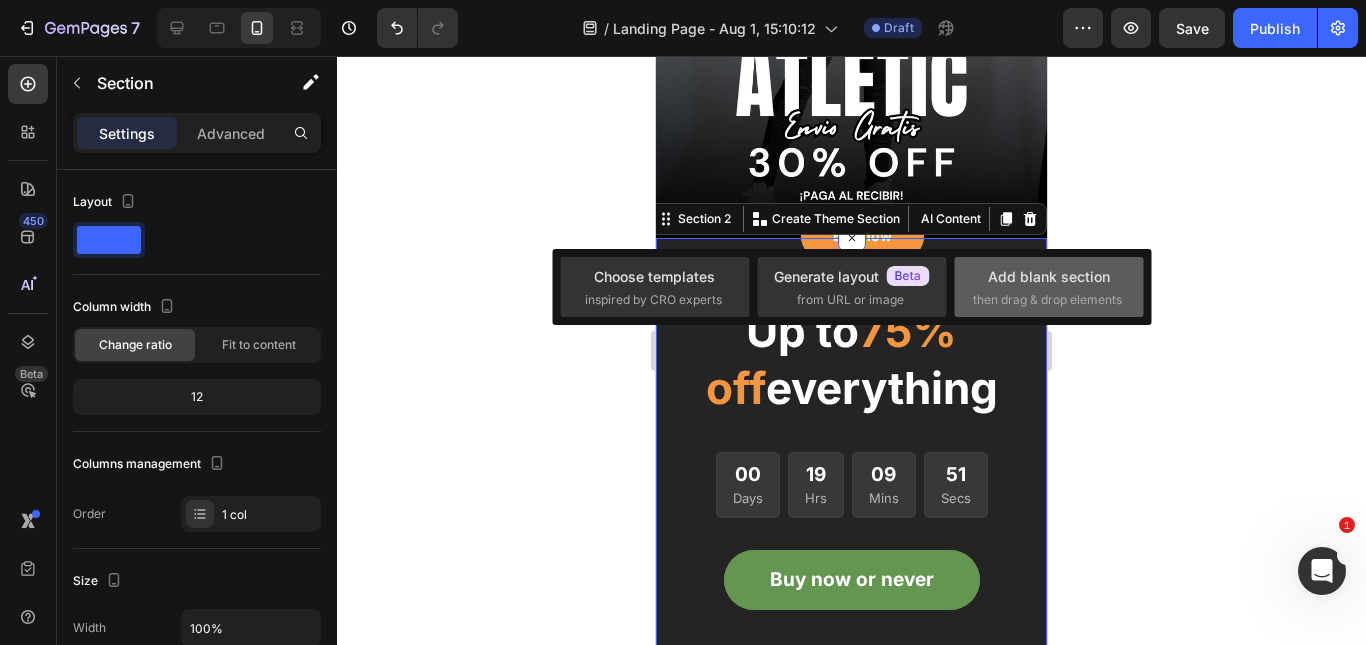 click on "Add blank section  then drag & drop elements" at bounding box center (1049, 287) 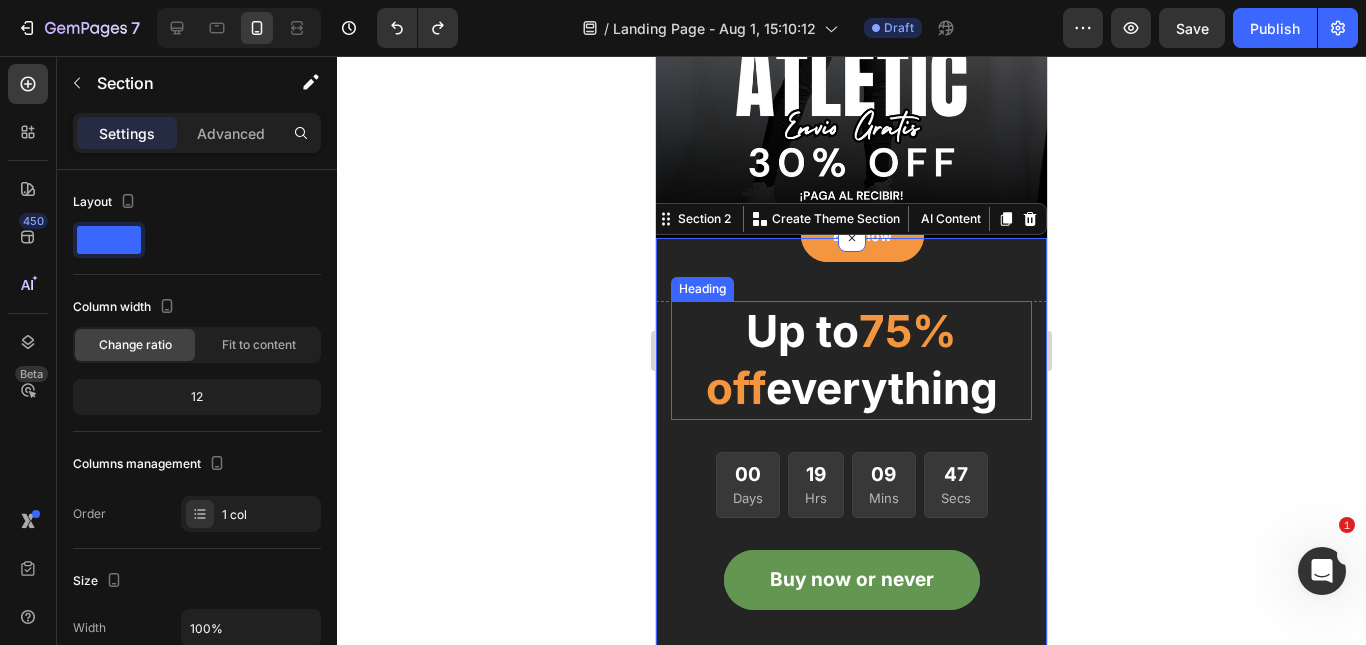 click on "75% off" at bounding box center [832, 359] 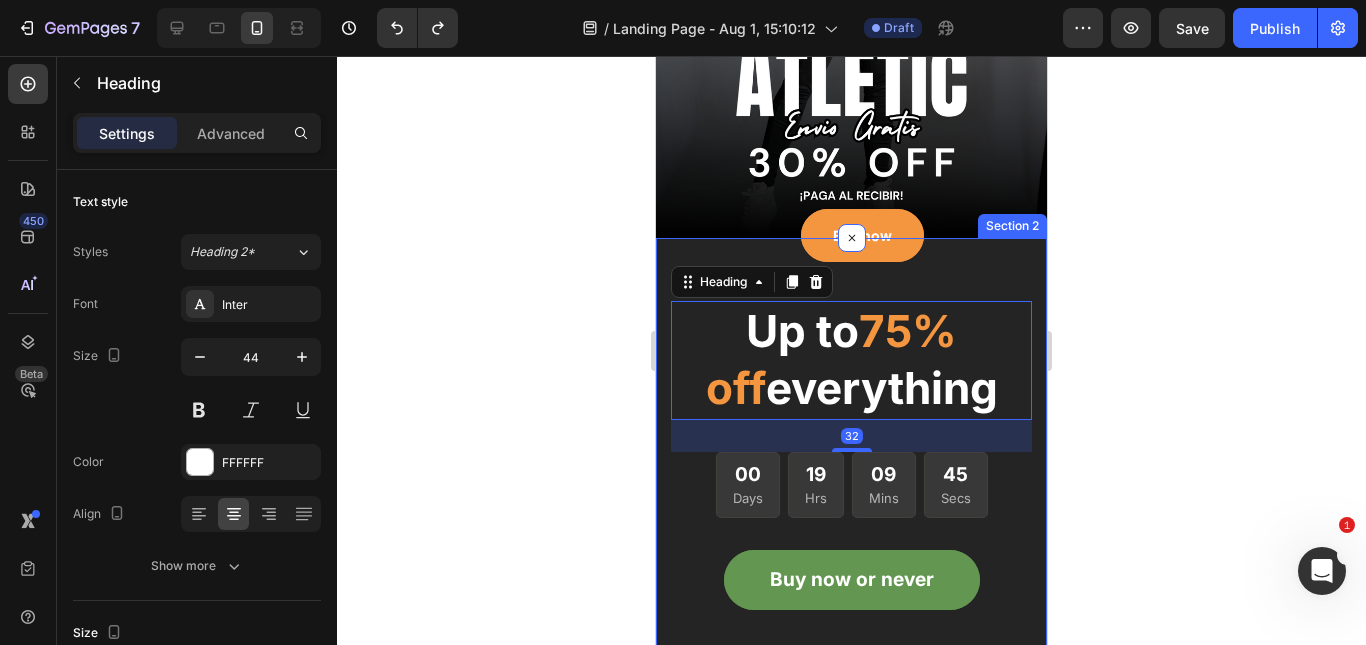 click on "Buy now Button Up to  75% off  everything Heading   32 00 Days 19 Hrs 09 Mins 45 Secs CountDown Timer Buy now or never Button Image 1268+ Heading Image Row Satisfied customers with our products Text block Row Row Row Section 2" at bounding box center (851, 668) 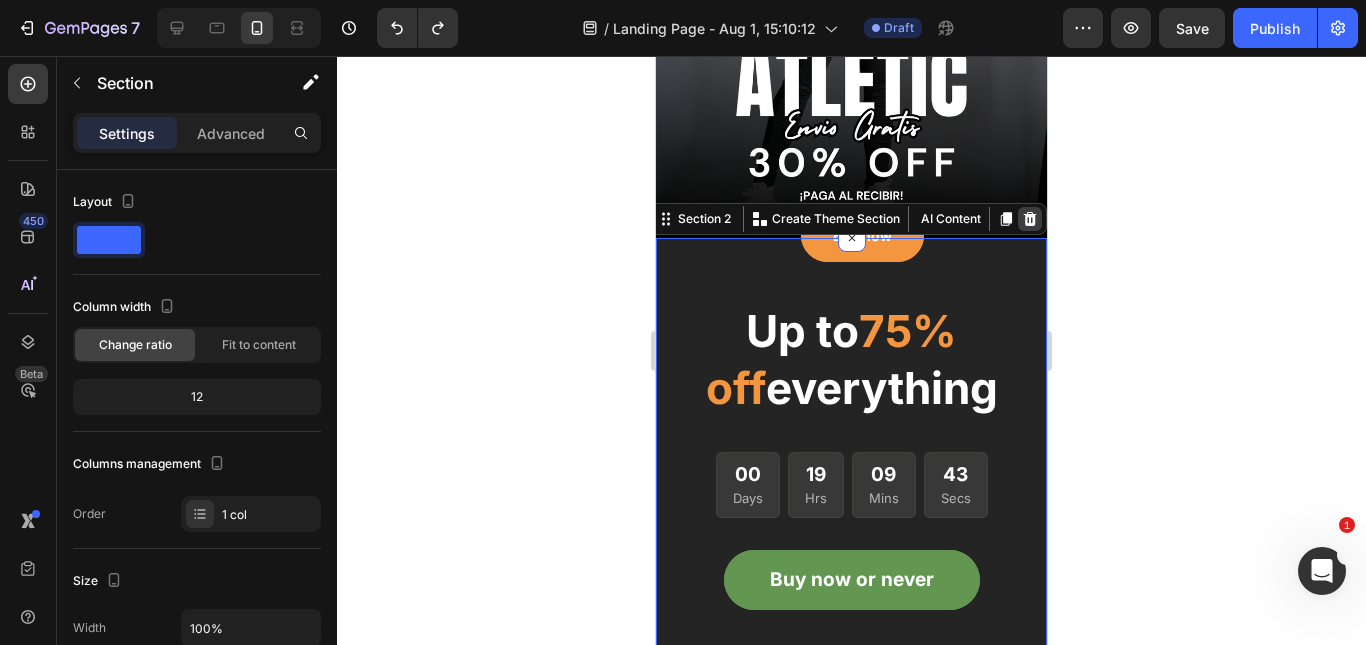 click 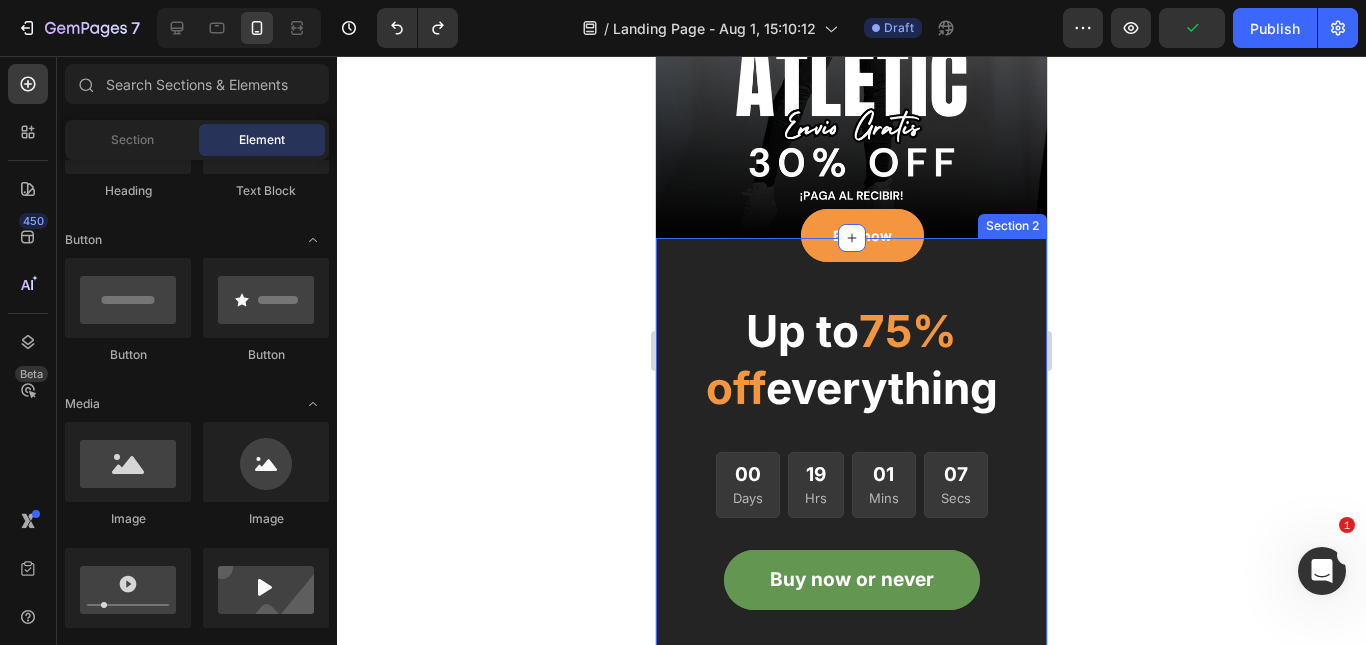 click on "Buy now Button Up to  75% off  everything Heading 00 Days 19 Hrs 01 Mins 07 Secs CountDown Timer Buy now or never Button Image 1268+ Heading Image Row Satisfied customers with our products Text block Row Row Row Section 2" at bounding box center [851, 668] 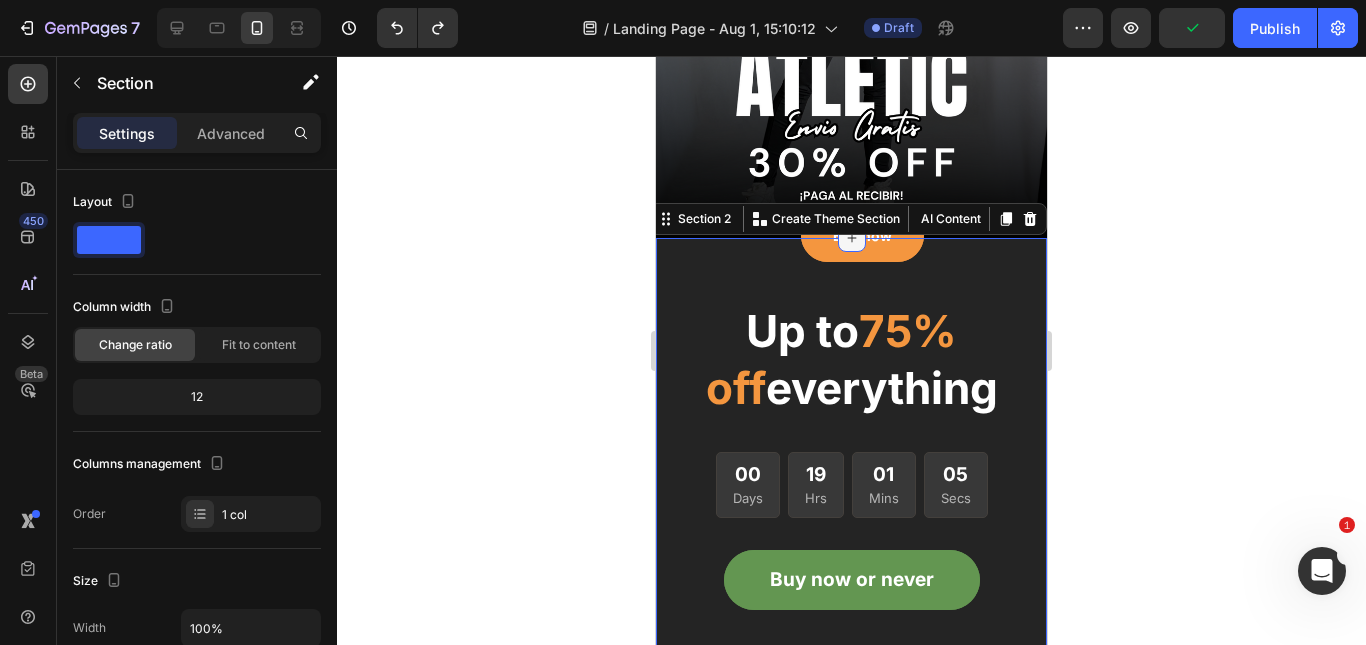 click 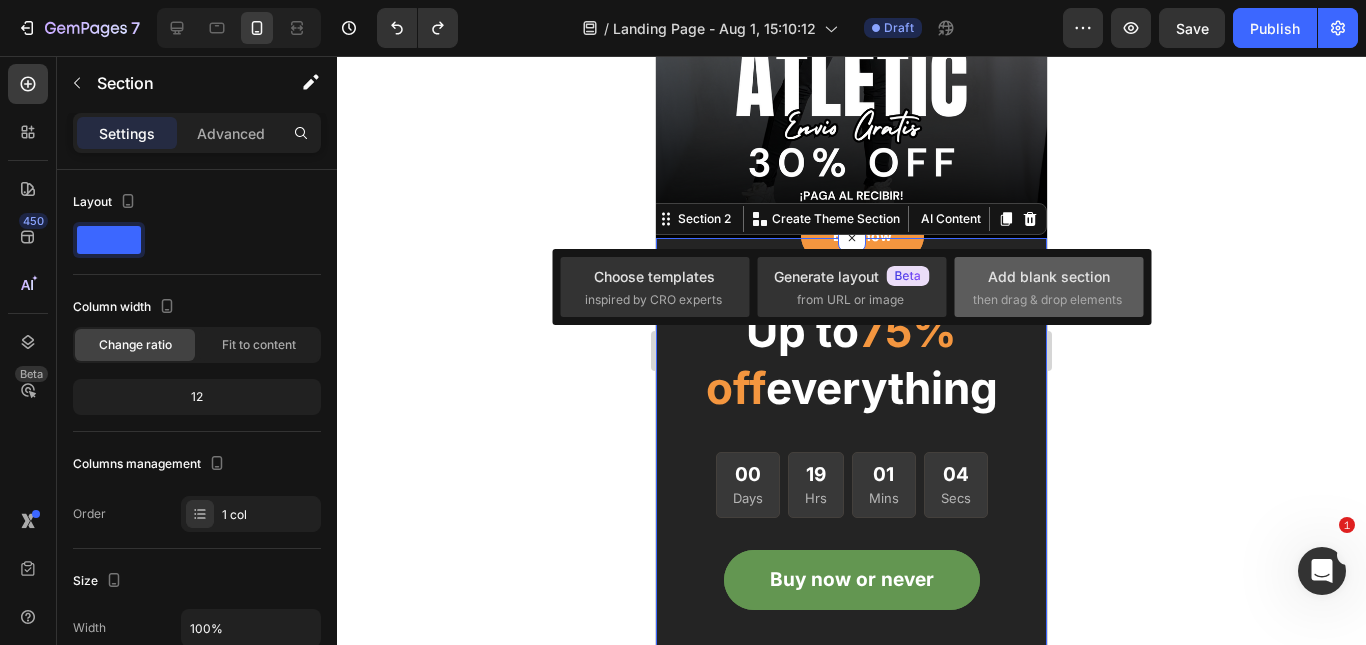 click on "Add blank section" at bounding box center (1049, 276) 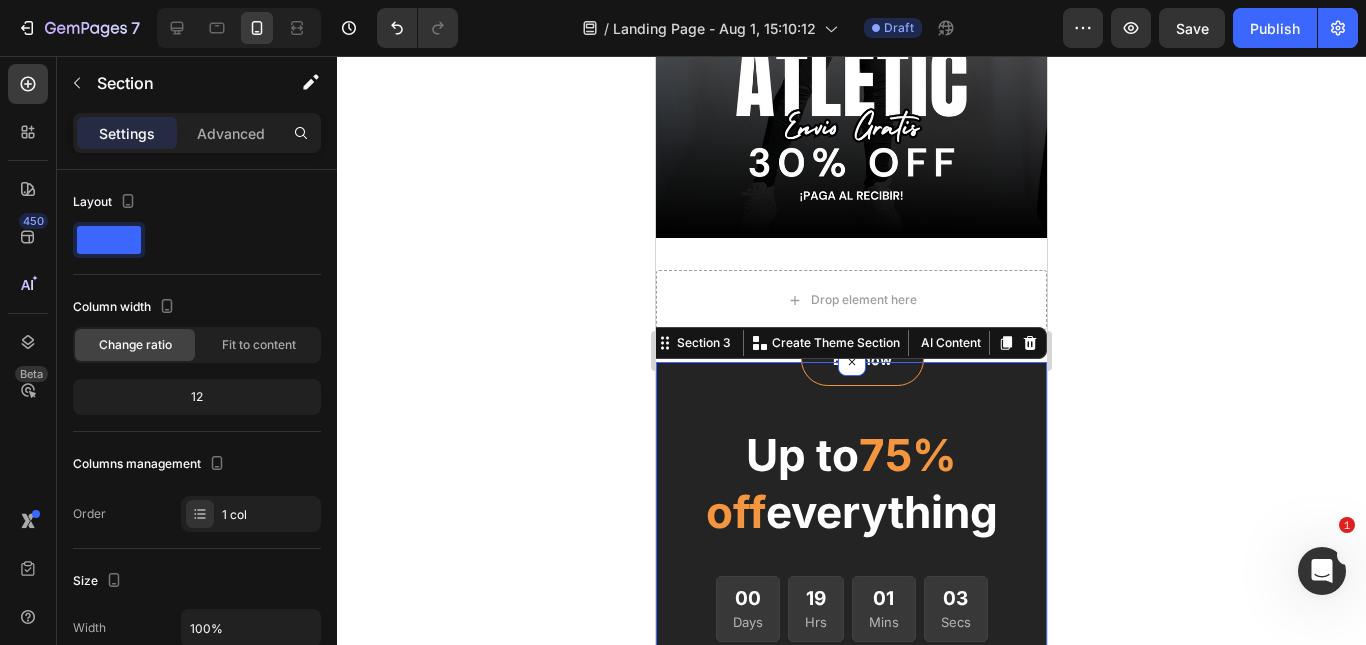 click on "Buy now" at bounding box center [862, 359] 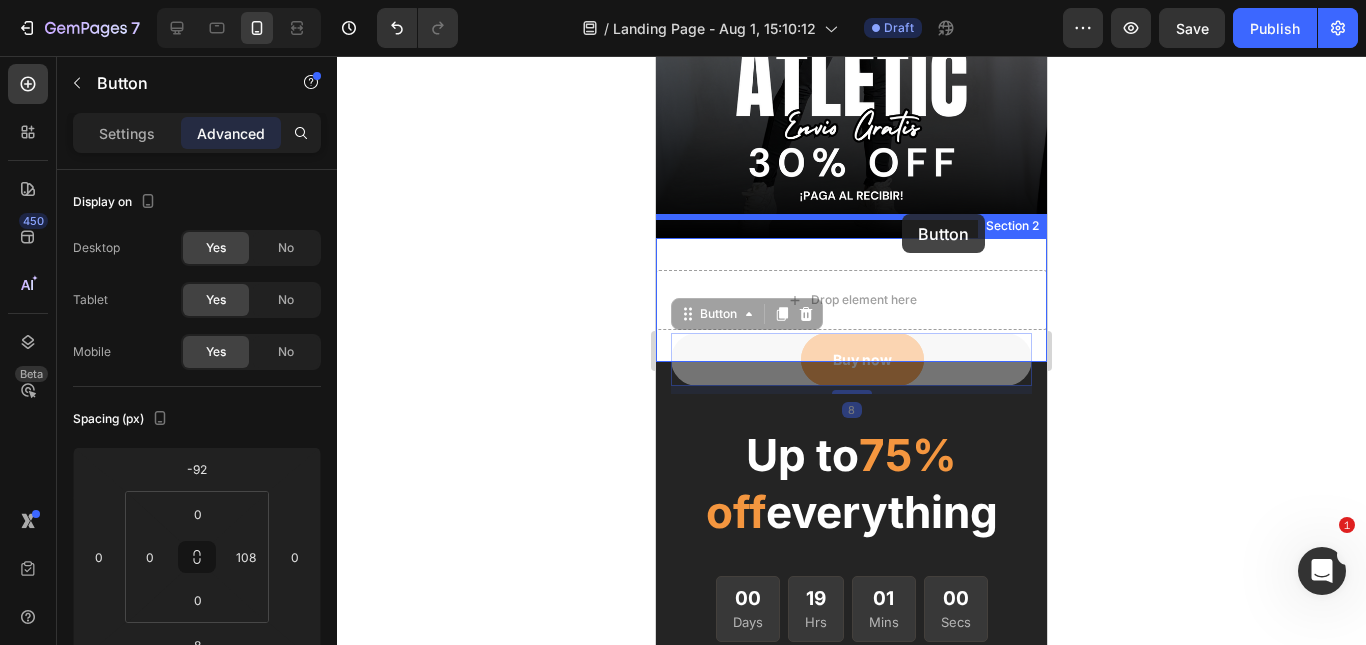 drag, startPoint x: 890, startPoint y: 332, endPoint x: 1705, endPoint y: 311, distance: 815.2705 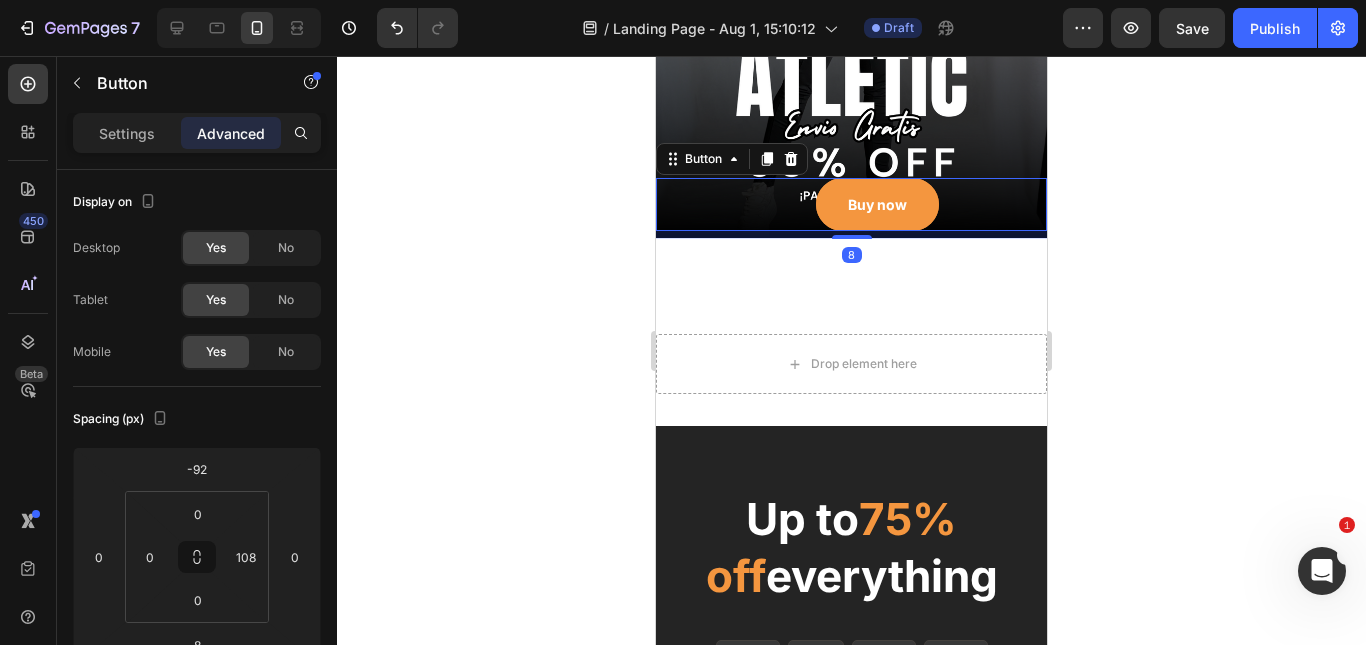 click 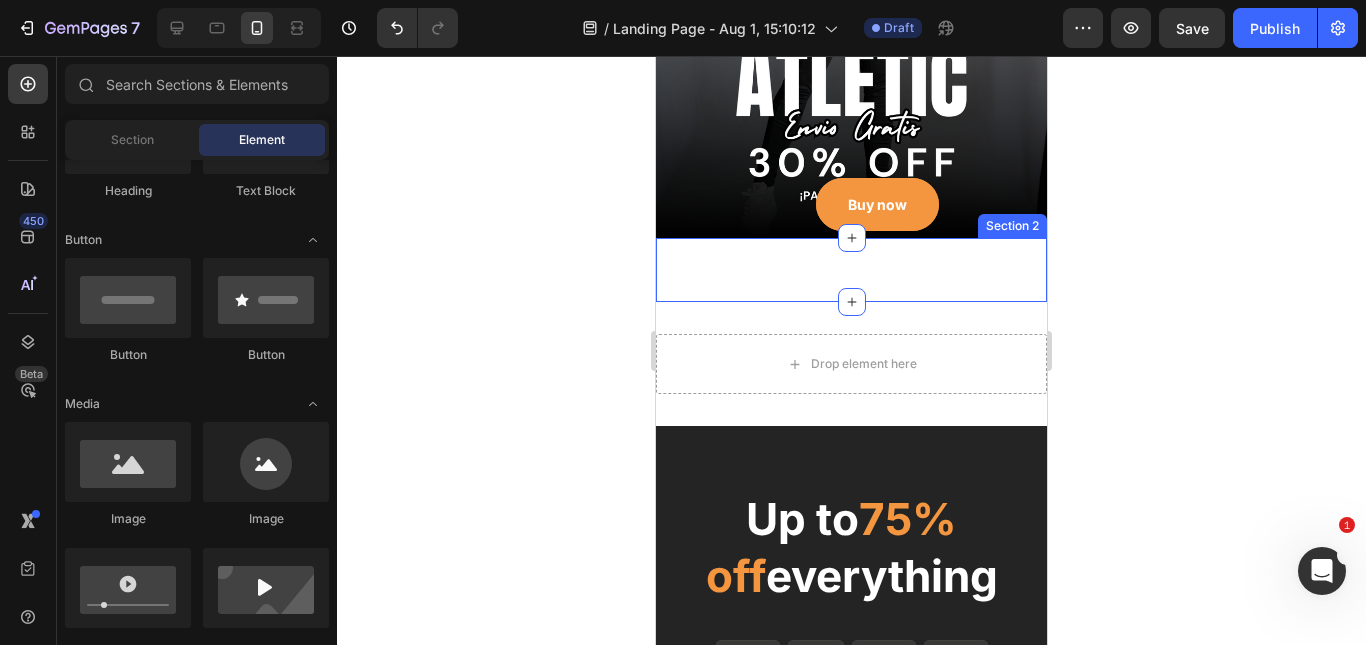 click on "Buy now Button Section 2" at bounding box center (851, 270) 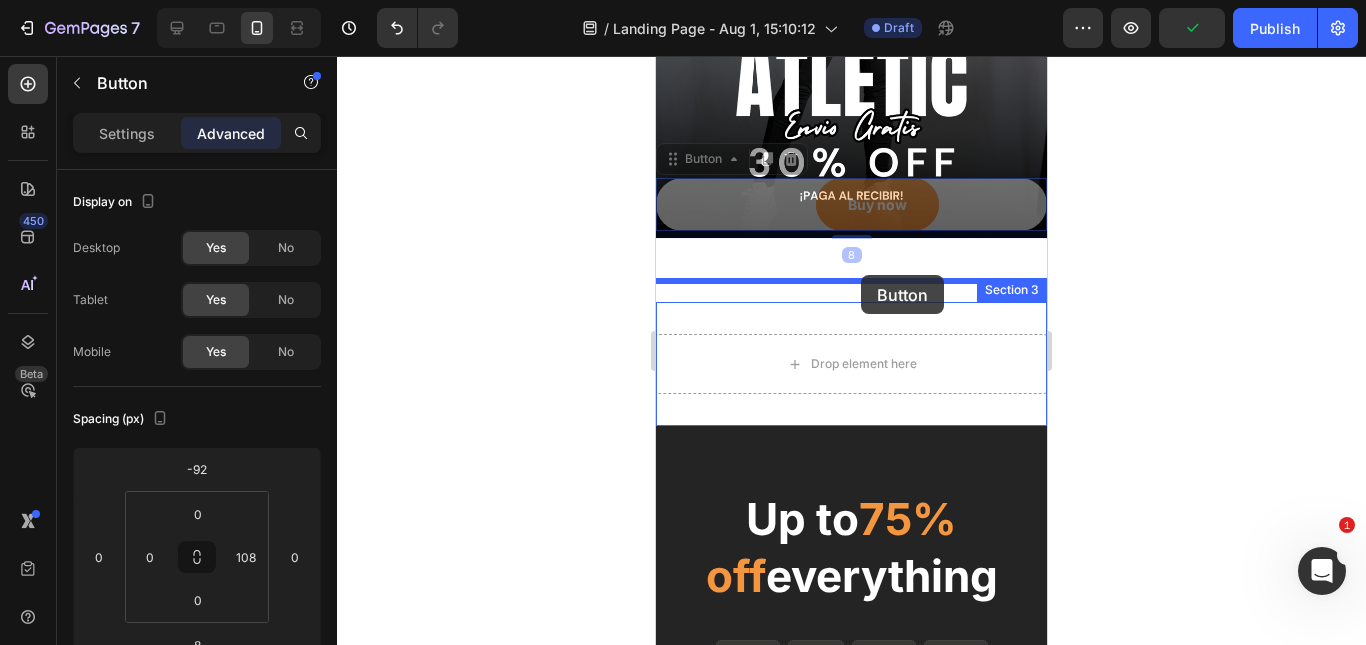 drag, startPoint x: 887, startPoint y: 167, endPoint x: 1809, endPoint y: 323, distance: 935.10425 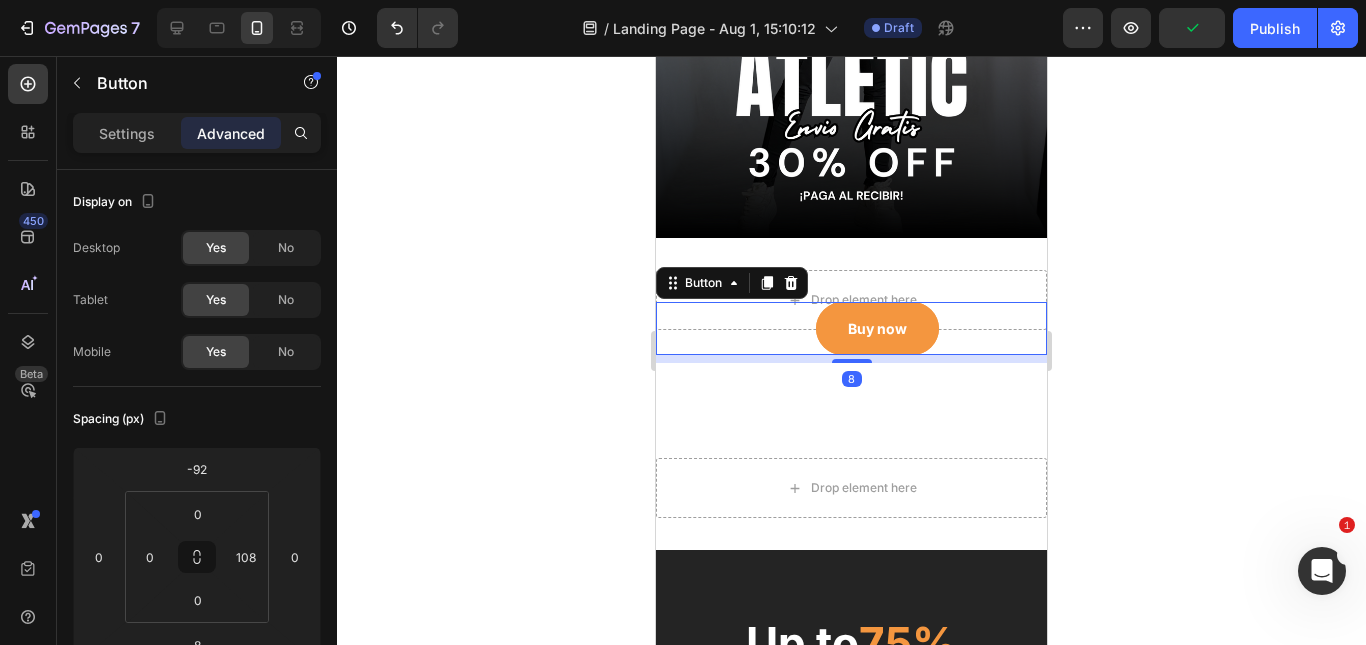 click 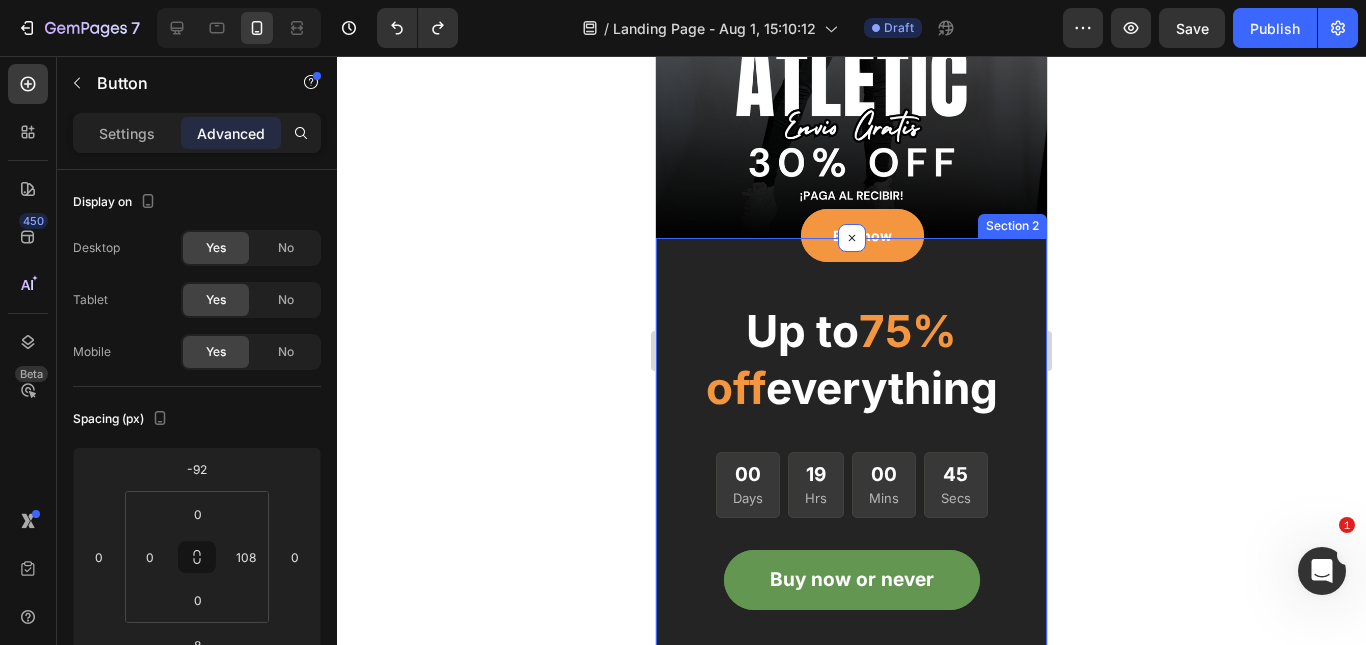 click on "Buy now Button Up to  75% off  everything Heading 00 Days 19 Hrs 00 Mins 45 Secs CountDown Timer Buy now or never Button Image 1268+ Heading Image Row Satisfied customers with our products Text block Row Row Row Section 2" at bounding box center (851, 668) 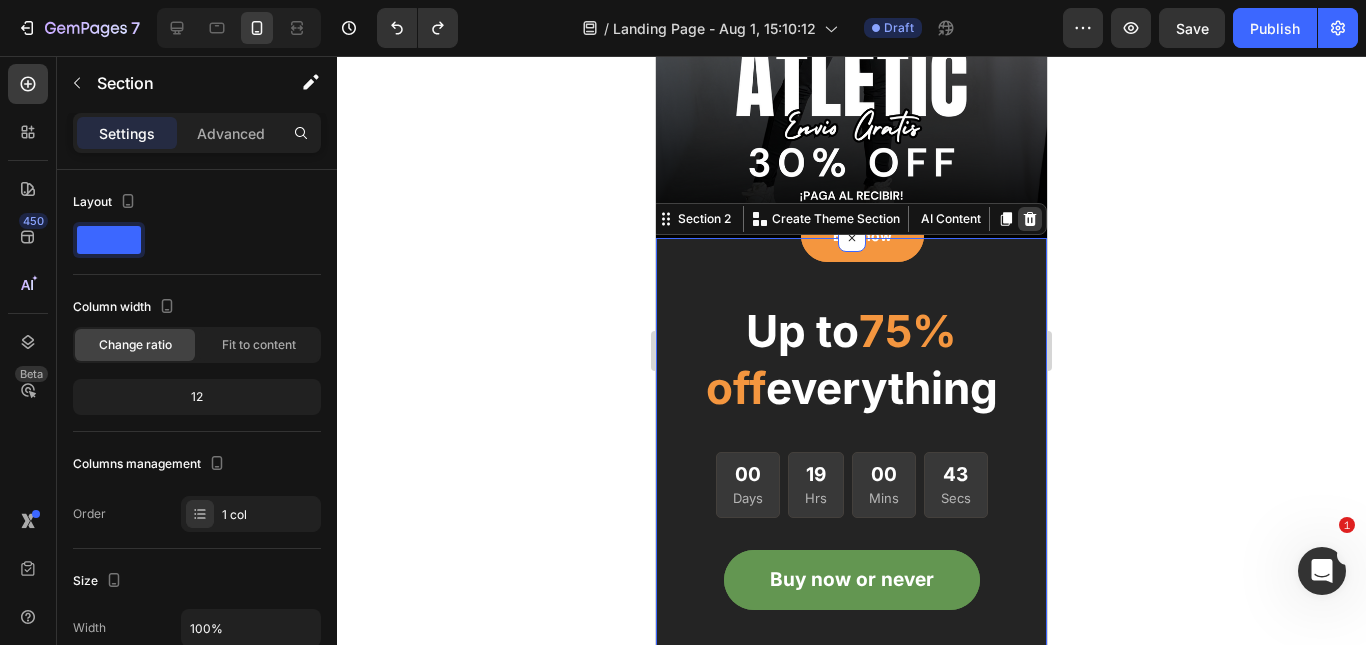 click 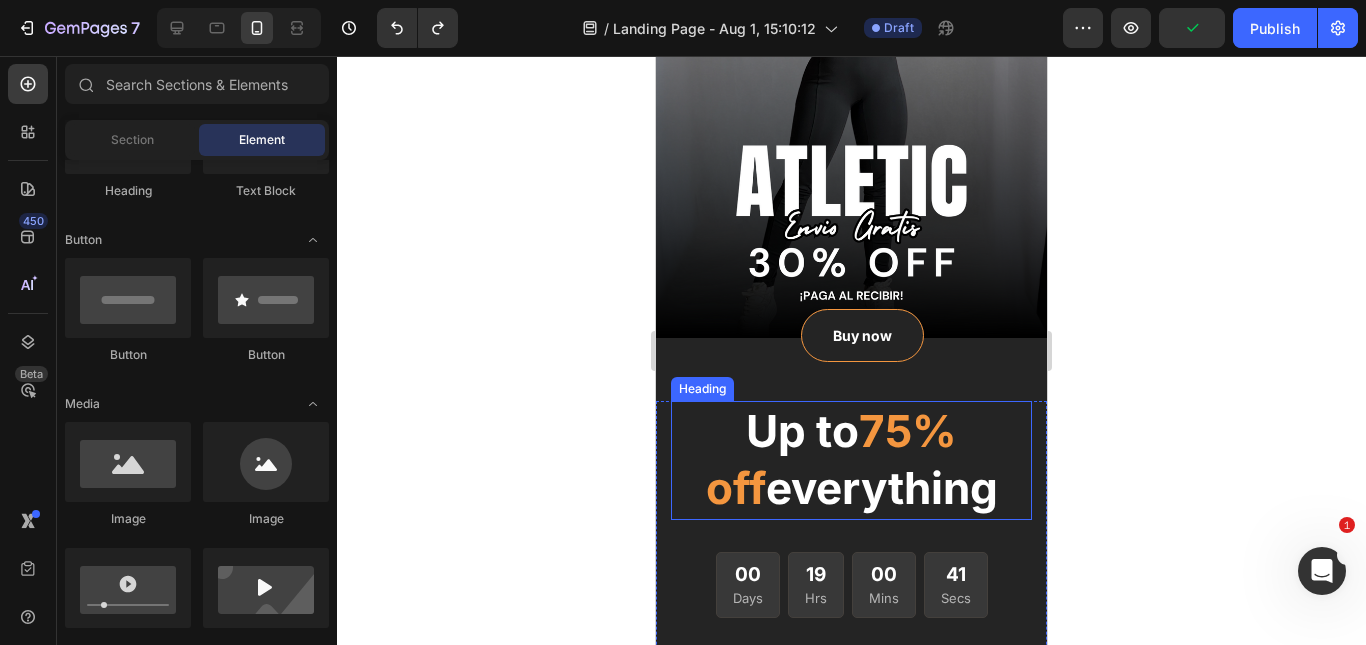 scroll, scrollTop: 200, scrollLeft: 0, axis: vertical 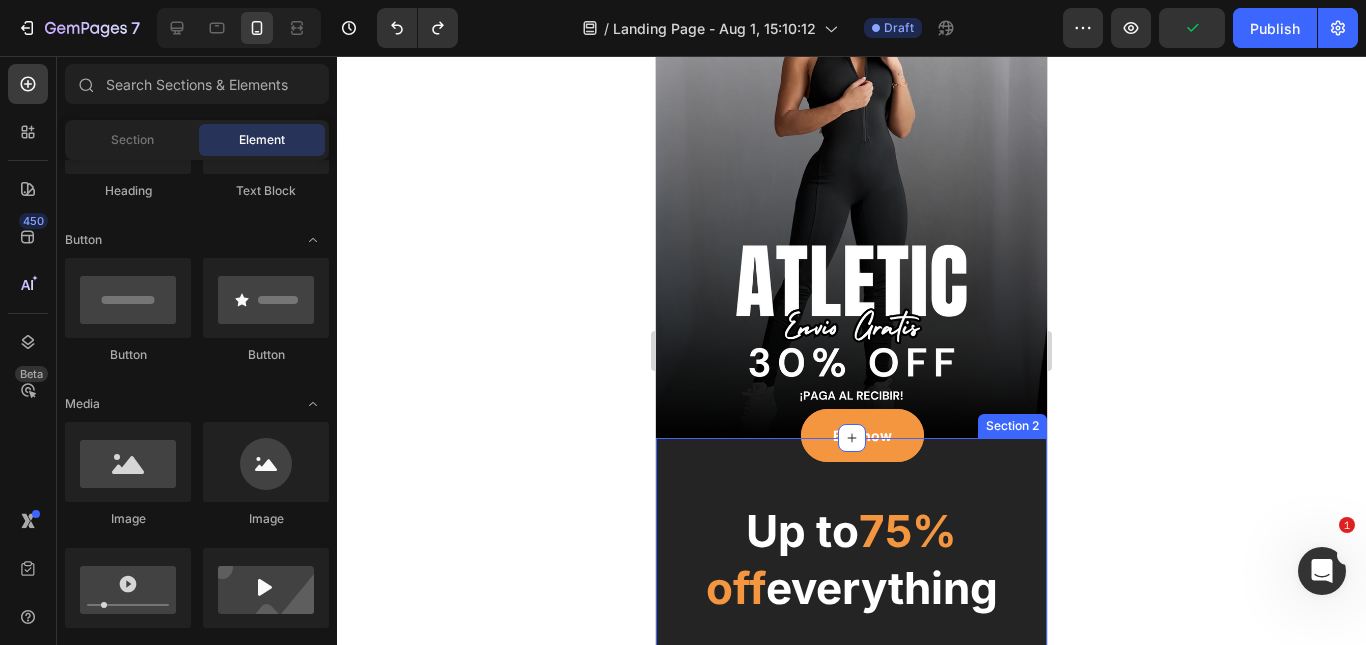 click on "Buy now Button Up to  75% off  everything Heading 00 Days 19 Hrs 00 Mins 40 Secs CountDown Timer Buy now or never Button Image 1268+ Heading Image Row Satisfied customers with our products Text block Row Row Row Section 2" at bounding box center [851, 868] 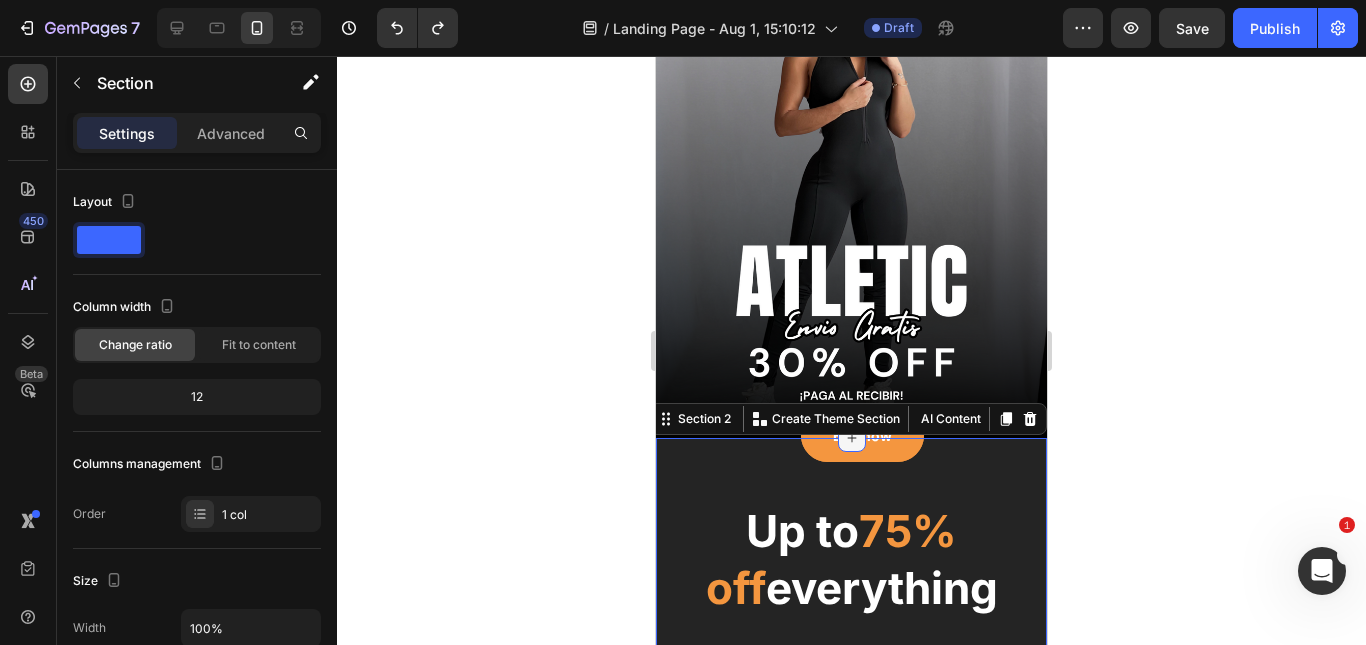 click 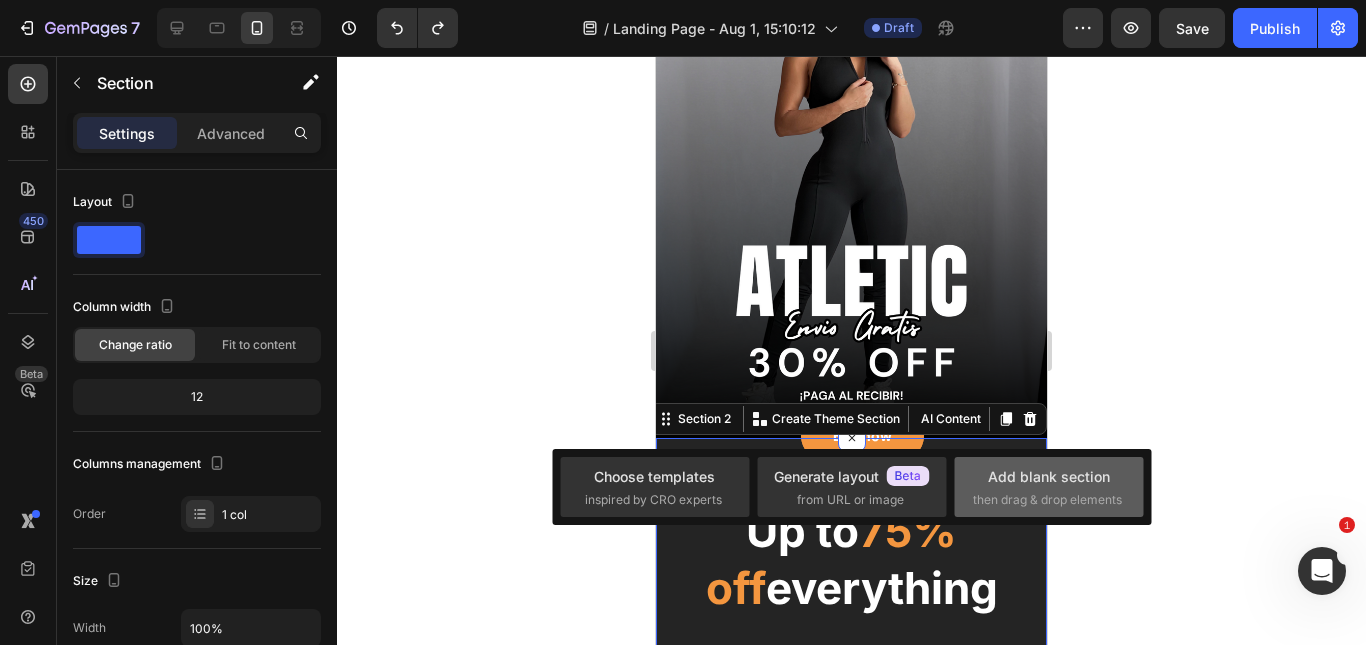 click on "Add blank section" at bounding box center (1049, 476) 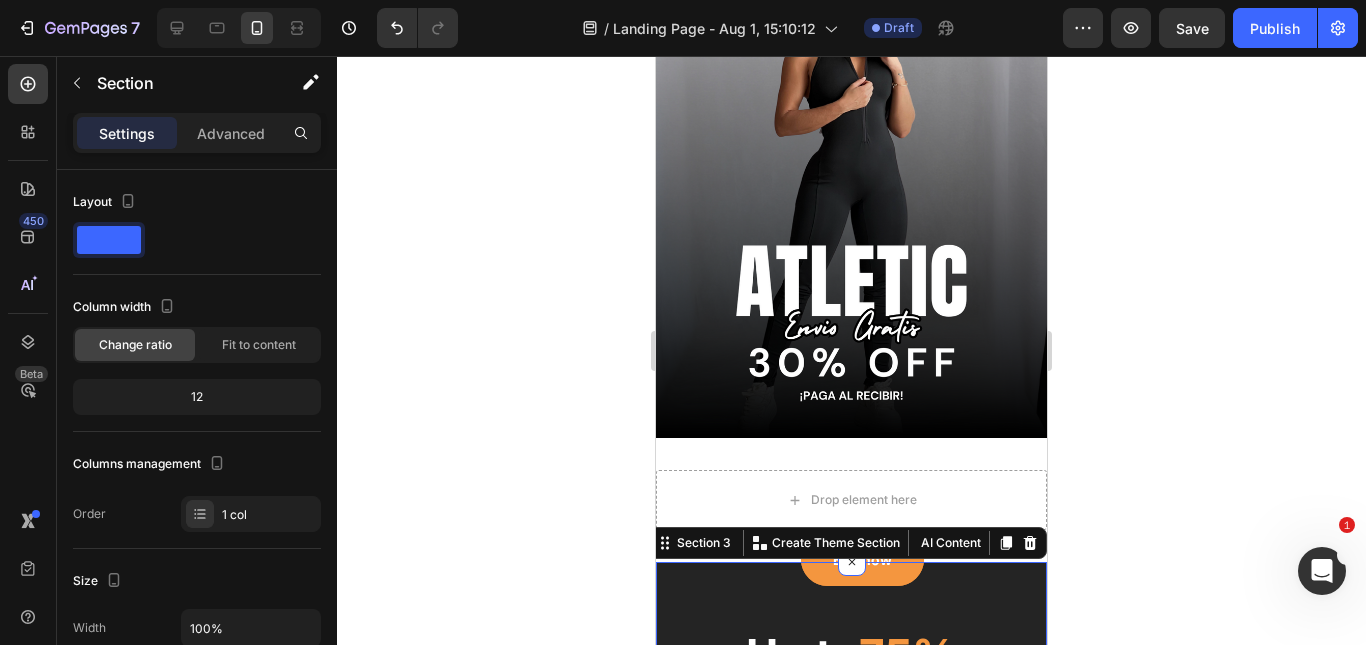 click 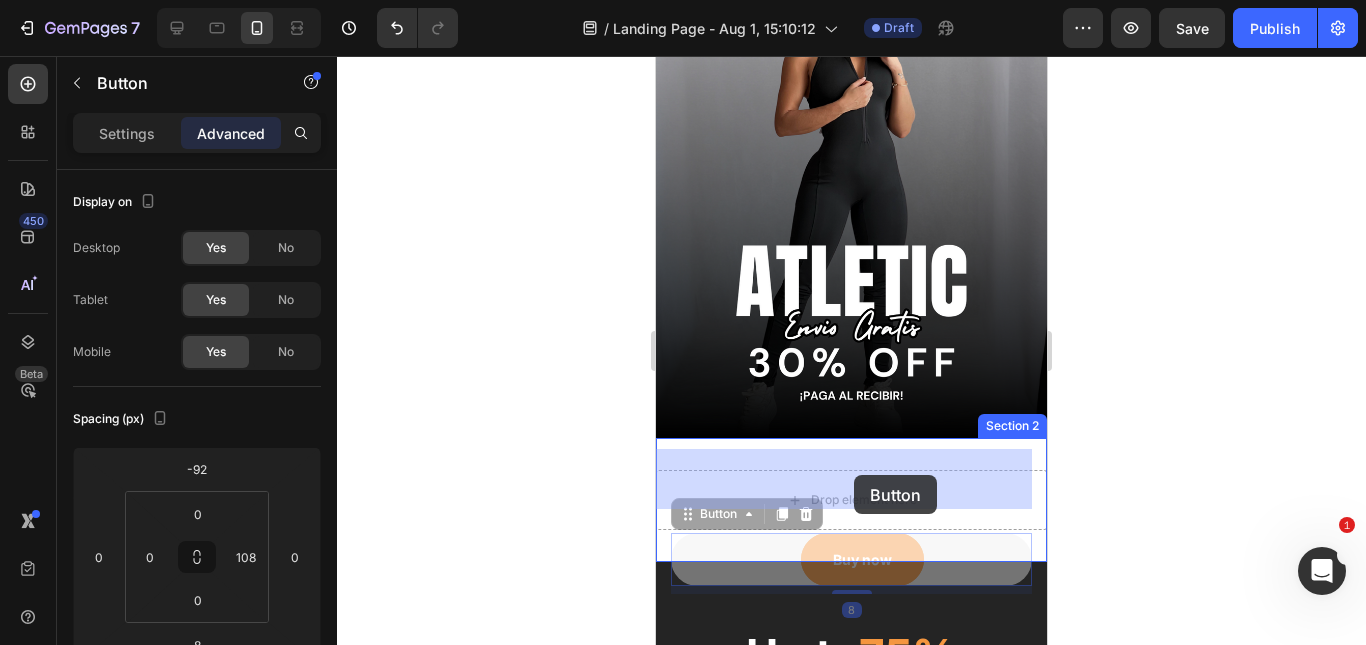 drag, startPoint x: 851, startPoint y: 516, endPoint x: 854, endPoint y: 480, distance: 36.124783 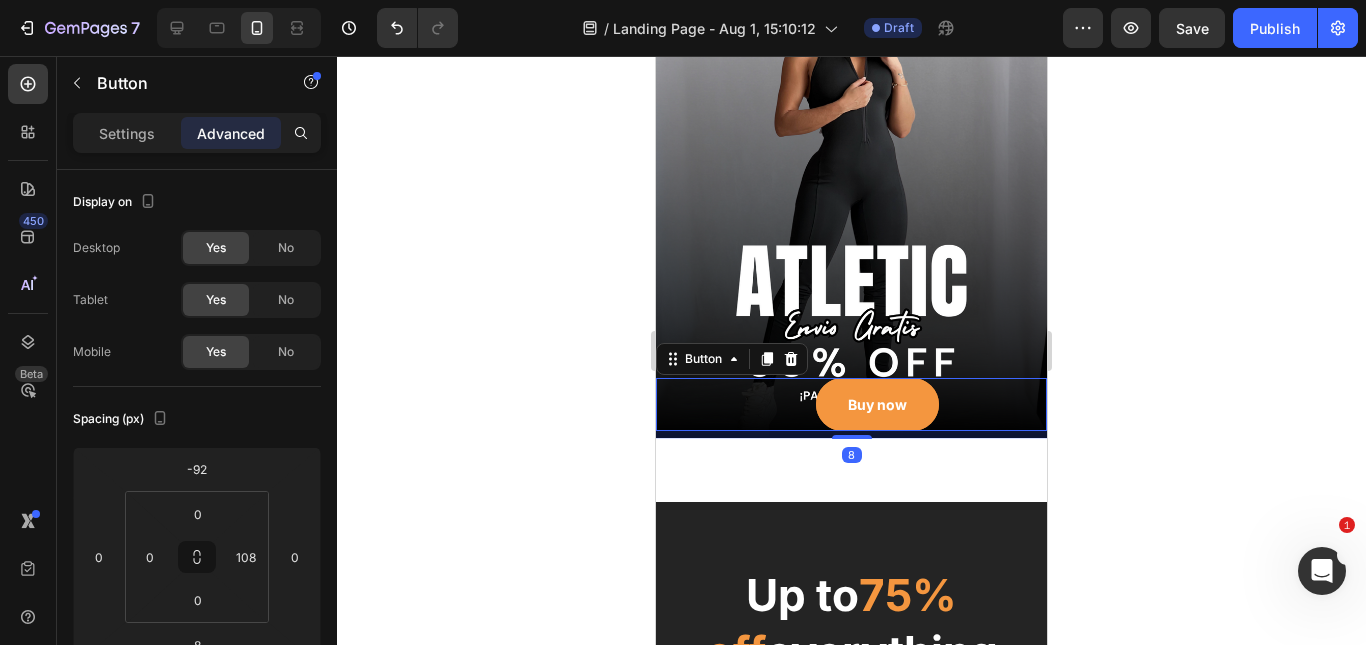 click 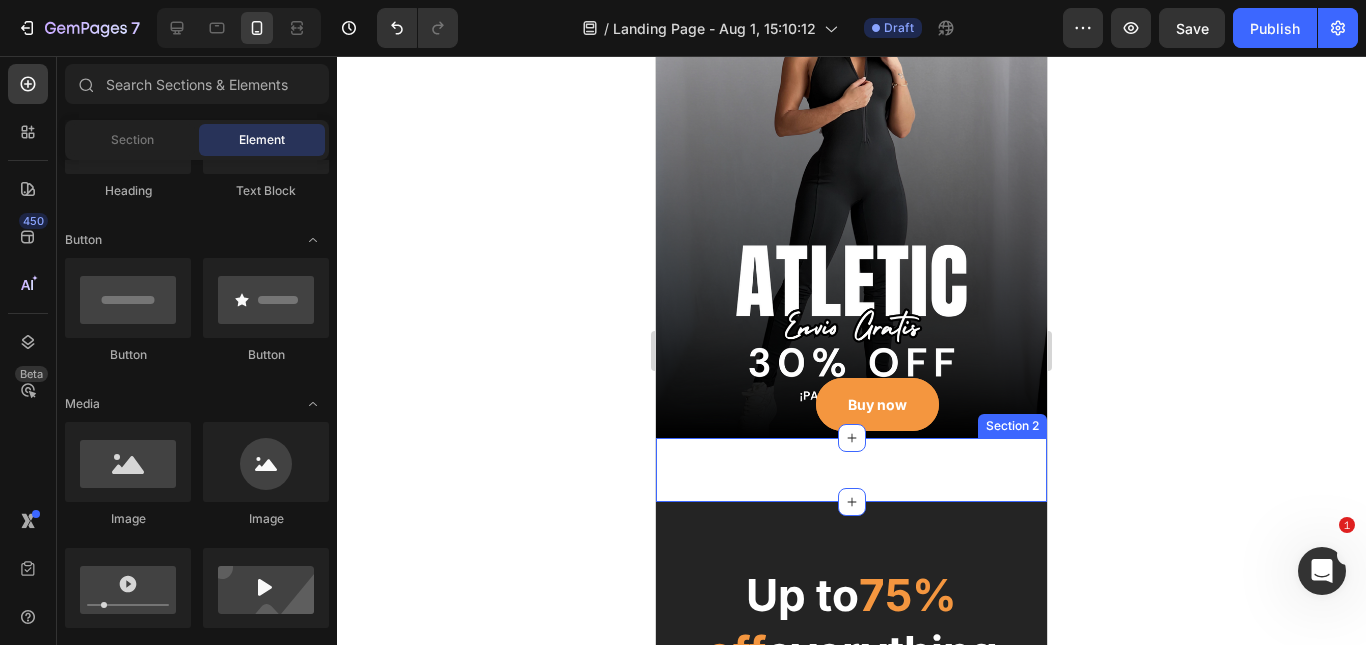 click on "Buy now Button Section 2" at bounding box center (851, 470) 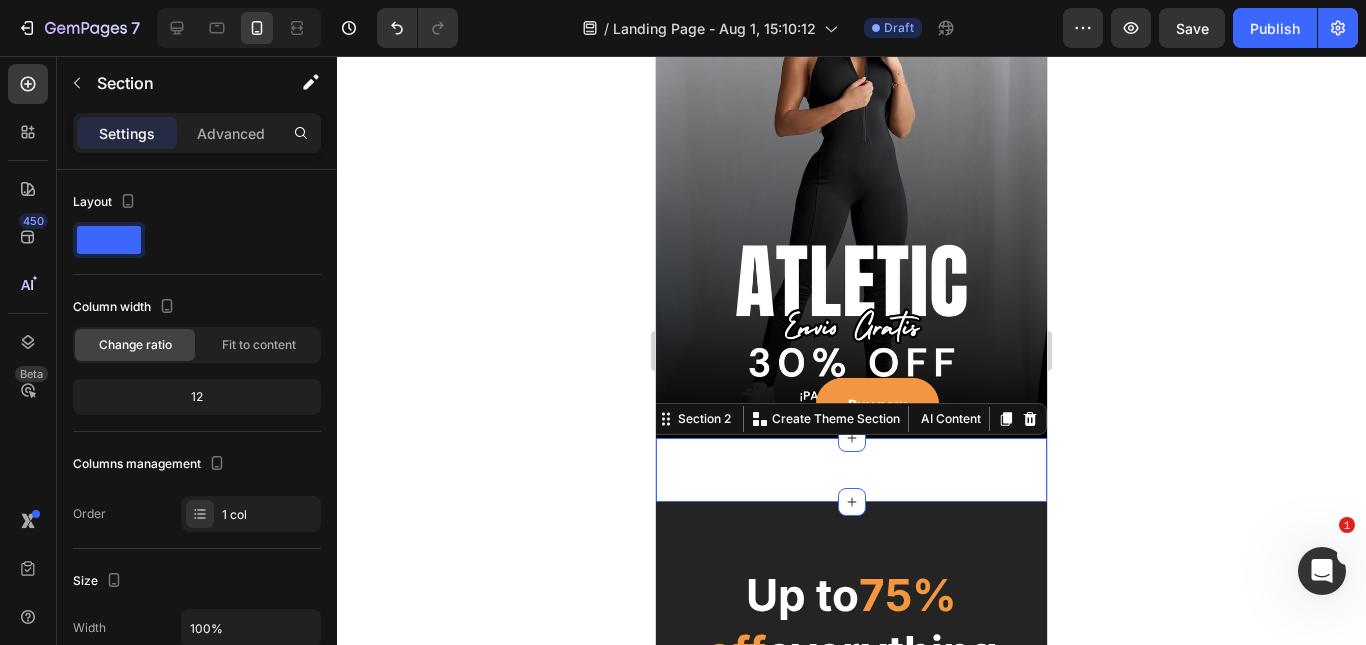 click on "Buy now Button Section 2   You can create reusable sections Create Theme Section AI Content Write with GemAI What would you like to describe here? Tone and Voice Persuasive Product ENTERIZO ATLETIC Show more Generate" at bounding box center (851, 470) 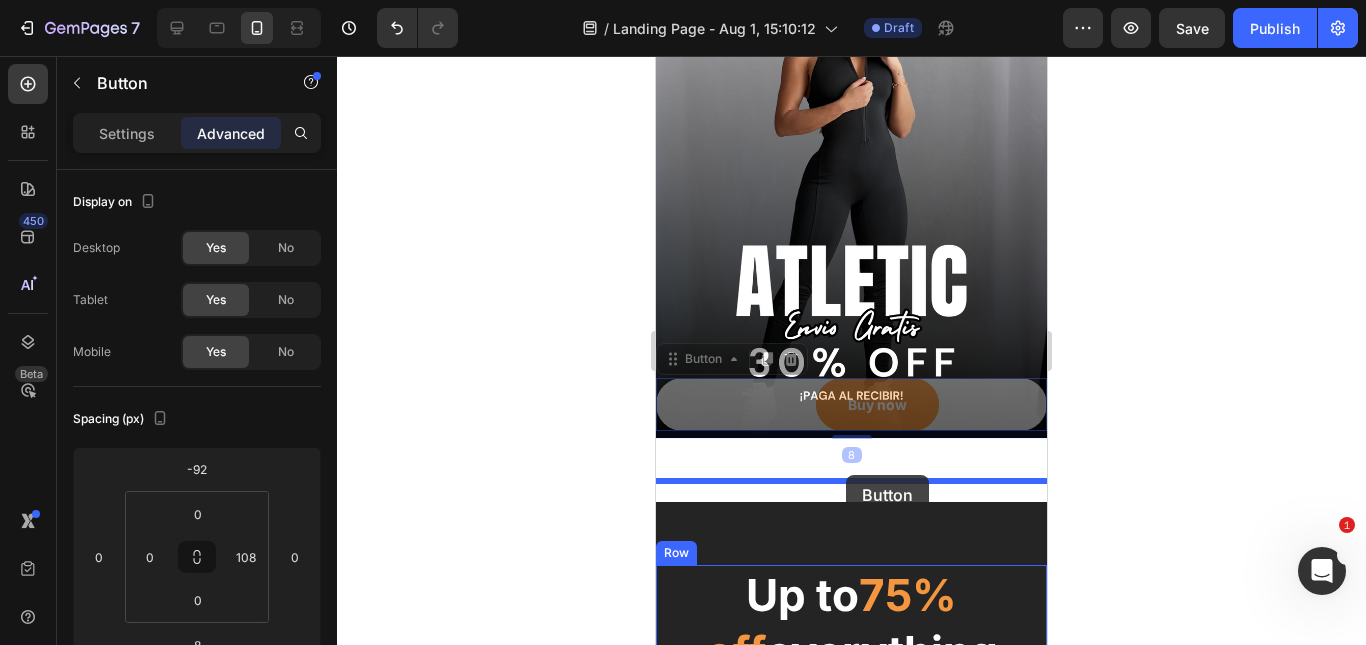 drag, startPoint x: 858, startPoint y: 399, endPoint x: 846, endPoint y: 474, distance: 75.95393 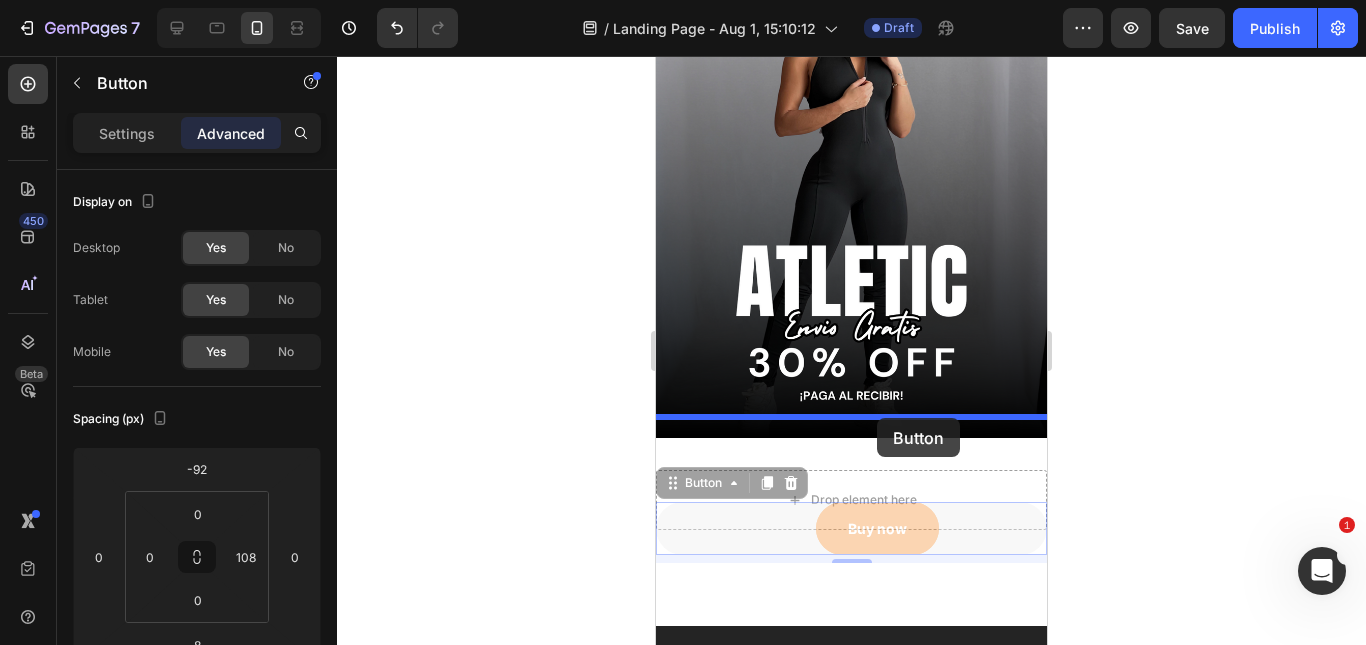 drag, startPoint x: 898, startPoint y: 502, endPoint x: 877, endPoint y: 419, distance: 85.61542 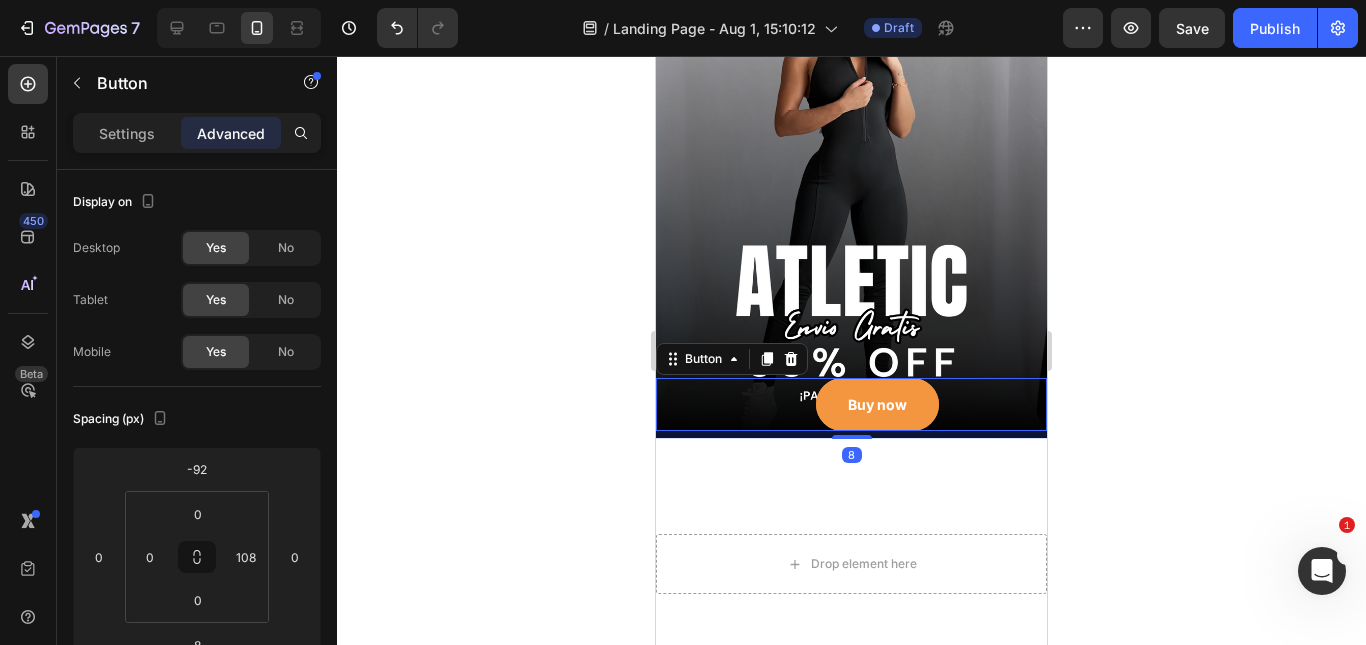 click 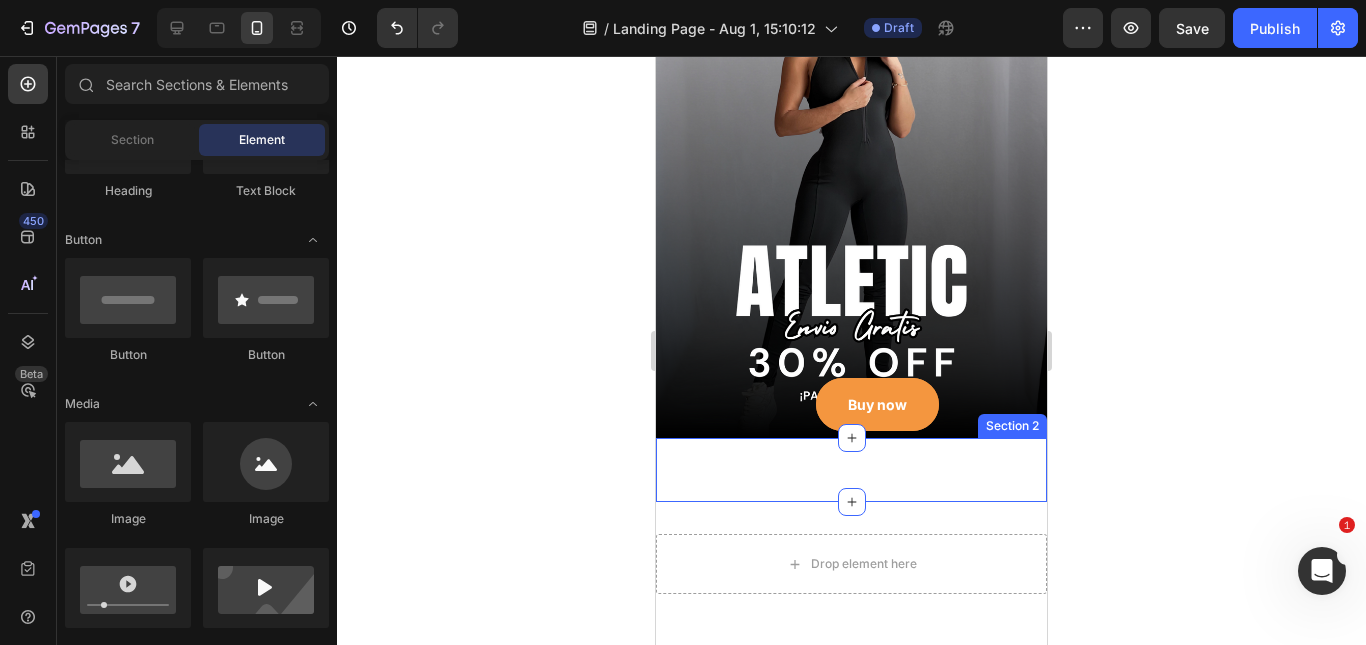 click on "Buy now Button Section 2" at bounding box center [851, 470] 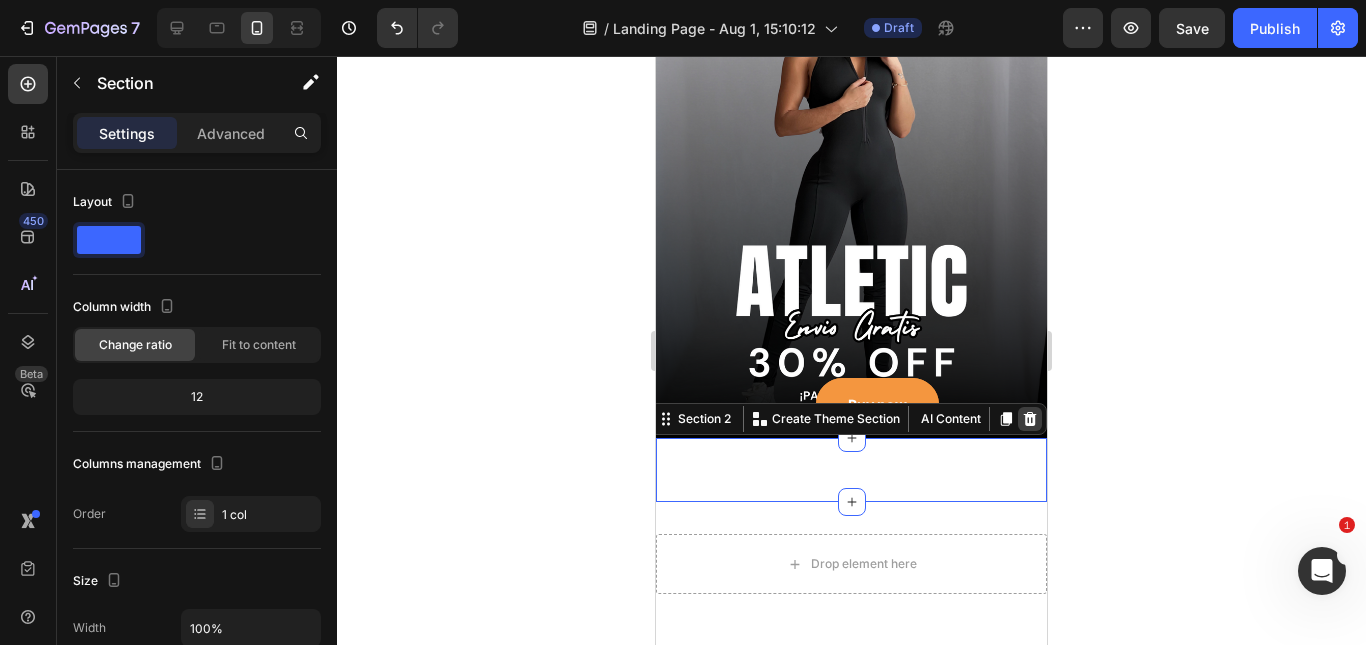 click 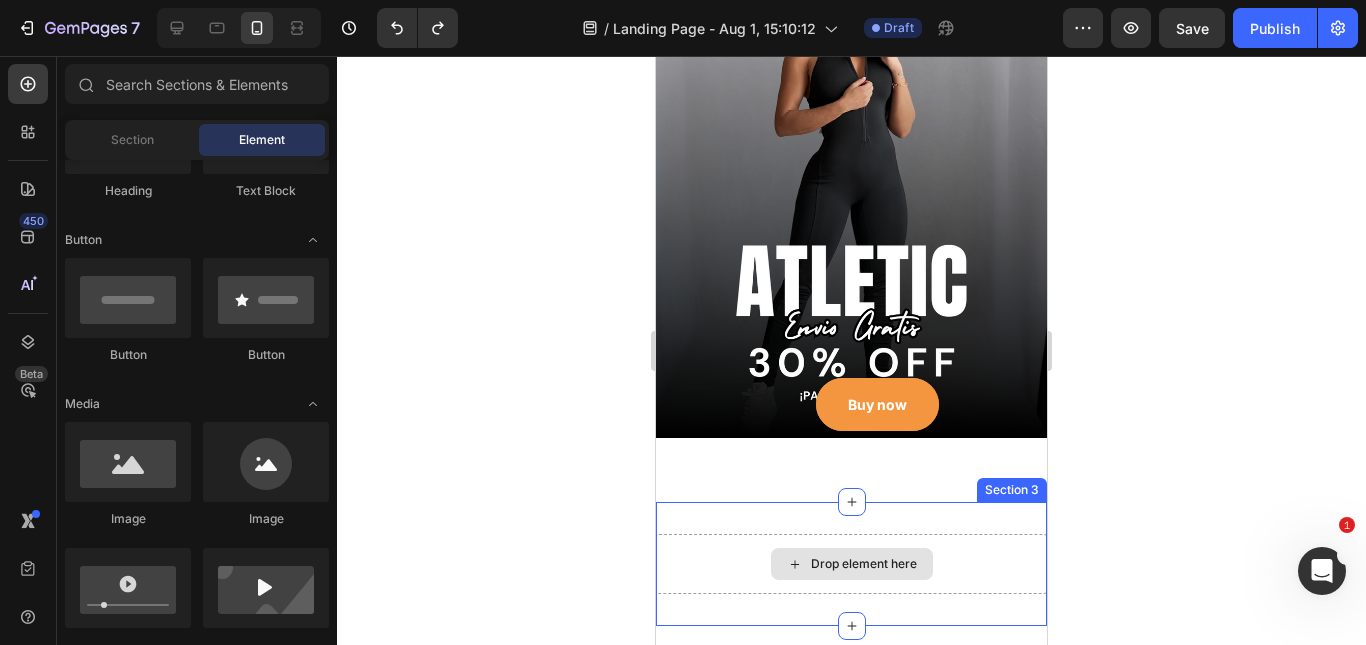click on "Drop element here" at bounding box center (851, 564) 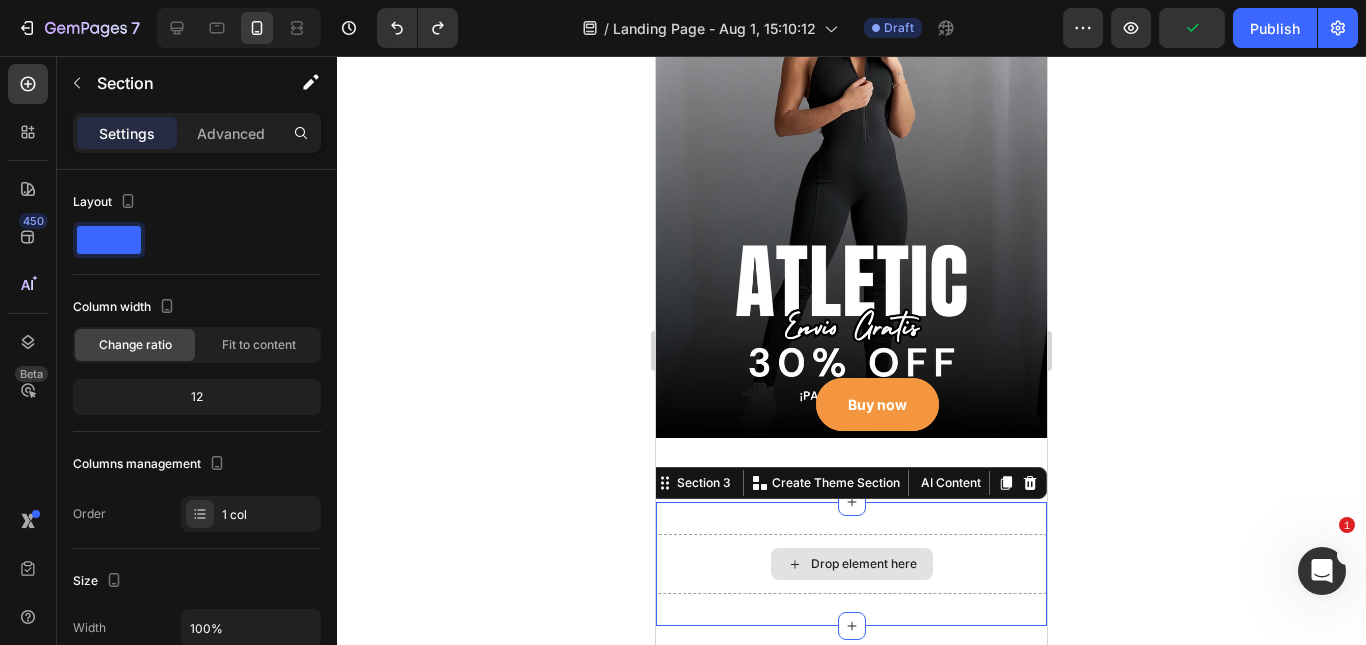 click on "Drop element here" at bounding box center (851, 564) 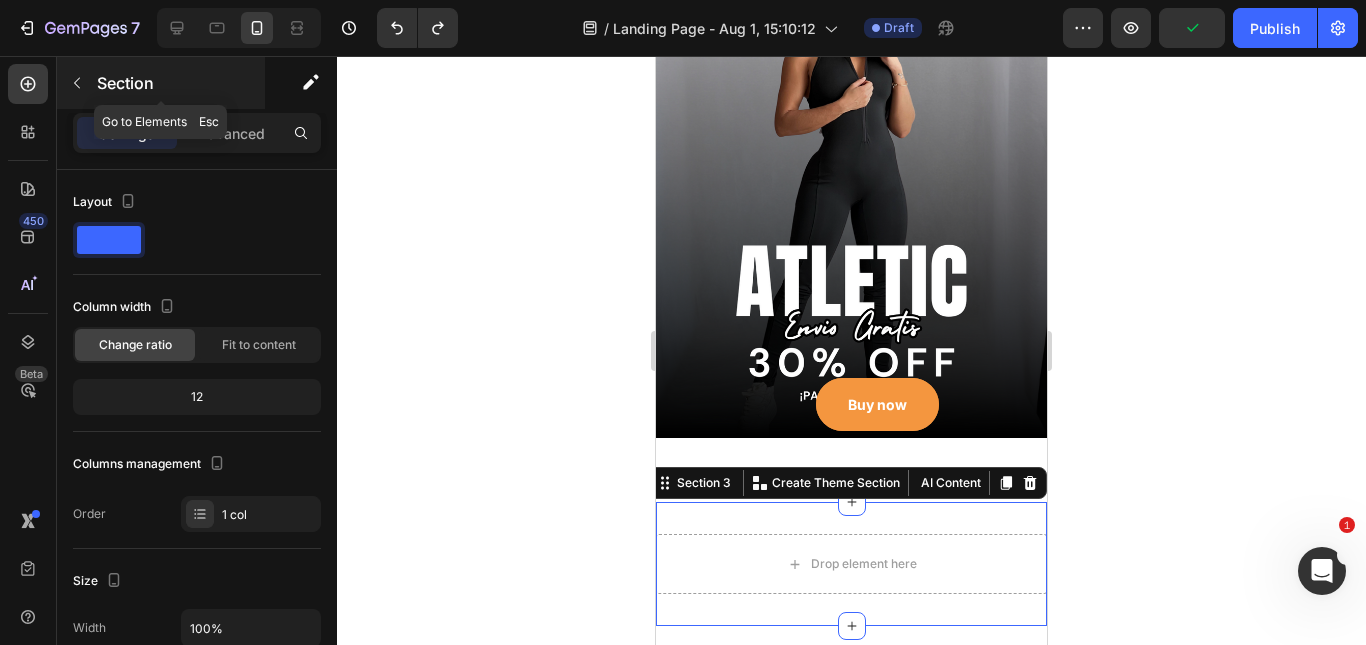 click 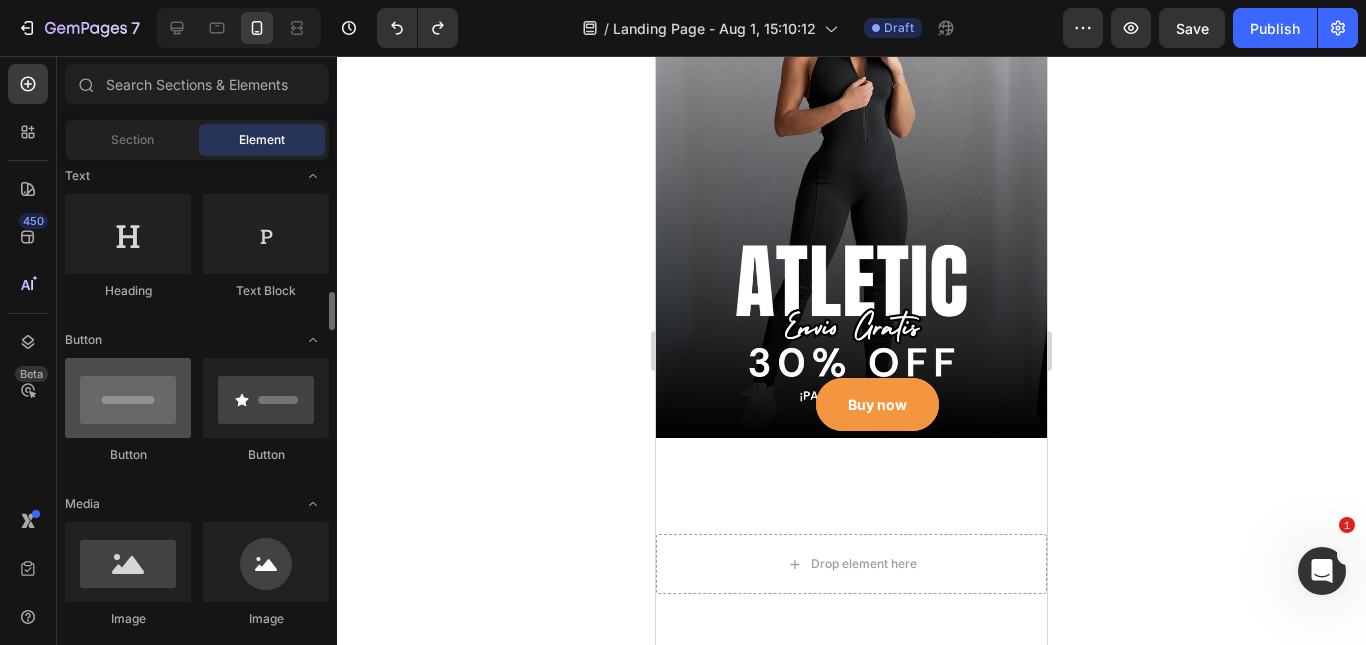 scroll, scrollTop: 400, scrollLeft: 0, axis: vertical 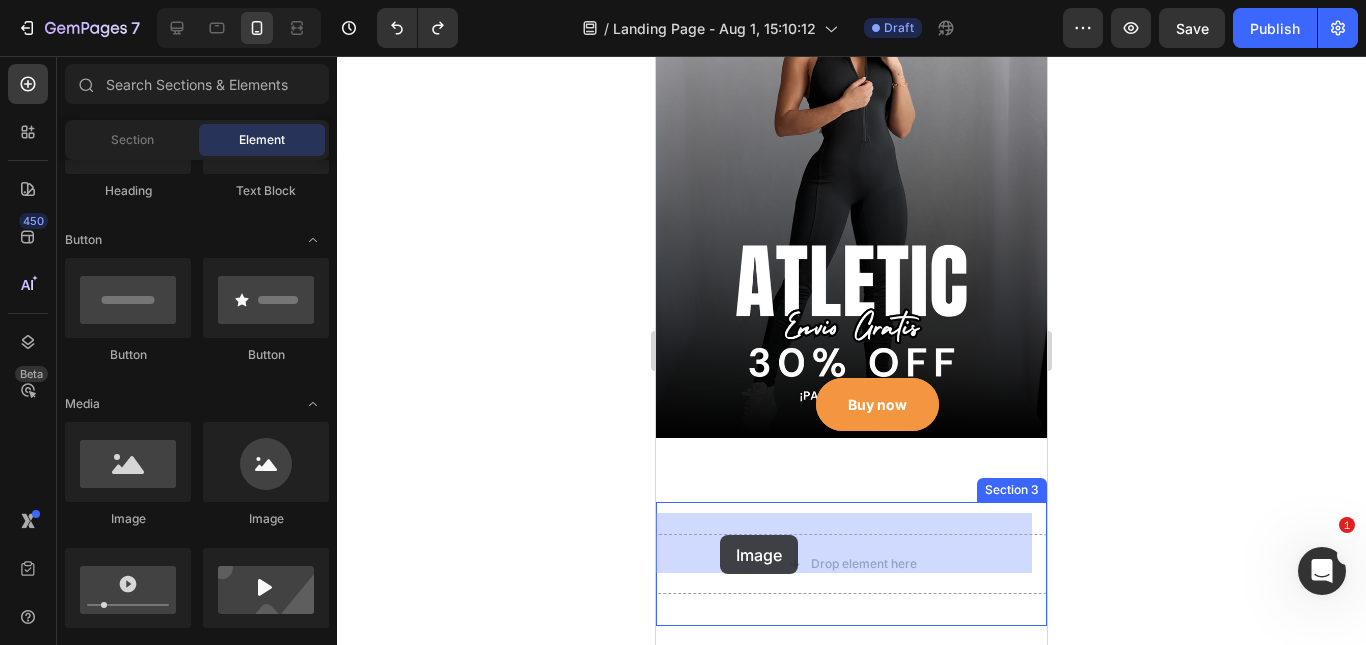drag, startPoint x: 816, startPoint y: 536, endPoint x: 720, endPoint y: 532, distance: 96.0833 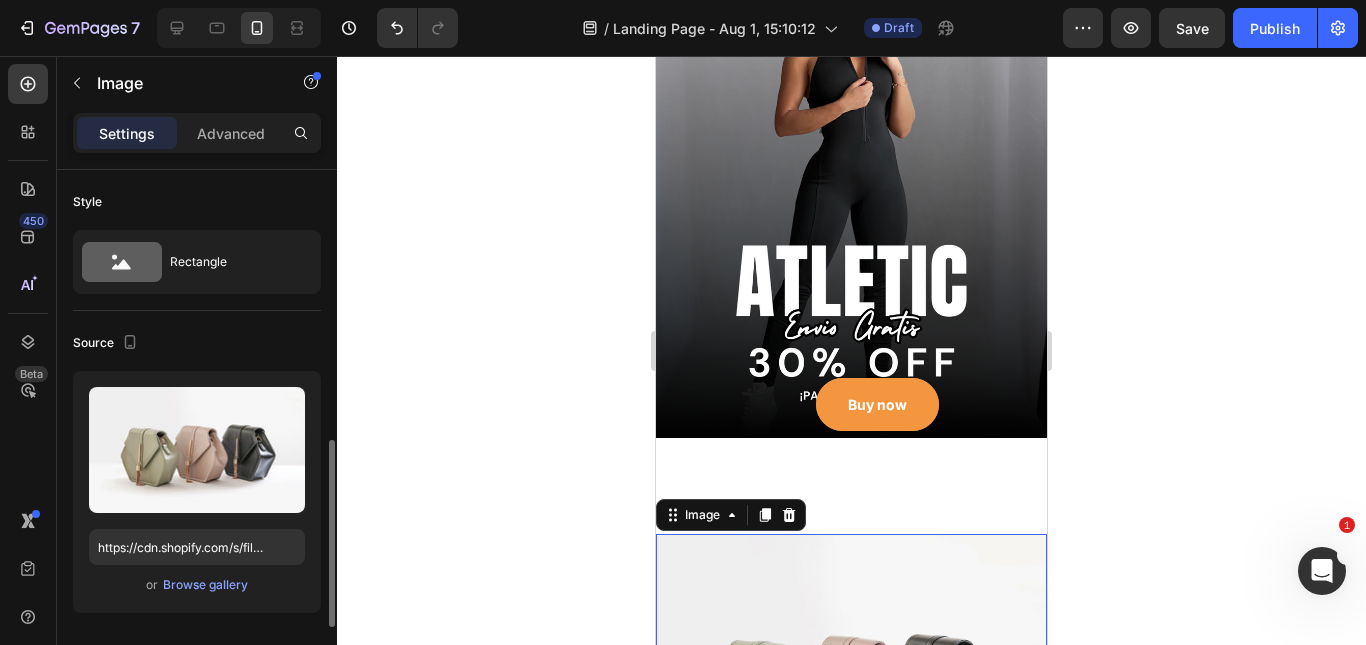scroll, scrollTop: 200, scrollLeft: 0, axis: vertical 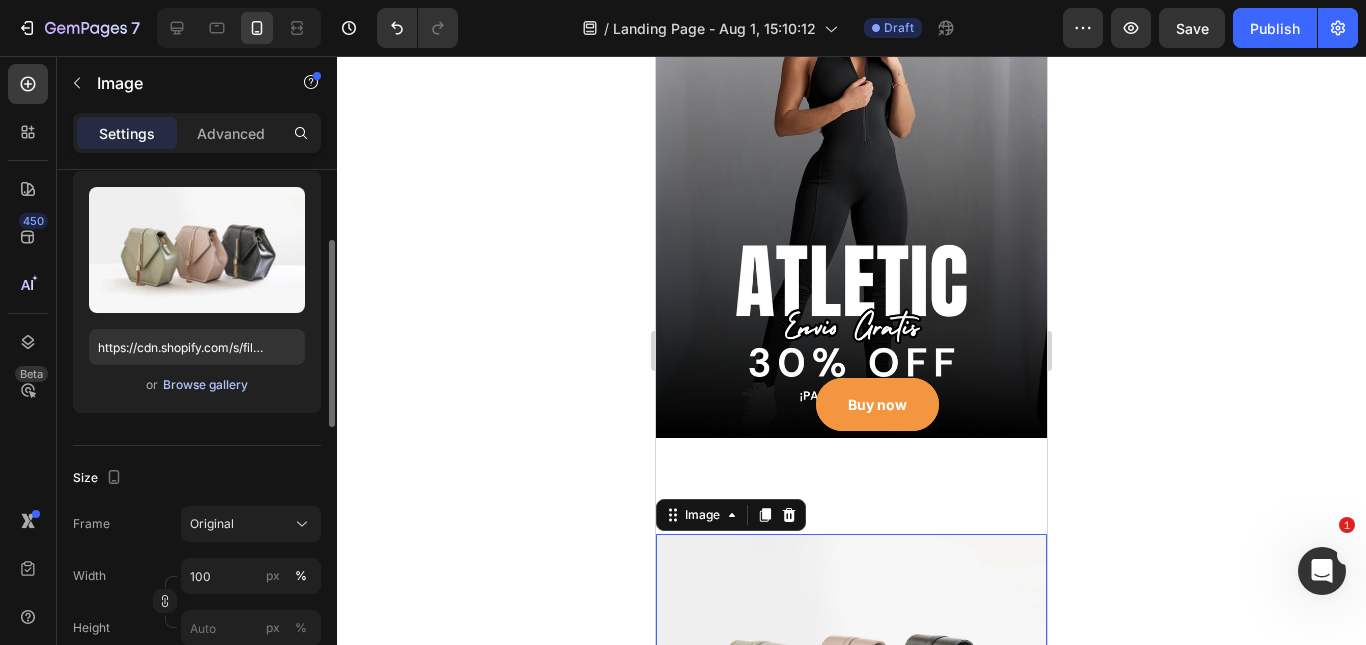 click on "Browse gallery" at bounding box center [205, 385] 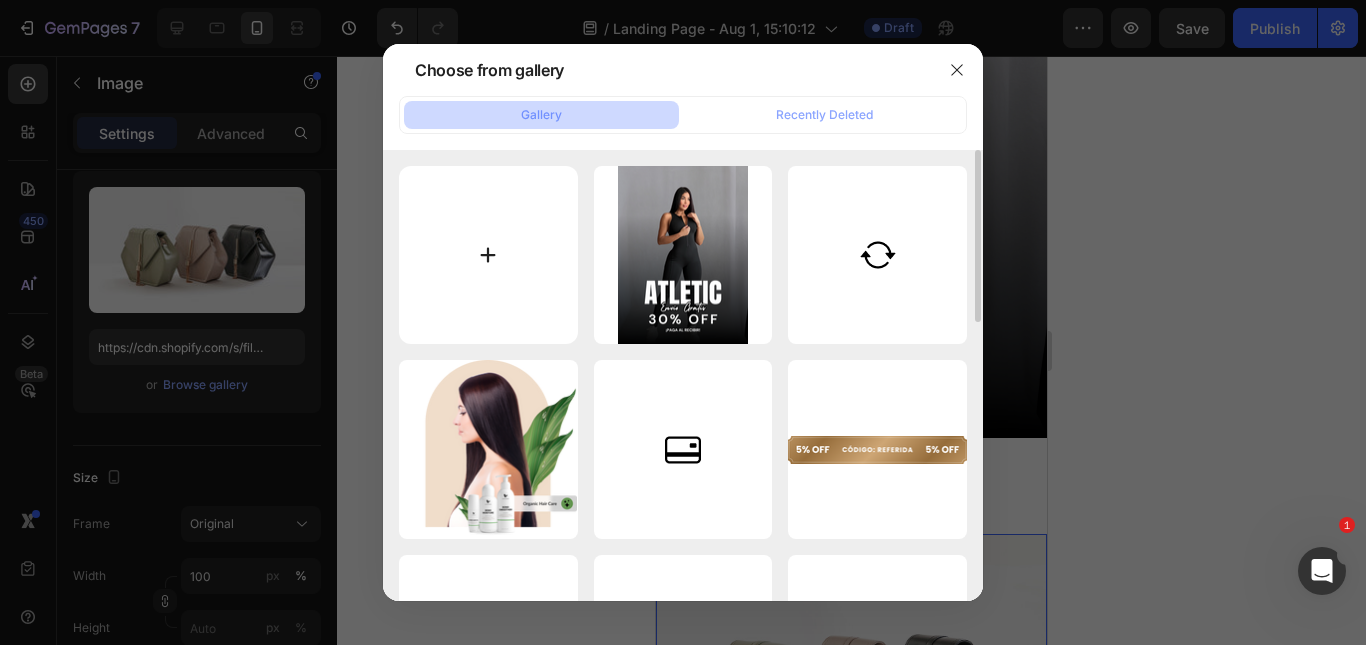 click at bounding box center [488, 255] 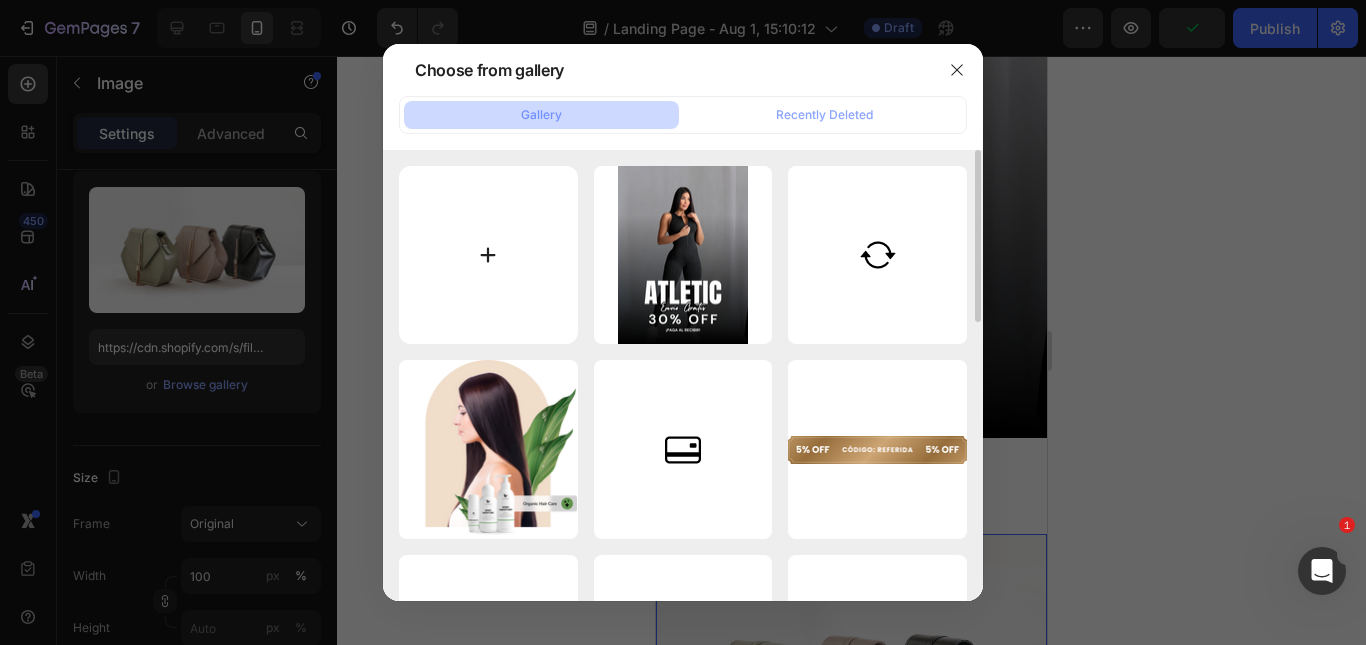 type on "C:\fakepath\[FILENAME].jpg" 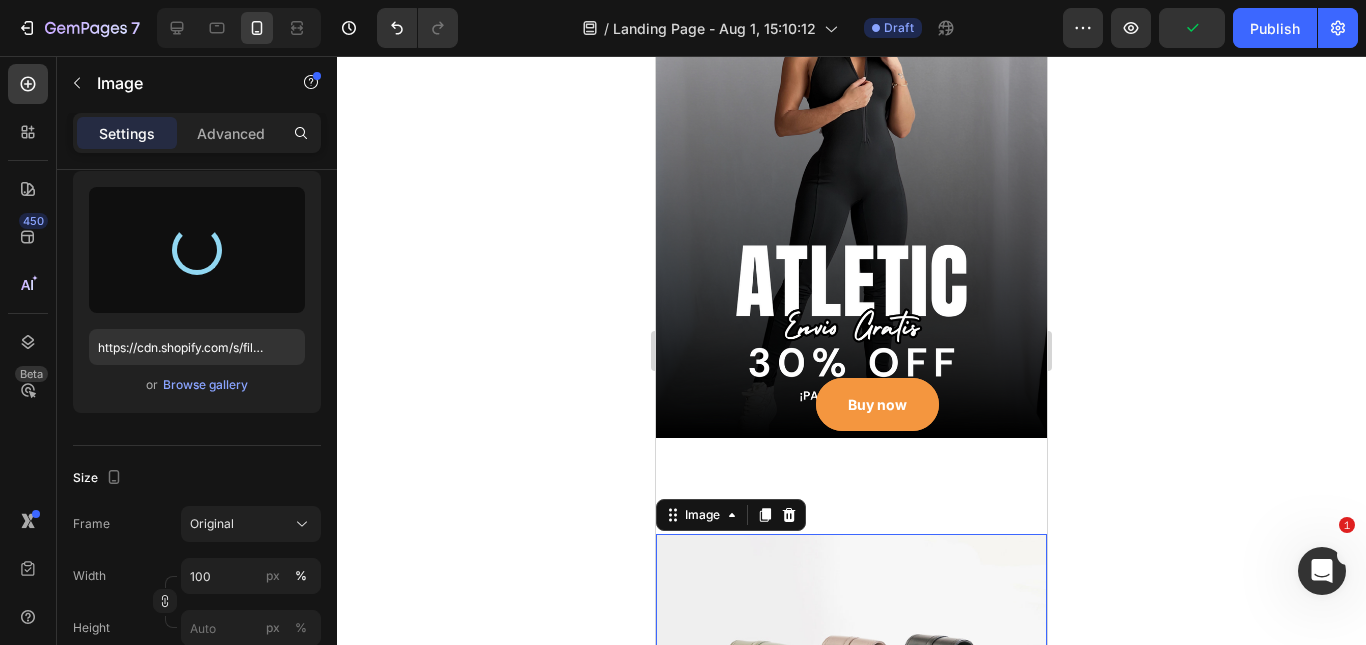 scroll, scrollTop: 500, scrollLeft: 0, axis: vertical 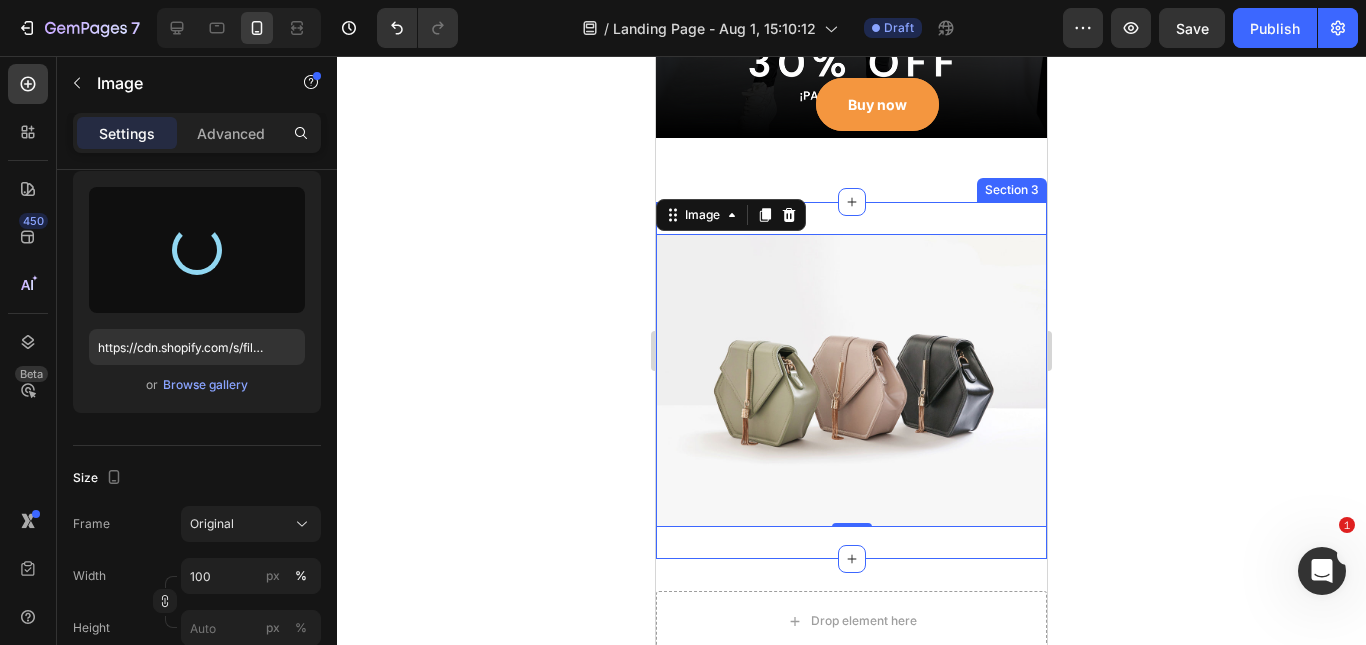 type on "https://cdn.shopify.com/s/files/[PATH]/gempages_[ID].jpg" 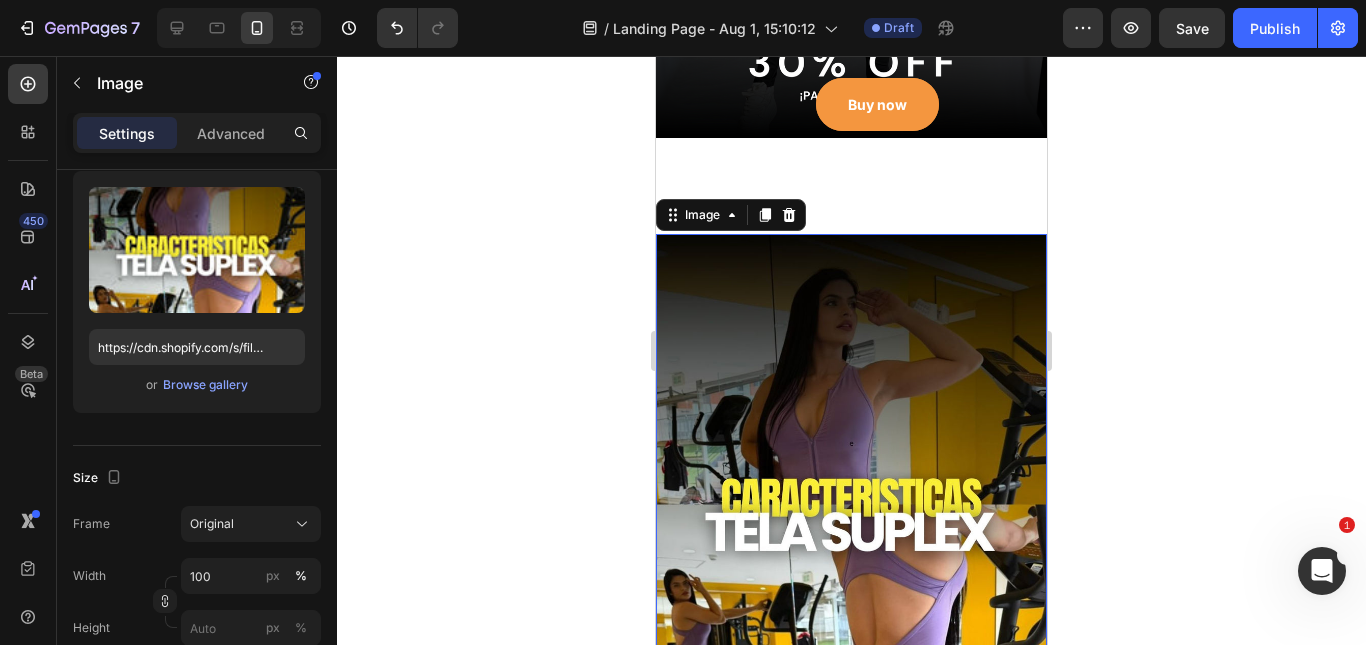 scroll, scrollTop: 400, scrollLeft: 0, axis: vertical 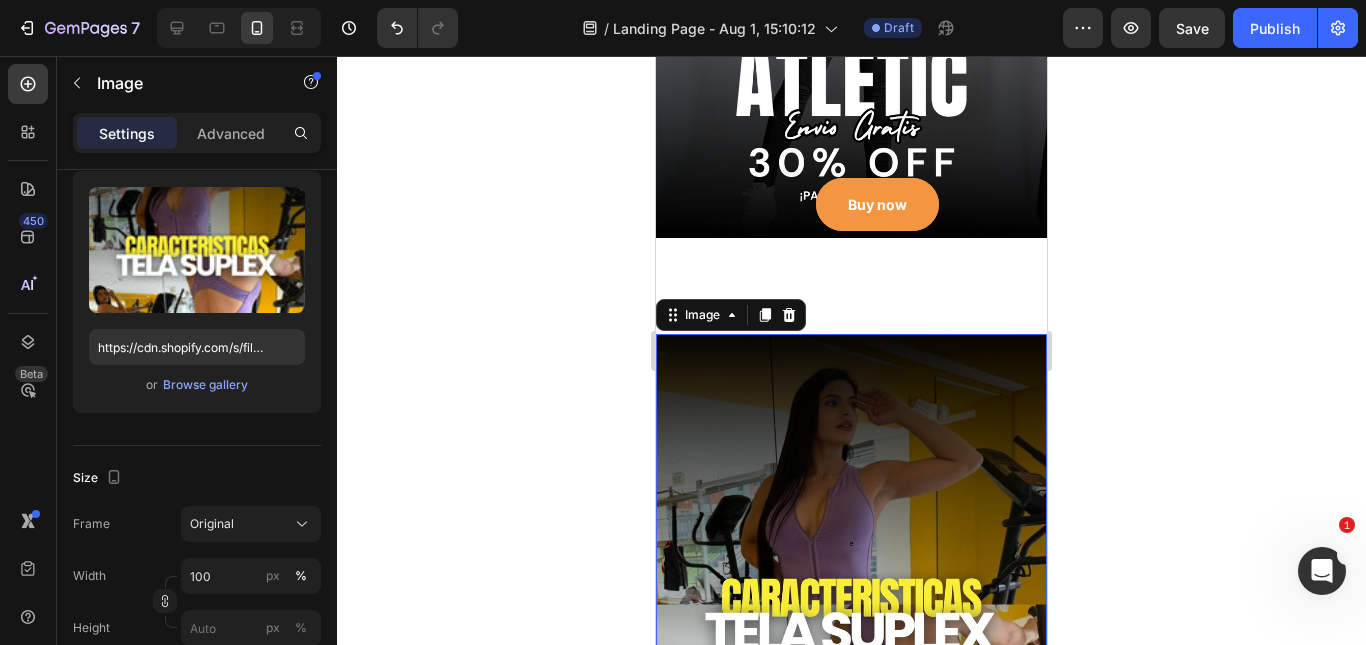 click at bounding box center (851, 604) 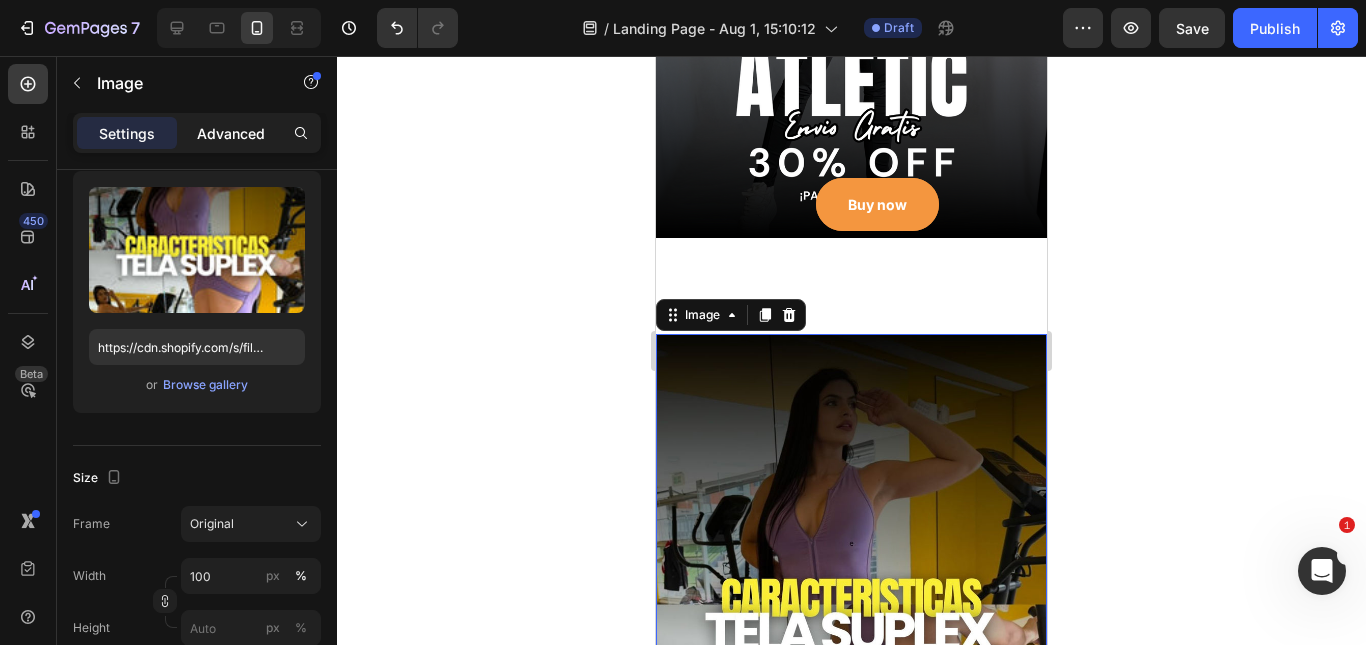 click on "Advanced" at bounding box center (231, 133) 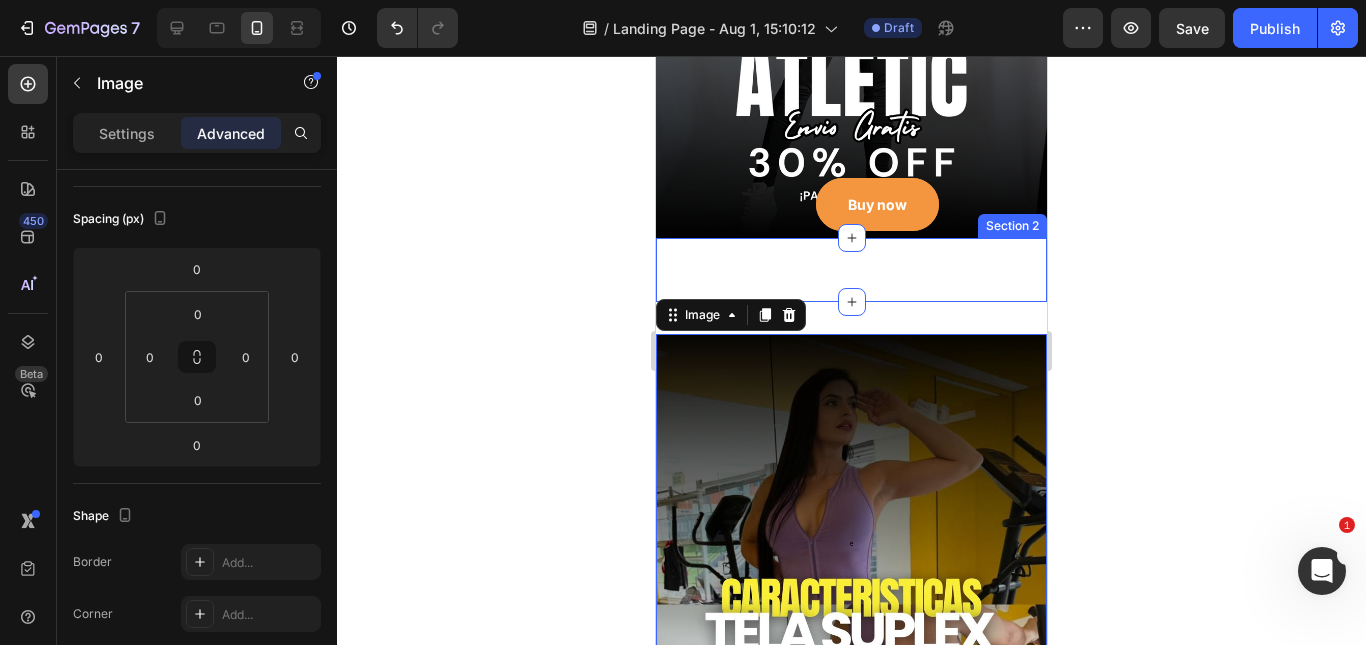 click on "Buy now Button Section 2" at bounding box center [851, 270] 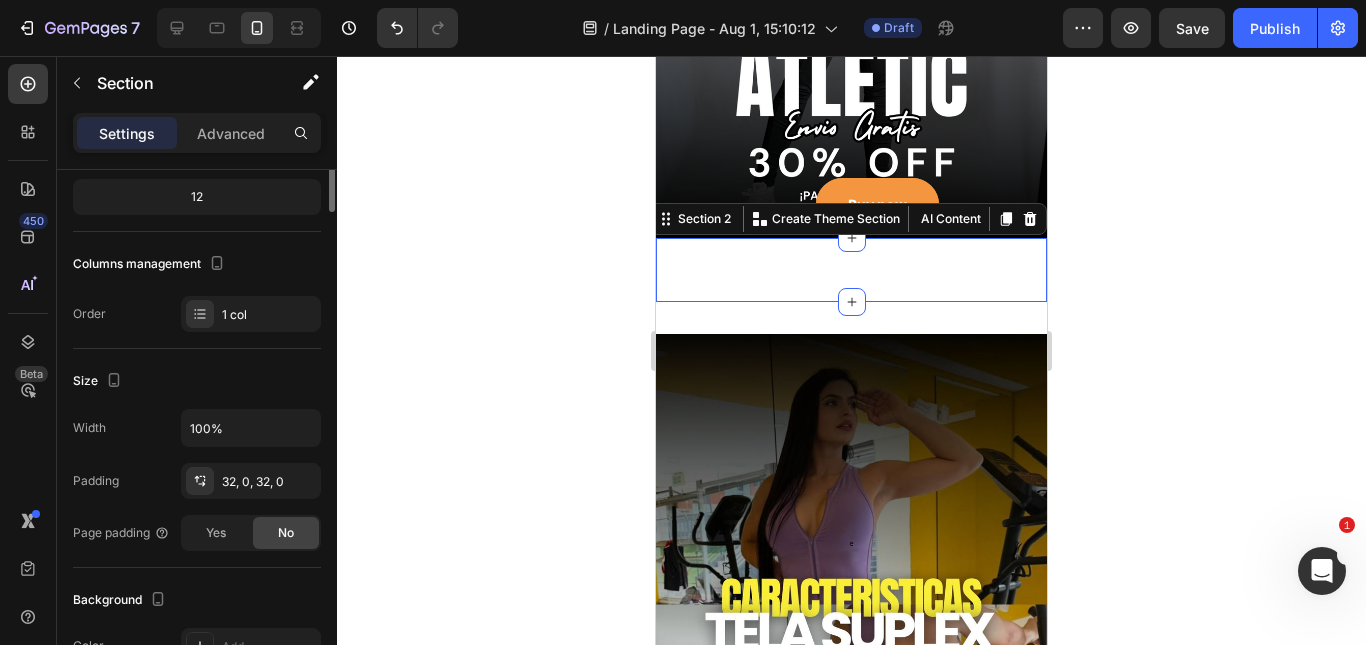 scroll, scrollTop: 0, scrollLeft: 0, axis: both 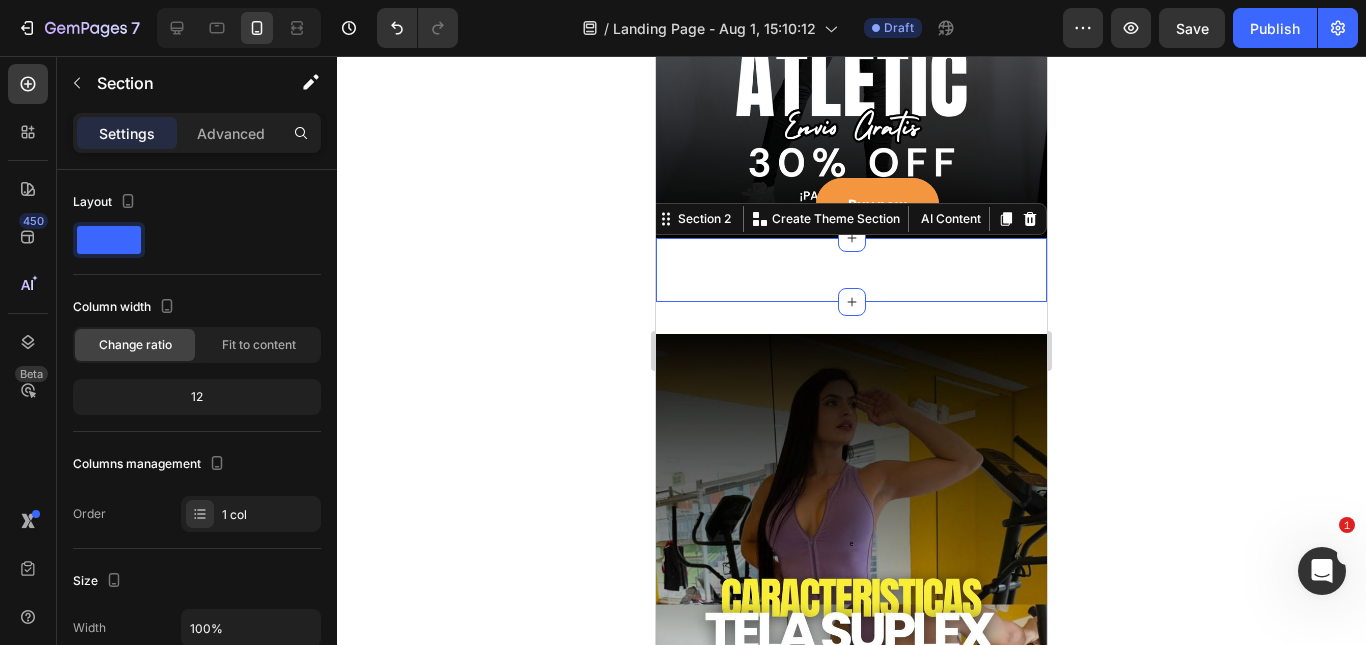 click on "Settings Advanced" at bounding box center [197, 133] 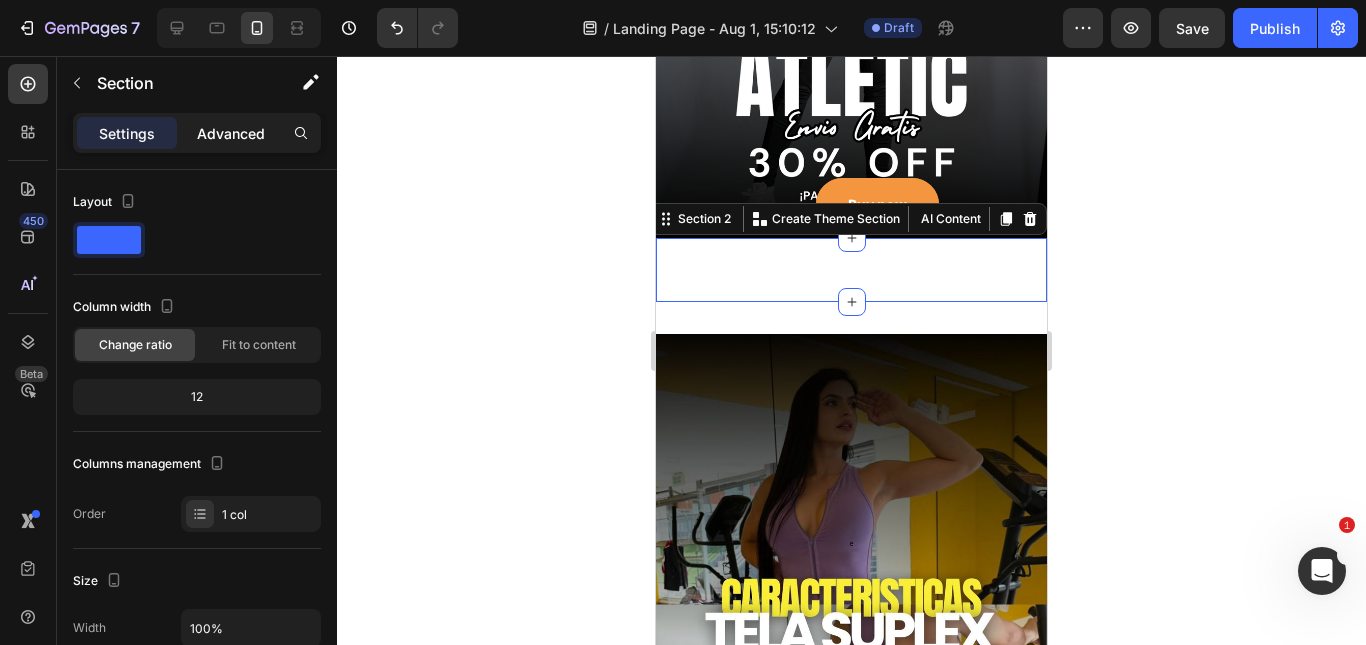 click on "Advanced" at bounding box center (231, 133) 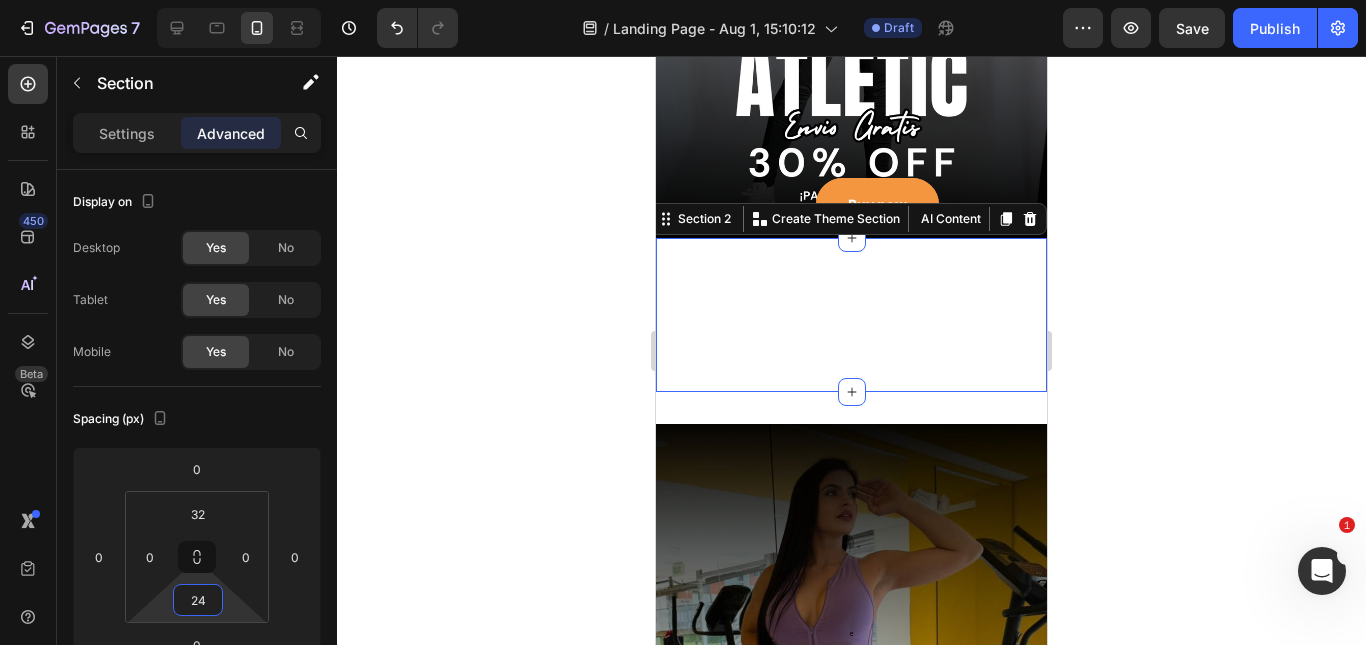 type on "0" 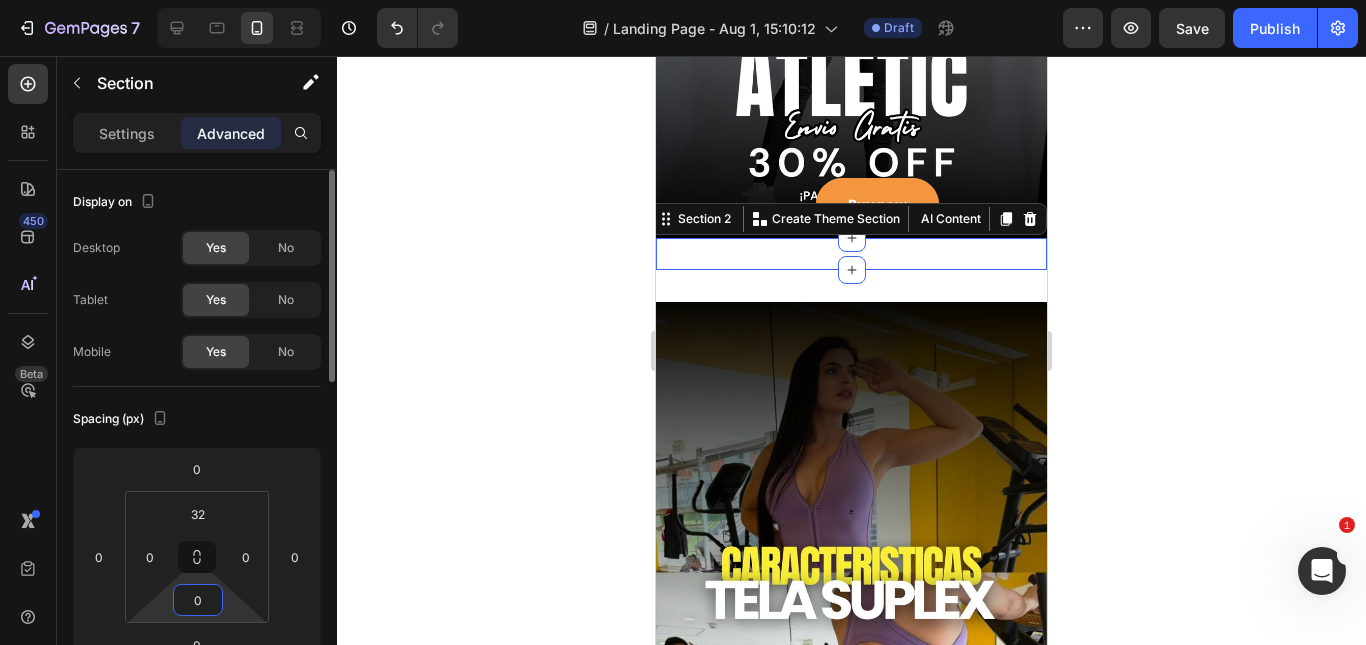 drag, startPoint x: 230, startPoint y: 575, endPoint x: 193, endPoint y: 574, distance: 37.01351 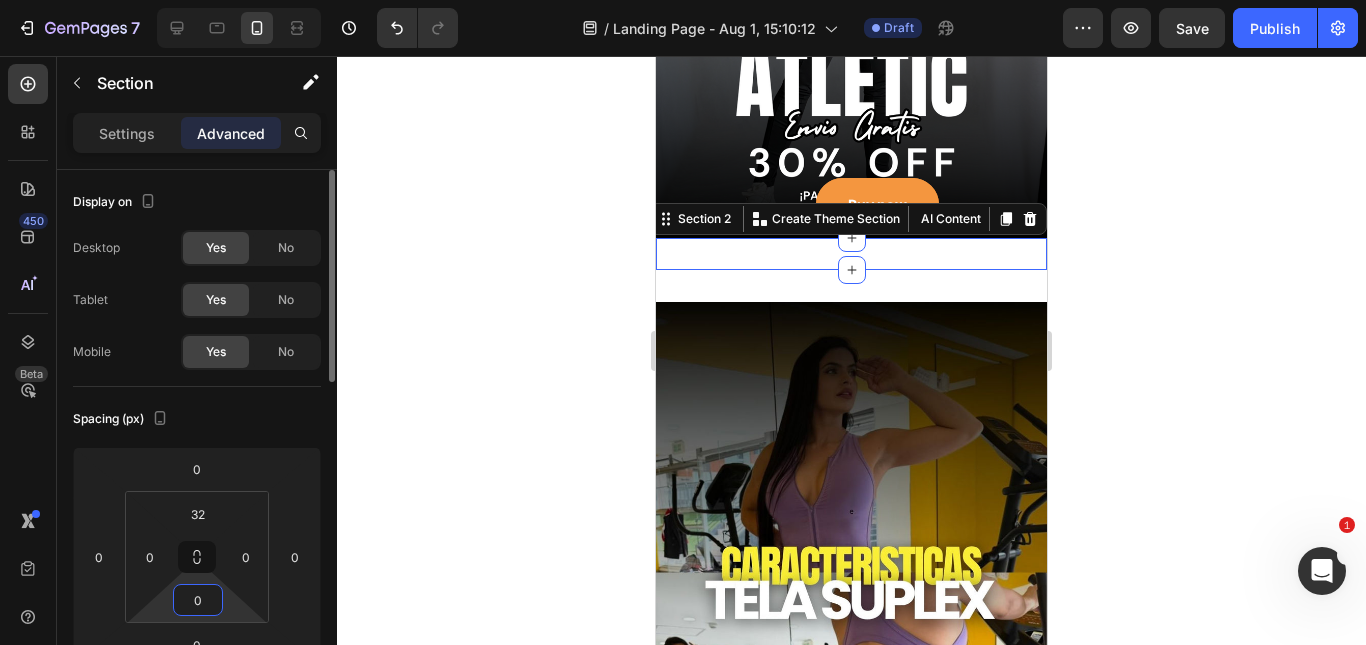 click on "7  Version history  /  Landing Page - Aug 1, 15:10:12 Draft Preview  Save   Publish  450 Beta Sections(18) Elements(83) Section Element Hero Section Product Detail Brands Trusted Badges Guarantee Product Breakdown How to use Testimonials Compare Bundle FAQs Social Proof Brand Story Product List Collection Blog List Contact Sticky Add to Cart Custom Footer Browse Library 450 Layout
Row
Row
Row
Row Text
Heading
Text Block Button
Button
Button Media
Image
Image" at bounding box center (683, 0) 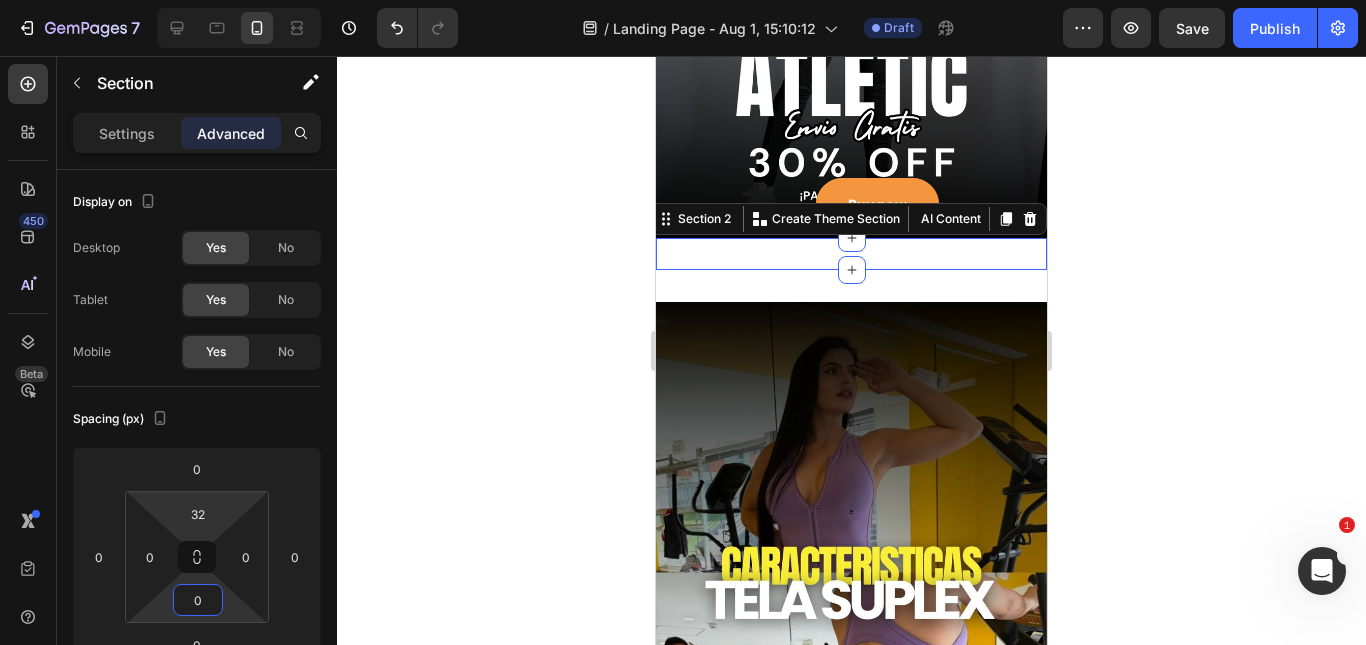 type on "0" 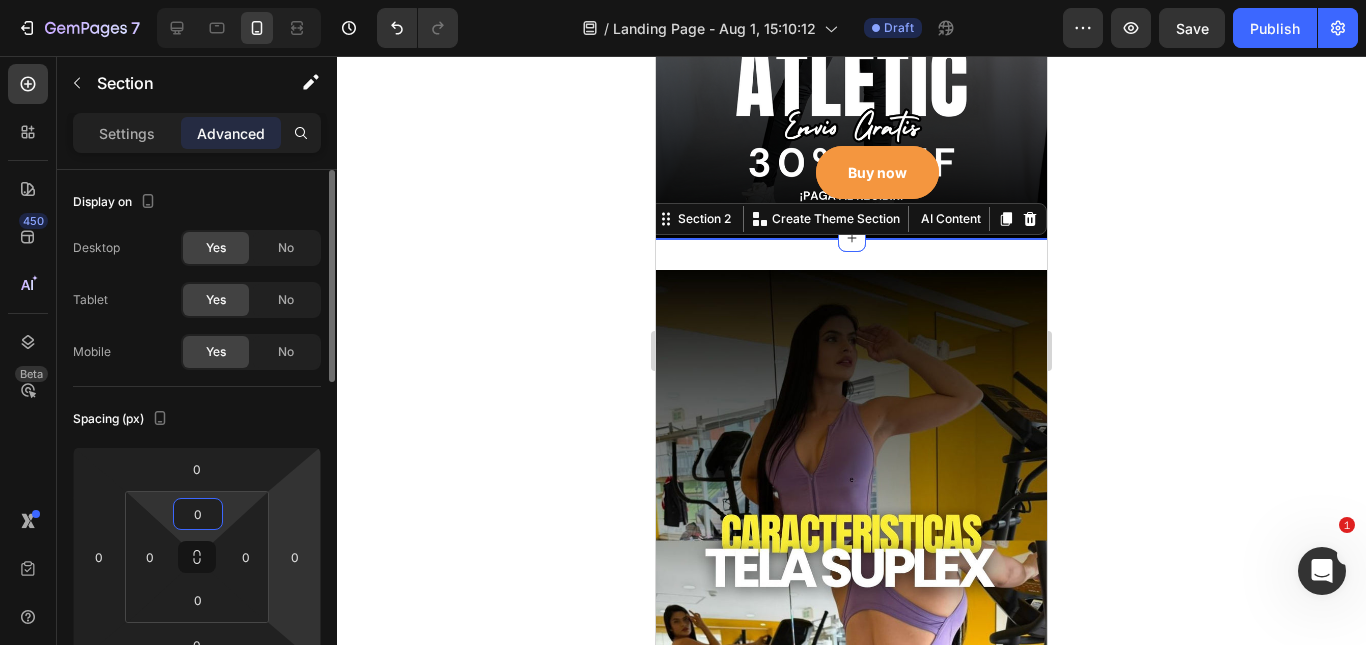 drag, startPoint x: 234, startPoint y: 519, endPoint x: 311, endPoint y: 537, distance: 79.07591 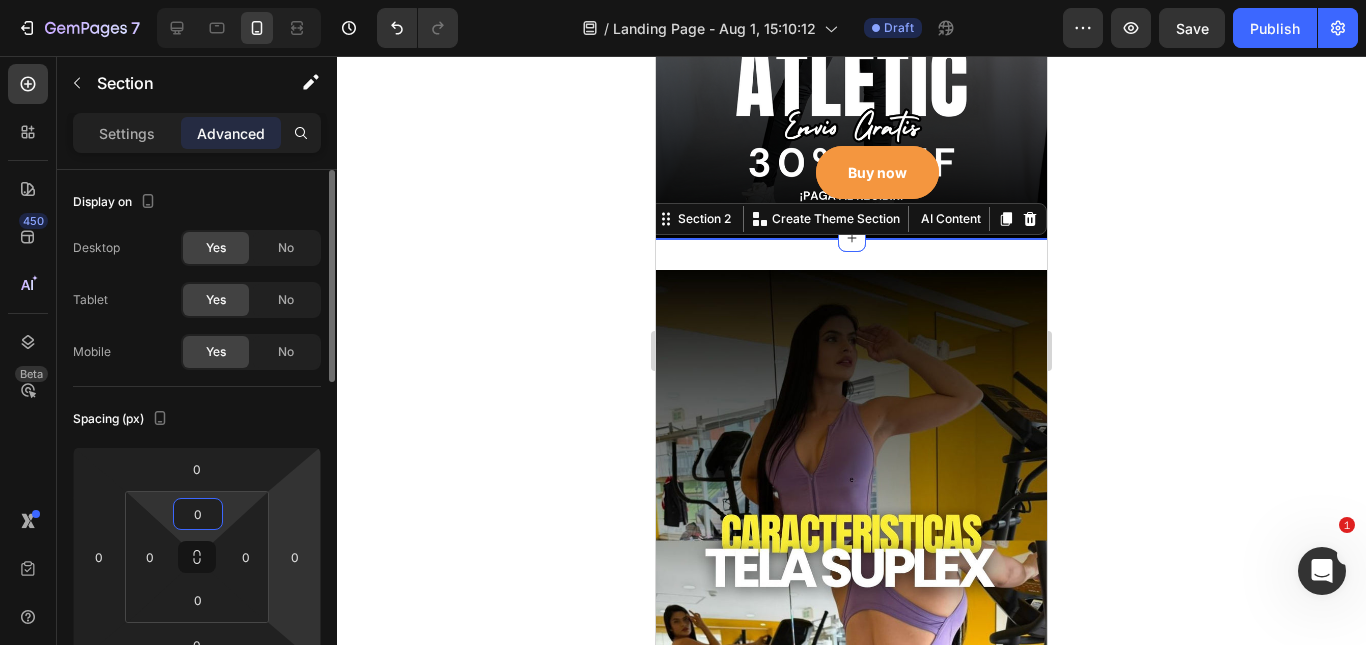 click on "7  Version history  /  Landing Page - Aug 1, 15:10:12 Draft Preview  Save   Publish  450 Beta Sections(18) Elements(83) Section Element Hero Section Product Detail Brands Trusted Badges Guarantee Product Breakdown How to use Testimonials Compare Bundle FAQs Social Proof Brand Story Product List Collection Blog List Contact Sticky Add to Cart Custom Footer Browse Library 450 Layout
Row
Row
Row
Row Text
Heading
Text Block Button
Button
Button Media
Image
Image" at bounding box center (683, 0) 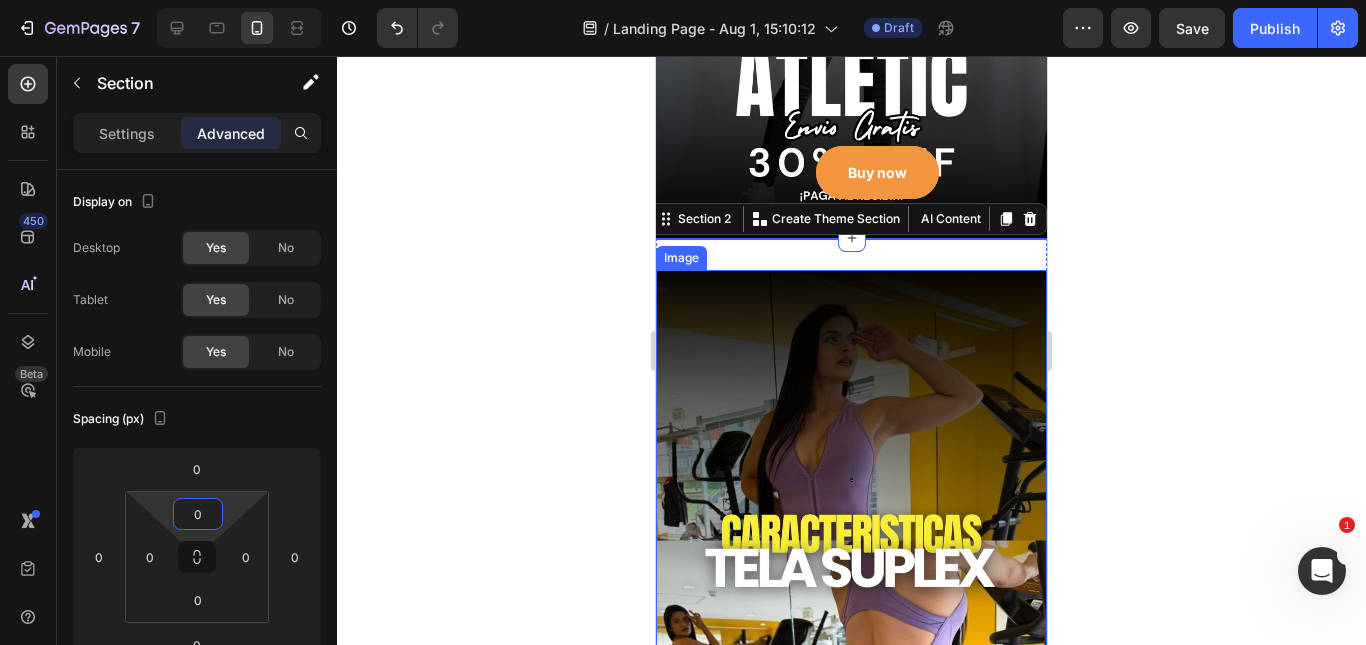 click 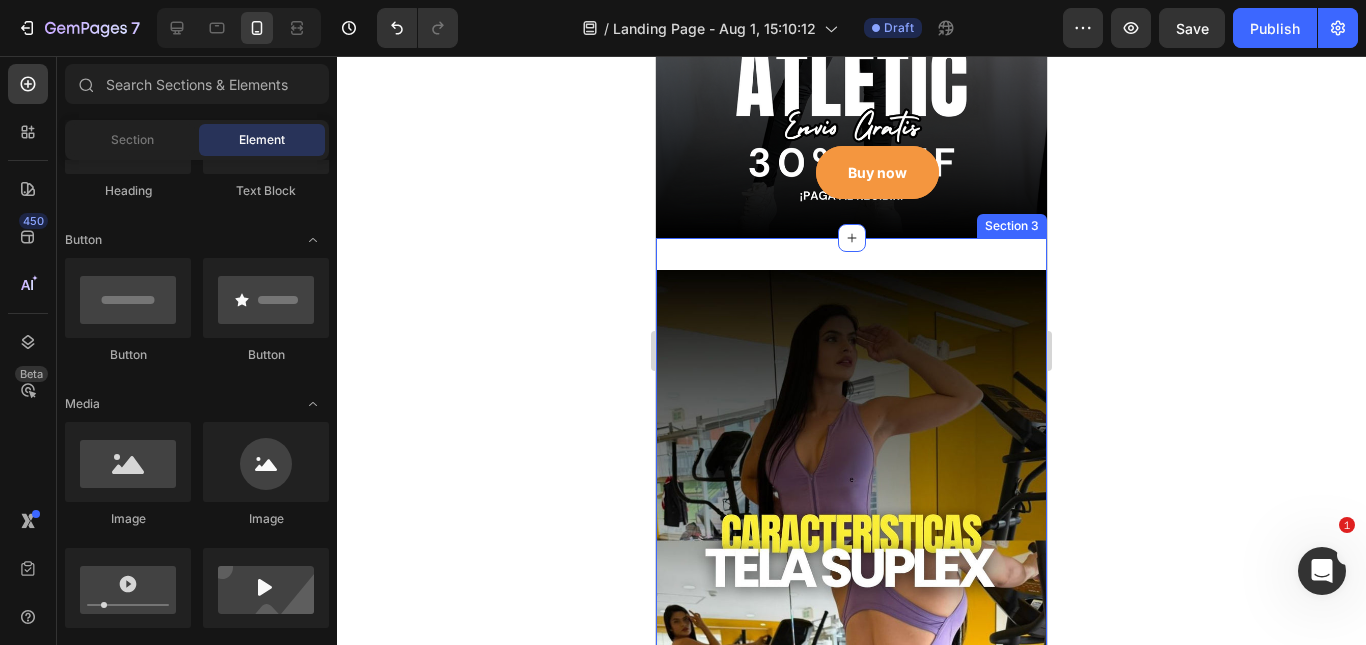 click on "Image Section 3" at bounding box center [851, 540] 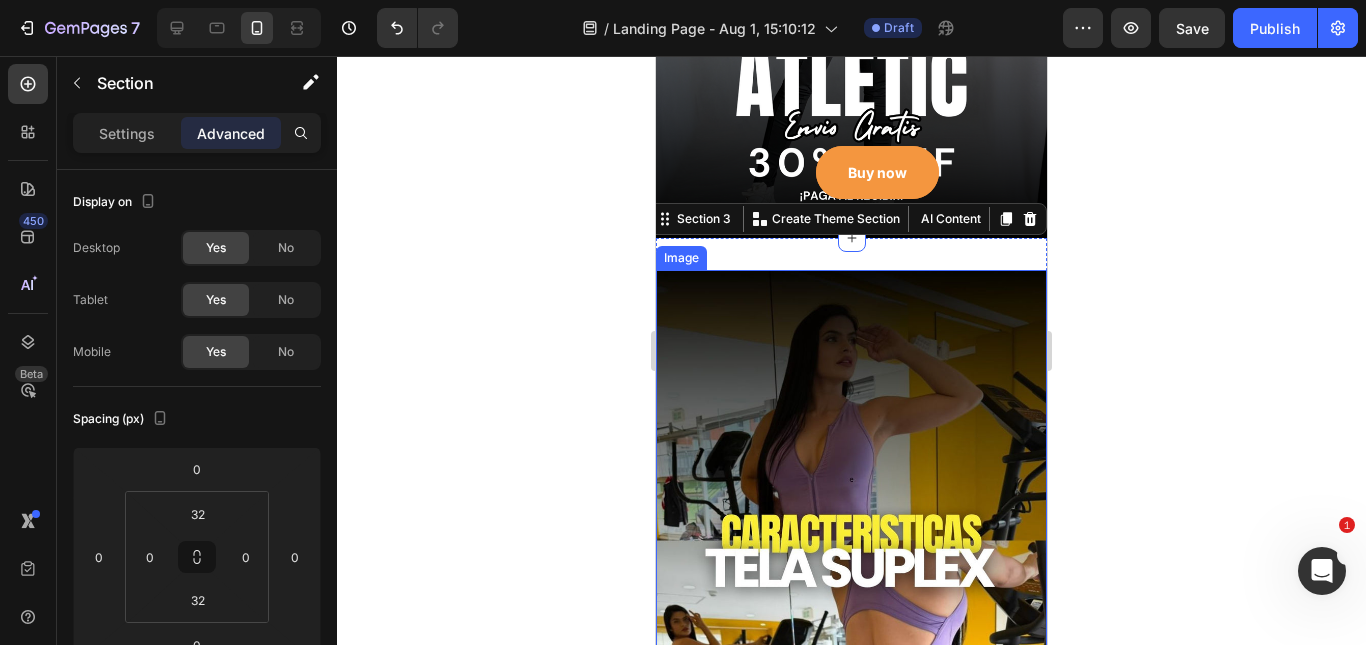 click at bounding box center [851, 540] 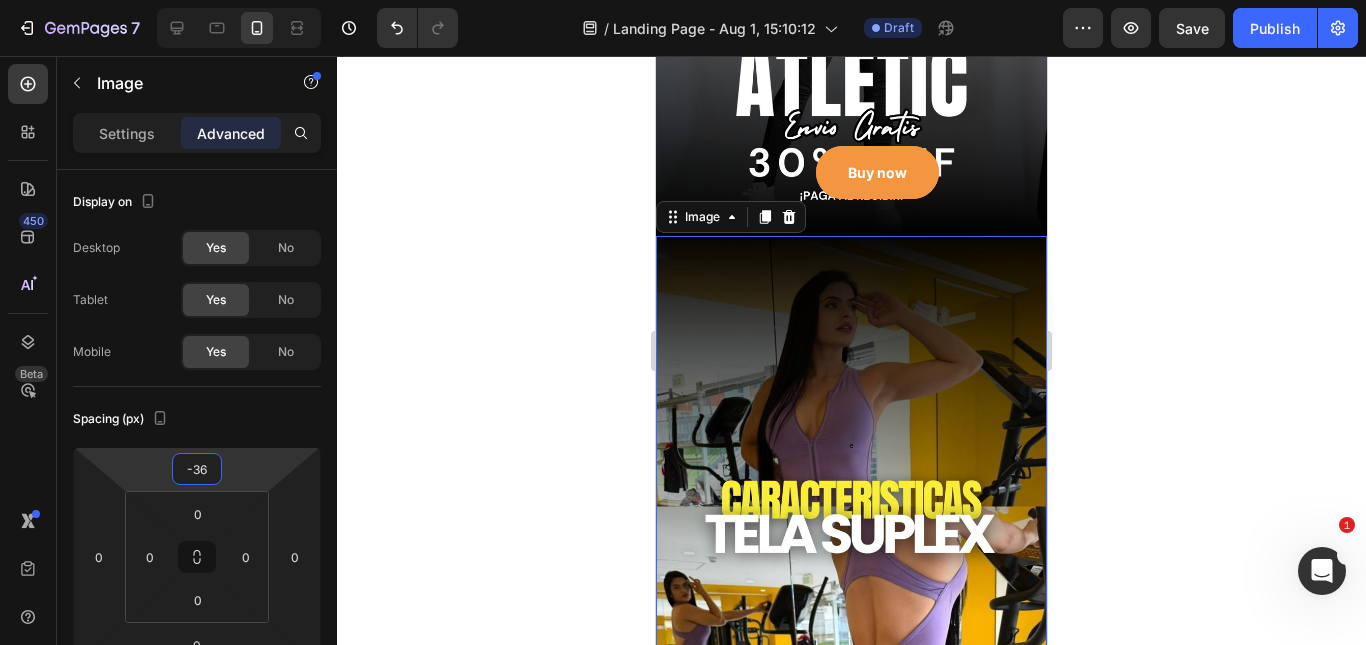 type on "-38" 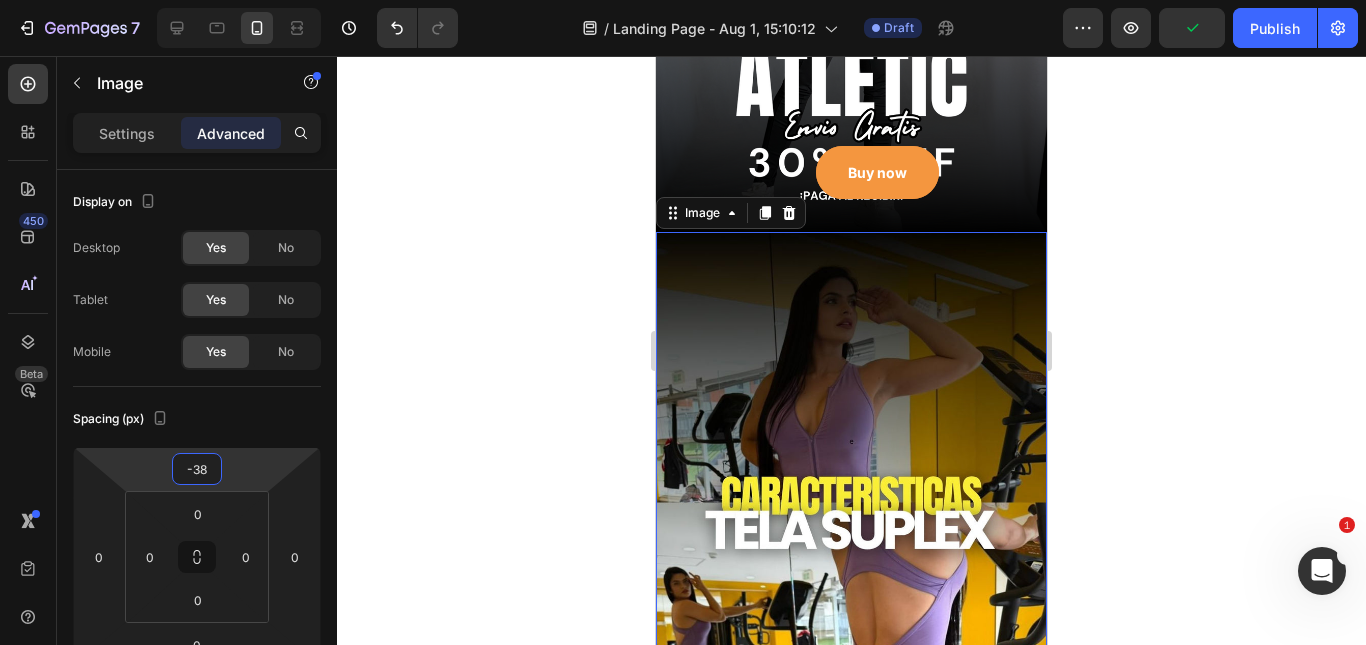 drag, startPoint x: 263, startPoint y: 434, endPoint x: 279, endPoint y: 484, distance: 52.49762 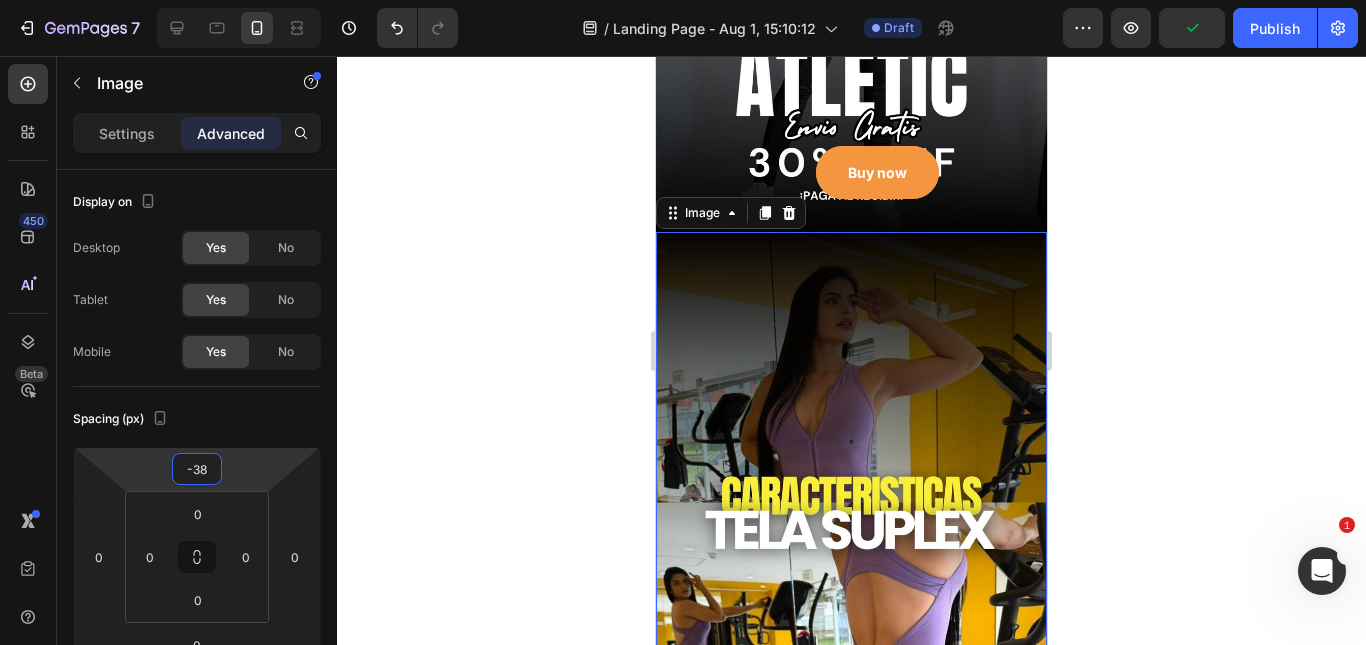 click on "7  Version history  /  Landing Page - Aug 1, 15:10:12 Draft Preview  Publish  450 Beta Sections(18) Elements(83) Section Element Hero Section Product Detail Brands Trusted Badges Guarantee Product Breakdown How to use Testimonials Compare Bundle FAQs Social Proof Brand Story Product List Collection Blog List Contact Sticky Add to Cart Custom Footer Browse Library 450 Layout
Row
Row
Row
Row Text
Heading
Text Block Button
Button
Button Media
Image
Image
Video" at bounding box center (683, 0) 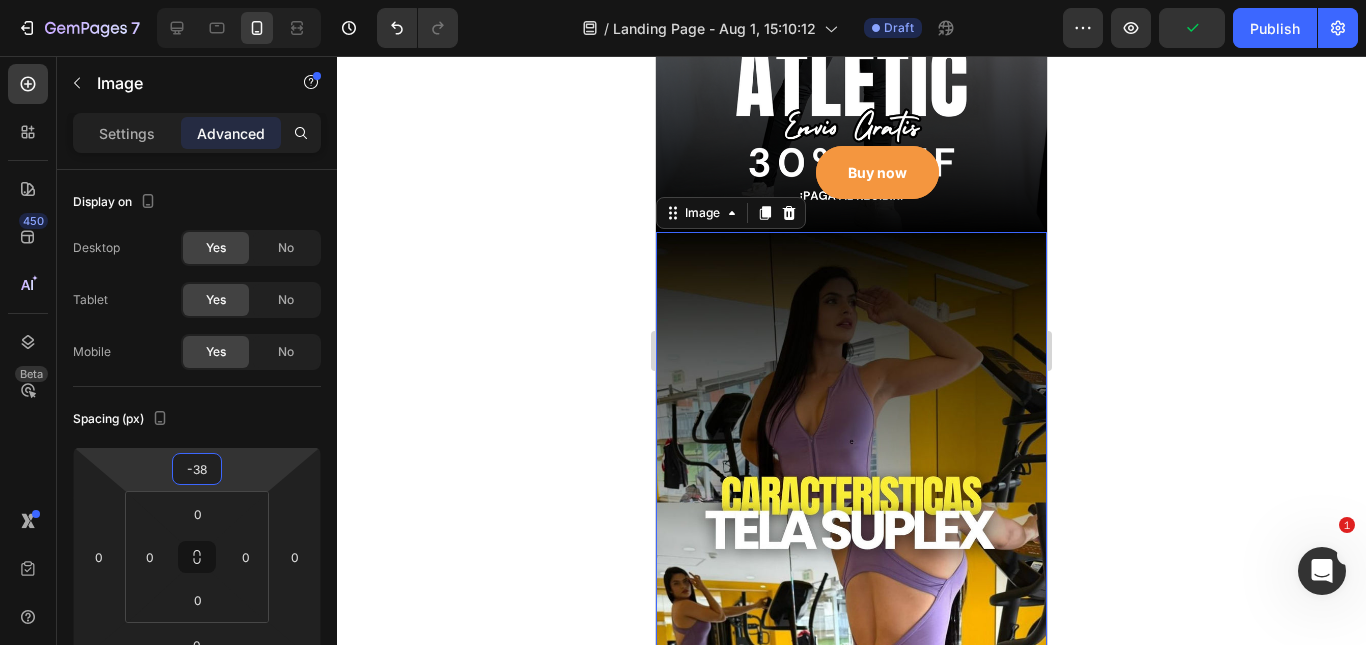click 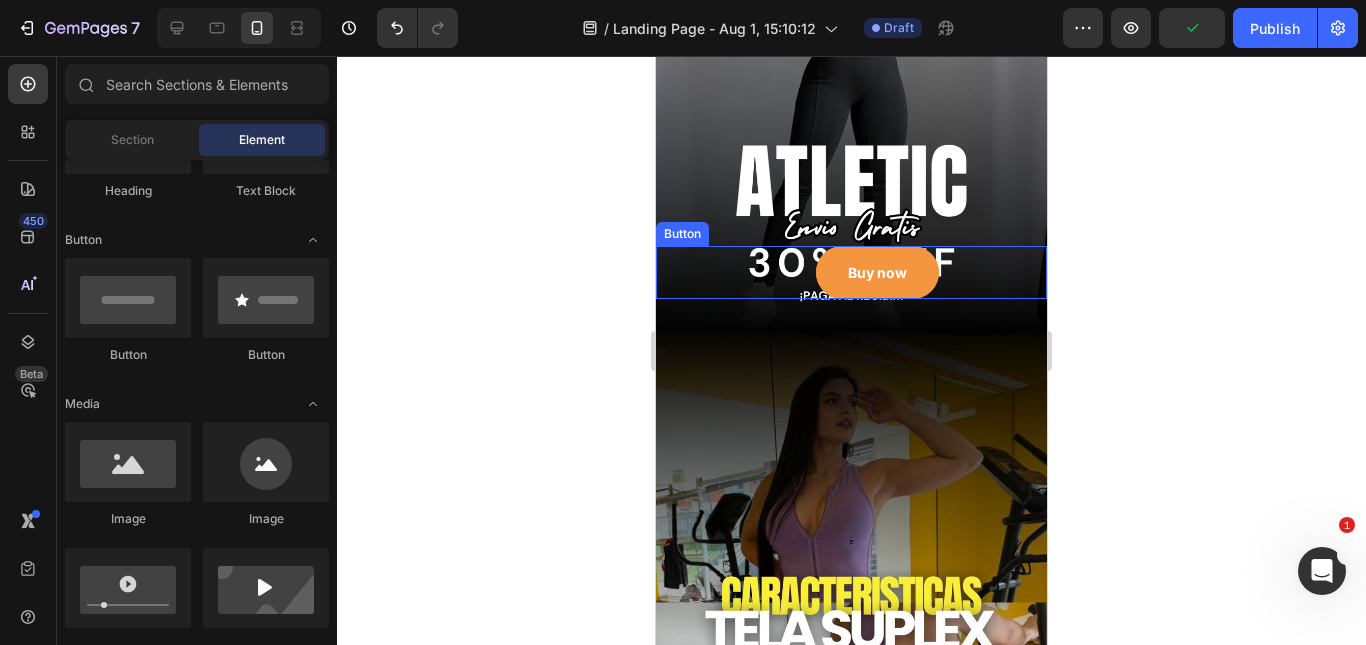 scroll, scrollTop: 200, scrollLeft: 0, axis: vertical 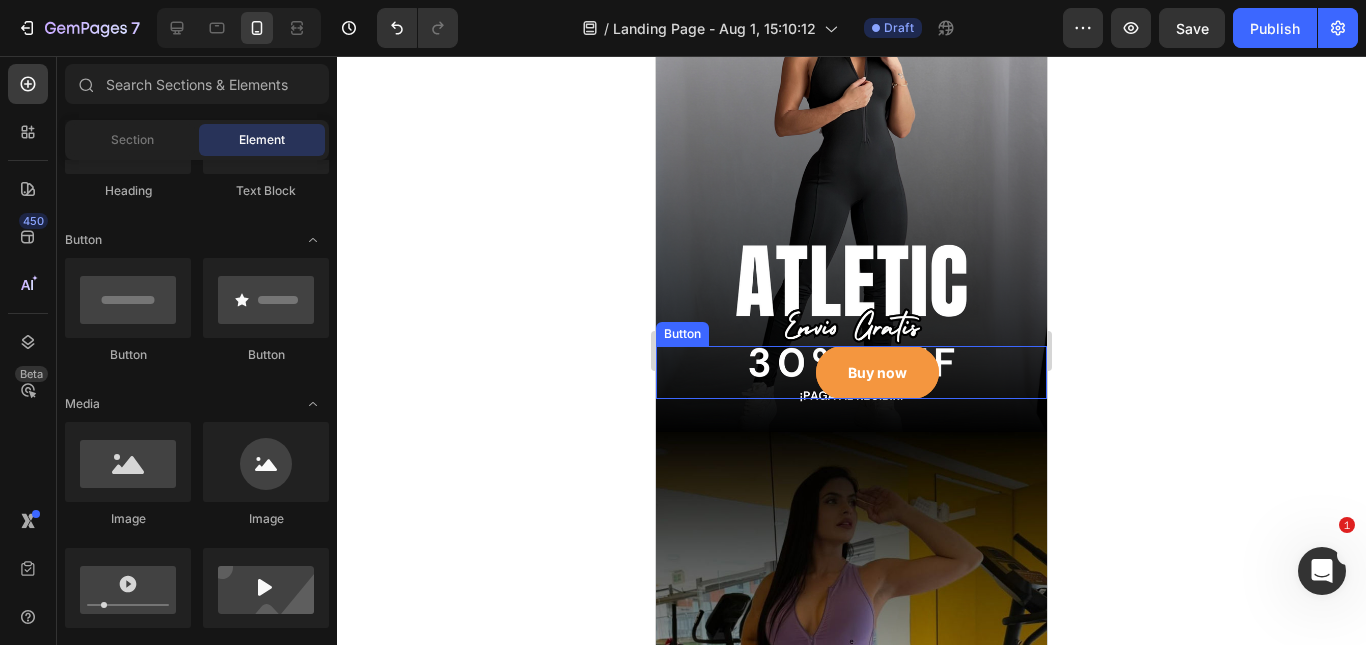 click on "Buy now Button" at bounding box center [851, 372] 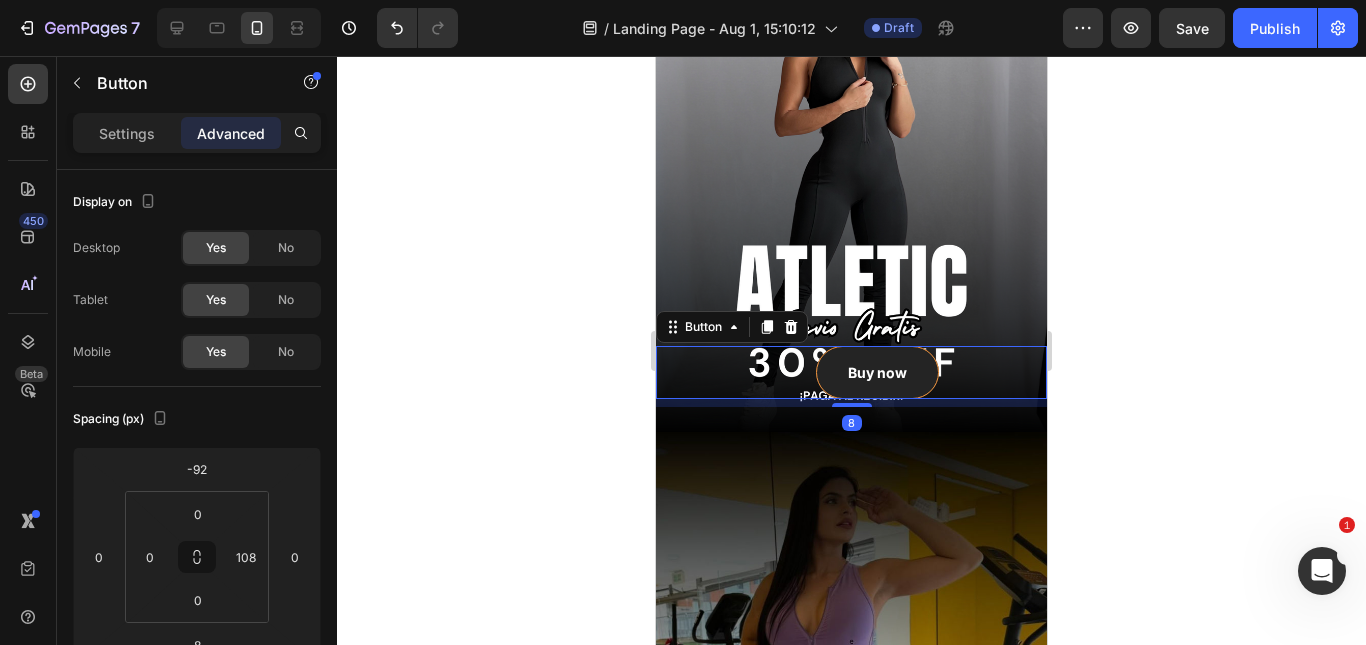click on "Buy now" at bounding box center [877, 372] 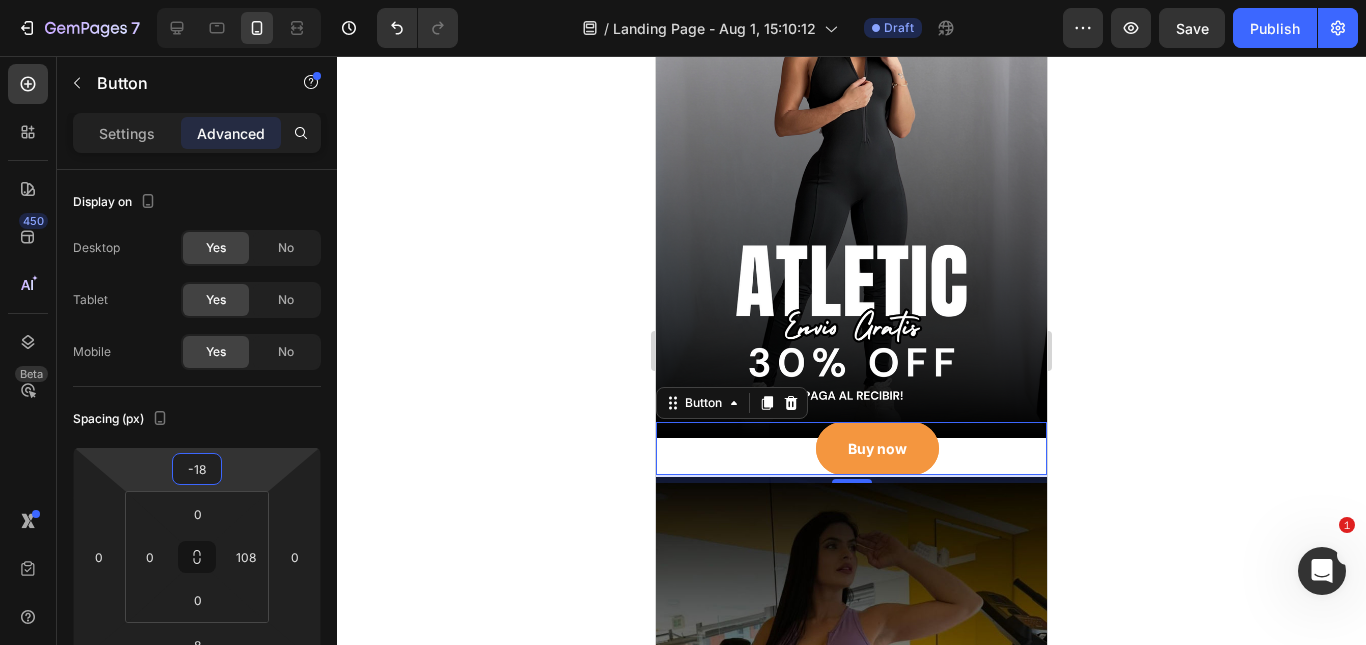 type on "-20" 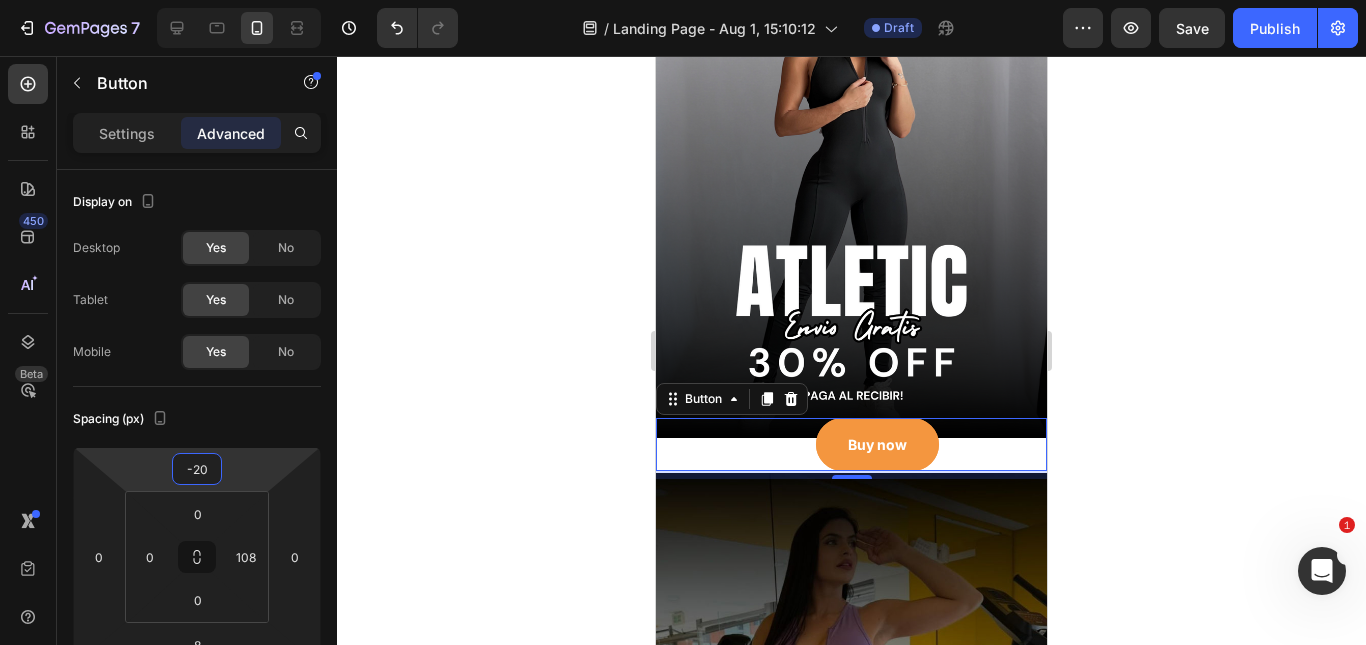 drag, startPoint x: 260, startPoint y: 477, endPoint x: 273, endPoint y: 441, distance: 38.27532 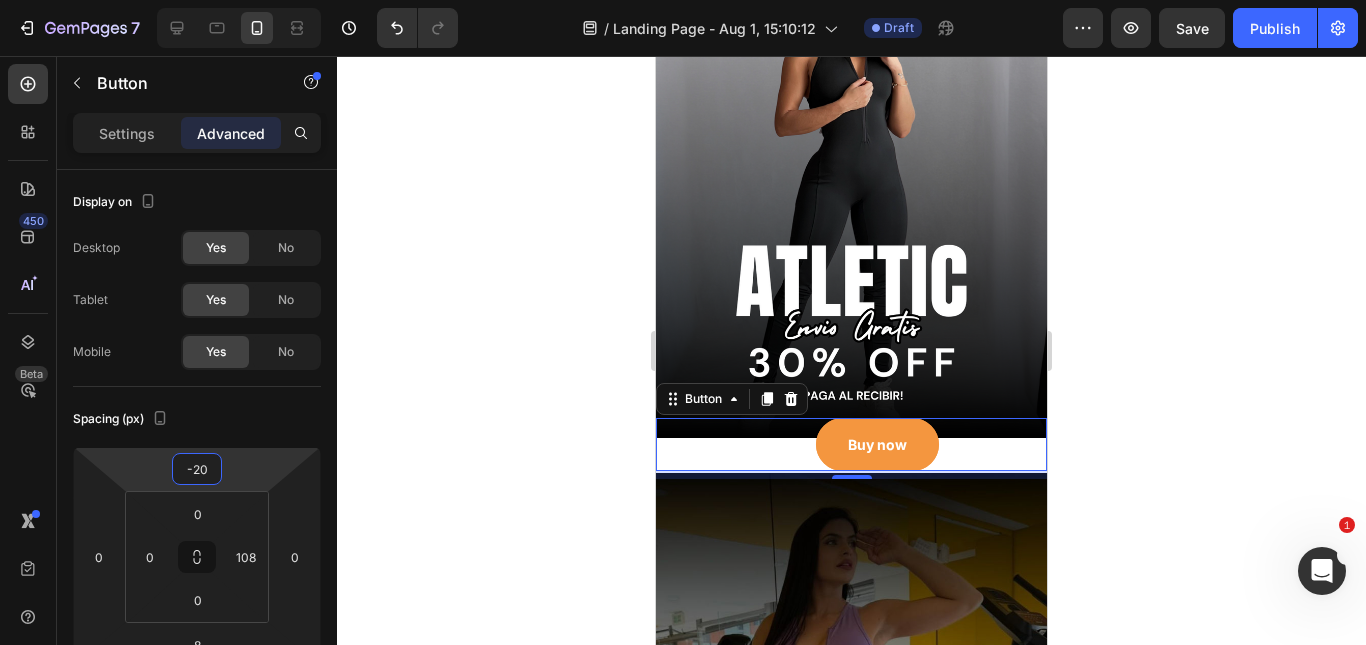 click on "7  Version history  /  Landing Page - Aug 1, 15:10:12 Draft Preview  Save   Publish  450 Beta Sections(18) Elements(83) Section Element Hero Section Product Detail Brands Trusted Badges Guarantee Product Breakdown How to use Testimonials Compare Bundle FAQs Social Proof Brand Story Product List Collection Blog List Contact Sticky Add to Cart Custom Footer Browse Library 450 Layout
Row
Row
Row
Row Text
Heading
Text Block Button
Button
Button Media
Image
Image" at bounding box center (683, 0) 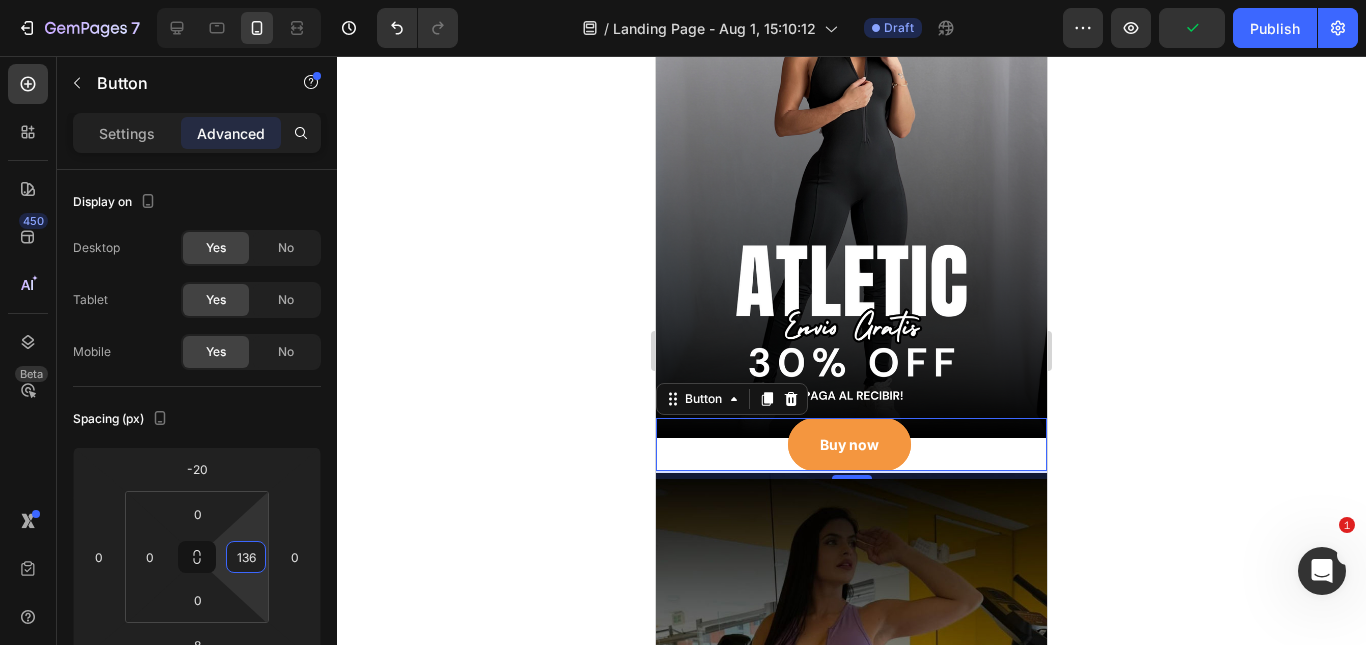 type on "134" 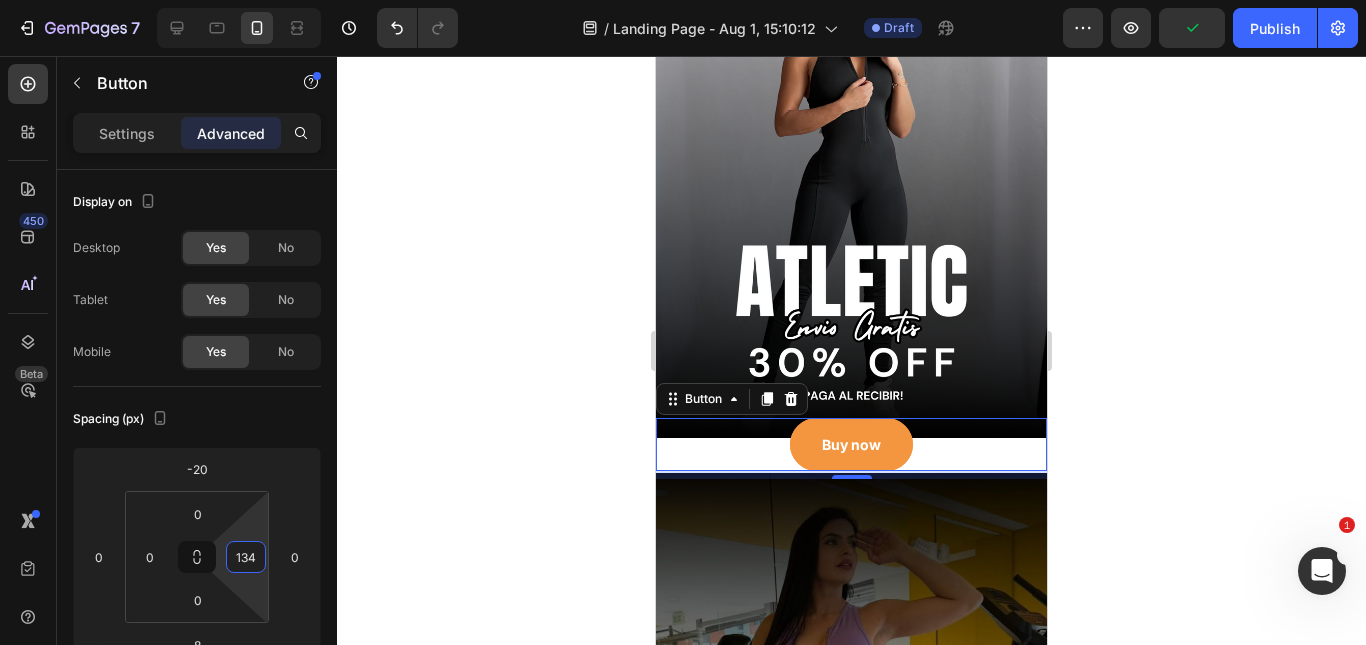 click on "7  Version history  /  Landing Page - Aug 1, 15:10:12 Draft Preview  Publish  450 Beta Sections(18) Elements(83) Section Element Hero Section Product Detail Brands Trusted Badges Guarantee Product Breakdown How to use Testimonials Compare Bundle FAQs Social Proof Brand Story Product List Collection Blog List Contact Sticky Add to Cart Custom Footer Browse Library 450 Layout
Row
Row
Row
Row Text
Heading
Text Block Button
Button
Button Media
Image
Image
Video" at bounding box center (683, 0) 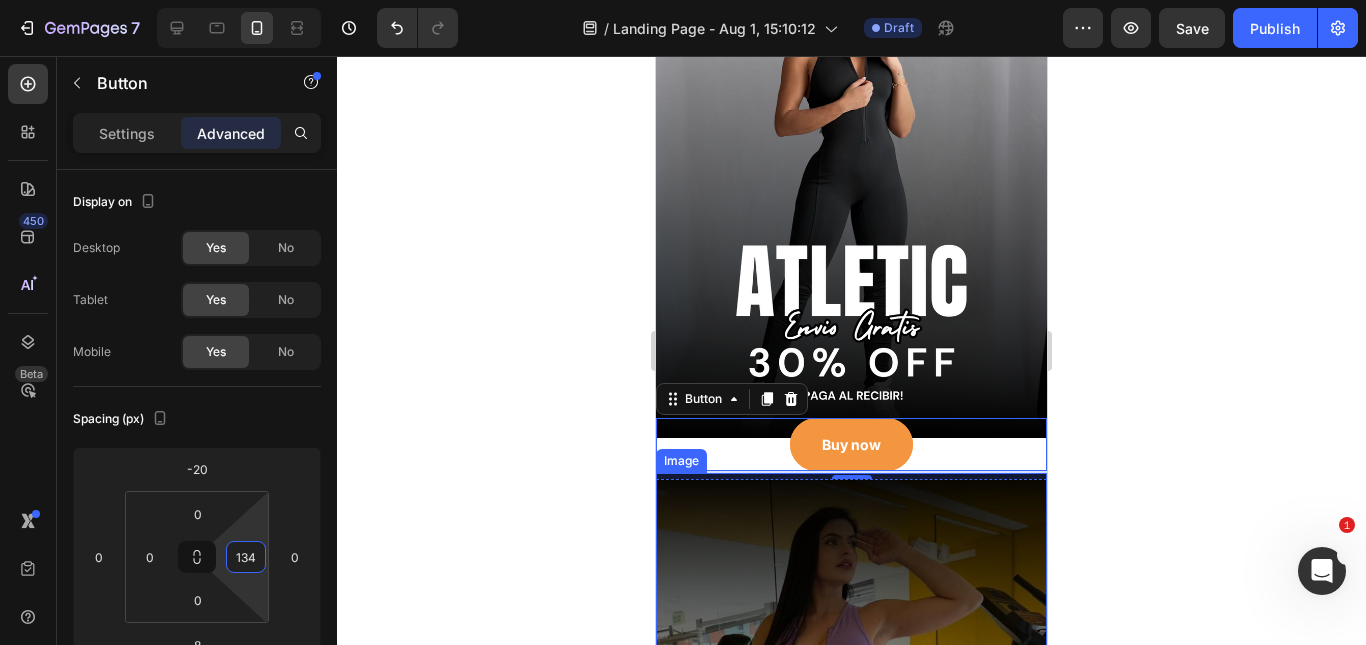 click at bounding box center [851, 743] 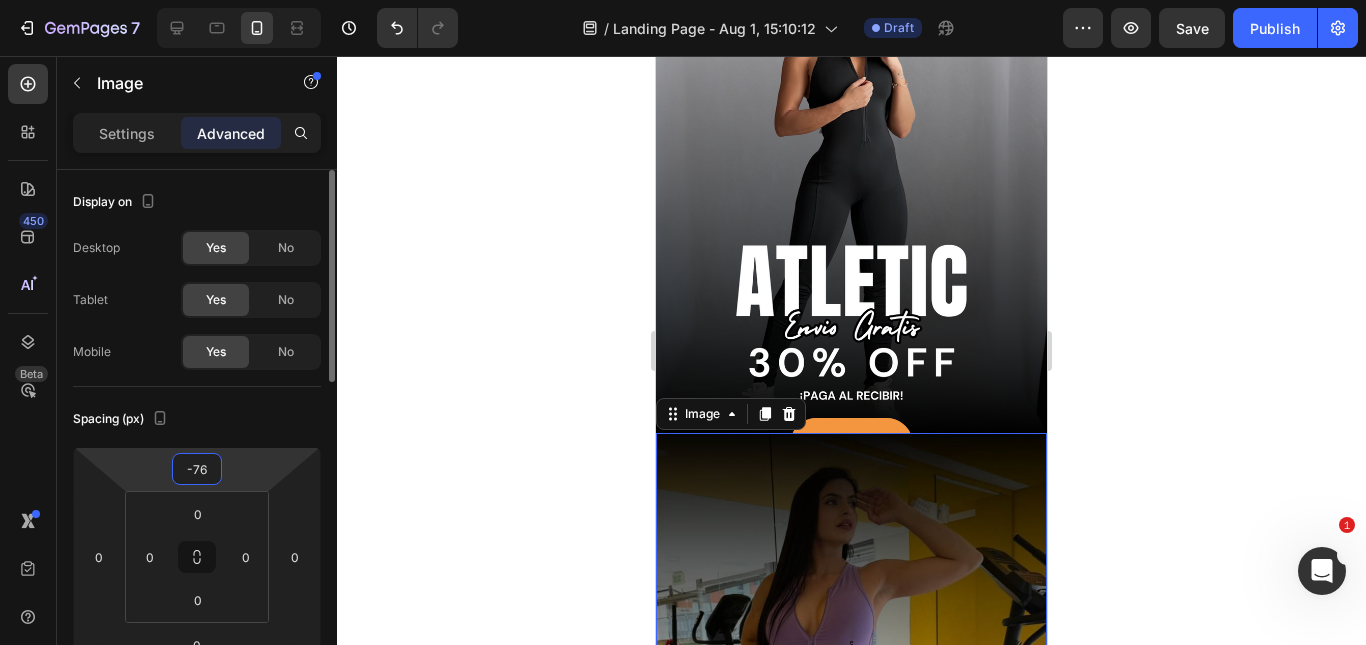 type on "-74" 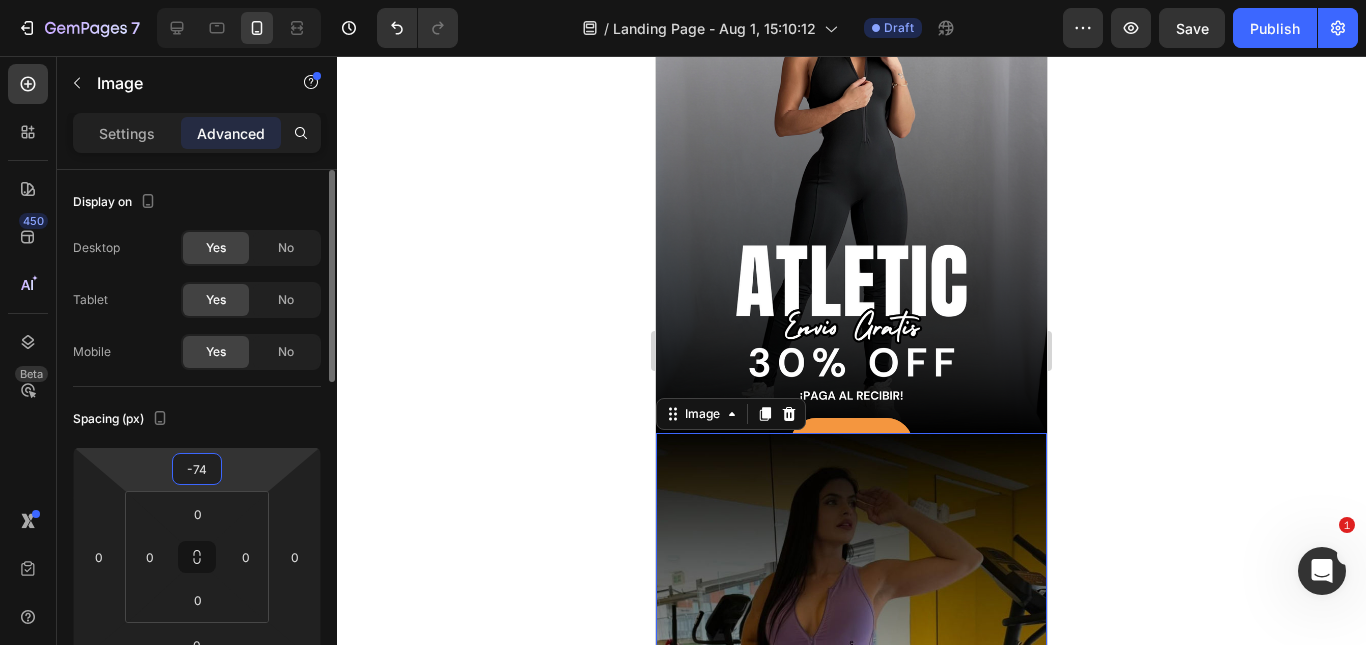 drag, startPoint x: 260, startPoint y: 462, endPoint x: 266, endPoint y: 477, distance: 16.155495 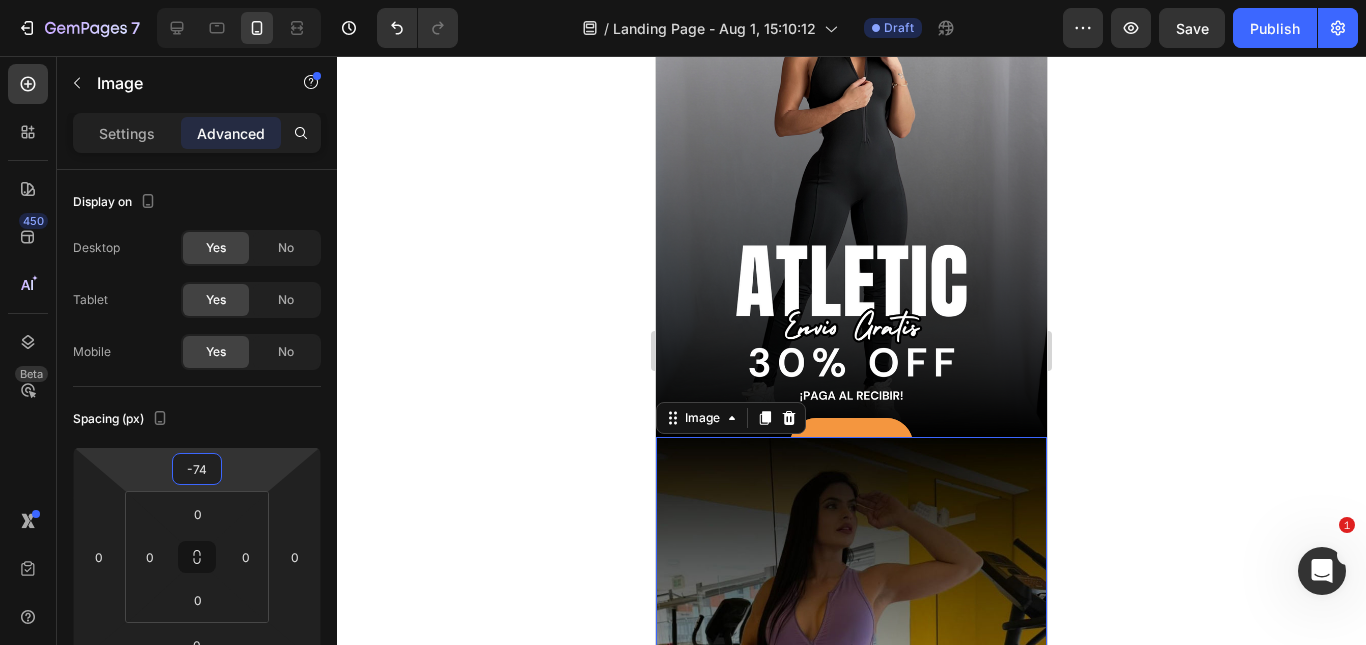 click 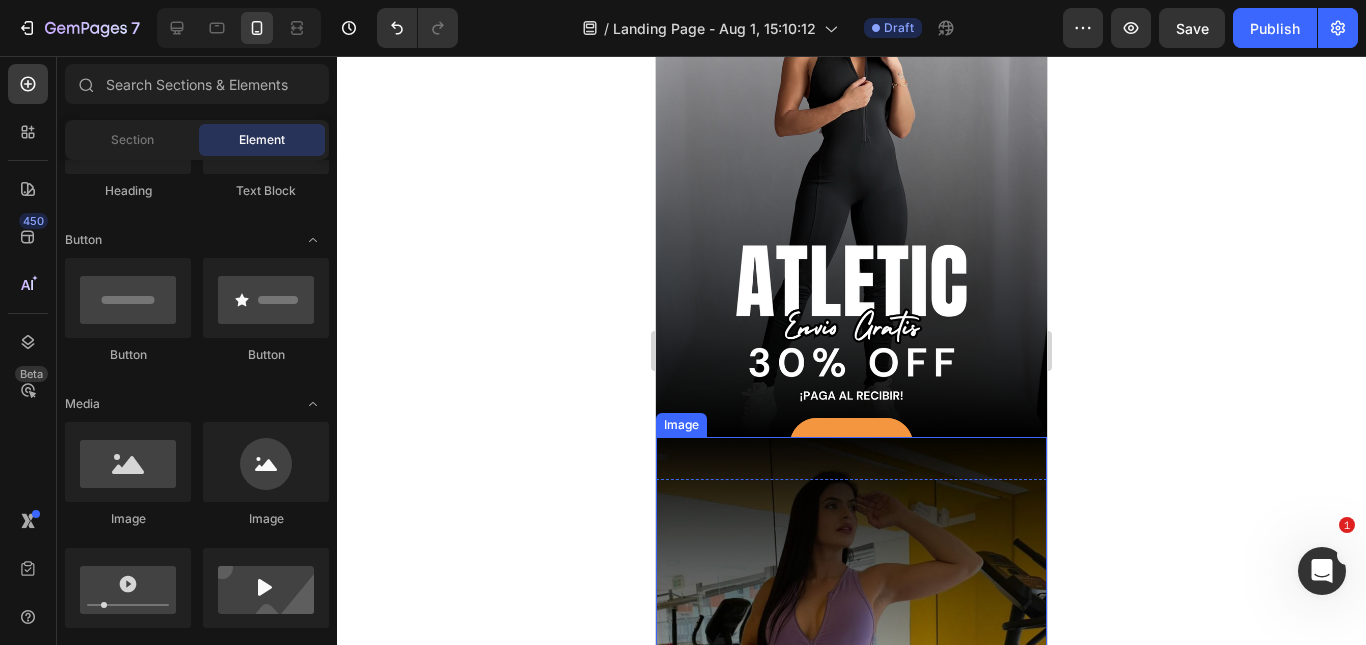 click at bounding box center (851, 707) 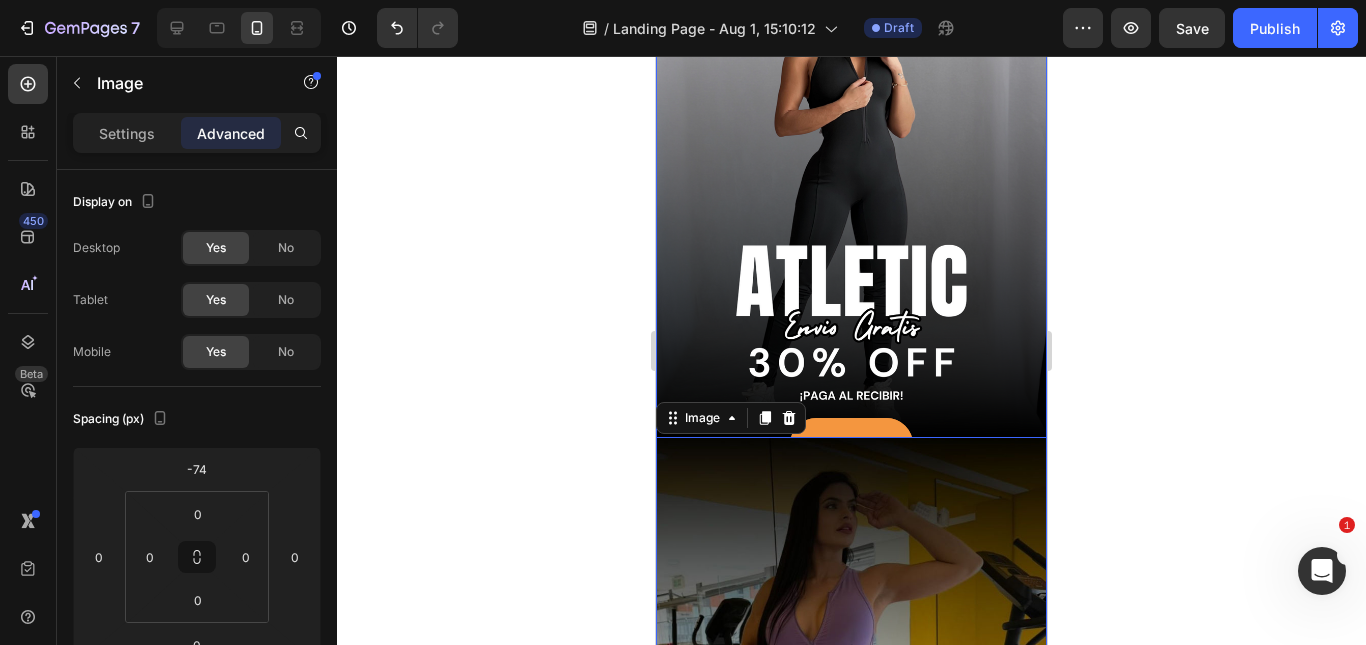 click at bounding box center [851, 167] 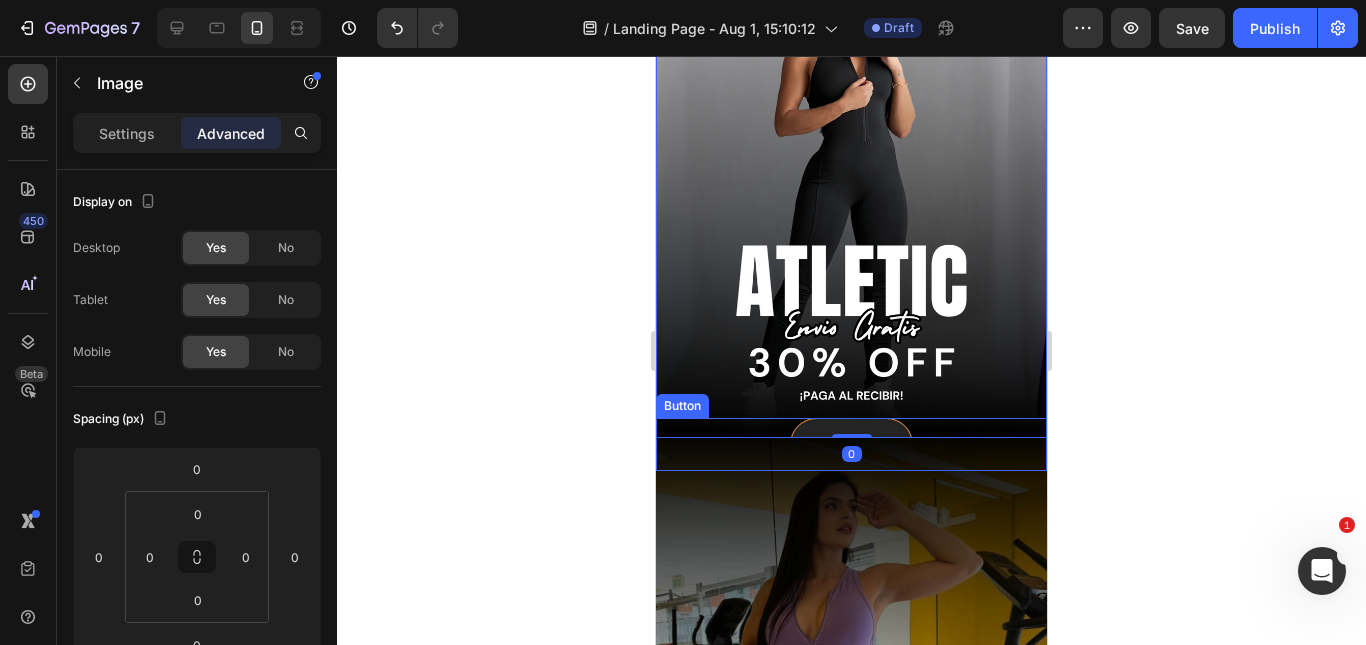 click on "Buy now" at bounding box center (851, 444) 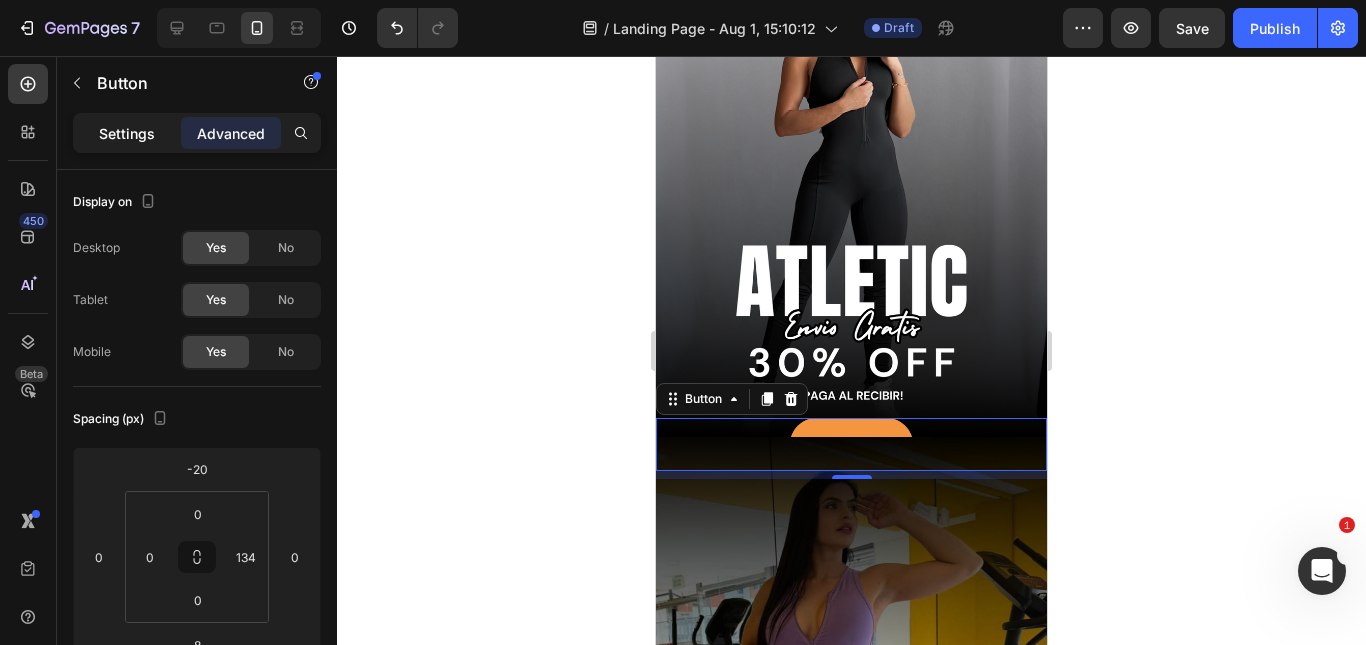 click on "Settings" at bounding box center [127, 133] 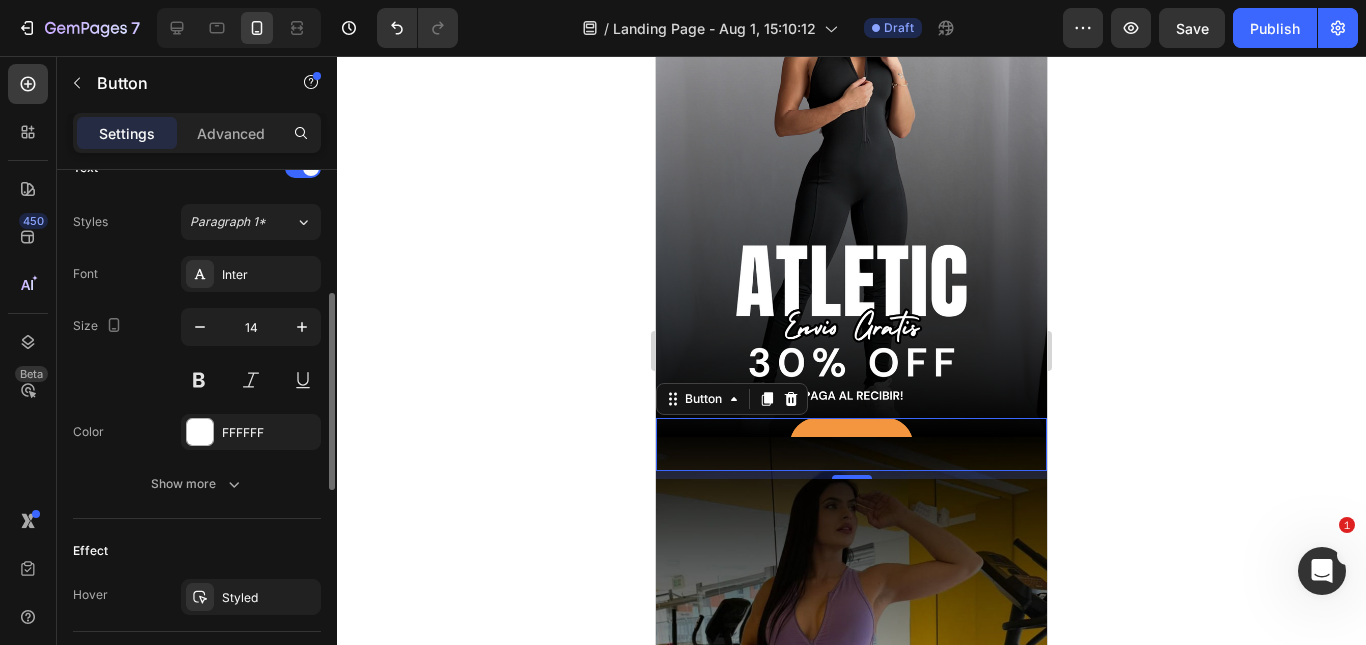scroll, scrollTop: 602, scrollLeft: 0, axis: vertical 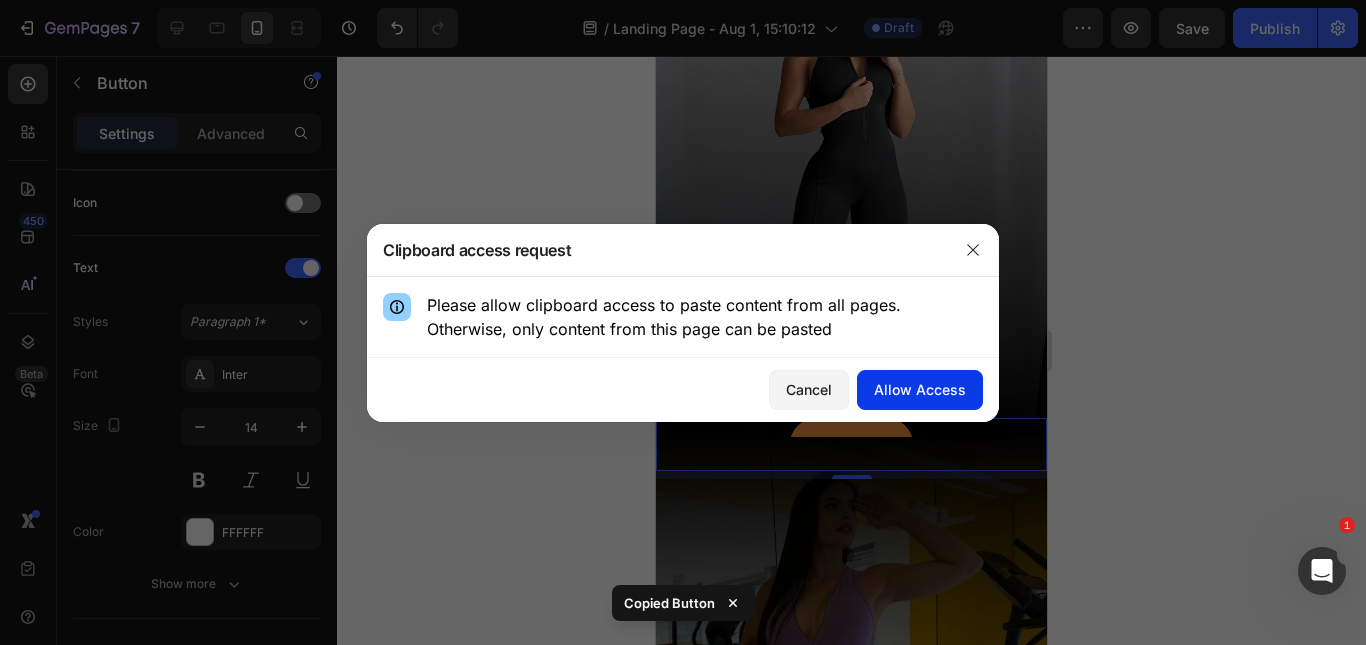 click on "Allow Access" at bounding box center [920, 389] 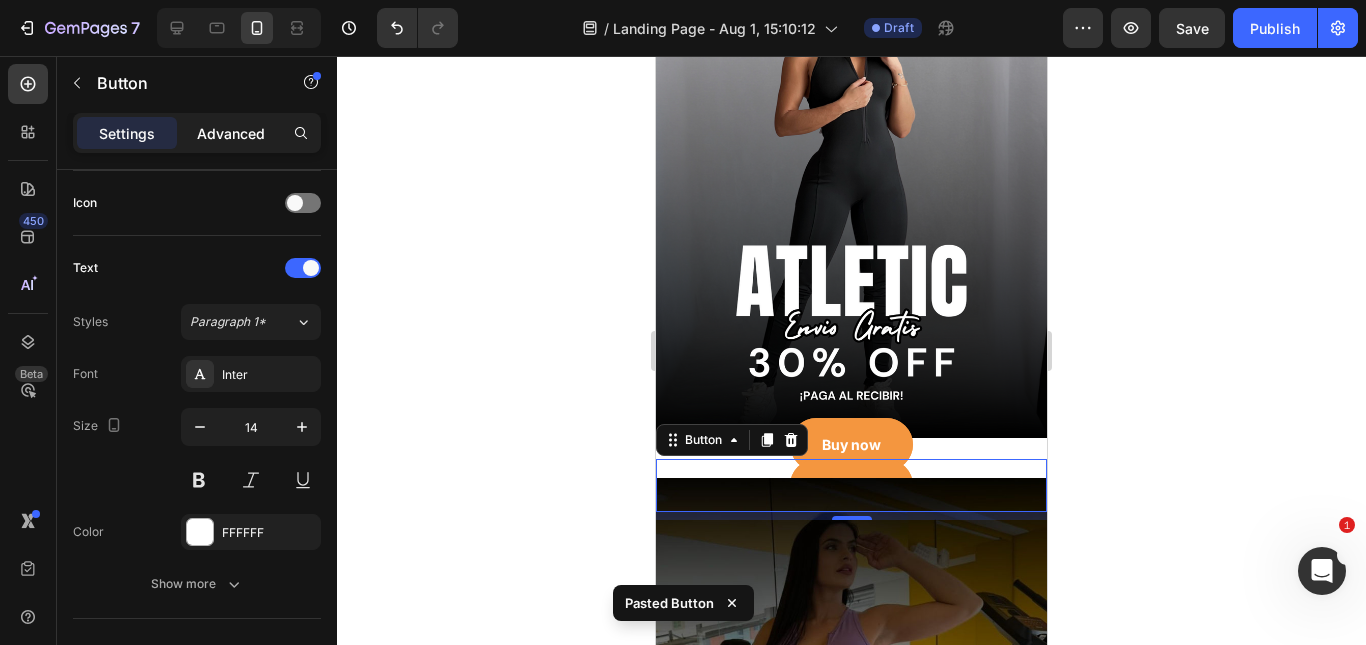 click on "Advanced" at bounding box center [231, 133] 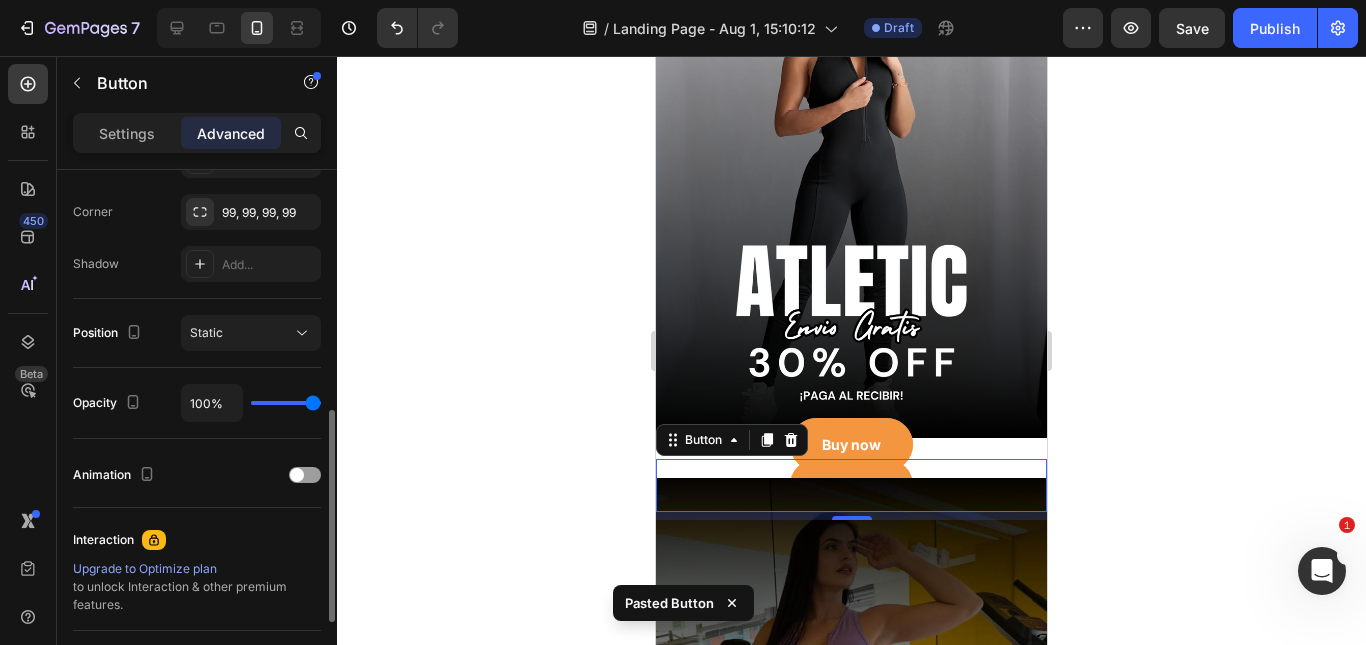 scroll, scrollTop: 202, scrollLeft: 0, axis: vertical 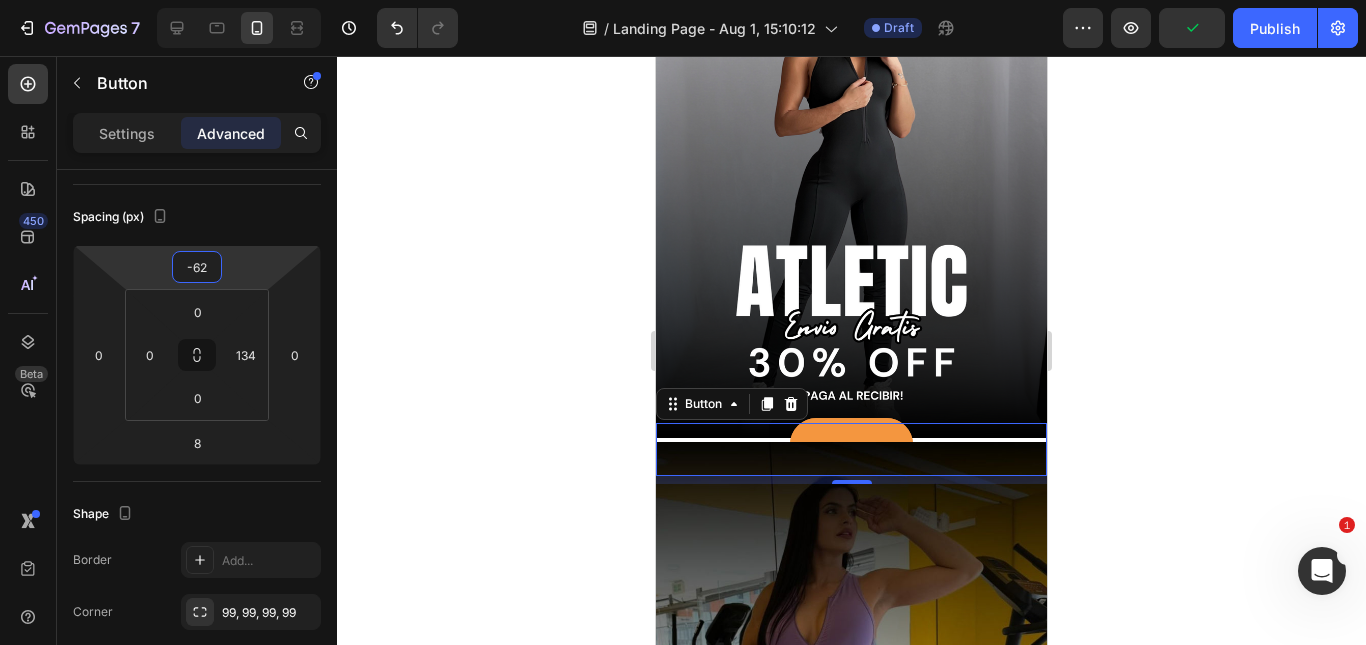 type on "-64" 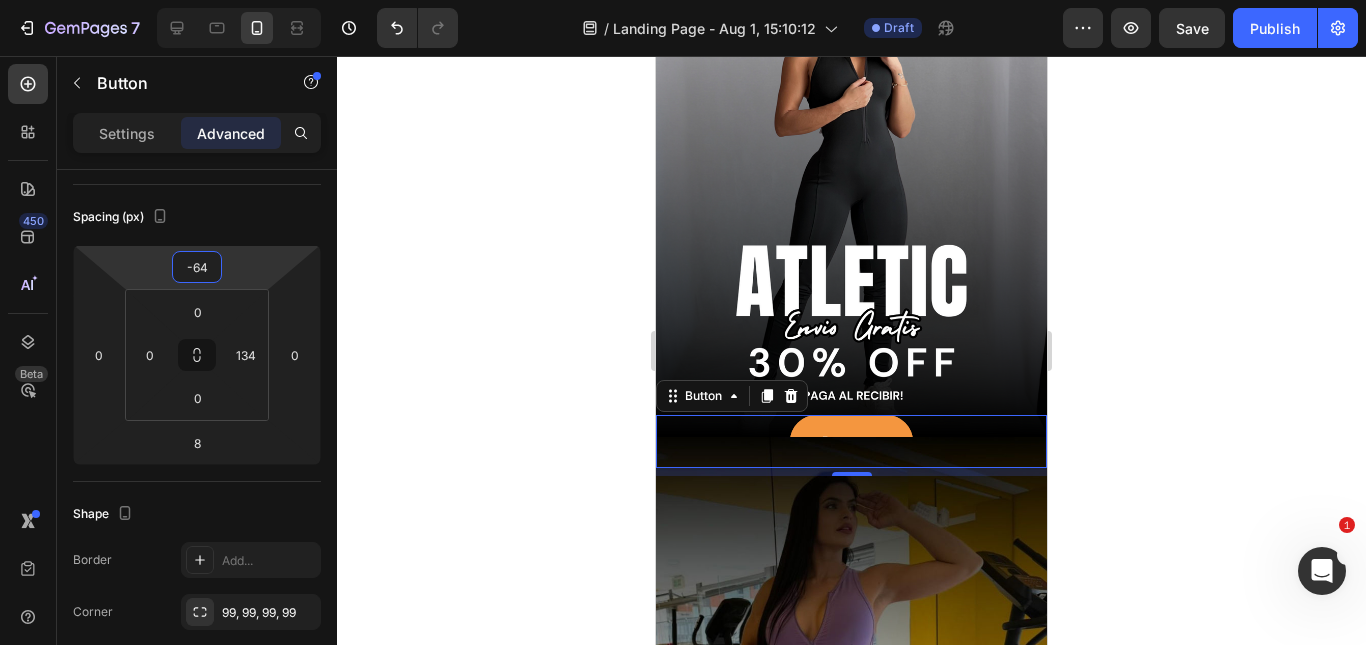 drag, startPoint x: 263, startPoint y: 264, endPoint x: 276, endPoint y: 286, distance: 25.553865 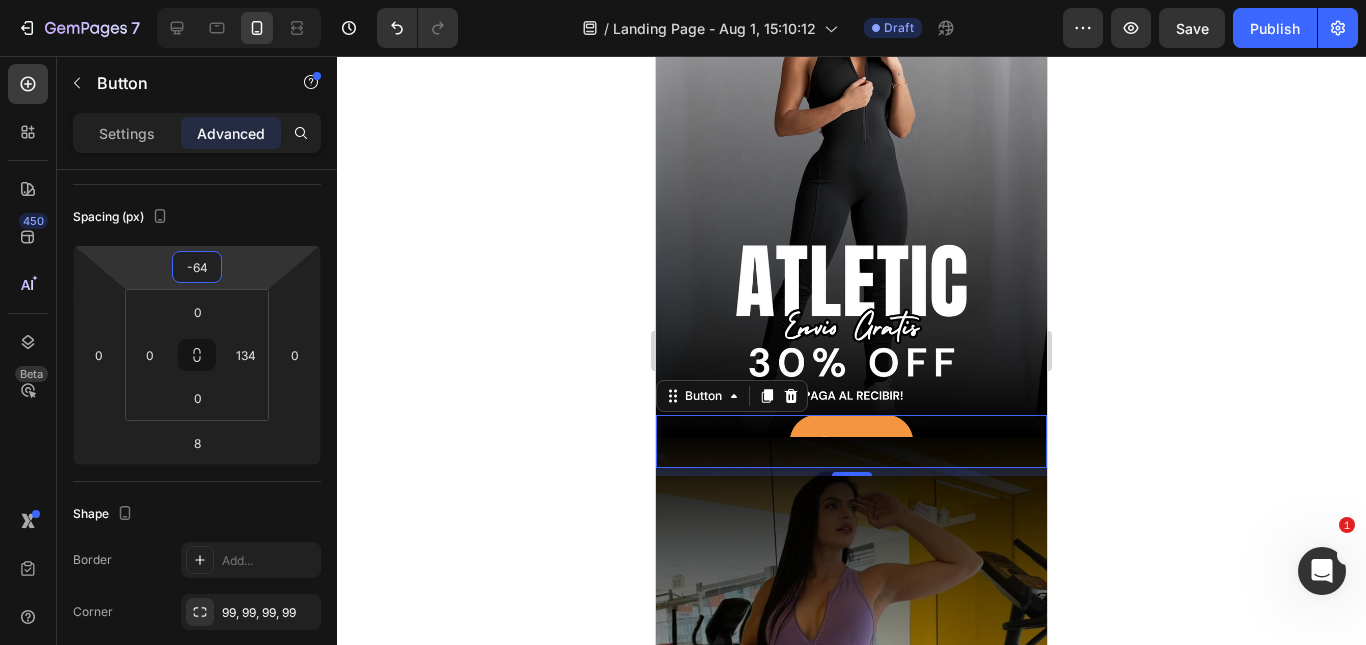 click on "7  Version history  /  Landing Page - Aug 1, 15:10:12 Draft Preview  Save   Publish  450 Beta Sections(18) Elements(83) Section Element Hero Section Product Detail Brands Trusted Badges Guarantee Product Breakdown How to use Testimonials Compare Bundle FAQs Social Proof Brand Story Product List Collection Blog List Contact Sticky Add to Cart Custom Footer Browse Library 450 Layout
Row
Row
Row
Row Text
Heading
Text Block Button
Button
Button Media
Image
Image" at bounding box center [683, 0] 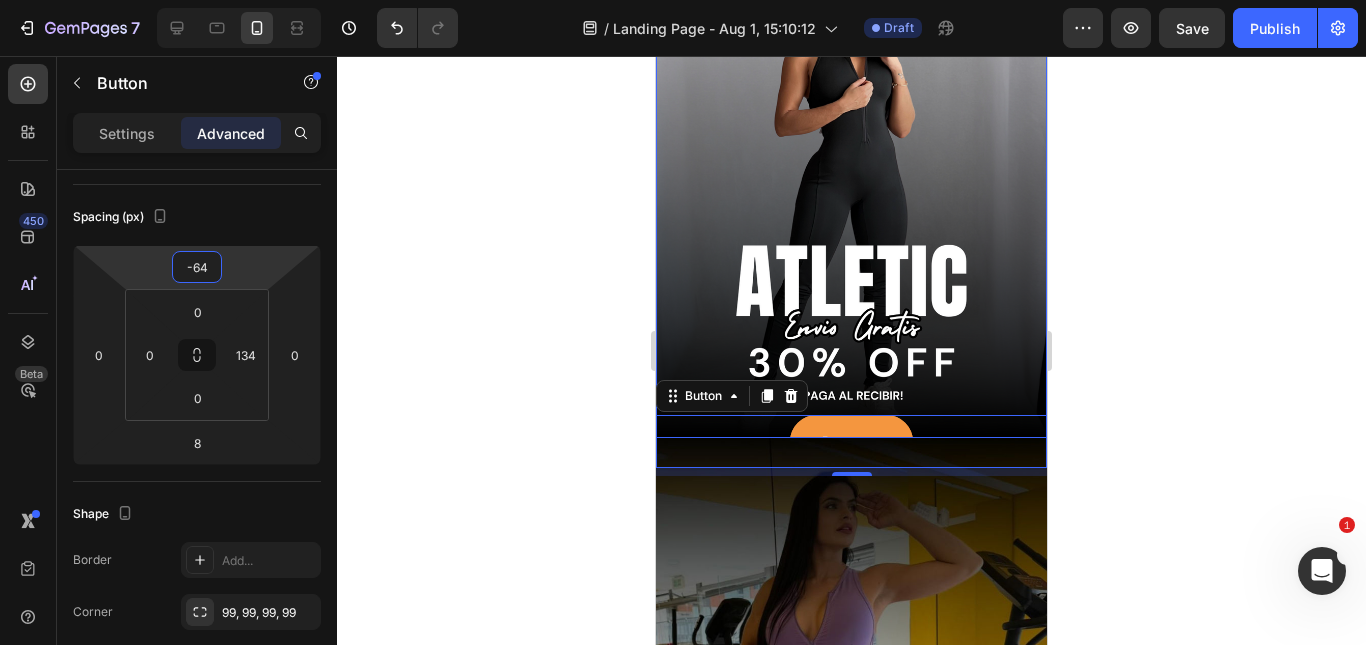 click 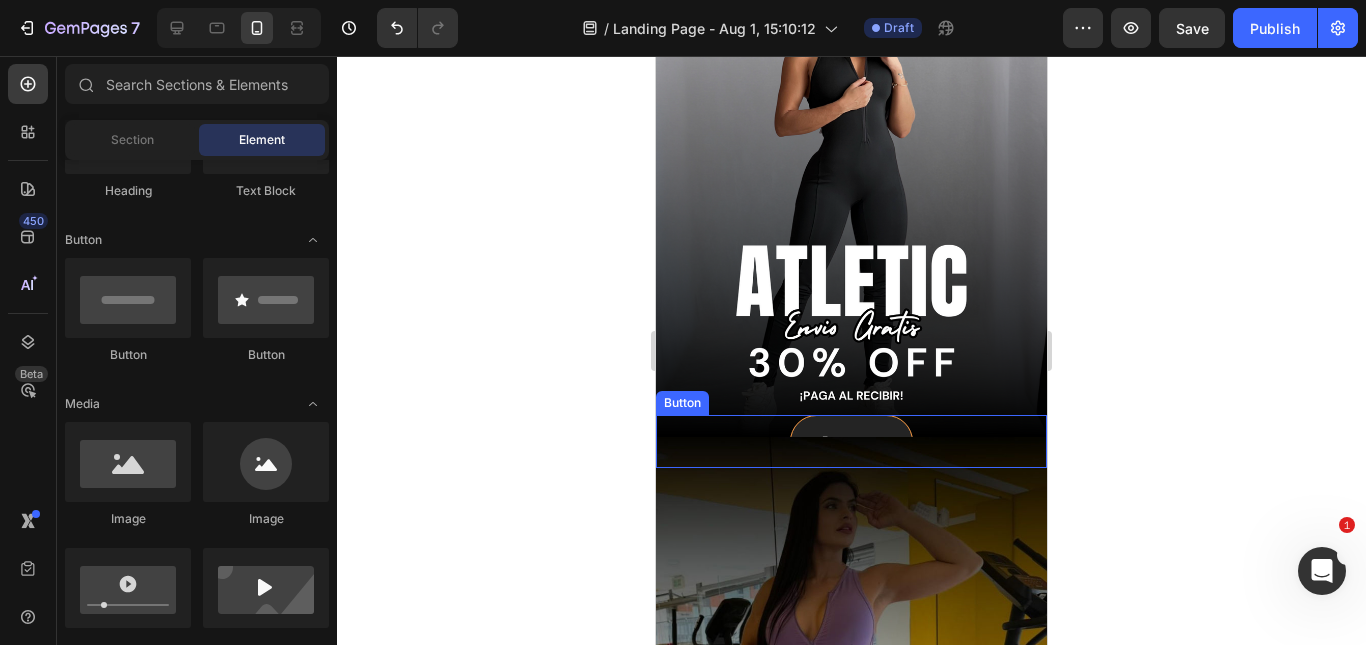 click on "Buy now" at bounding box center [851, 441] 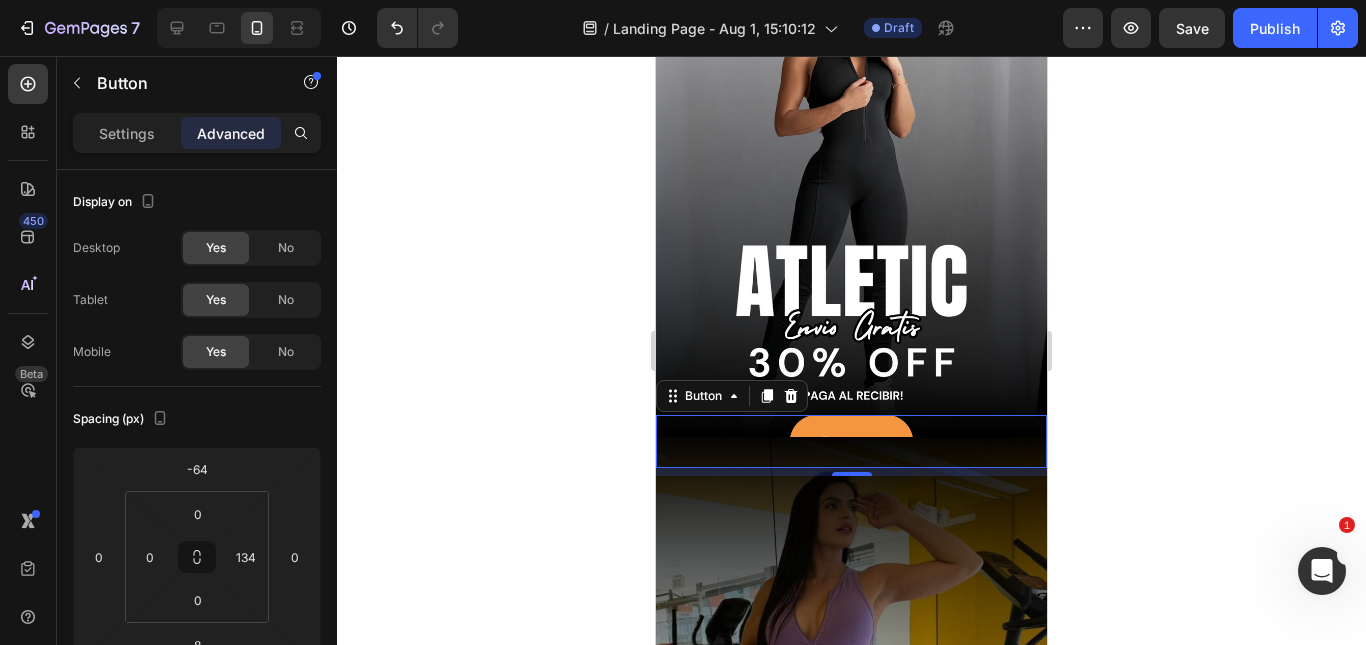 click 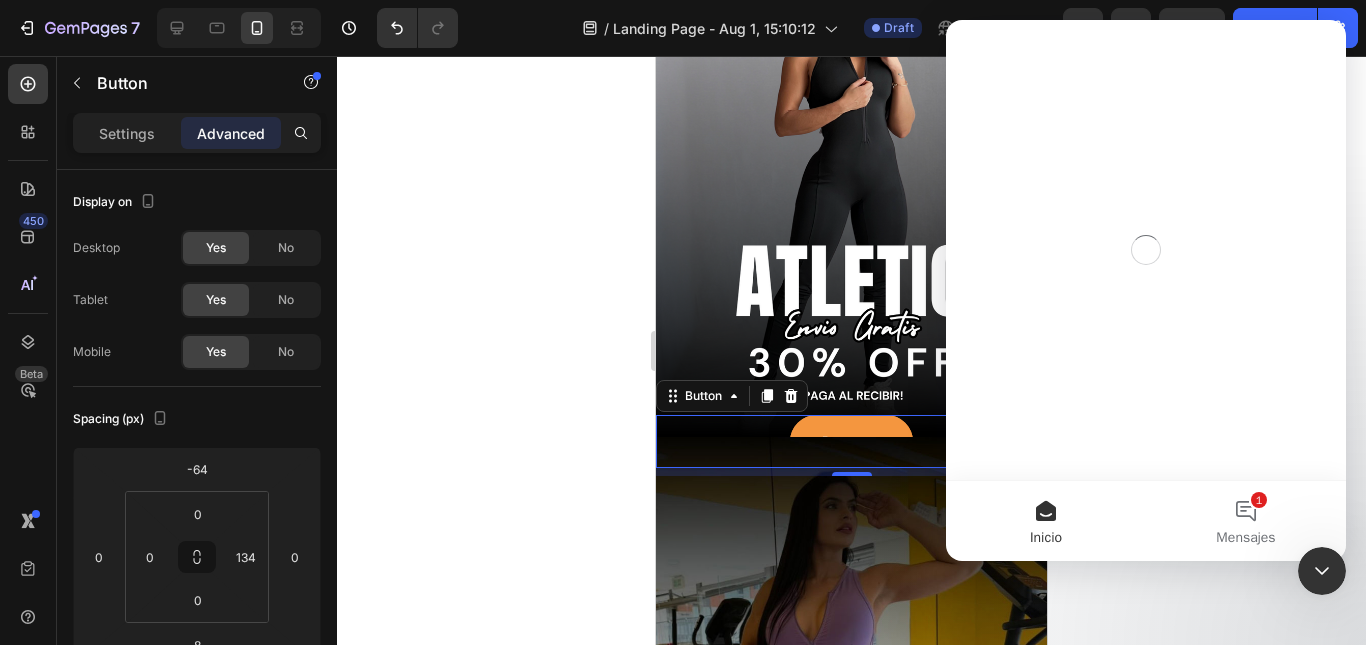 scroll, scrollTop: 0, scrollLeft: 0, axis: both 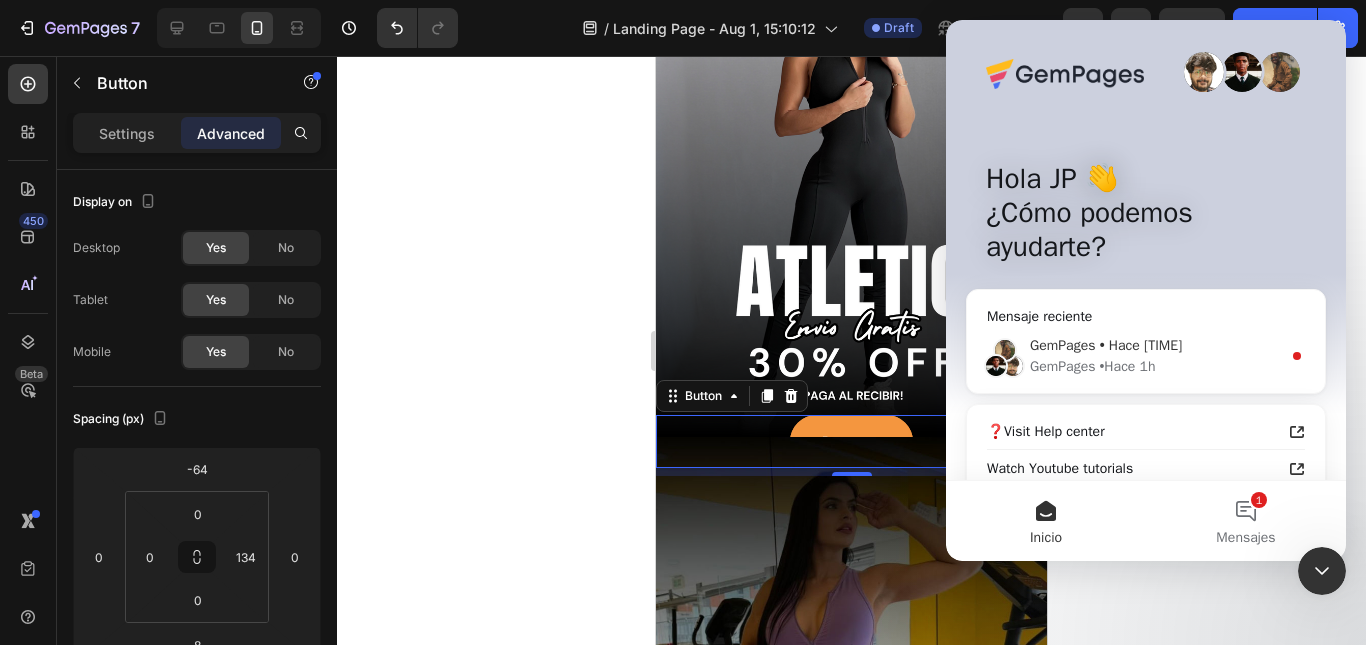 click on "GemPages •  Hace [TIME]" at bounding box center (1155, 366) 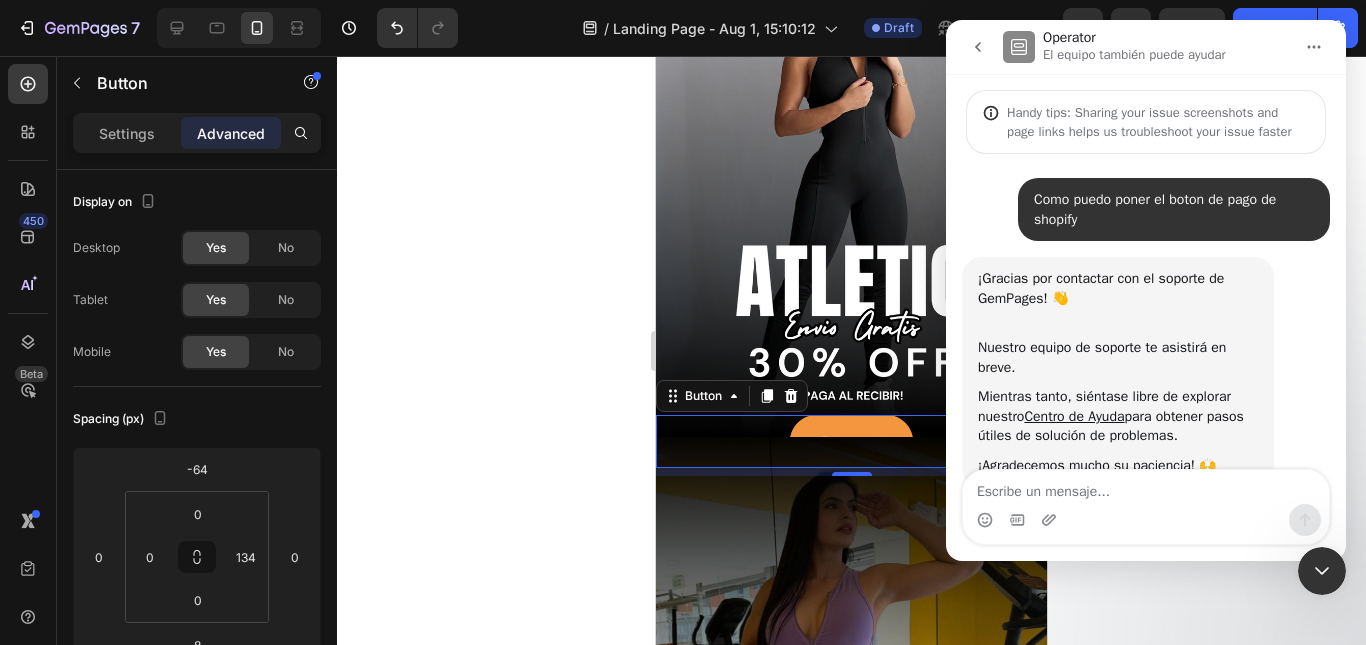 scroll, scrollTop: 60, scrollLeft: 0, axis: vertical 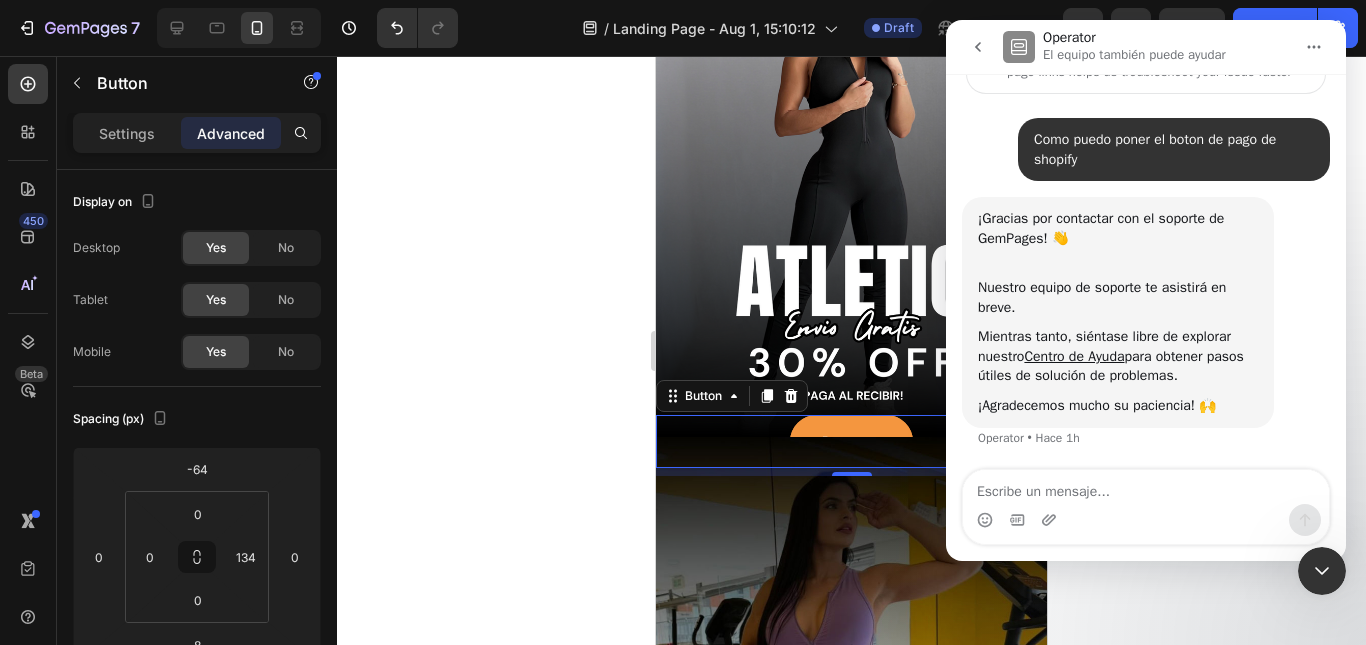click at bounding box center (1146, 487) 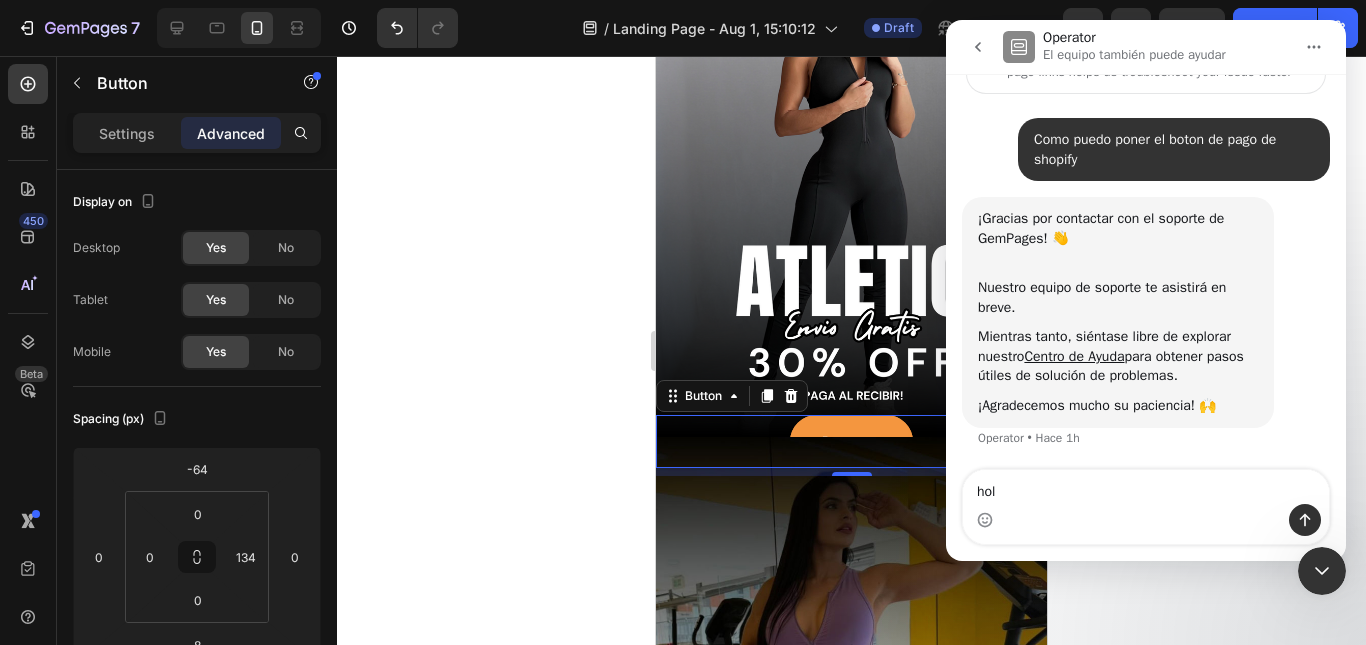 type on "hola" 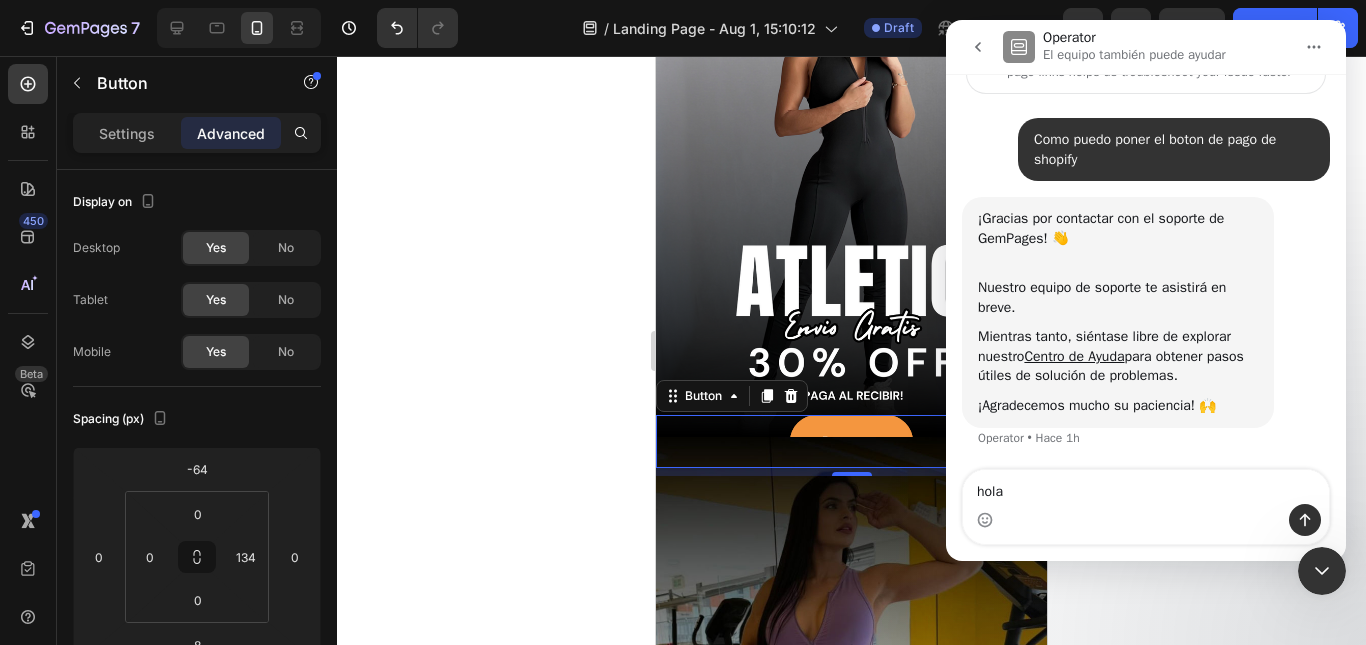 type 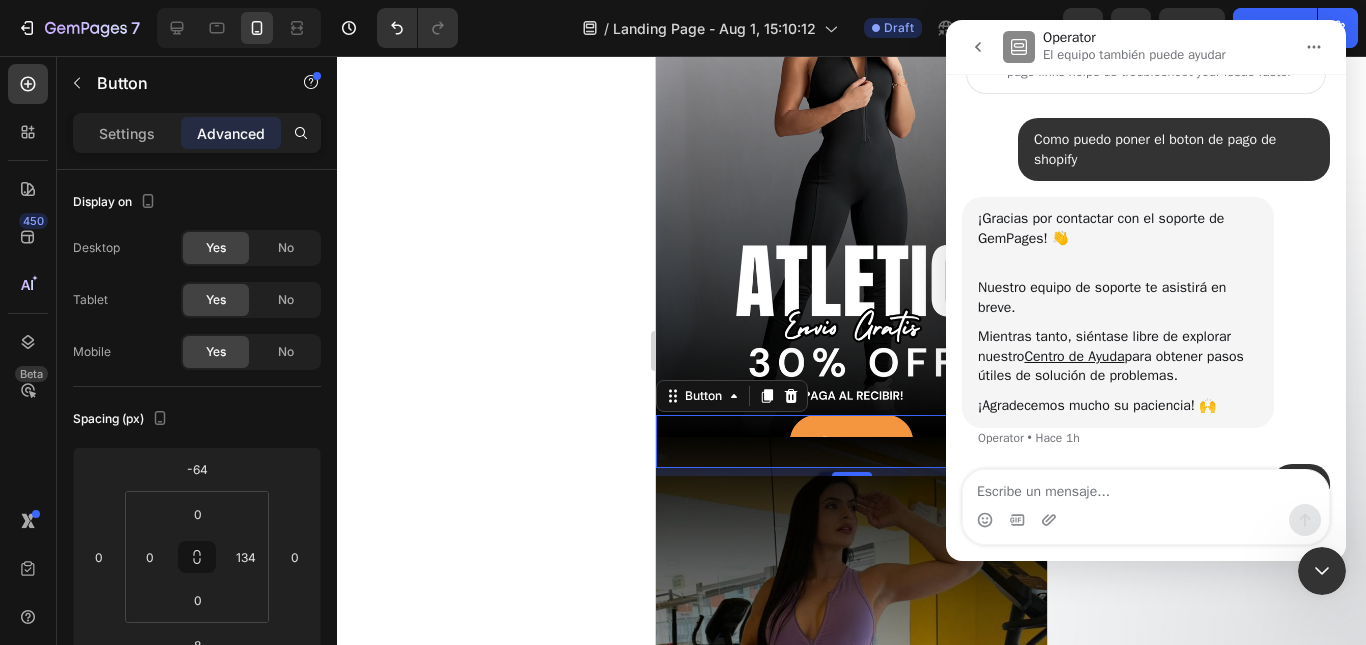 scroll, scrollTop: 119, scrollLeft: 0, axis: vertical 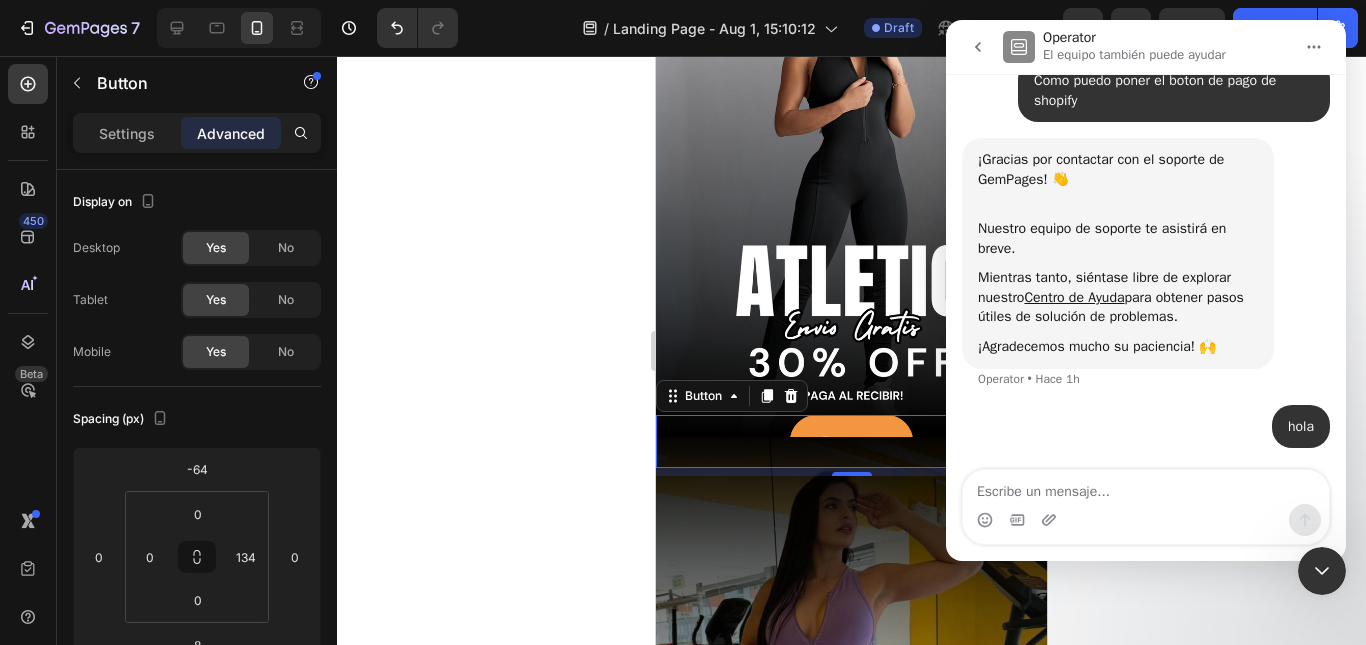click 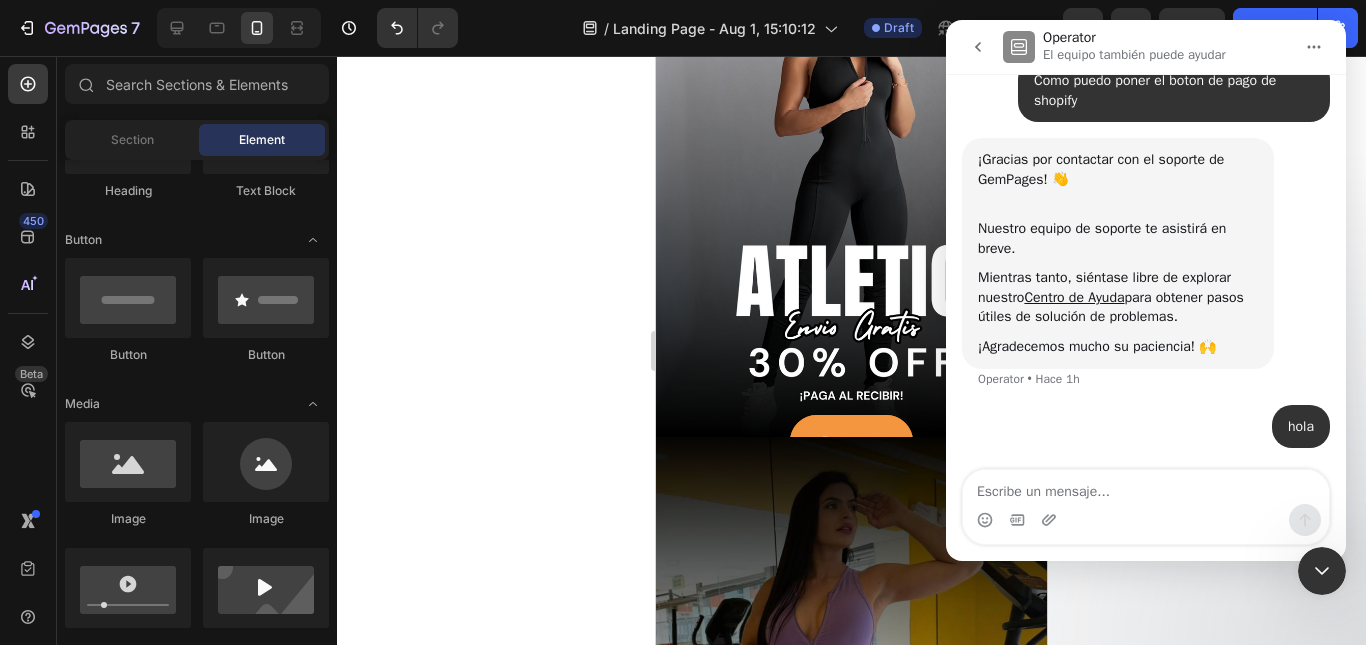 drag, startPoint x: 1321, startPoint y: 573, endPoint x: 2594, endPoint y: 1119, distance: 1385.1516 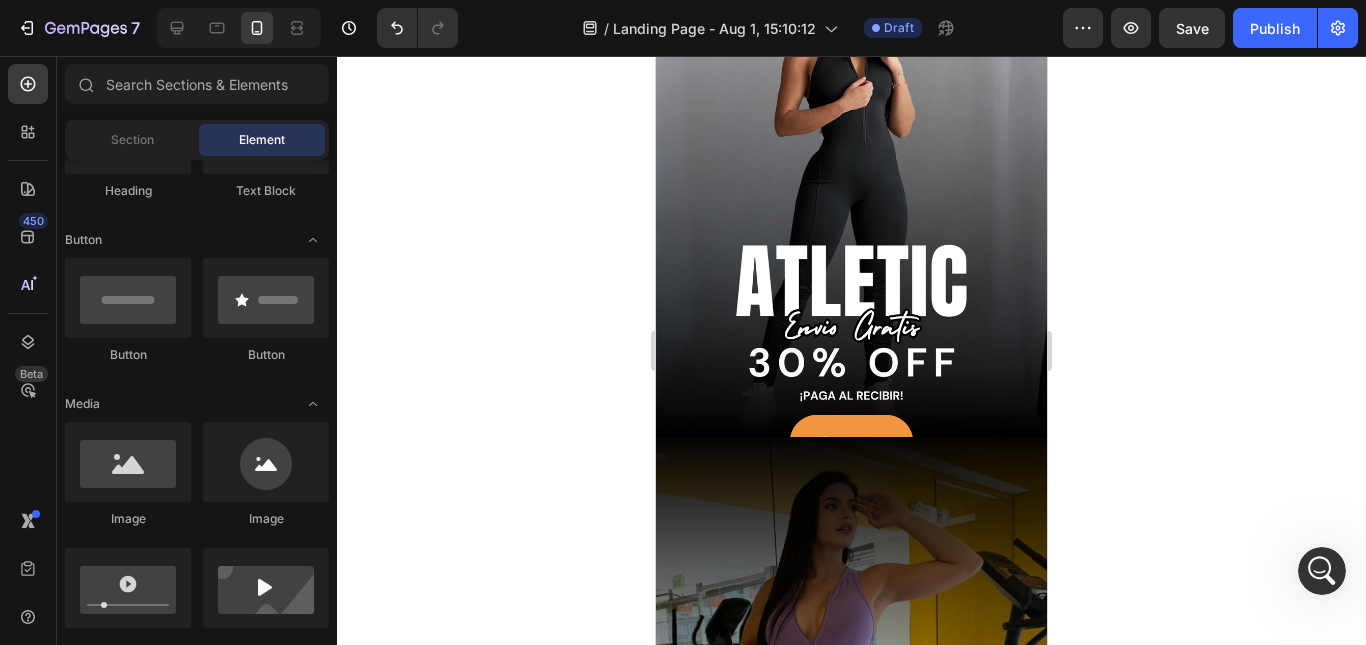 scroll, scrollTop: 0, scrollLeft: 0, axis: both 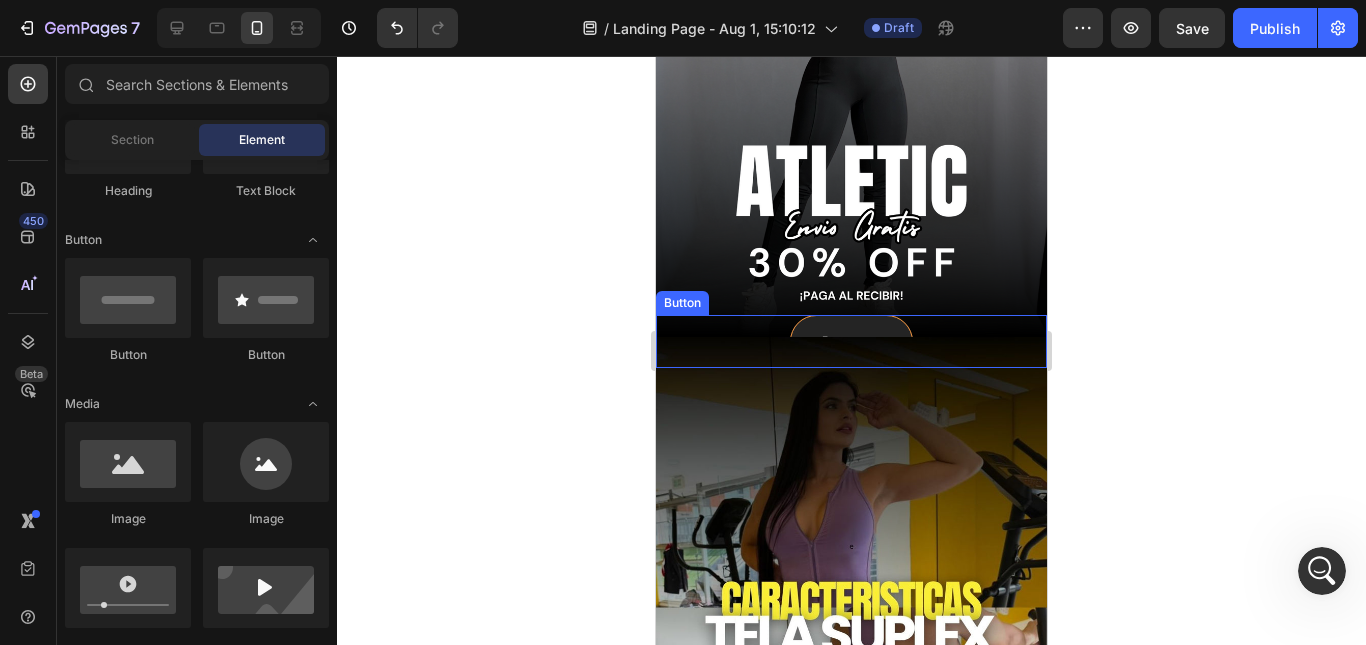 click on "Buy now" at bounding box center [851, 341] 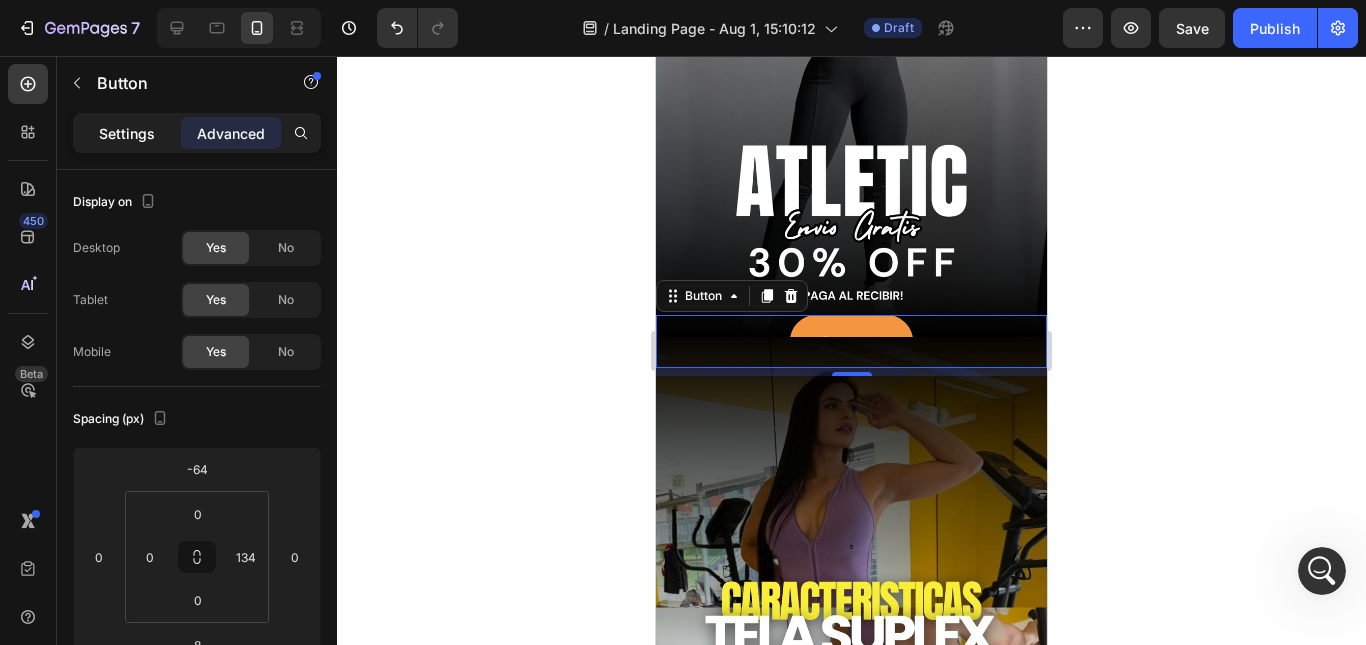 click on "Settings" 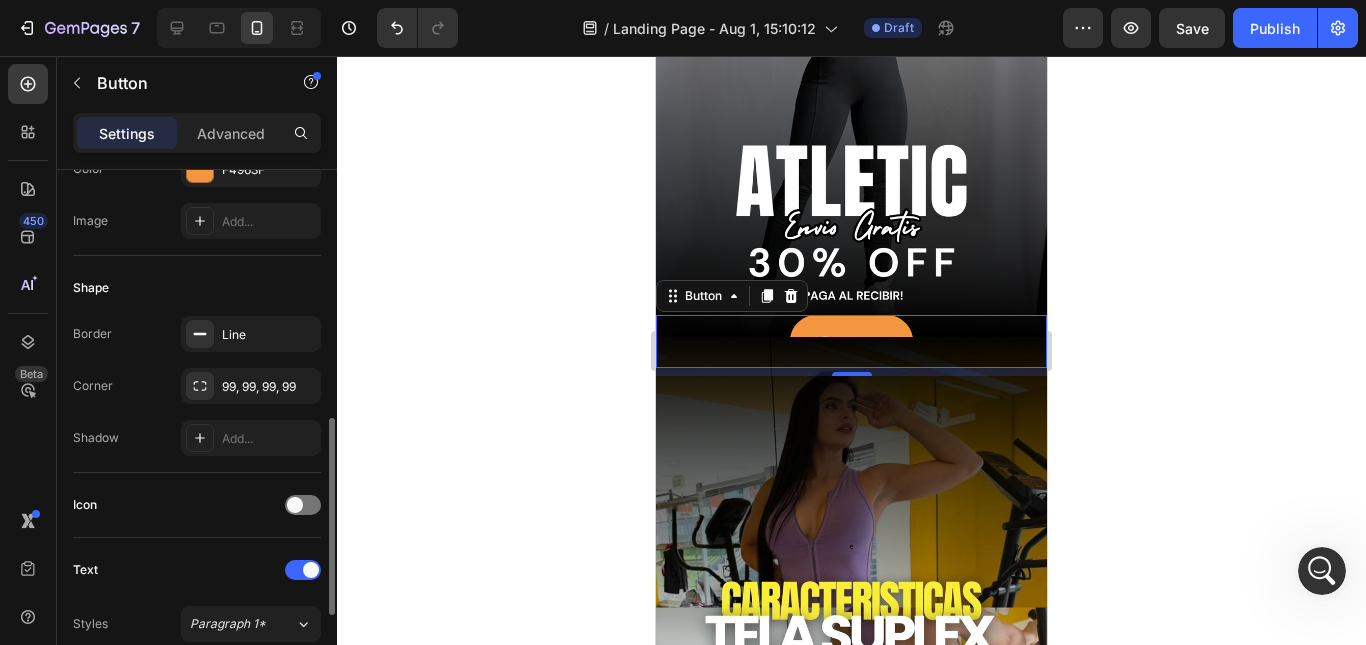 scroll, scrollTop: 400, scrollLeft: 0, axis: vertical 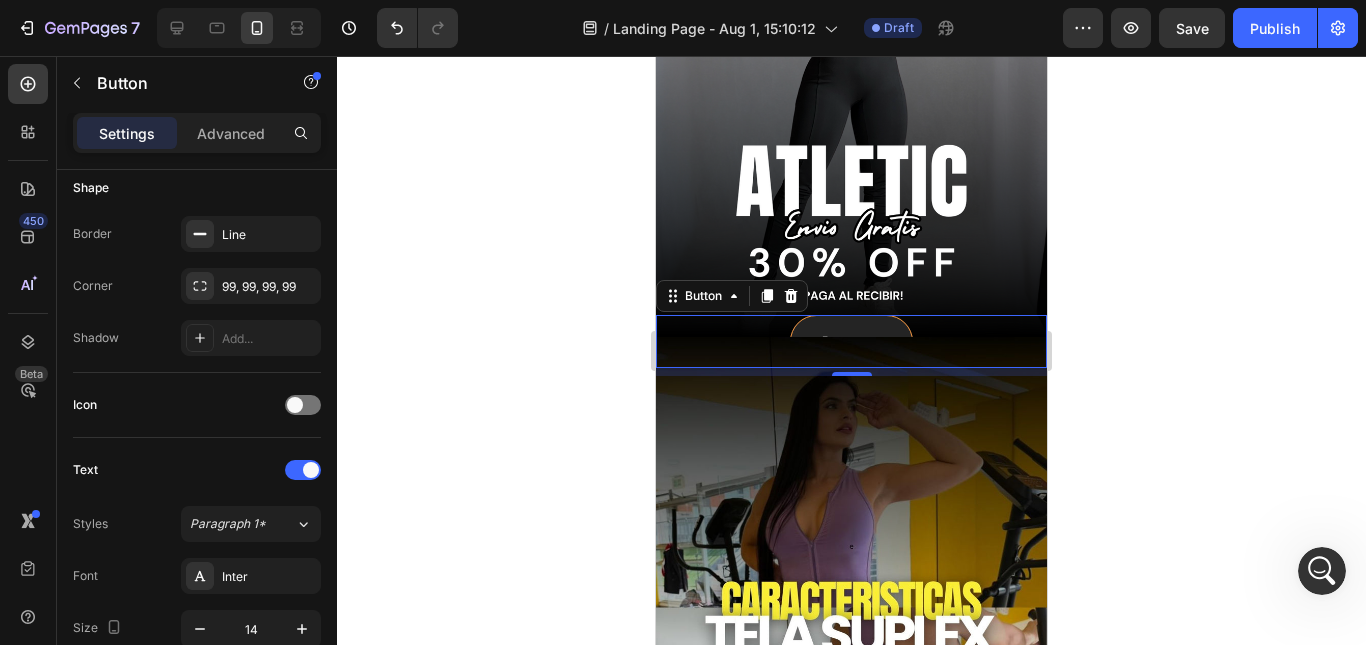 click on "Buy now" at bounding box center [851, 341] 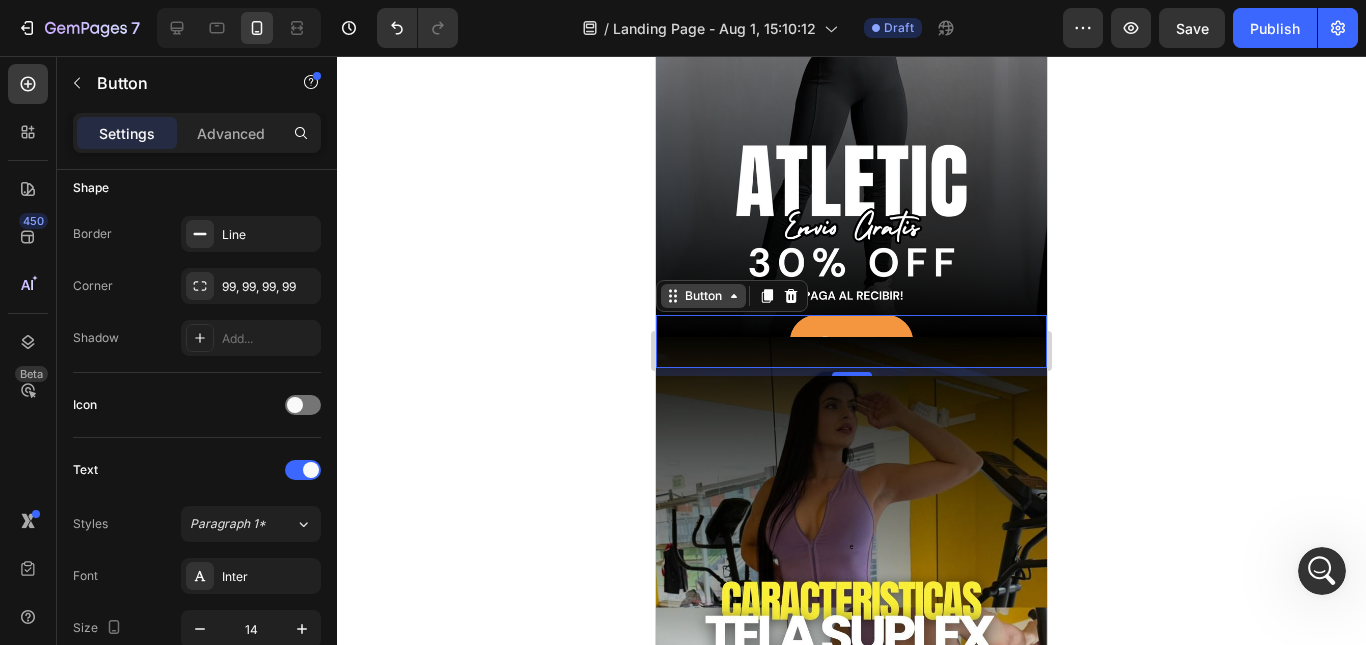 click on "Button" at bounding box center [703, 296] 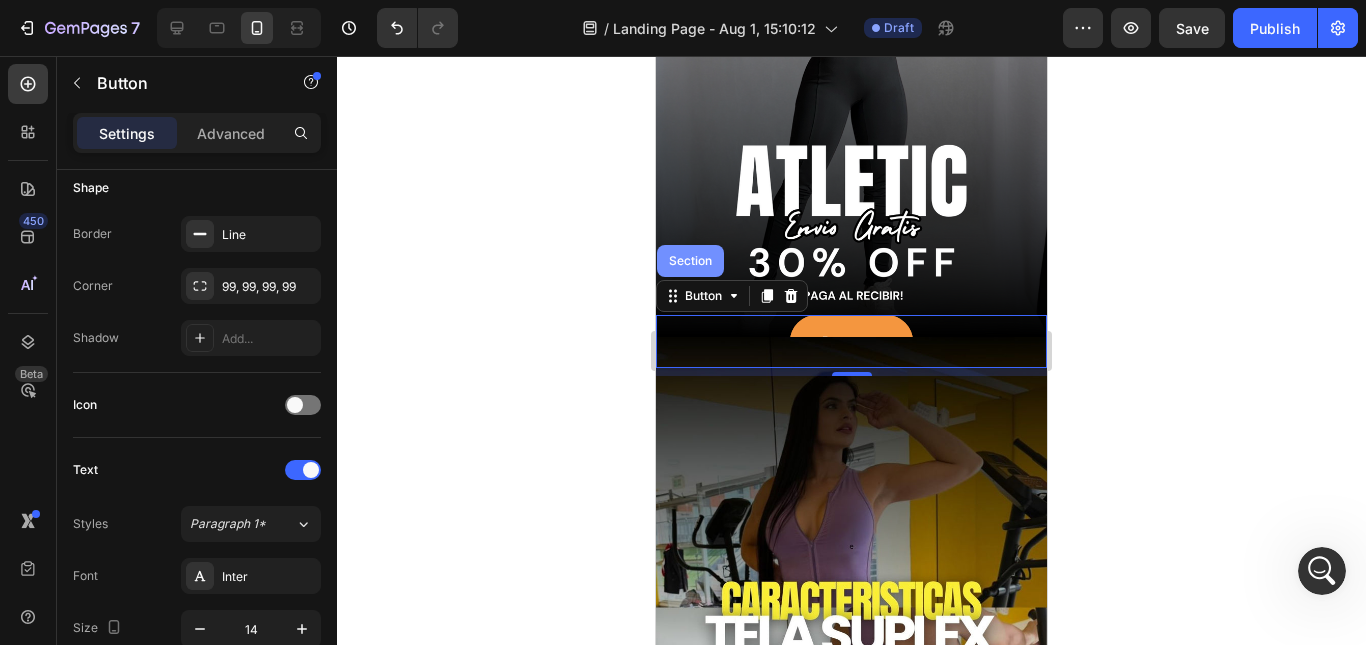click on "Section" at bounding box center [690, 261] 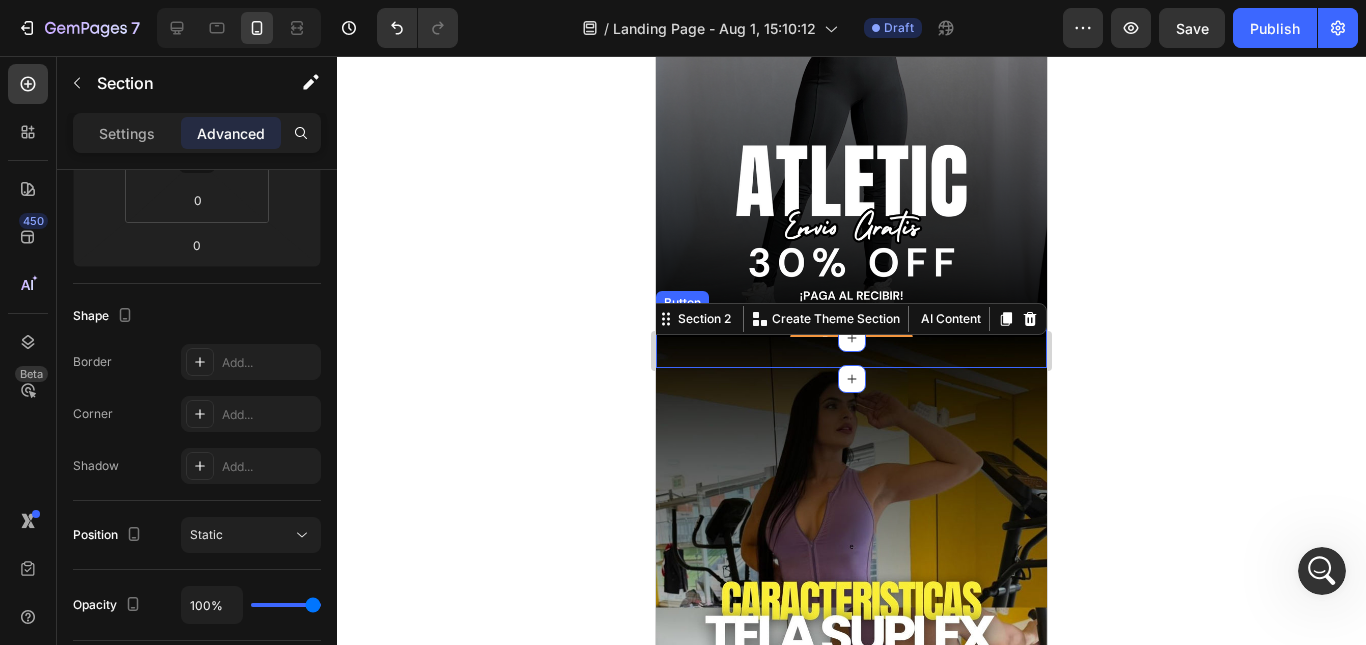 scroll, scrollTop: 0, scrollLeft: 0, axis: both 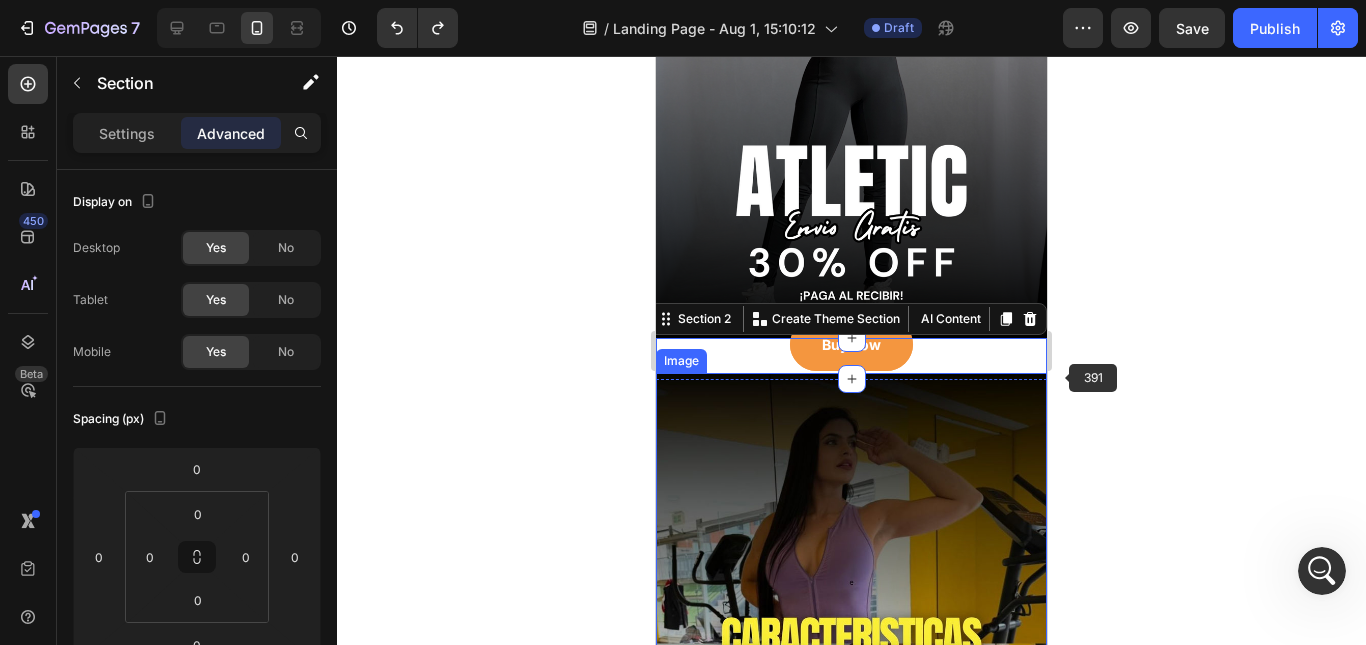 click 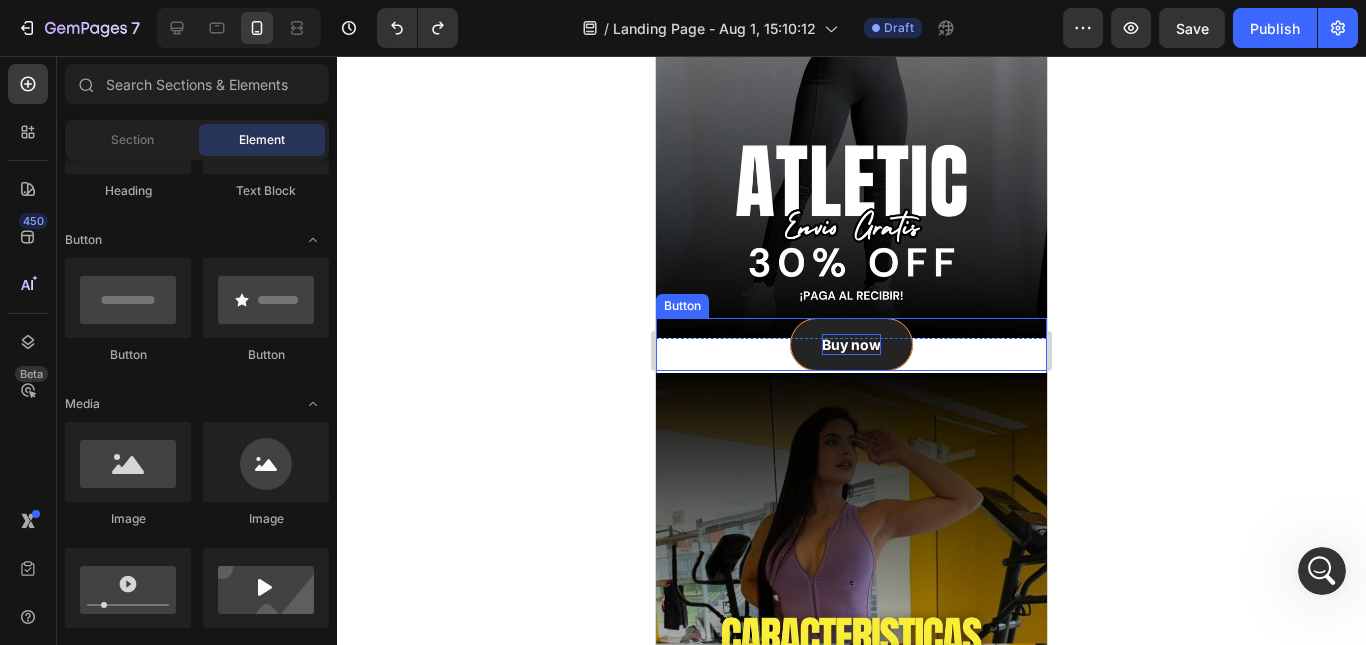 click on "Buy now" at bounding box center [851, 344] 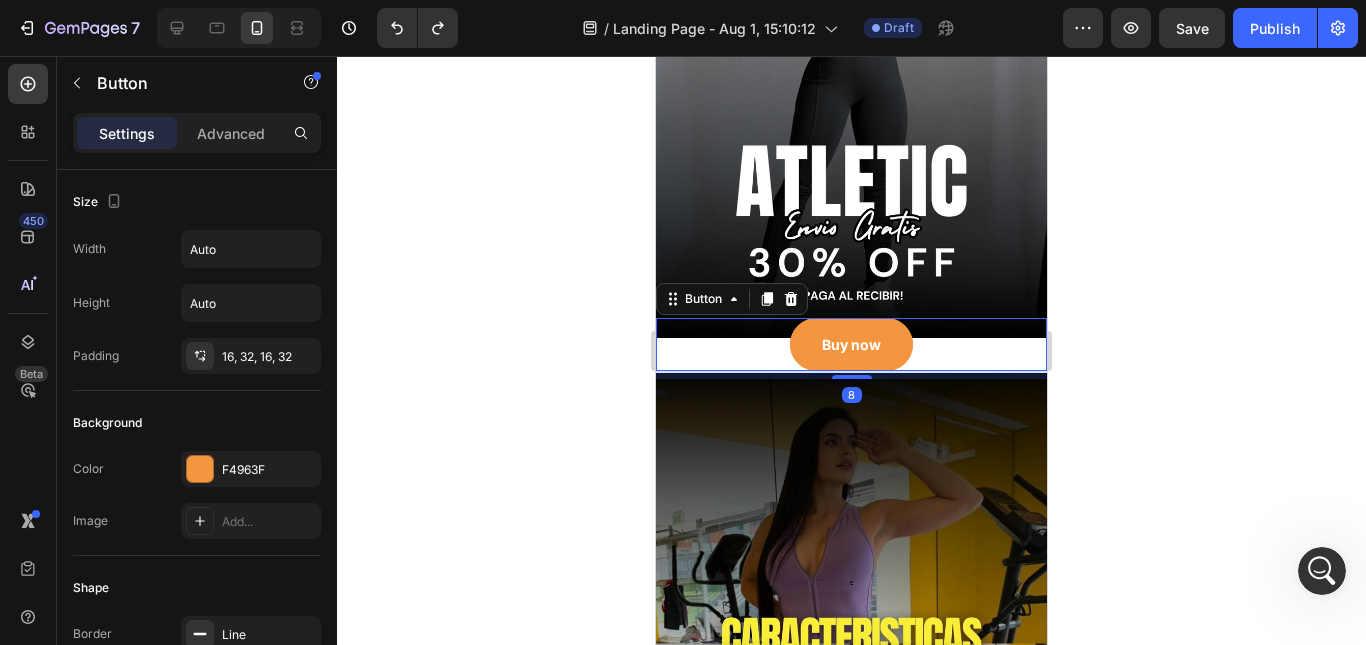 click at bounding box center (851, 643) 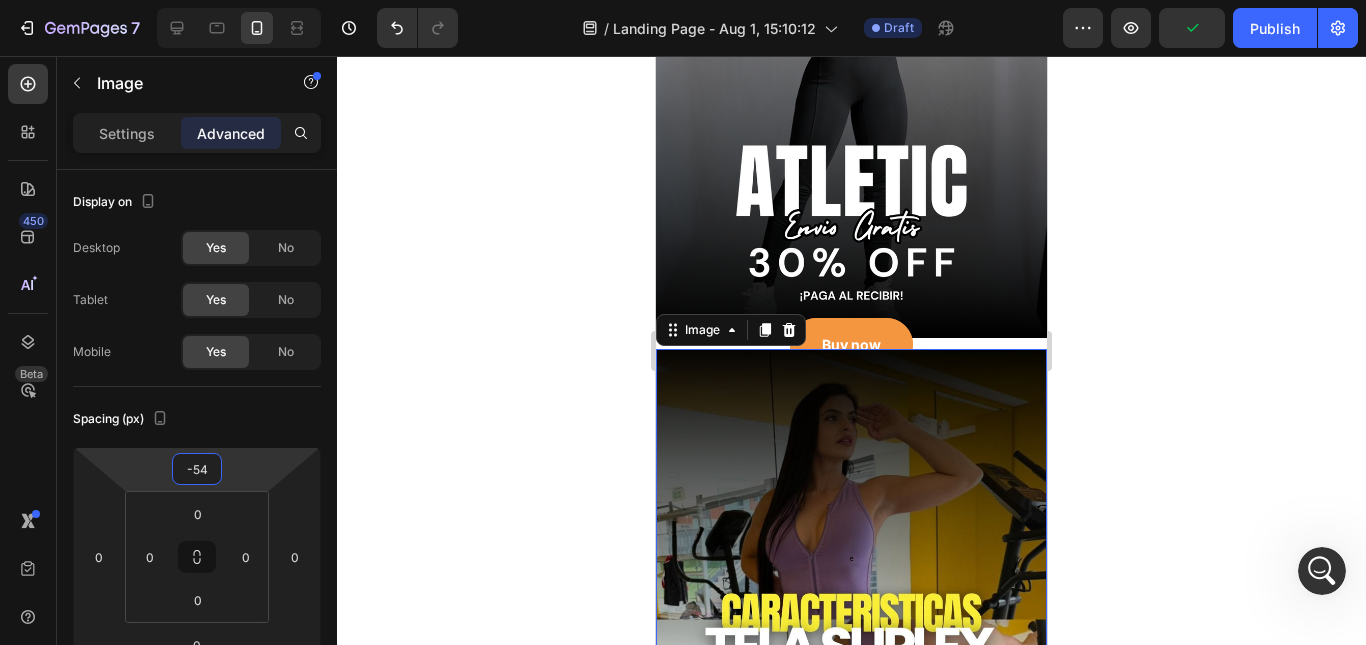type on "-52" 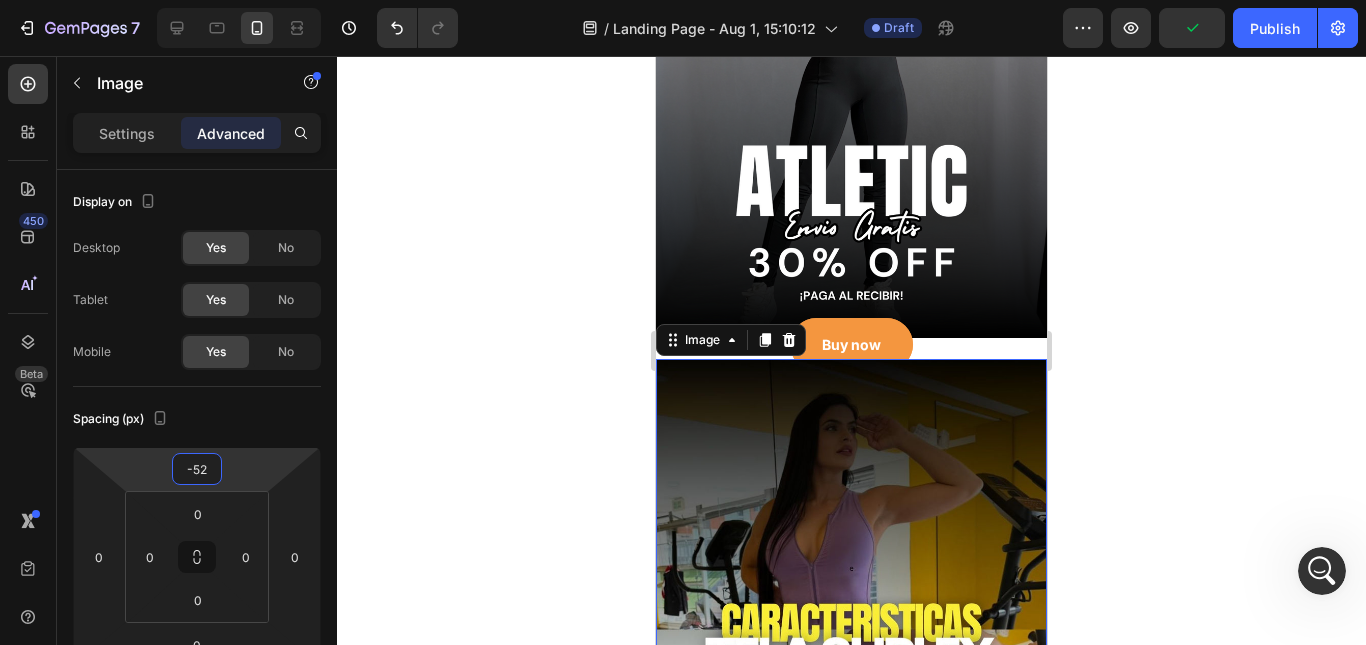 click on "7  Version history  /  Landing Page - Aug 1, 15:10:12 Draft Preview  Publish  450 Beta Sections(18) Elements(83) Section Element Hero Section Product Detail Brands Trusted Badges Guarantee Product Breakdown How to use Testimonials Compare Bundle FAQs Social Proof Brand Story Product List Collection Blog List Contact Sticky Add to Cart Custom Footer Browse Library 450 Layout
Row
Row
Row
Row Text
Heading
Text Block Button
Button
Button Media
Image
Image
Video" at bounding box center (683, 0) 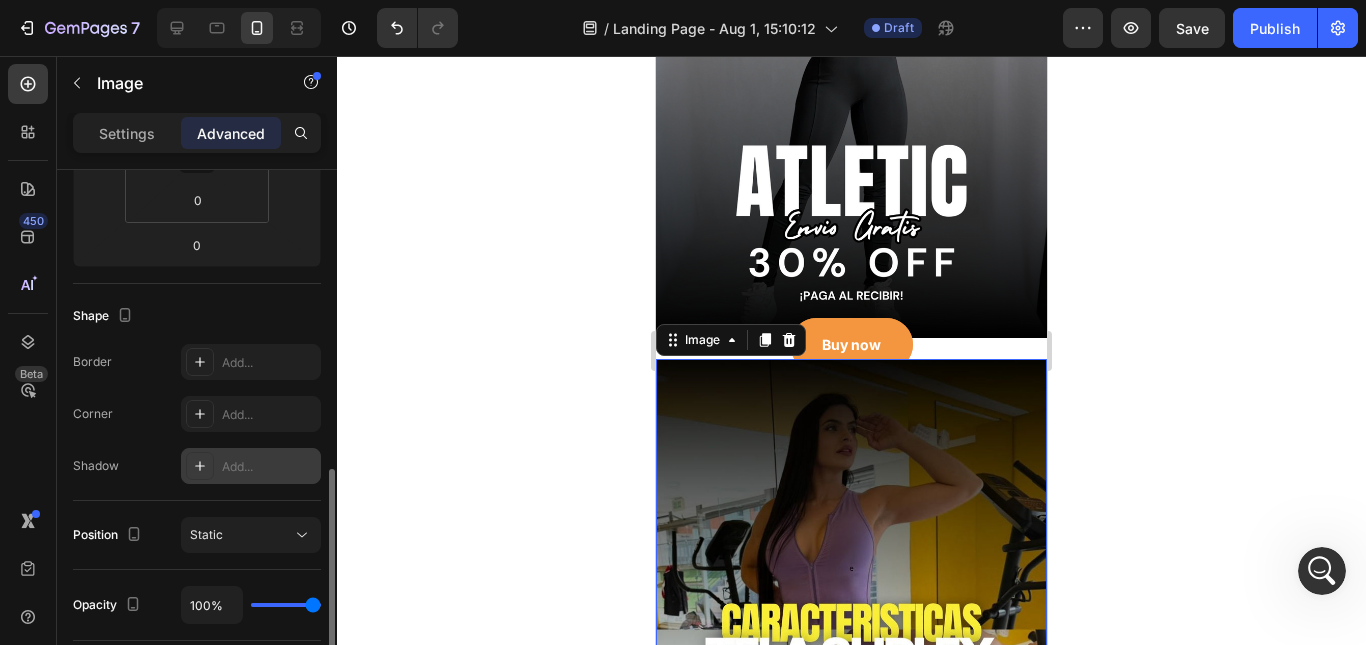 scroll, scrollTop: 500, scrollLeft: 0, axis: vertical 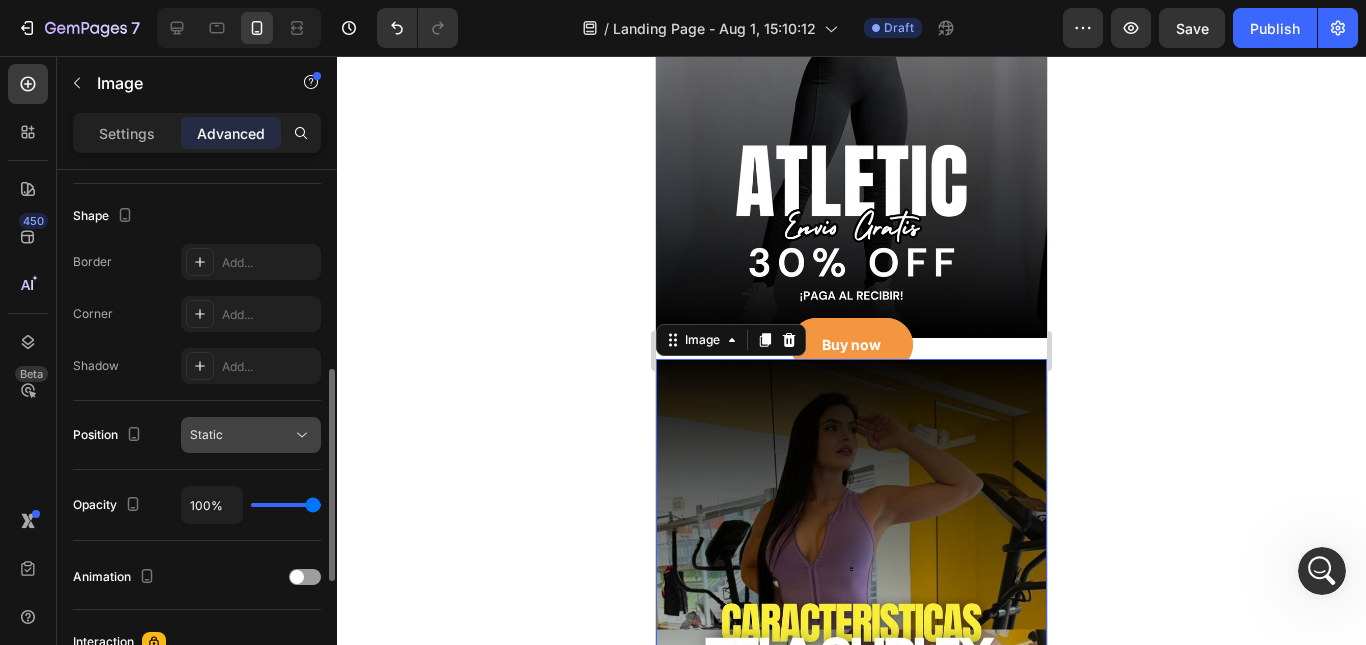 click on "Static" at bounding box center [241, 435] 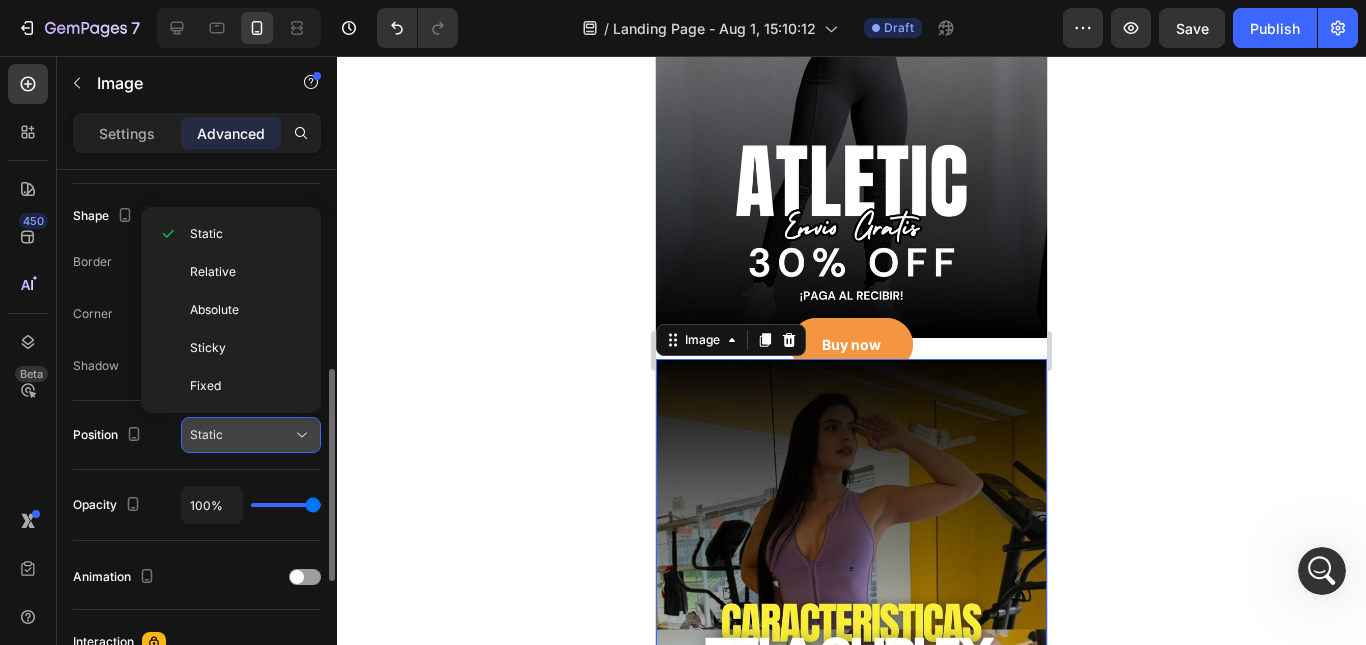 click on "Static" at bounding box center [241, 435] 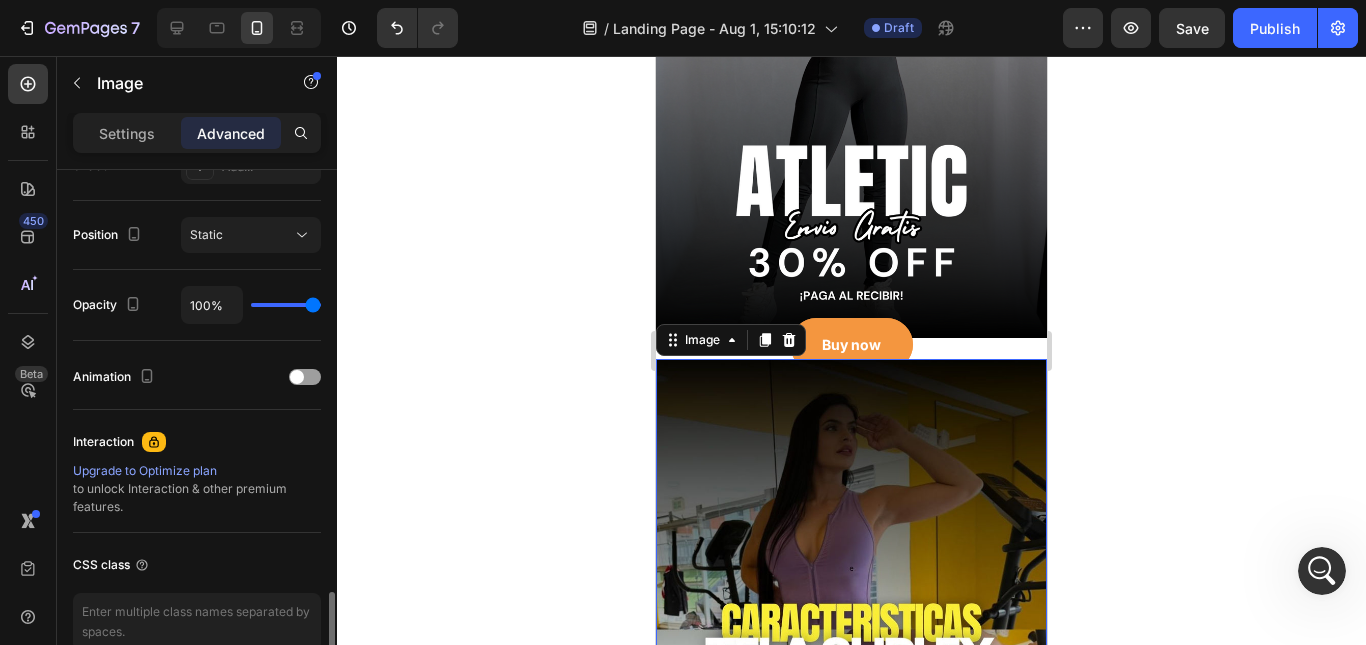 scroll, scrollTop: 802, scrollLeft: 0, axis: vertical 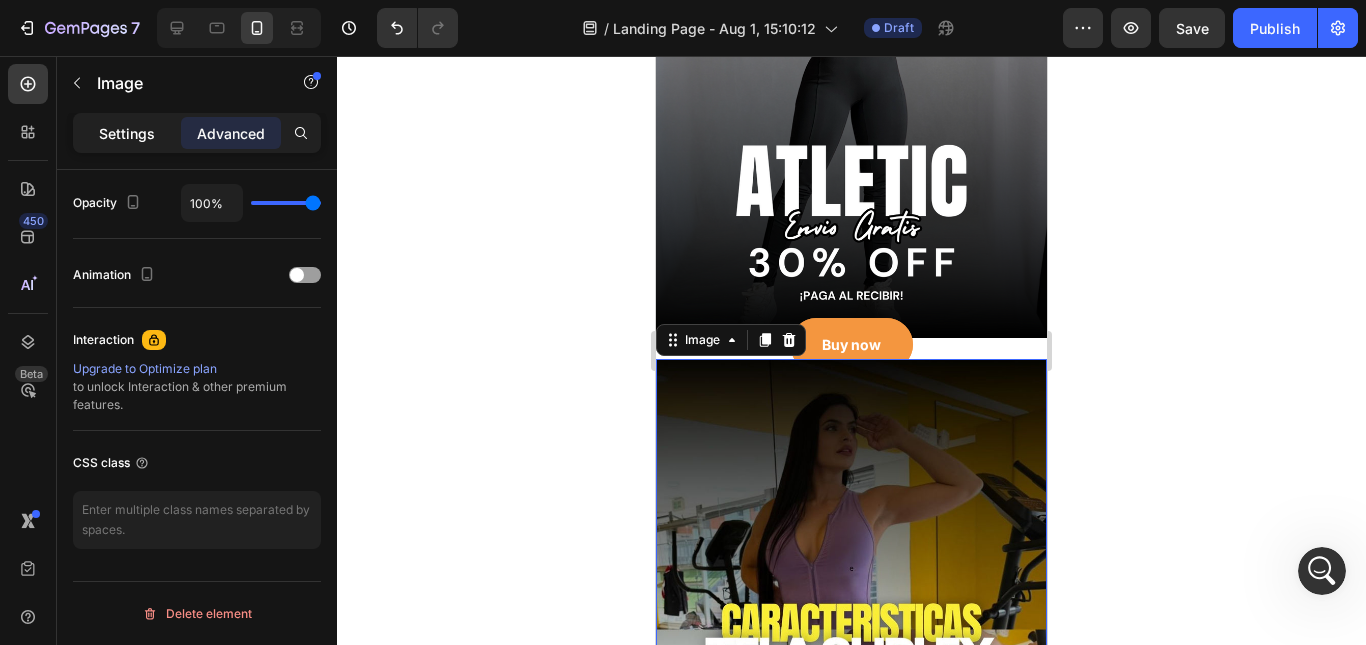 click on "Settings" at bounding box center [127, 133] 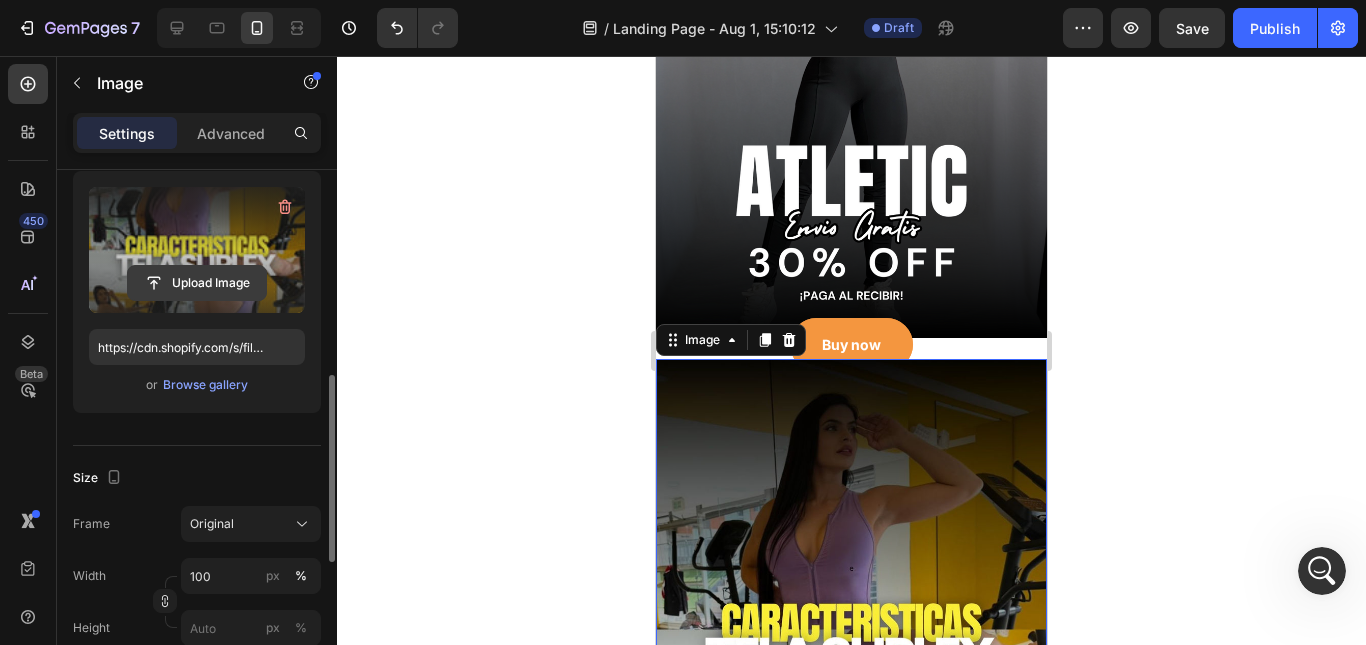 scroll, scrollTop: 400, scrollLeft: 0, axis: vertical 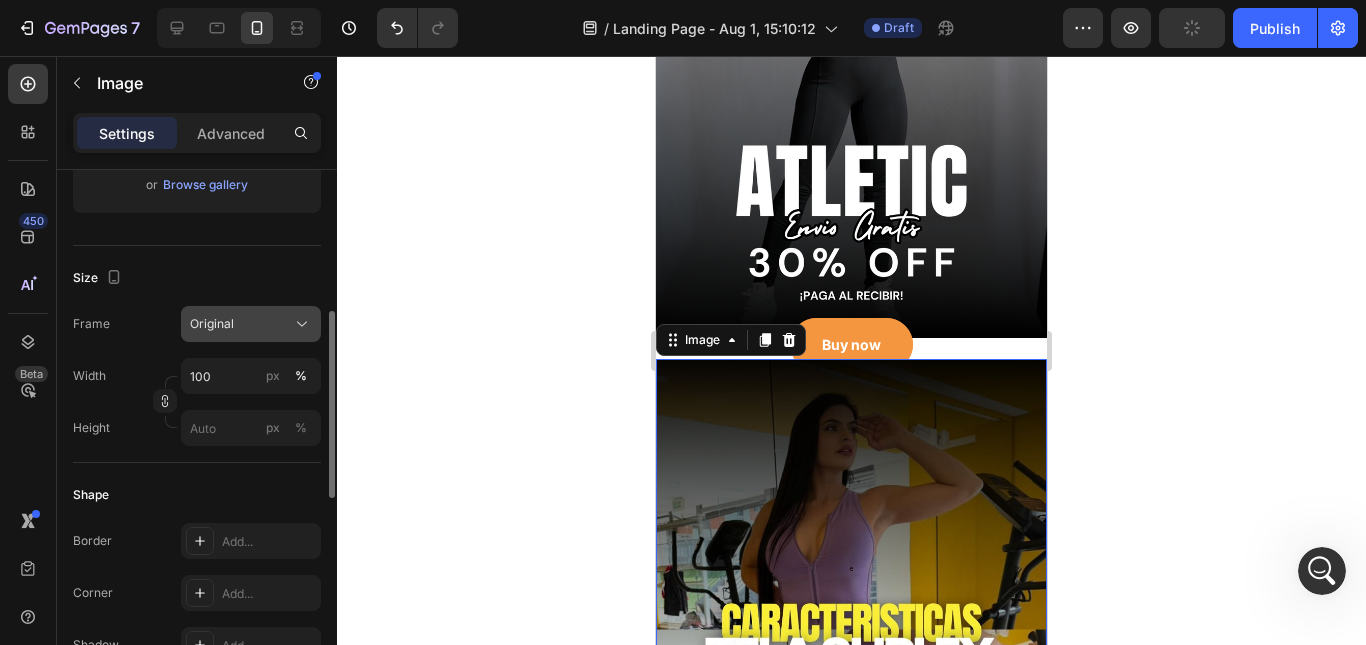click on "Original" 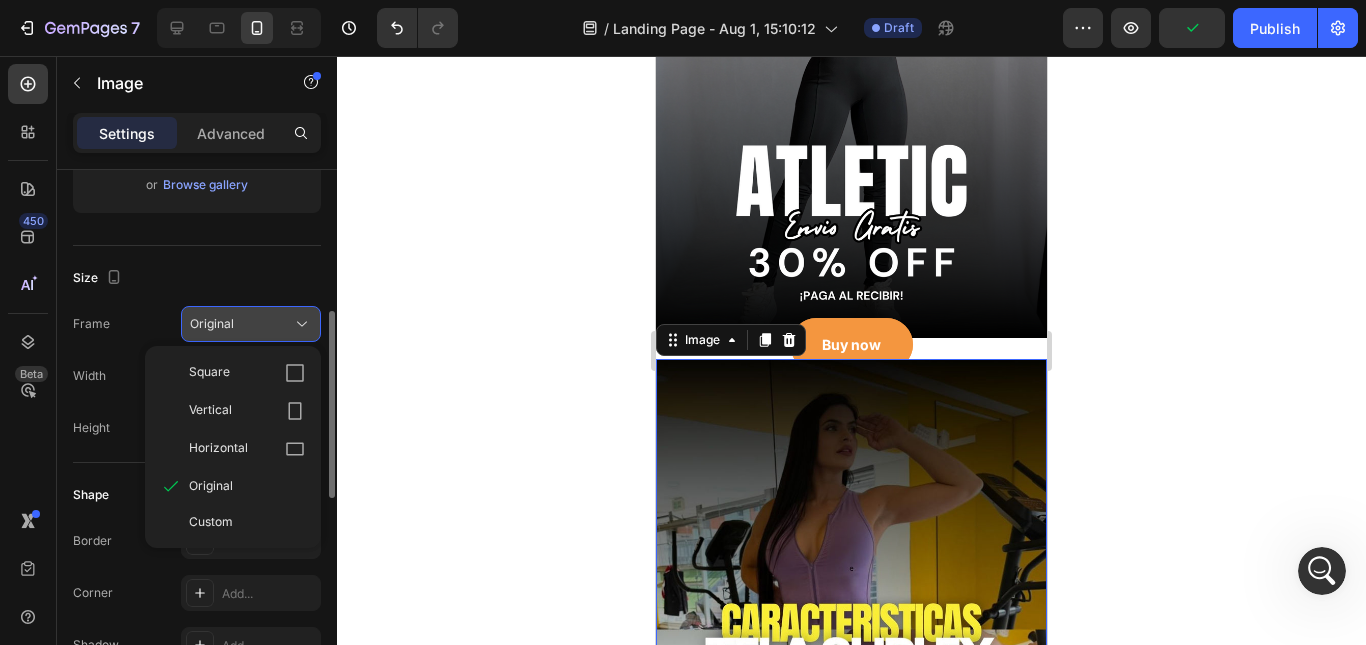 click on "Original" 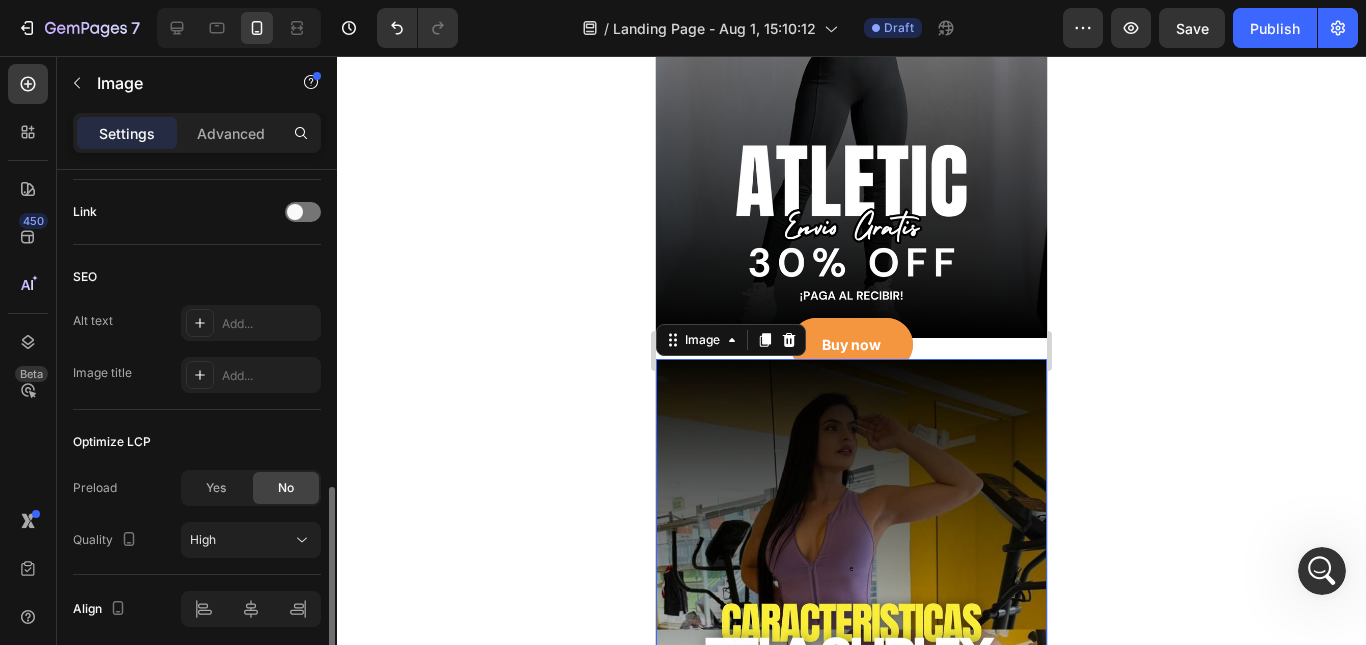 scroll, scrollTop: 978, scrollLeft: 0, axis: vertical 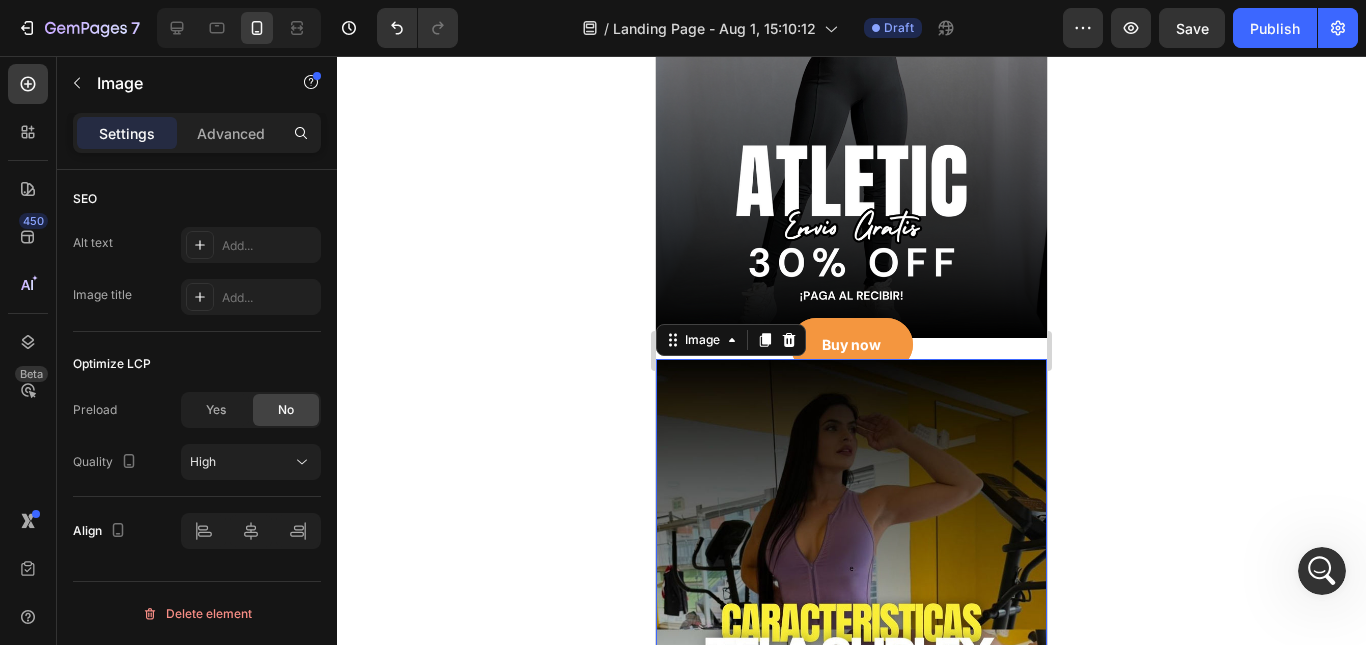 click at bounding box center (851, 629) 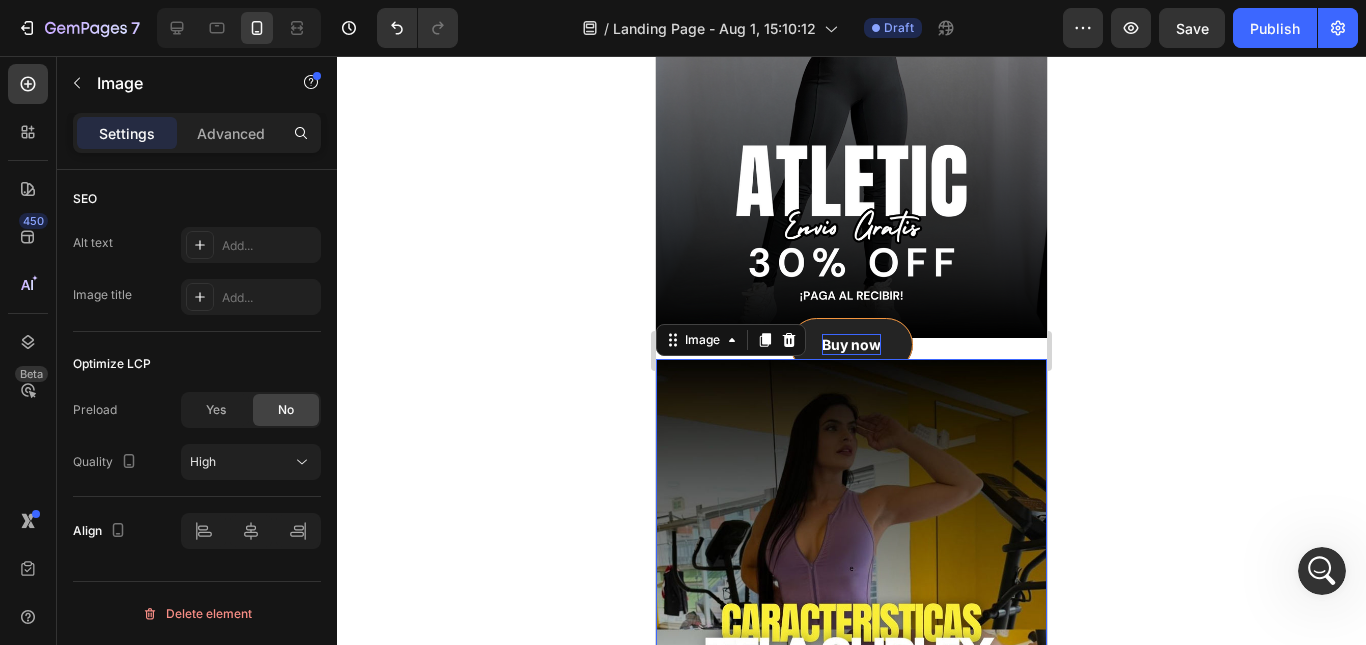 click on "Buy now" at bounding box center (851, 344) 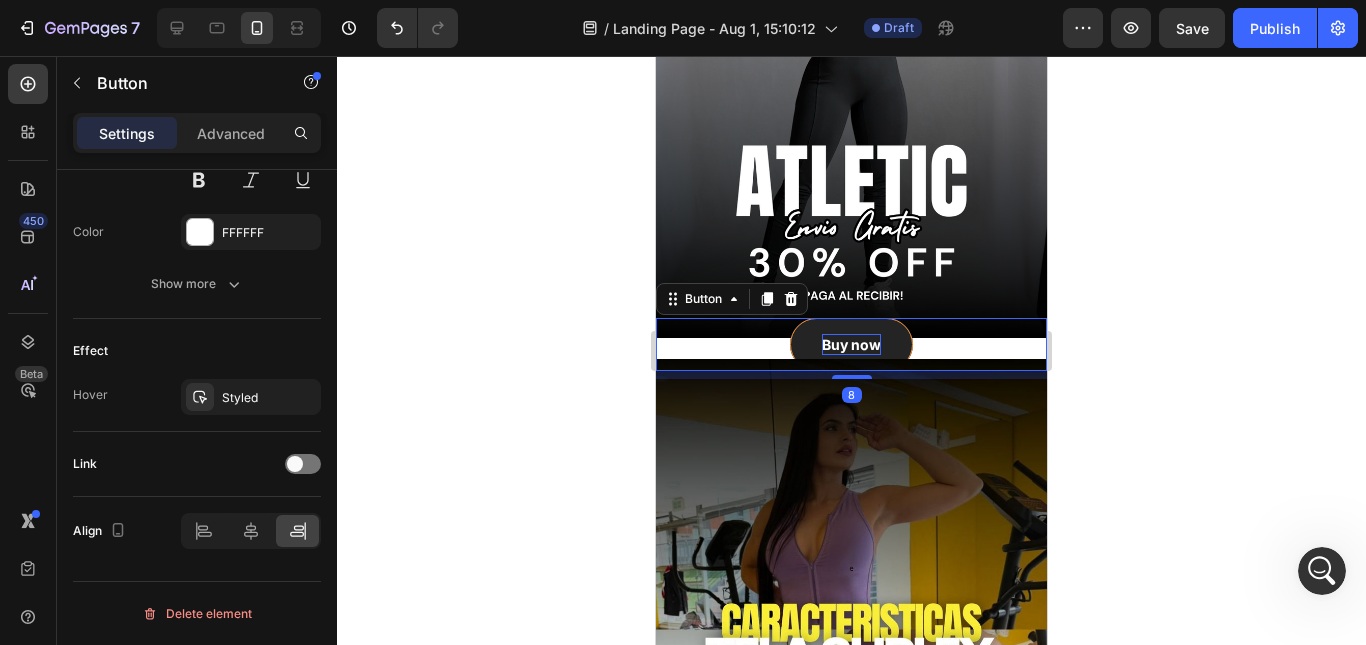 scroll, scrollTop: 0, scrollLeft: 0, axis: both 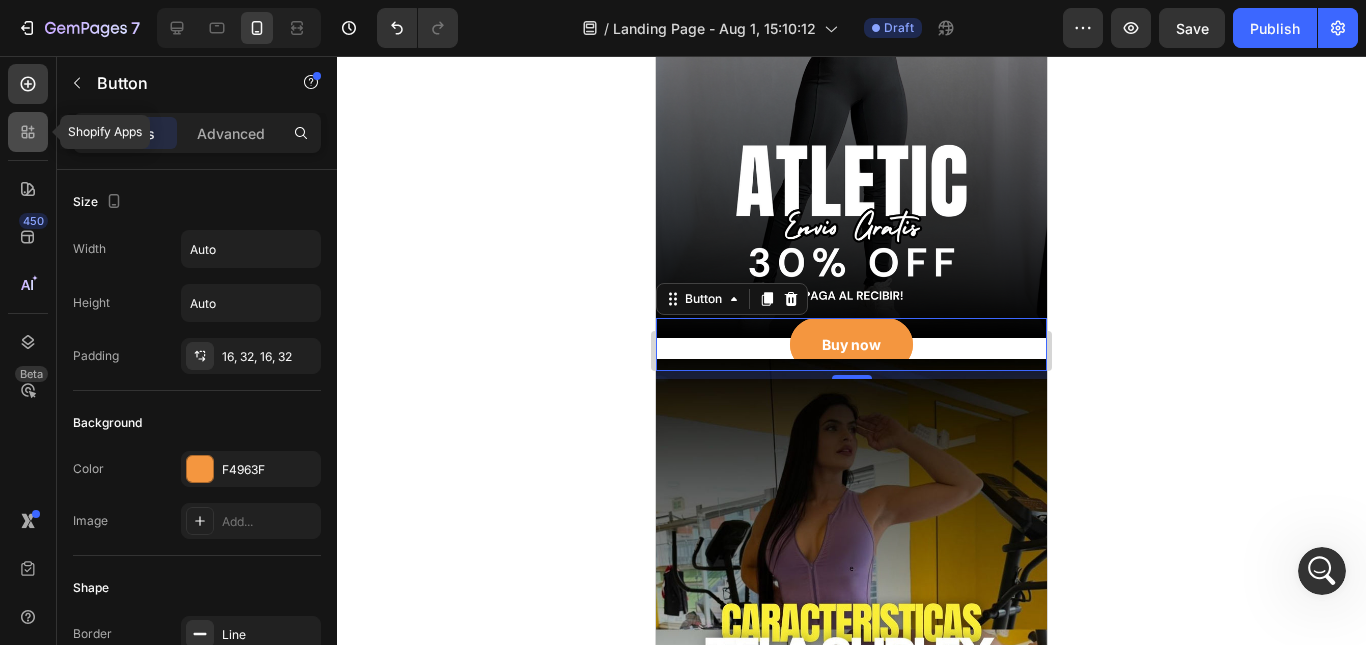 click 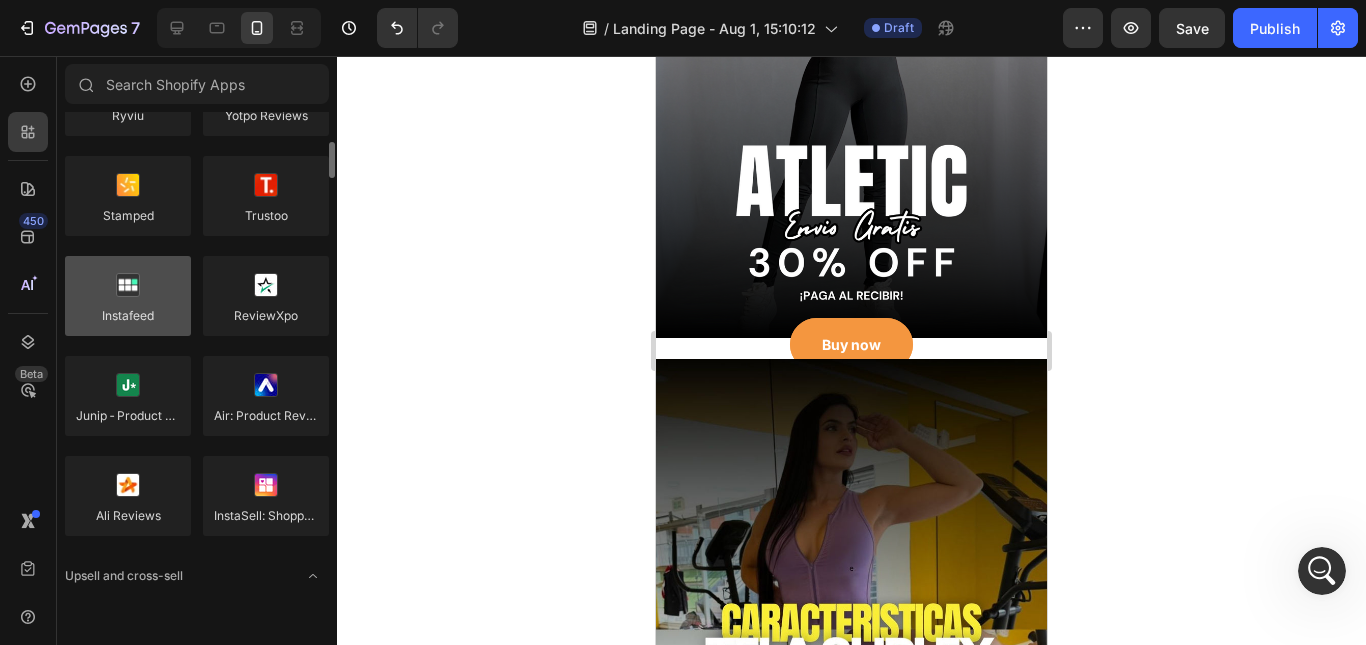 scroll, scrollTop: 500, scrollLeft: 0, axis: vertical 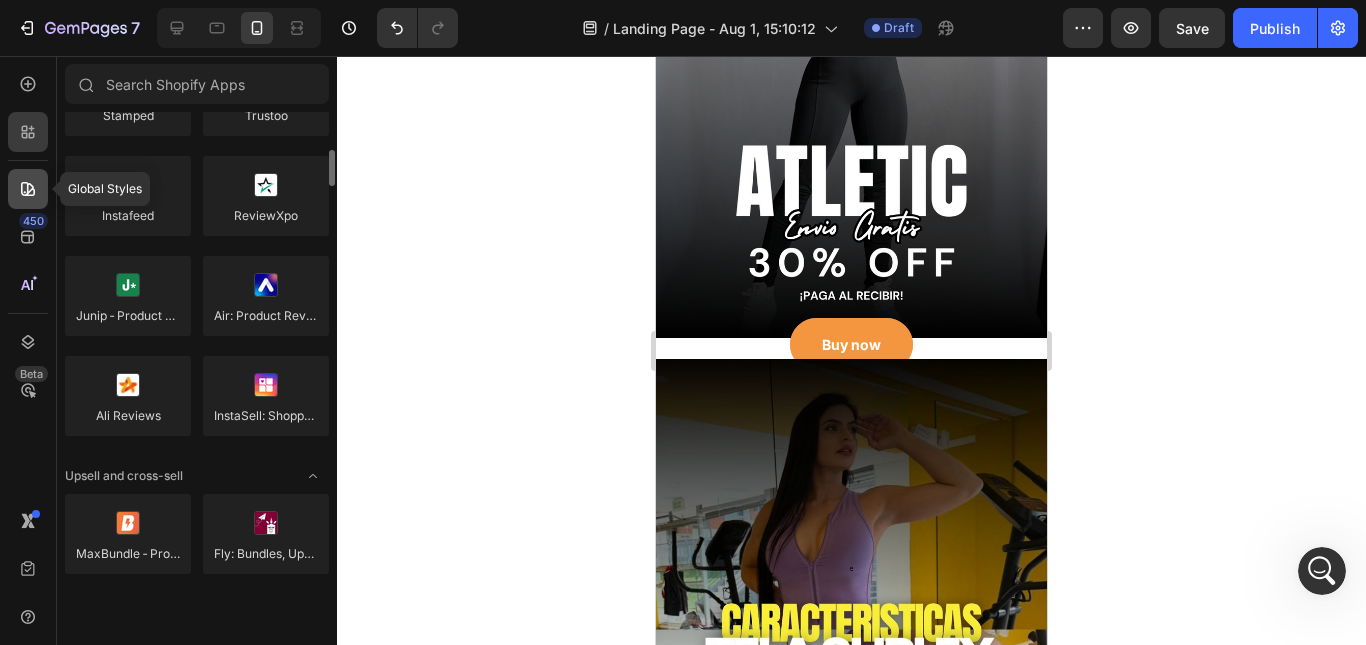 click 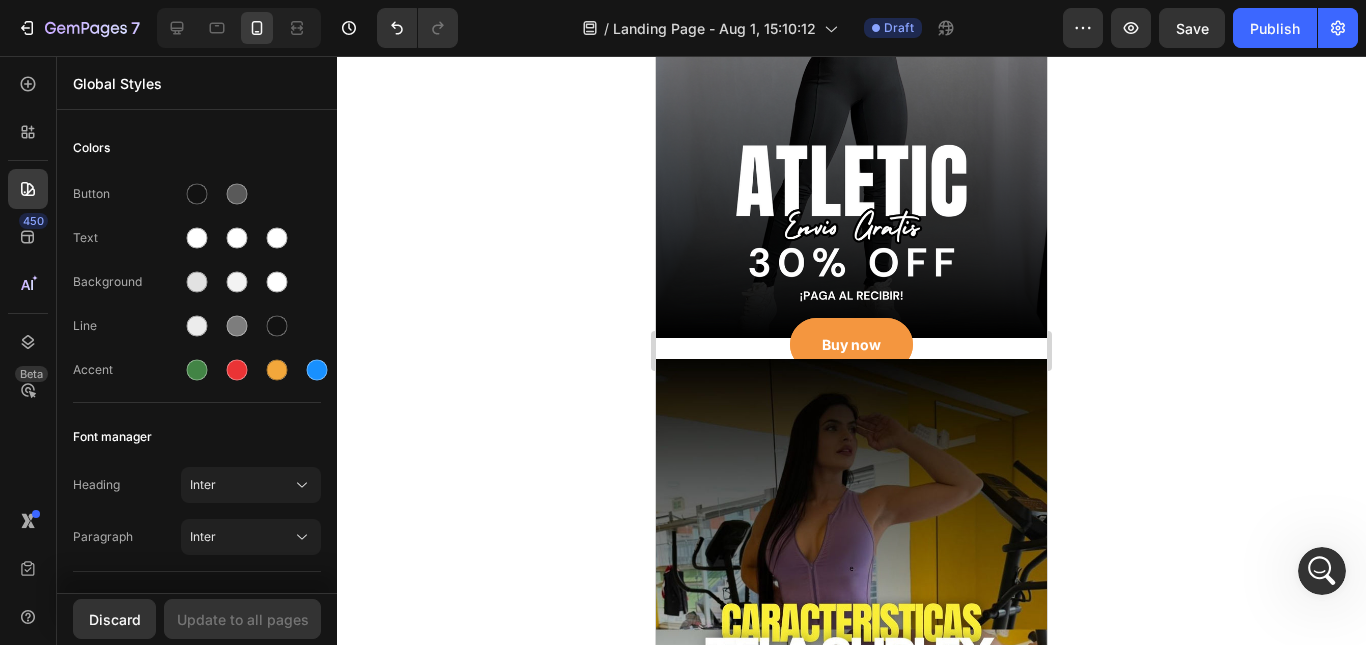 click at bounding box center [851, 629] 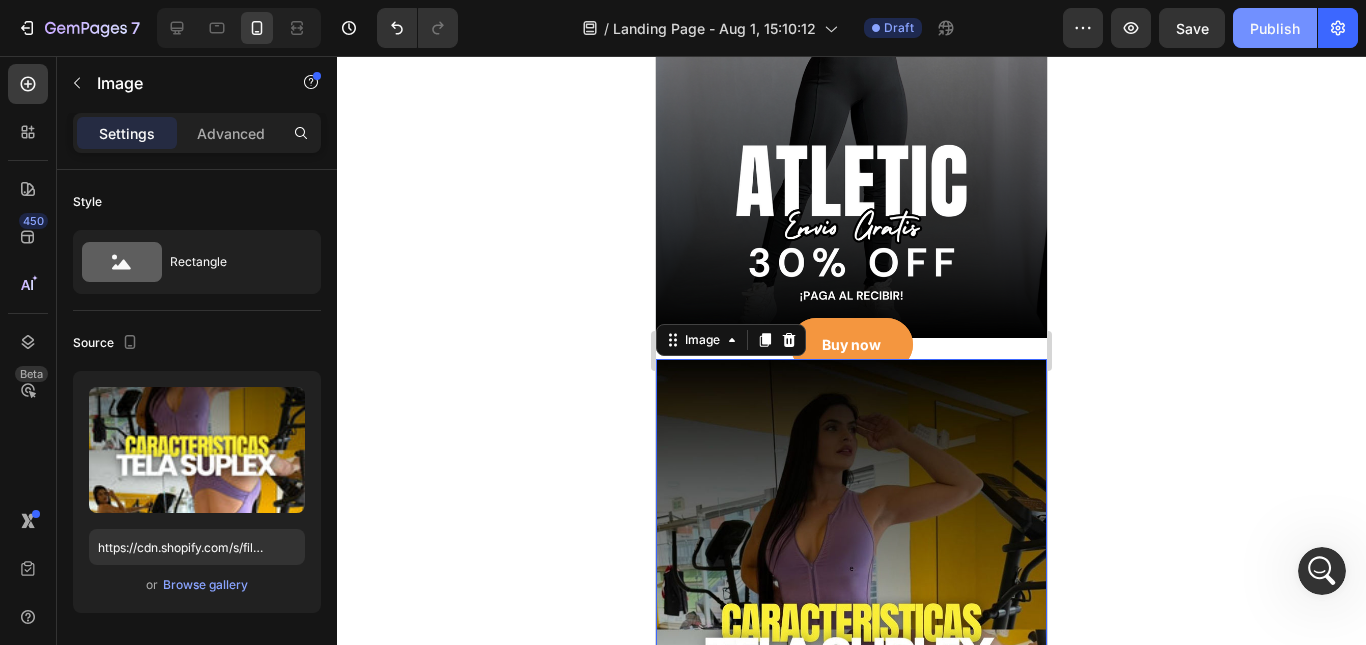 click on "Publish" at bounding box center (1275, 28) 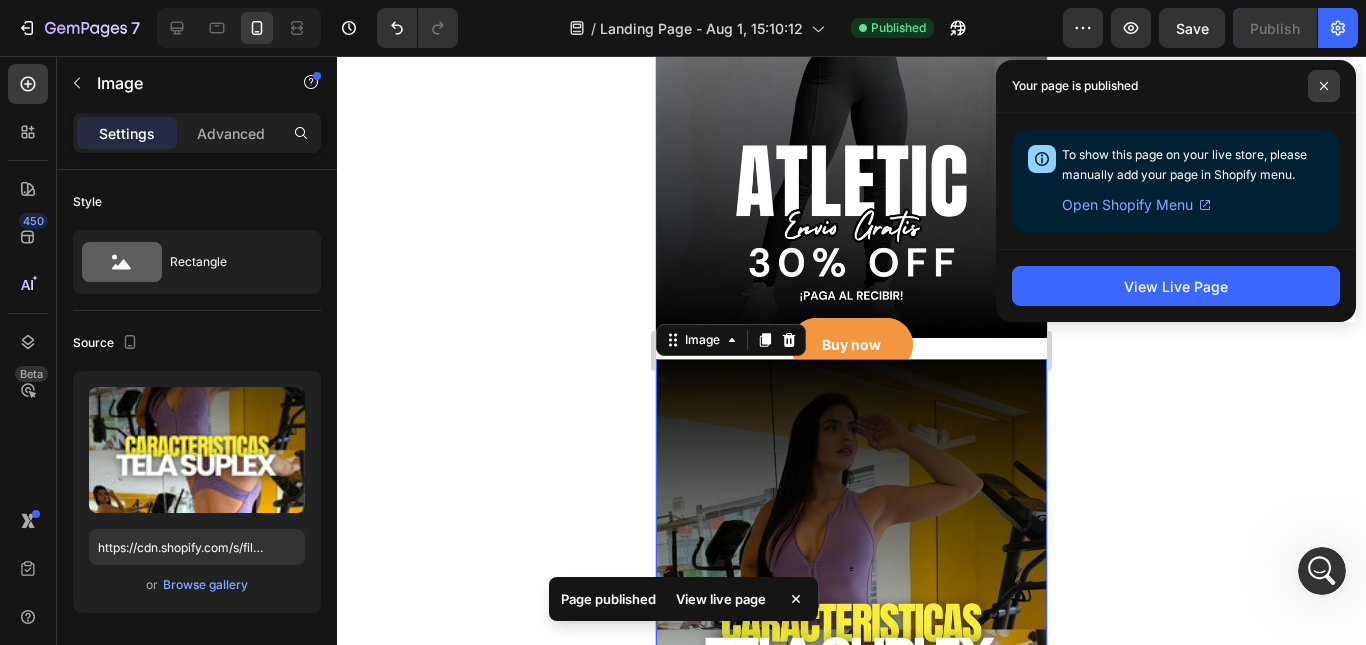 click 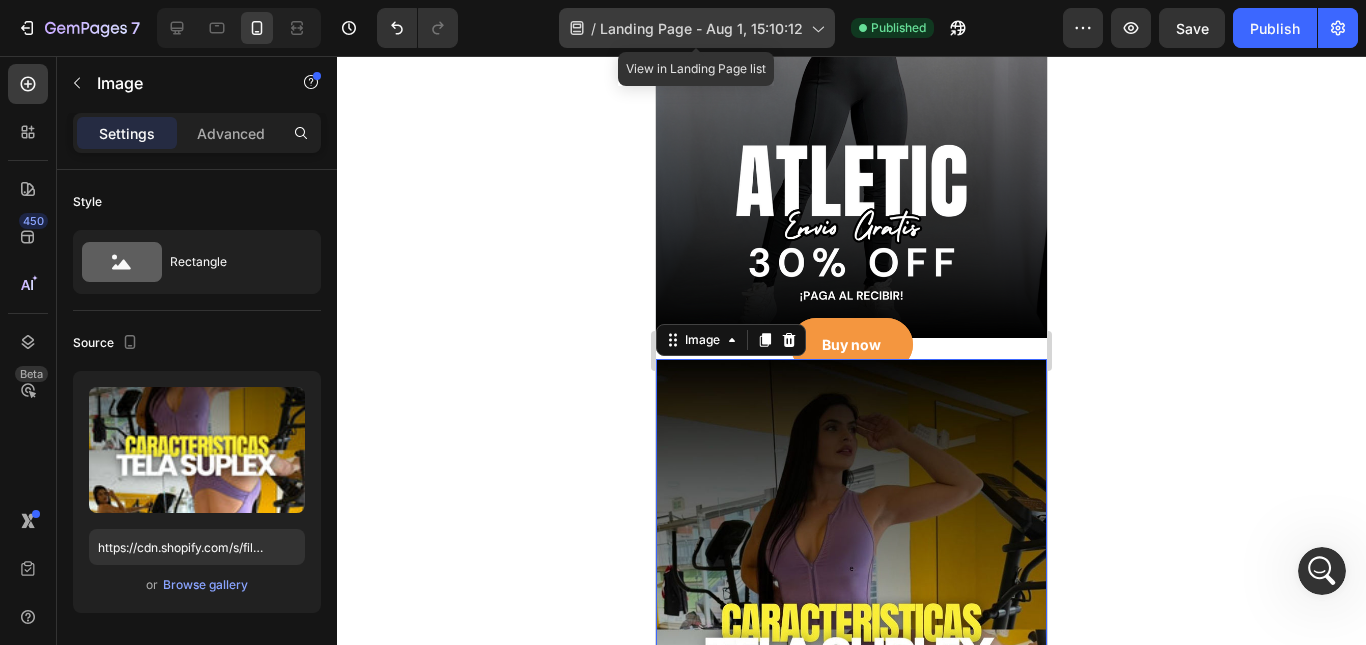 click on "Landing Page - Aug 1, 15:10:12" at bounding box center (701, 28) 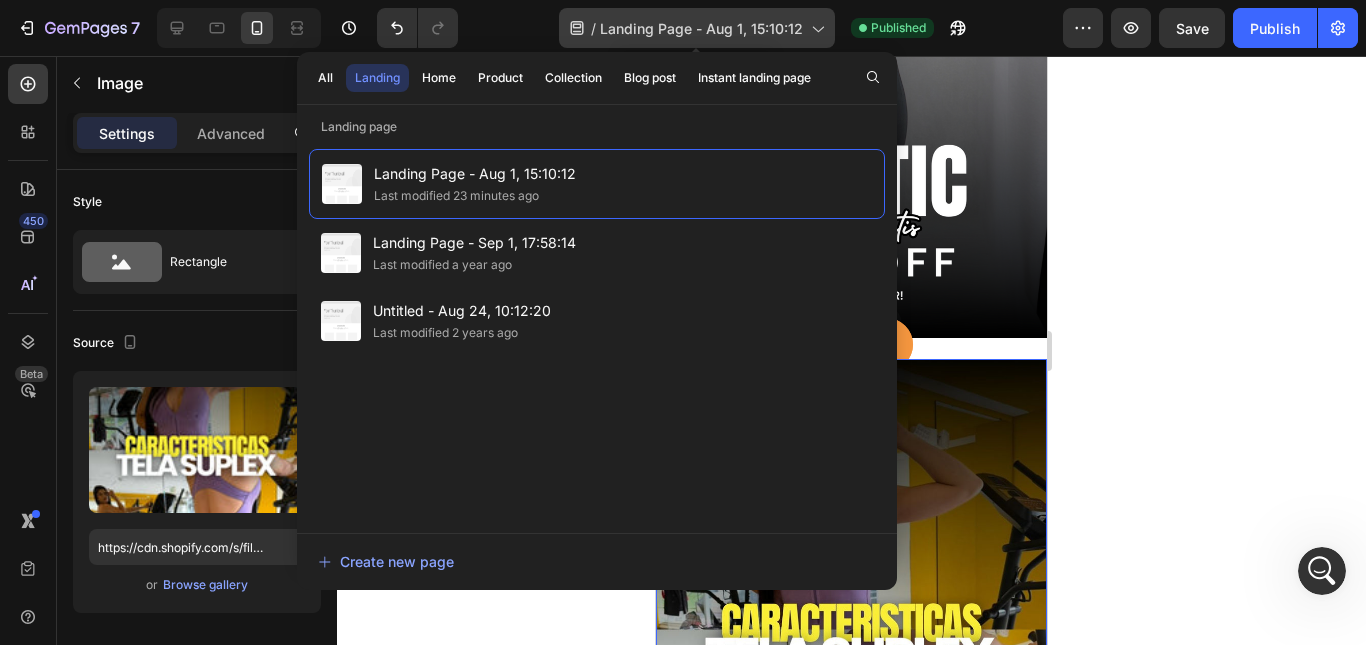 click on "Landing Page - Aug 1, 15:10:12" at bounding box center (701, 28) 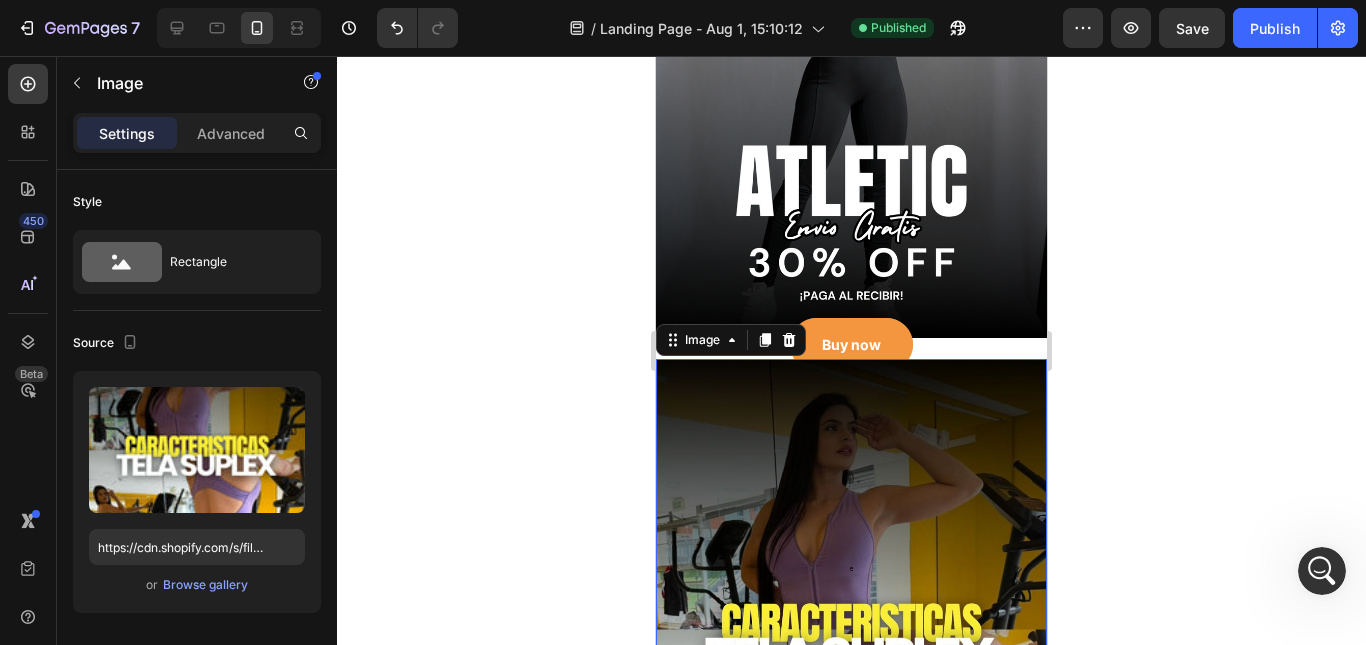click 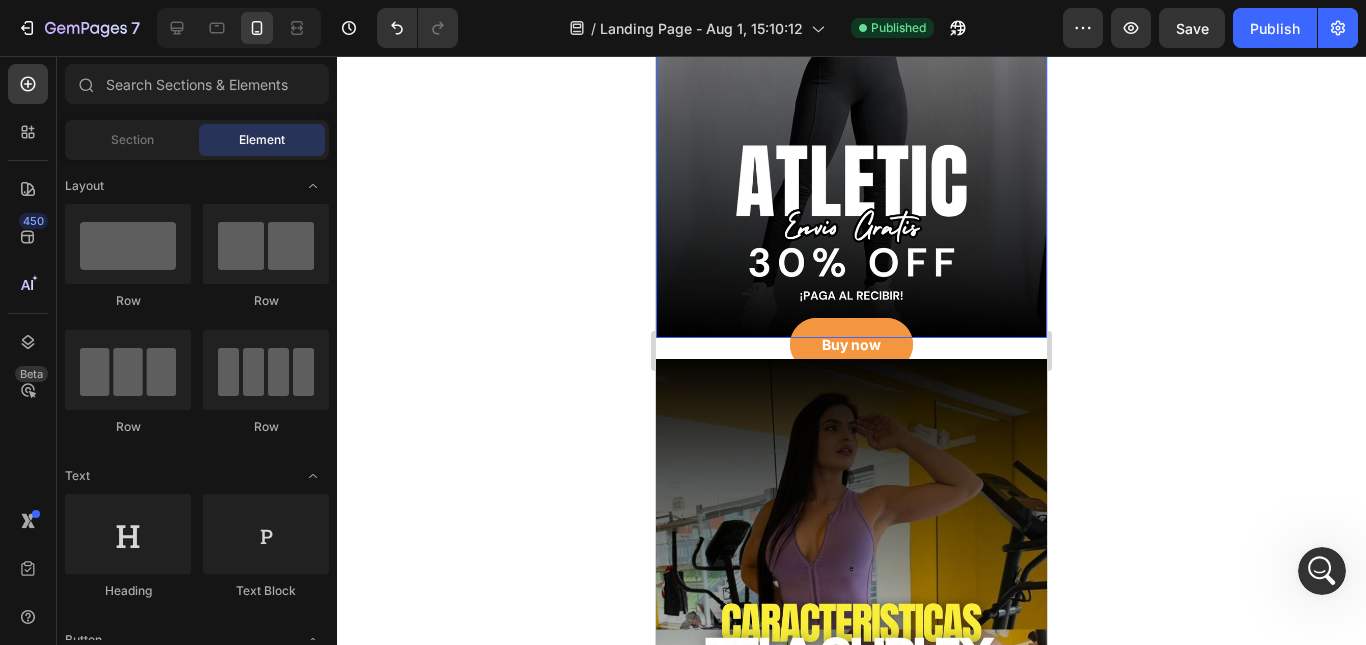 scroll, scrollTop: 0, scrollLeft: 0, axis: both 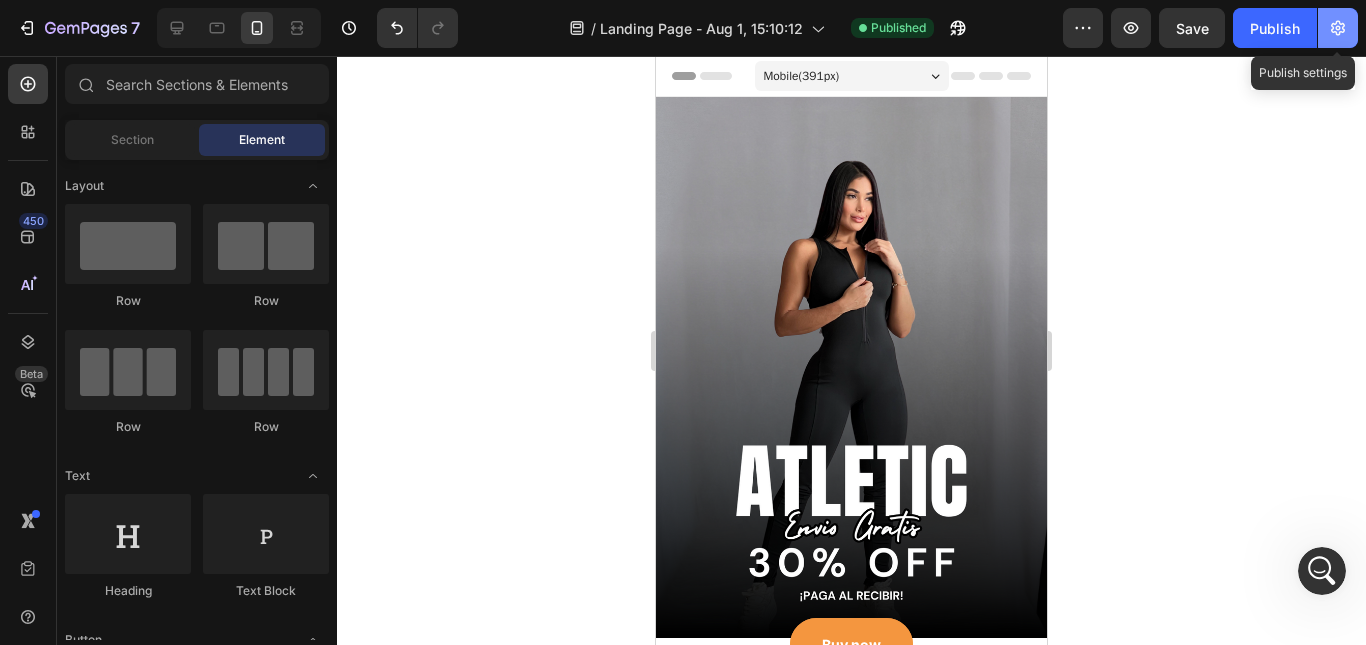click 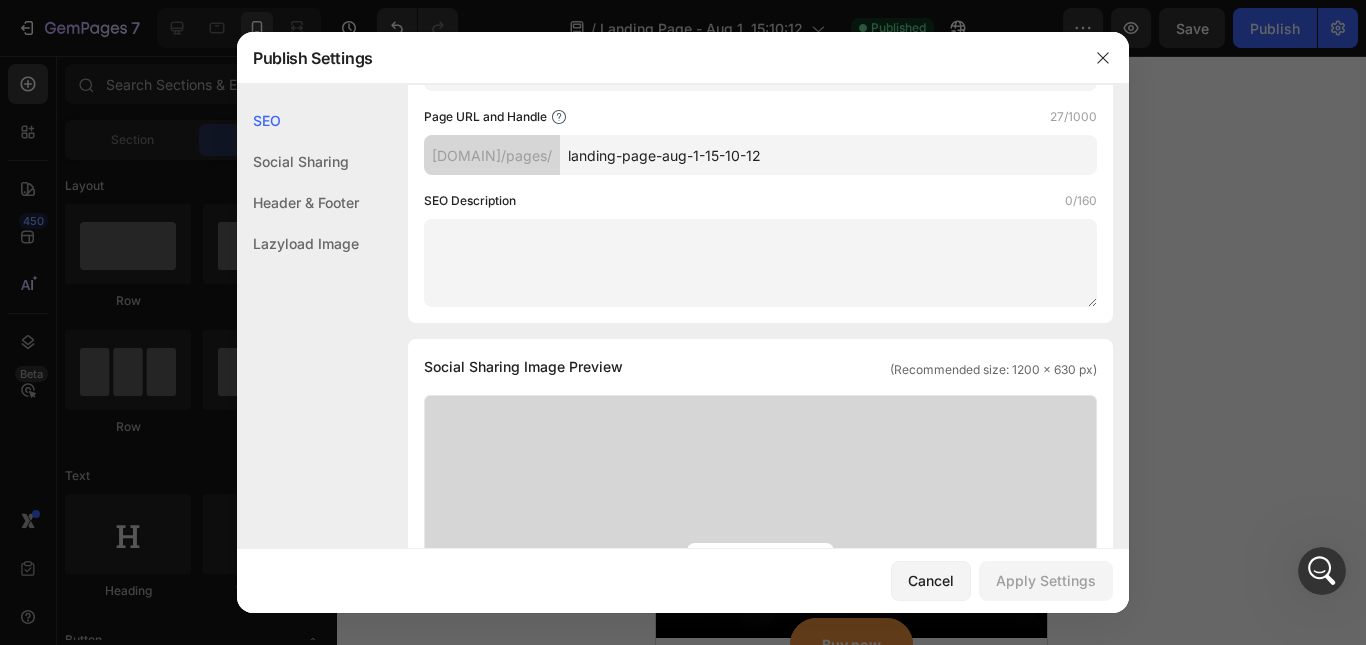 scroll, scrollTop: 122, scrollLeft: 0, axis: vertical 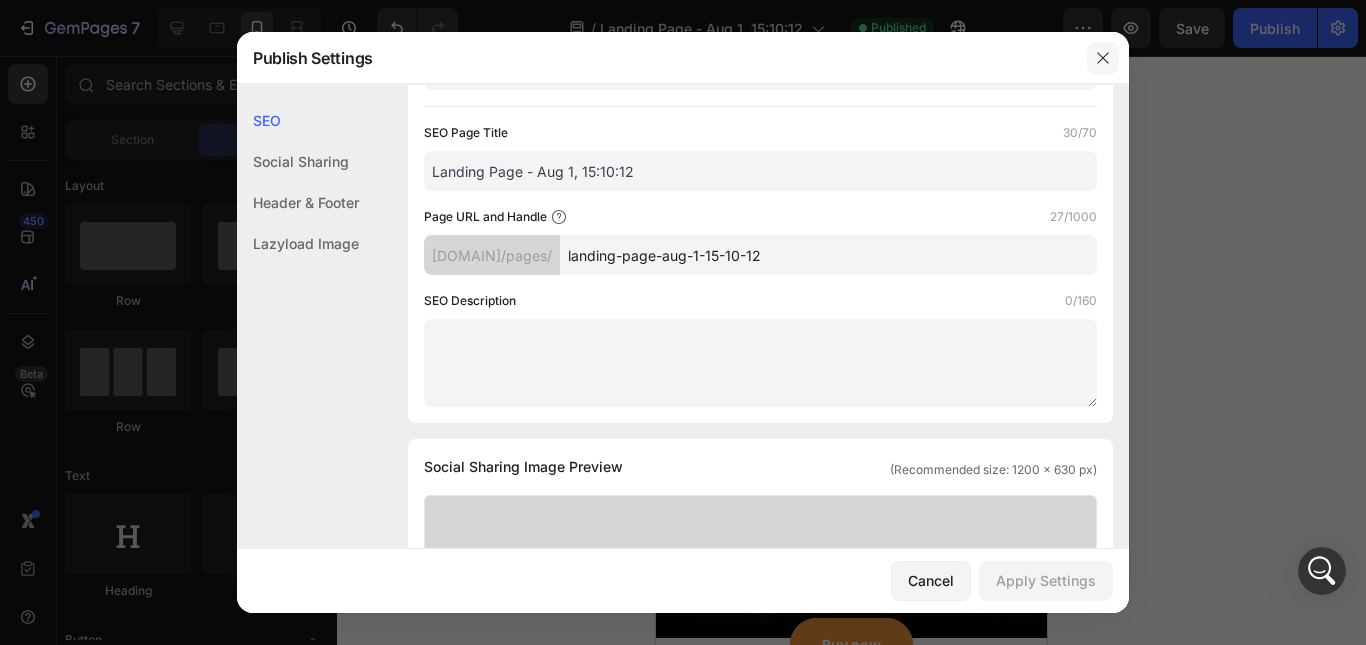 click 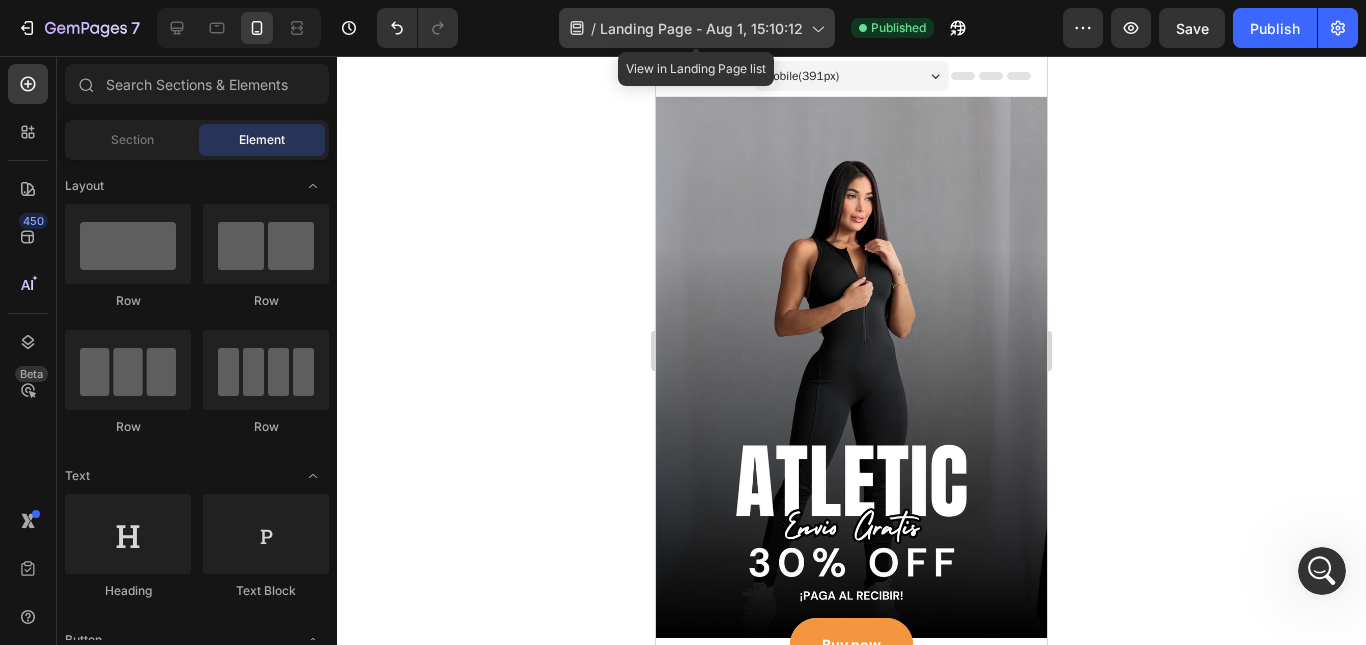 click on "Landing Page - Aug 1, 15:10:12" at bounding box center [701, 28] 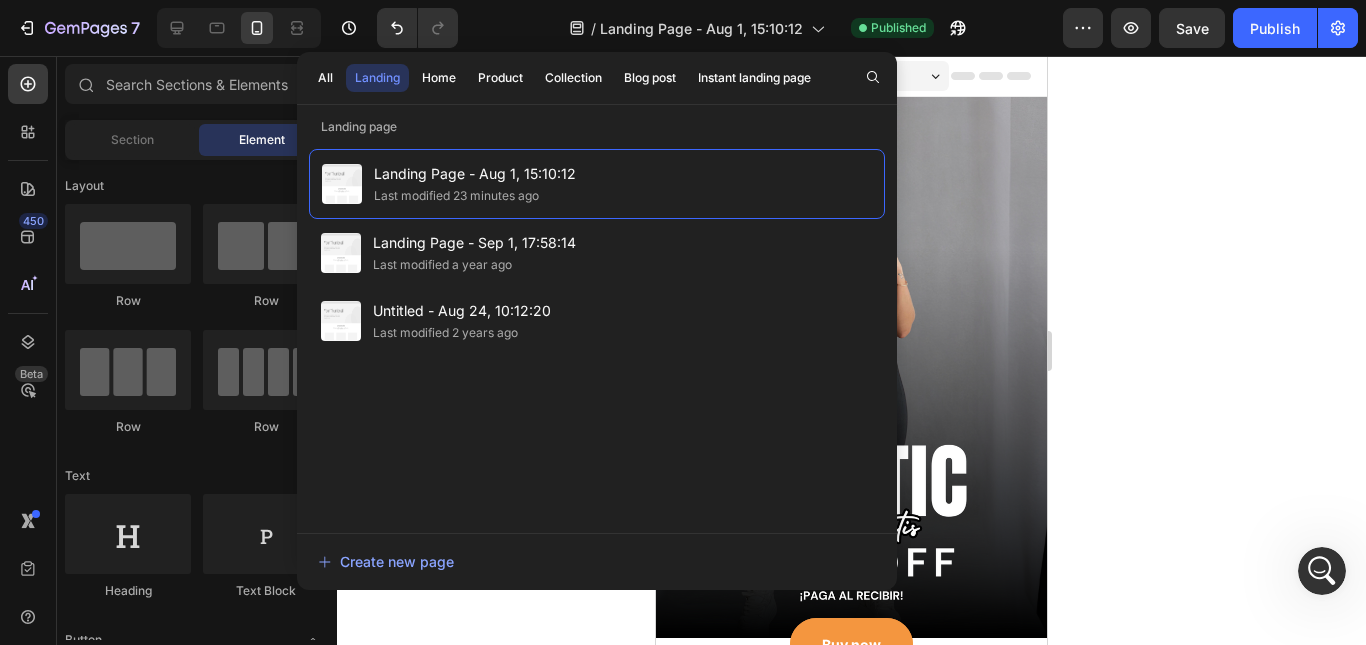 click 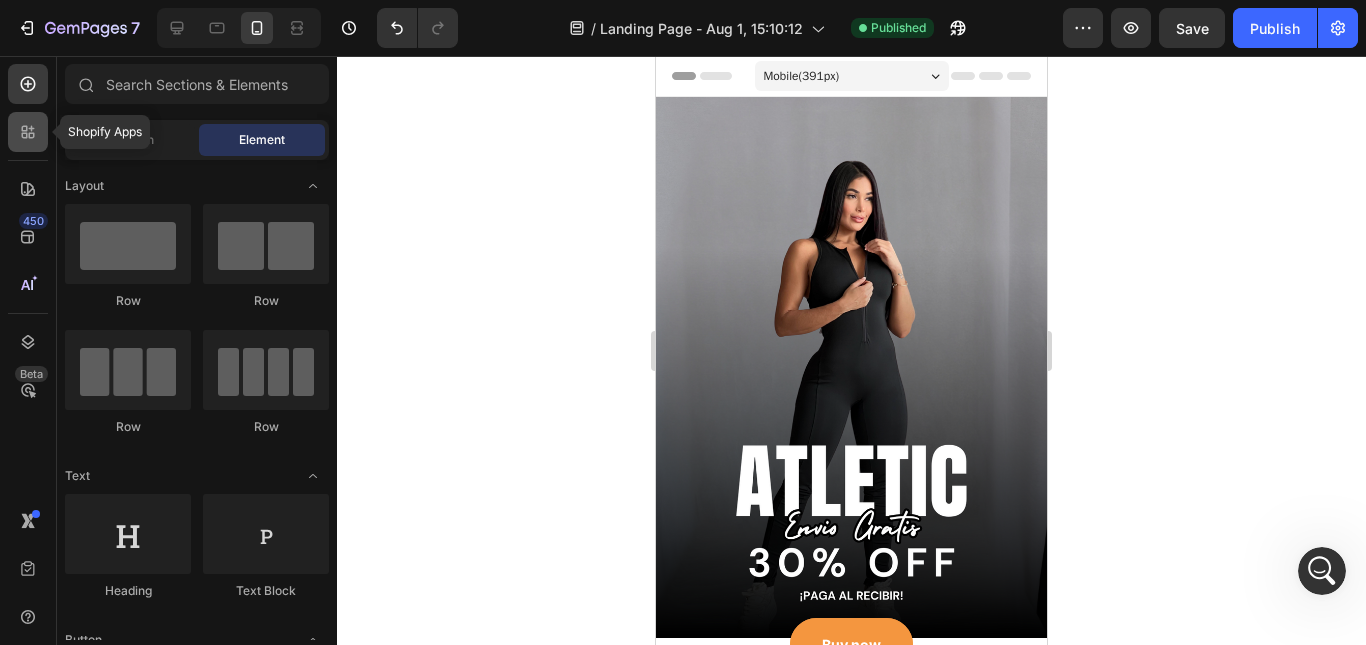 click 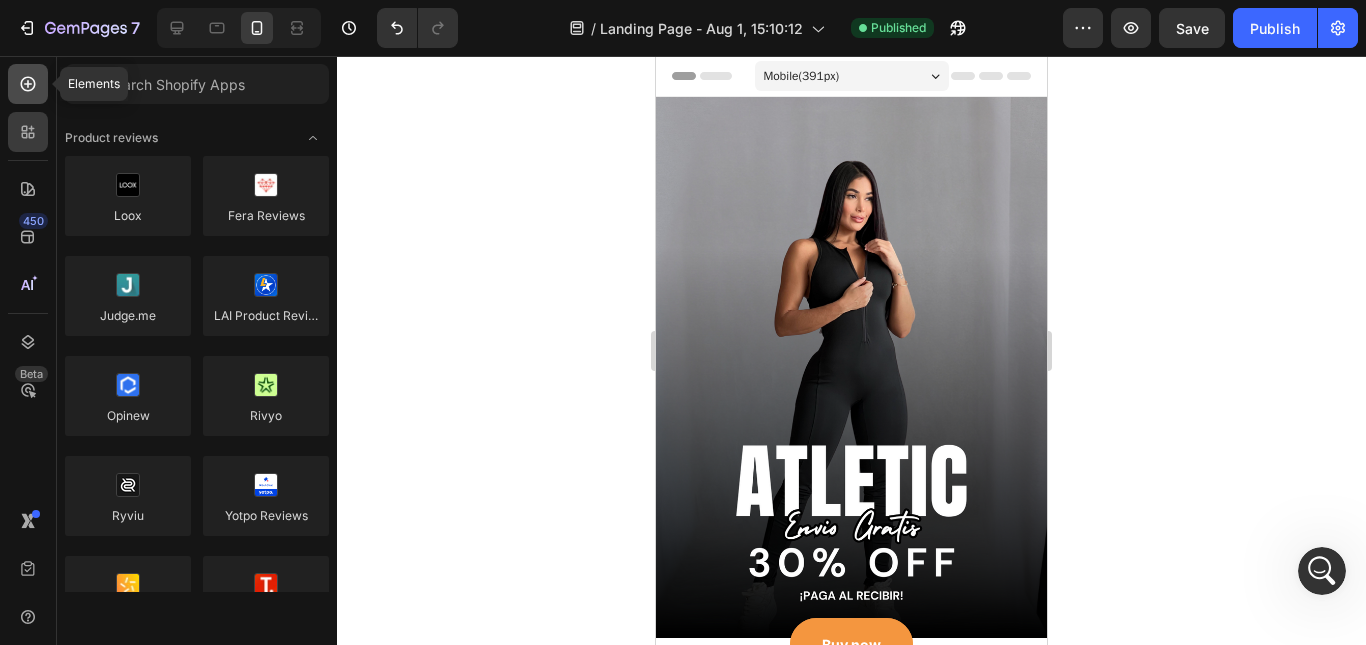 click 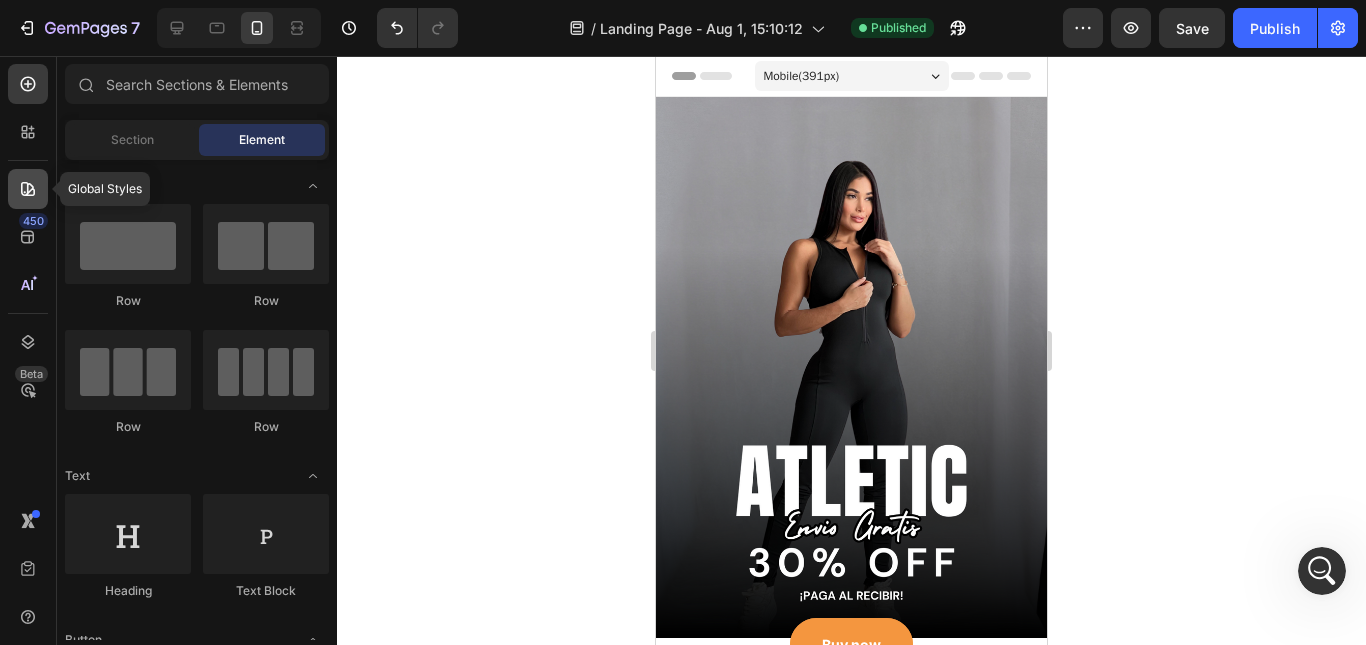 click 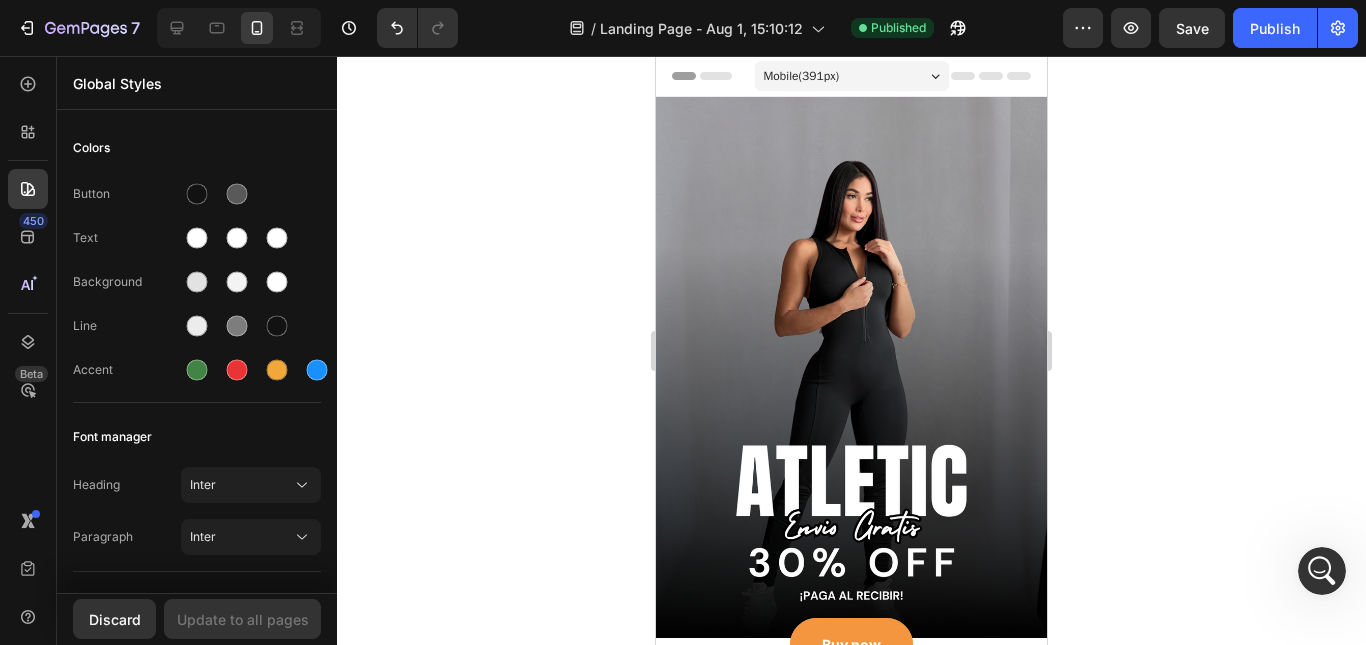 click 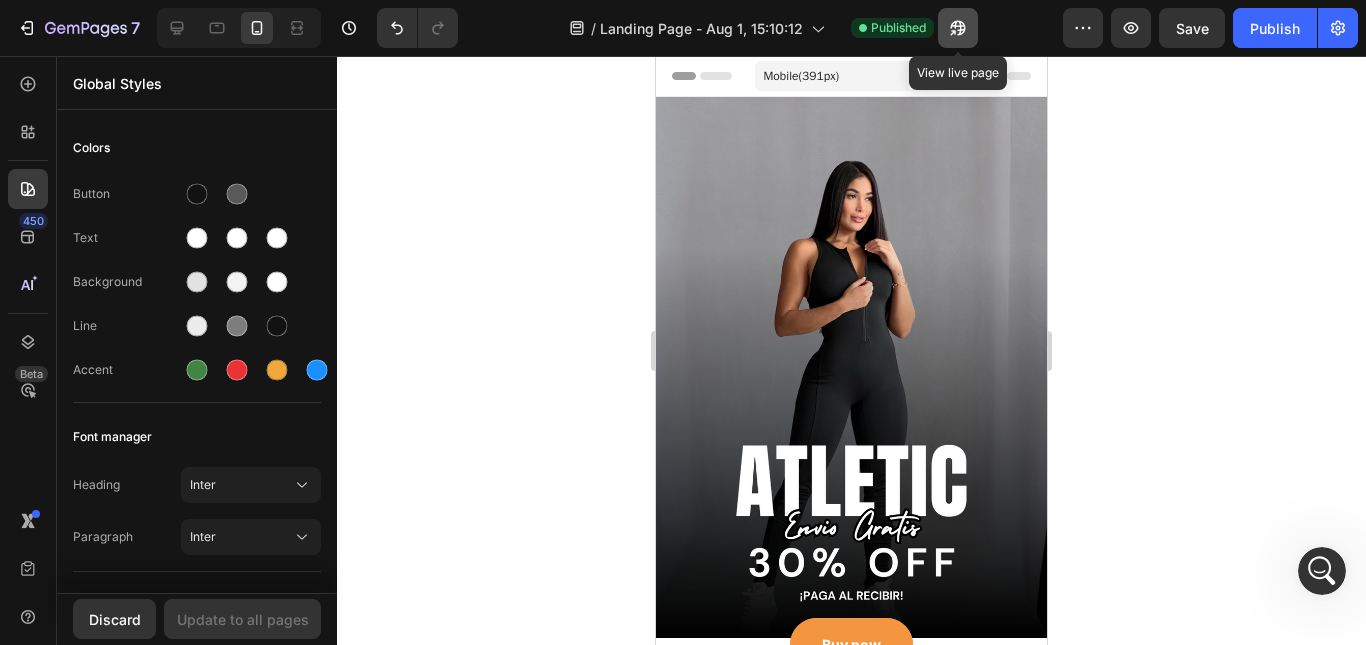 click 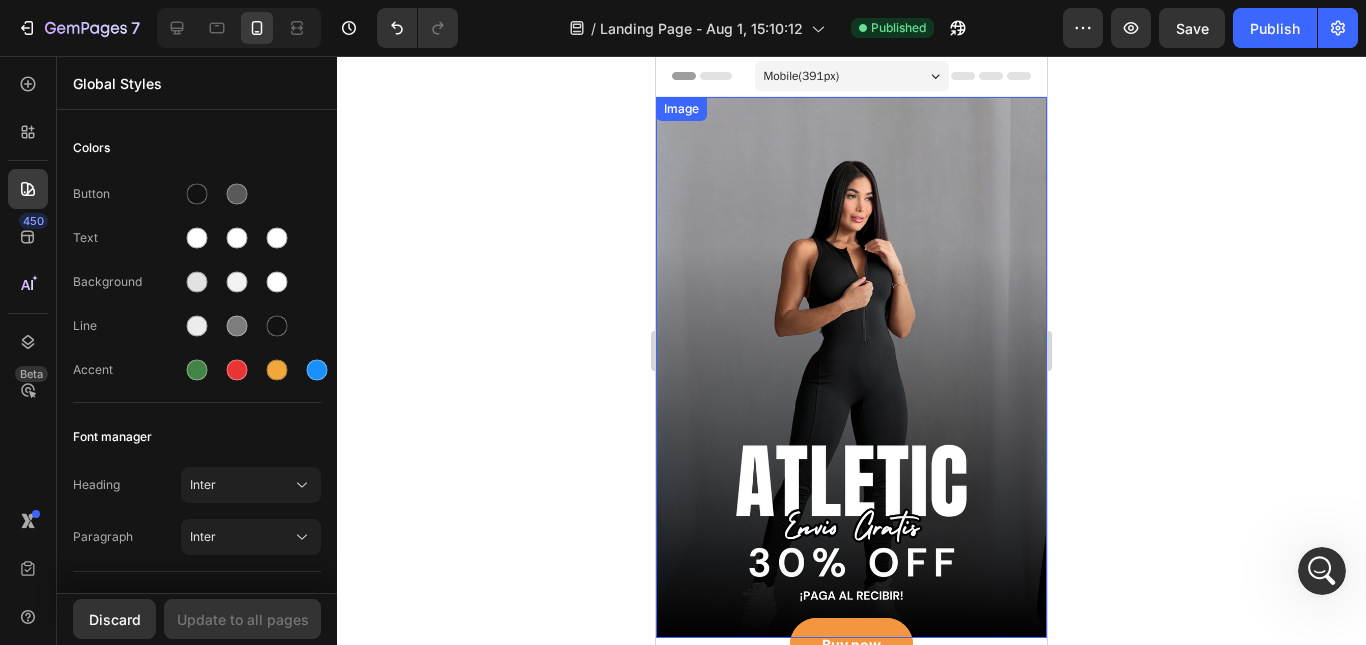 scroll, scrollTop: 200, scrollLeft: 0, axis: vertical 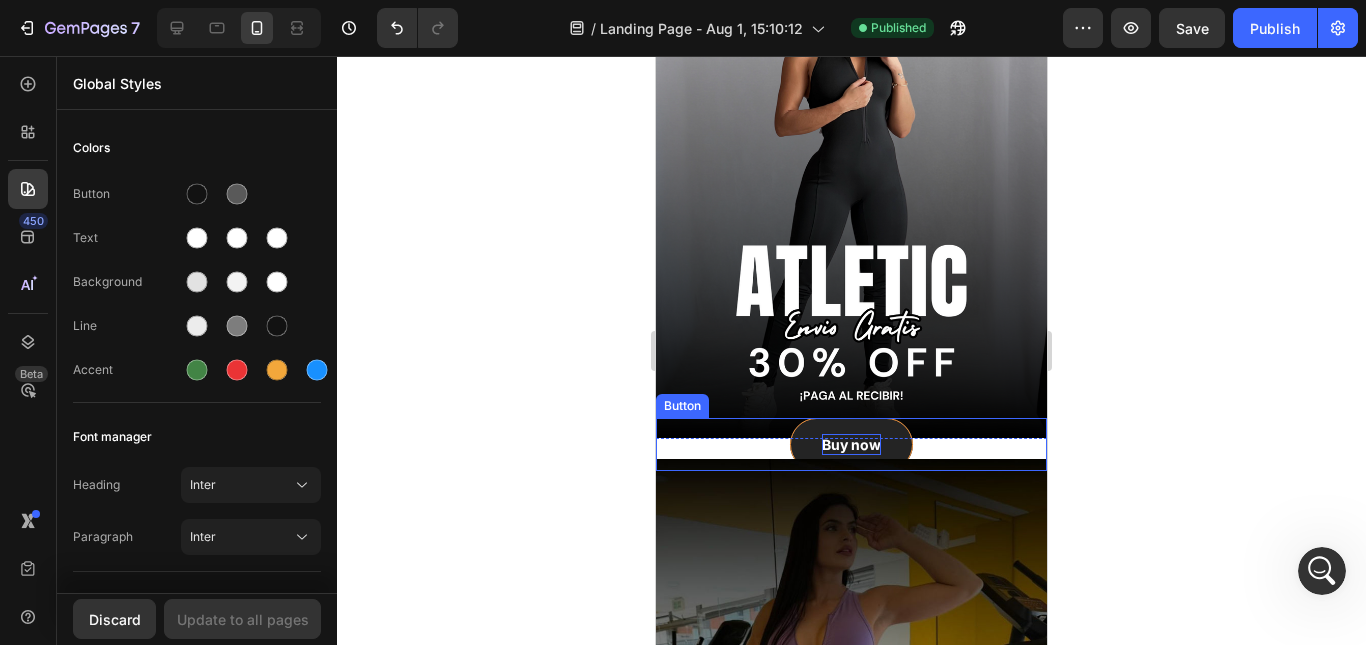 click on "Buy now" at bounding box center (851, 444) 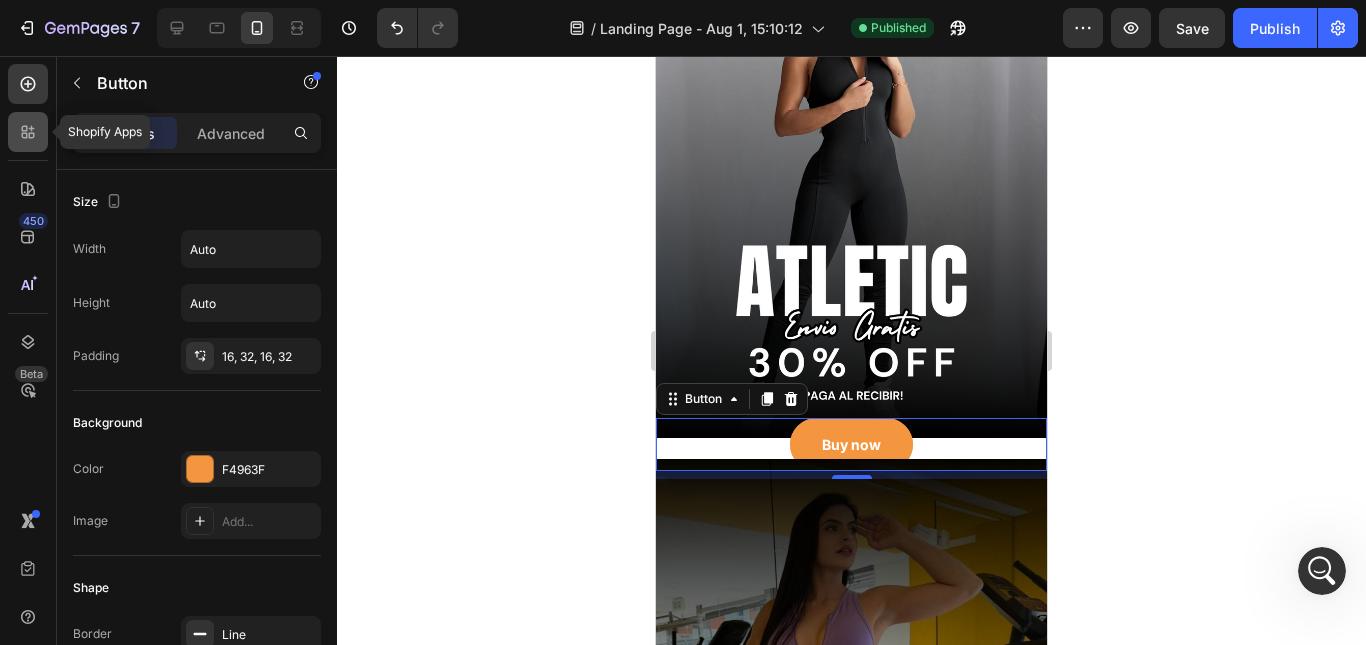 click 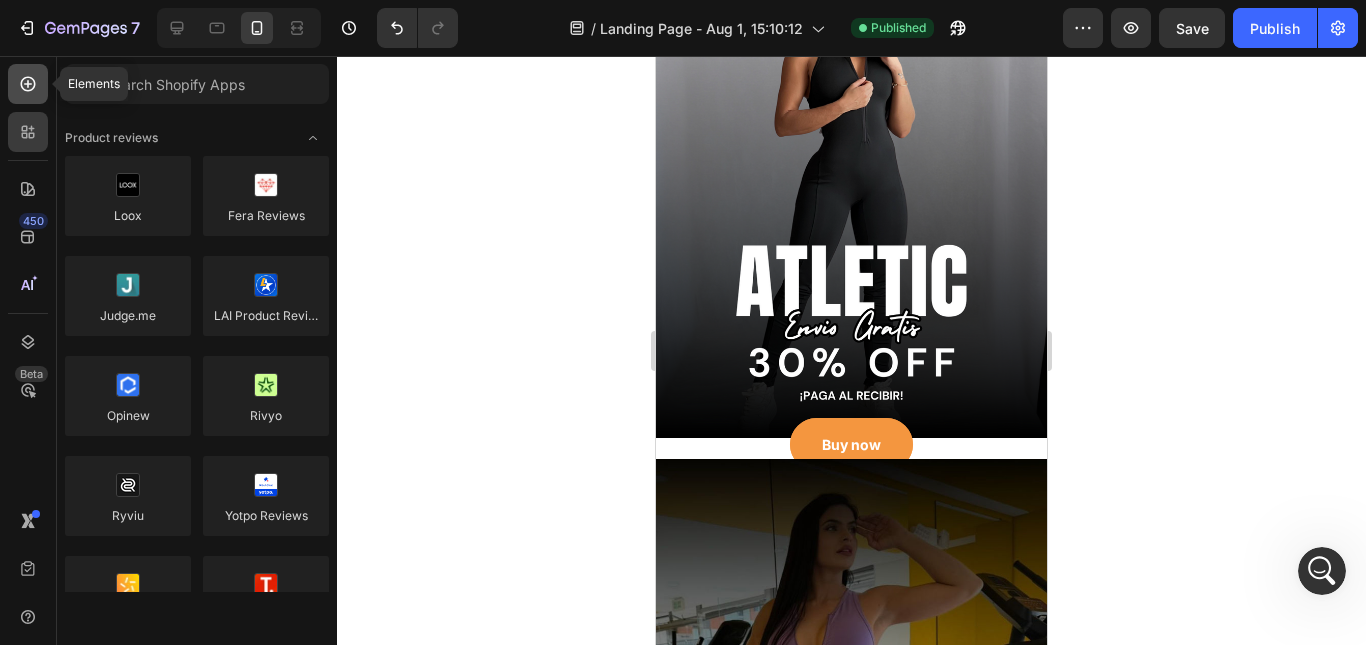 click 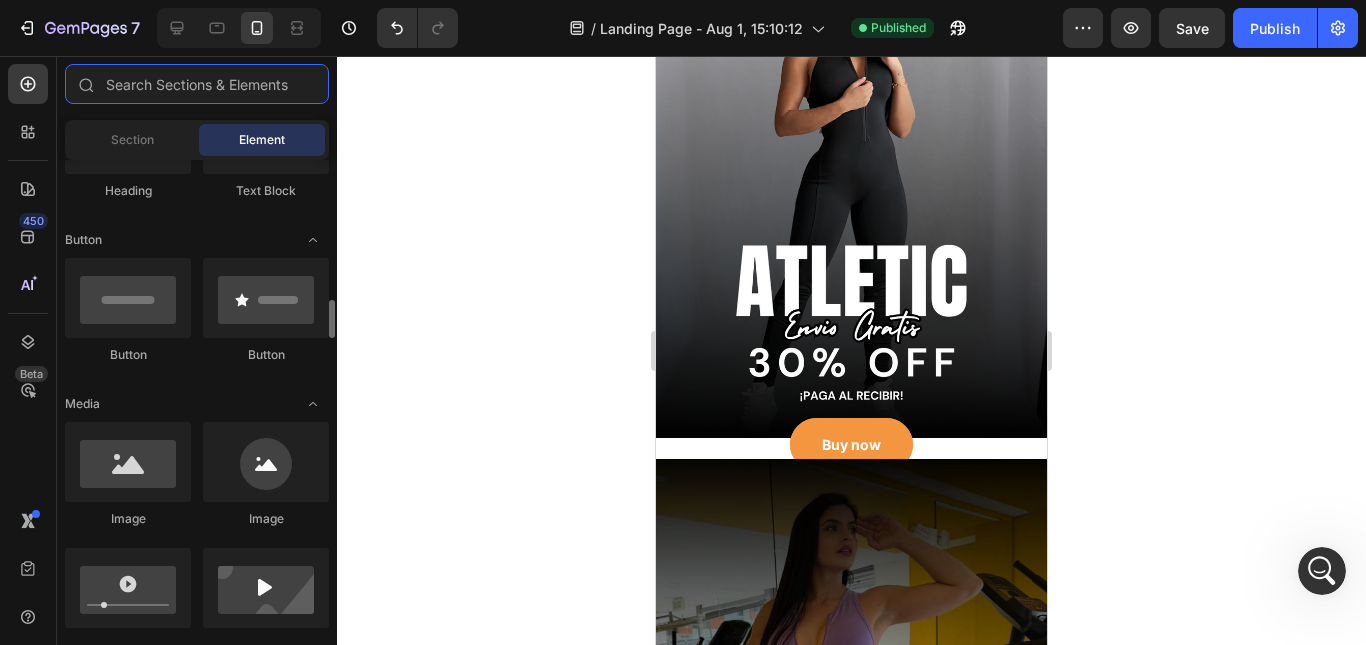 scroll, scrollTop: 500, scrollLeft: 0, axis: vertical 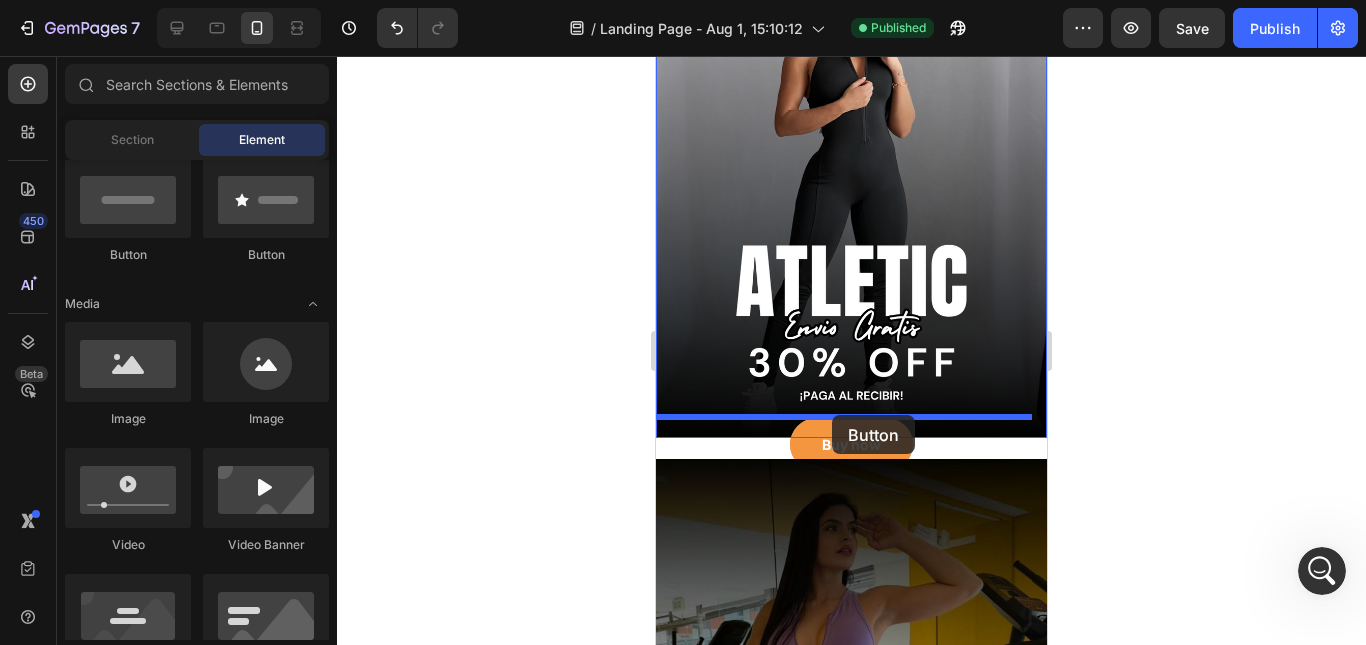 drag, startPoint x: 923, startPoint y: 251, endPoint x: 832, endPoint y: 415, distance: 187.55533 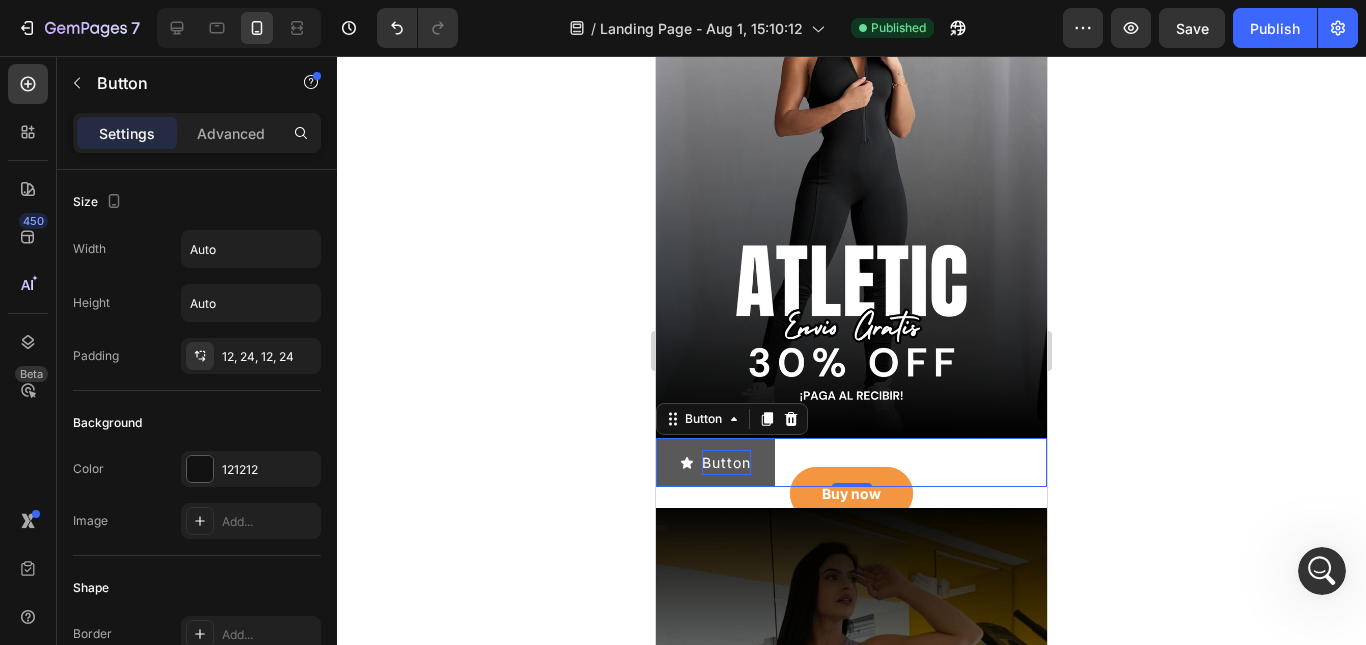 click on "Button" at bounding box center (726, 462) 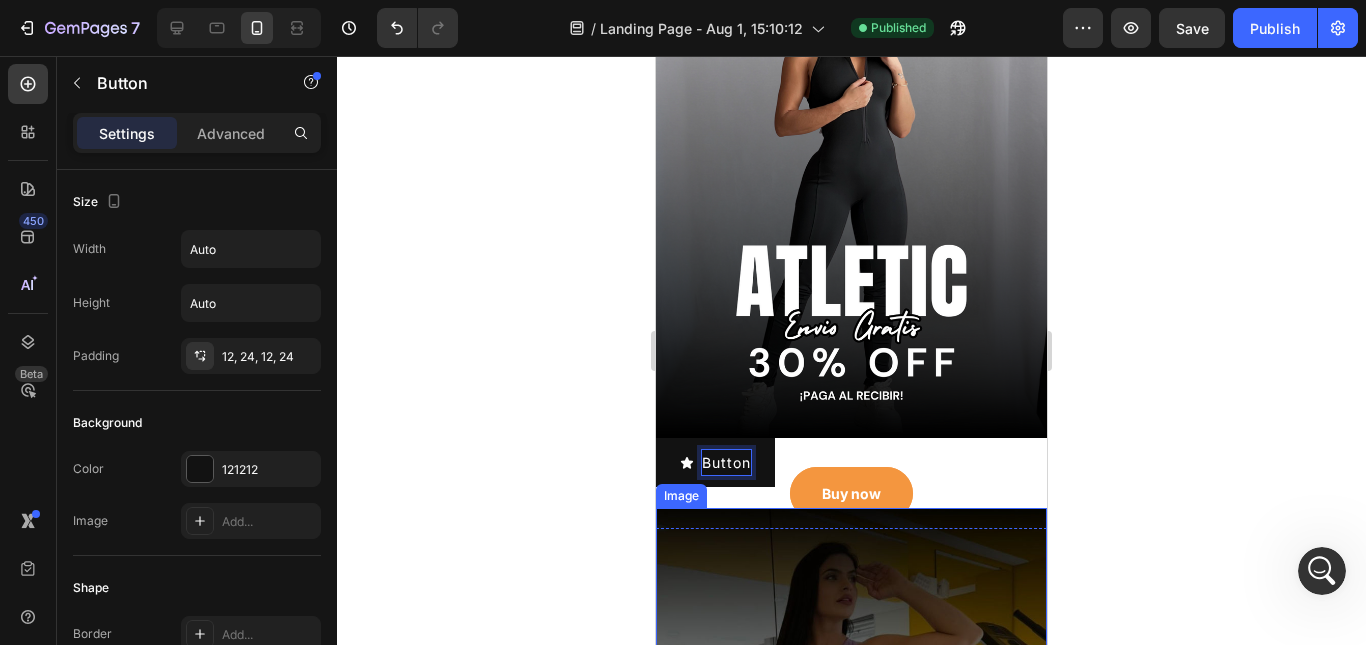 click at bounding box center (851, 778) 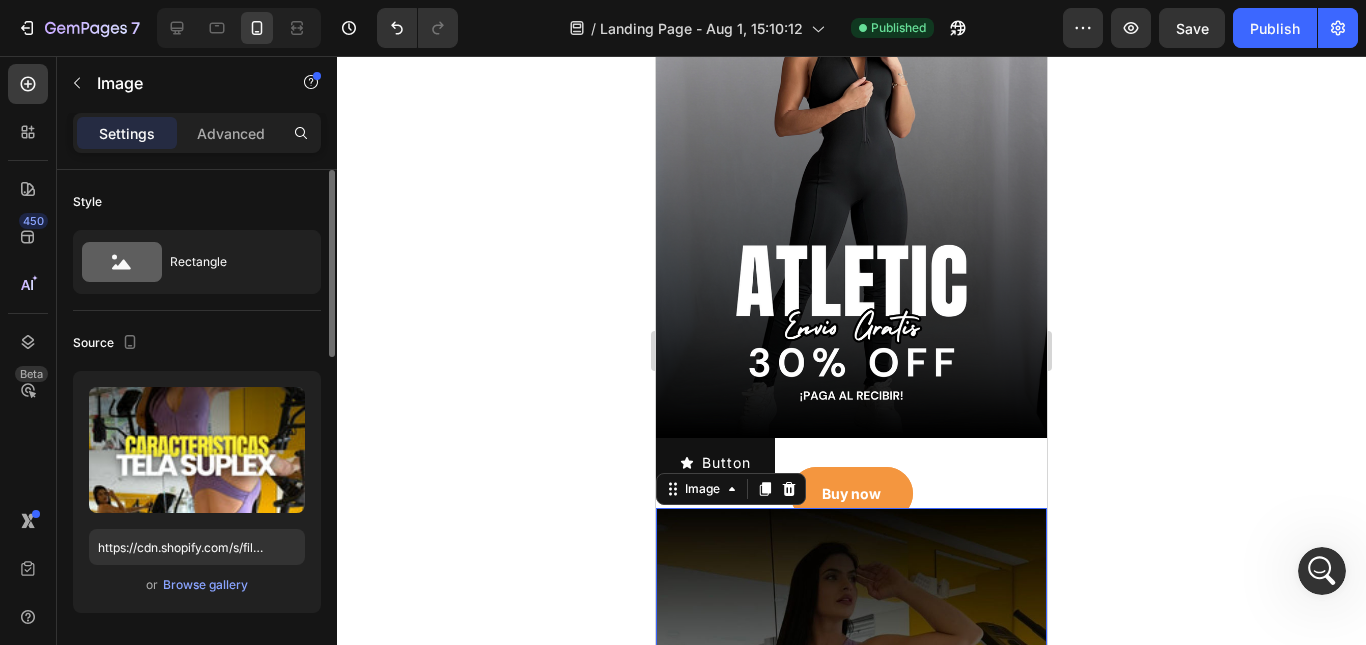 click on "Advanced" 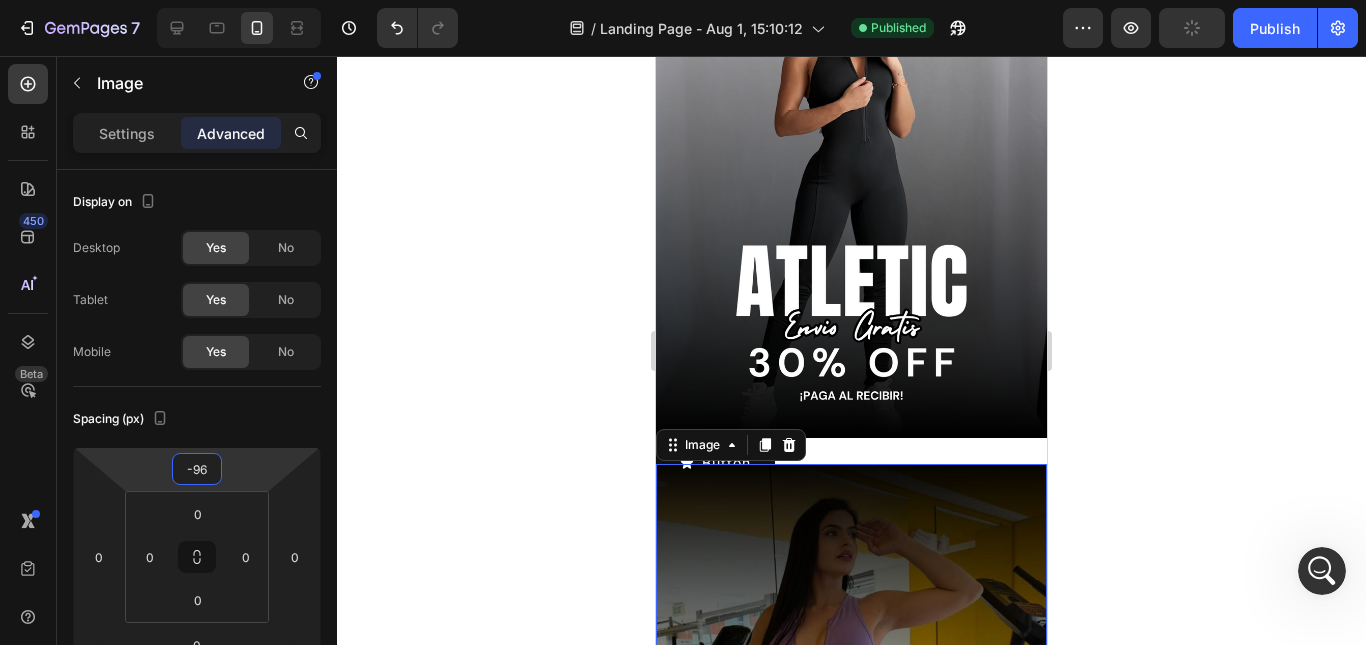 drag, startPoint x: 282, startPoint y: 458, endPoint x: 1115, endPoint y: 410, distance: 834.38184 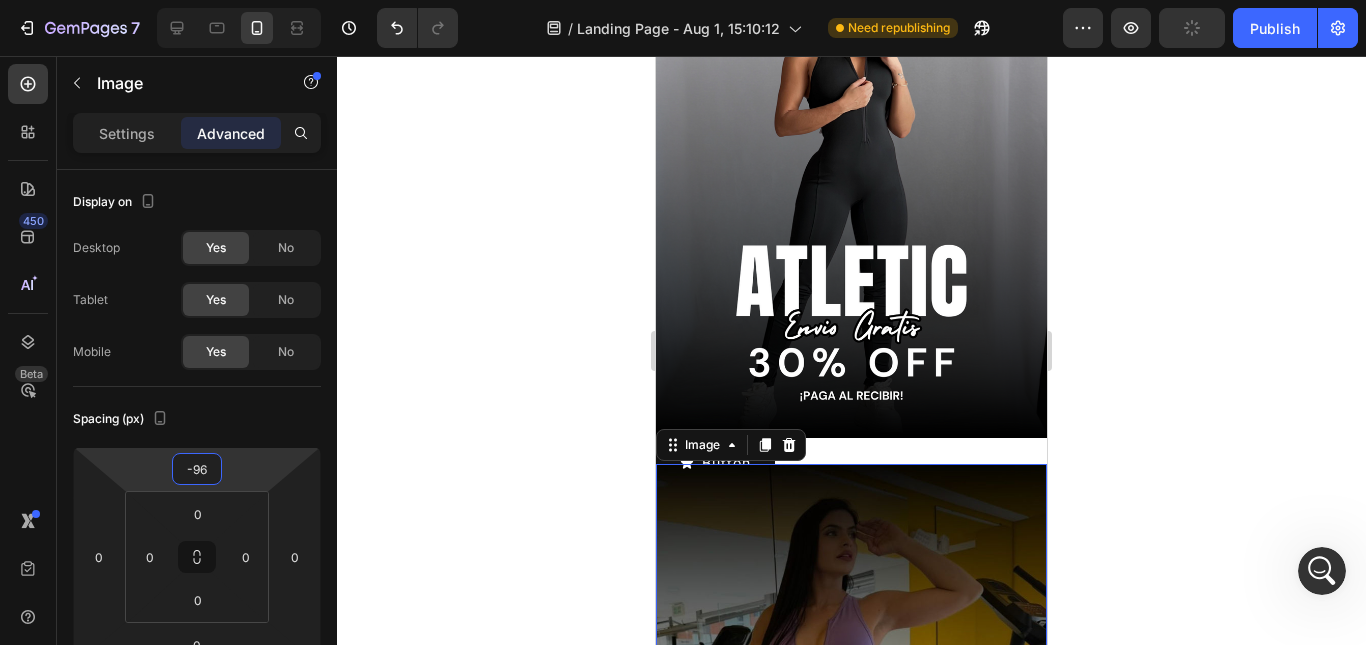 type on "-92" 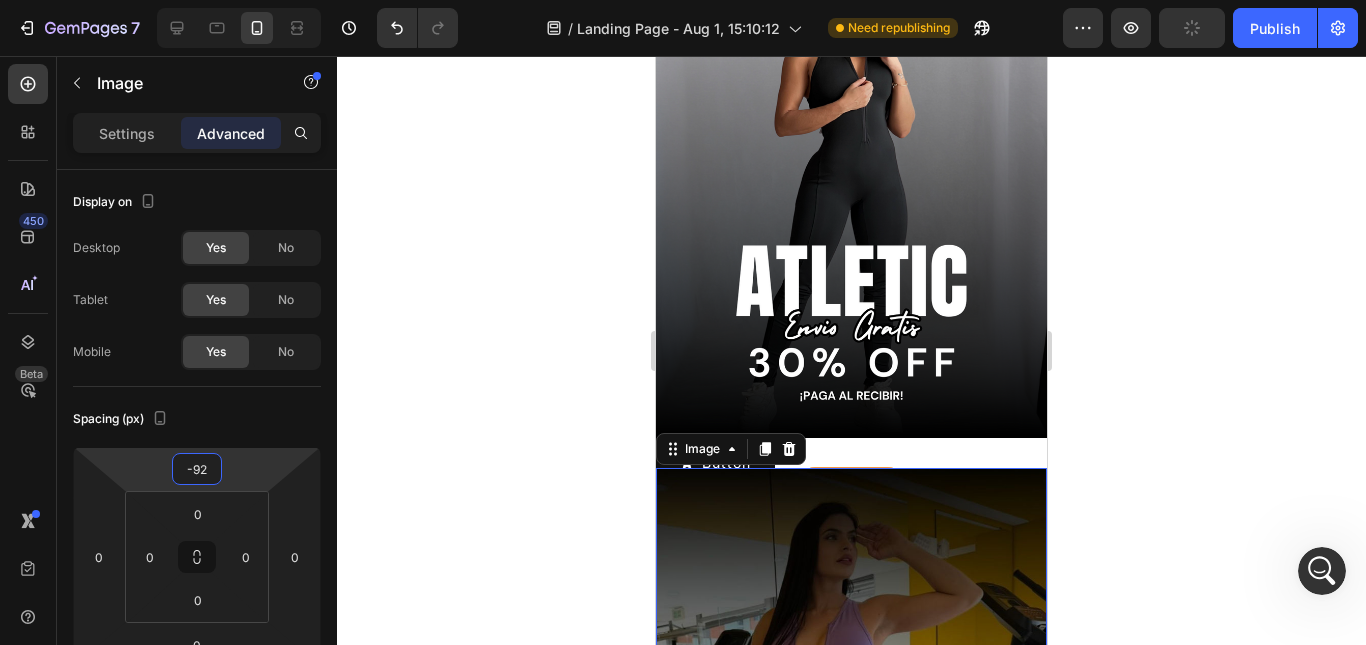 click 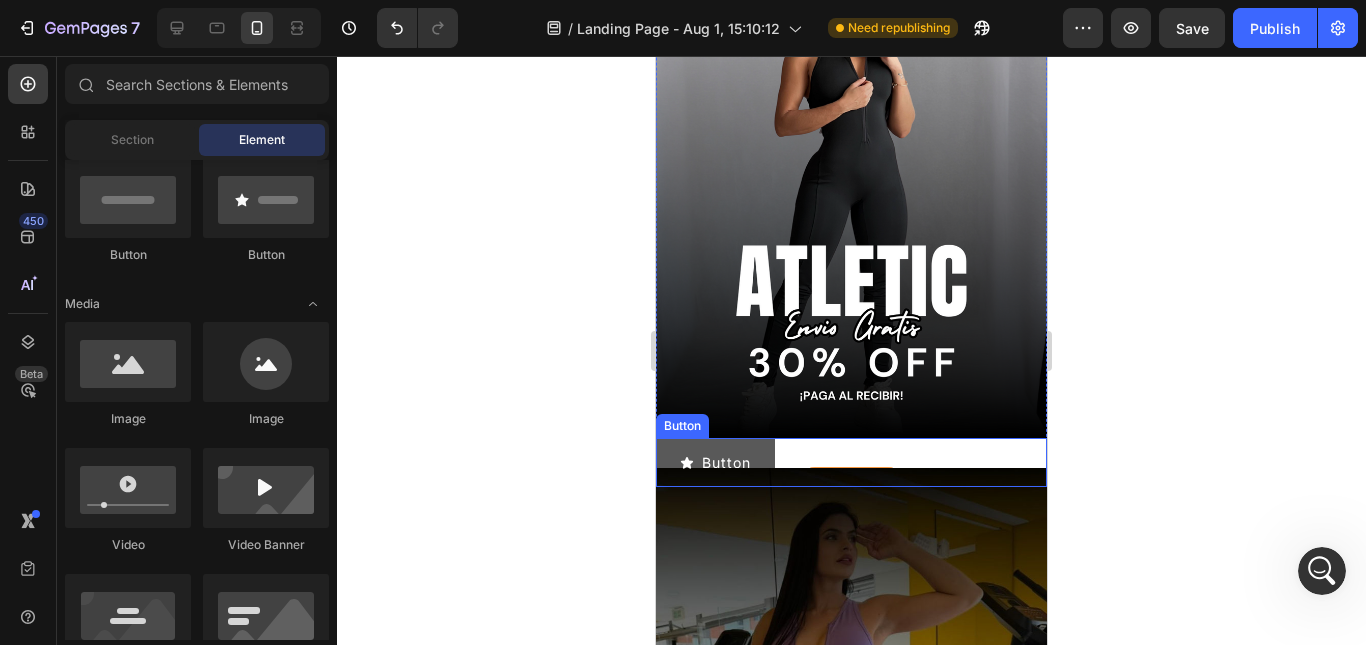click on "Button" at bounding box center (715, 462) 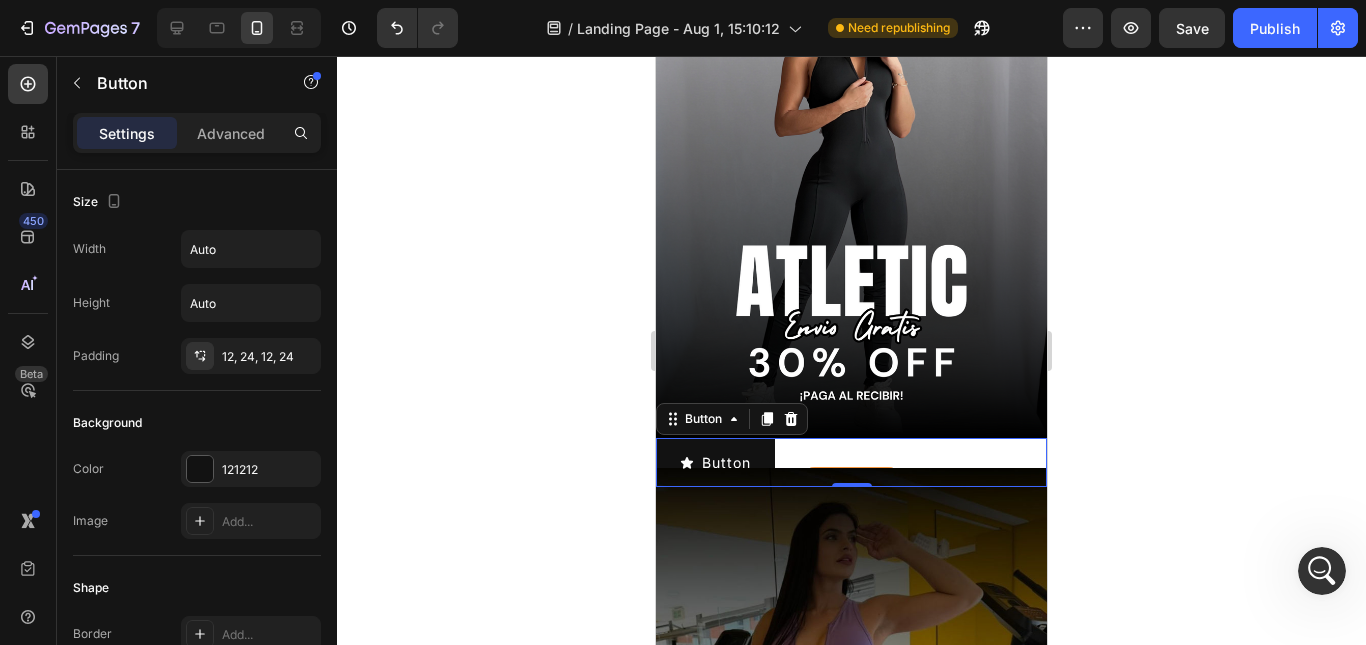 type 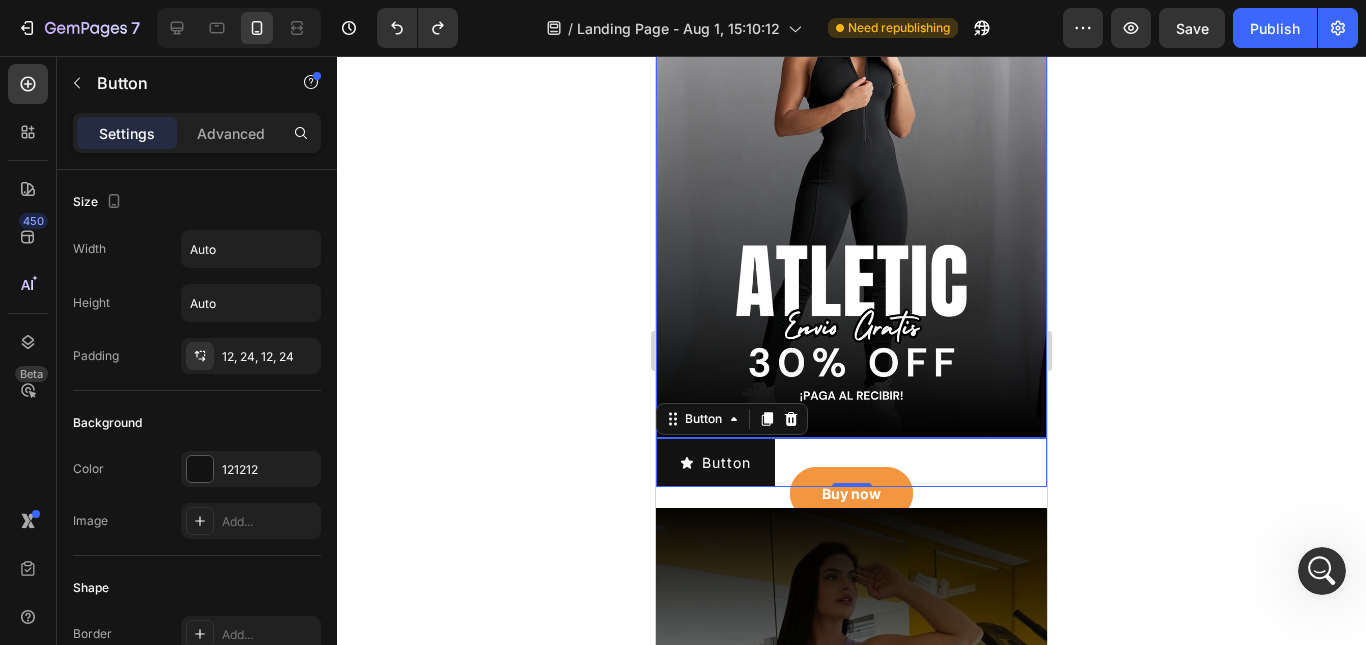 drag, startPoint x: 1233, startPoint y: 393, endPoint x: 212, endPoint y: 330, distance: 1022.94183 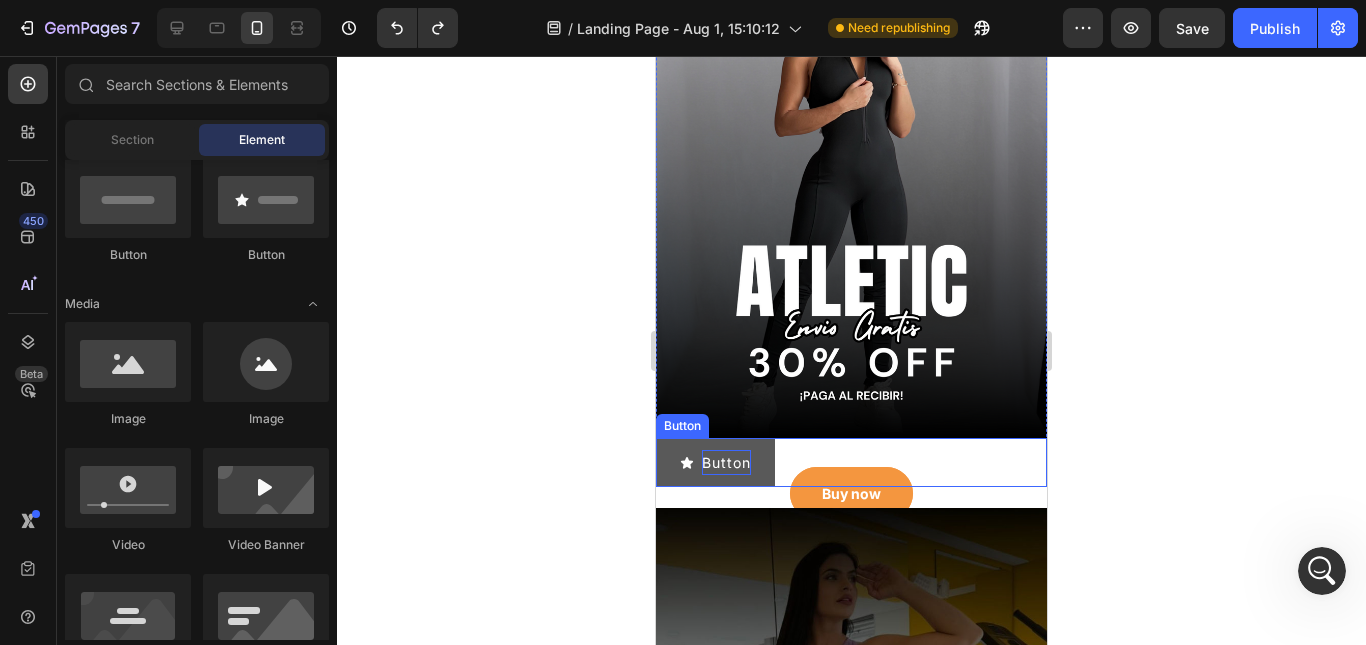 click on "Button" at bounding box center [726, 462] 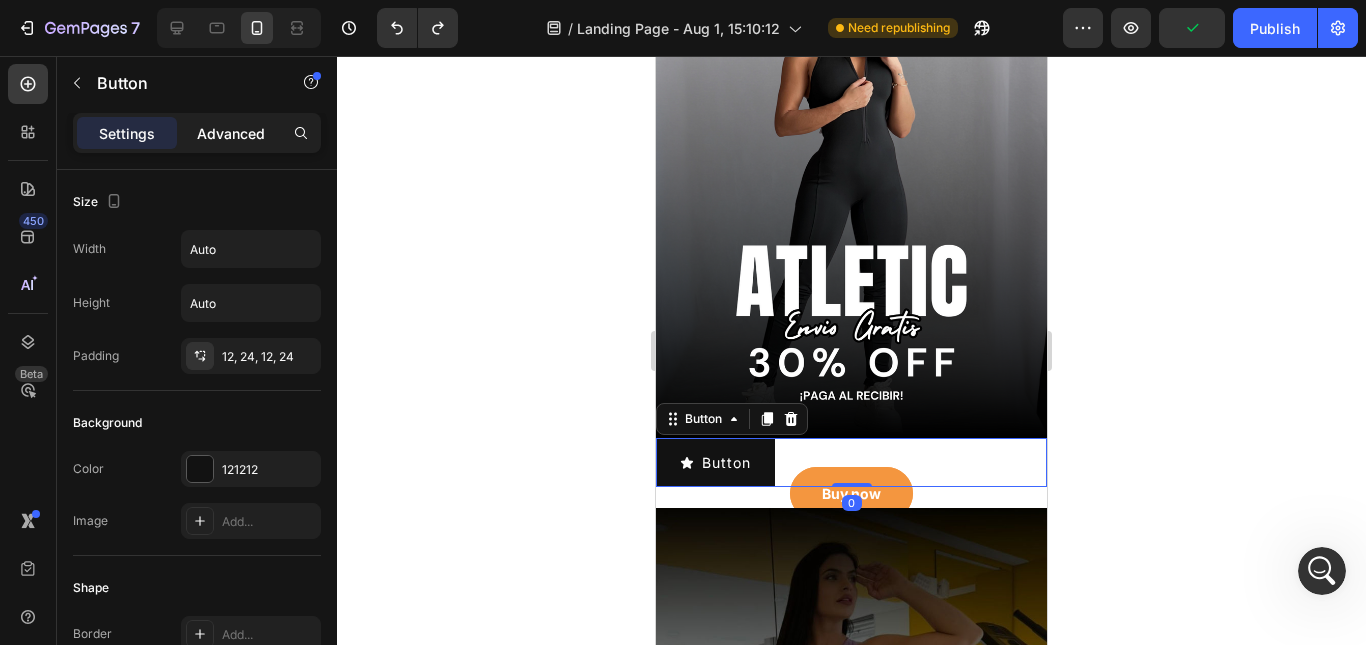 click on "Advanced" at bounding box center [231, 133] 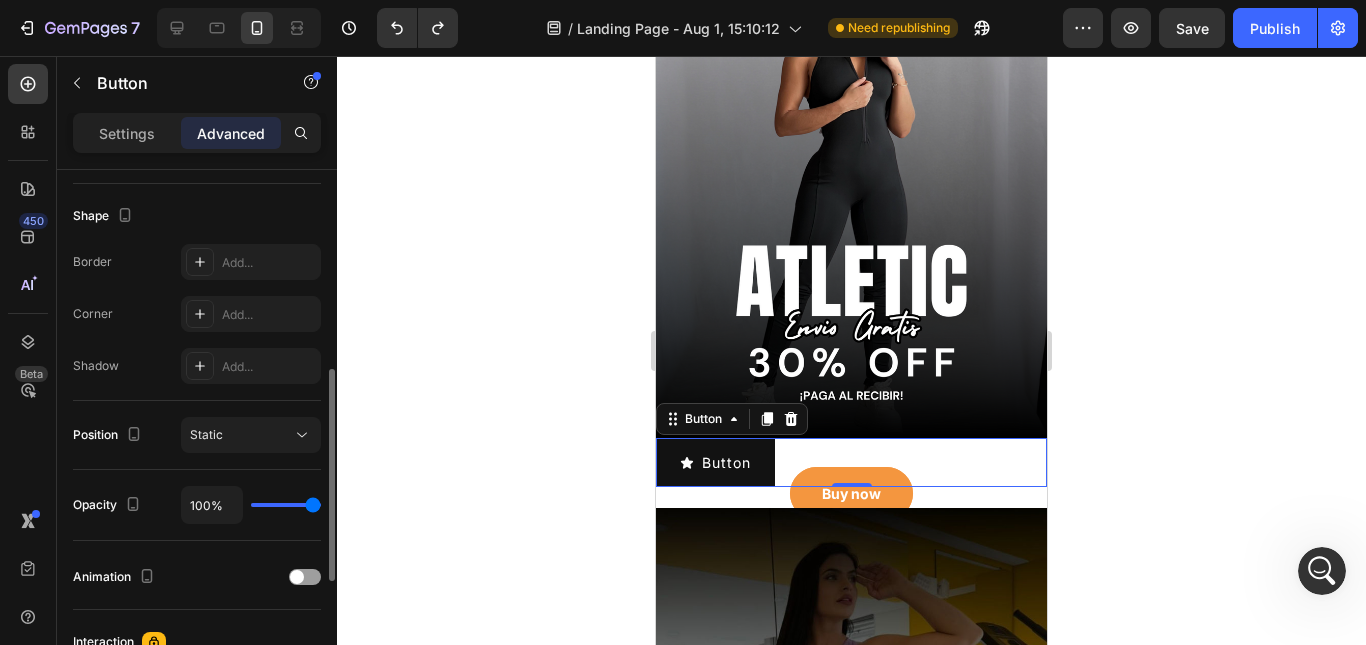 scroll, scrollTop: 600, scrollLeft: 0, axis: vertical 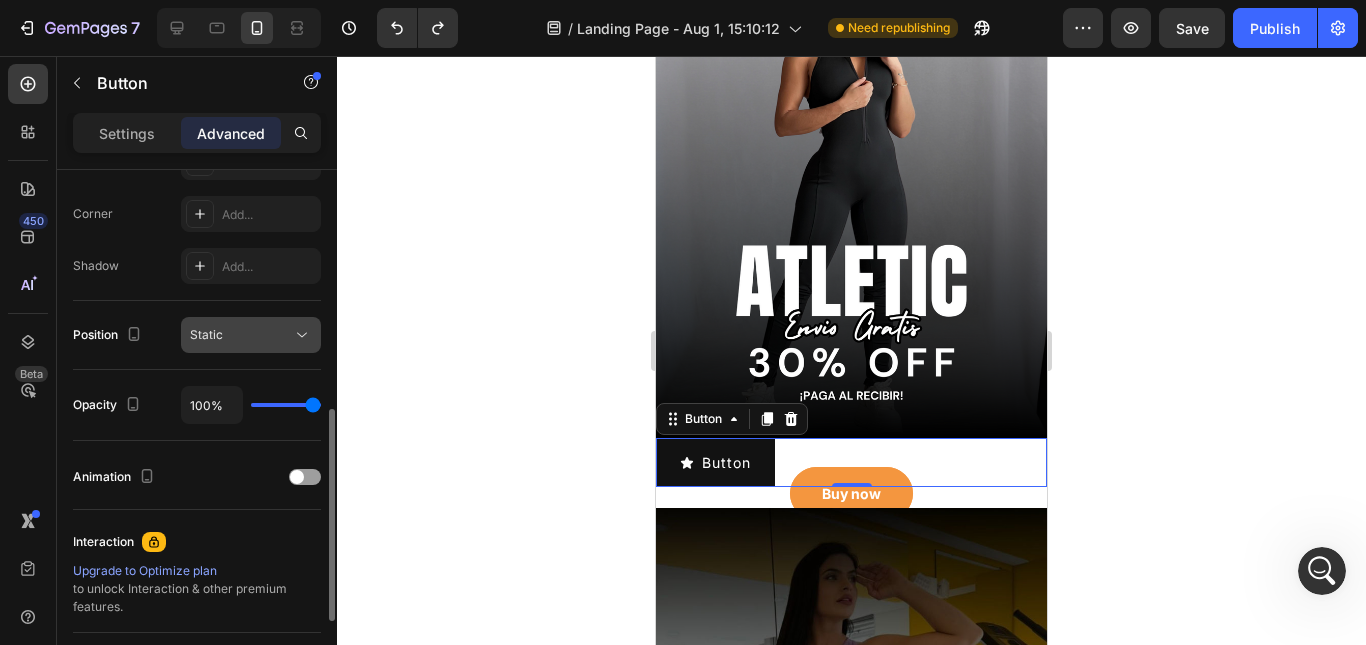 click on "Static" at bounding box center [241, 335] 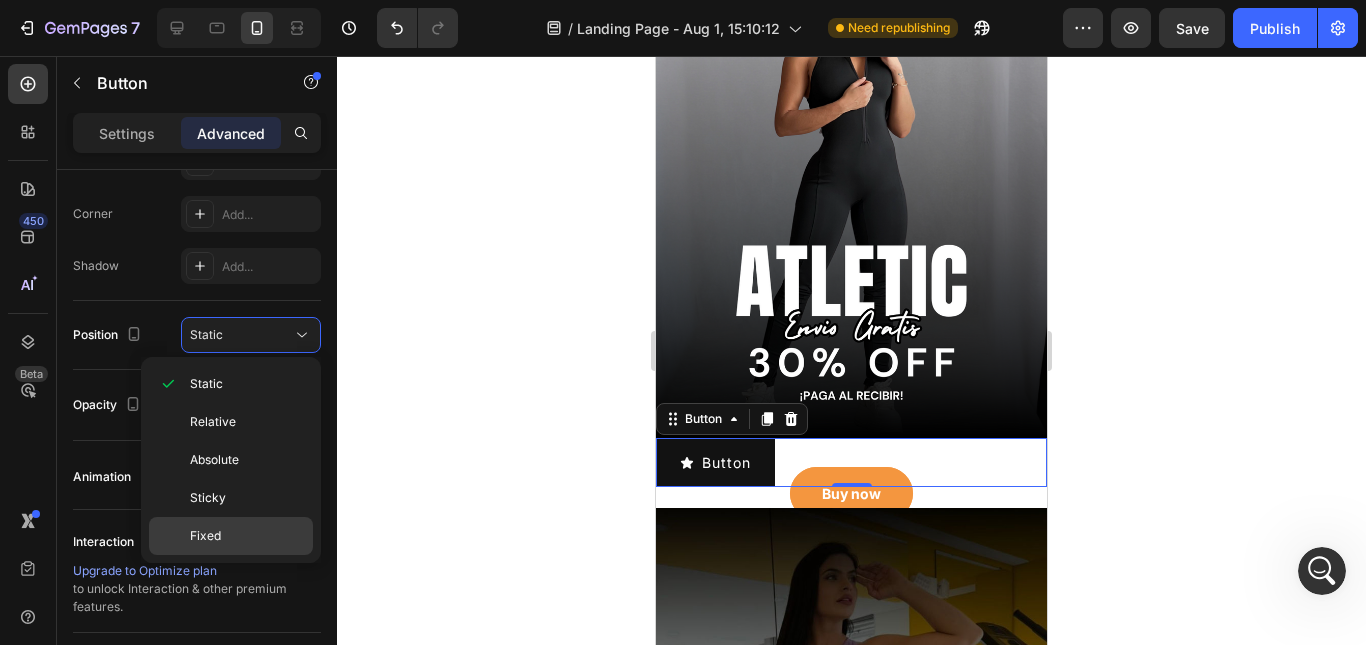 click on "Fixed" 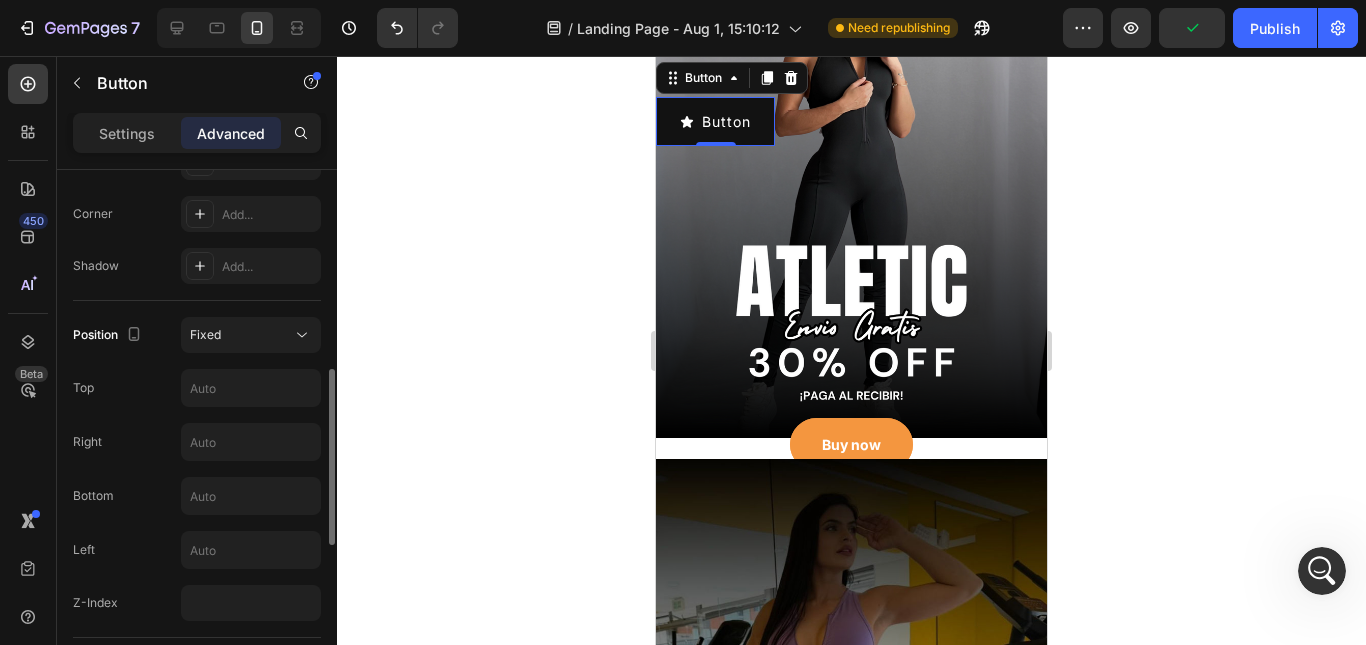 scroll, scrollTop: 100, scrollLeft: 0, axis: vertical 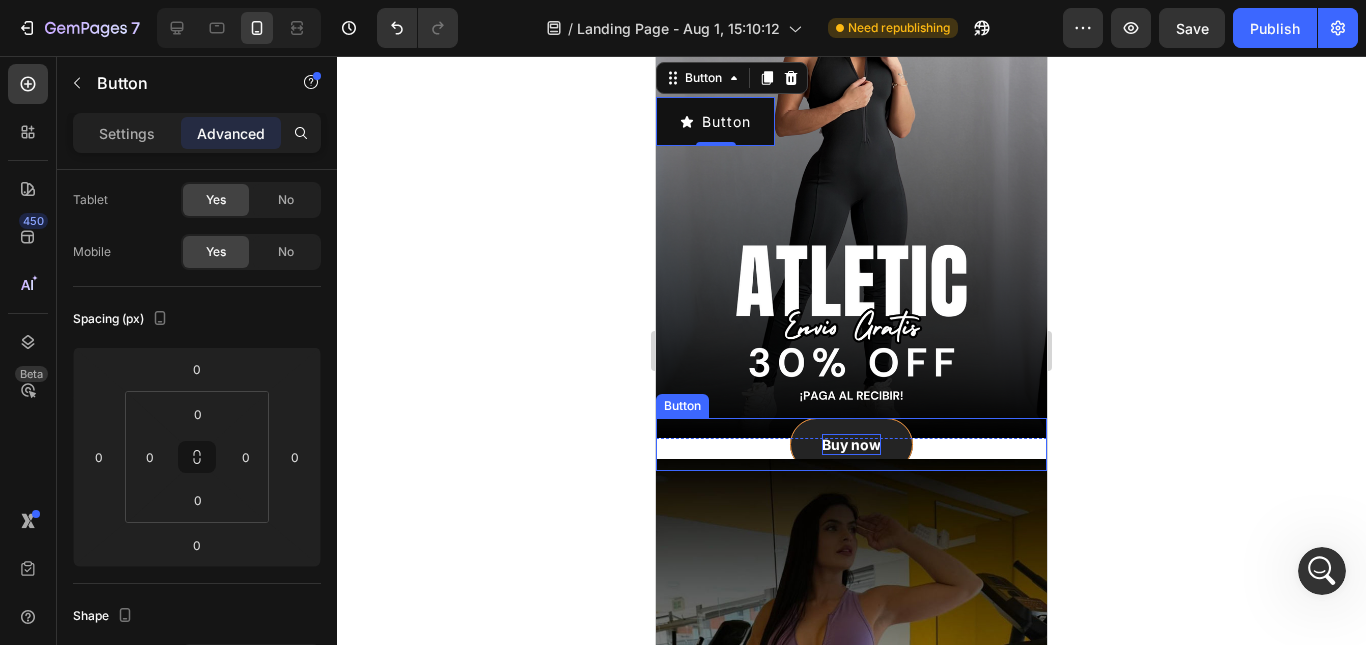 click on "Buy now" at bounding box center (851, 444) 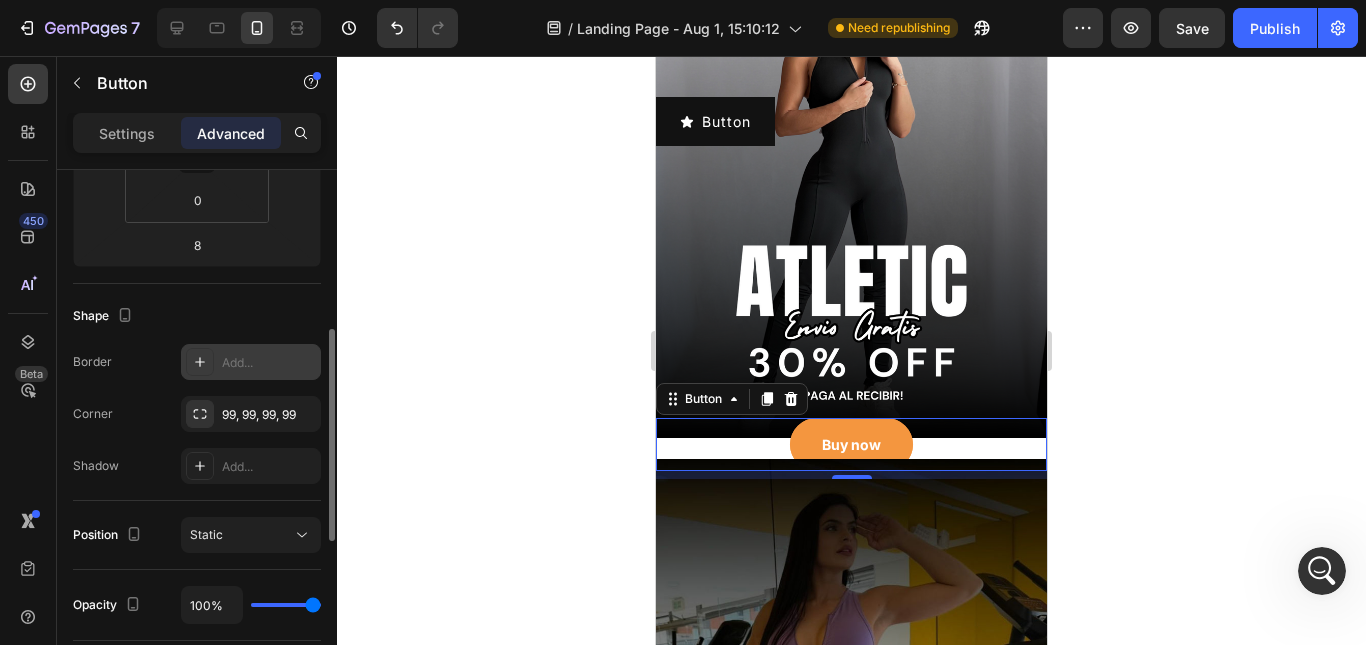 scroll, scrollTop: 500, scrollLeft: 0, axis: vertical 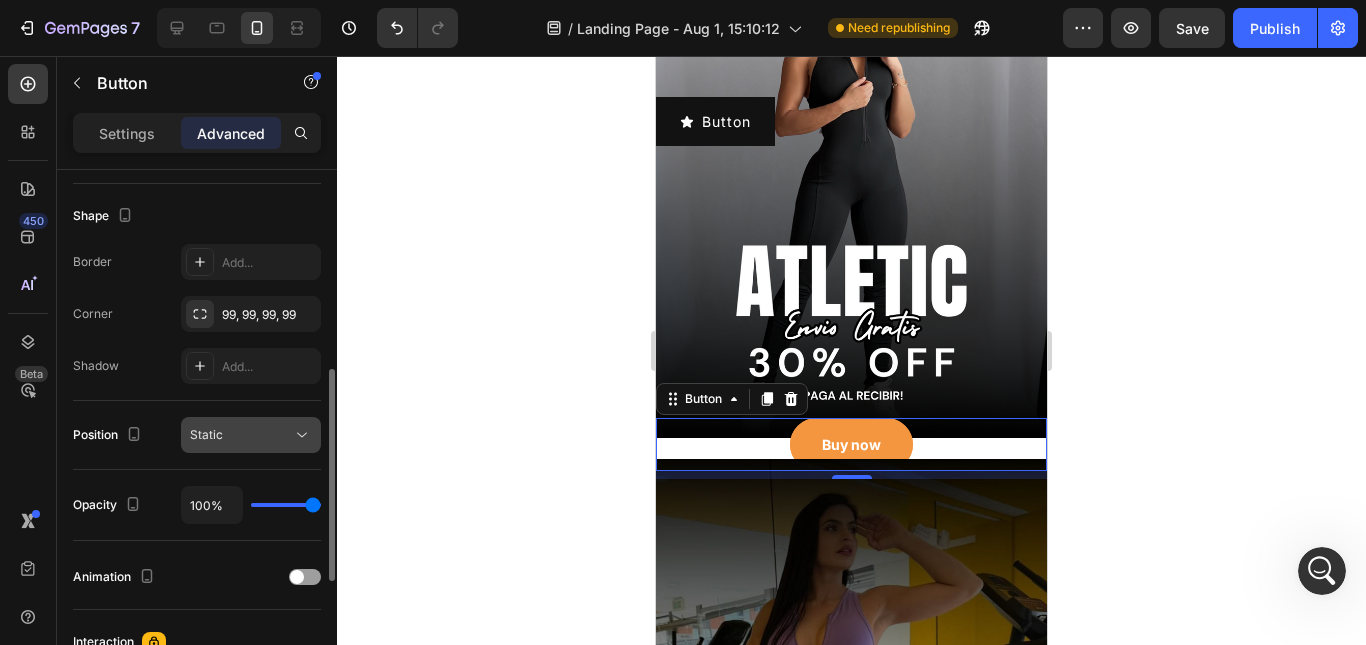 click on "Static" 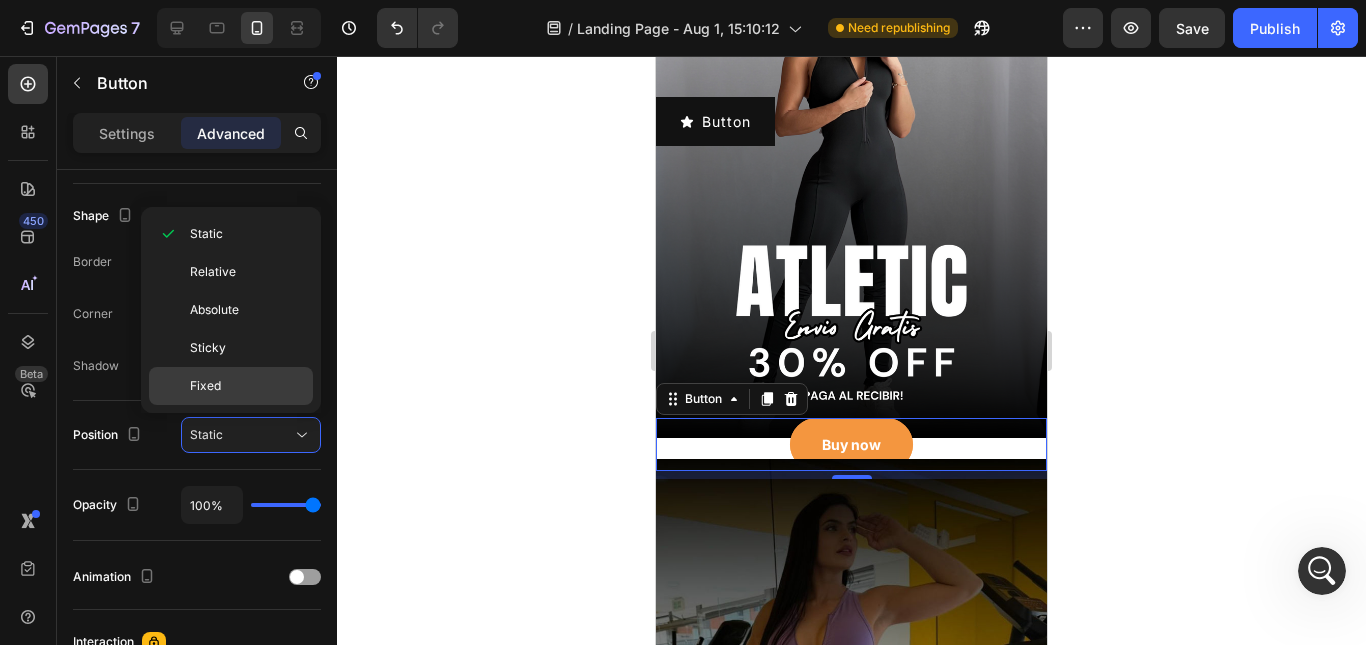 click on "Fixed" at bounding box center (247, 386) 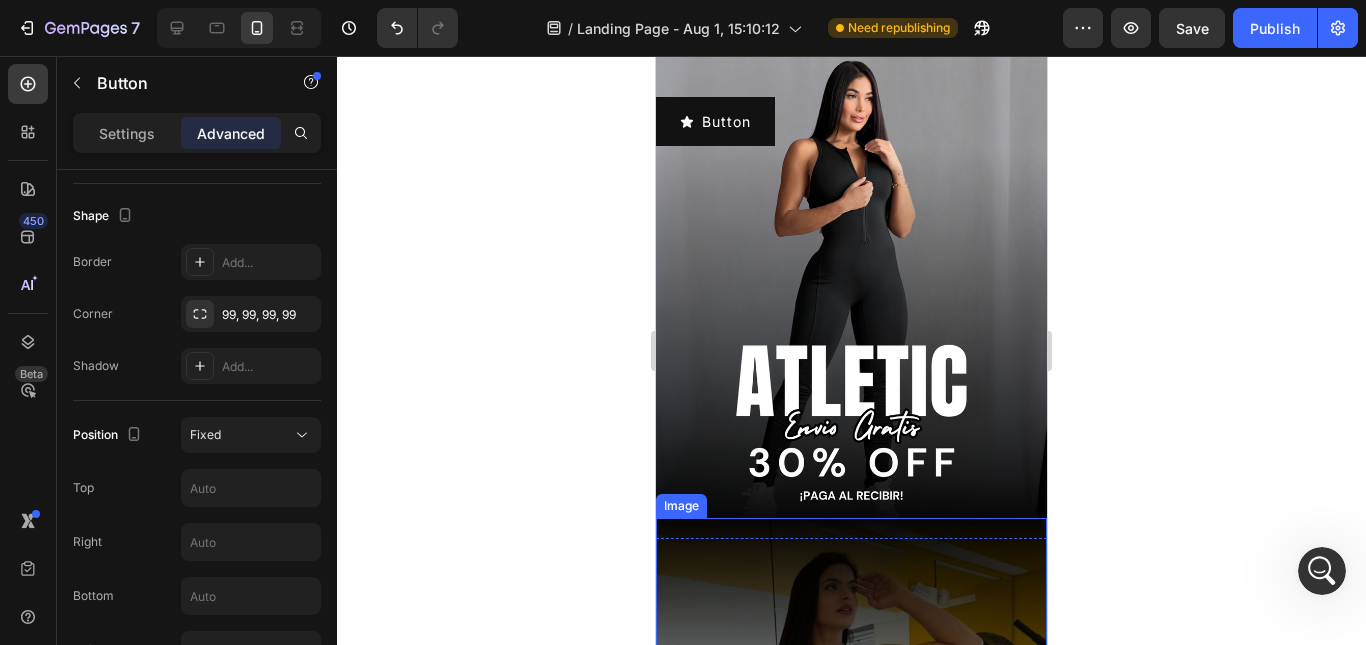 scroll, scrollTop: 200, scrollLeft: 0, axis: vertical 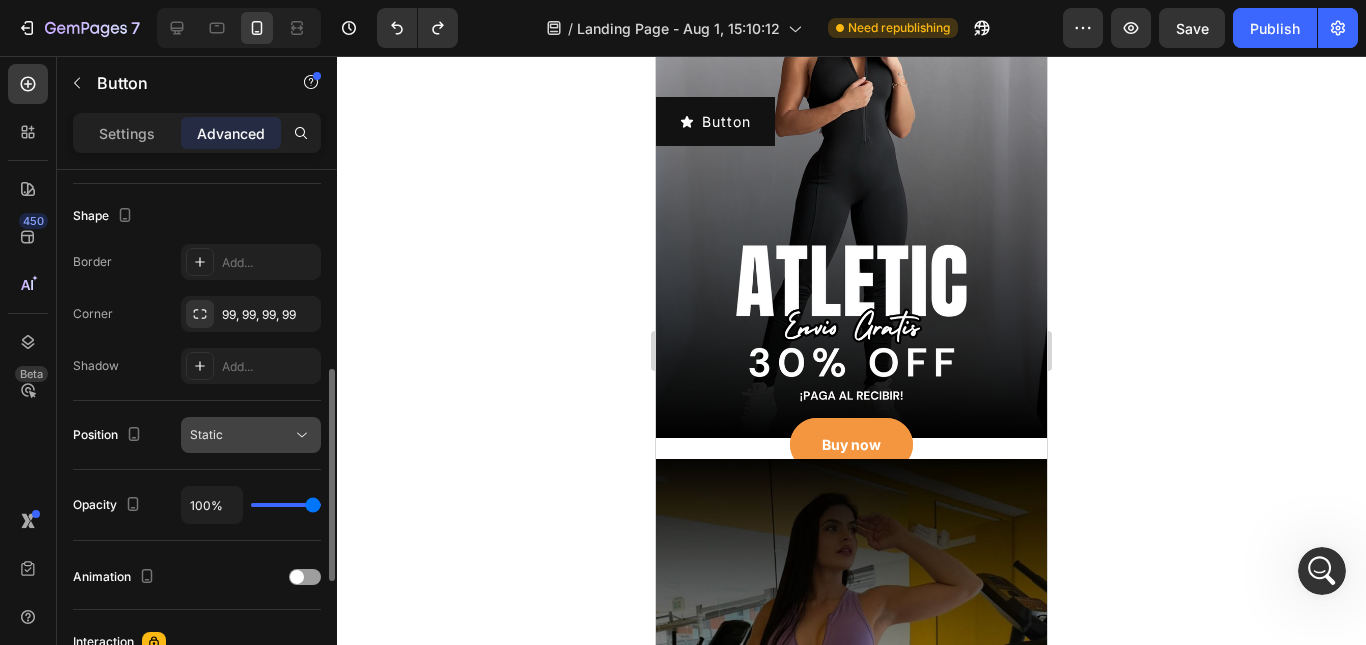click on "Static" at bounding box center (241, 435) 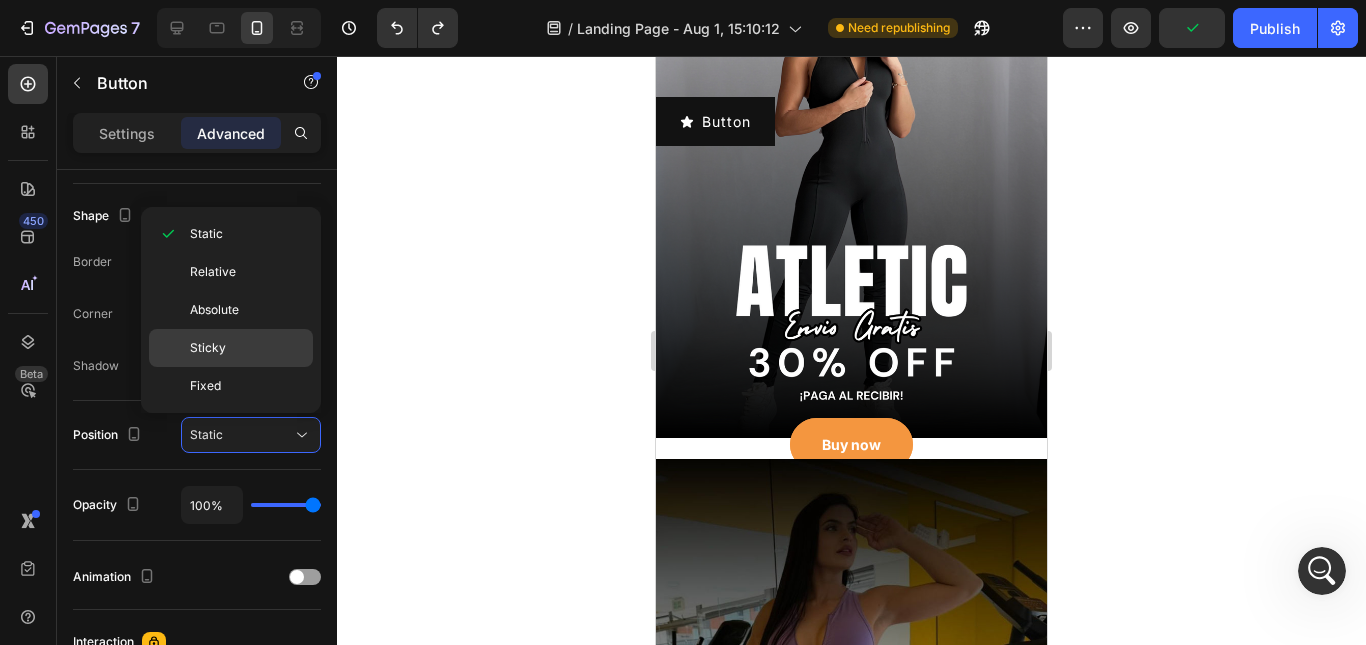 click on "Sticky" at bounding box center (247, 348) 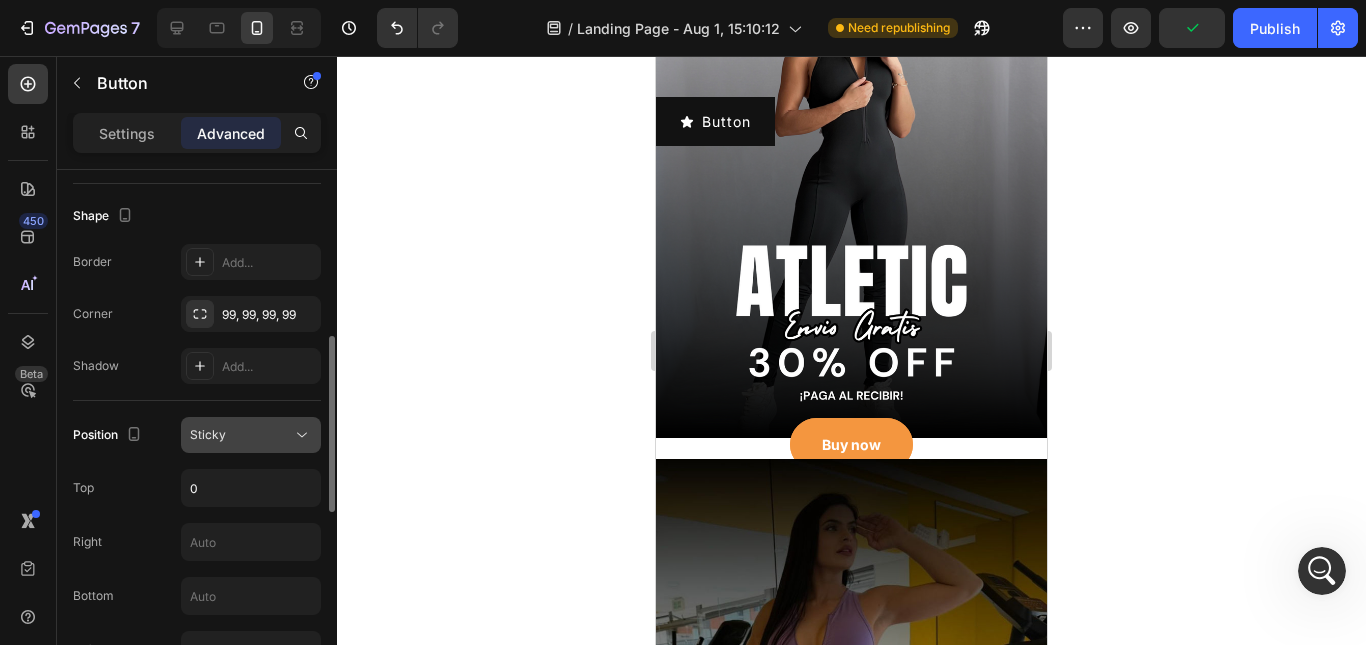 click on "Sticky" at bounding box center (241, 435) 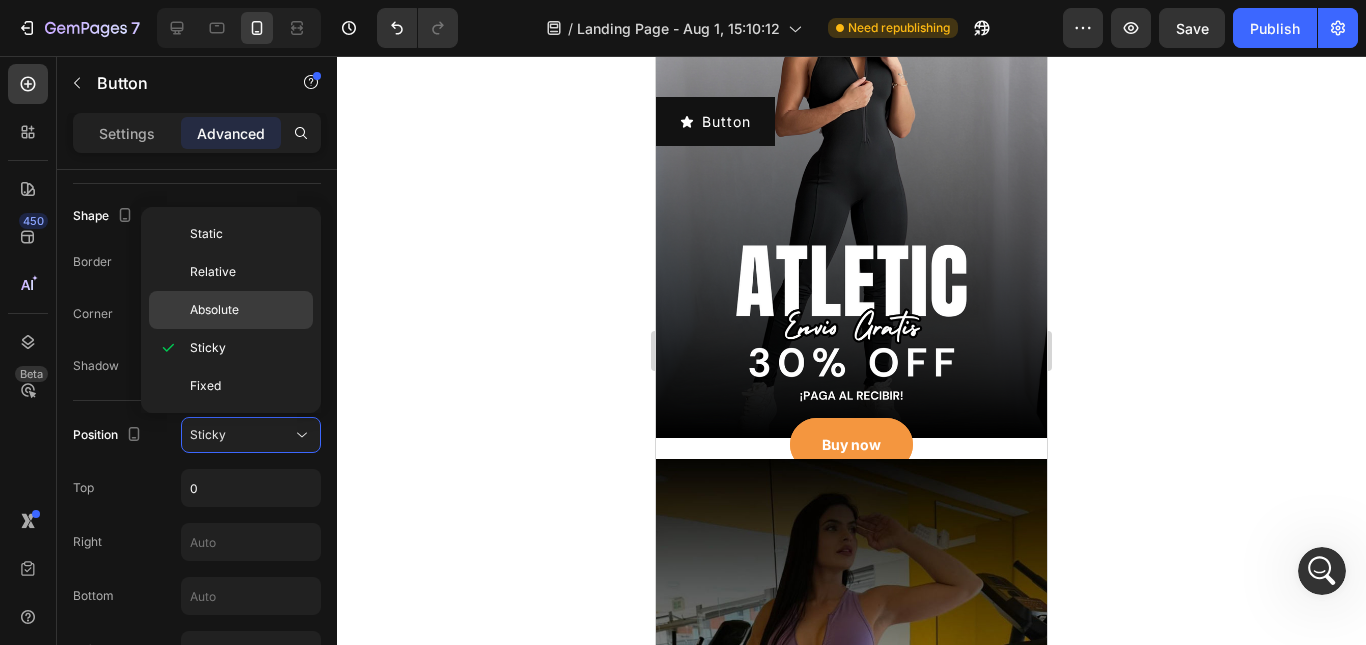 click on "Absolute" 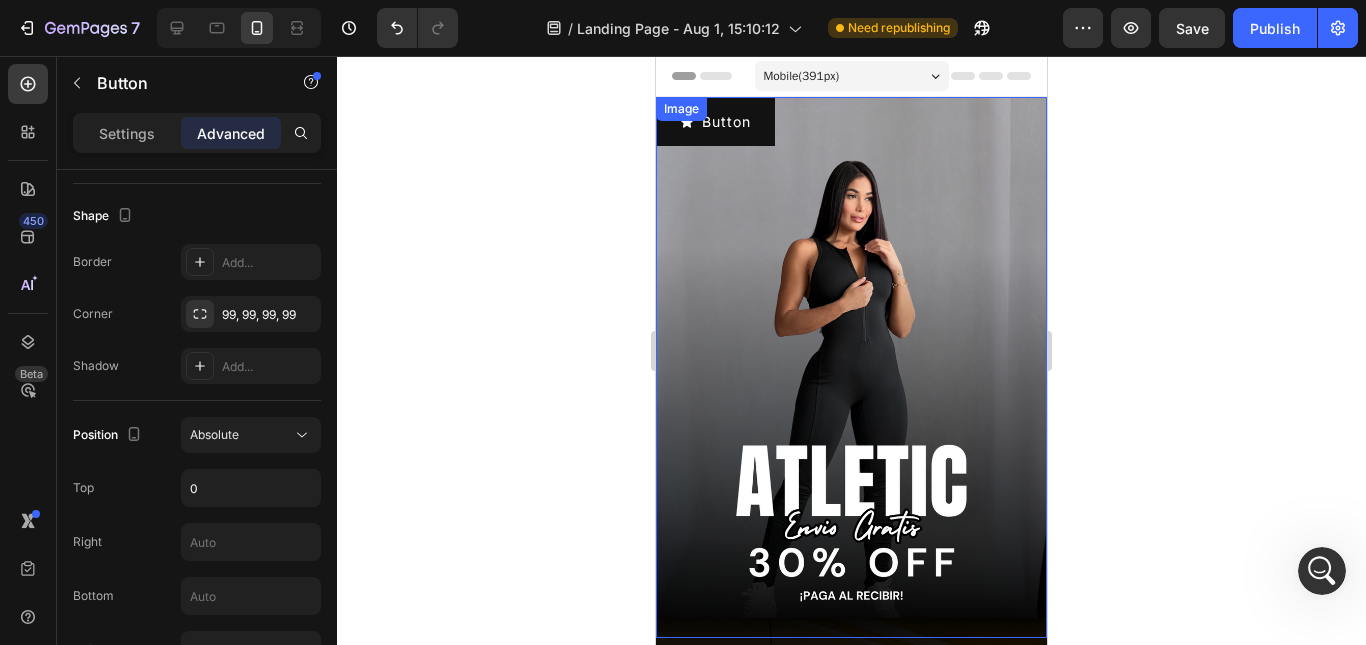 scroll, scrollTop: 300, scrollLeft: 0, axis: vertical 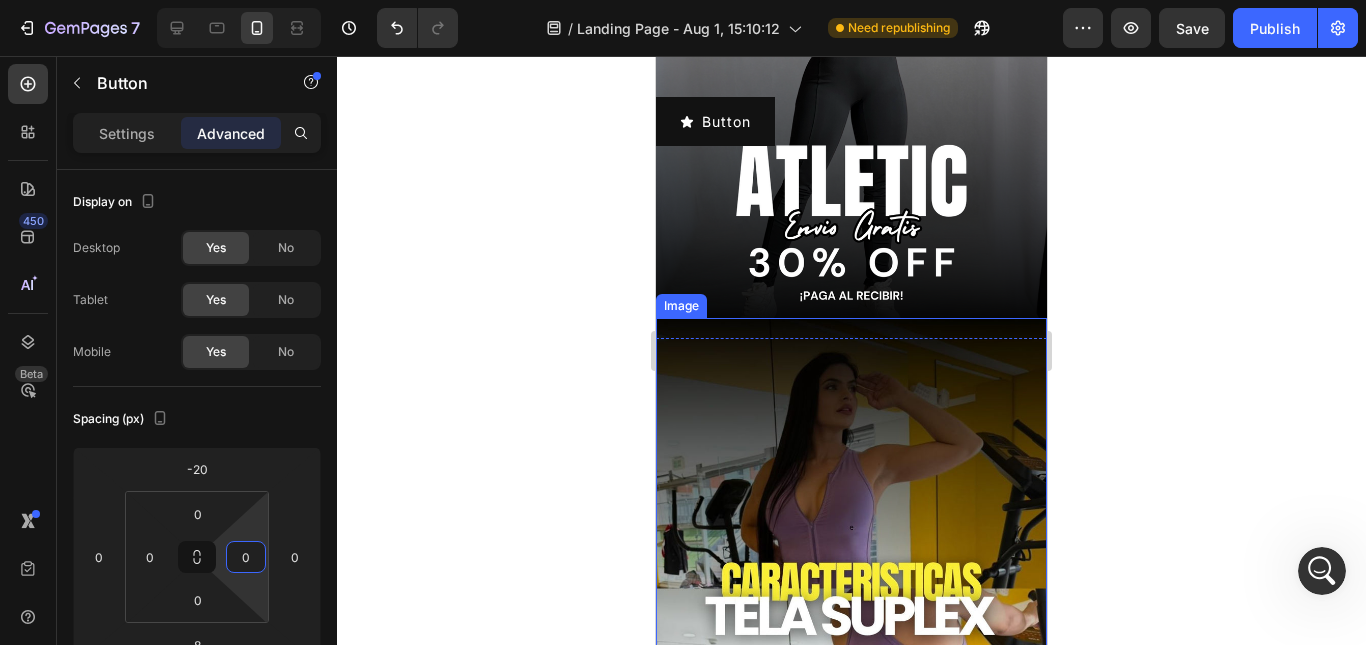drag, startPoint x: 261, startPoint y: 490, endPoint x: 270, endPoint y: 590, distance: 100.40418 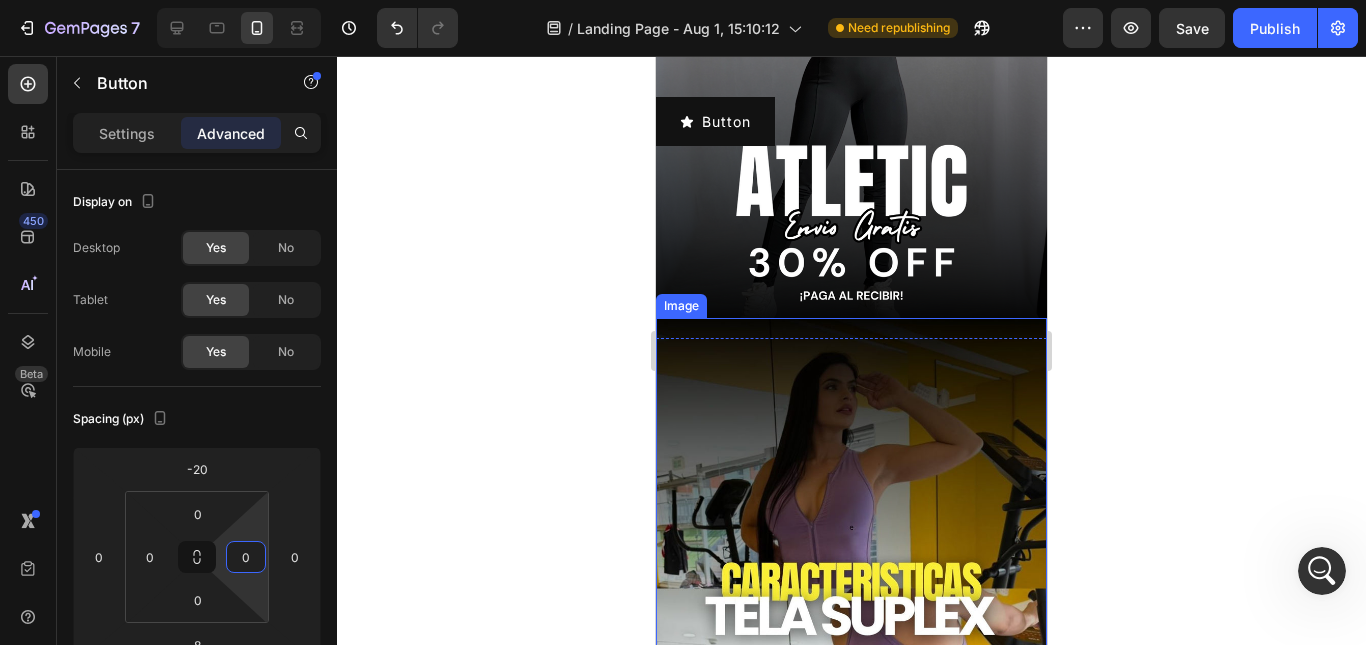 click on "7  Version history  /  Landing Page - Aug 1, 15:10:12 Need republishing Preview  Save   Publish  450 Beta Sections(18) Elements(83) Section Element Hero Section Product Detail Brands Trusted Badges Guarantee Product Breakdown How to use Testimonials Compare Bundle FAQs Social Proof Brand Story Product List Collection Blog List Contact Sticky Add to Cart Custom Footer Browse Library 450 Layout
Row
Row
Row
Row Text
Heading
Text Block Button
Button
Button Media
Image
Image" at bounding box center (683, 0) 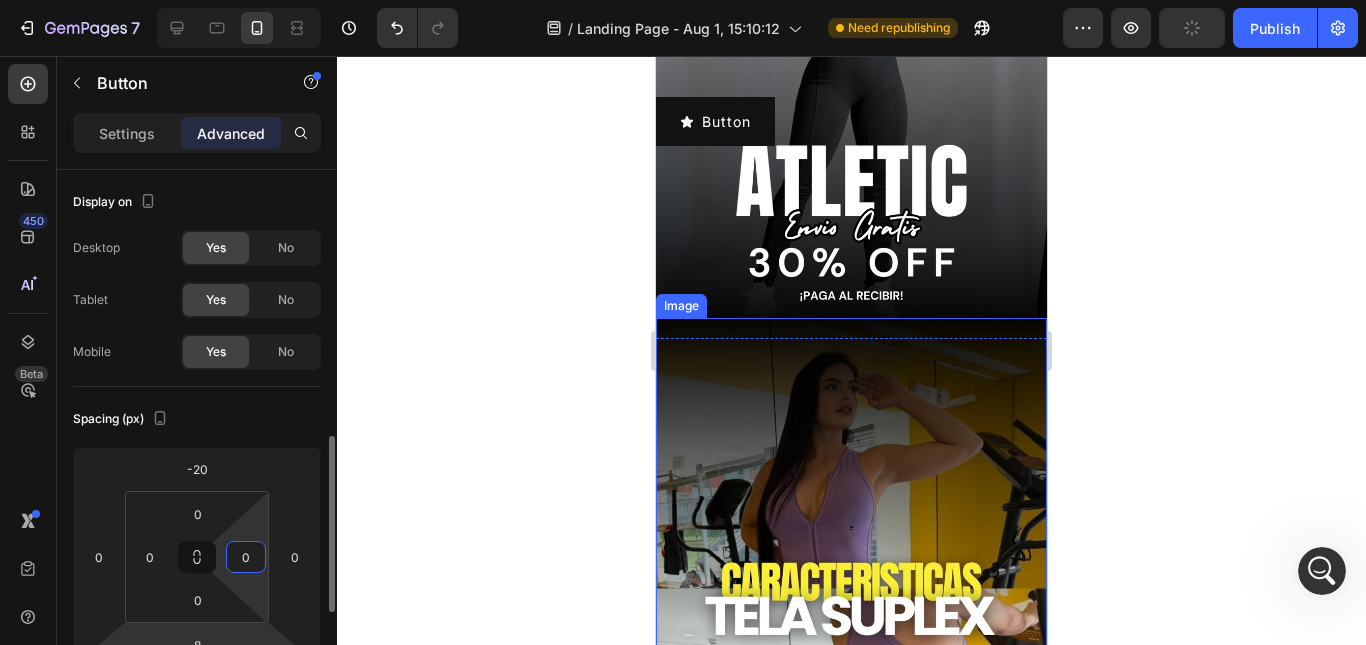 scroll, scrollTop: 500, scrollLeft: 0, axis: vertical 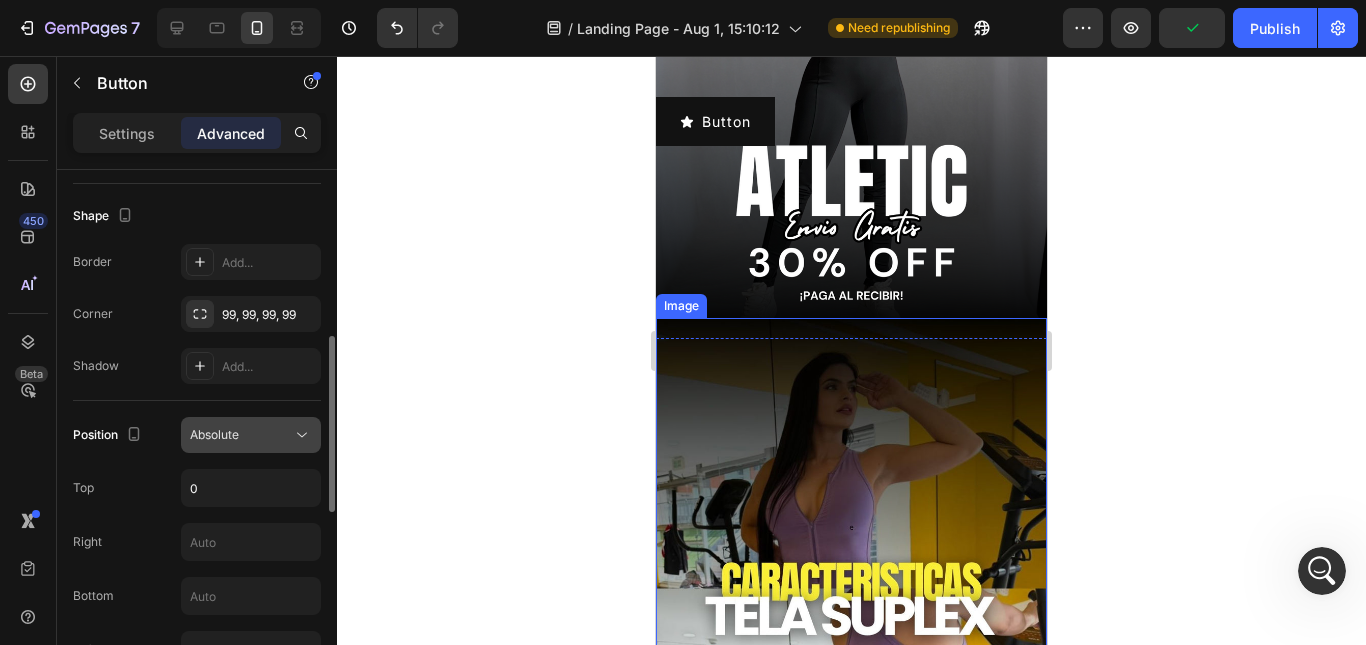 click on "Absolute" at bounding box center (241, 435) 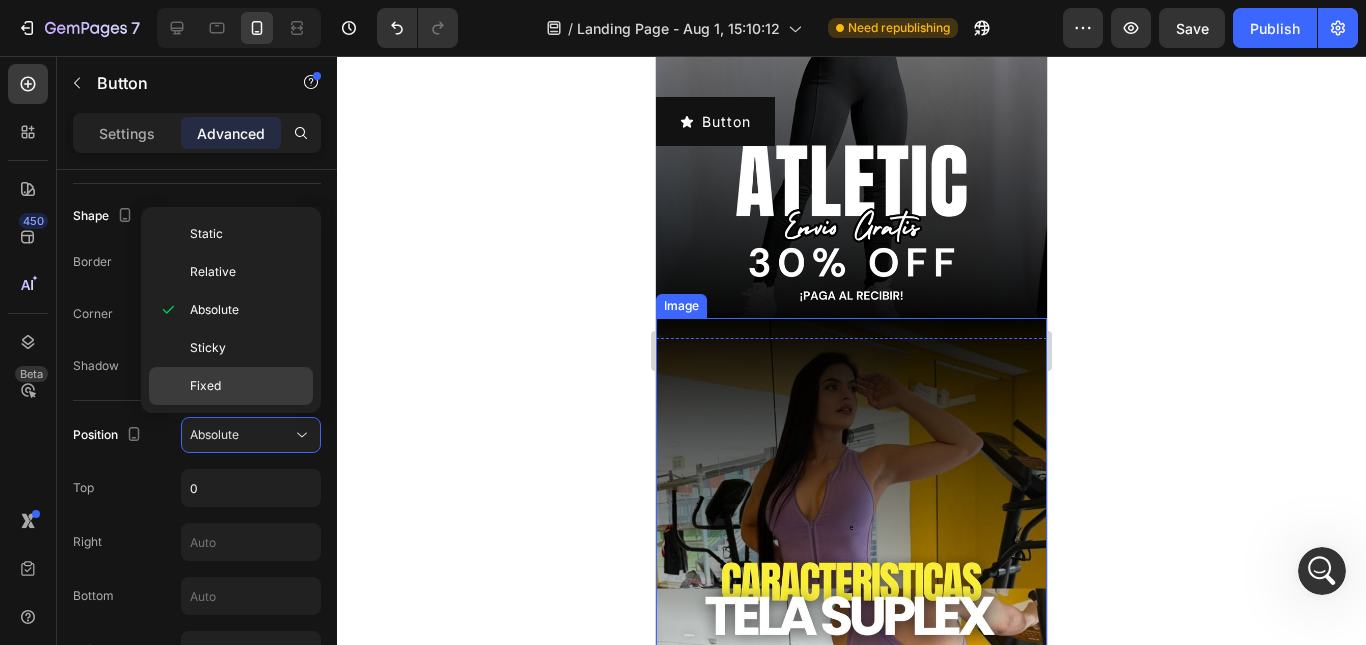 click on "Fixed" at bounding box center [205, 386] 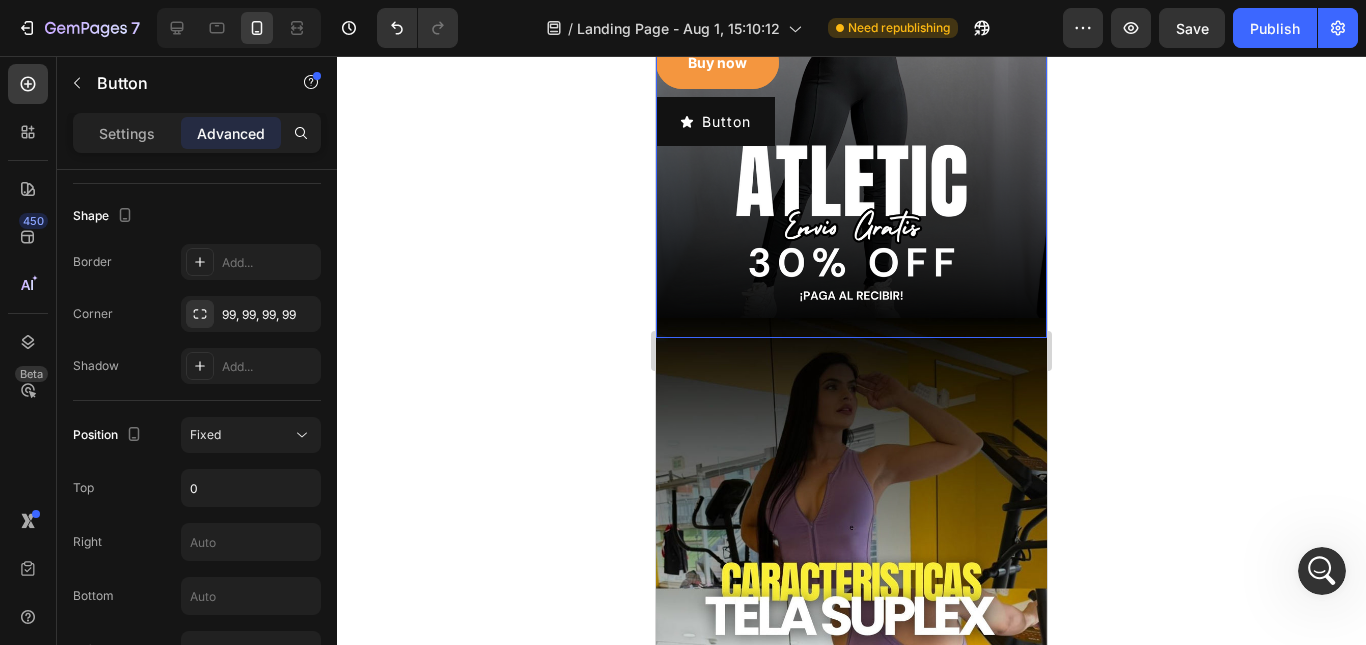 scroll, scrollTop: 0, scrollLeft: 0, axis: both 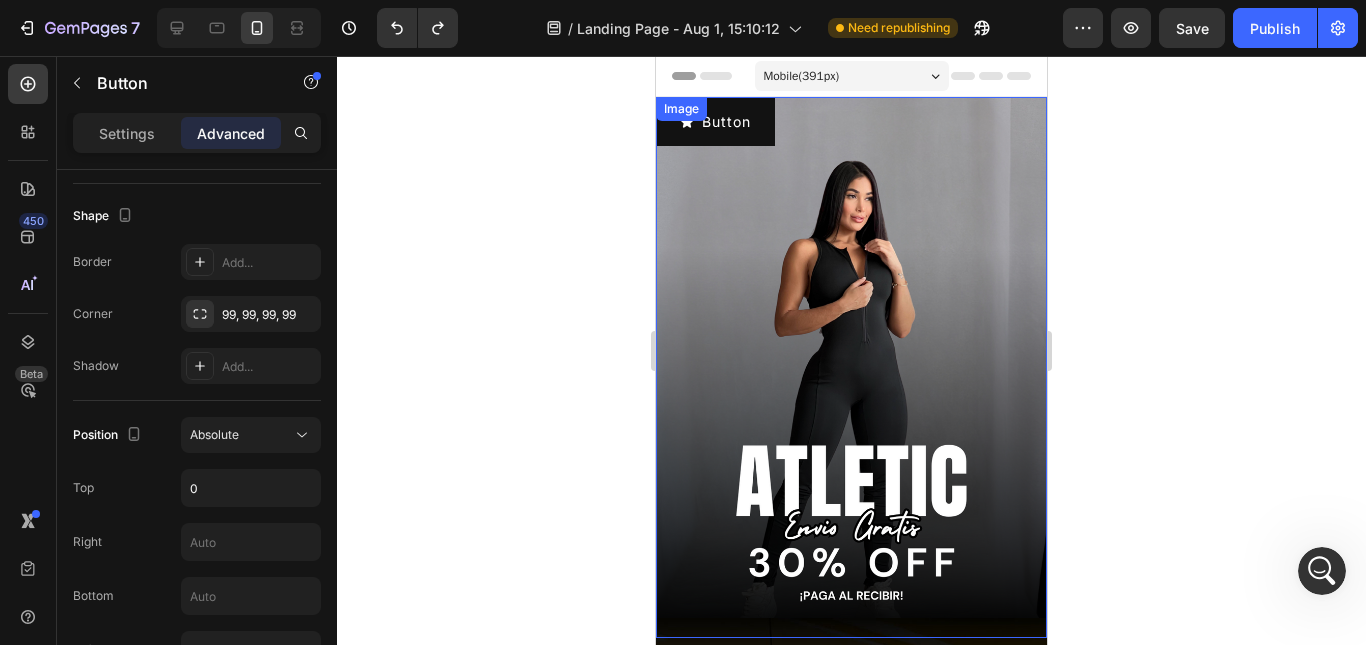 type on "134" 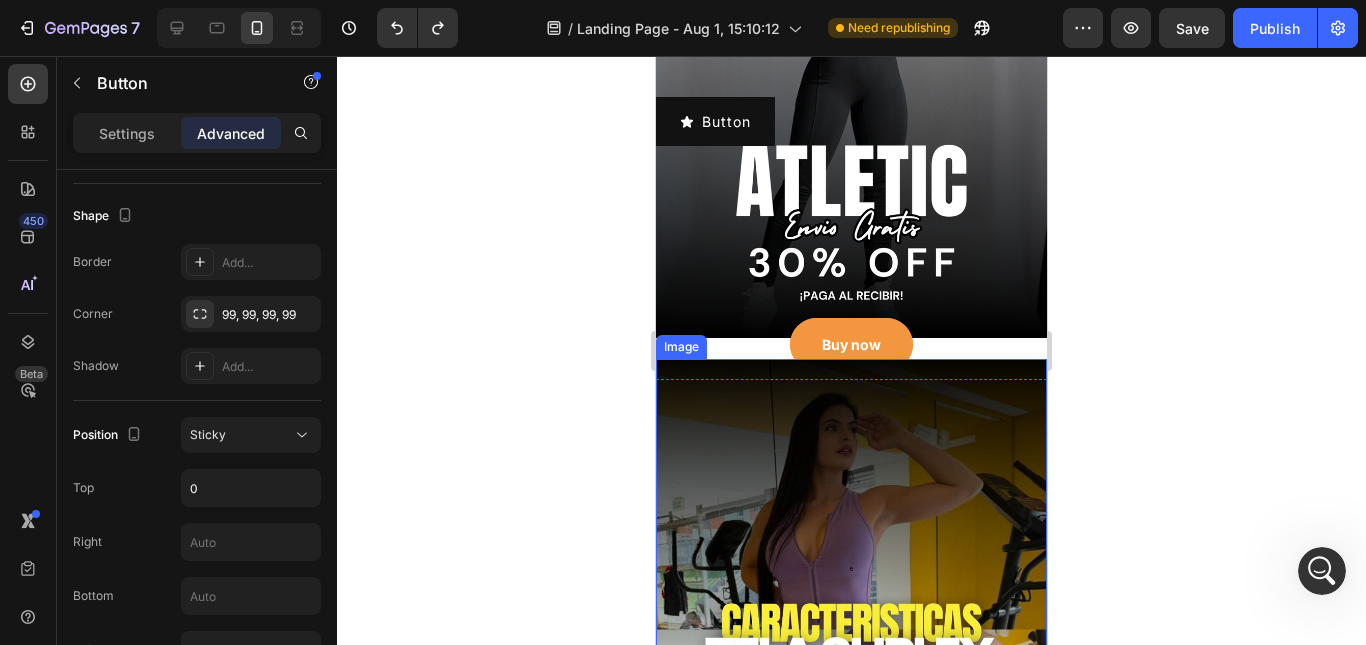 scroll, scrollTop: 200, scrollLeft: 0, axis: vertical 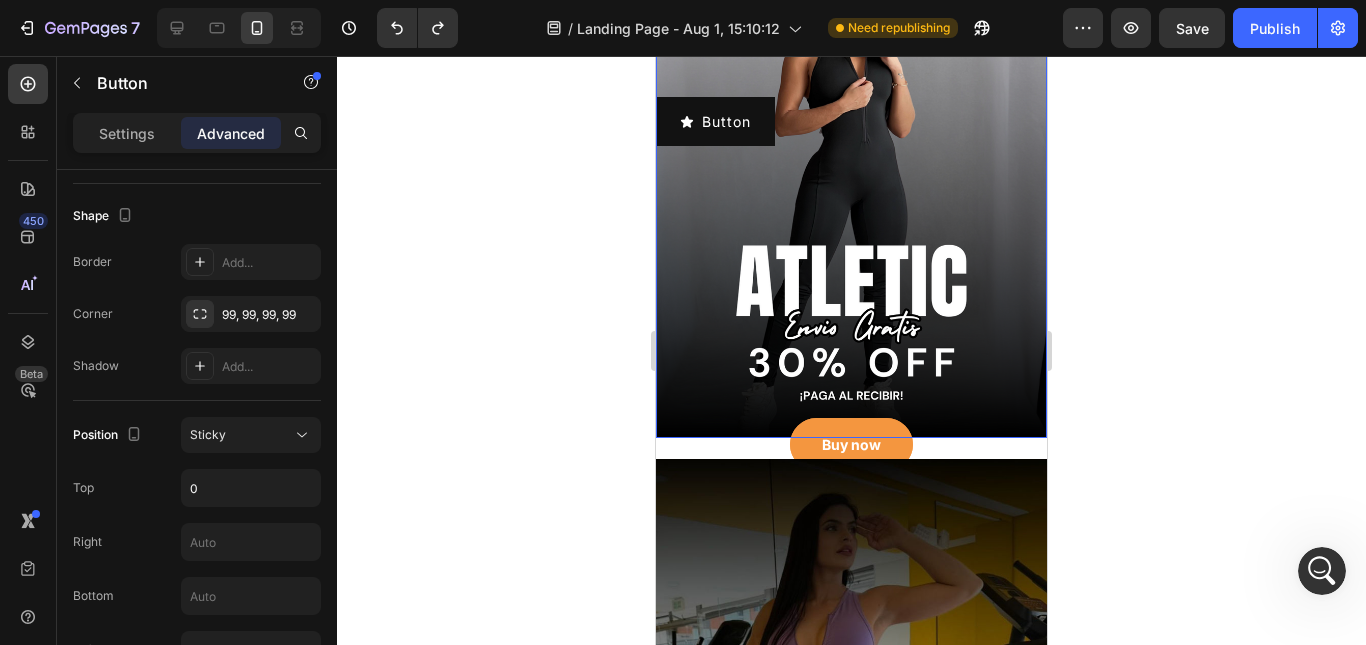 click at bounding box center [851, 167] 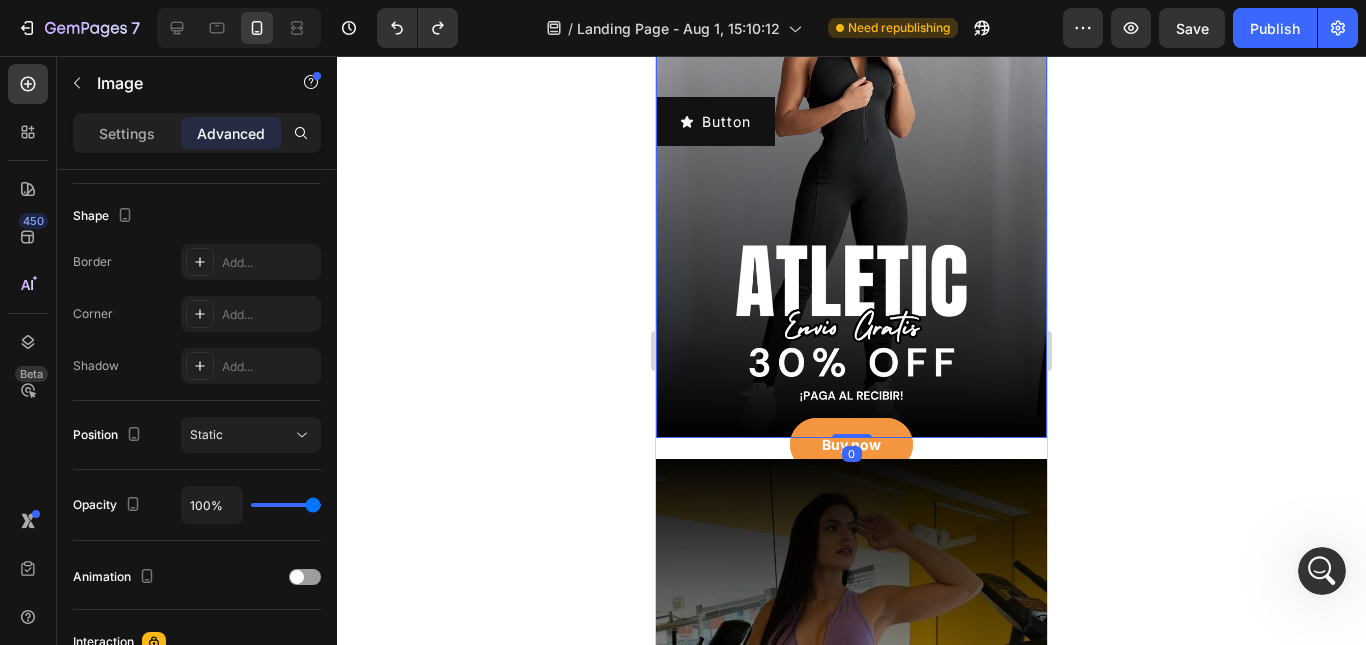 scroll, scrollTop: 0, scrollLeft: 0, axis: both 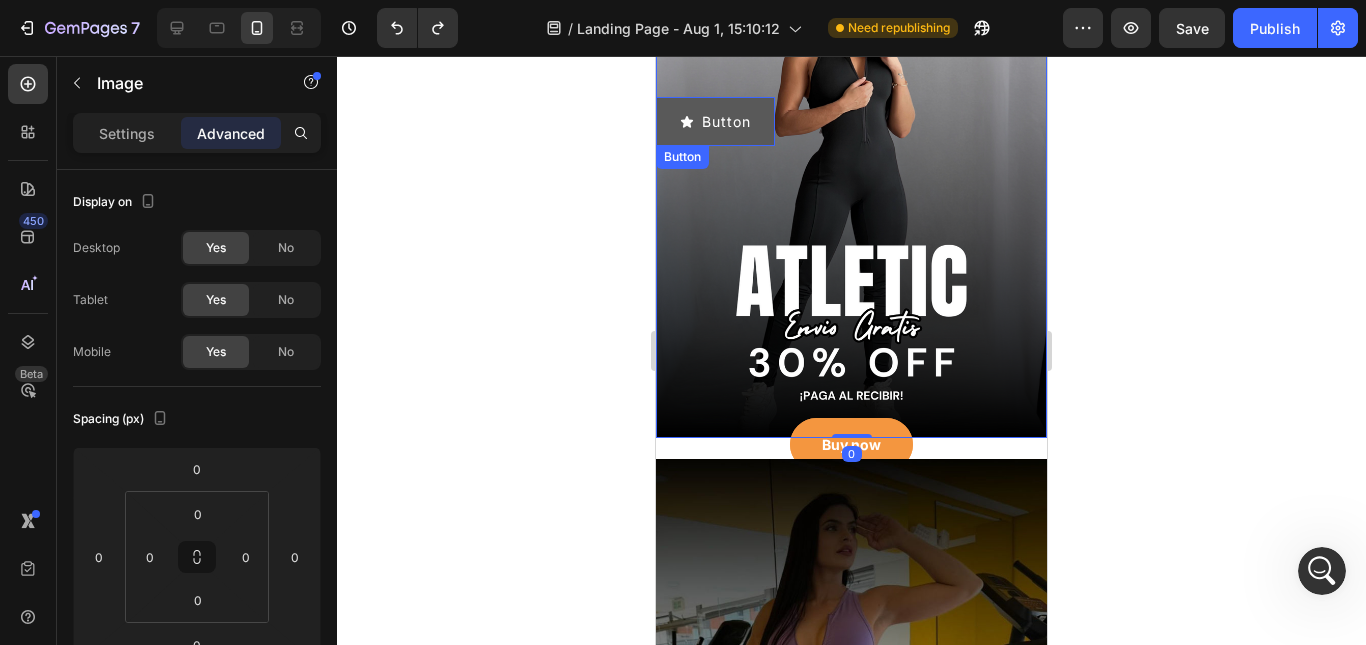 click on "Button" at bounding box center (715, 121) 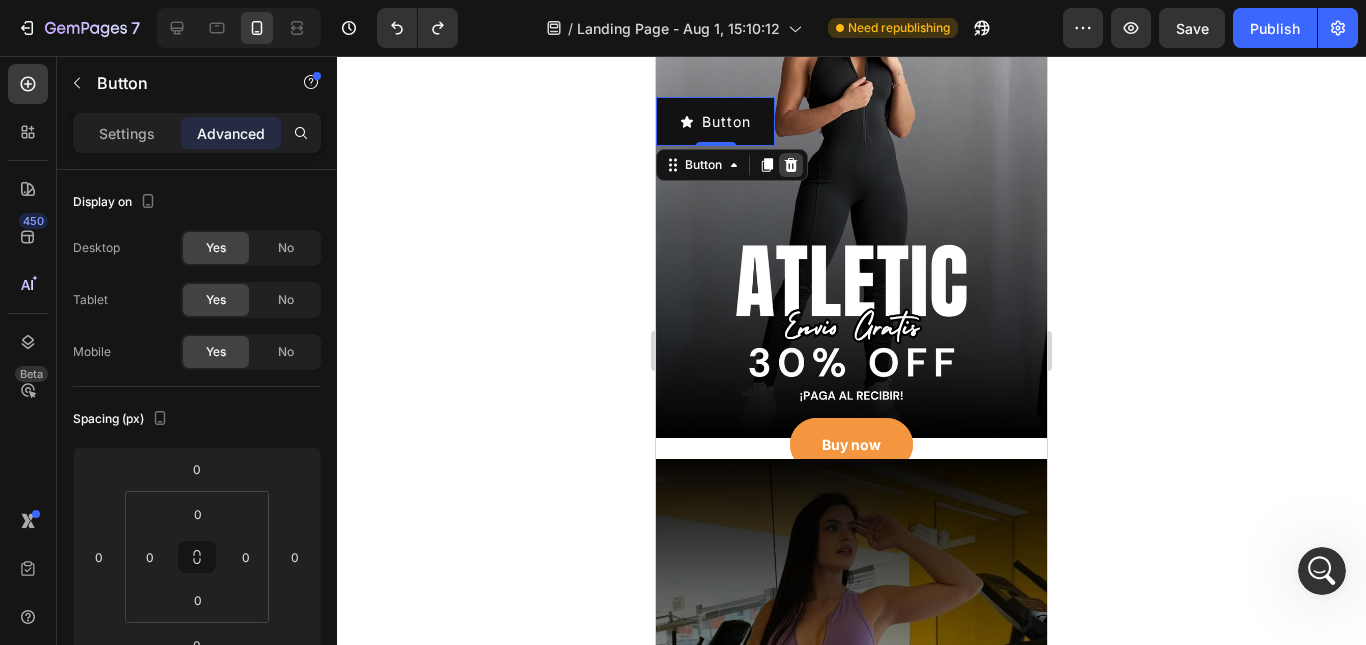 click 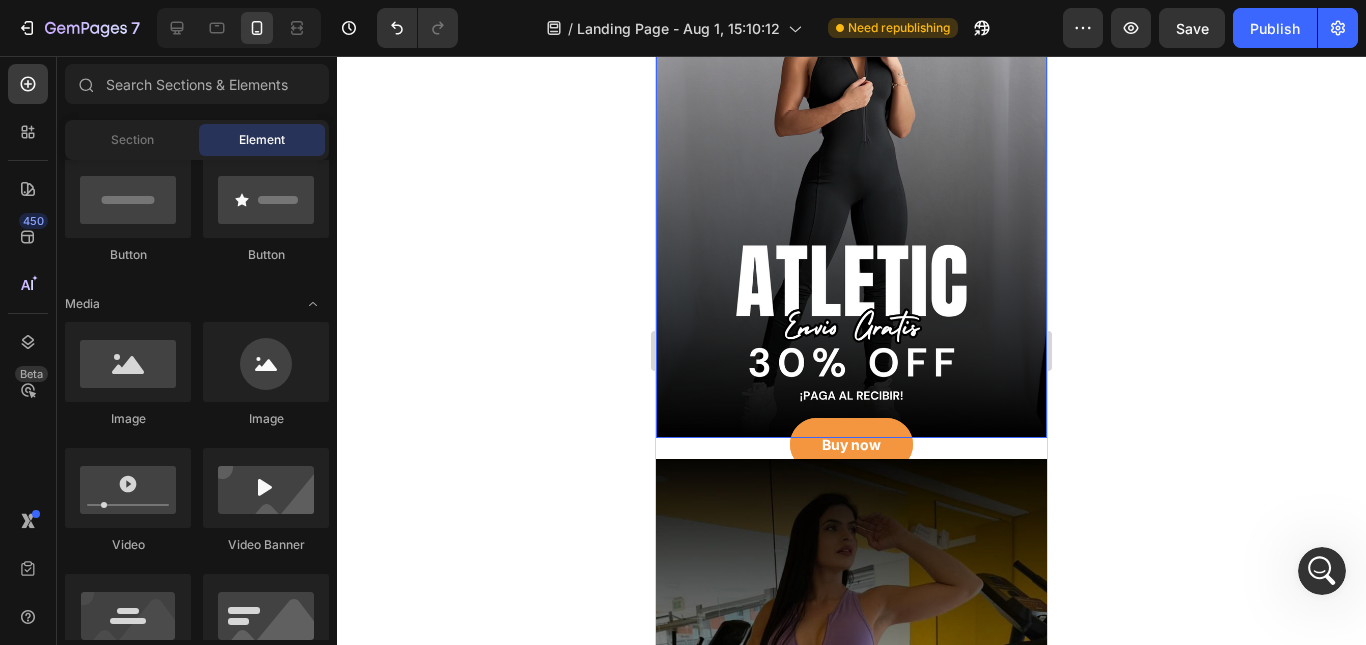 click at bounding box center [851, 167] 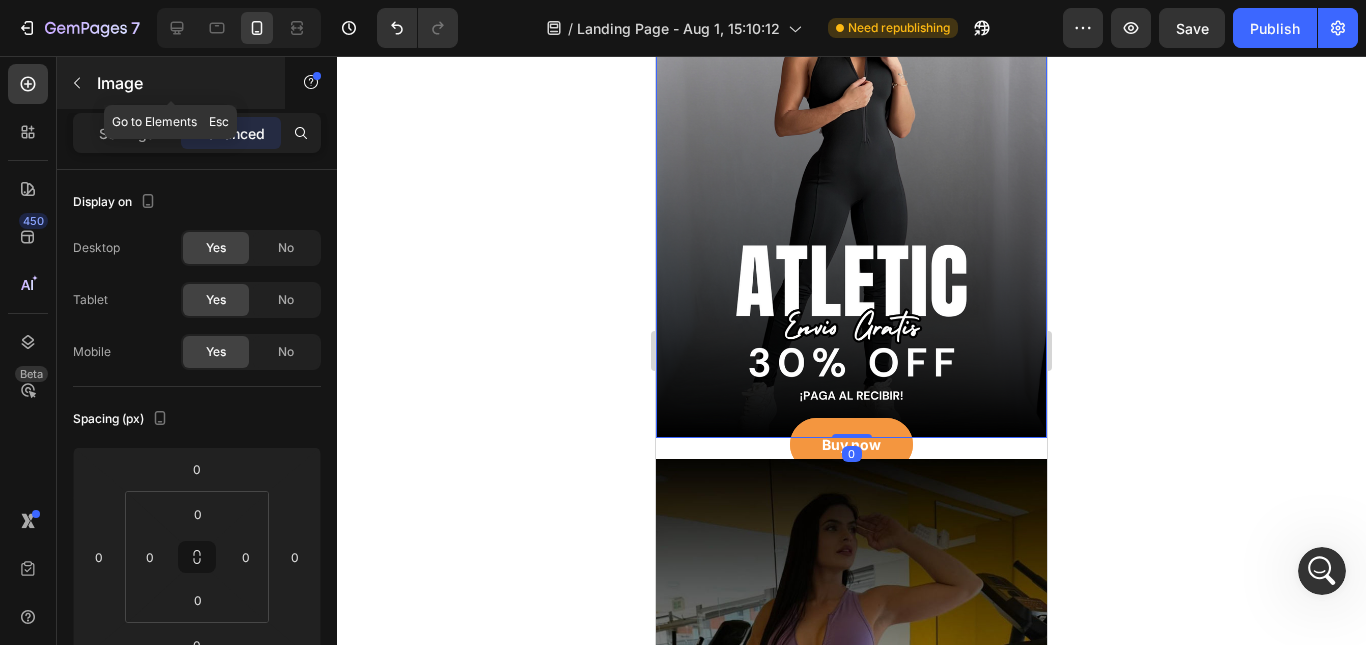 click at bounding box center (77, 83) 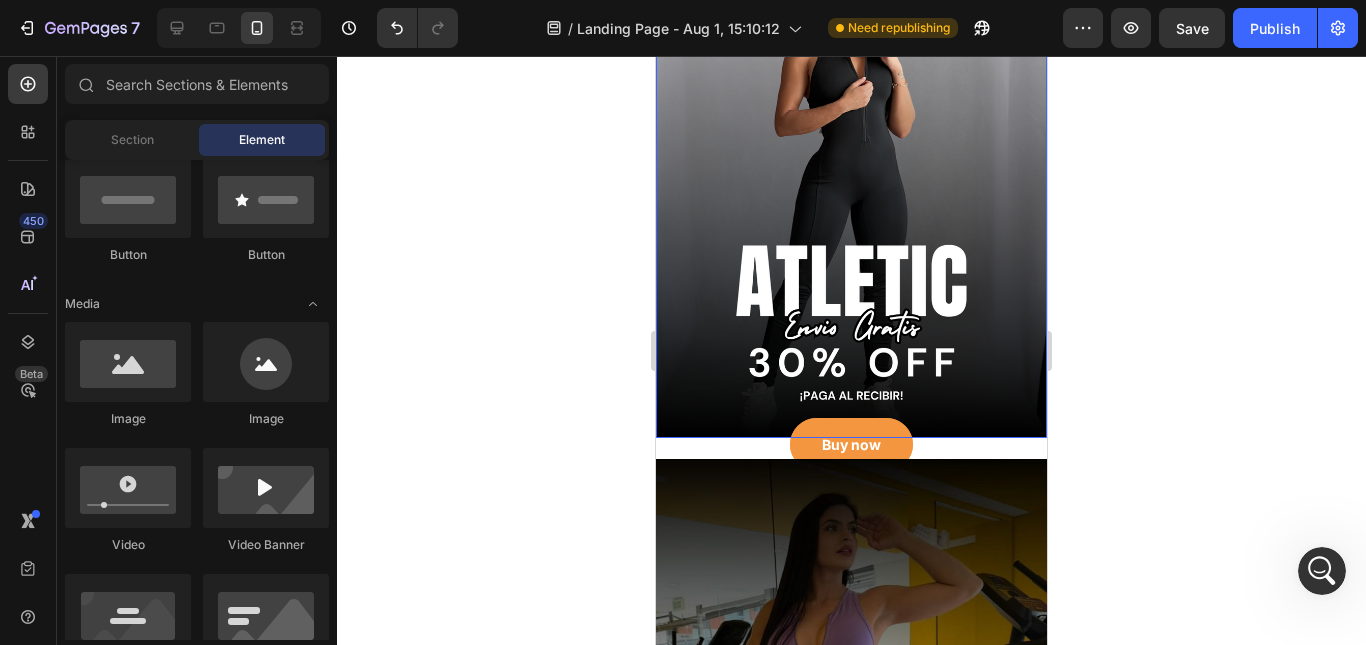 click at bounding box center [851, 167] 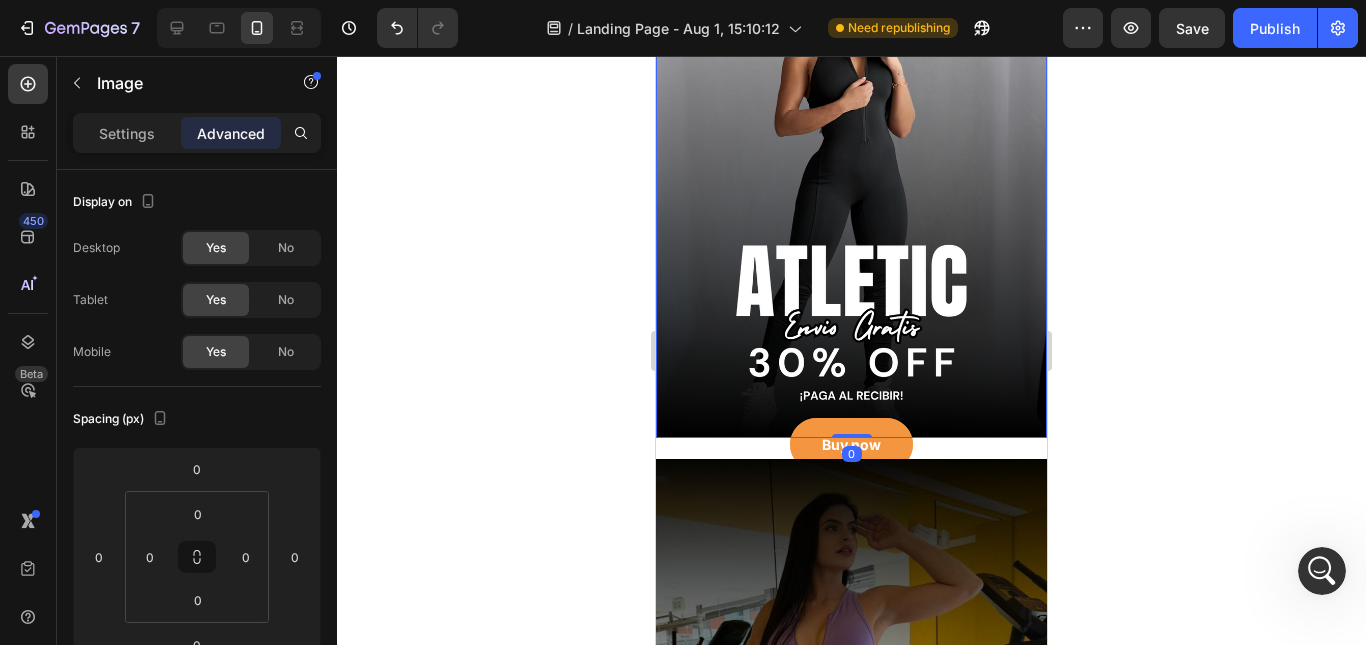 click on "Settings Advanced" at bounding box center (197, 133) 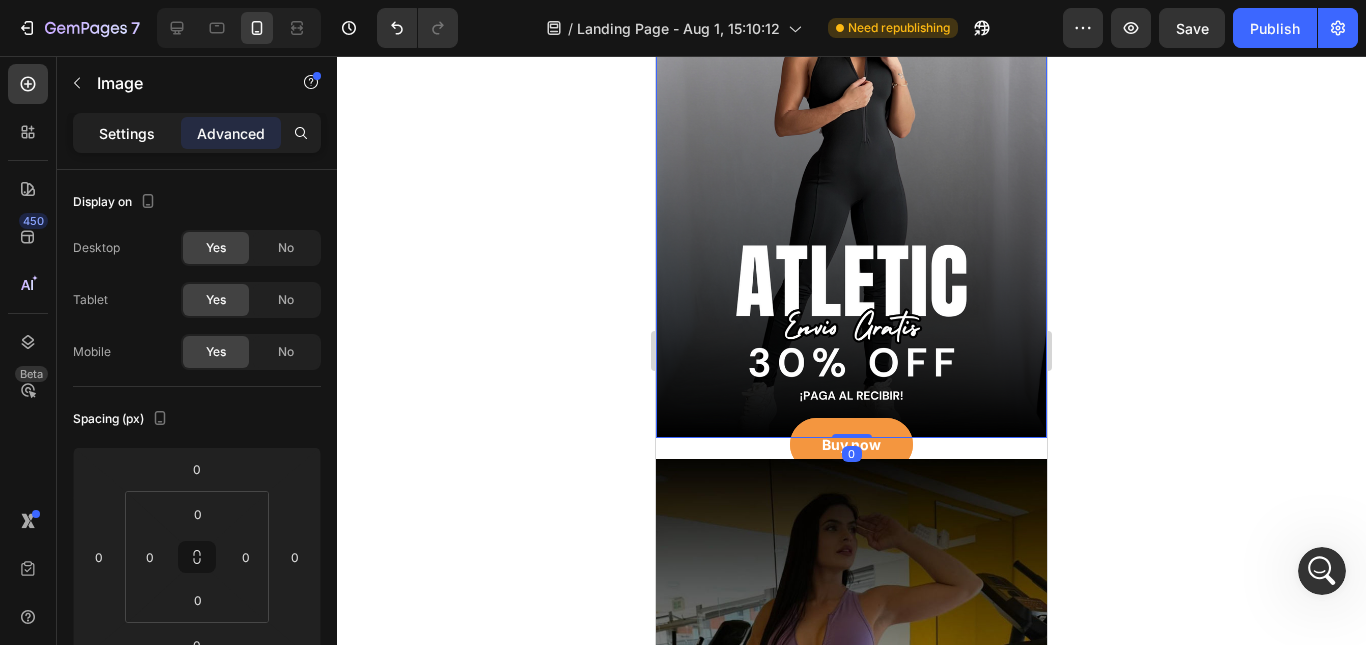 click on "Settings" at bounding box center [127, 133] 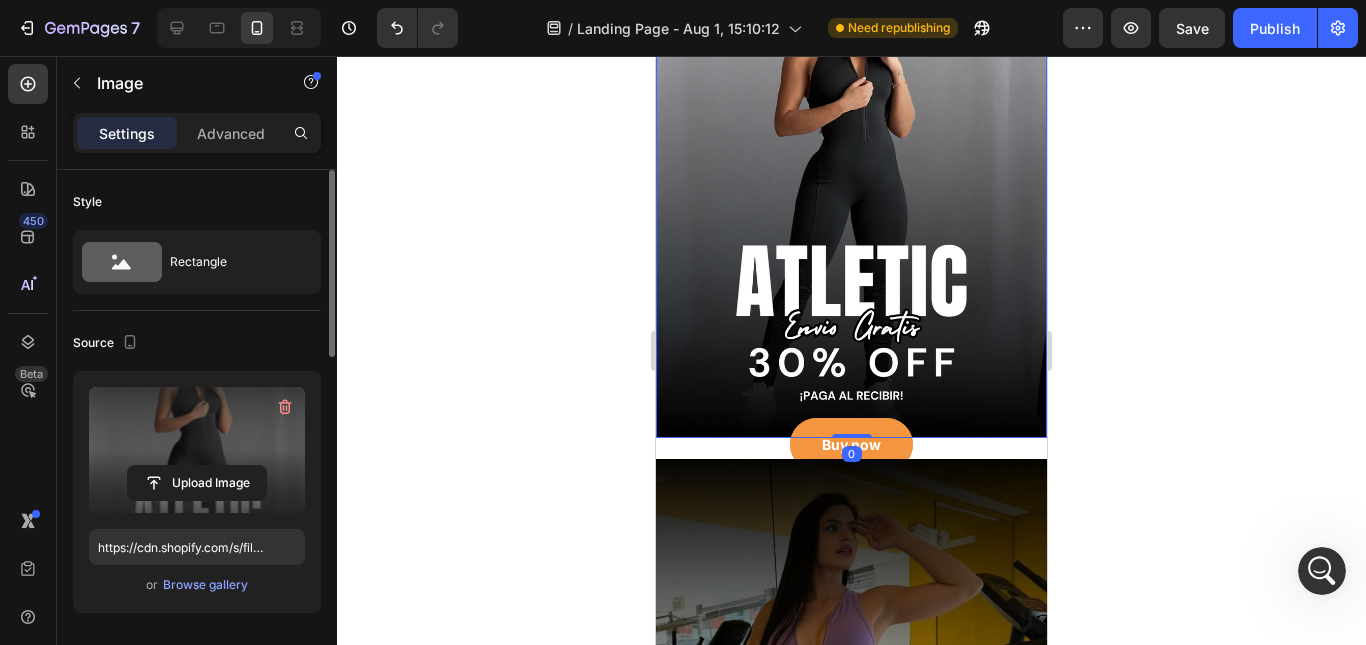 click at bounding box center [197, 450] 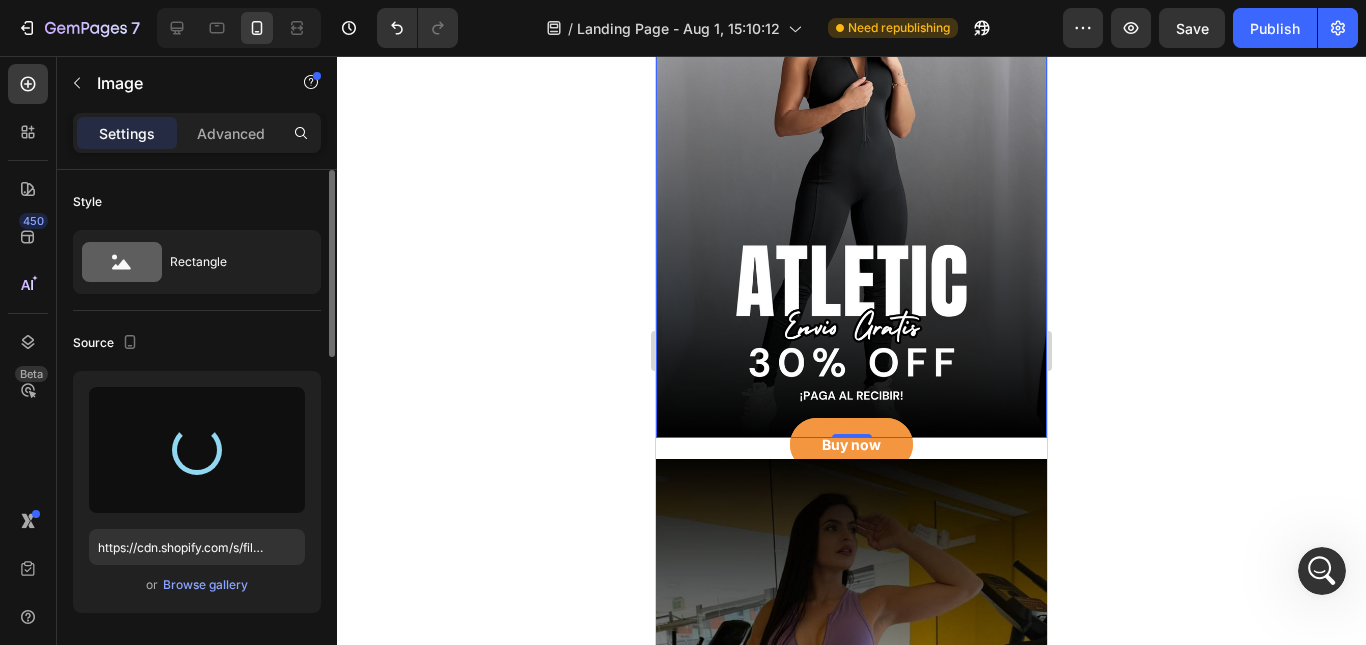type on "https://cdn.shopify.com/s/files/[PATH]/gempages_[ID].png" 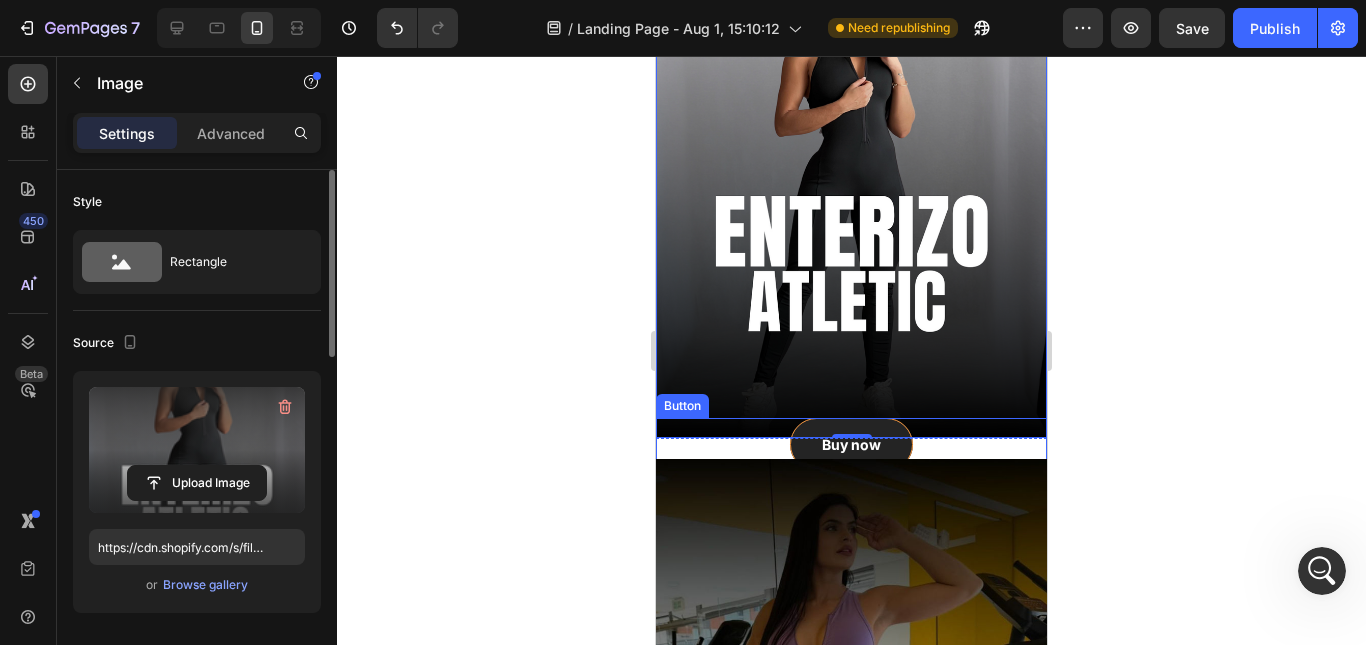 click on "Buy now" at bounding box center (851, 444) 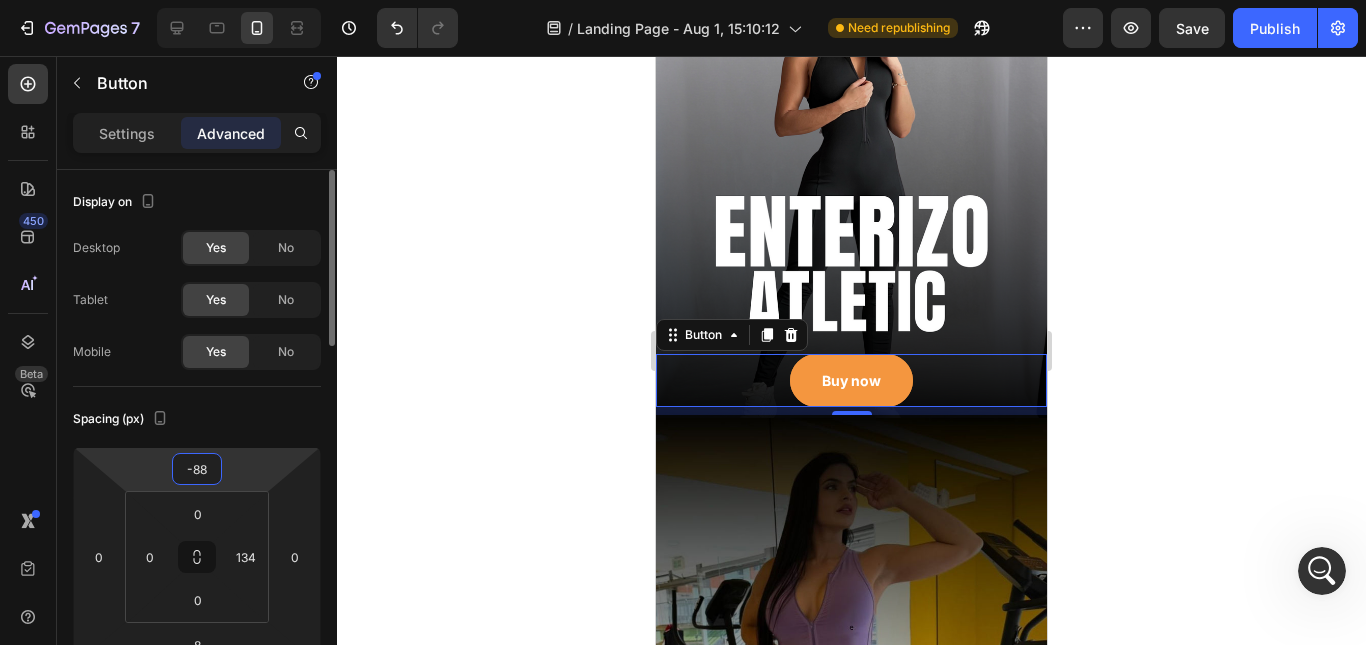 type on "-90" 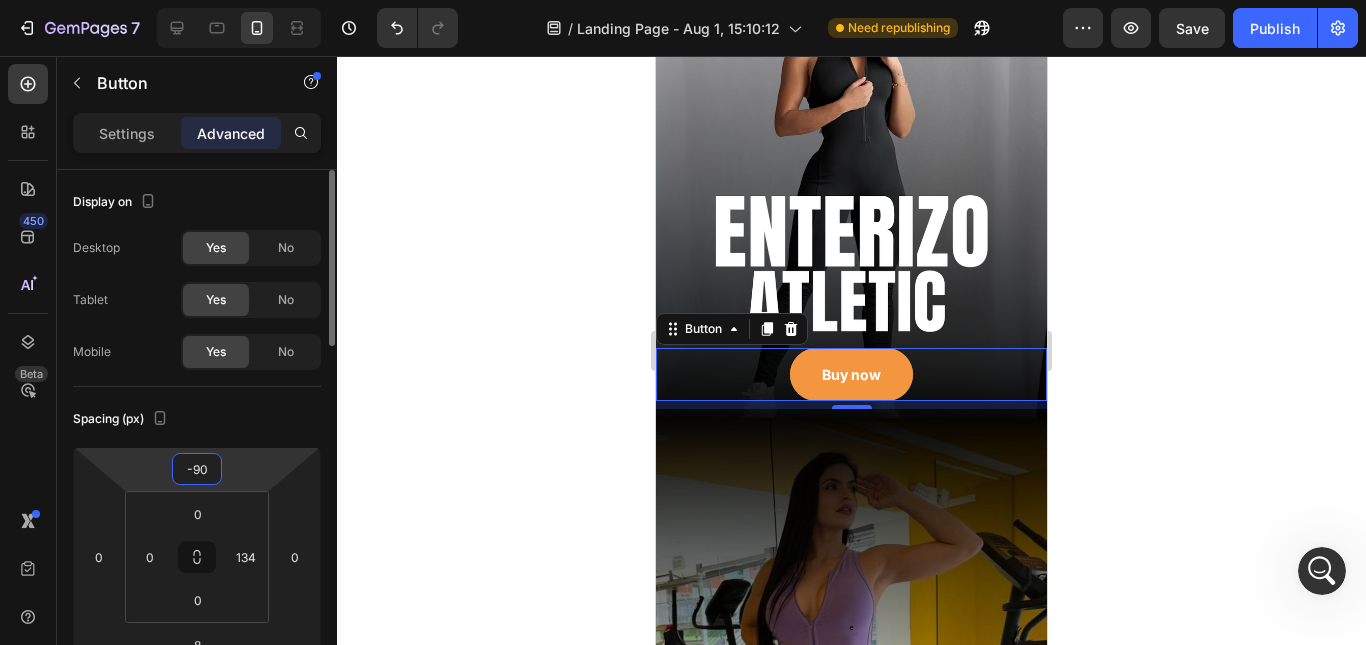 drag, startPoint x: 241, startPoint y: 478, endPoint x: 242, endPoint y: 500, distance: 22.022715 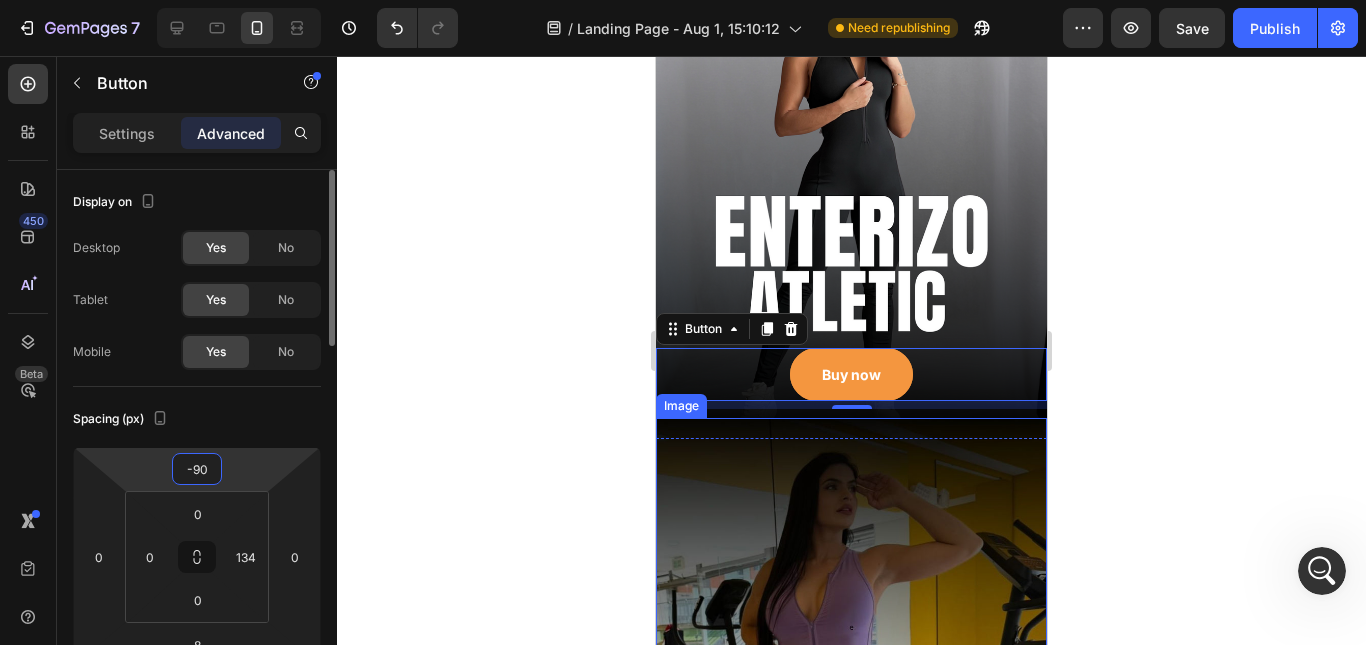 click 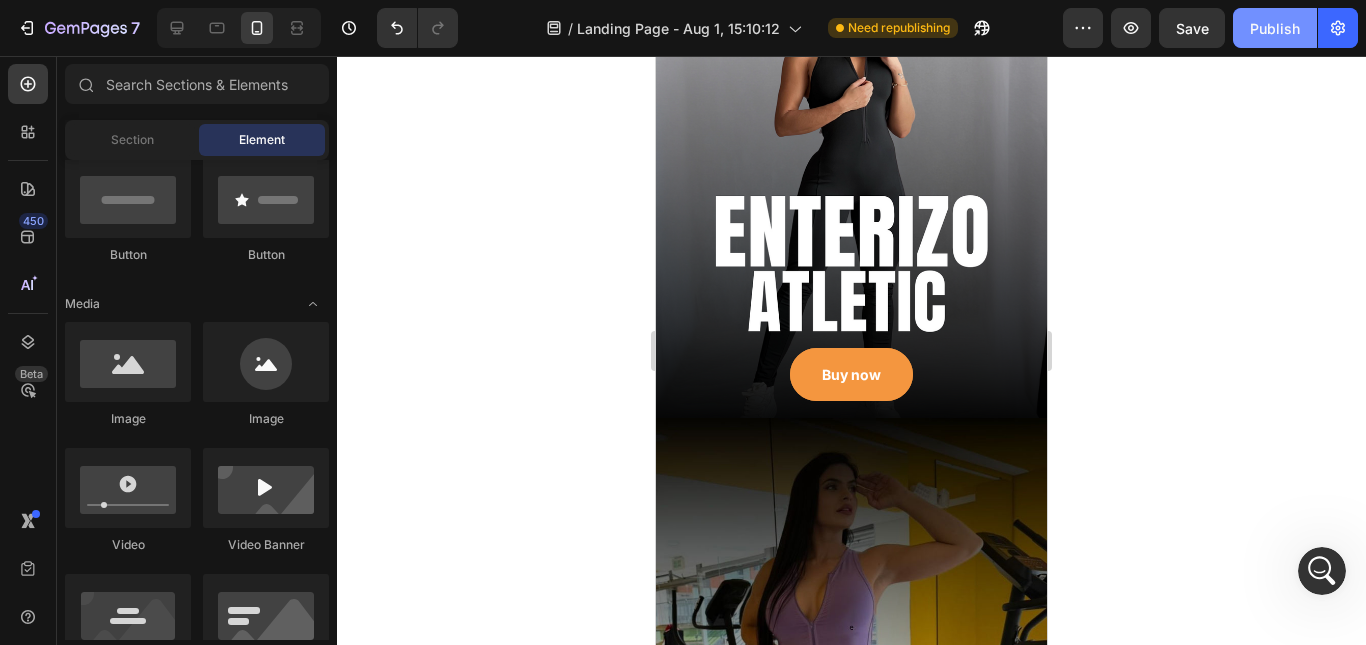 click on "Publish" at bounding box center [1275, 28] 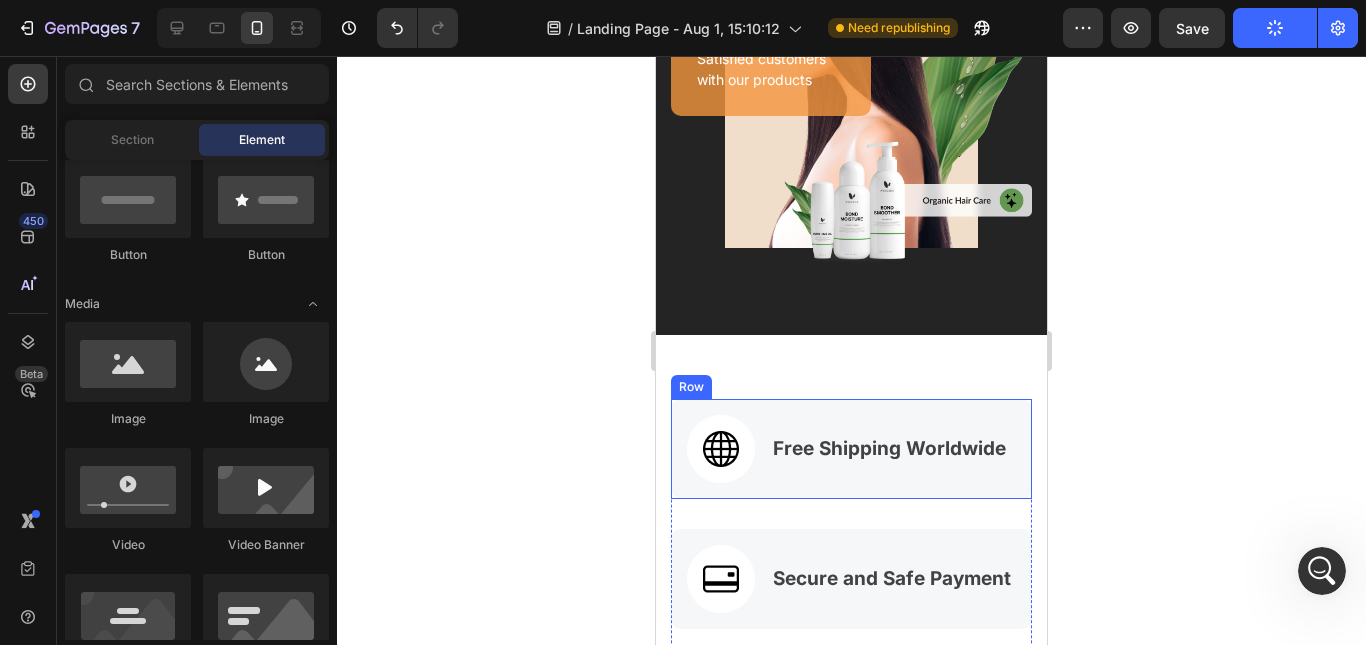 scroll, scrollTop: 1900, scrollLeft: 0, axis: vertical 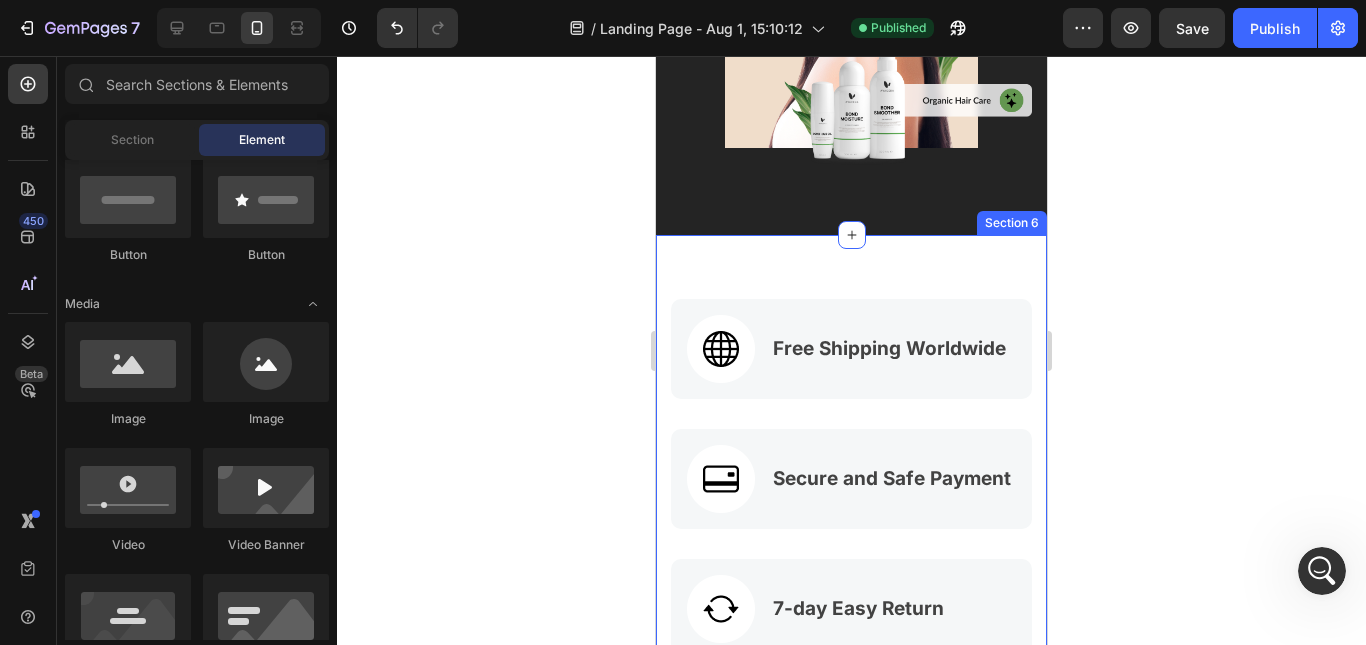 click on "Image Free Shipping Worldwide  Text block Row Image Secure and Safe Payment  Text block Row Image 7-day Easy Return Text block Row Row Section 6" at bounding box center (851, 479) 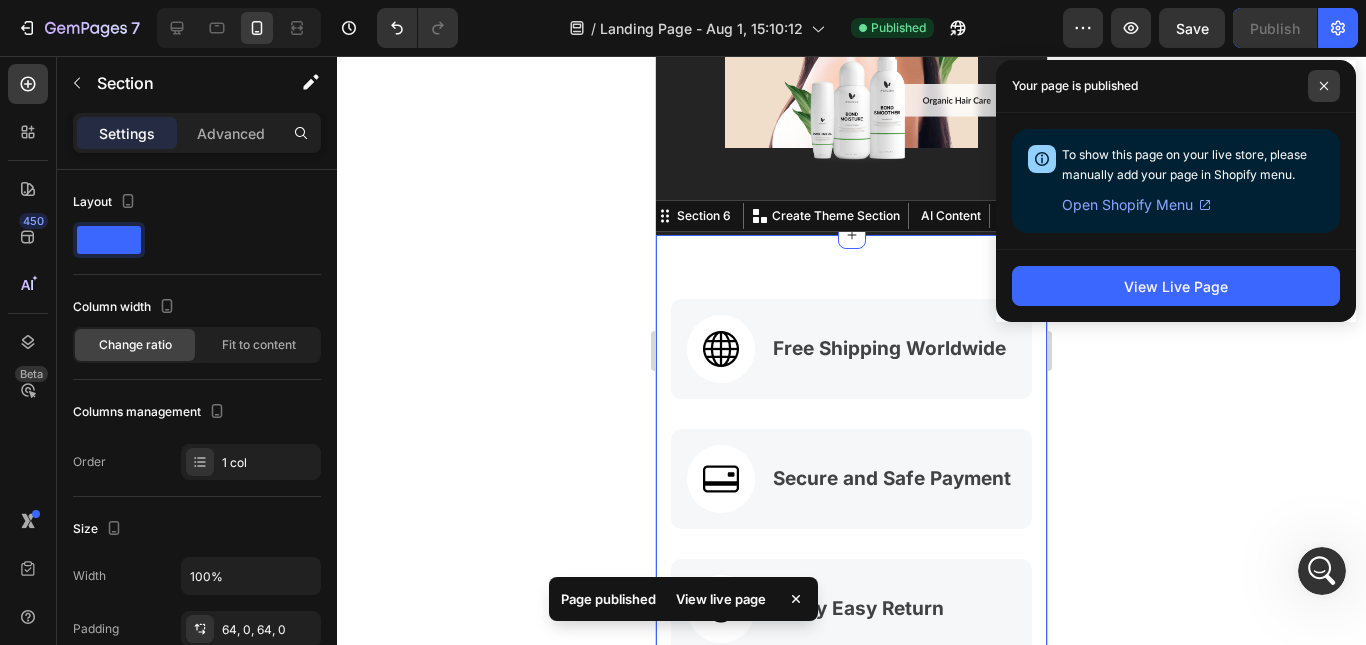 click 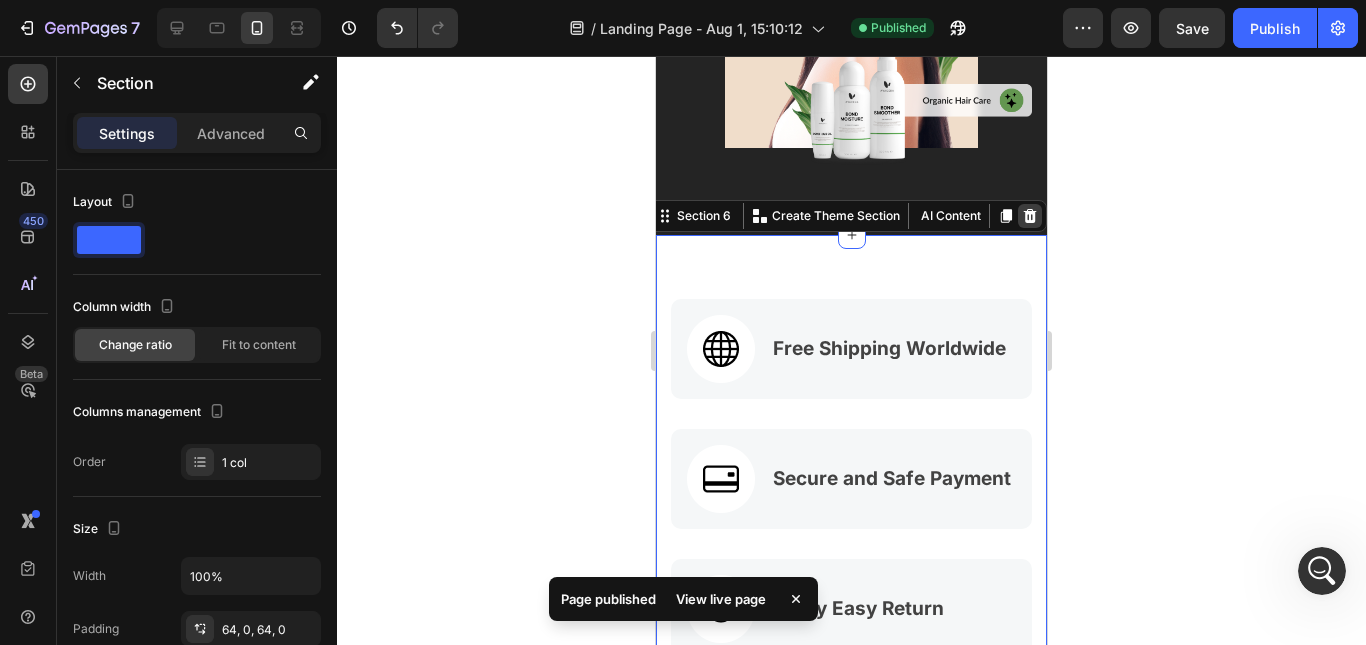 click 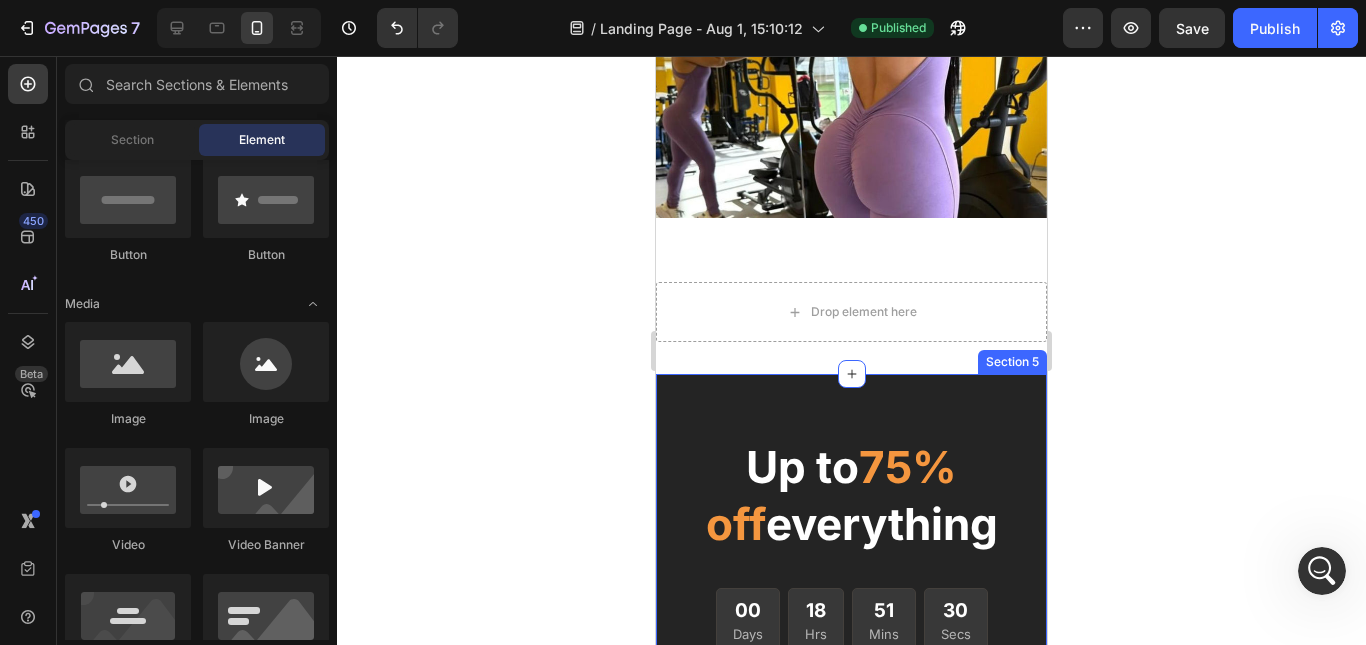 scroll, scrollTop: 0, scrollLeft: 0, axis: both 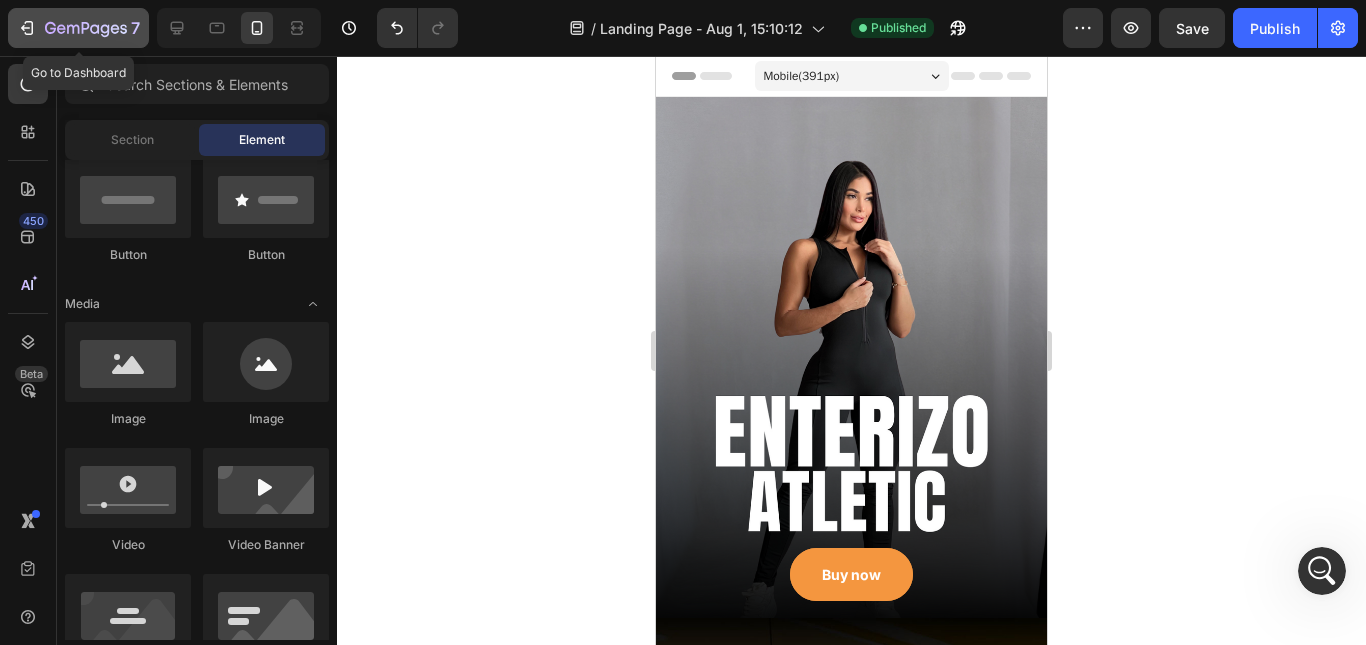 click 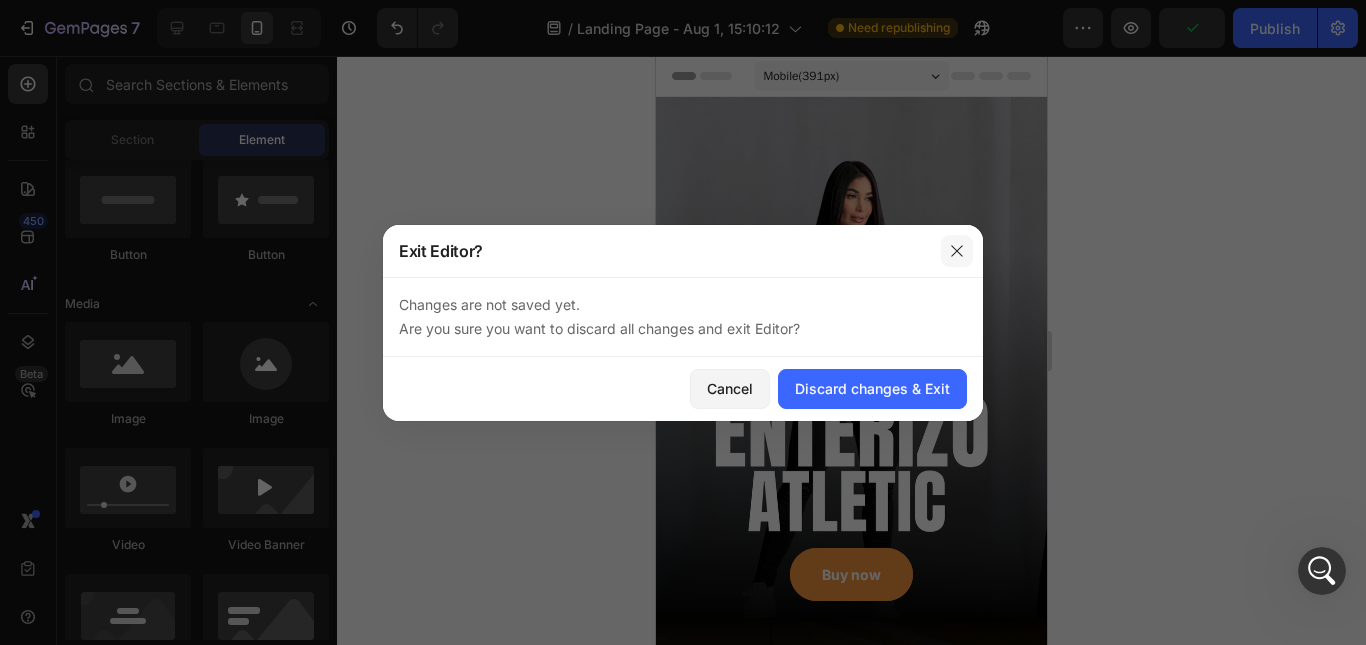 click 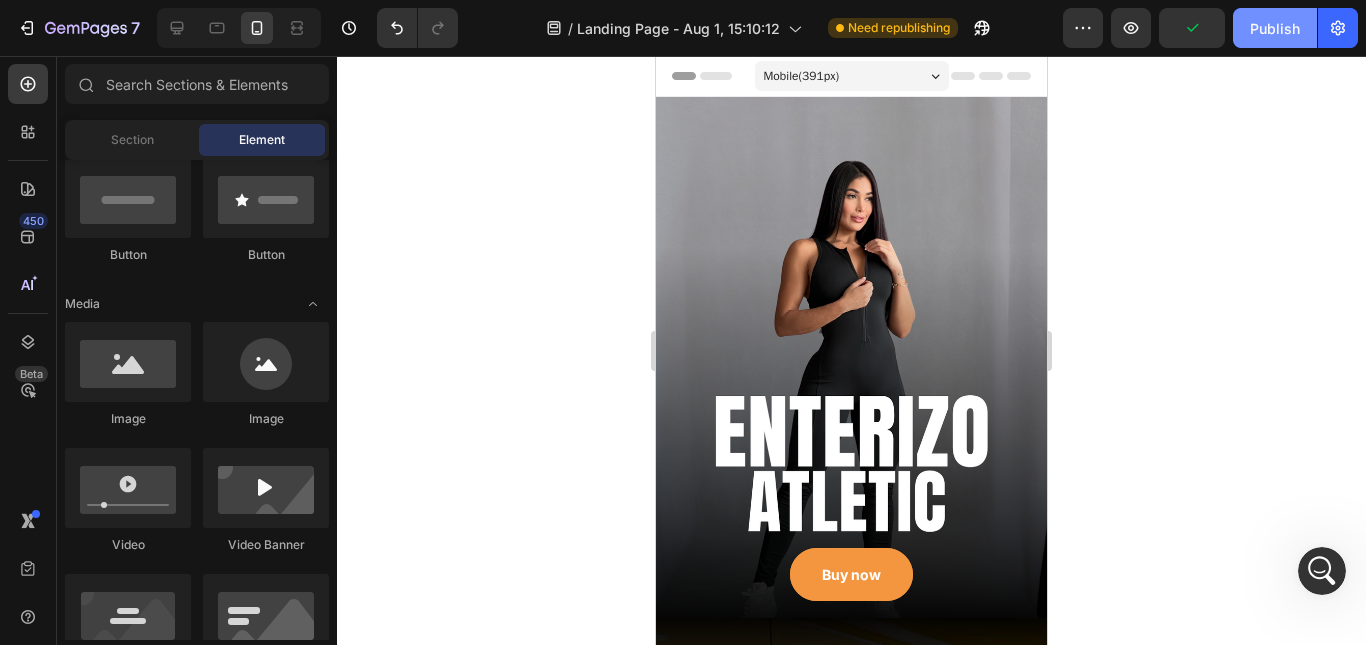 click on "Publish" 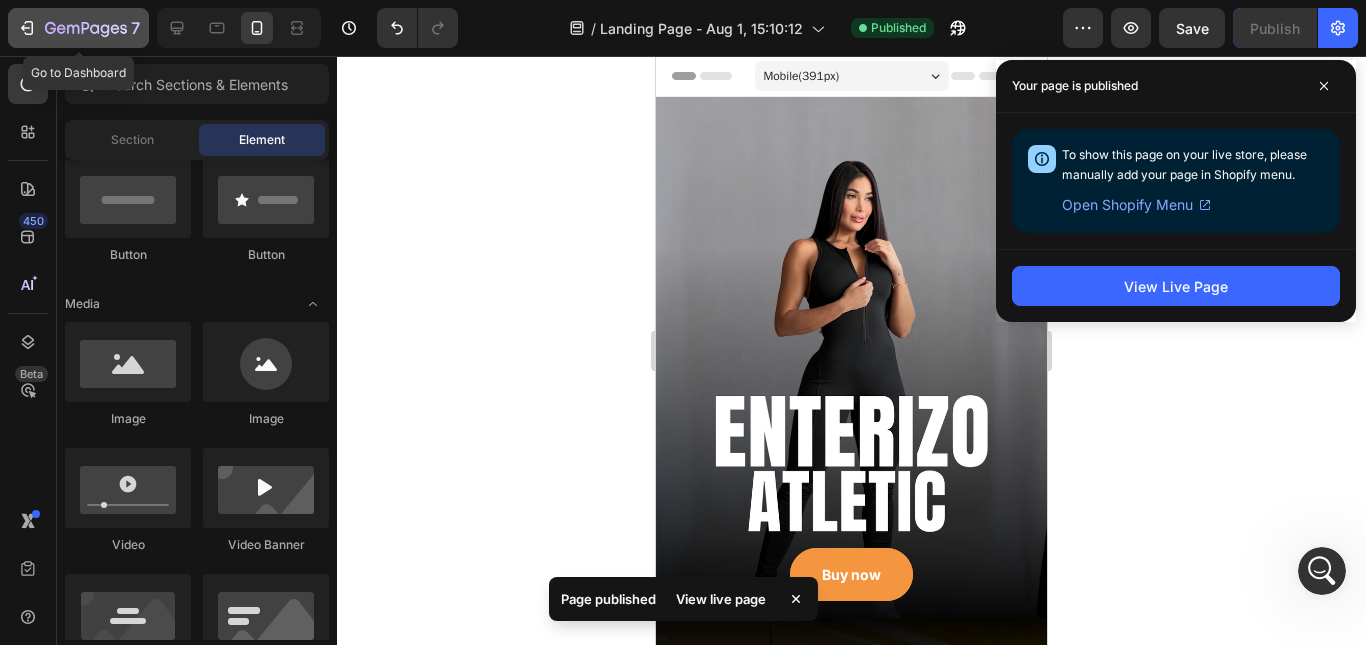 click 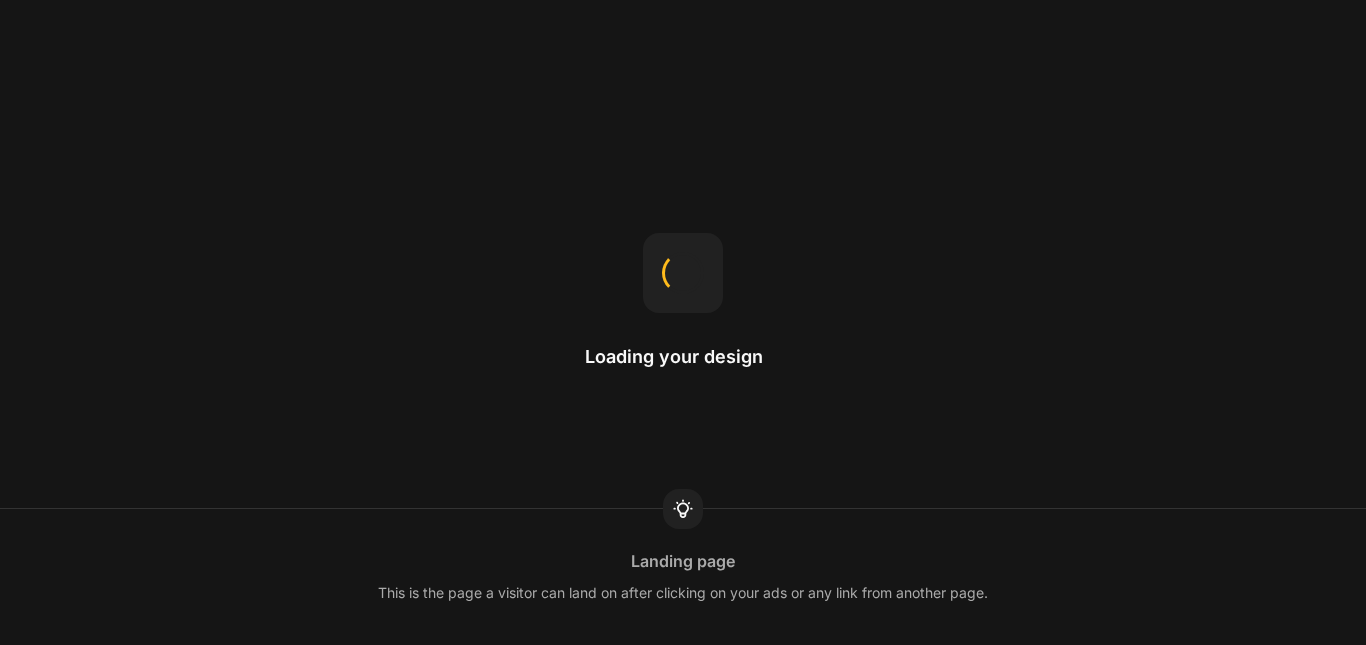 scroll, scrollTop: 0, scrollLeft: 0, axis: both 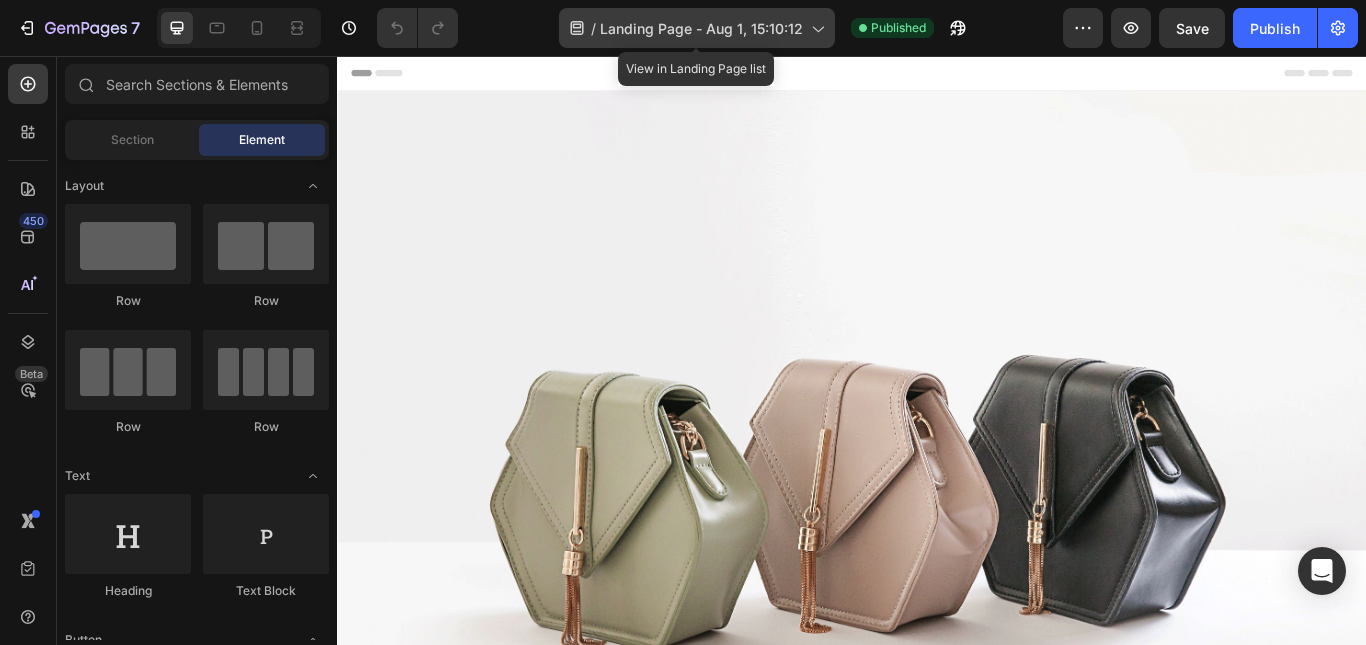 click on "Landing Page - Aug 1, 15:10:12" at bounding box center [701, 28] 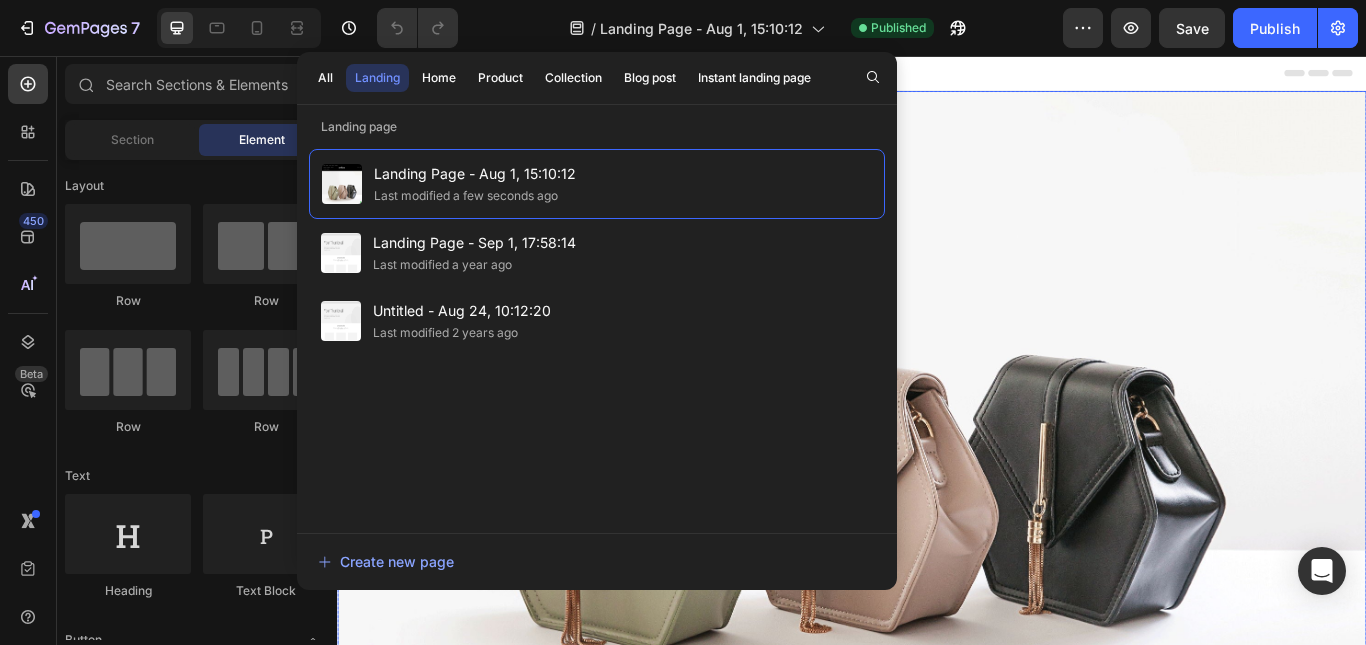 click at bounding box center (937, 547) 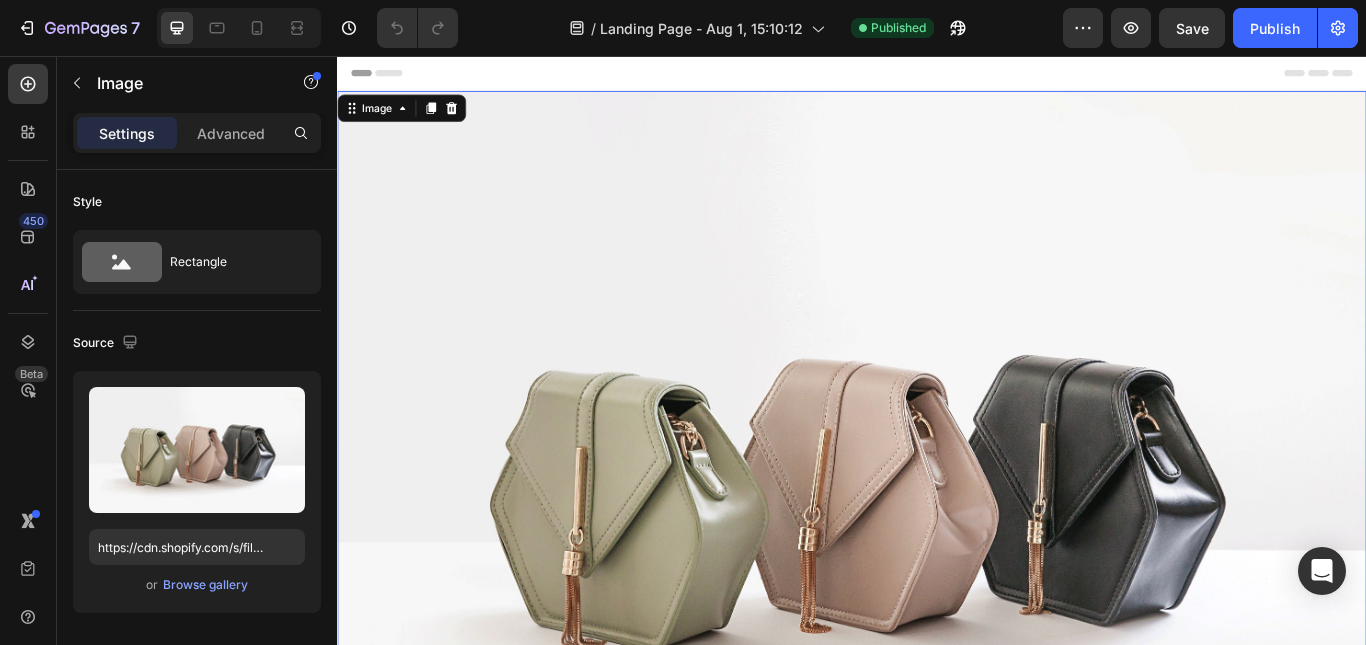 click at bounding box center [937, 547] 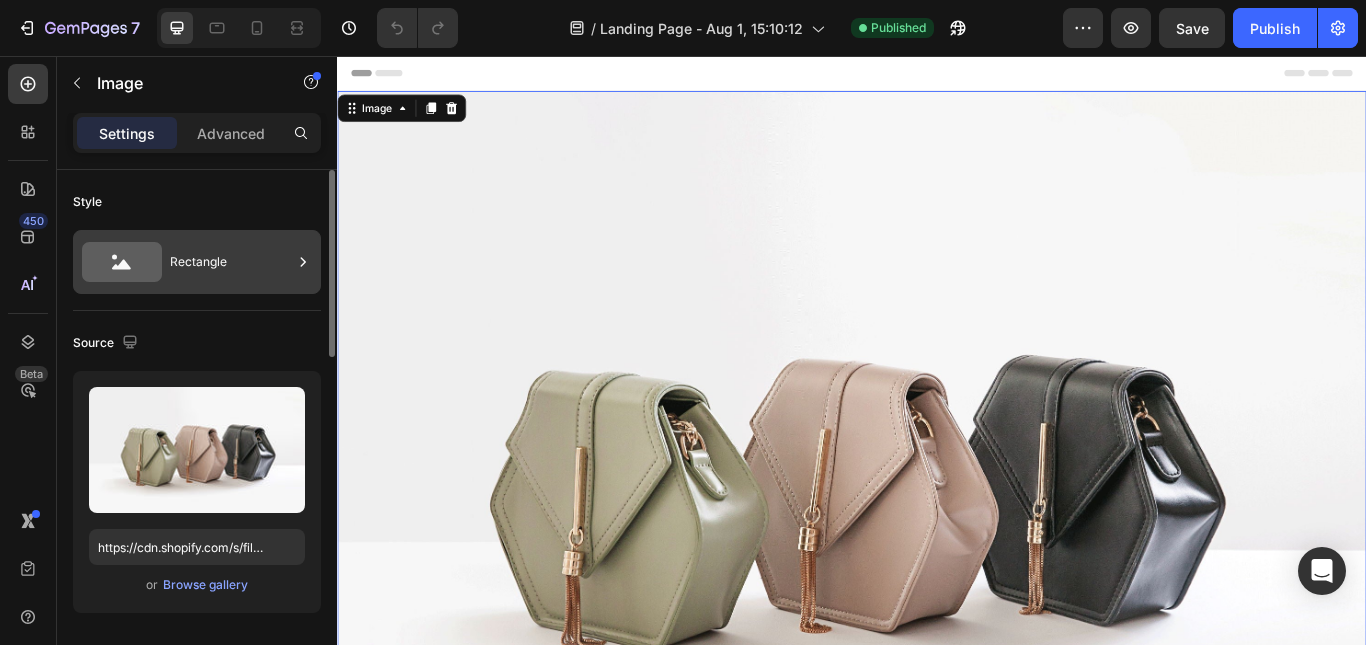 click 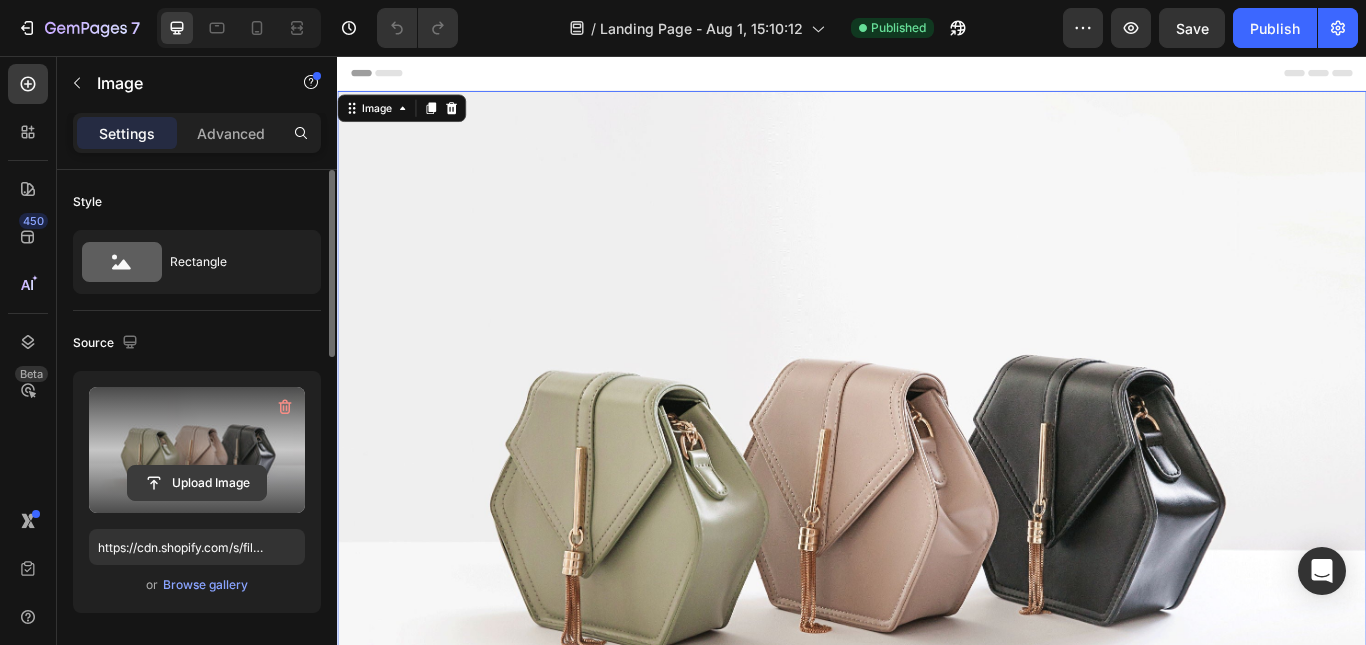 click 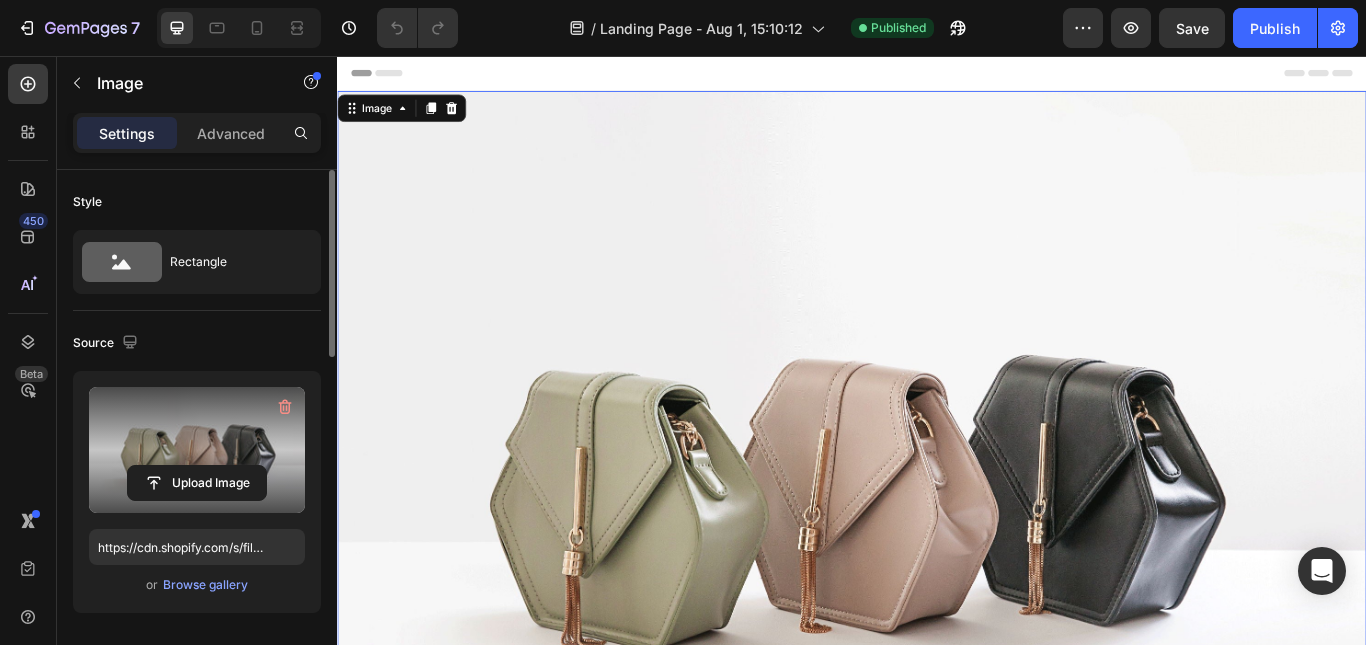 click at bounding box center [197, 450] 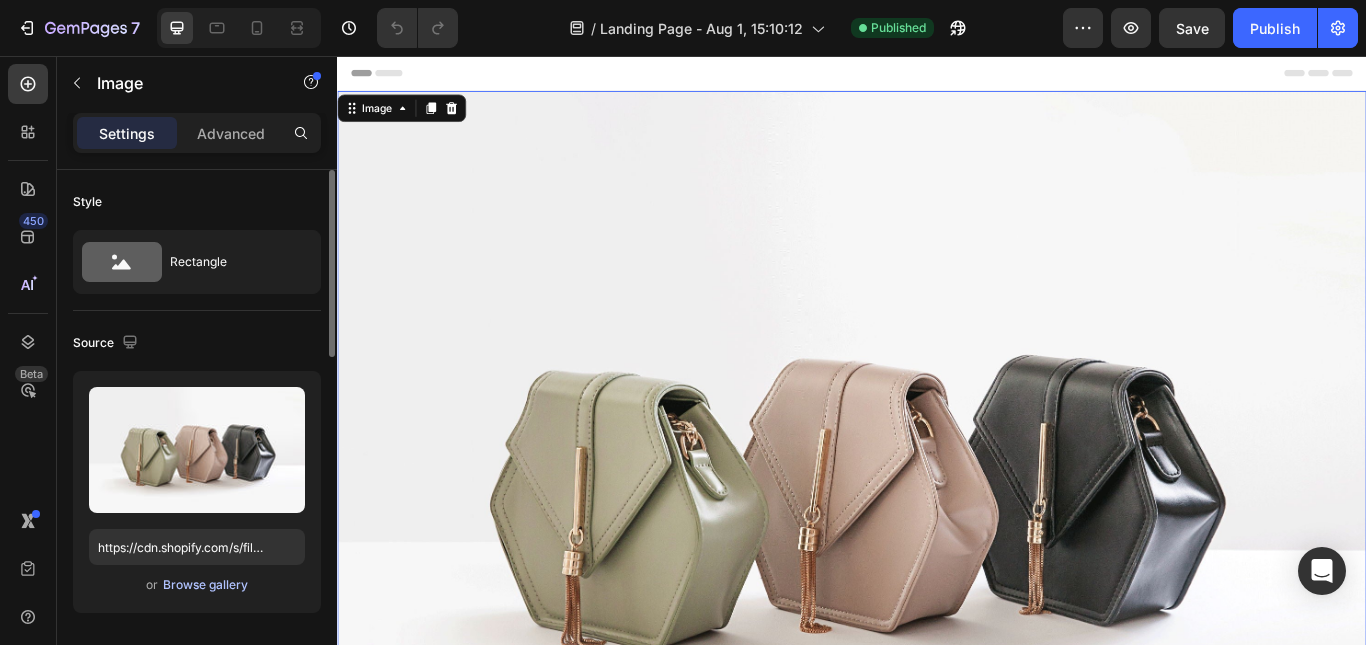 click on "Browse gallery" at bounding box center [205, 585] 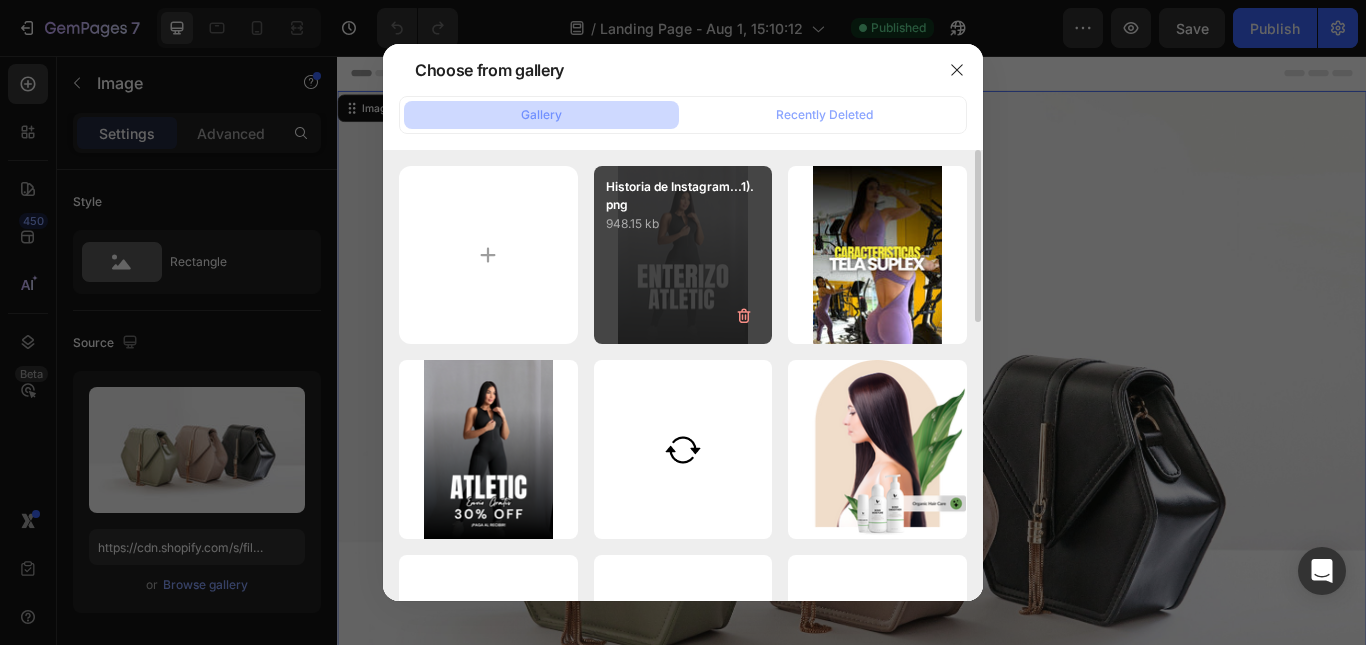 click on "Historia de Instagram...1).png 948.15 kb" at bounding box center [683, 255] 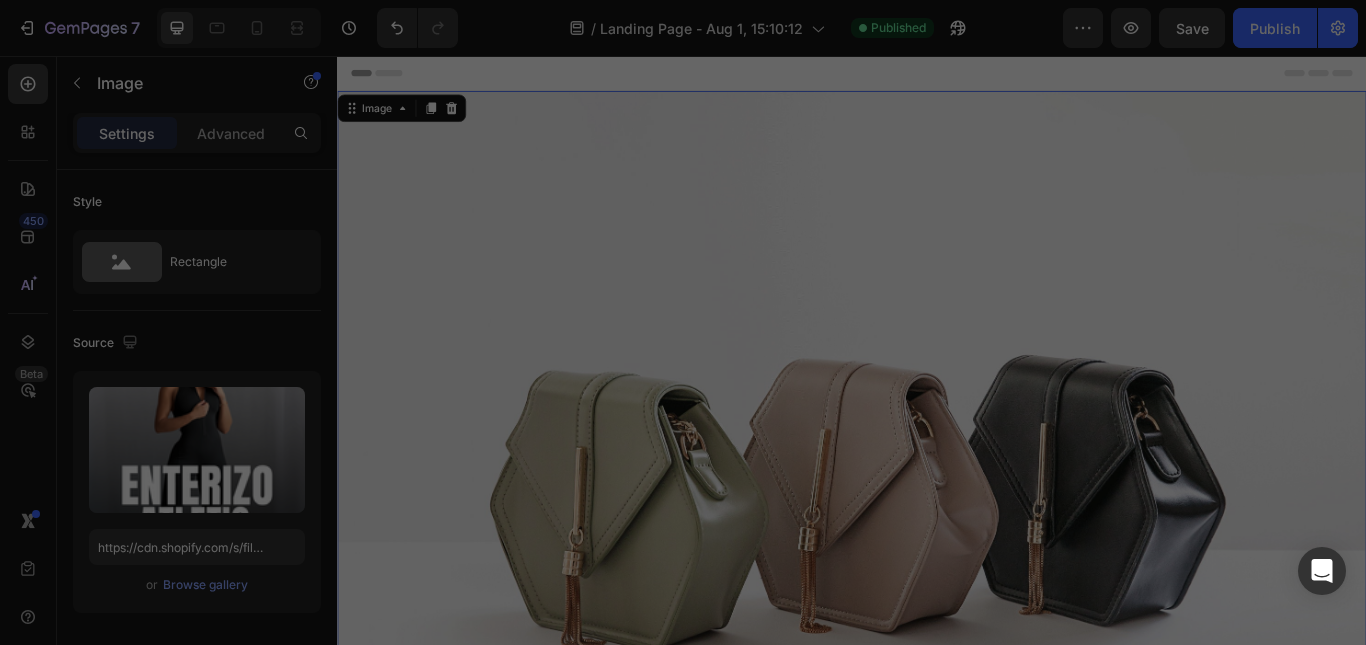 type on "https://cdn.shopify.com/s/files/[PATH]/gempages_[ID].png" 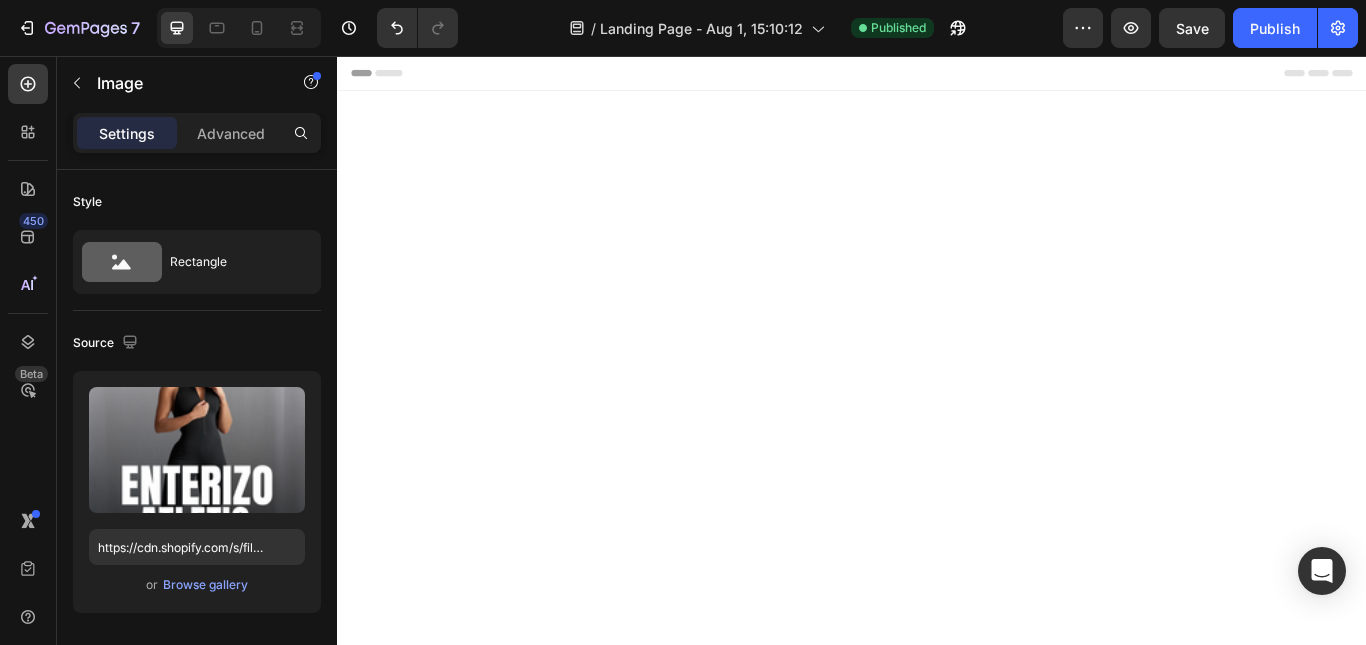 click at bounding box center (937, 2167) 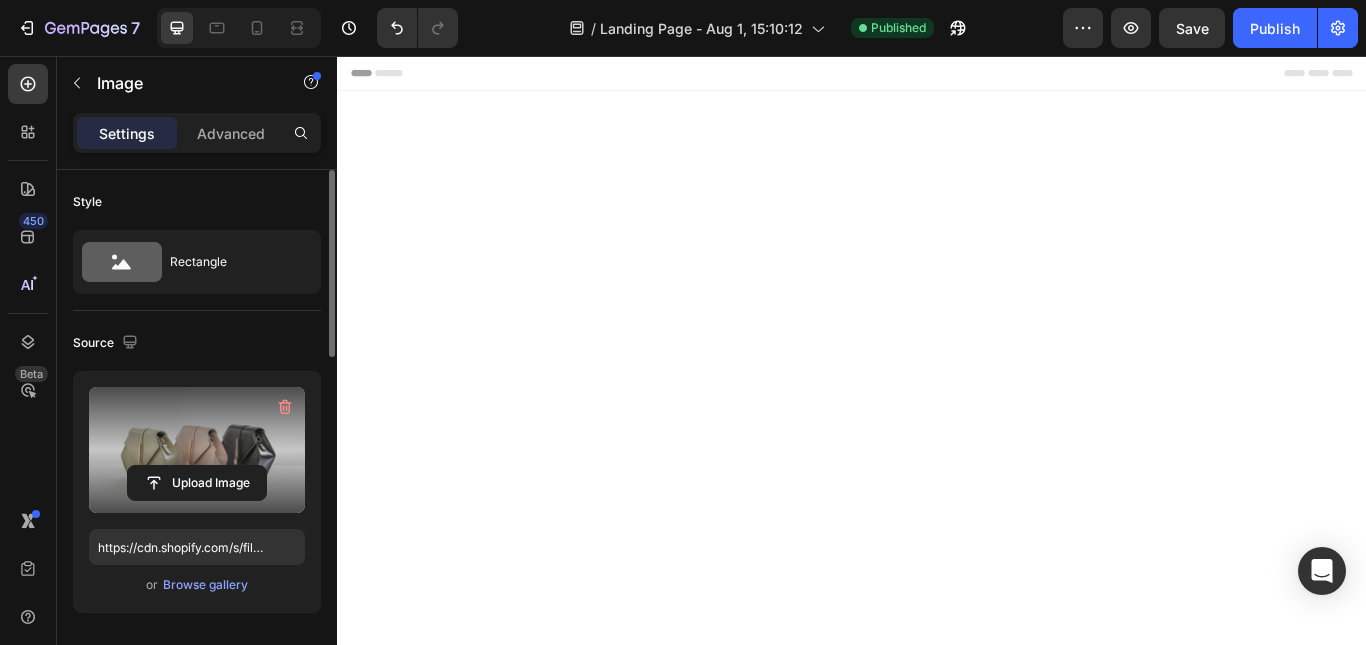click at bounding box center [197, 450] 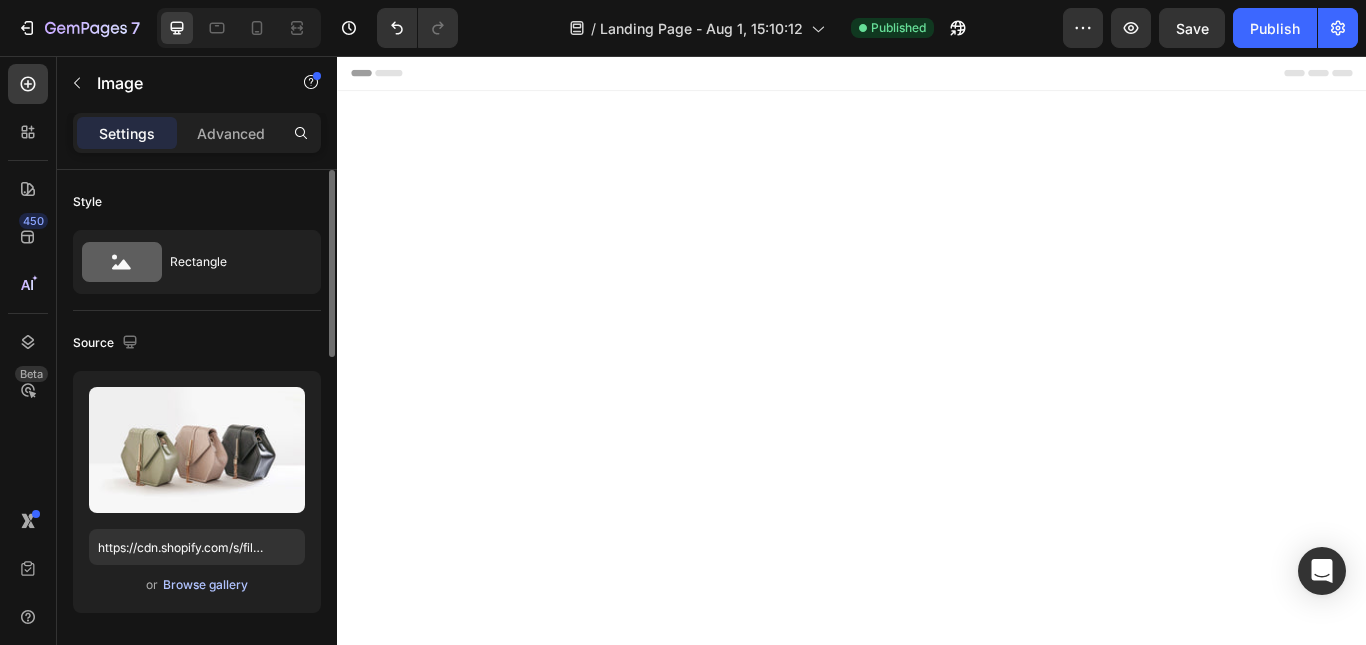 click on "or  Browse gallery" at bounding box center [197, 585] 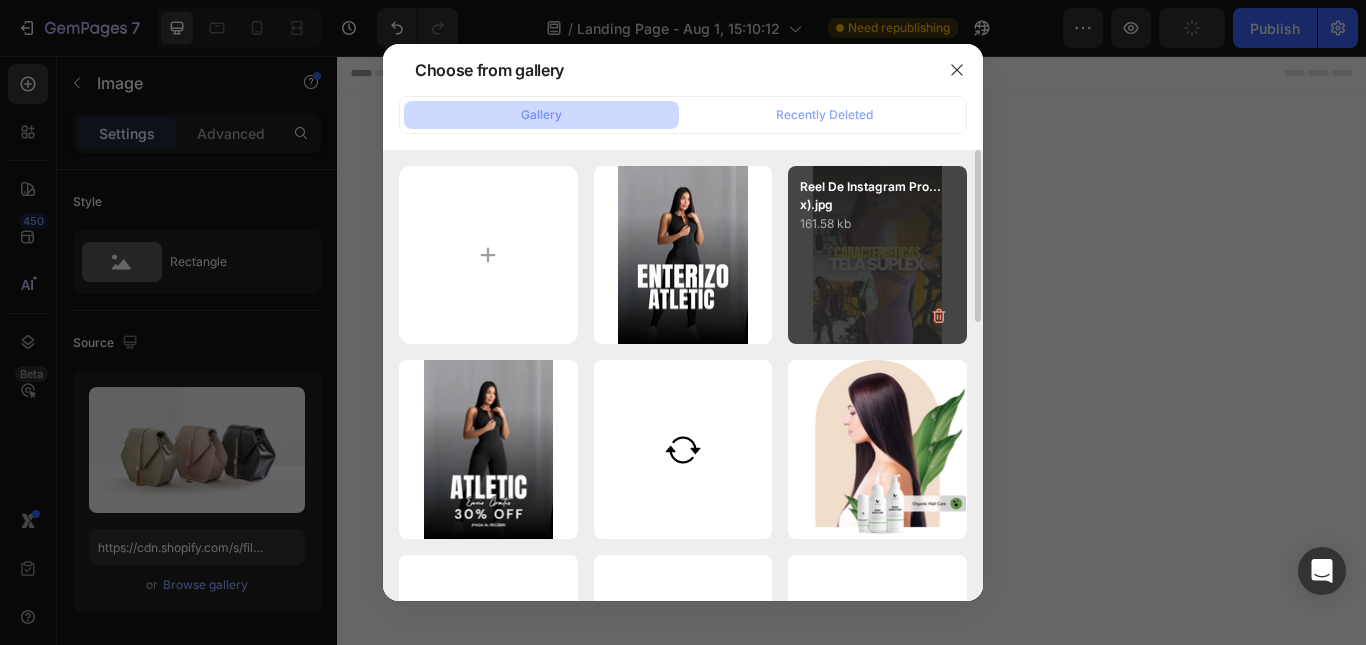 click on "Reel De Instagram Pro...x).jpg 161.58 kb" at bounding box center (877, 255) 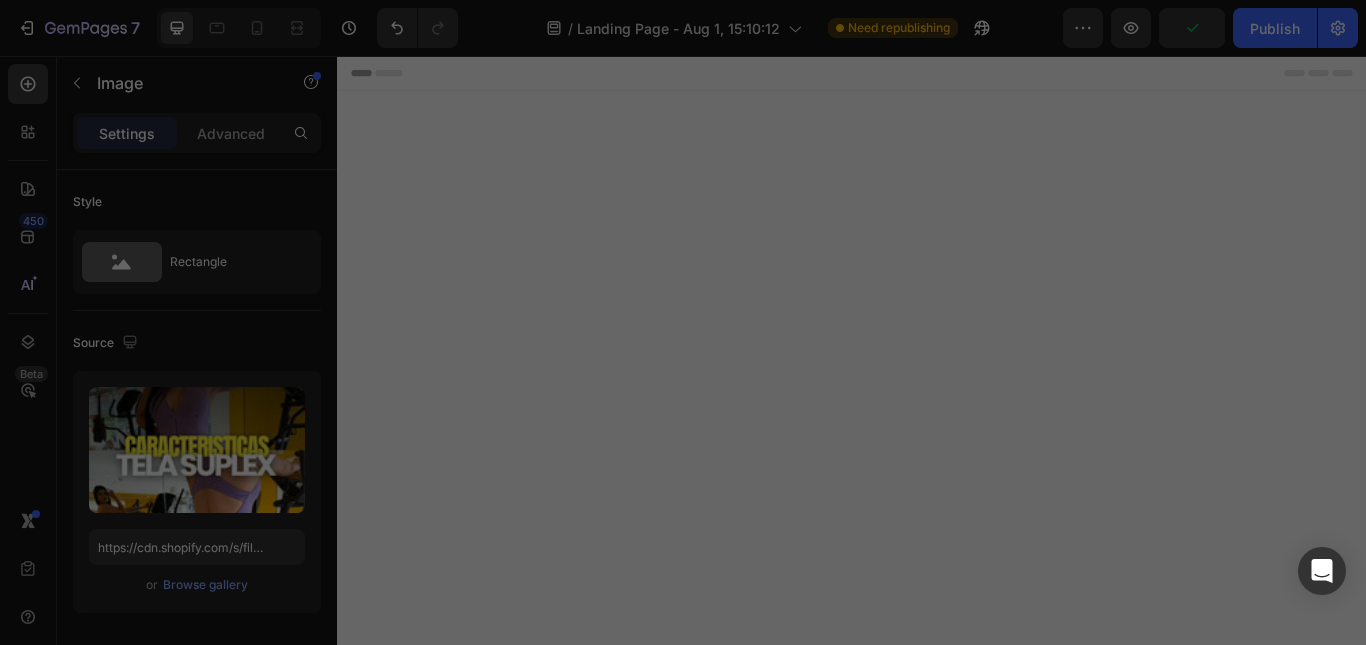 type on "https://cdn.shopify.com/s/files/[PATH]/gempages_[ID].jpg" 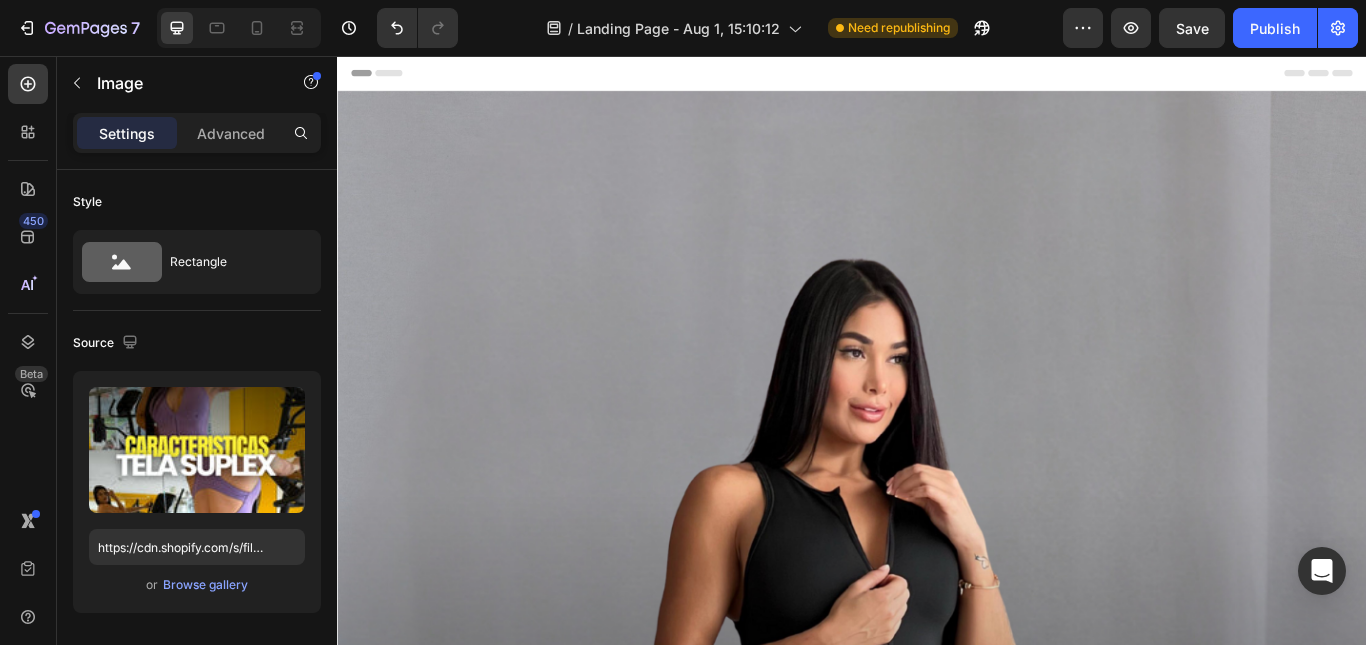 click on "Buy now Button" at bounding box center [937, 1696] 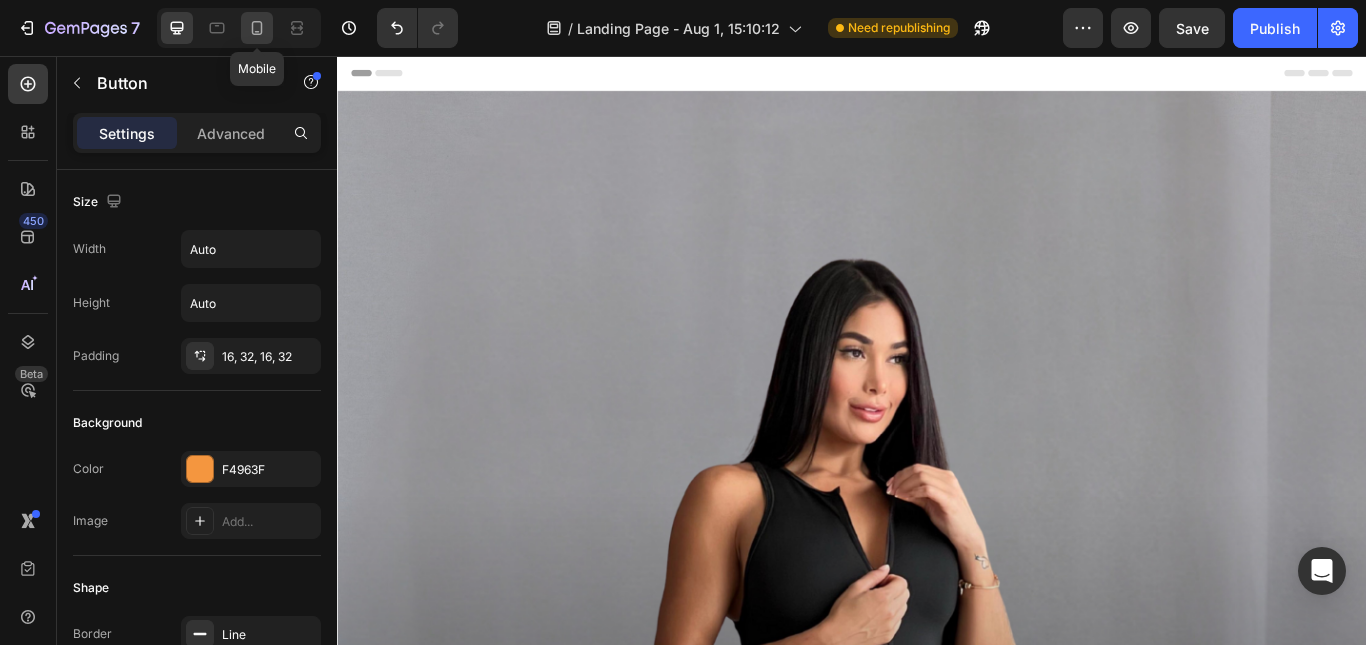 click 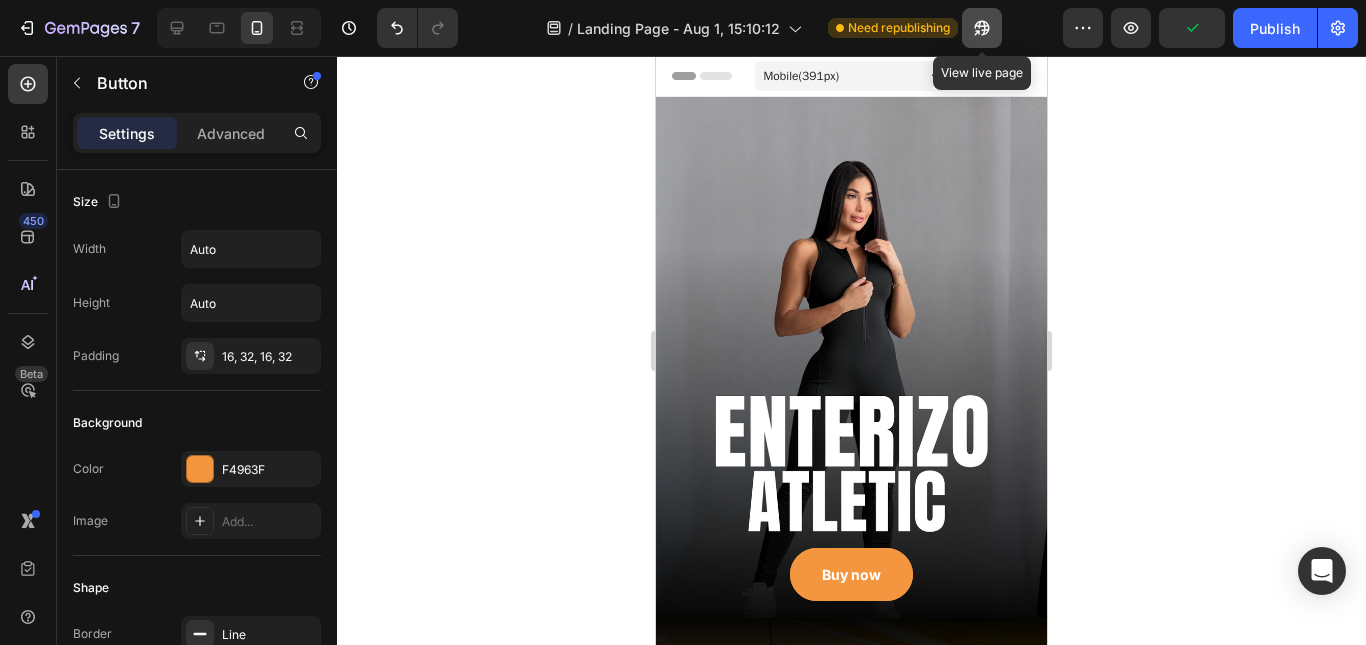 click 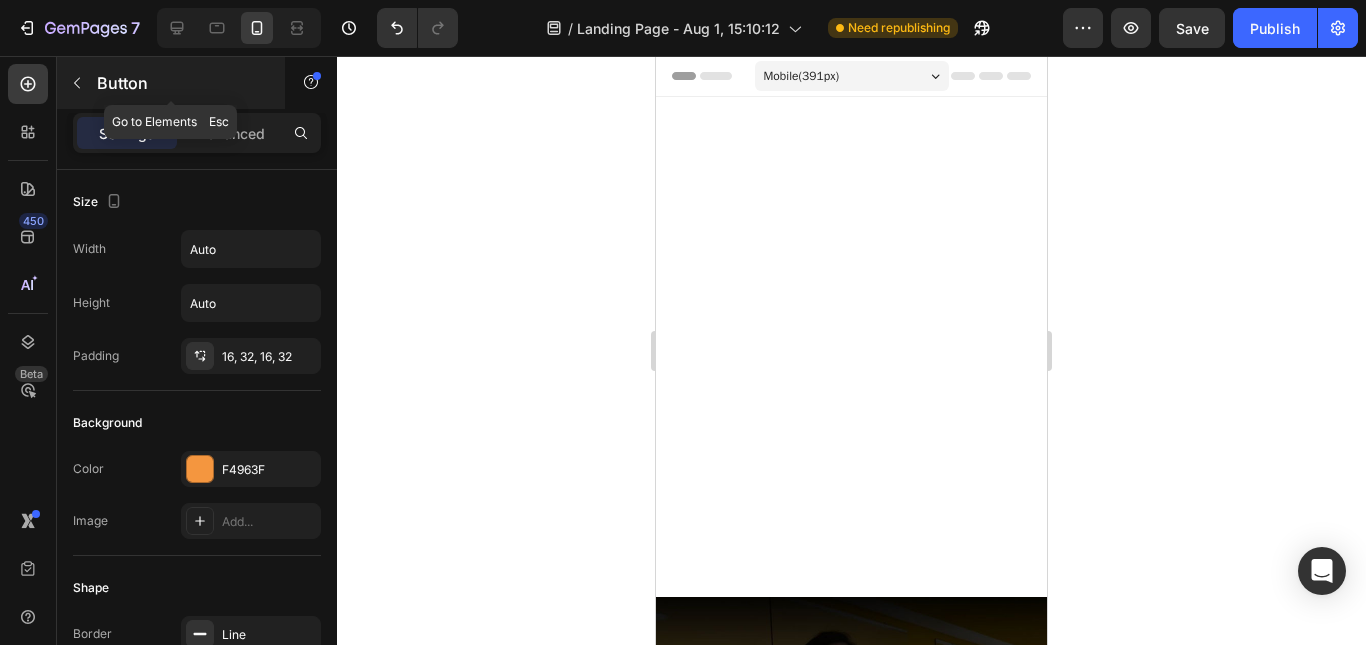 click at bounding box center [77, 83] 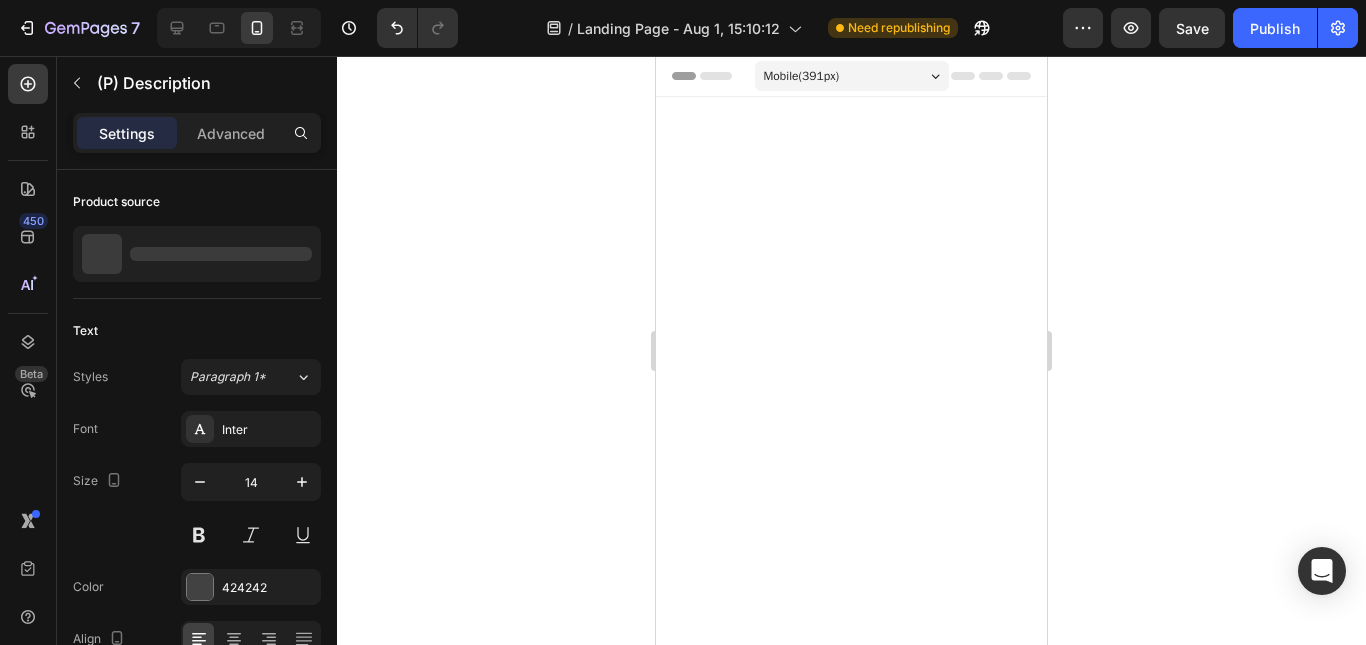 click on "EFECTO FAJA MOLDEADORA" at bounding box center (790, 3898) 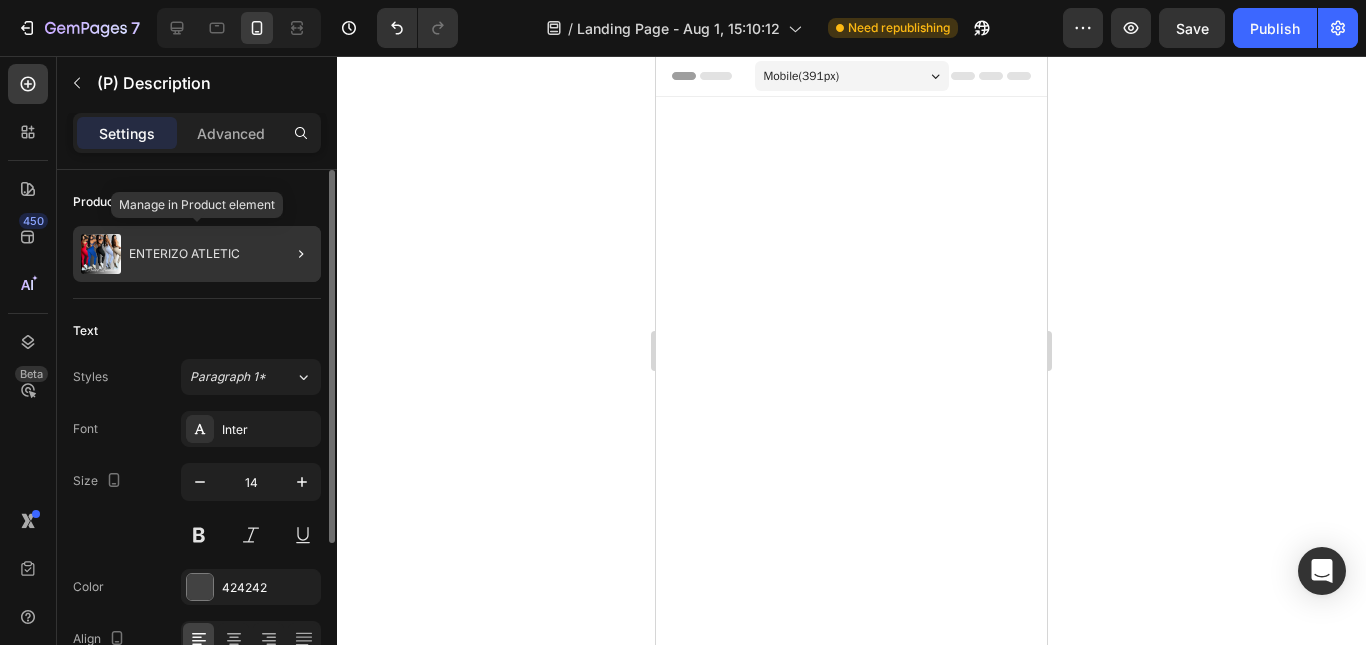 click on "ENTERIZO ATLETIC" at bounding box center [184, 254] 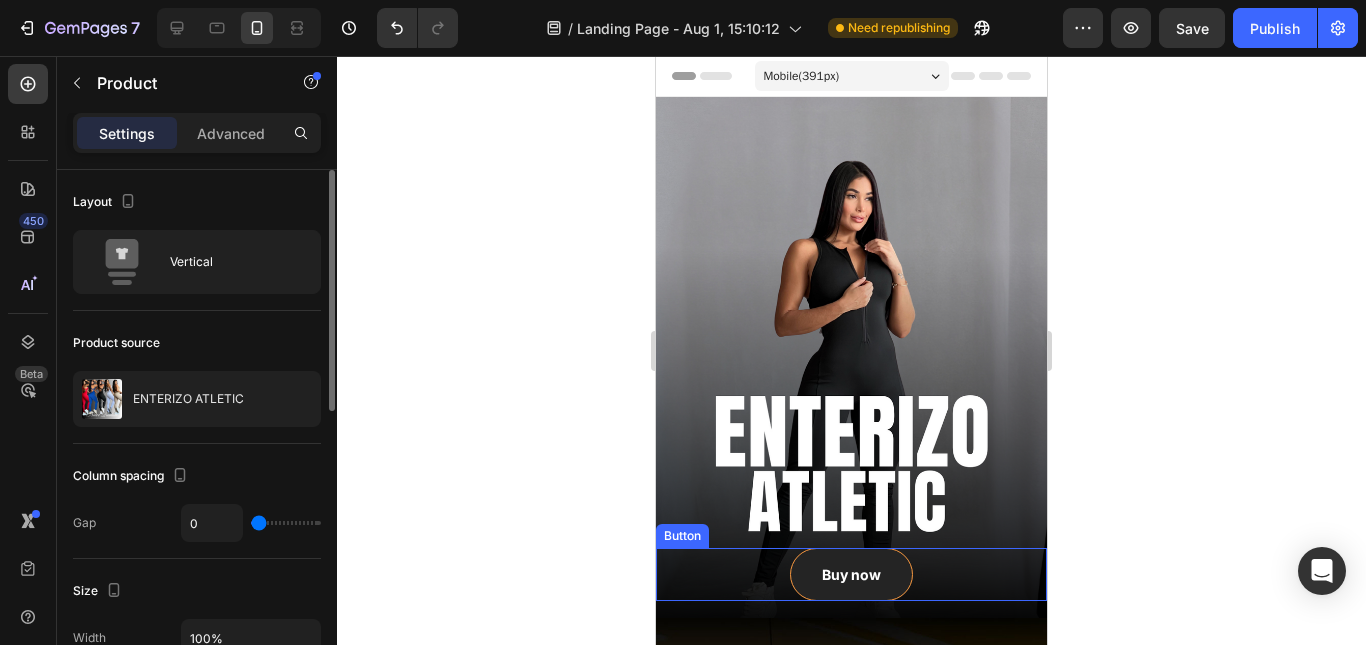 click on "Buy now" at bounding box center (851, 574) 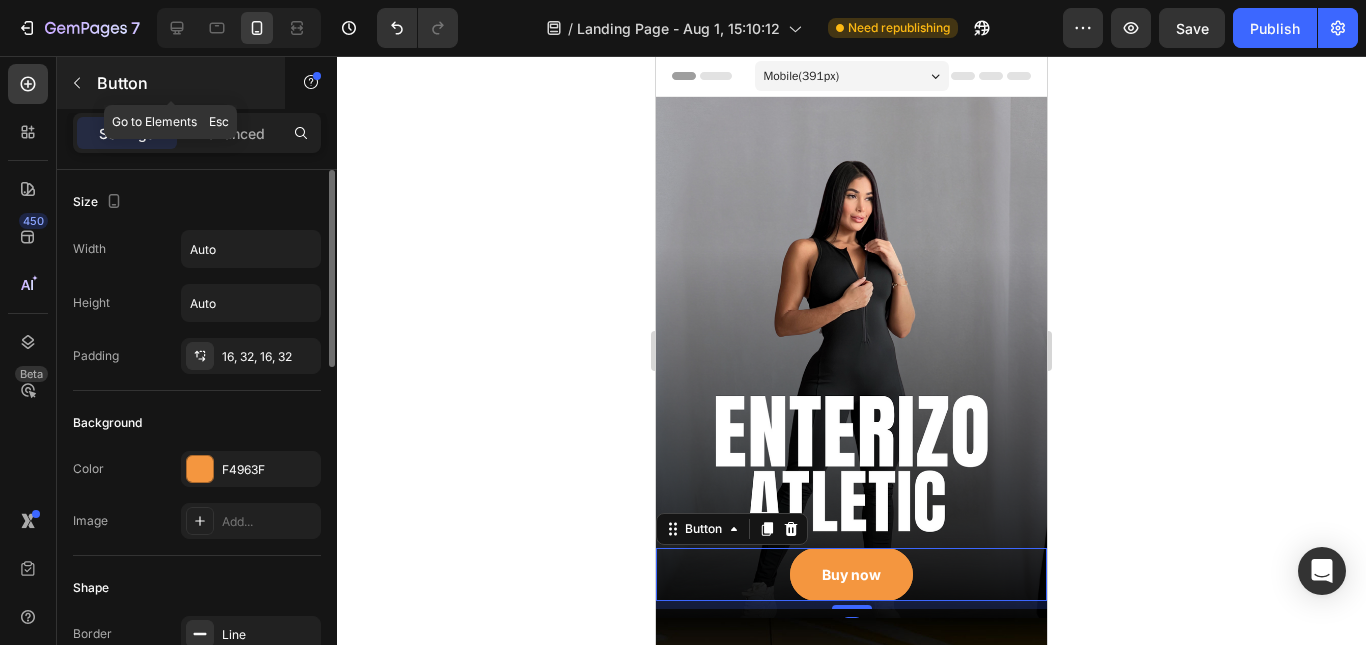 click 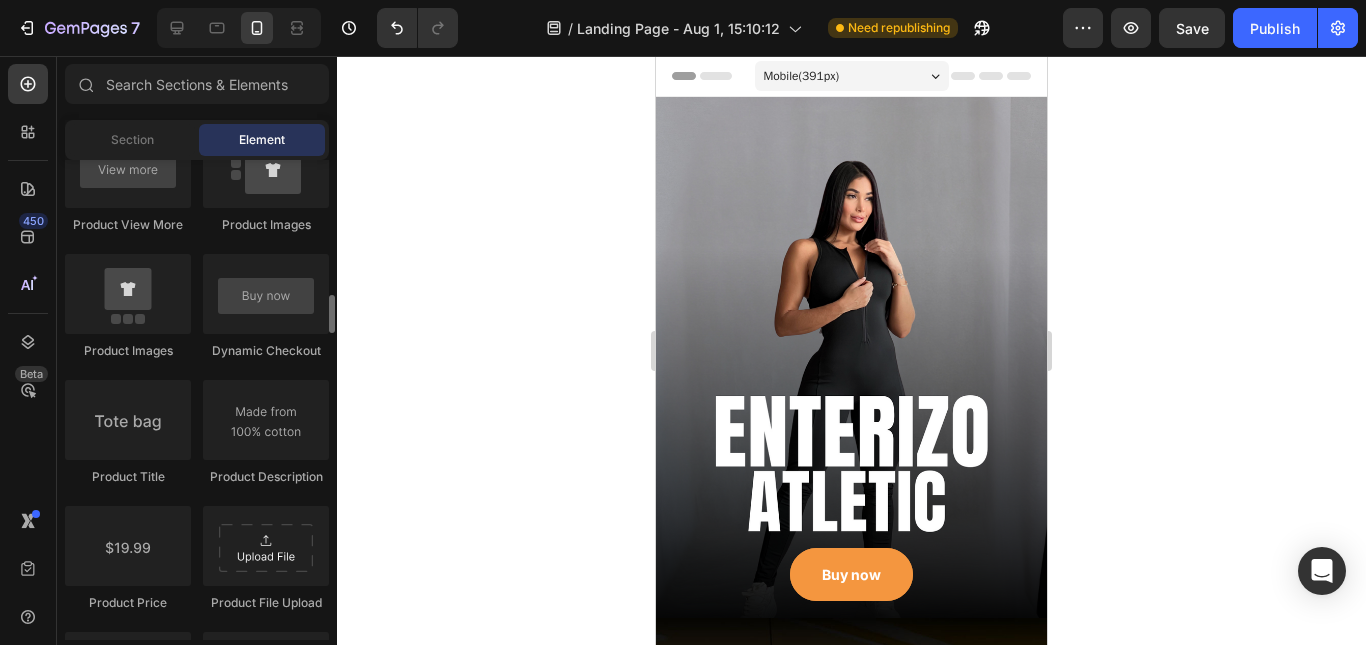scroll, scrollTop: 2900, scrollLeft: 0, axis: vertical 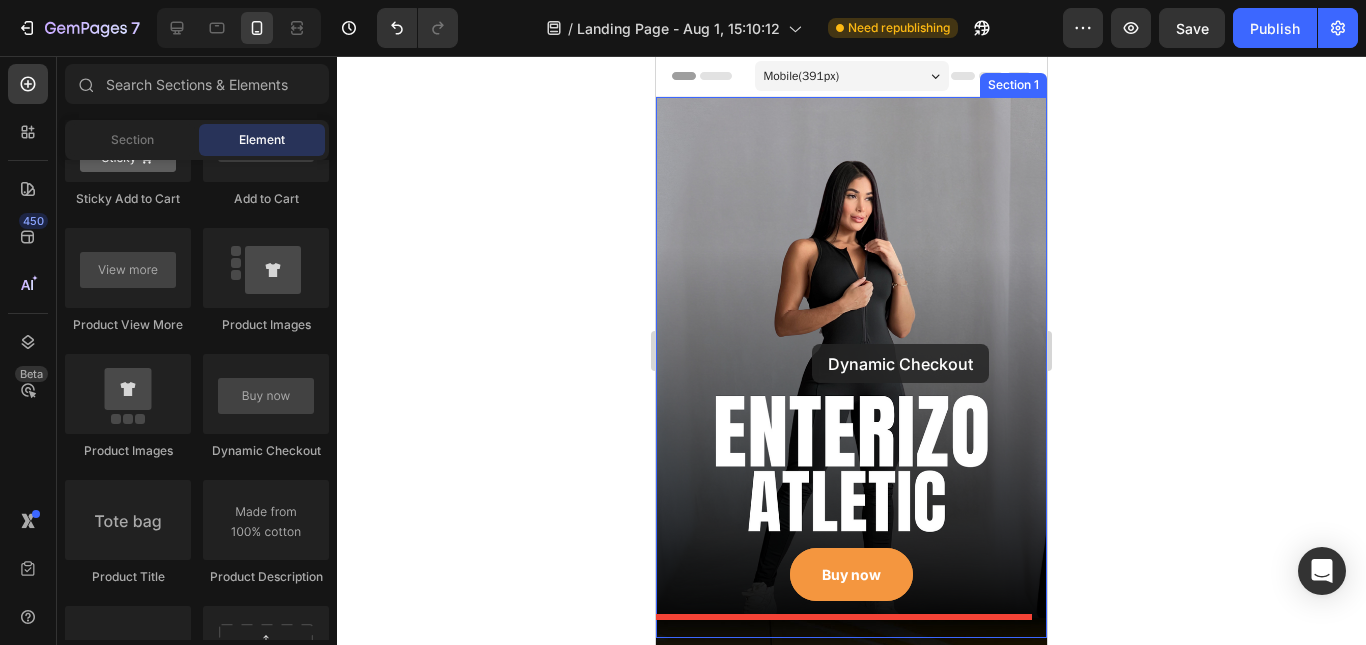 drag, startPoint x: 919, startPoint y: 443, endPoint x: 812, endPoint y: 344, distance: 145.7738 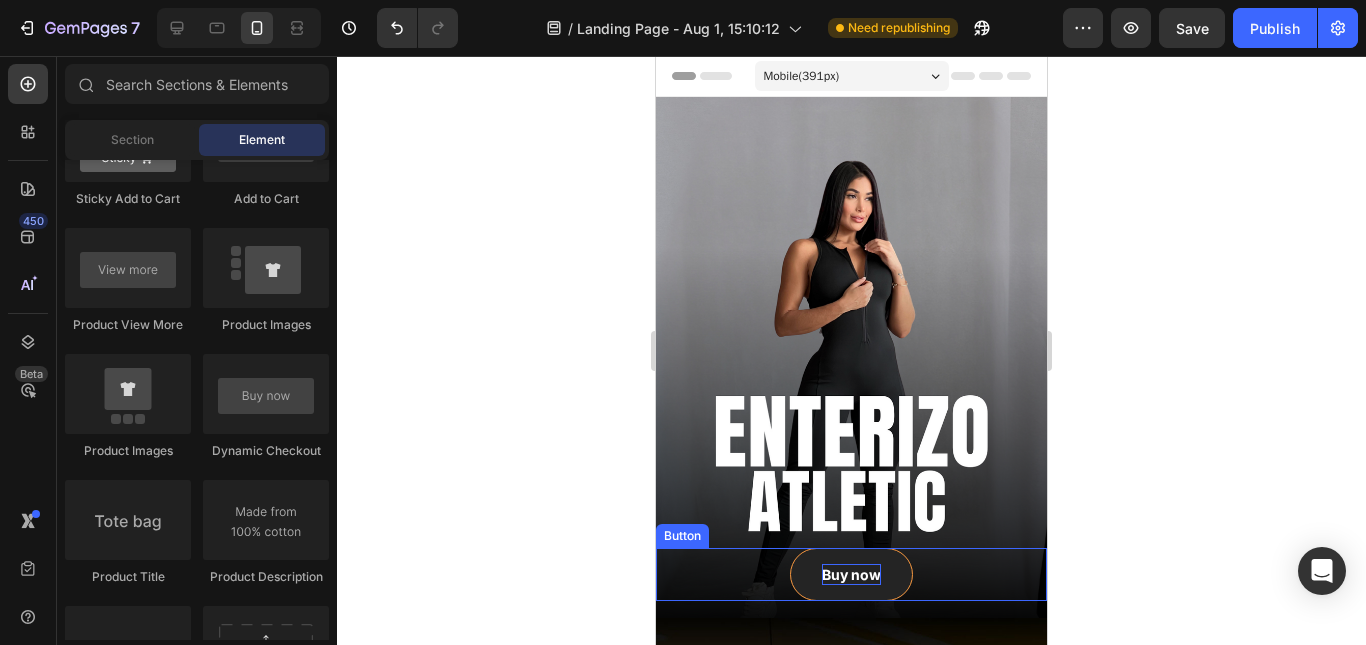 click on "Buy now" at bounding box center (851, 574) 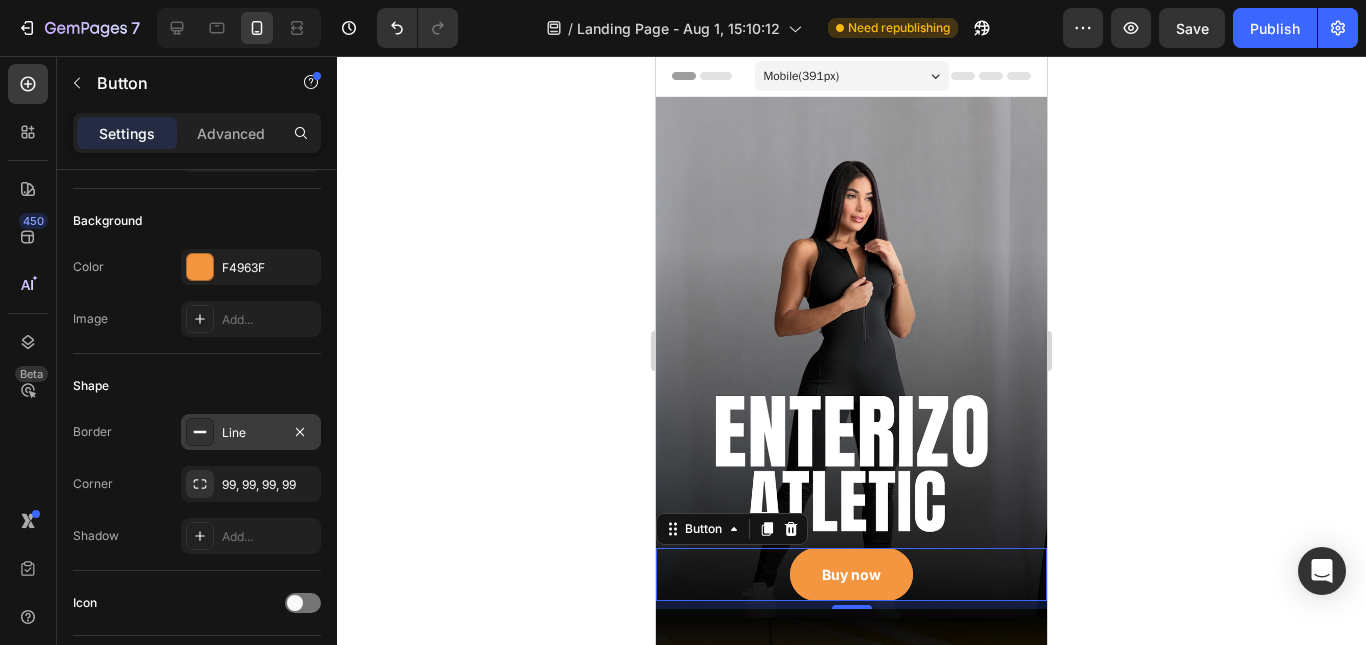 scroll, scrollTop: 0, scrollLeft: 0, axis: both 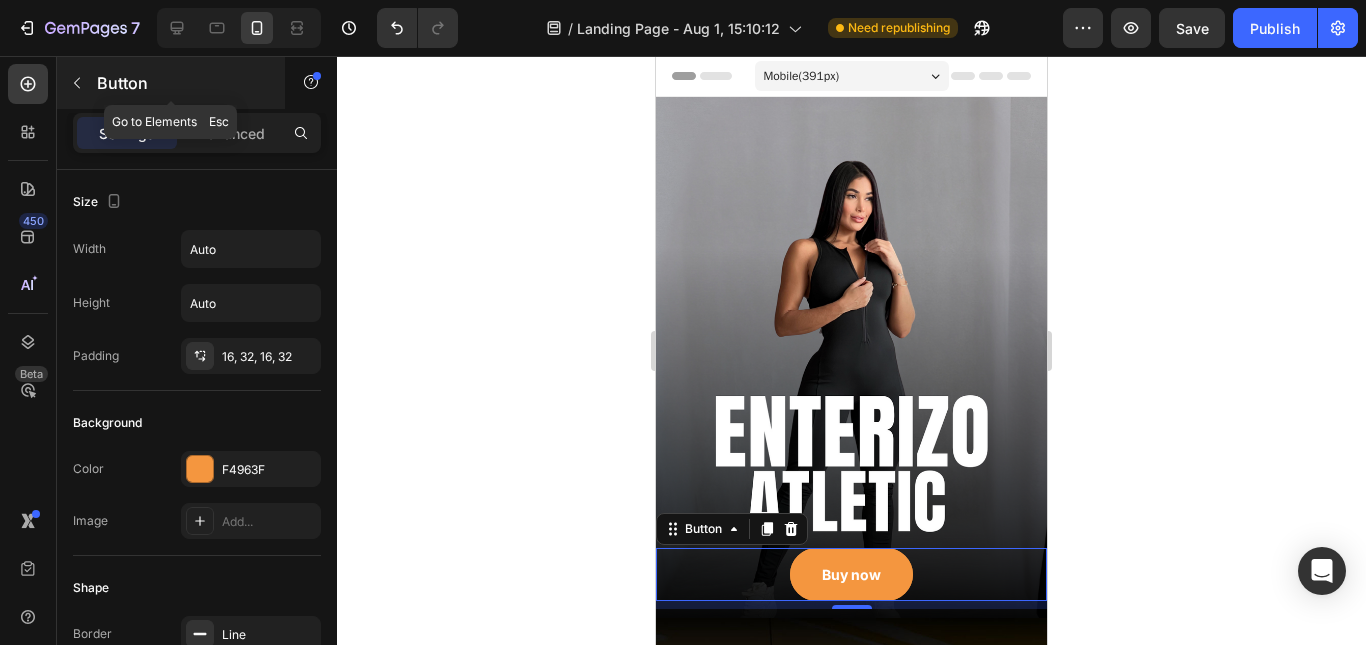 click at bounding box center (77, 83) 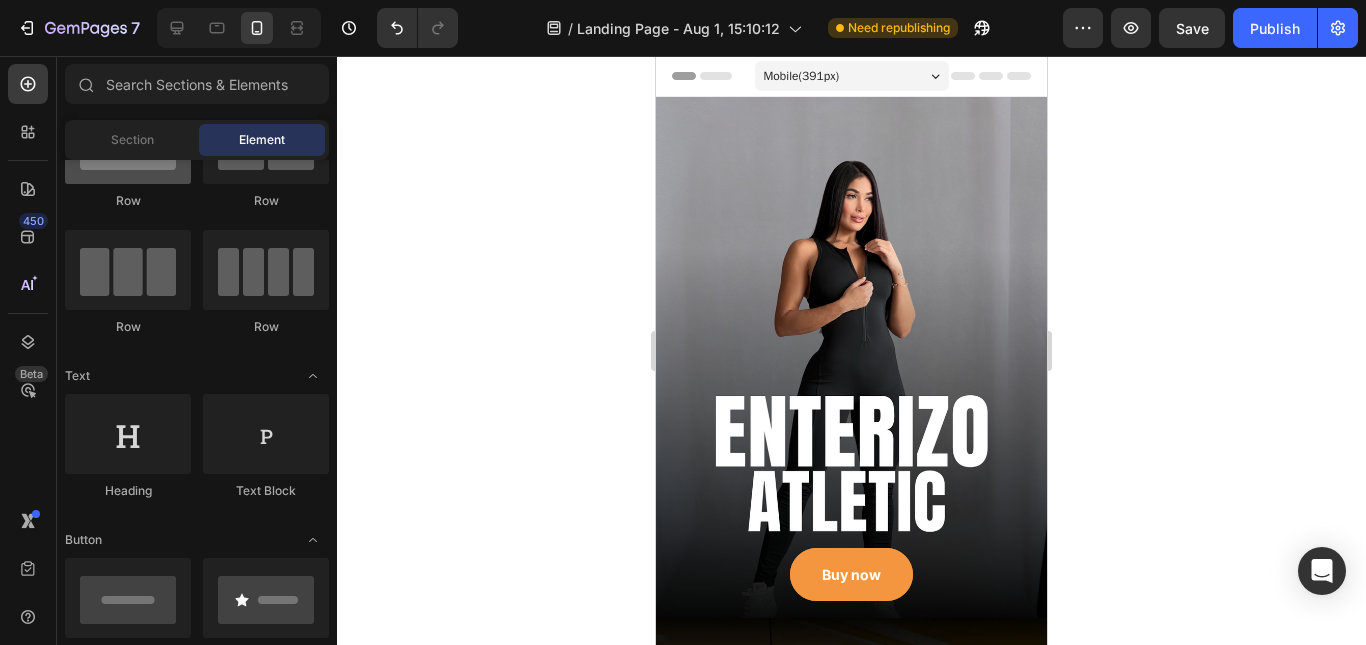 scroll, scrollTop: 0, scrollLeft: 0, axis: both 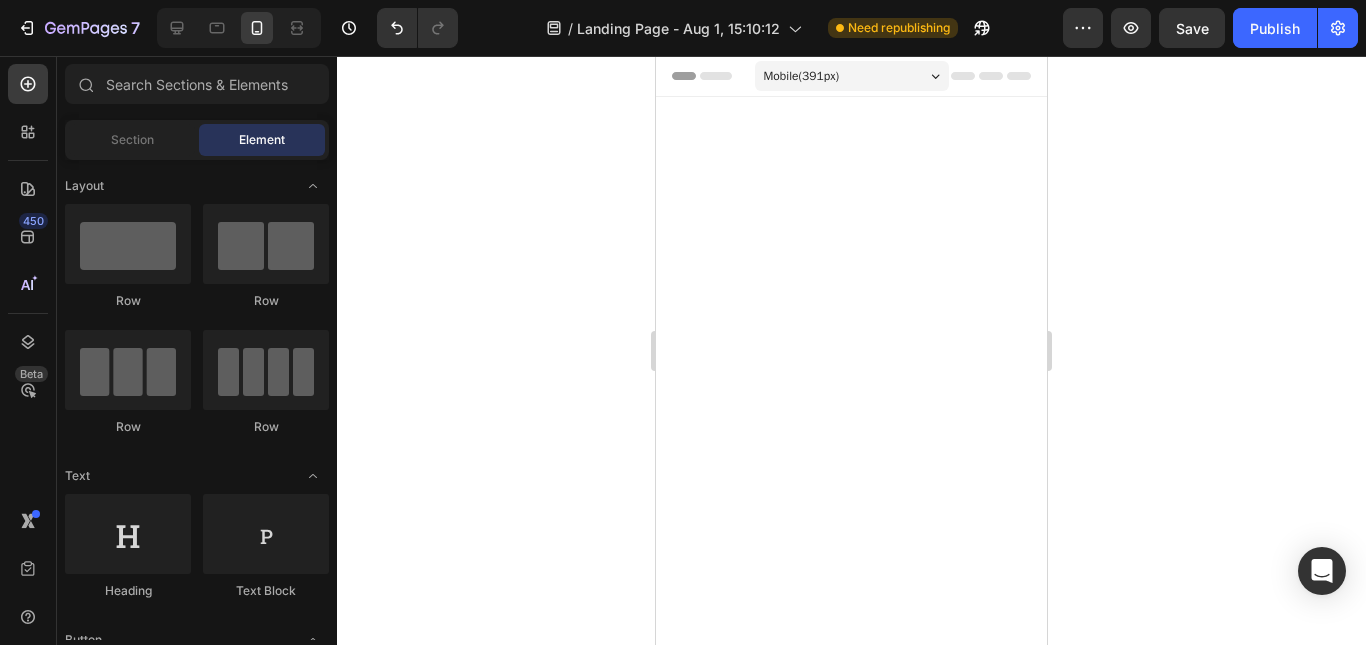 click at bounding box center [851, 2691] 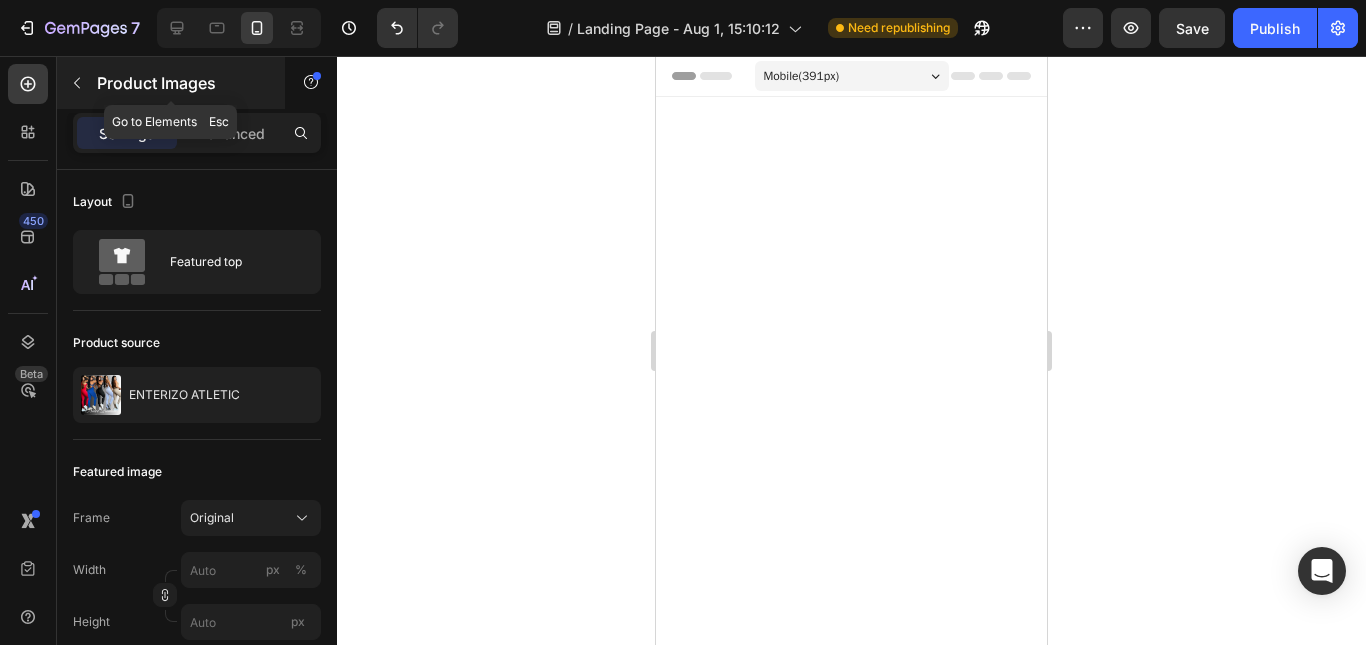 click 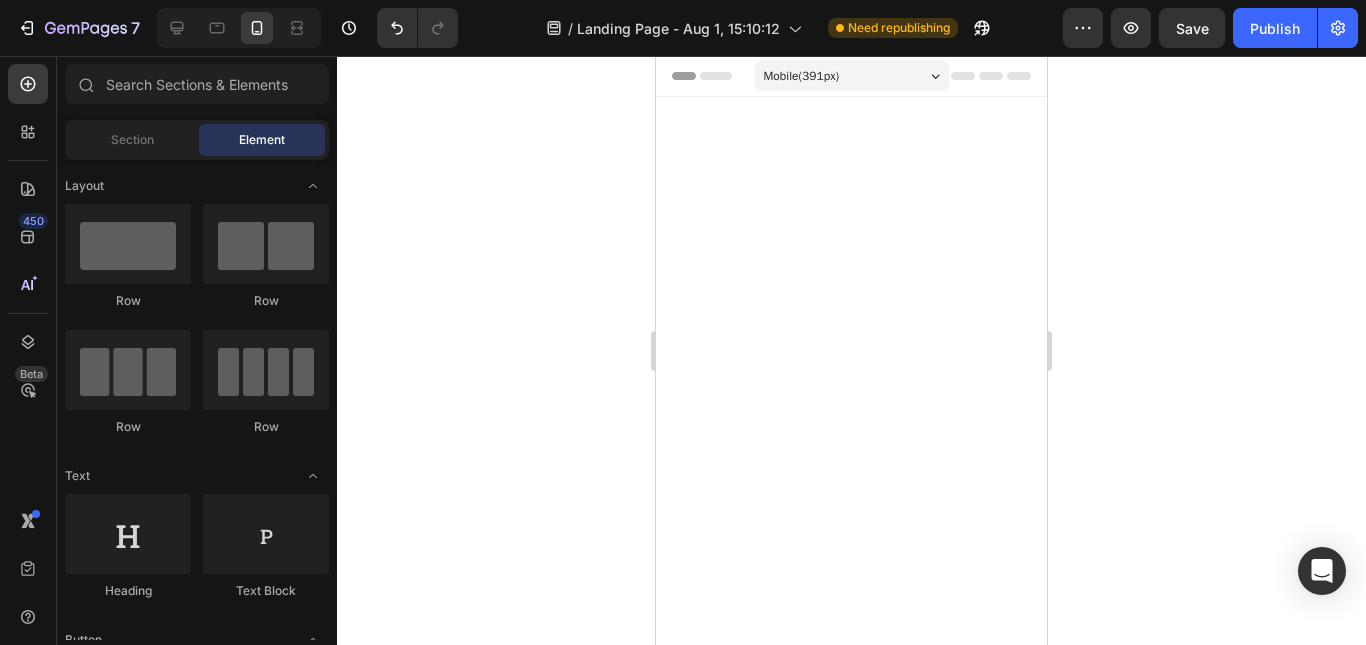 click at bounding box center (851, 2691) 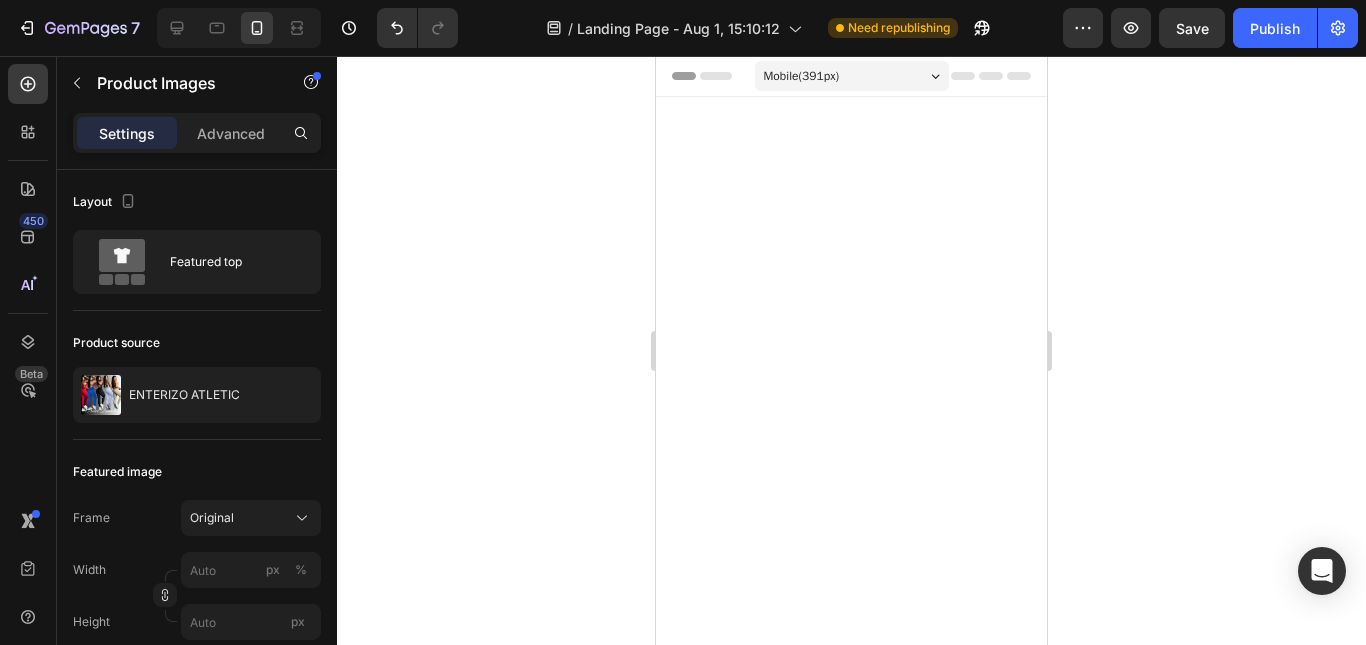 click on "Product Images" at bounding box center [744, 2486] 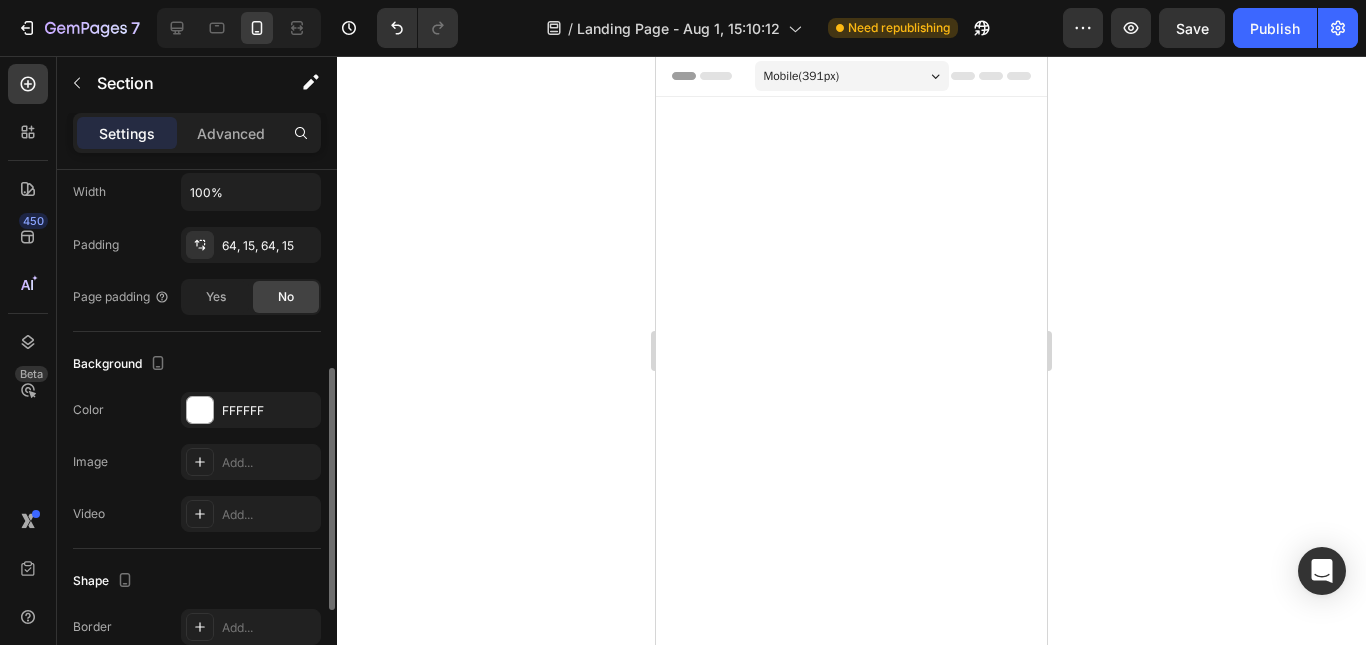 scroll, scrollTop: 636, scrollLeft: 0, axis: vertical 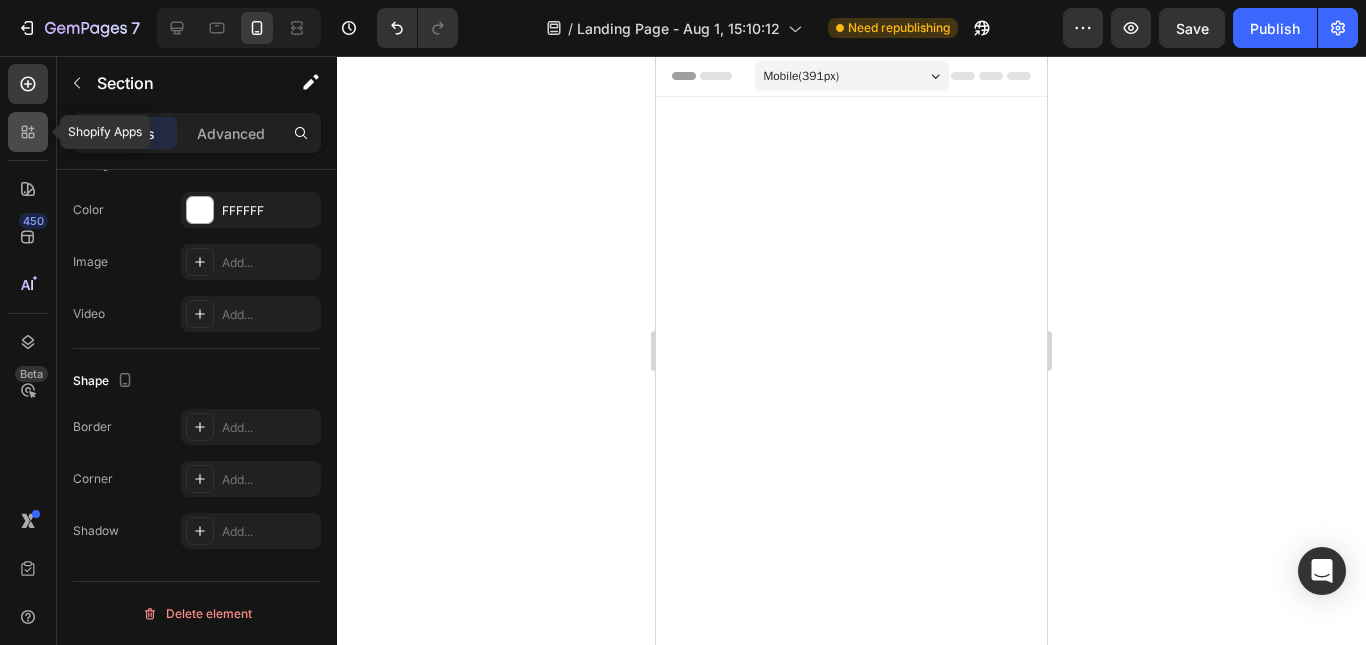 click 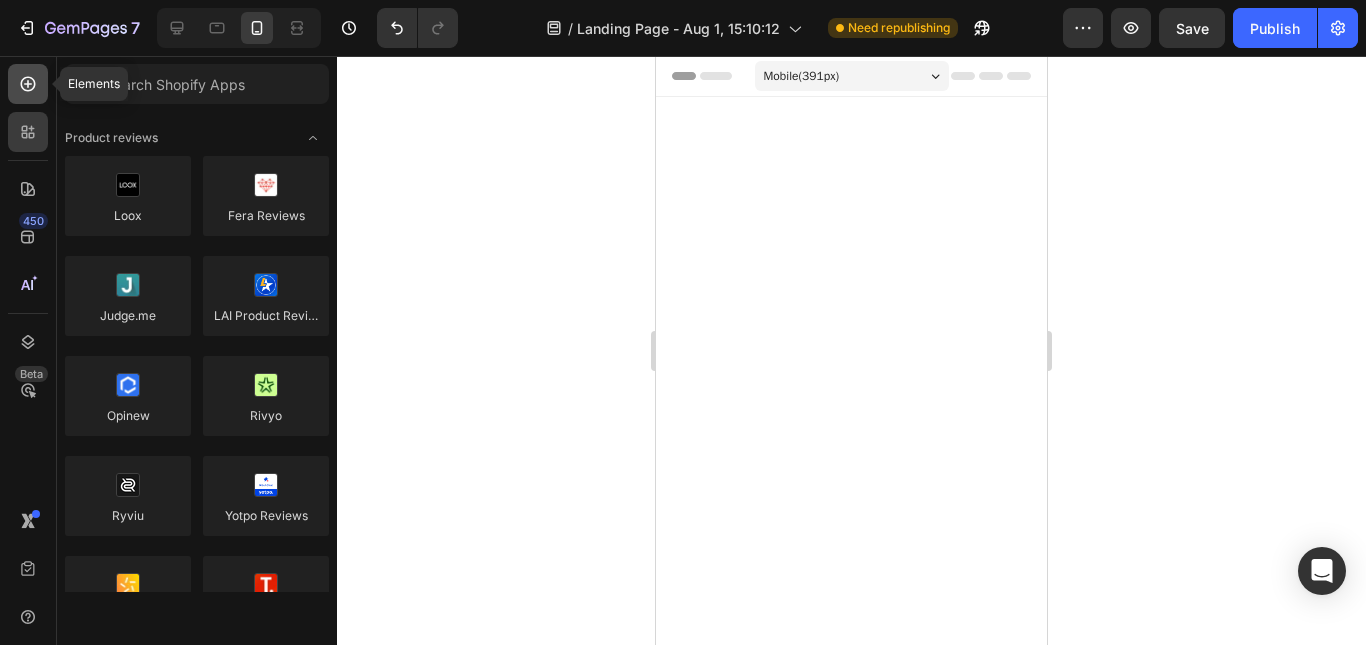 click 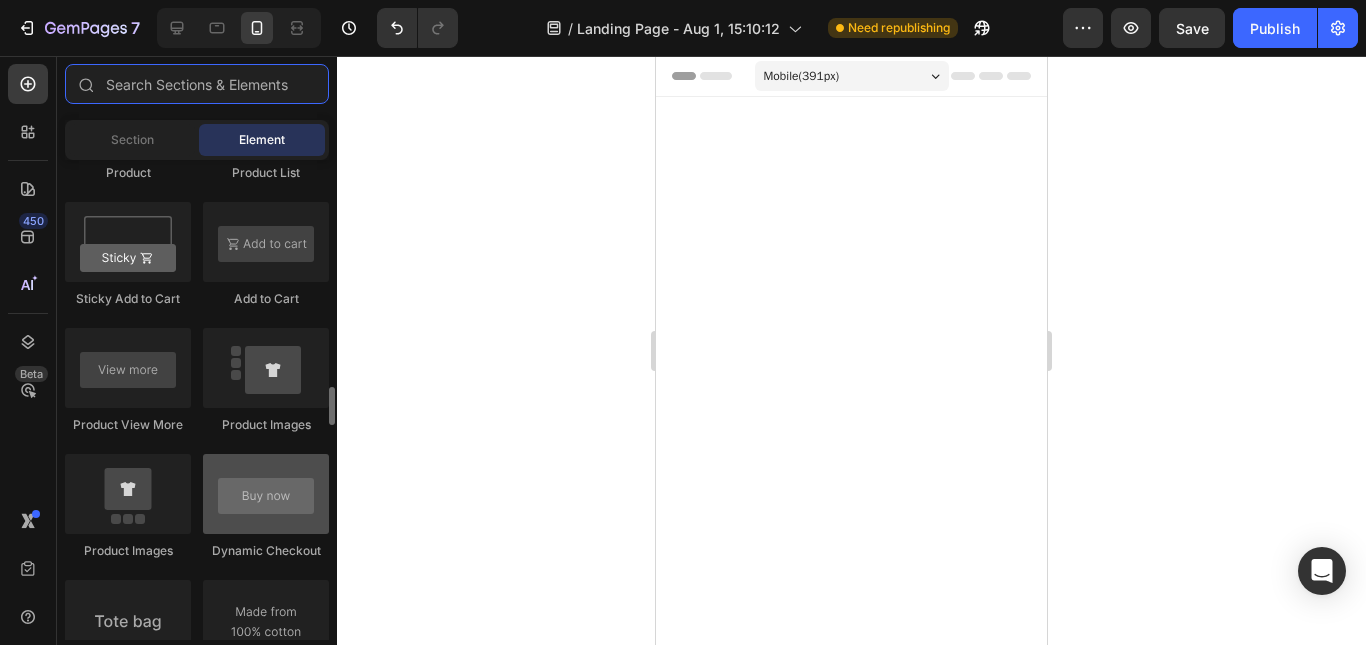 scroll, scrollTop: 2900, scrollLeft: 0, axis: vertical 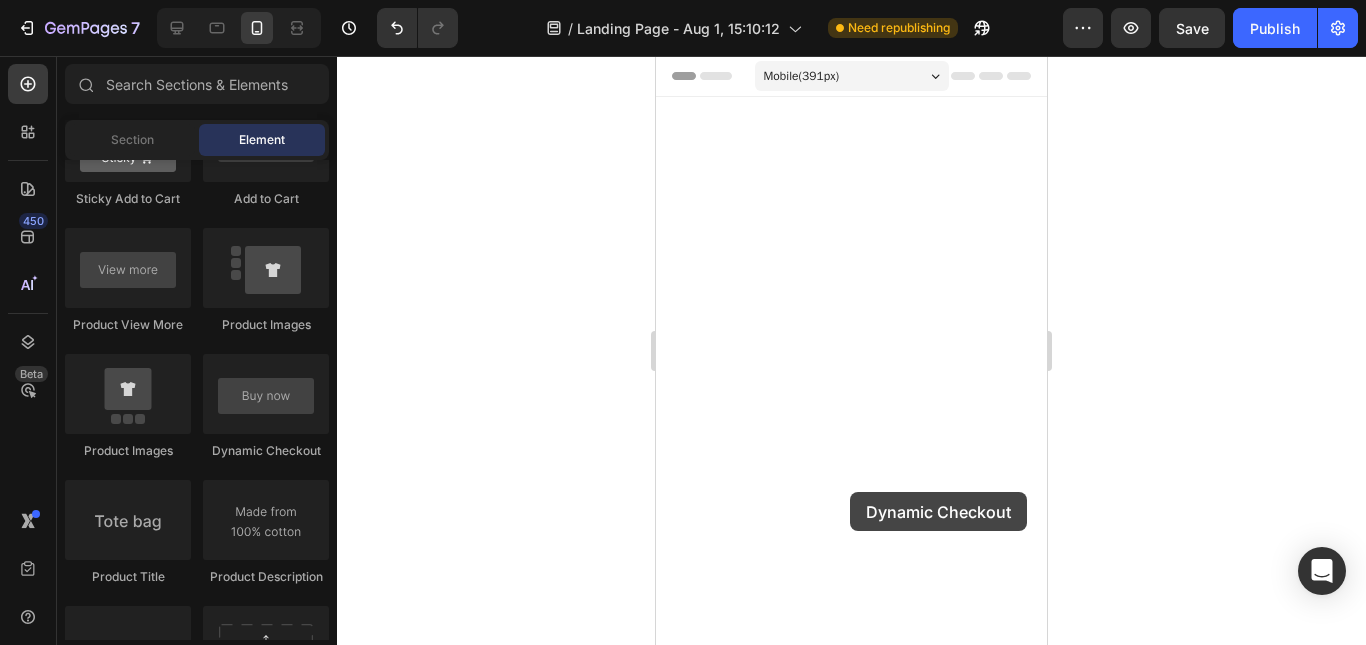 drag, startPoint x: 1254, startPoint y: 552, endPoint x: 850, endPoint y: 492, distance: 408.43115 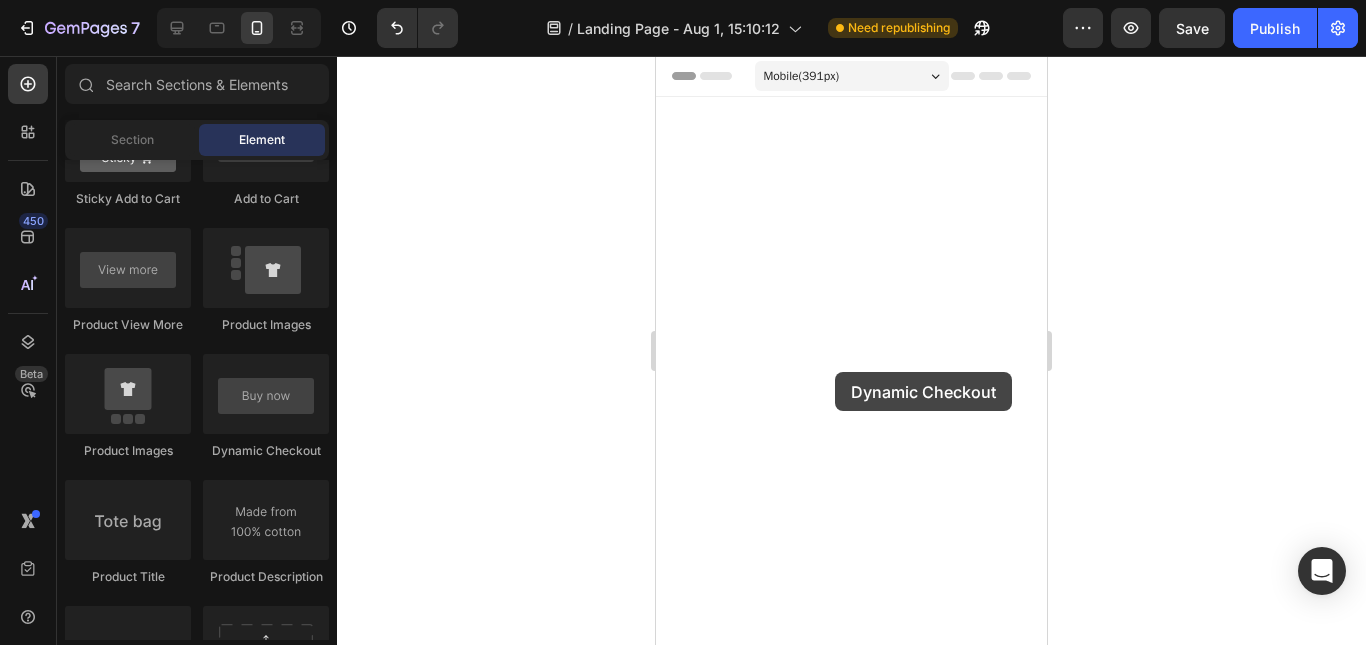 drag, startPoint x: 904, startPoint y: 455, endPoint x: 829, endPoint y: 370, distance: 113.35784 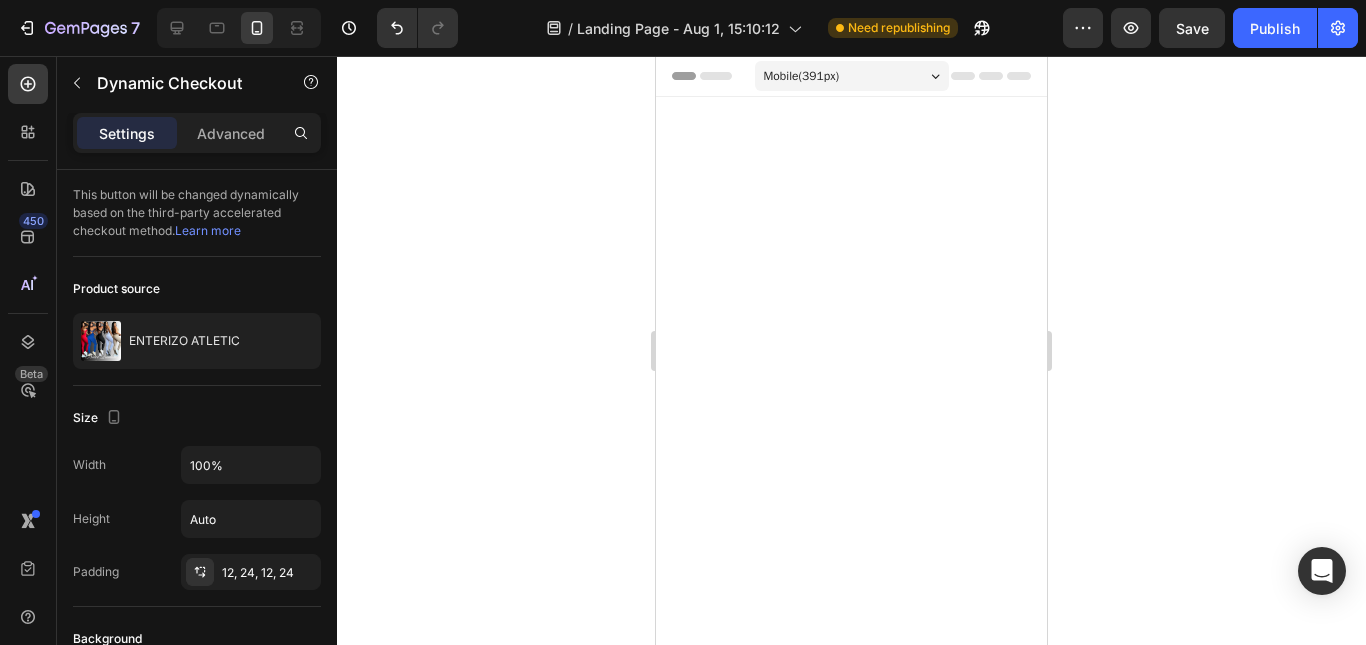 click on "Buy it now" at bounding box center [851, 3310] 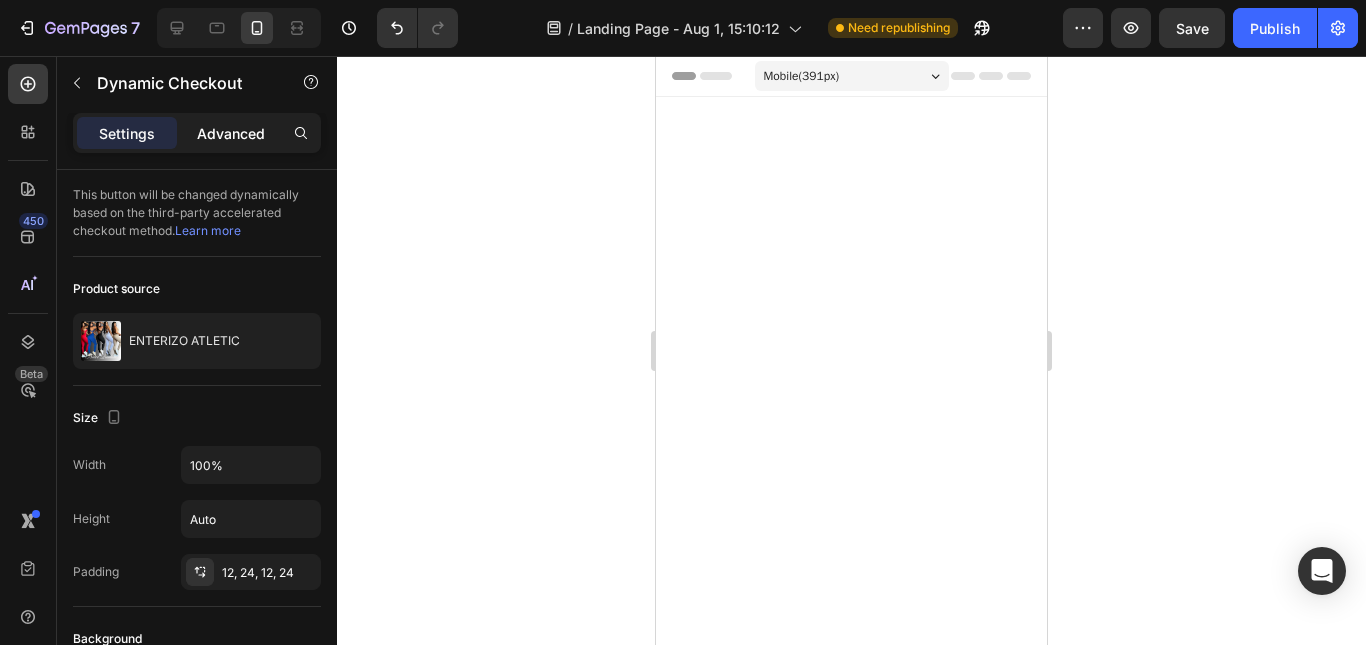 click on "Advanced" 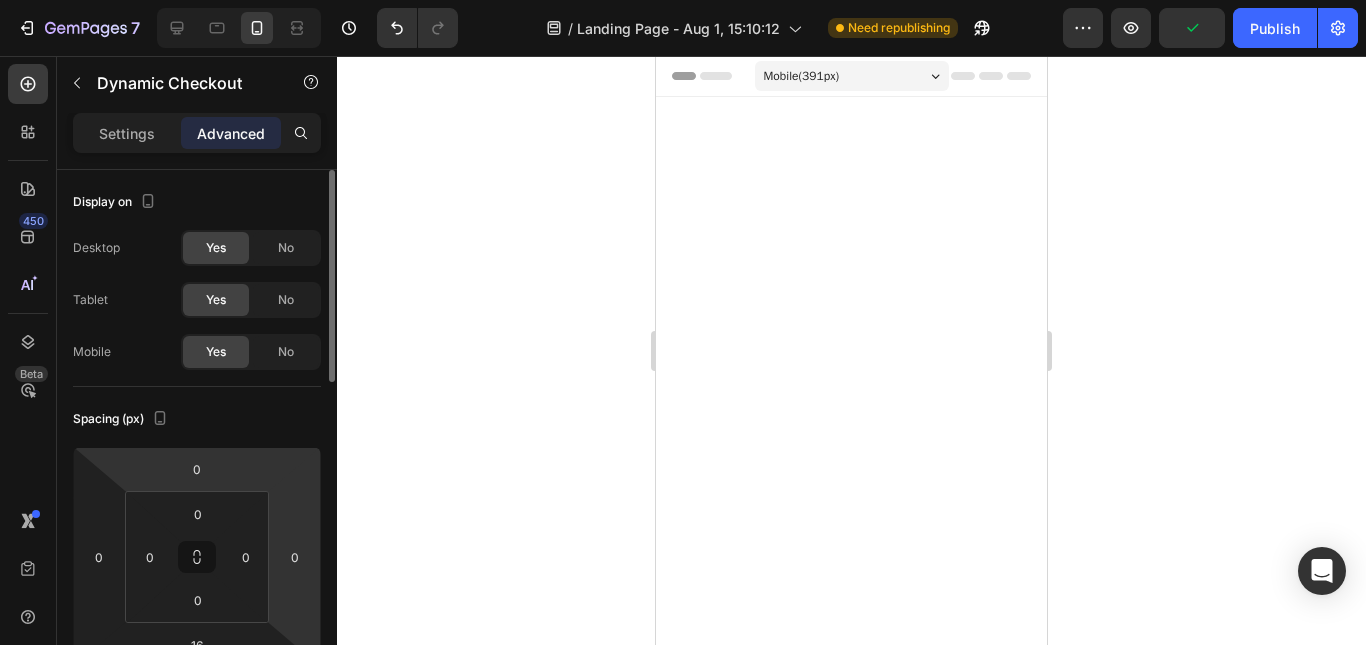 drag, startPoint x: 247, startPoint y: 463, endPoint x: 272, endPoint y: 507, distance: 50.606323 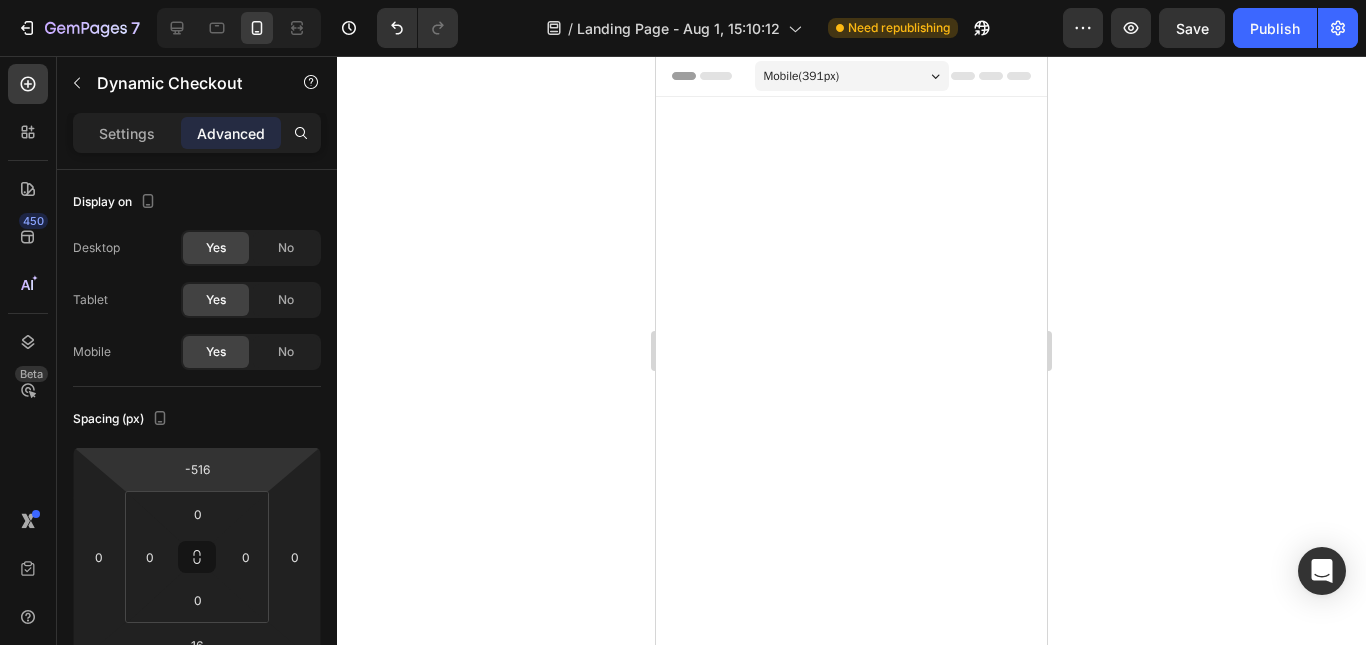 drag, startPoint x: 252, startPoint y: 463, endPoint x: 244, endPoint y: 624, distance: 161.19864 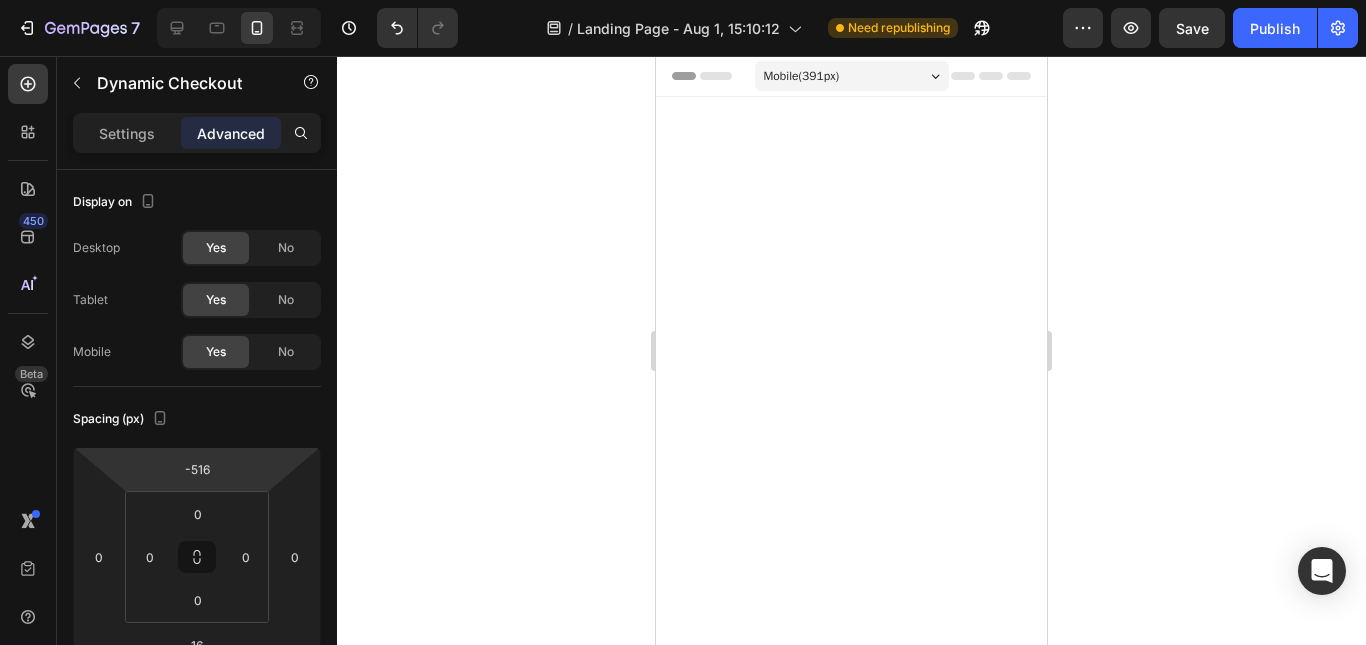 click on "7  Version history  /  Landing Page - Aug 1, 15:10:12 Need republishing Preview  Save   Publish  450 Beta Sections(18) Elements(83) Section Element Hero Section Product Detail Brands Trusted Badges Guarantee Product Breakdown How to use Testimonials Compare Bundle FAQs Social Proof Brand Story Product List Collection Blog List Contact Sticky Add to Cart Custom Footer Browse Library 450 Layout
Row
Row
Row
Row Text
Heading
Text Block Button
Button
Button Media
Image
Image" at bounding box center (683, 0) 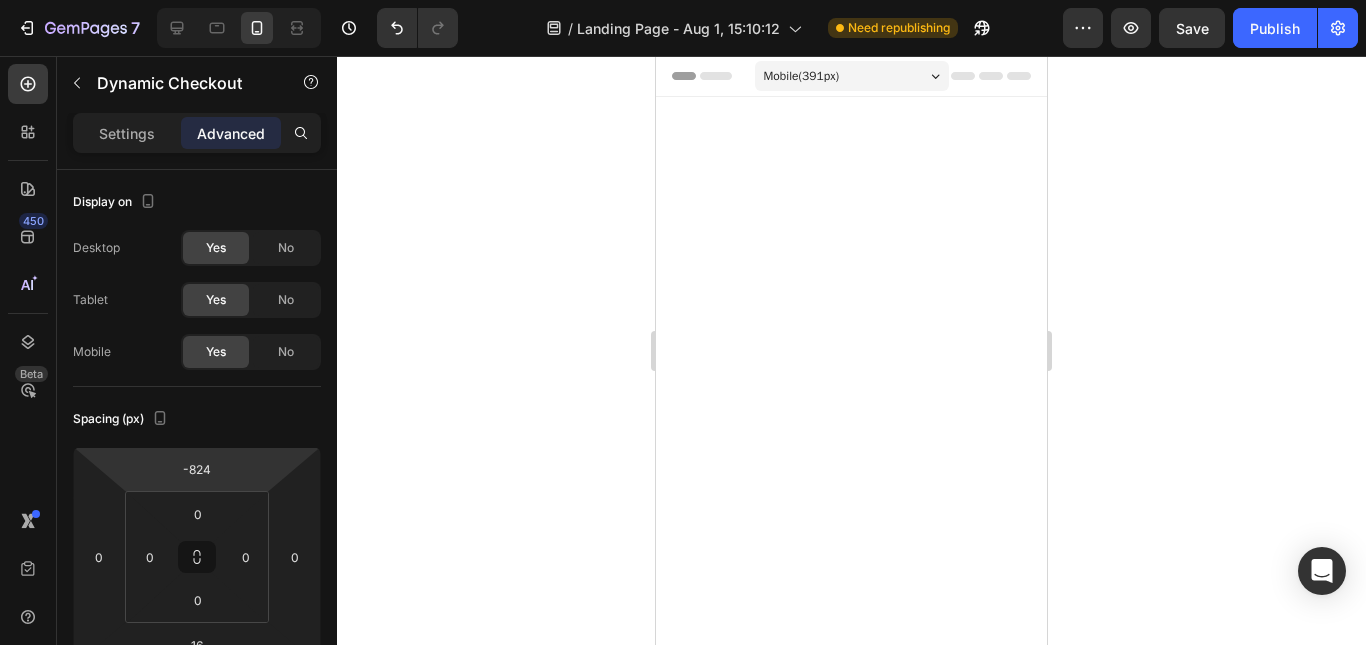 drag, startPoint x: 247, startPoint y: 470, endPoint x: 241, endPoint y: 624, distance: 154.11684 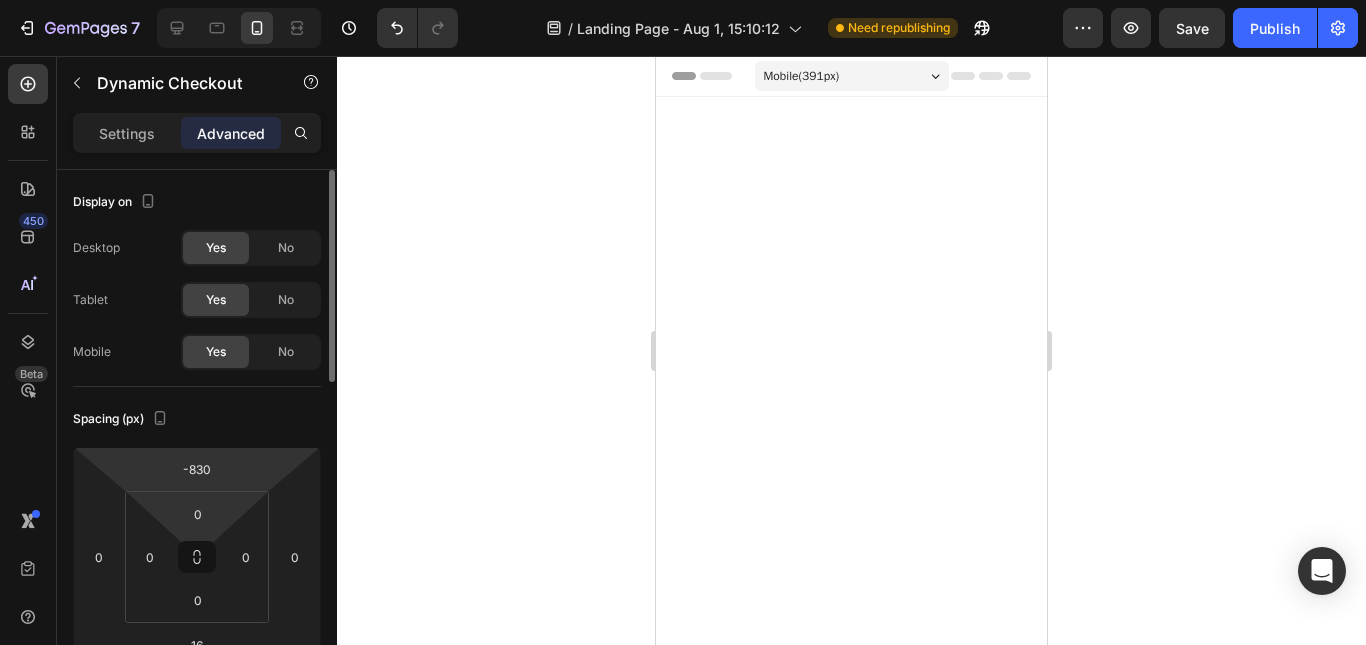 drag, startPoint x: 220, startPoint y: 488, endPoint x: 225, endPoint y: 529, distance: 41.303753 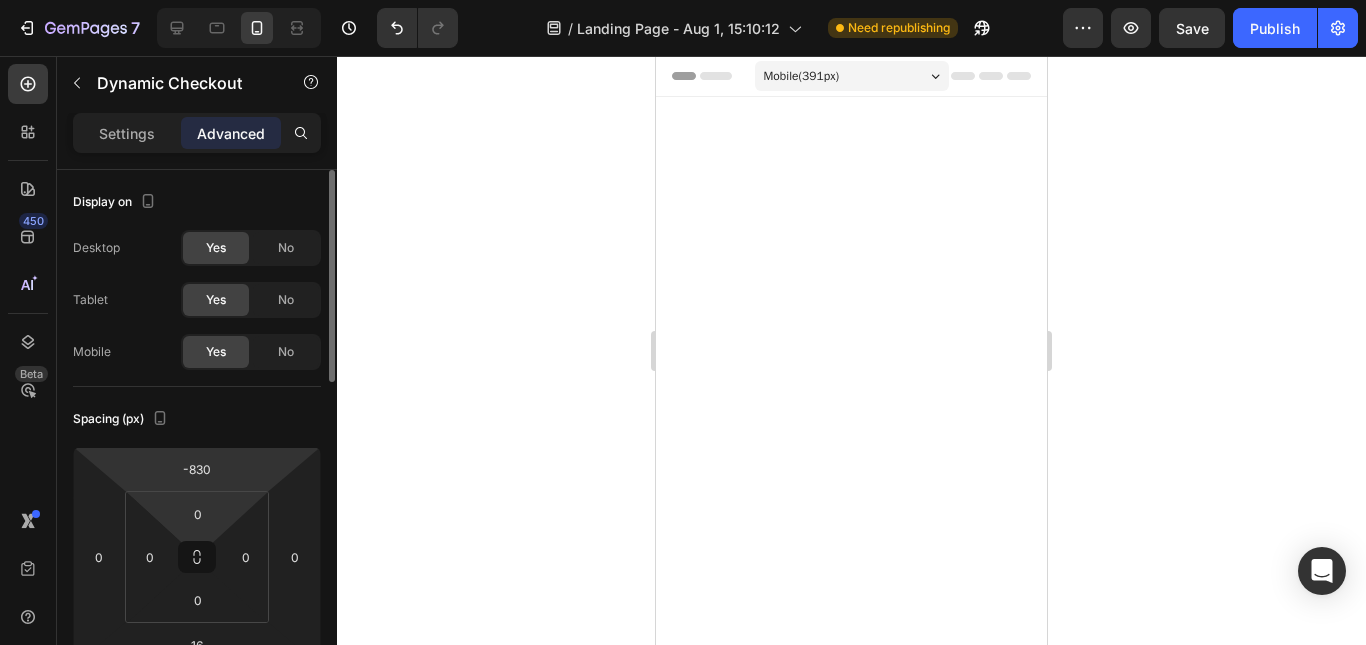click on "-830 0 16 0 0 0 0 0" 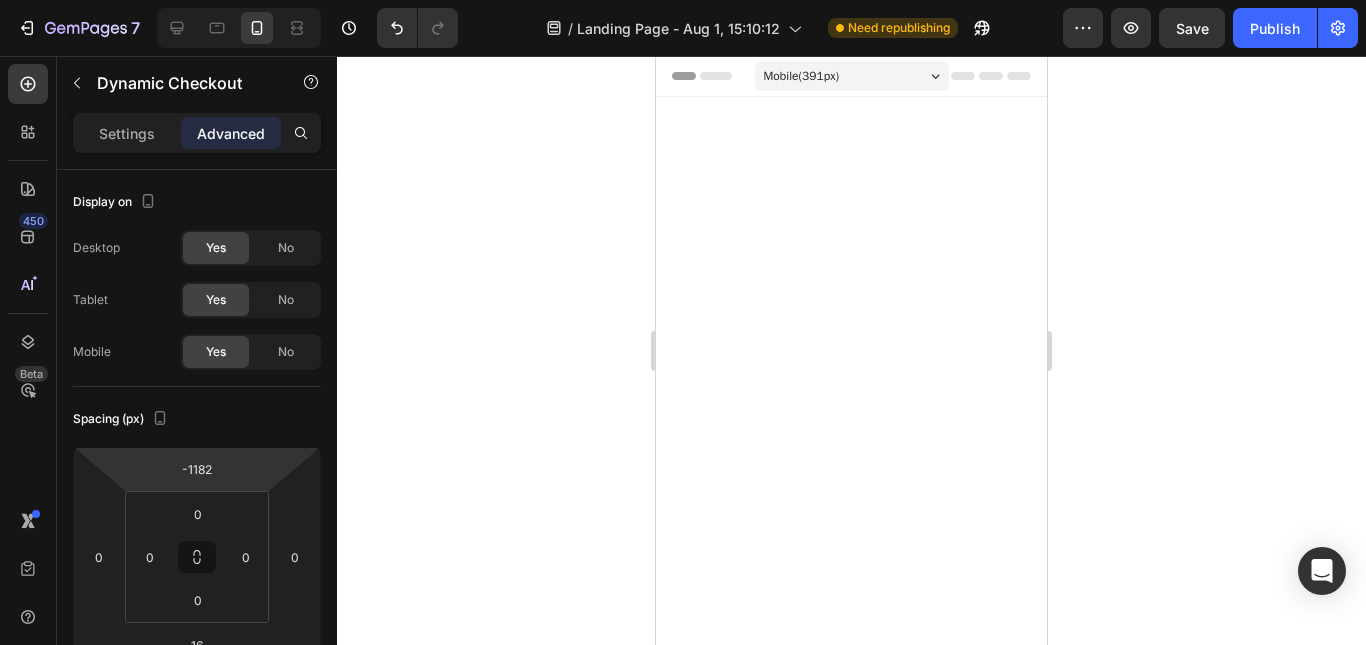 drag, startPoint x: 281, startPoint y: 470, endPoint x: 212, endPoint y: 643, distance: 186.25252 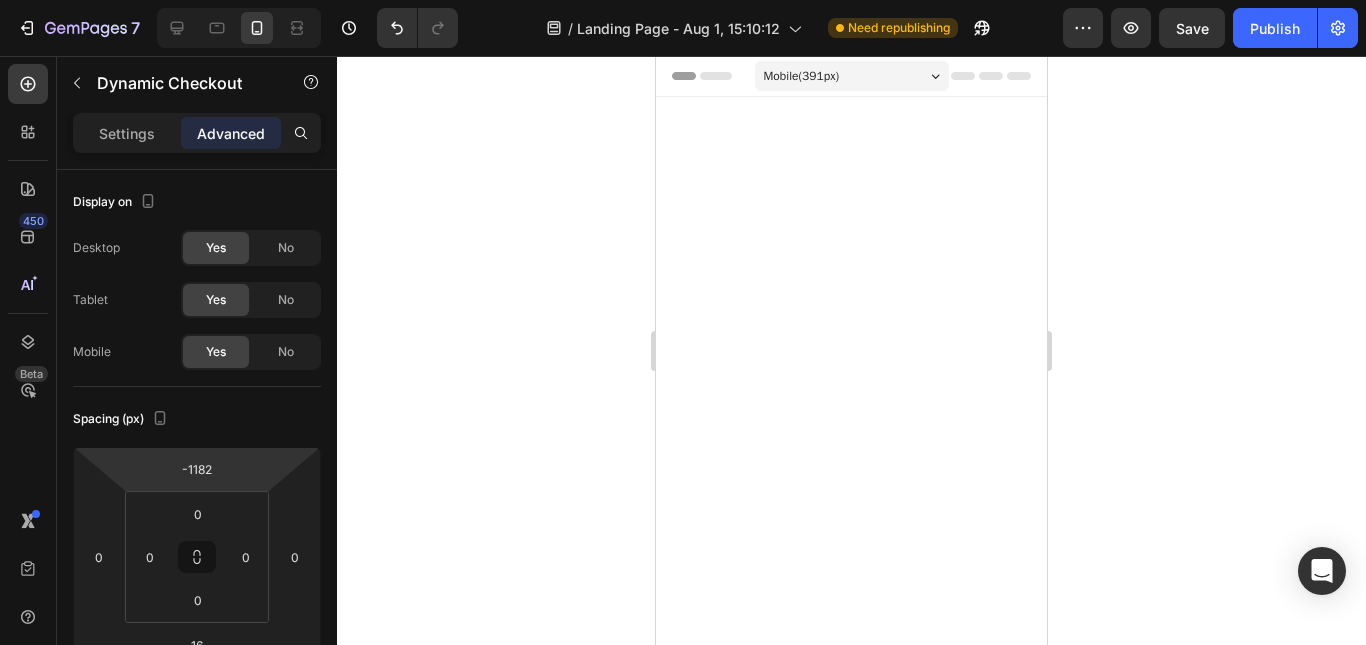 click on "7  Version history  /  Landing Page - Aug 1, 15:10:12 Need republishing Preview  Save   Publish  450 Beta Sections(18) Elements(83) Section Element Hero Section Product Detail Brands Trusted Badges Guarantee Product Breakdown How to use Testimonials Compare Bundle FAQs Social Proof Brand Story Product List Collection Blog List Contact Sticky Add to Cart Custom Footer Browse Library 450 Layout
Row
Row
Row
Row Text
Heading
Text Block Button
Button
Button Media
Image
Image" at bounding box center [683, 0] 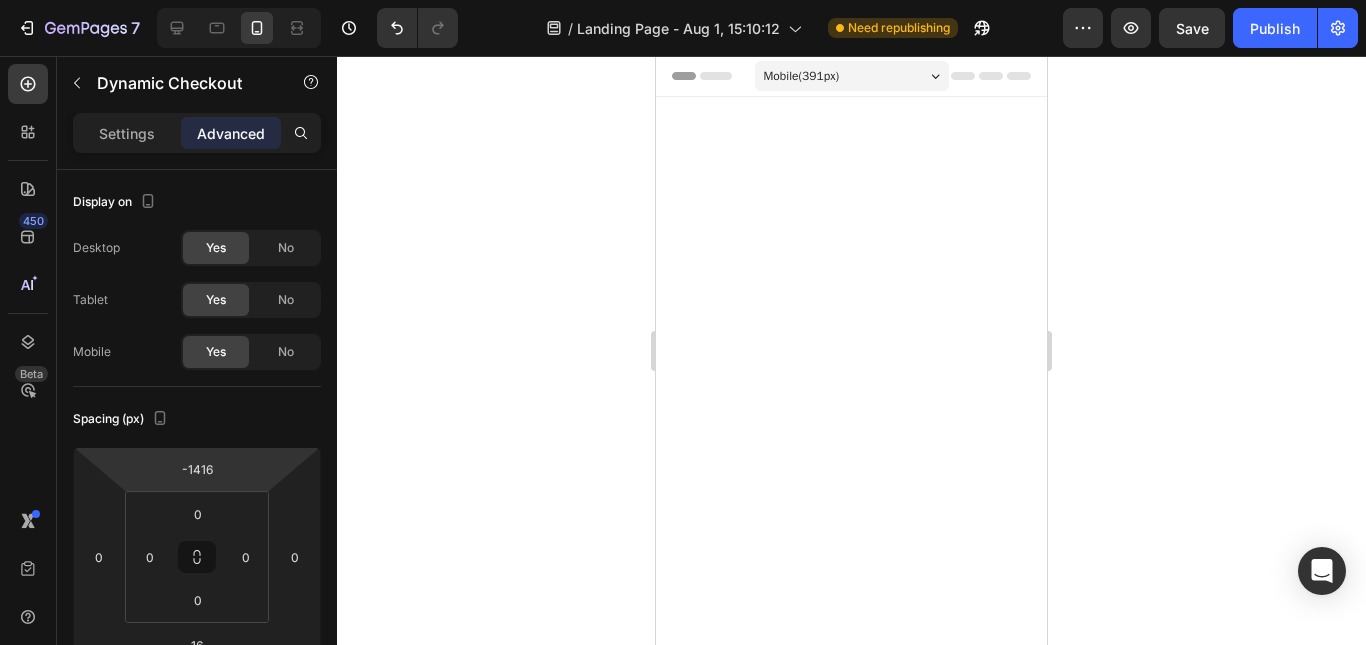 drag, startPoint x: 261, startPoint y: 465, endPoint x: 267, endPoint y: 582, distance: 117.15375 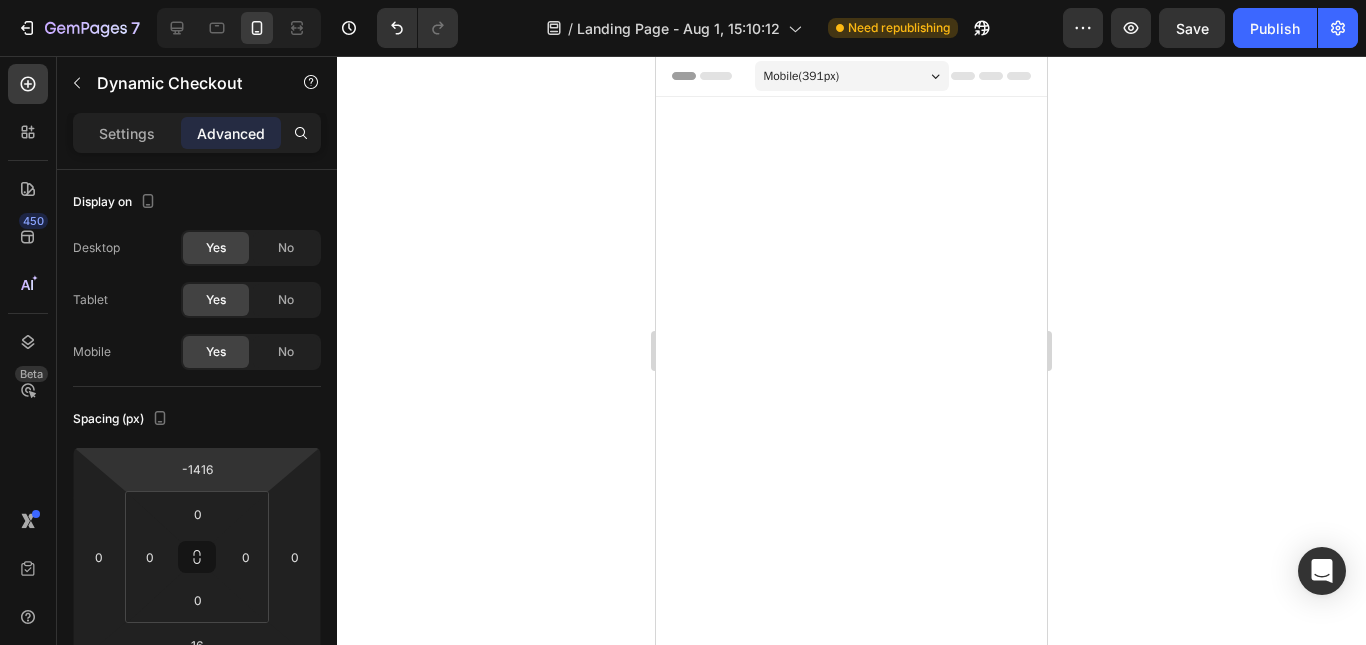 click on "7  Version history  /  Landing Page - Aug 1, 15:10:12 Need republishing Preview  Save   Publish  450 Beta Sections(18) Elements(83) Section Element Hero Section Product Detail Brands Trusted Badges Guarantee Product Breakdown How to use Testimonials Compare Bundle FAQs Social Proof Brand Story Product List Collection Blog List Contact Sticky Add to Cart Custom Footer Browse Library 450 Layout
Row
Row
Row
Row Text
Heading
Text Block Button
Button
Button Media
Image
Image" at bounding box center [683, 0] 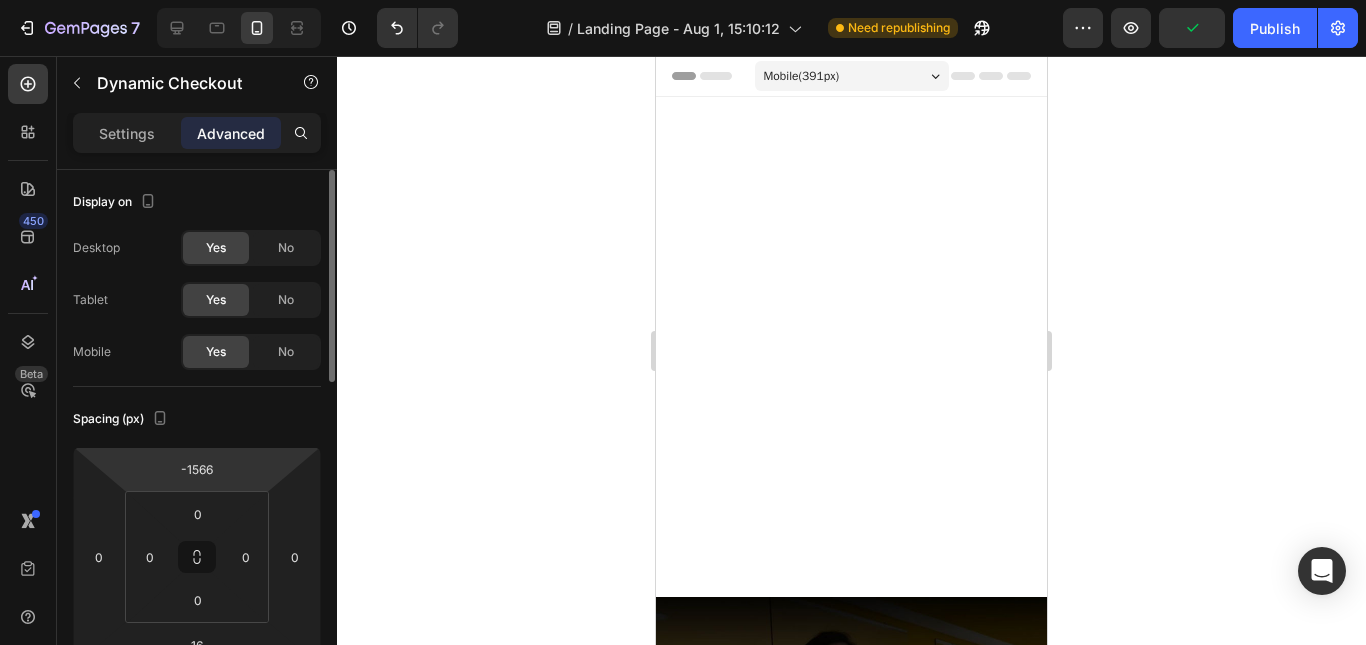 drag, startPoint x: 279, startPoint y: 469, endPoint x: 269, endPoint y: 478, distance: 13.453624 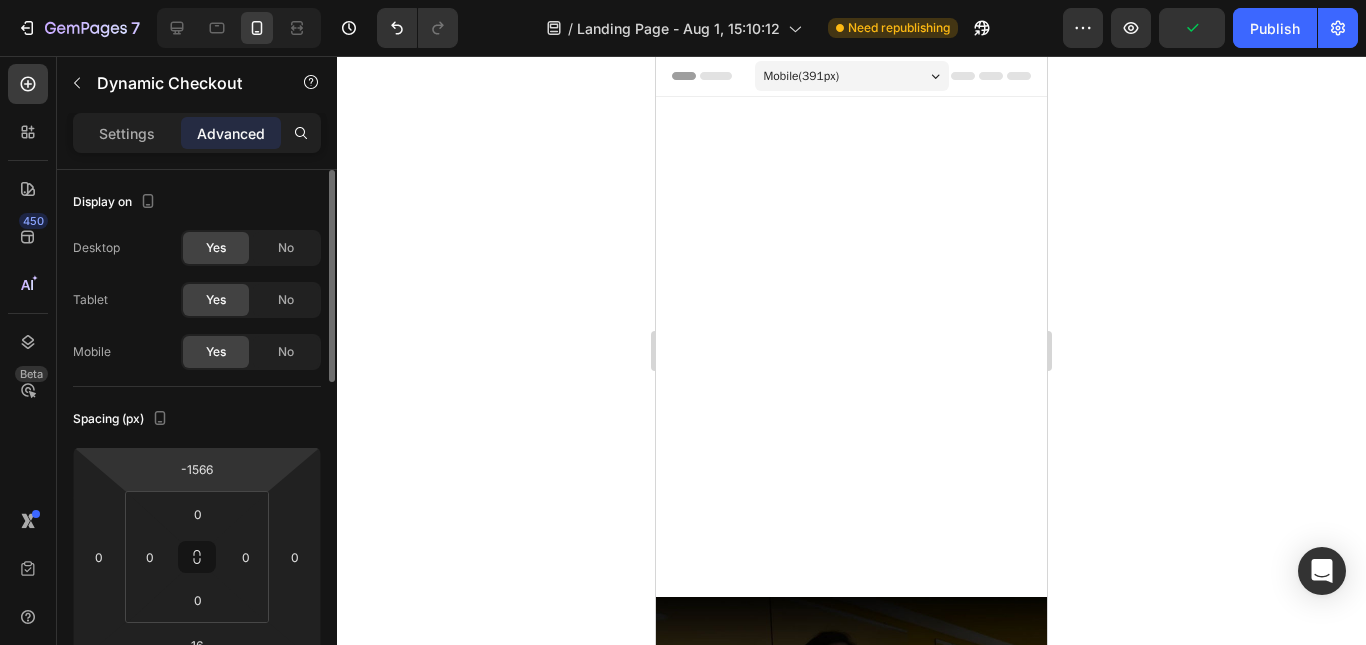 click on "7  Version history  /  Landing Page - Aug 1, 15:10:12 Need republishing Preview  Publish  450 Beta Sections(18) Elements(83) Section Element Hero Section Product Detail Brands Trusted Badges Guarantee Product Breakdown How to use Testimonials Compare Bundle FAQs Social Proof Brand Story Product List Collection Blog List Contact Sticky Add to Cart Custom Footer Browse Library 450 Layout
Row
Row
Row
Row Text
Heading
Text Block Button
Button
Button Media
Image
Image
Video" at bounding box center (683, 0) 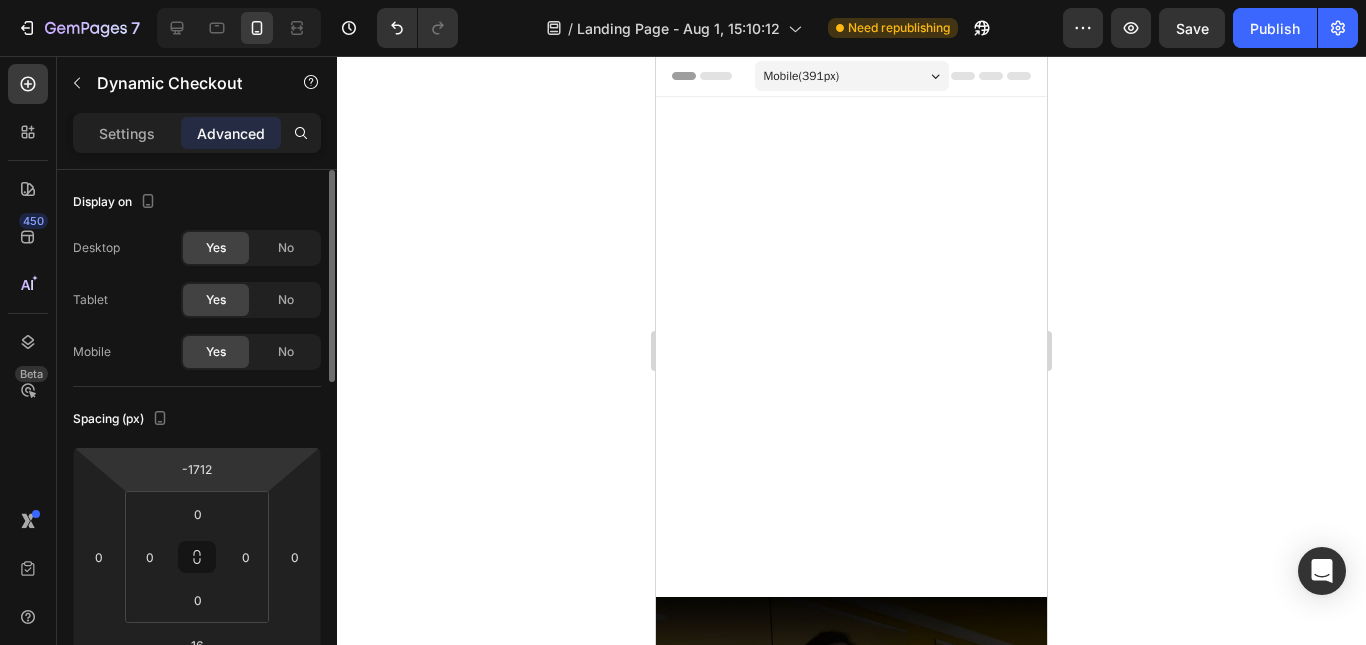 click on "7  Version history  /  Landing Page - Aug 1, 15:10:12 Need republishing Preview  Save   Publish  450 Beta Sections(18) Elements(83) Section Element Hero Section Product Detail Brands Trusted Badges Guarantee Product Breakdown How to use Testimonials Compare Bundle FAQs Social Proof Brand Story Product List Collection Blog List Contact Sticky Add to Cart Custom Footer Browse Library 450 Layout
Row
Row
Row
Row Text
Heading
Text Block Button
Button
Button Media
Image
Image" at bounding box center (683, 0) 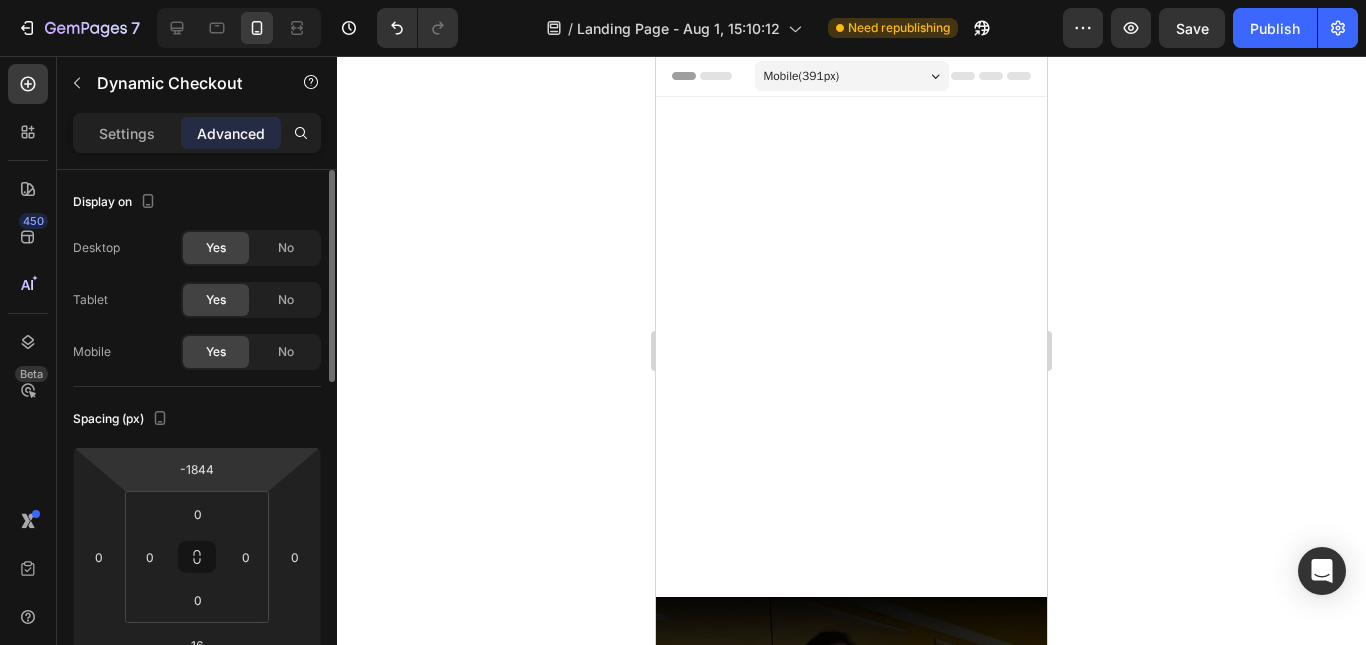 drag, startPoint x: 278, startPoint y: 493, endPoint x: 266, endPoint y: 489, distance: 12.649111 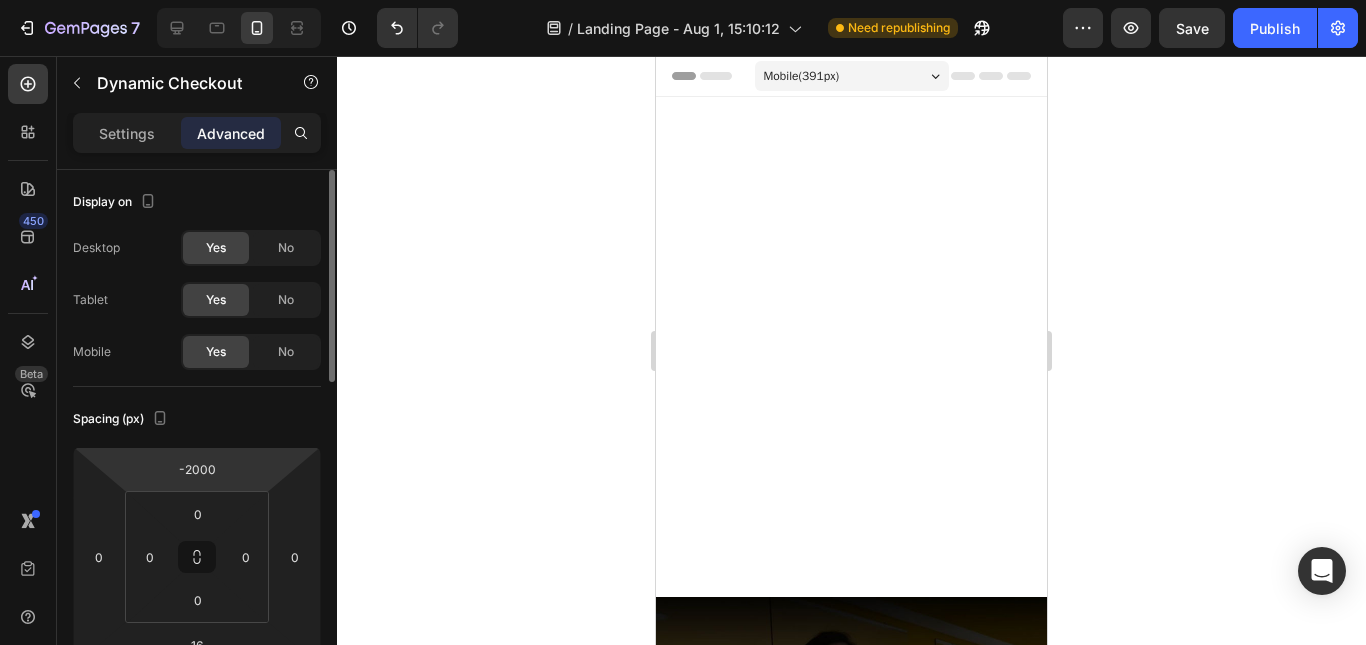 drag, startPoint x: 261, startPoint y: 551, endPoint x: 266, endPoint y: 474, distance: 77.16217 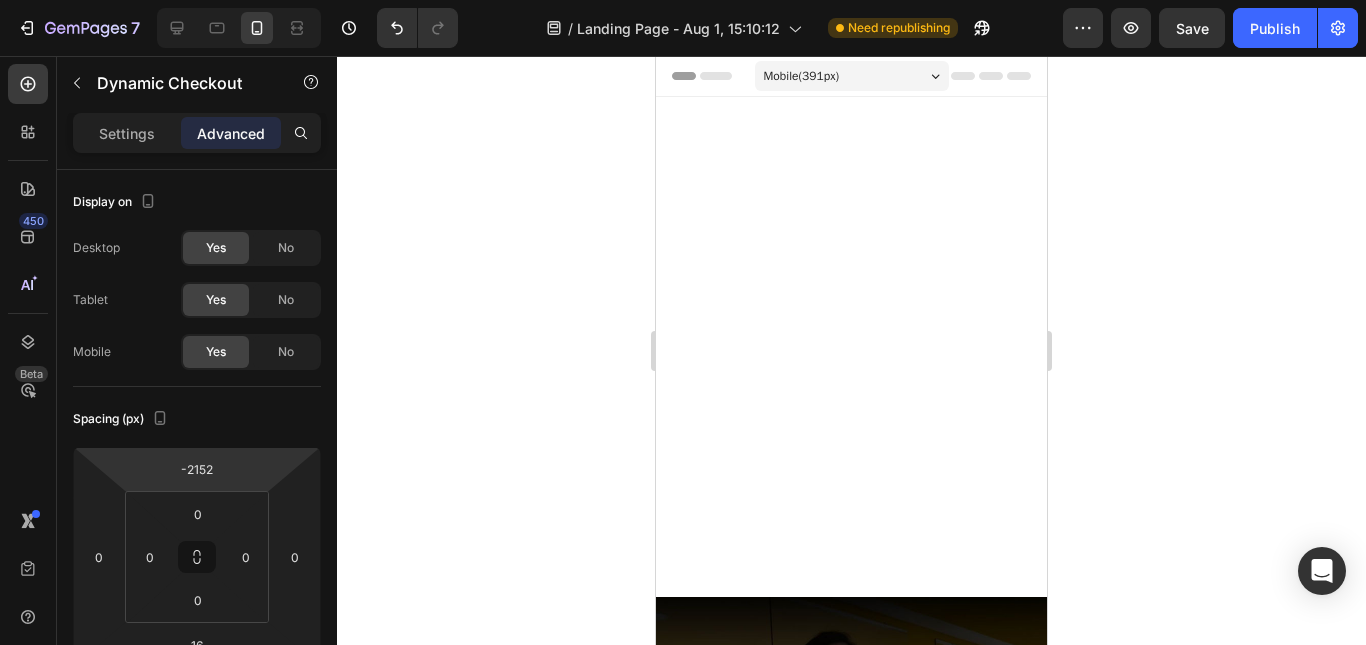 drag, startPoint x: 265, startPoint y: 549, endPoint x: 459, endPoint y: 471, distance: 209.09328 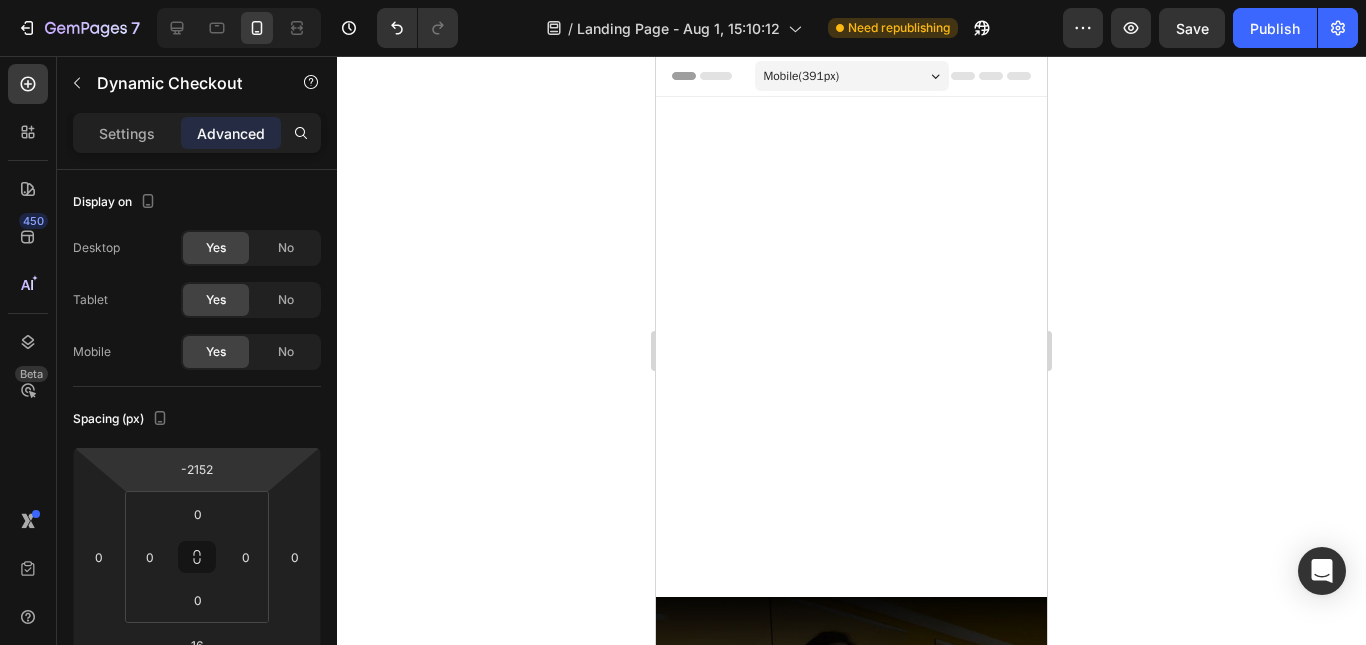 click on "7  Version history  /  Landing Page - Aug 1, 15:10:12 Need republishing Preview  Save   Publish  450 Beta Sections(18) Elements(83) Section Element Hero Section Product Detail Brands Trusted Badges Guarantee Product Breakdown How to use Testimonials Compare Bundle FAQs Social Proof Brand Story Product List Collection Blog List Contact Sticky Add to Cart Custom Footer Browse Library 450 Layout
Row
Row
Row
Row Text
Heading
Text Block Button
Button
Button Media
Image
Image" at bounding box center (683, 0) 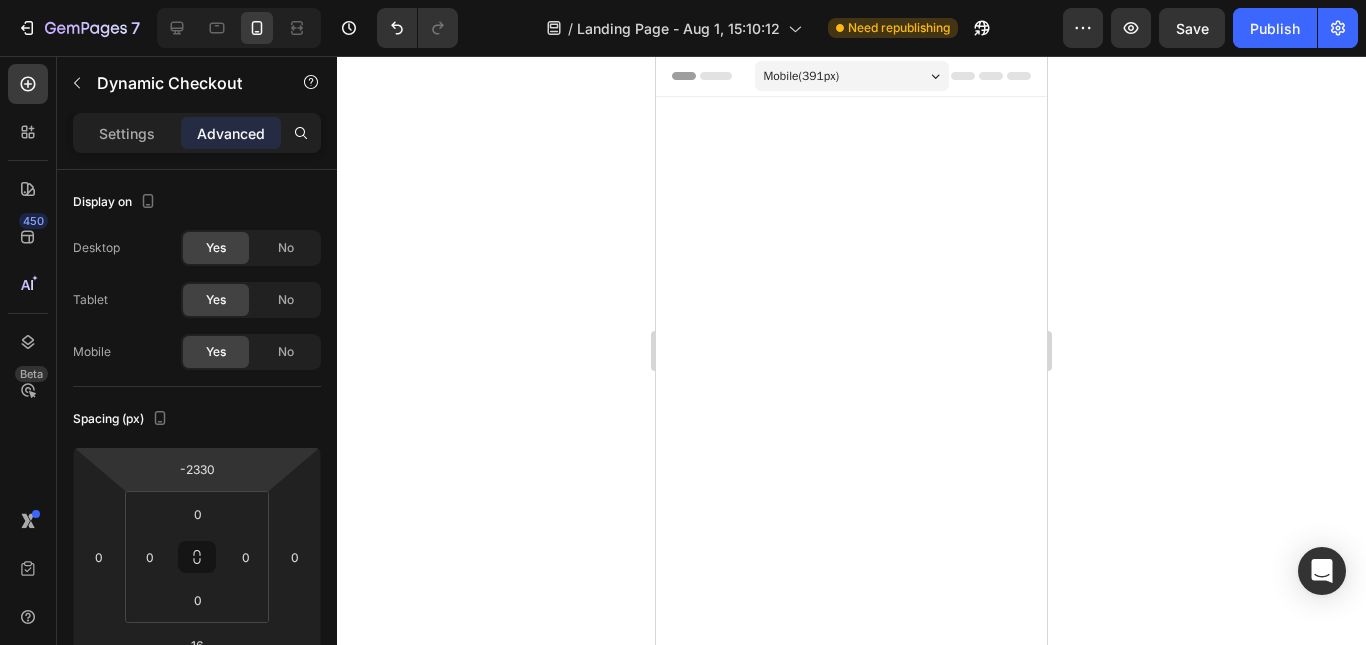 drag, startPoint x: 246, startPoint y: 503, endPoint x: 239, endPoint y: 553, distance: 50.48762 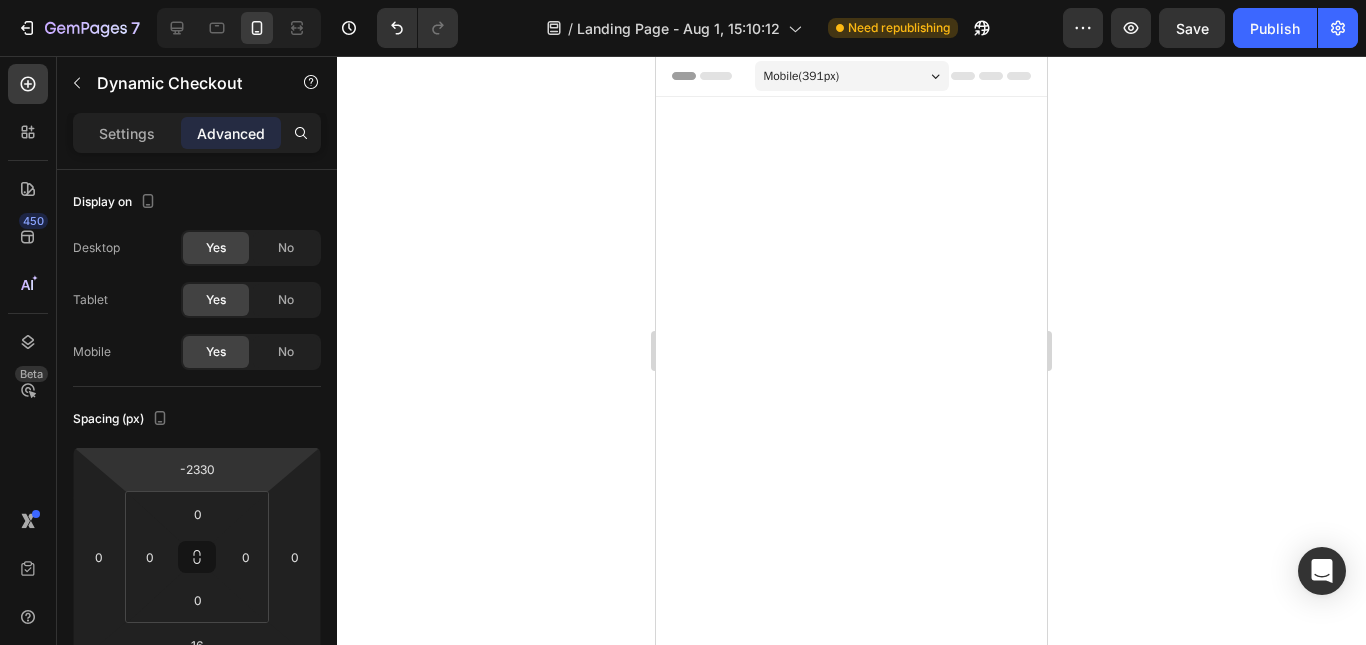 click on "7  Version history  /  Landing Page - Aug 1, 15:10:12 Need republishing Preview  Save   Publish  450 Beta Sections(18) Elements(83) Section Element Hero Section Product Detail Brands Trusted Badges Guarantee Product Breakdown How to use Testimonials Compare Bundle FAQs Social Proof Brand Story Product List Collection Blog List Contact Sticky Add to Cart Custom Footer Browse Library 450 Layout
Row
Row
Row
Row Text
Heading
Text Block Button
Button
Button Media
Image
Image" at bounding box center [683, 0] 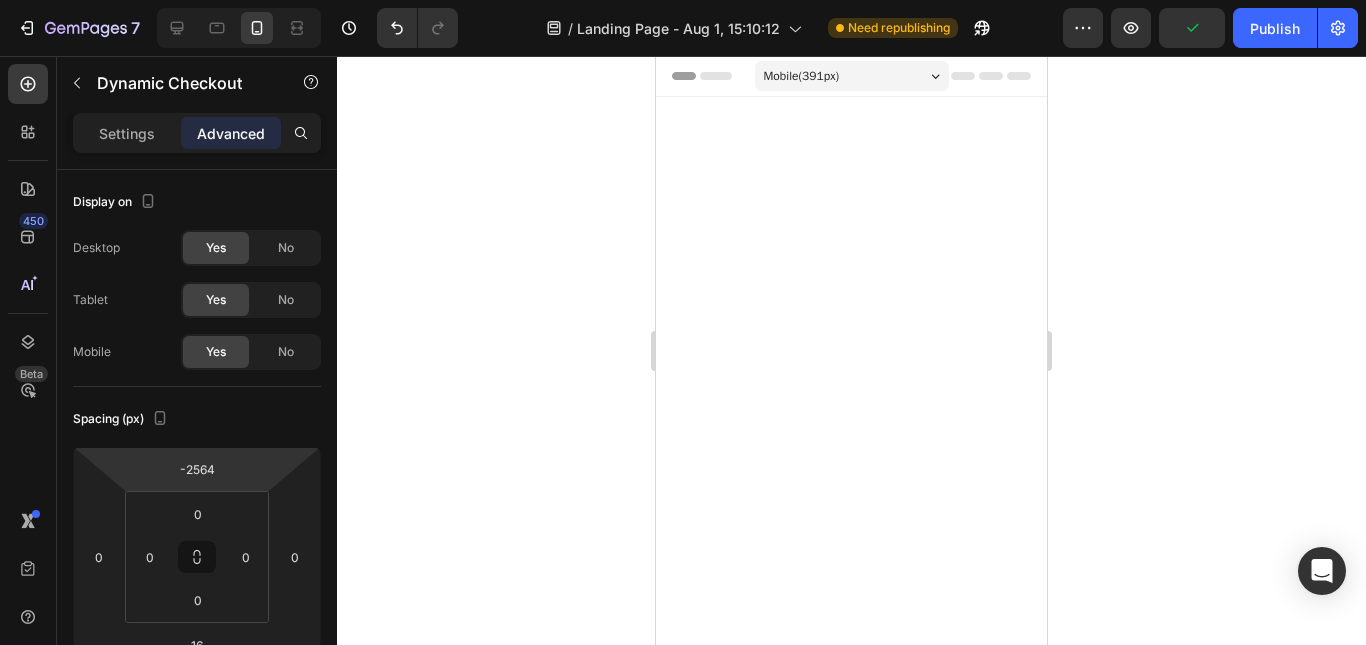 drag, startPoint x: 261, startPoint y: 452, endPoint x: 277, endPoint y: 569, distance: 118.08895 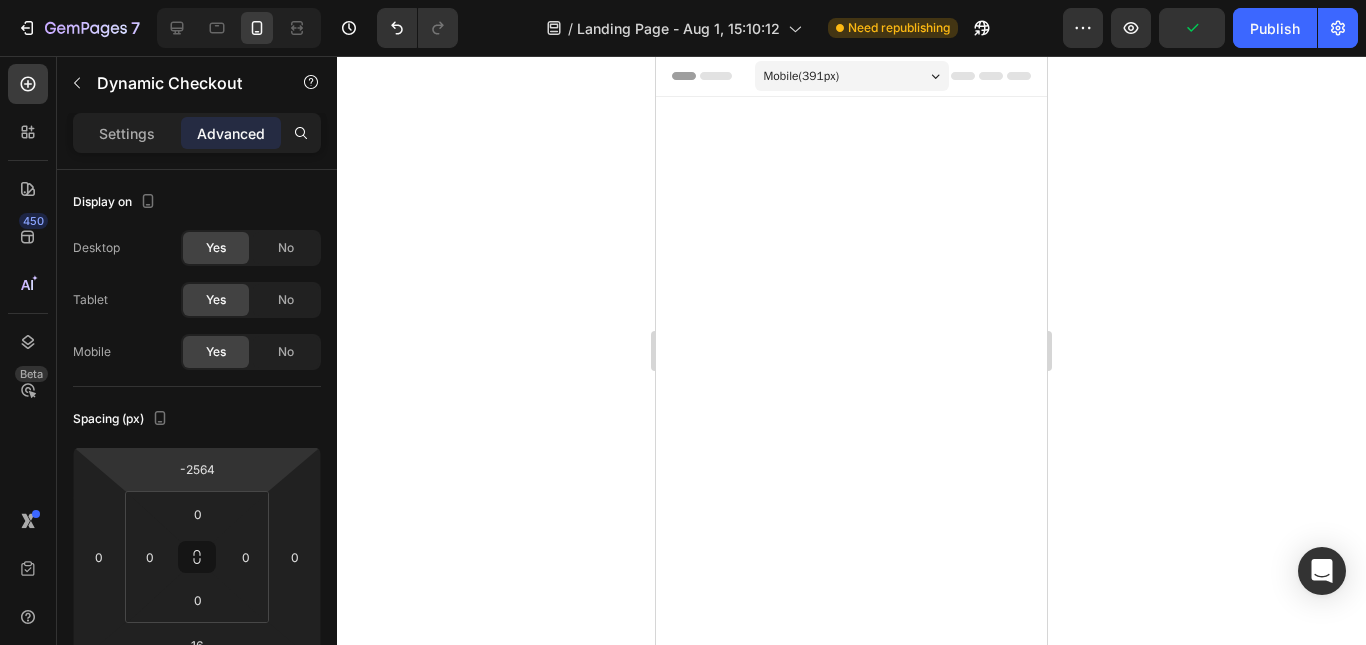 click on "7  Version history  /  Landing Page - Aug 1, 15:10:12 Need republishing Preview  Publish  450 Beta Sections(18) Elements(83) Section Element Hero Section Product Detail Brands Trusted Badges Guarantee Product Breakdown How to use Testimonials Compare Bundle FAQs Social Proof Brand Story Product List Collection Blog List Contact Sticky Add to Cart Custom Footer Browse Library 450 Layout
Row
Row
Row
Row Text
Heading
Text Block Button
Button
Button Media
Image
Image
Video" at bounding box center [683, 0] 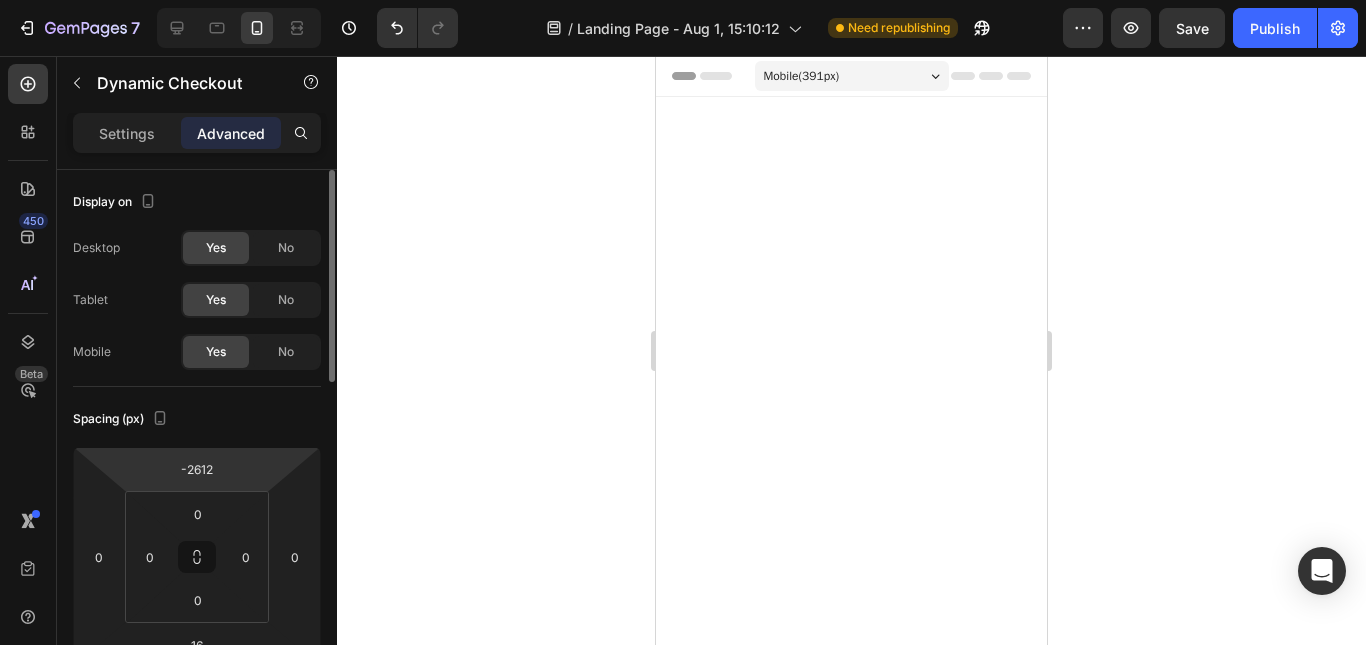drag, startPoint x: 262, startPoint y: 487, endPoint x: 282, endPoint y: 470, distance: 26.24881 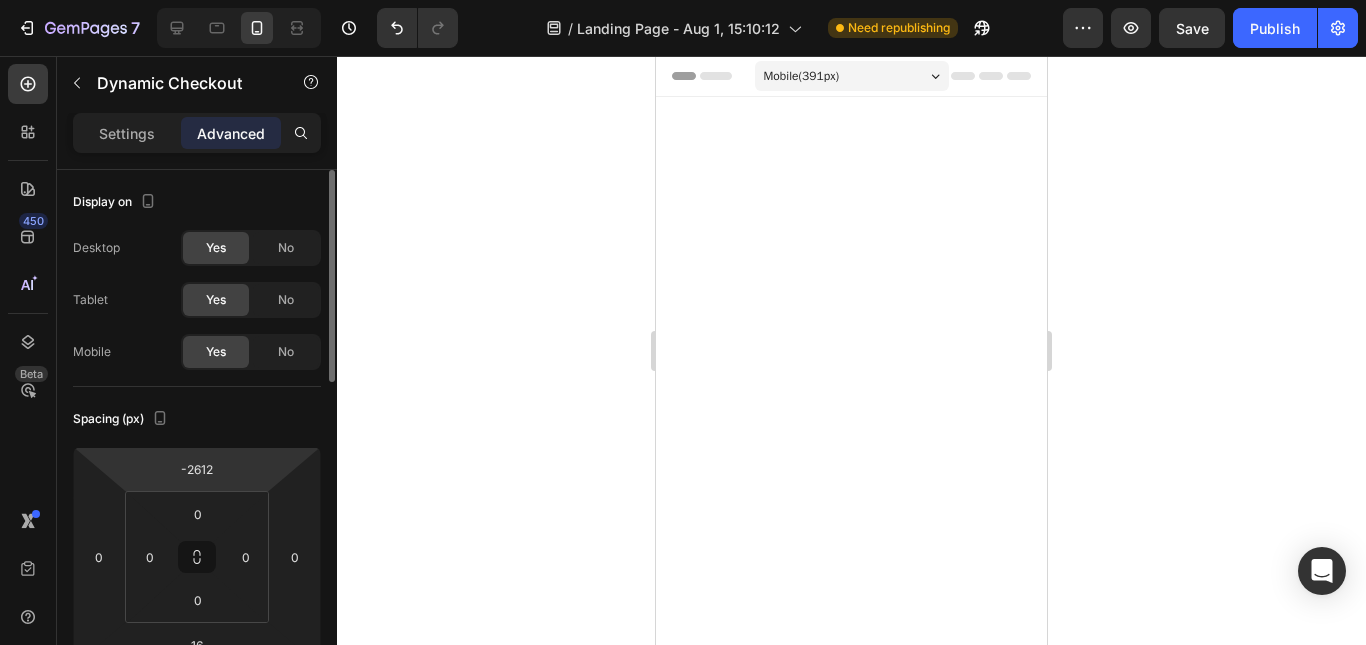 click on "7  Version history  /  Landing Page - Aug 1, 15:10:12 Need republishing Preview  Save   Publish  450 Beta Sections(18) Elements(83) Section Element Hero Section Product Detail Brands Trusted Badges Guarantee Product Breakdown How to use Testimonials Compare Bundle FAQs Social Proof Brand Story Product List Collection Blog List Contact Sticky Add to Cart Custom Footer Browse Library 450 Layout
Row
Row
Row
Row Text
Heading
Text Block Button
Button
Button Media
Image
Image" at bounding box center (683, 0) 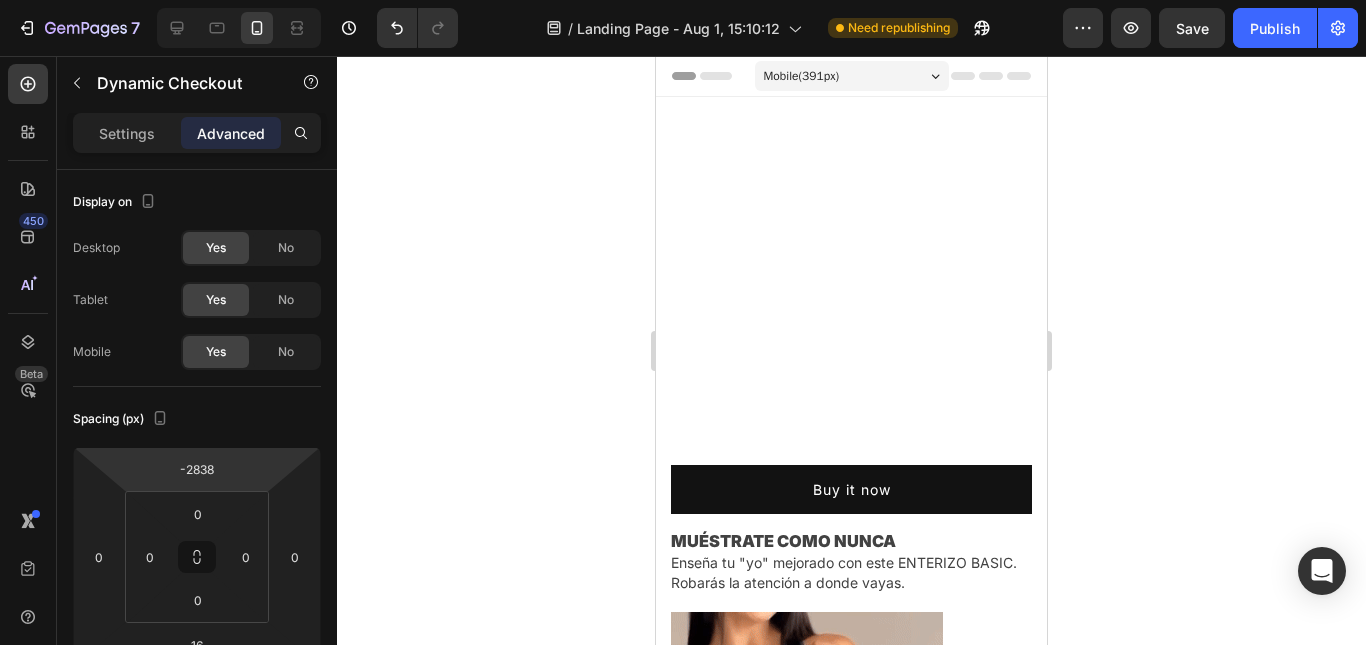 drag, startPoint x: 282, startPoint y: 468, endPoint x: 282, endPoint y: 546, distance: 78 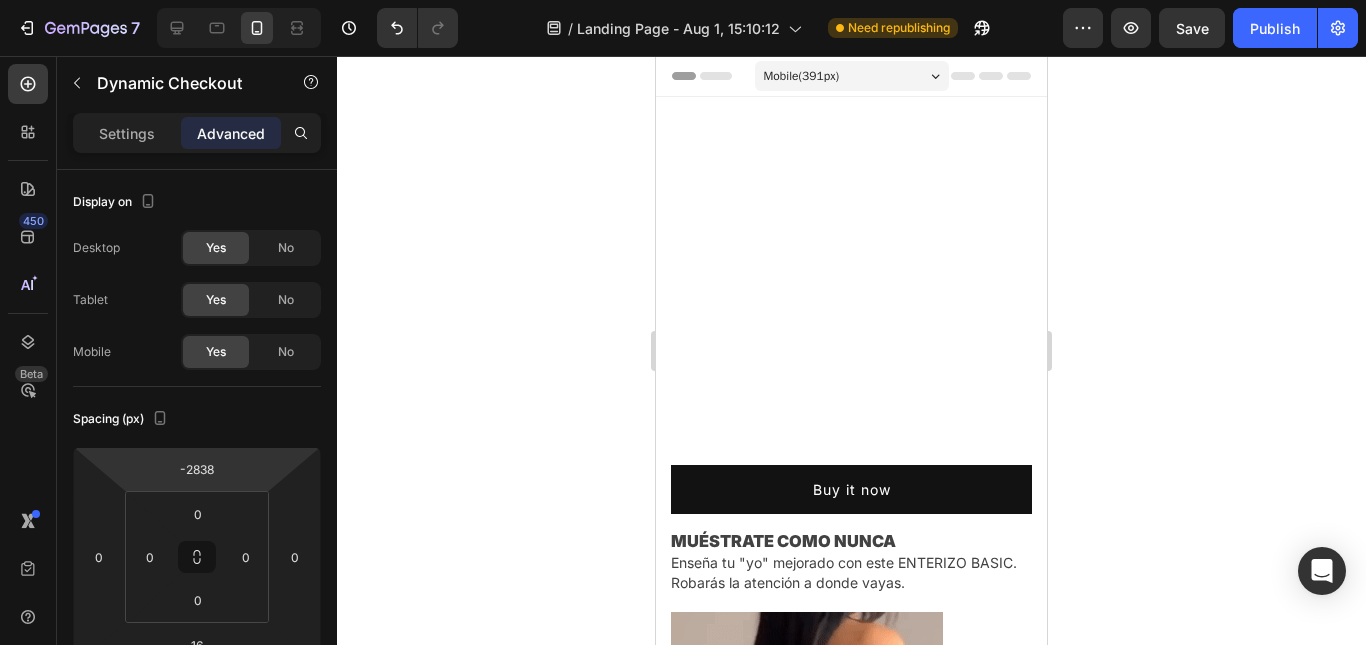 click on "7  Version history  /  Landing Page - Aug 1, 15:10:12 Need republishing Preview  Save   Publish  450 Beta Sections(18) Elements(83) Section Element Hero Section Product Detail Brands Trusted Badges Guarantee Product Breakdown How to use Testimonials Compare Bundle FAQs Social Proof Brand Story Product List Collection Blog List Contact Sticky Add to Cart Custom Footer Browse Library 450 Layout
Row
Row
Row
Row Text
Heading
Text Block Button
Button
Button Media
Image
Image" at bounding box center [683, 0] 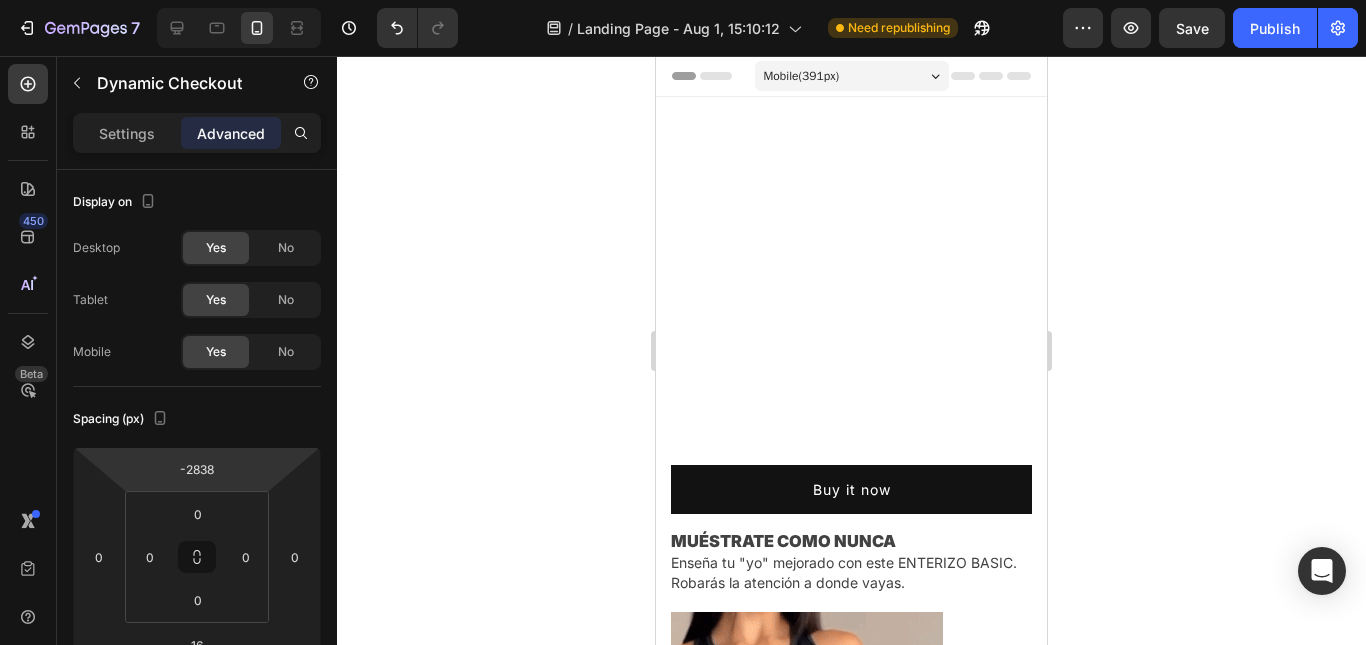 type on "-2832" 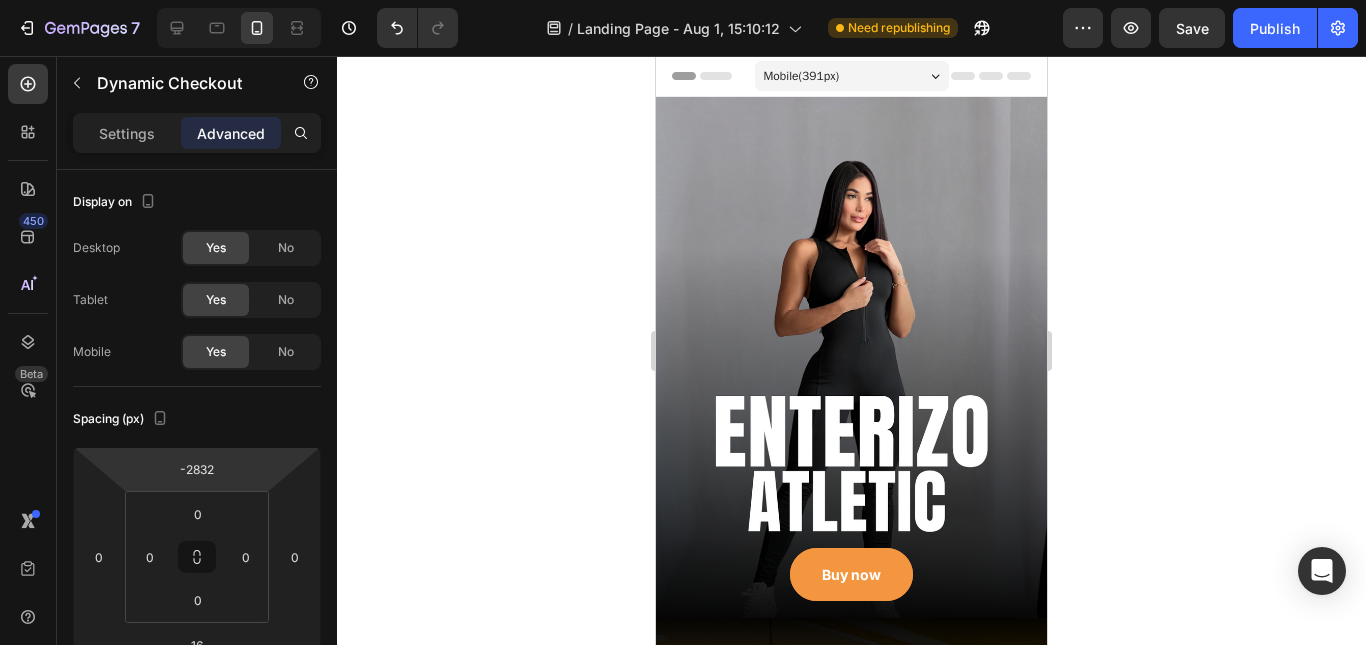 click on "Mobile  ( 391 px)" at bounding box center (852, 76) 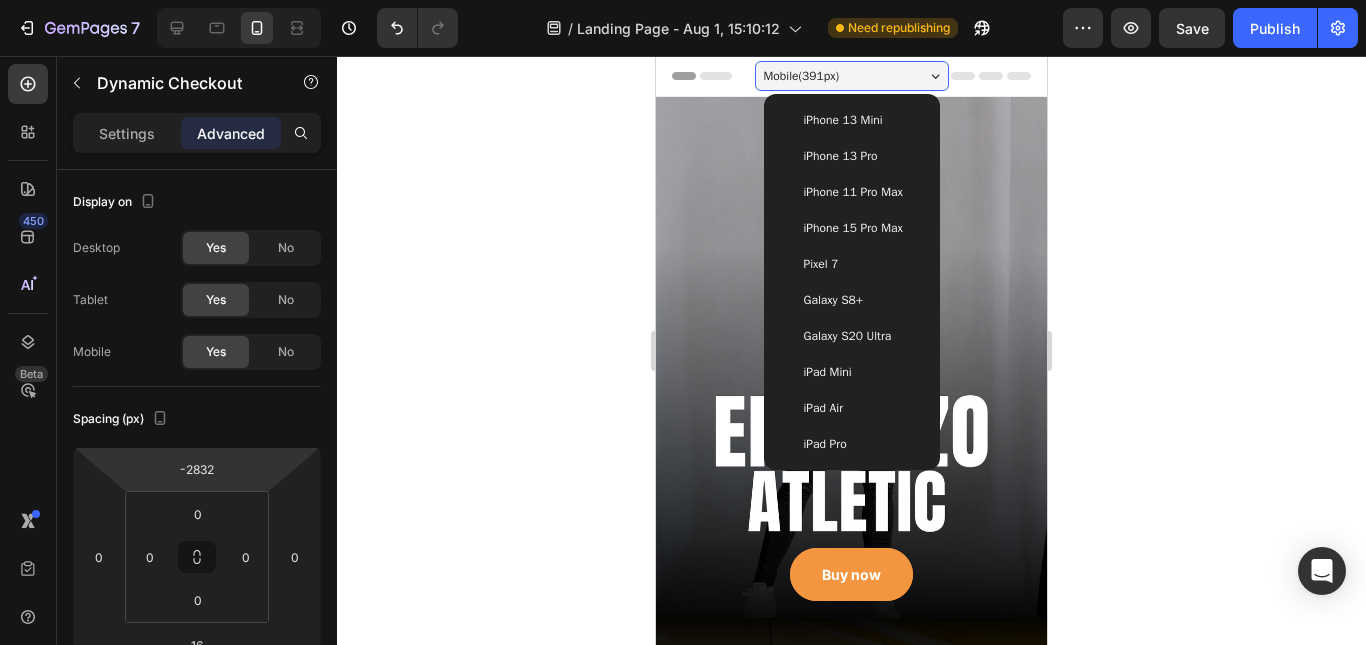 click on "Mobile  ( 391 px)" at bounding box center [852, 76] 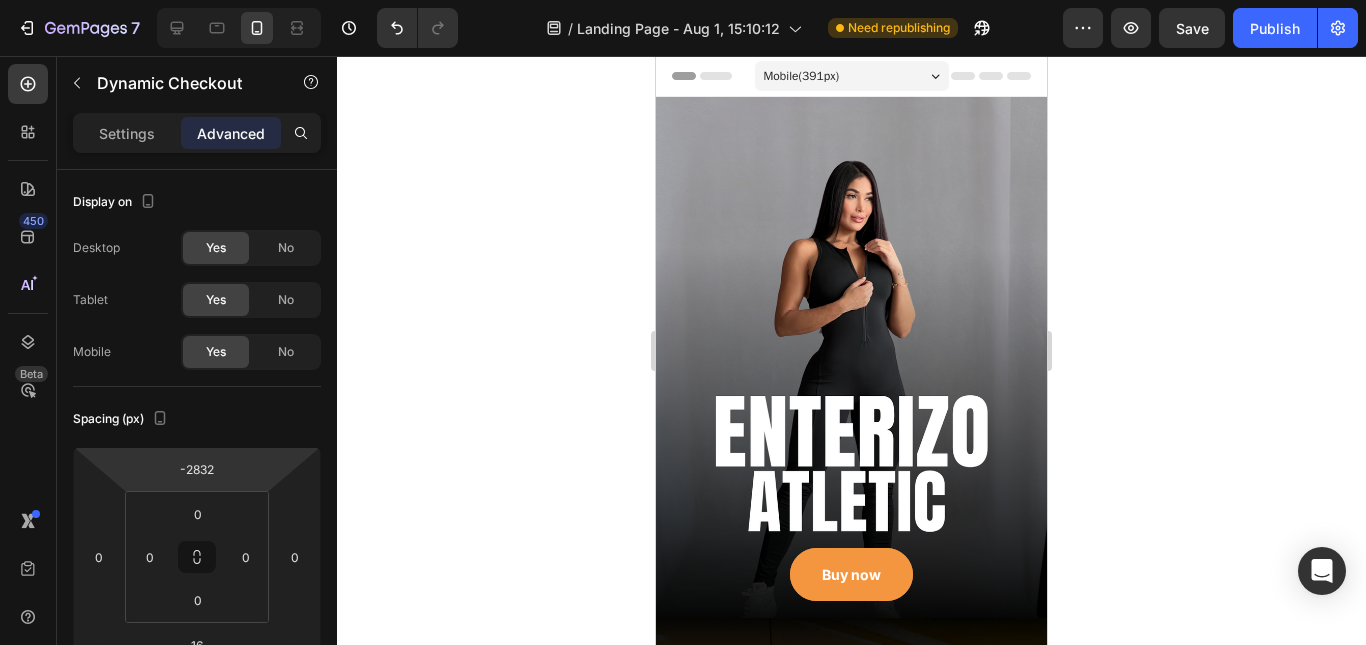 click at bounding box center (851, 367) 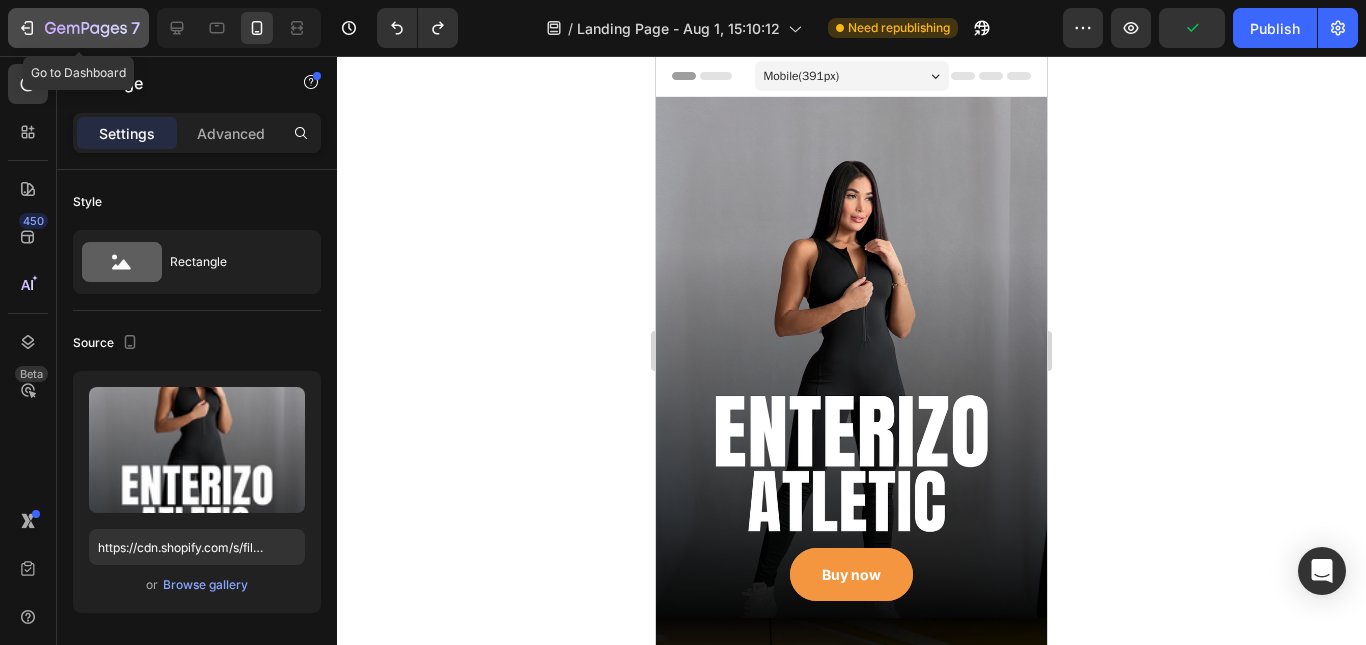 click 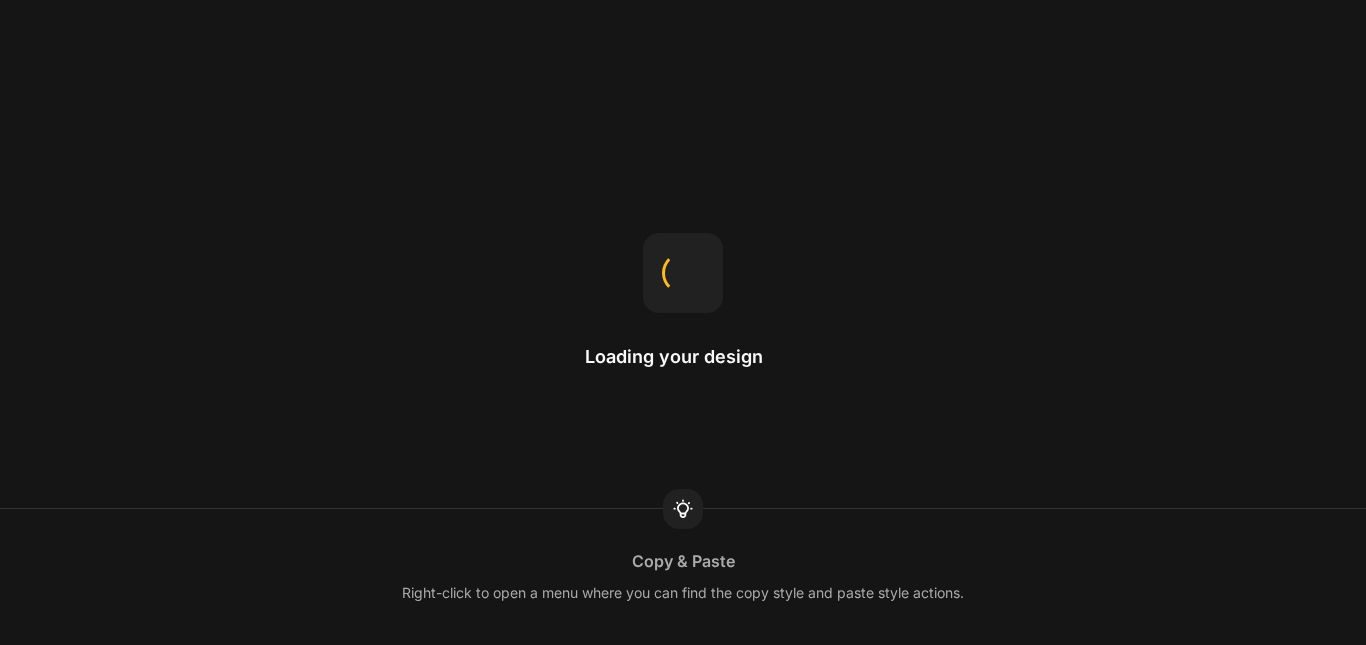 scroll, scrollTop: 0, scrollLeft: 0, axis: both 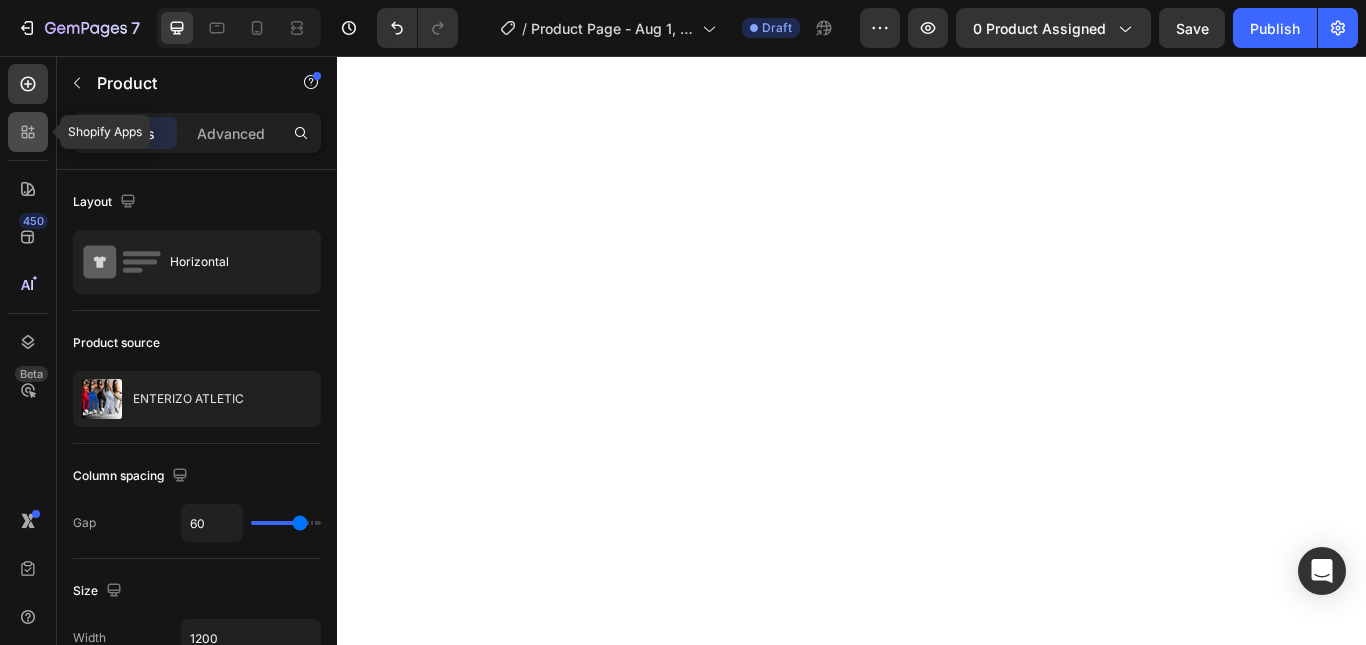 click 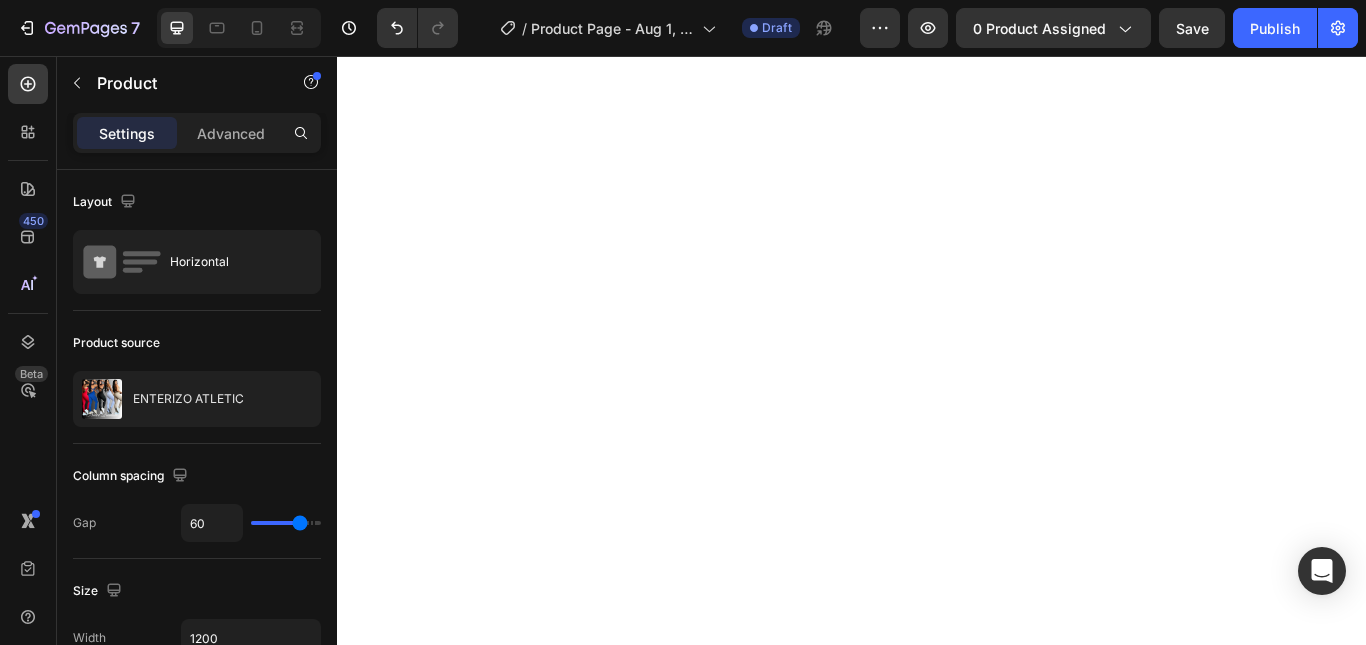click at bounding box center (413, 28) 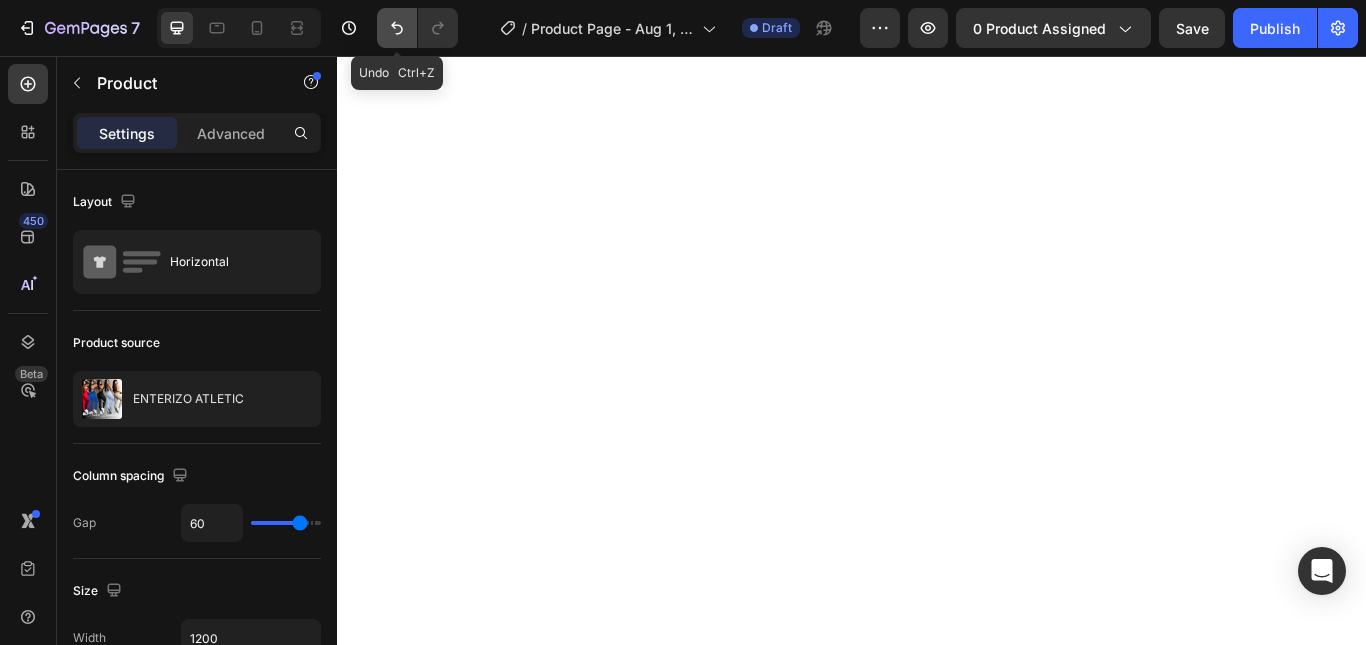 click 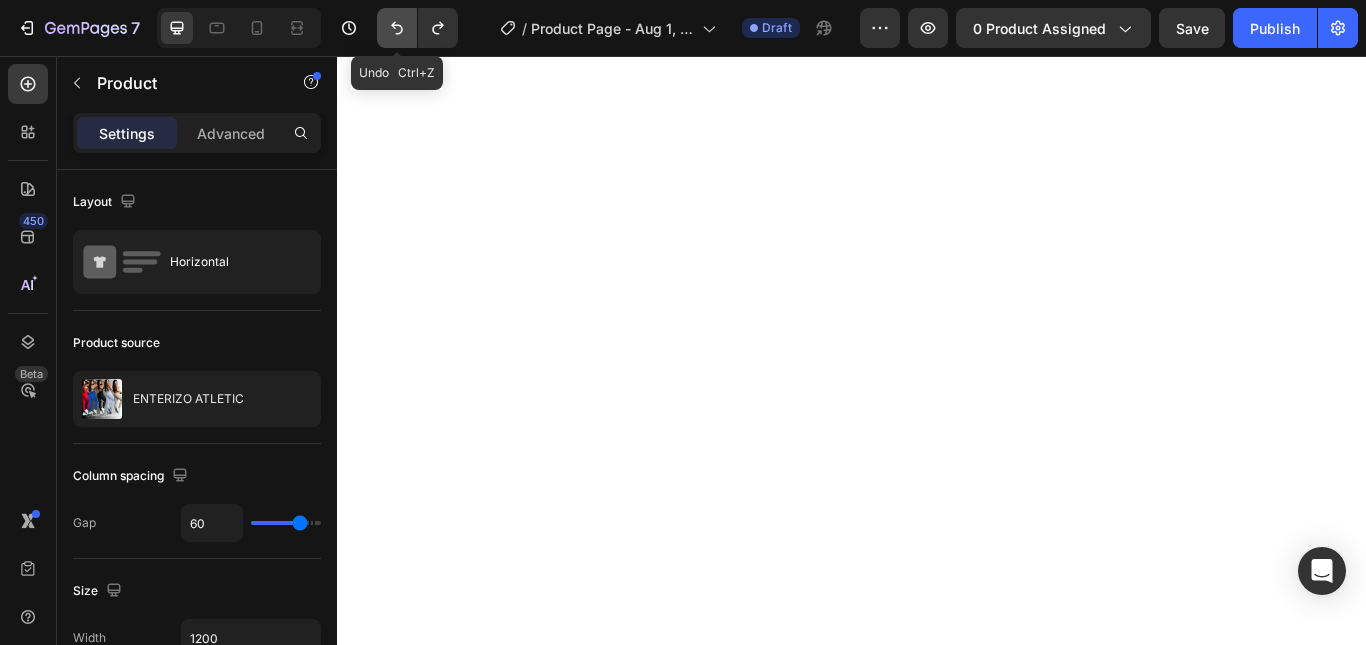 click 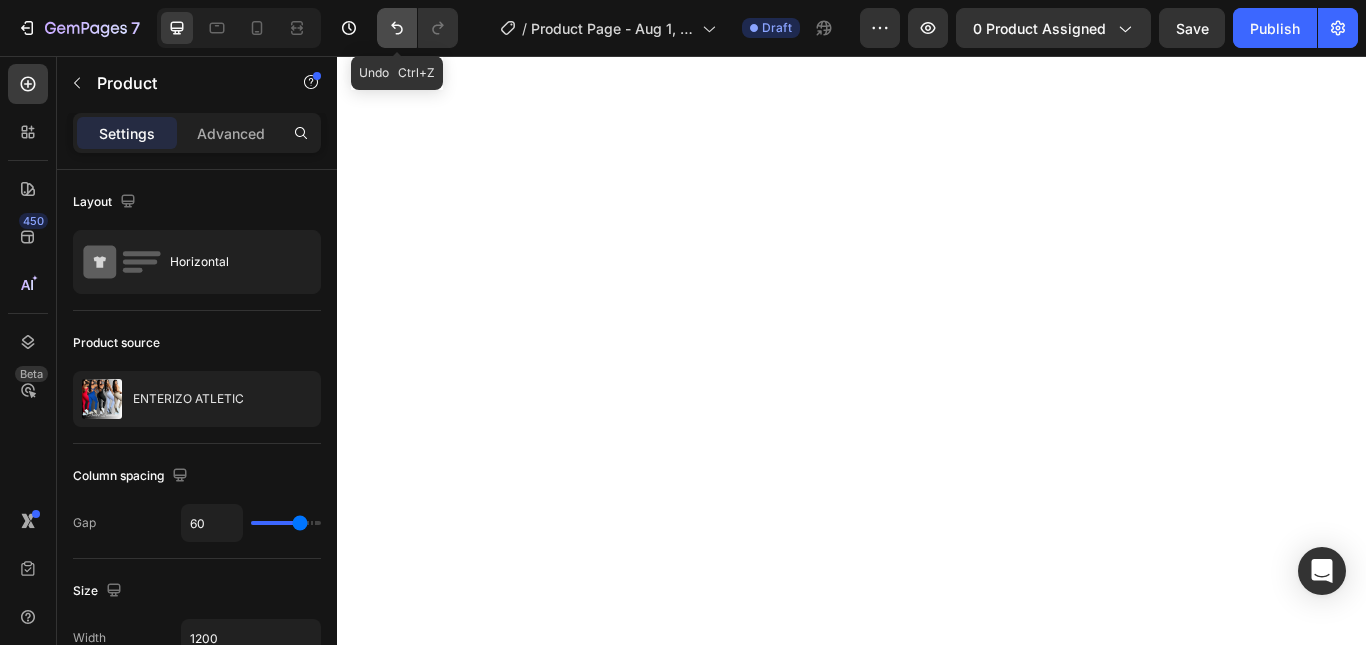 click 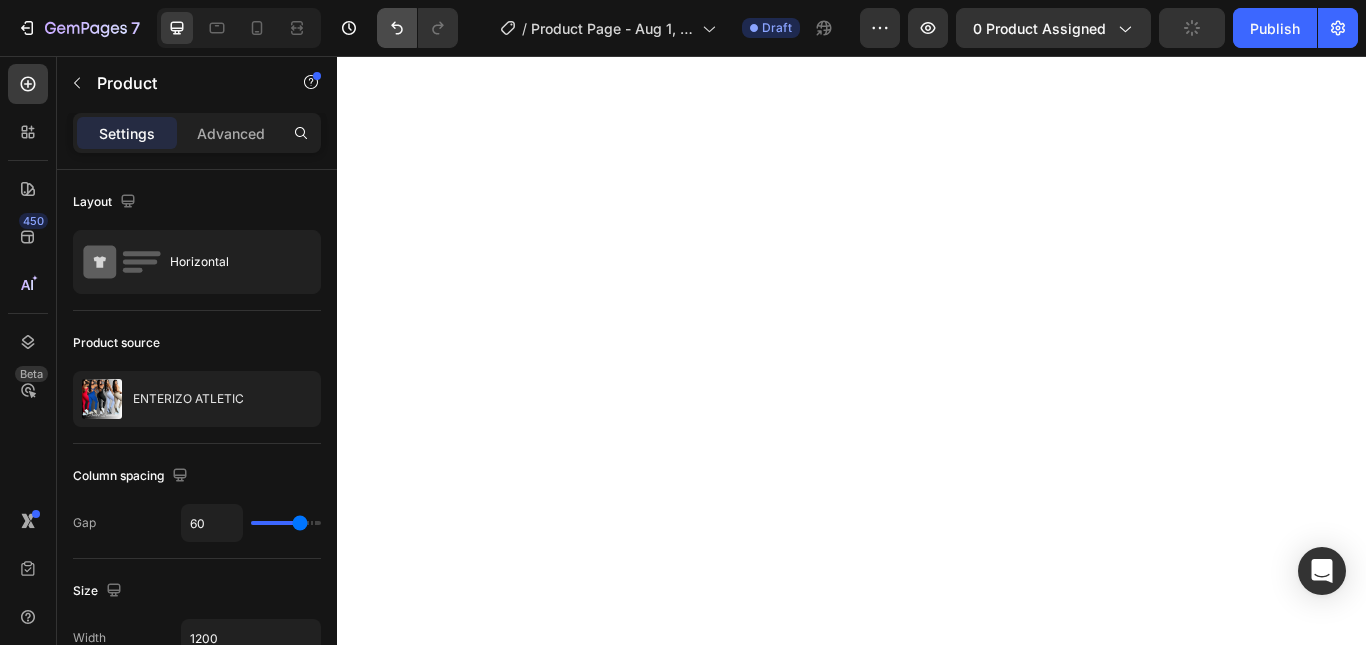 click 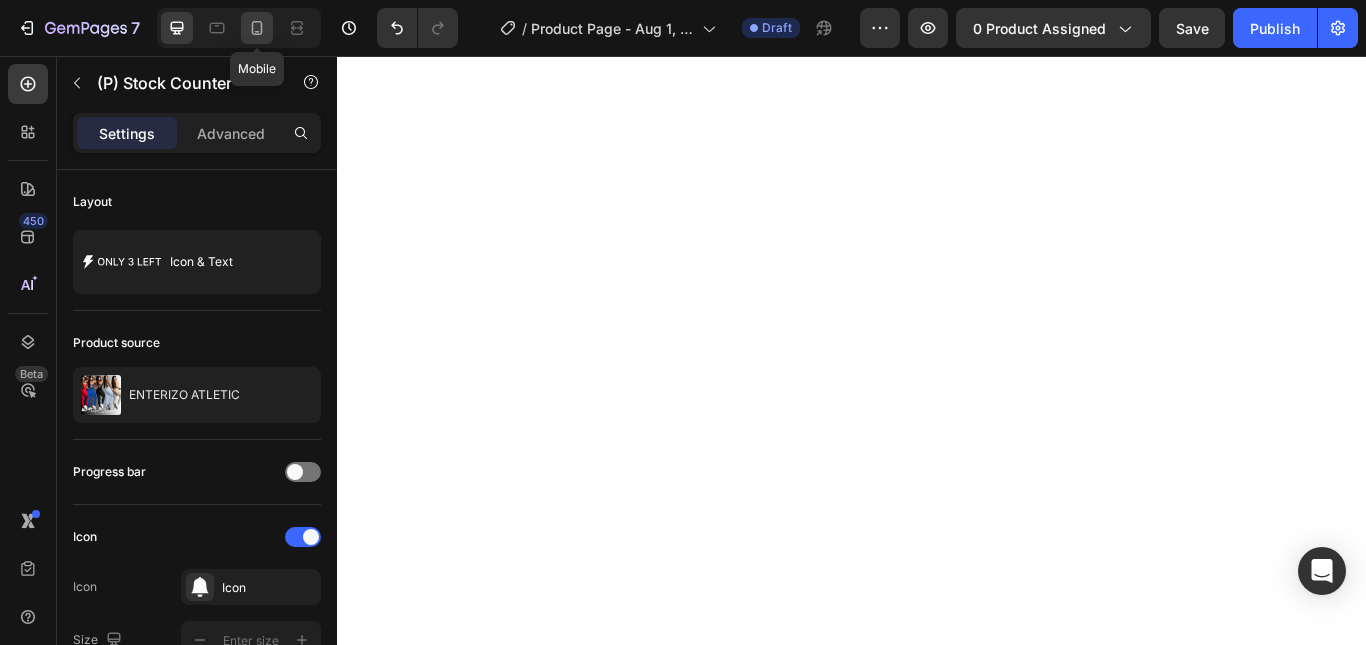 click 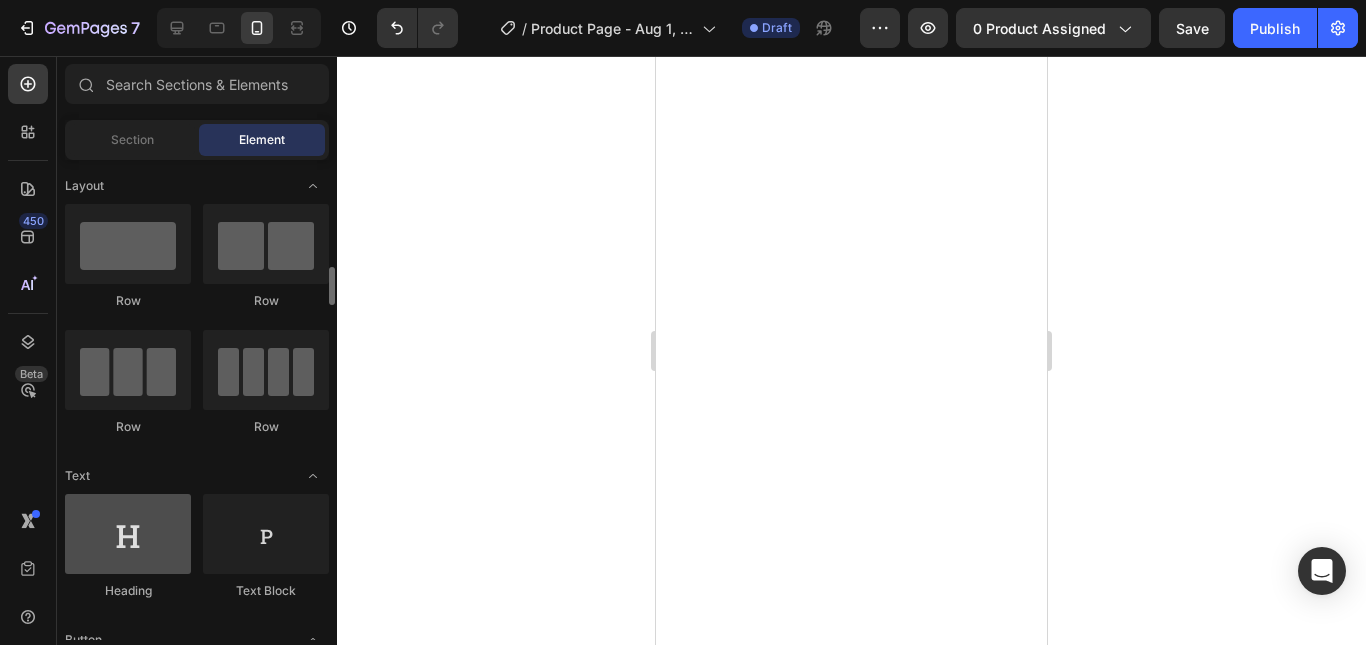 scroll, scrollTop: 300, scrollLeft: 0, axis: vertical 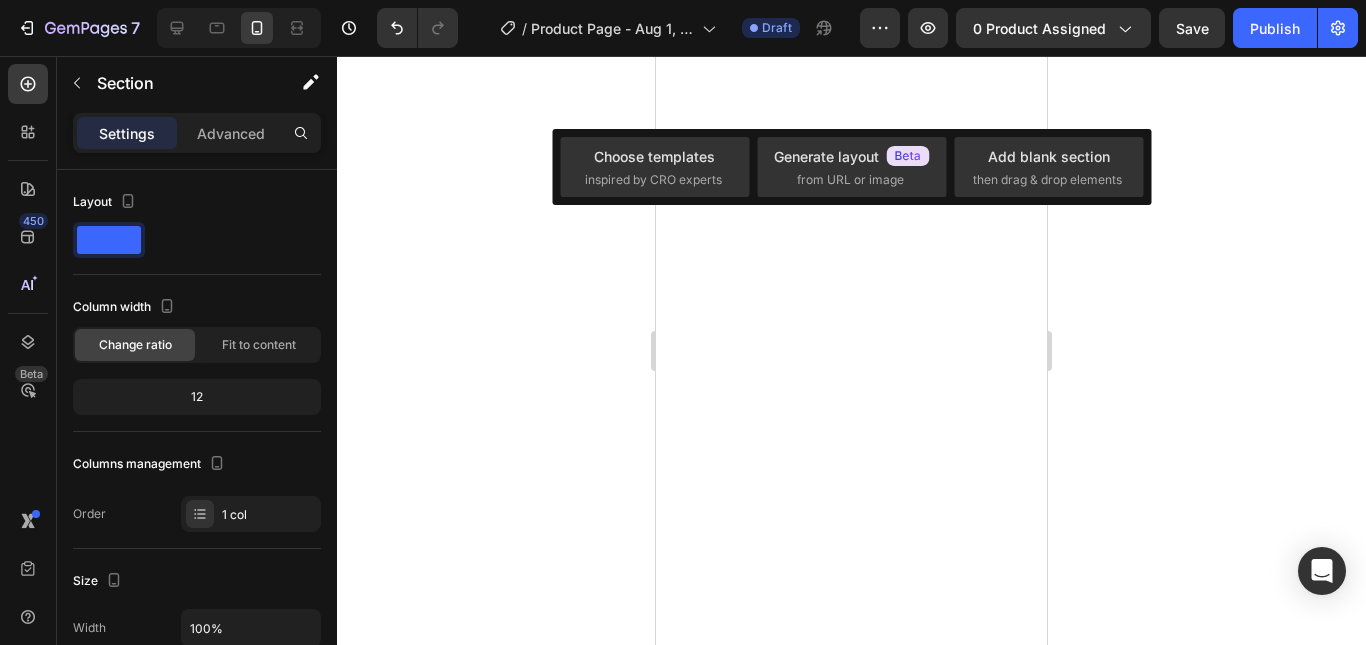 click 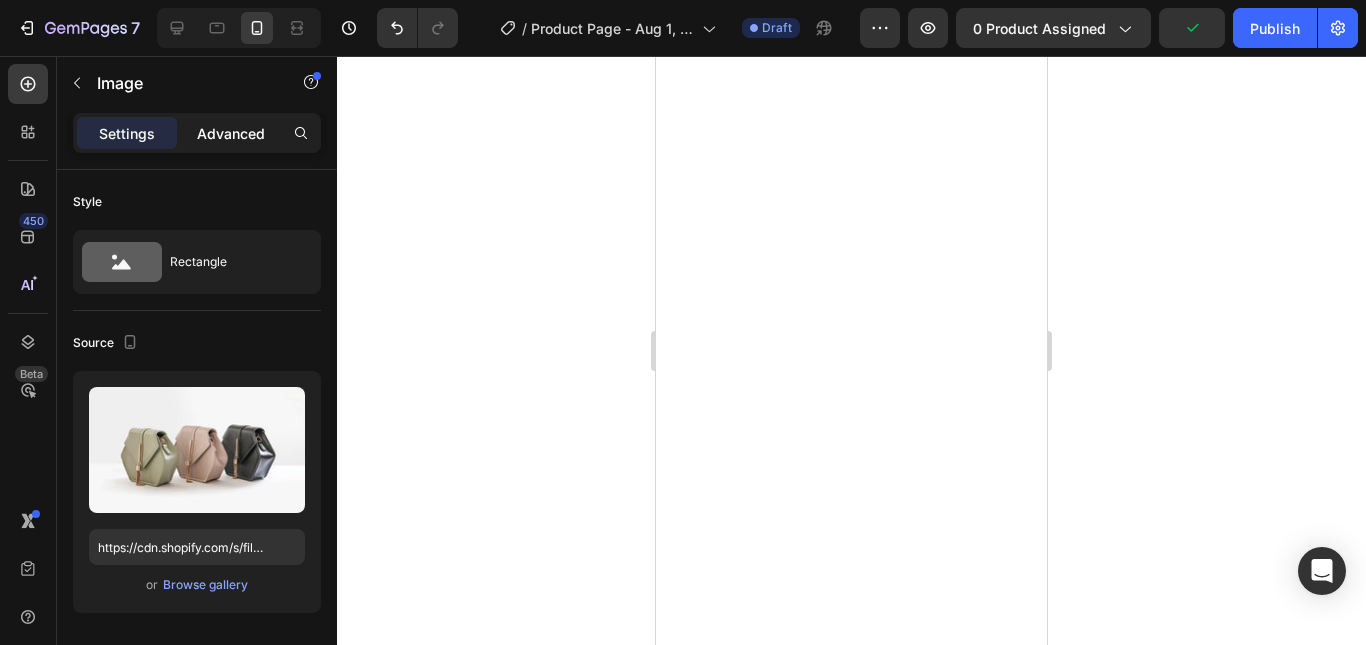 click on "Advanced" at bounding box center (231, 133) 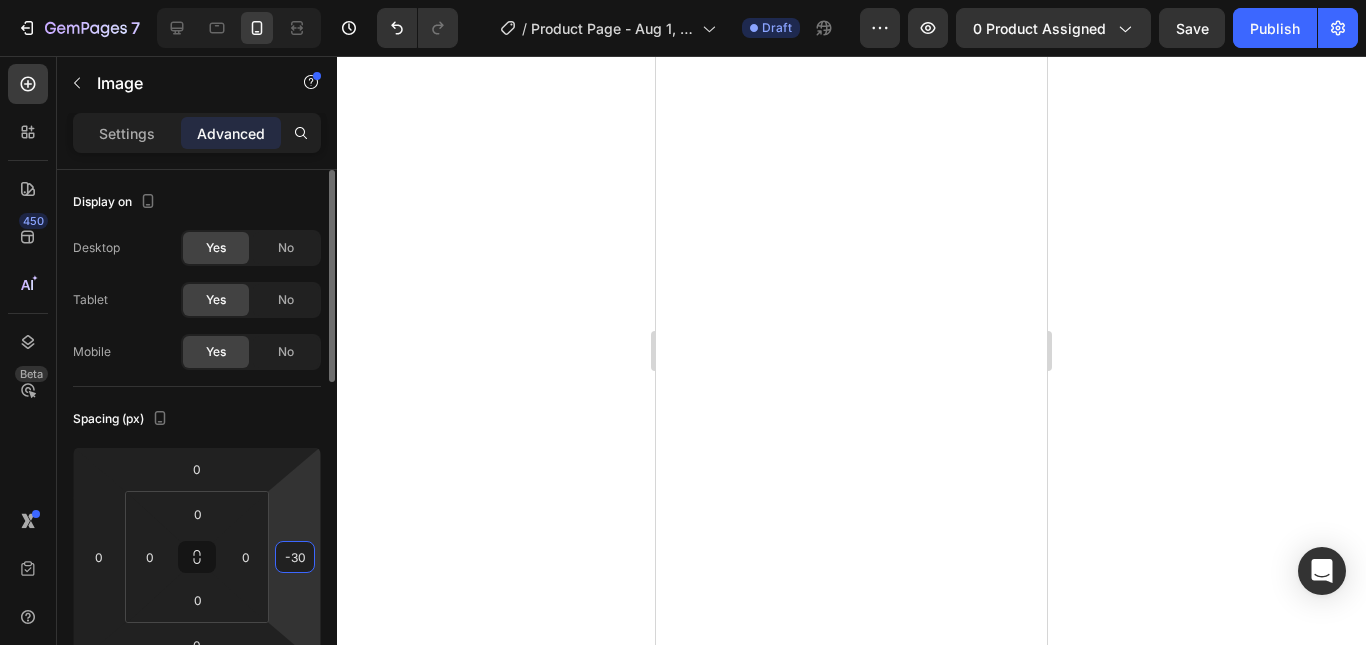 type on "-34" 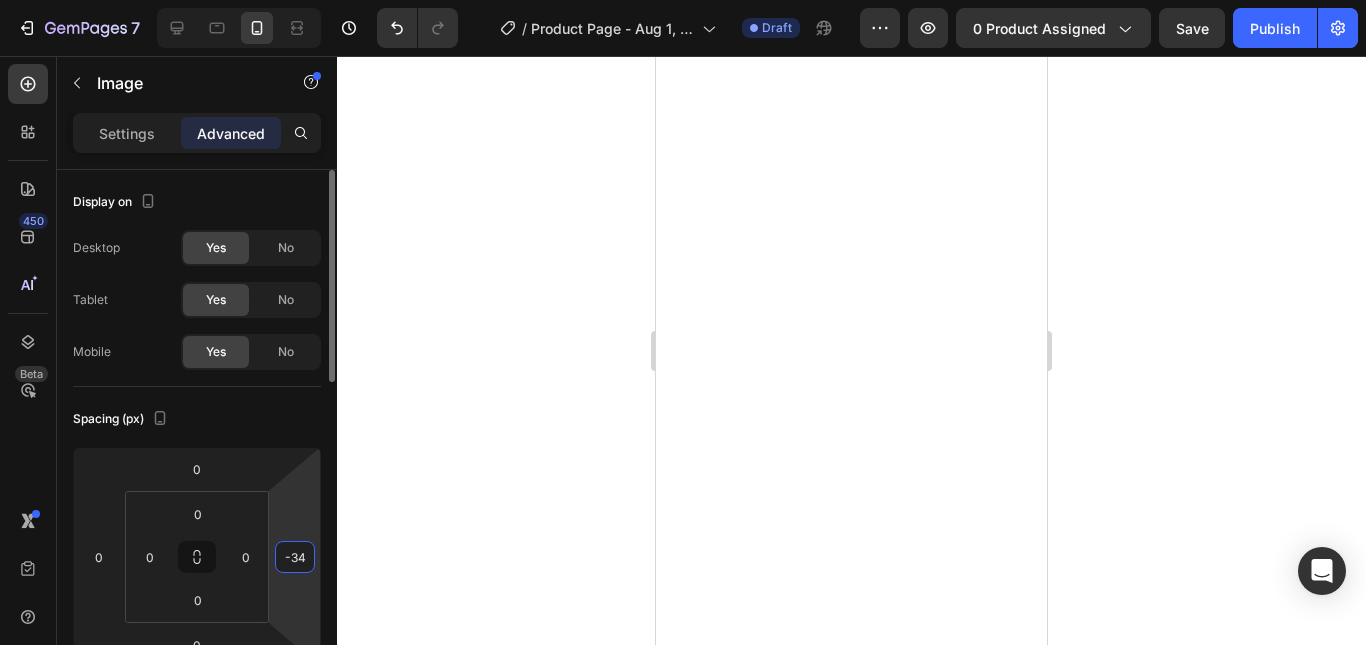 drag, startPoint x: 293, startPoint y: 500, endPoint x: 268, endPoint y: 513, distance: 28.178005 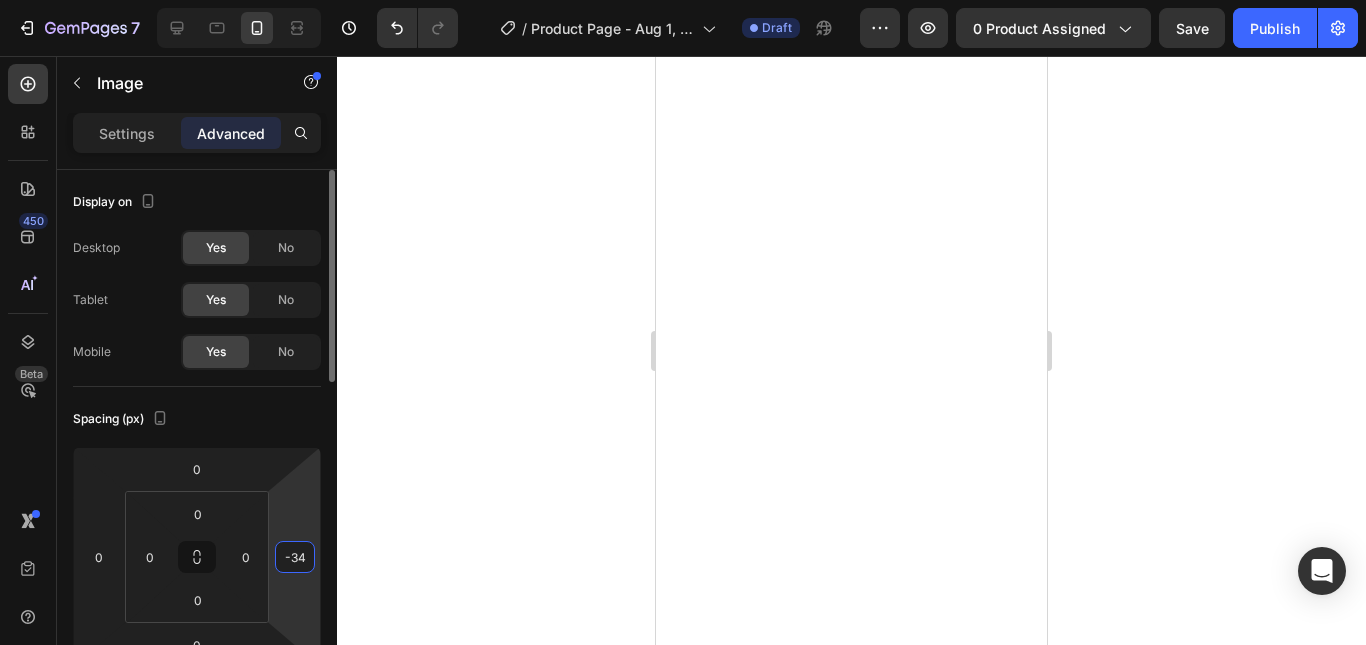 click on "7  Version history  /  Product Page - Aug 1, 15:44:40 Draft Preview 0 product assigned  Save   Publish  450 Beta Sections(18) Elements(84) Section Element Hero Section Product Detail Brands Trusted Badges Guarantee Product Breakdown How to use Testimonials Compare Bundle FAQs Social Proof Brand Story Product List Collection Blog List Contact Sticky Add to Cart Custom Footer Browse Library 450 Layout
Row
Row
Row
Row Text
Heading
Text Block Button
Button
Button Media
Image
Image" at bounding box center [683, 0] 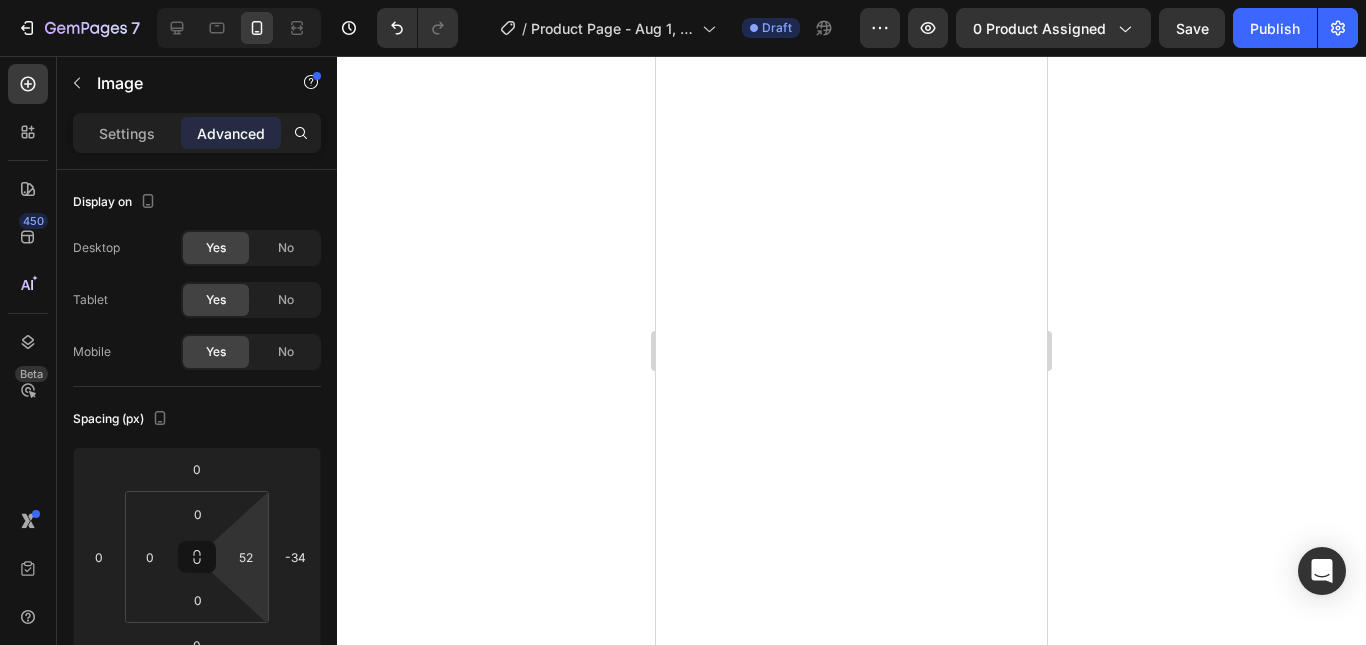 type on "0" 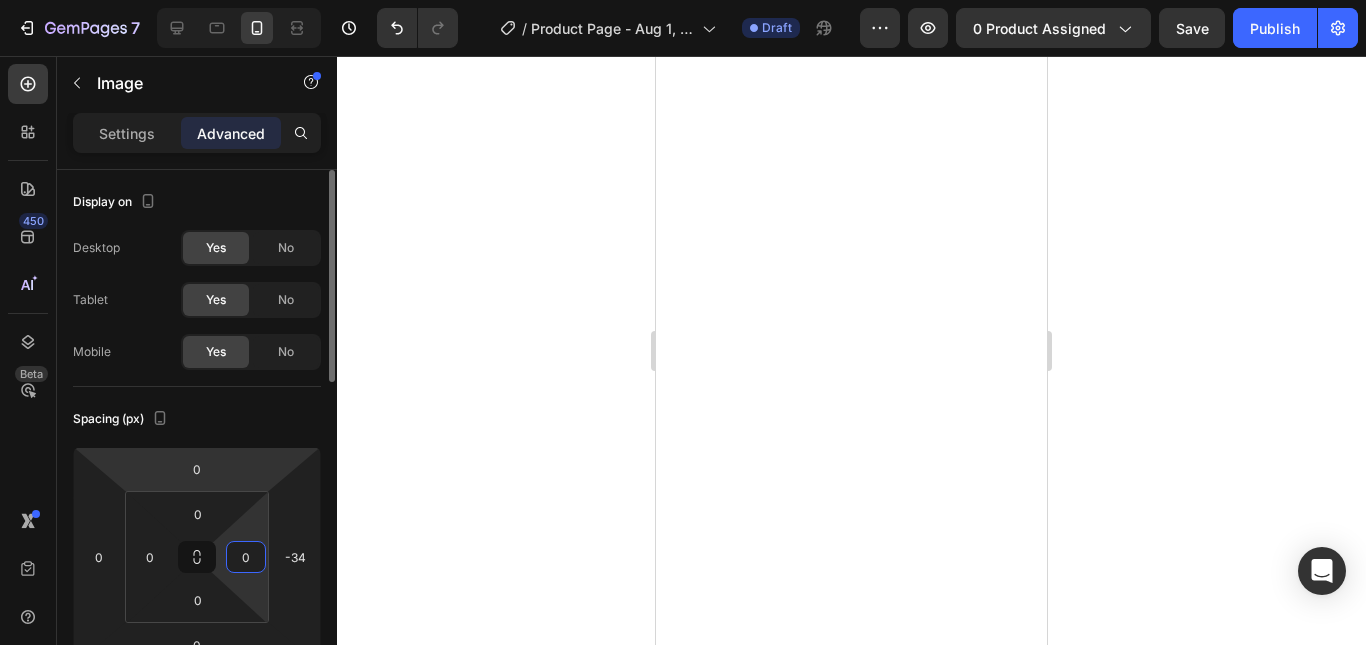 drag, startPoint x: 265, startPoint y: 480, endPoint x: 251, endPoint y: 490, distance: 17.20465 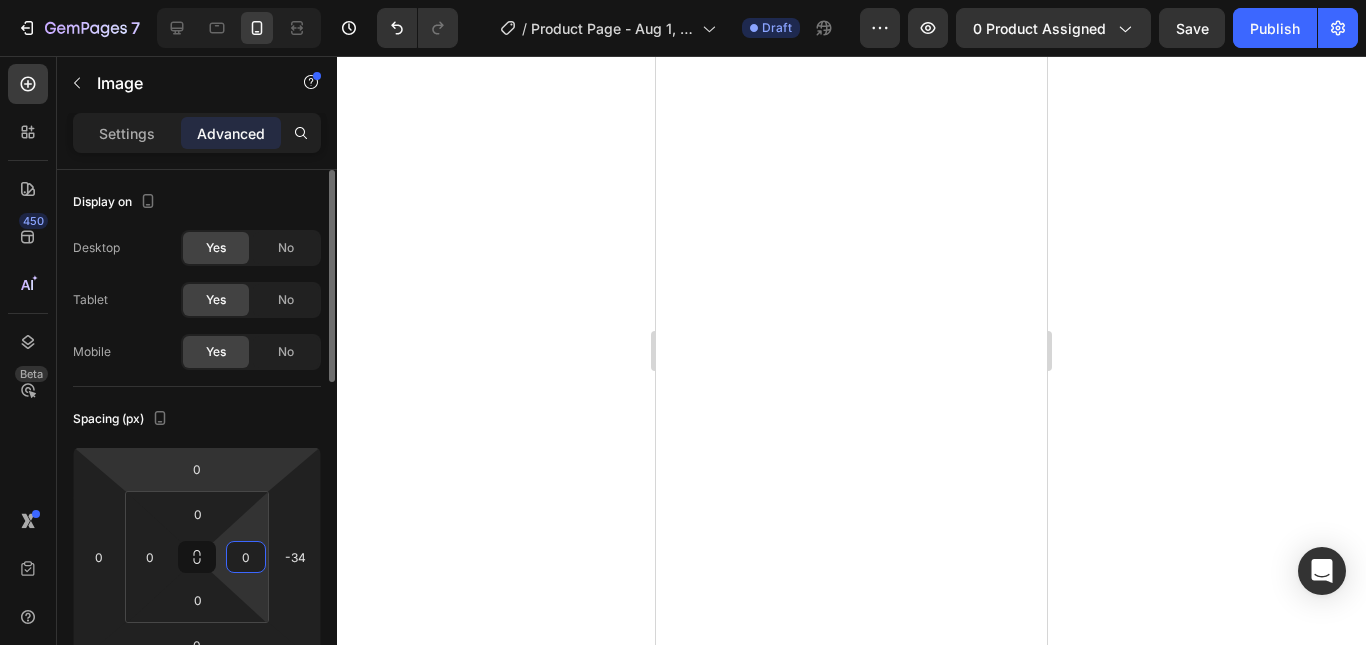 click on "7  Version history  /  Product Page - Aug 1, 15:44:40 Draft Preview 0 product assigned  Save   Publish  450 Beta Sections(18) Elements(84) Section Element Hero Section Product Detail Brands Trusted Badges Guarantee Product Breakdown How to use Testimonials Compare Bundle FAQs Social Proof Brand Story Product List Collection Blog List Contact Sticky Add to Cart Custom Footer Browse Library 450 Layout
Row
Row
Row
Row Text
Heading
Text Block Button
Button
Button Media
Image
Image" at bounding box center (683, 0) 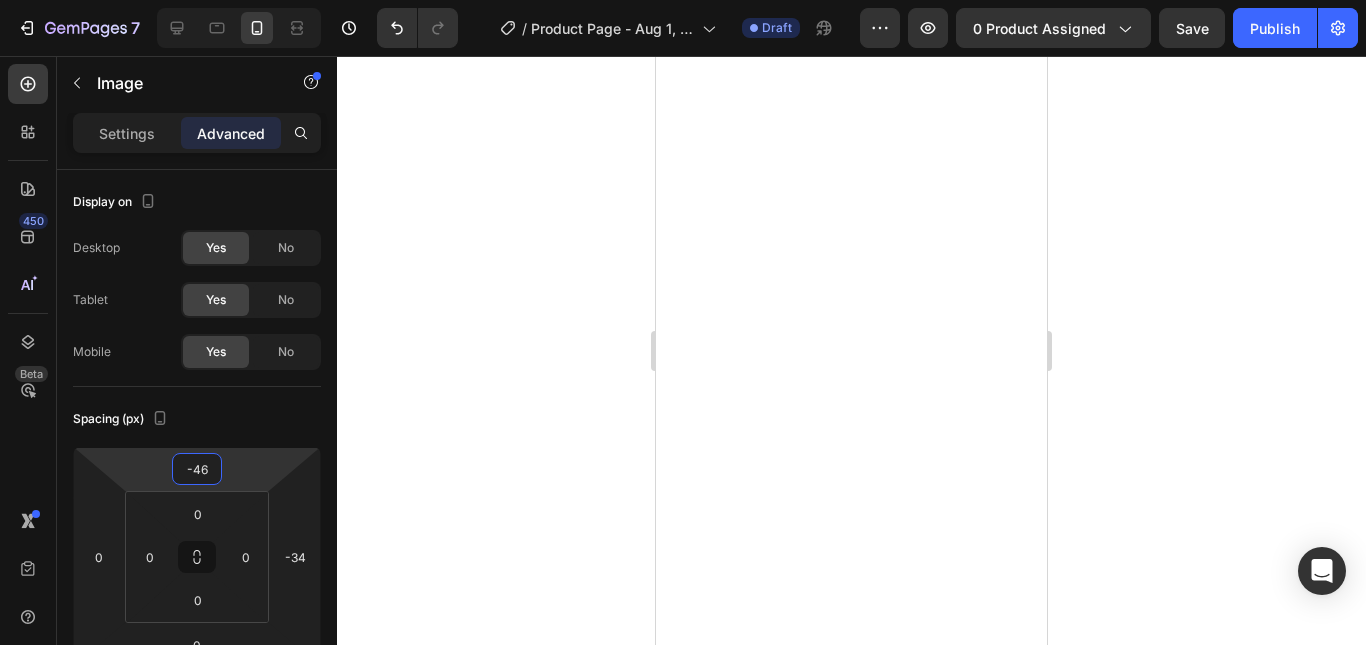 type on "-48" 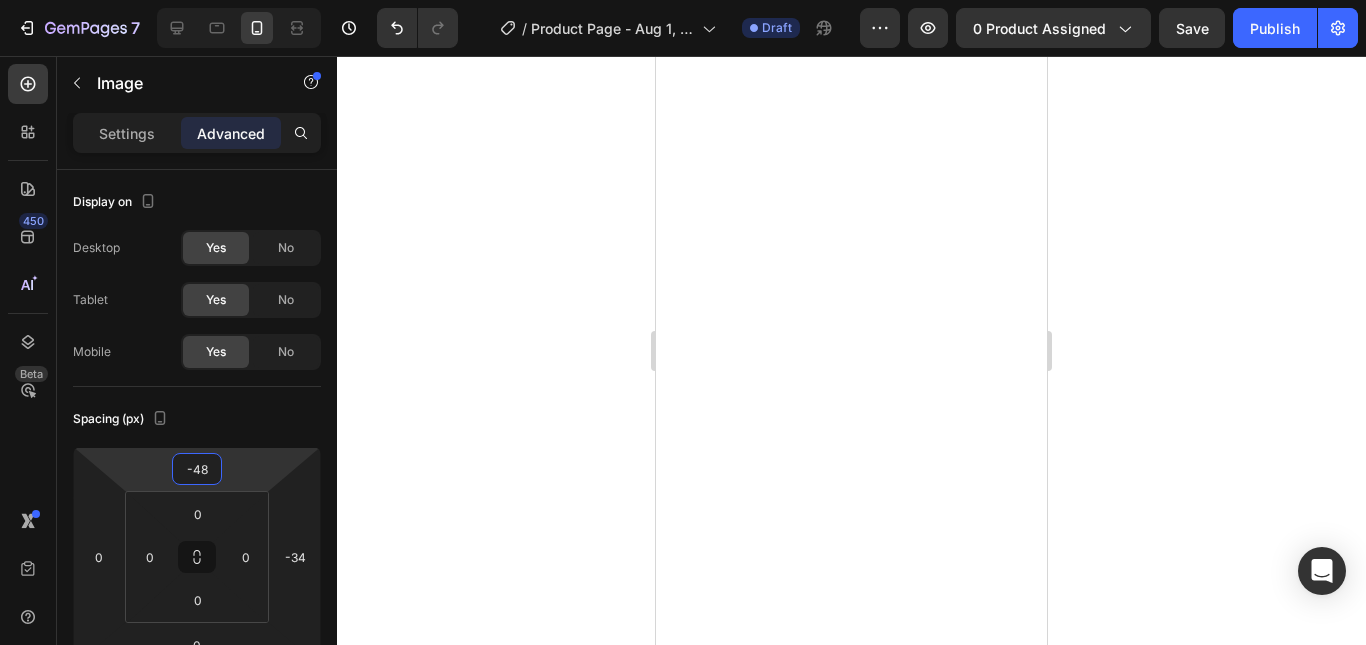 drag, startPoint x: 256, startPoint y: 434, endPoint x: 250, endPoint y: 497, distance: 63.28507 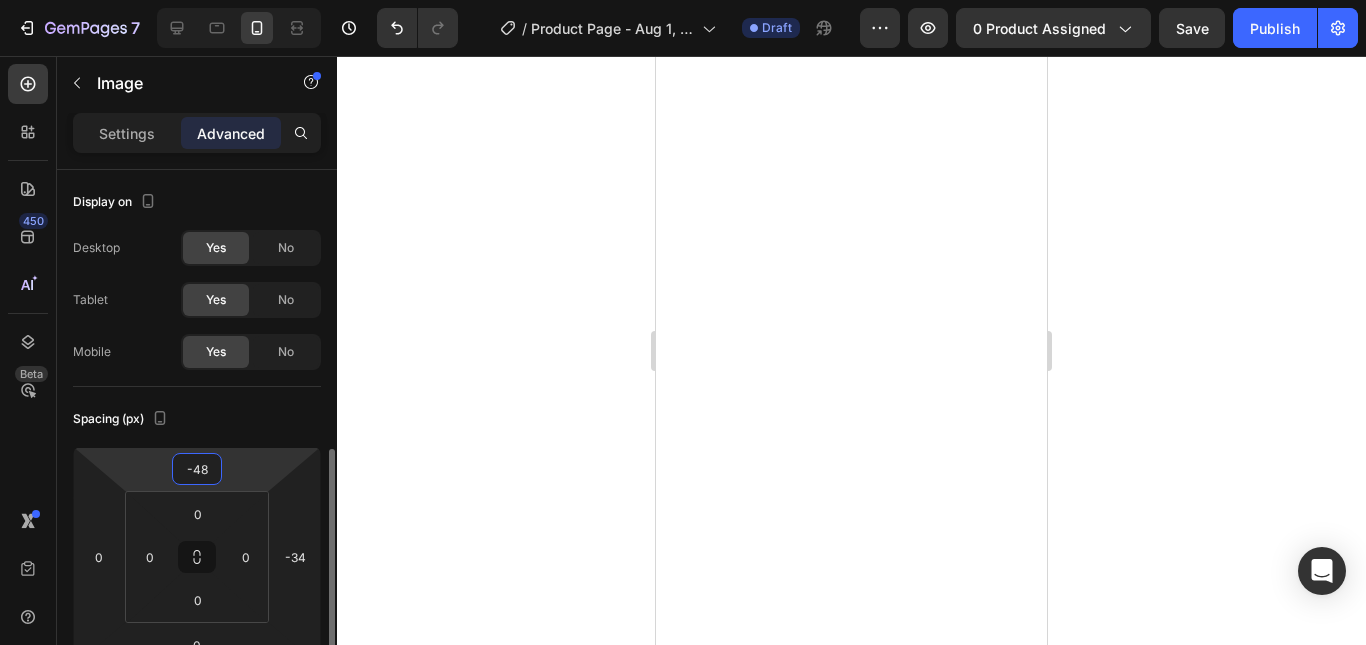scroll, scrollTop: 200, scrollLeft: 0, axis: vertical 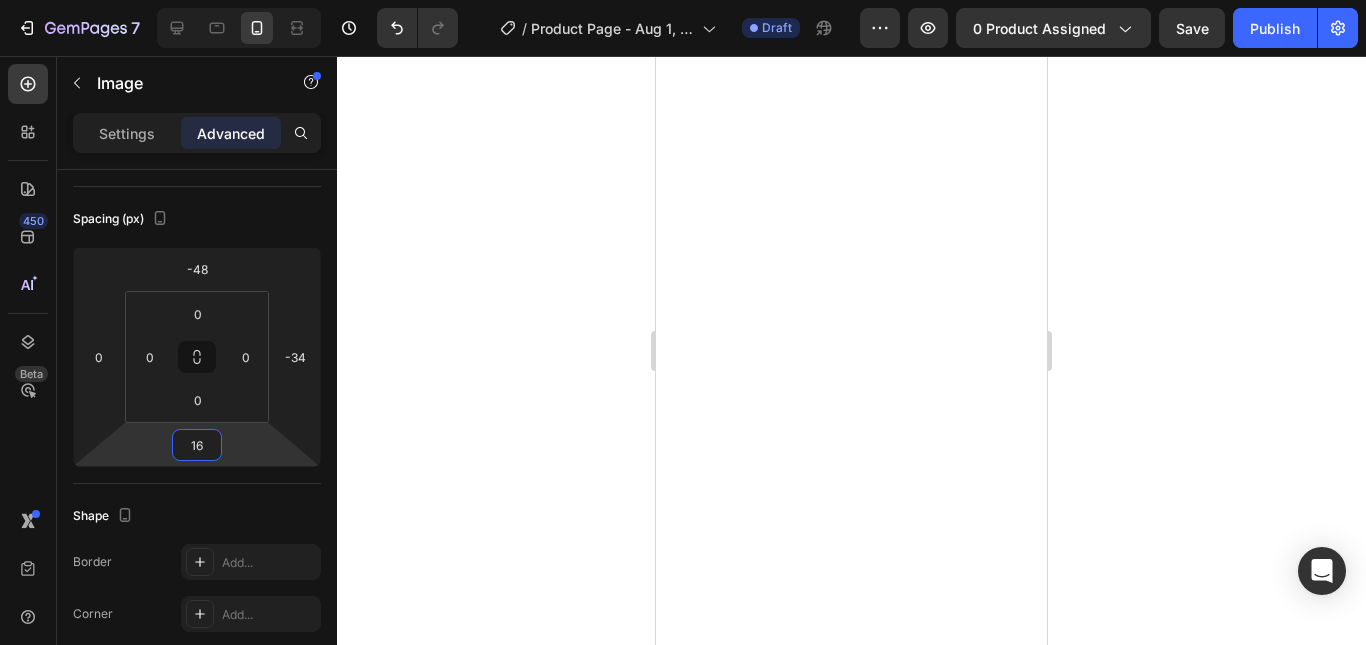 drag, startPoint x: 240, startPoint y: 393, endPoint x: 236, endPoint y: 433, distance: 40.1995 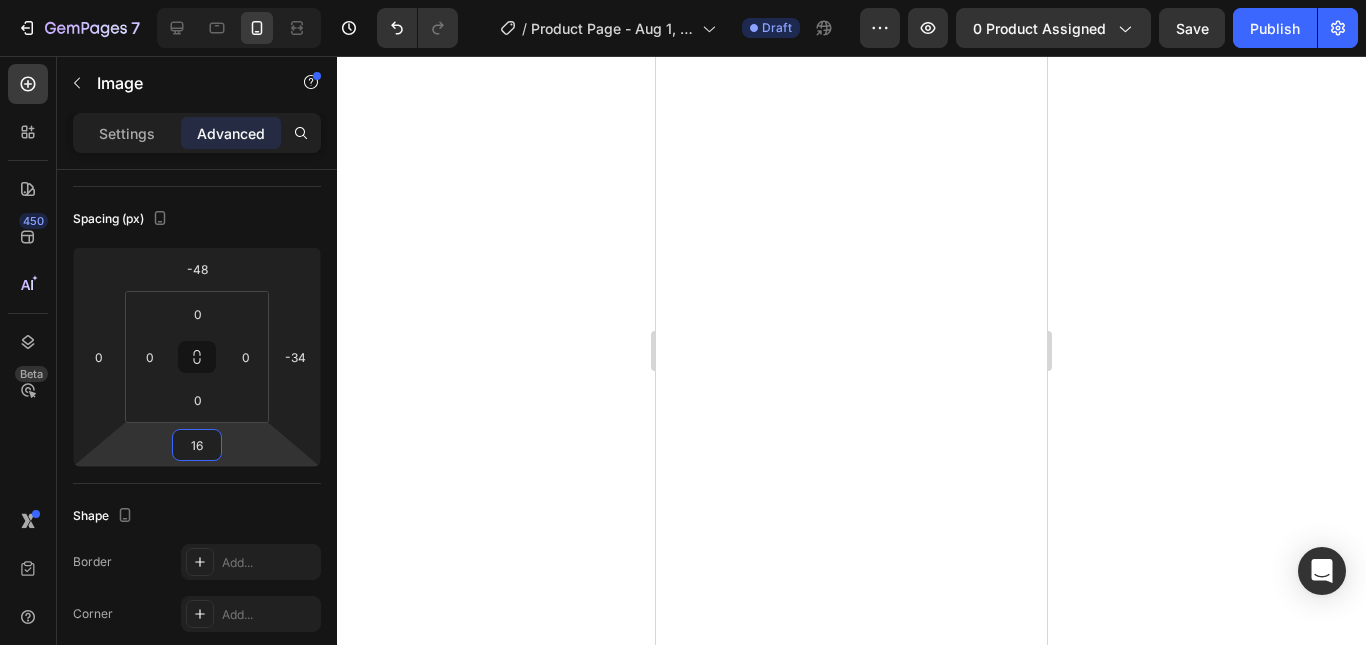 click on "7  Version history  /  Product Page - Aug 1, 15:44:40 Draft Preview 0 product assigned  Save   Publish  450 Beta Sections(18) Elements(84) Section Element Hero Section Product Detail Brands Trusted Badges Guarantee Product Breakdown How to use Testimonials Compare Bundle FAQs Social Proof Brand Story Product List Collection Blog List Contact Sticky Add to Cart Custom Footer Browse Library 450 Layout
Row
Row
Row
Row Text
Heading
Text Block Button
Button
Button Media
Image
Image" at bounding box center (683, 0) 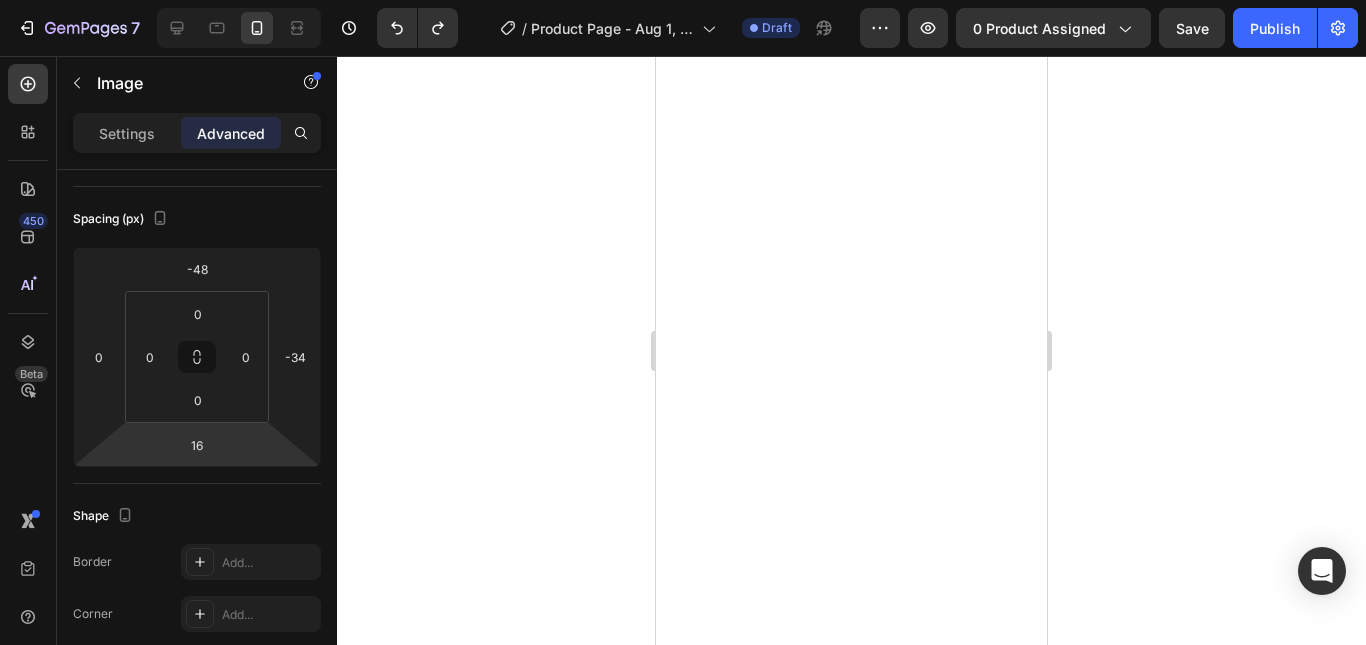type on "0" 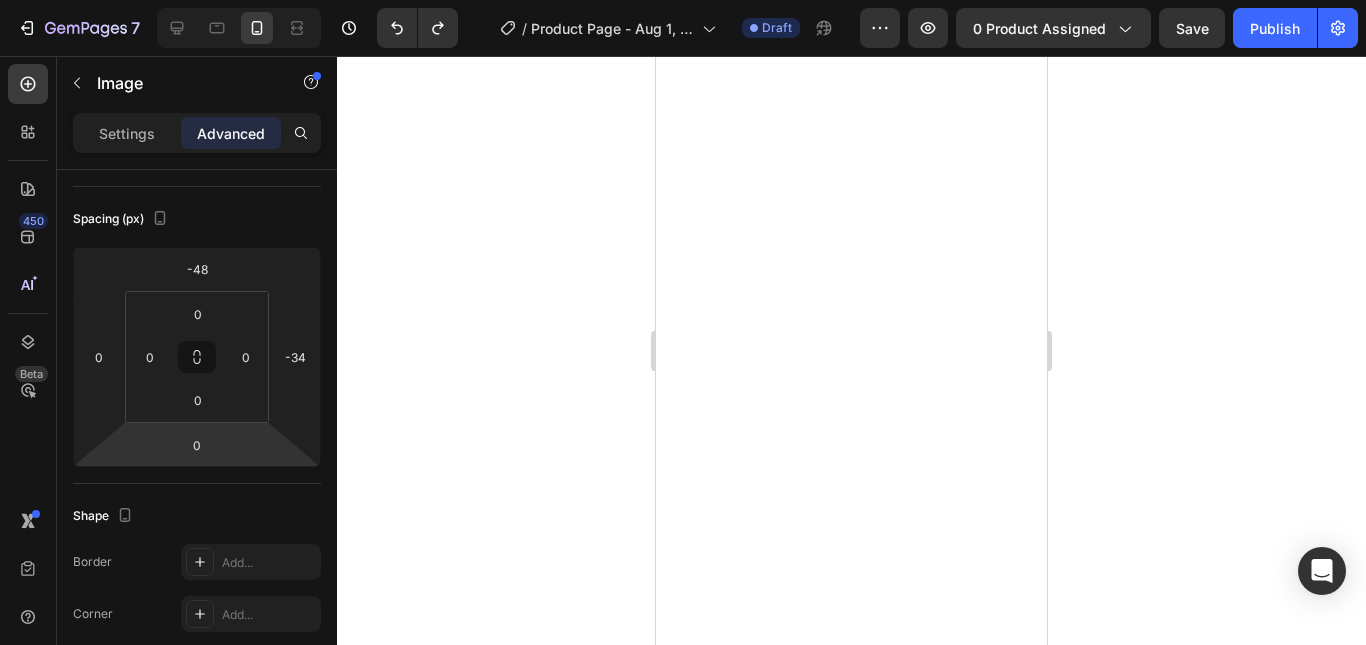 type on "0" 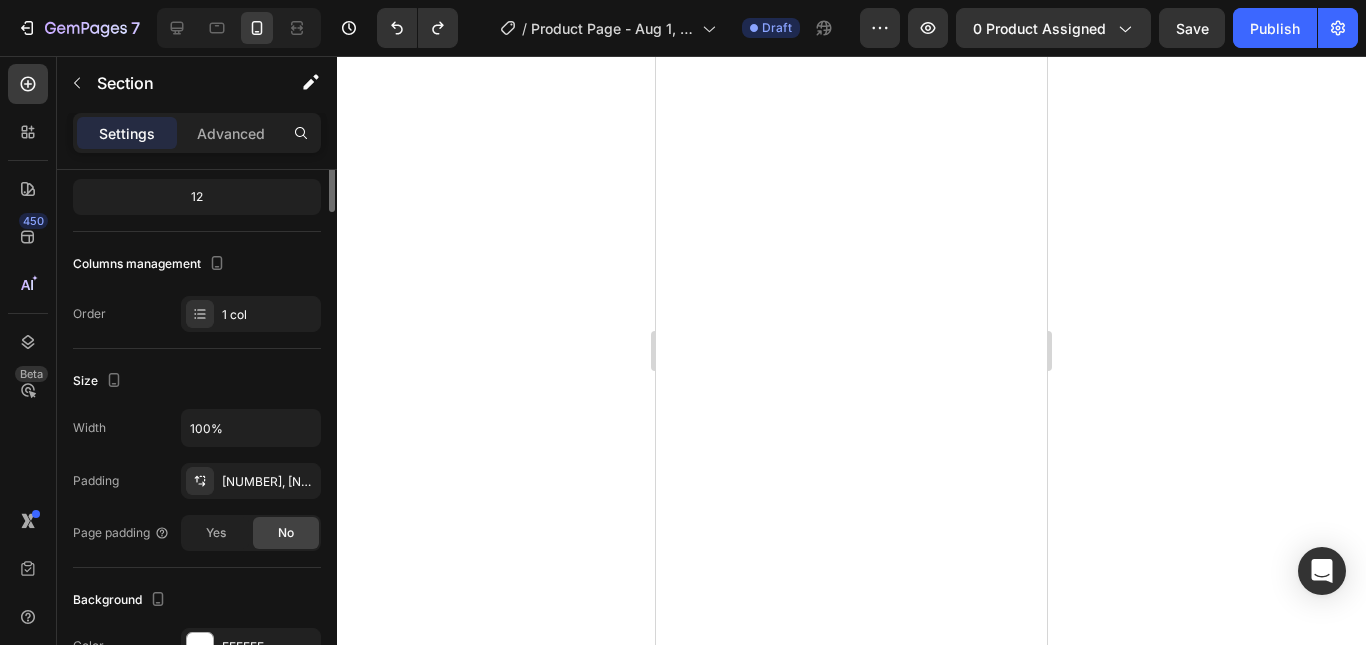 scroll, scrollTop: 0, scrollLeft: 0, axis: both 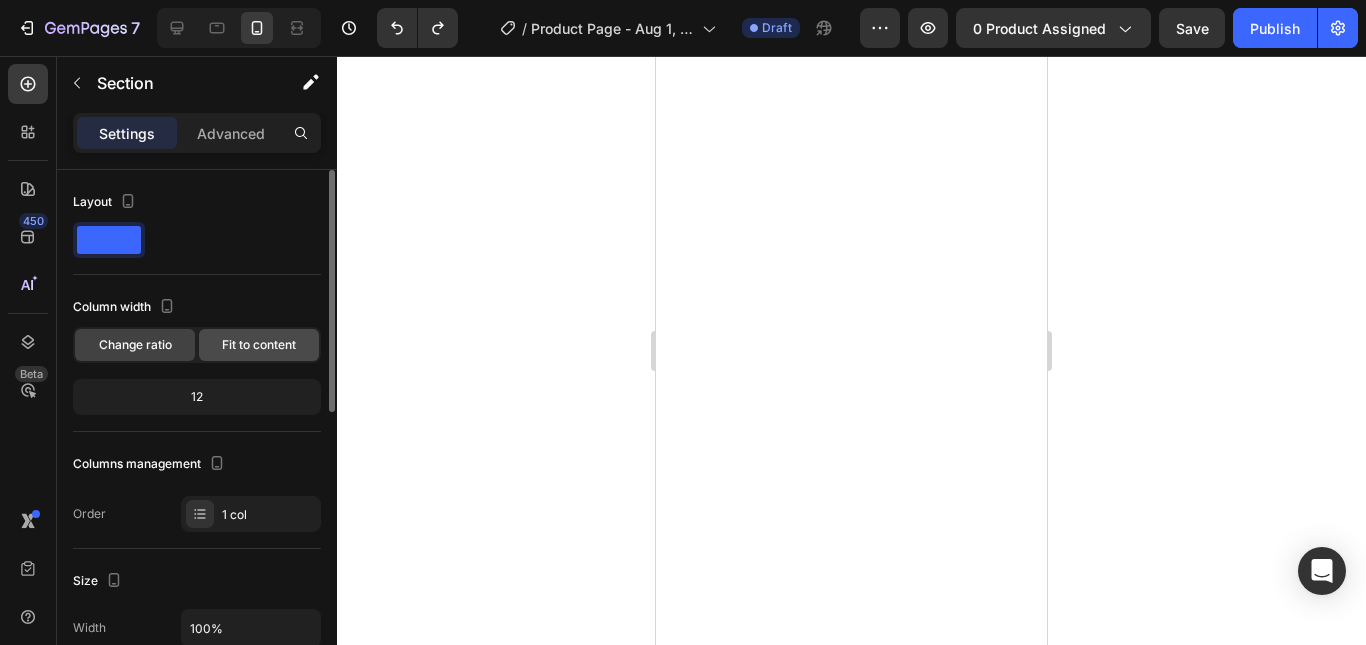 click on "Fit to content" 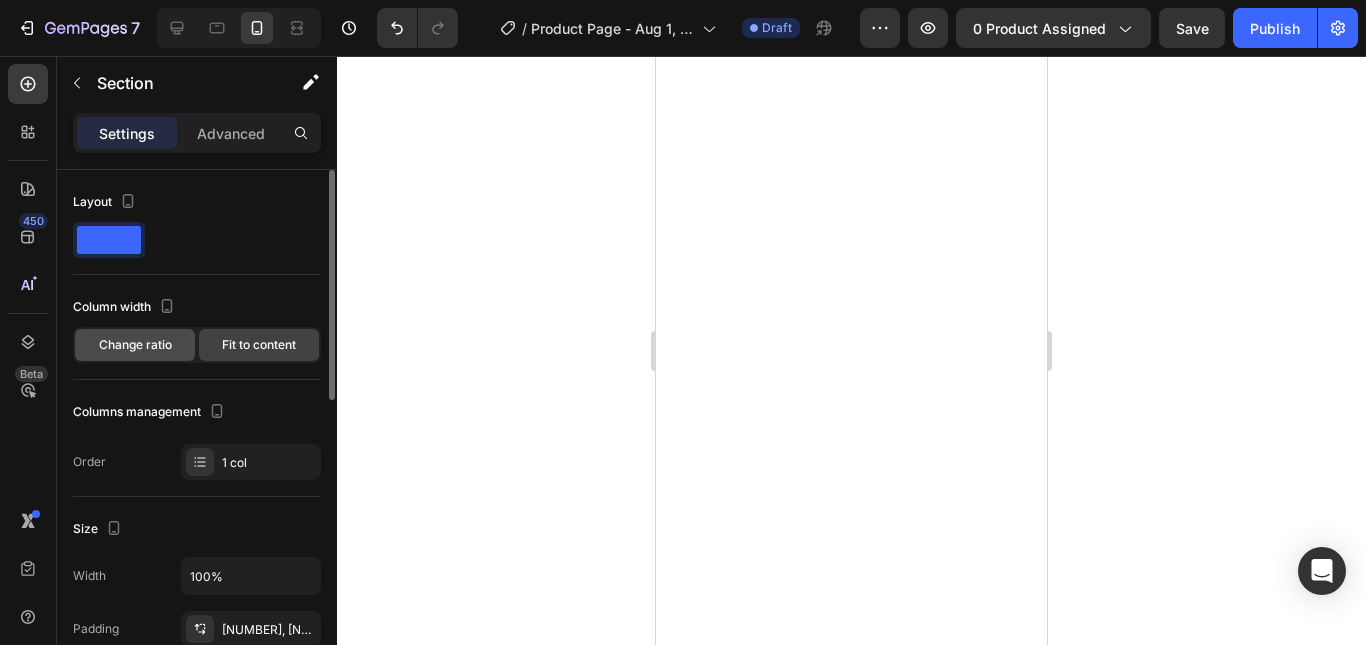 click on "Change ratio" 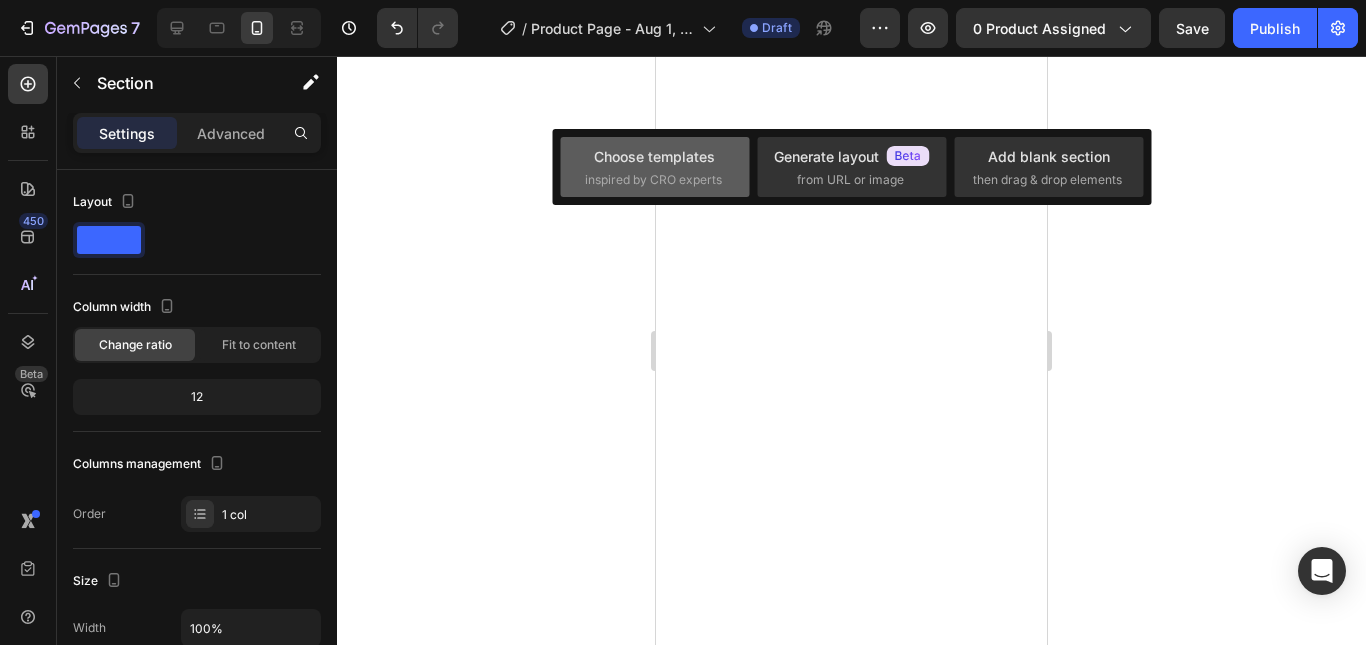 click on "Choose templates" at bounding box center [654, 156] 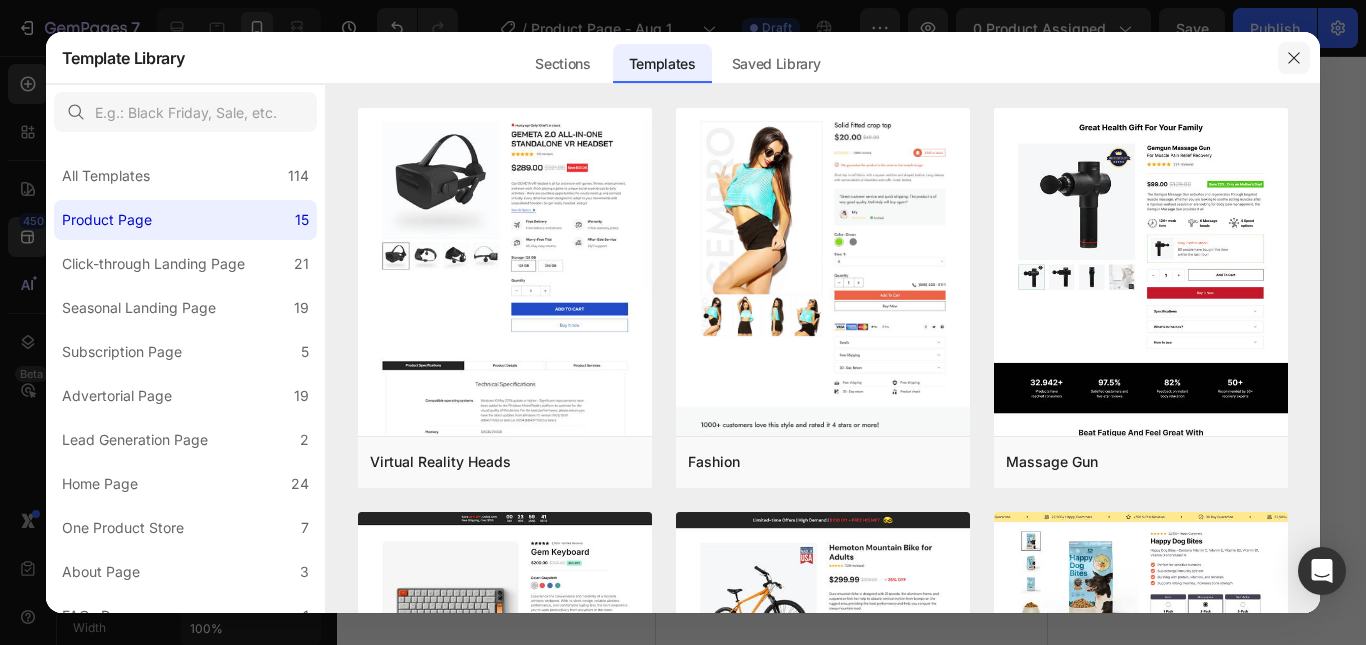 click 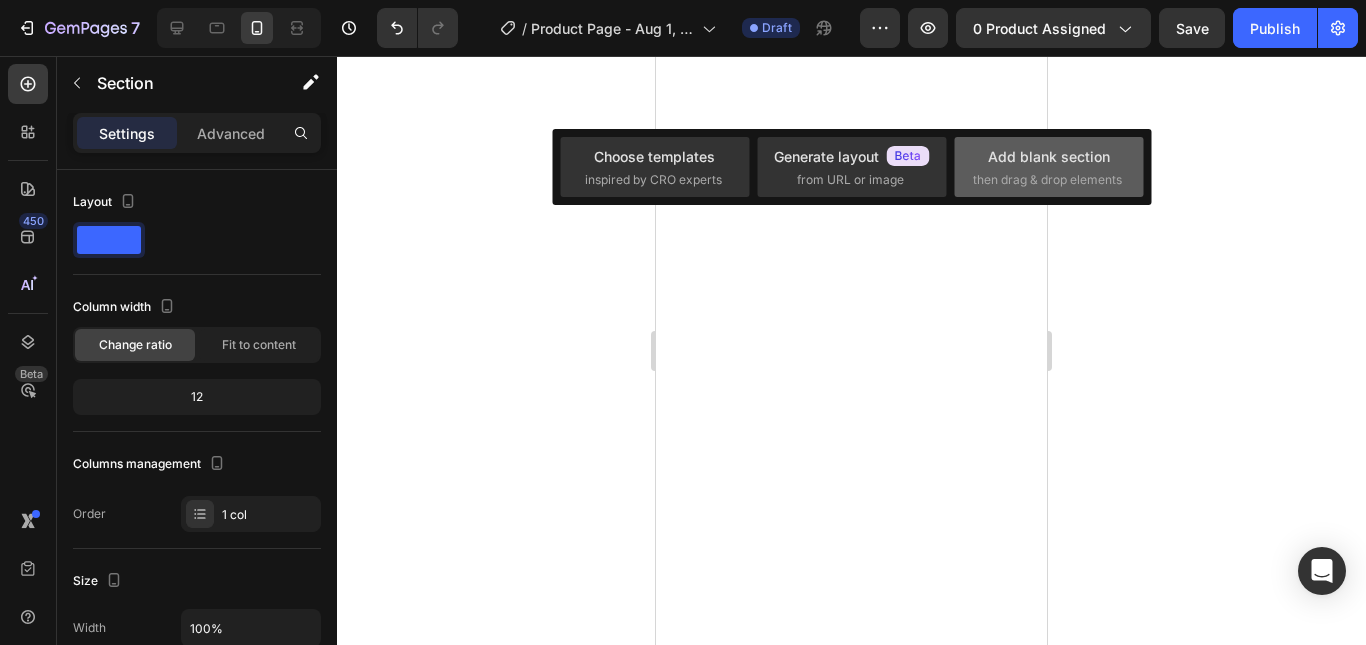 click on "Add blank section" at bounding box center [1049, 156] 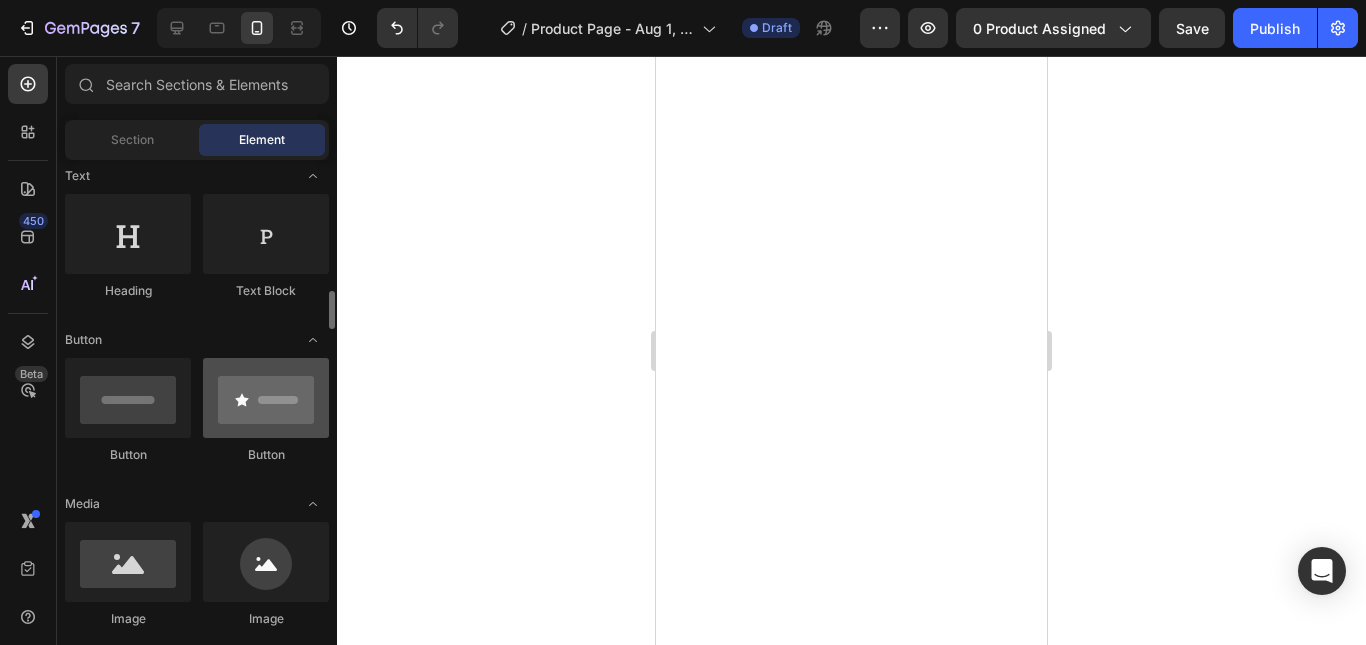 scroll, scrollTop: 500, scrollLeft: 0, axis: vertical 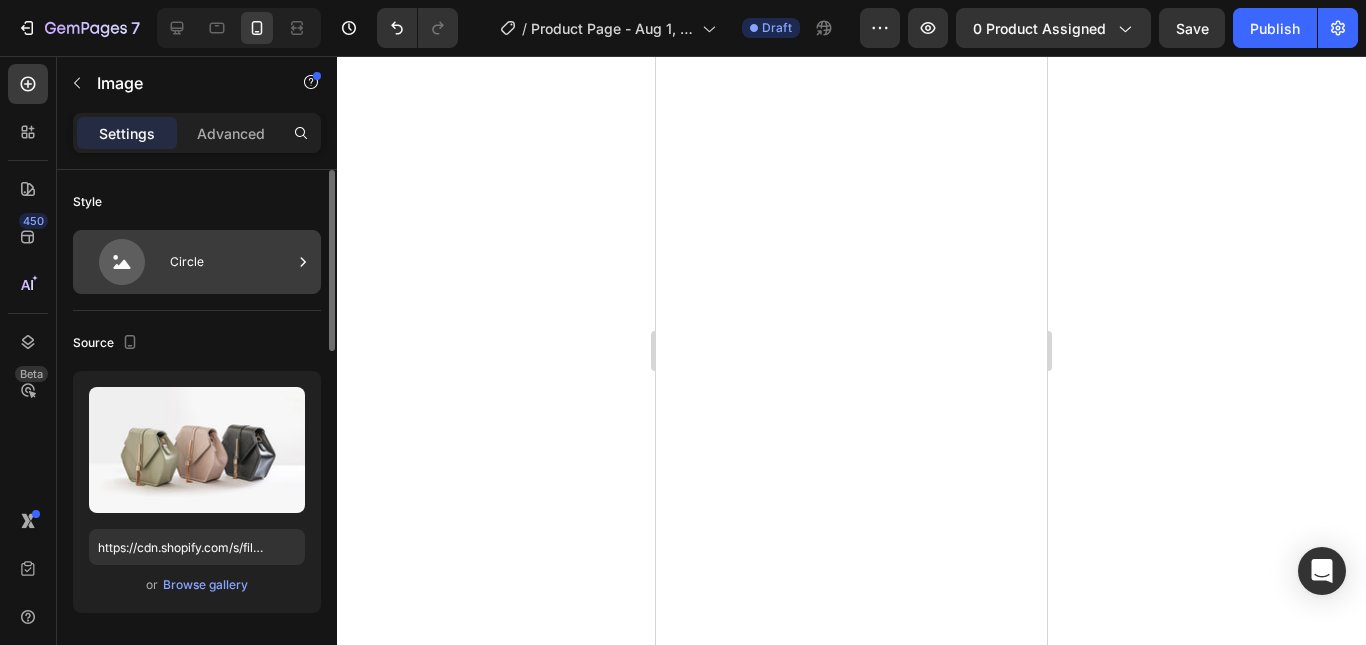 click 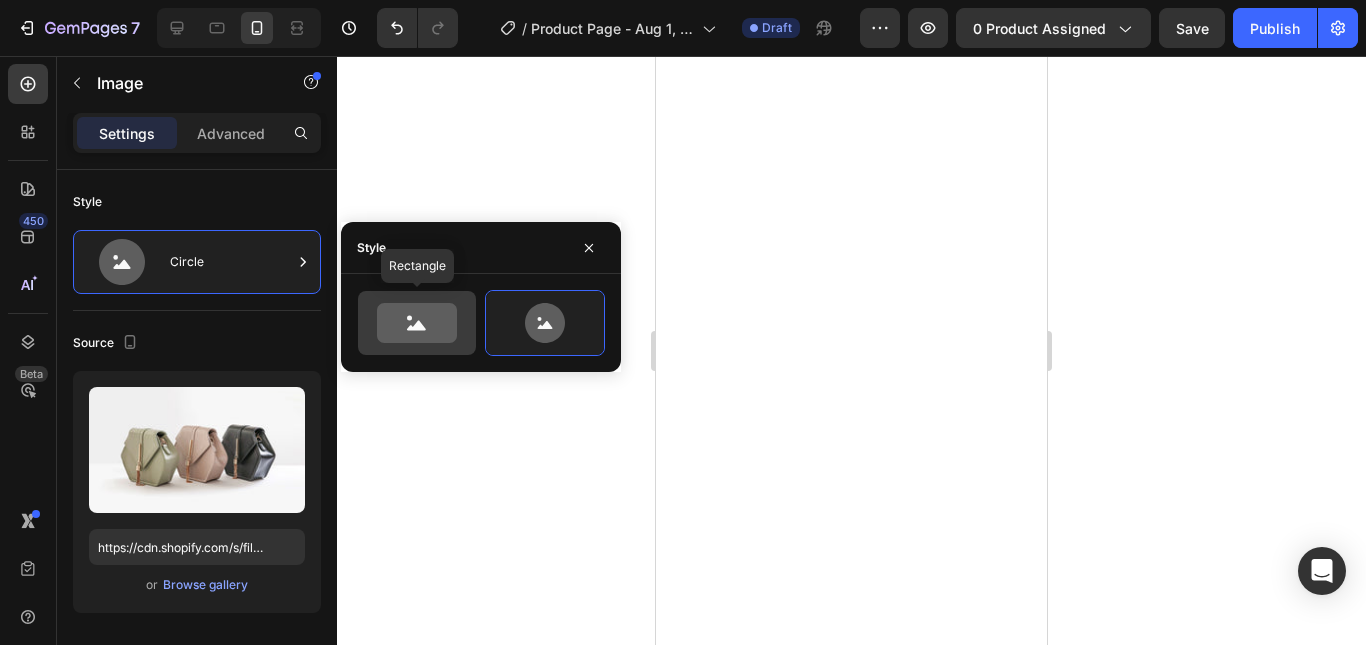 click 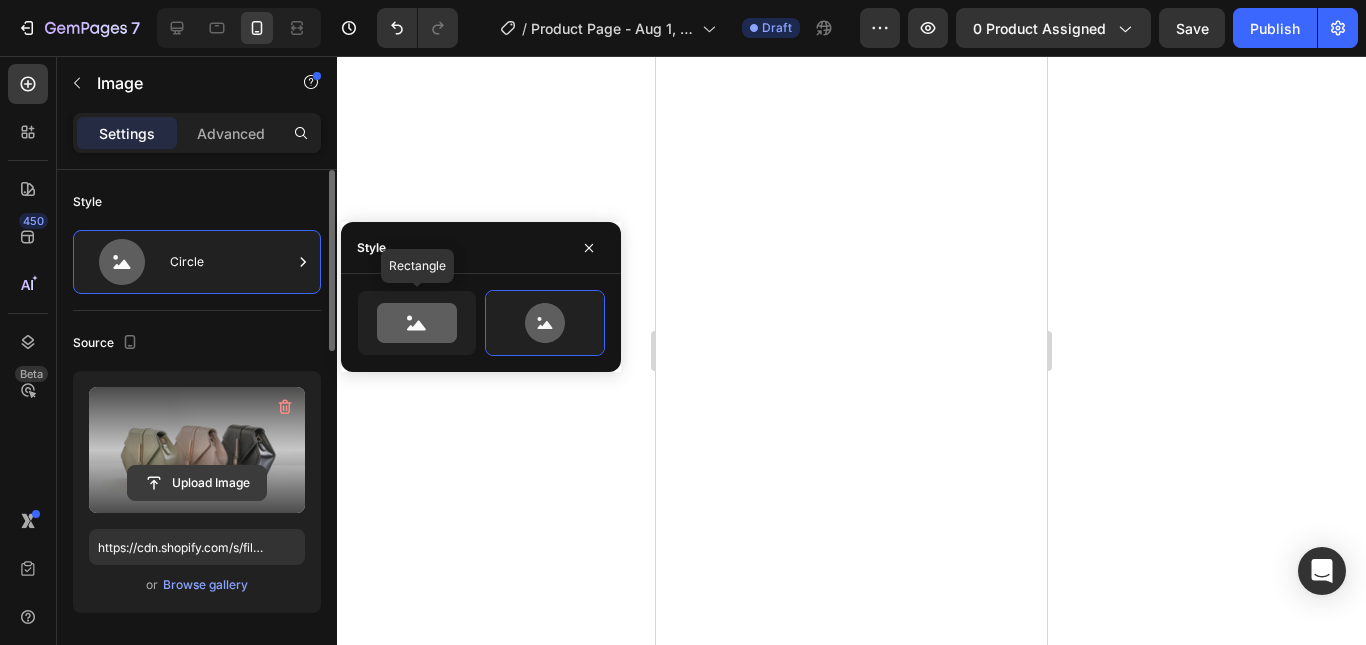type on "100" 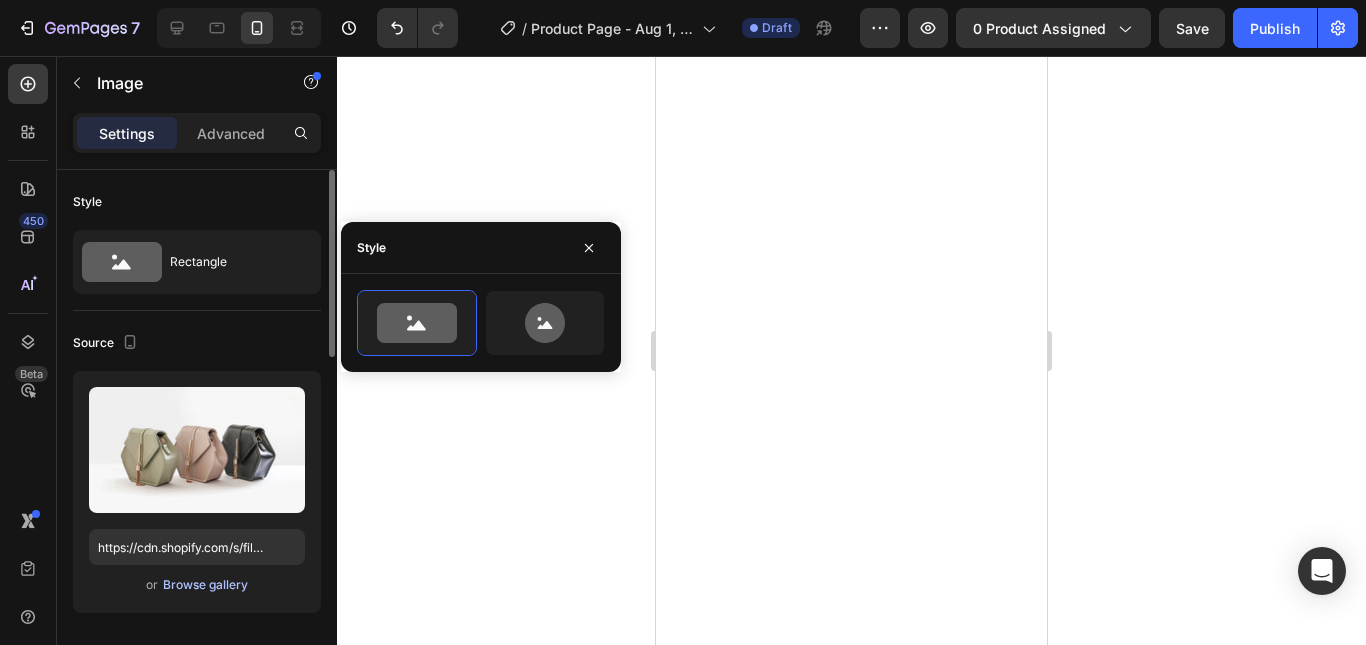 click on "Browse gallery" at bounding box center (205, 585) 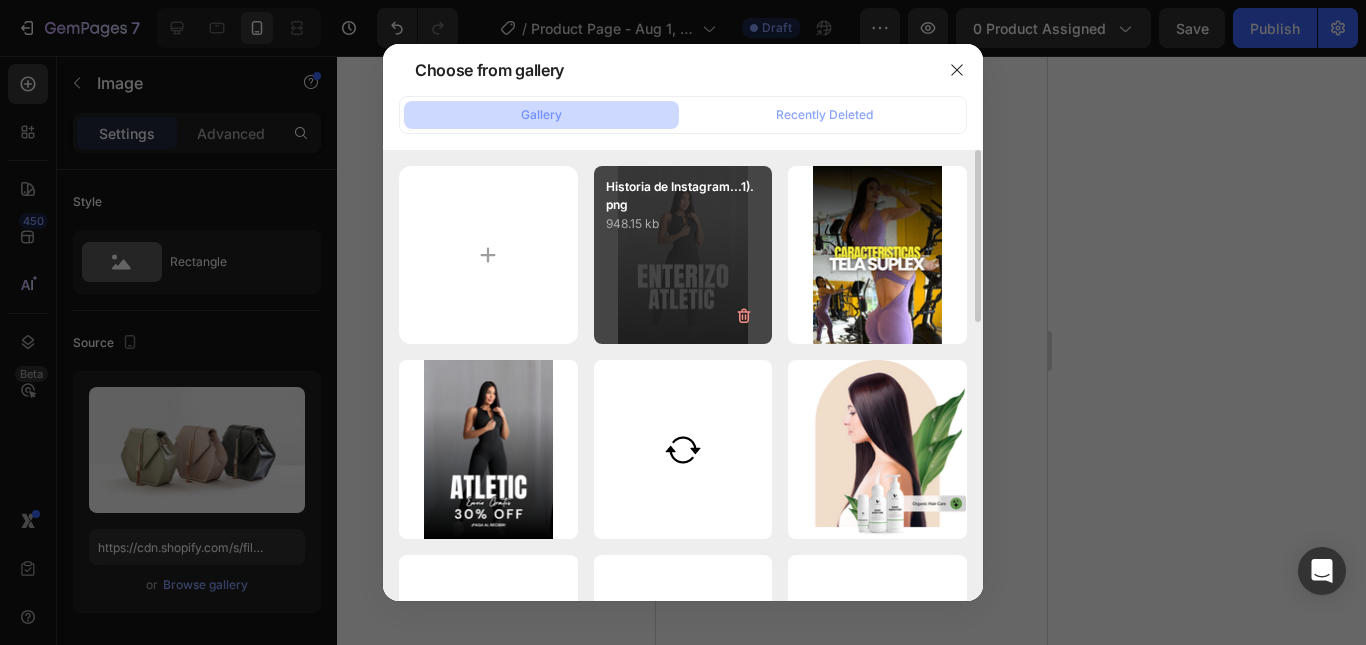 click on "Historia de Instagram...1).png 948.15 kb" at bounding box center (683, 255) 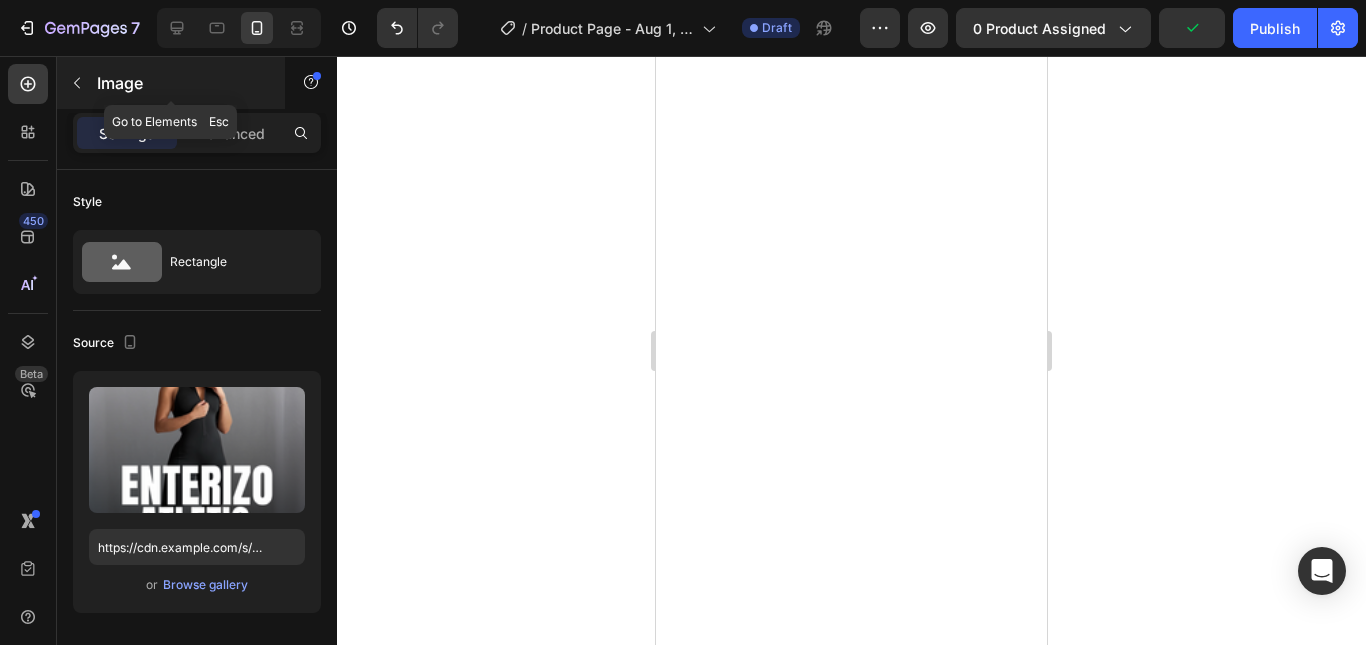 click 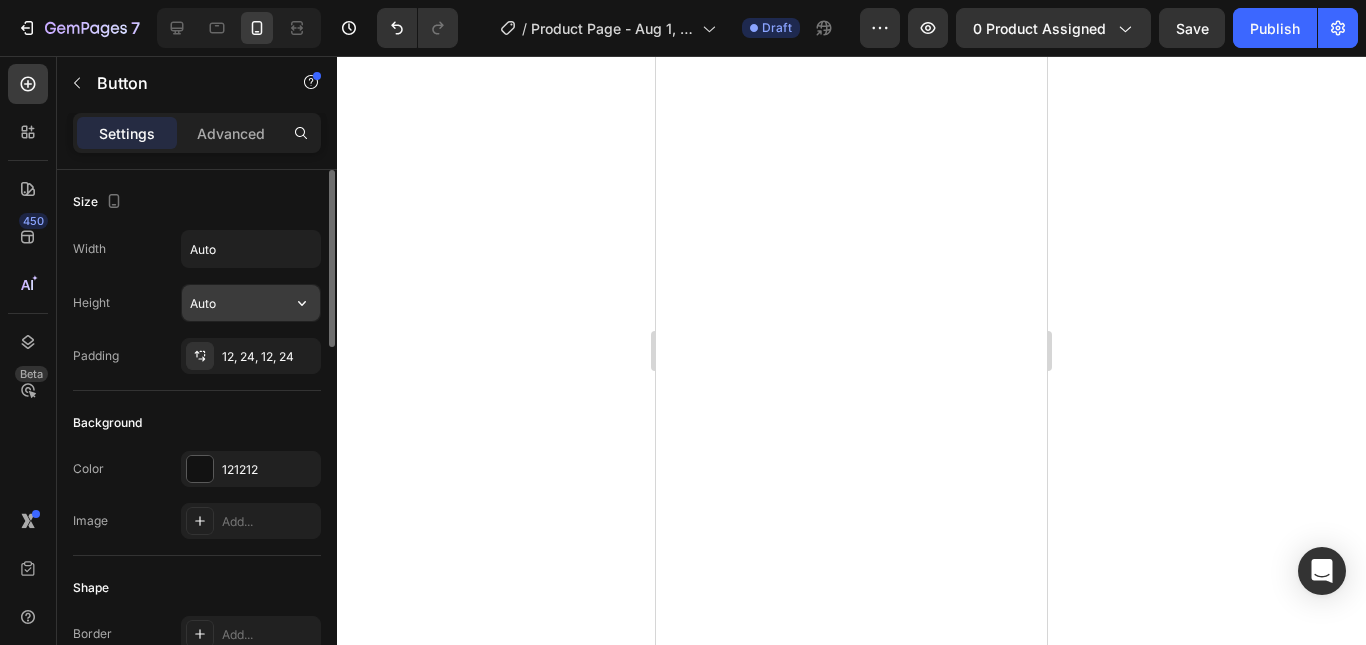 click on "Auto" at bounding box center (251, 303) 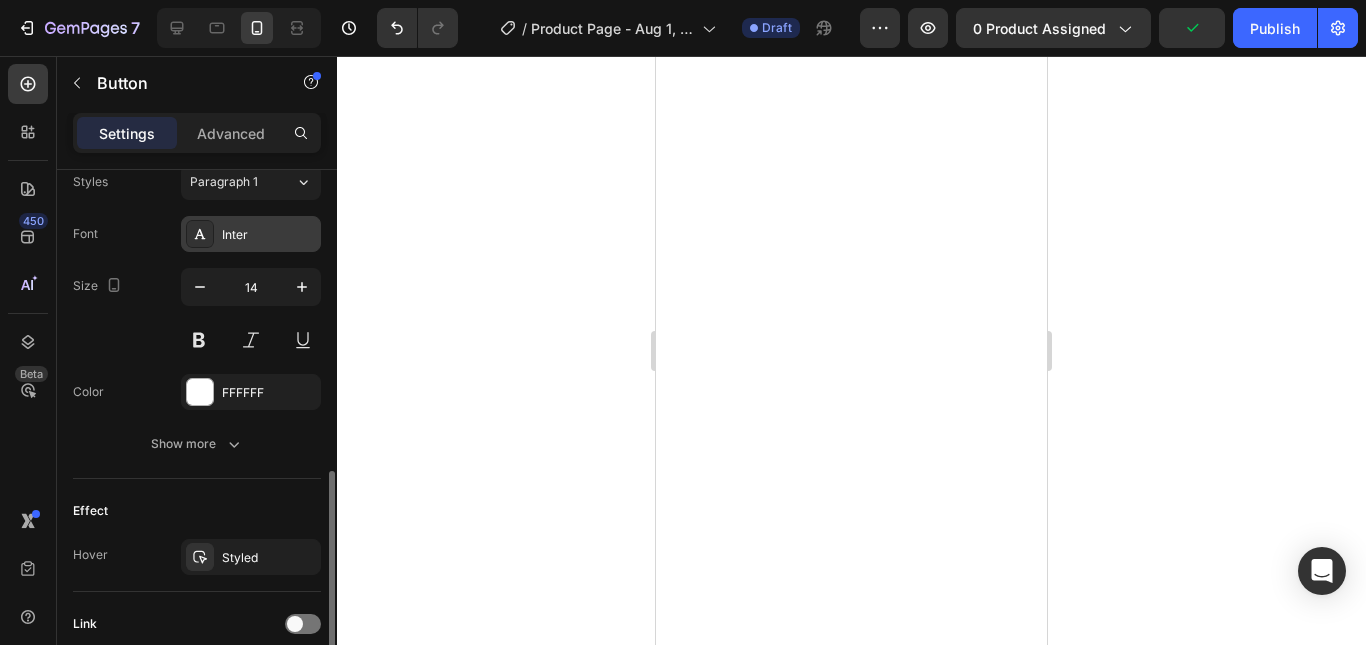scroll, scrollTop: 1060, scrollLeft: 0, axis: vertical 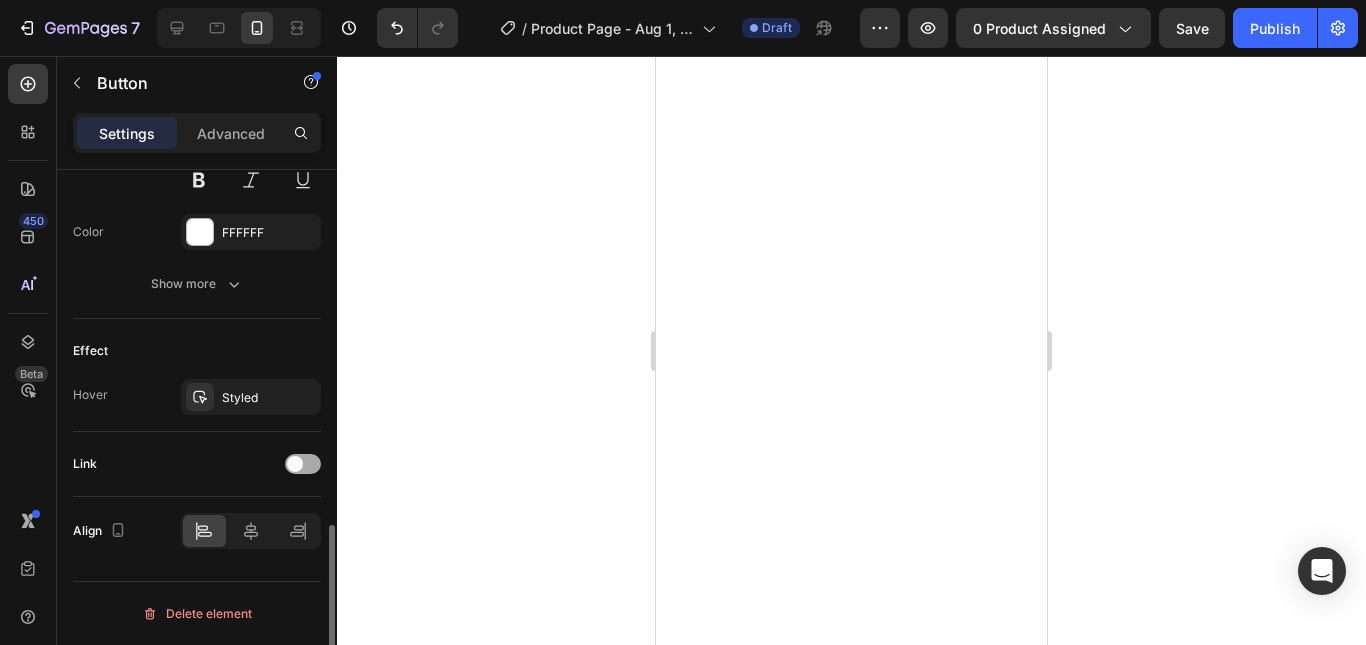click at bounding box center (303, 464) 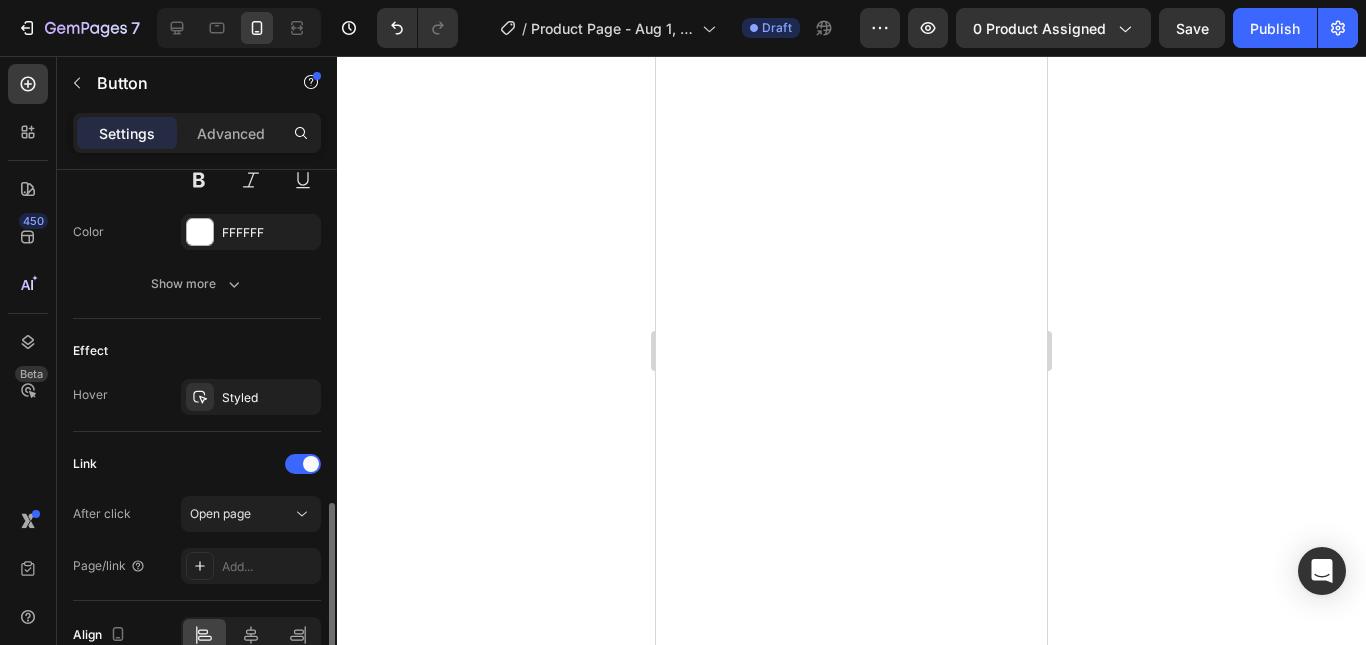 scroll, scrollTop: 1160, scrollLeft: 0, axis: vertical 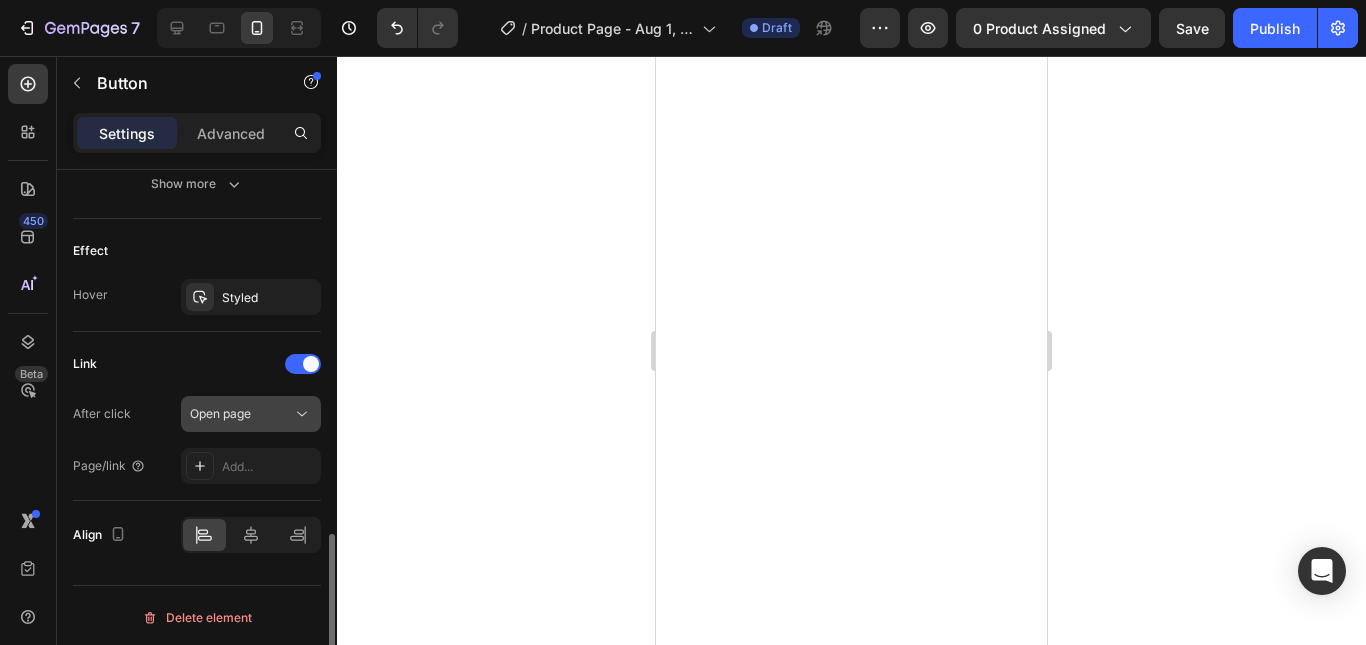 click on "Open page" at bounding box center (241, 414) 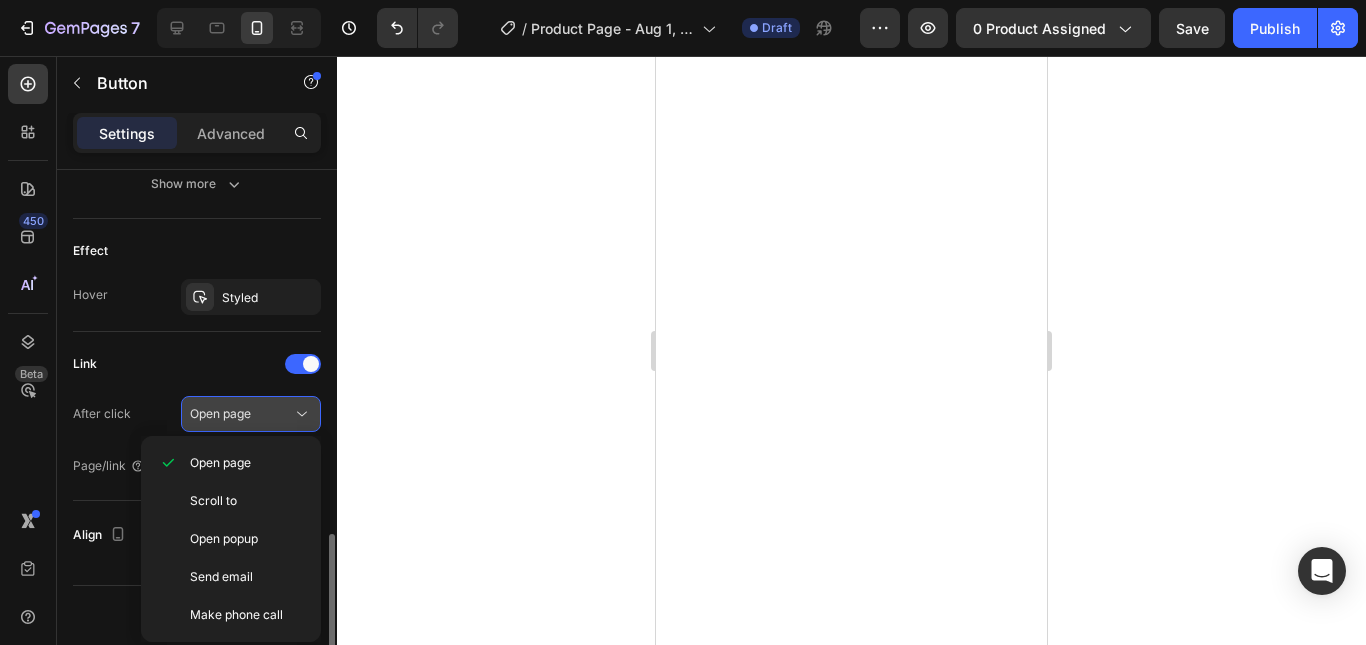 scroll, scrollTop: 1164, scrollLeft: 0, axis: vertical 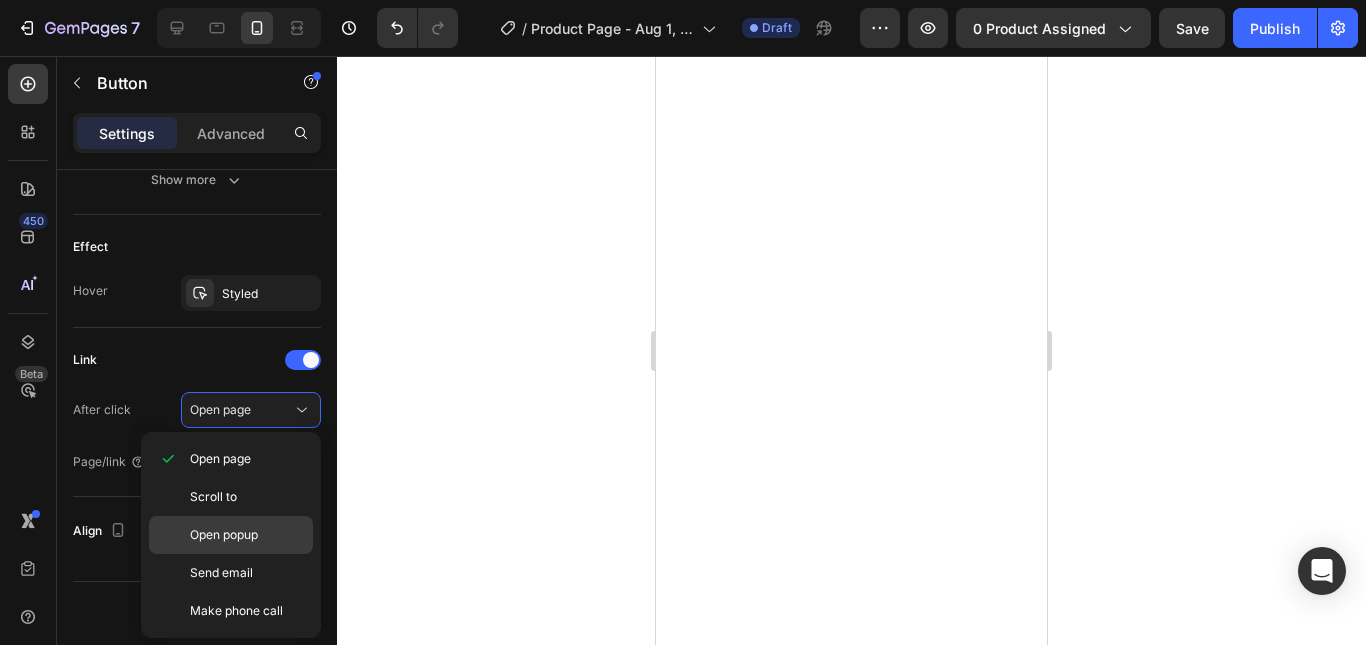click on "Open popup" at bounding box center (224, 535) 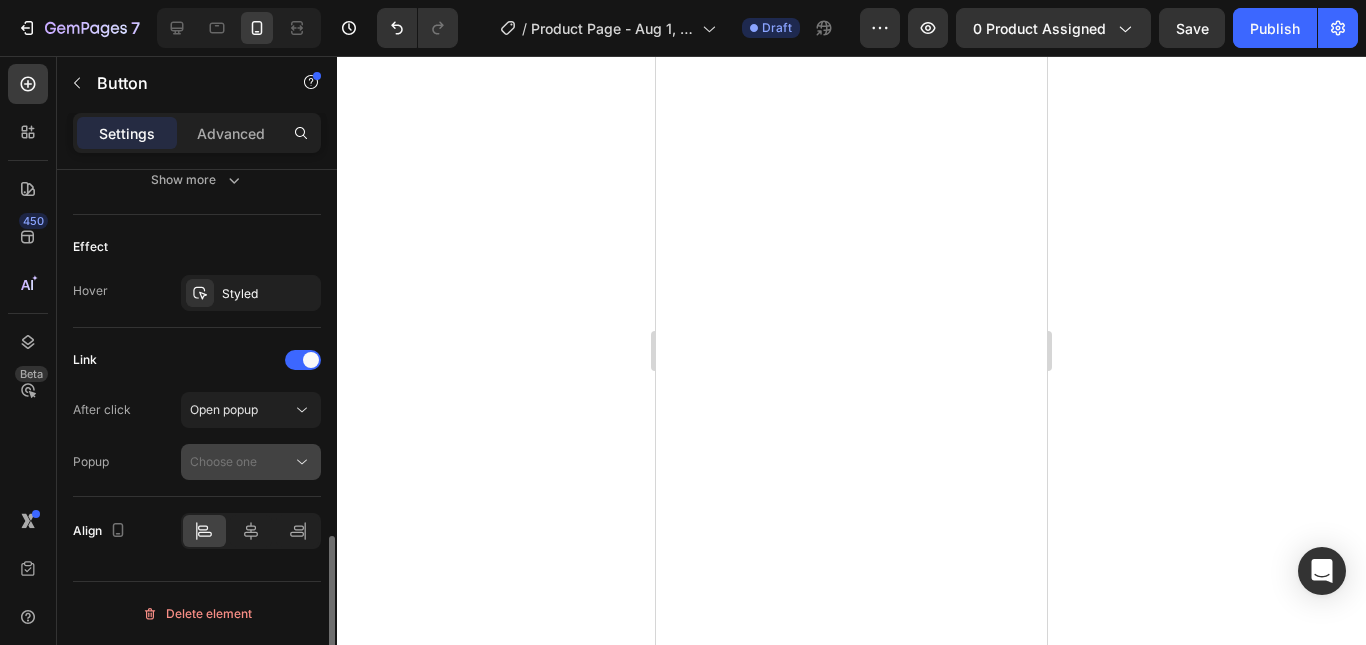 click on "Choose one" at bounding box center (223, 461) 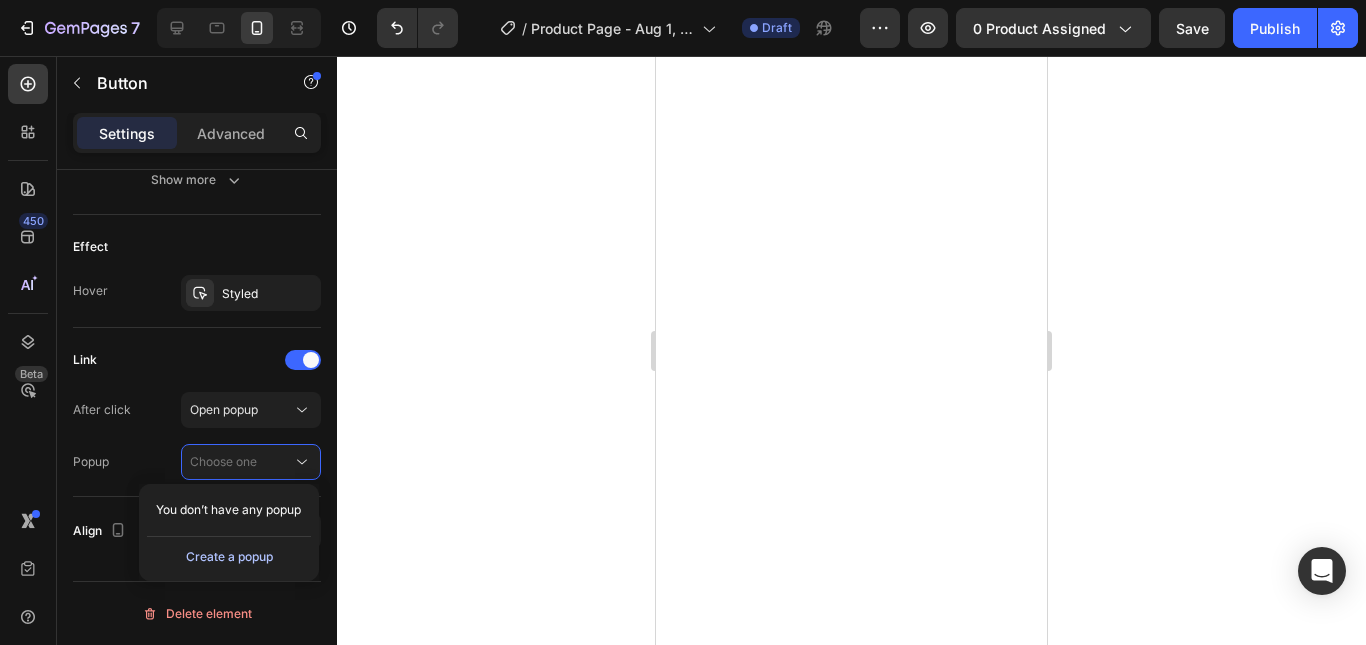 click on "Create a popup" at bounding box center (229, 557) 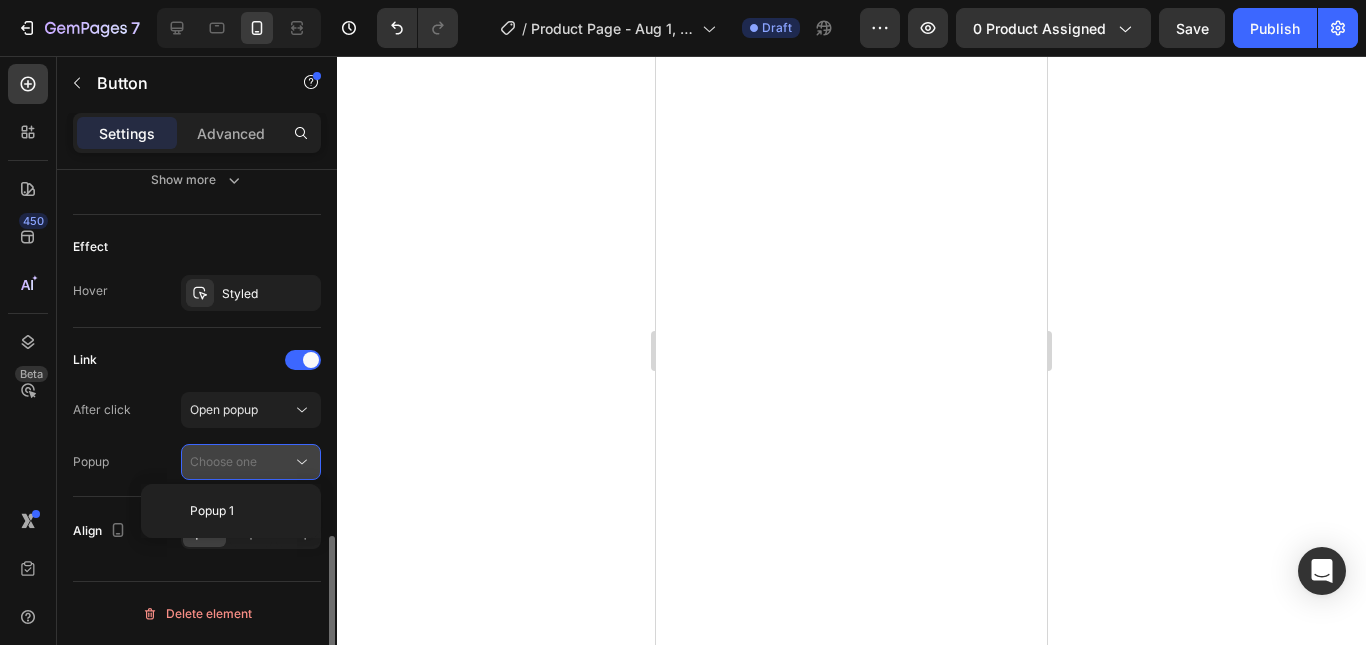 click on "Choose one" 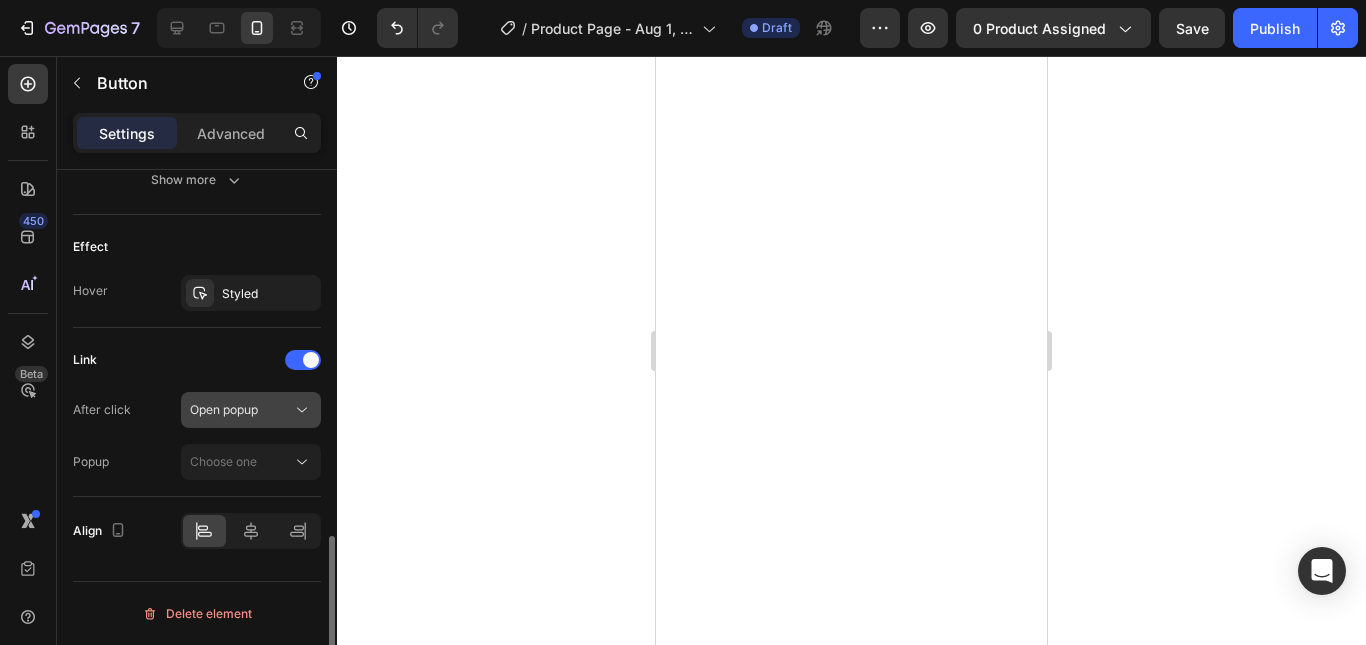 click on "Open popup" at bounding box center [241, 410] 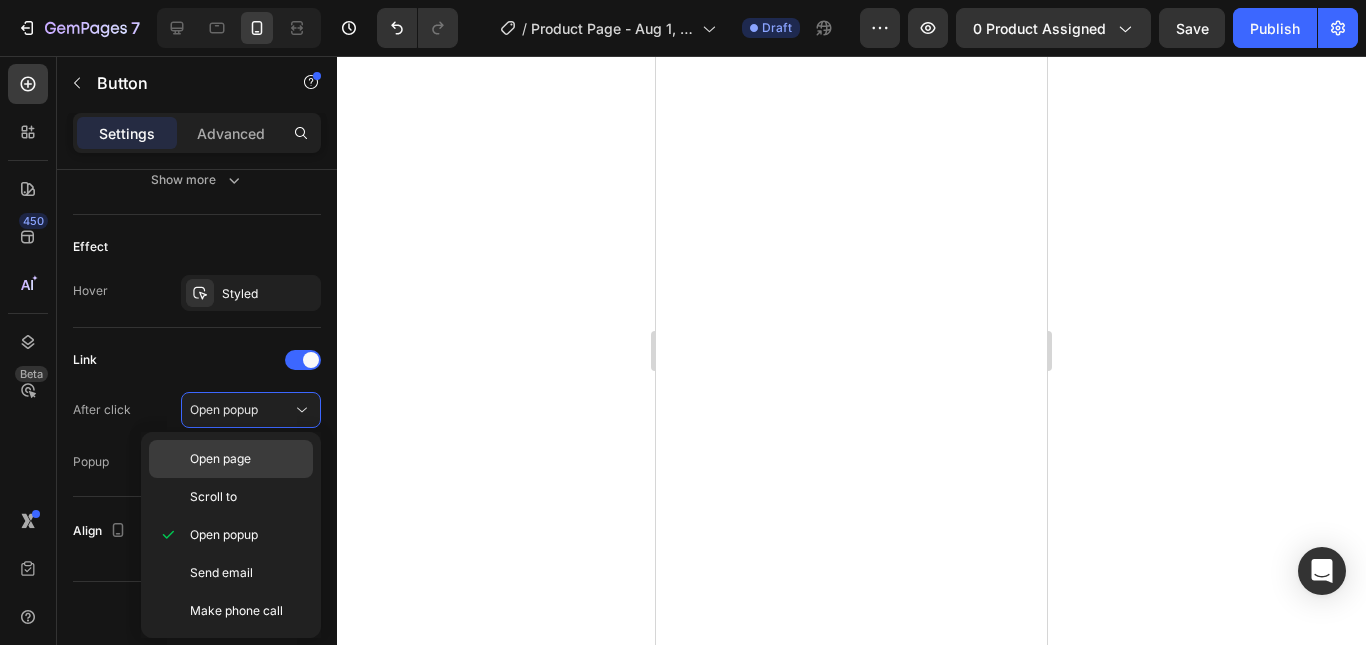 click on "Open page" at bounding box center (220, 459) 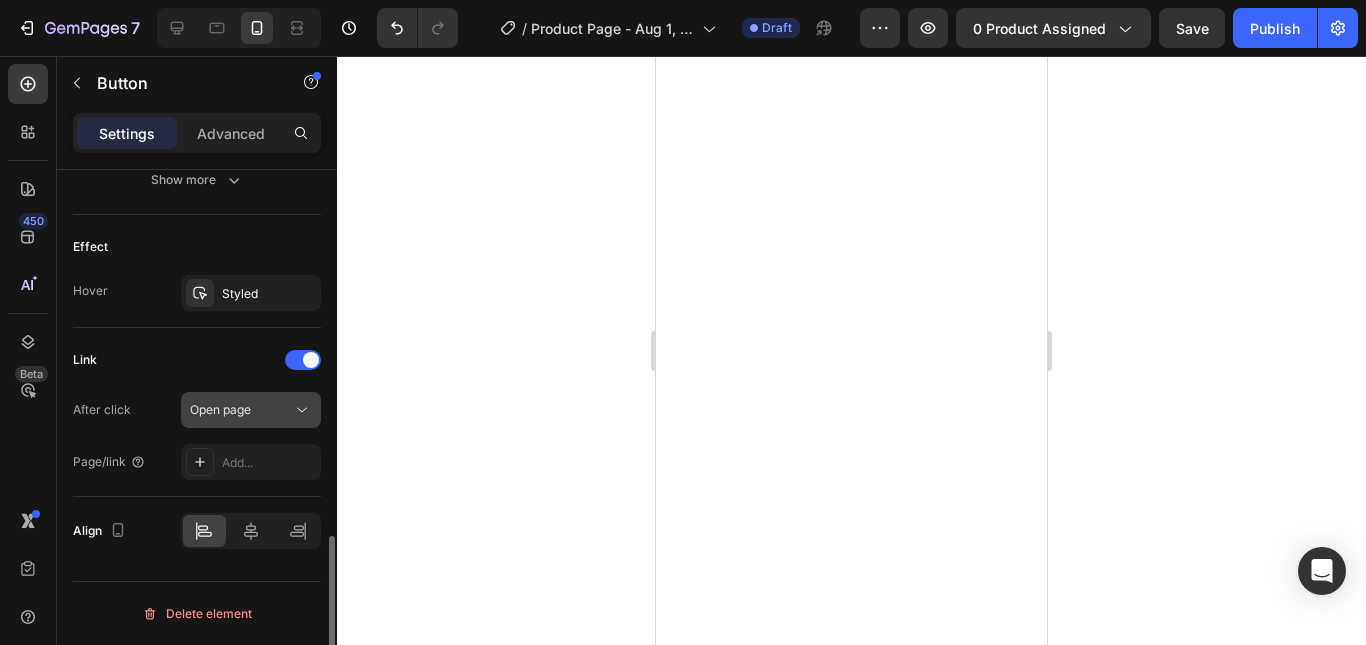 click on "Open page" at bounding box center [241, 410] 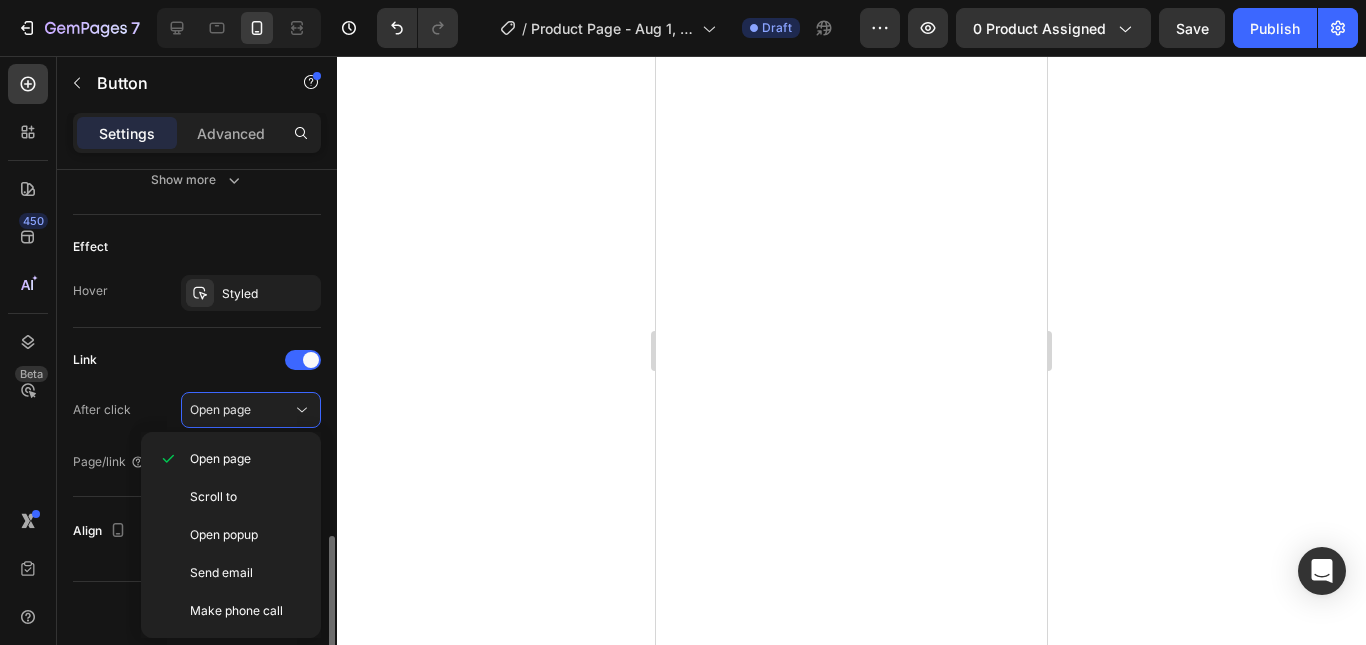 click on "Link" at bounding box center (197, 360) 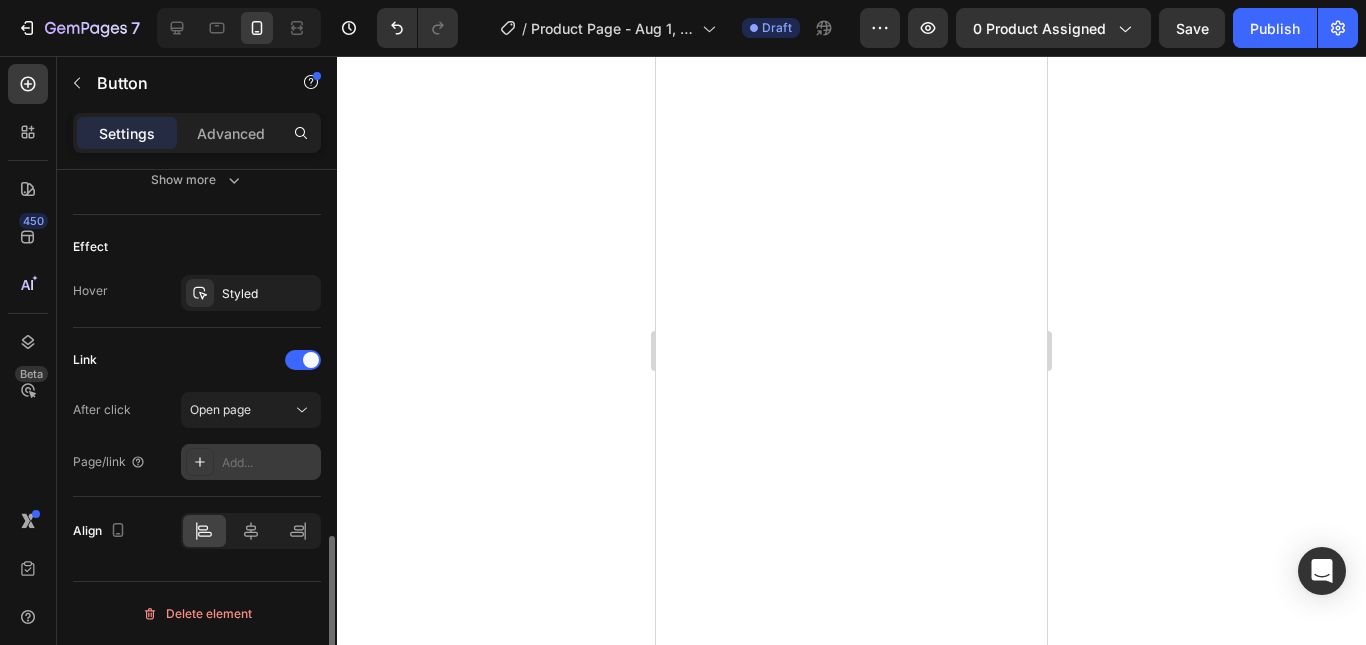 click on "Add..." at bounding box center (269, 463) 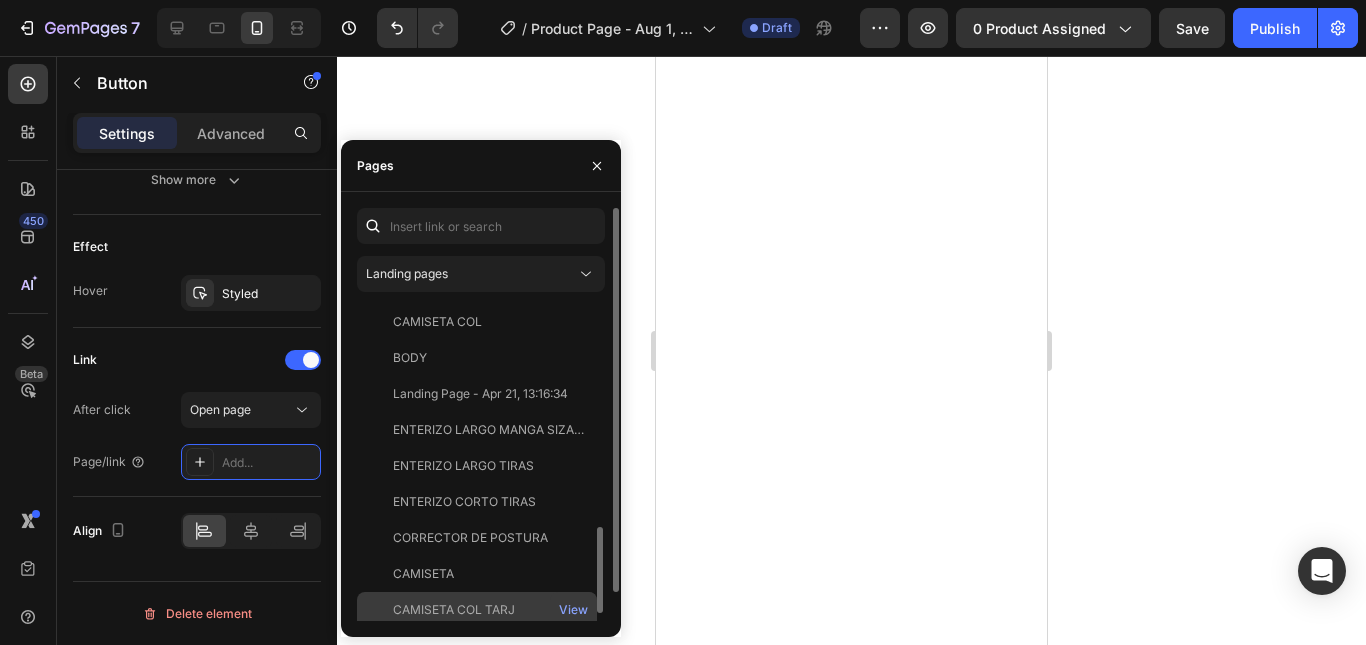 scroll, scrollTop: 1056, scrollLeft: 0, axis: vertical 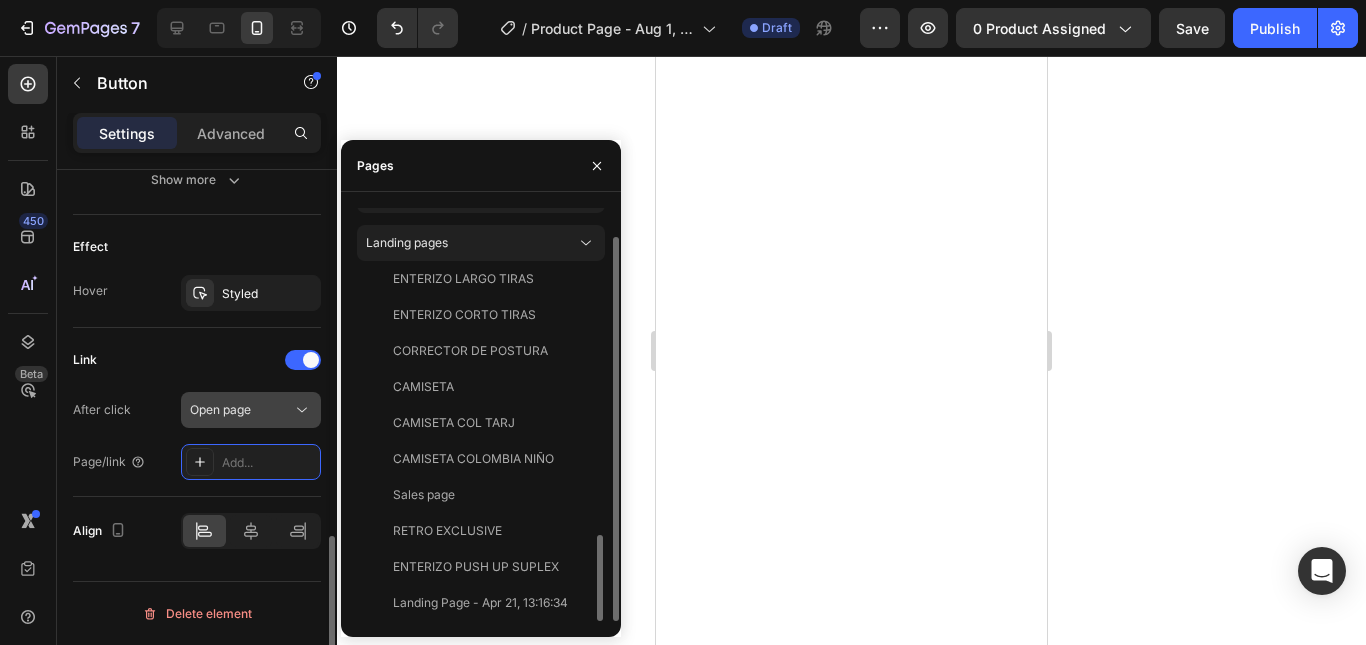 click on "Open page" 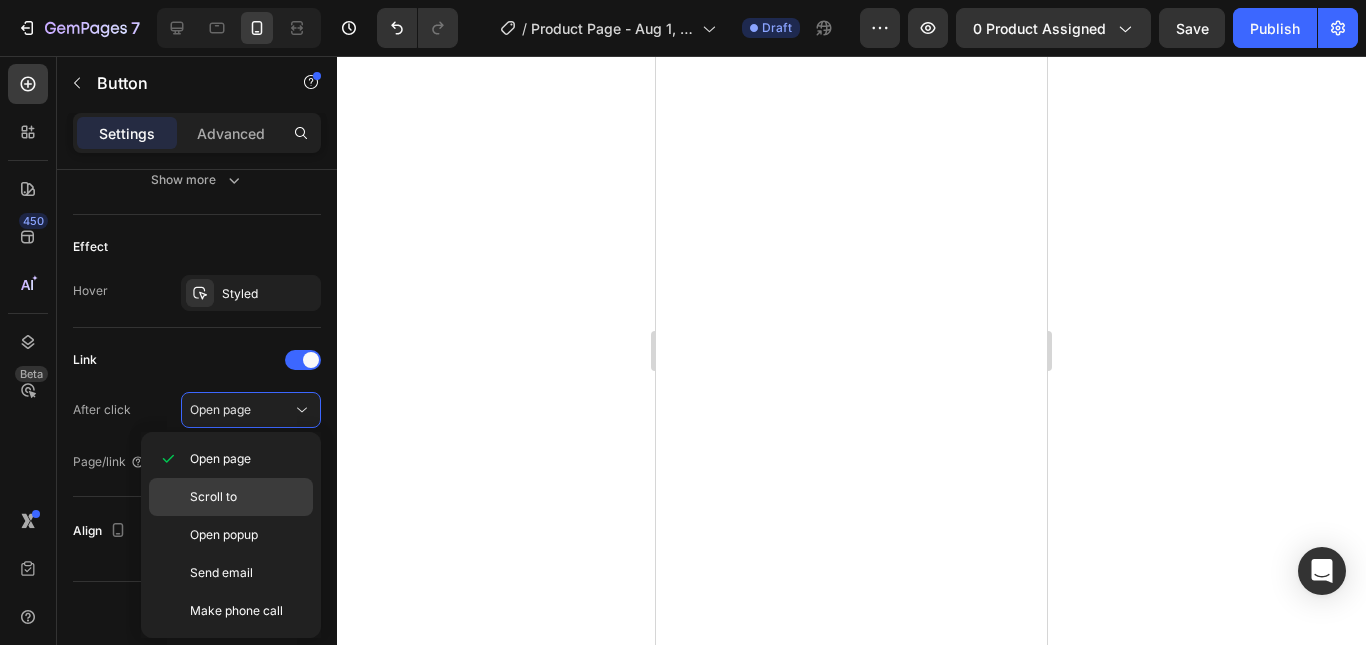 click on "Scroll to" at bounding box center (247, 497) 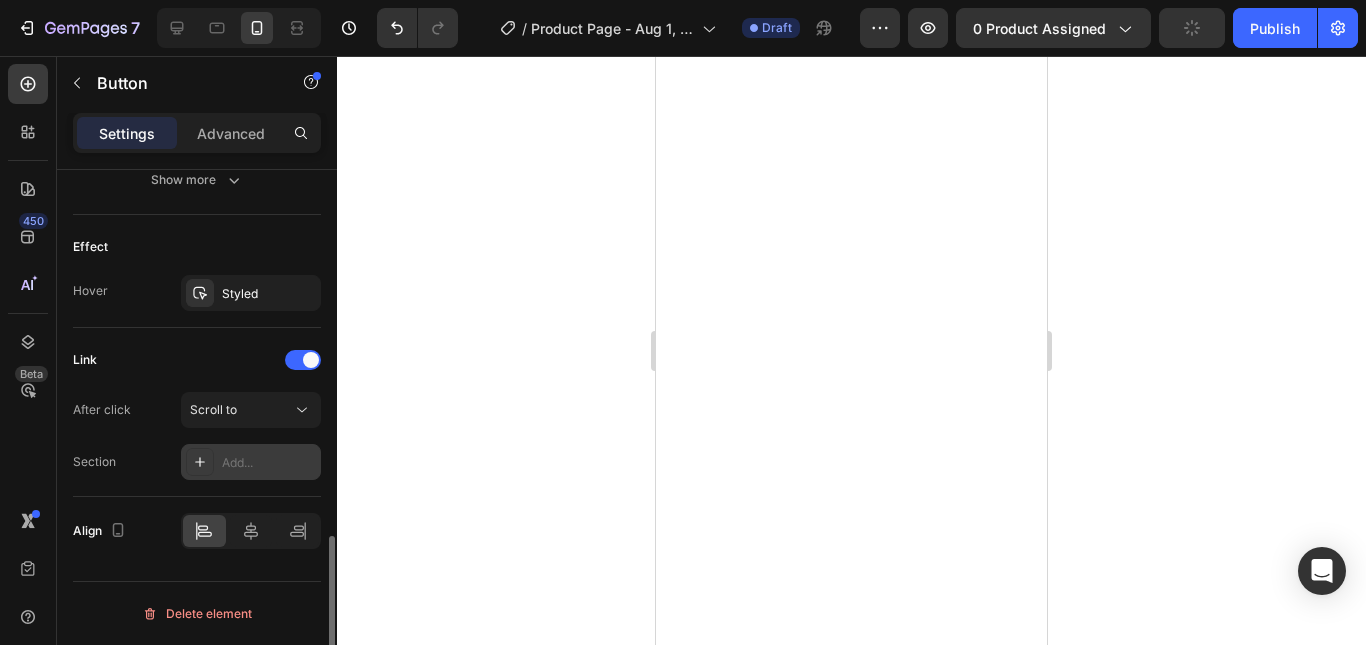 click on "Add..." at bounding box center [269, 463] 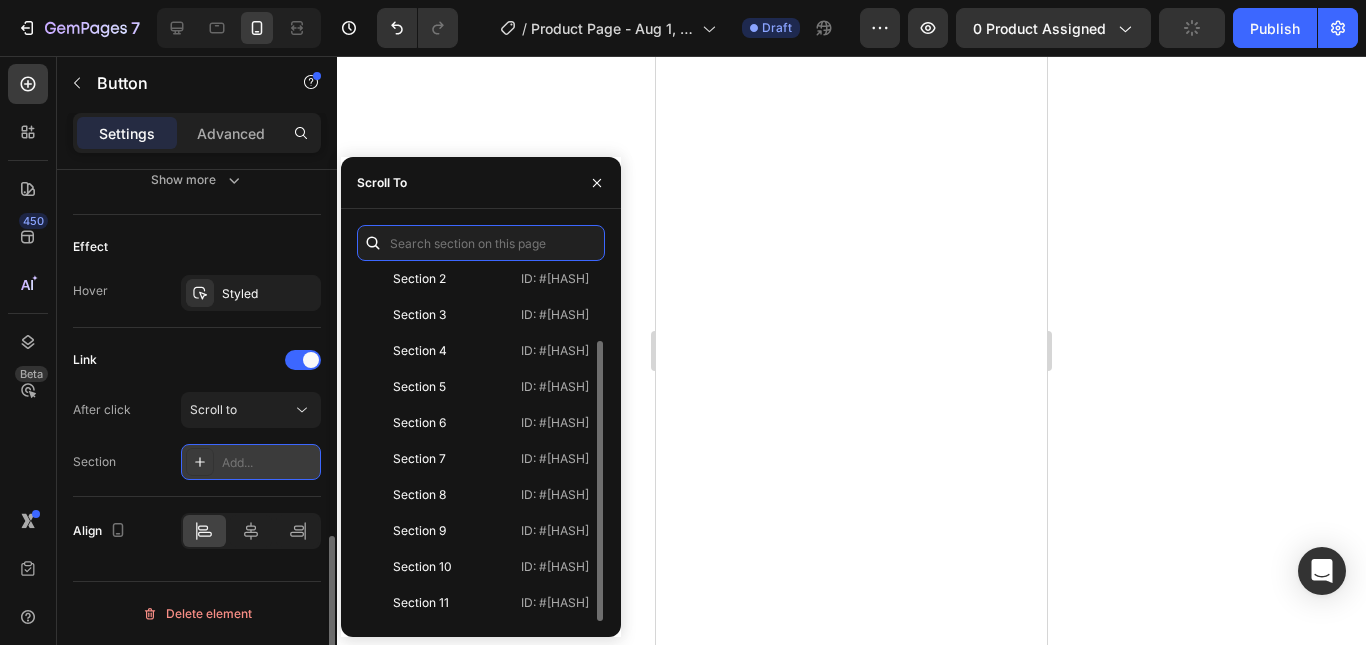 scroll, scrollTop: 84, scrollLeft: 0, axis: vertical 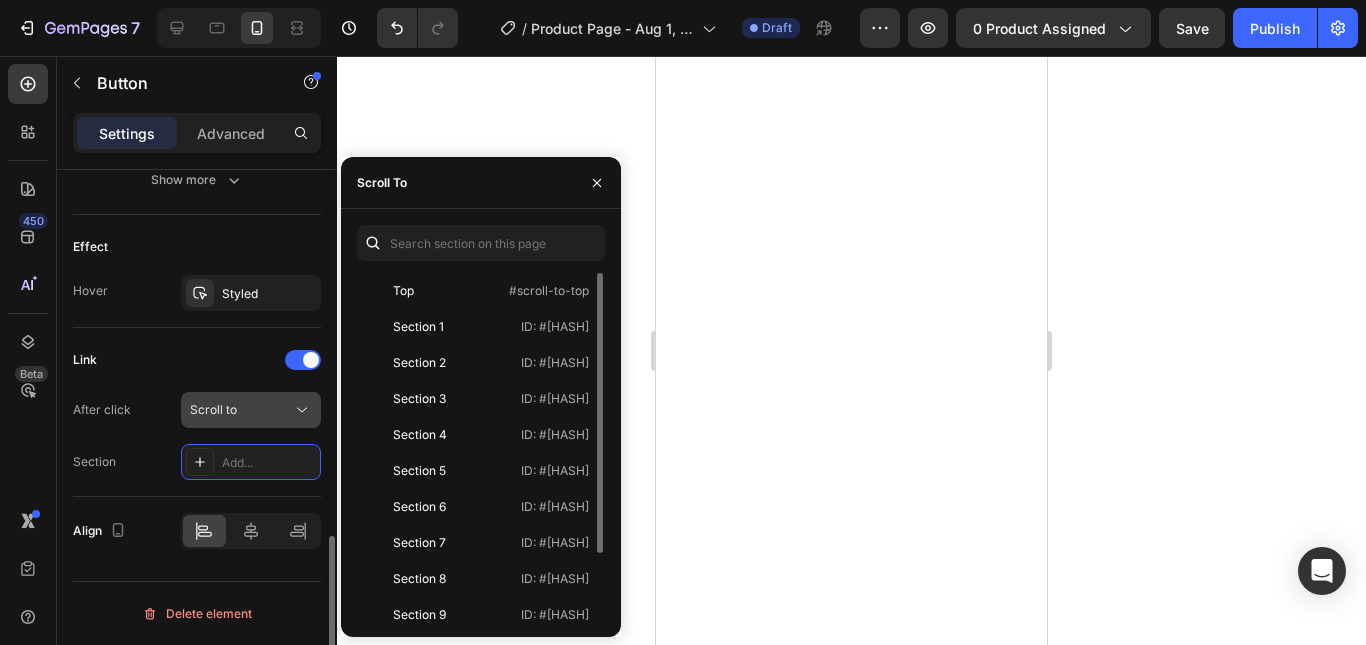 click on "Scroll to" at bounding box center (241, 410) 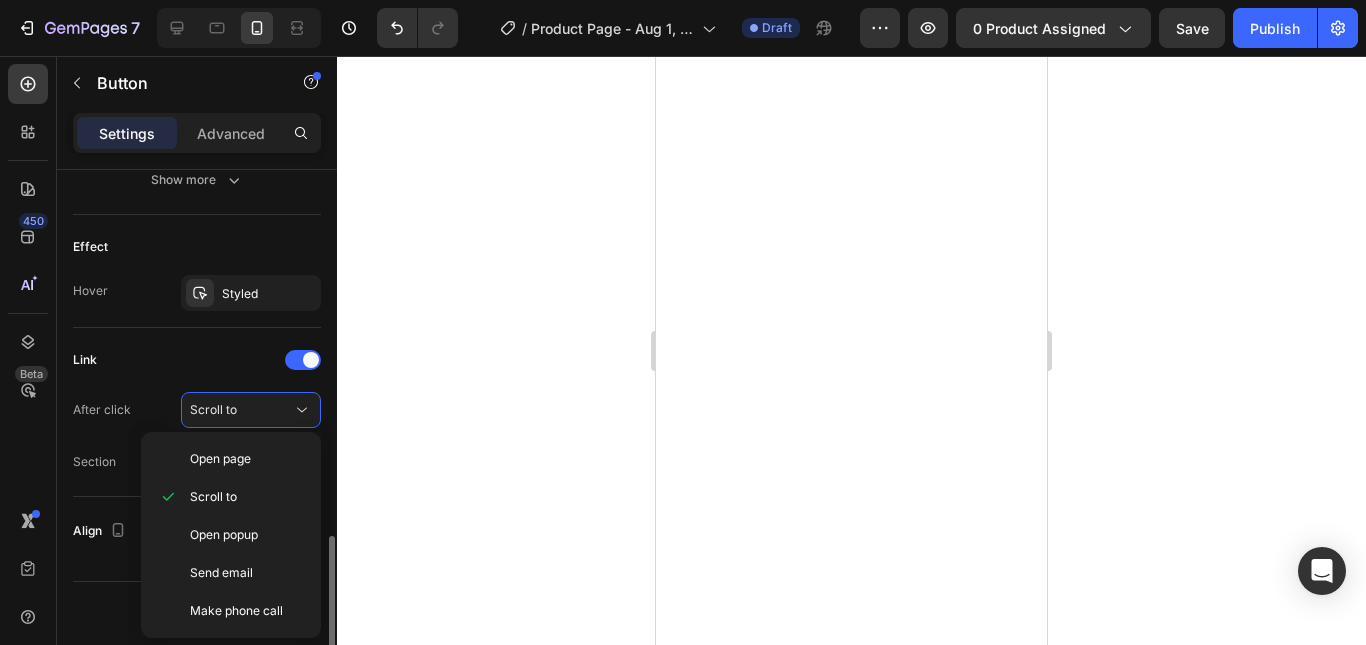 click on "After click Scroll to" at bounding box center [197, 410] 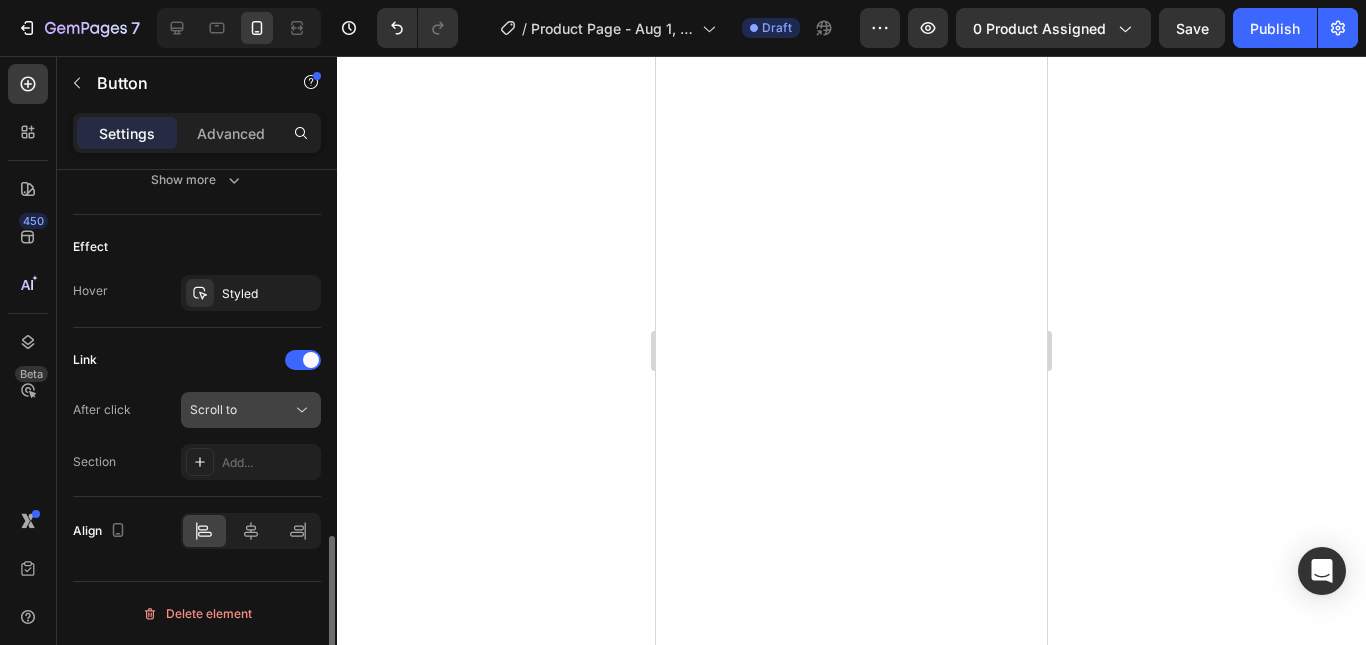 click on "Scroll to" at bounding box center (241, 410) 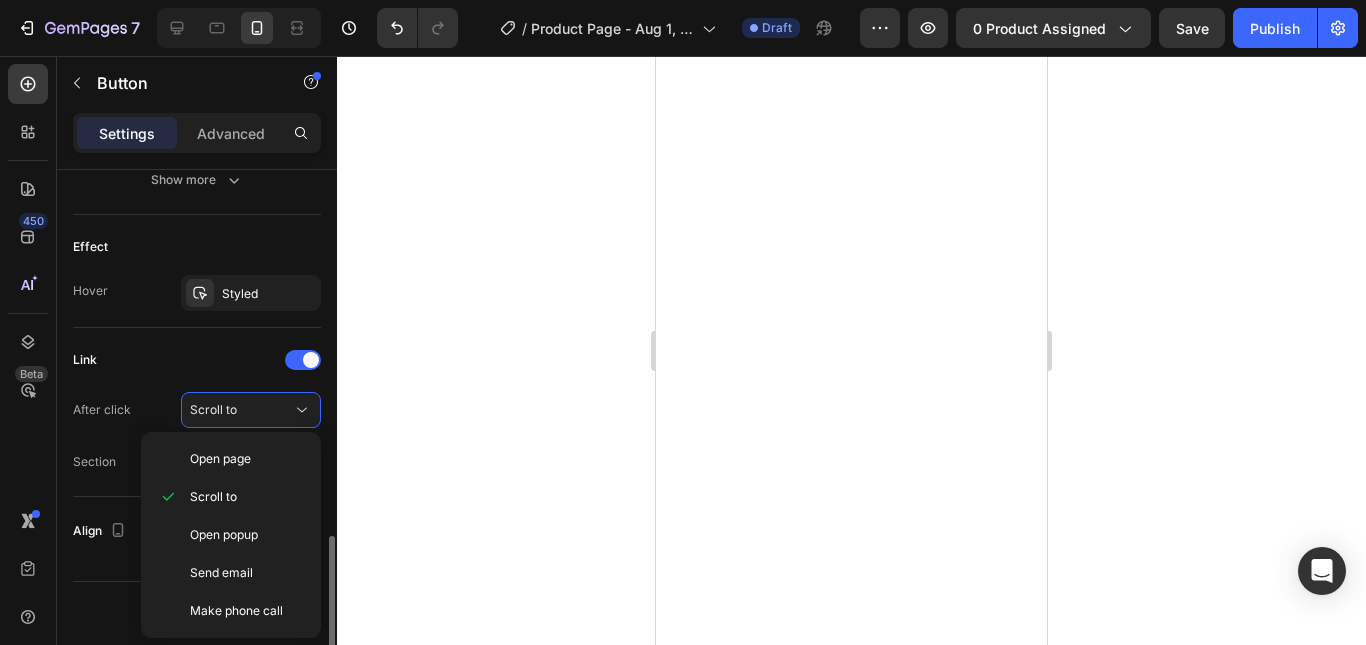 click at bounding box center (303, 360) 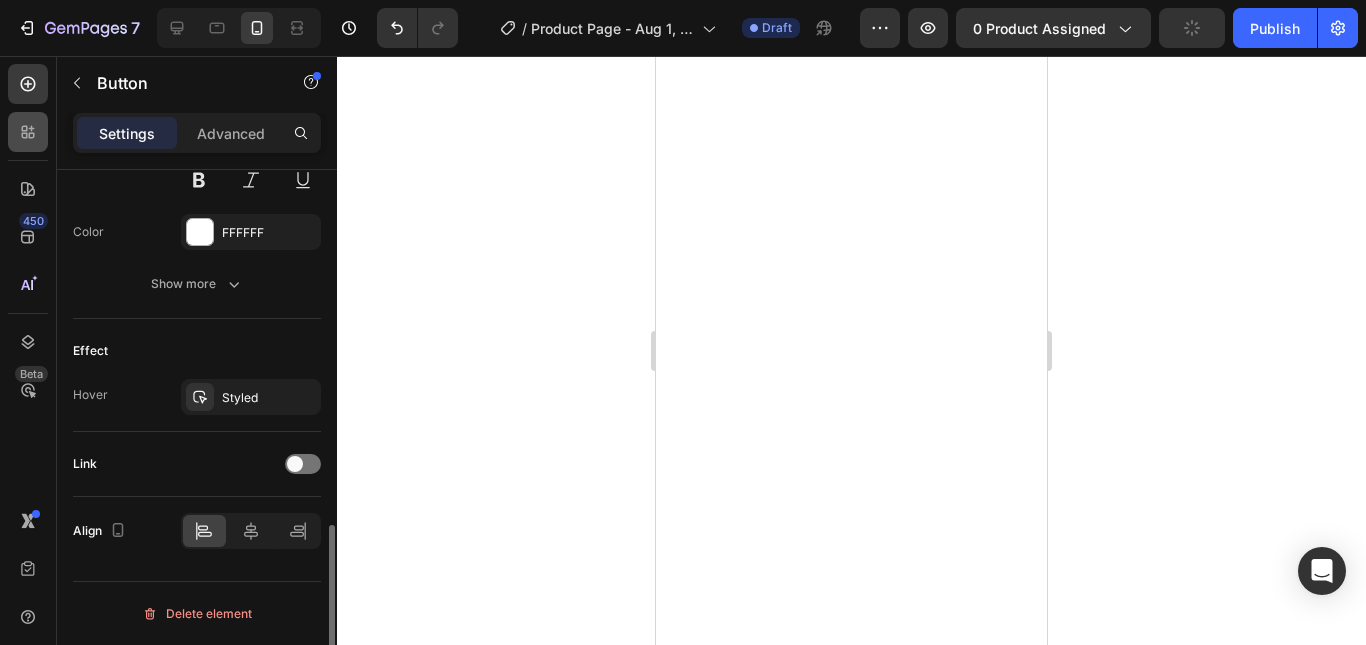 scroll, scrollTop: 1060, scrollLeft: 0, axis: vertical 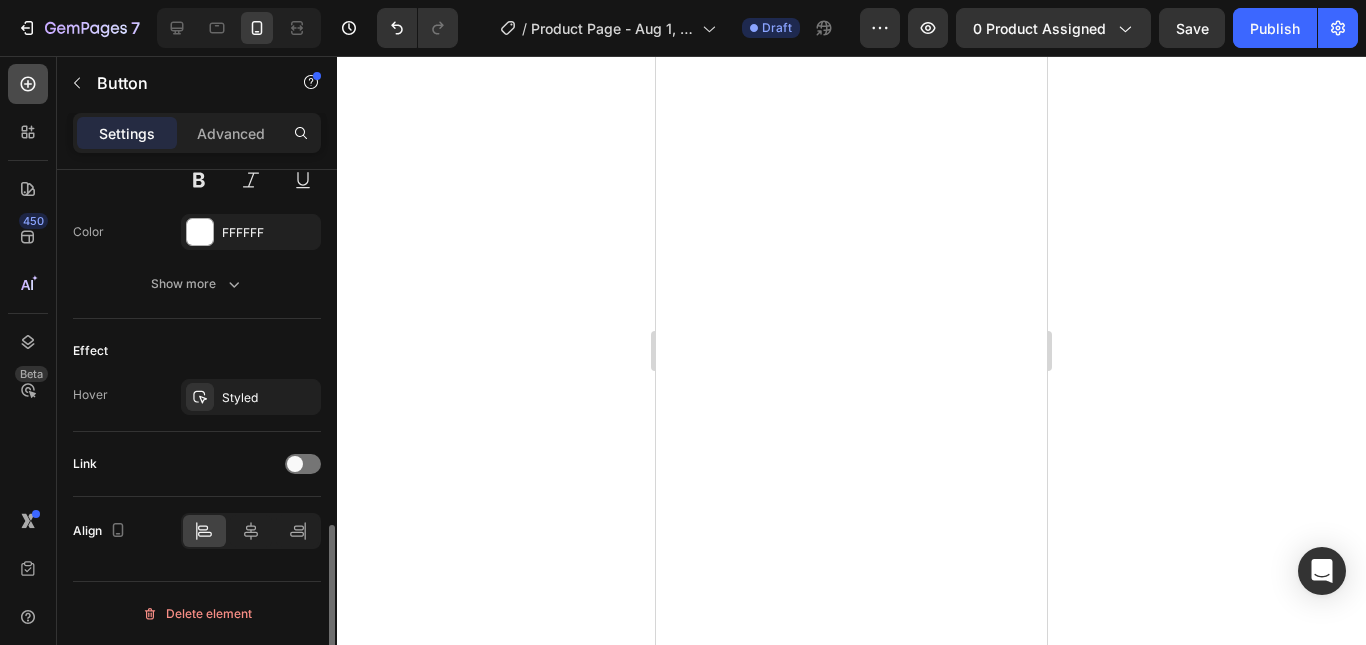 click 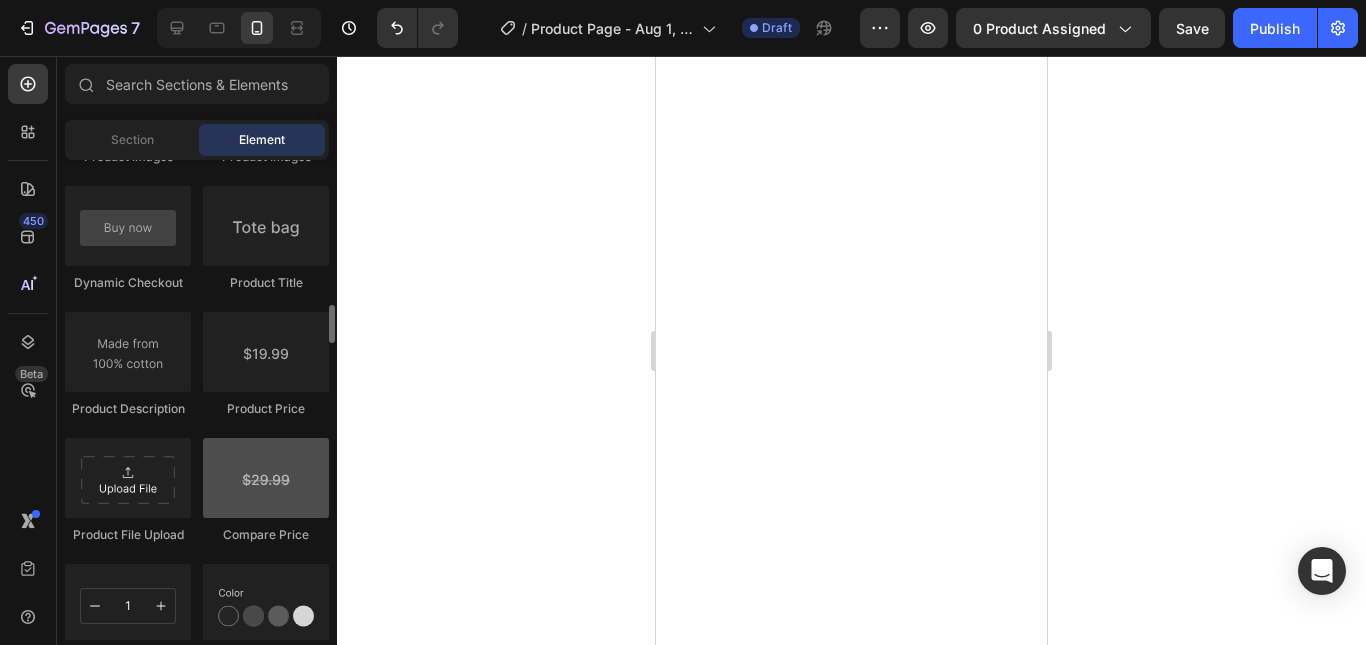 scroll, scrollTop: 3100, scrollLeft: 0, axis: vertical 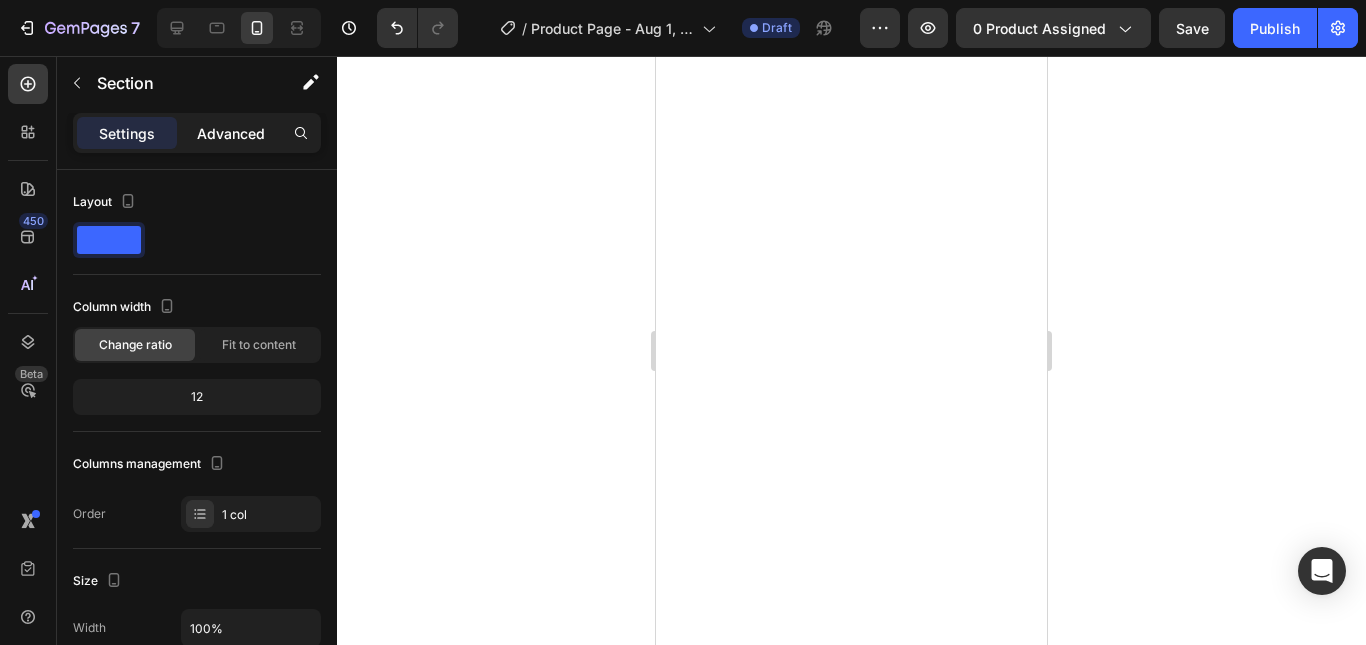 click on "Advanced" at bounding box center [231, 133] 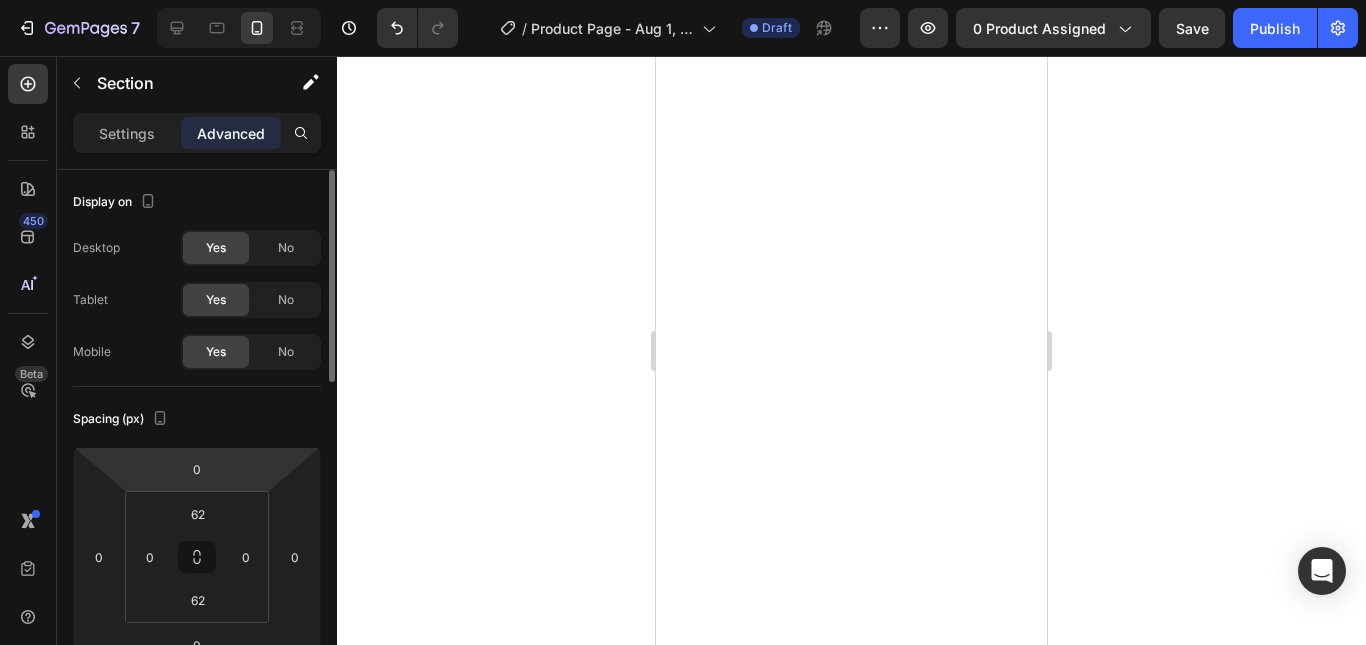 click on "7  Version history  /  Product Page - Aug 1, 15:44:40 Draft Preview 0 product assigned  Save   Publish  450 Beta Sections(18) Elements(84) Section Element Hero Section Product Detail Brands Trusted Badges Guarantee Product Breakdown How to use Testimonials Compare Bundle FAQs Social Proof Brand Story Product List Collection Blog List Contact Sticky Add to Cart Custom Footer Browse Library 450 Layout
Row
Row
Row
Row Text
Heading
Text Block Button
Button
Button Media
Image
Image" at bounding box center (683, 0) 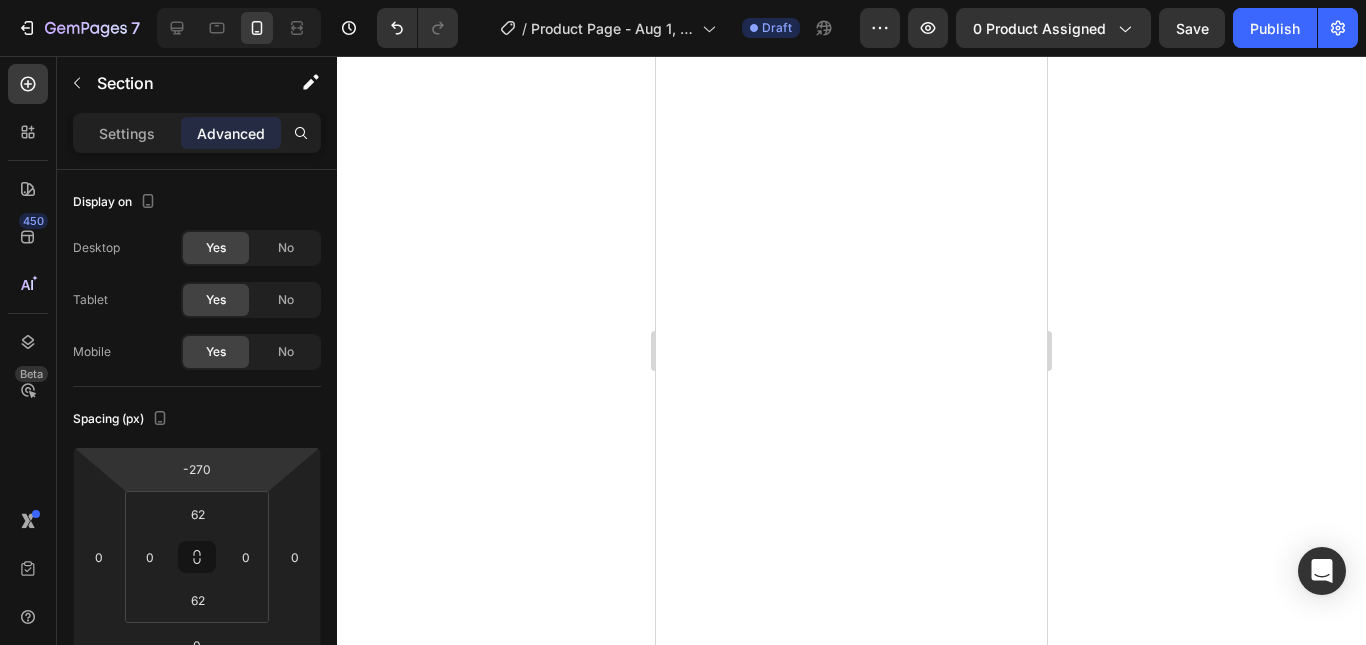 drag, startPoint x: 266, startPoint y: 469, endPoint x: 258, endPoint y: 531, distance: 62.514 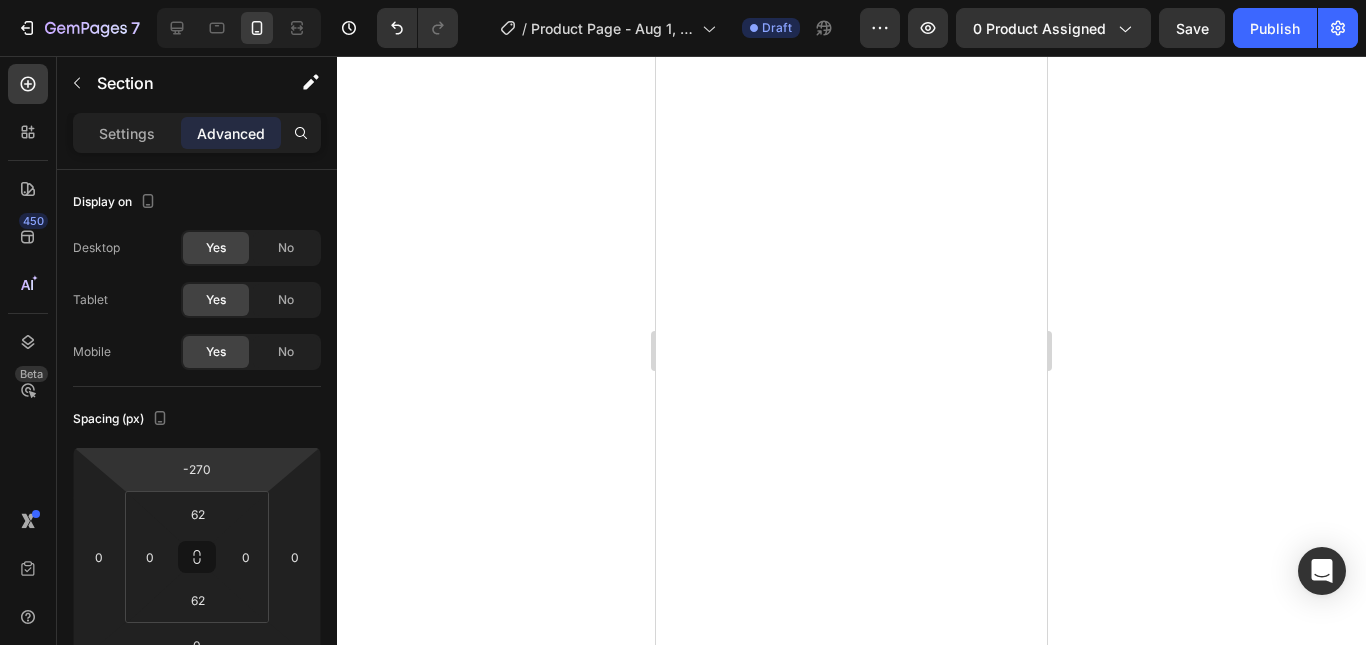 click on "7  Version history  /  Product Page - Aug 1, 15:44:40 Draft Preview 0 product assigned  Save   Publish  450 Beta Sections(18) Elements(84) Section Element Hero Section Product Detail Brands Trusted Badges Guarantee Product Breakdown How to use Testimonials Compare Bundle FAQs Social Proof Brand Story Product List Collection Blog List Contact Sticky Add to Cart Custom Footer Browse Library 450 Layout
Row
Row
Row
Row Text
Heading
Text Block Button
Button
Button Media
Image
Image" at bounding box center [683, 0] 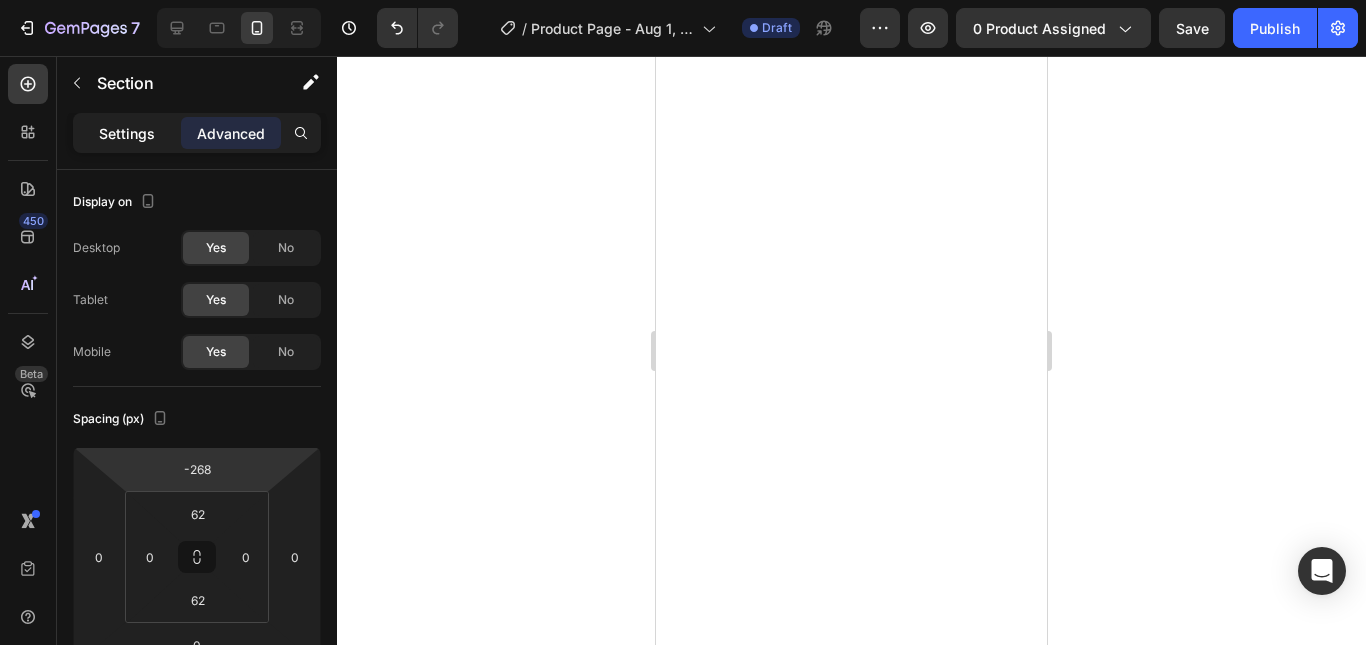 click on "Settings" at bounding box center [127, 133] 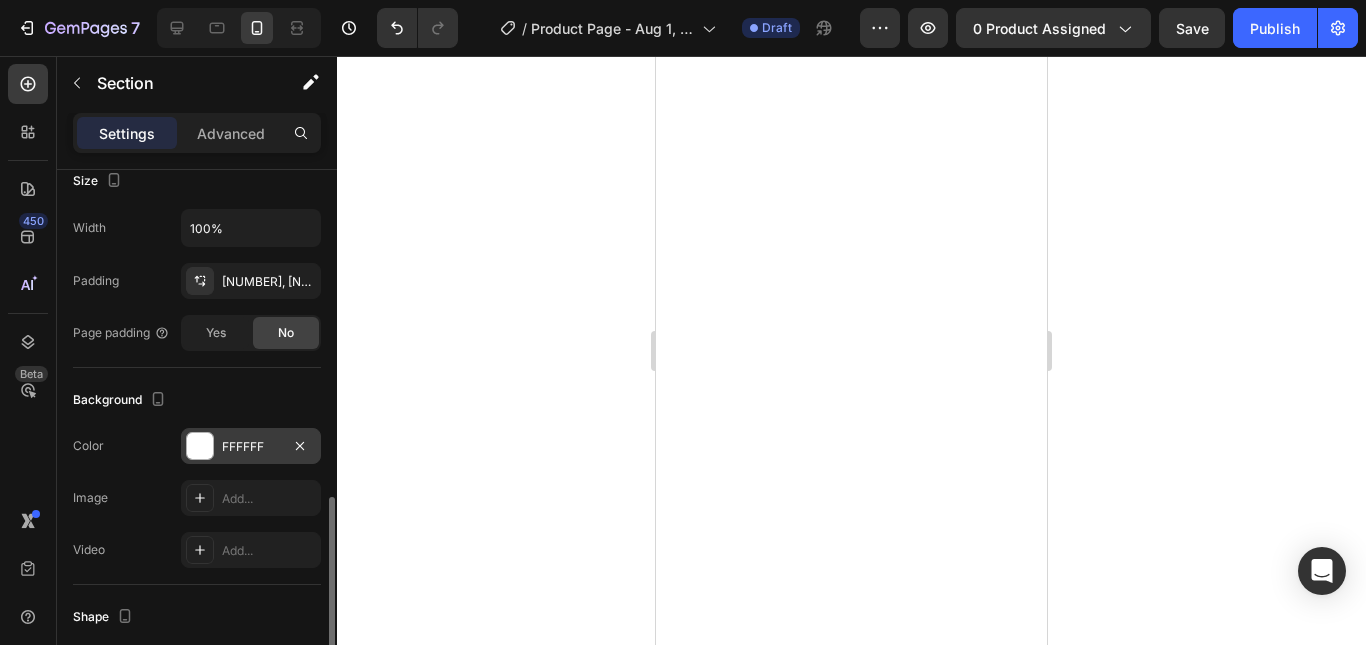 scroll, scrollTop: 600, scrollLeft: 0, axis: vertical 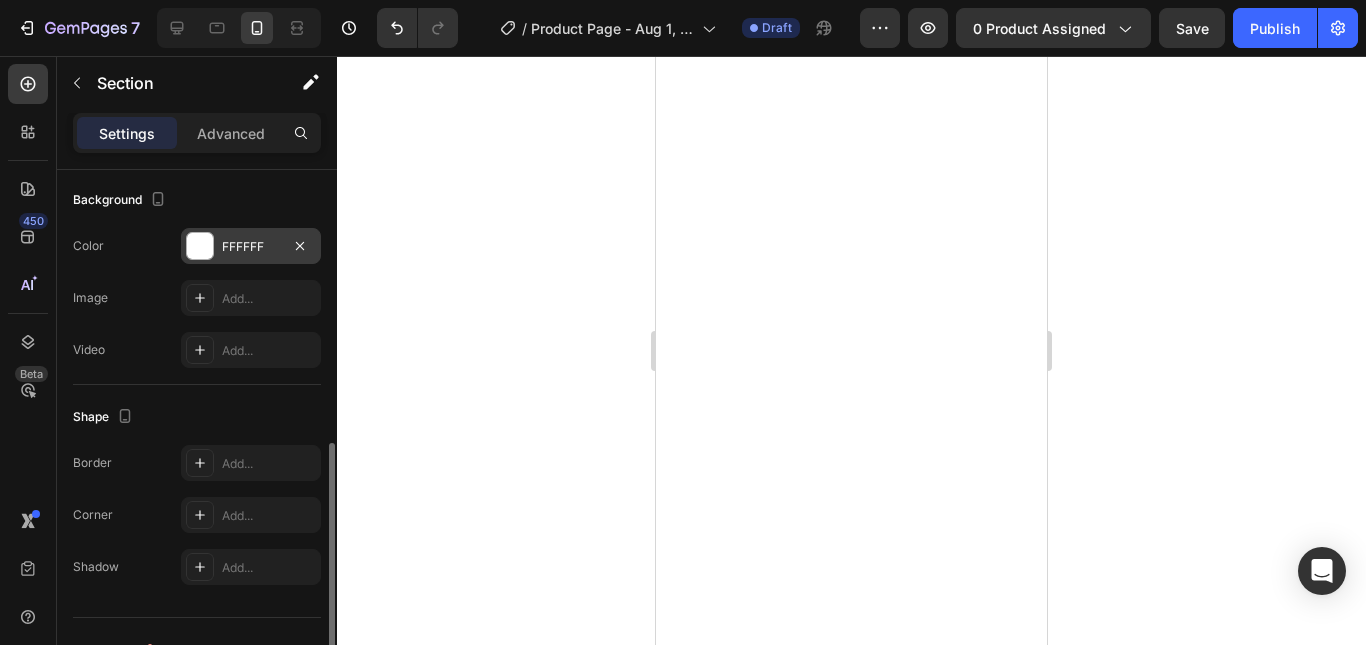 click on "FFFFFF" at bounding box center (251, 247) 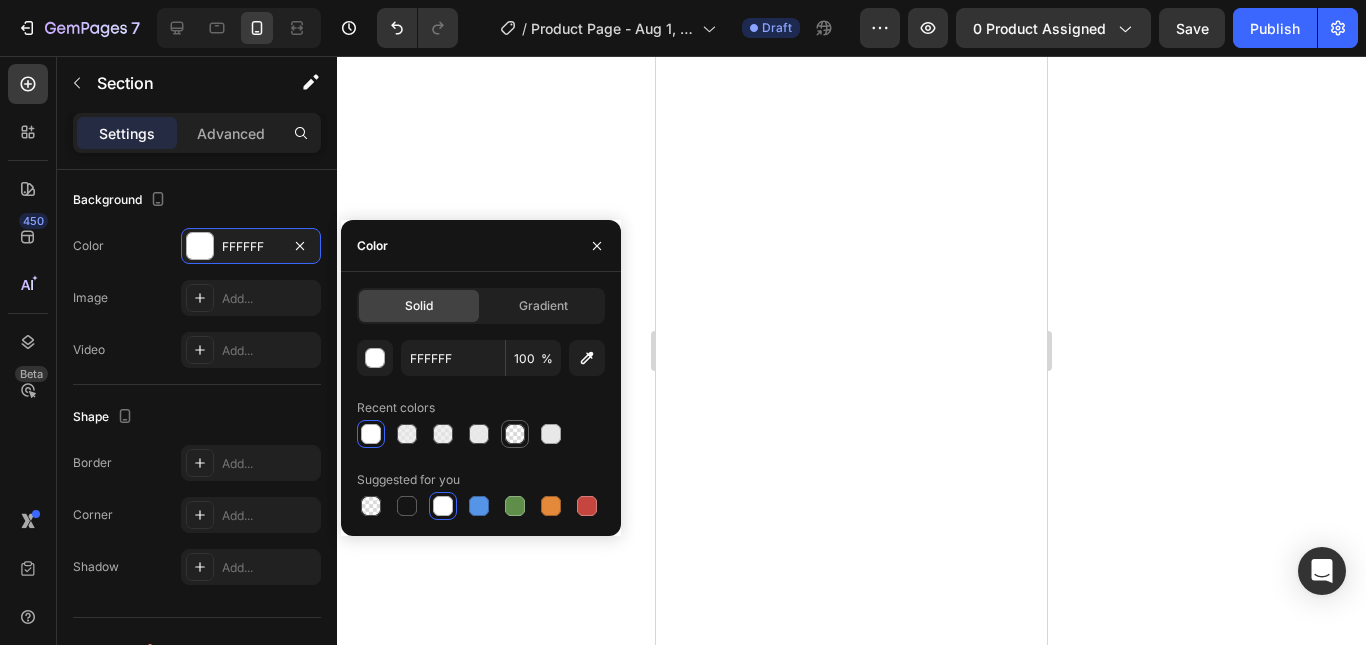 click at bounding box center [515, 434] 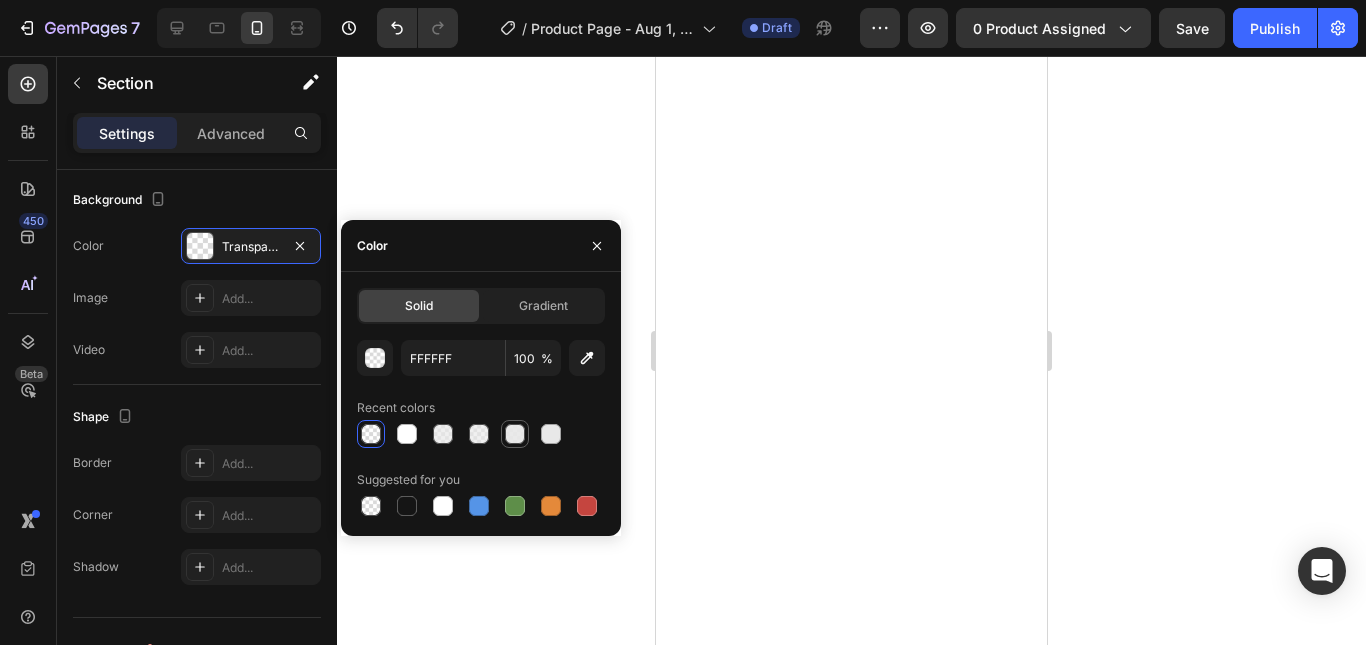 type on "0" 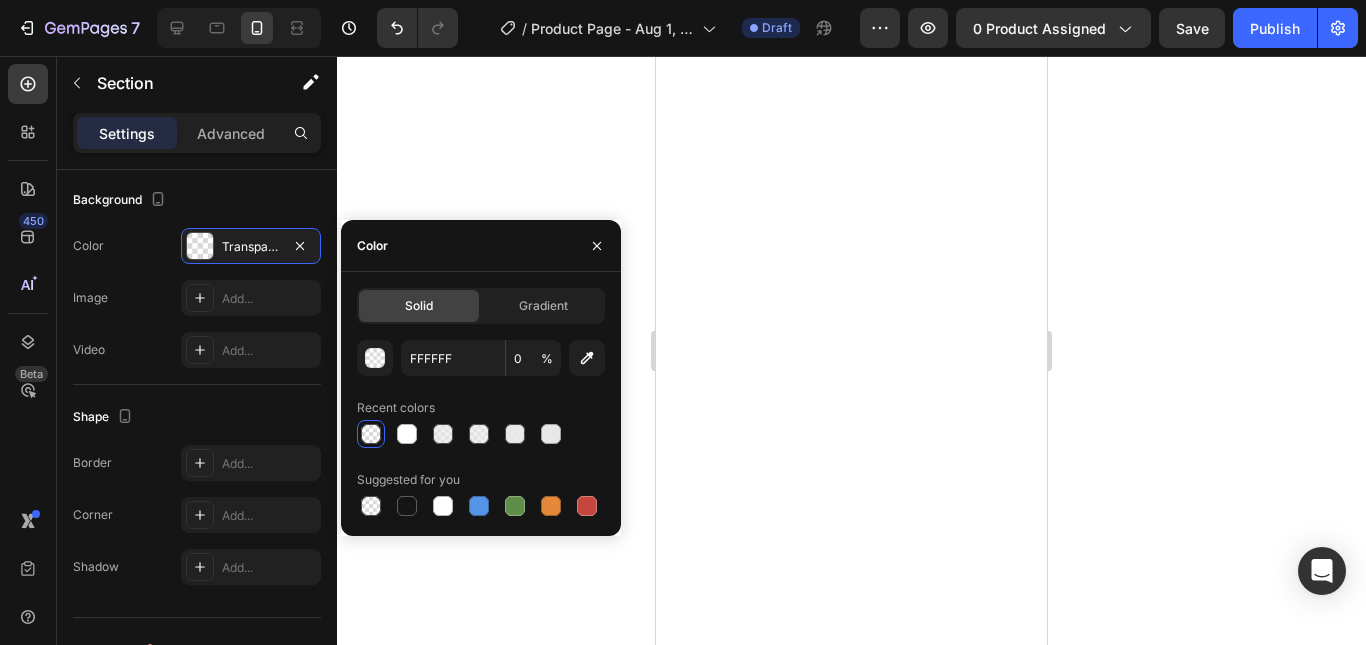 click 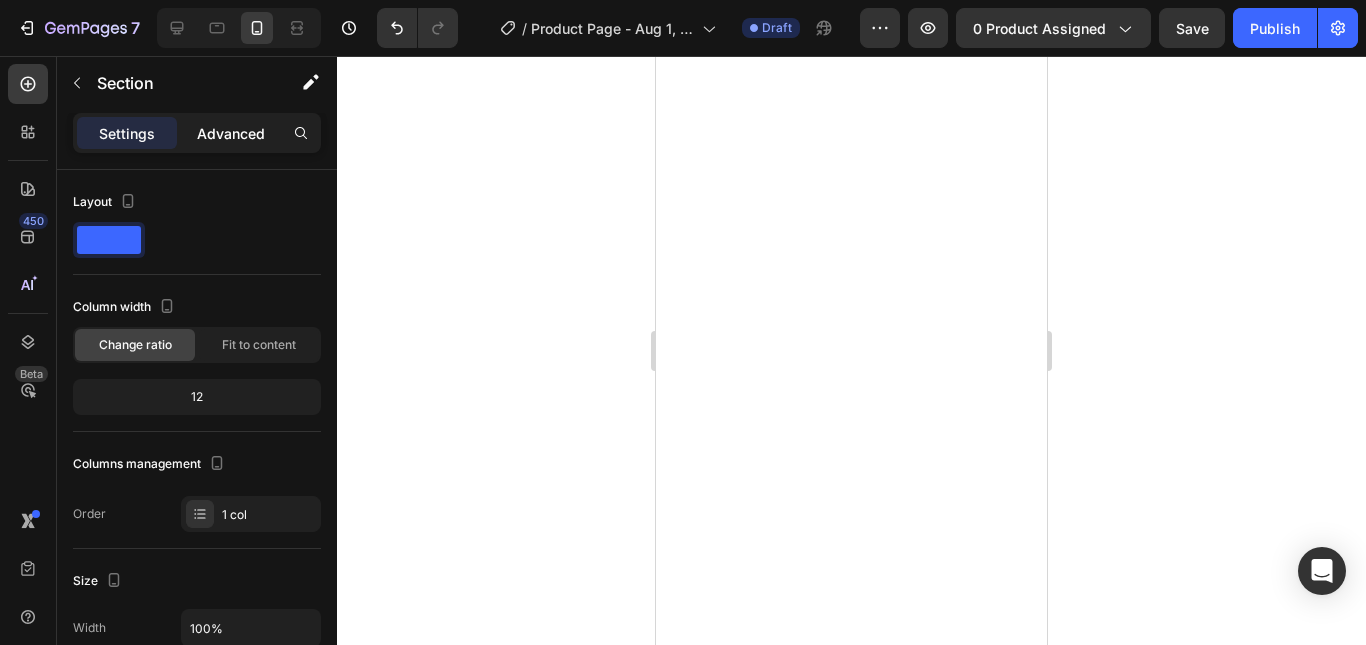 click on "Advanced" at bounding box center [231, 133] 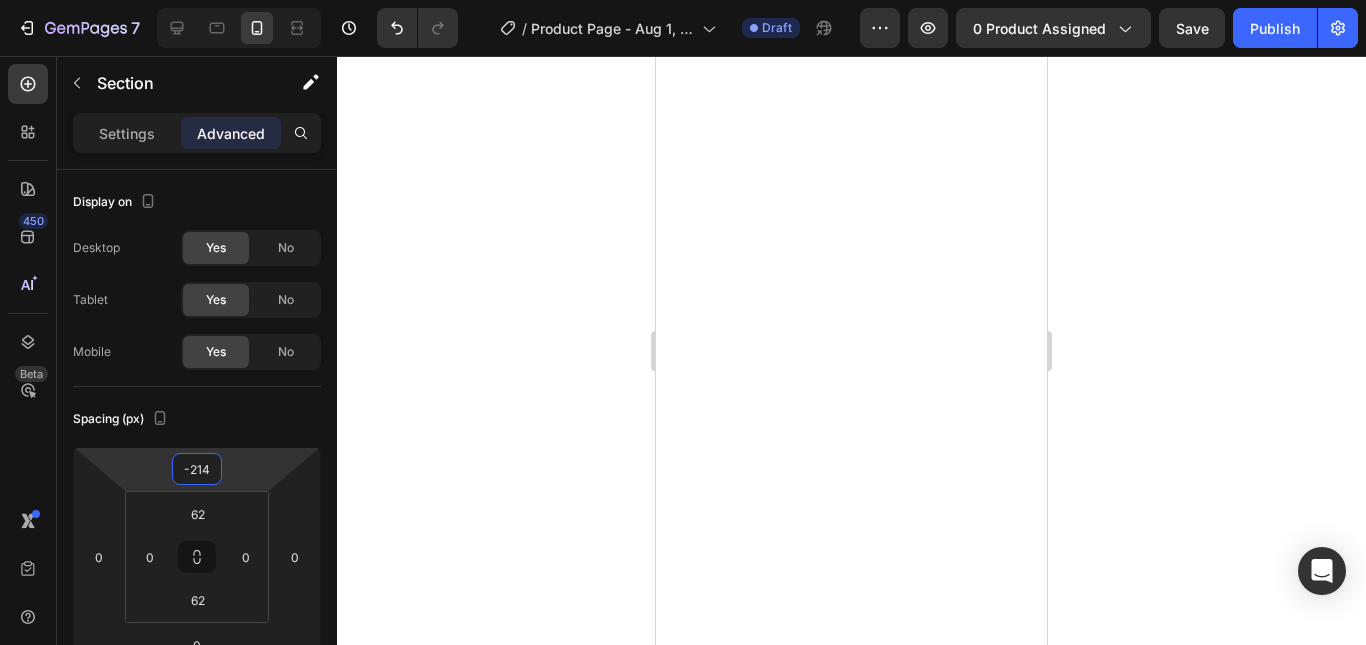 type on "-216" 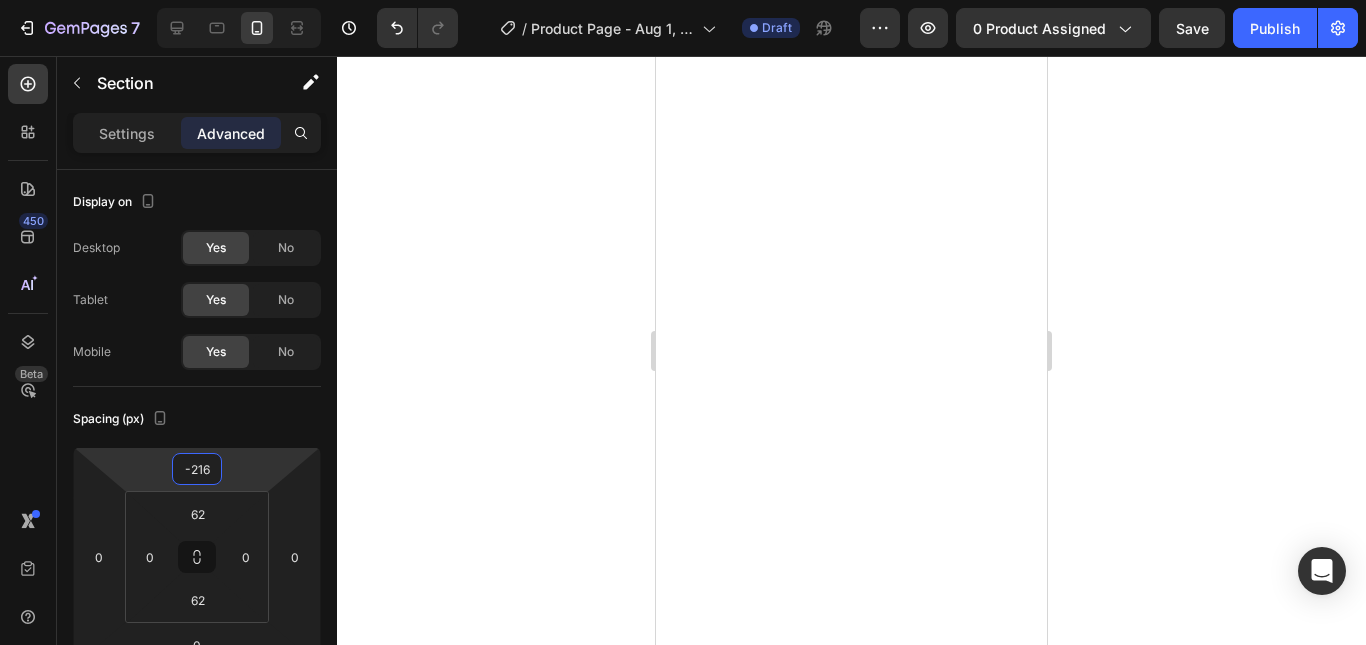 drag, startPoint x: 283, startPoint y: 465, endPoint x: 279, endPoint y: 439, distance: 26.305893 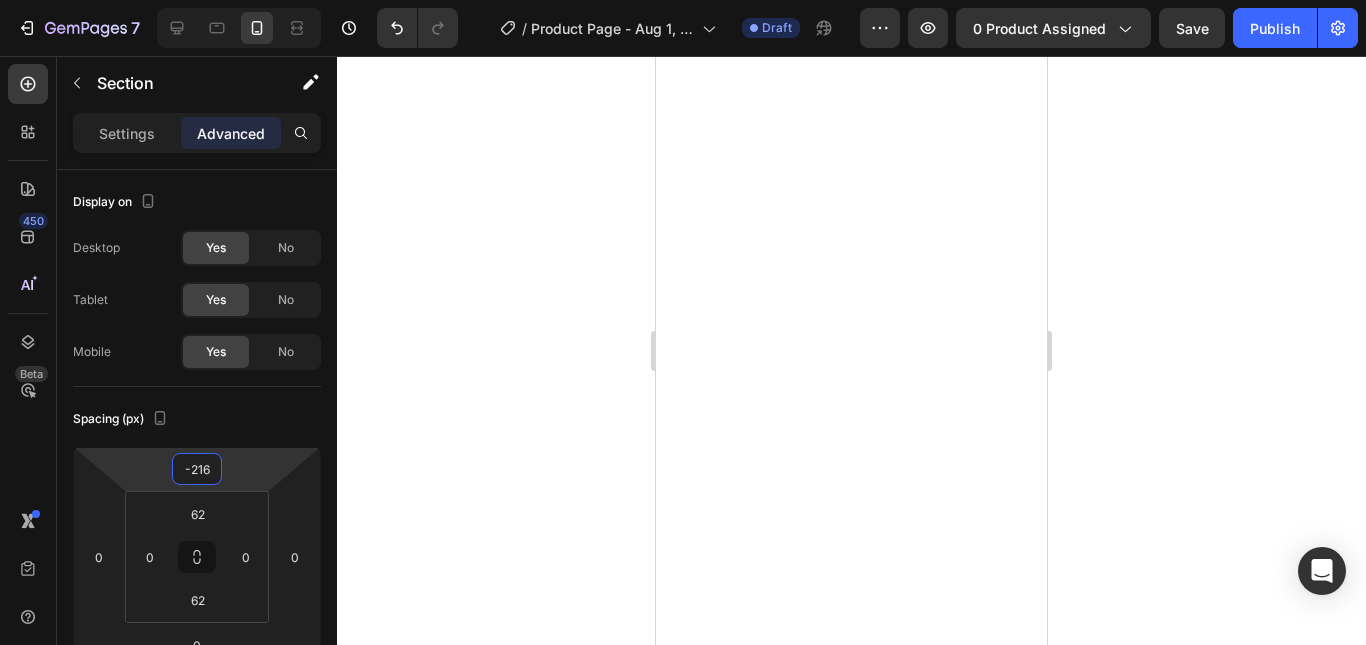 click on "7  Version history  /  Product Page - Aug 1, 15:44:40 Draft Preview 0 product assigned  Save   Publish  450 Beta Sections(18) Elements(84) Section Element Hero Section Product Detail Brands Trusted Badges Guarantee Product Breakdown How to use Testimonials Compare Bundle FAQs Social Proof Brand Story Product List Collection Blog List Contact Sticky Add to Cart Custom Footer Browse Library 450 Layout
Row
Row
Row
Row Text
Heading
Text Block Button
Button
Button Media
Image
Image" at bounding box center [683, 0] 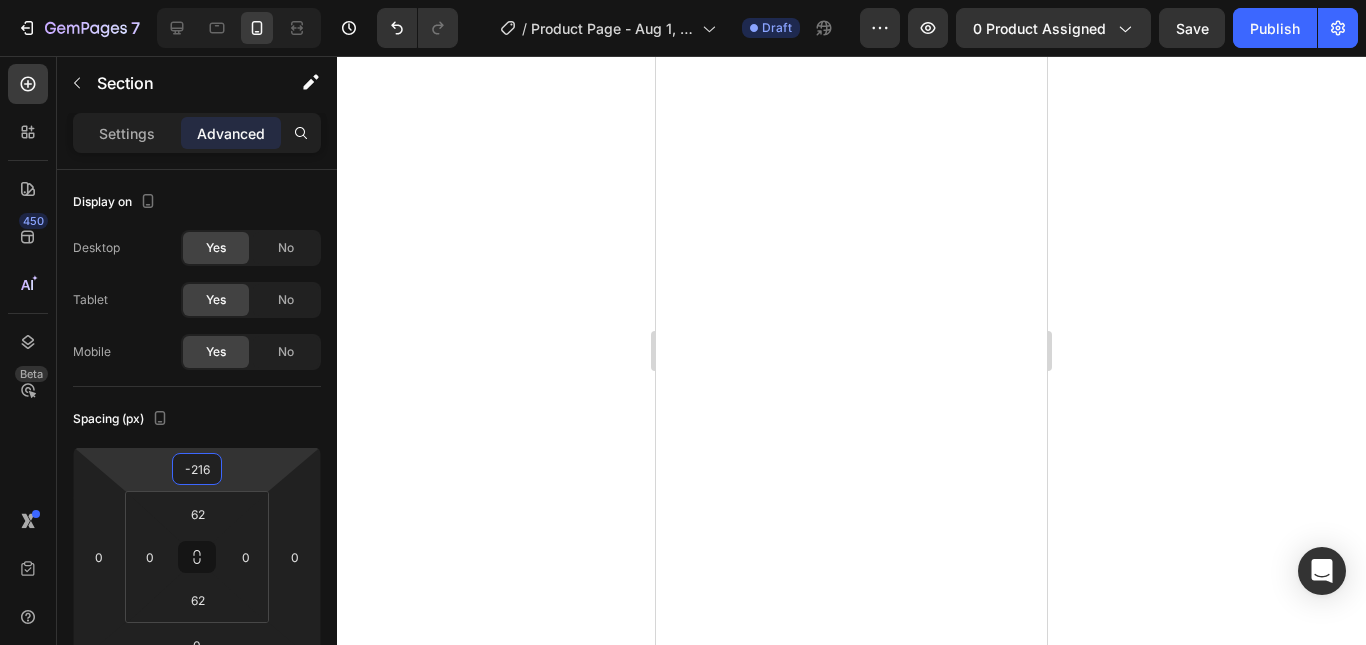 click 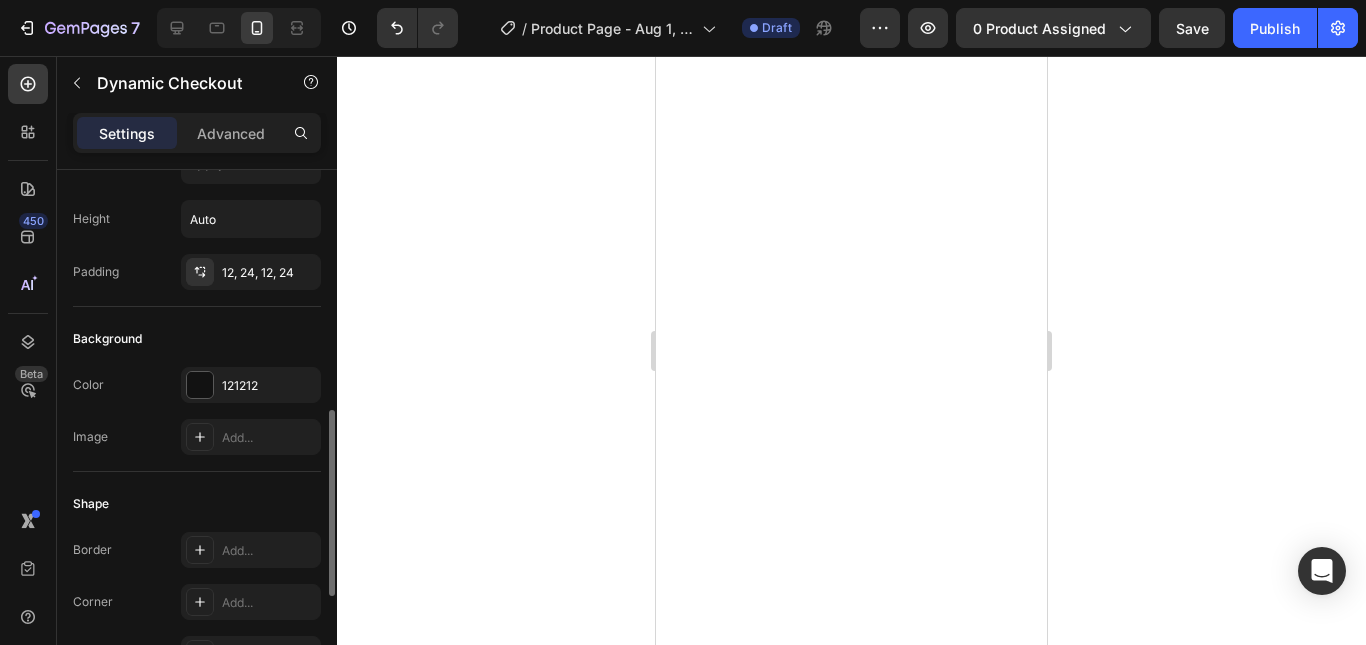 scroll, scrollTop: 400, scrollLeft: 0, axis: vertical 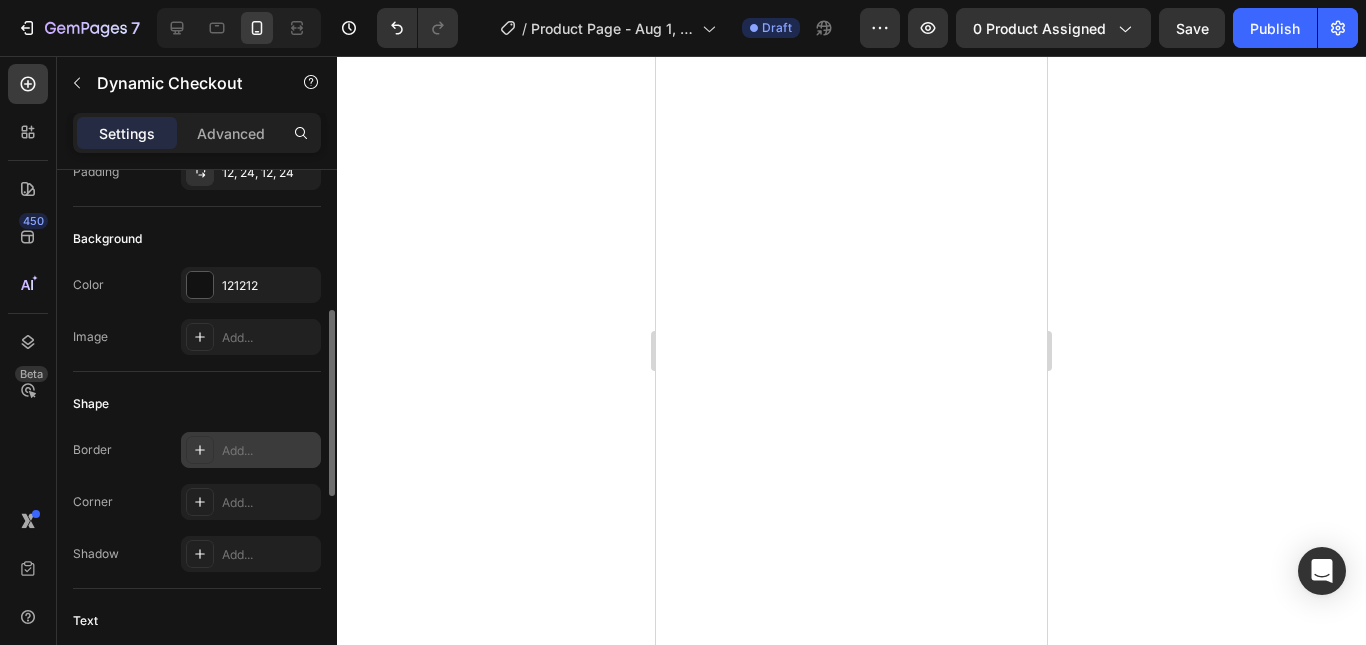 click on "Add..." at bounding box center [269, 451] 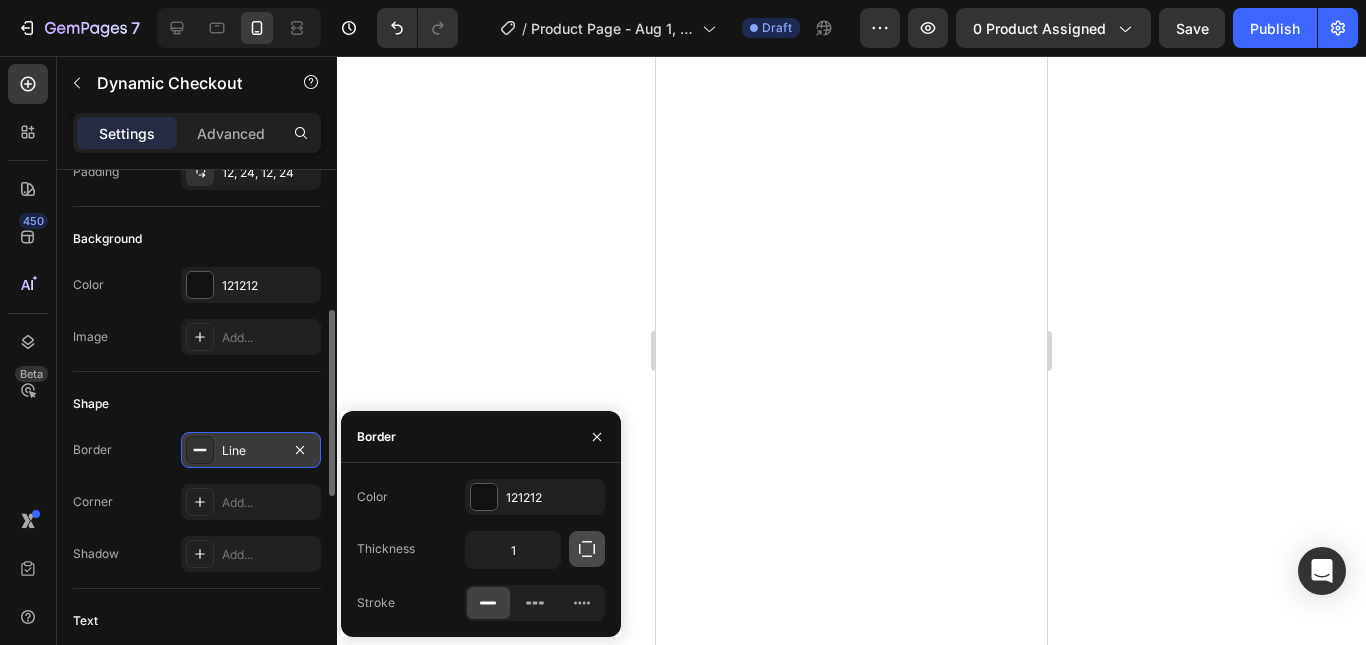 click 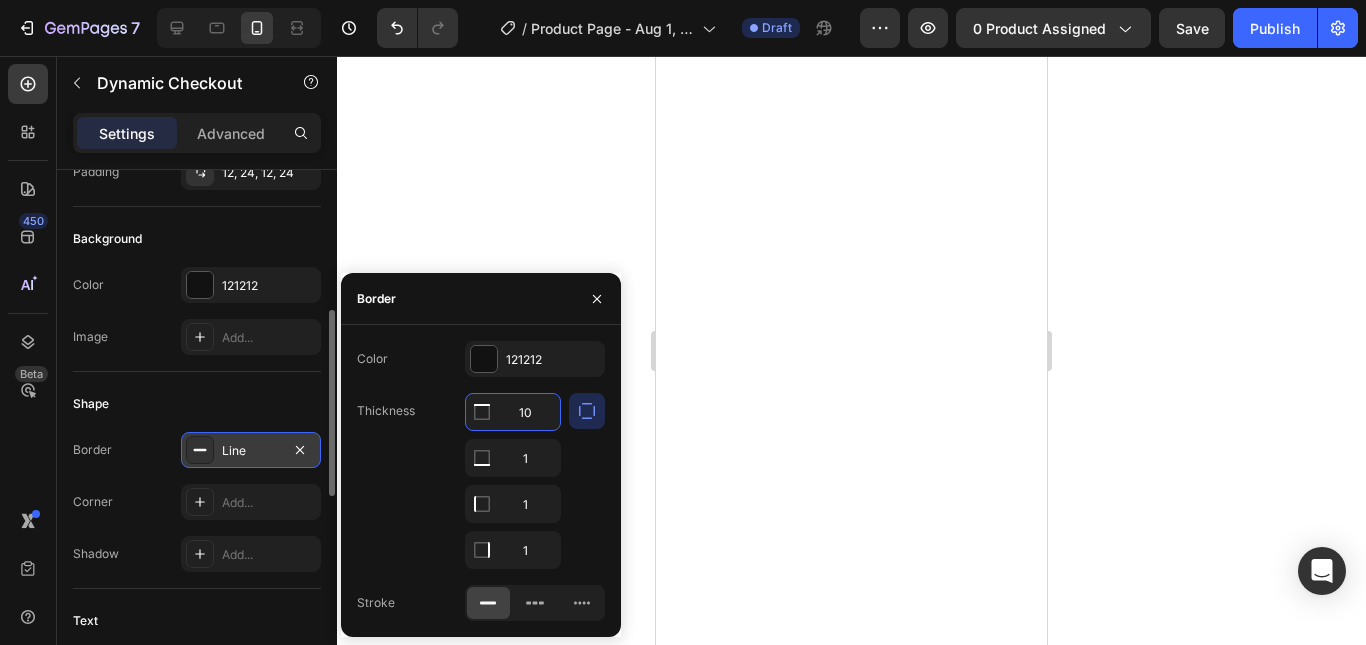 drag, startPoint x: 531, startPoint y: 412, endPoint x: 511, endPoint y: 410, distance: 20.09975 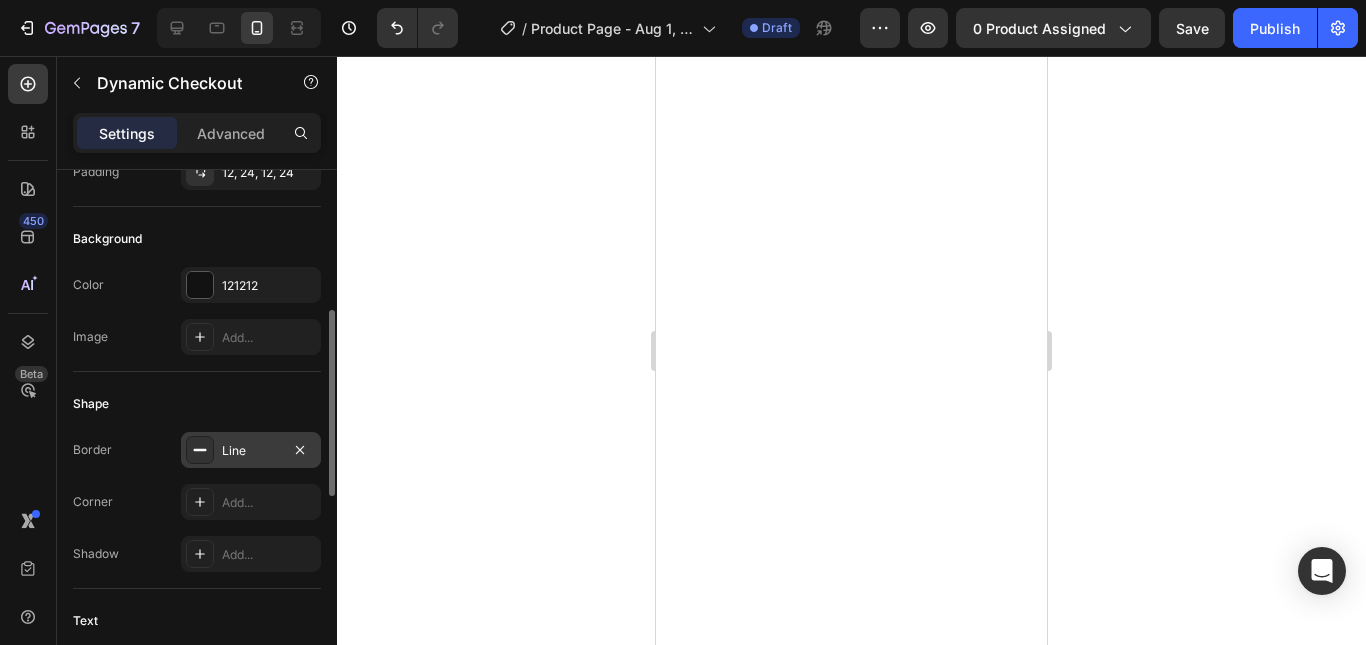 click on "Shape" at bounding box center (197, 404) 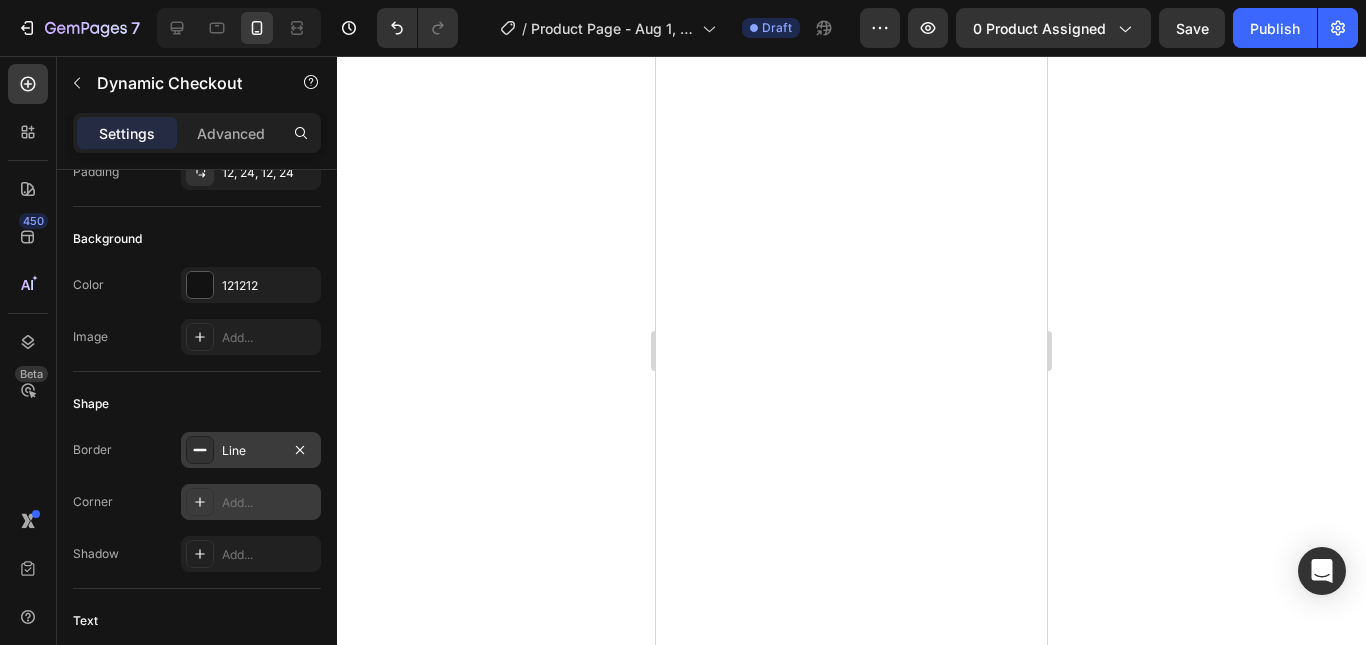 click 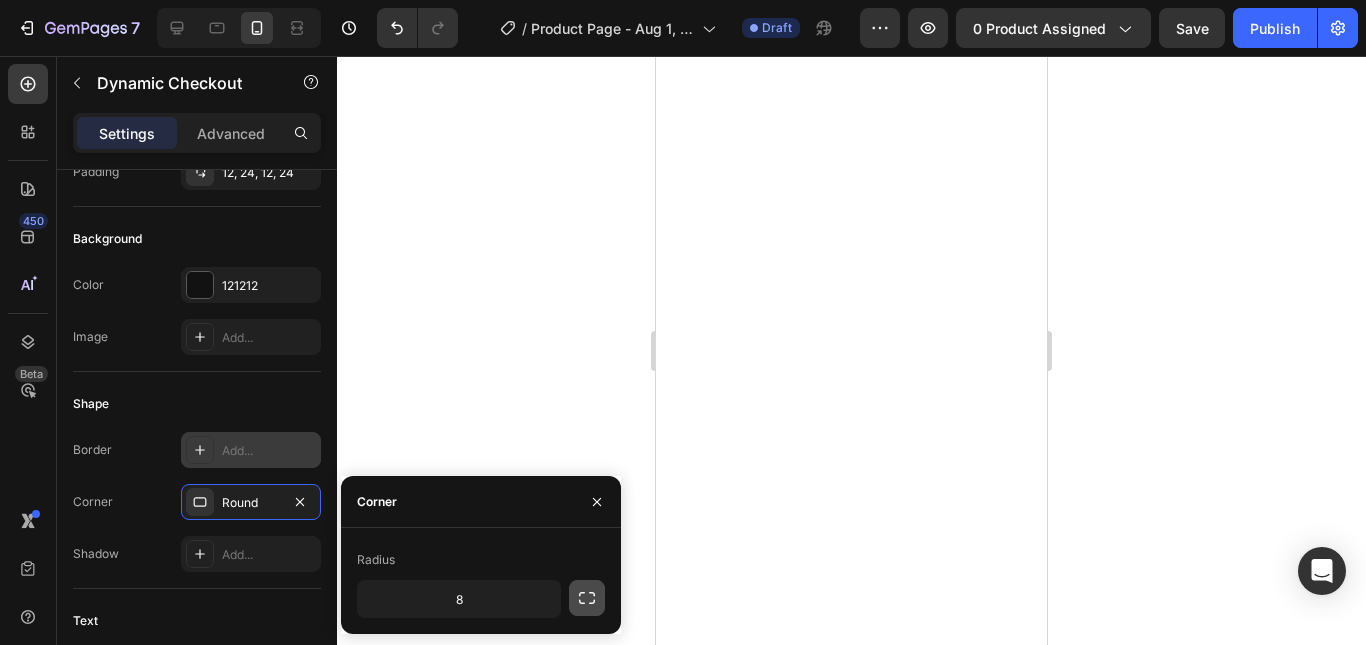 click 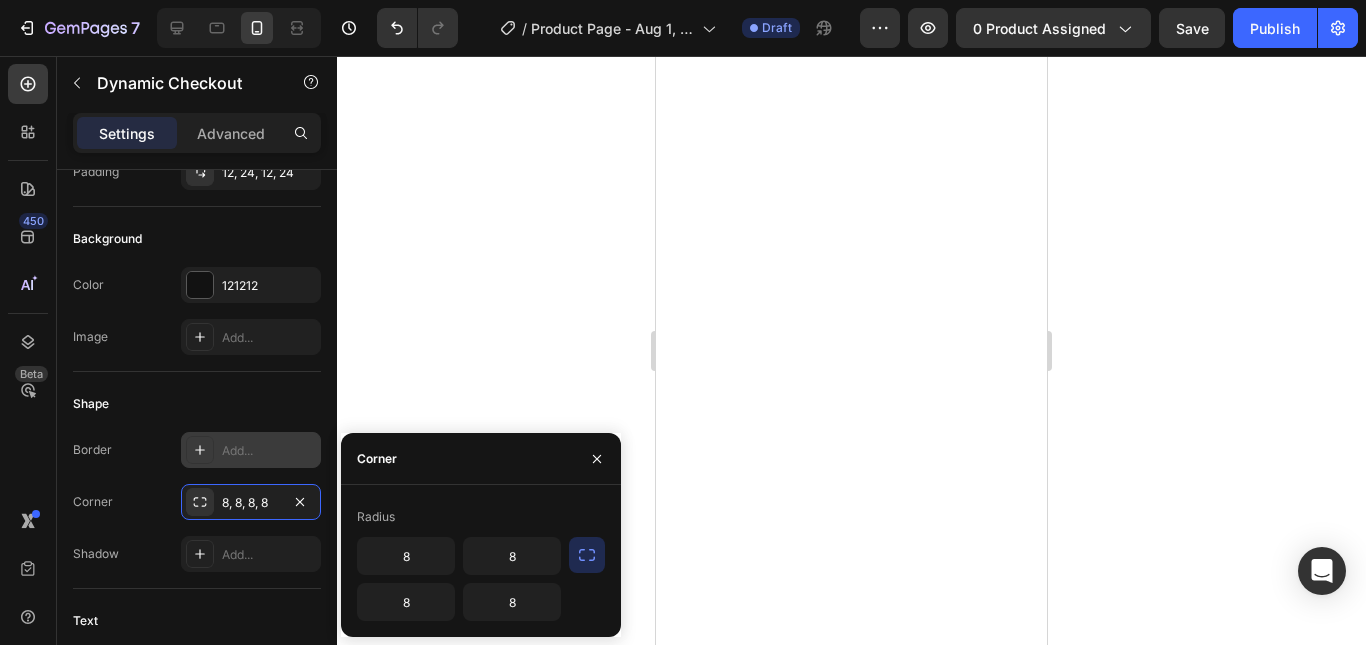 click 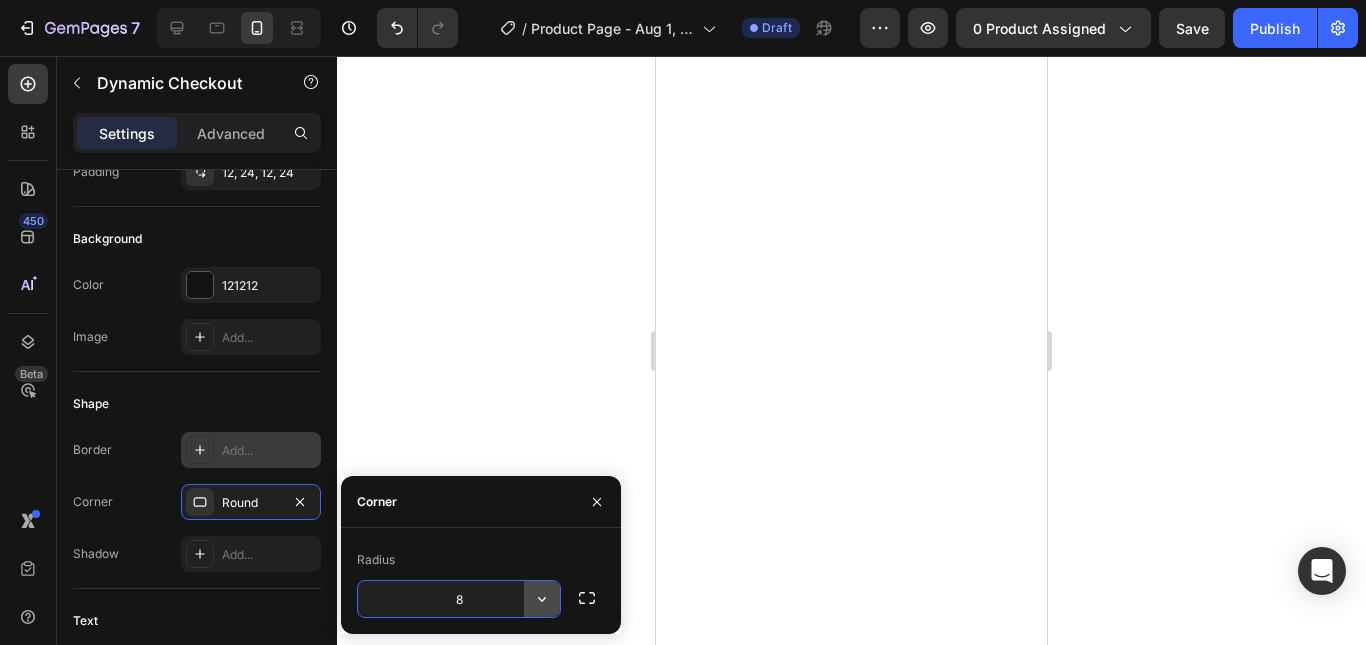 click 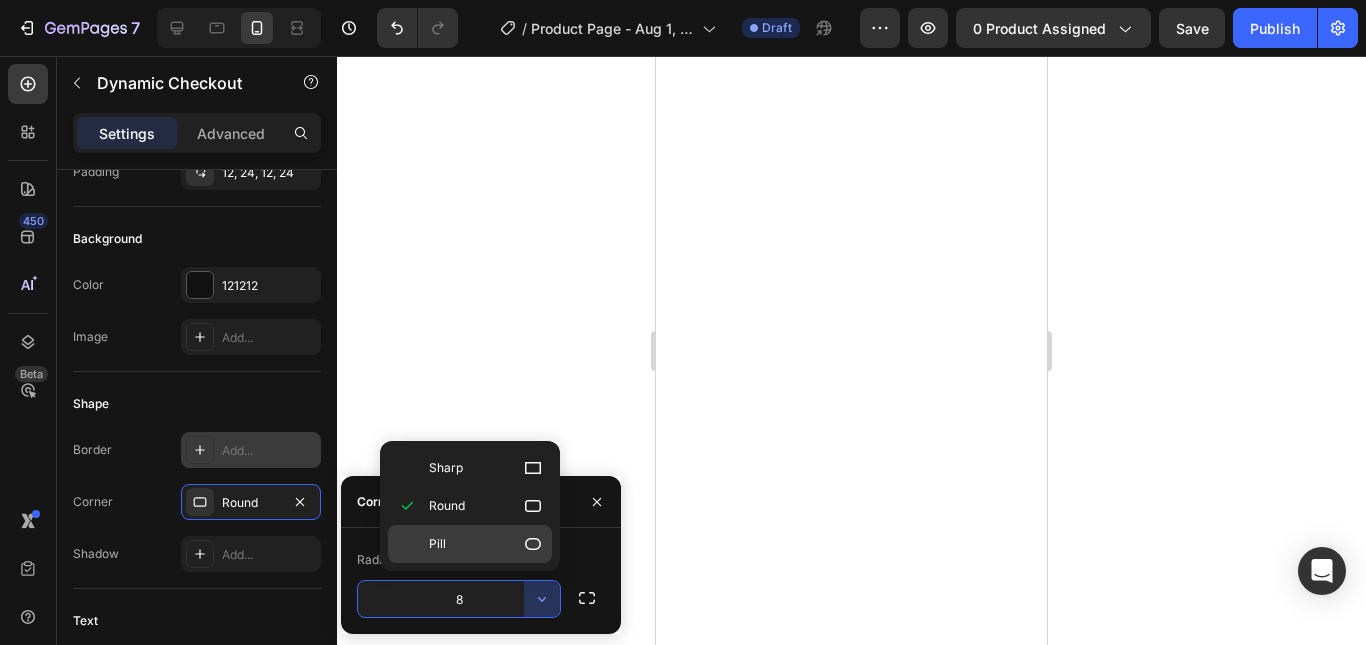 click on "Pill" at bounding box center [486, 544] 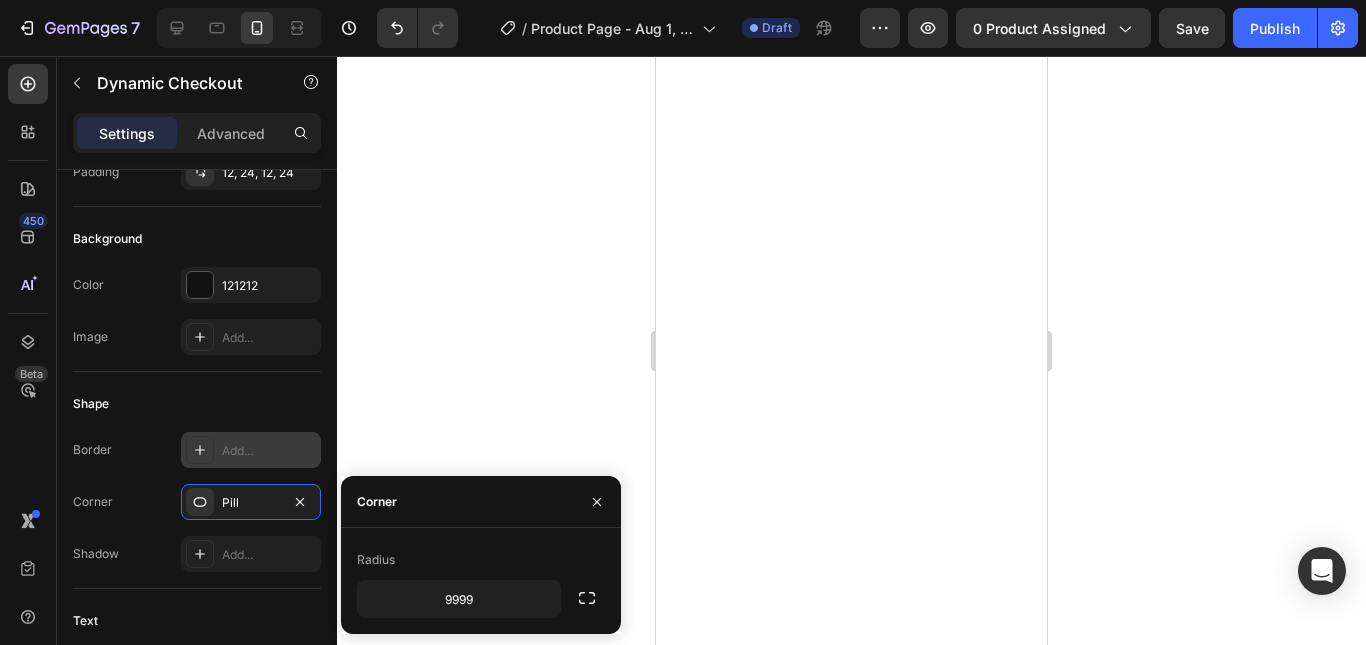click on "Radius" at bounding box center [481, 560] 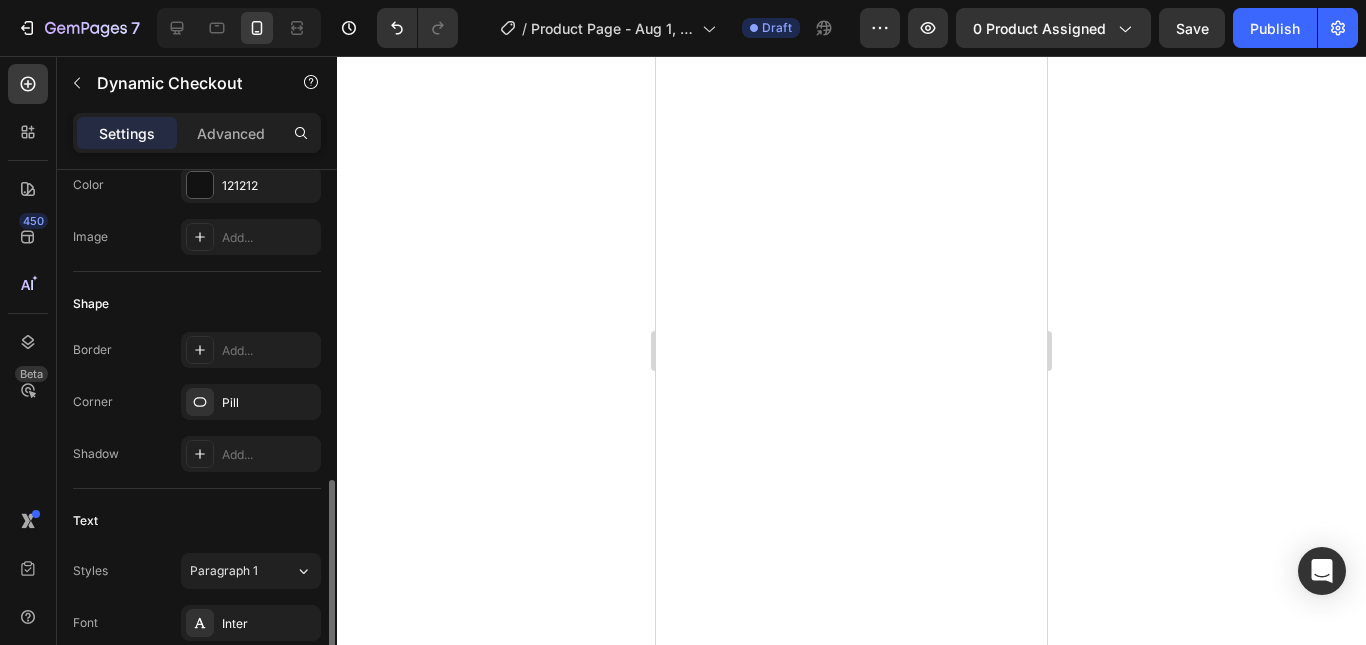 scroll, scrollTop: 600, scrollLeft: 0, axis: vertical 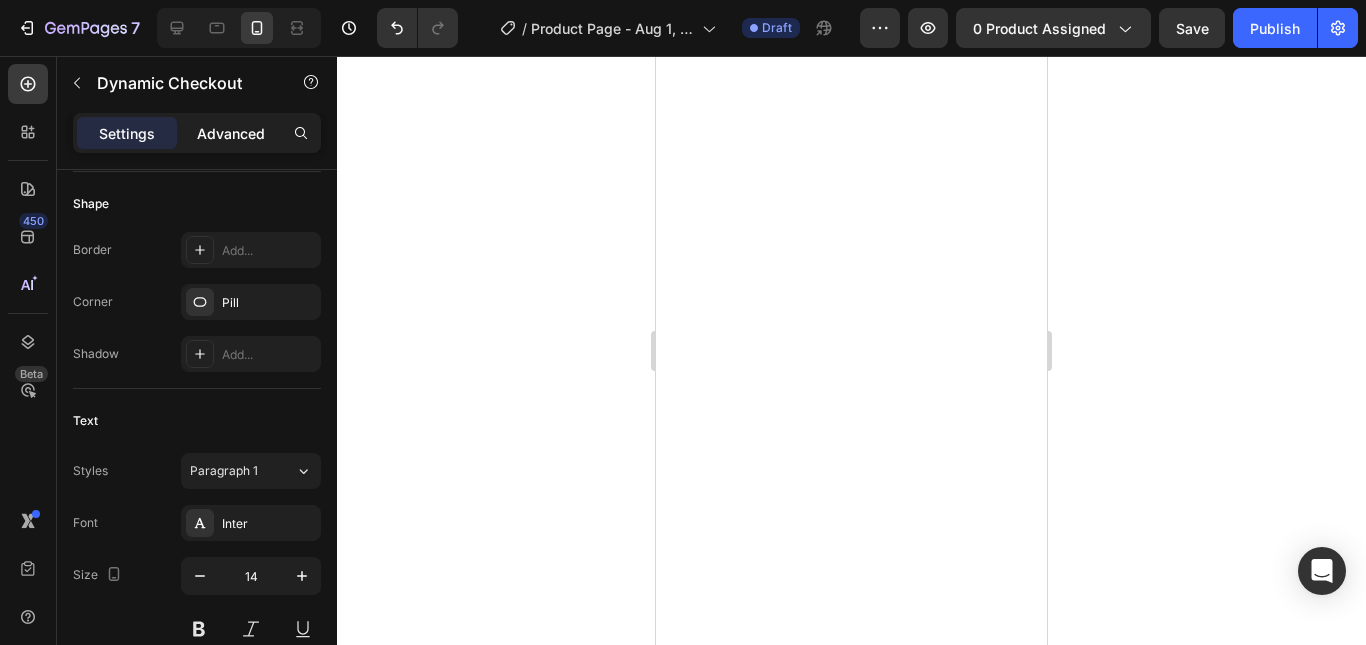 click on "Advanced" at bounding box center [231, 133] 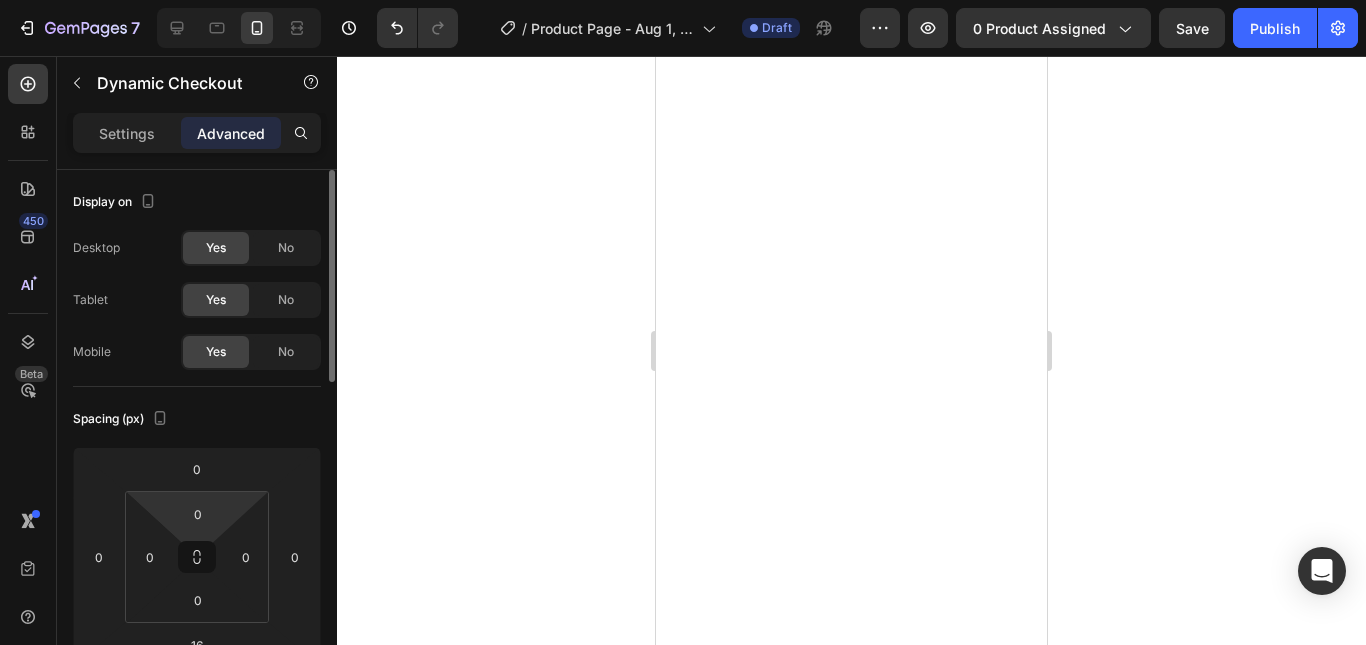 scroll, scrollTop: 100, scrollLeft: 0, axis: vertical 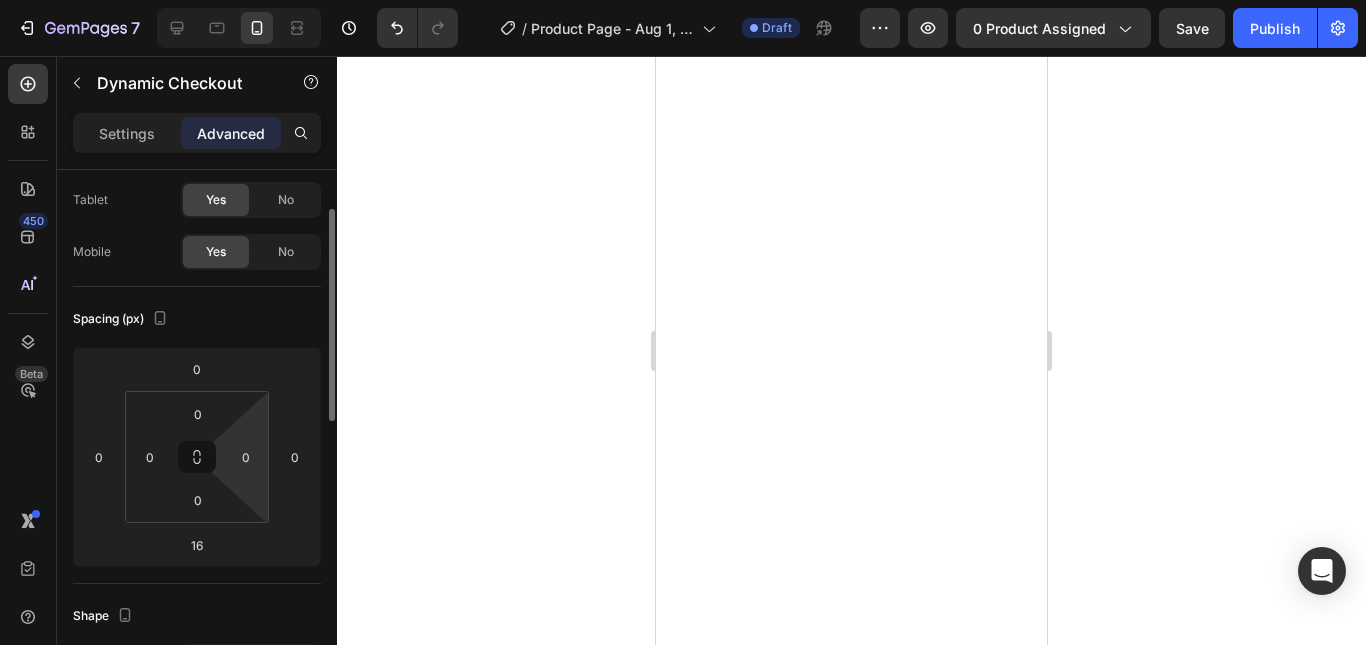 click 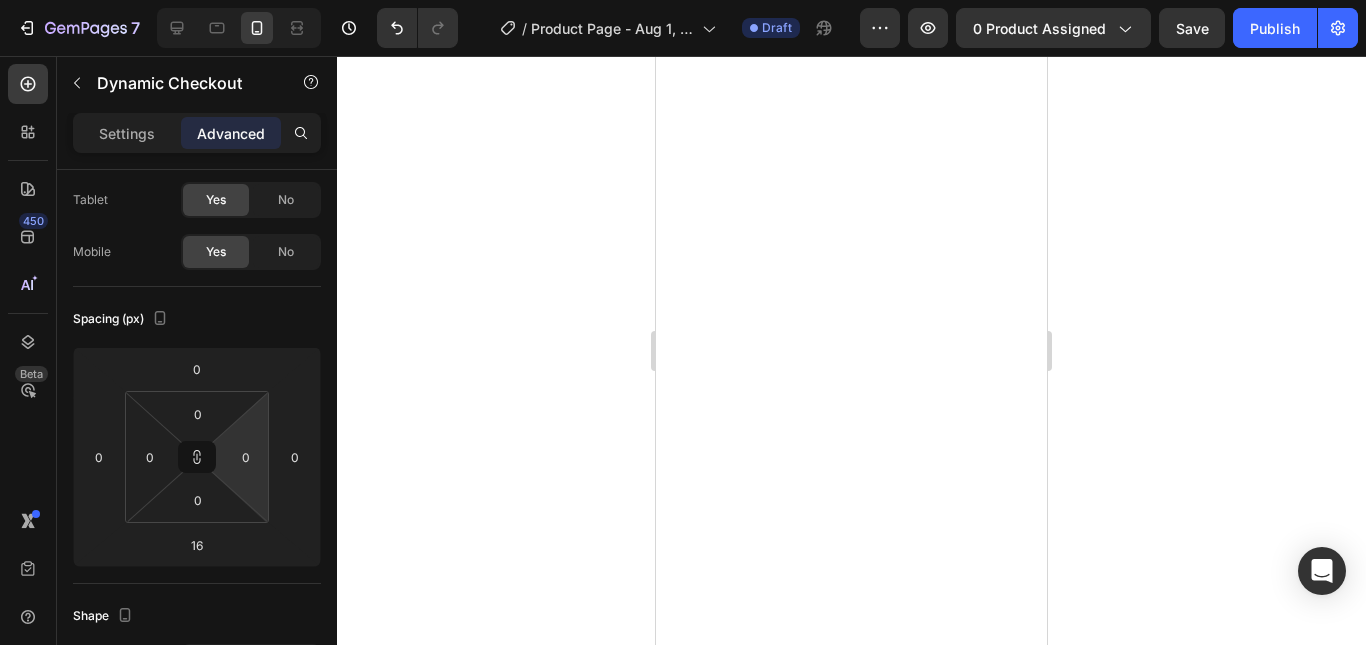 type on "8" 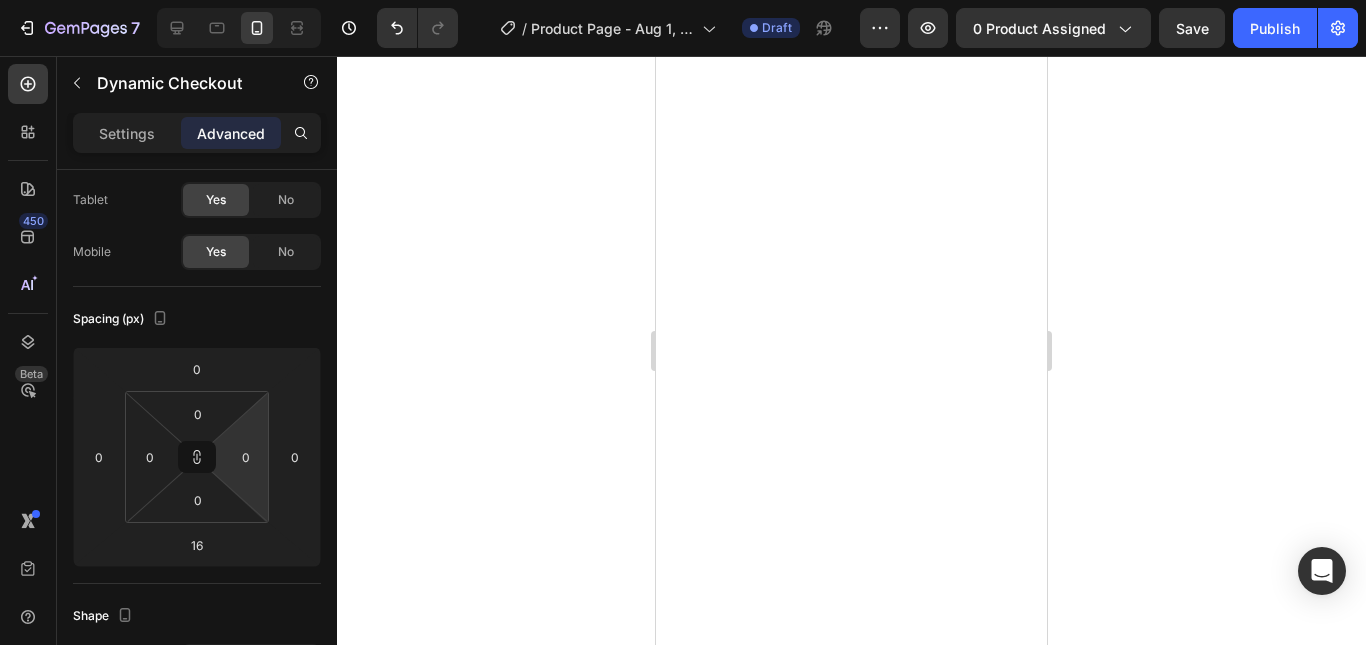 type on "8" 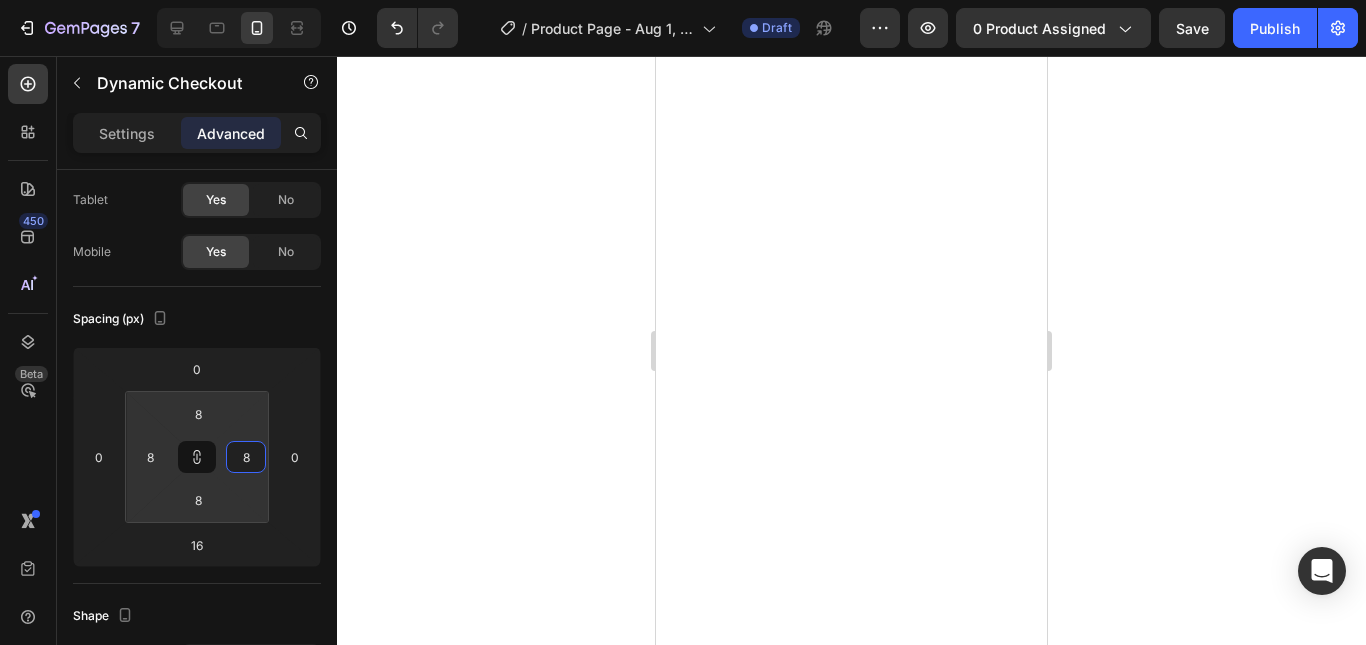 type on "20" 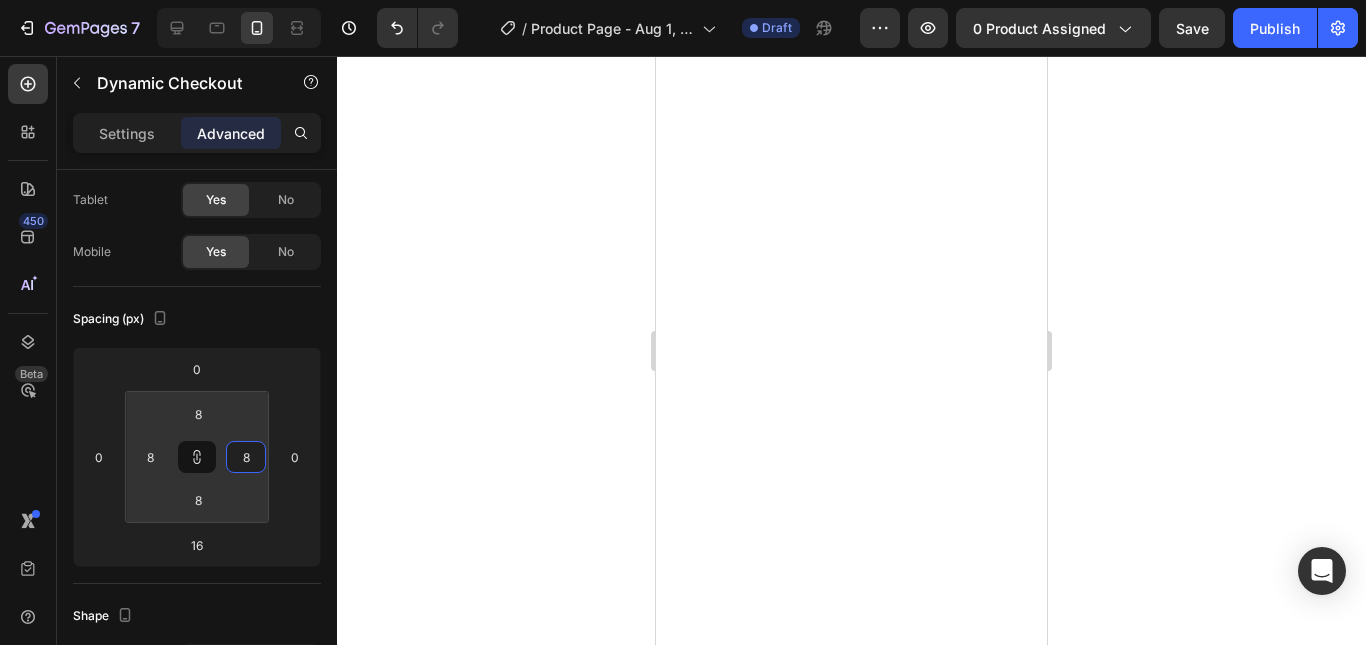 type on "20" 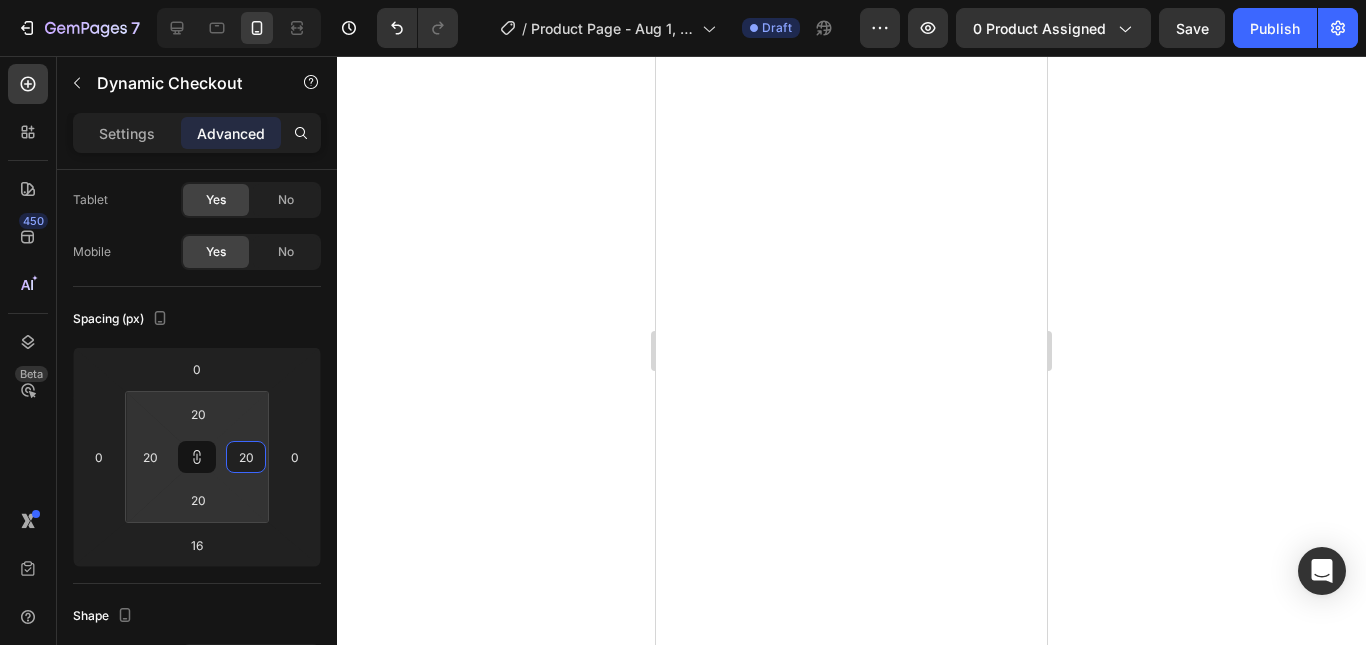 type on "24" 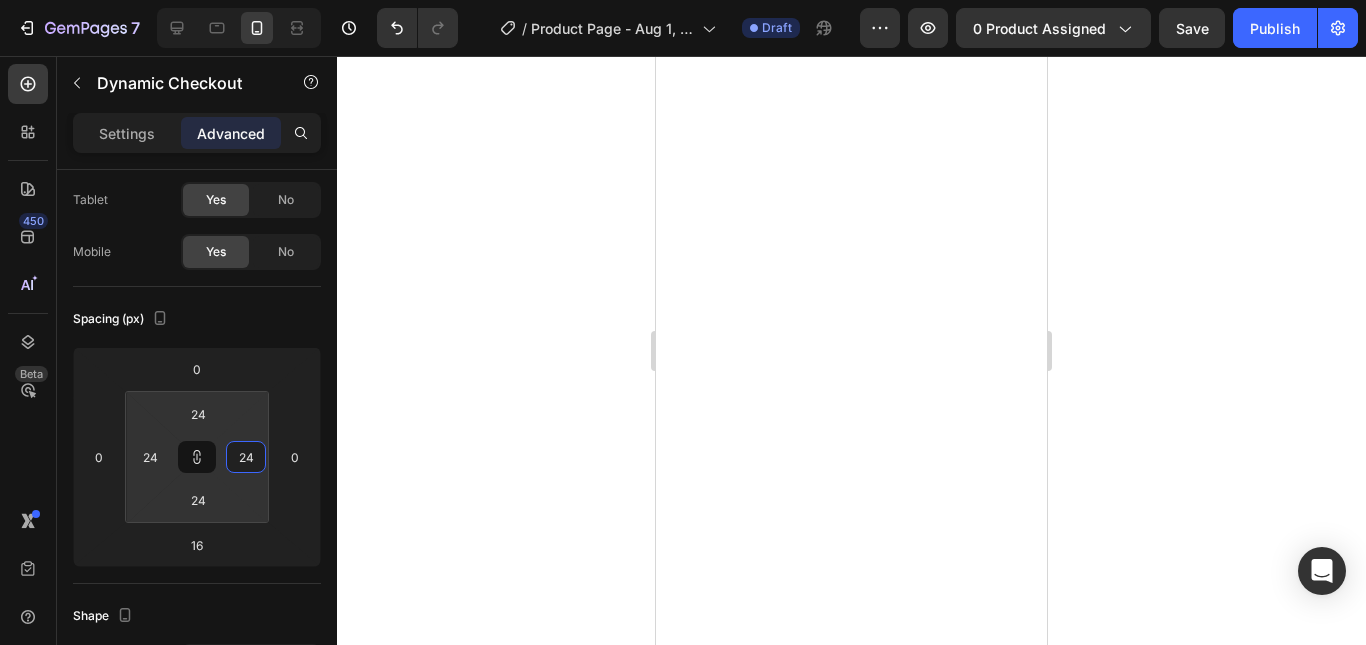 type on "26" 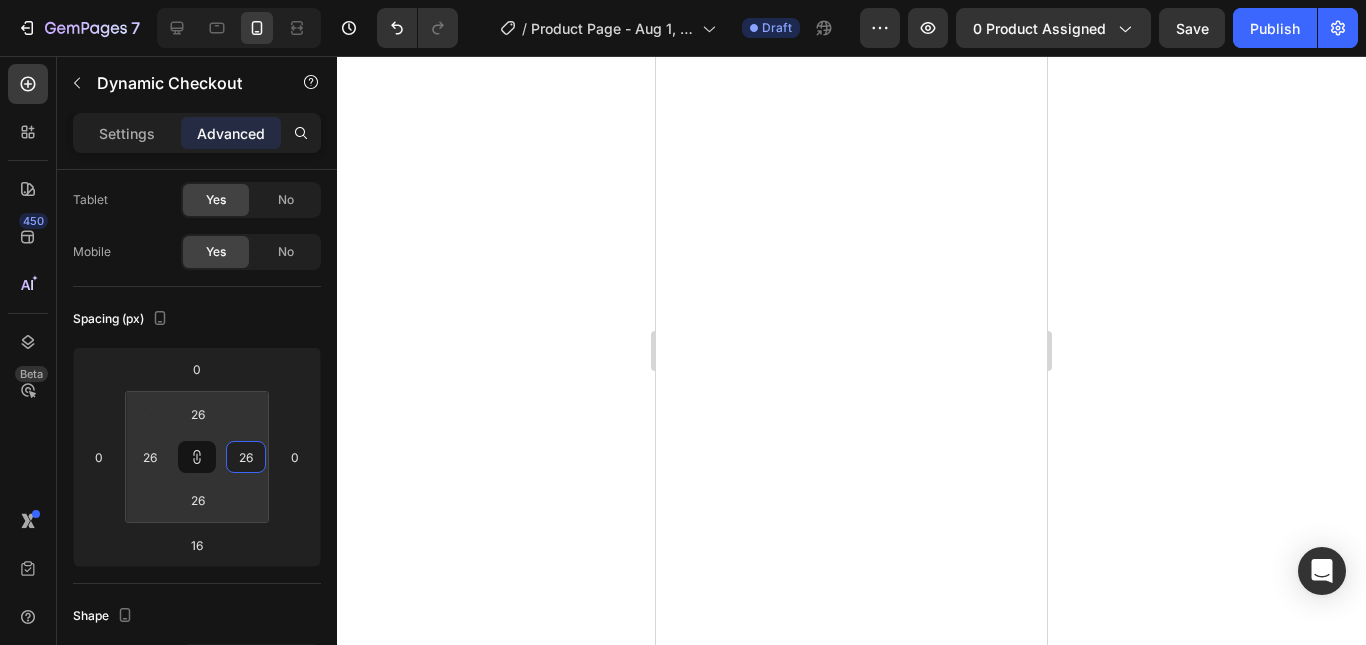 type on "28" 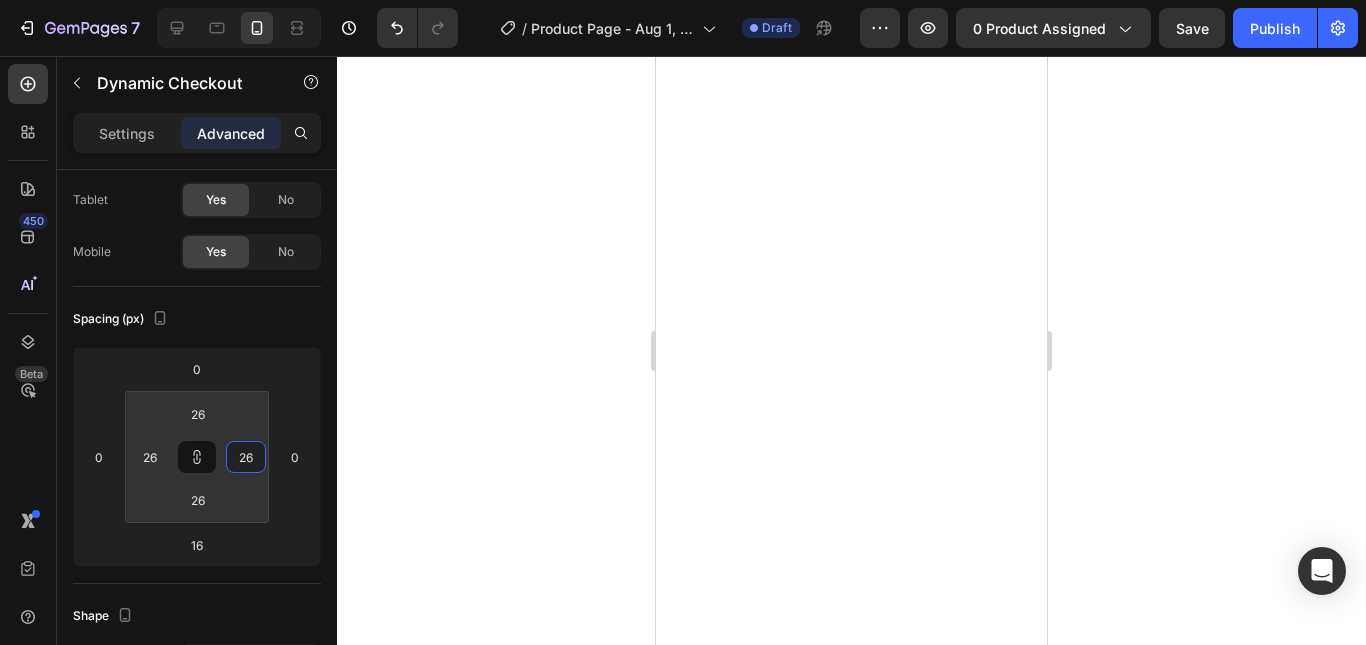 type on "28" 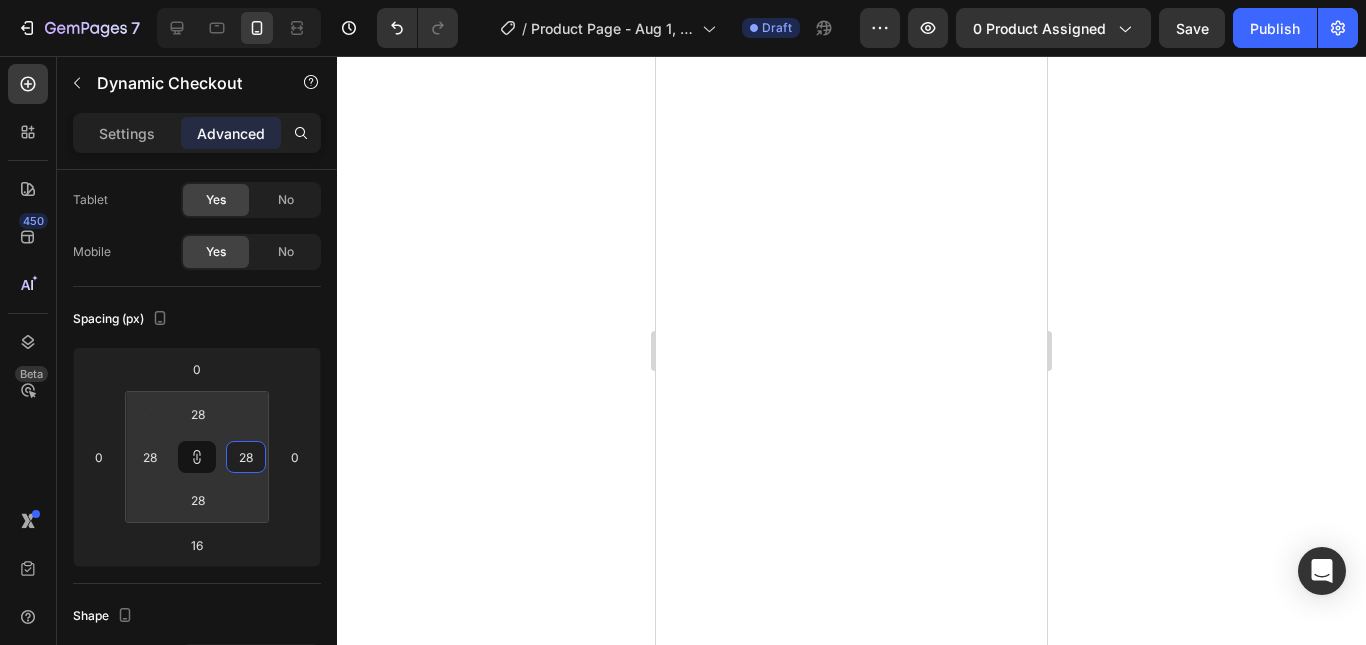 type on "26" 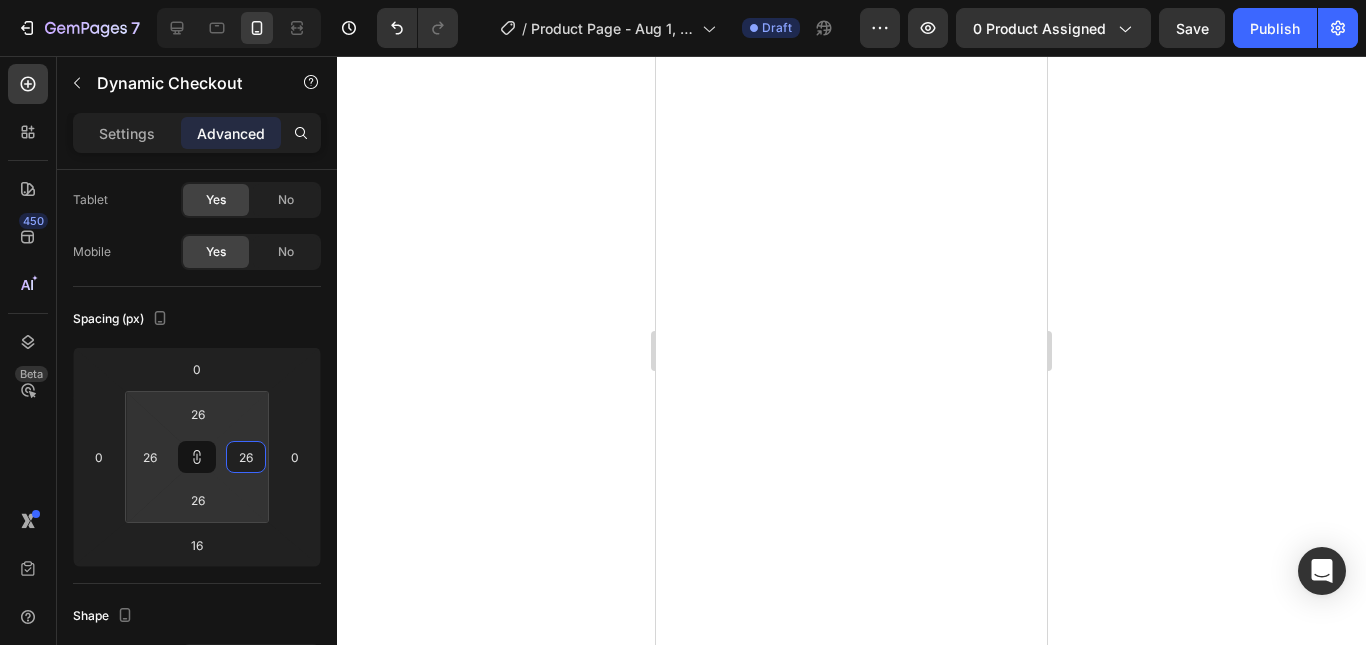 type on "14" 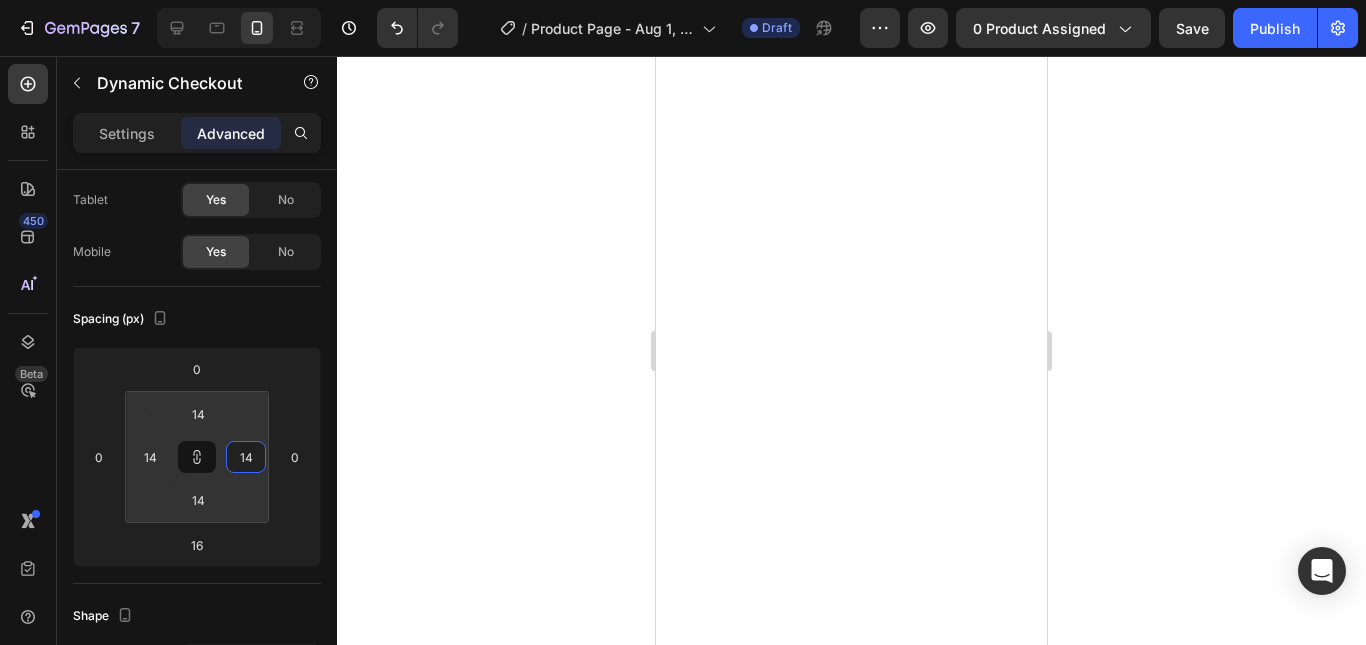type on "16" 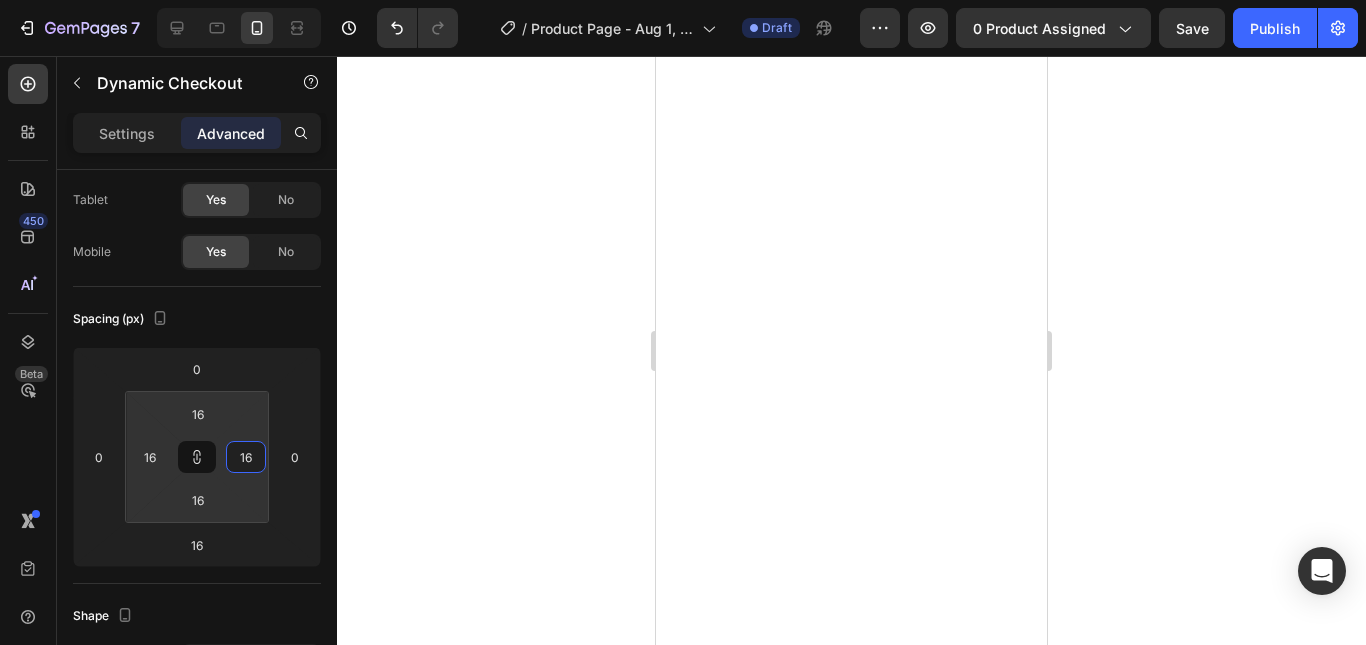 type on "22" 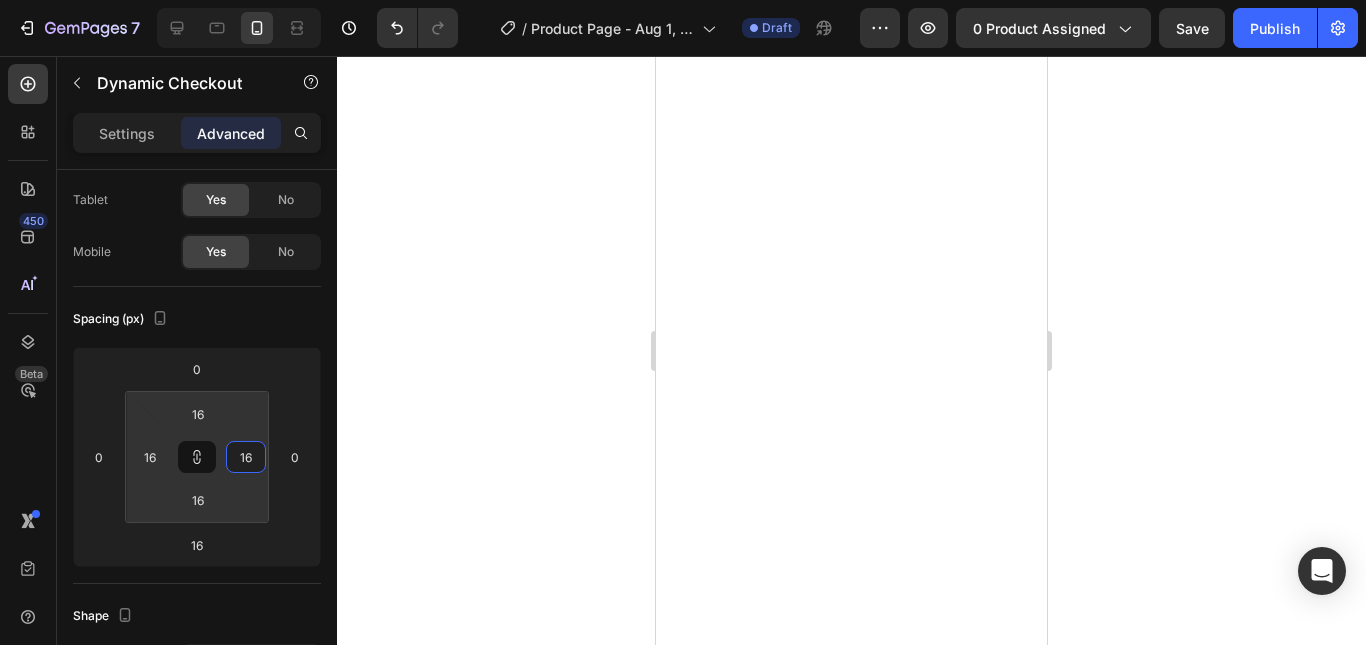 type on "22" 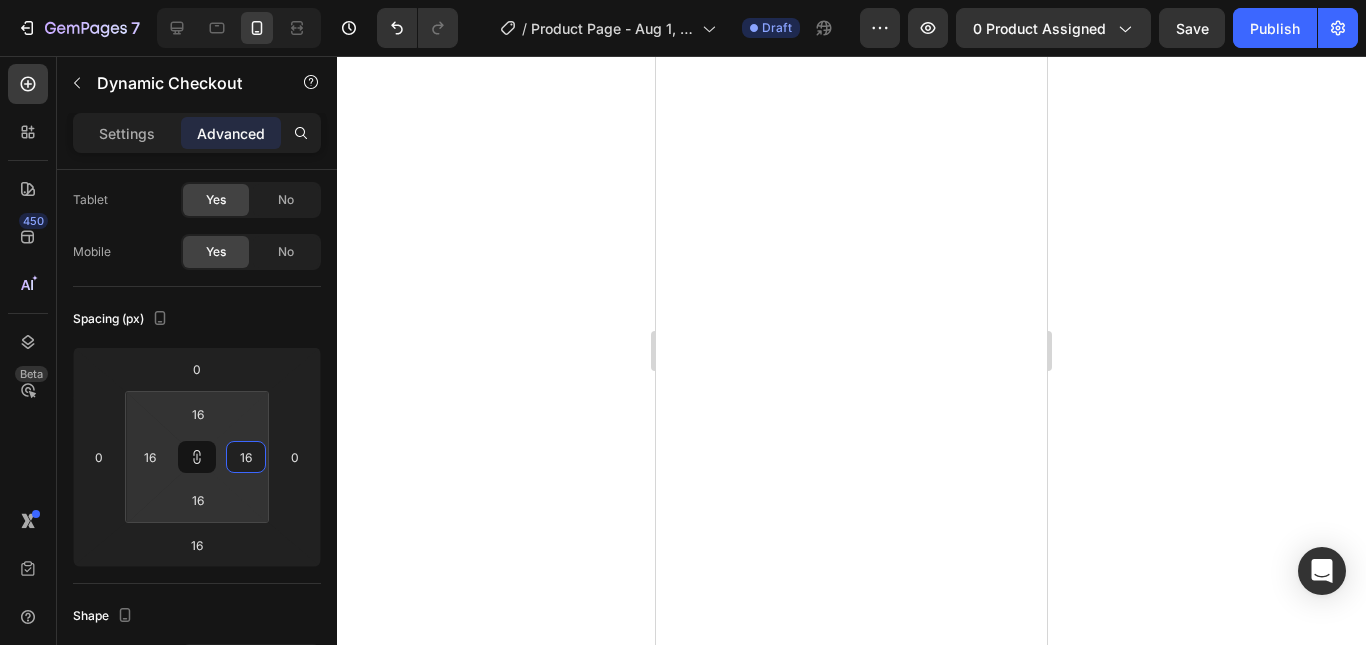 type on "22" 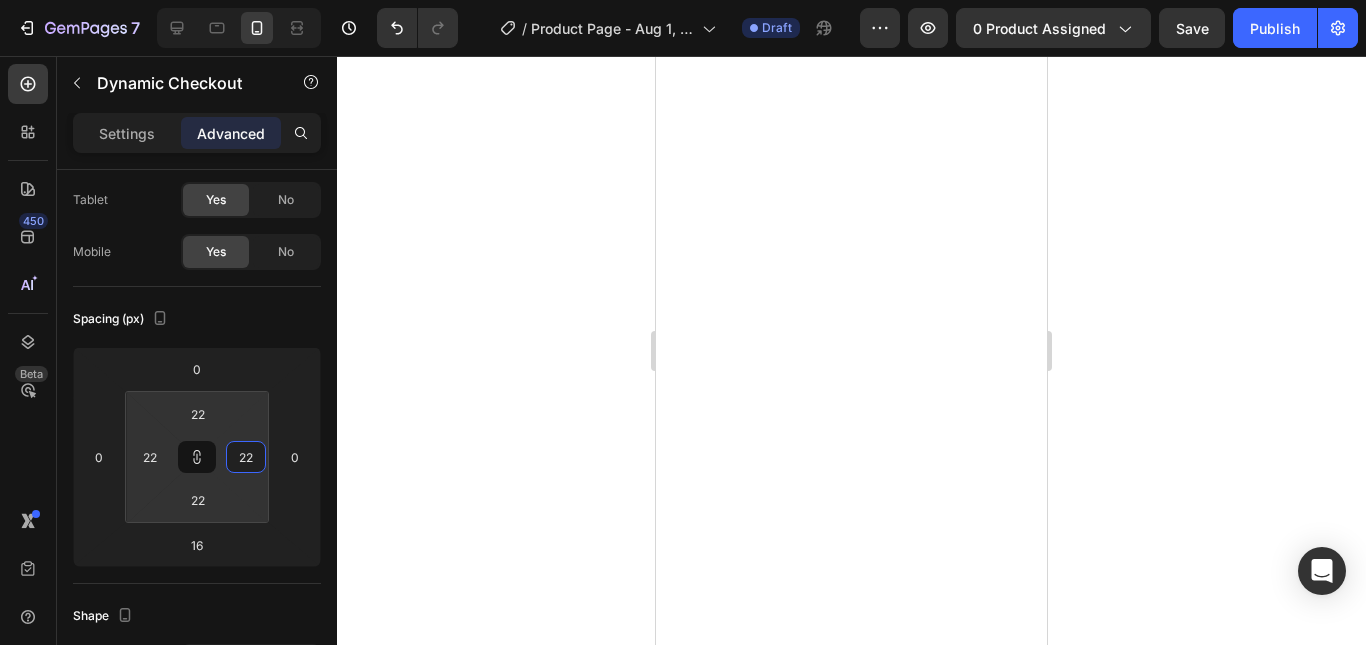 type on "28" 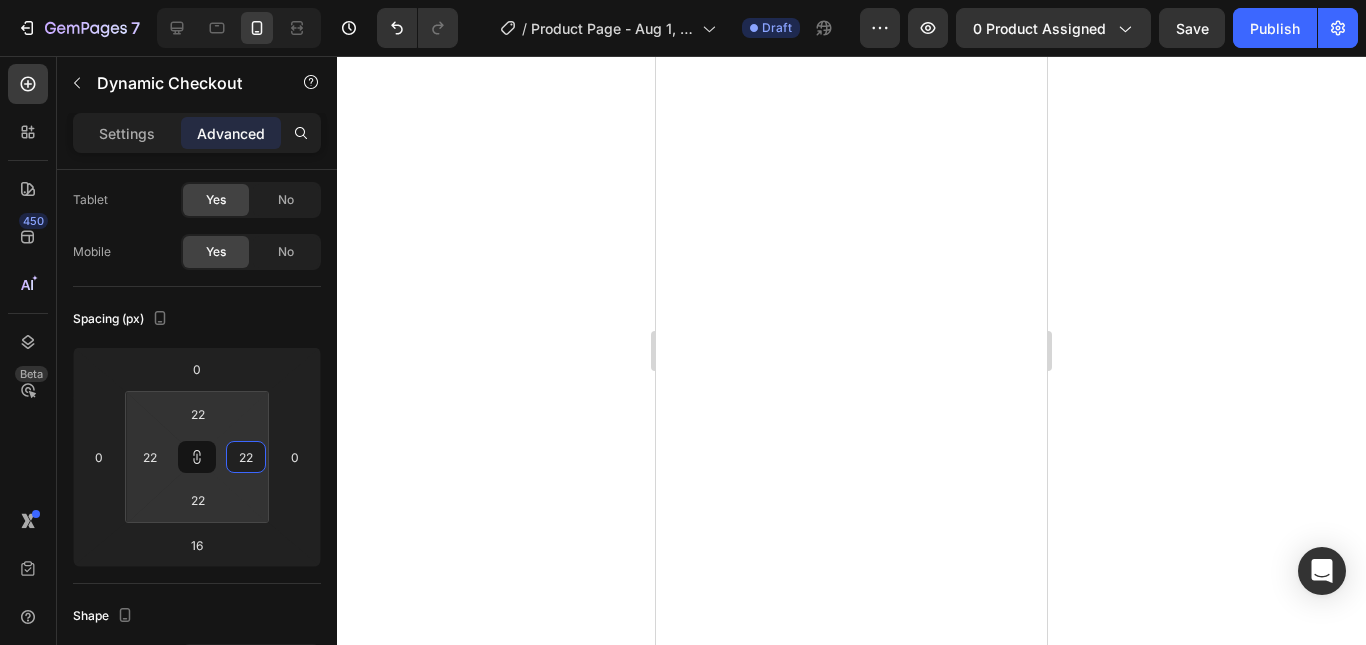 type on "28" 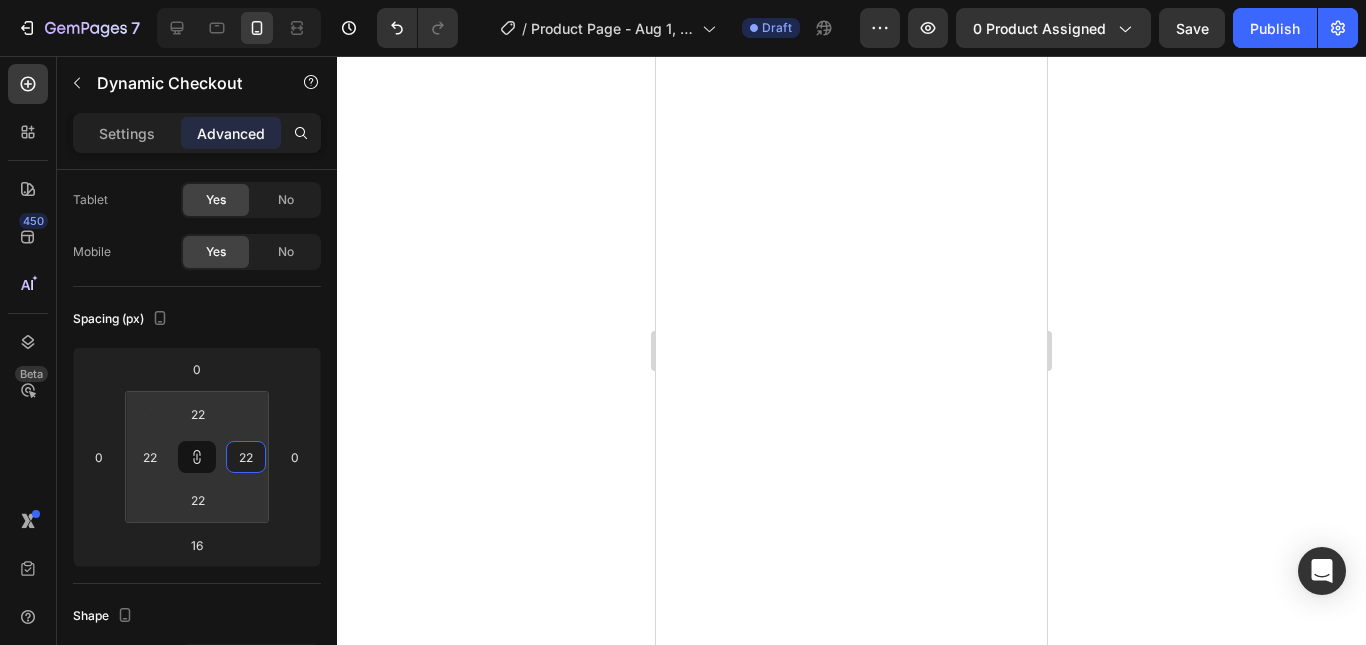 type on "28" 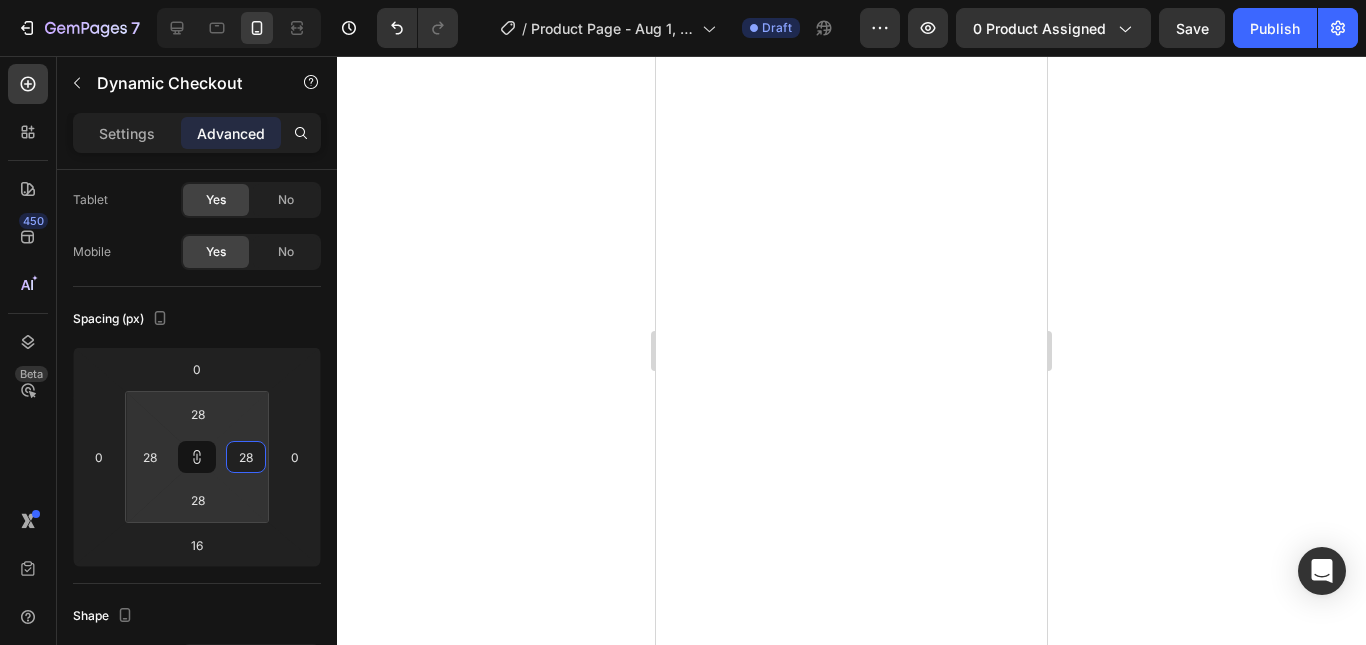 type on "30" 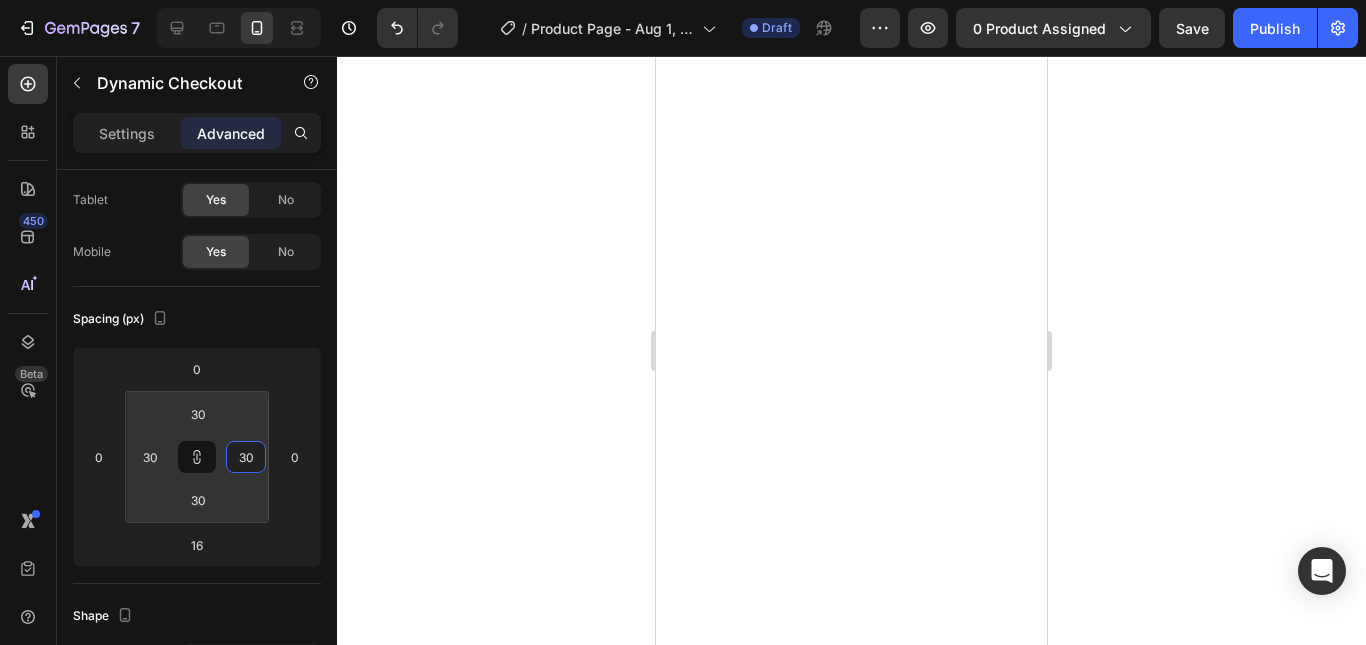 type on "34" 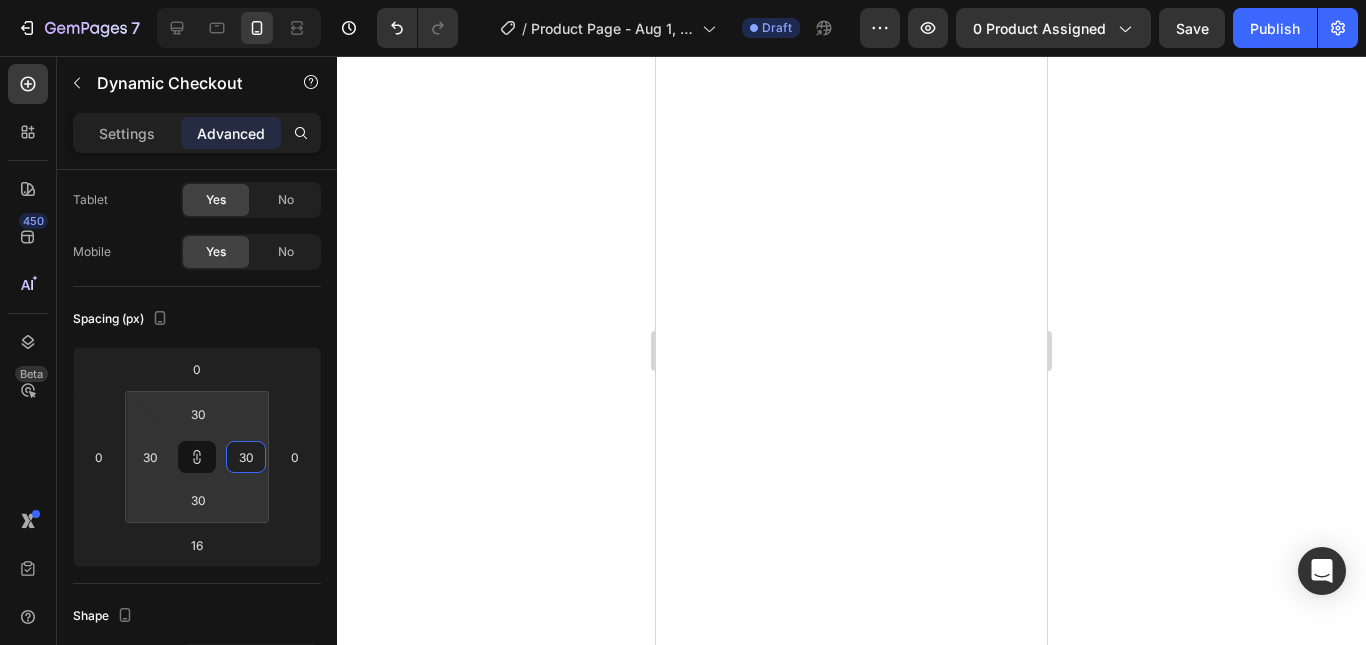 type on "34" 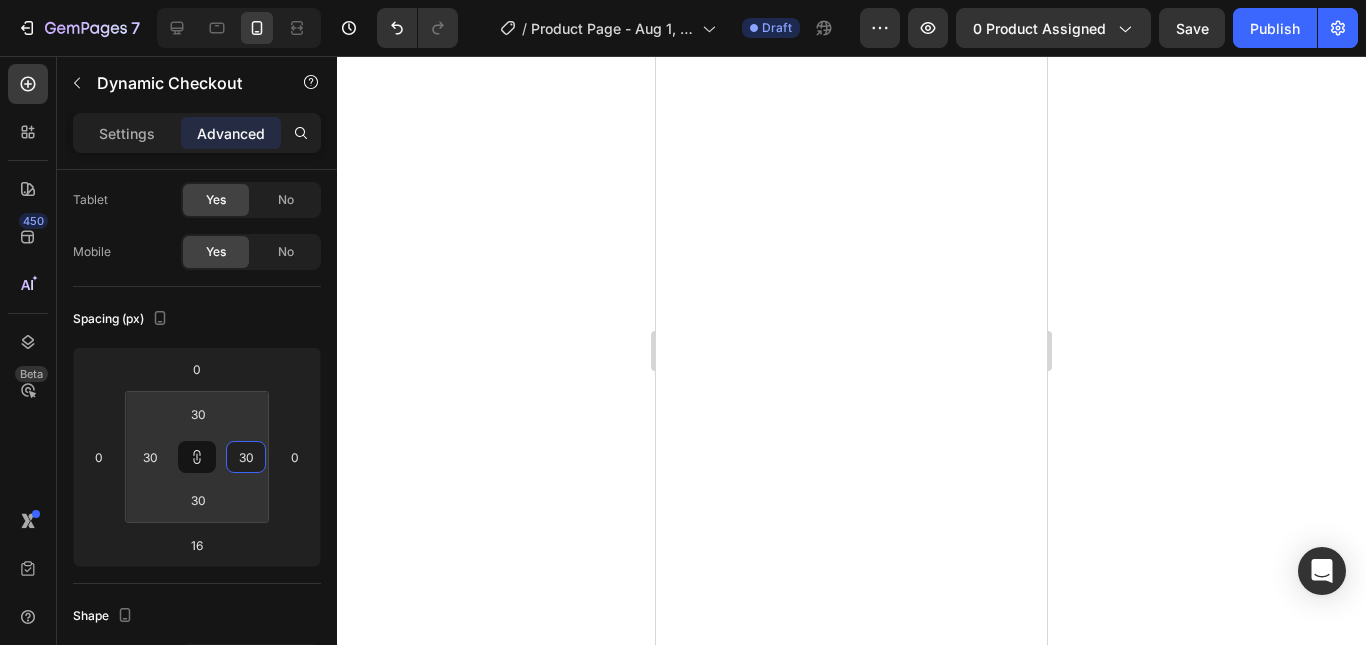 type on "34" 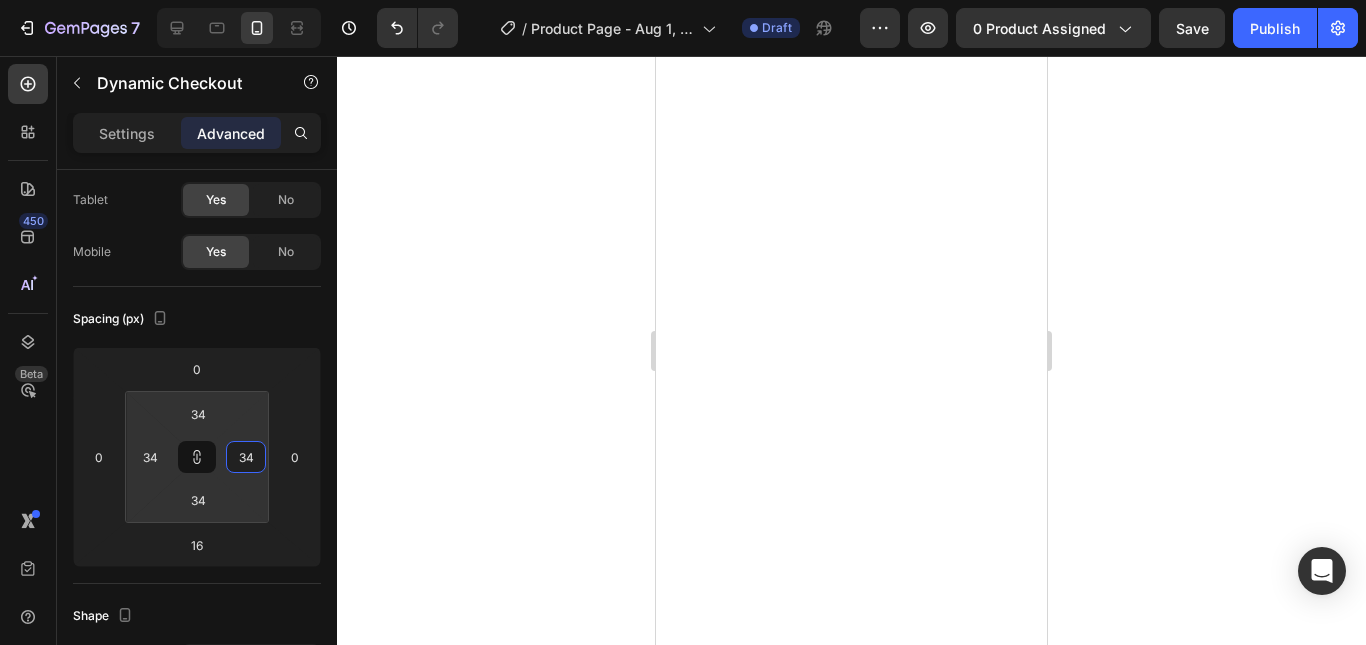 type on "36" 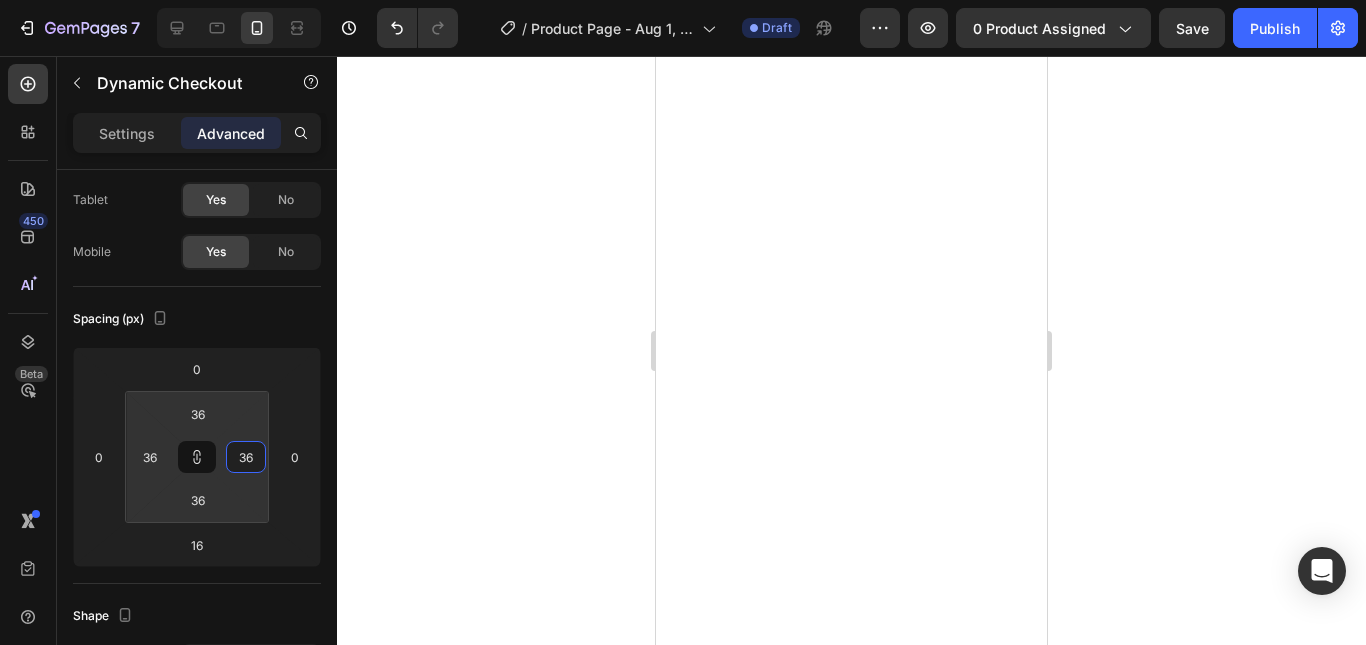 type on "38" 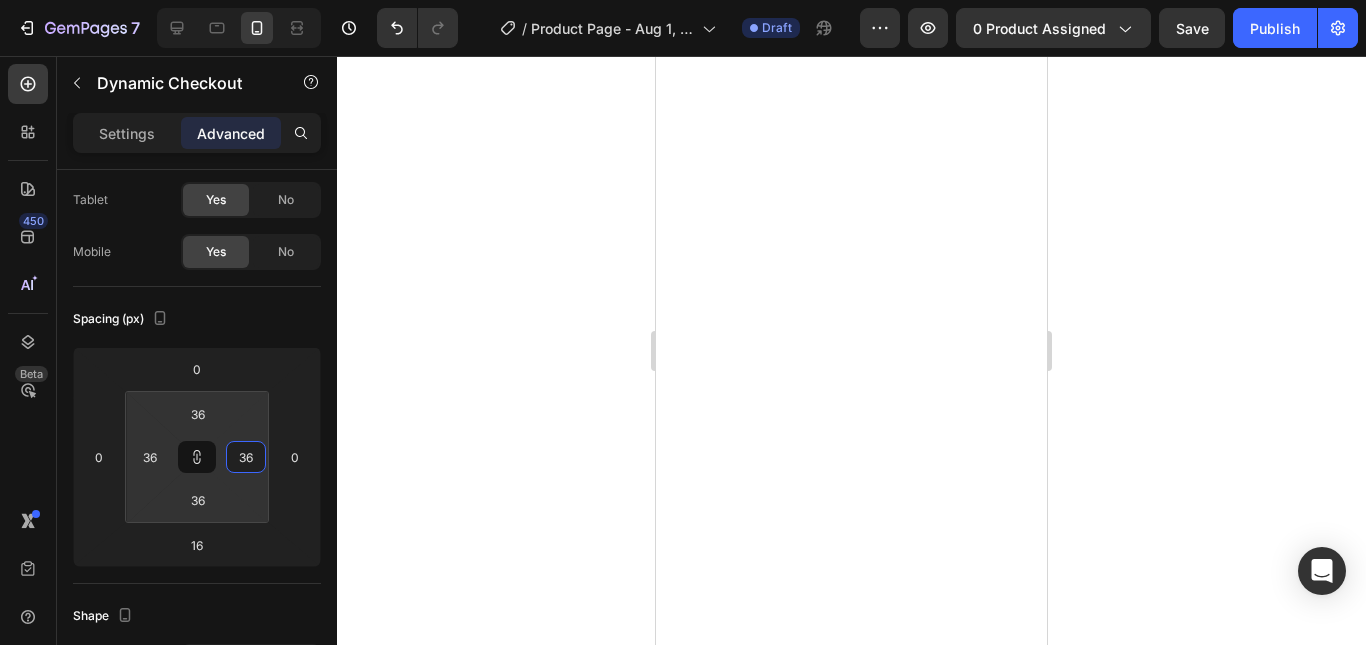 type on "38" 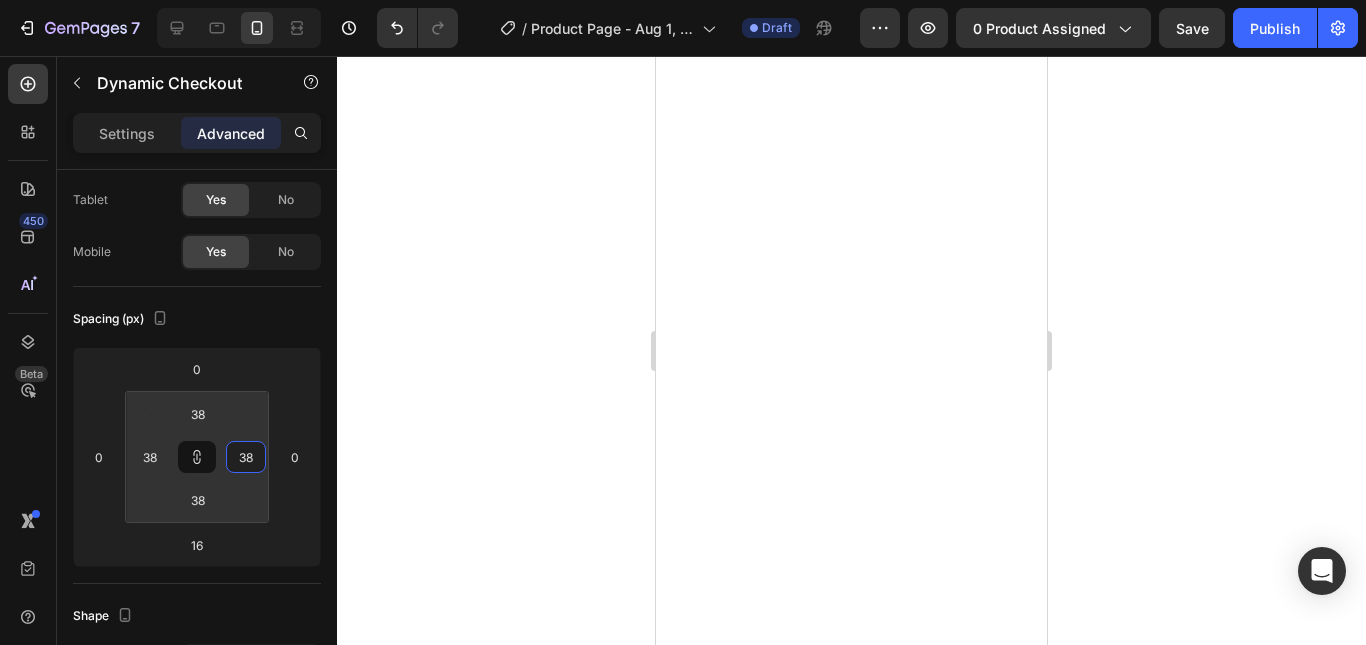 type on "40" 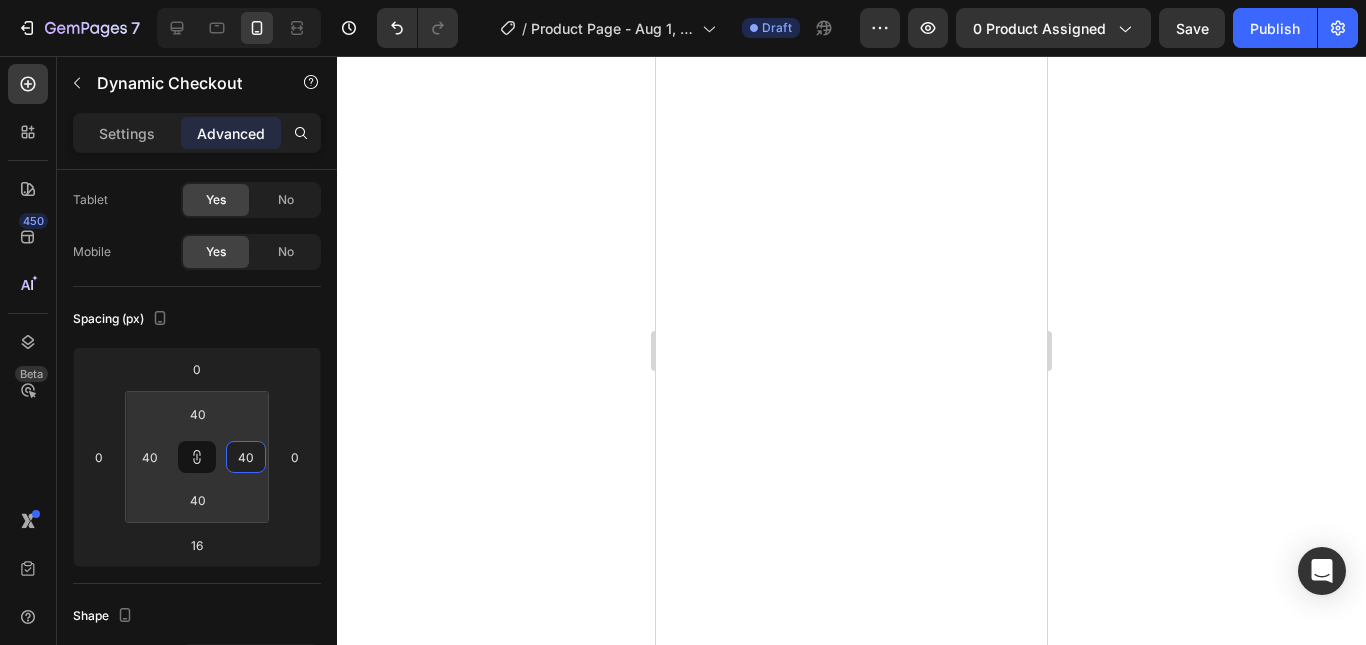 type on "42" 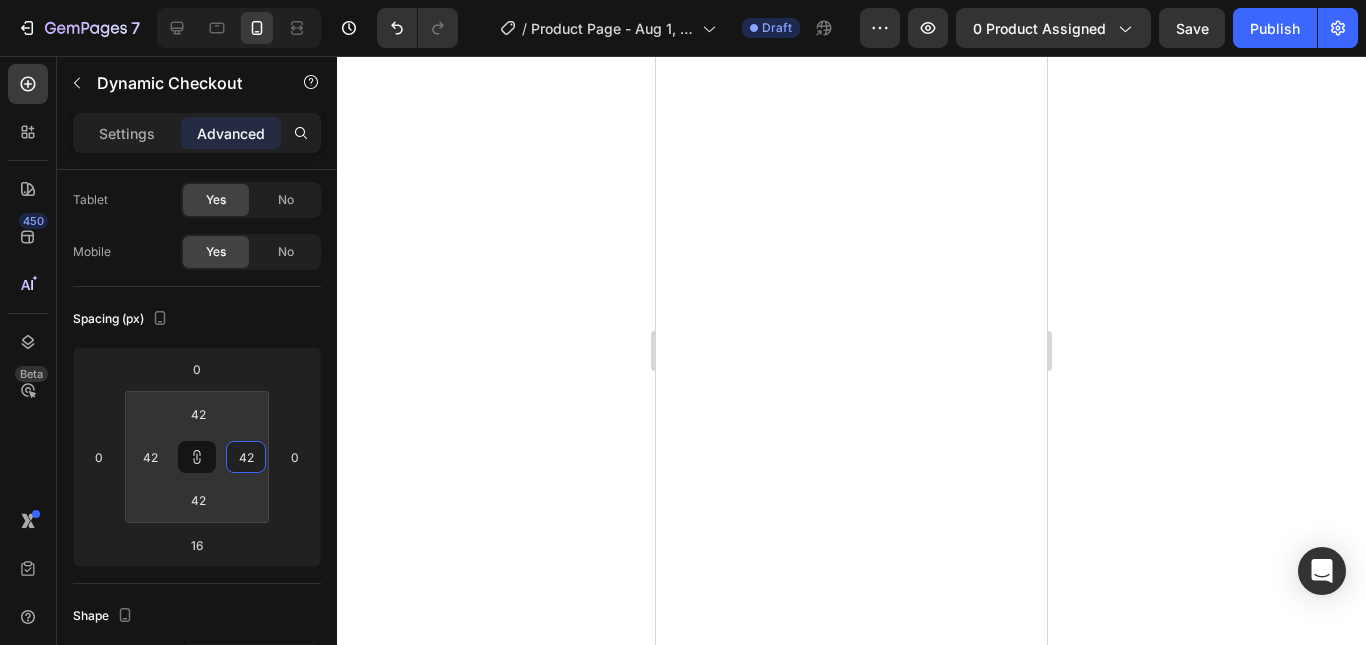 type on "44" 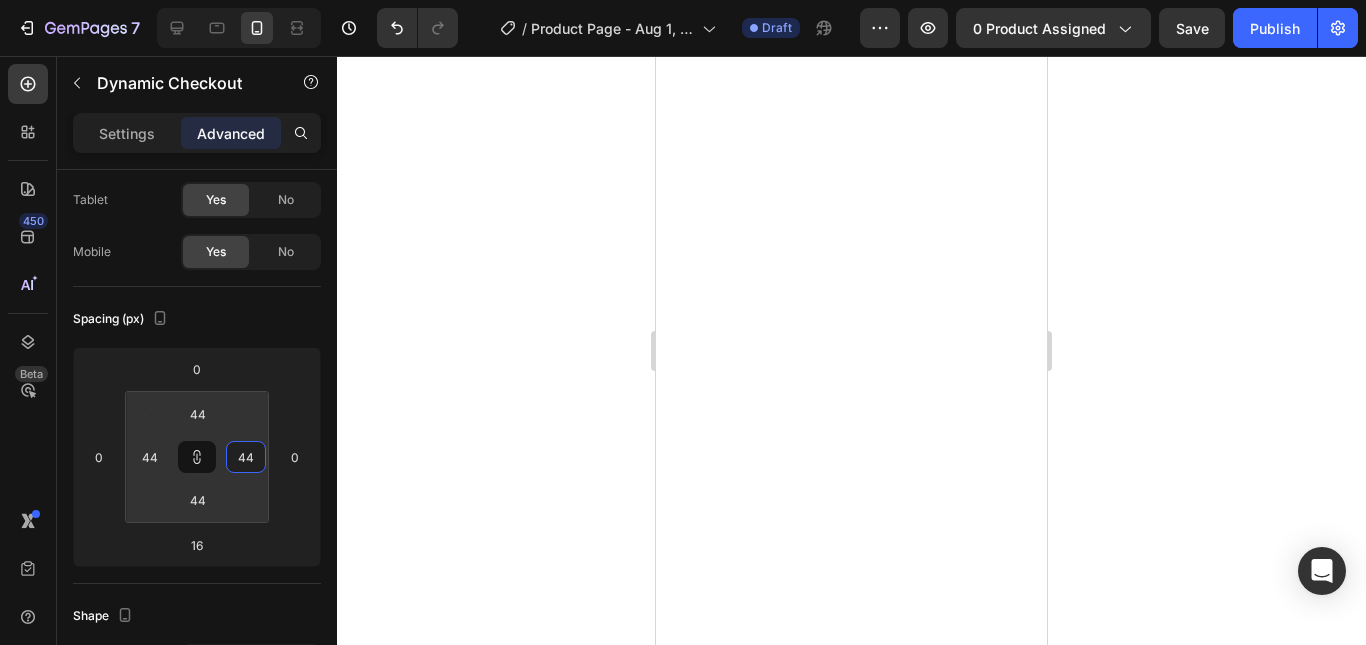 type on "46" 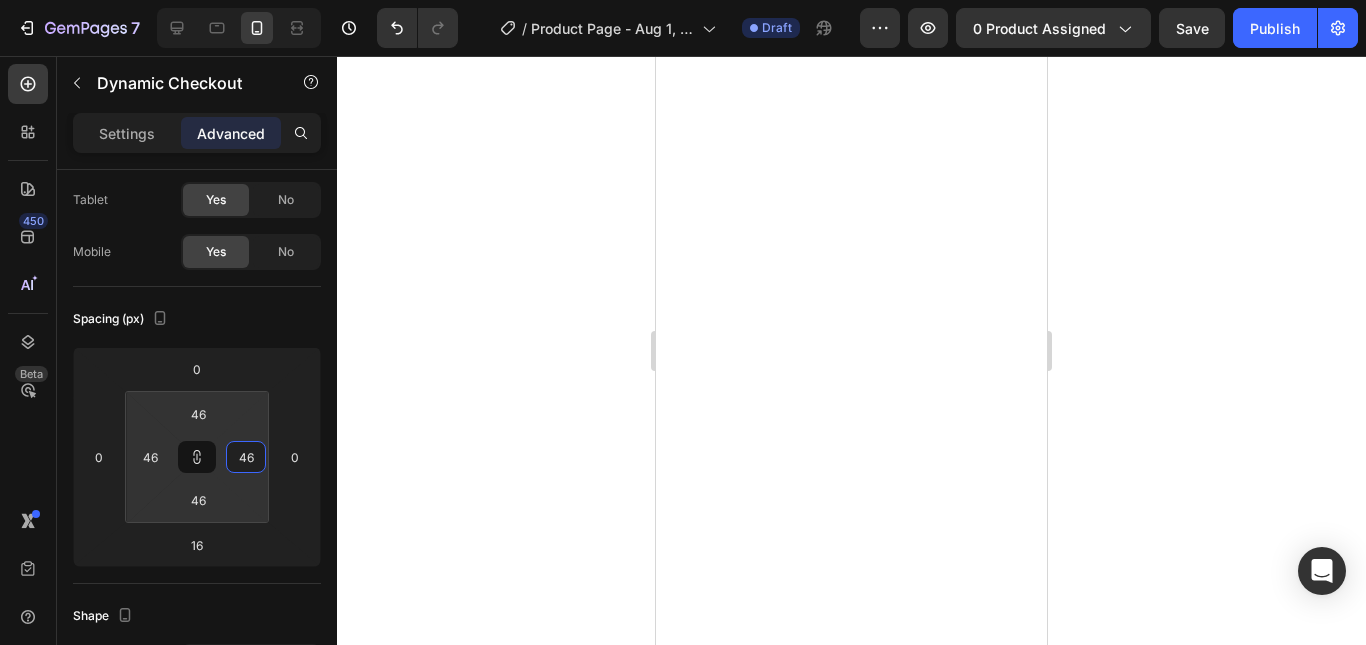 type on "50" 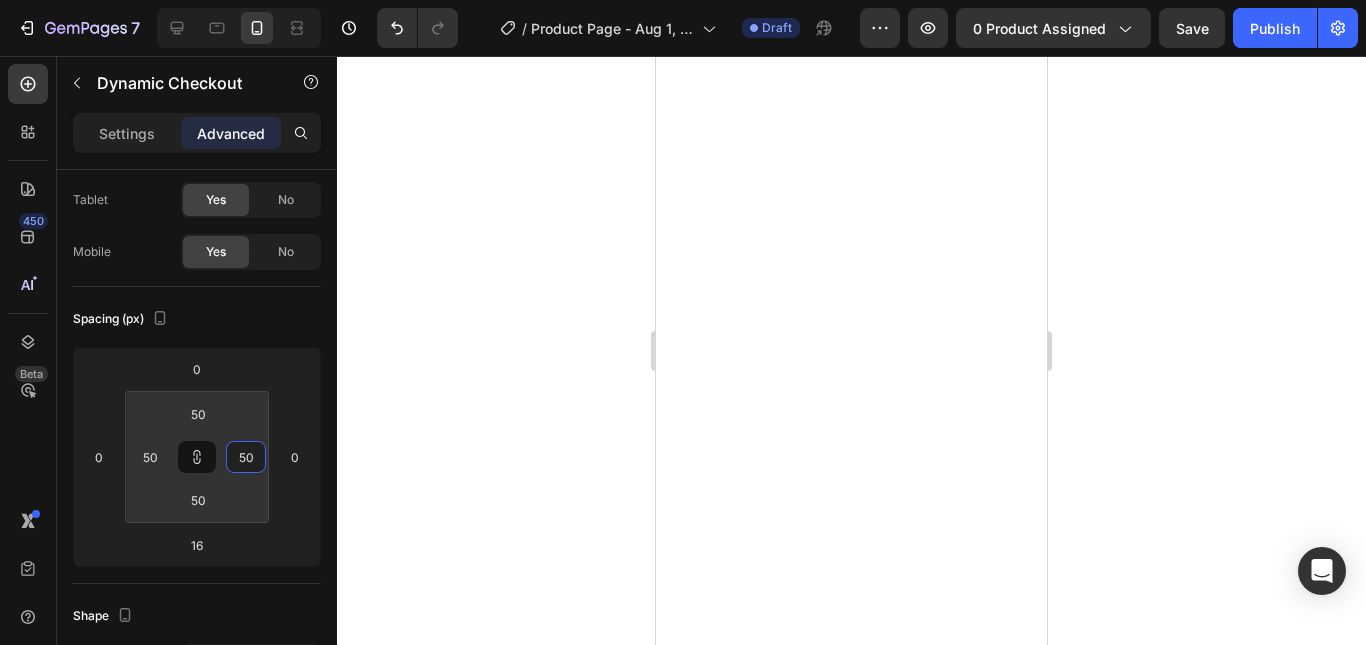 type on "54" 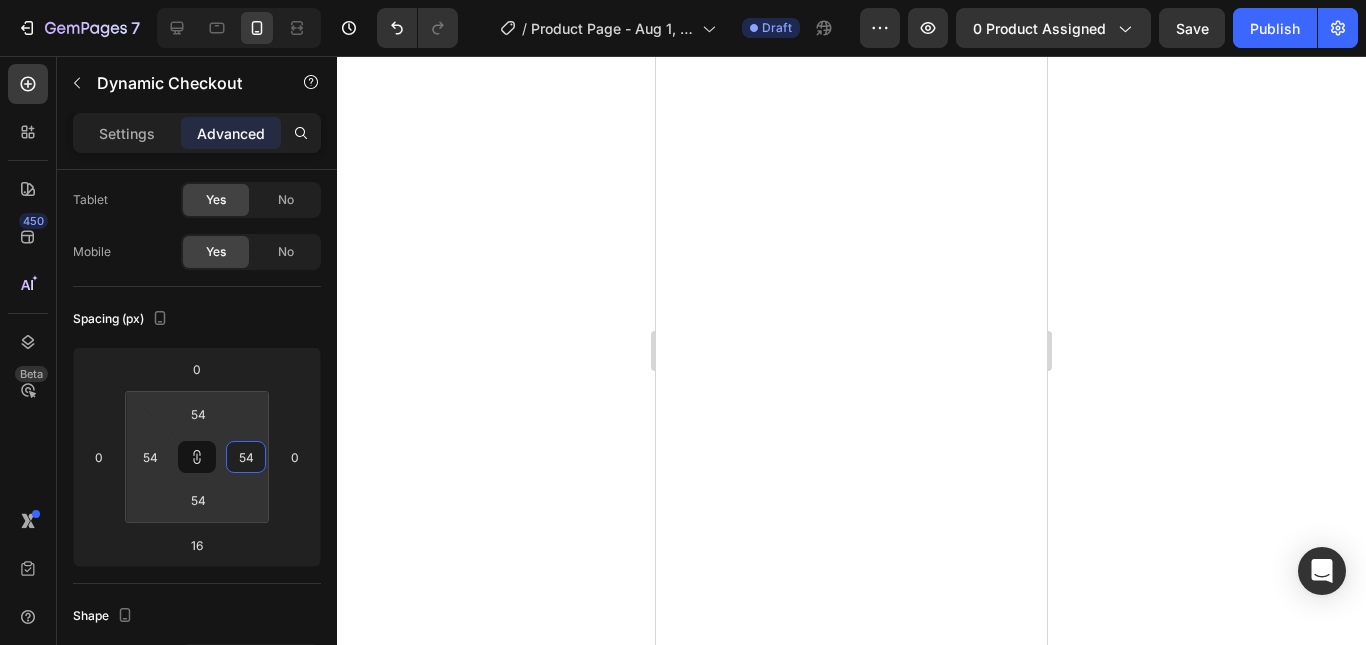 type on "56" 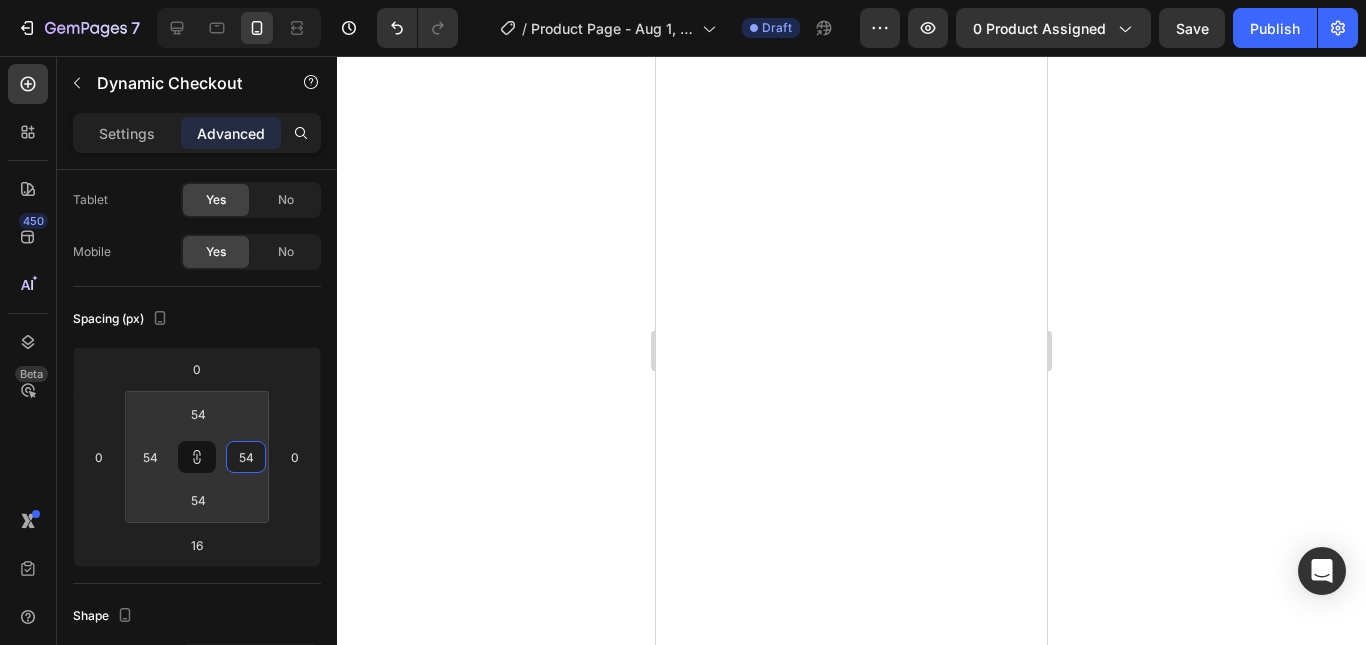 type on "56" 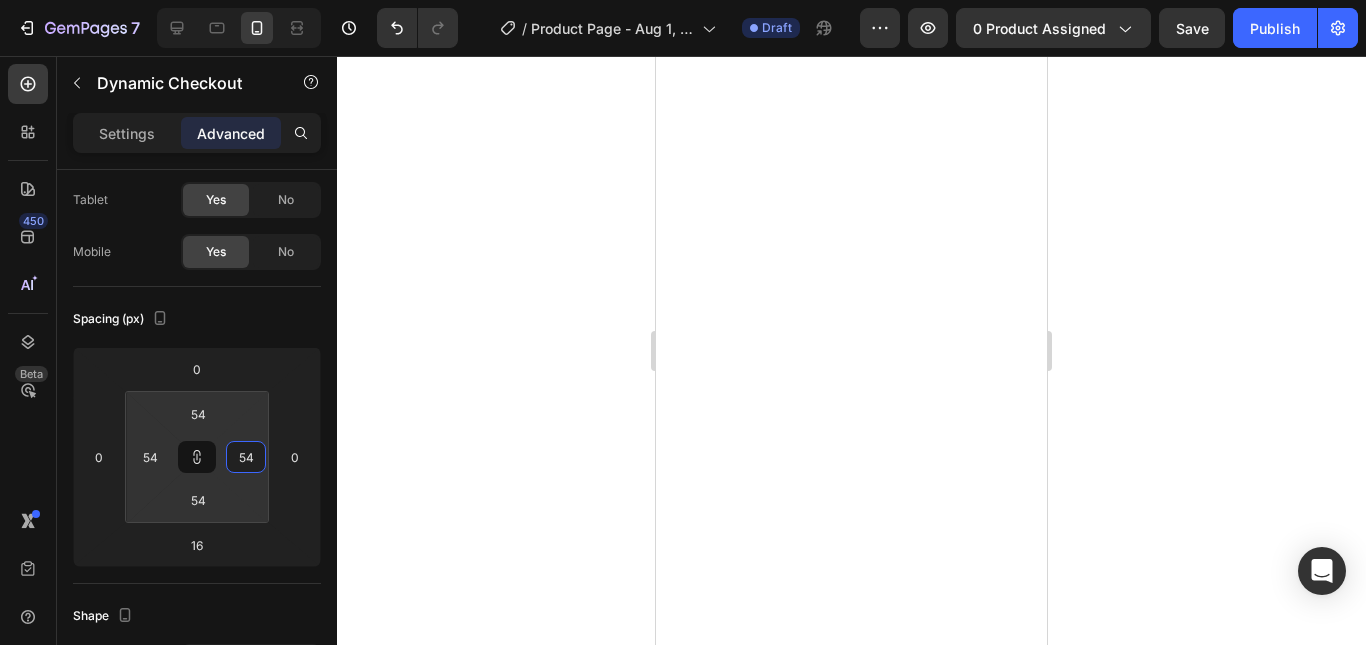 type on "56" 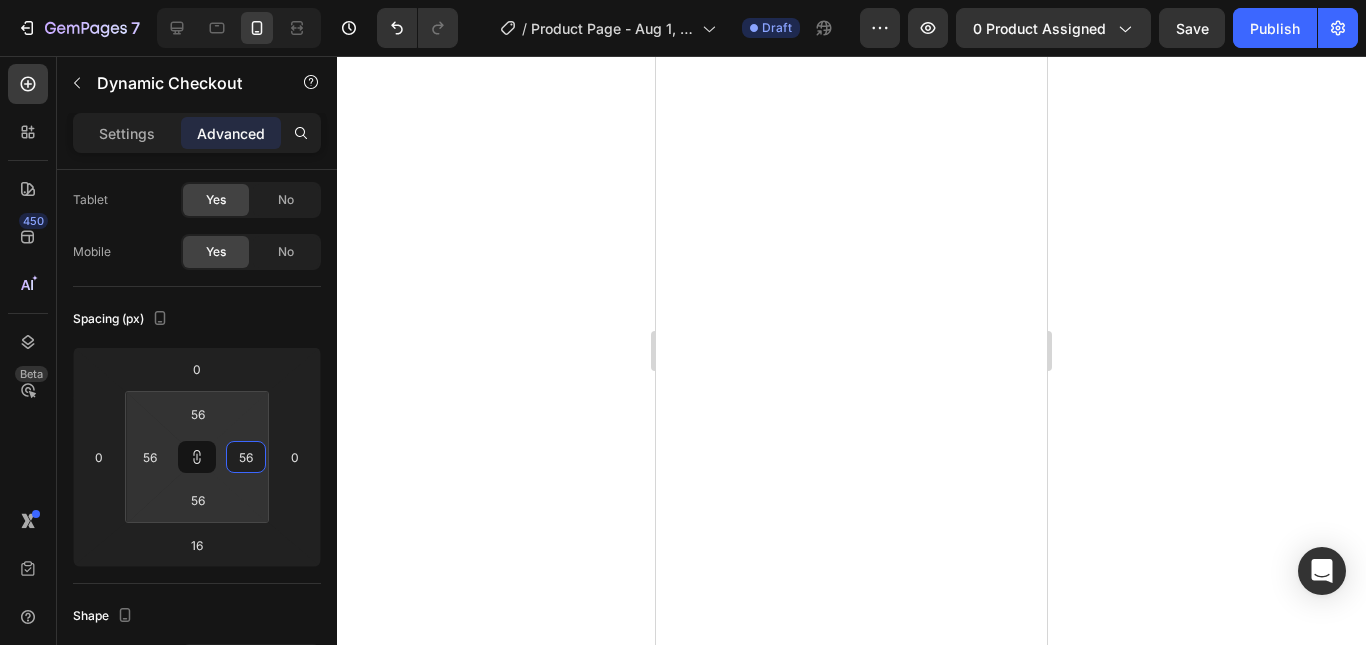 drag, startPoint x: 248, startPoint y: 425, endPoint x: 246, endPoint y: 397, distance: 28.071337 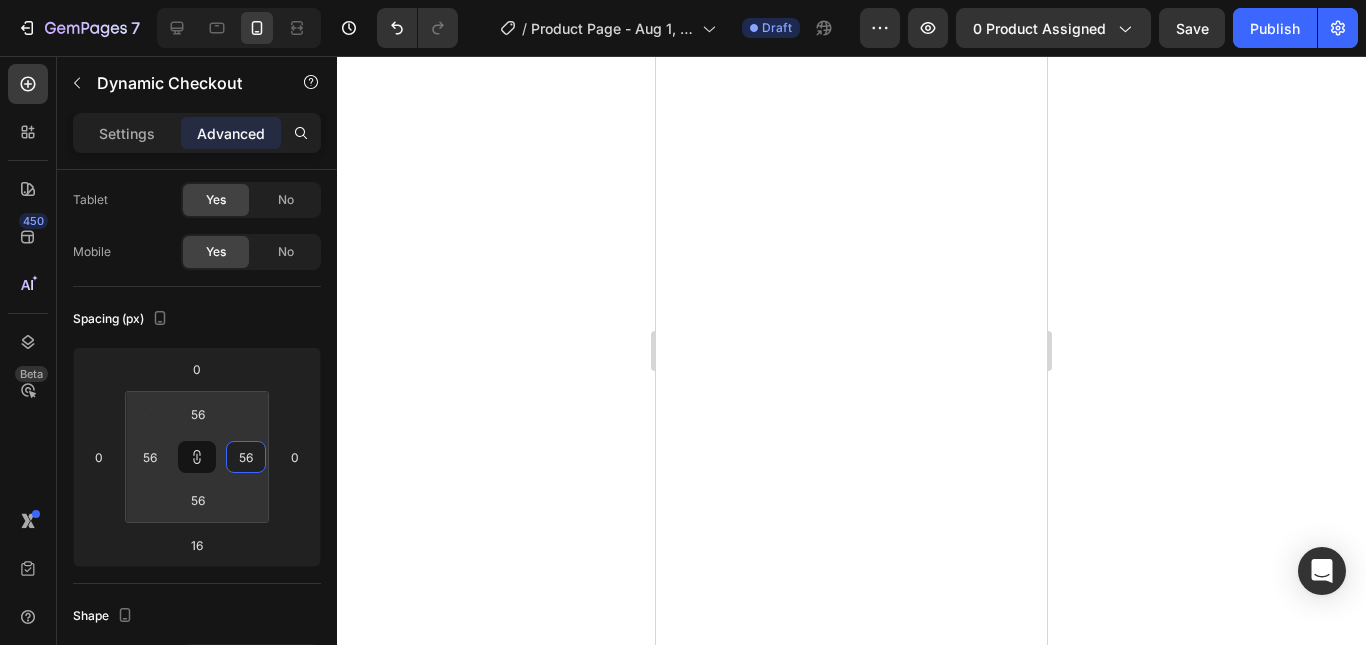 click on "7  Version history  /  Product Page - Aug 1, 15:44:40 Draft Preview 0 product assigned  Save   Publish  450 Beta Sections(18) Elements(84) Section Element Hero Section Product Detail Brands Trusted Badges Guarantee Product Breakdown How to use Testimonials Compare Bundle FAQs Social Proof Brand Story Product List Collection Blog List Contact Sticky Add to Cart Custom Footer Browse Library 450 Layout
Row
Row
Row
Row Text
Heading
Text Block Button
Button
Button Media
Image
Image" at bounding box center [683, 0] 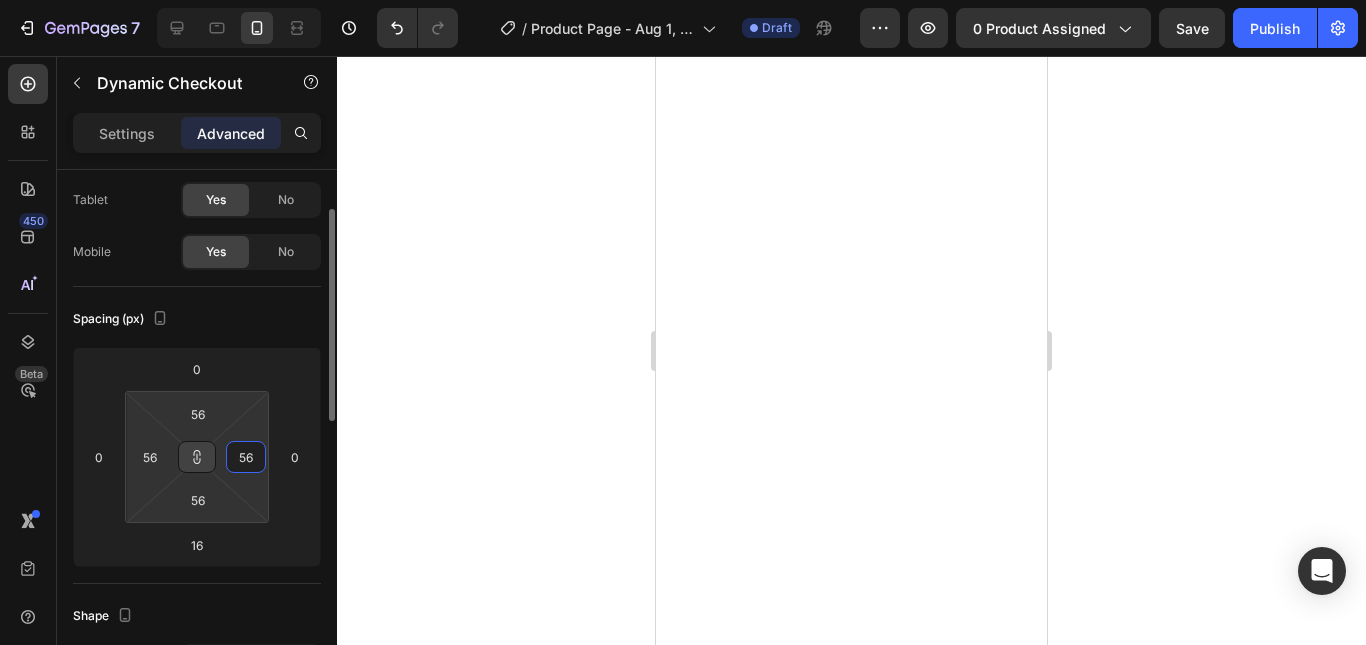 click 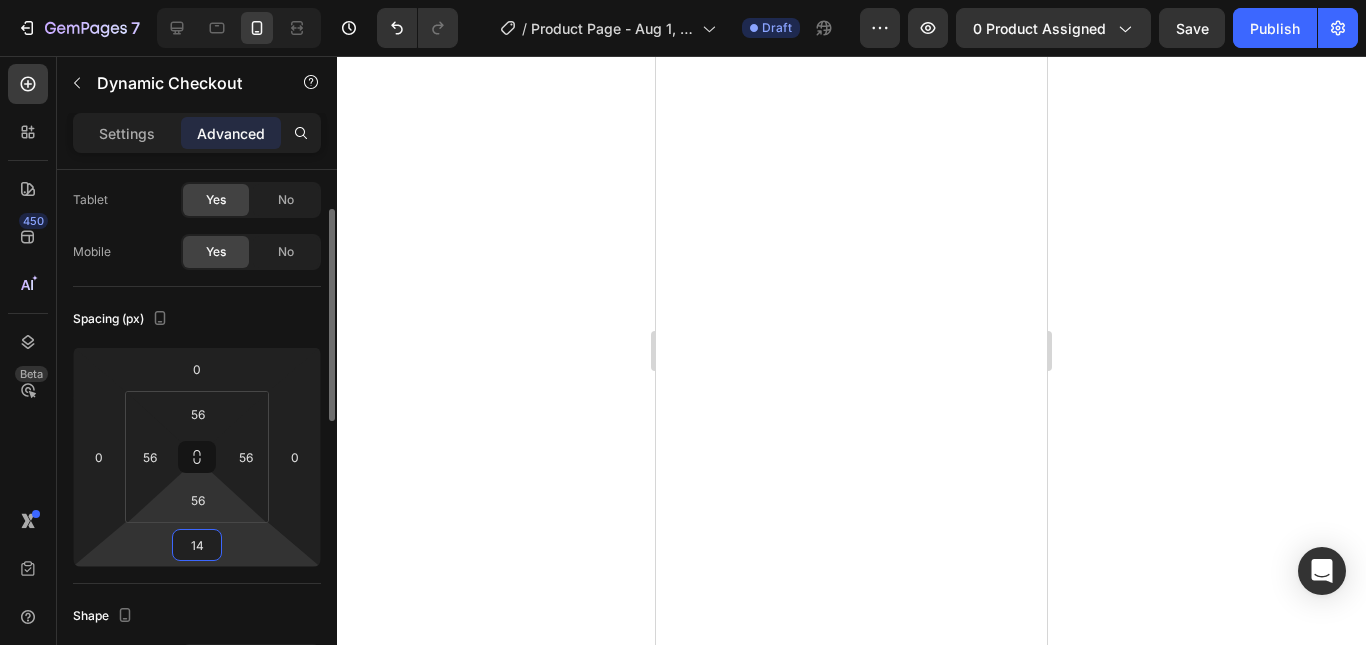 drag, startPoint x: 237, startPoint y: 552, endPoint x: 237, endPoint y: 511, distance: 41 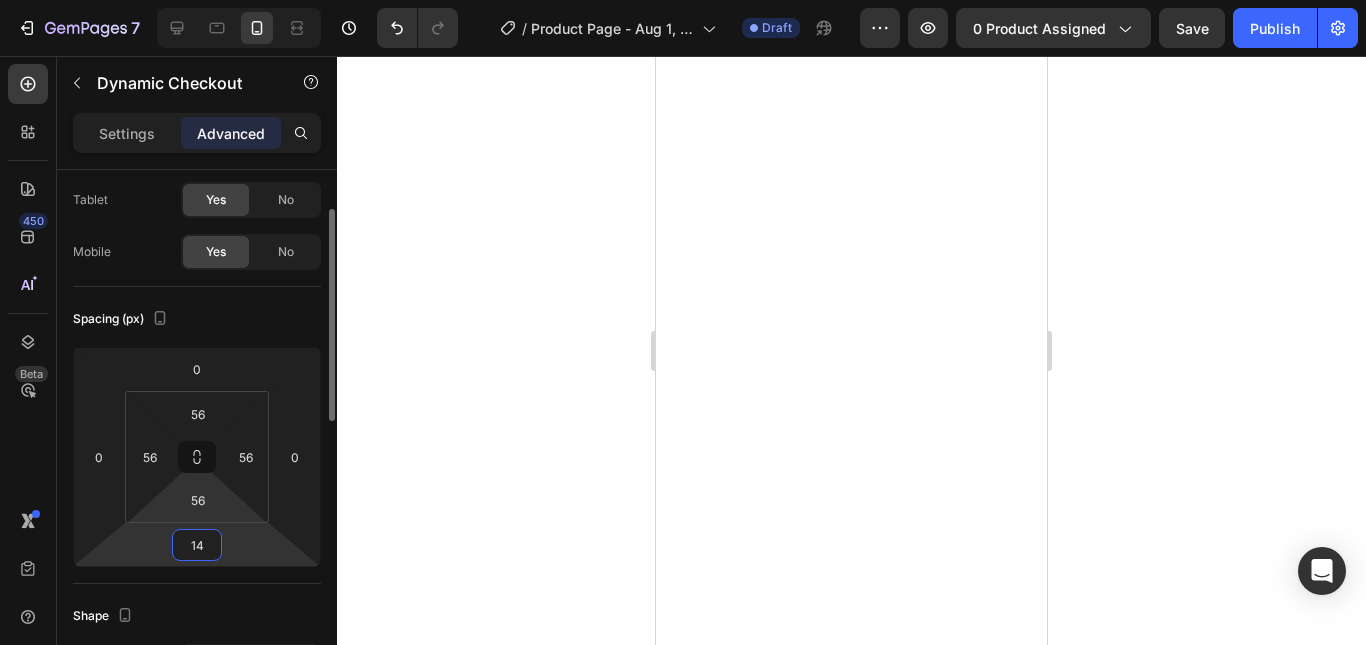 click on "7  Version history  /  Product Page - Aug 1, 15:44:40 Draft Preview 0 product assigned  Save   Publish  450 Beta Sections(18) Elements(84) Section Element Hero Section Product Detail Brands Trusted Badges Guarantee Product Breakdown How to use Testimonials Compare Bundle FAQs Social Proof Brand Story Product List Collection Blog List Contact Sticky Add to Cart Custom Footer Browse Library 450 Layout
Row
Row
Row
Row Text
Heading
Text Block Button
Button
Button Media
Image
Image" at bounding box center [683, 0] 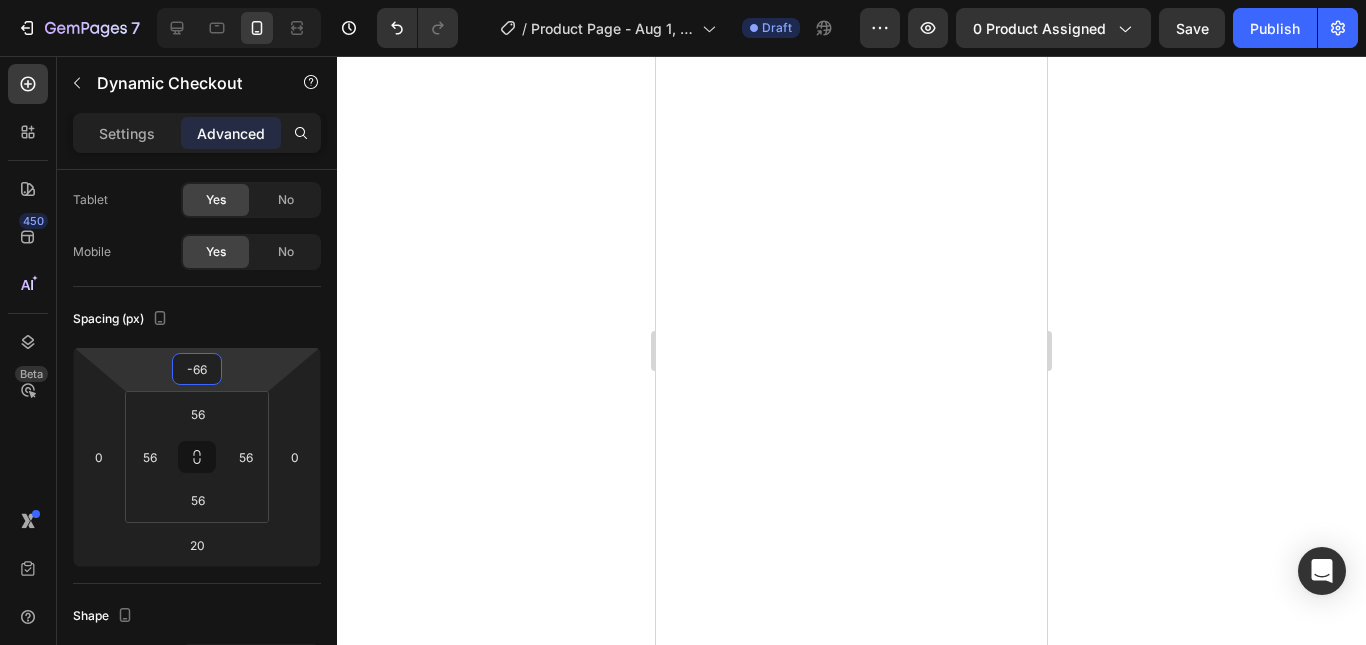 type on "-64" 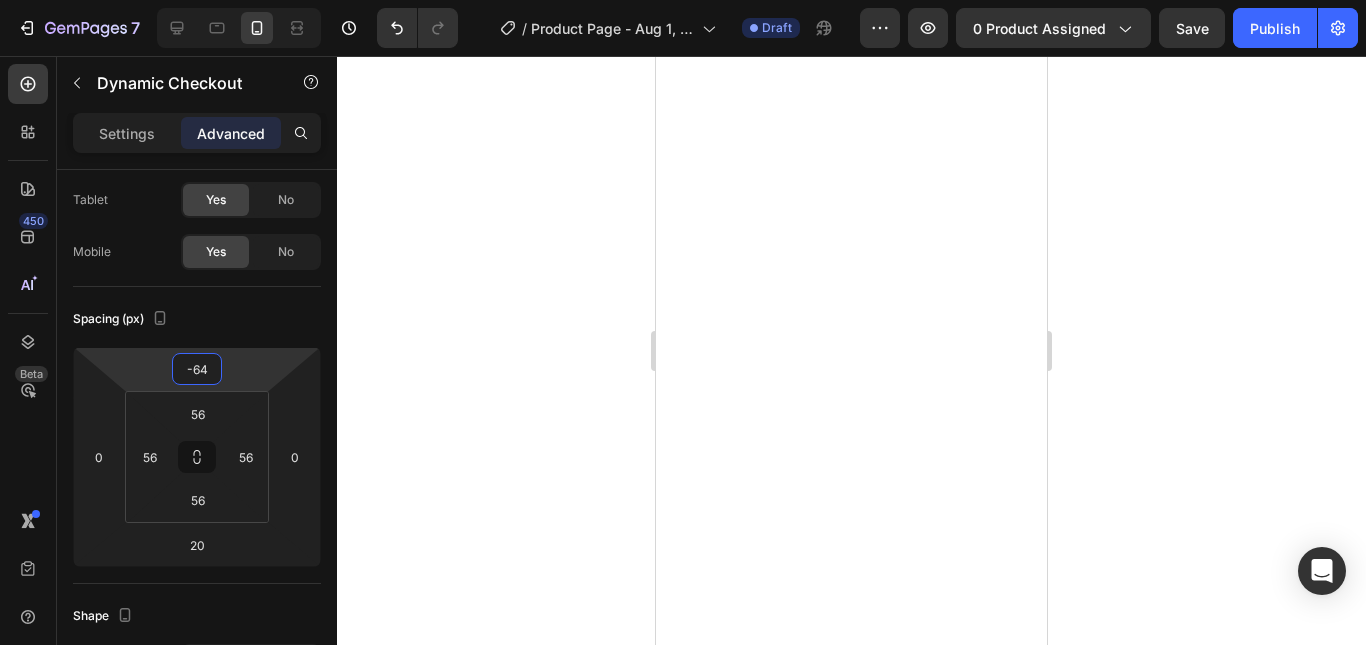 click on "7  Version history  /  Product Page - Aug 1, 15:44:40 Draft Preview 0 product assigned  Save   Publish  450 Beta Sections(18) Elements(84) Section Element Hero Section Product Detail Brands Trusted Badges Guarantee Product Breakdown How to use Testimonials Compare Bundle FAQs Social Proof Brand Story Product List Collection Blog List Contact Sticky Add to Cart Custom Footer Browse Library 450 Layout
Row
Row
Row
Row Text
Heading
Text Block Button
Button
Button Media
Image
Image" at bounding box center [683, 0] 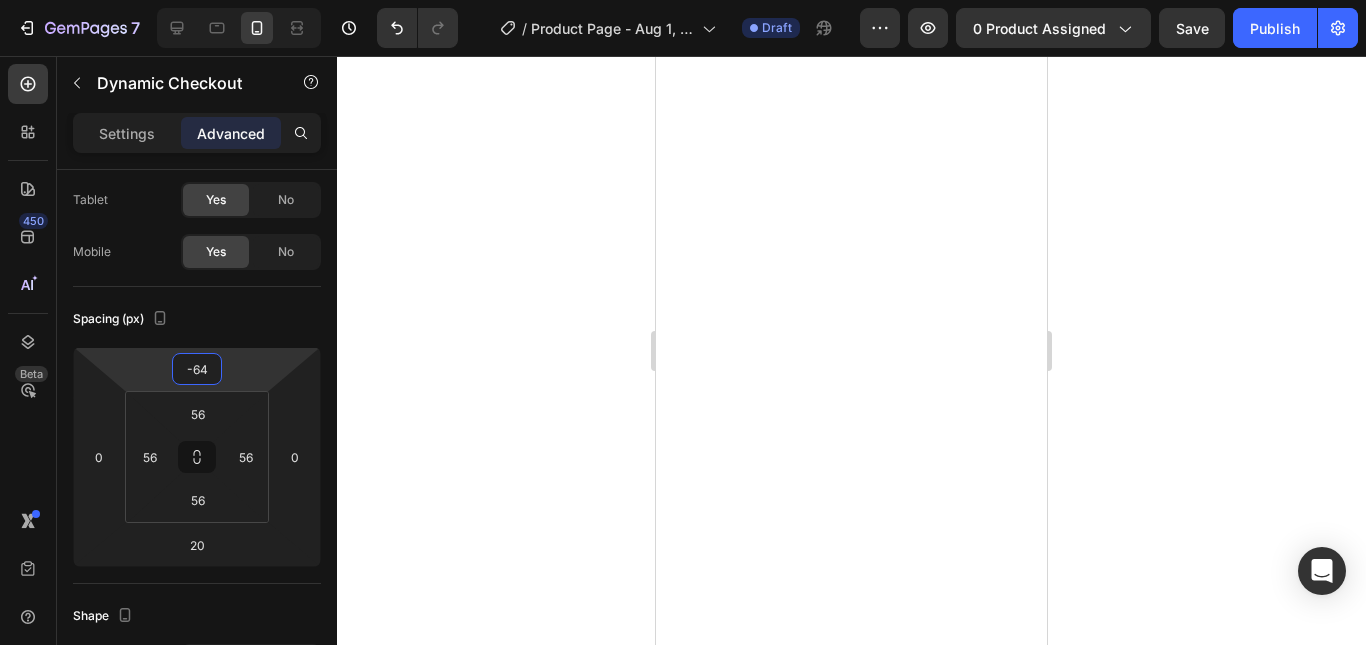 click 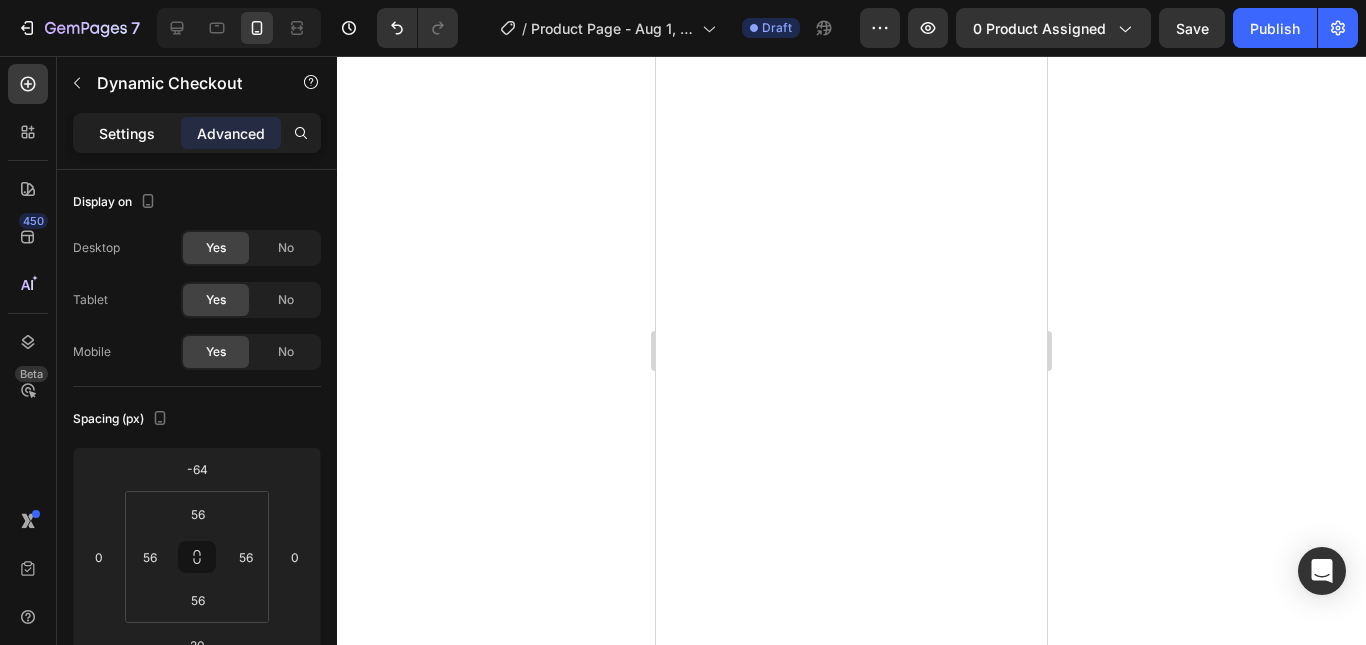 click on "Settings" at bounding box center [127, 133] 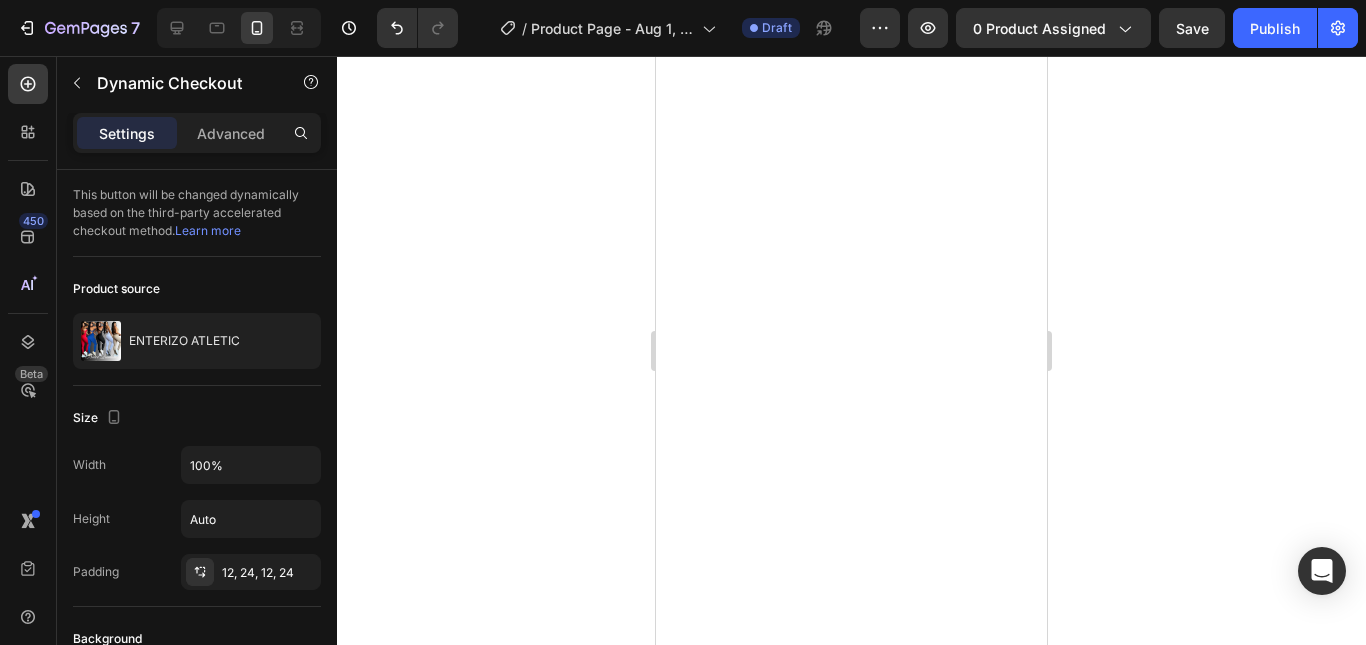 click 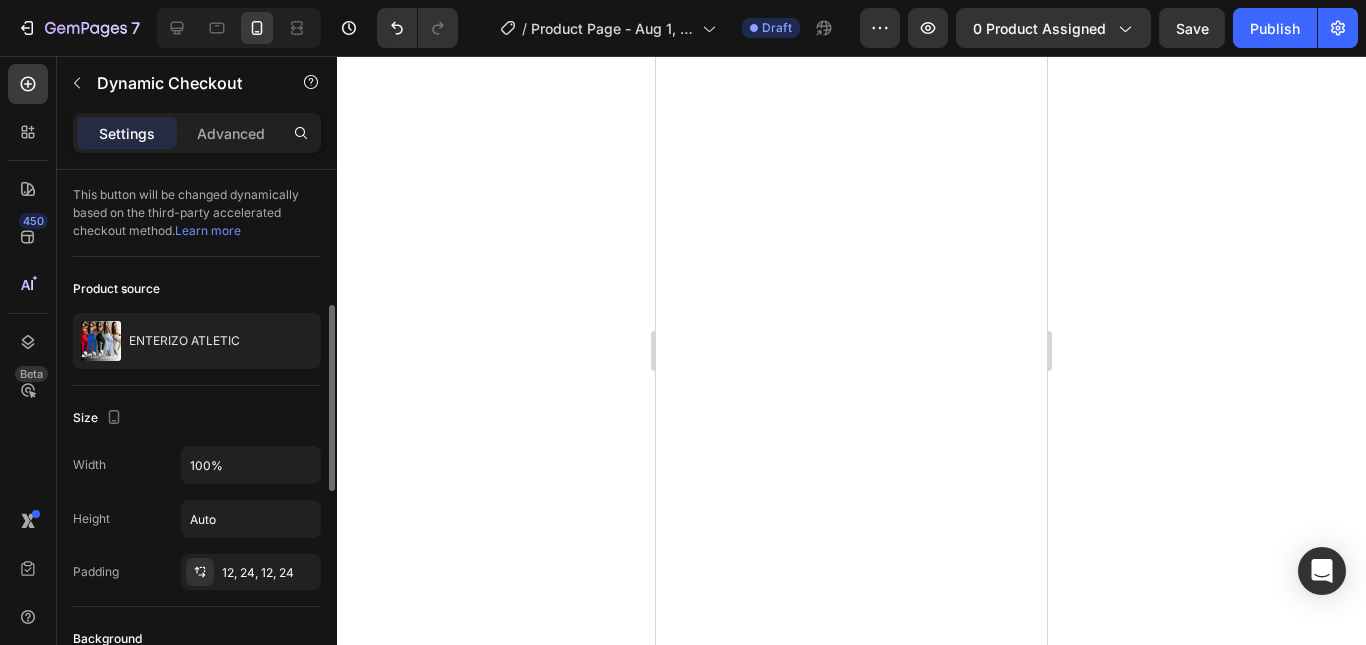 scroll, scrollTop: 200, scrollLeft: 0, axis: vertical 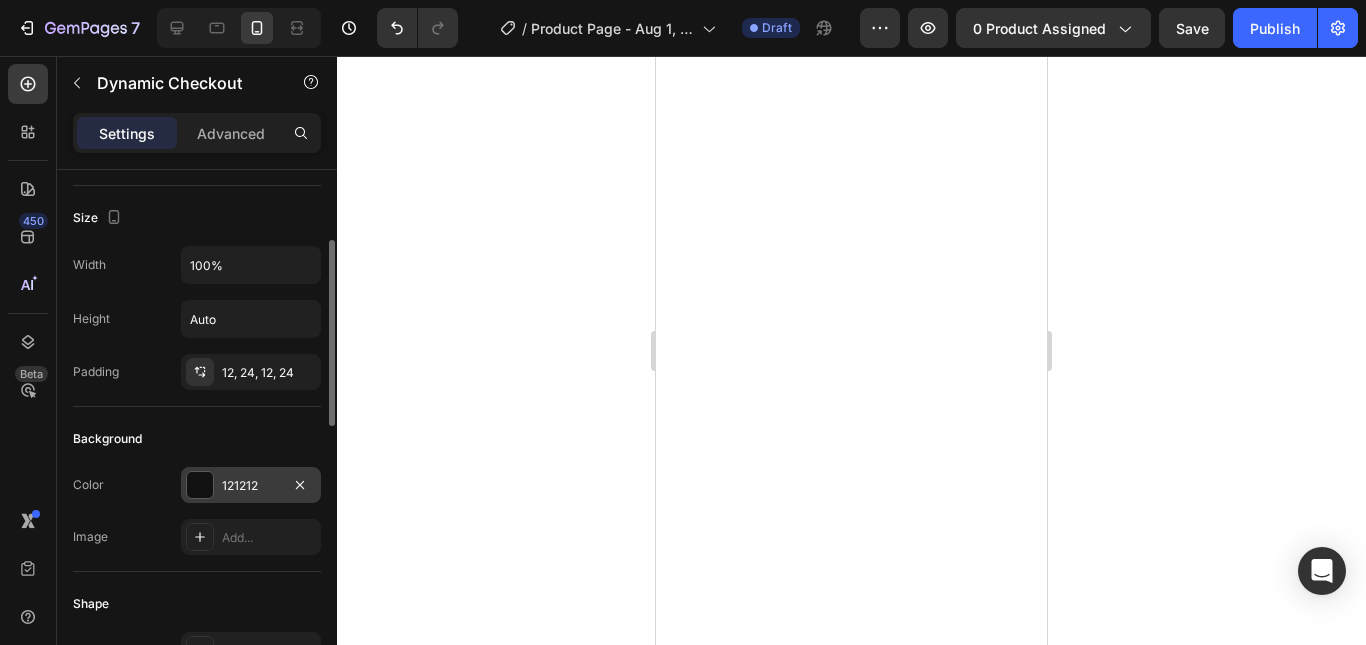 click at bounding box center (200, 485) 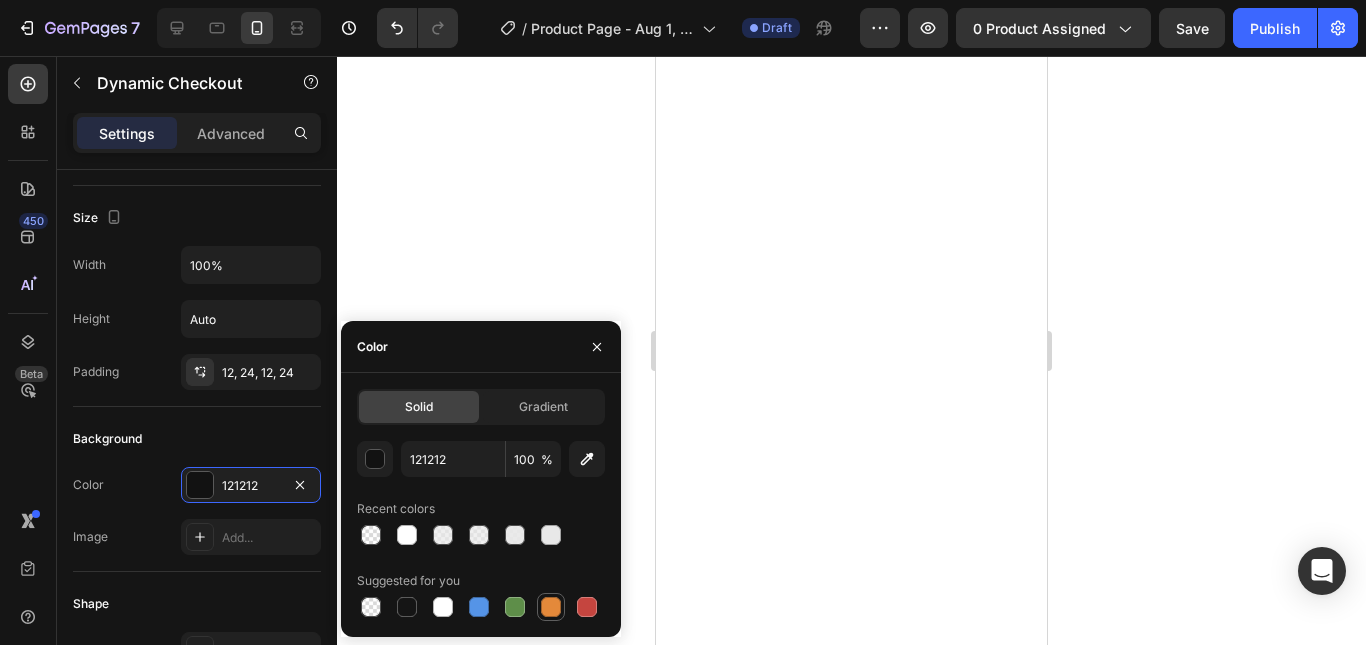 click at bounding box center (551, 607) 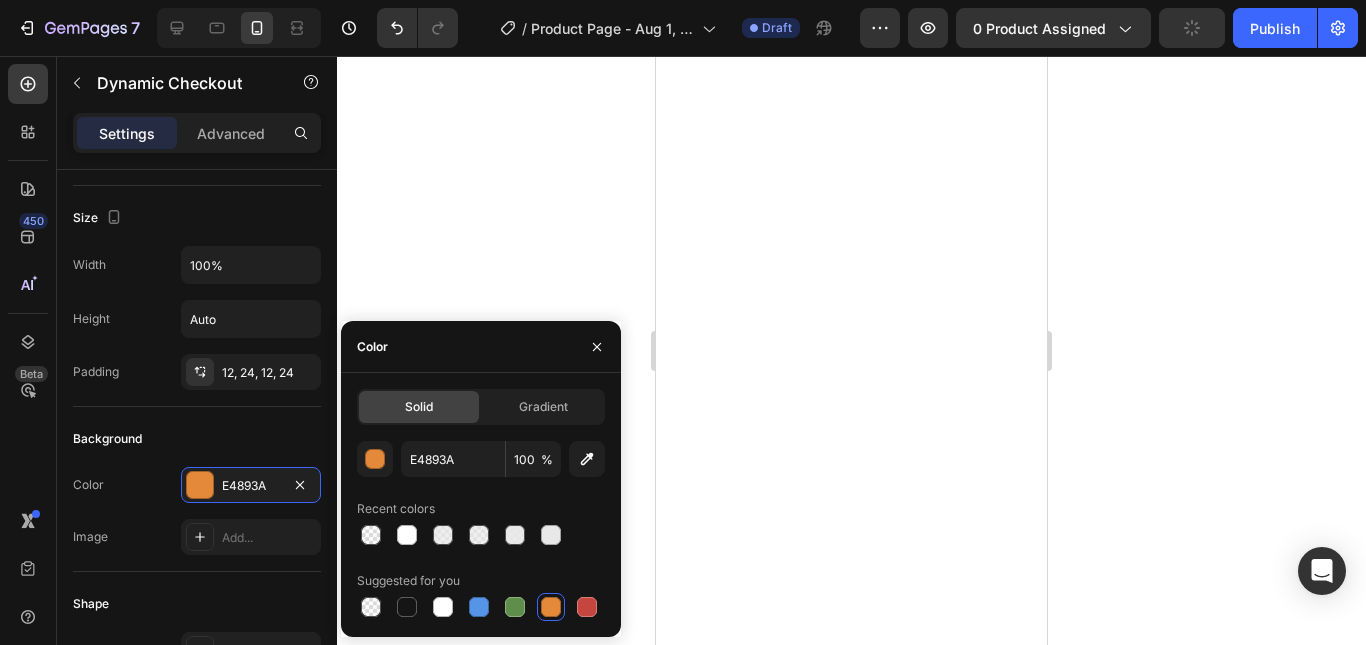 click 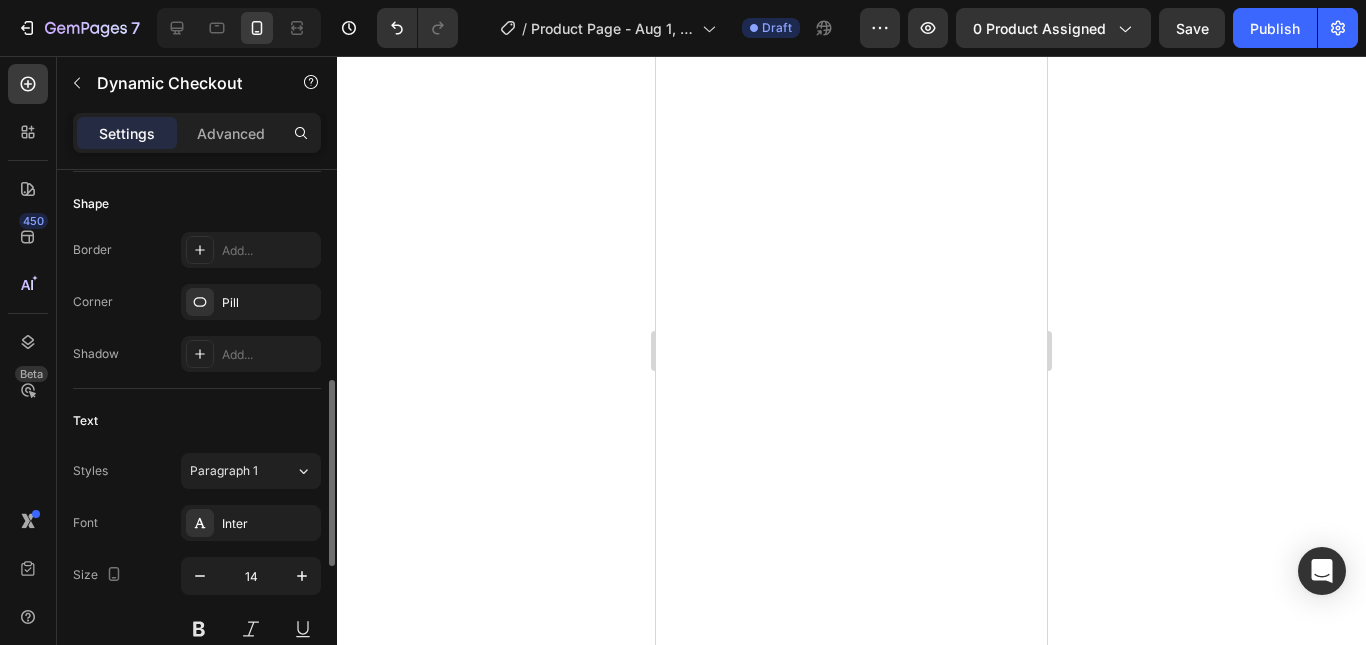 scroll, scrollTop: 800, scrollLeft: 0, axis: vertical 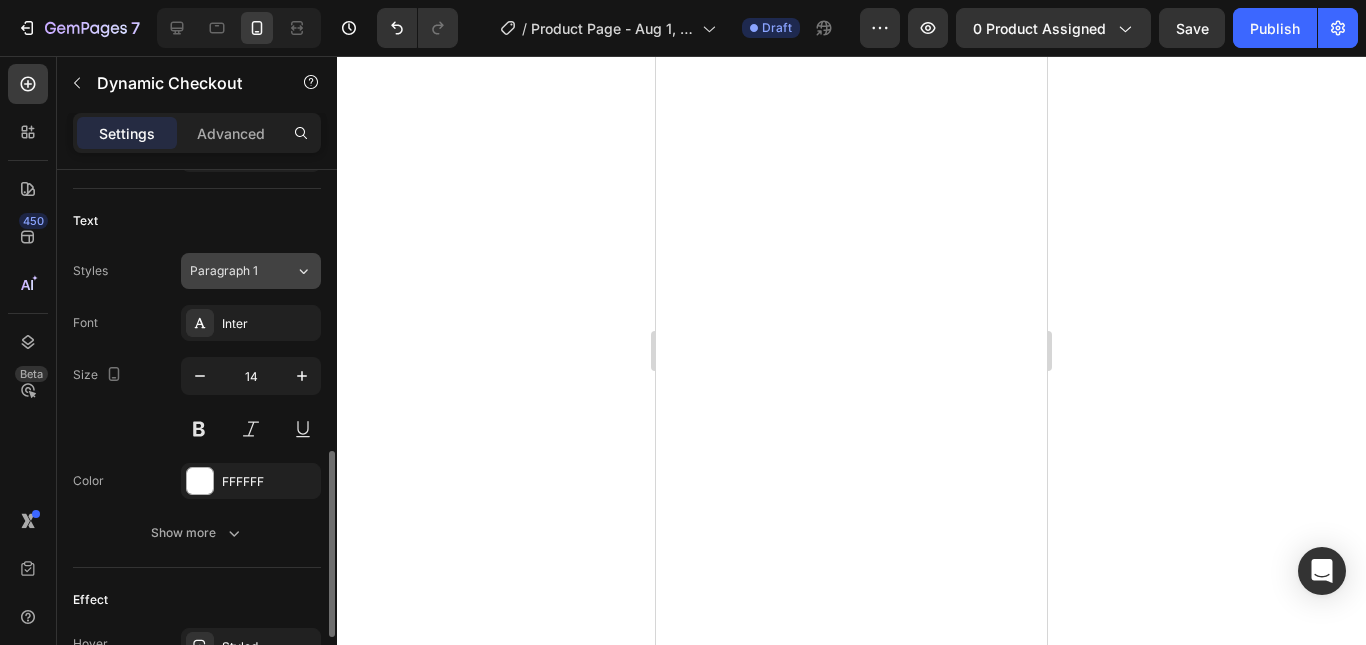 click on "Paragraph 1" at bounding box center [242, 271] 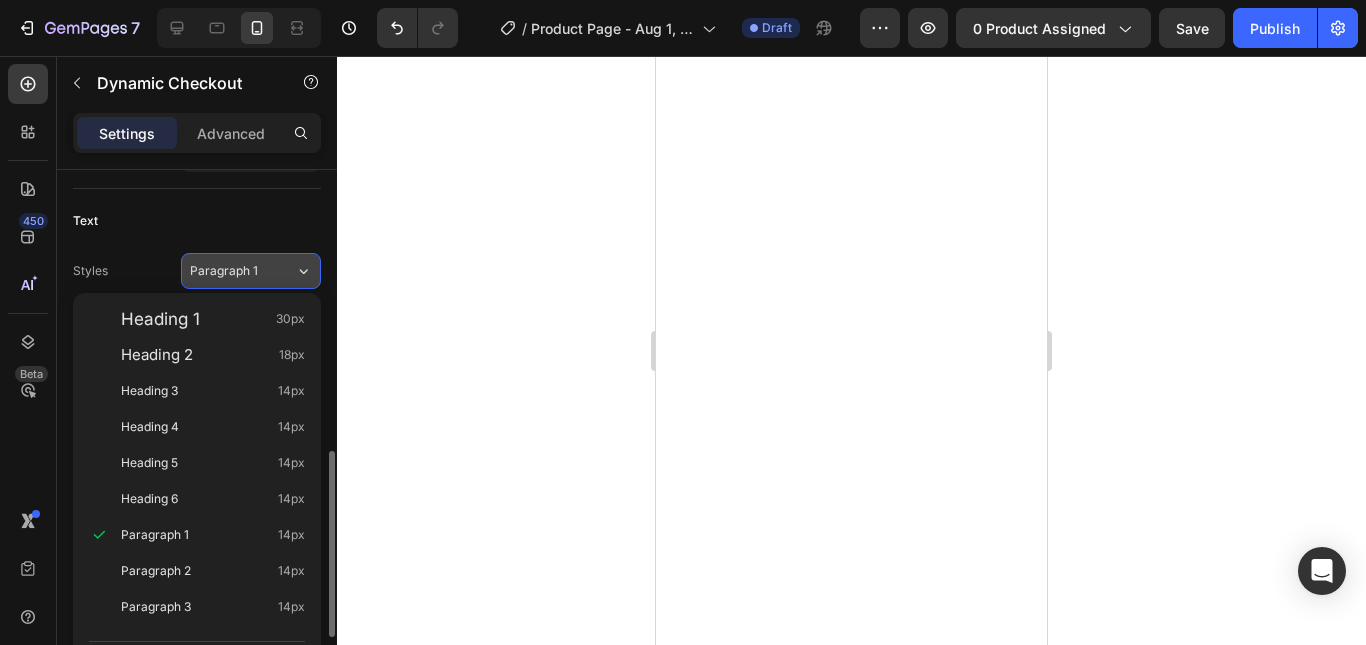 click on "Paragraph 1" at bounding box center [242, 271] 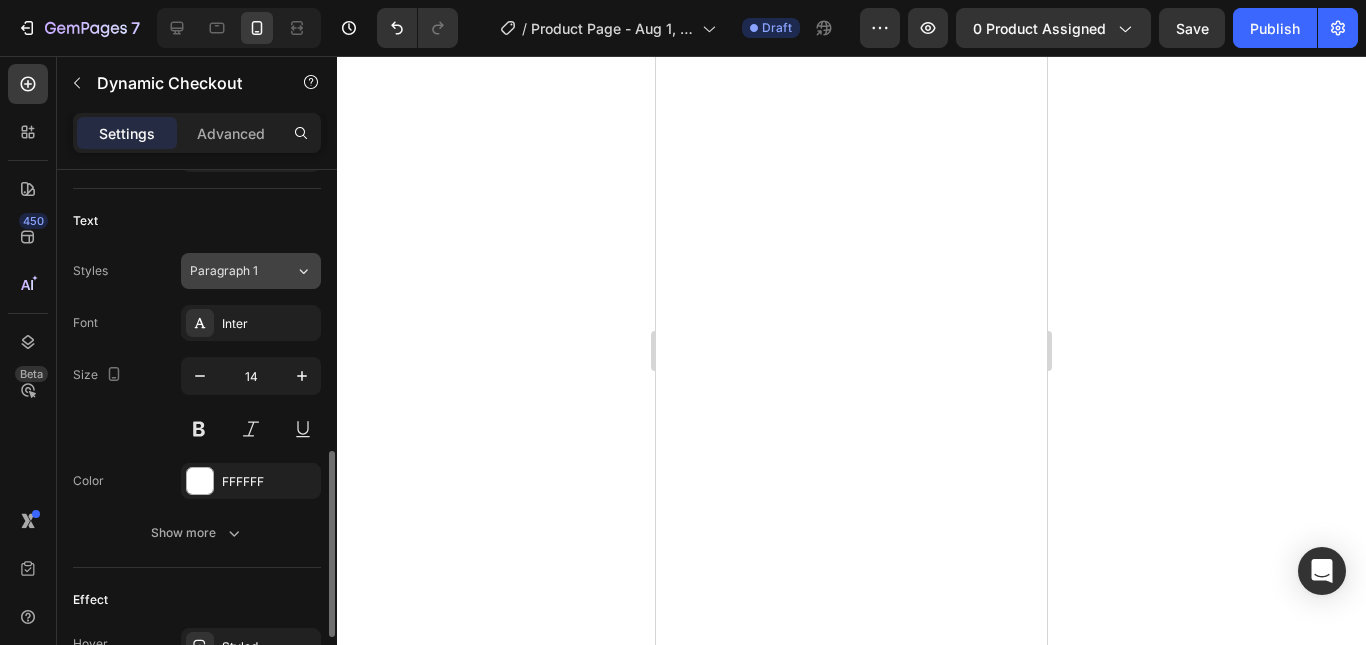 click on "Paragraph 1" at bounding box center [242, 271] 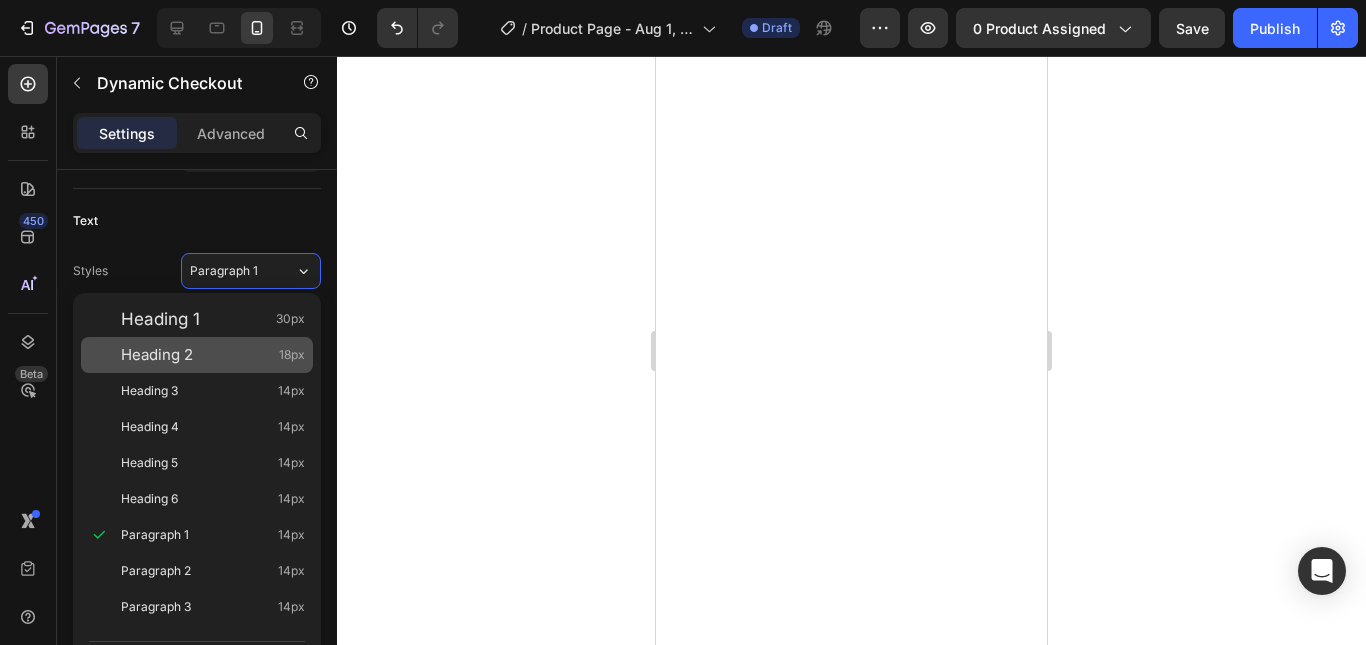 click on "Heading 2 18px" at bounding box center [213, 355] 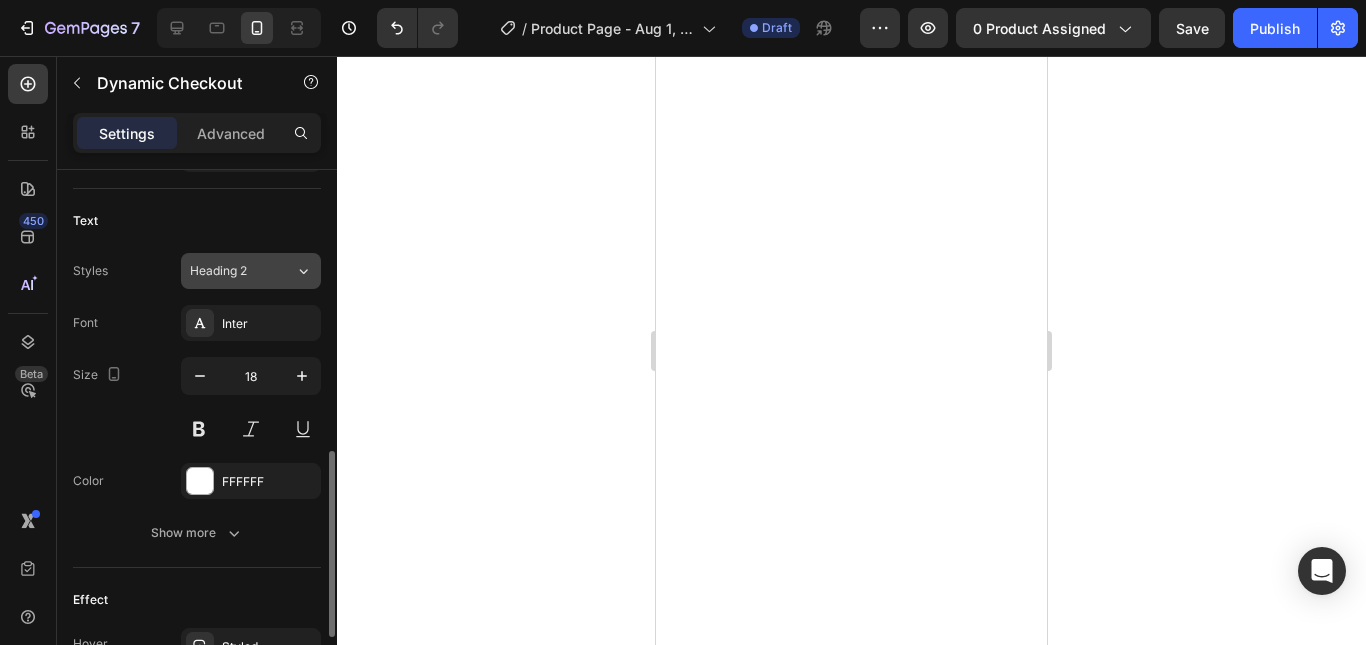 click on "Heading 2" 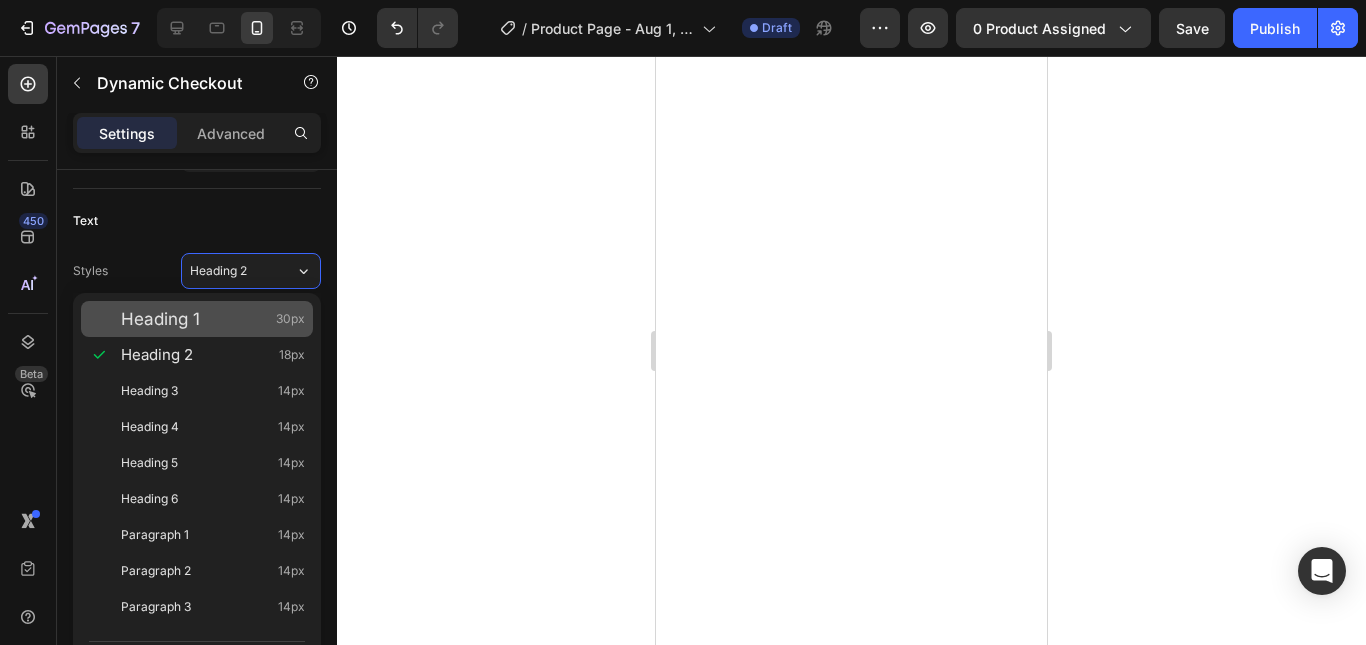 click on "Heading 1 30px" at bounding box center [213, 319] 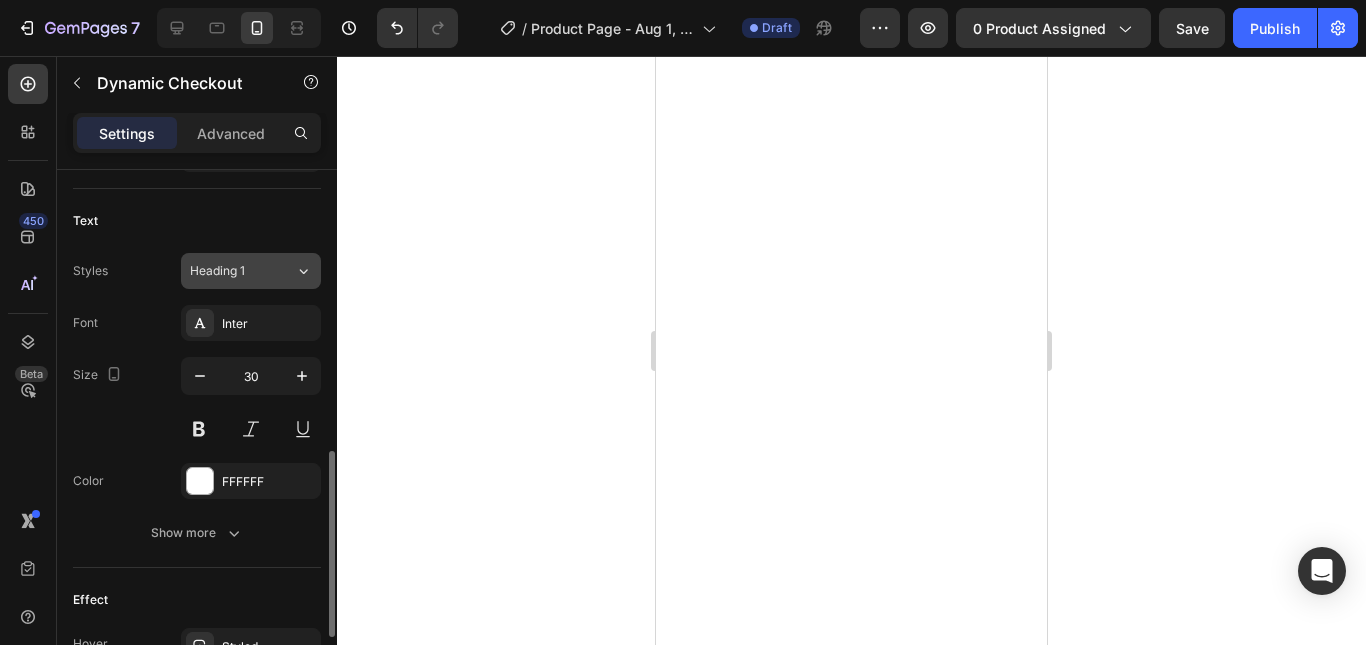 click on "Heading 1" 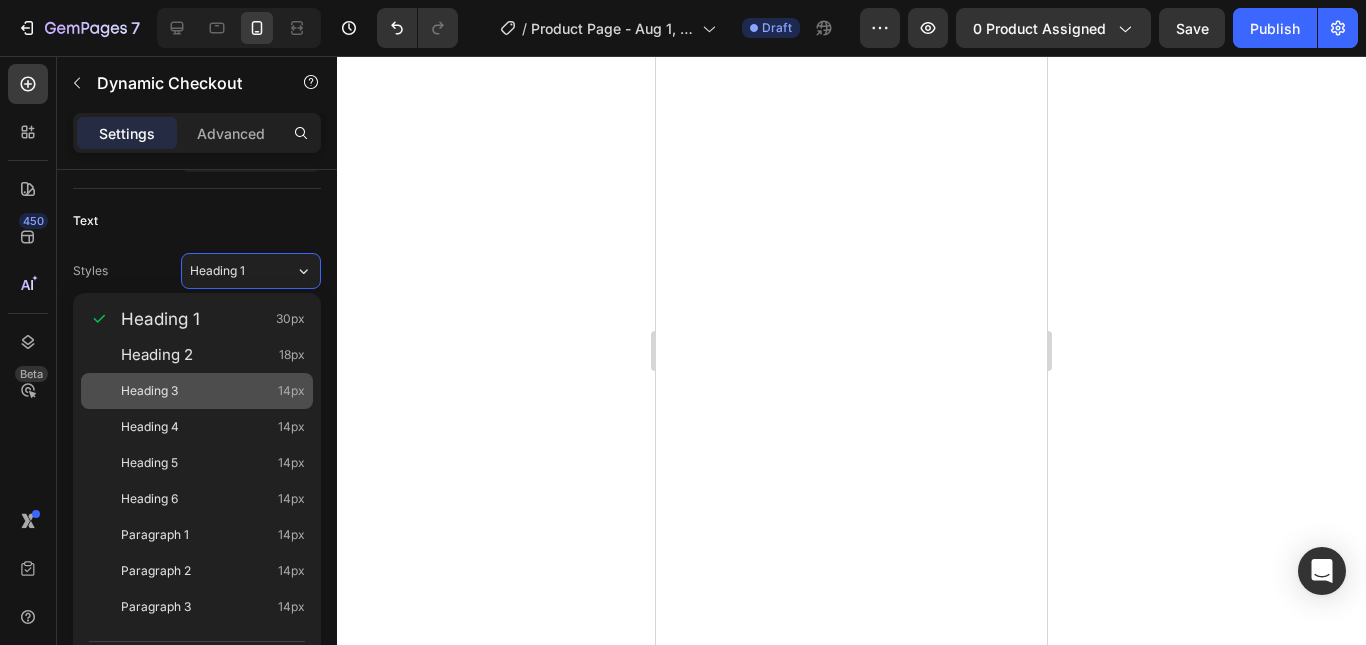 click on "Heading 3 14px" at bounding box center (213, 391) 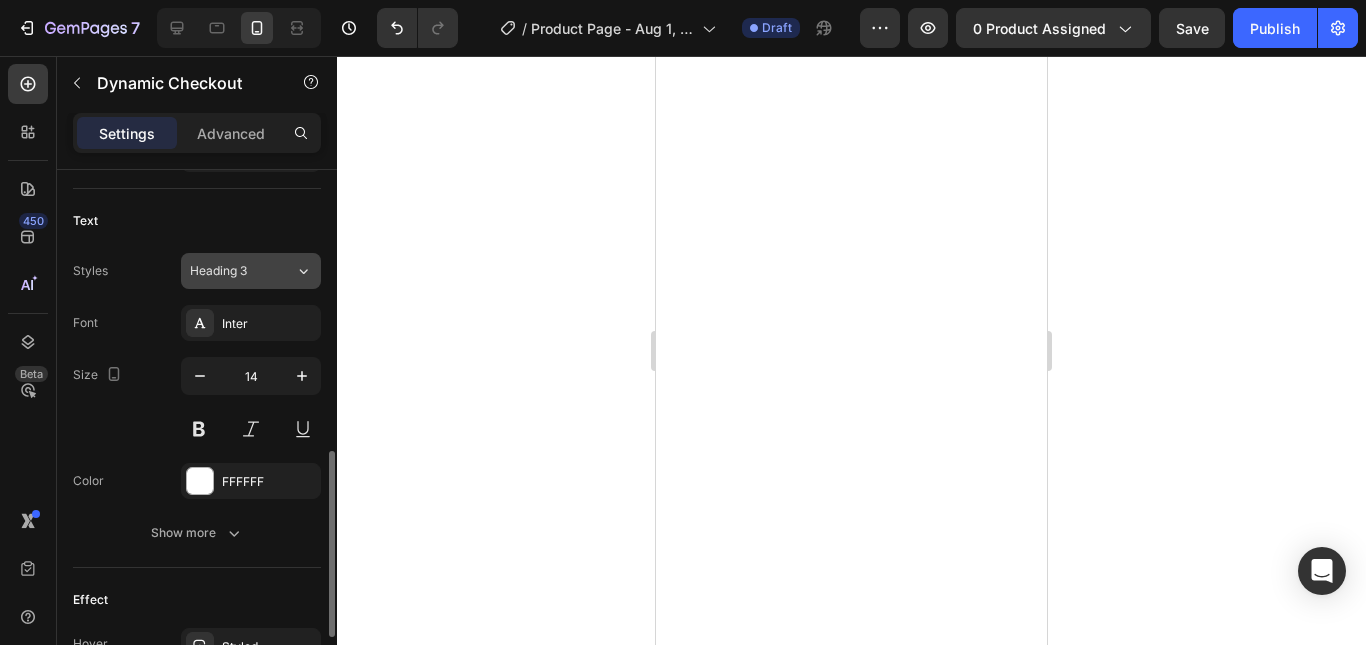 click on "Heading 3" 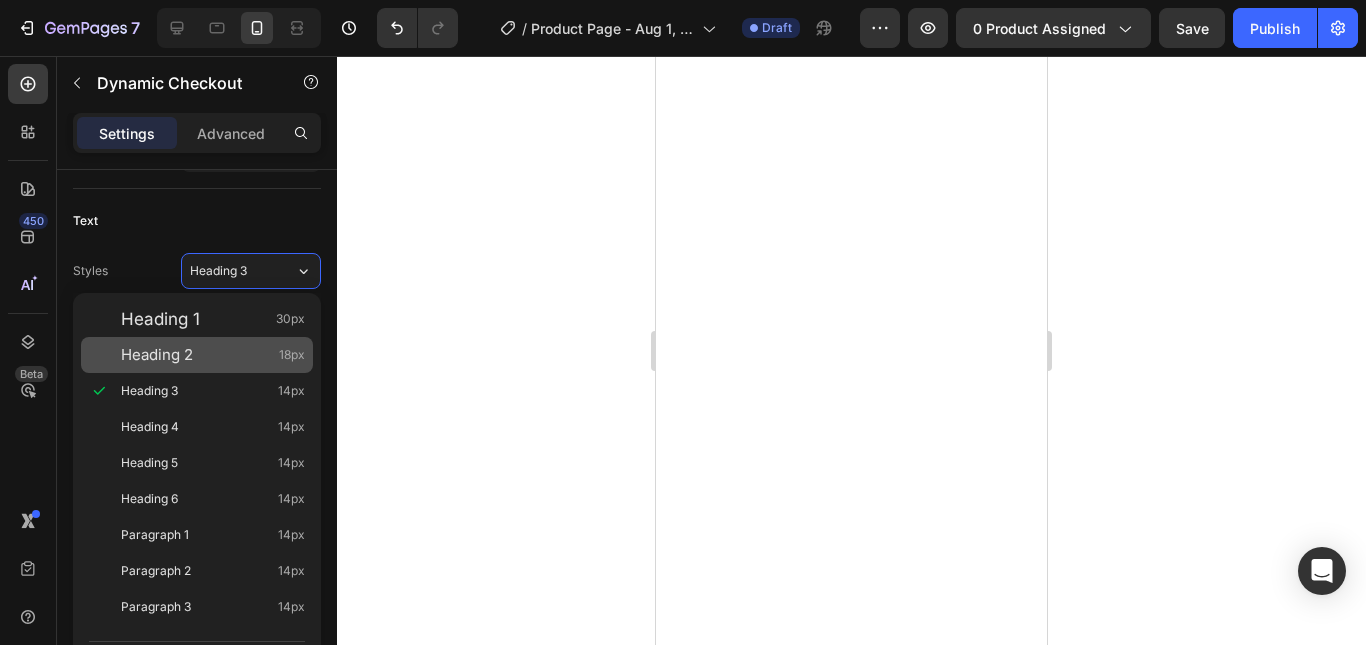 click on "Heading 2 18px" at bounding box center [197, 355] 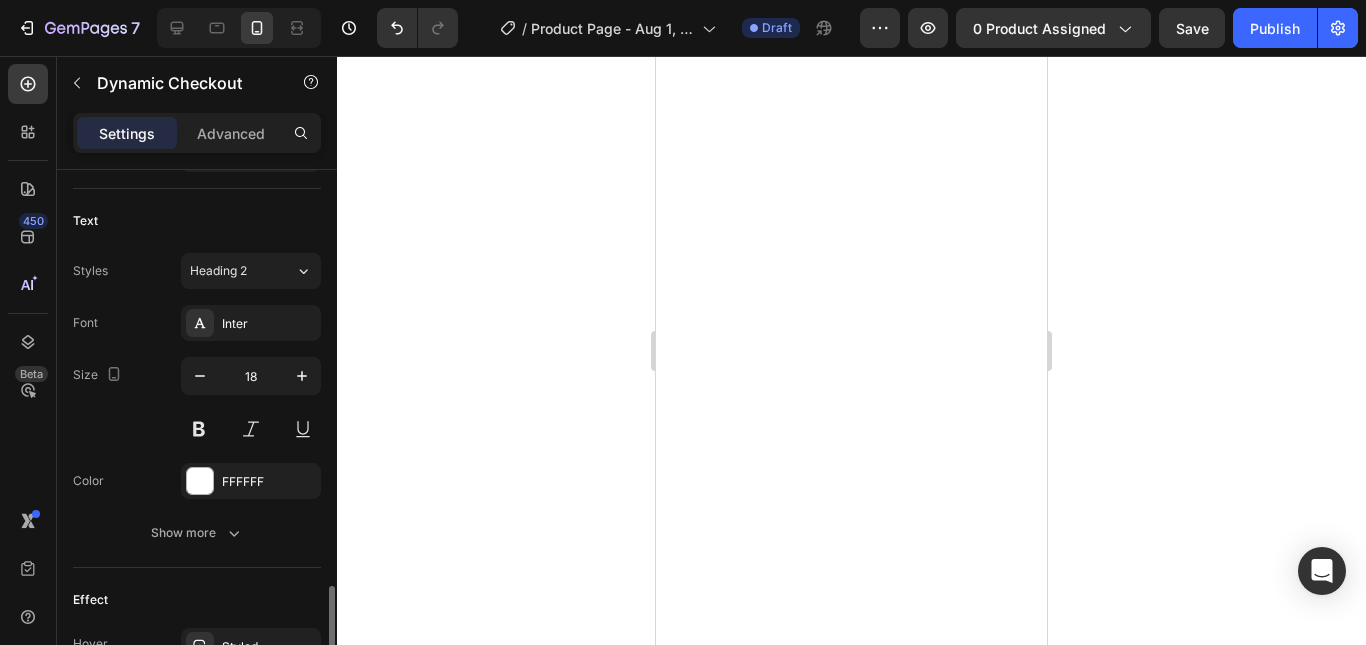 scroll, scrollTop: 900, scrollLeft: 0, axis: vertical 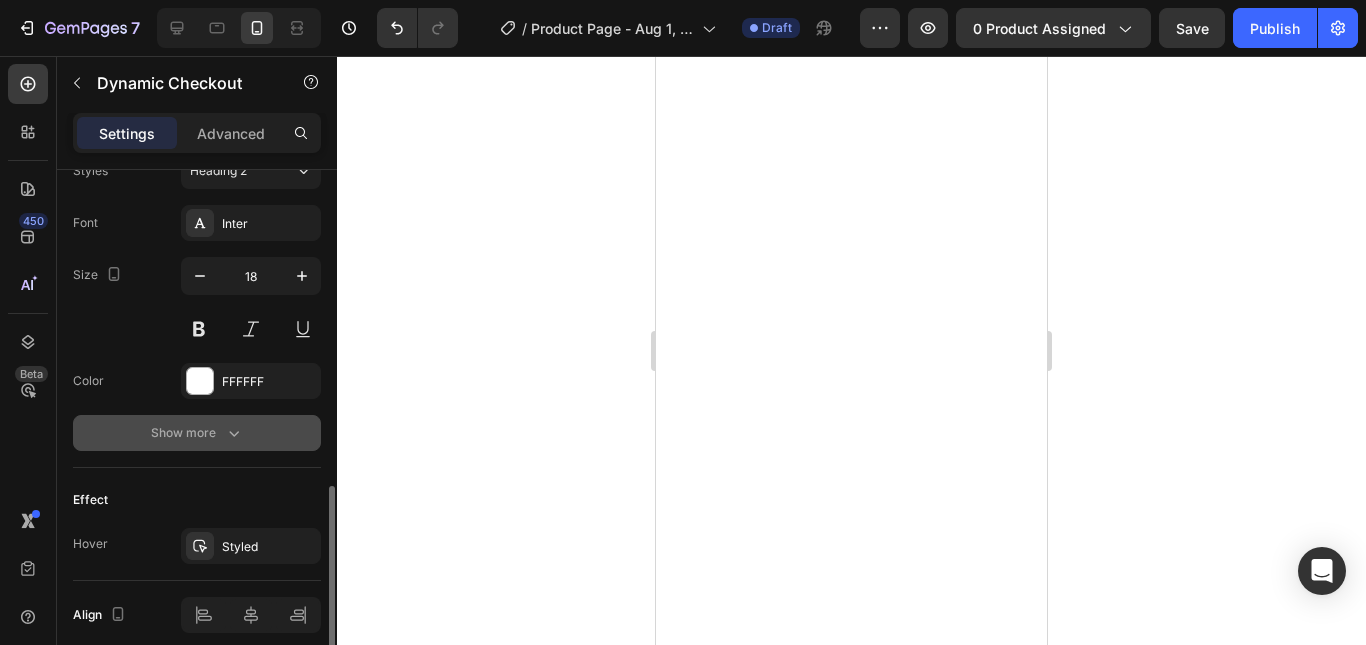click 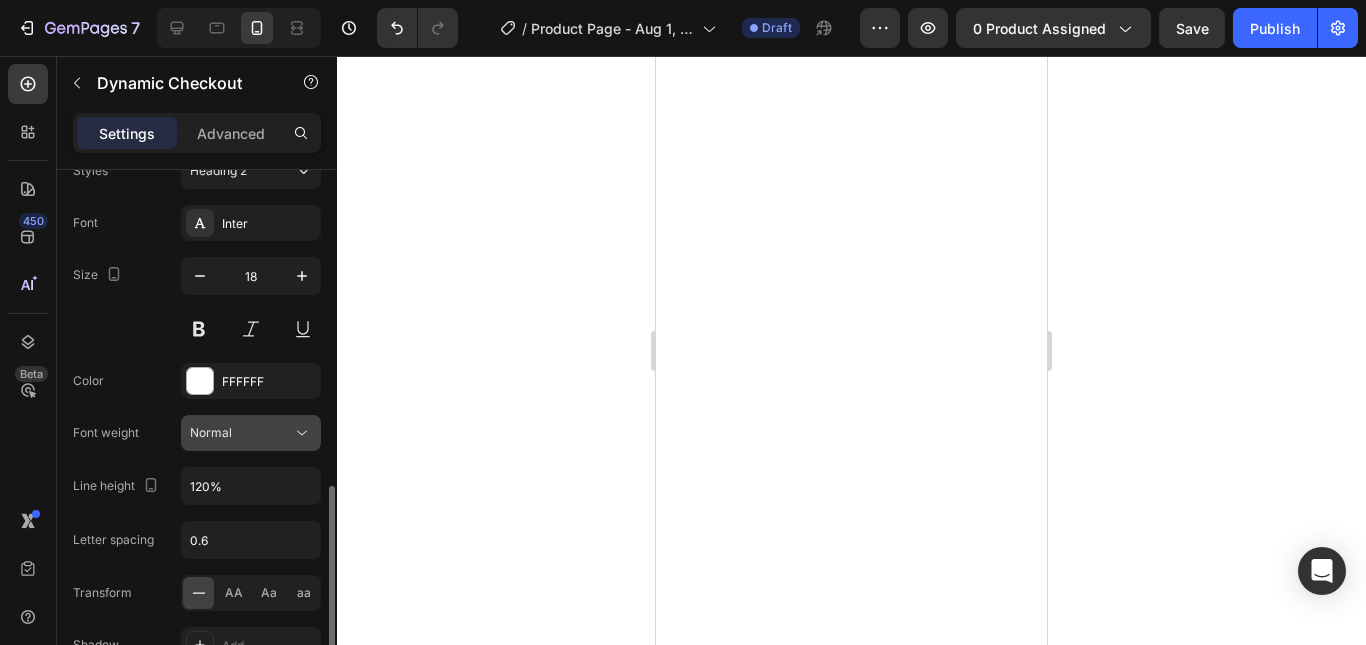 scroll, scrollTop: 1000, scrollLeft: 0, axis: vertical 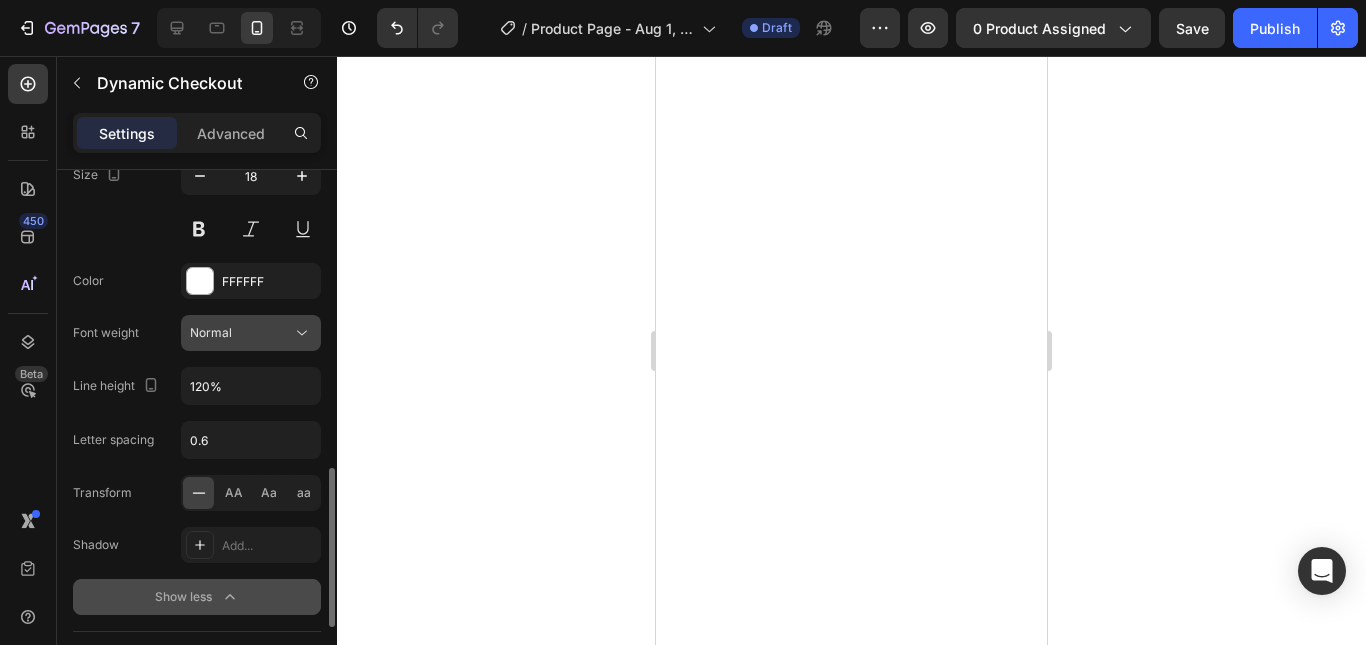 click on "Normal" at bounding box center (241, 333) 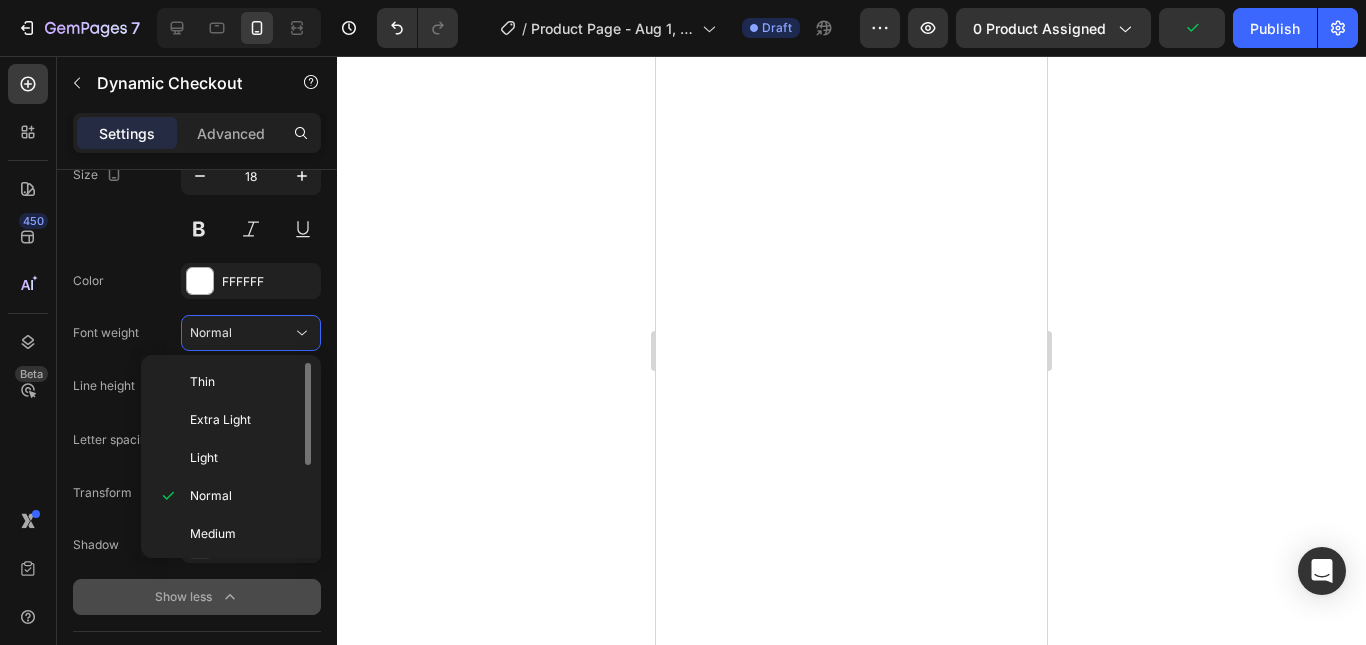 scroll, scrollTop: 100, scrollLeft: 0, axis: vertical 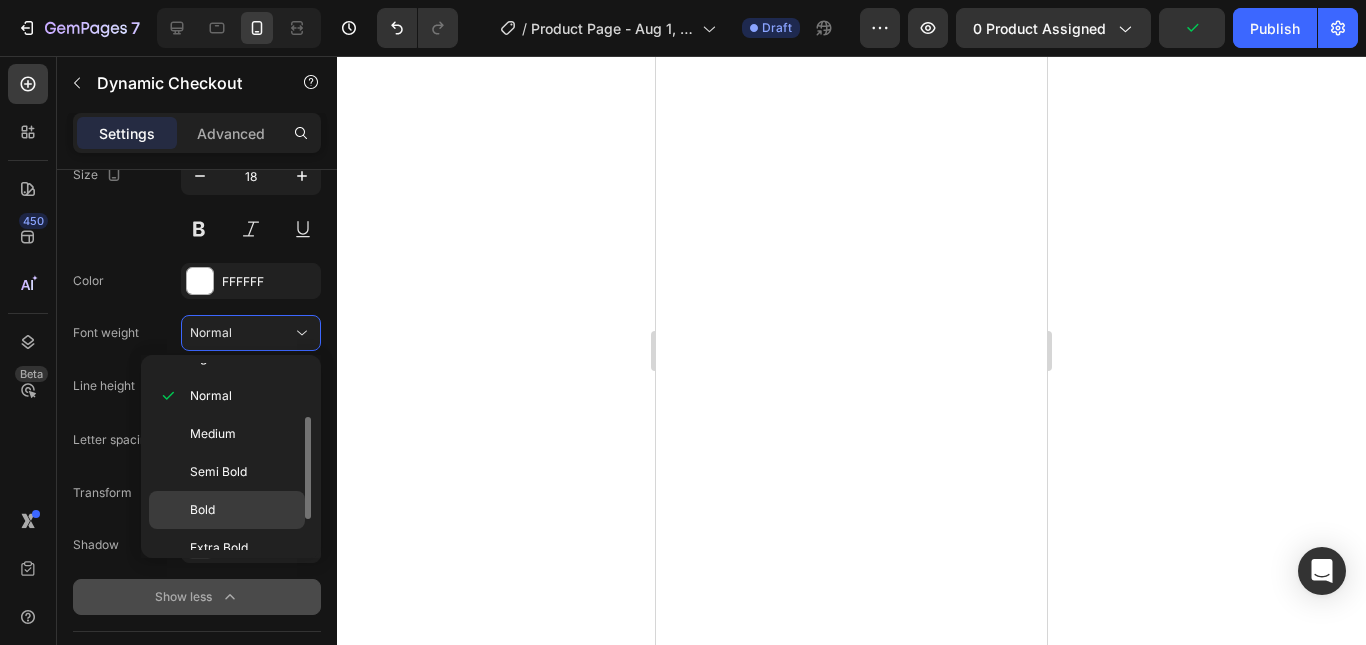 click on "Bold" at bounding box center [243, 510] 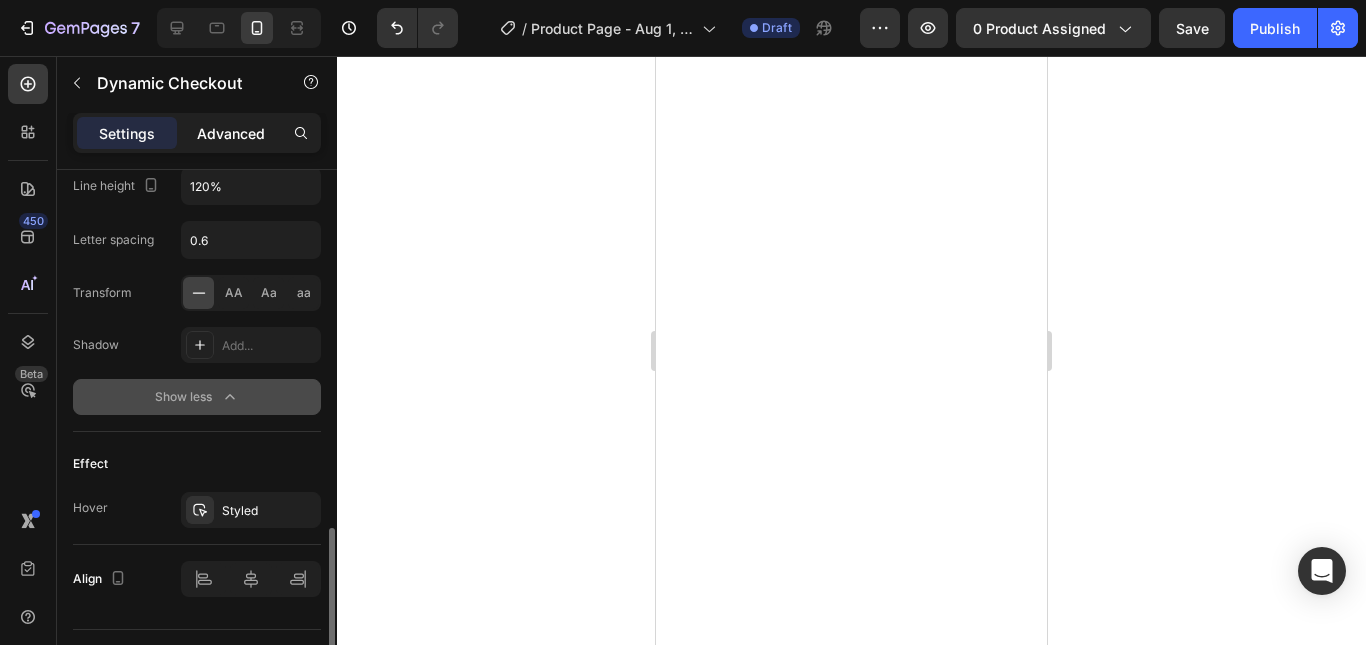click on "Advanced" at bounding box center (231, 133) 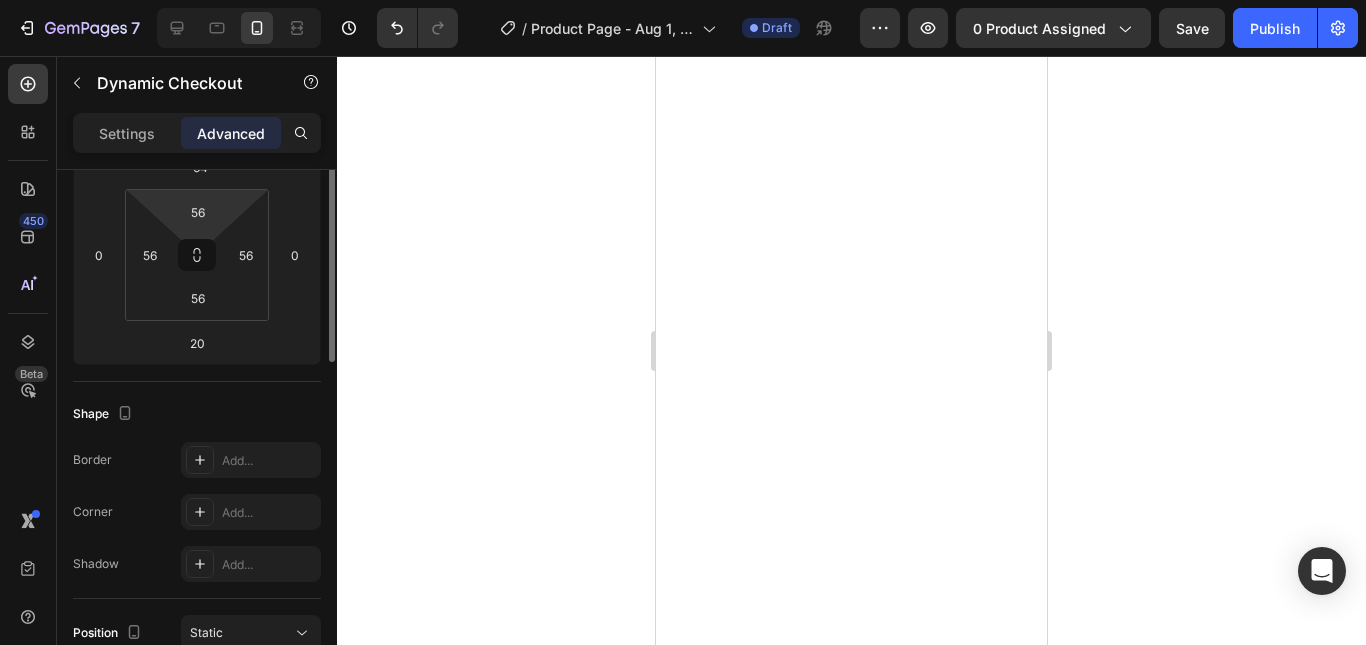 scroll, scrollTop: 102, scrollLeft: 0, axis: vertical 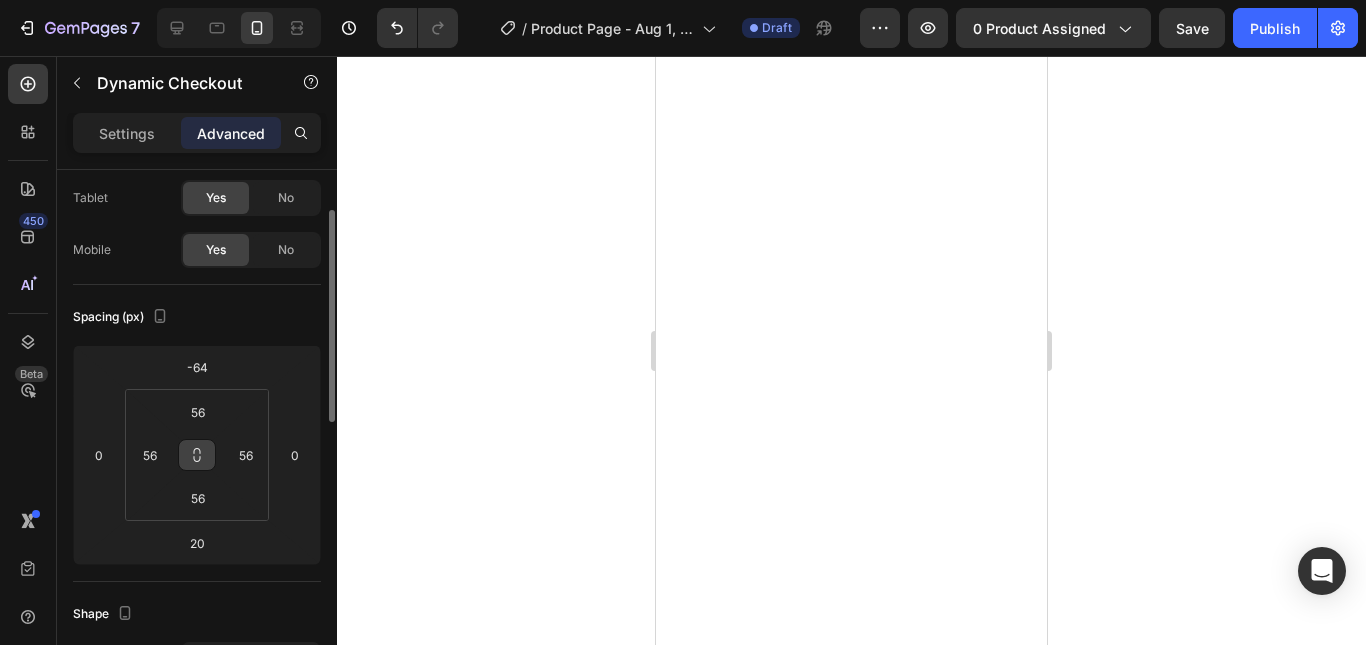 click 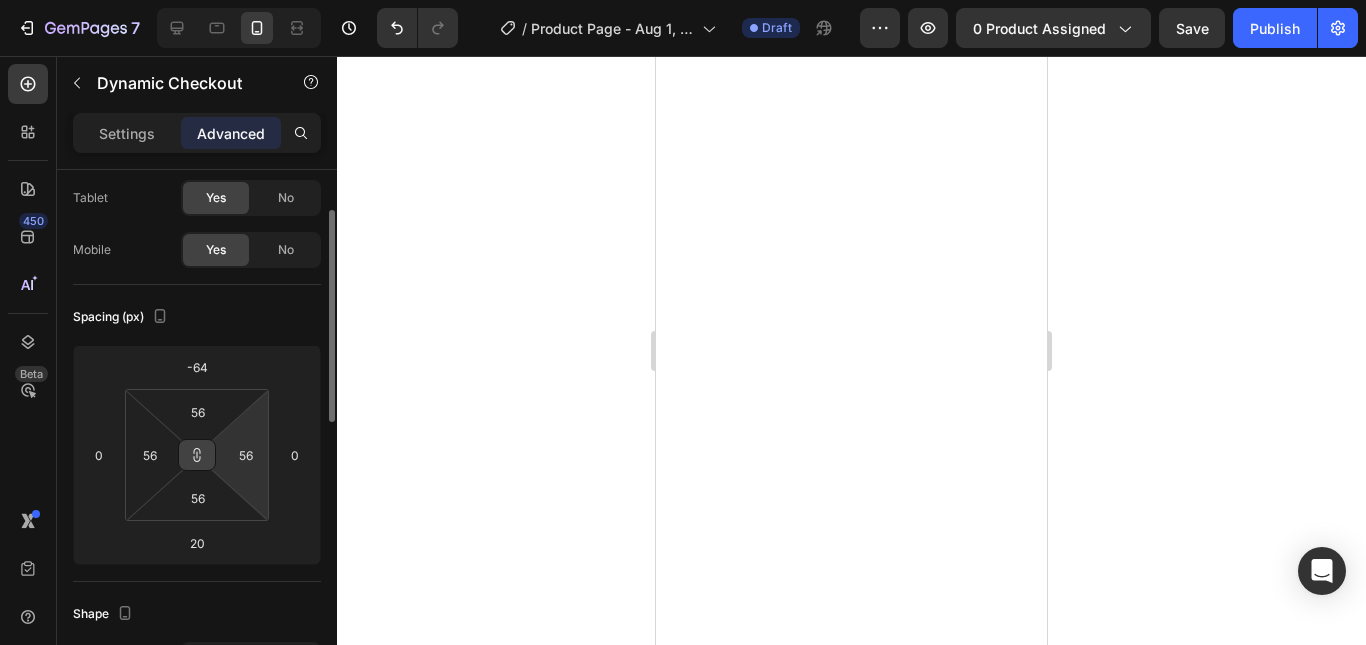 type on "36" 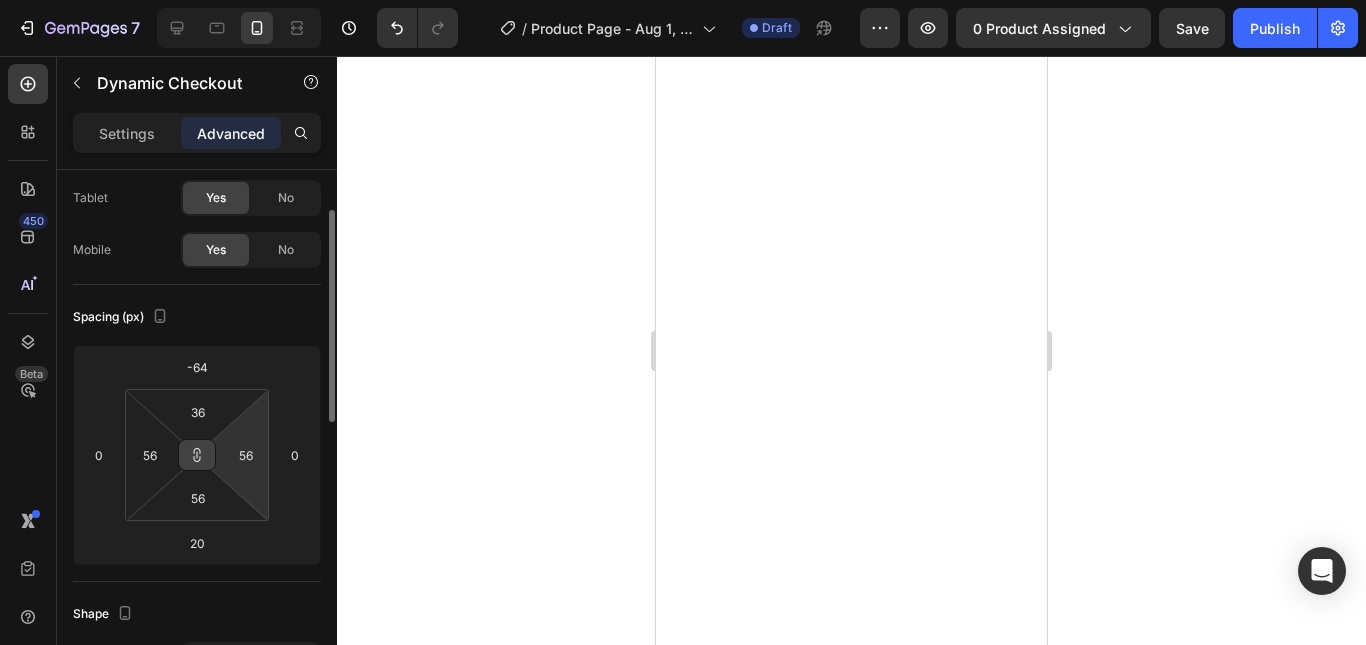 type on "36" 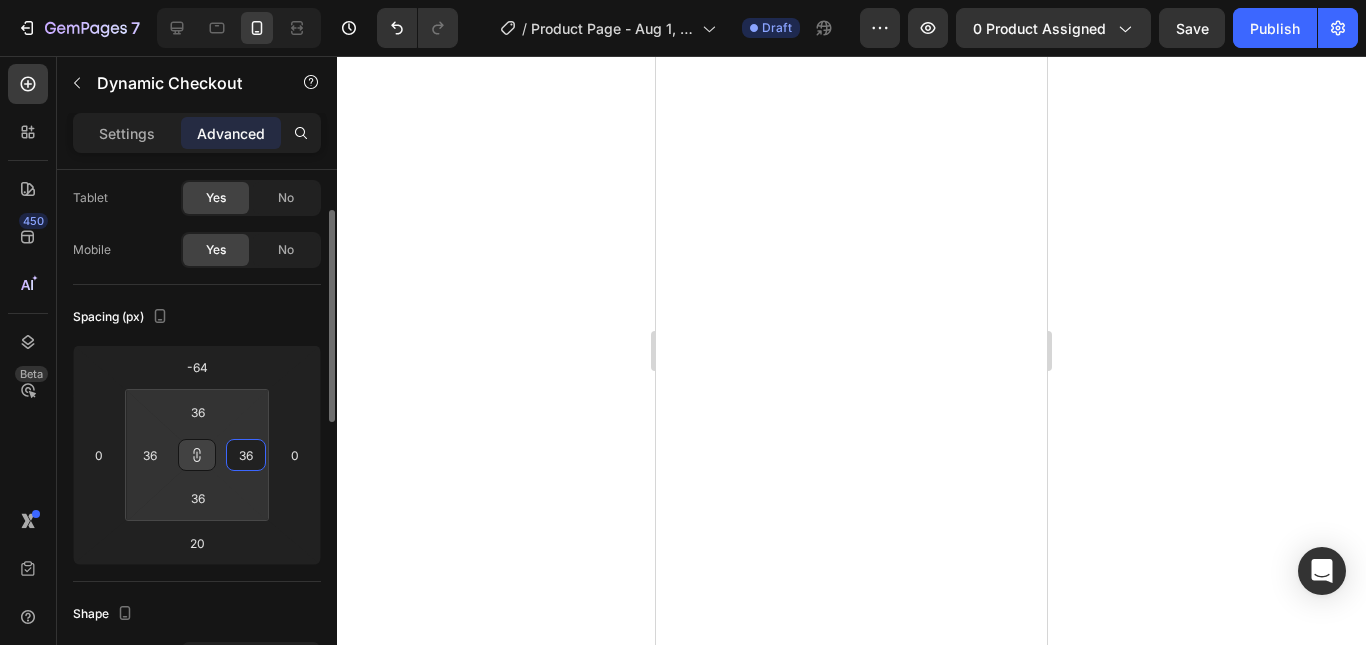 type on "34" 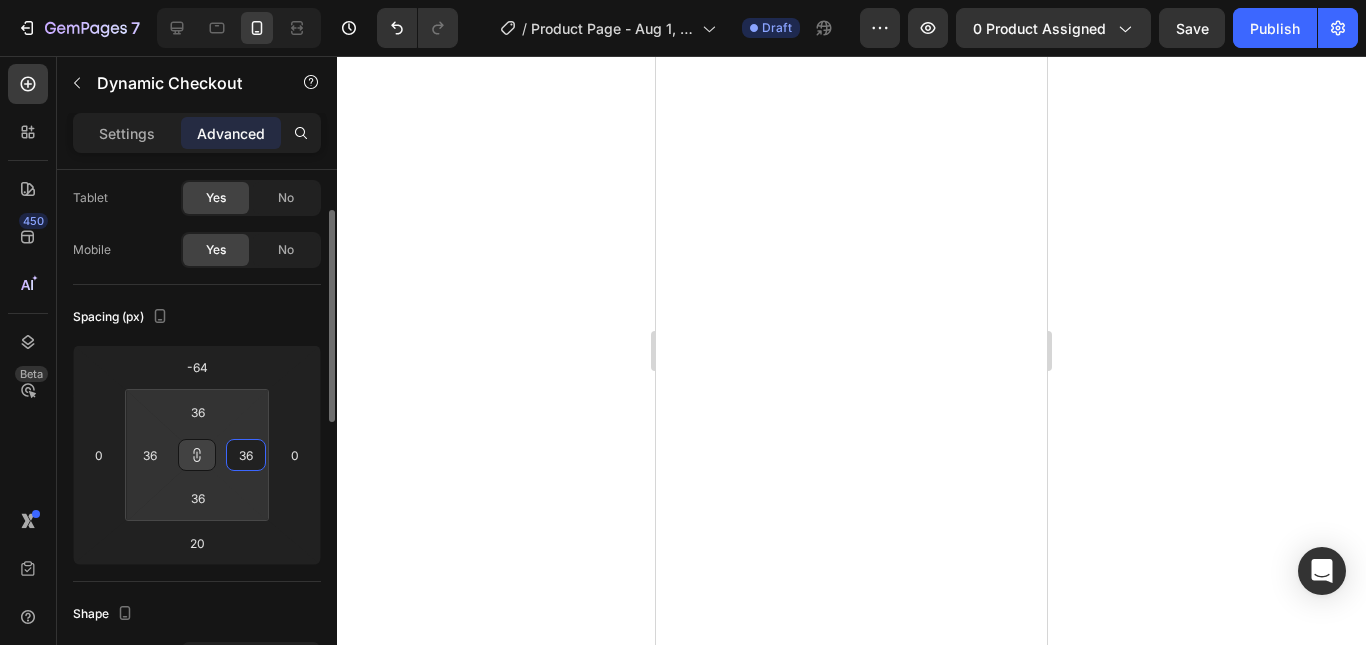 type on "34" 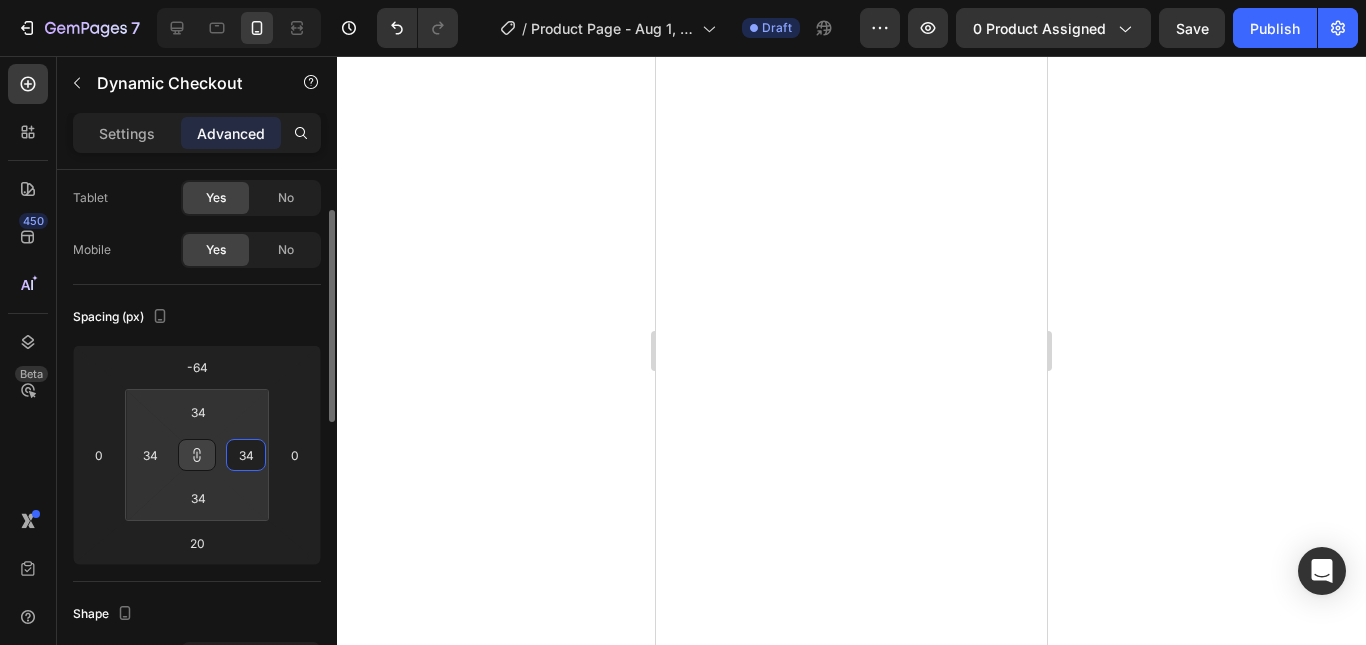 type on "28" 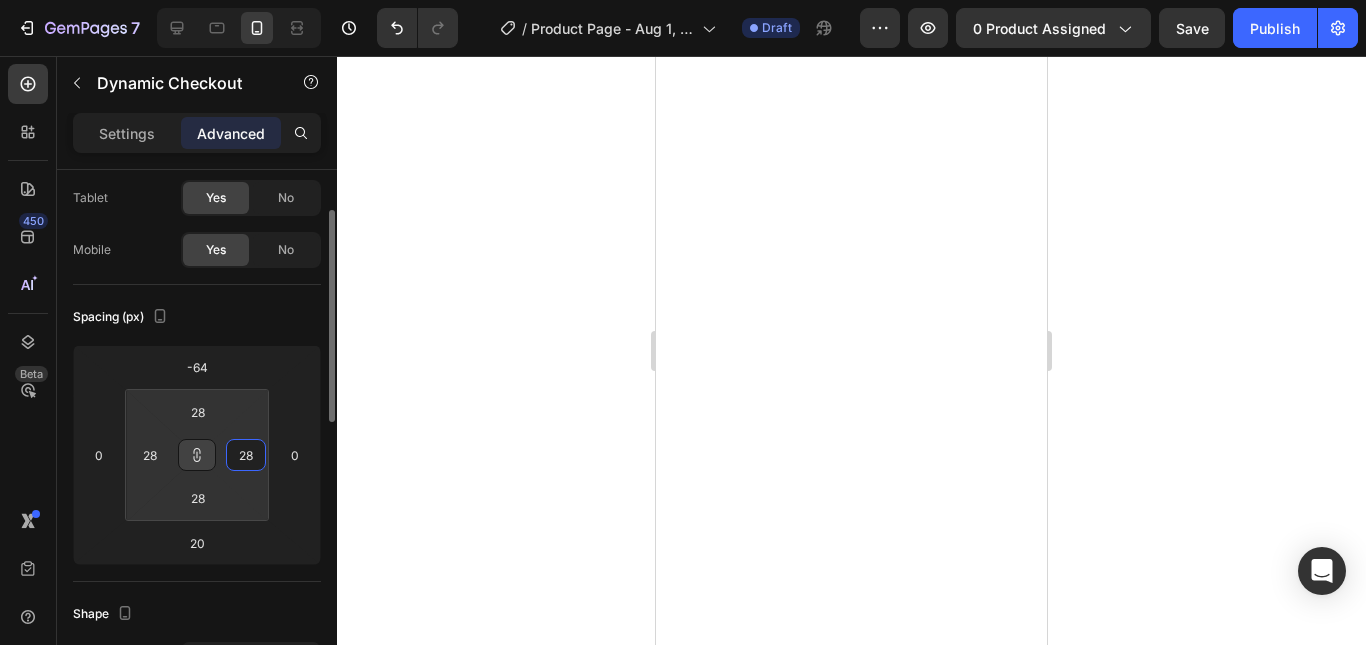 type on "26" 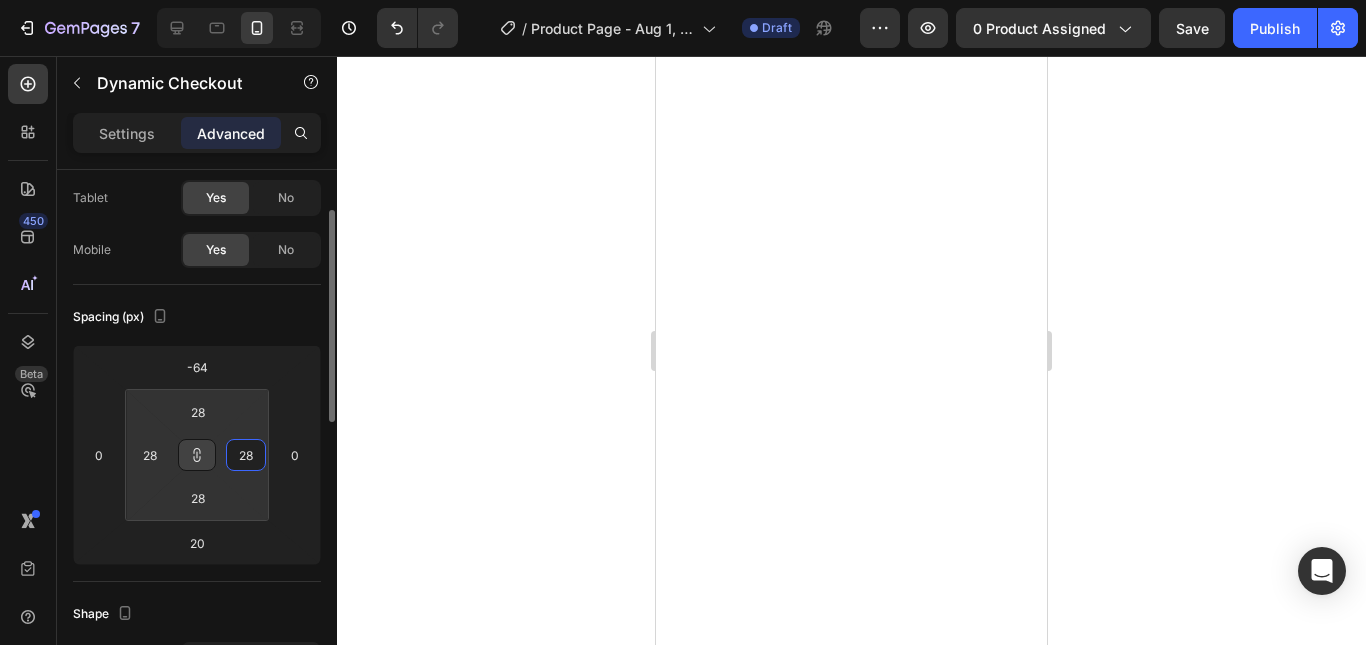 type on "26" 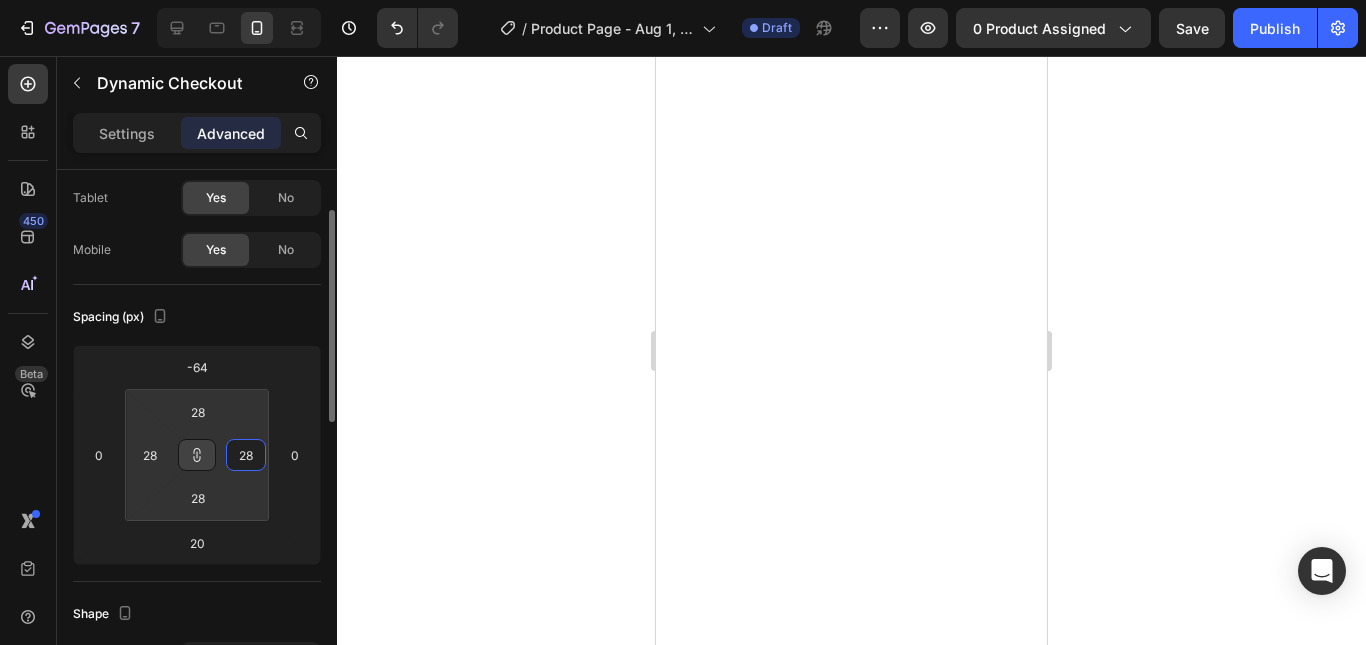 type on "26" 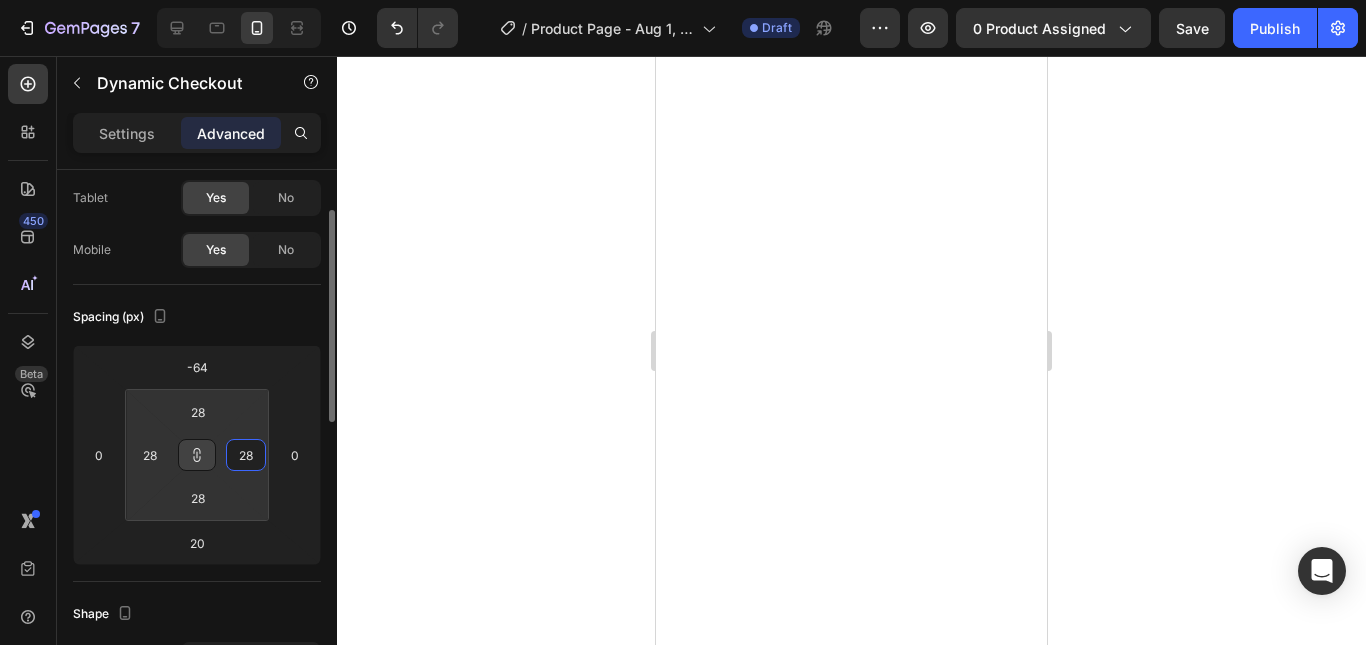 type on "26" 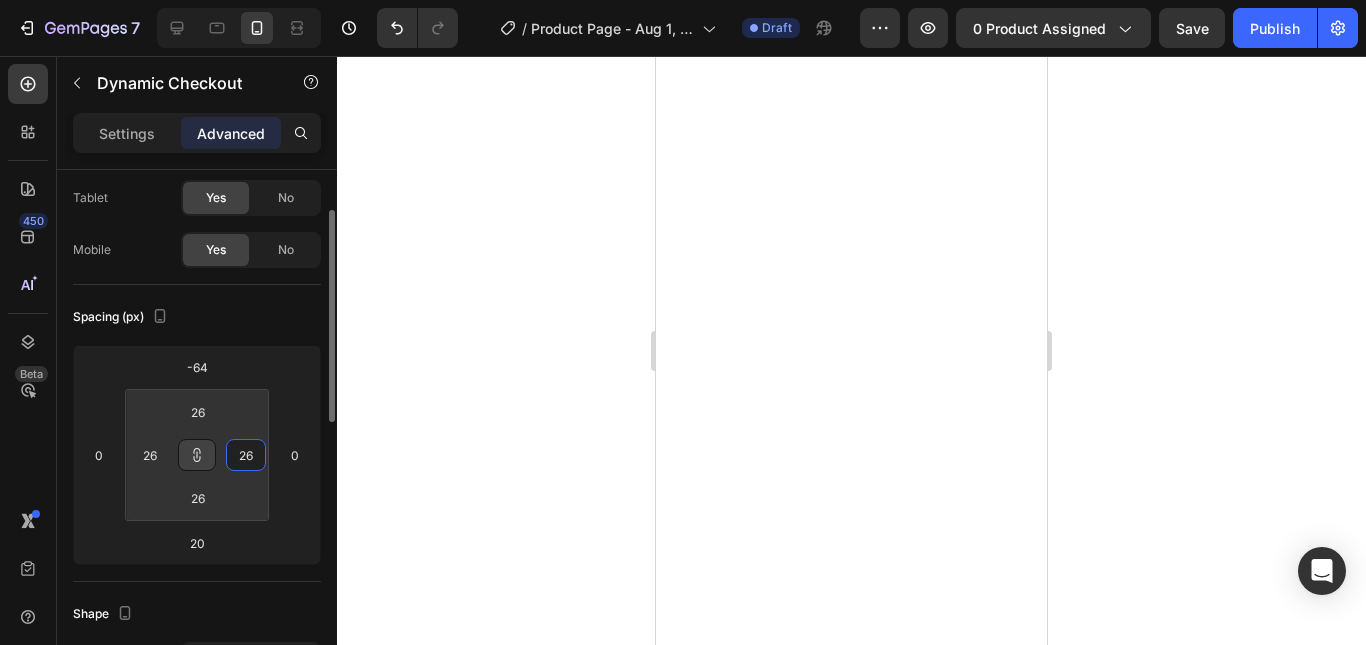 type on "48" 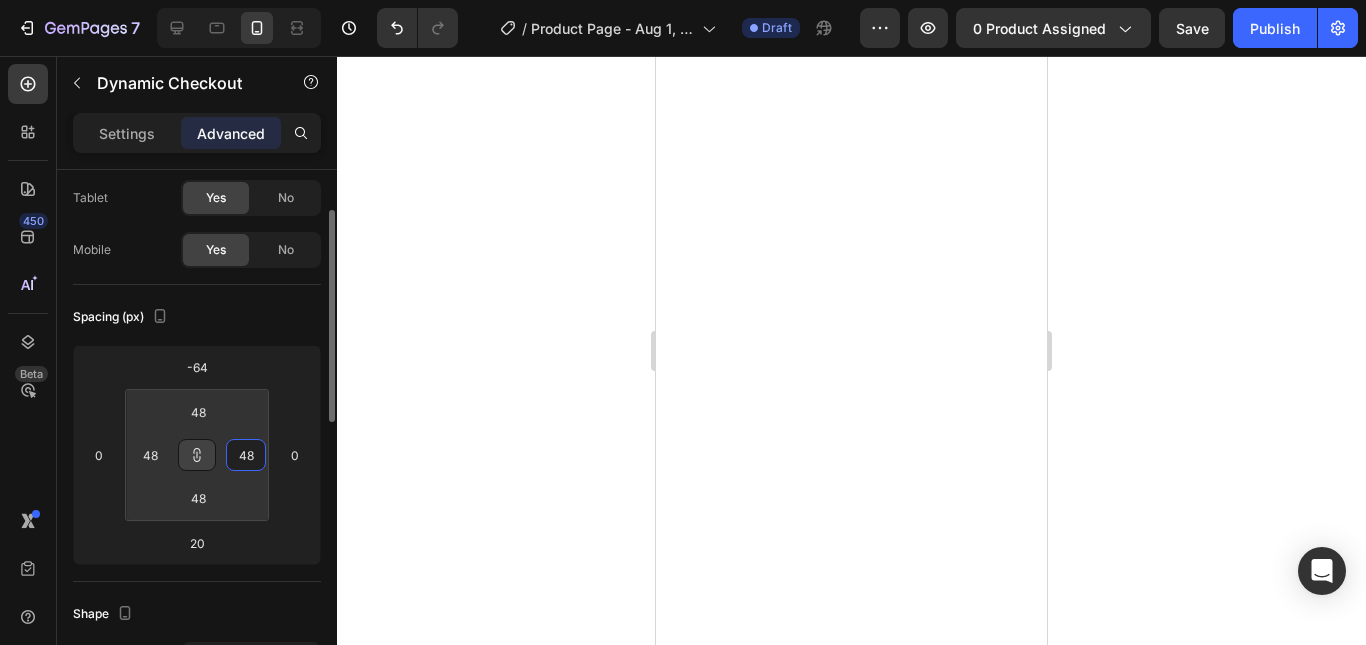 type on "72" 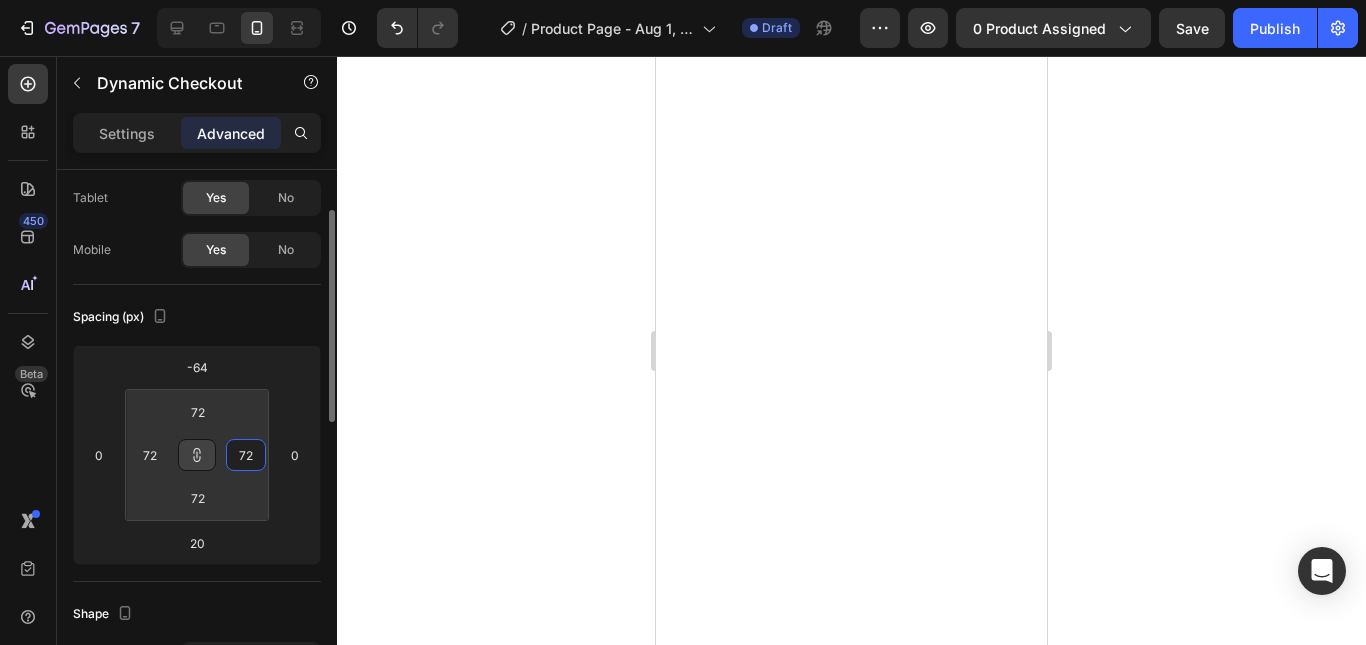 type on "74" 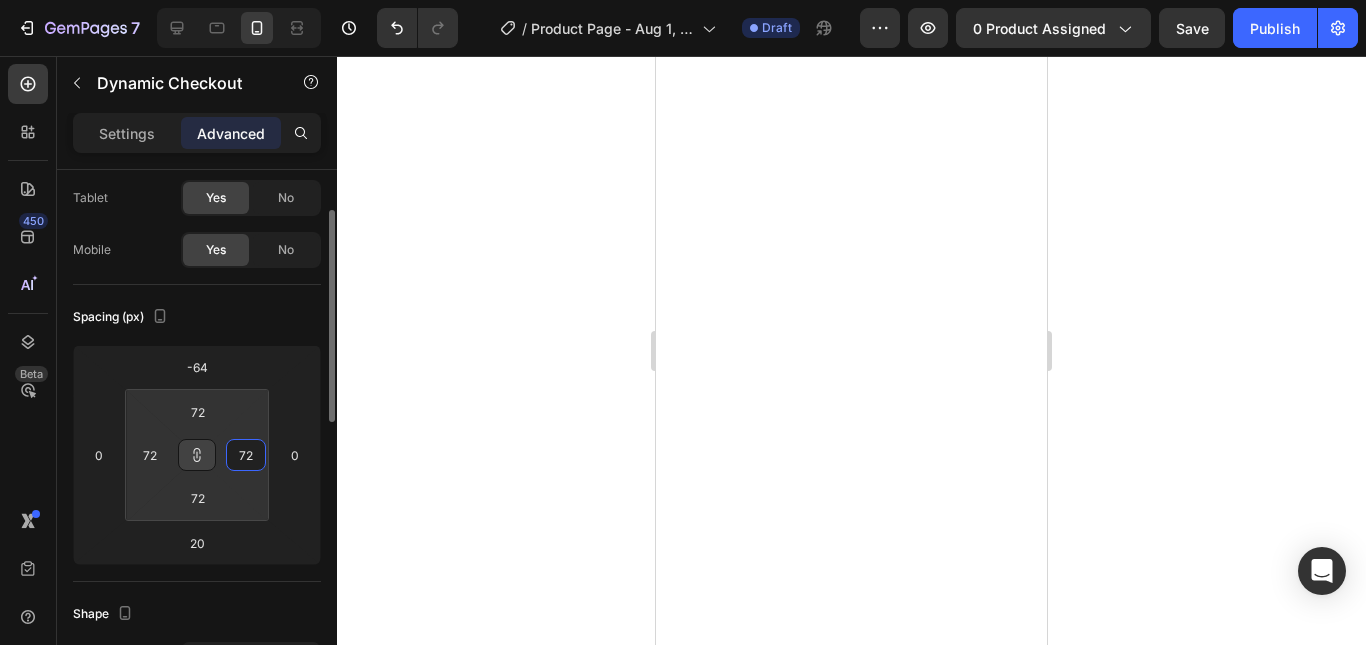 type on "74" 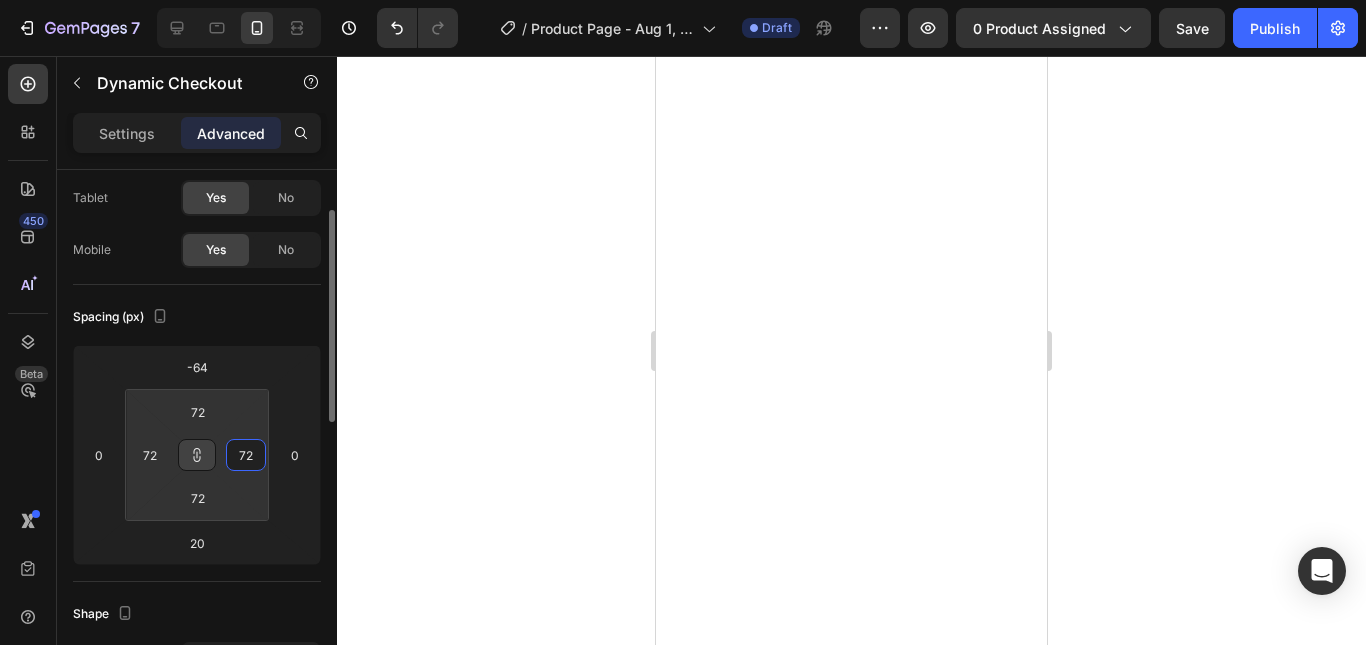 type on "74" 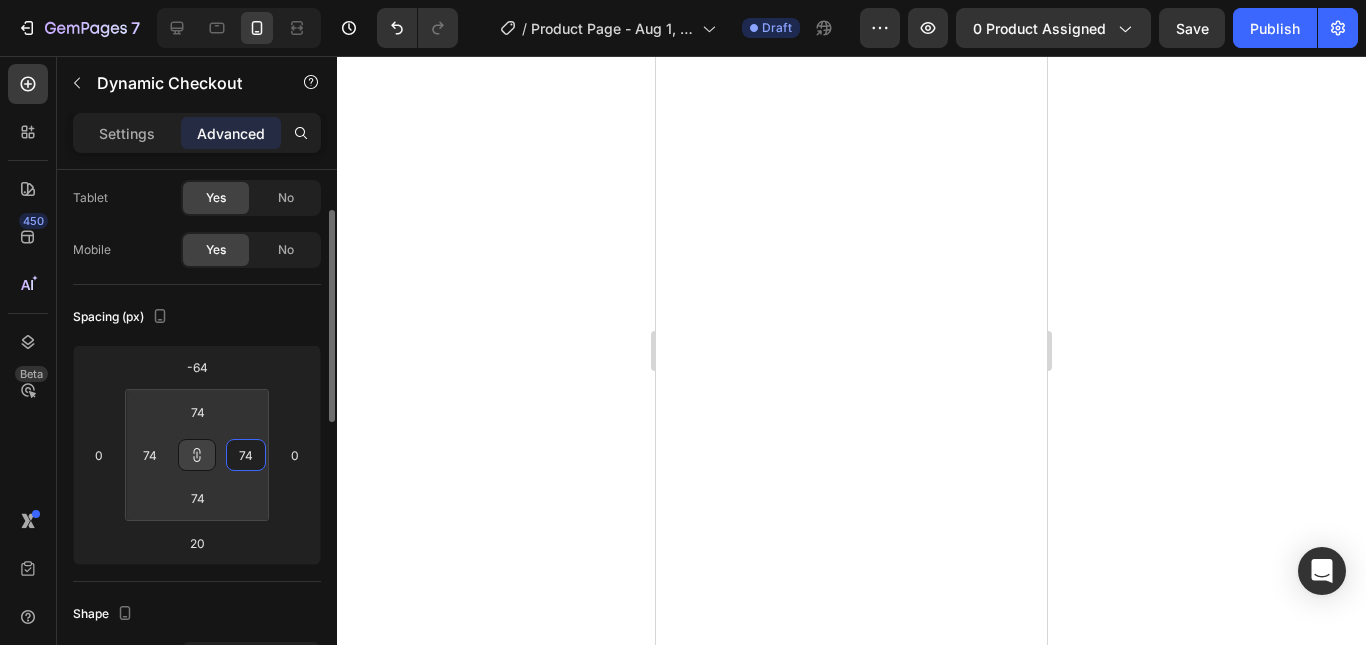 type on "76" 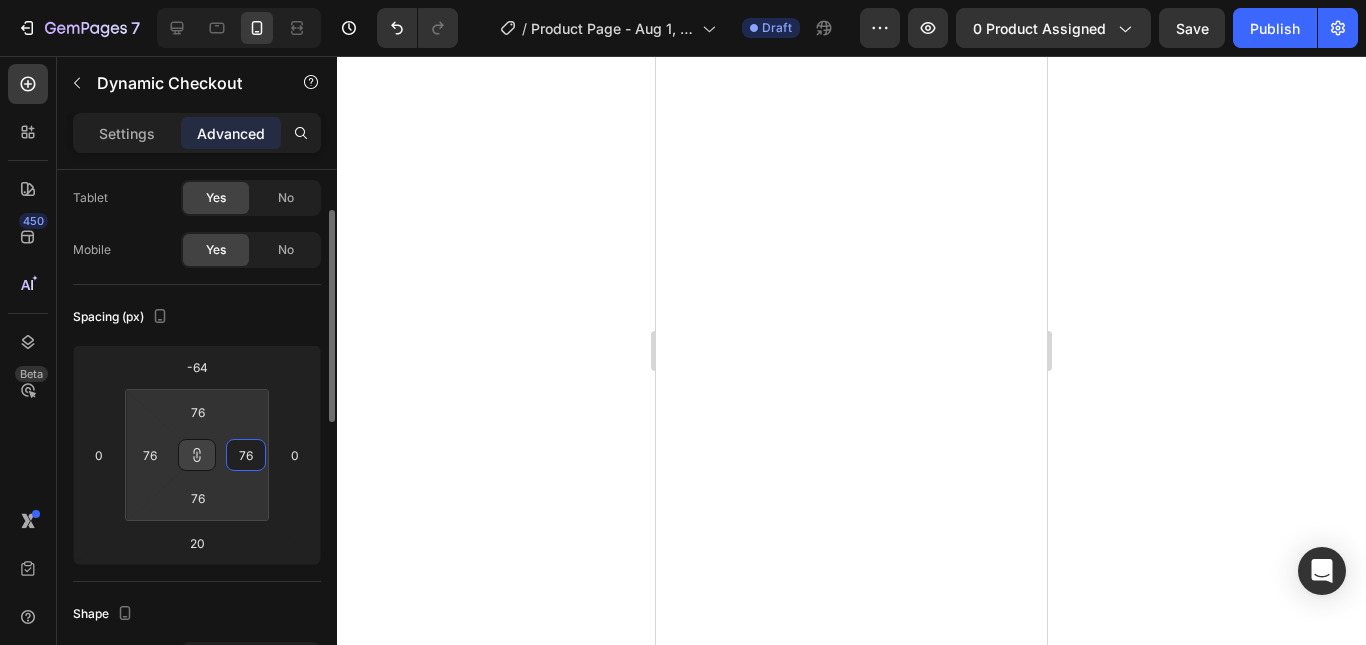 type on "78" 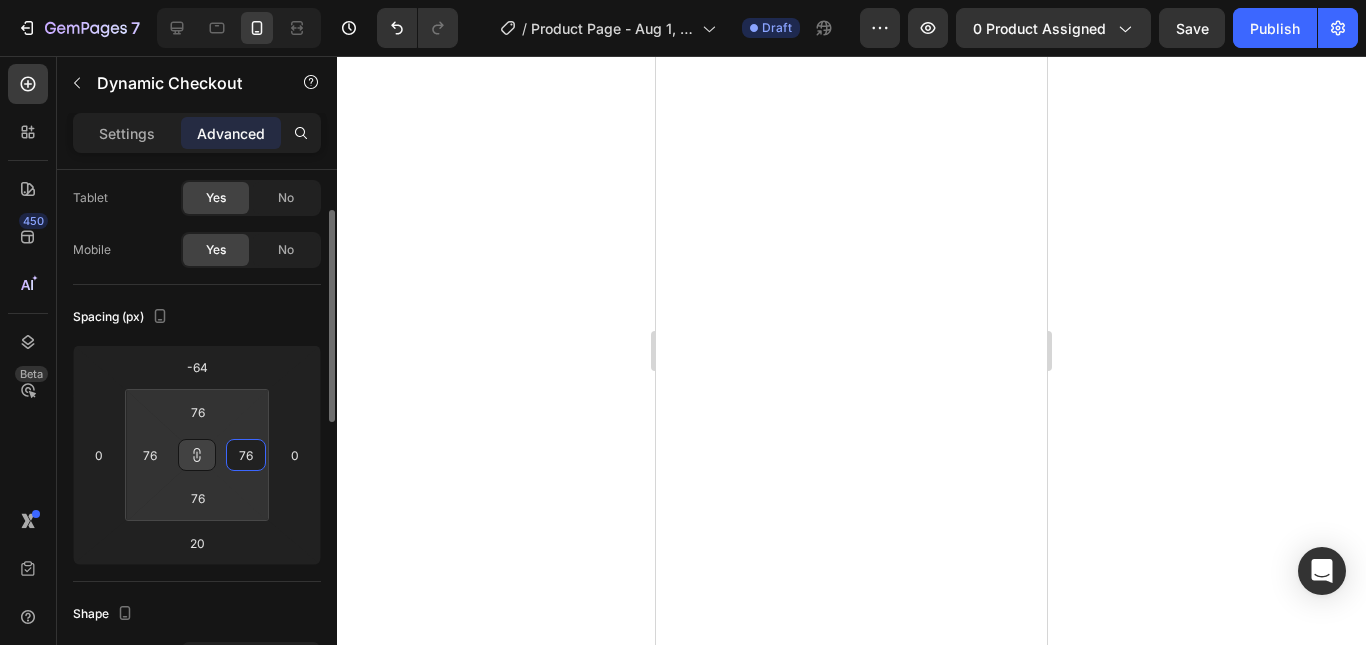 type on "78" 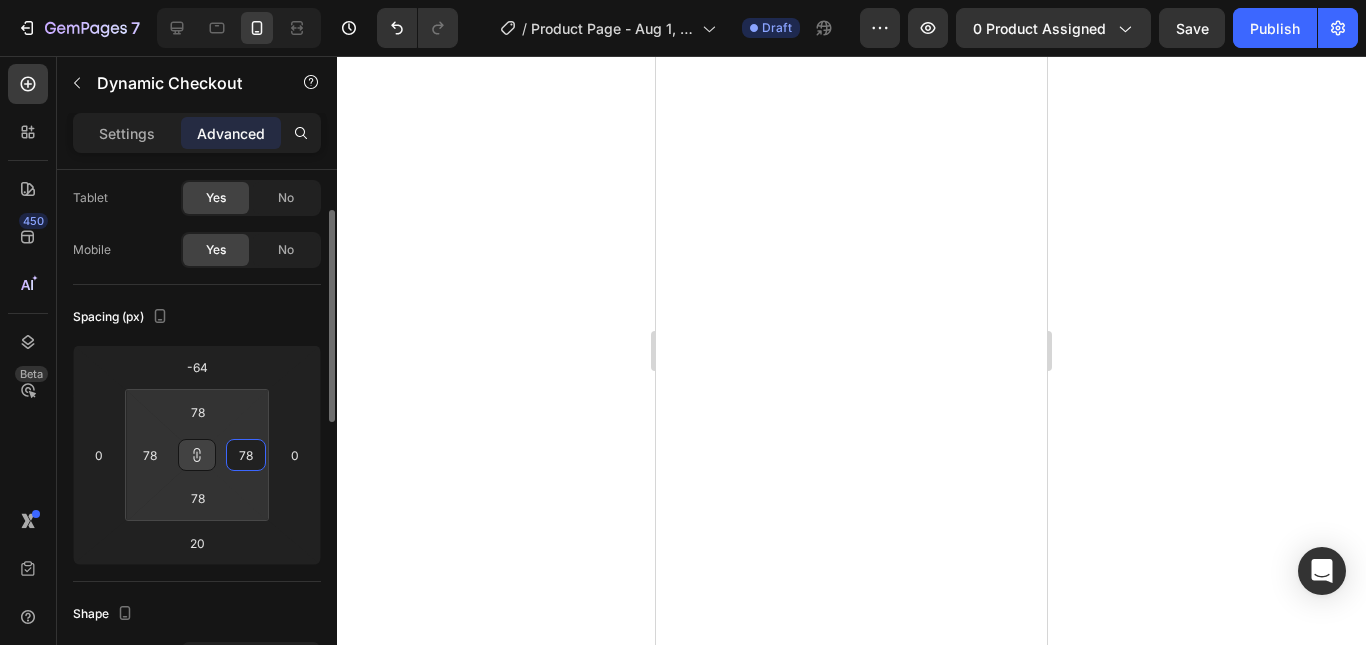 type on "80" 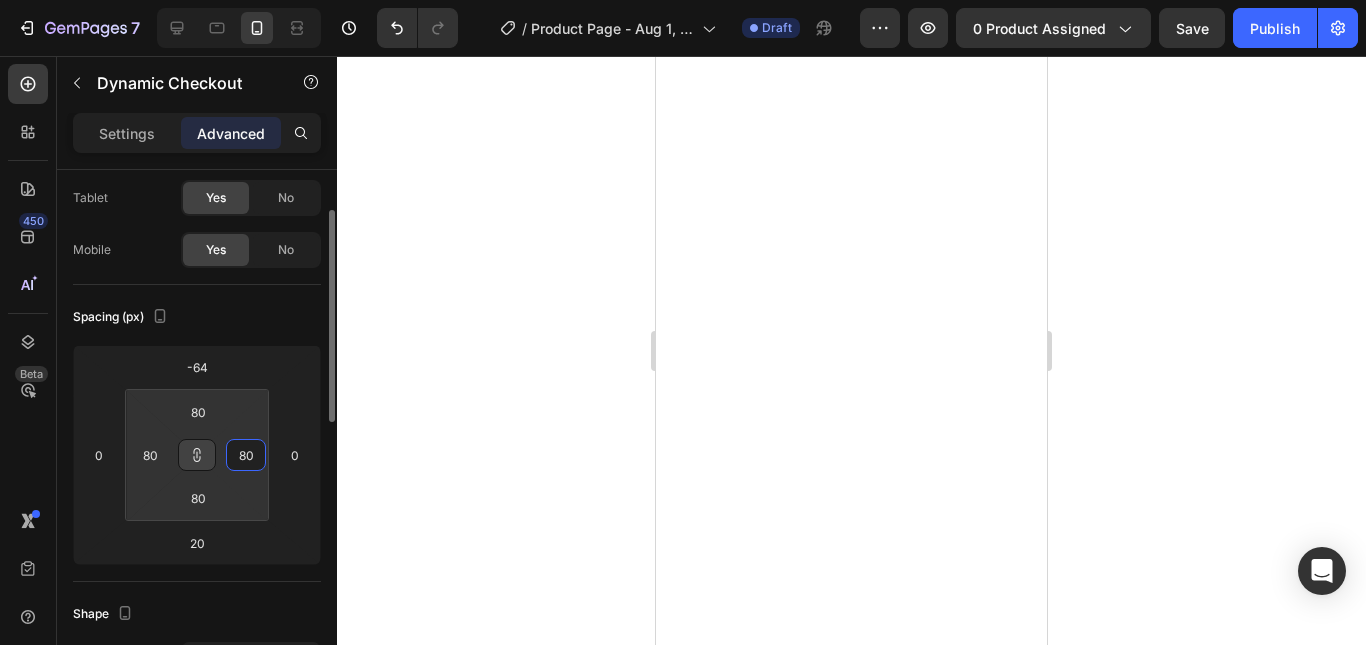 type on "82" 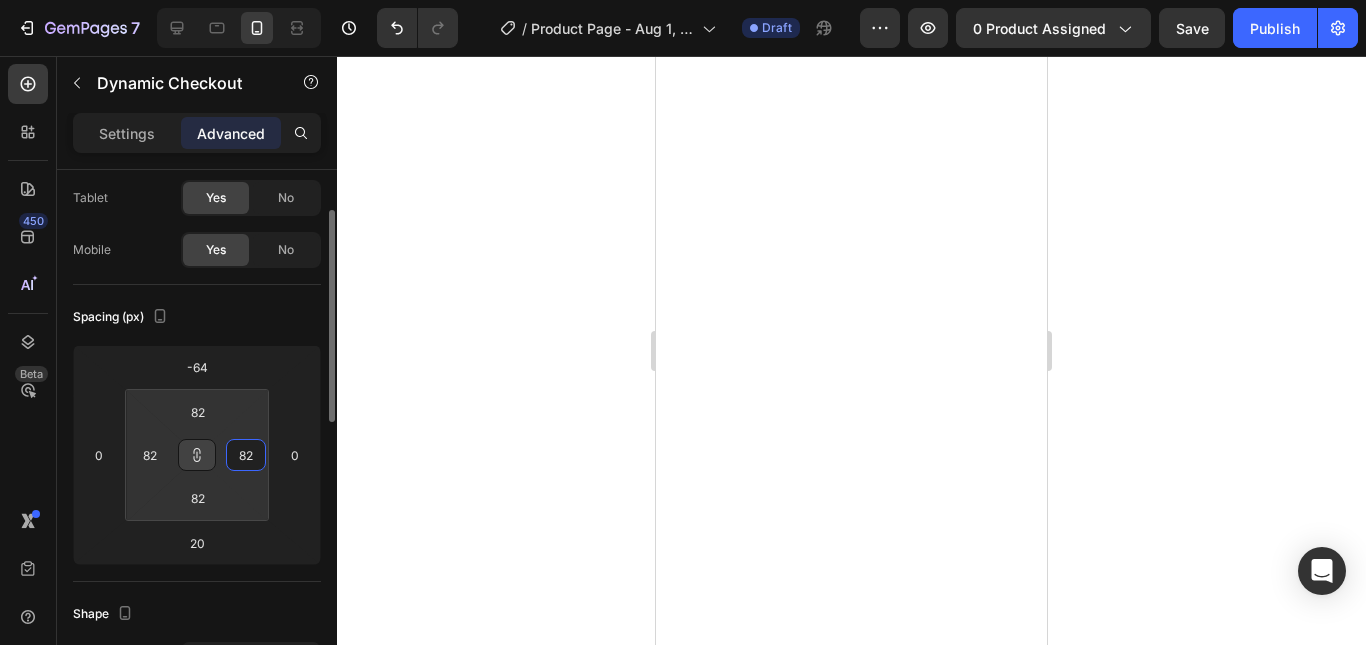 type on "78" 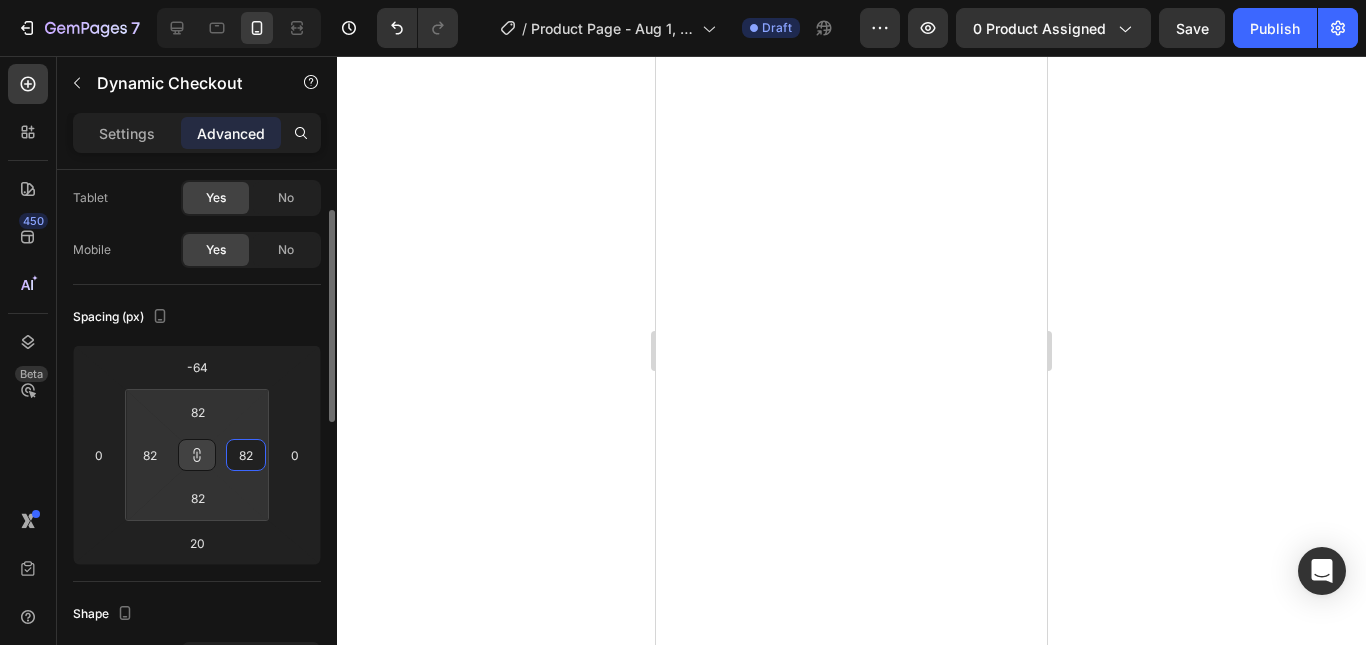 type on "78" 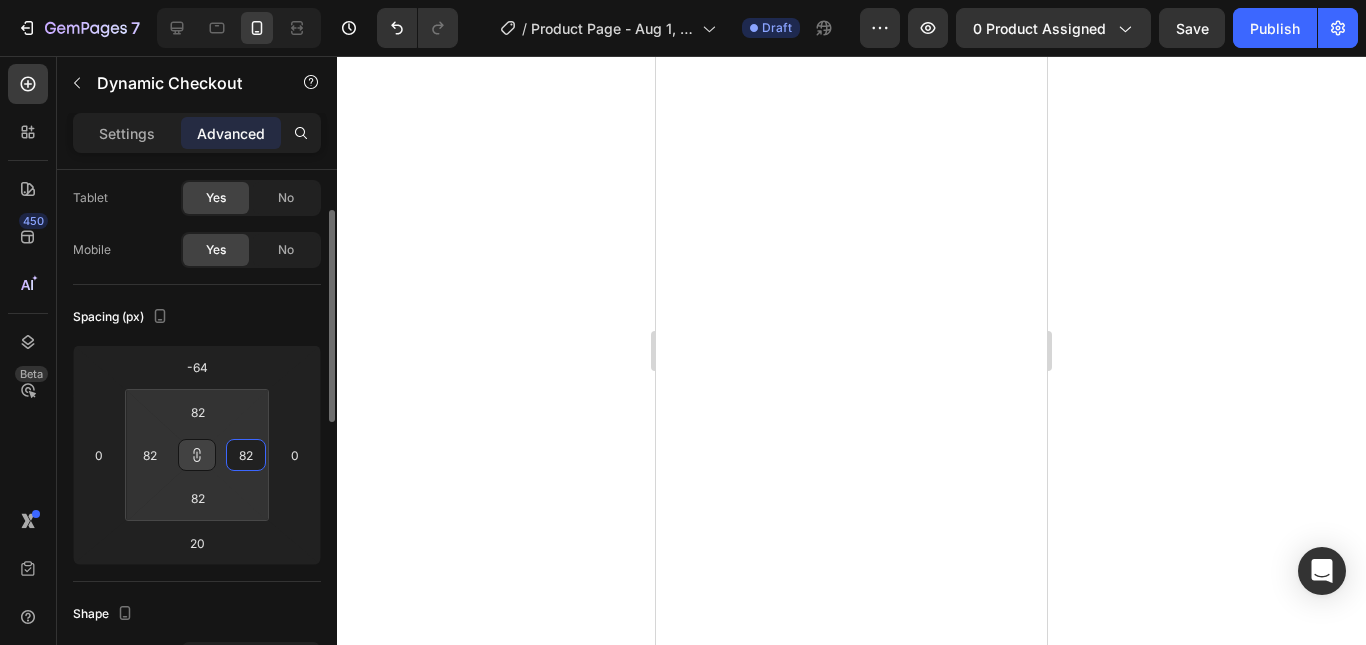 type on "78" 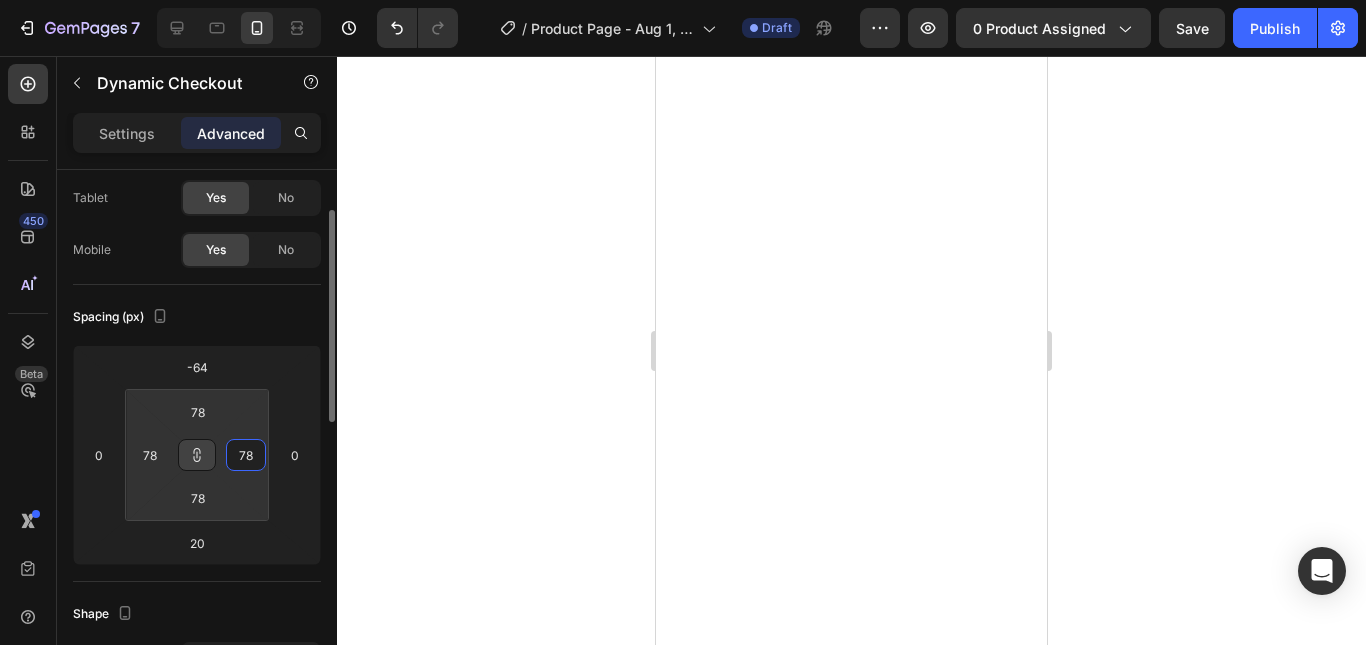 type on "74" 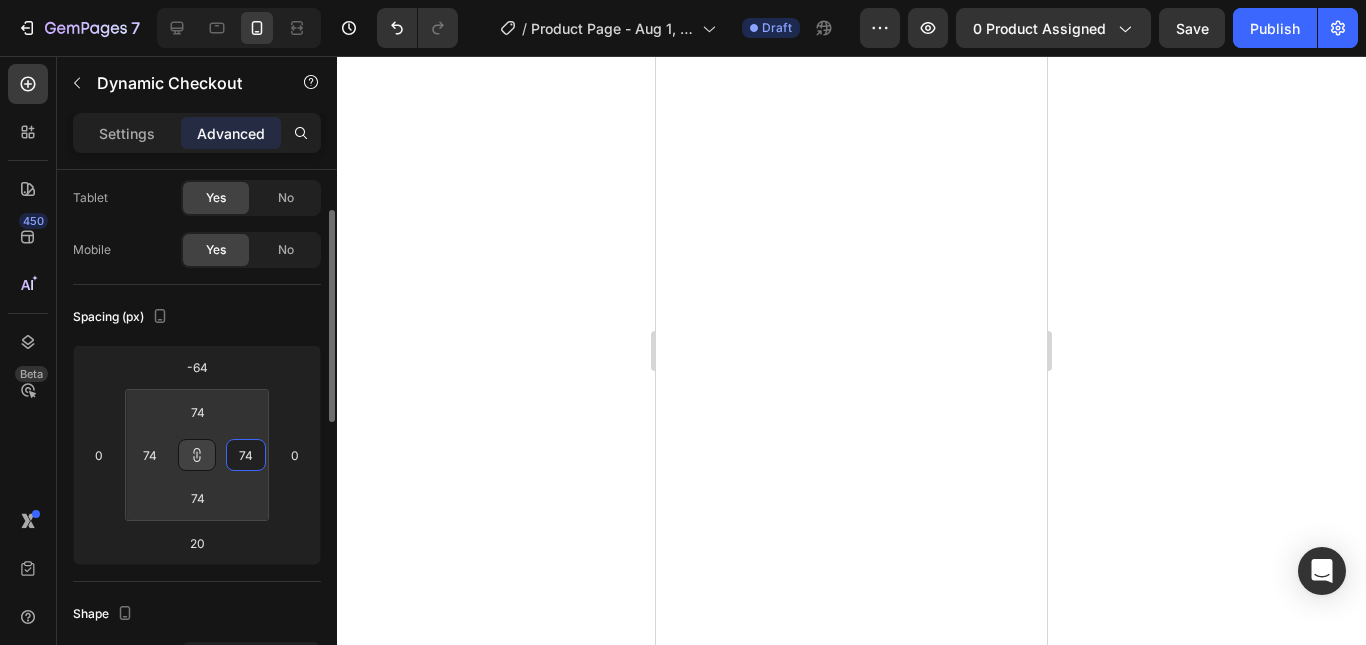 drag, startPoint x: 254, startPoint y: 428, endPoint x: 251, endPoint y: 409, distance: 19.235384 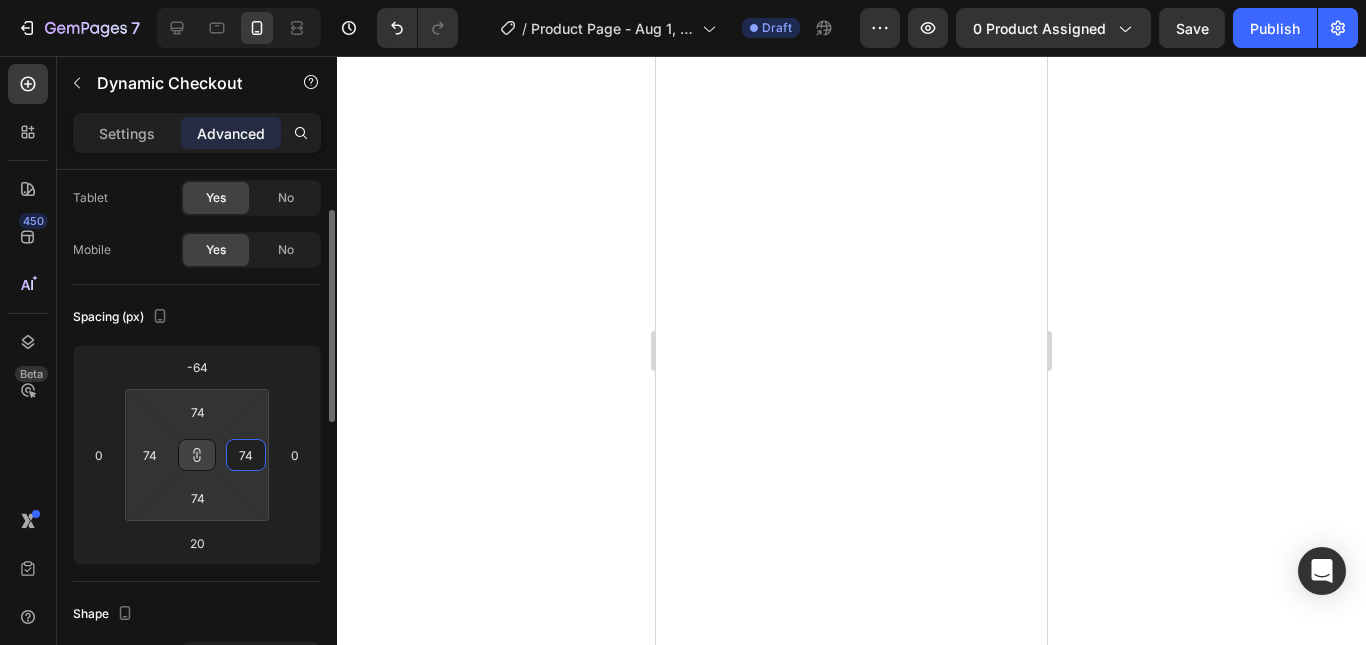 click on "7  Version history  /  Product Page - Aug 1, 15:44:40 Draft Preview 0 product assigned  Save   Publish  450 Beta Sections(18) Elements(84) Section Element Hero Section Product Detail Brands Trusted Badges Guarantee Product Breakdown How to use Testimonials Compare Bundle FAQs Social Proof Brand Story Product List Collection Blog List Contact Sticky Add to Cart Custom Footer Browse Library 450 Layout
Row
Row
Row
Row Text
Heading
Text Block Button
Button
Button Media
Image
Image" at bounding box center [683, 0] 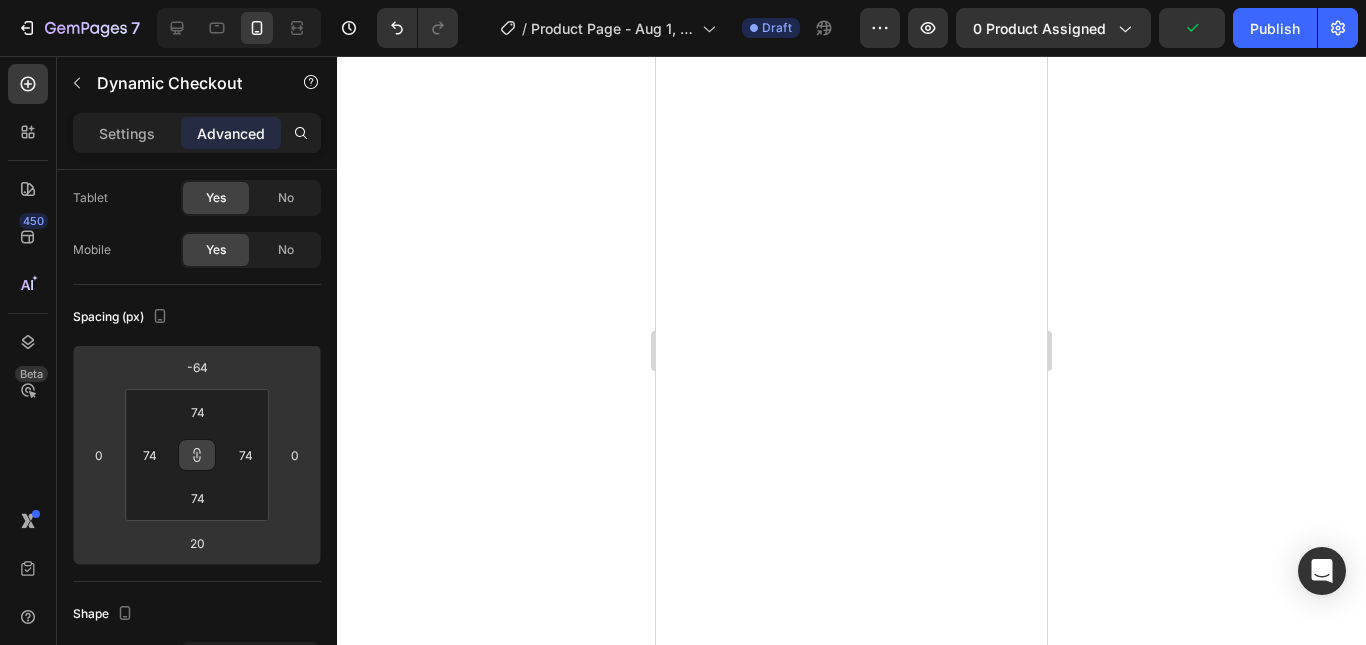 type on "-96" 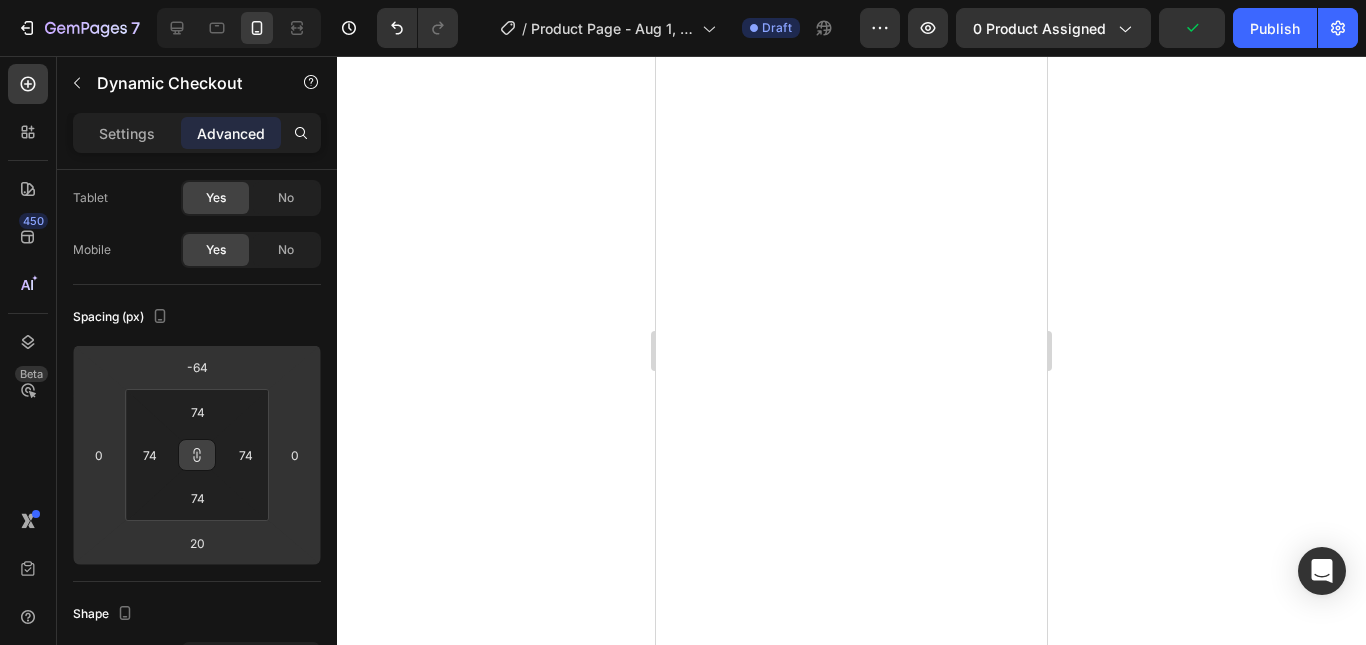 type on "-96" 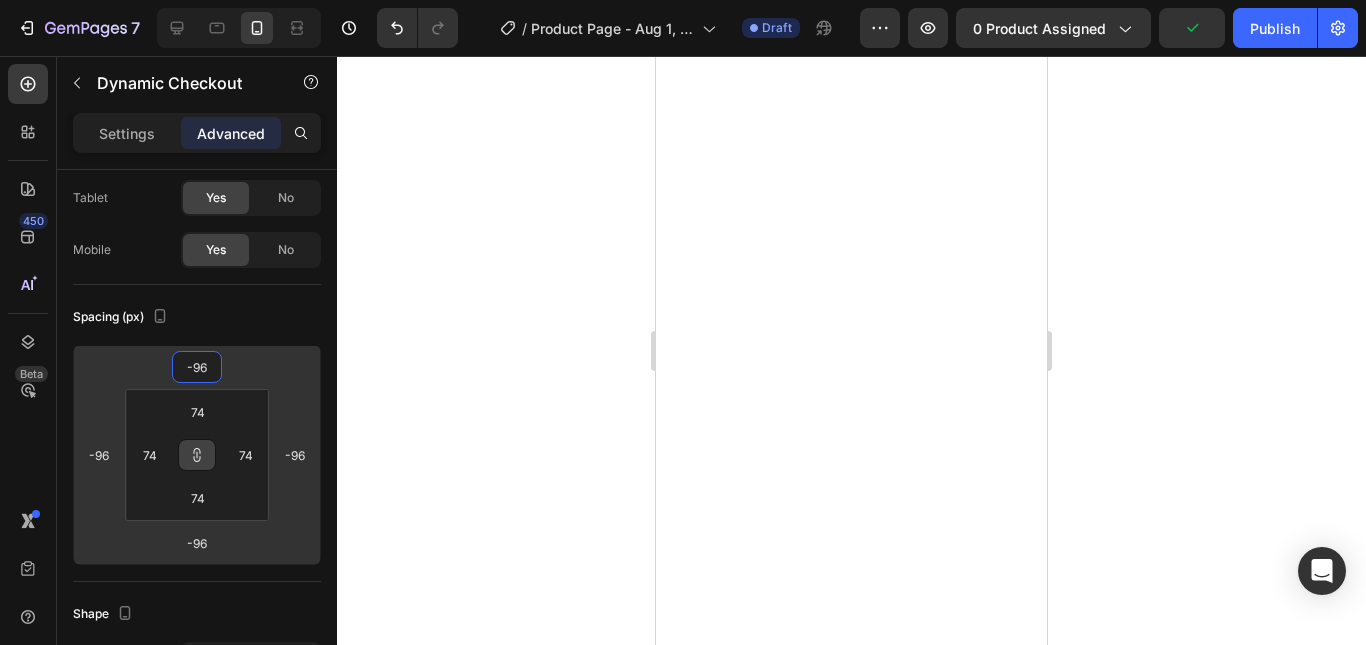 type on "-98" 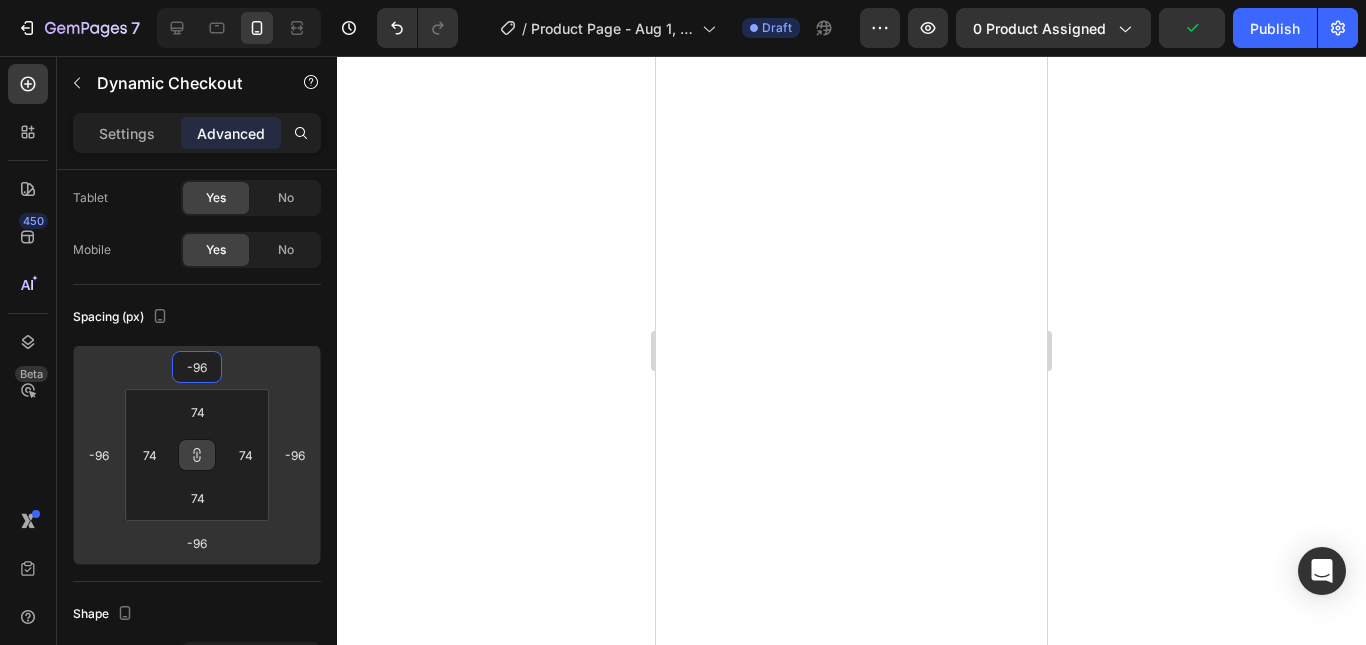type on "-98" 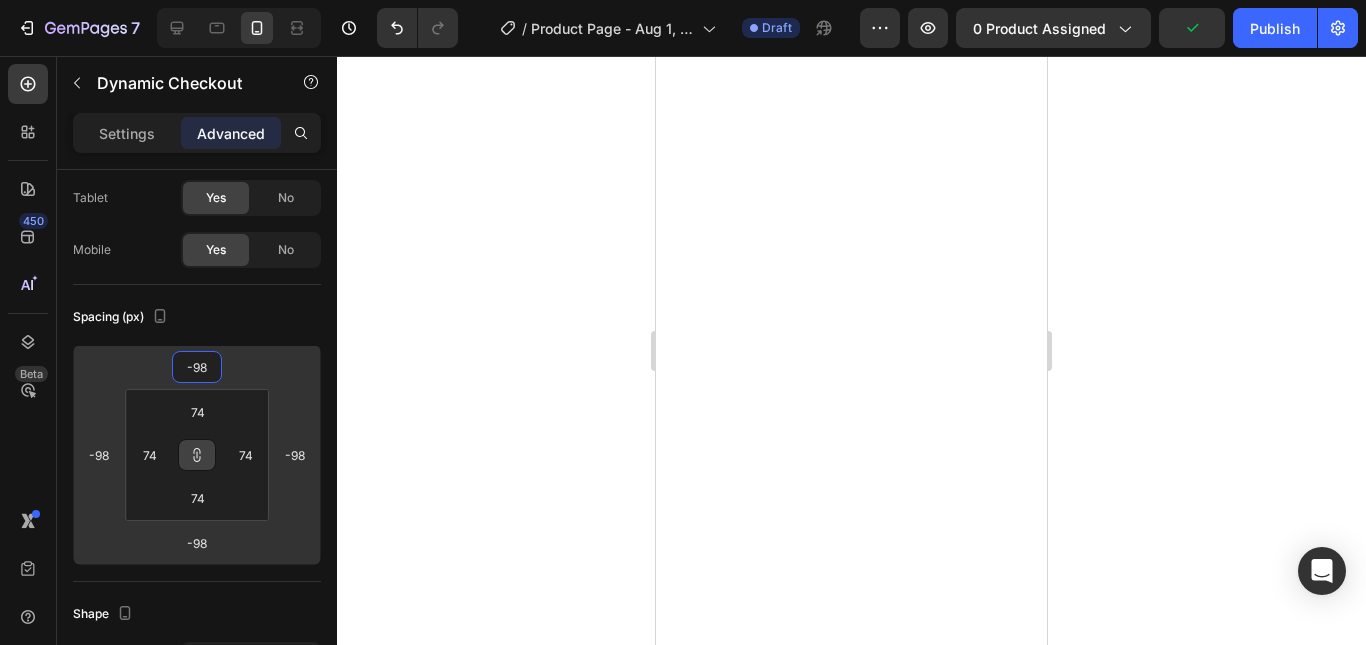 type on "-100" 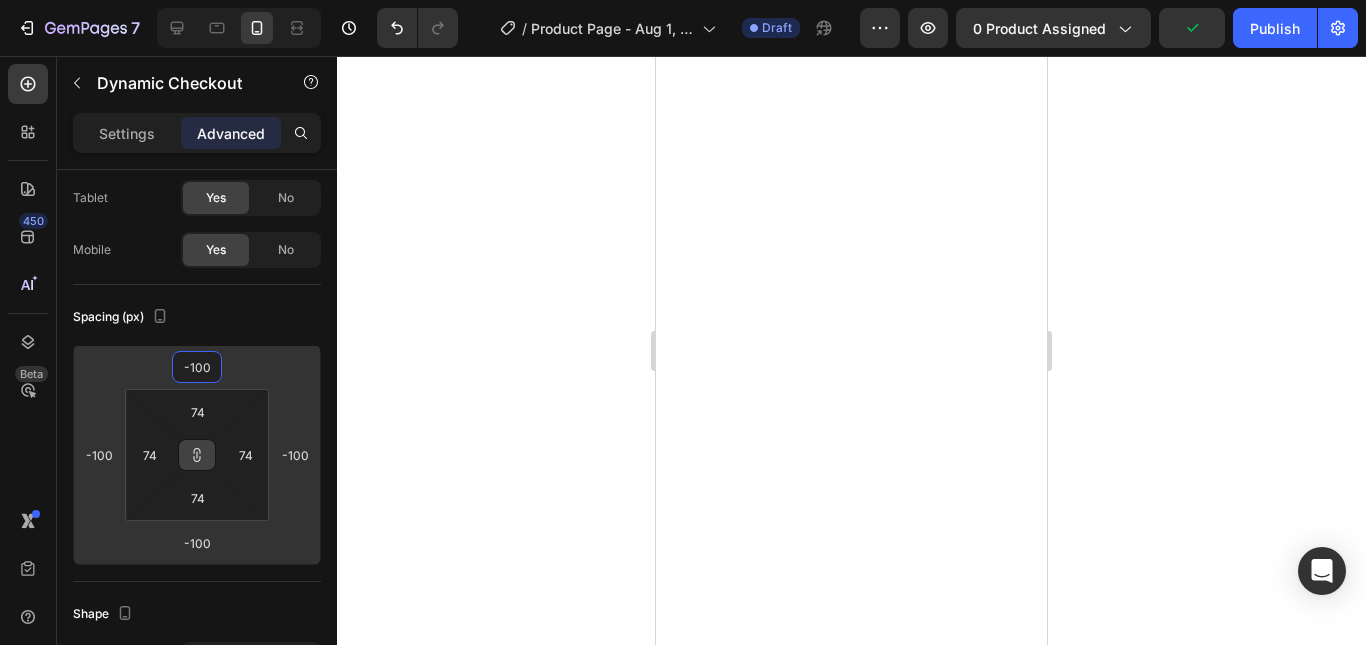 type on "-88" 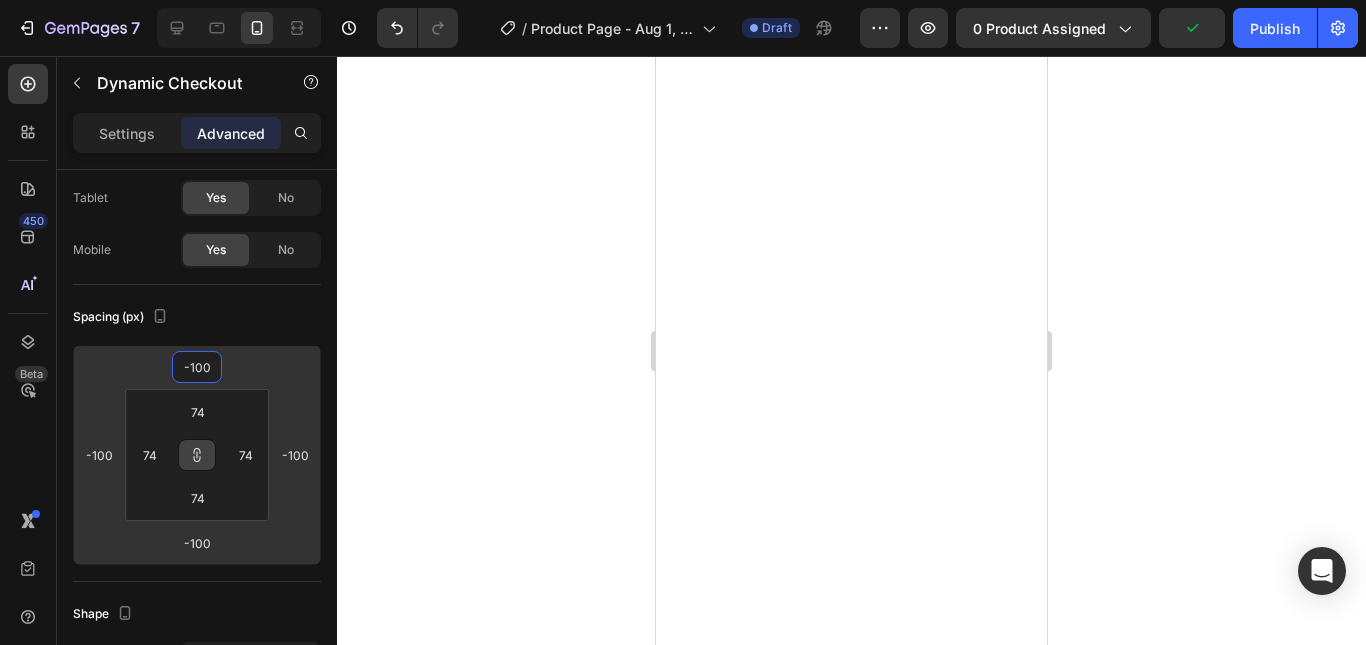 type on "-88" 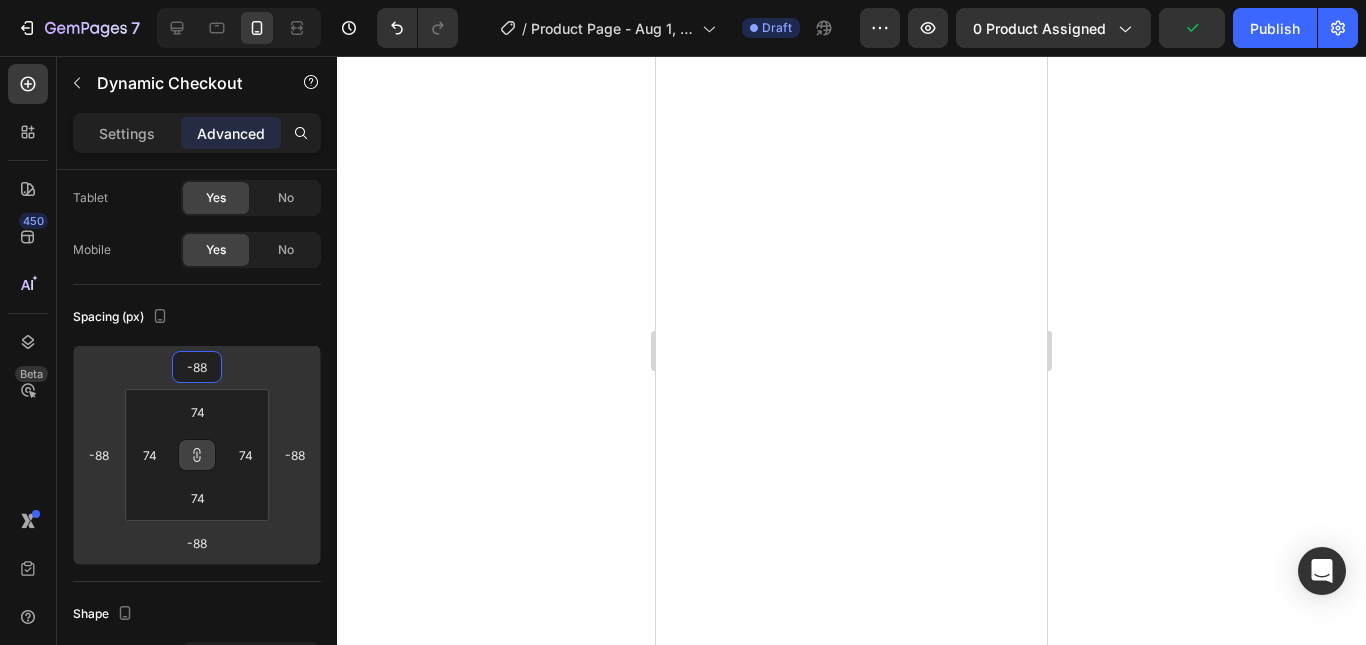 drag, startPoint x: 235, startPoint y: 363, endPoint x: 238, endPoint y: 375, distance: 12.369317 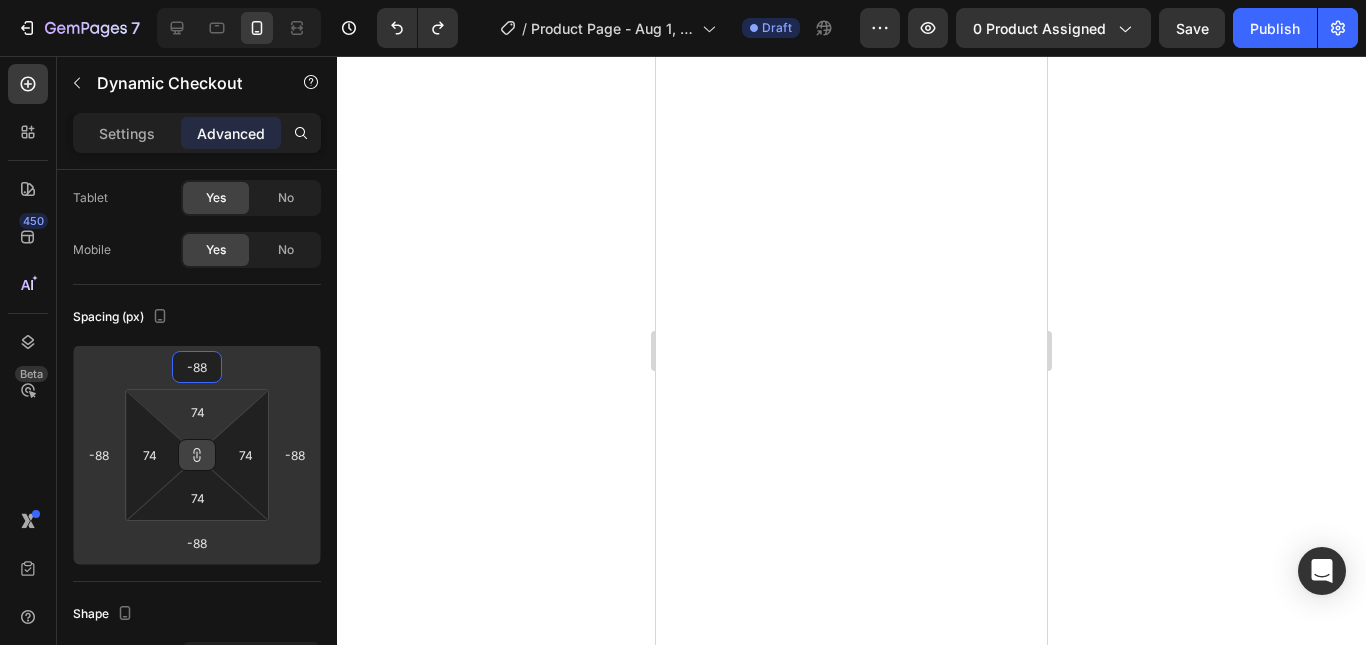 type on "56" 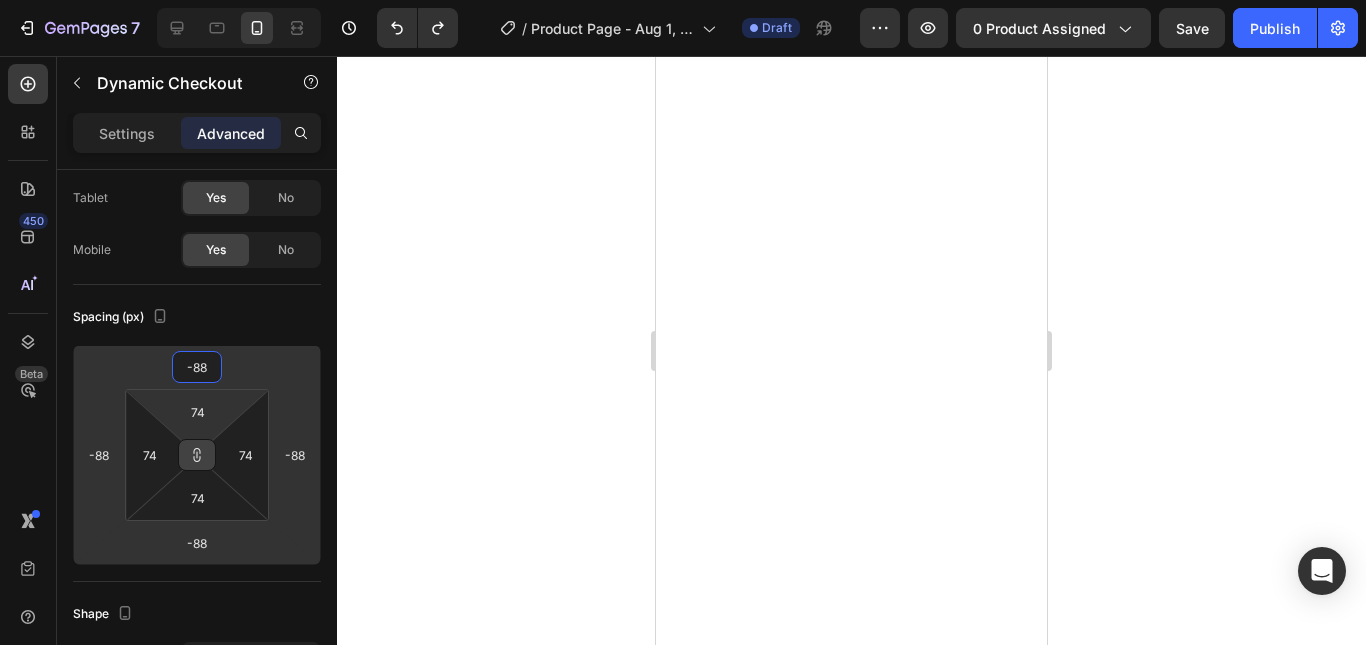 type on "56" 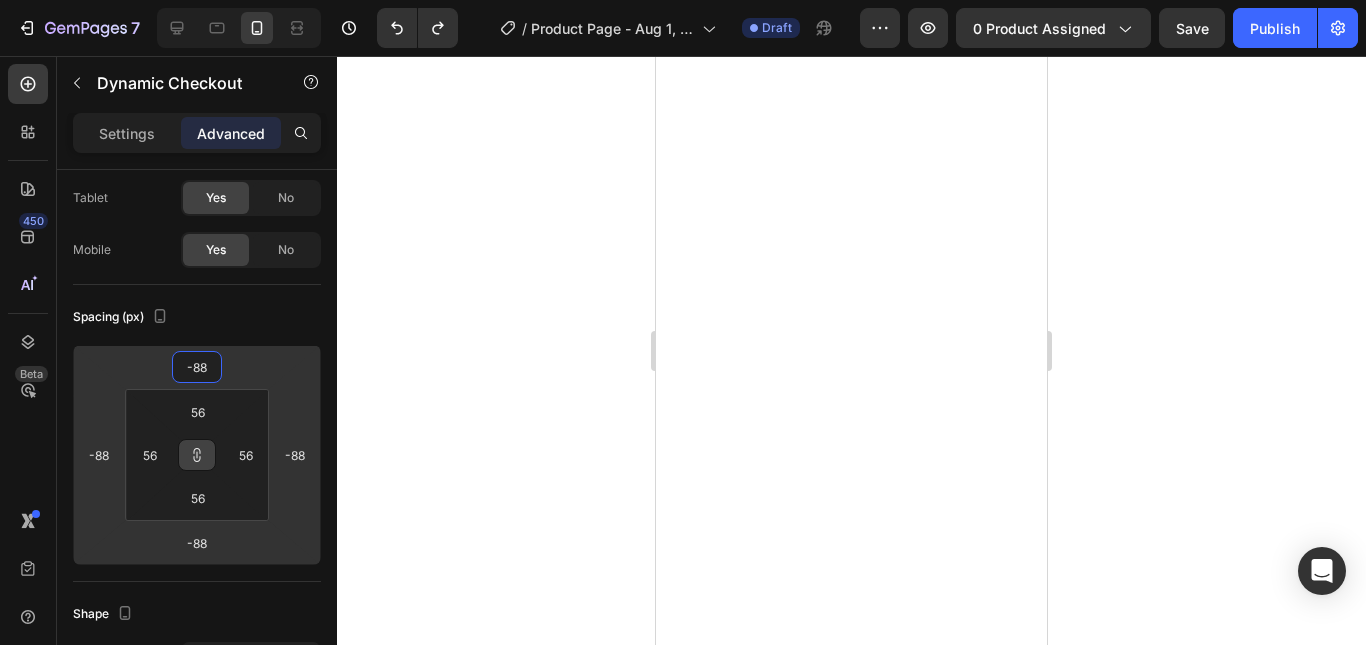 click 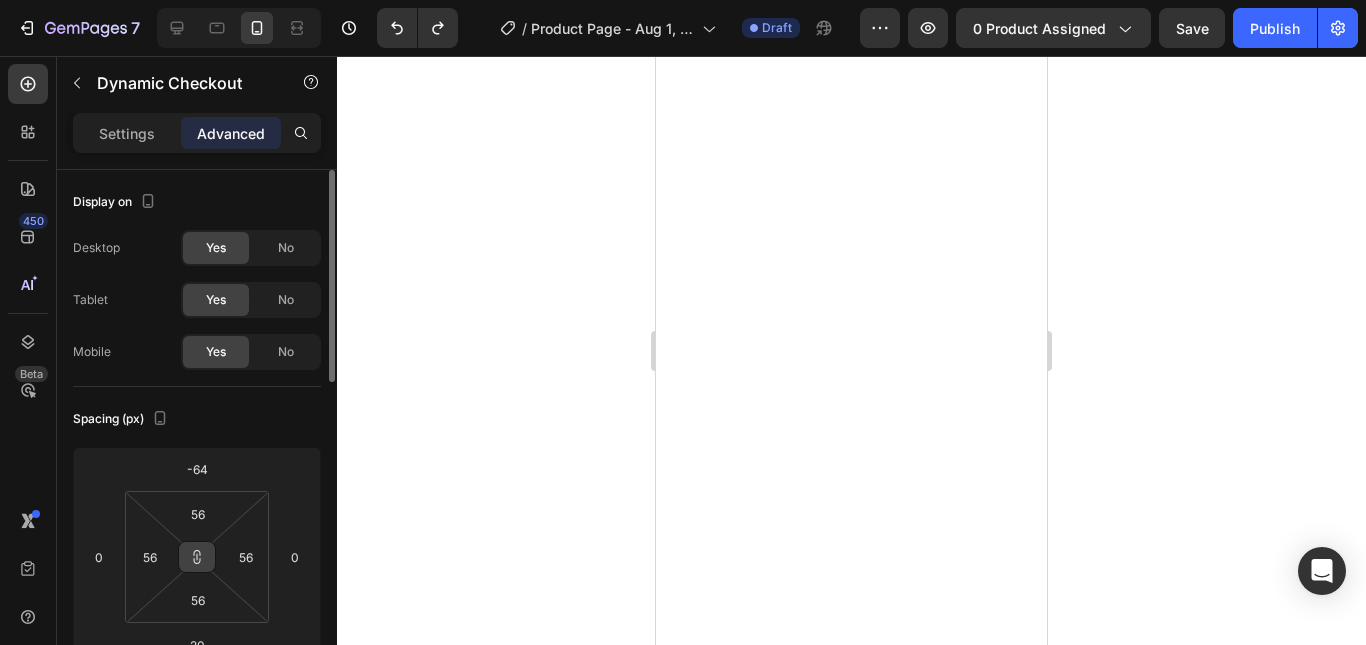 click 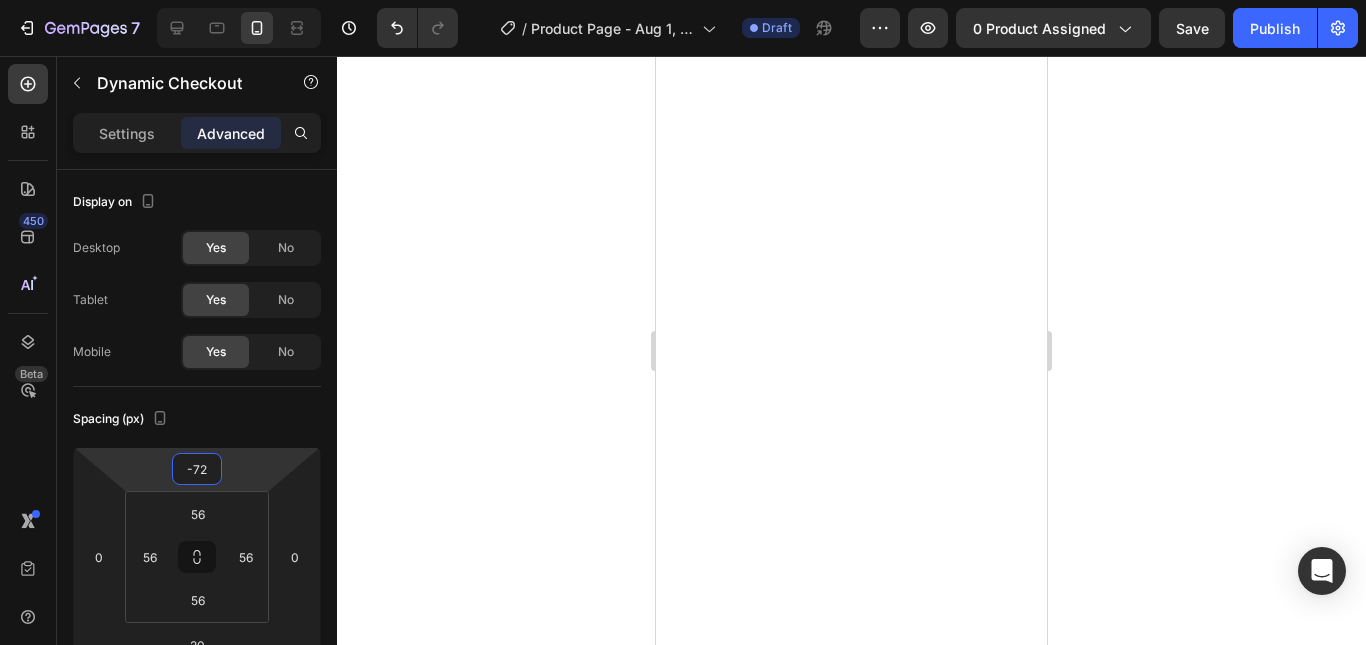 type on "-70" 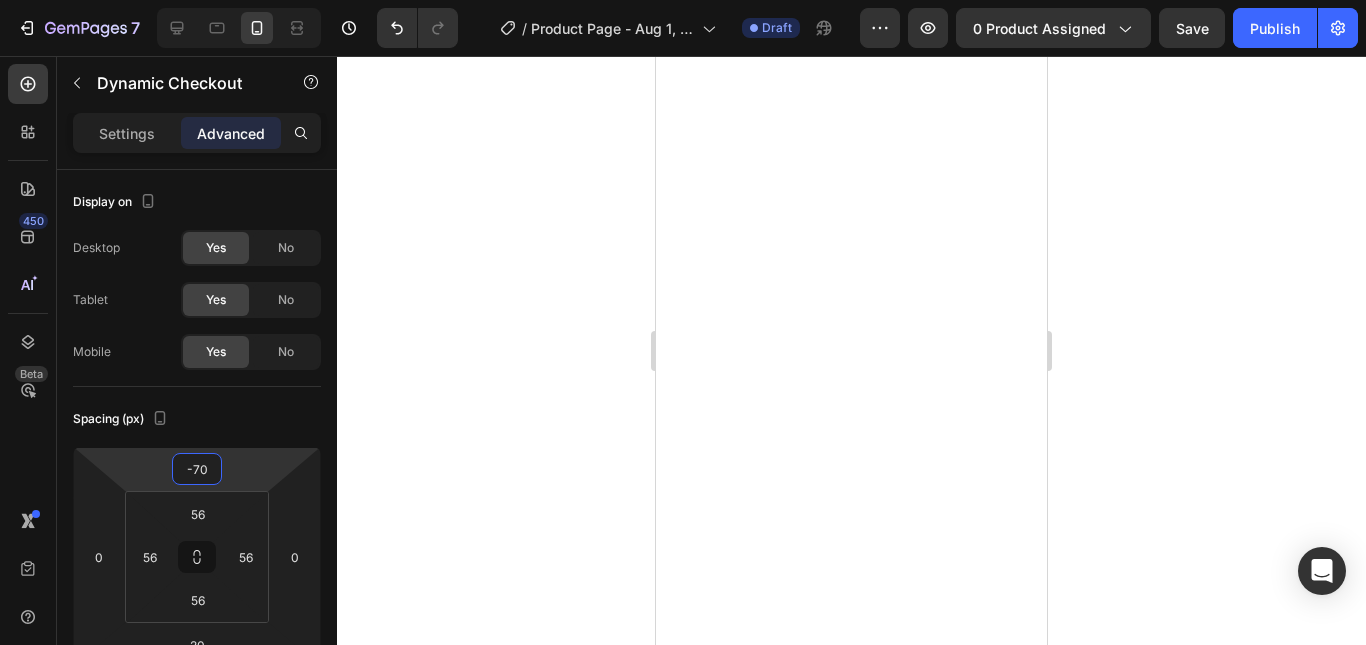 click on "7  Version history  /  Product Page - Aug 1, 15:44:40 Draft Preview 0 product assigned  Save   Publish  450 Beta Sections(18) Elements(84) Section Element Hero Section Product Detail Brands Trusted Badges Guarantee Product Breakdown How to use Testimonials Compare Bundle FAQs Social Proof Brand Story Product List Collection Blog List Contact Sticky Add to Cart Custom Footer Browse Library 450 Layout
Row
Row
Row
Row Text
Heading
Text Block Button
Button
Button Media
Image
Image" at bounding box center [683, 0] 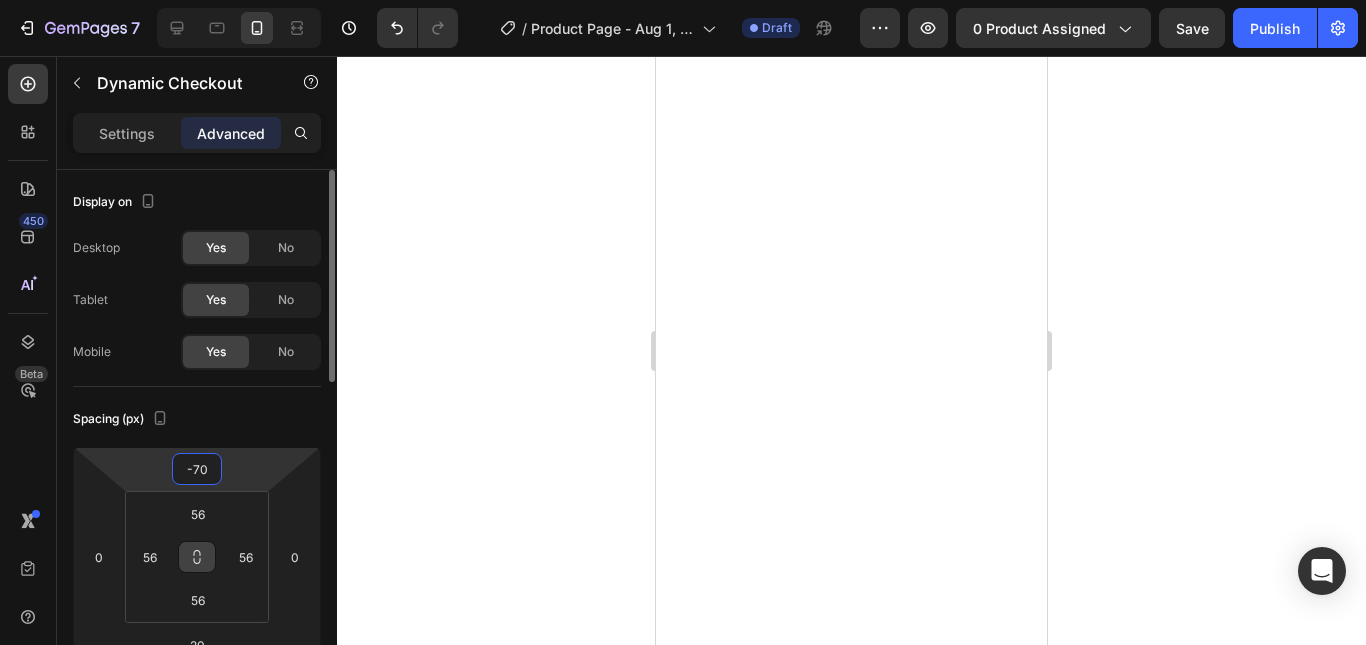 click 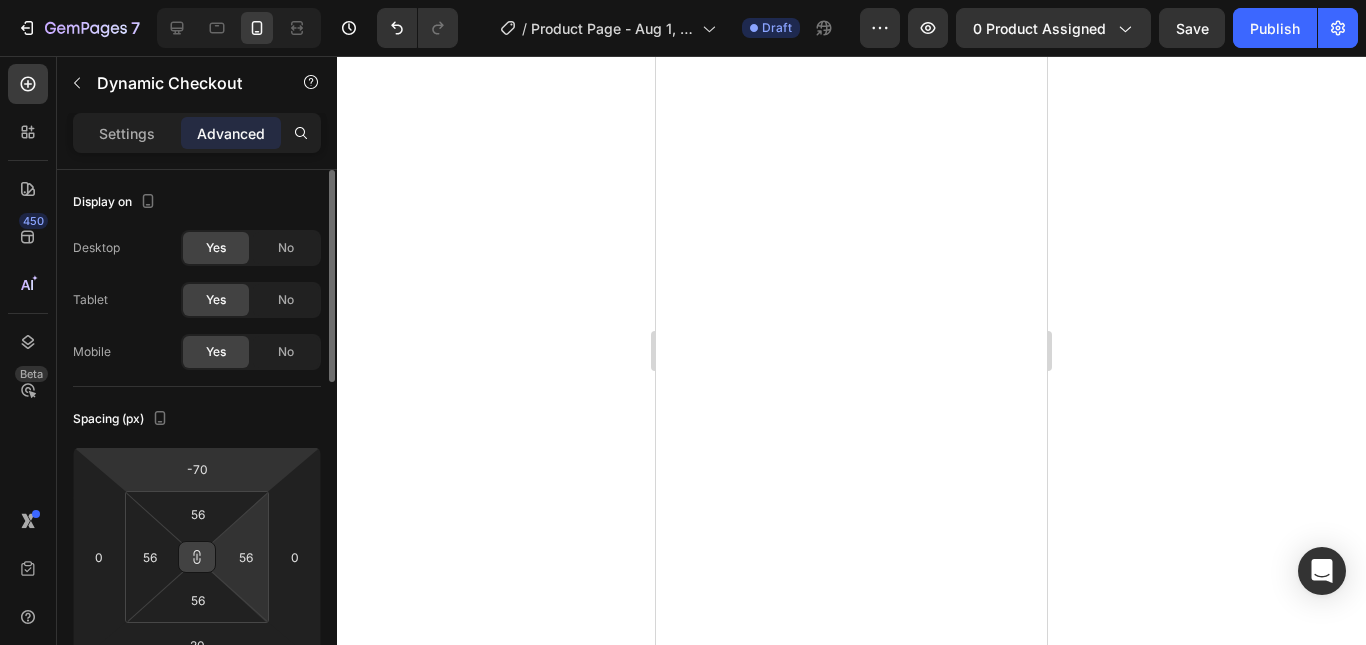 type on "38" 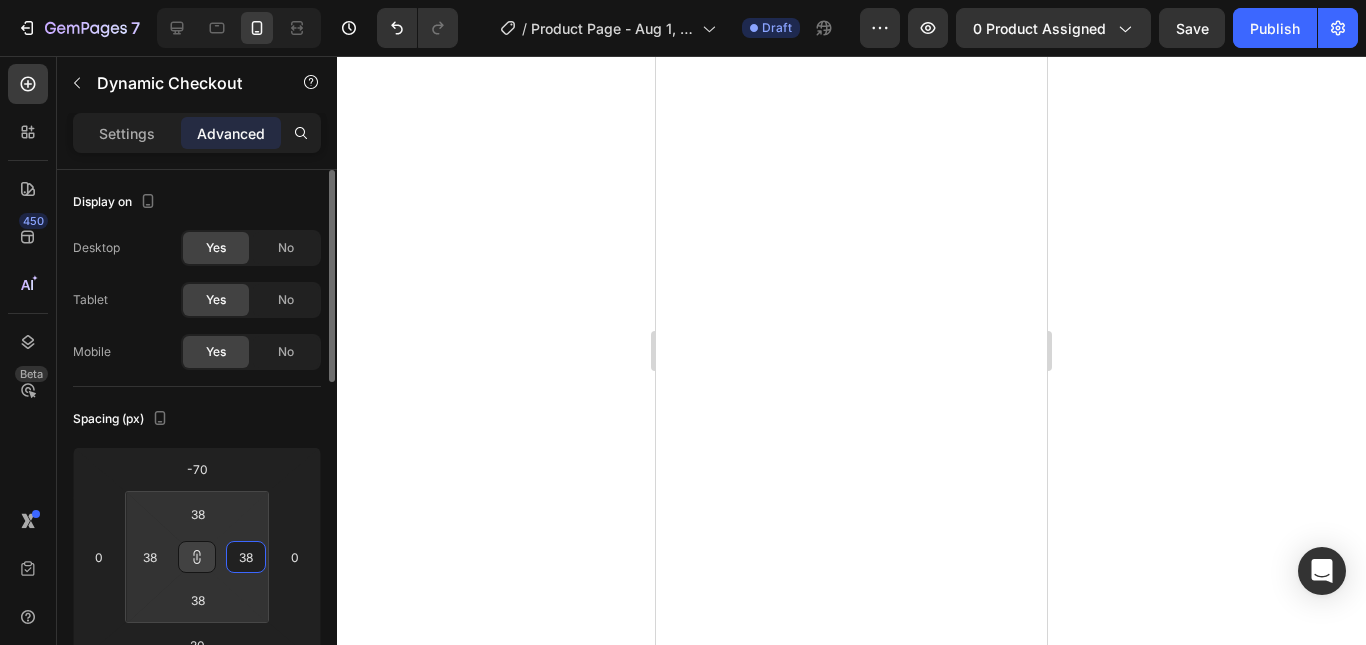 type on "36" 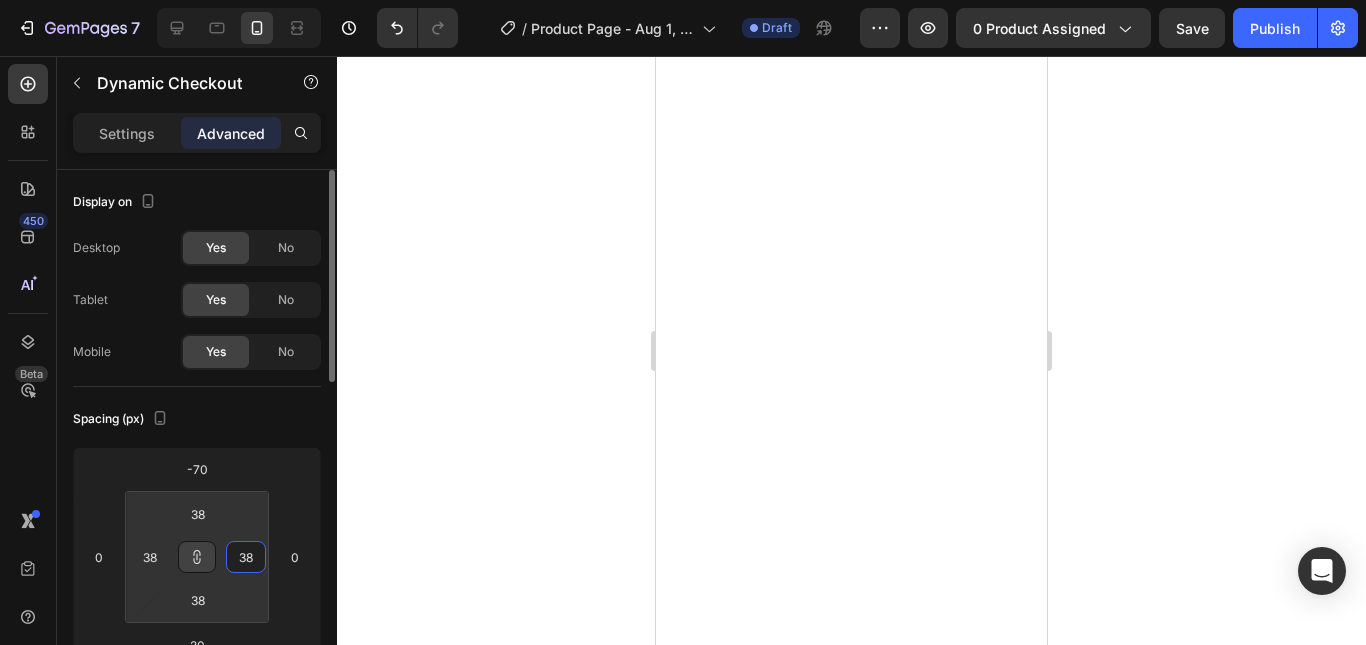 type on "36" 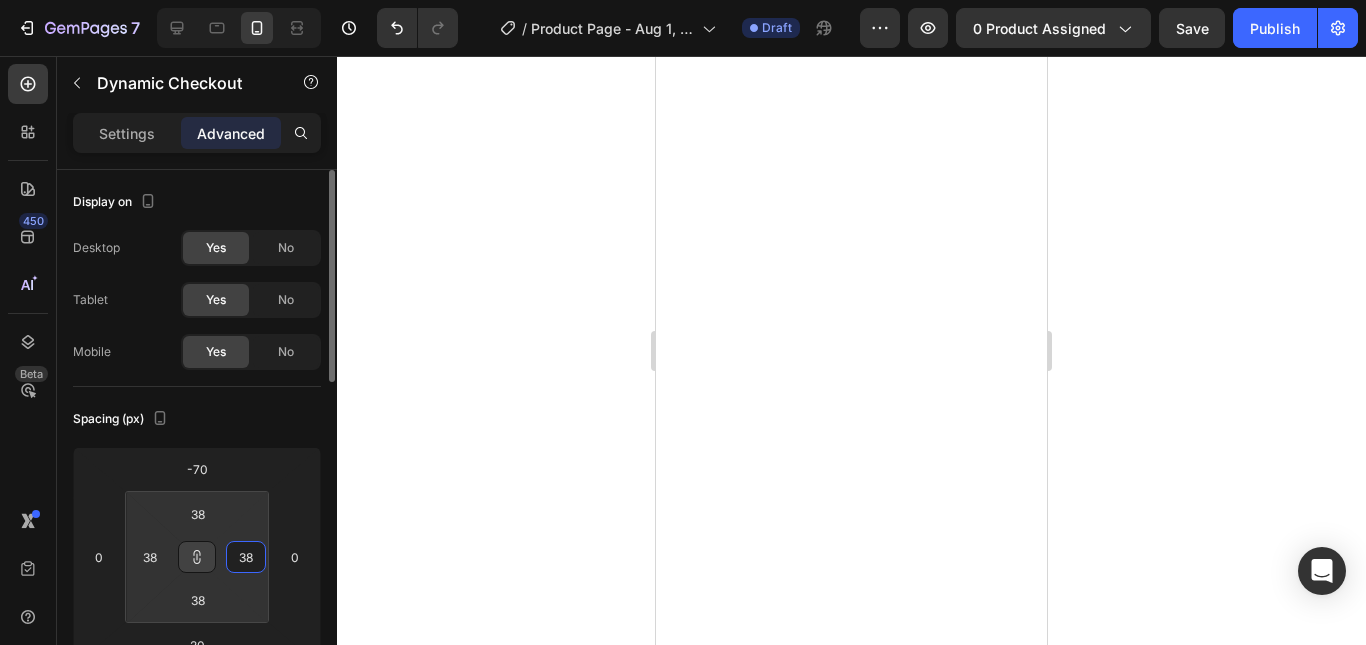 type on "36" 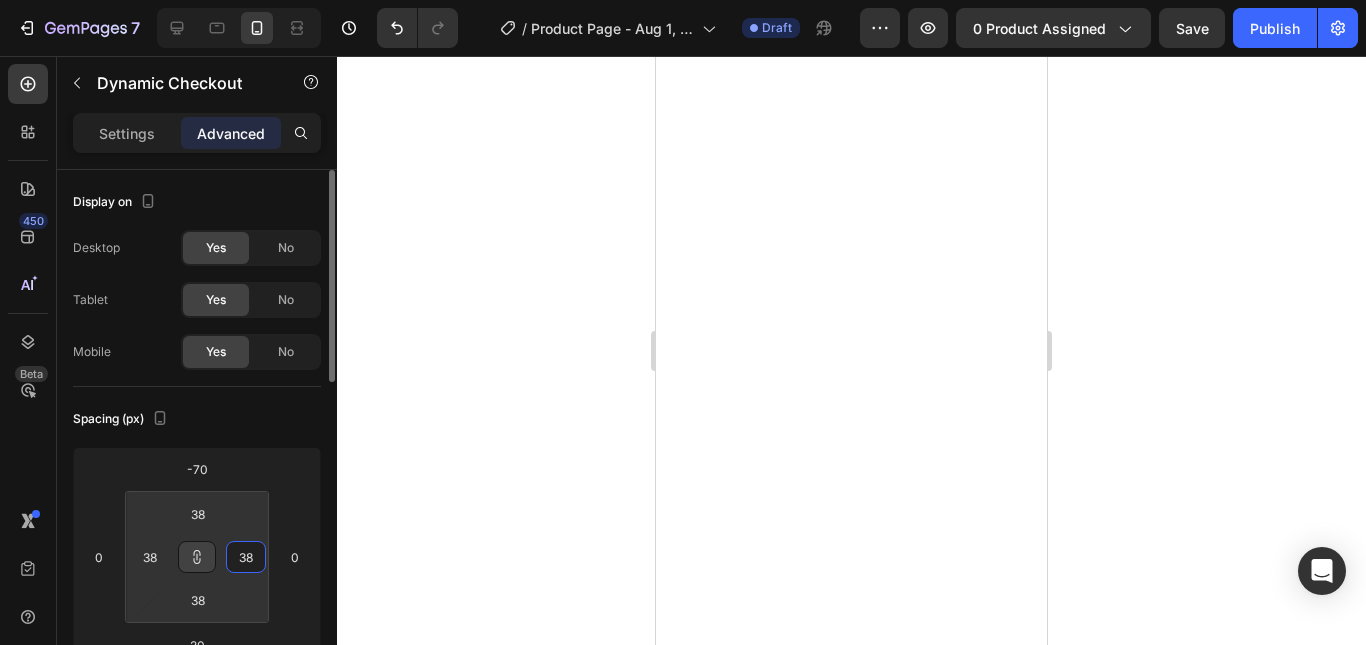 type on "36" 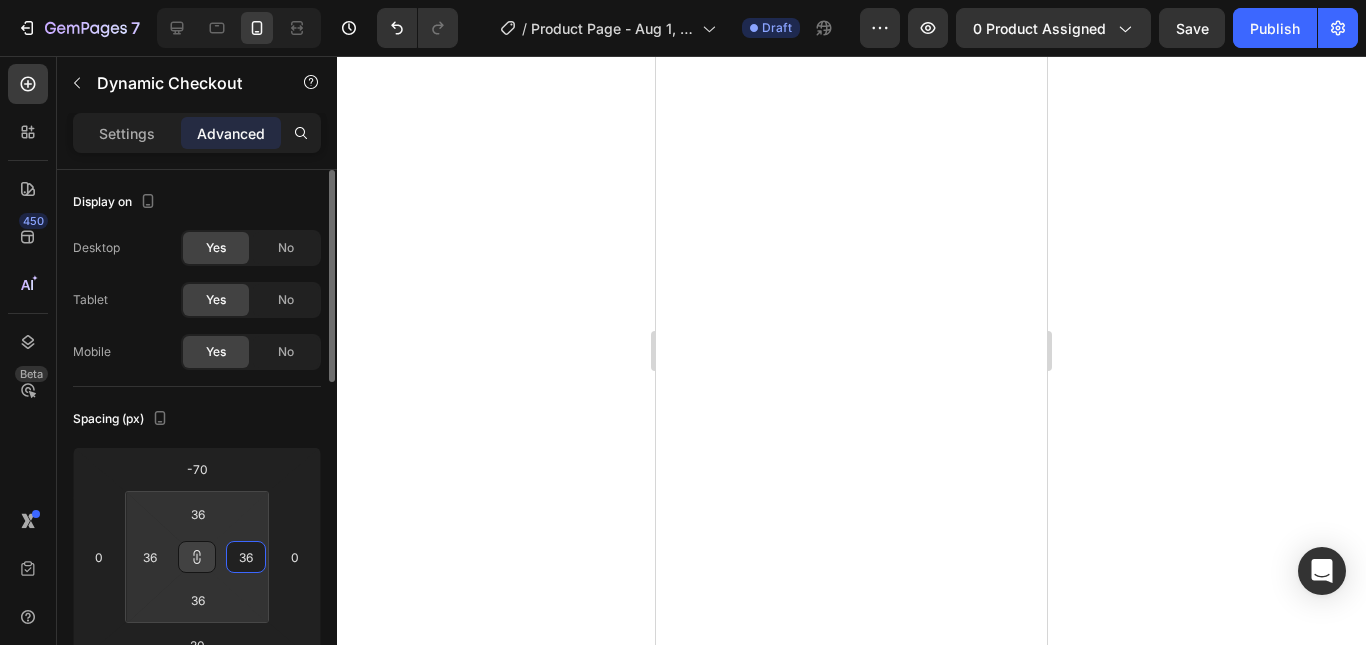 type on "34" 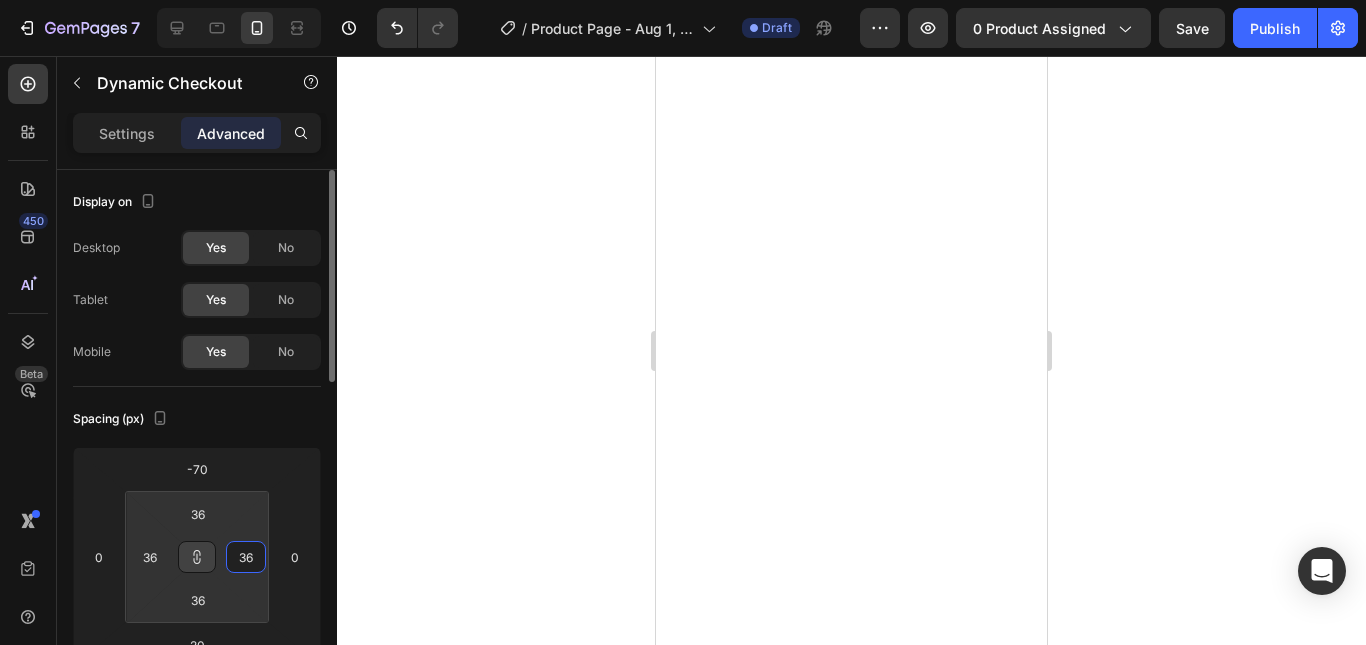 type on "34" 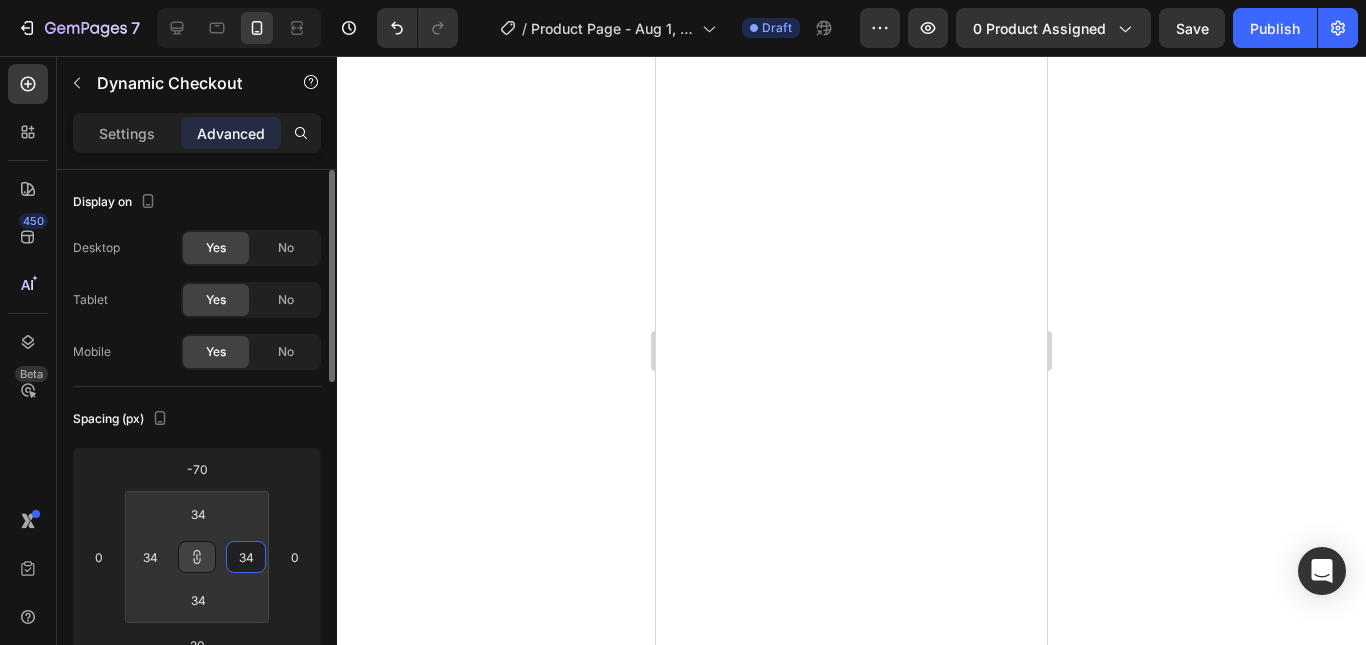 type on "30" 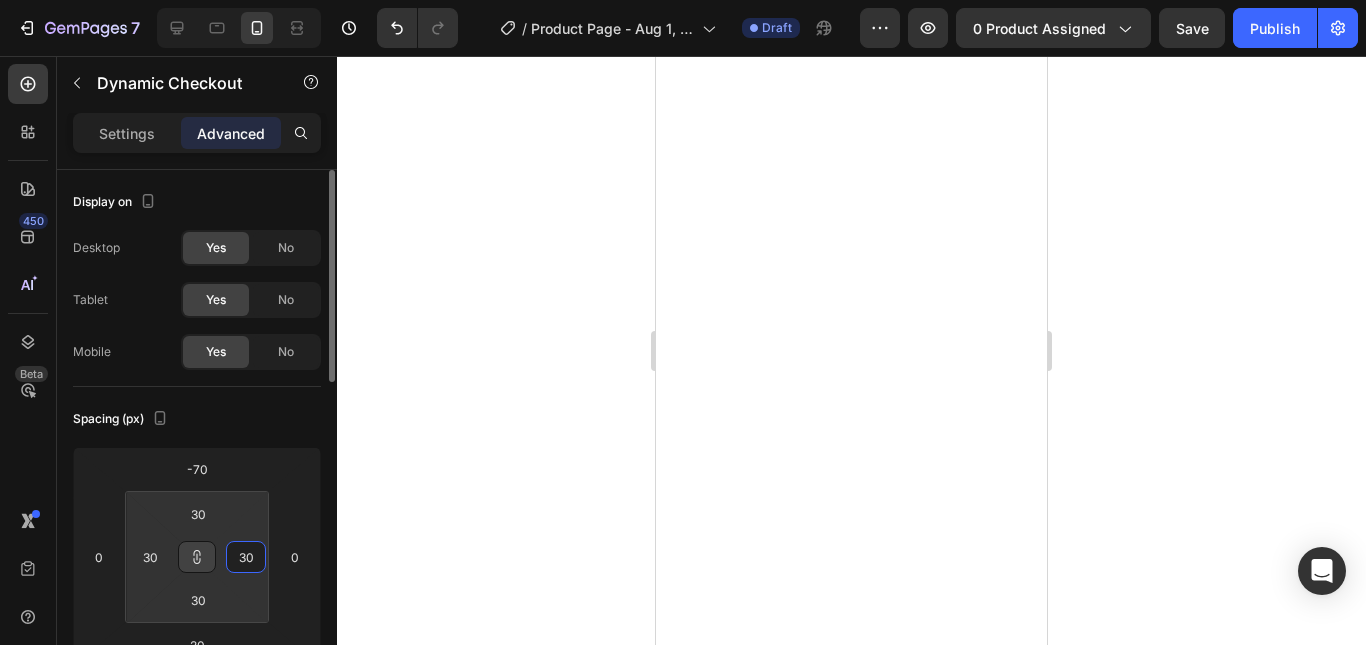 type on "28" 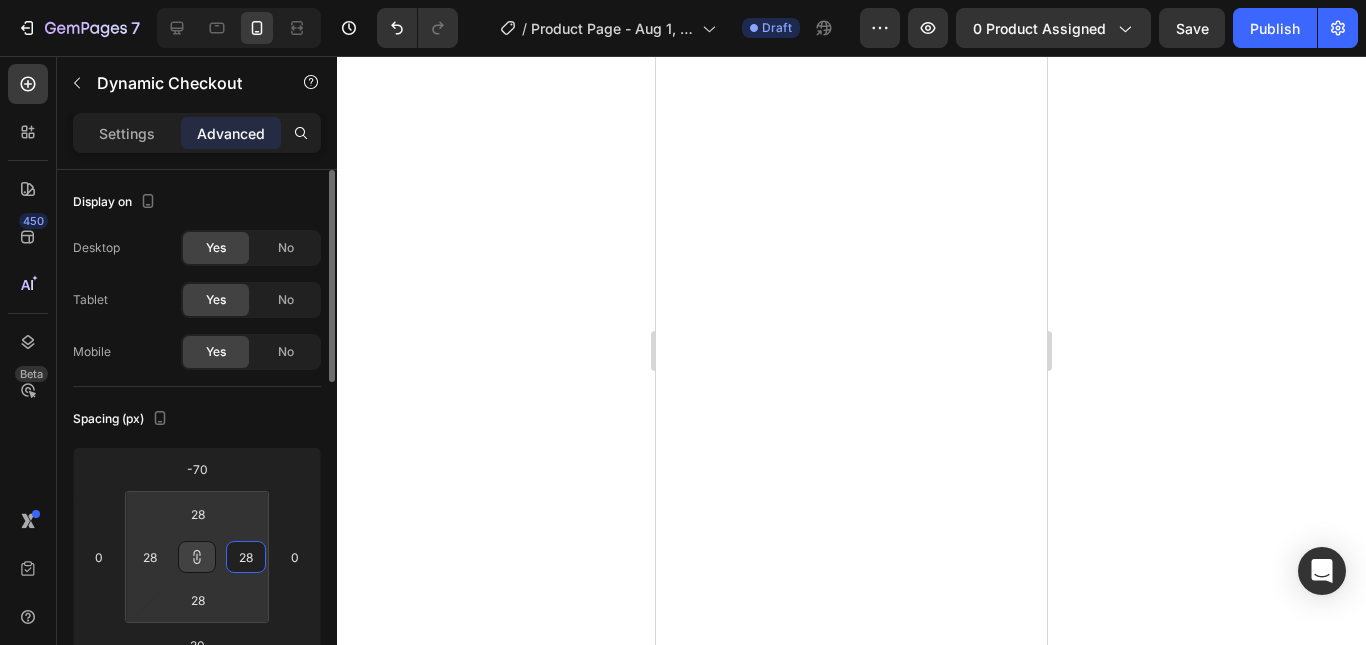 type on "46" 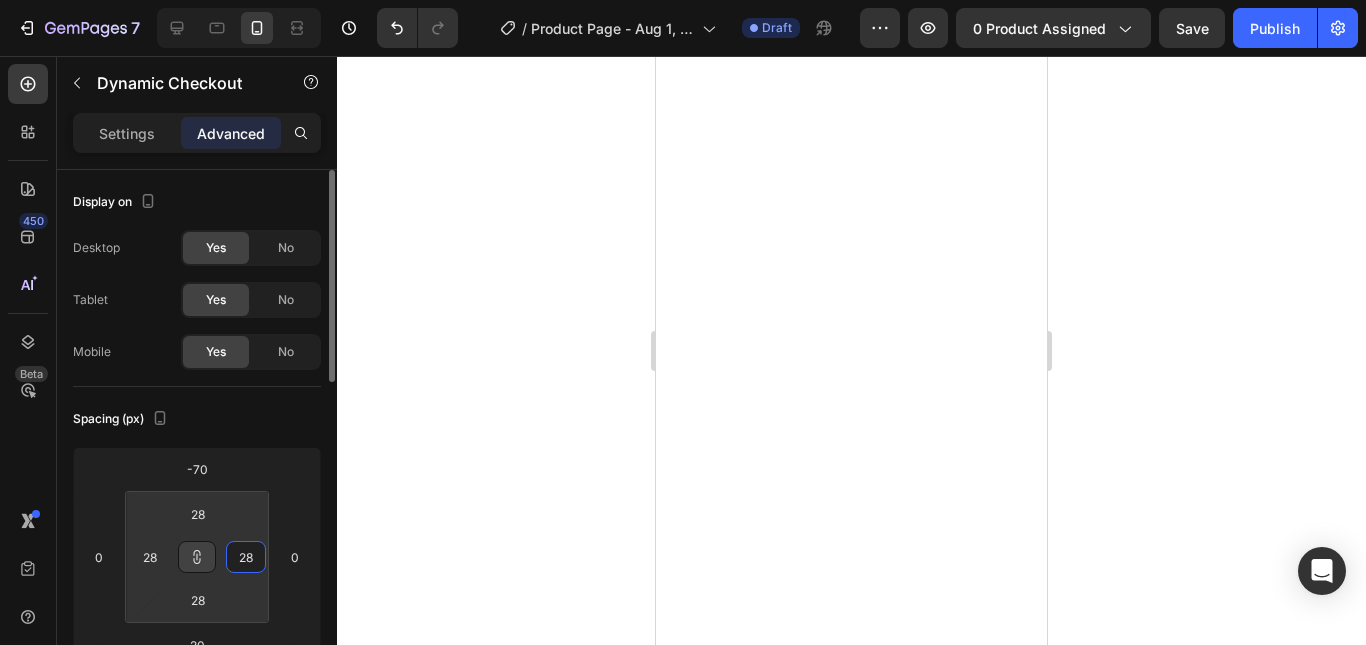 type on "46" 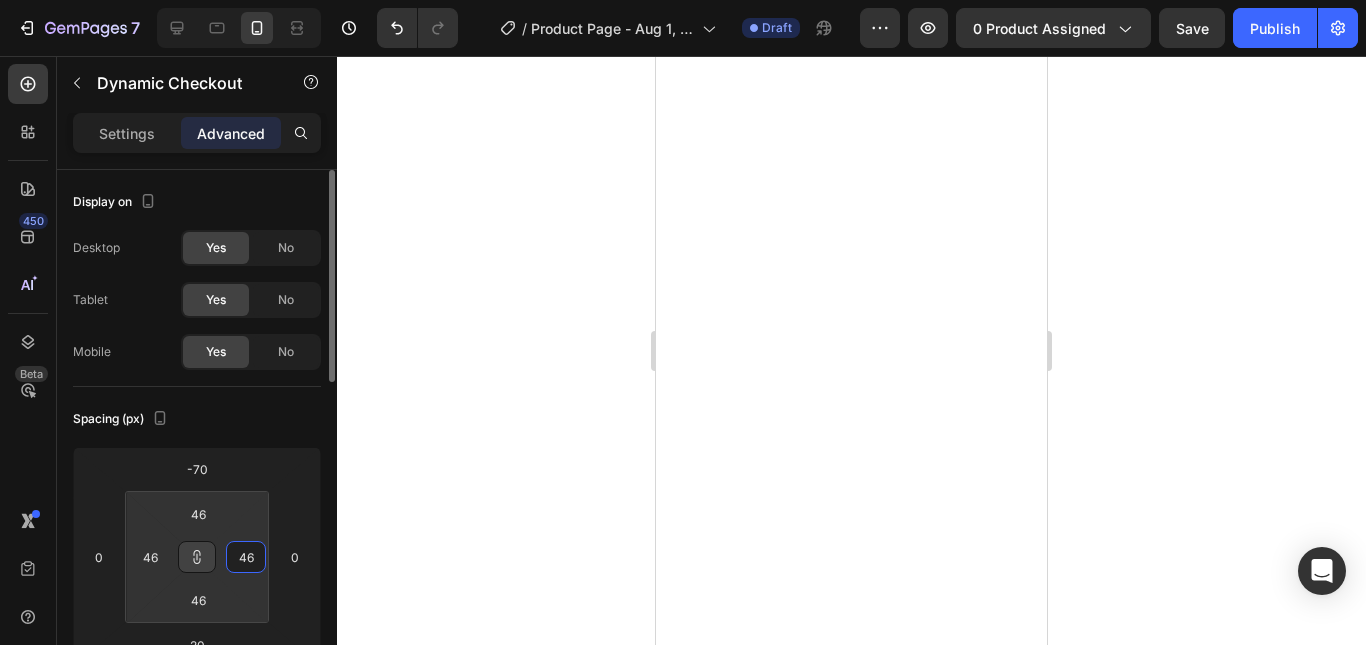 type on "58" 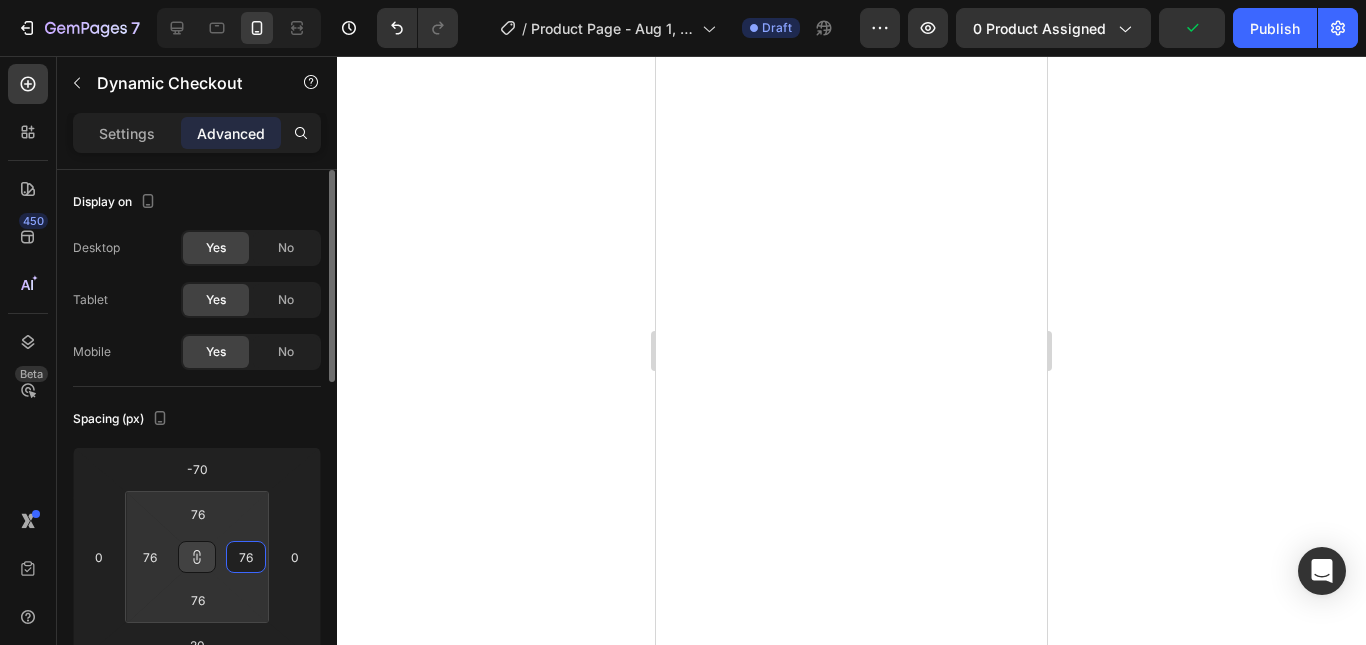 drag, startPoint x: 250, startPoint y: 531, endPoint x: 250, endPoint y: 511, distance: 20 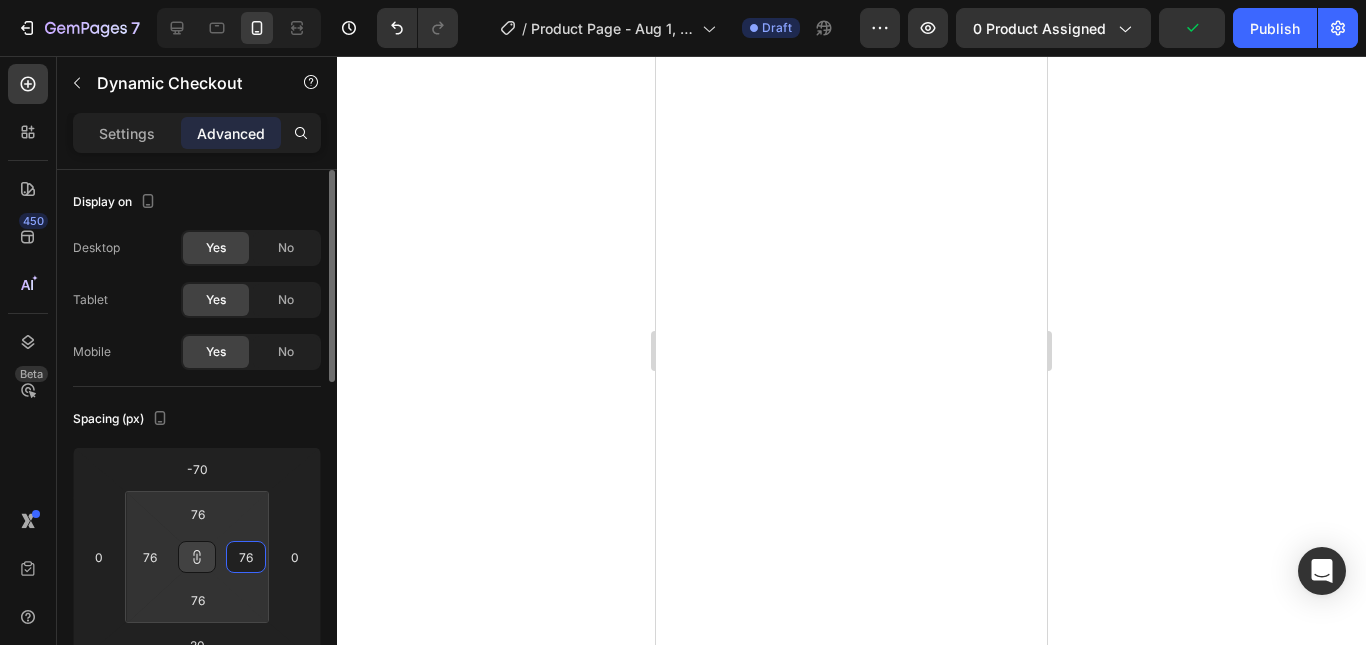 click on "7  Version history  /  Product Page - Aug 1, 15:44:40 Draft Preview 0 product assigned  Publish  450 Beta Sections(18) Elements(84) Section Element Hero Section Product Detail Brands Trusted Badges Guarantee Product Breakdown How to use Testimonials Compare Bundle FAQs Social Proof Brand Story Product List Collection Blog List Contact Sticky Add to Cart Custom Footer Browse Library 450 Layout
Row
Row
Row
Row Text
Heading
Text Block Button
Button
Button Media
Image
Image" at bounding box center [683, 0] 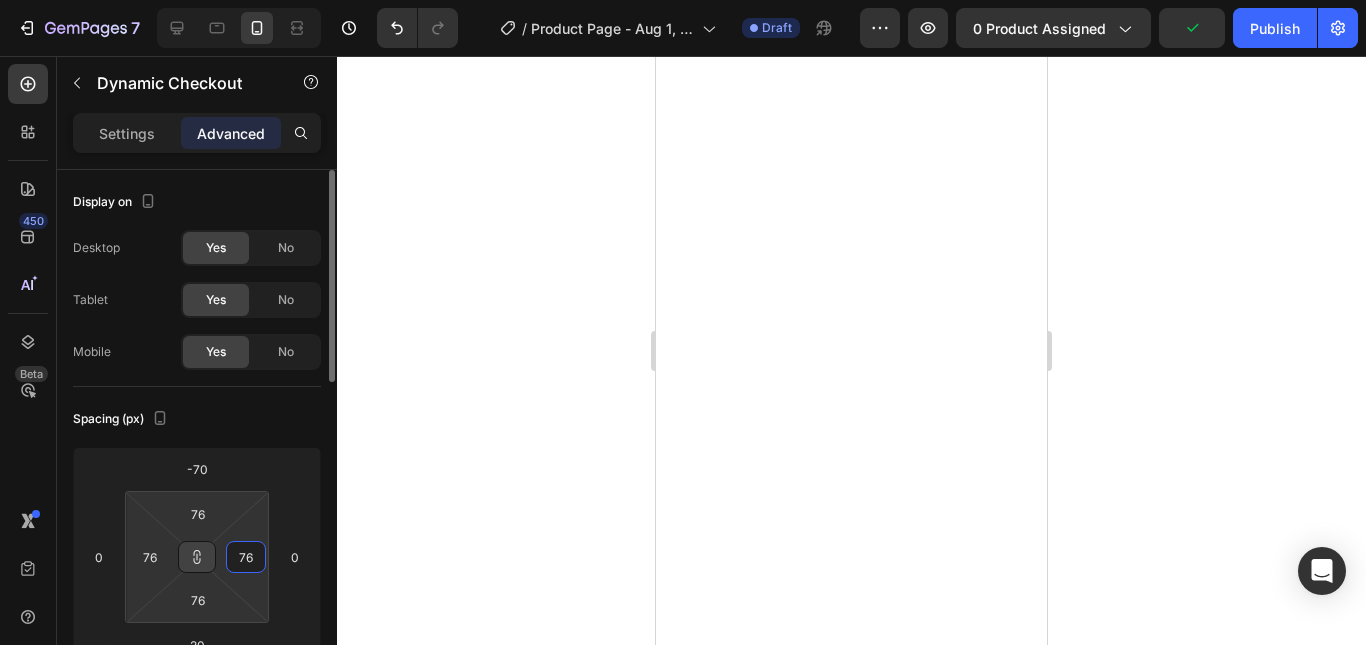 click at bounding box center (197, 557) 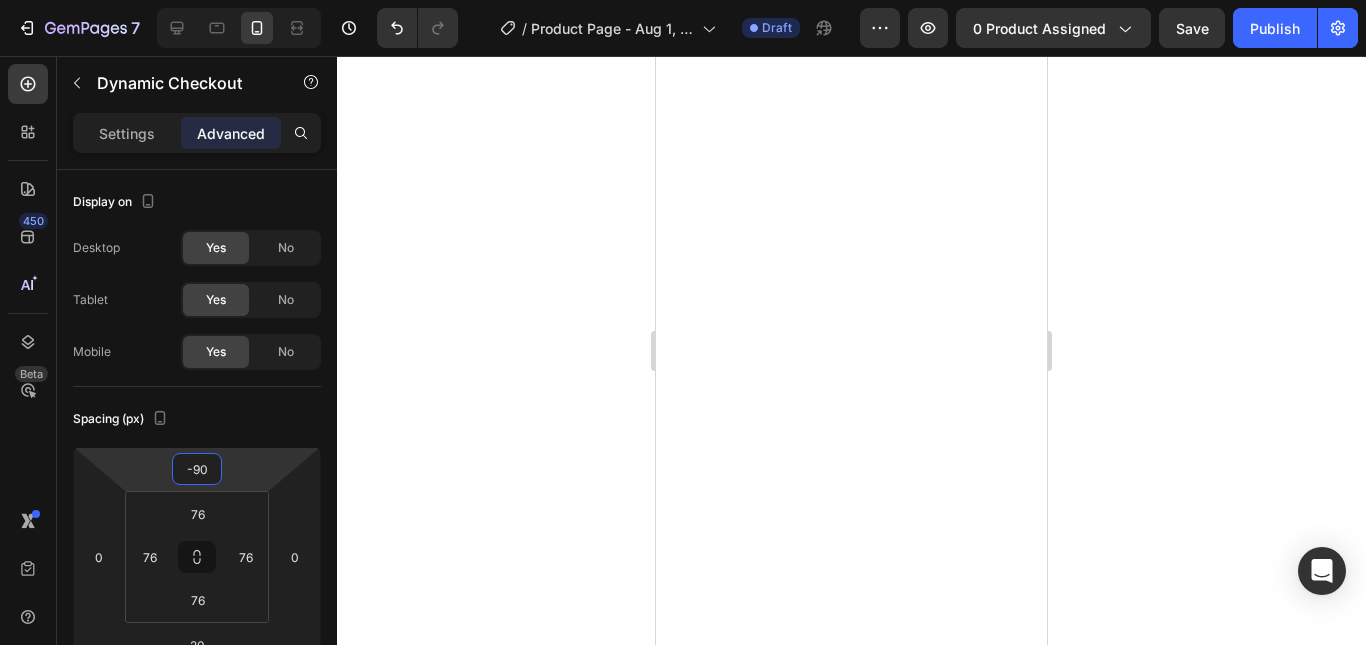 click on "7  Version history  /  Product Page - Aug 1, 15:44:40 Draft Preview 0 product assigned  Save   Publish  450 Beta Sections(18) Elements(84) Section Element Hero Section Product Detail Brands Trusted Badges Guarantee Product Breakdown How to use Testimonials Compare Bundle FAQs Social Proof Brand Story Product List Collection Blog List Contact Sticky Add to Cart Custom Footer Browse Library 450 Layout
Row
Row
Row
Row Text
Heading
Text Block Button
Button
Button Media
Image
Image" at bounding box center (683, 0) 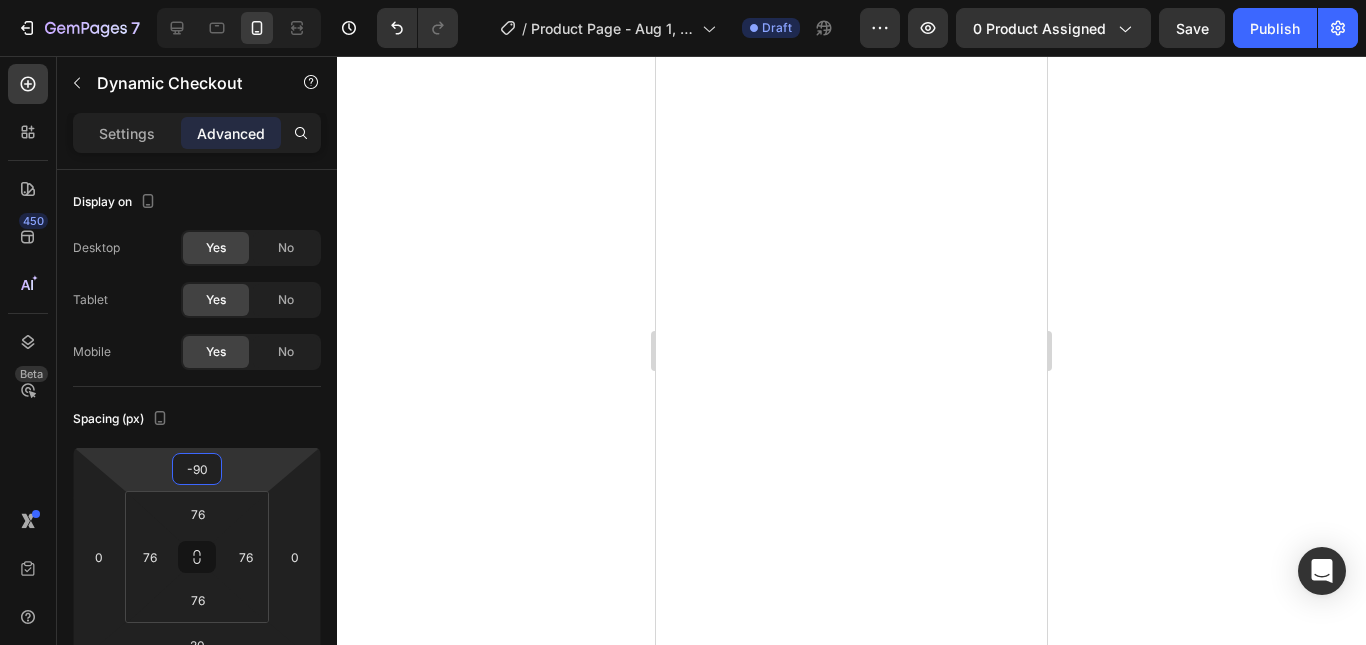 click 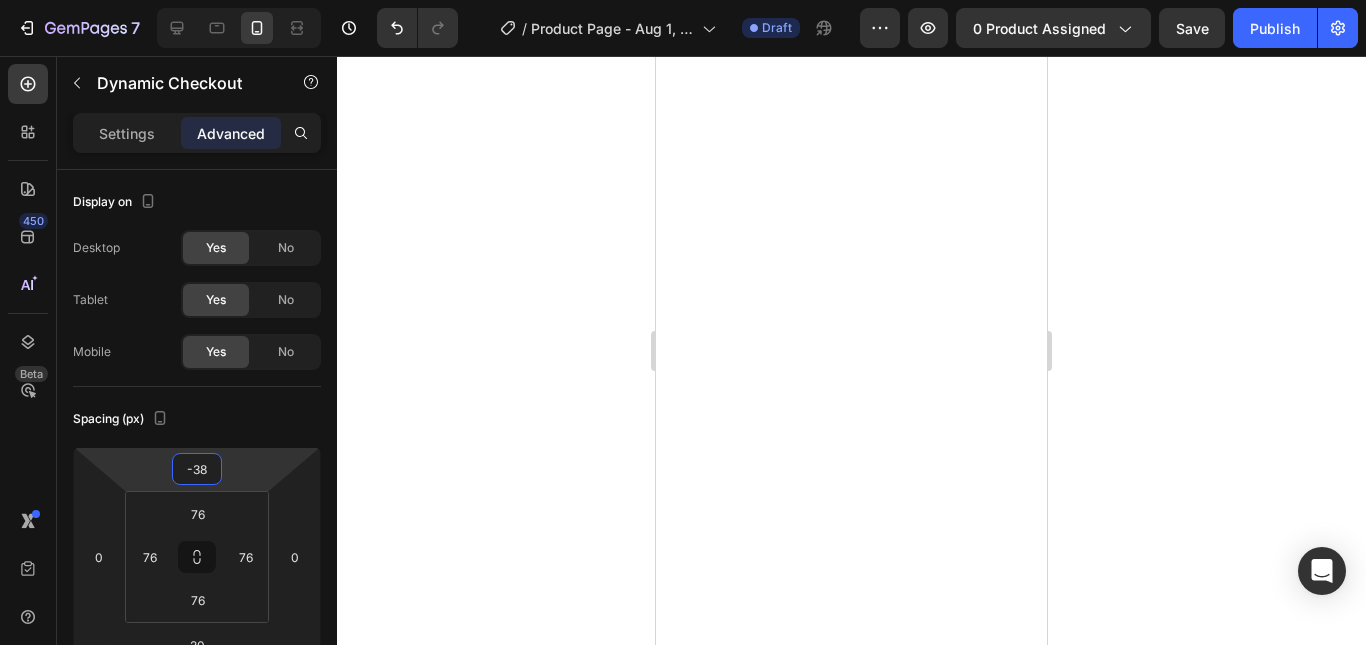 drag, startPoint x: 238, startPoint y: 460, endPoint x: 1212, endPoint y: 417, distance: 974.9487 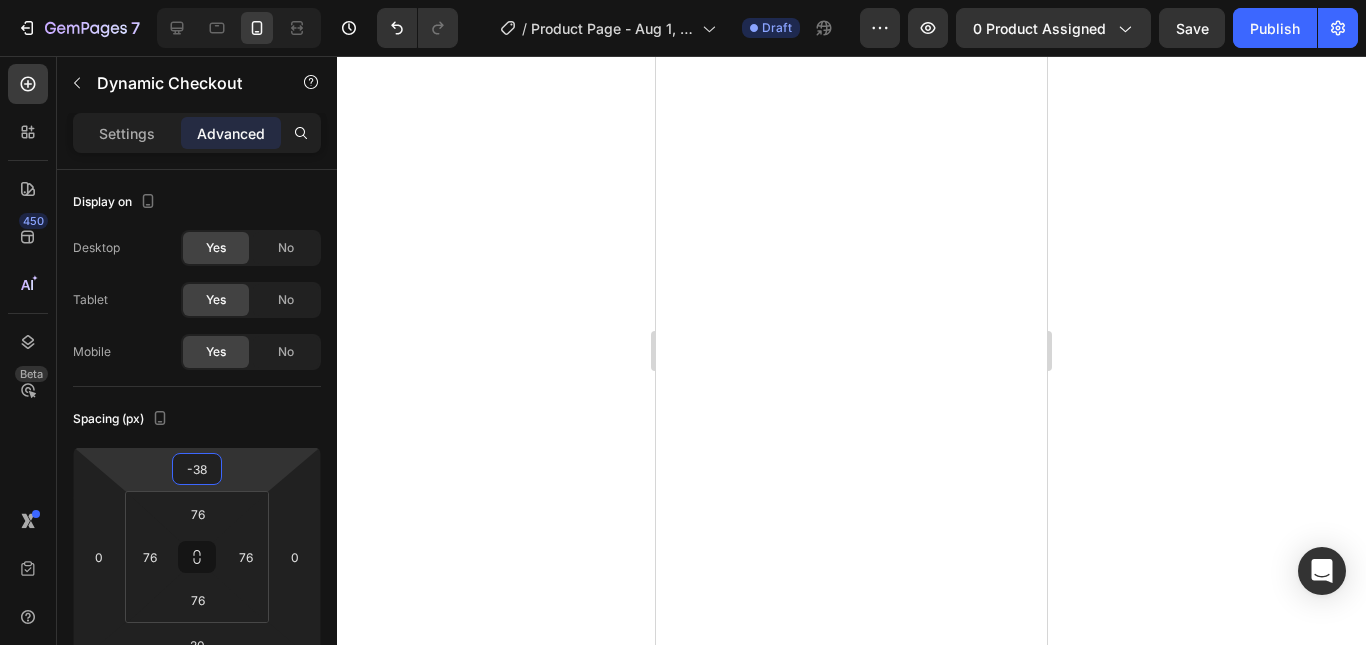 click on "7  Version history  /  Product Page - Aug 1, 15:44:40 Draft Preview 0 product assigned  Save   Publish  450 Beta Sections(18) Elements(84) Section Element Hero Section Product Detail Brands Trusted Badges Guarantee Product Breakdown How to use Testimonials Compare Bundle FAQs Social Proof Brand Story Product List Collection Blog List Contact Sticky Add to Cart Custom Footer Browse Library 450 Layout
Row
Row
Row
Row Text
Heading
Text Block Button
Button
Button Media
Image
Image" at bounding box center [683, 0] 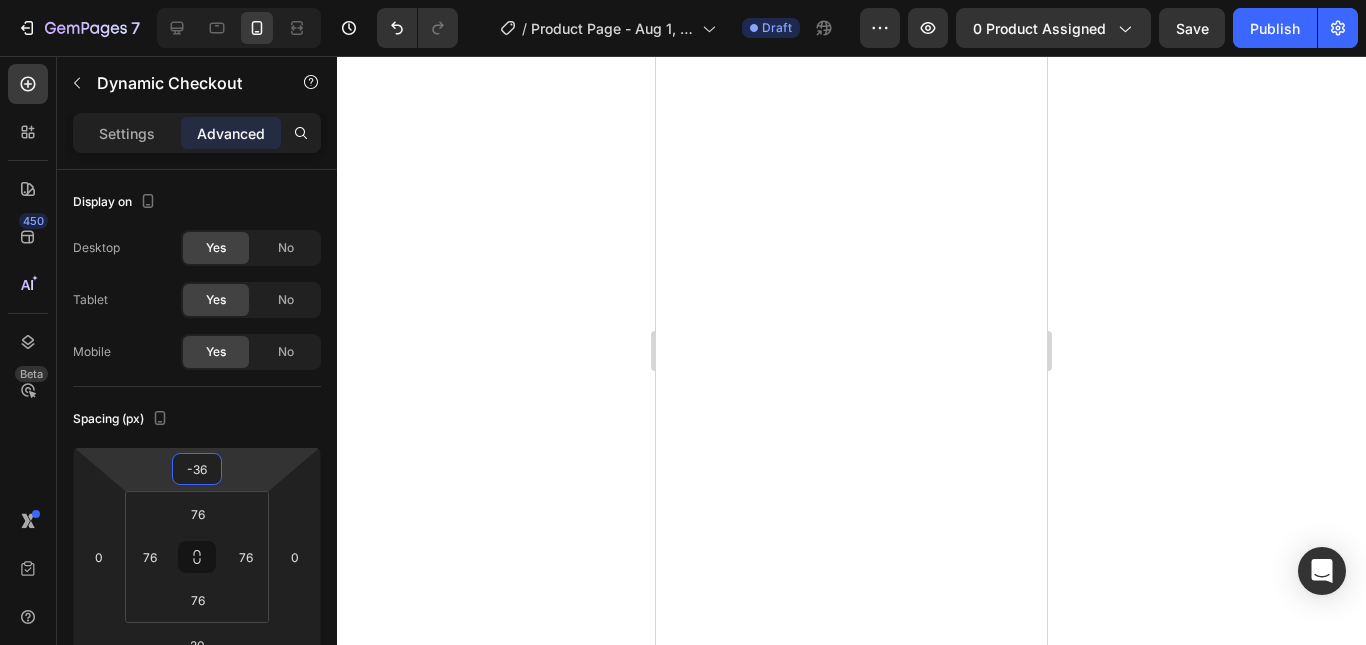 click 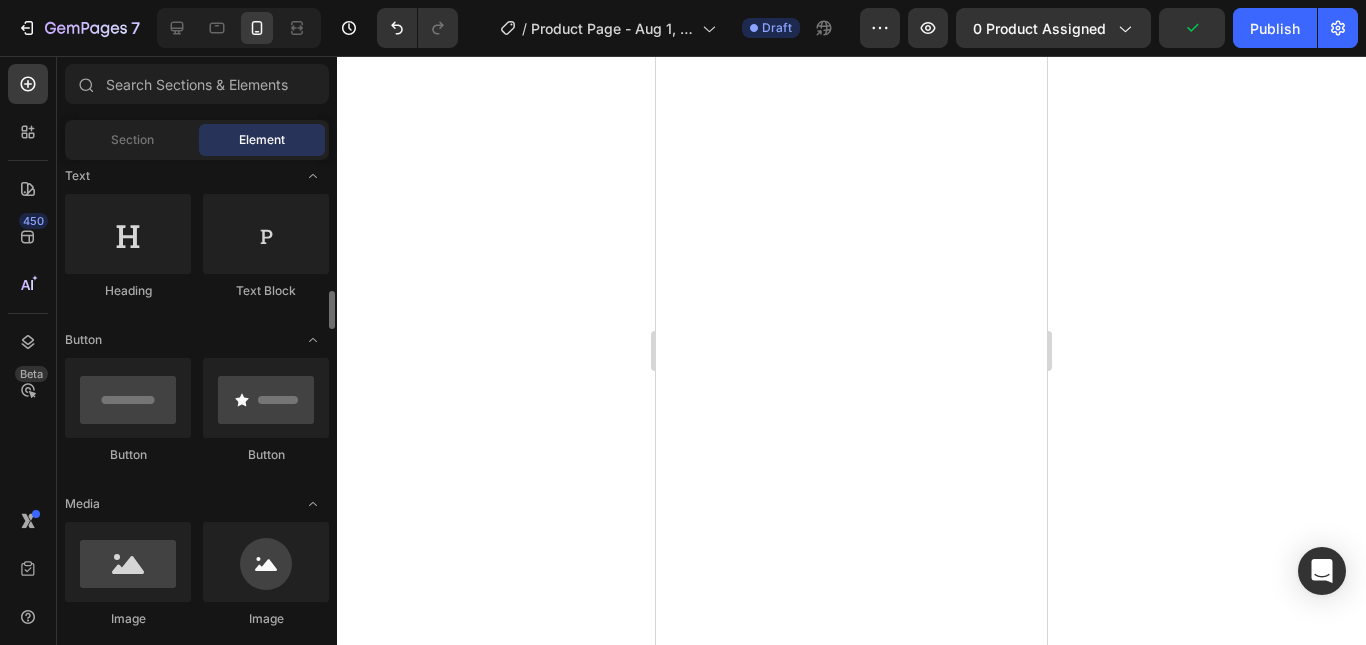 scroll, scrollTop: 500, scrollLeft: 0, axis: vertical 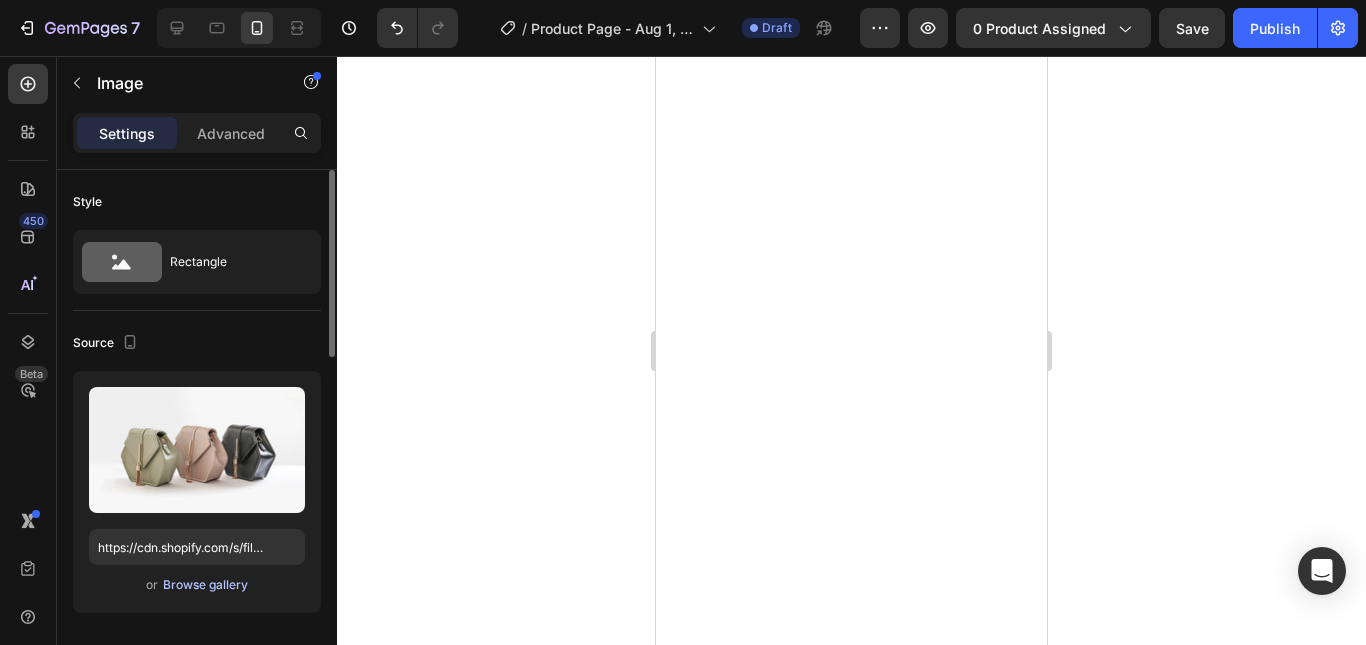 click on "Browse gallery" at bounding box center (205, 585) 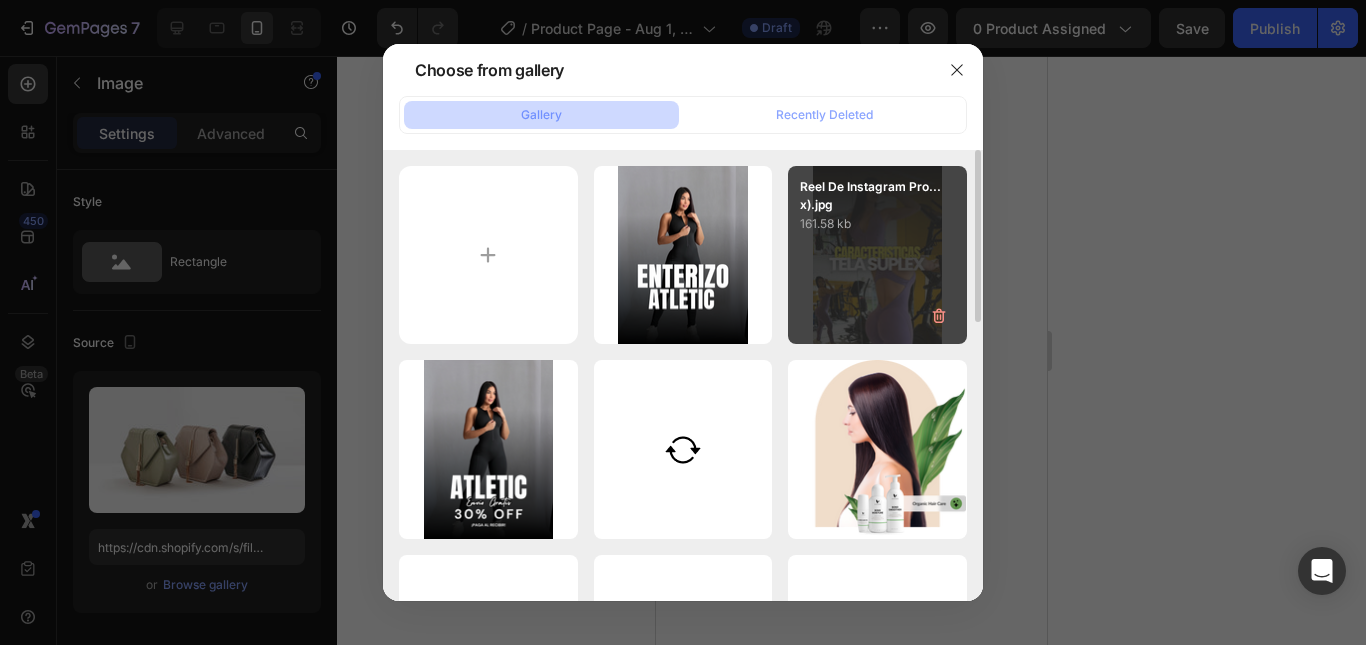 click on "Reel De Instagram Pro...x).jpg 161.58 kb" at bounding box center [877, 255] 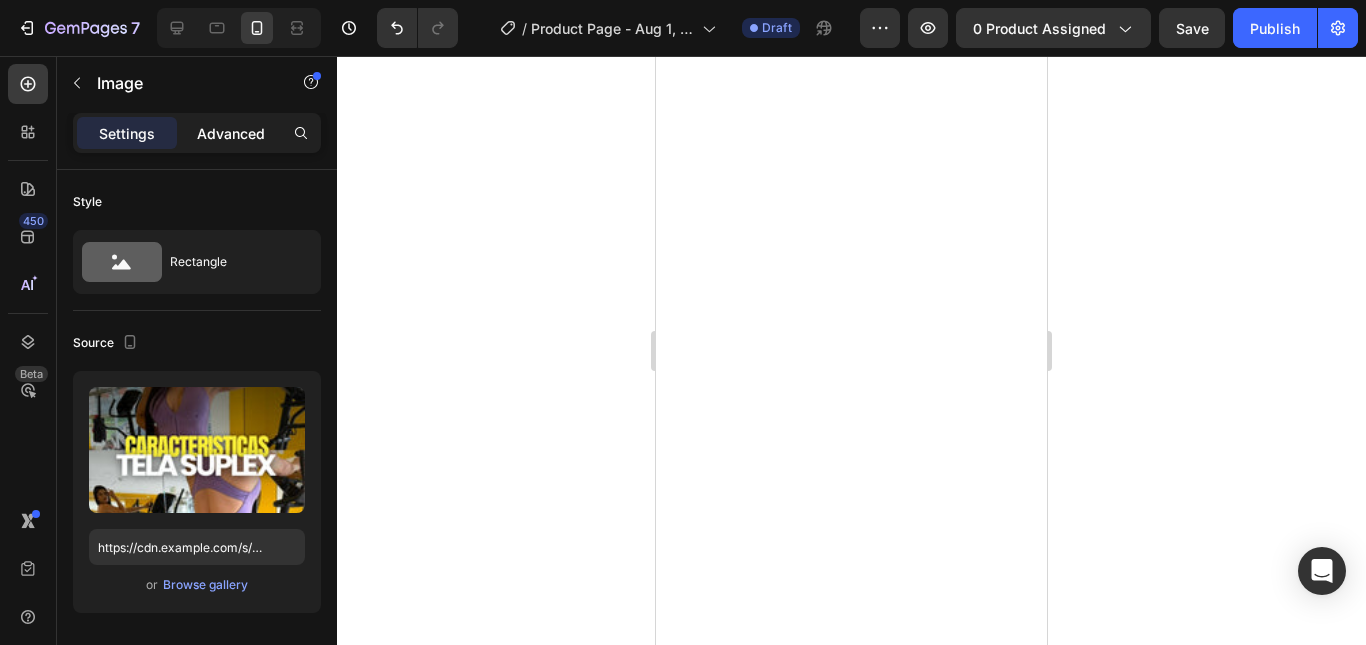 click on "Advanced" 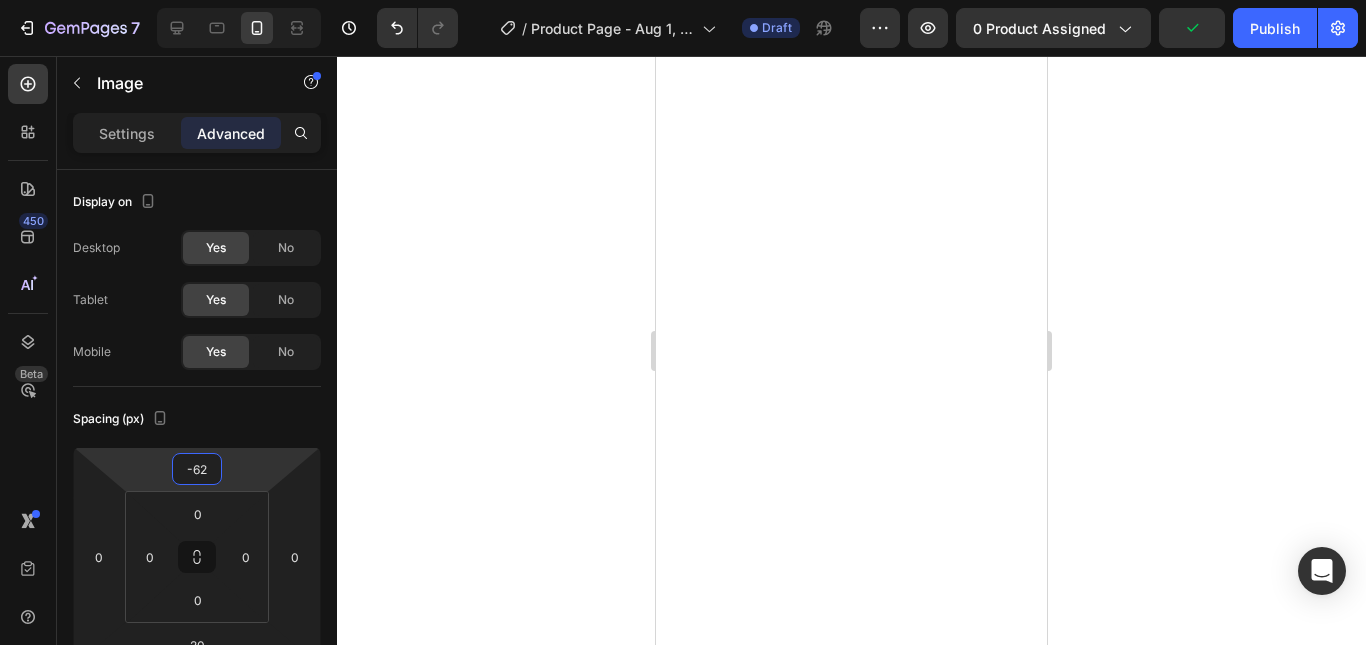drag, startPoint x: 253, startPoint y: 511, endPoint x: 466, endPoint y: 431, distance: 227.52802 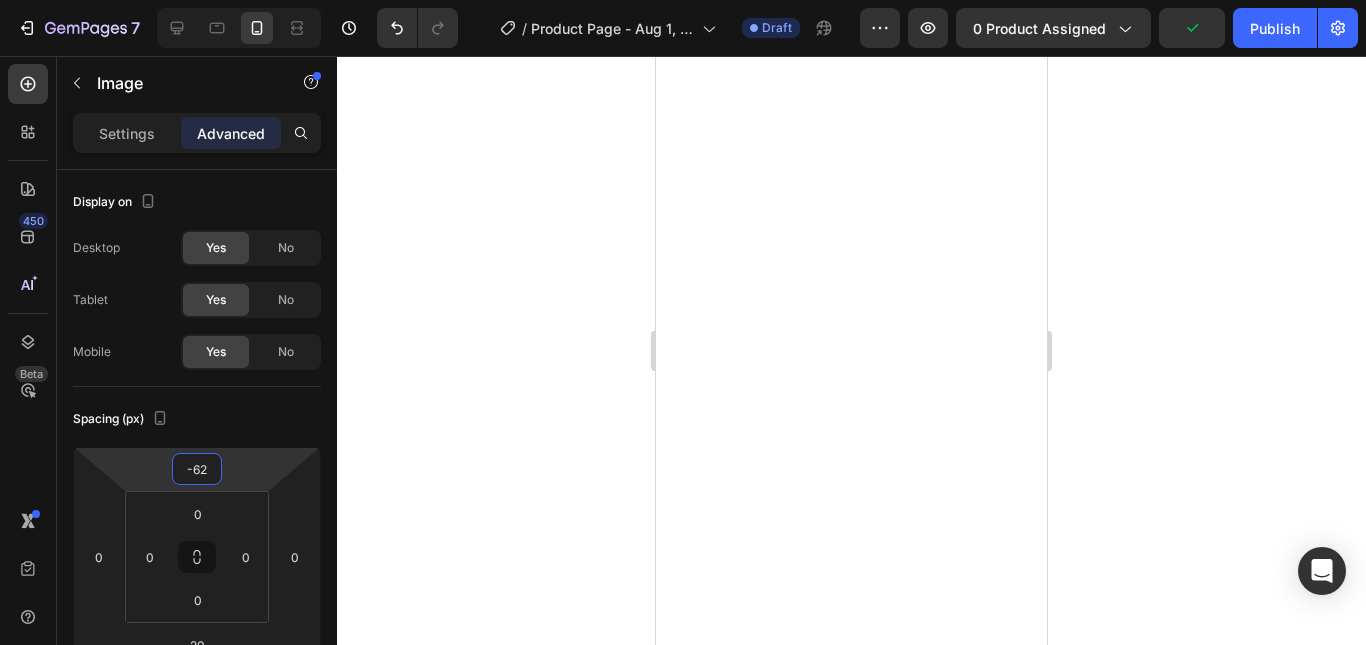 click on "7  Version history  /  Product Page - Aug 1, 15:44:40 Draft Preview 0 product assigned  Publish  450 Beta Sections(18) Elements(84) Section Element Hero Section Product Detail Brands Trusted Badges Guarantee Product Breakdown How to use Testimonials Compare Bundle FAQs Social Proof Brand Story Product List Collection Blog List Contact Sticky Add to Cart Custom Footer Browse Library 450 Layout
Row
Row
Row
Row Text
Heading
Text Block Button
Button
Button Media
Image
Image" at bounding box center (683, 0) 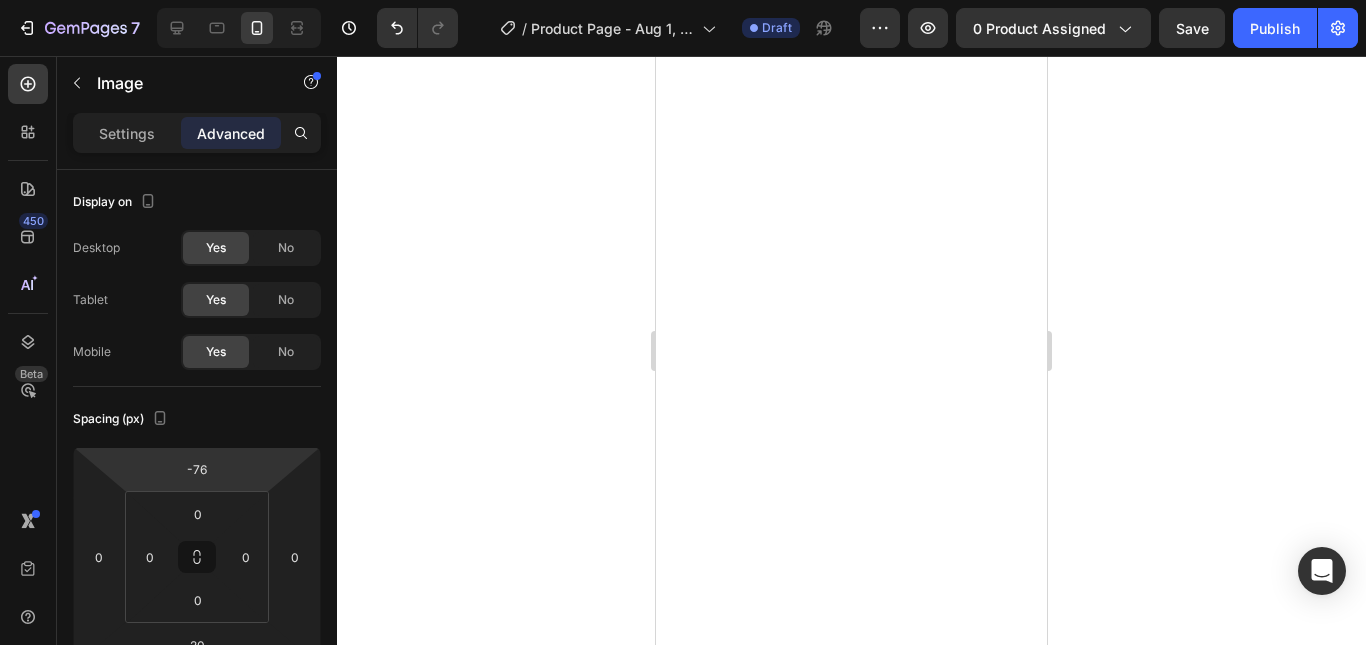 click on "7  Version history  /  Product Page - Aug 1, 15:44:40 Draft Preview 0 product assigned  Save   Publish  450 Beta Sections(18) Elements(84) Section Element Hero Section Product Detail Brands Trusted Badges Guarantee Product Breakdown How to use Testimonials Compare Bundle FAQs Social Proof Brand Story Product List Collection Blog List Contact Sticky Add to Cart Custom Footer Browse Library 450 Layout
Row
Row
Row
Row Text
Heading
Text Block Button
Button
Button Media
Image
Image" at bounding box center (683, 0) 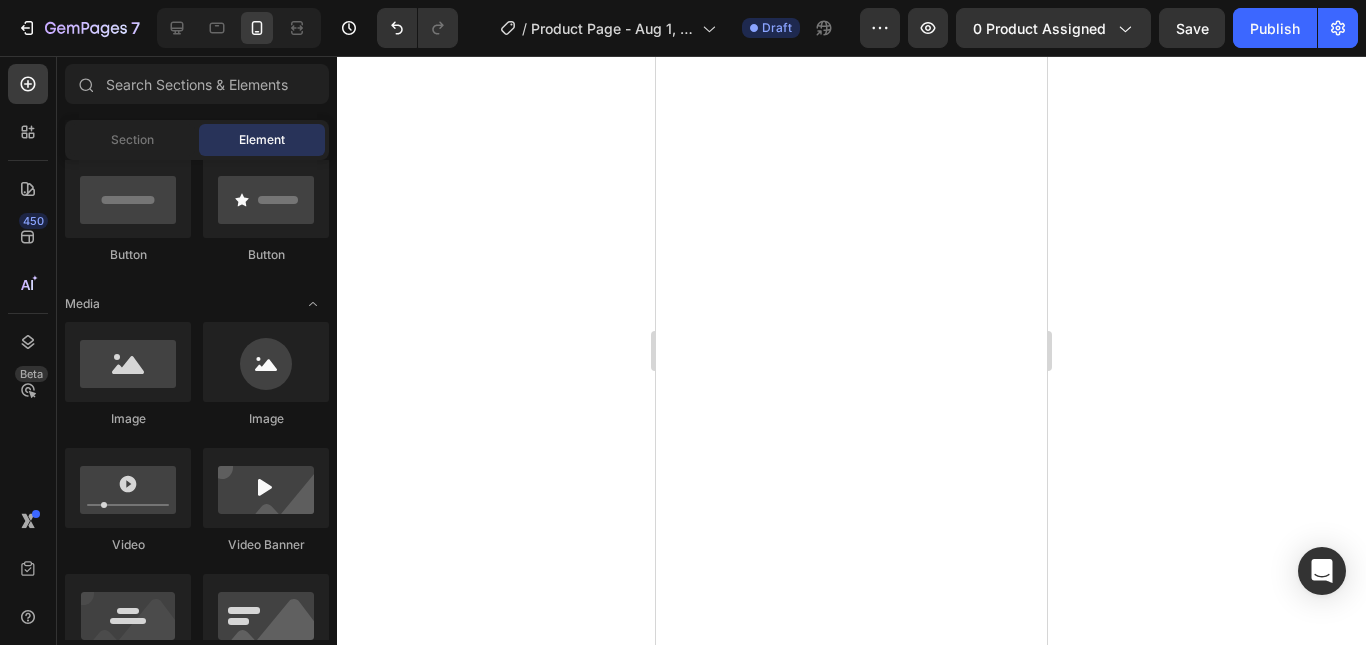 click 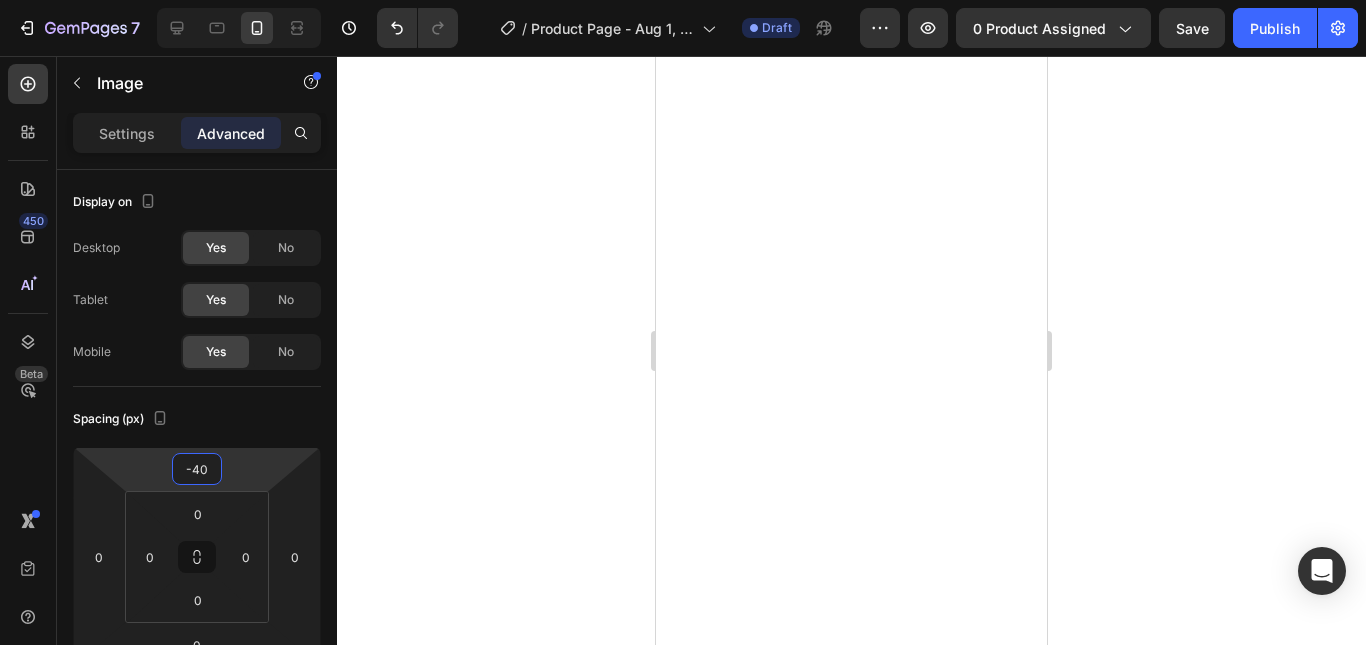 click on "7  Version history  /  Product Page - Aug 1, 15:44:40 Draft Preview 0 product assigned  Save   Publish  450 Beta Sections(18) Elements(84) Section Element Hero Section Product Detail Brands Trusted Badges Guarantee Product Breakdown How to use Testimonials Compare Bundle FAQs Social Proof Brand Story Product List Collection Blog List Contact Sticky Add to Cart Custom Footer Browse Library 450 Layout
Row
Row
Row
Row Text
Heading
Text Block Button
Button
Button Media
Image
Image" at bounding box center [683, 0] 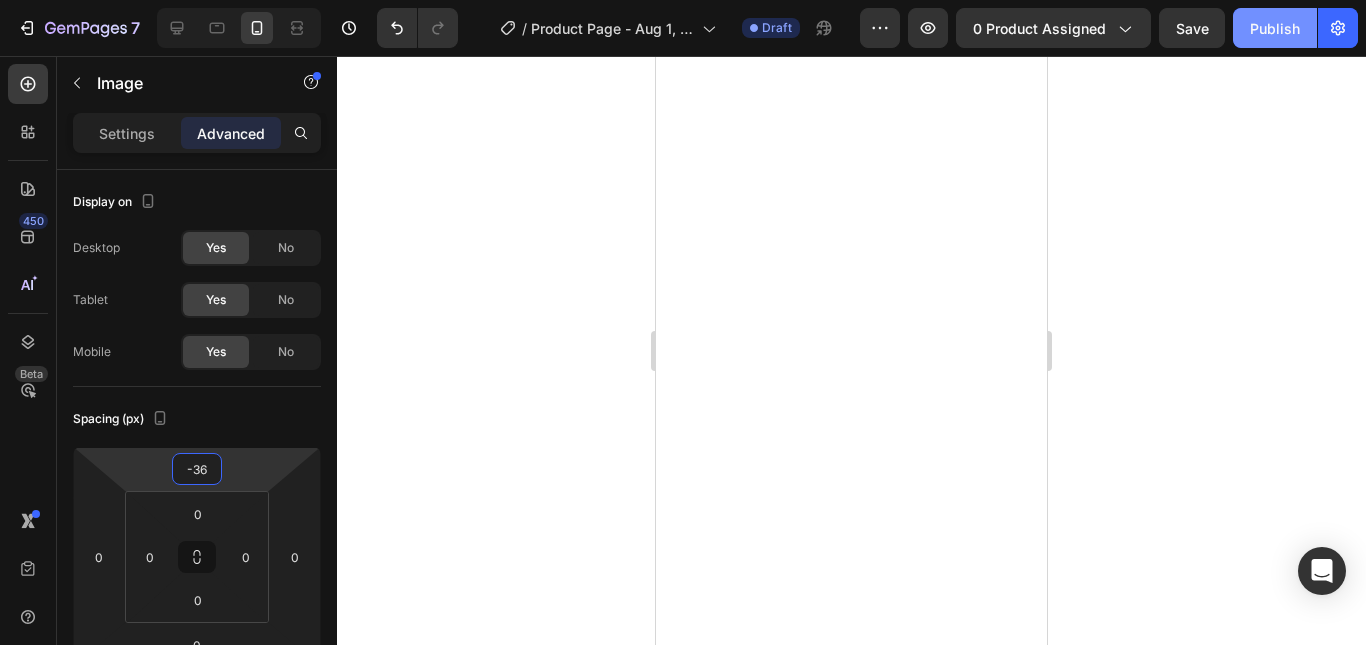 click on "Publish" at bounding box center [1275, 28] 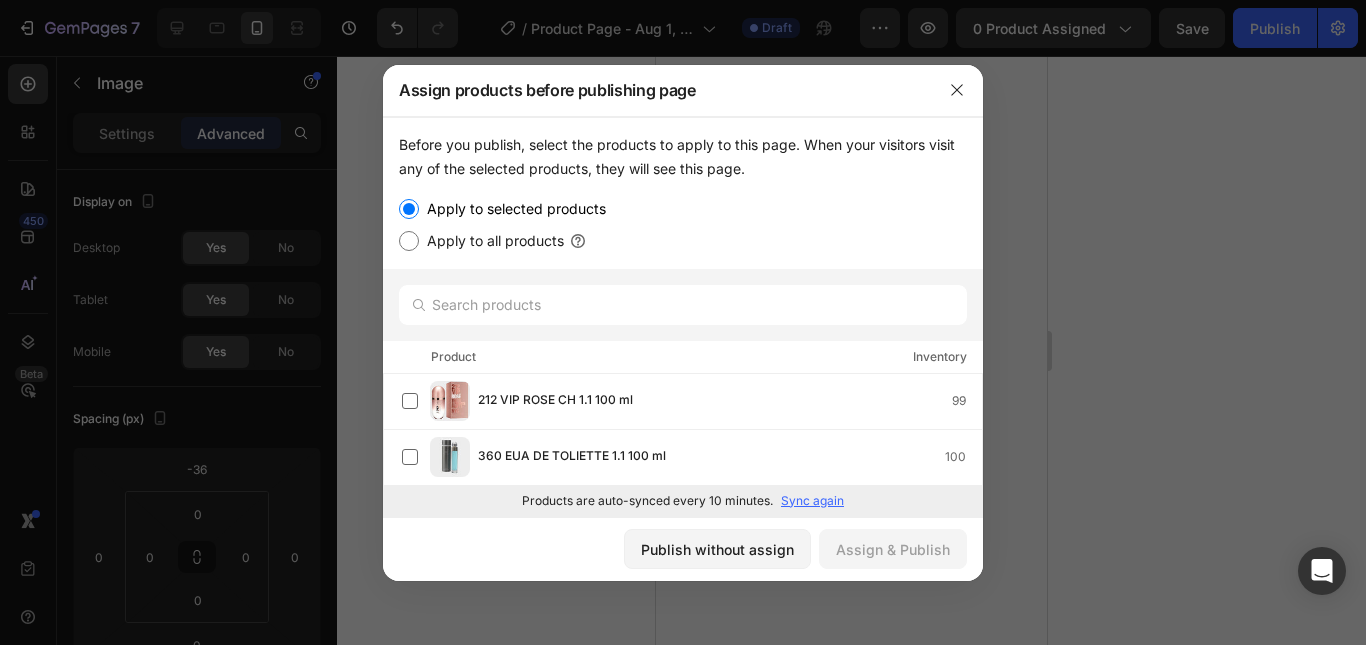 click on "Apply to all products" at bounding box center [491, 241] 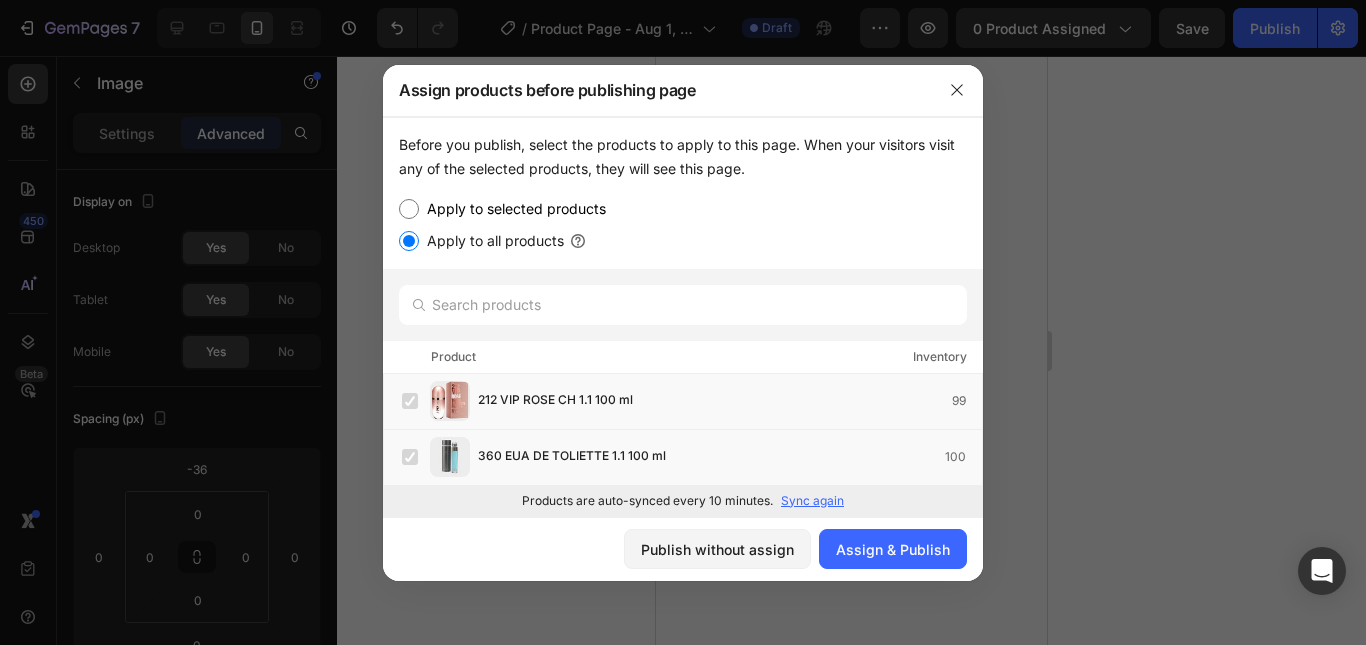 click on "Apply to selected products" at bounding box center [512, 209] 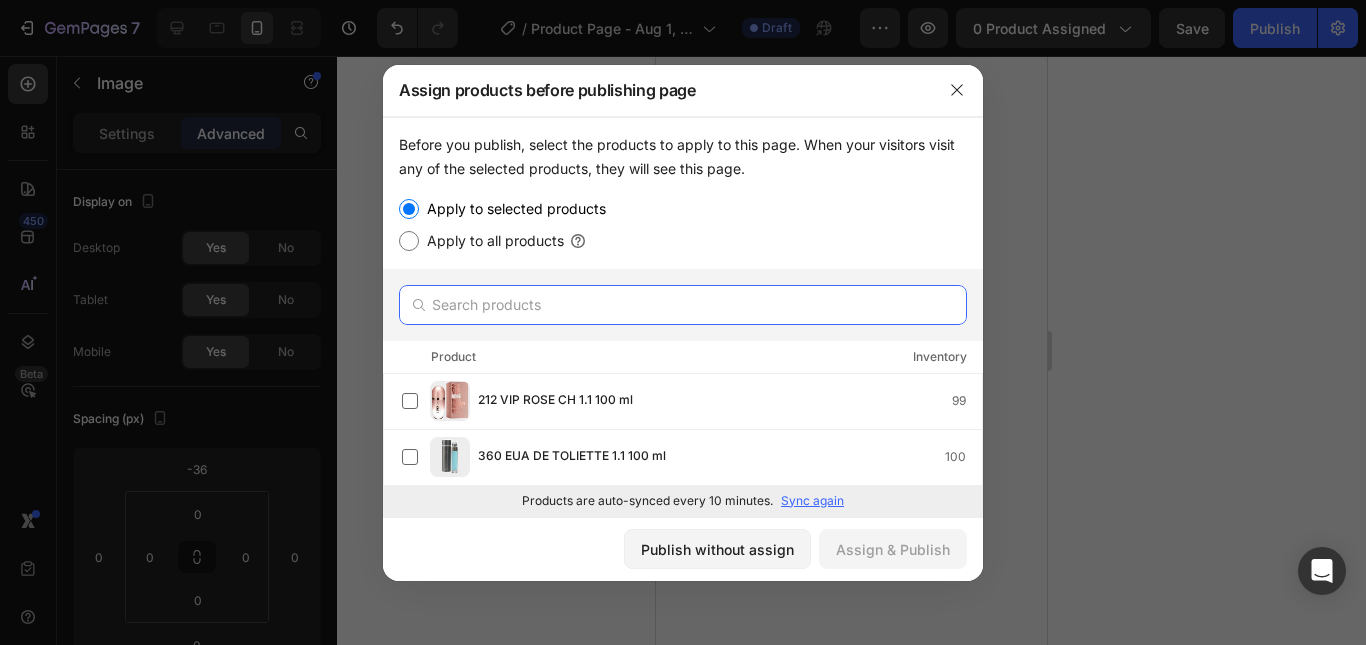 click at bounding box center [683, 305] 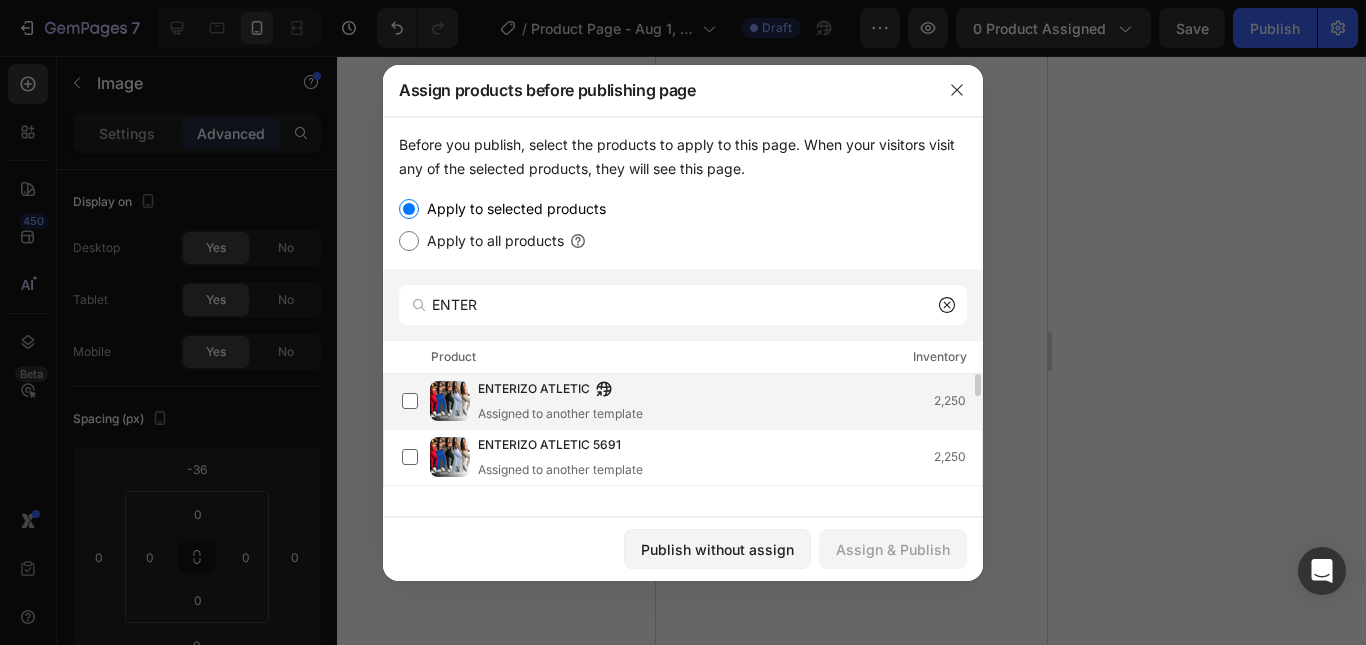 click on "Assigned to another template" at bounding box center (560, 414) 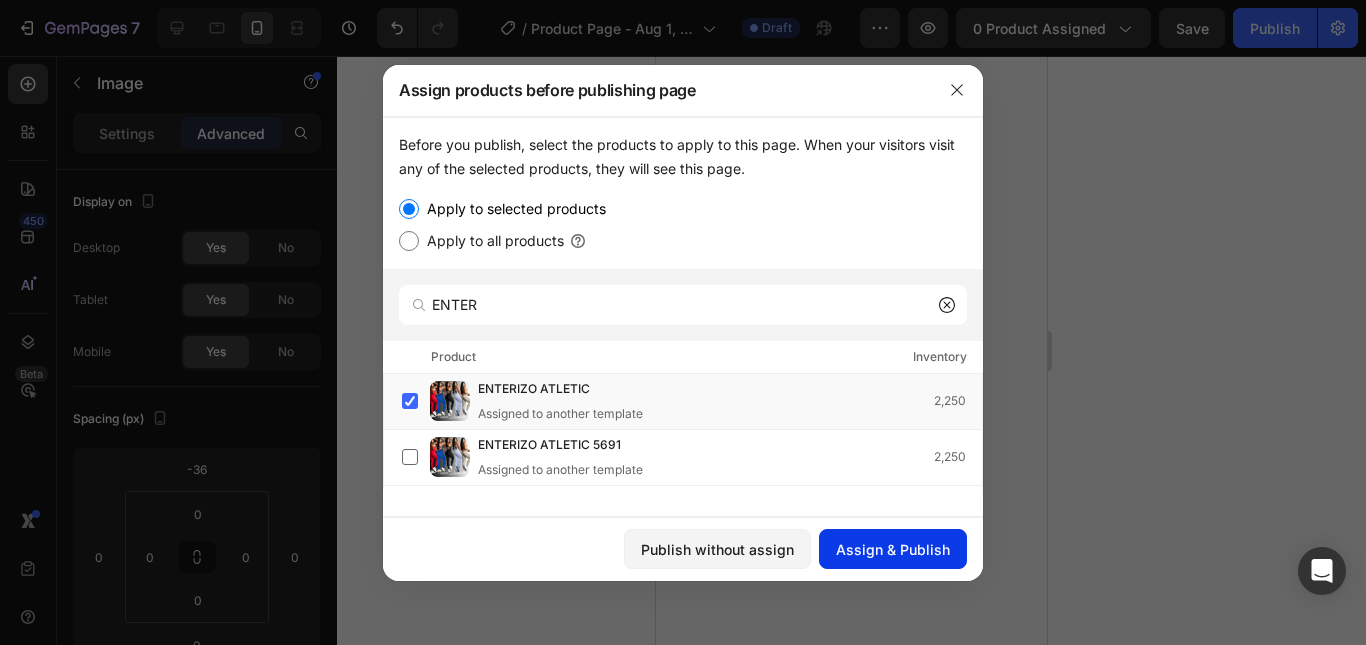 click on "Assign & Publish" at bounding box center [893, 549] 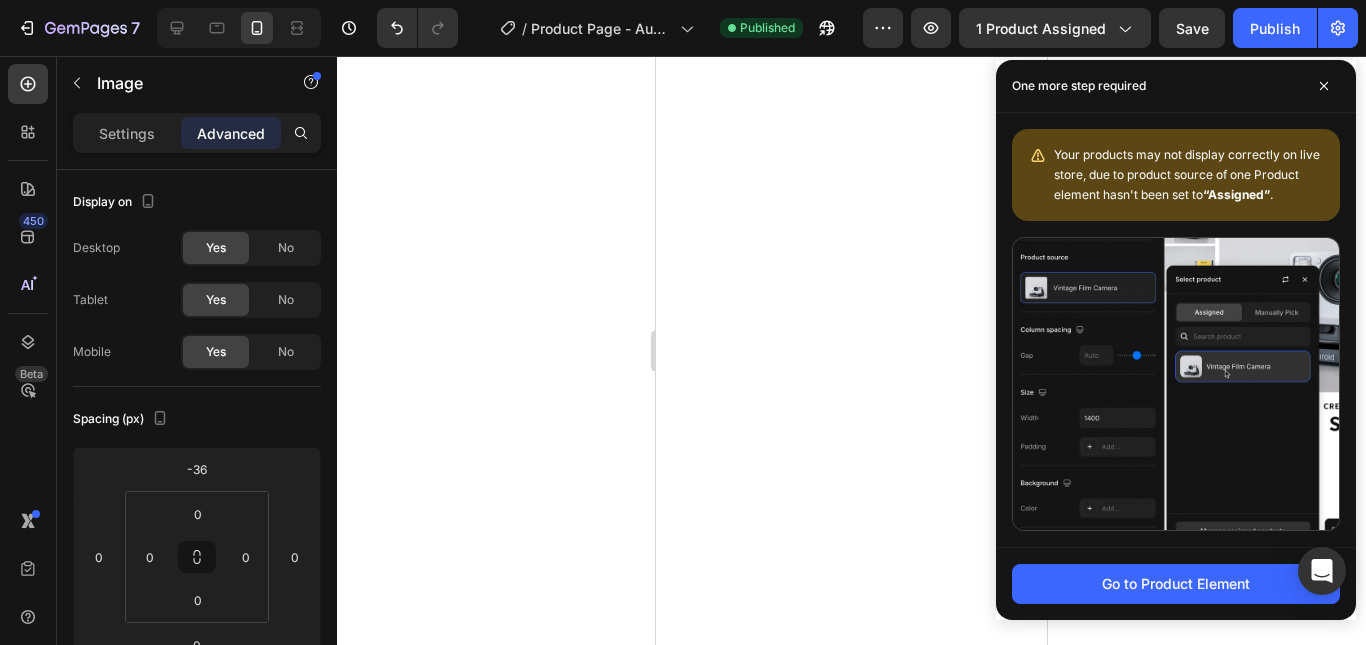 click 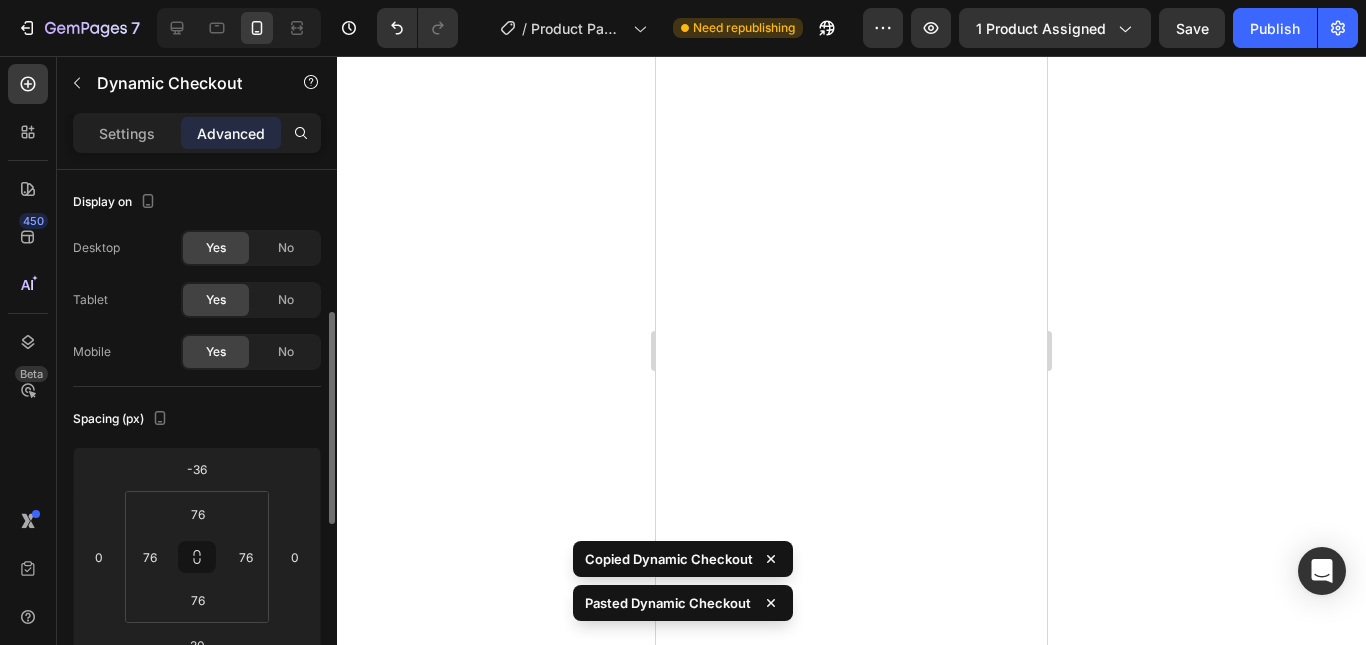scroll, scrollTop: 102, scrollLeft: 0, axis: vertical 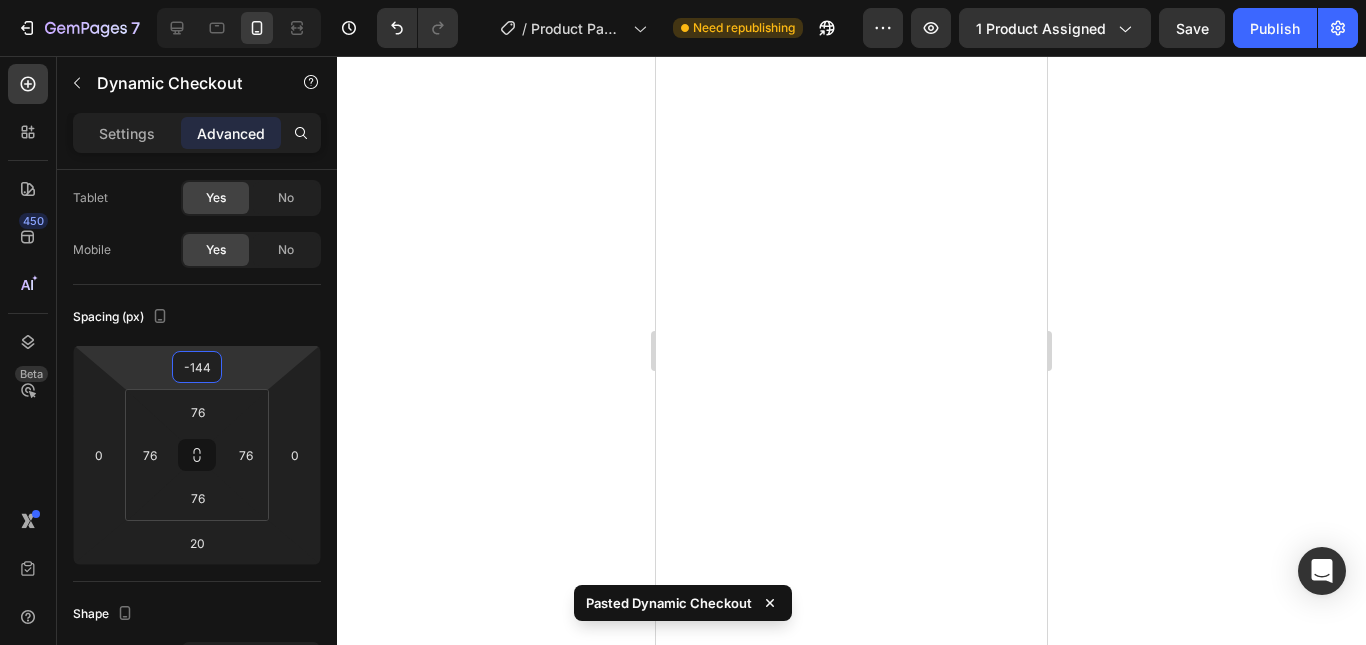 drag, startPoint x: 250, startPoint y: 365, endPoint x: 271, endPoint y: 419, distance: 57.939625 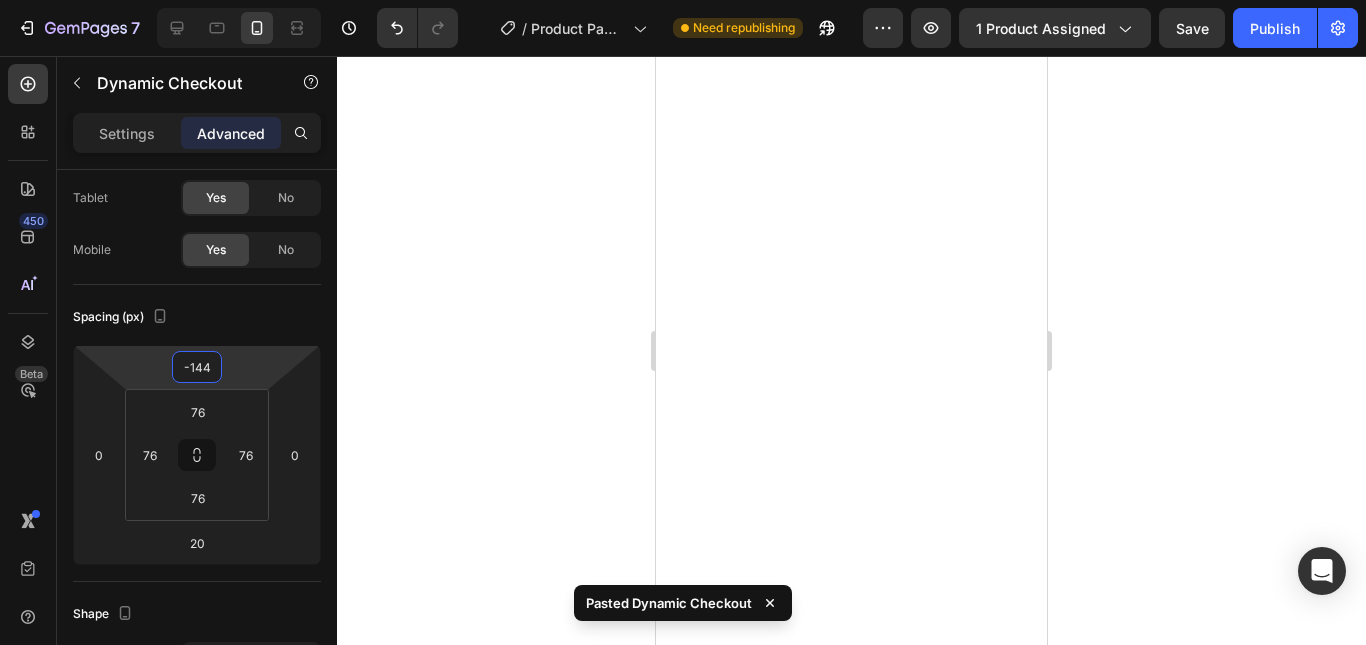 click on "7  Version history  /  Product Page - Aug 1, 15:44:40 Need republishing Preview 1 product assigned  Save   Publish  450 Beta Sections(18) Elements(84) Section Element Hero Section Product Detail Brands Trusted Badges Guarantee Product Breakdown How to use Testimonials Compare Bundle FAQs Social Proof Brand Story Product List Collection Blog List Contact Sticky Add to Cart Custom Footer Browse Library 450 Layout
Row
Row
Row
Row Text
Heading
Text Block Button
Button
Button Media
Image
Image" at bounding box center (683, 0) 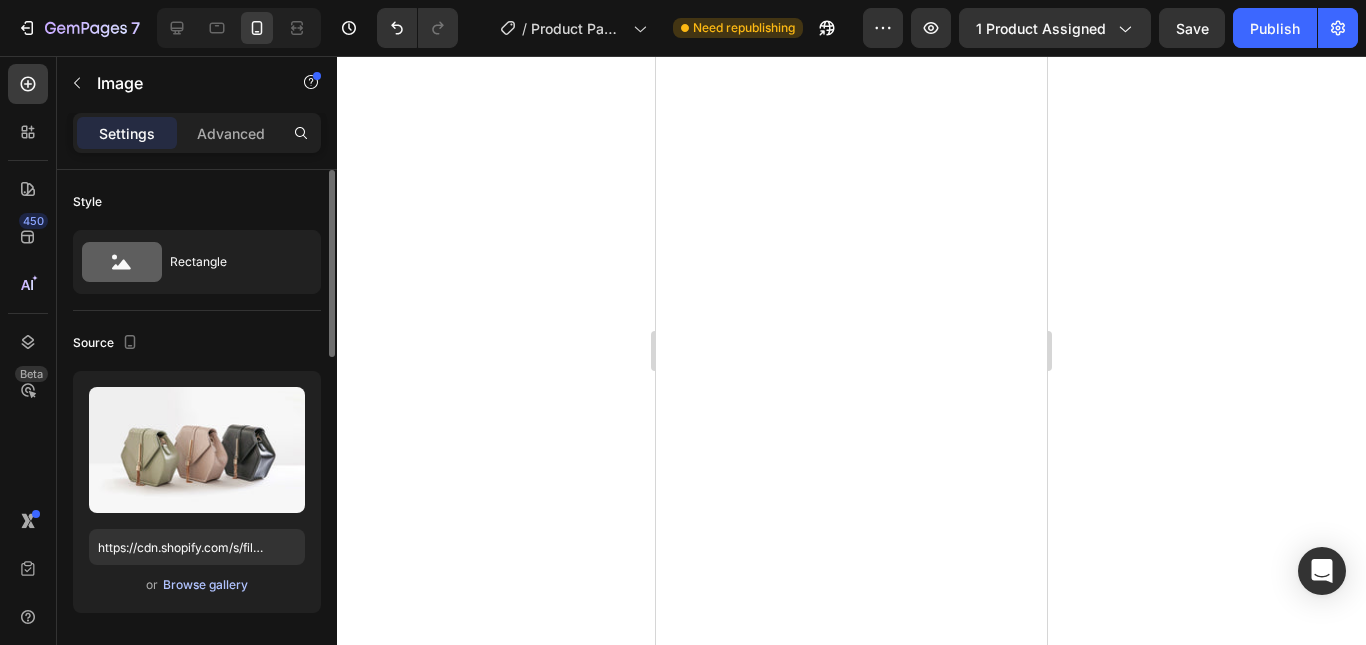 click on "Browse gallery" at bounding box center (205, 585) 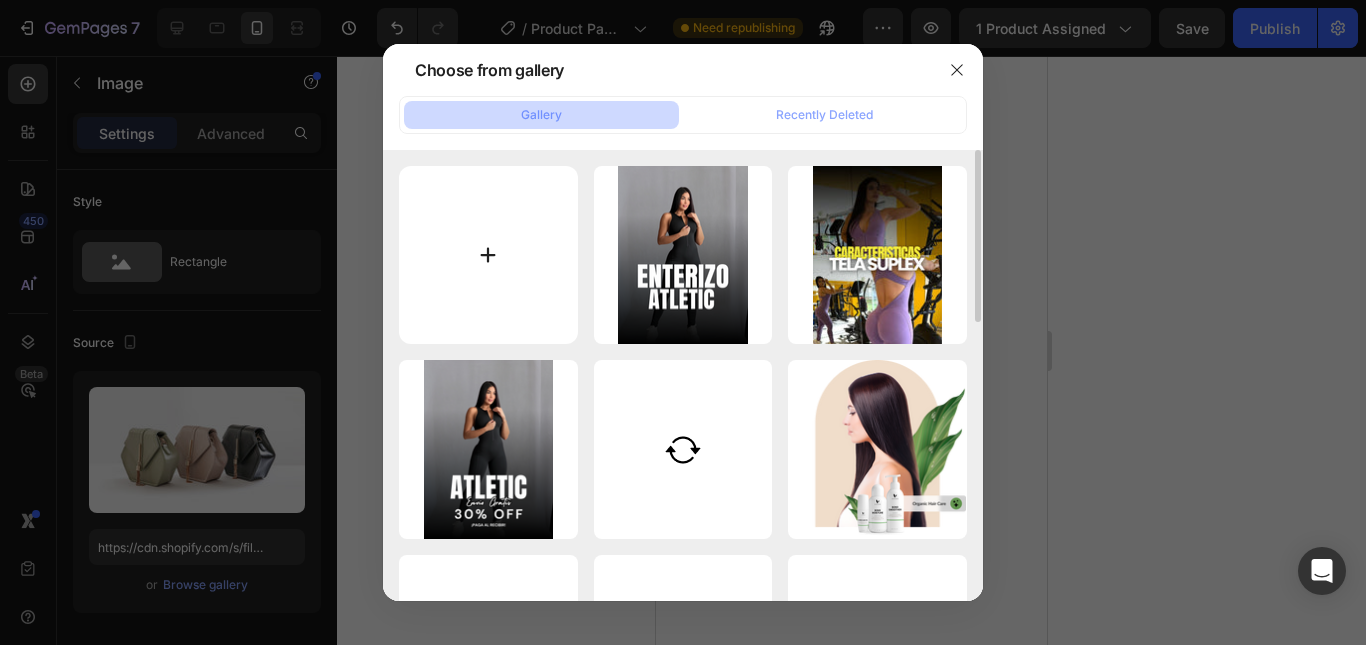 click at bounding box center [488, 255] 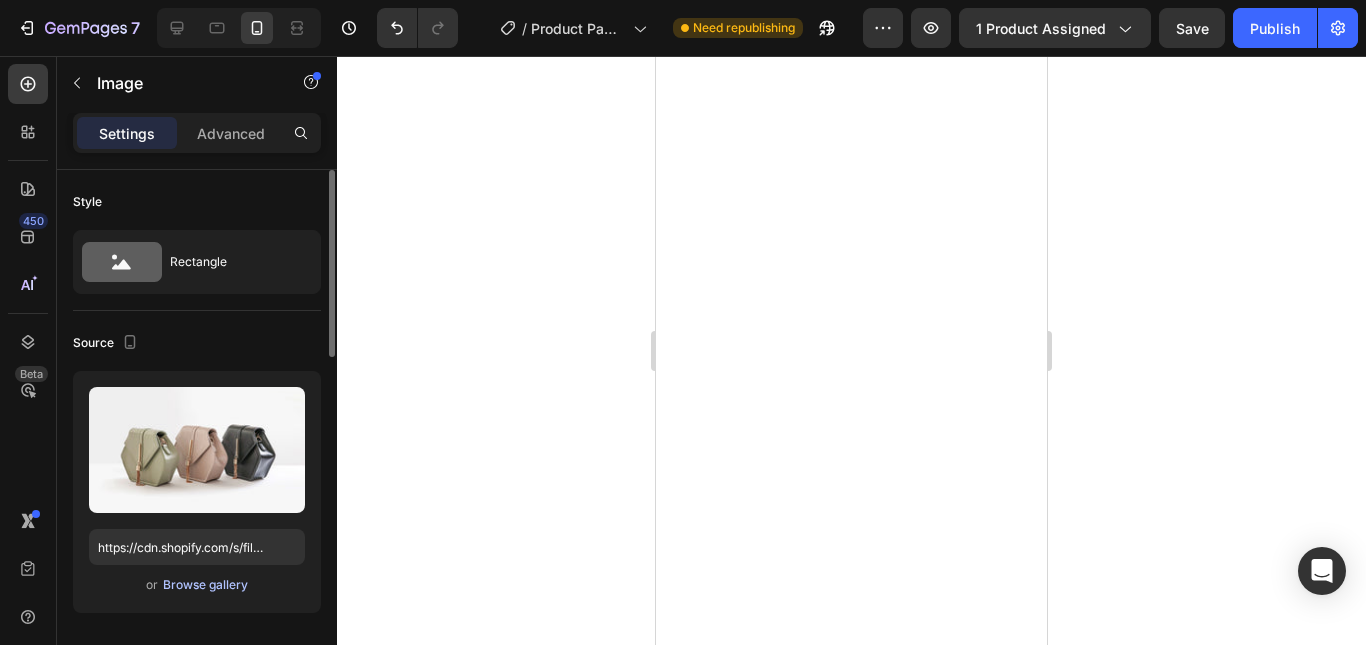 click on "Browse gallery" at bounding box center [205, 585] 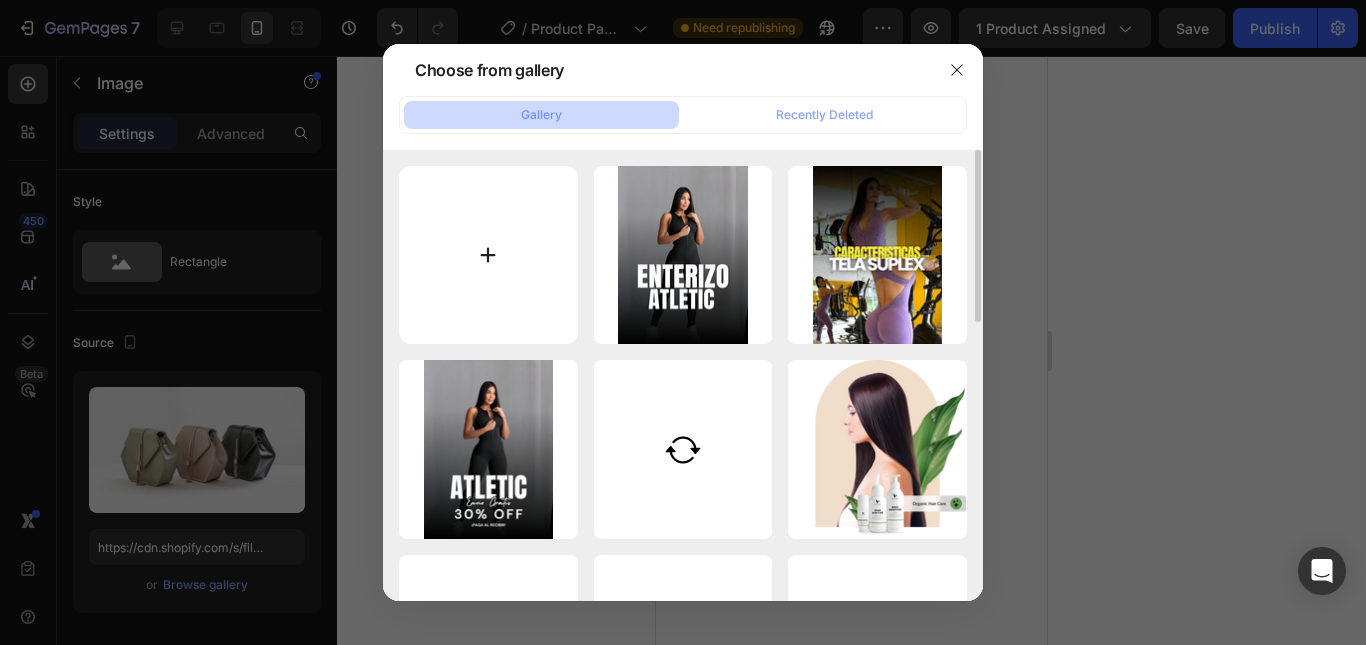 click at bounding box center (488, 255) 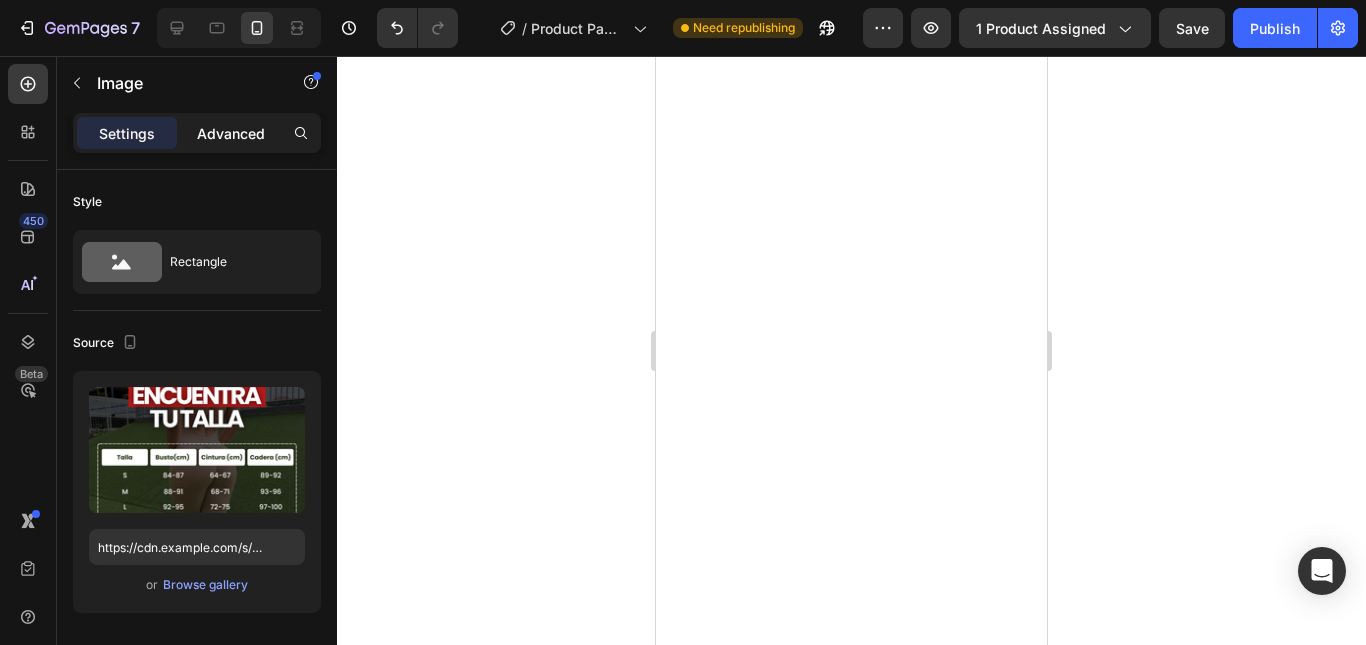 click on "Advanced" at bounding box center (231, 133) 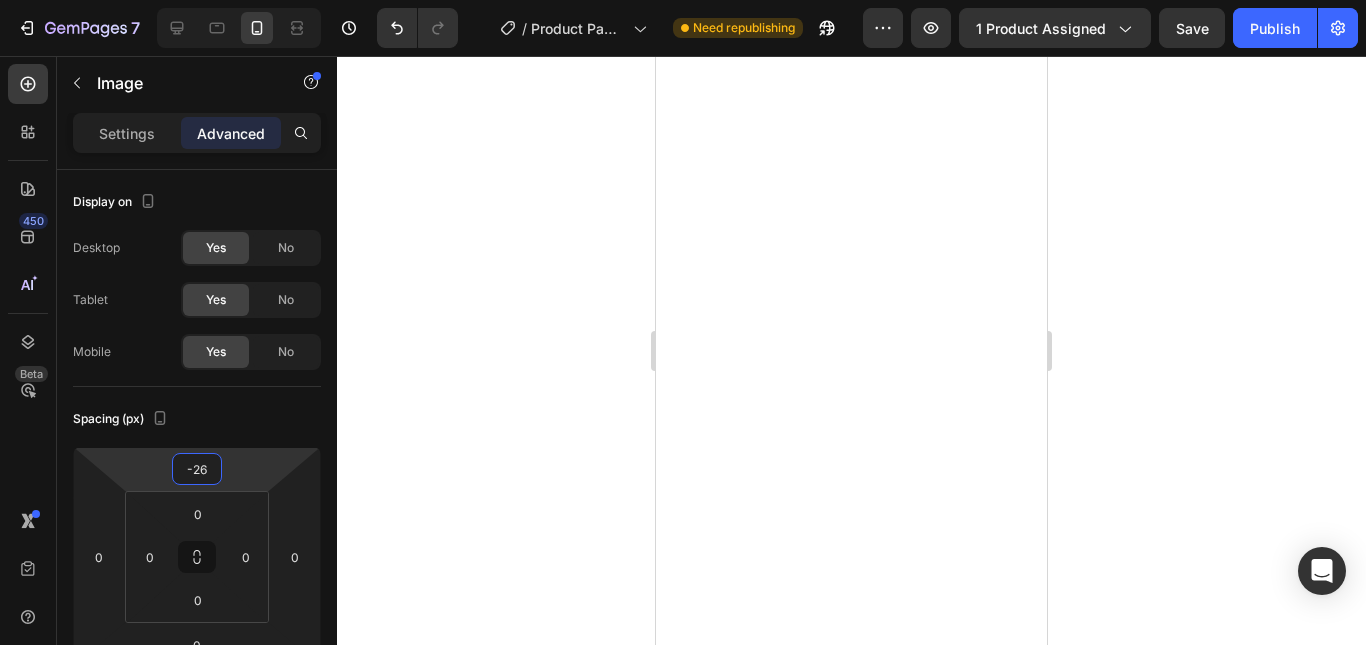 drag, startPoint x: 258, startPoint y: 483, endPoint x: 471, endPoint y: 443, distance: 216.72333 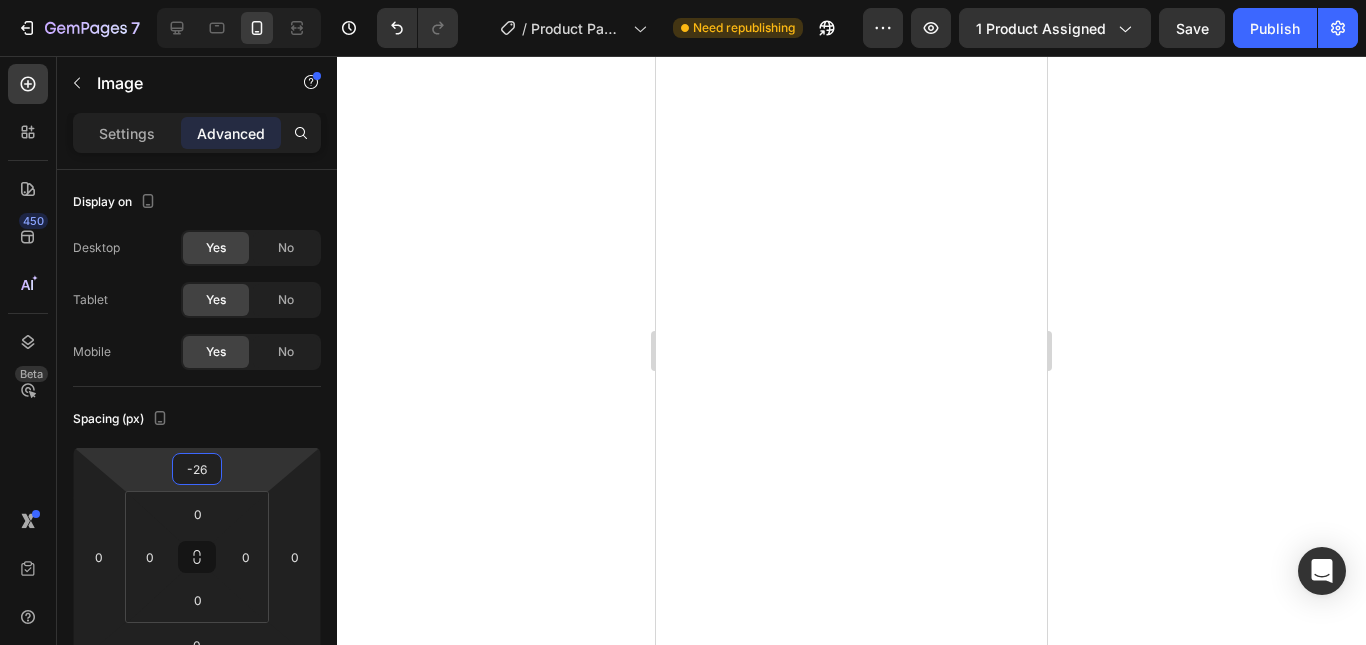 click on "7  Version history  /  Product Page - Aug 1, 15:44:40 Need republishing Preview 1 product assigned  Save   Publish  450 Beta Sections(18) Elements(84) Section Element Hero Section Product Detail Brands Trusted Badges Guarantee Product Breakdown How to use Testimonials Compare Bundle FAQs Social Proof Brand Story Product List Collection Blog List Contact Sticky Add to Cart Custom Footer Browse Library 450 Layout
Row
Row
Row
Row Text
Heading
Text Block Button
Button
Button Media
Image
Image" at bounding box center (683, 0) 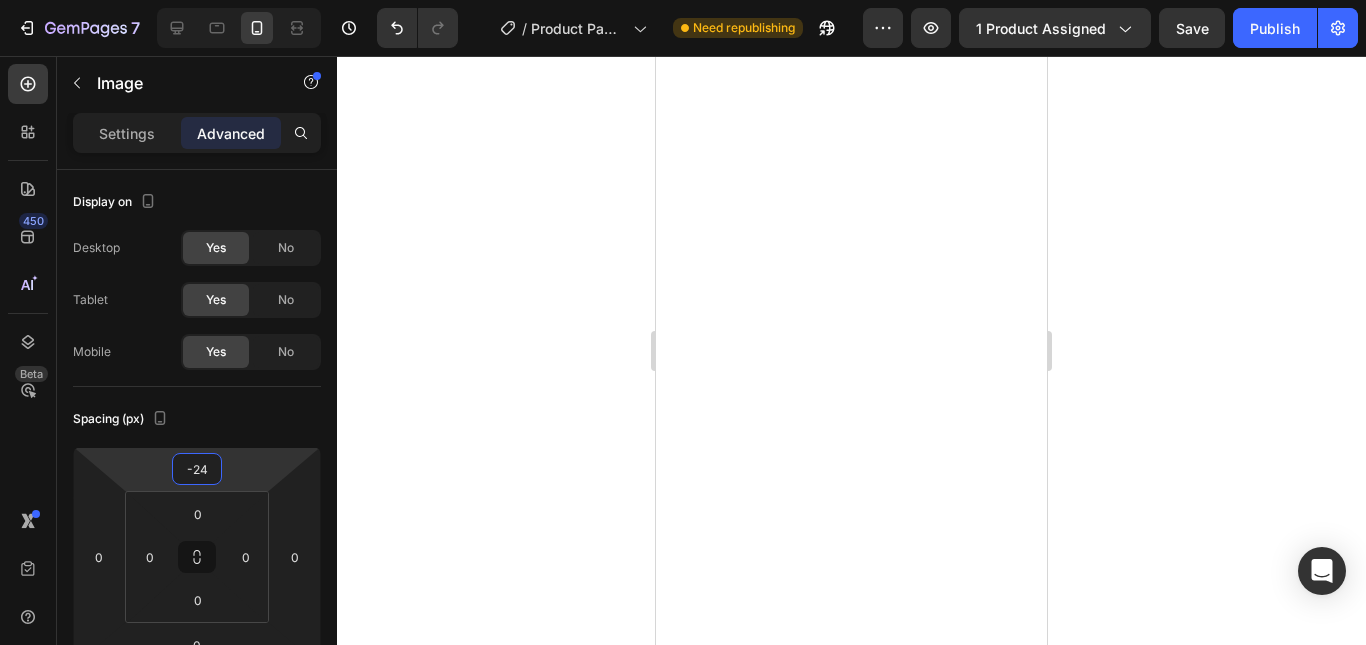 click 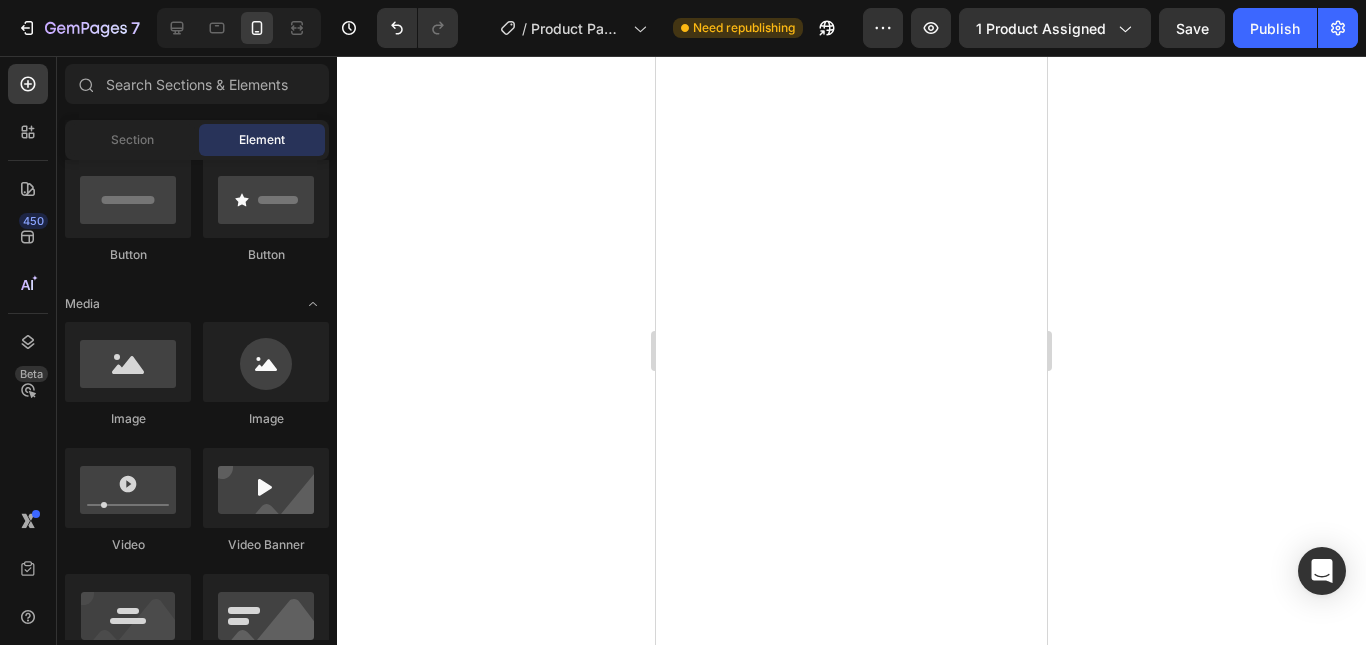 click 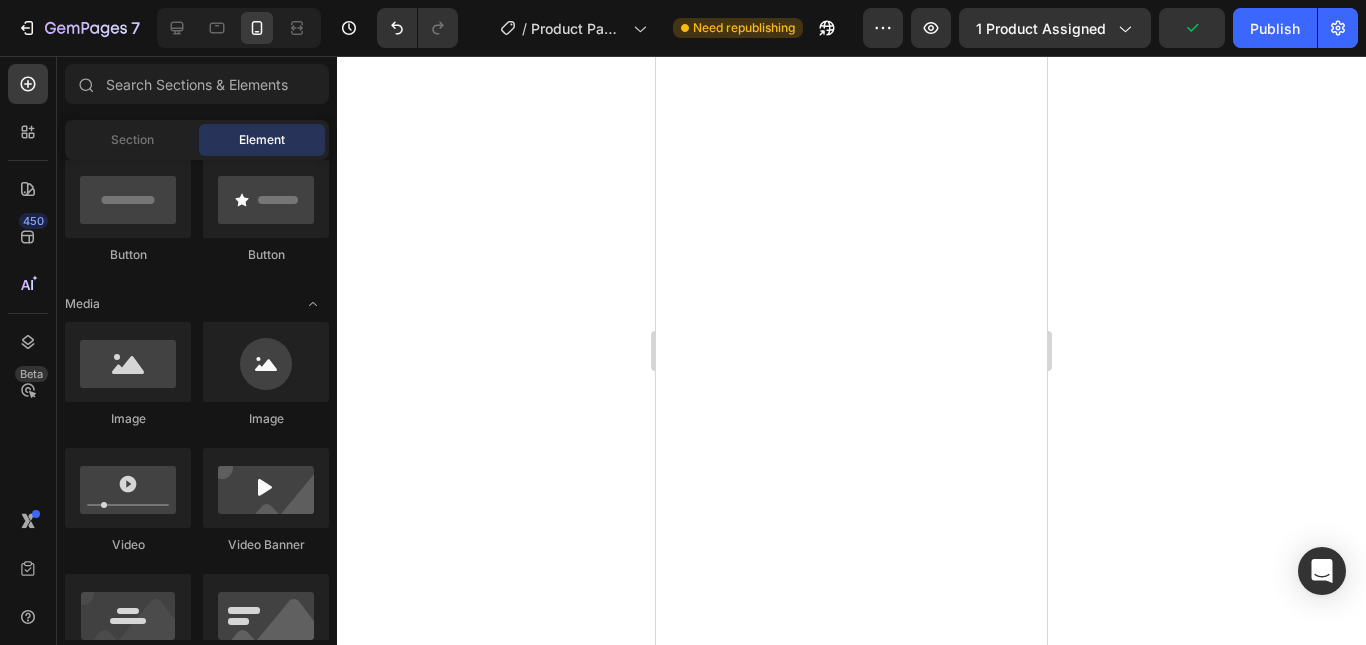 click 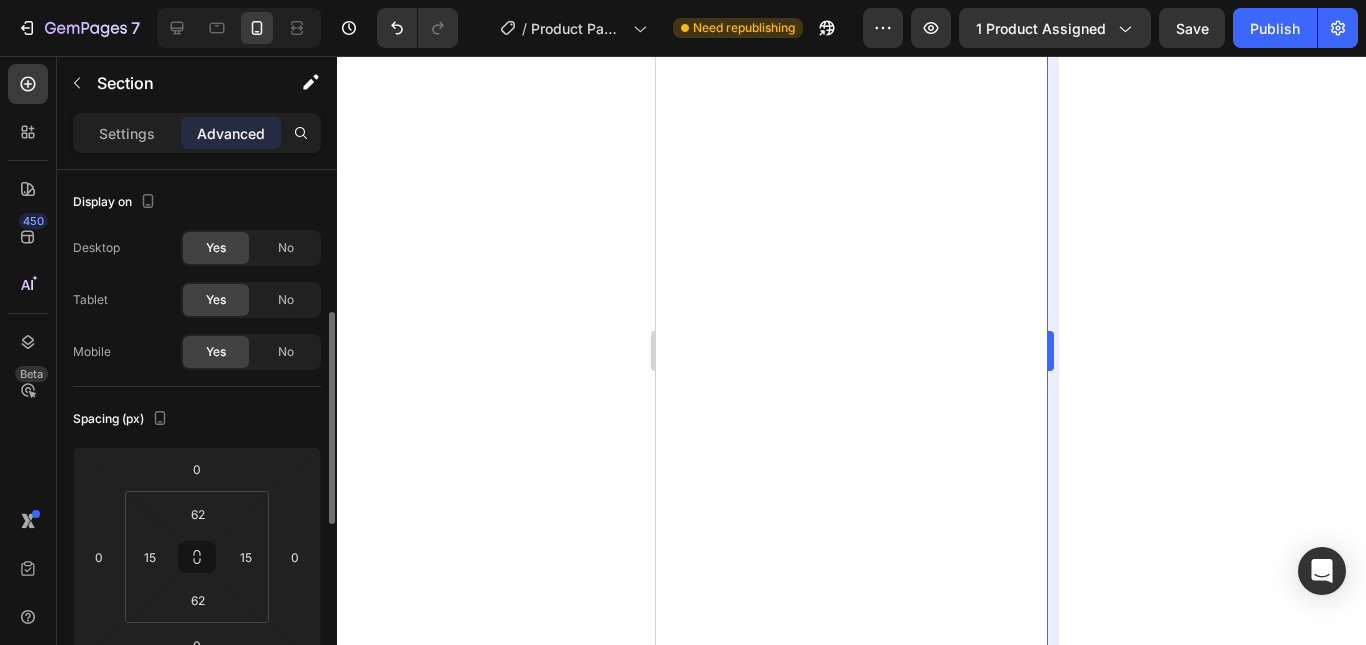 scroll, scrollTop: 102, scrollLeft: 0, axis: vertical 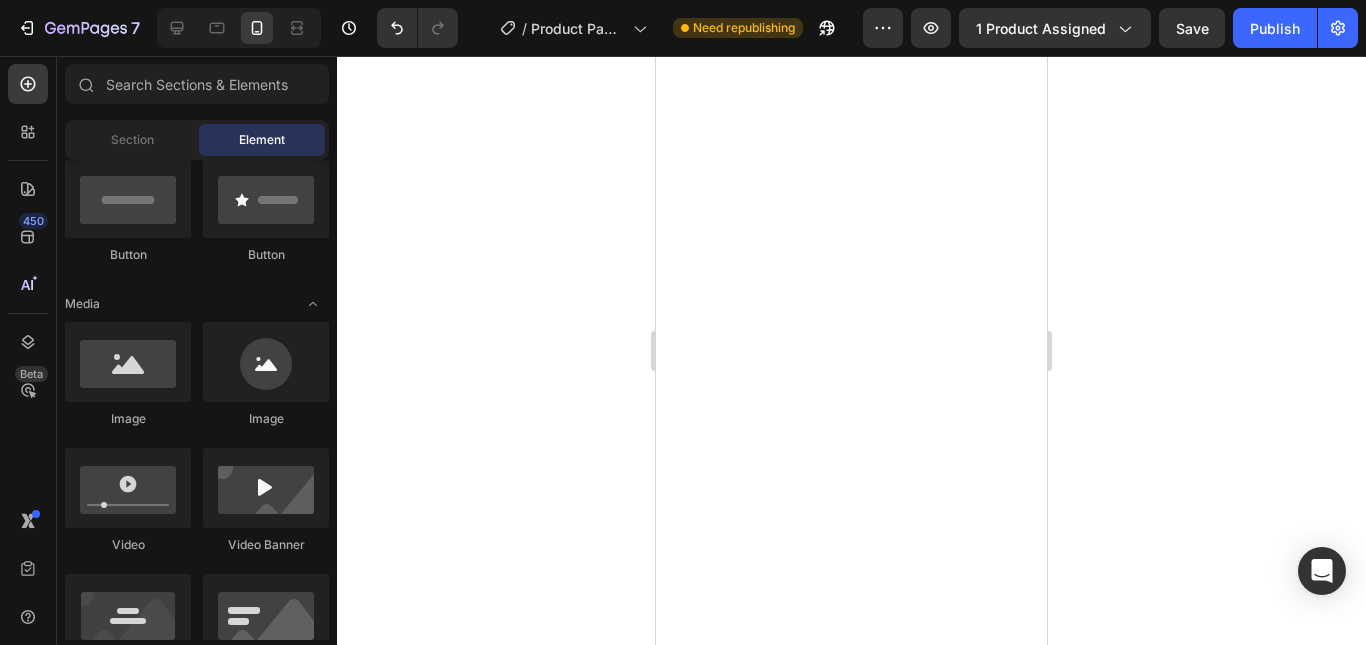 click 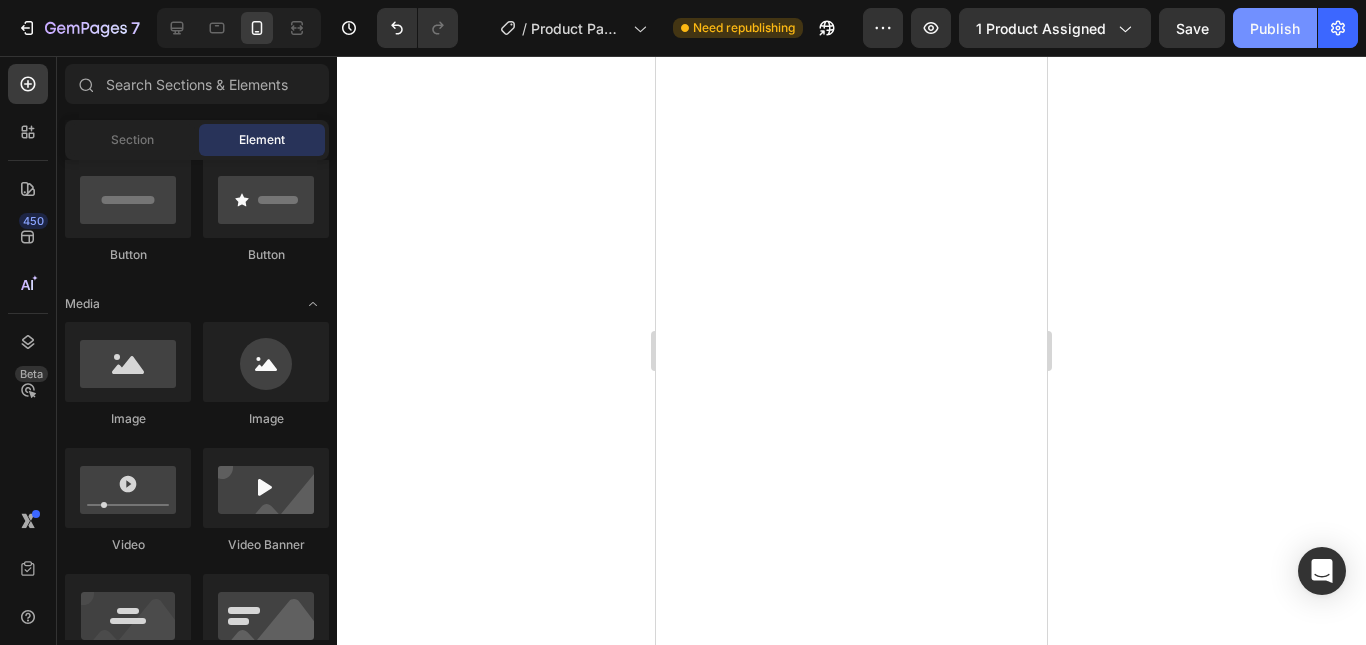 click on "Publish" at bounding box center [1275, 28] 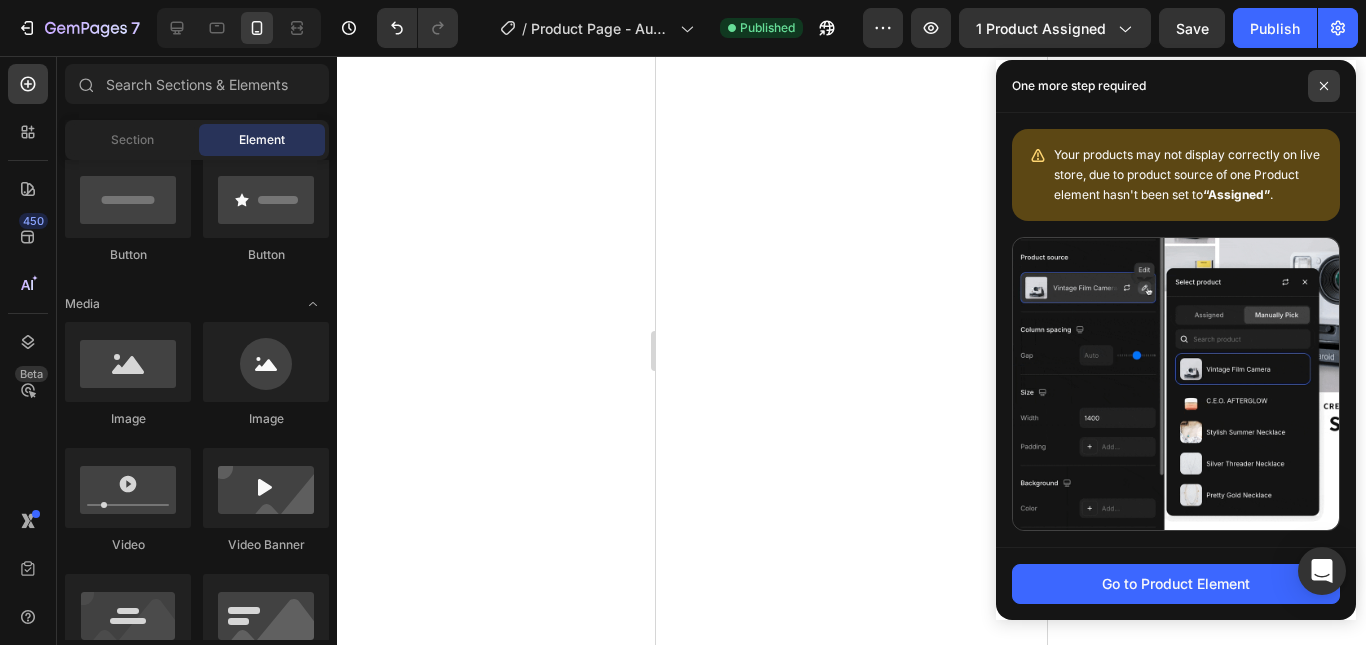 click at bounding box center (1324, 86) 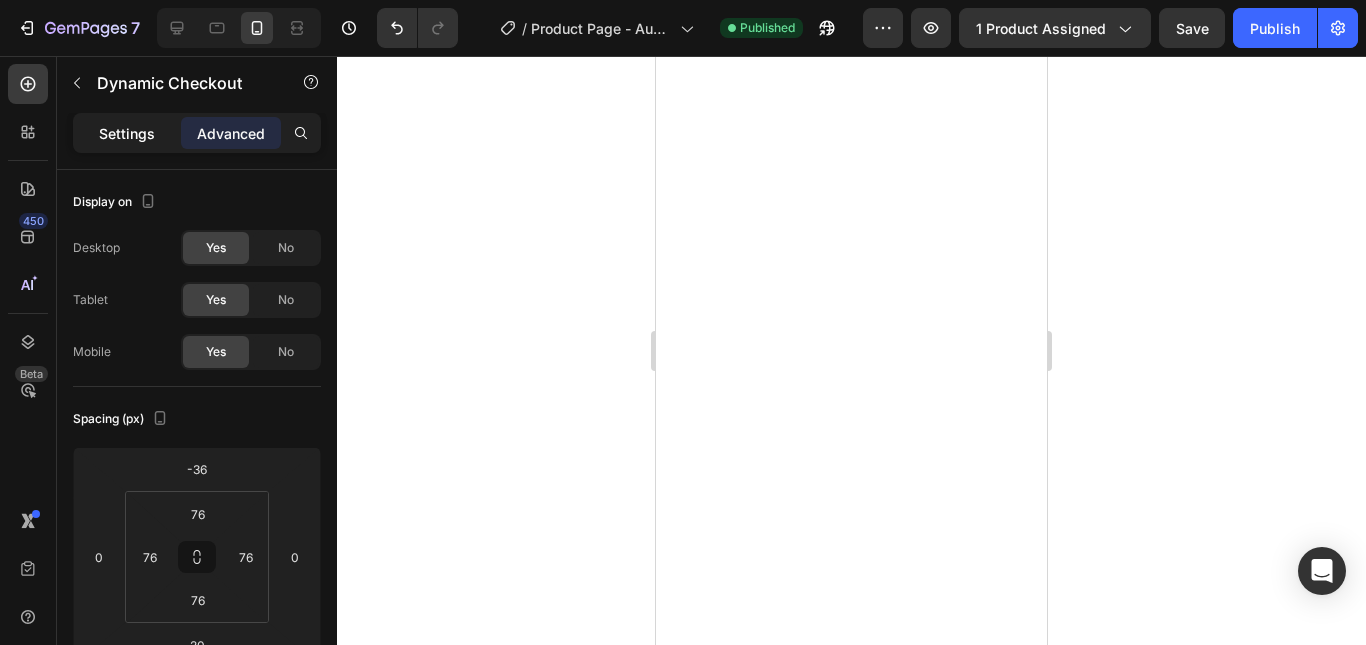 click on "Settings" 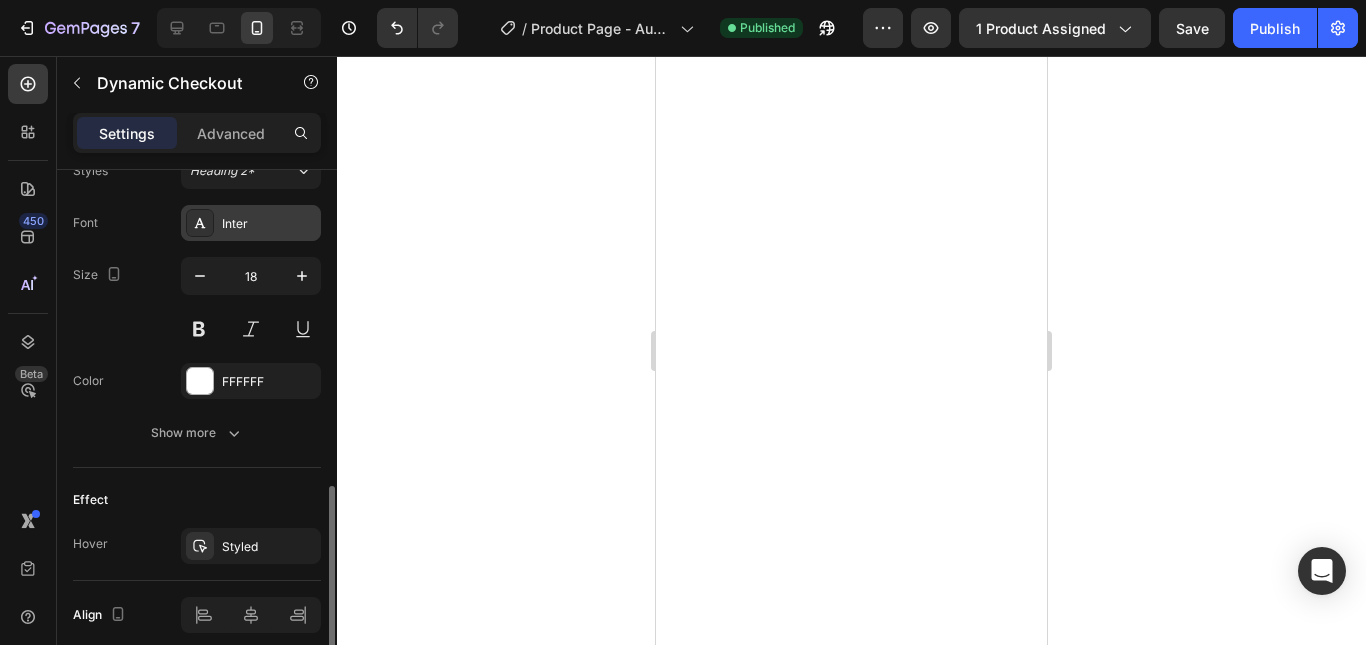 scroll, scrollTop: 800, scrollLeft: 0, axis: vertical 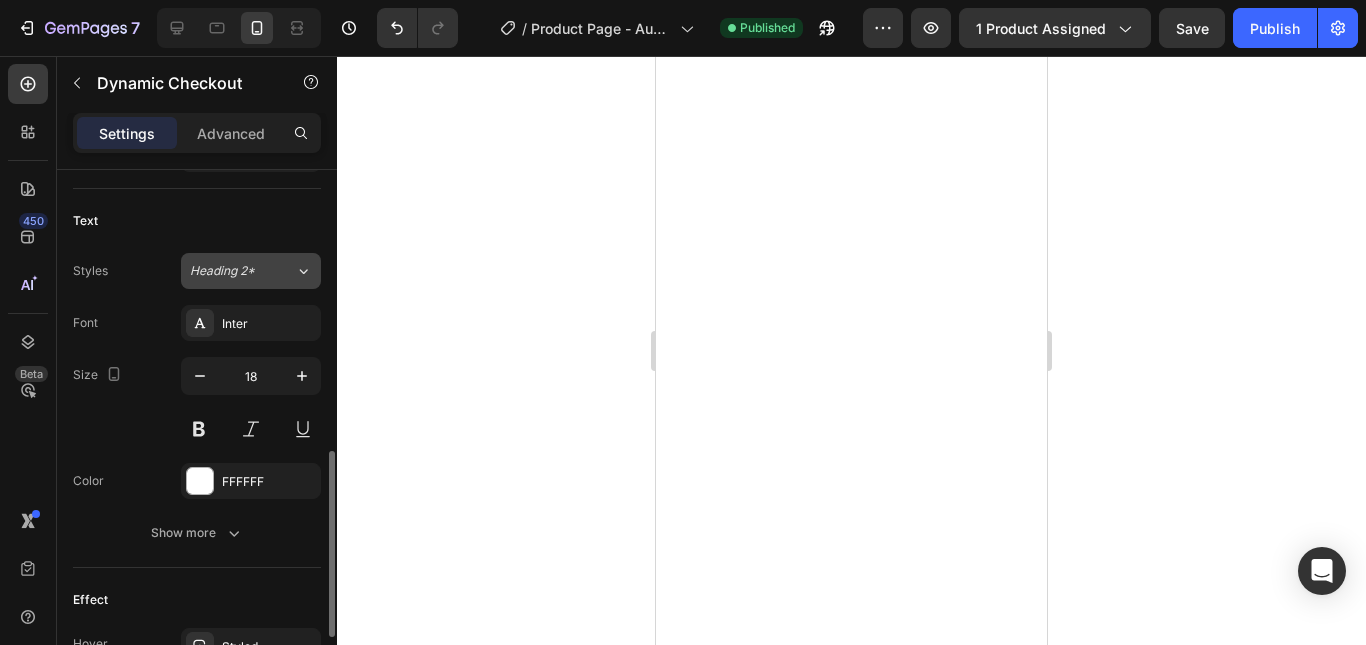 click on "Heading 2*" 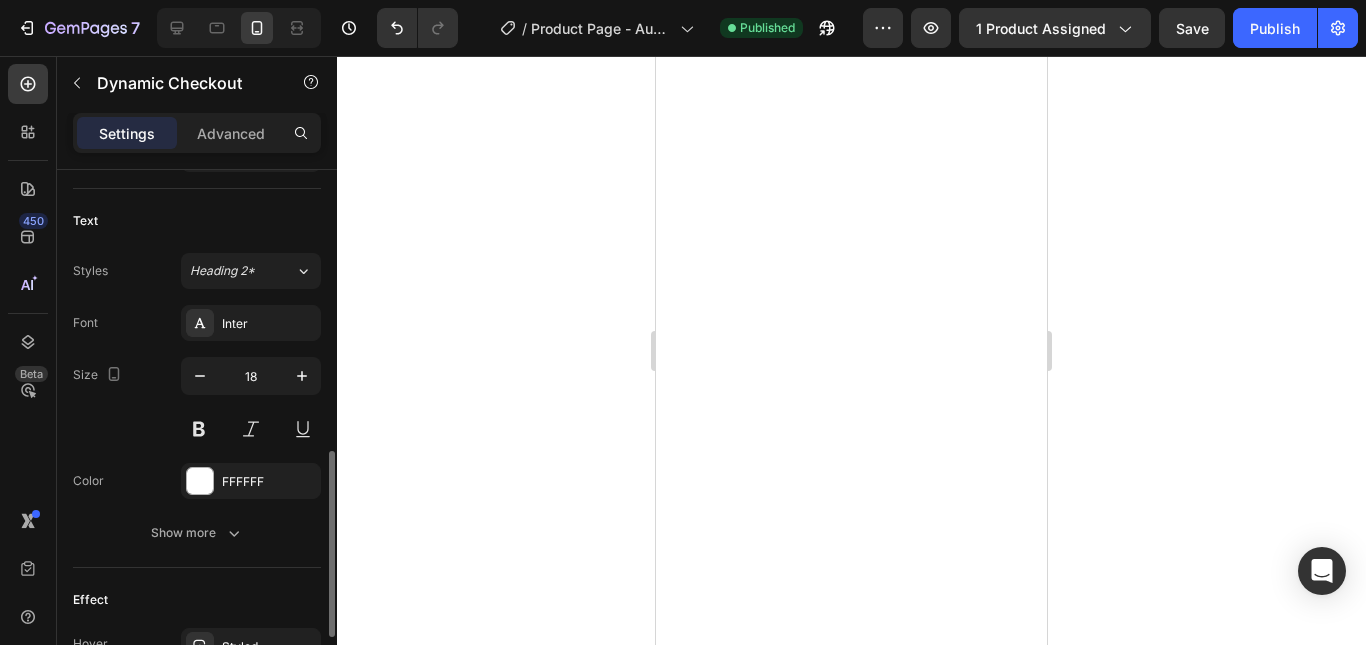 click on "Styles Heading 2*" at bounding box center [197, 271] 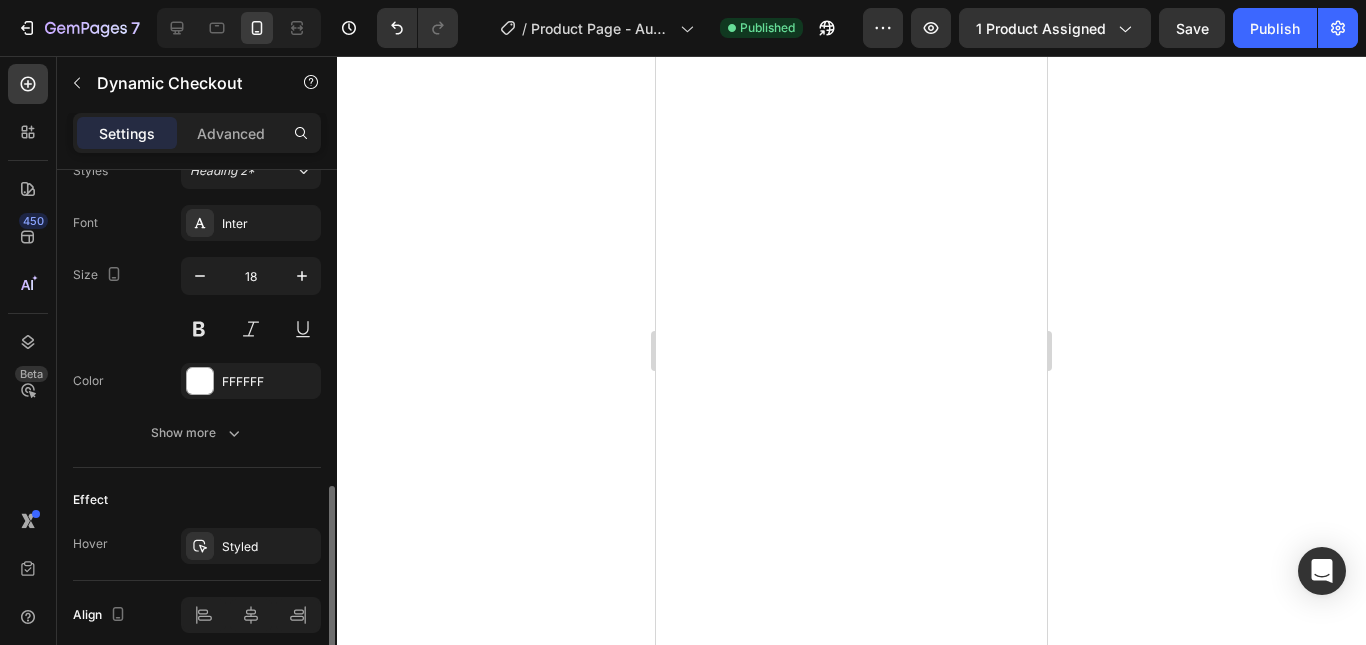 scroll, scrollTop: 984, scrollLeft: 0, axis: vertical 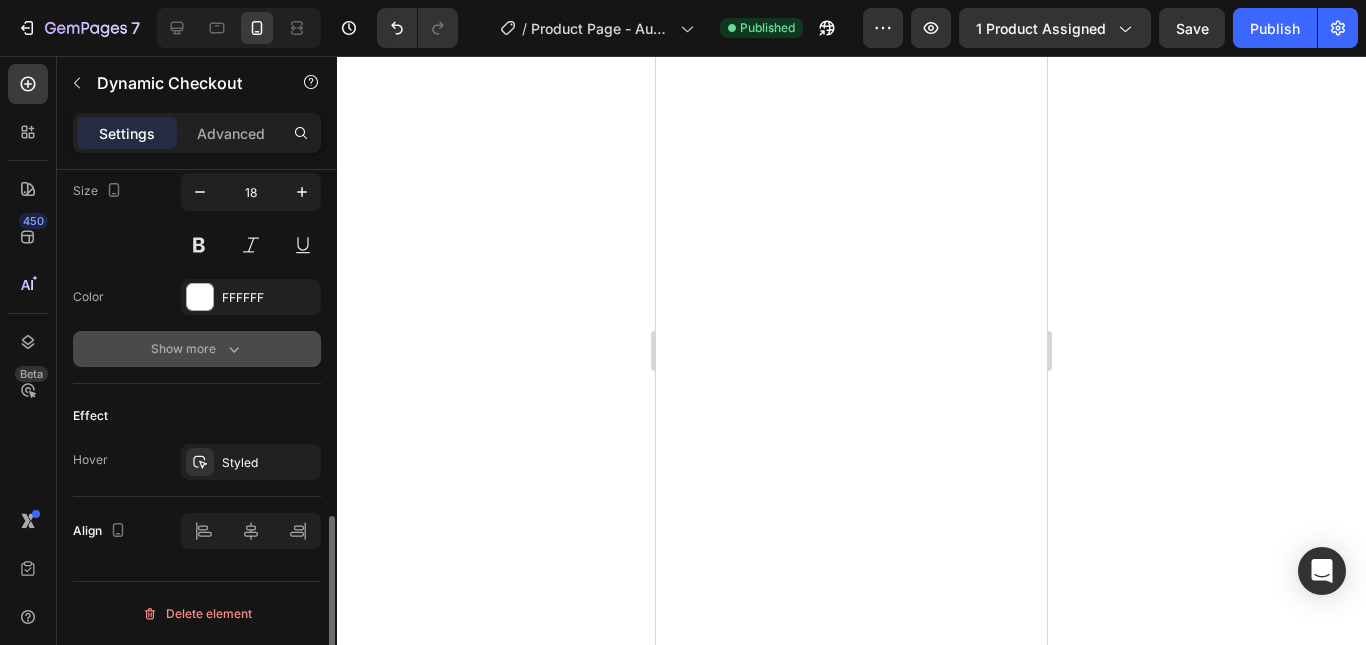 click on "Show more" at bounding box center (197, 349) 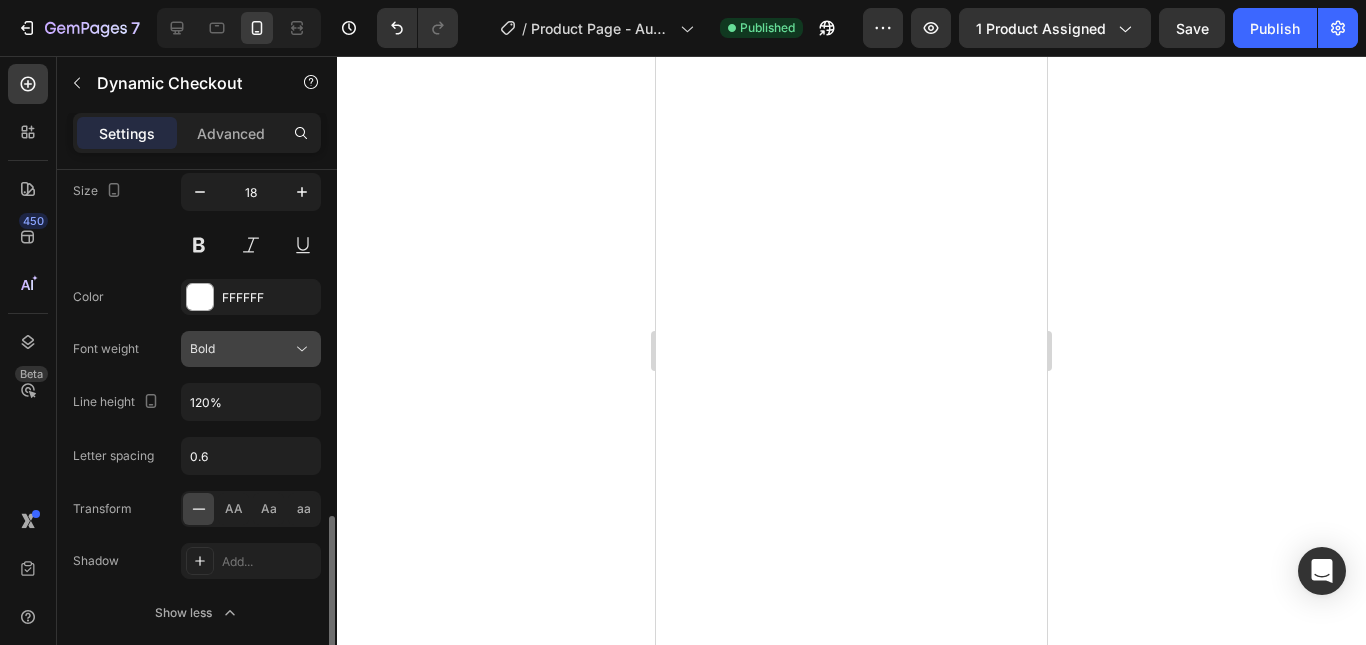 click on "Bold" at bounding box center (241, 349) 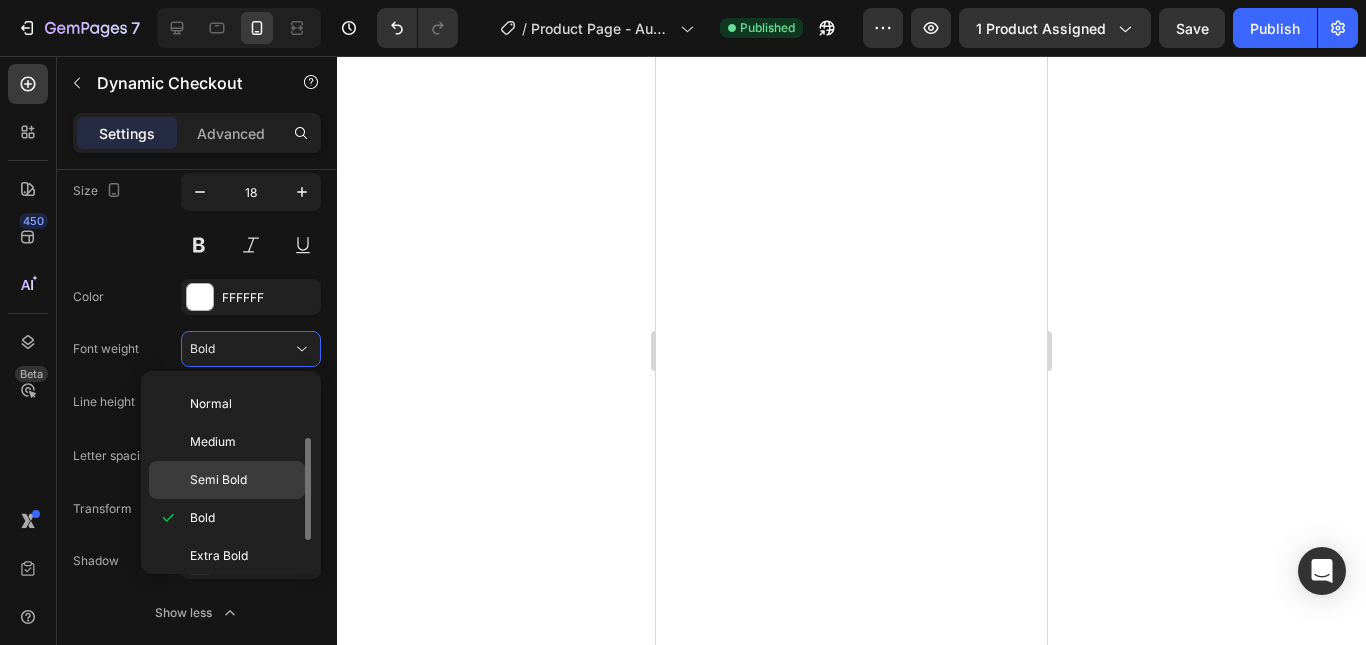 scroll, scrollTop: 155, scrollLeft: 0, axis: vertical 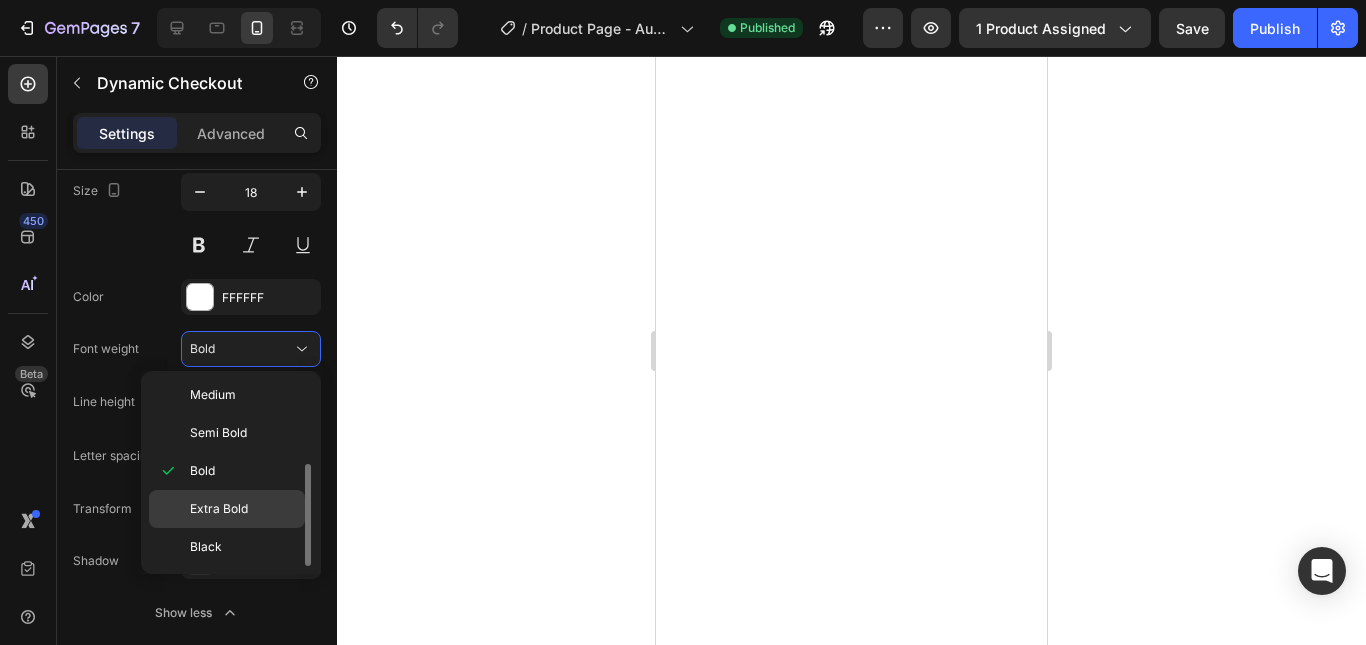 click on "Extra Bold" at bounding box center (219, 509) 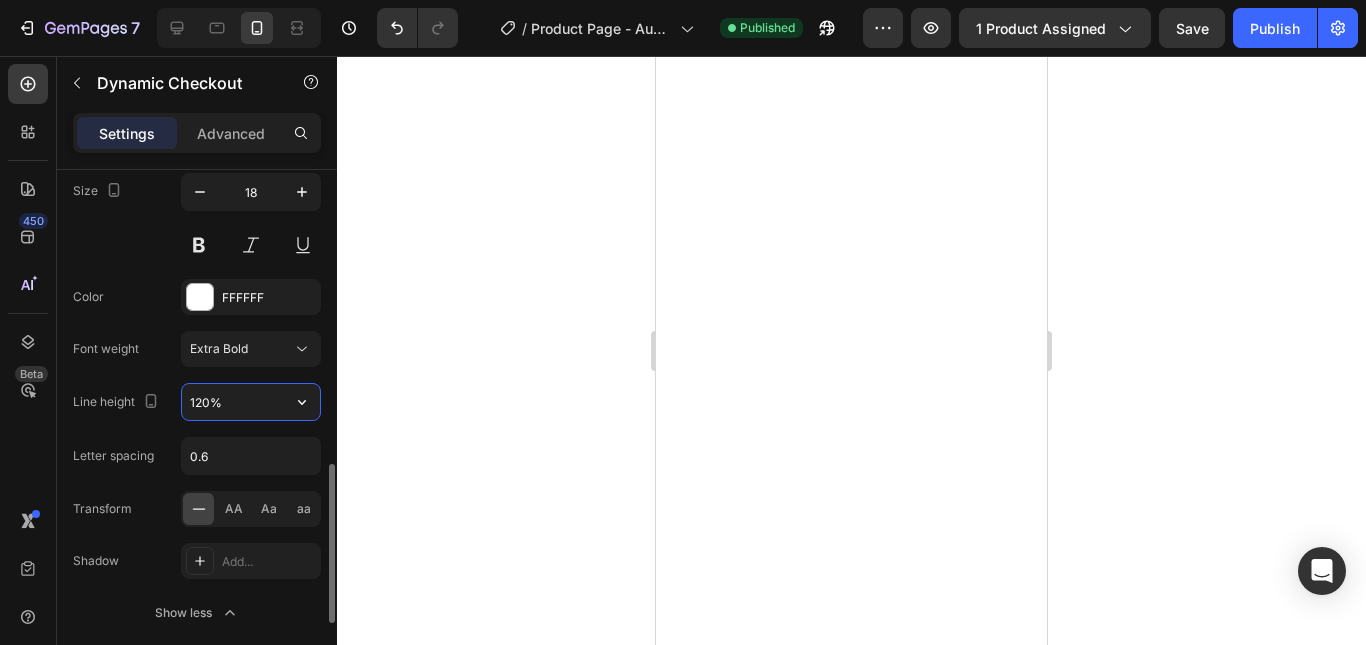 click on "120%" at bounding box center (251, 402) 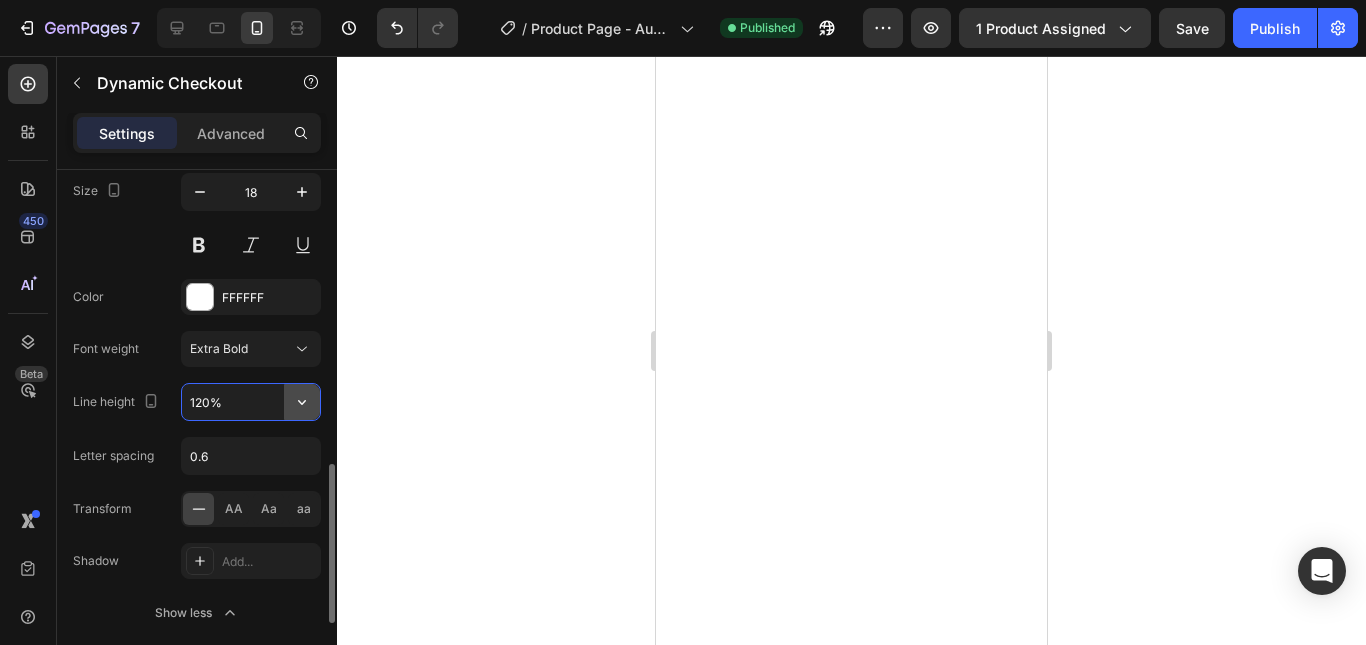 click 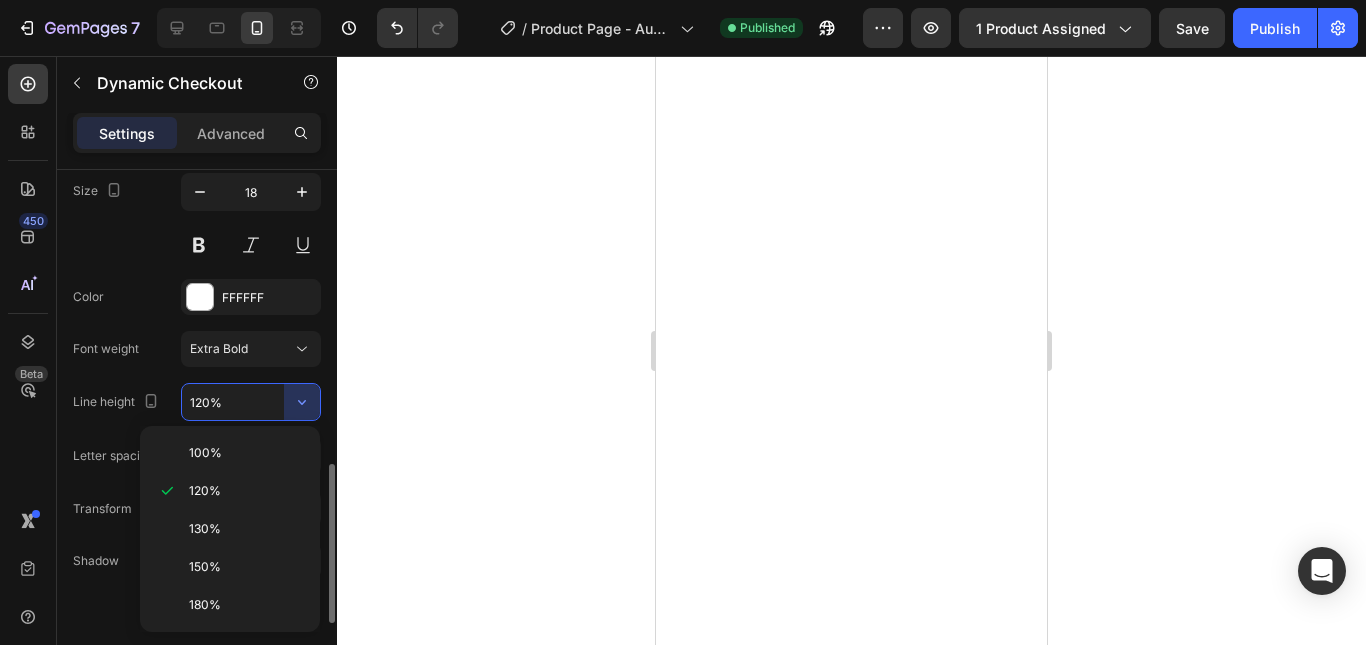 click on "130%" at bounding box center [246, 529] 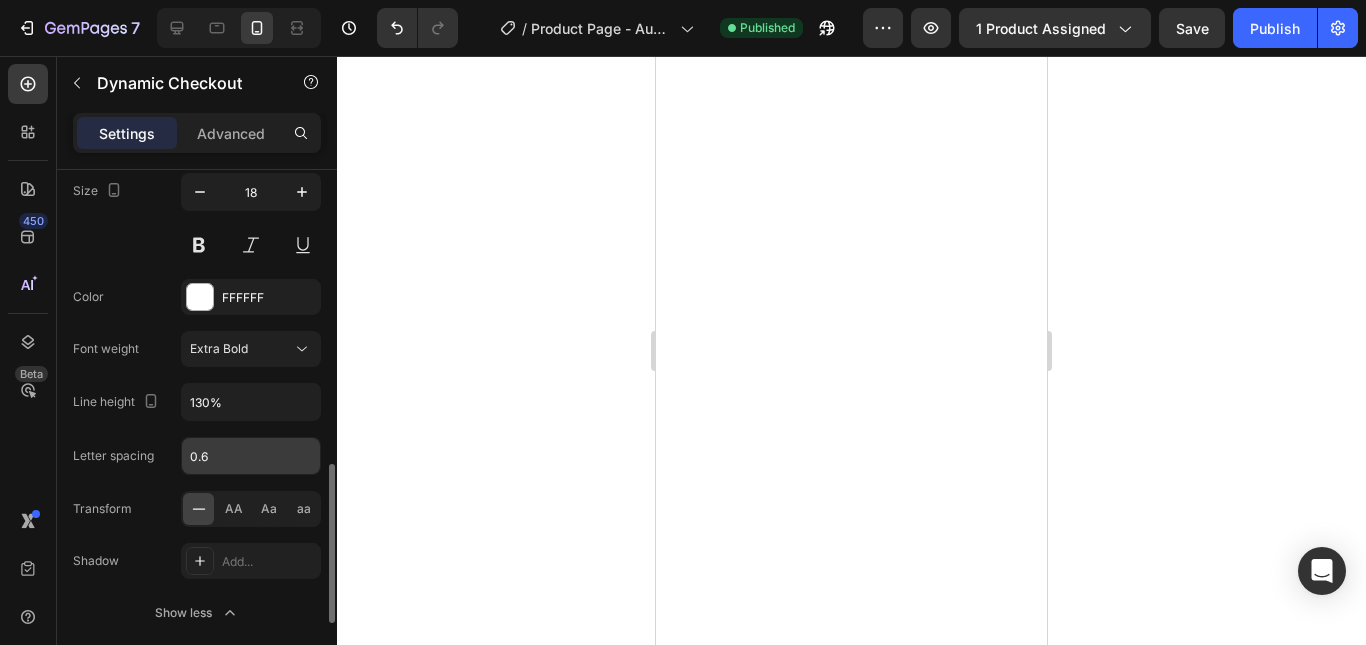 click on "0.6" at bounding box center (251, 456) 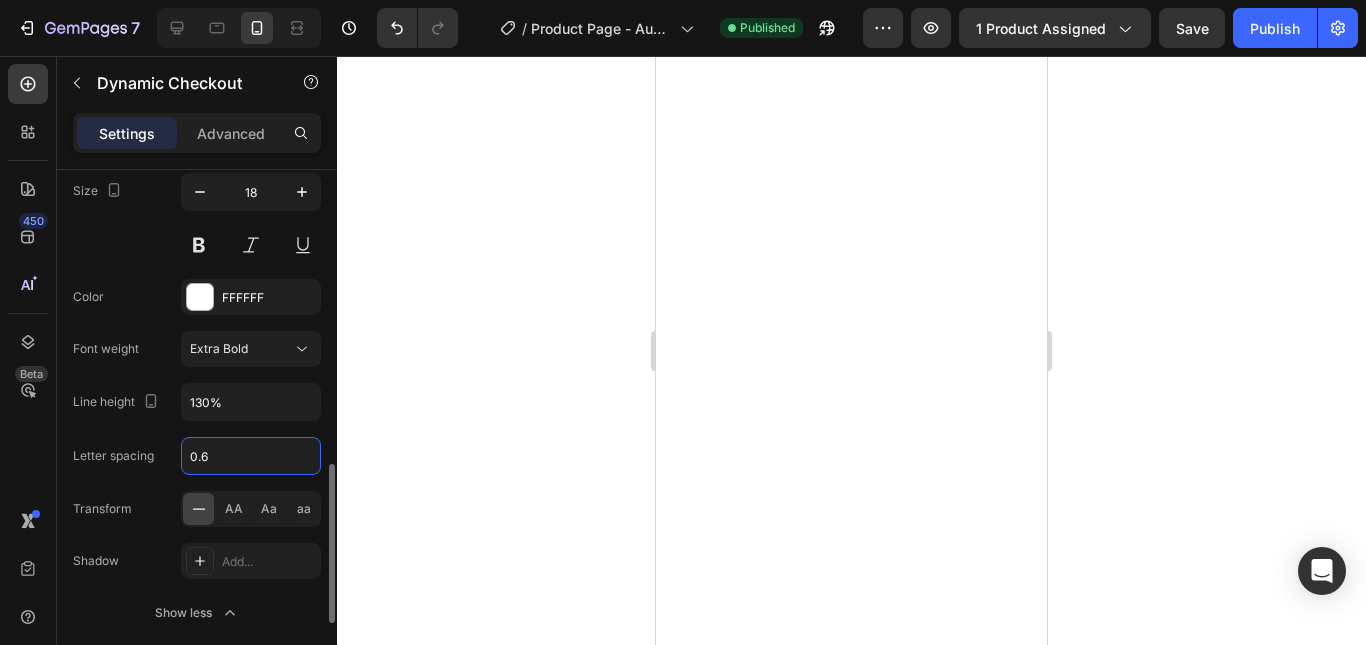 click on "0.6" at bounding box center (251, 456) 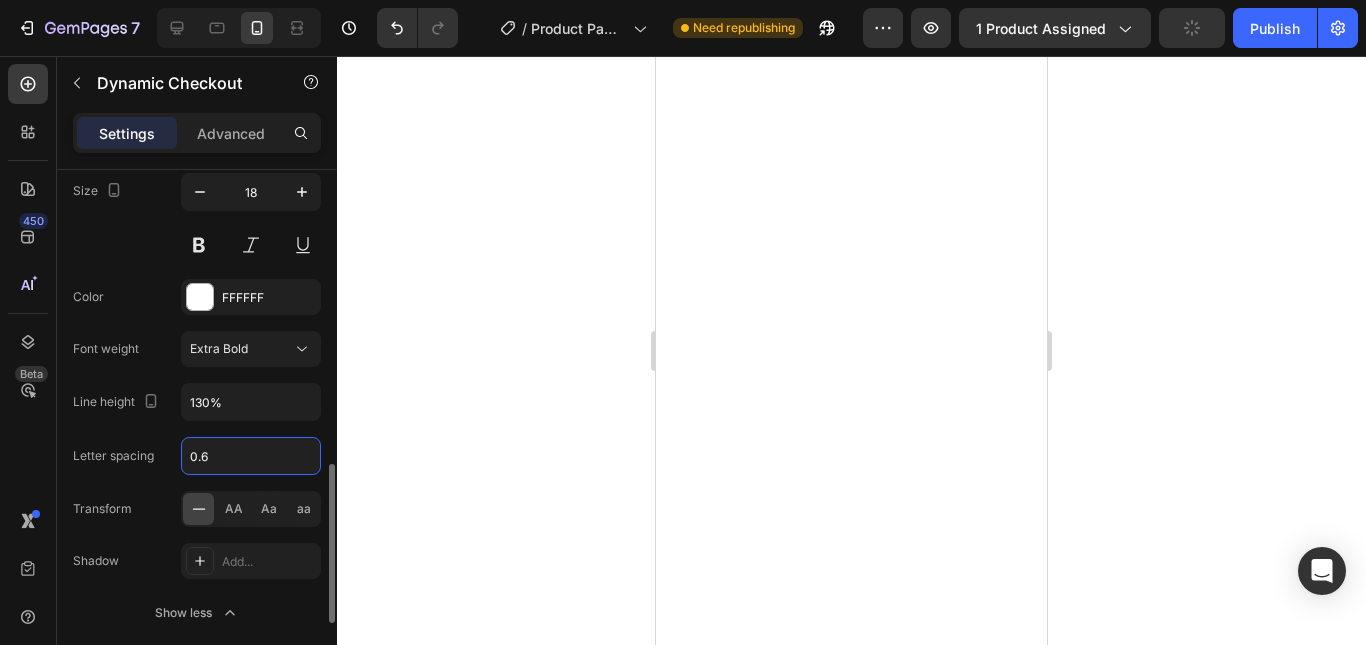 click on "0.6" at bounding box center [251, 456] 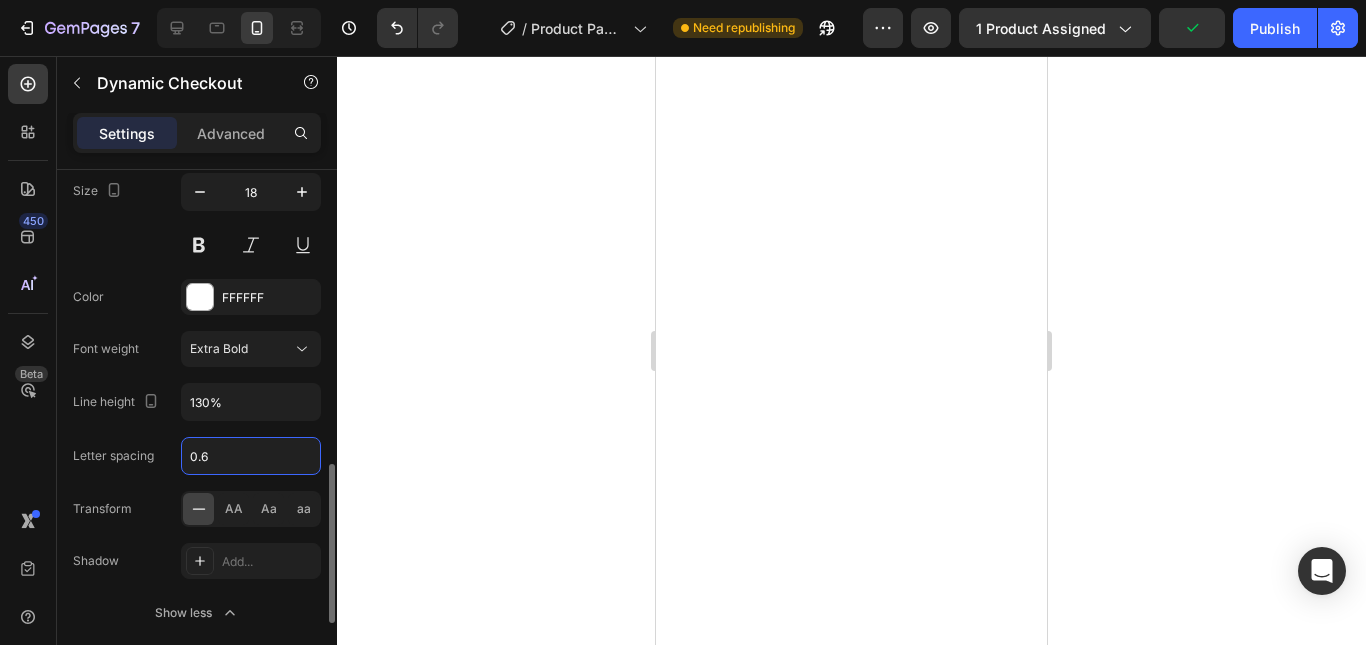 scroll, scrollTop: 1084, scrollLeft: 0, axis: vertical 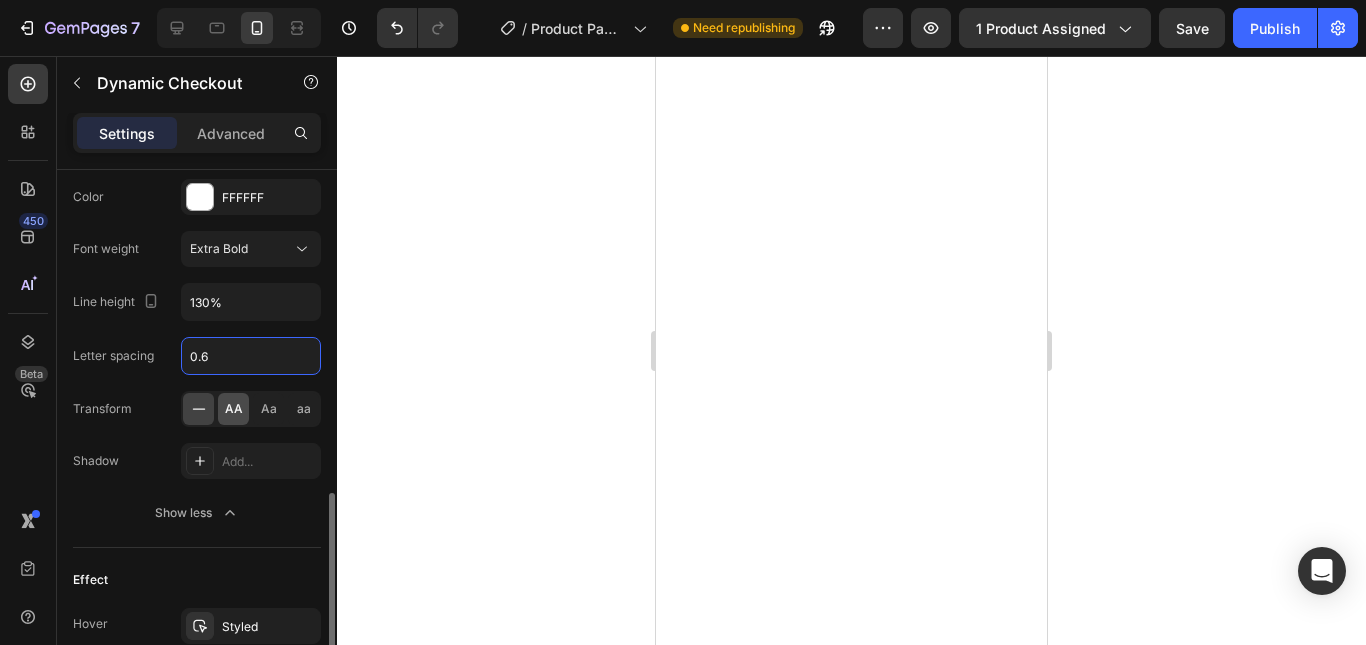 click on "AA" 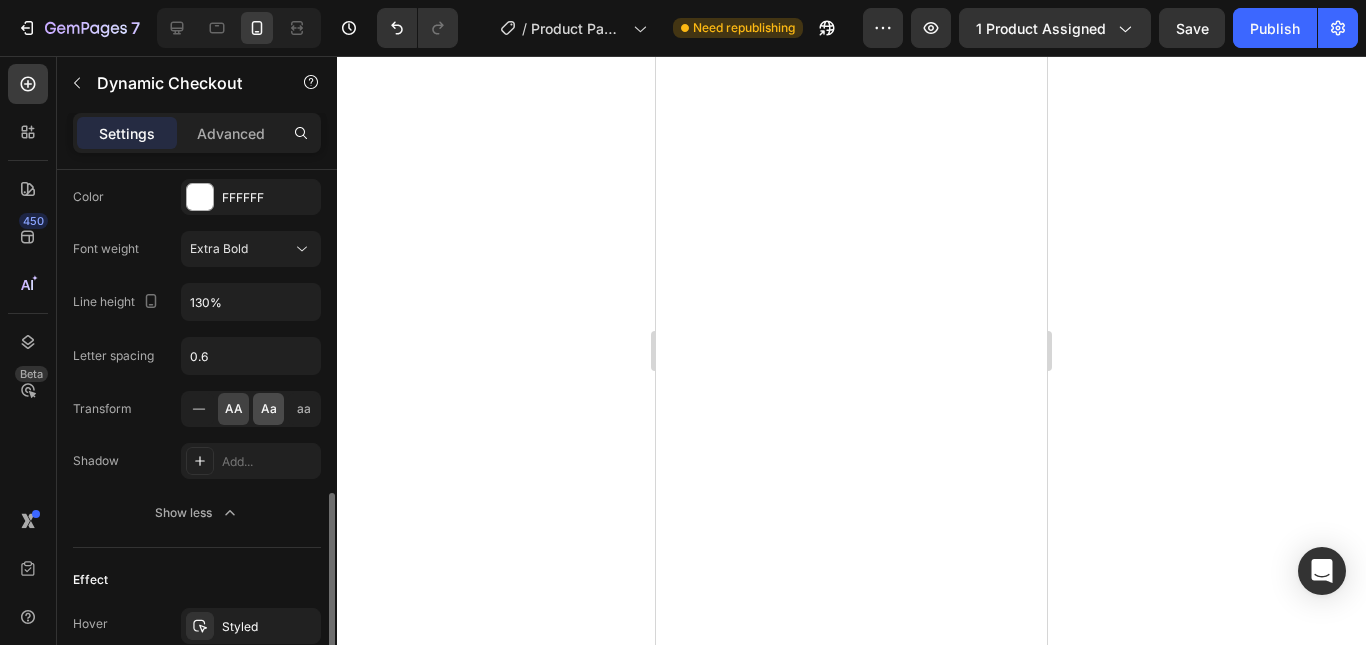 click on "Aa" 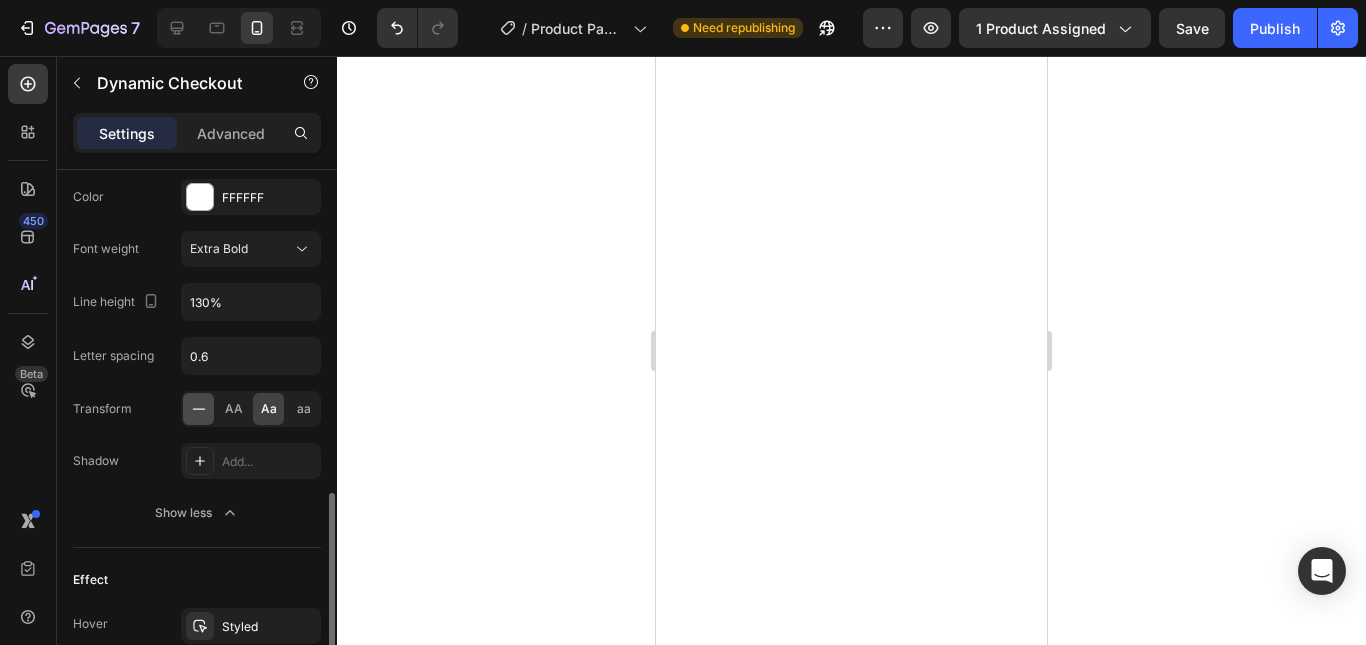 click 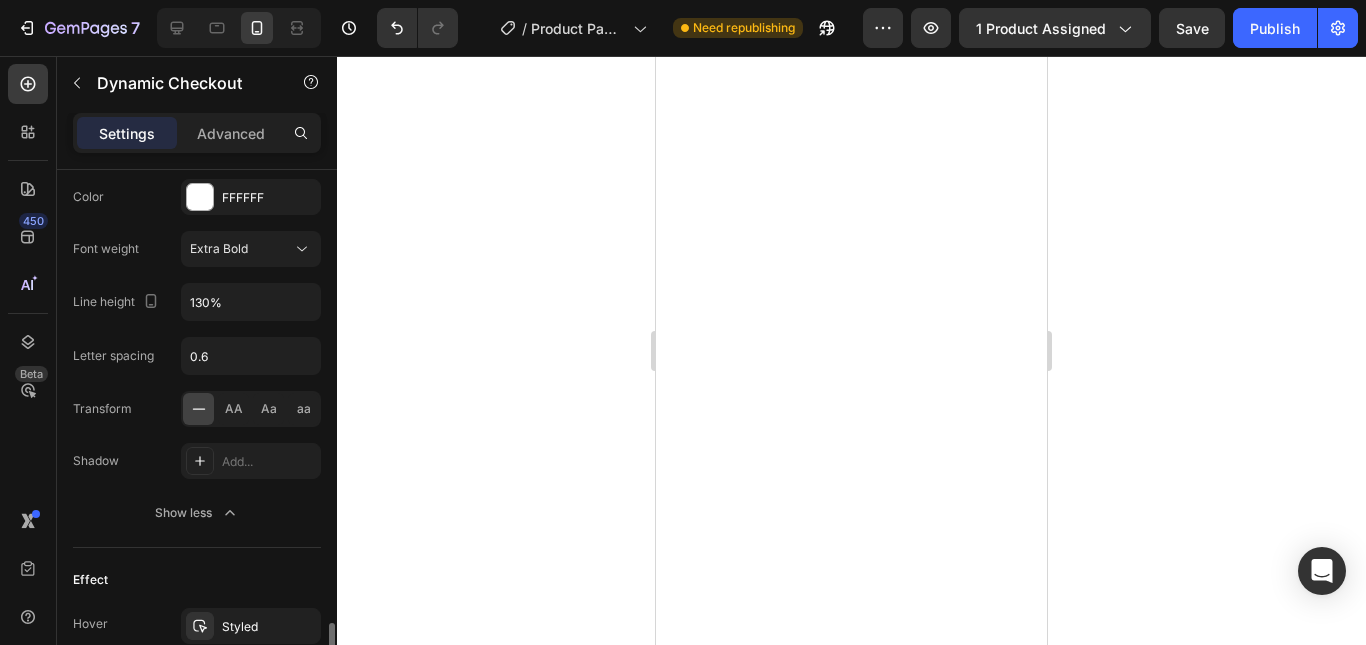 scroll, scrollTop: 1184, scrollLeft: 0, axis: vertical 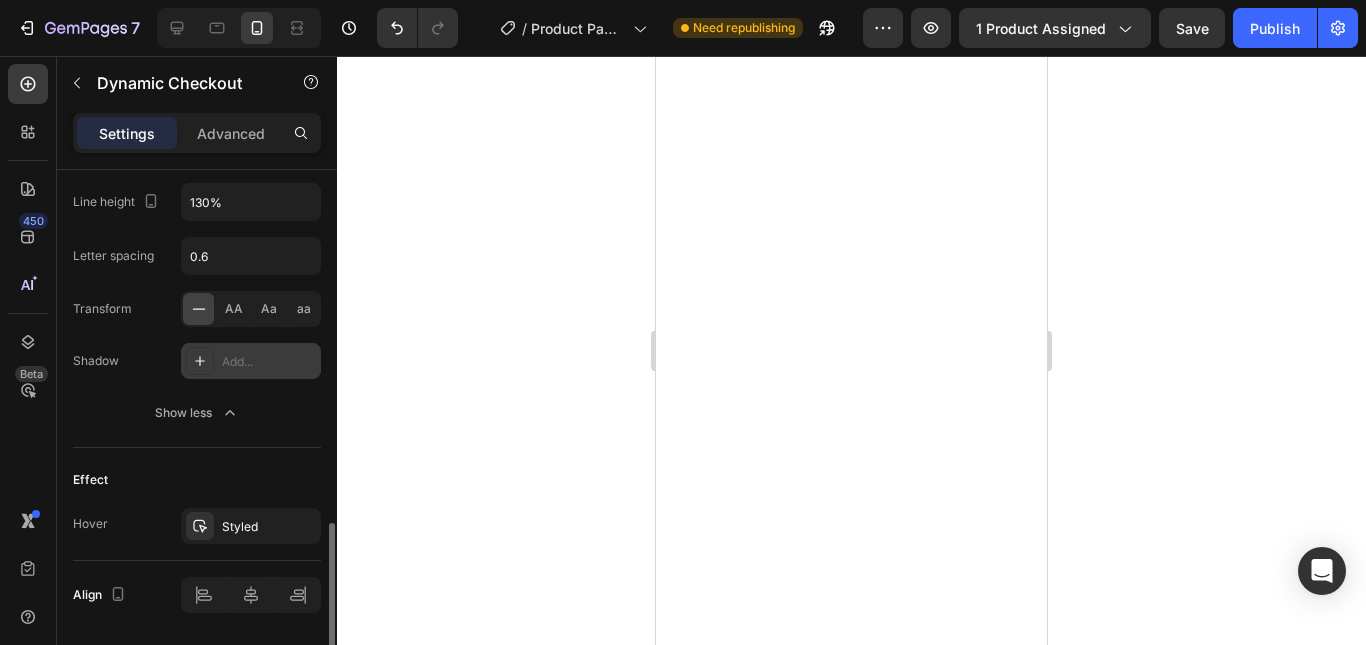click on "Add..." at bounding box center (251, 361) 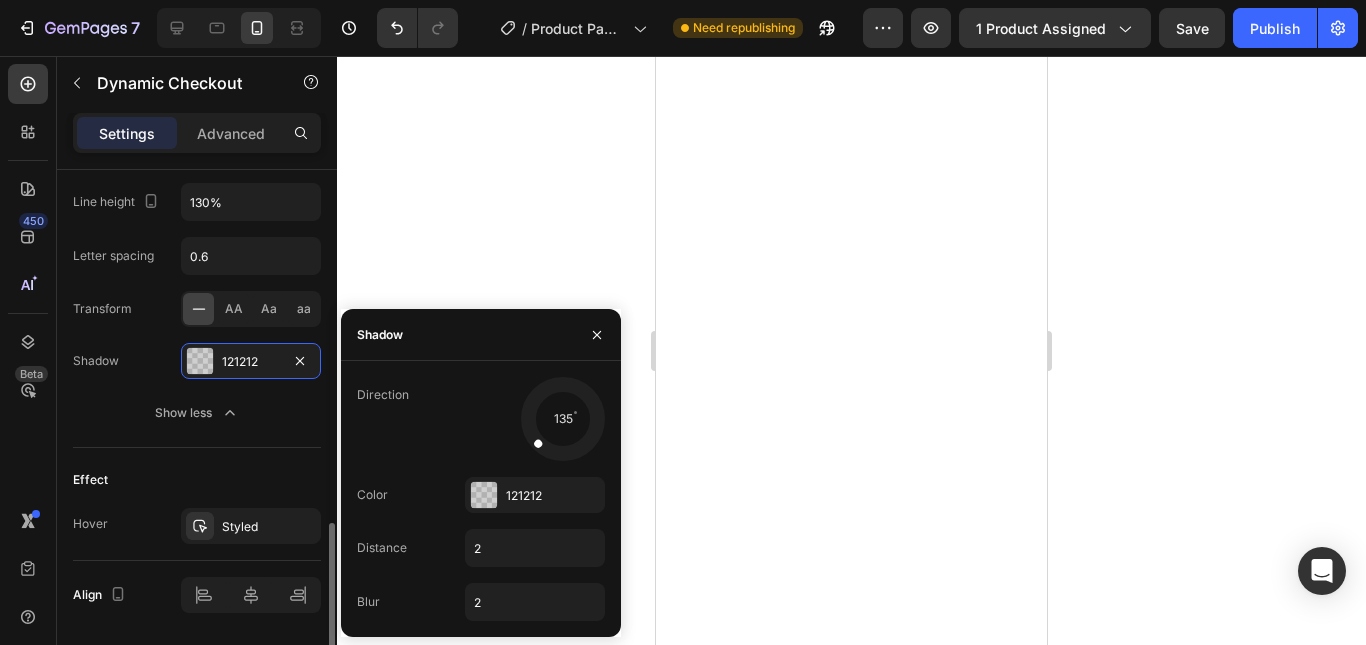 click on "Show less" 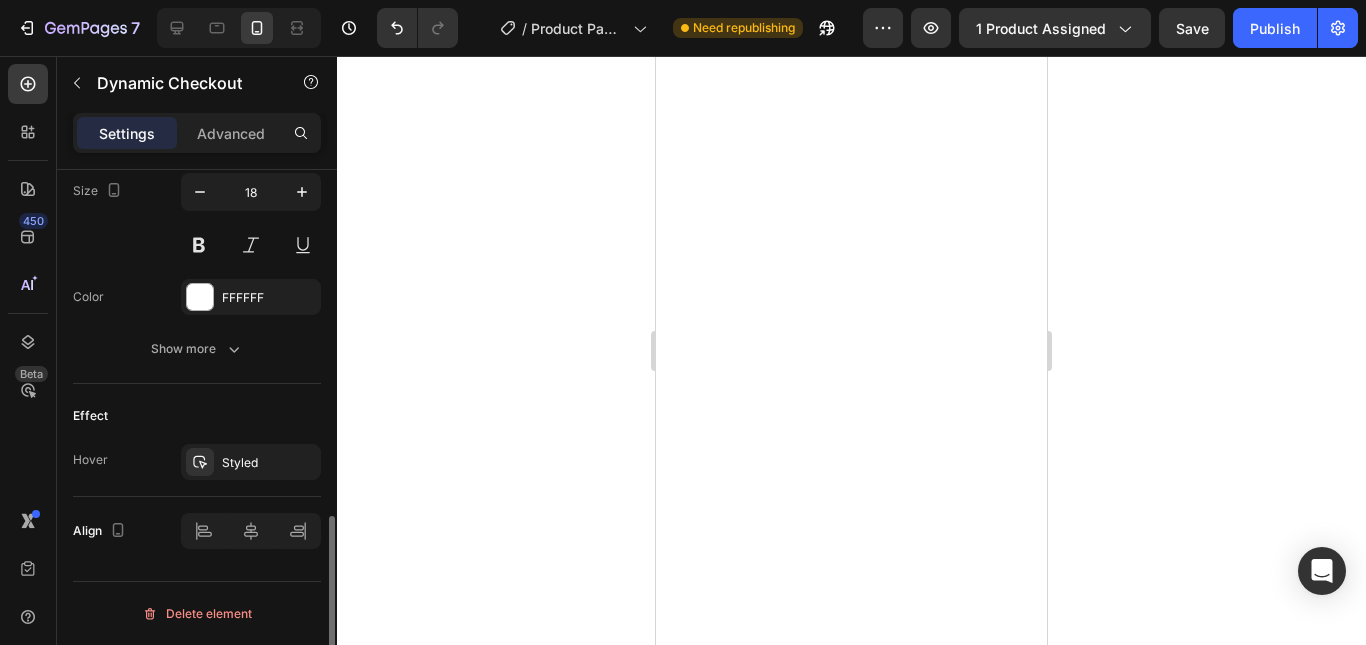 scroll, scrollTop: 984, scrollLeft: 0, axis: vertical 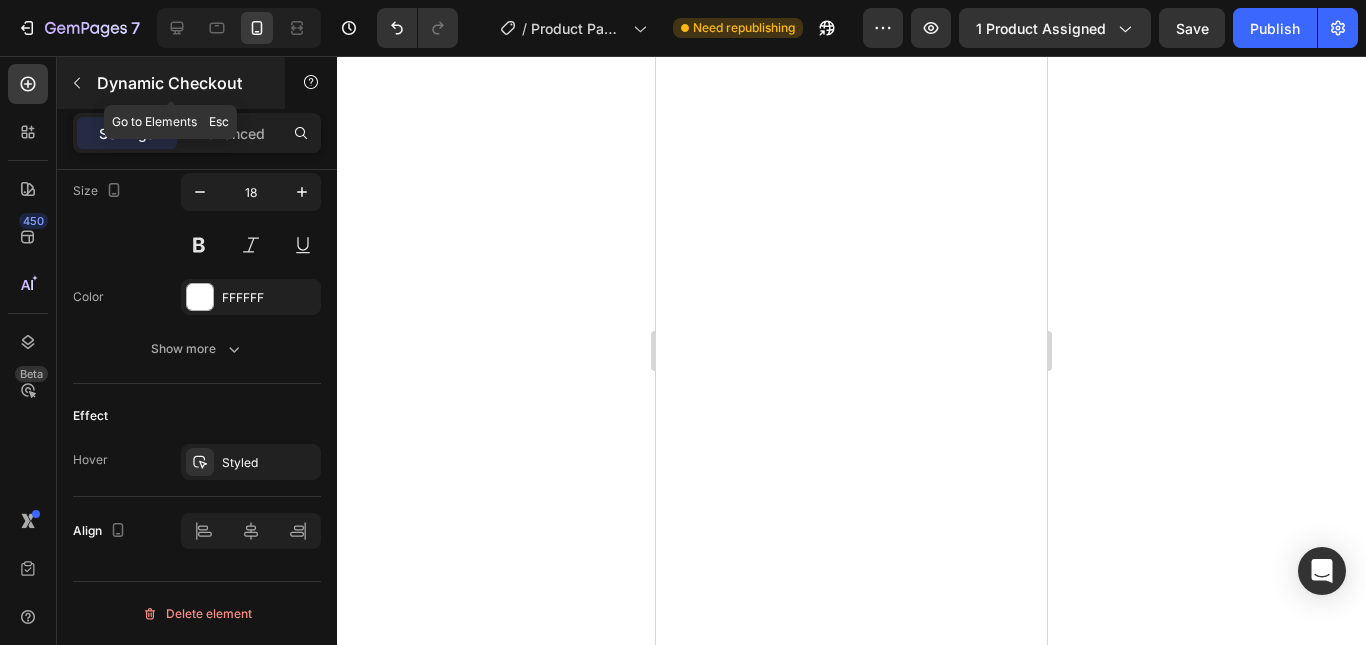 click 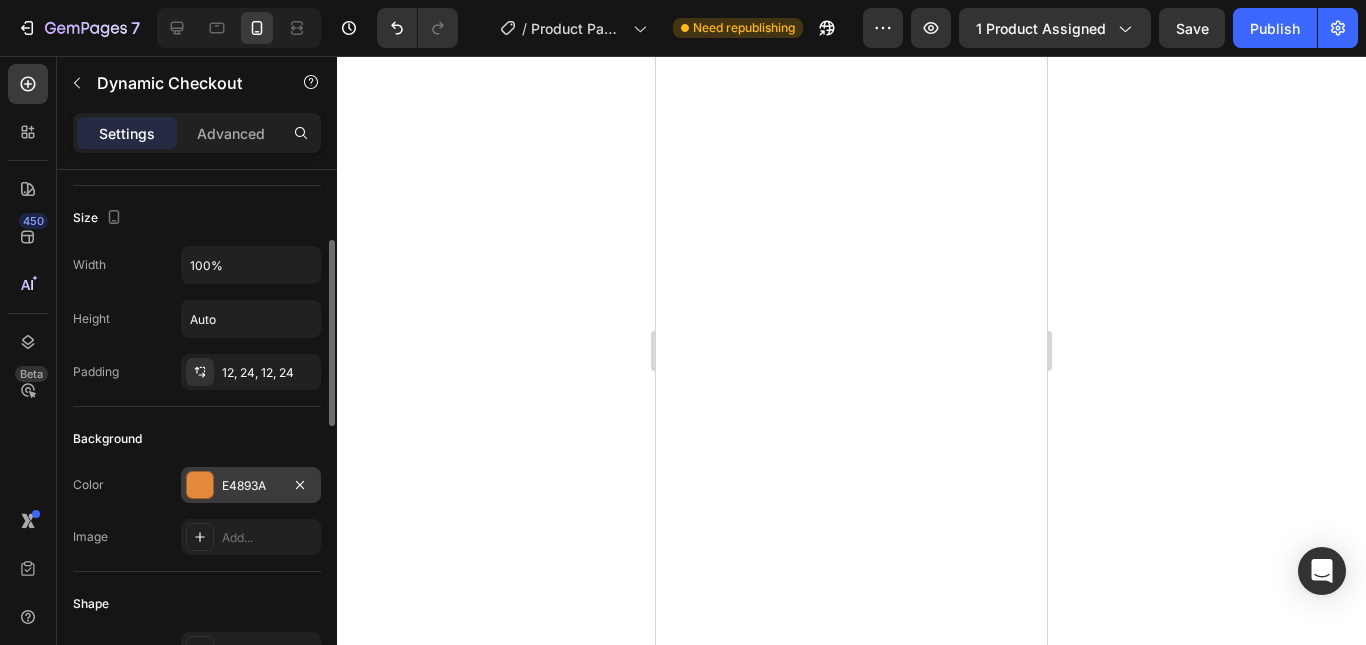 scroll, scrollTop: 400, scrollLeft: 0, axis: vertical 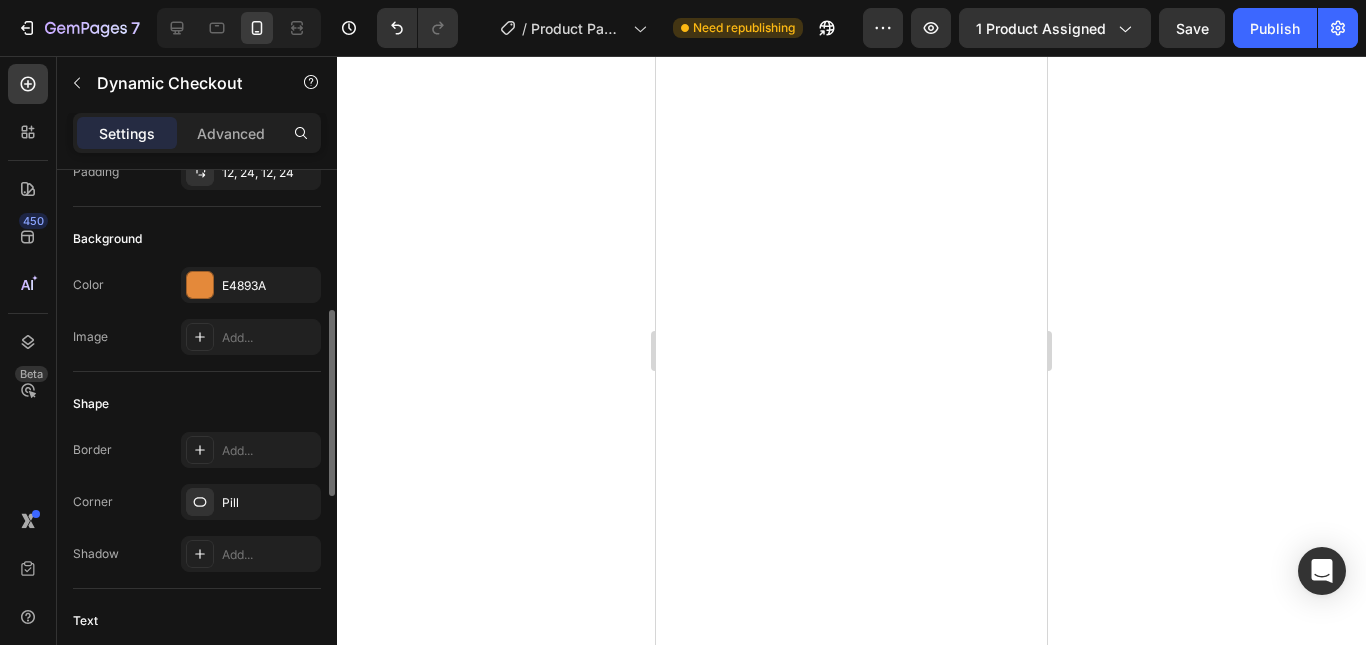 click on "Background Color E4893A Image Add..." 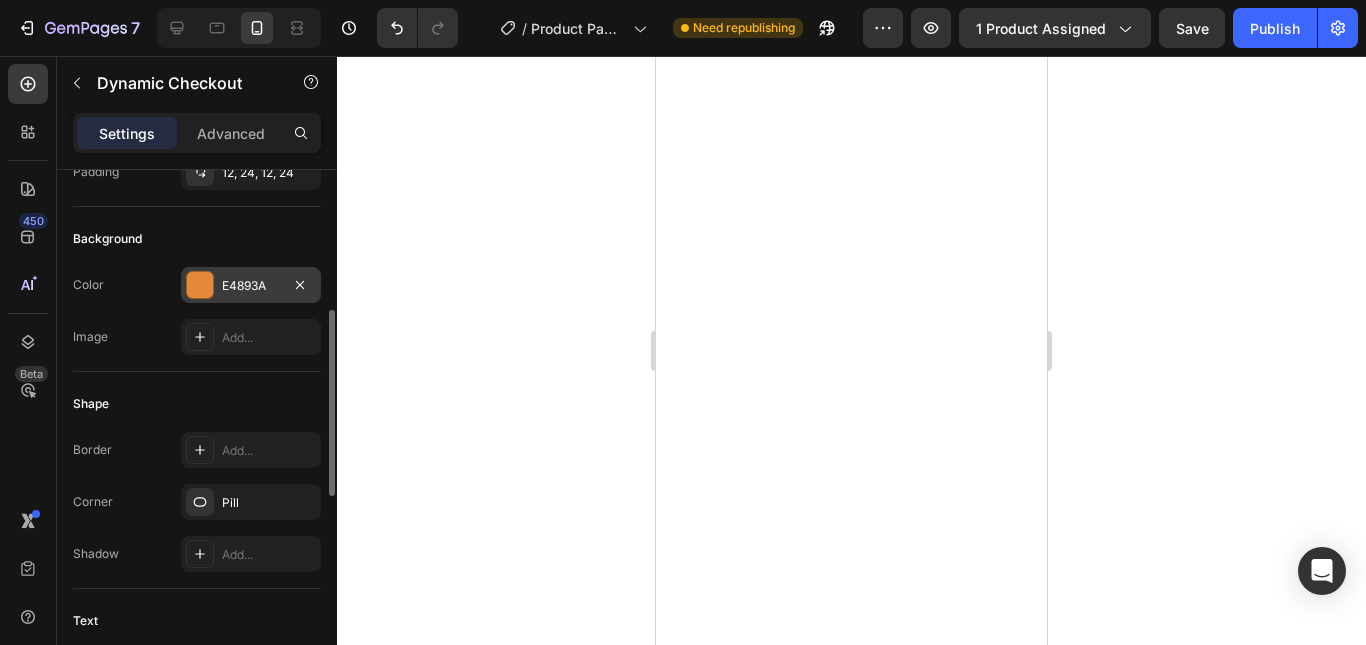 click on "E4893A" at bounding box center (251, 286) 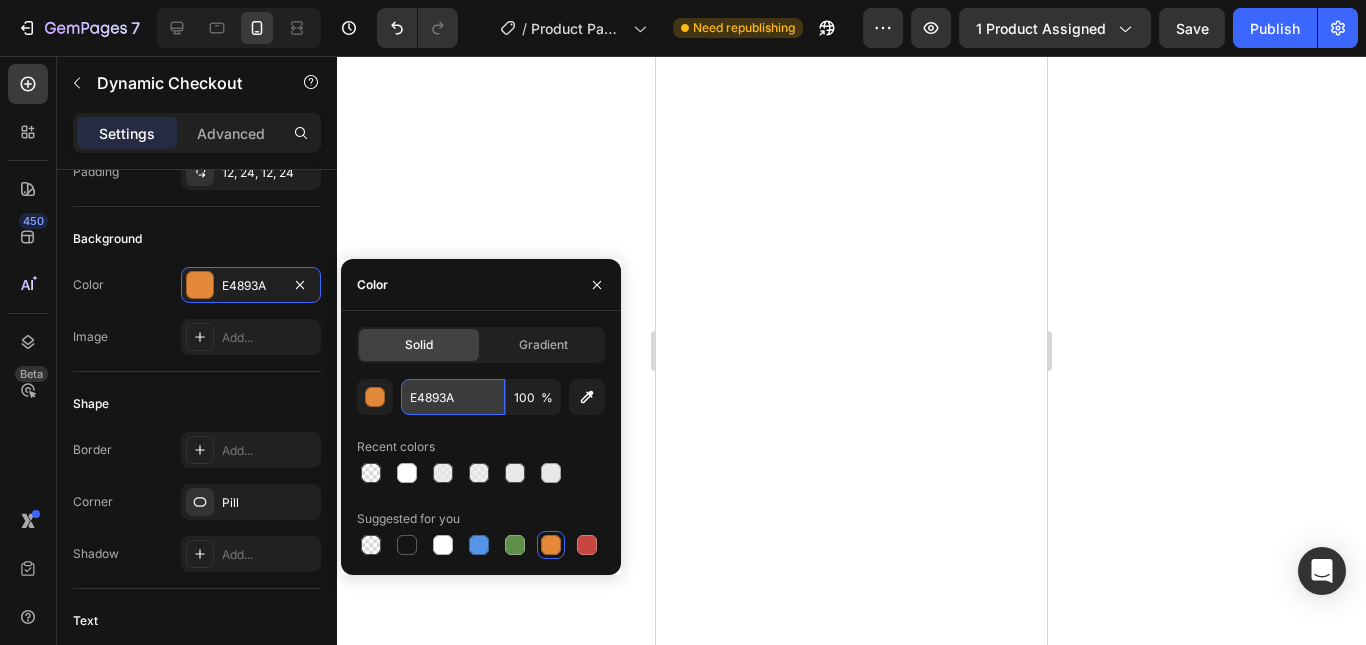 click on "E4893A" at bounding box center (453, 397) 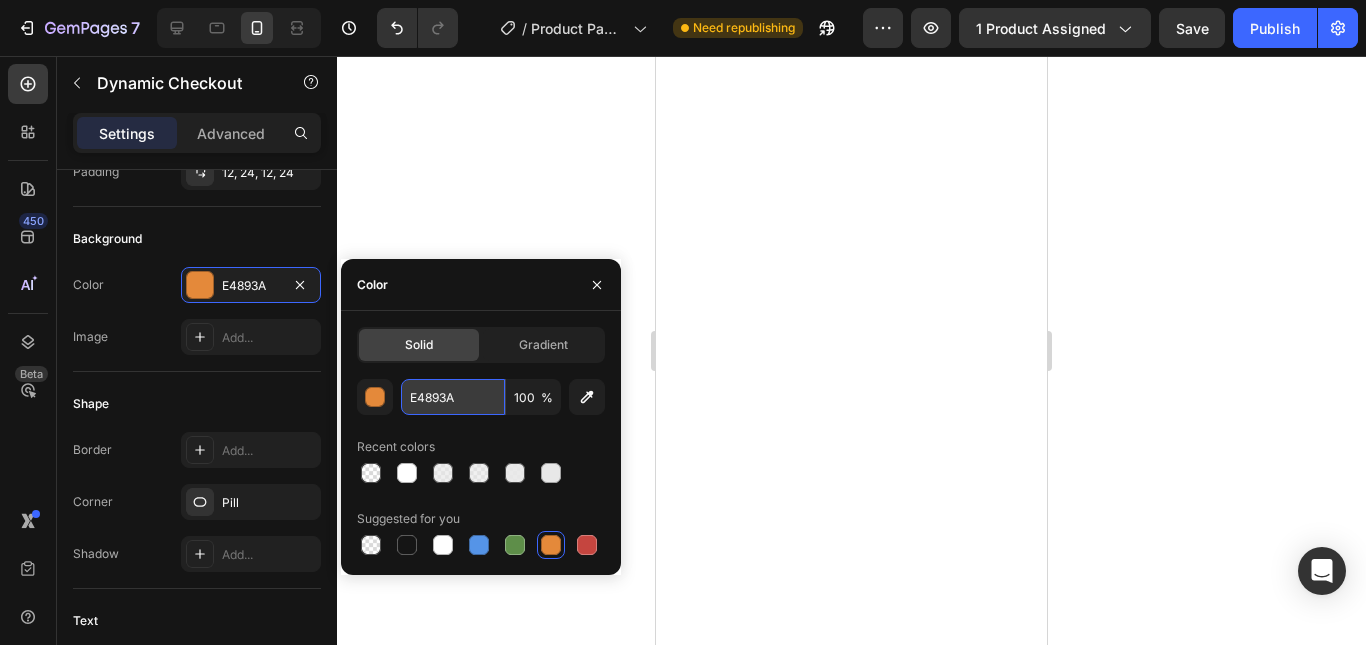 paste on "#ffd800" 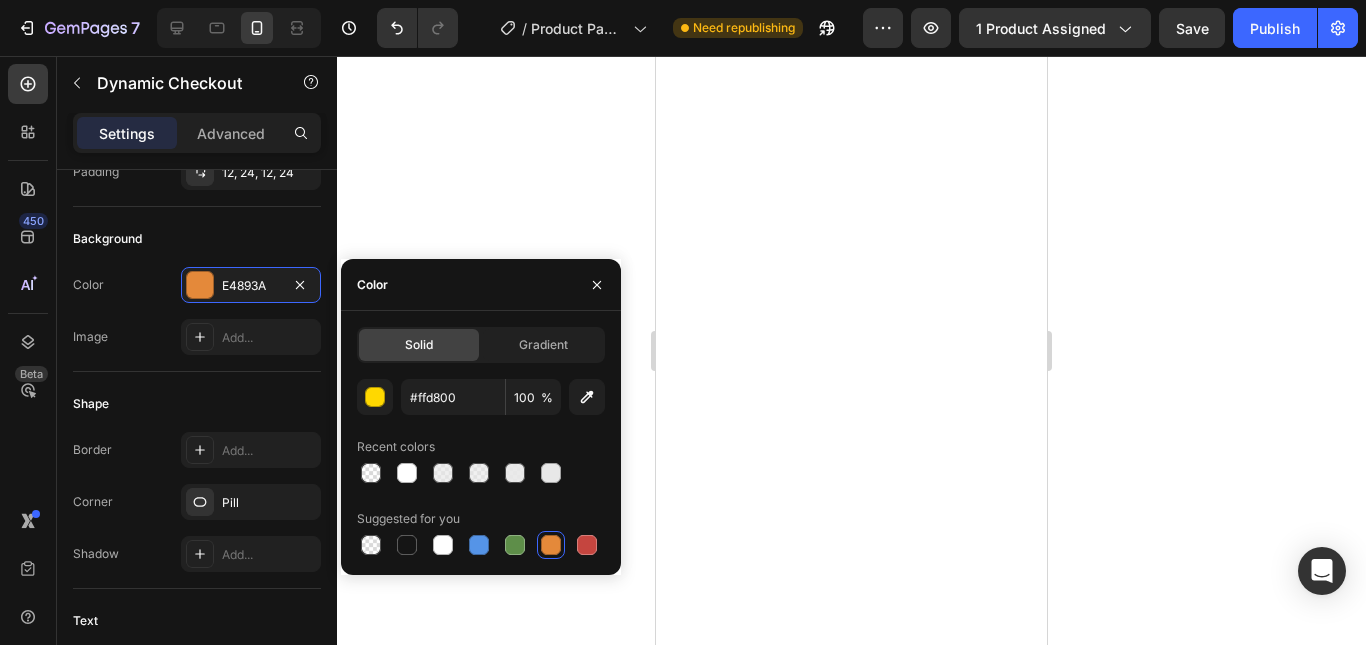 click on "Color" at bounding box center [481, 285] 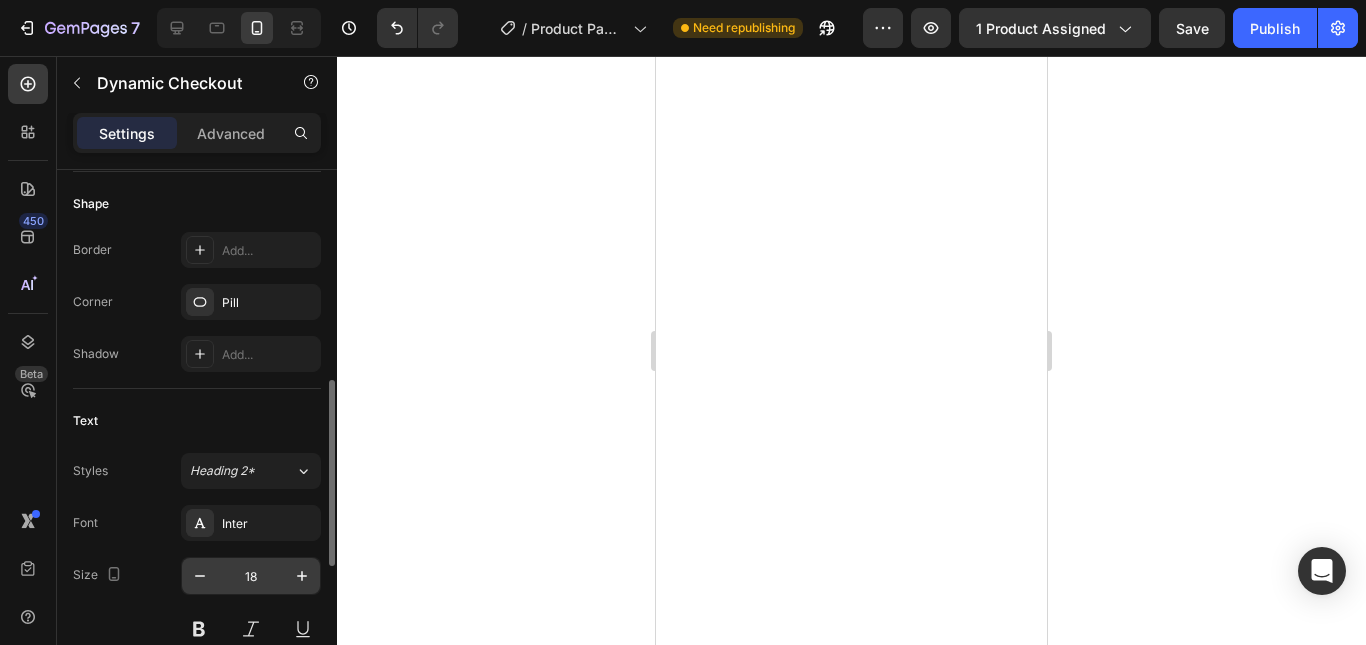 scroll, scrollTop: 700, scrollLeft: 0, axis: vertical 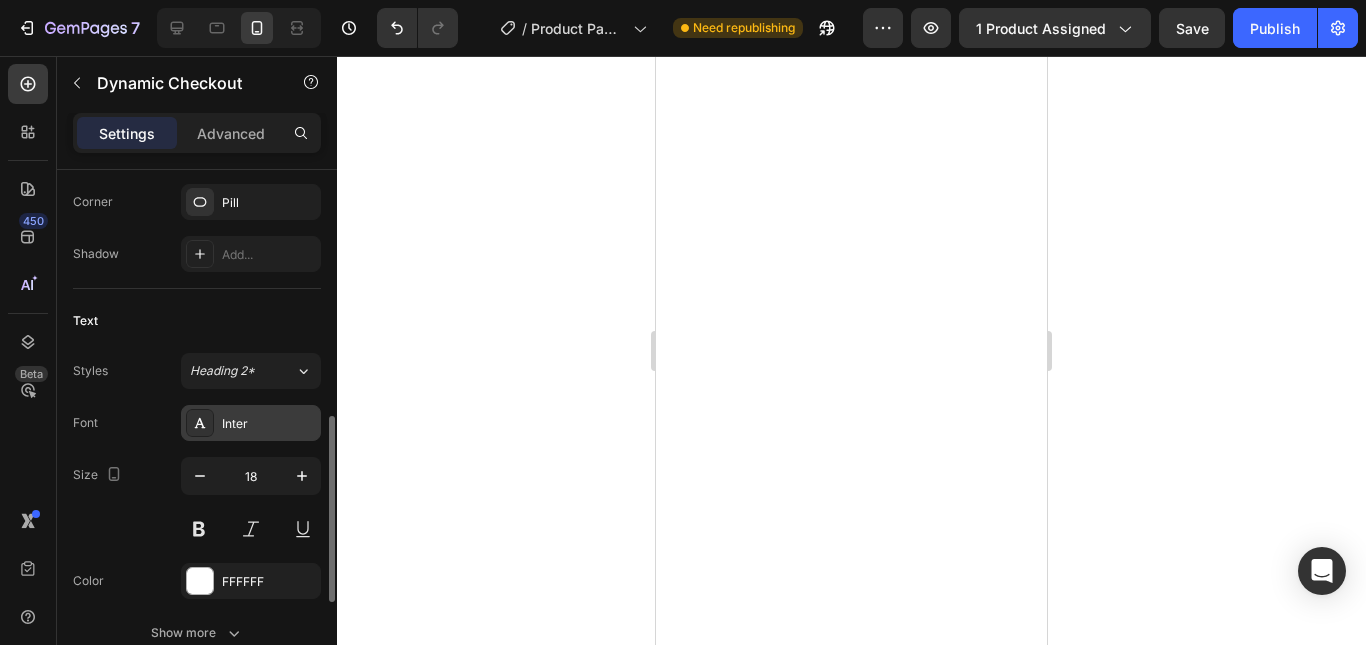 click on "Inter" at bounding box center [269, 424] 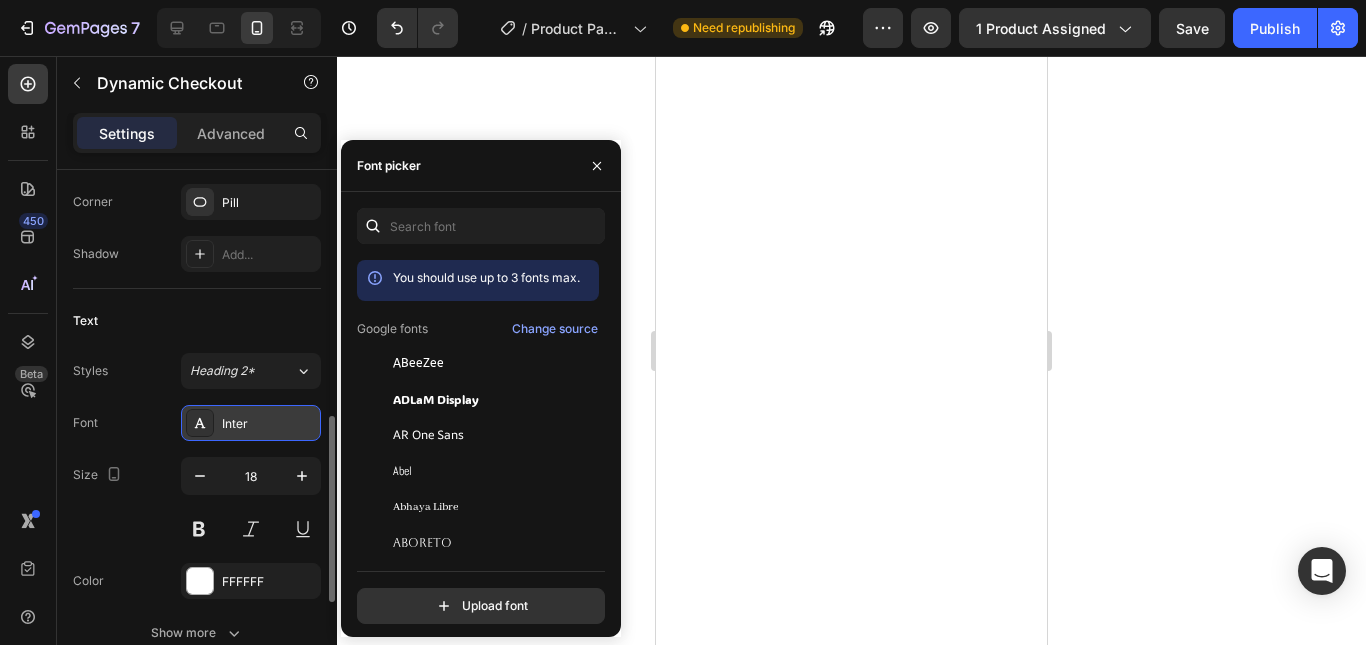 scroll, scrollTop: 800, scrollLeft: 0, axis: vertical 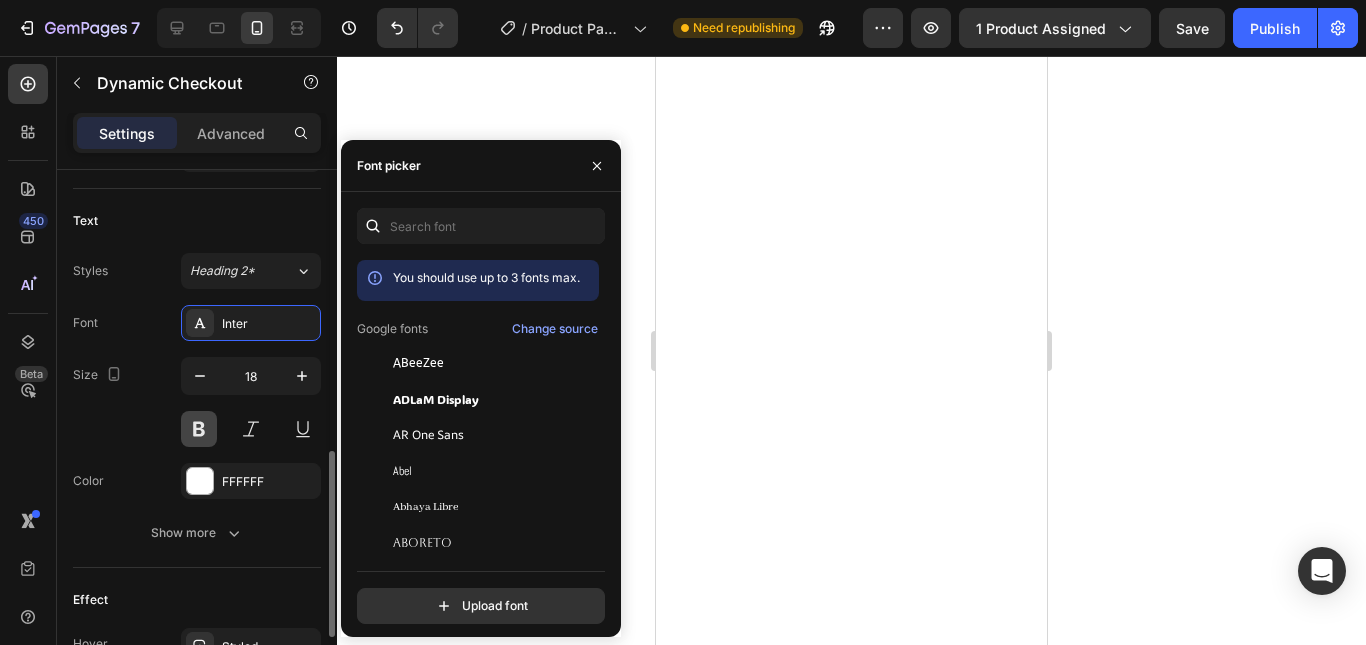 click at bounding box center [199, 429] 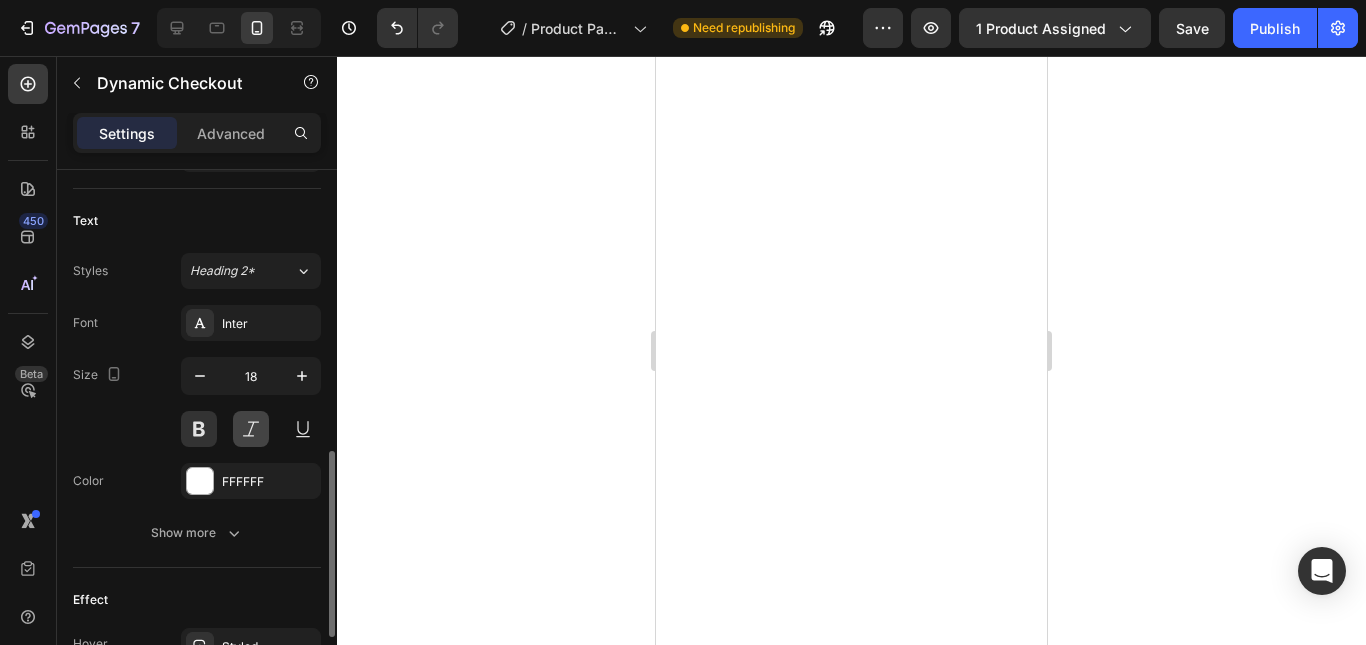 click at bounding box center (251, 429) 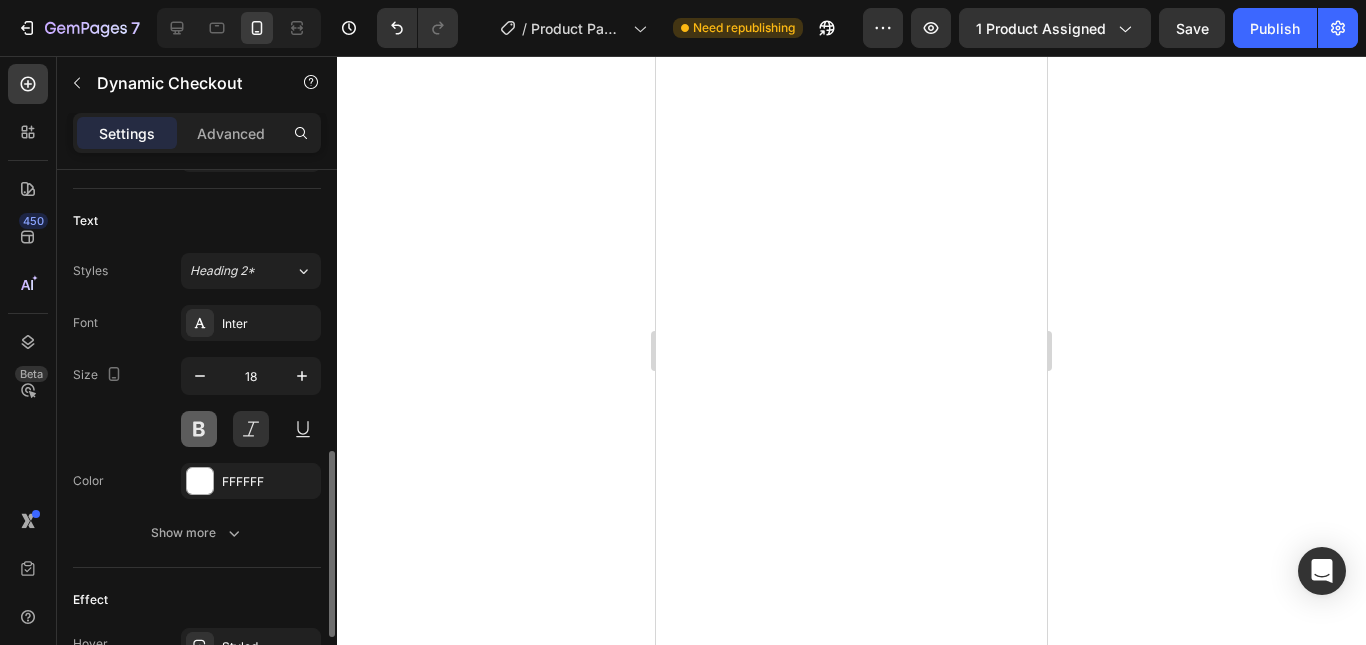 click at bounding box center (199, 429) 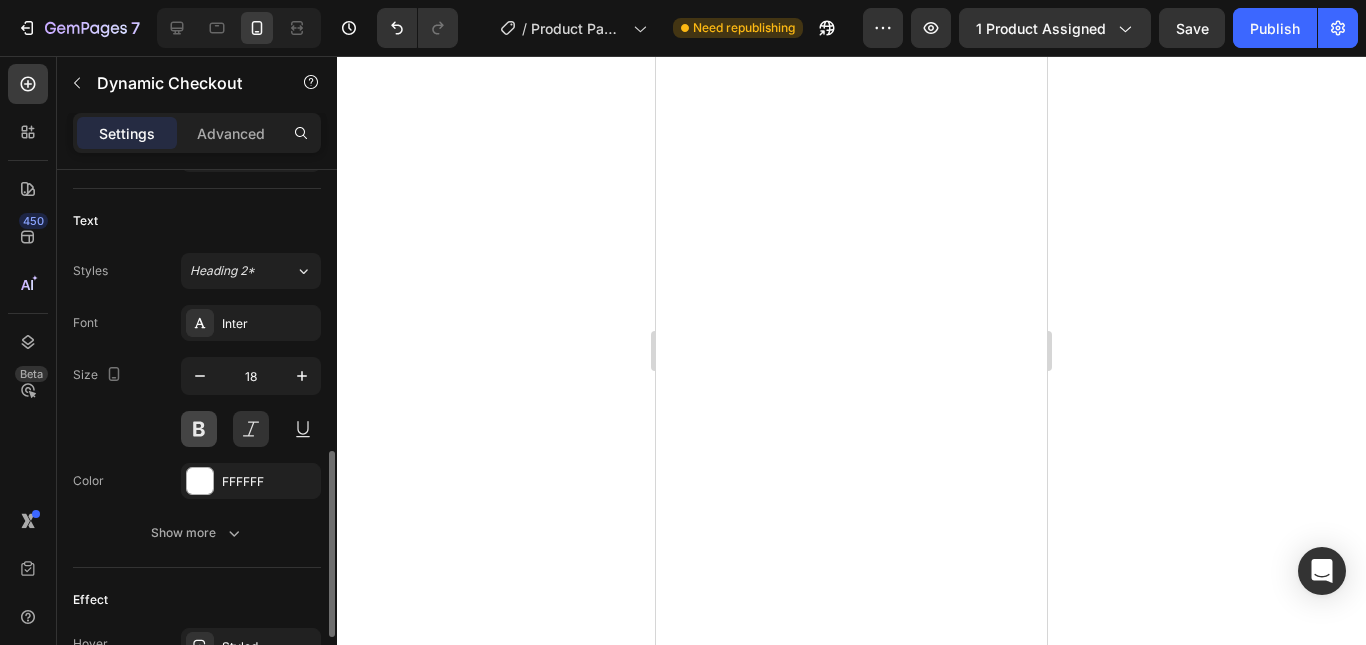 click at bounding box center [199, 429] 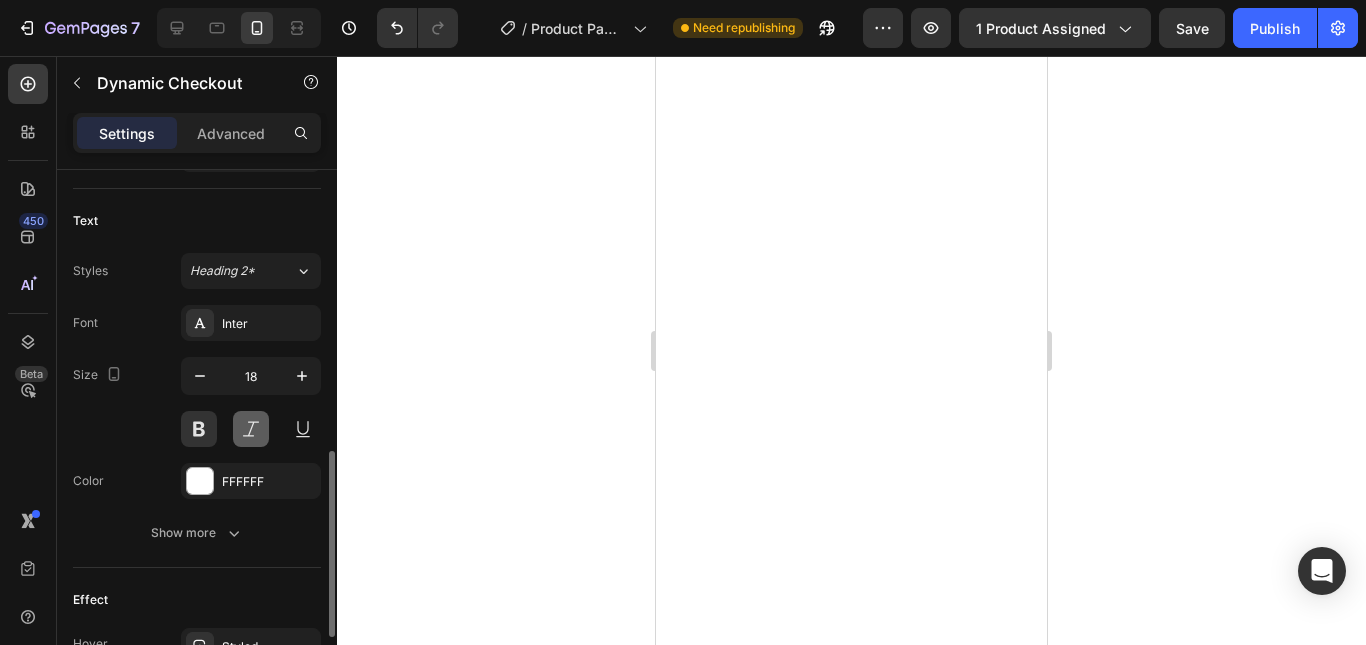drag, startPoint x: 201, startPoint y: 432, endPoint x: 260, endPoint y: 433, distance: 59.008472 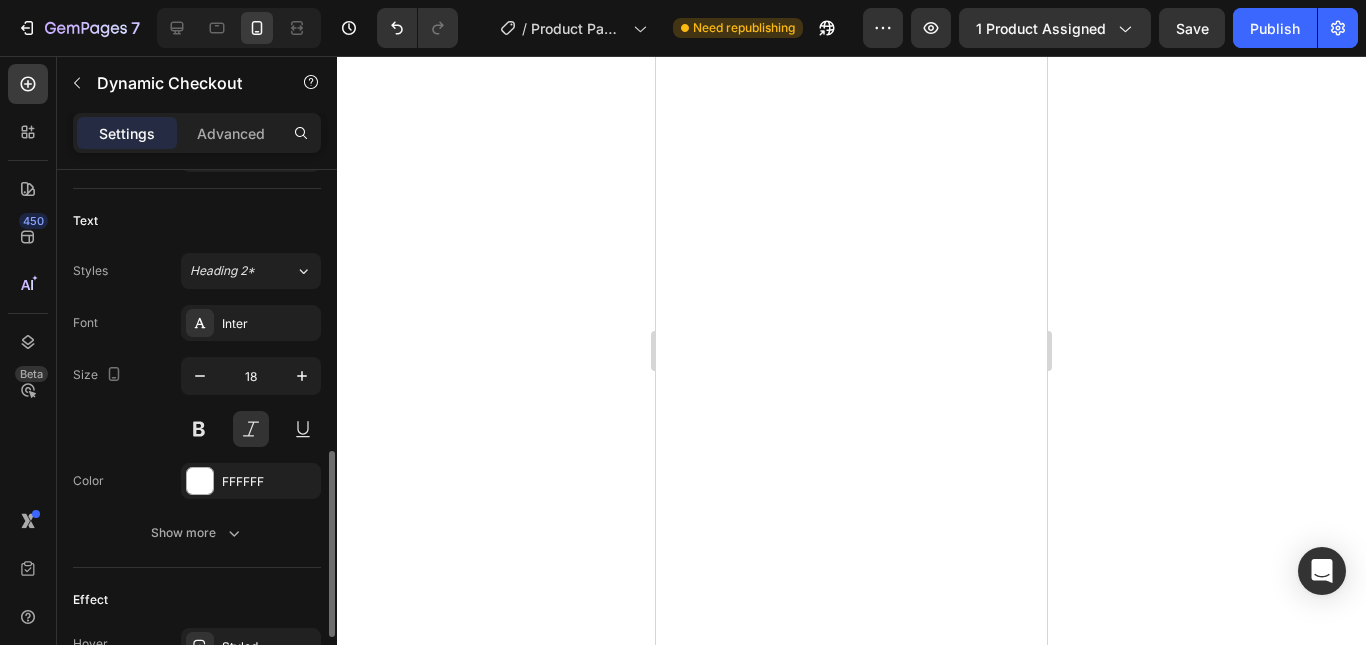 click at bounding box center (251, 429) 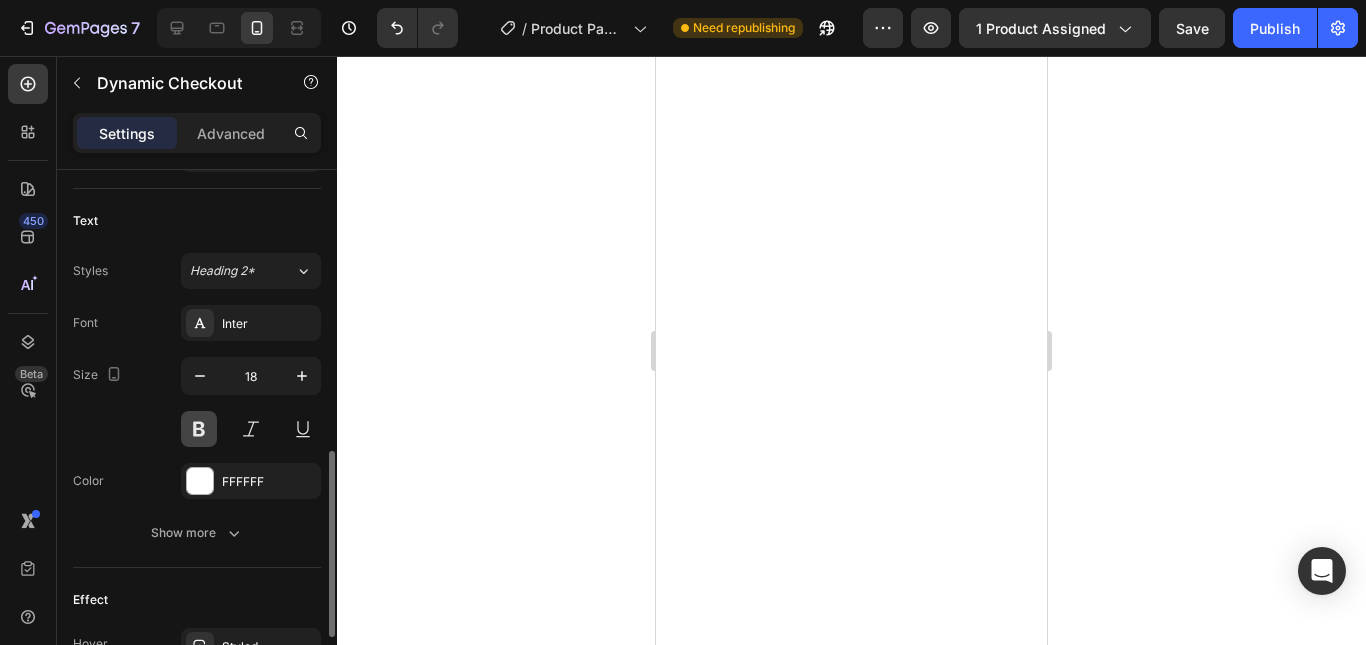 click at bounding box center [199, 429] 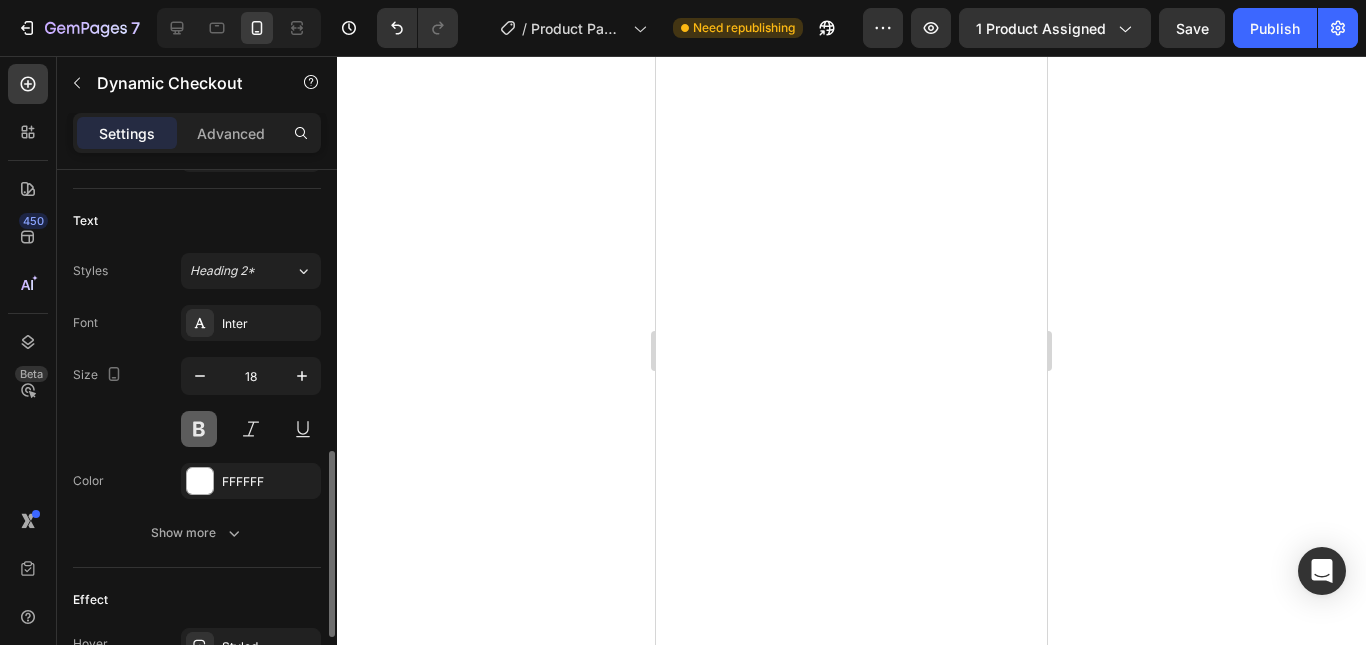 click at bounding box center (199, 429) 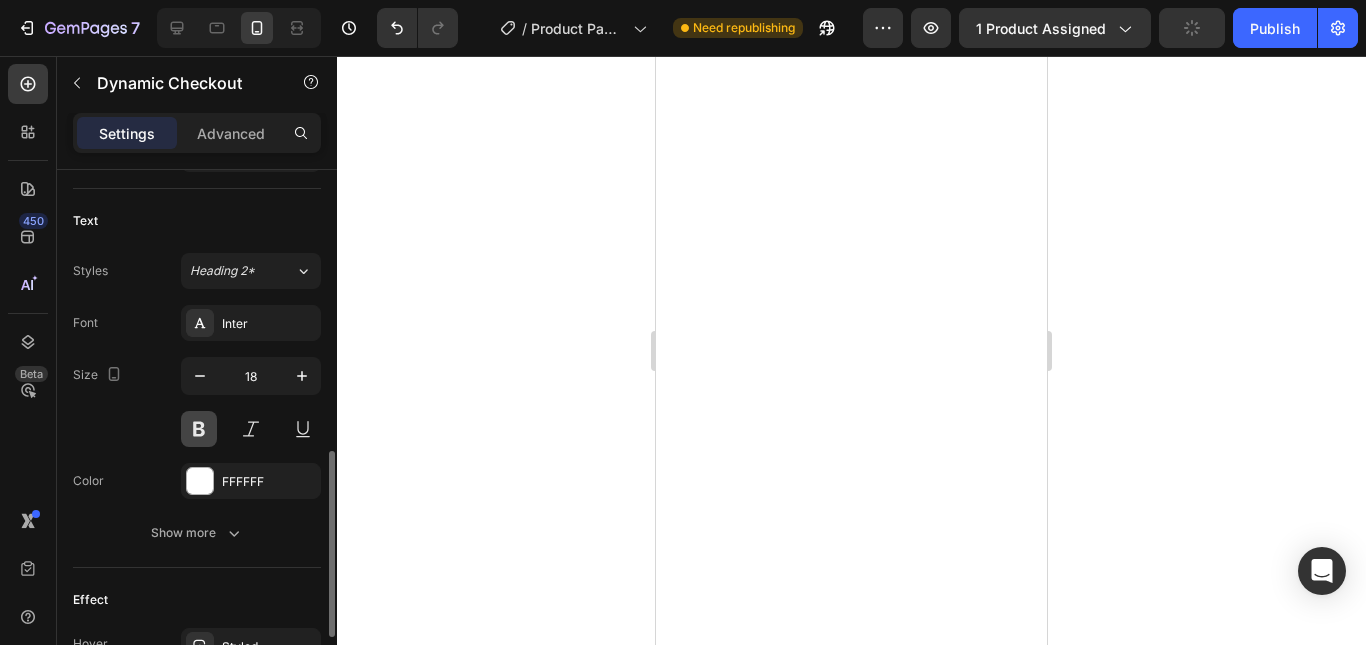 click at bounding box center (199, 429) 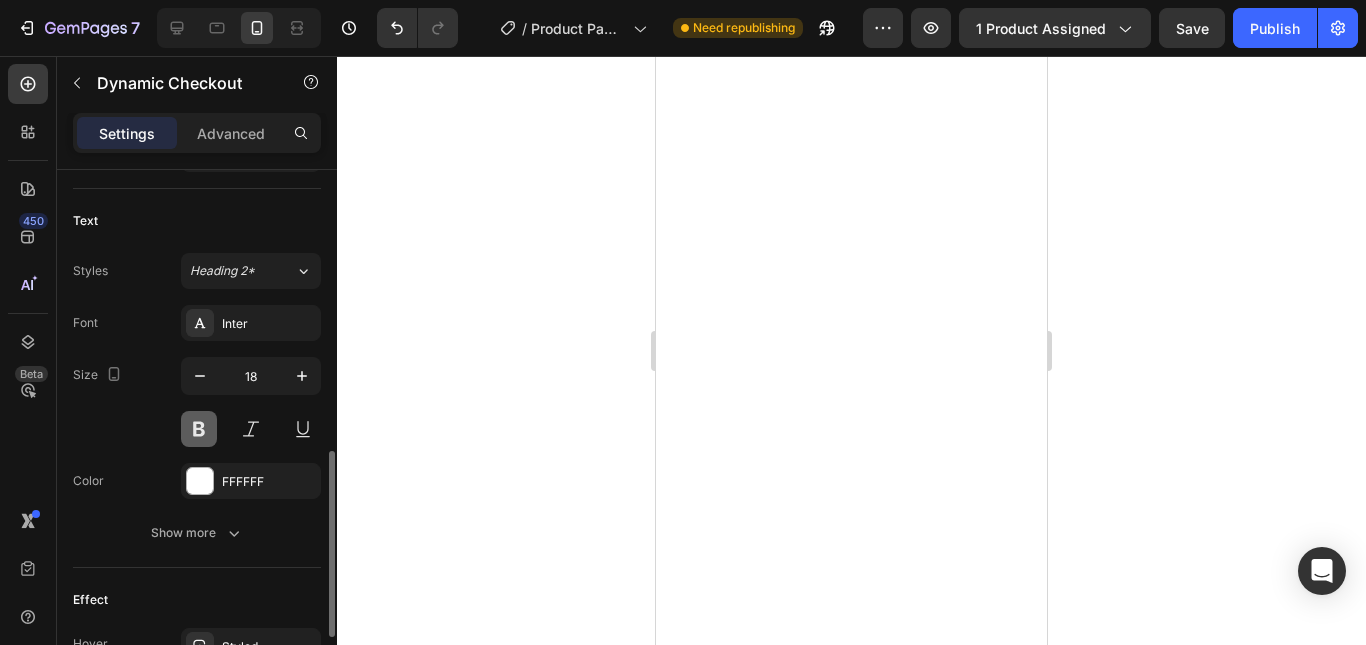 click at bounding box center (199, 429) 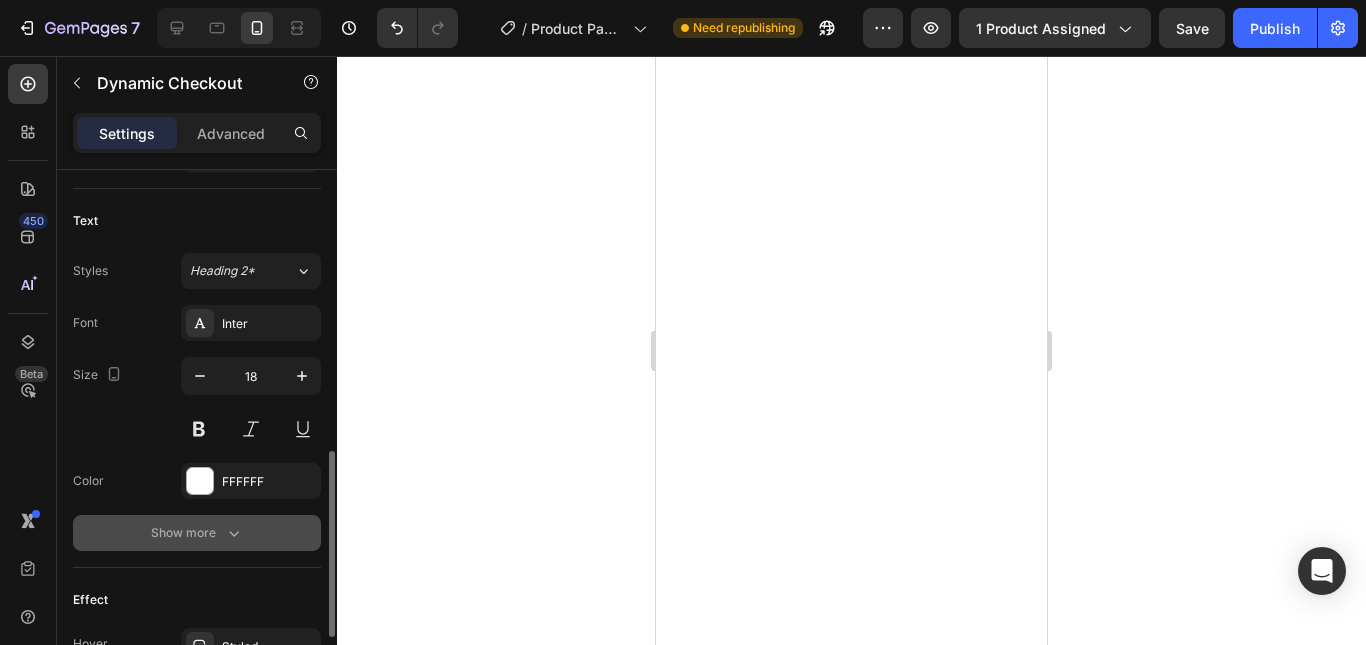 click 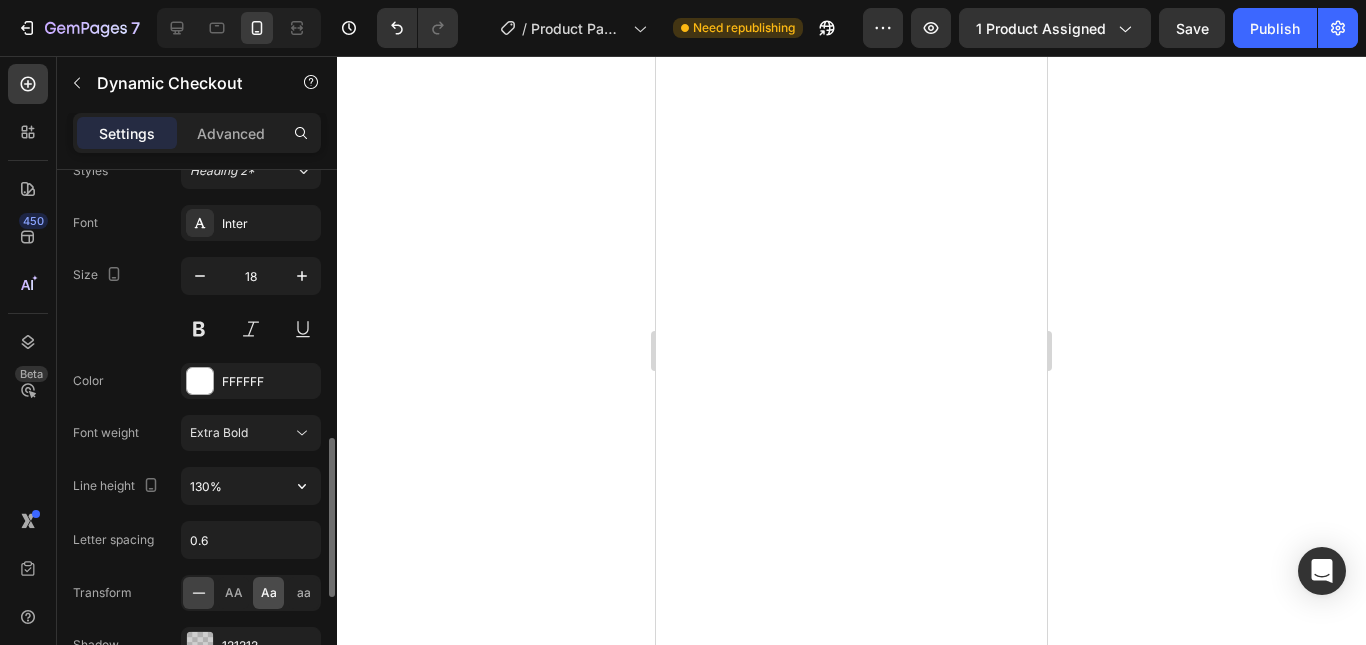 scroll, scrollTop: 1000, scrollLeft: 0, axis: vertical 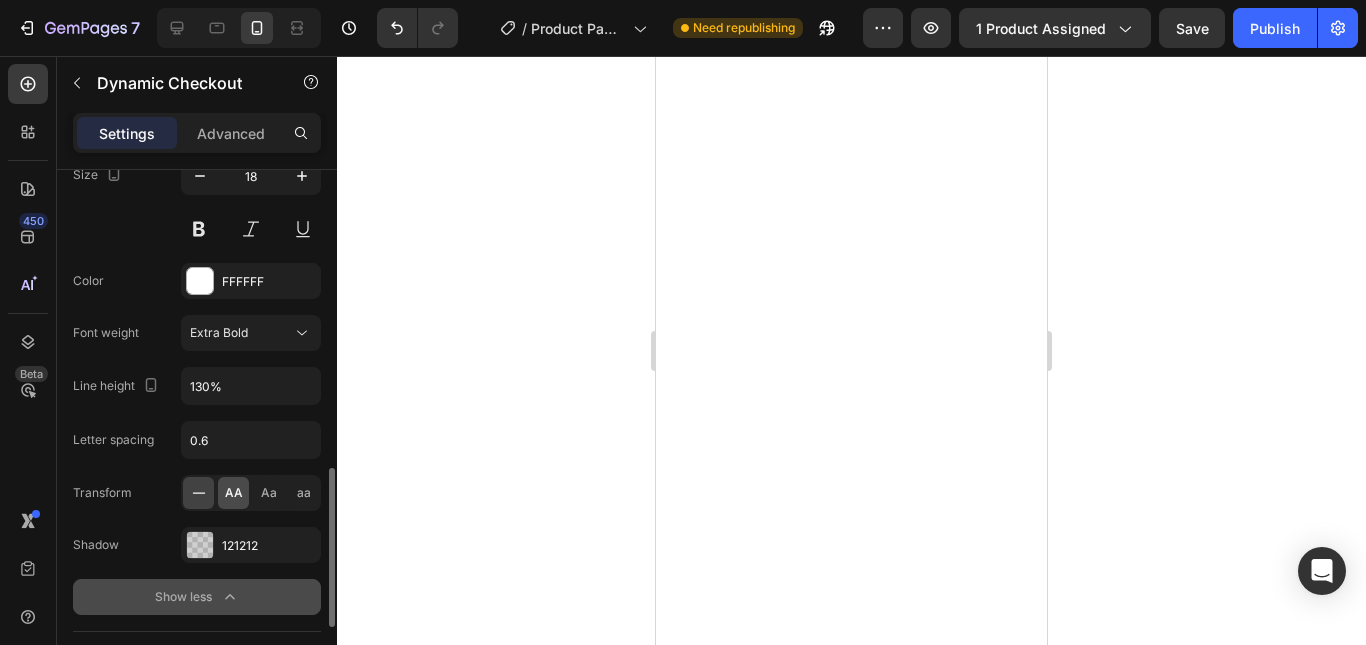click on "AA" 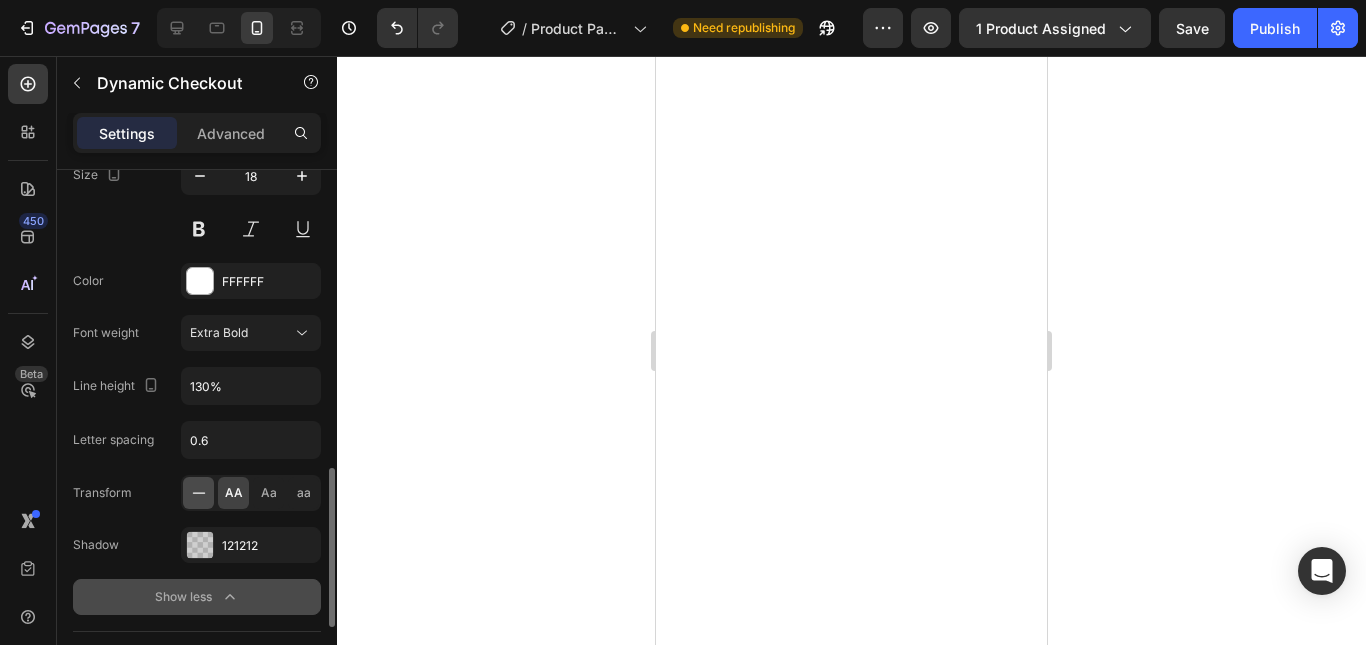 click 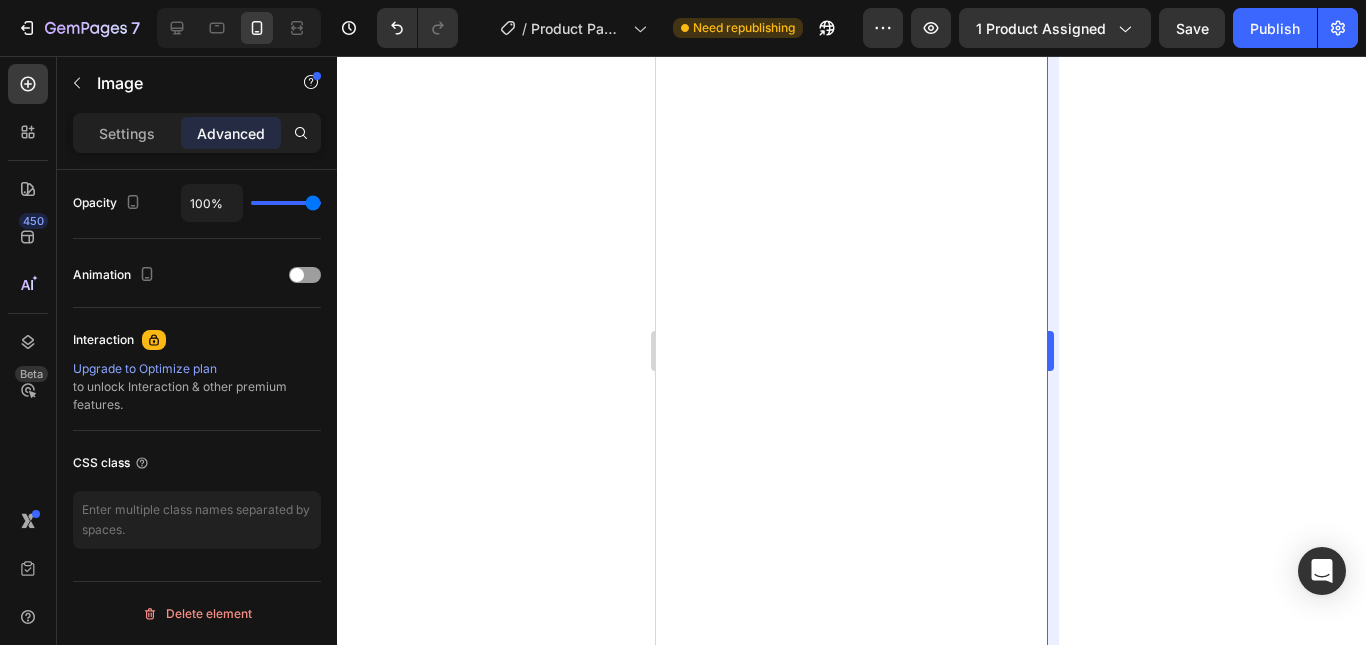 scroll, scrollTop: 0, scrollLeft: 0, axis: both 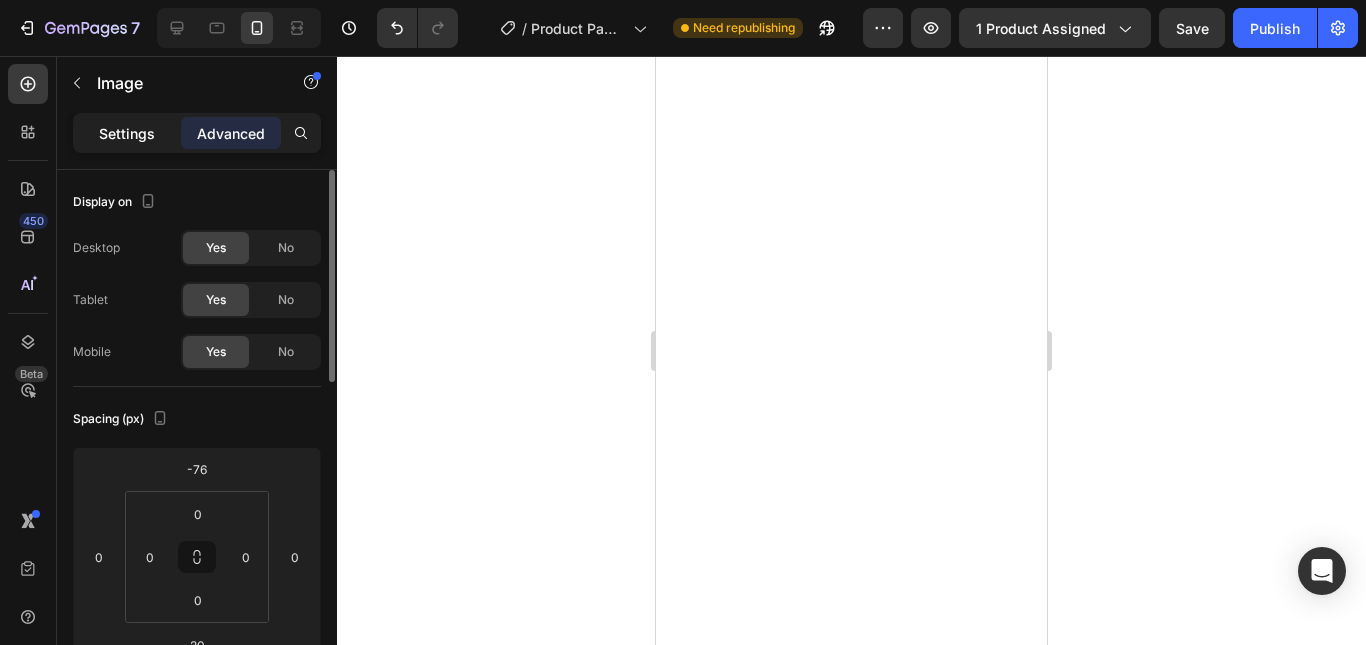 click on "Settings" at bounding box center [127, 133] 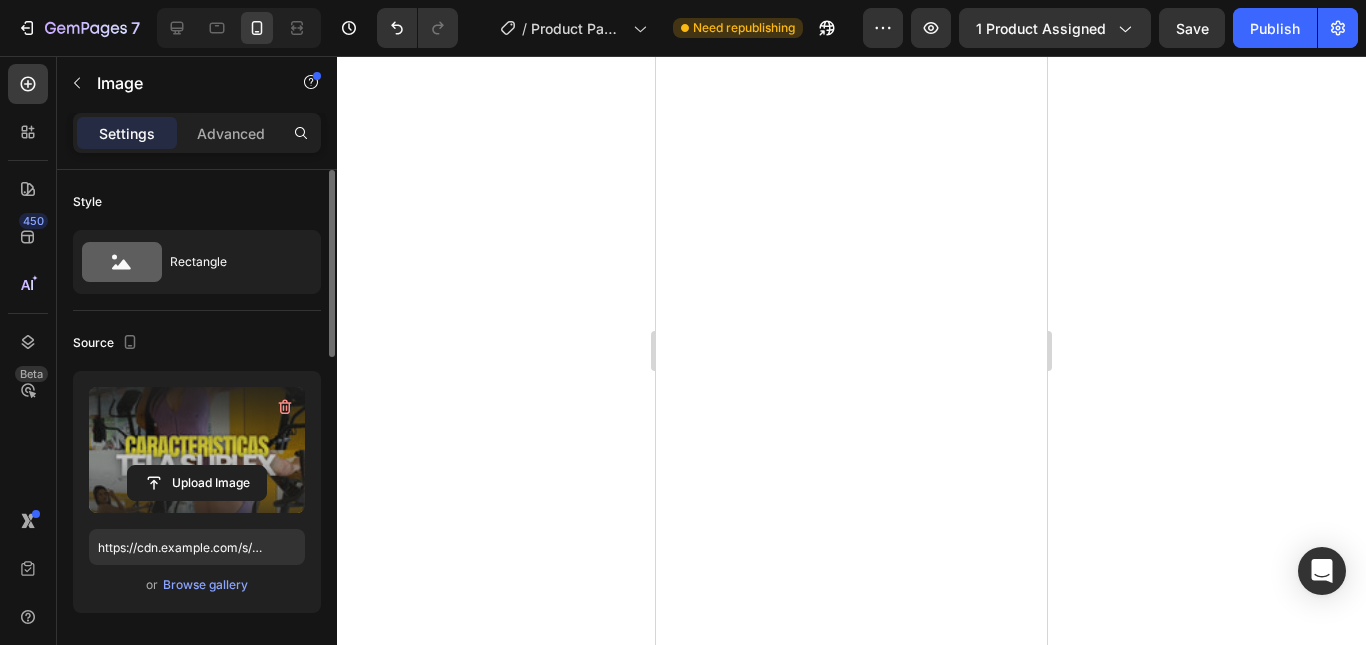 click at bounding box center [197, 450] 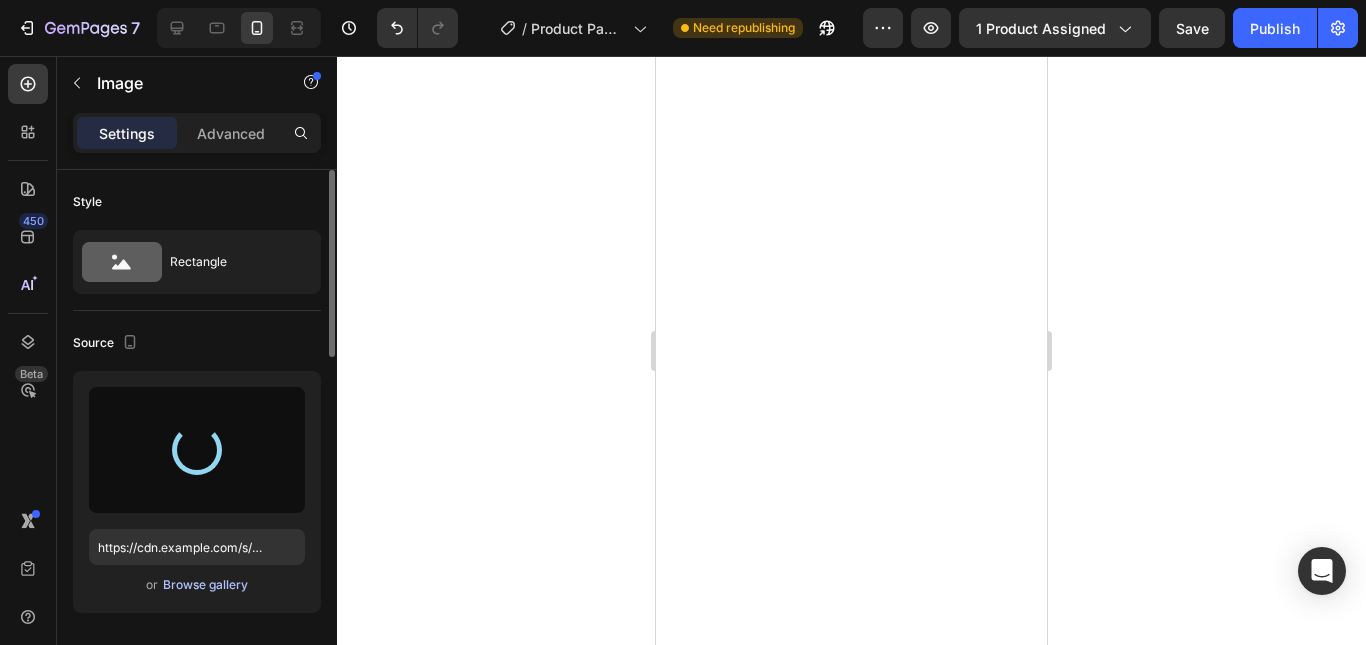 click on "Browse gallery" at bounding box center (205, 585) 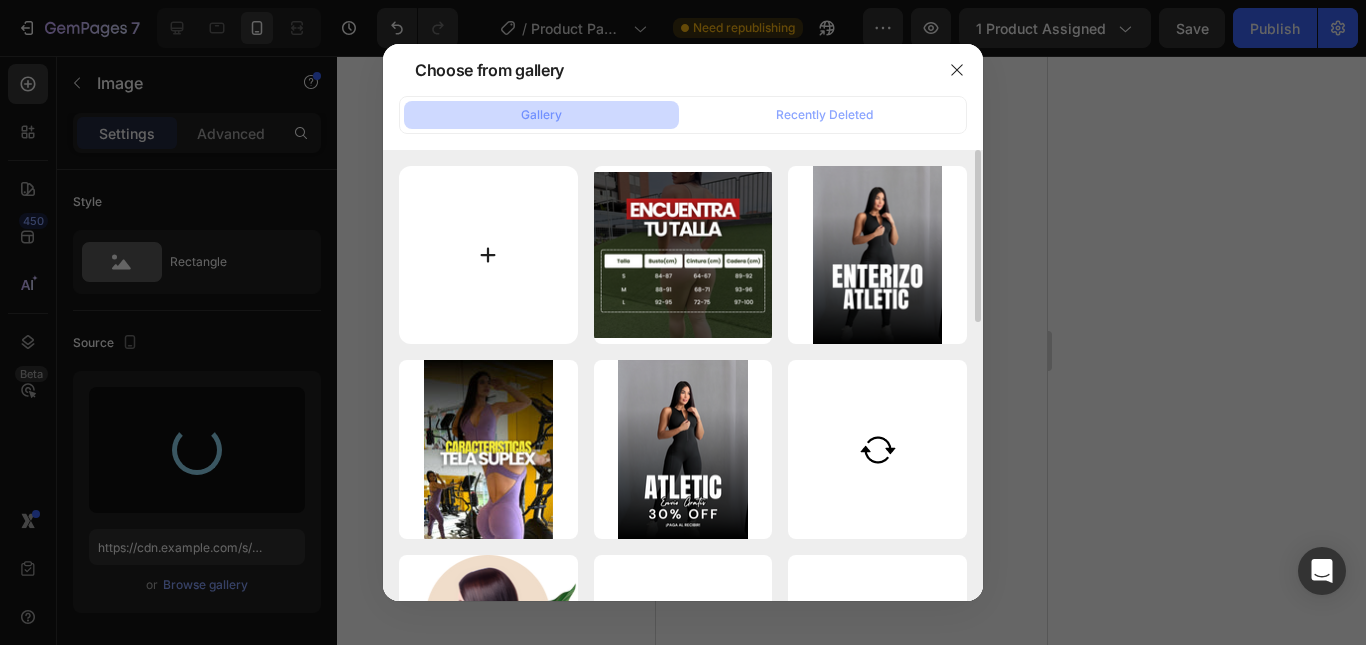 click at bounding box center (488, 255) 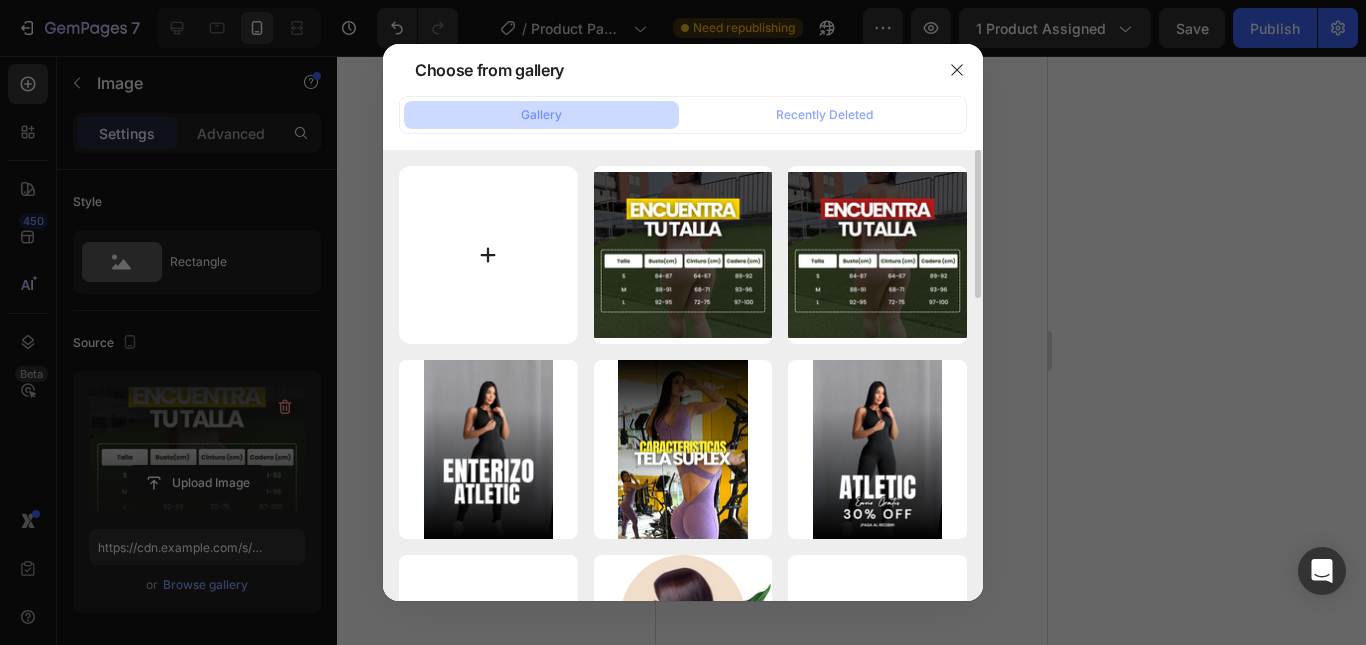 click at bounding box center (488, 255) 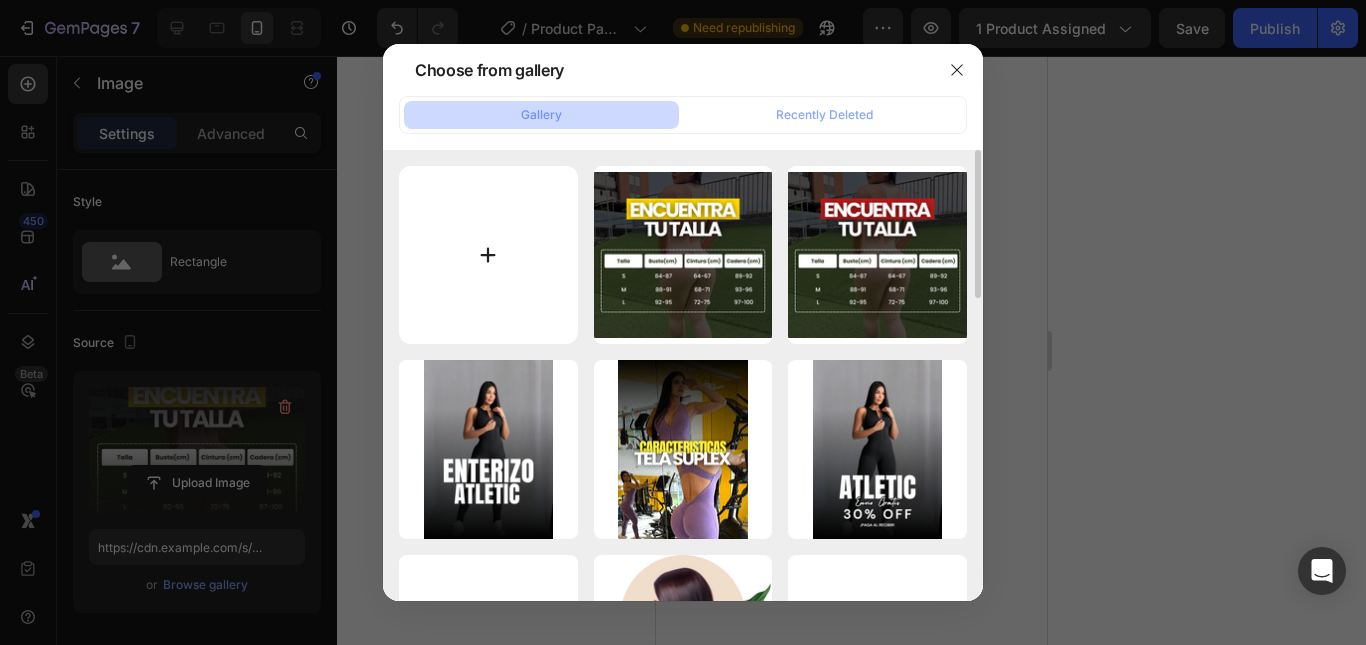 click at bounding box center [488, 255] 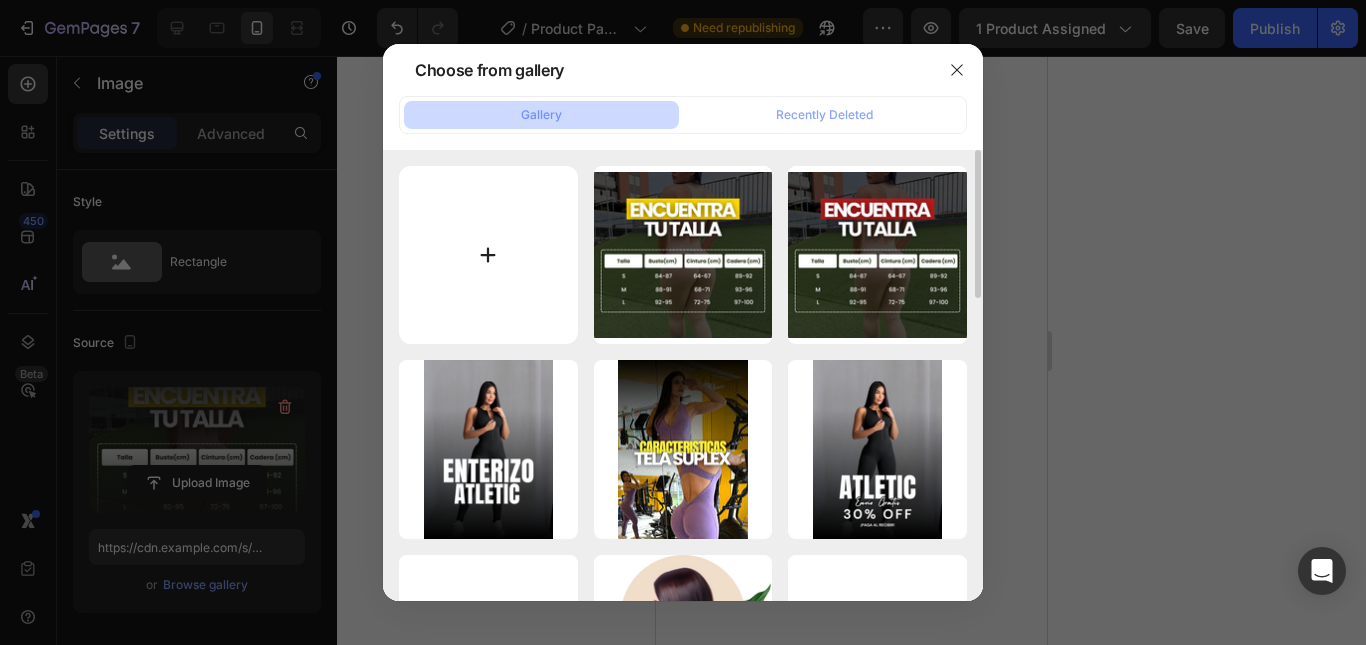 click at bounding box center [488, 255] 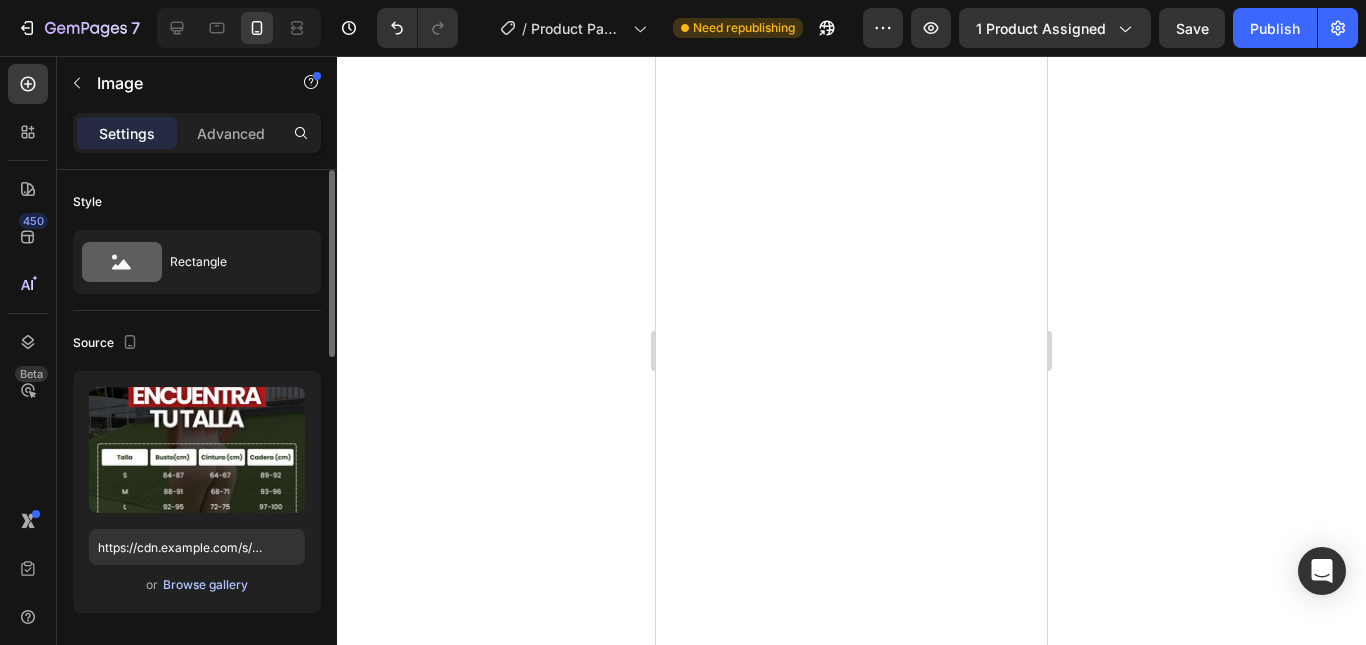 click on "Browse gallery" at bounding box center [205, 585] 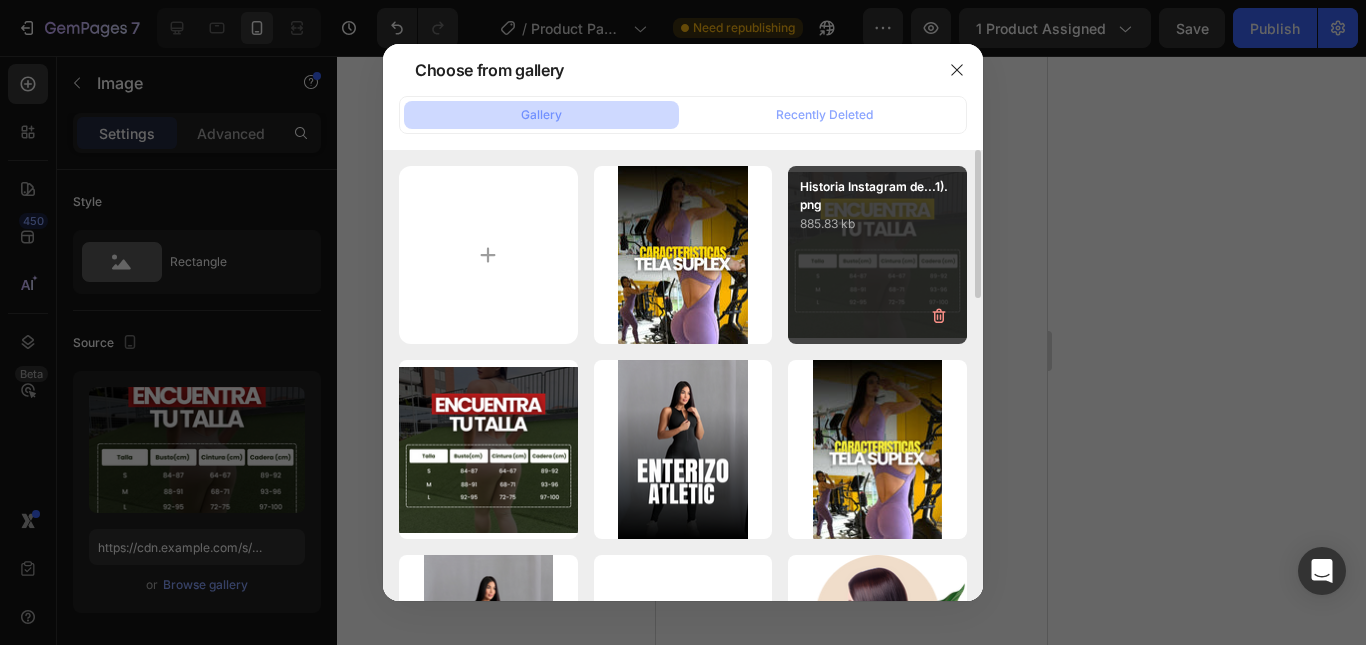 click on "Historia Instagram de...1).png 885.83 kb" at bounding box center [877, 255] 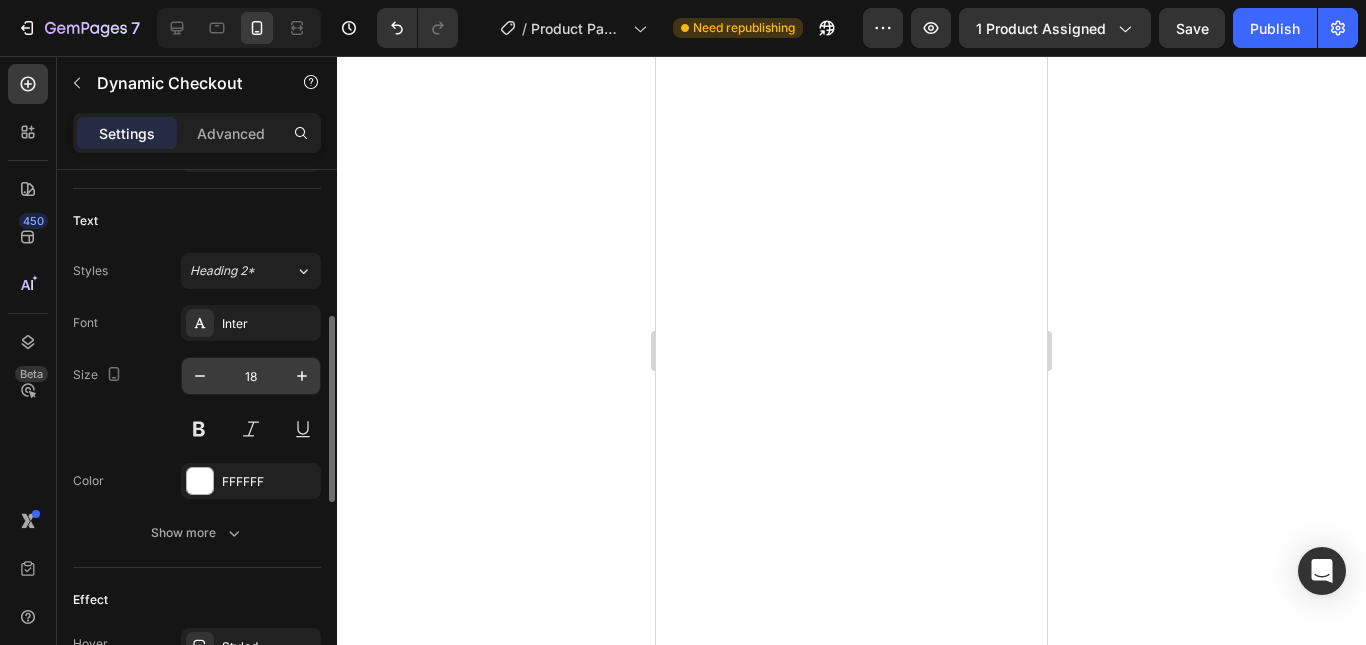 scroll, scrollTop: 700, scrollLeft: 0, axis: vertical 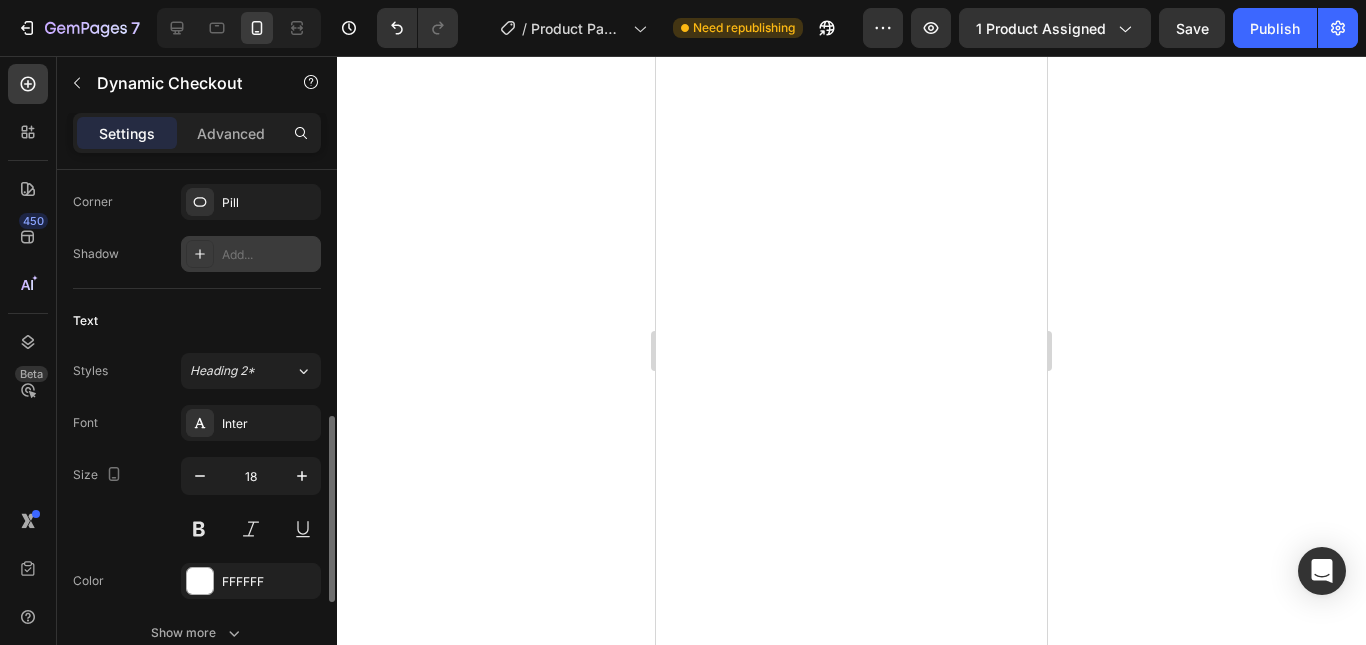 click on "Add..." at bounding box center (269, 255) 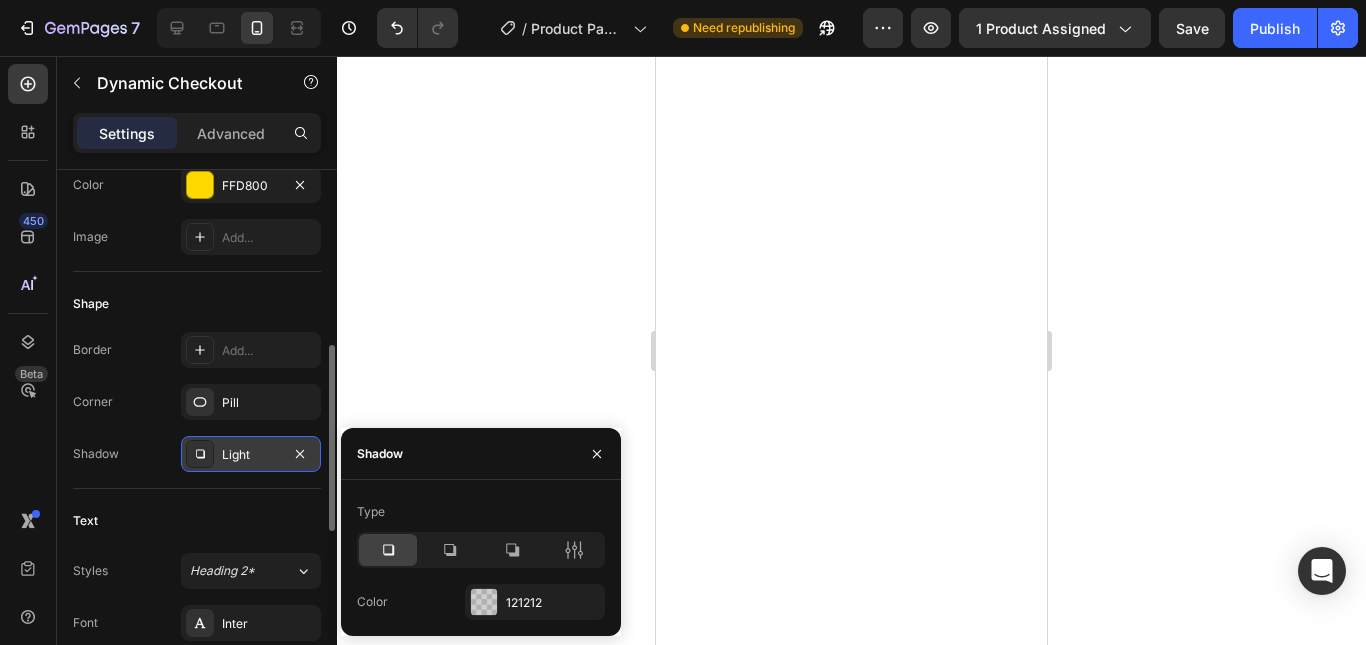scroll, scrollTop: 400, scrollLeft: 0, axis: vertical 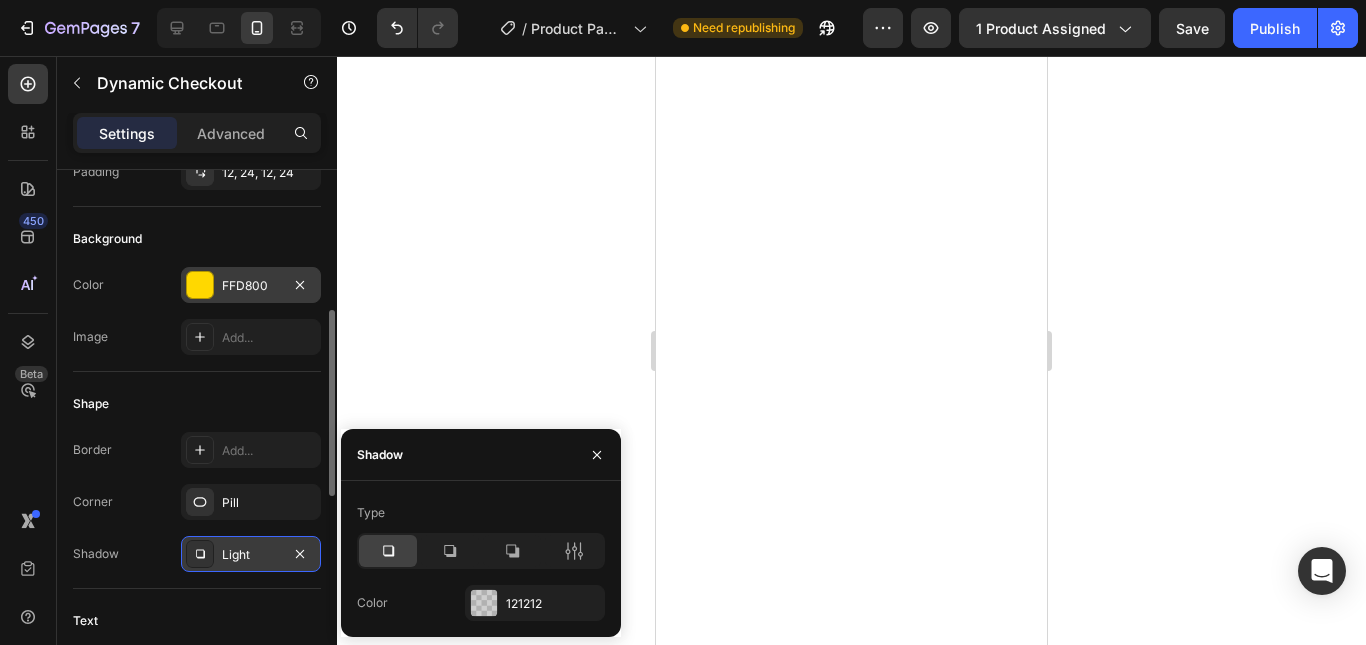 click on "FFD800" at bounding box center [251, 286] 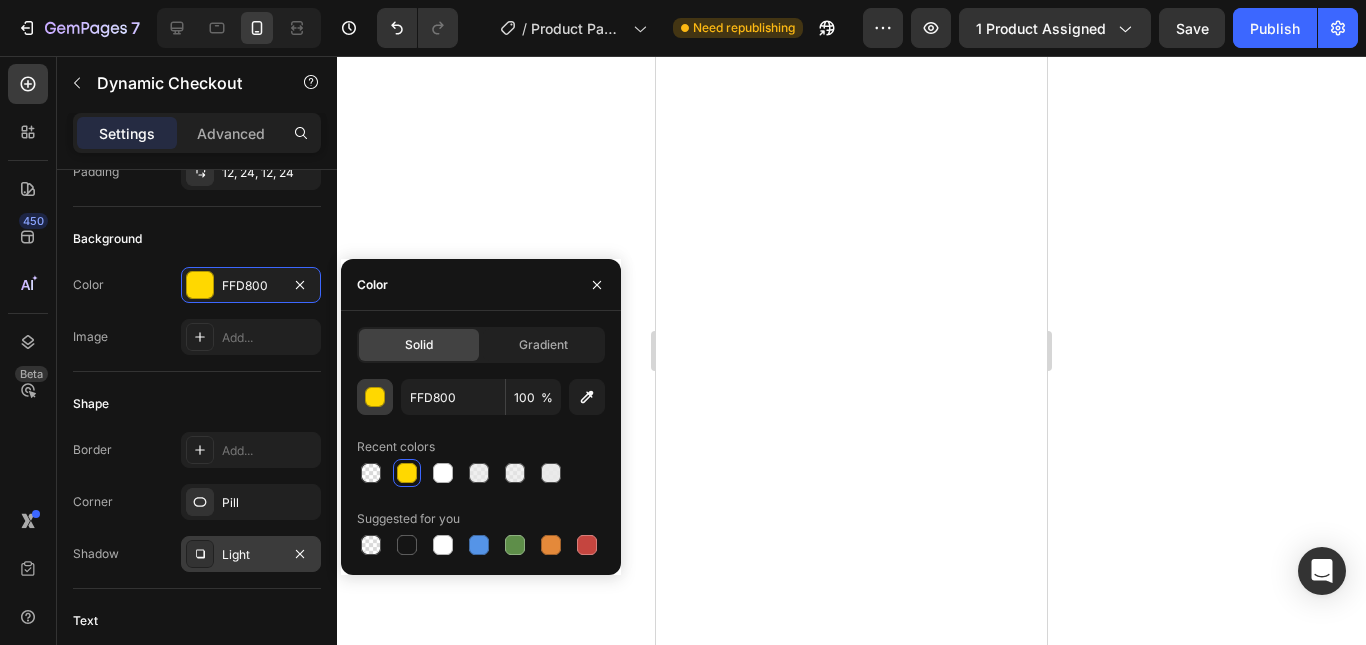 click at bounding box center [376, 398] 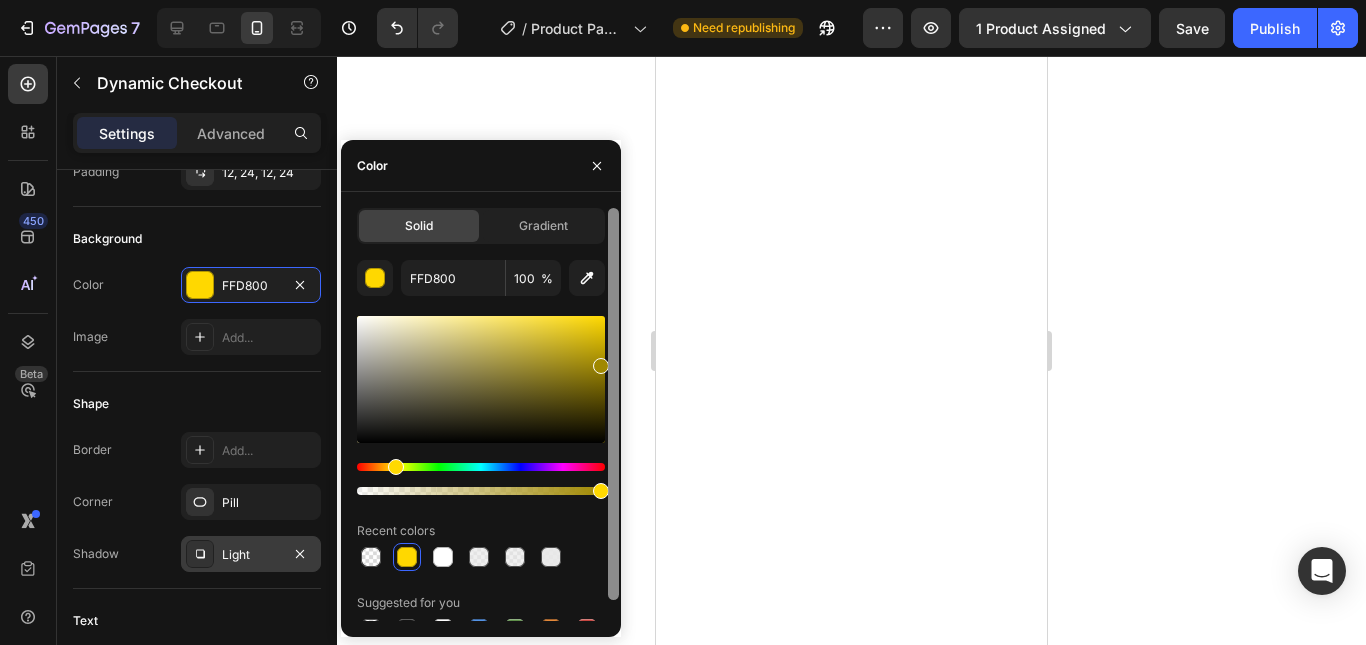 drag, startPoint x: 598, startPoint y: 319, endPoint x: 606, endPoint y: 366, distance: 47.67599 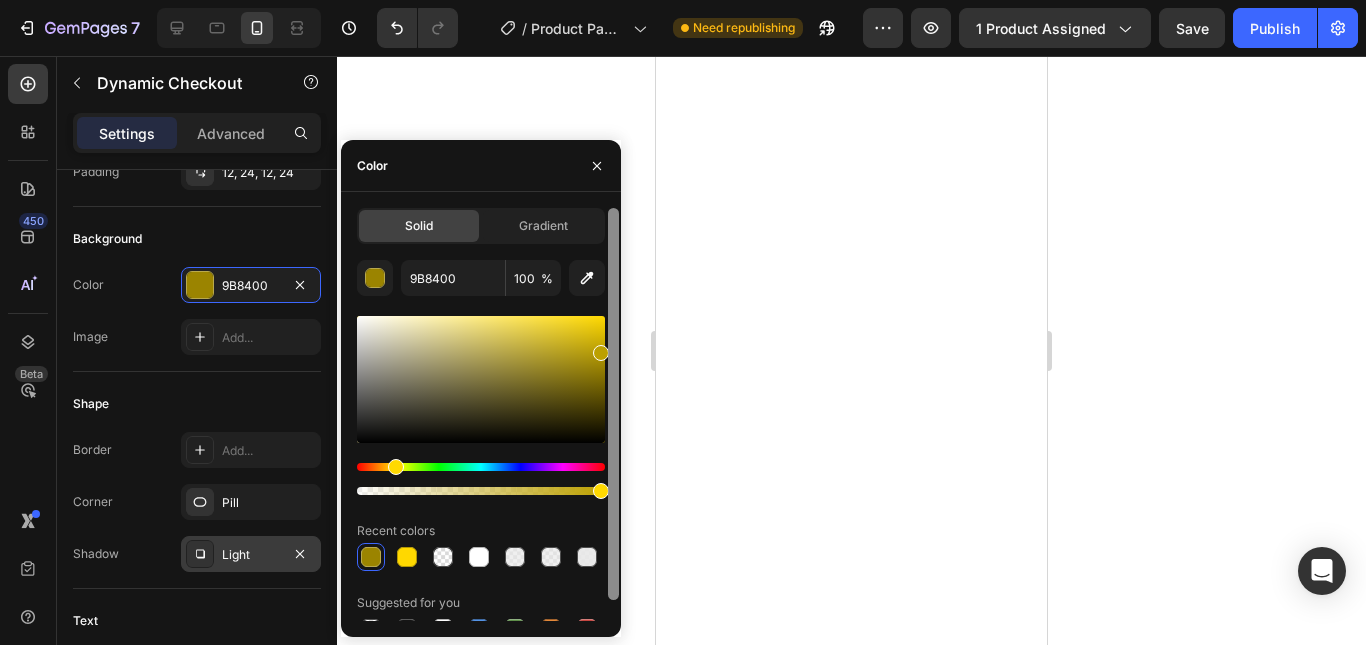 drag, startPoint x: 601, startPoint y: 364, endPoint x: 613, endPoint y: 346, distance: 21.633308 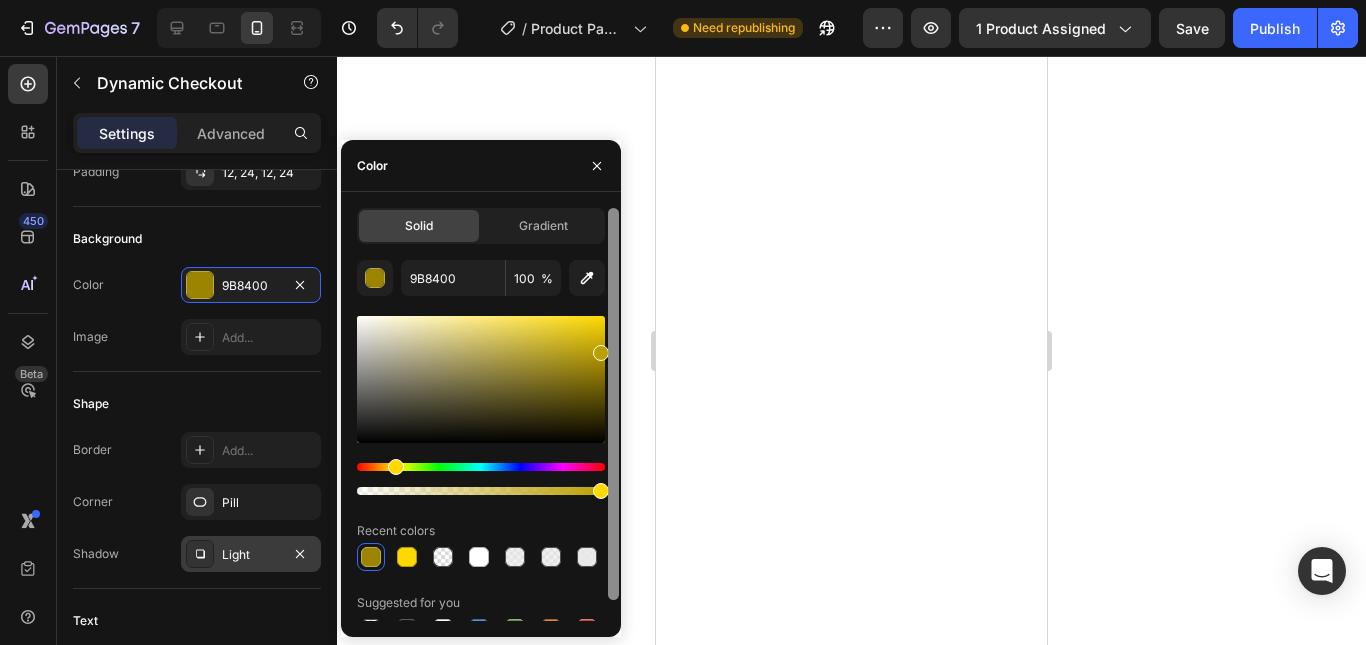 click on "Solid Gradient 9B8400 100 % Recent colors Suggested for you" at bounding box center (481, 414) 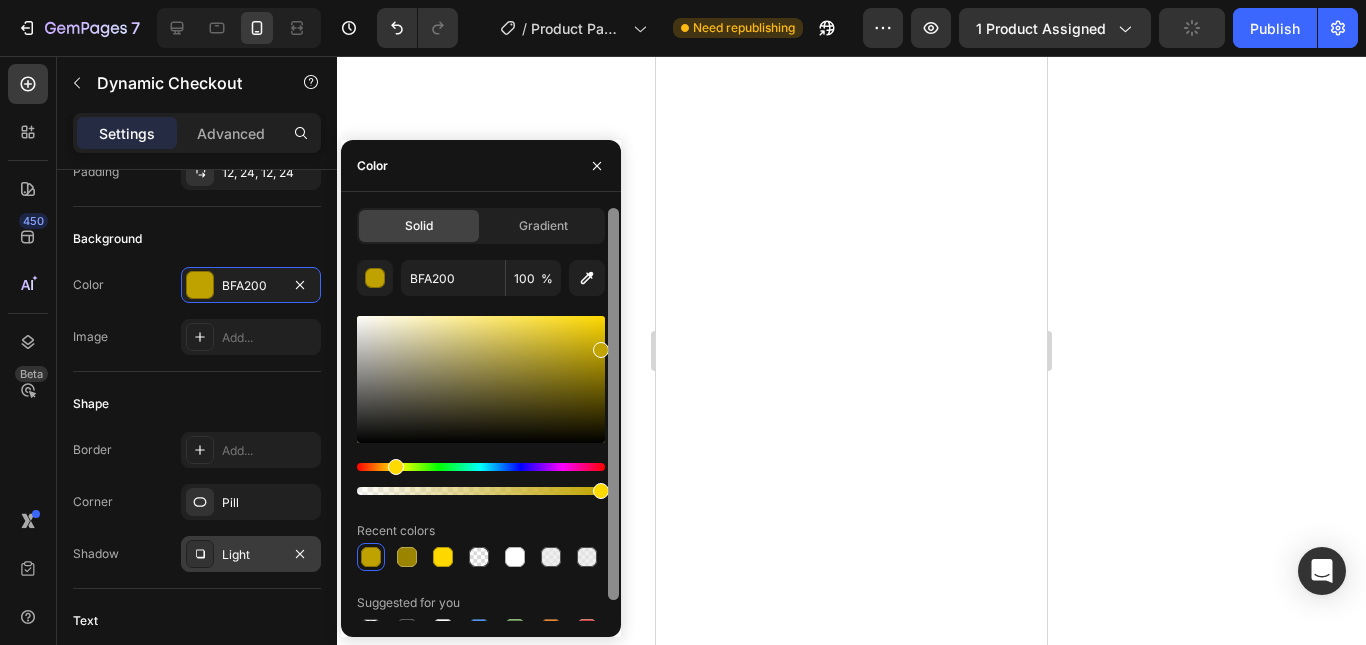 click on "Solid Gradient BFA200 100 % Recent colors Suggested for you" at bounding box center [481, 414] 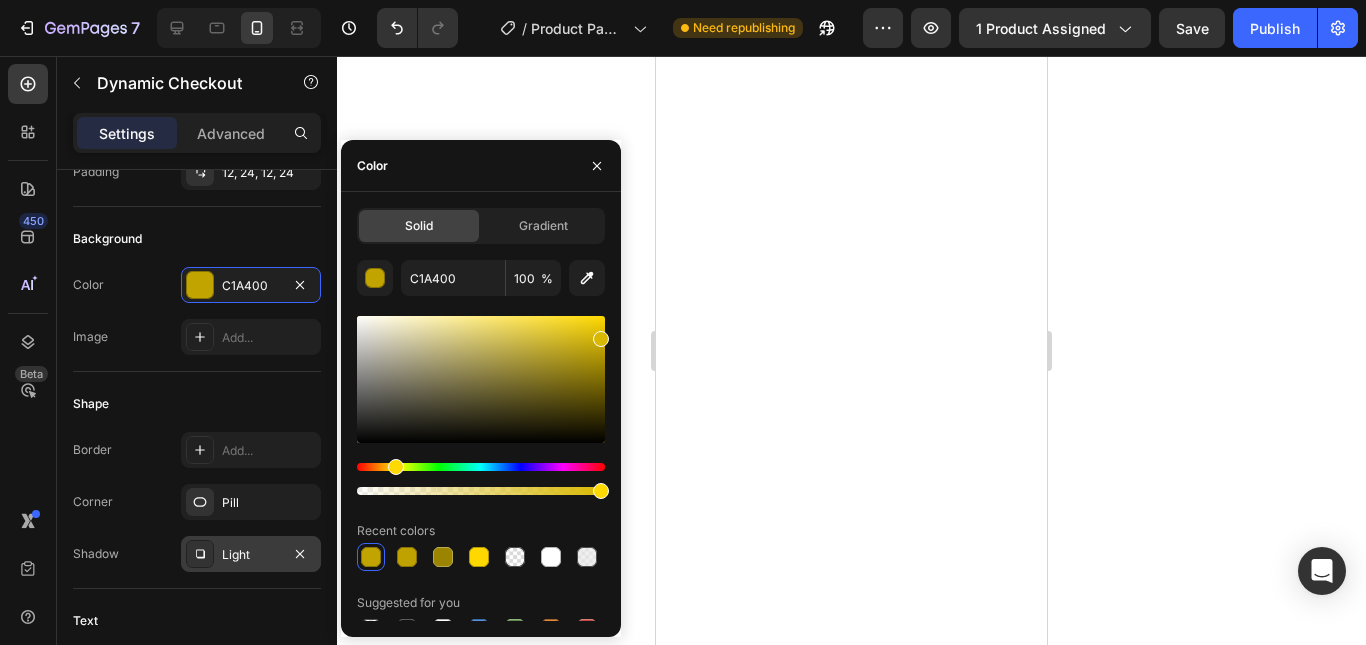 drag, startPoint x: 603, startPoint y: 348, endPoint x: 622, endPoint y: 334, distance: 23.600847 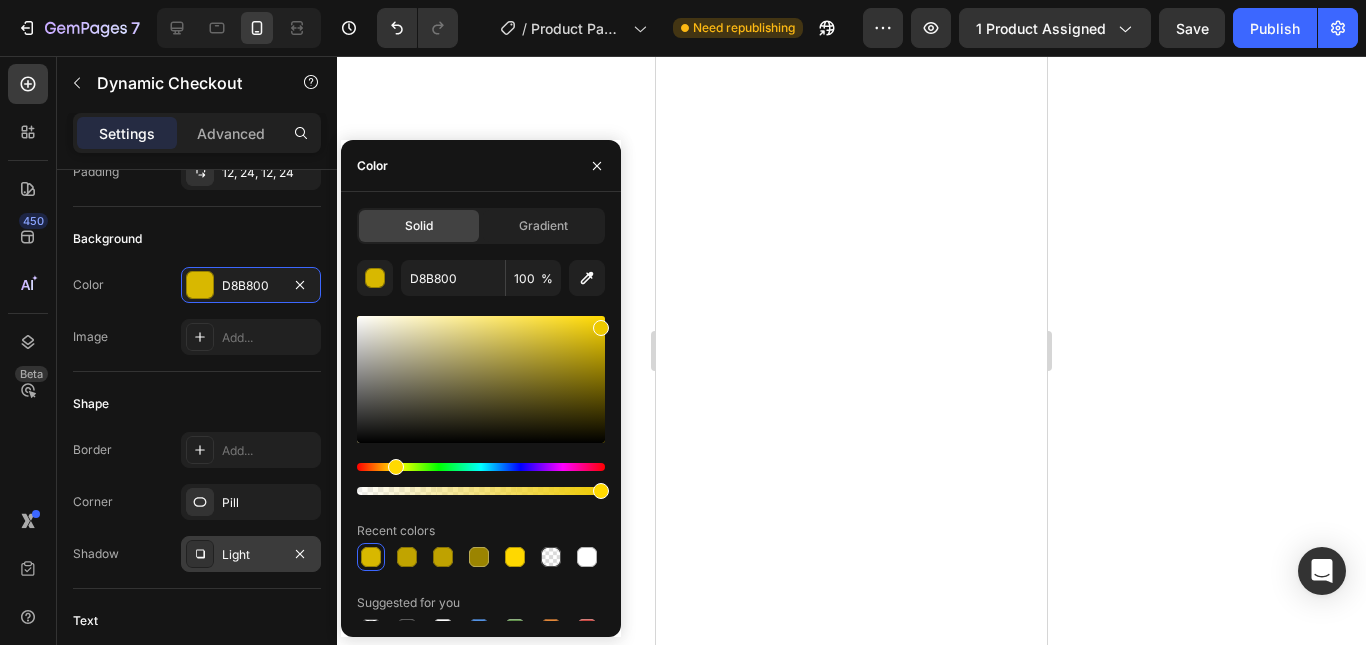 drag, startPoint x: 604, startPoint y: 336, endPoint x: 627, endPoint y: 324, distance: 25.942244 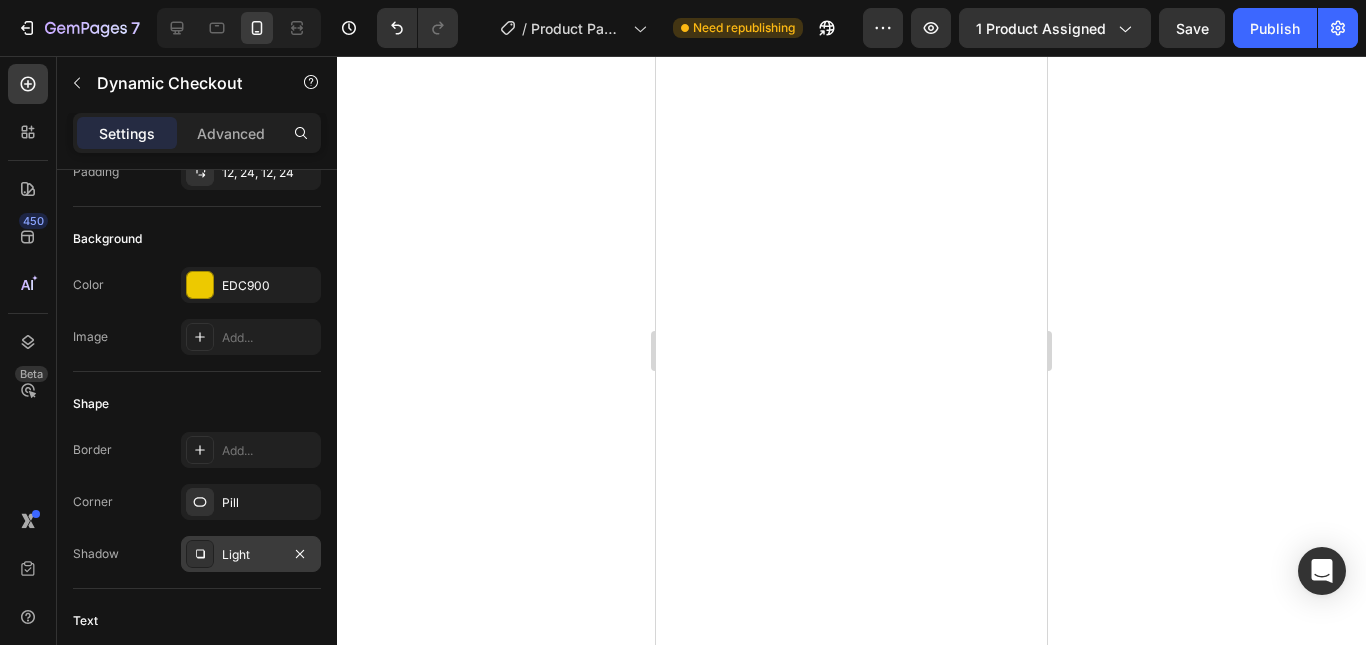 click 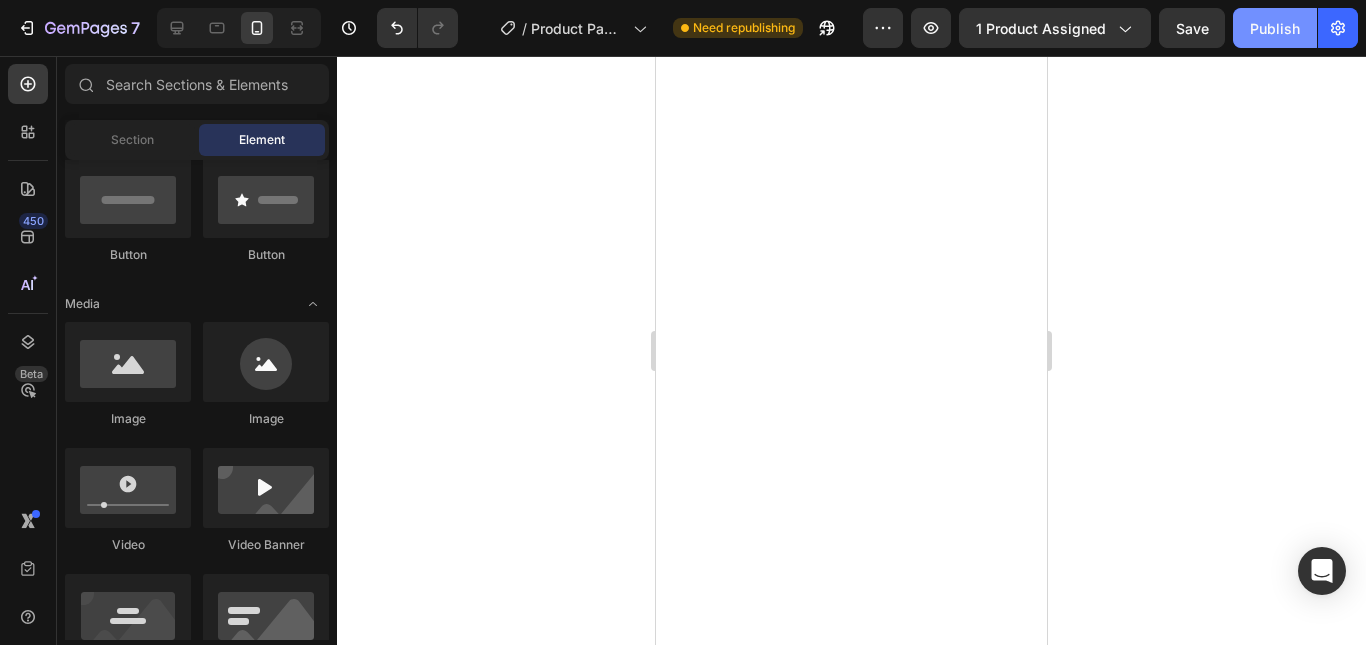 click on "Publish" at bounding box center (1275, 28) 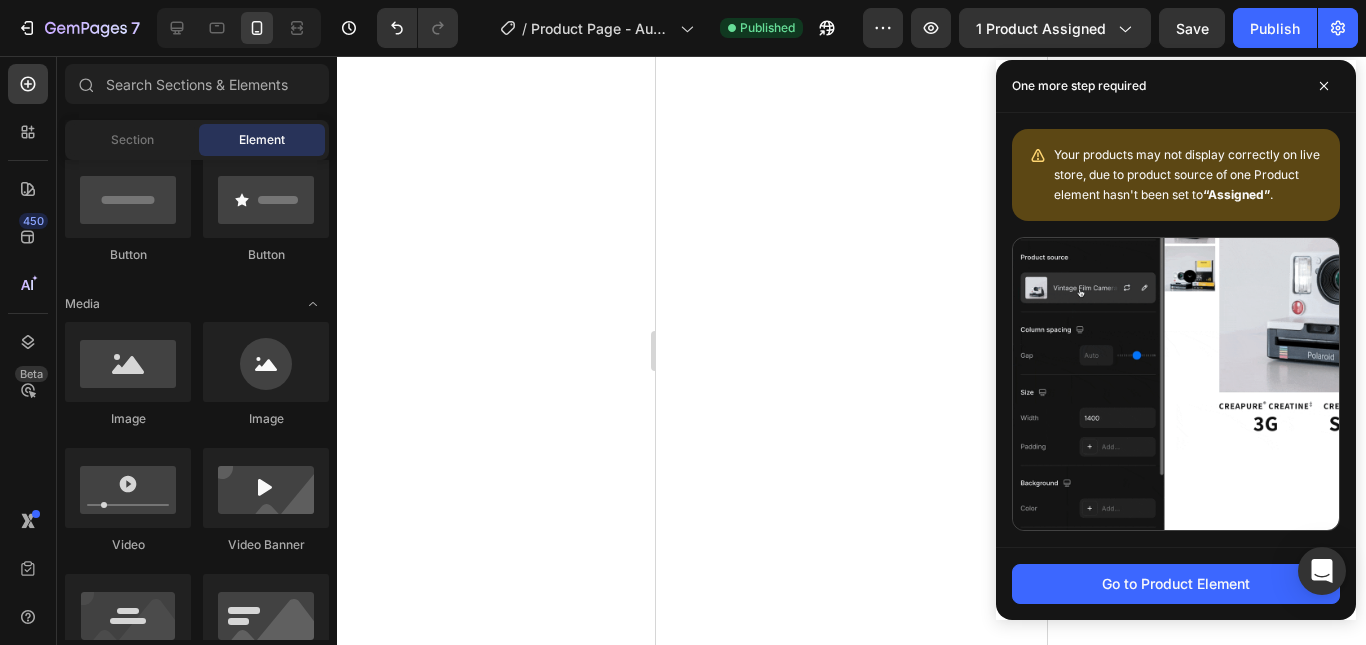 click 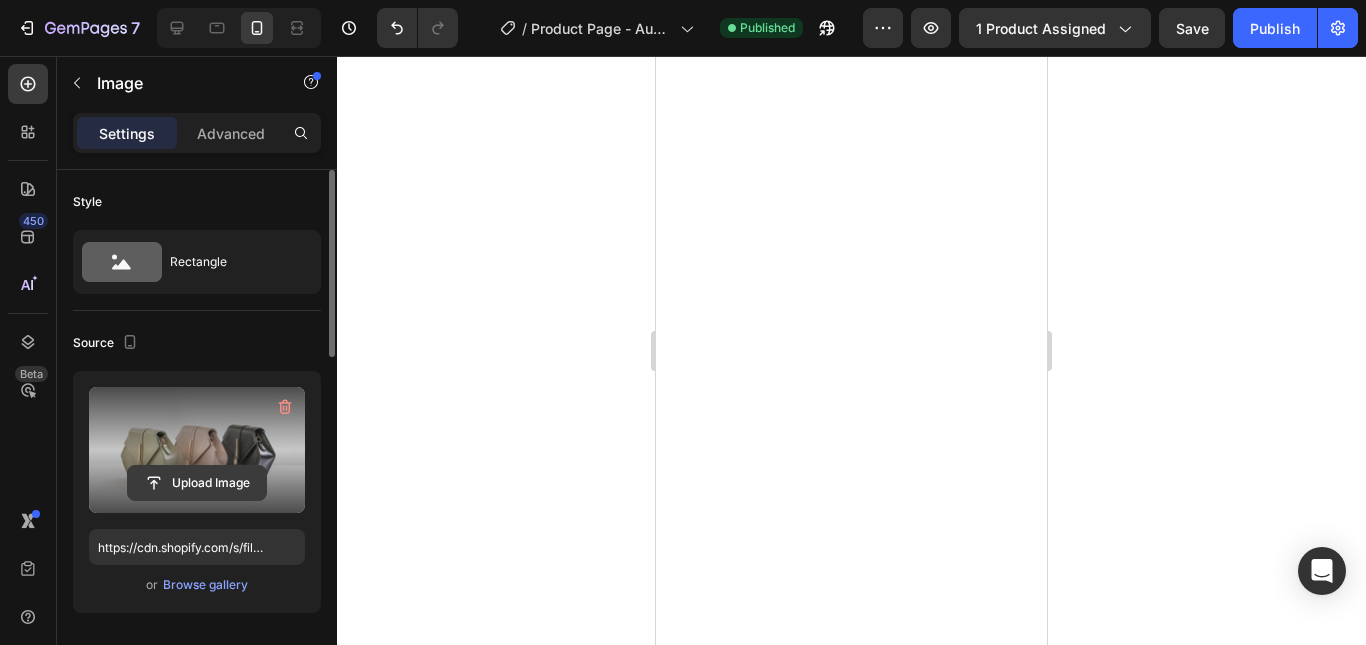 click 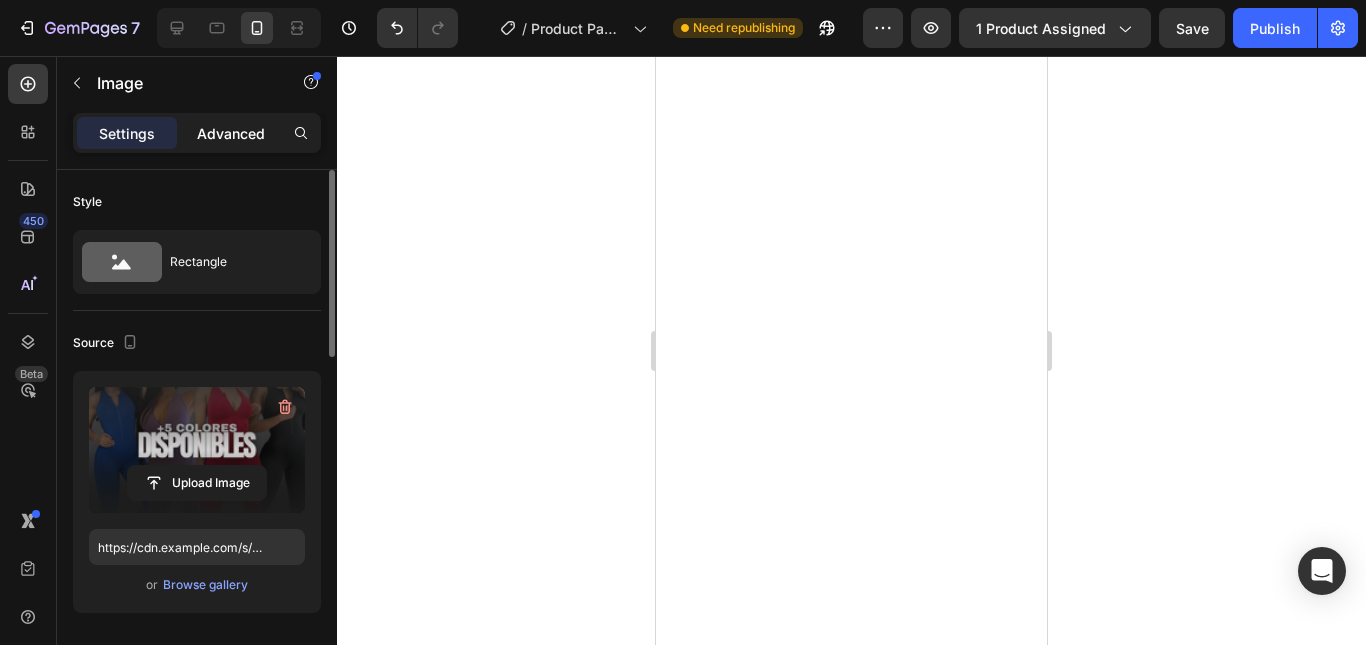 click on "Advanced" 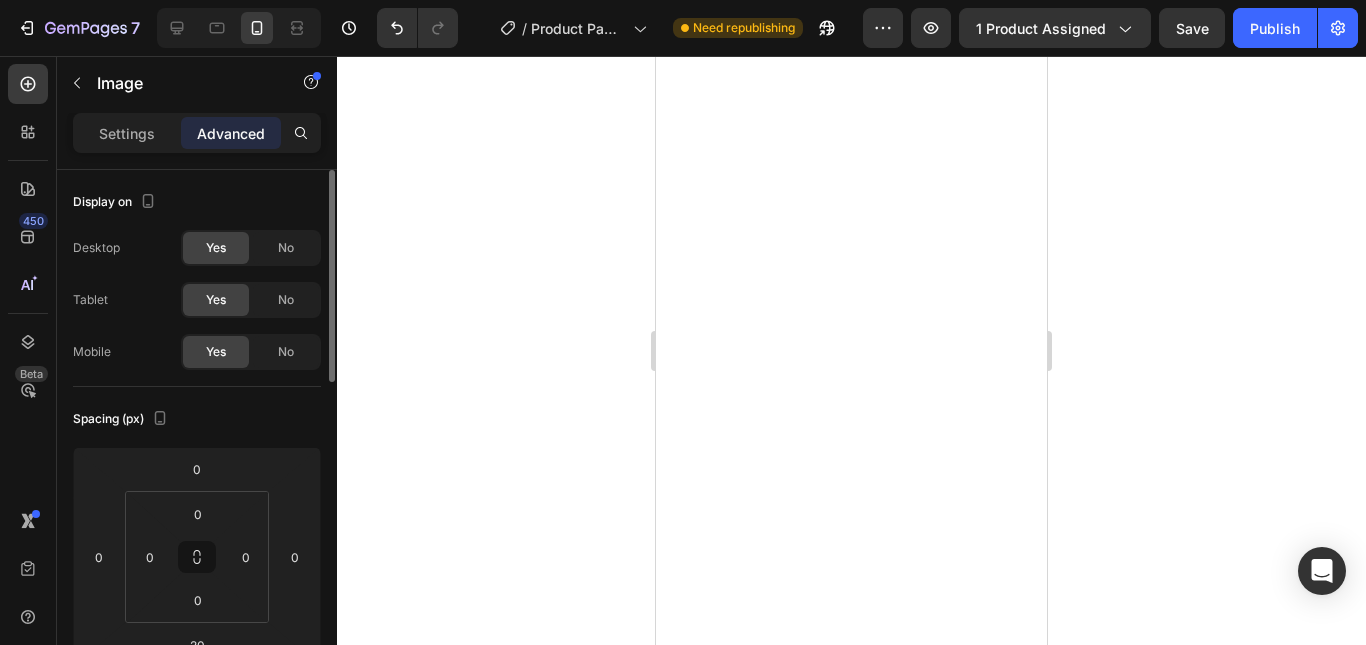 click on "7  Version history  /  Product Page - Aug 1, 15:44:40 Need republishing Preview 1 product assigned  Save   Publish  450 Beta Sections(18) Elements(84) Section Element Hero Section Product Detail Brands Trusted Badges Guarantee Product Breakdown How to use Testimonials Compare Bundle FAQs Social Proof Brand Story Product List Collection Blog List Contact Sticky Add to Cart Custom Footer Browse Library 450 Layout
Row
Row
Row
Row Text
Heading
Text Block Button
Button
Button Media
Image
Image" at bounding box center [683, 0] 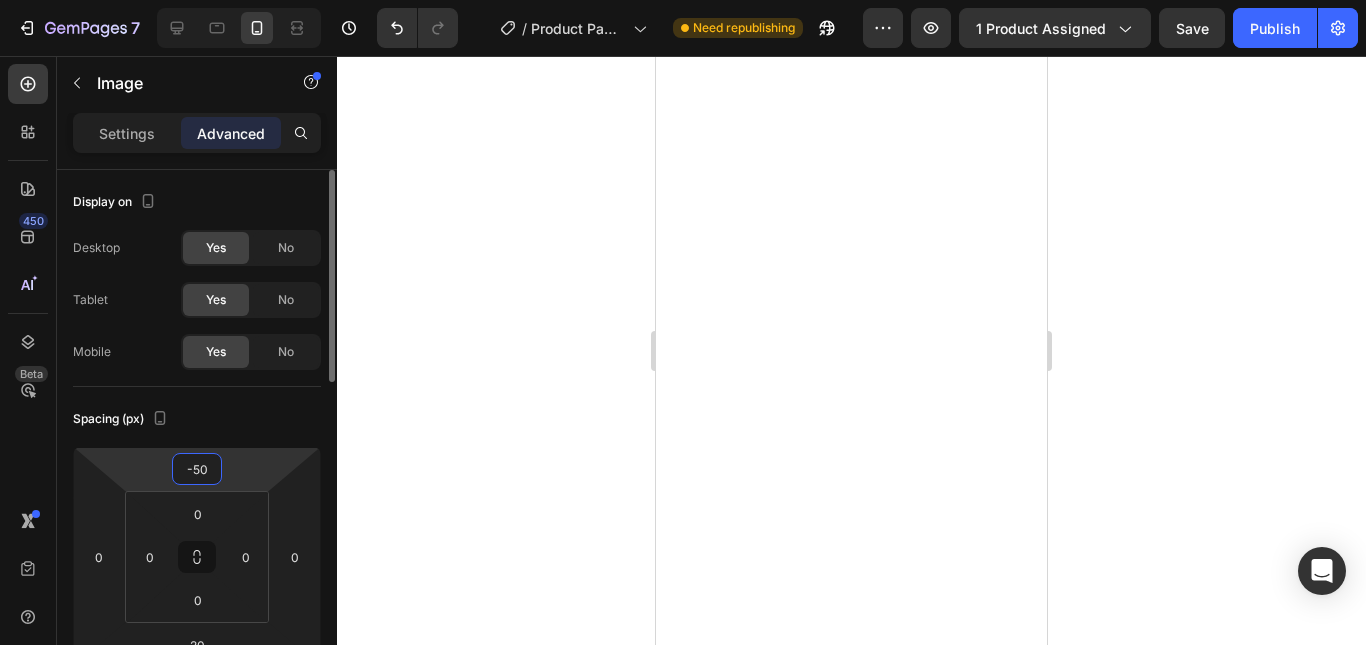 click on "7  Version history  /  Product Page - Aug 1, 15:44:40 Need republishing Preview 1 product assigned  Save   Publish  450 Beta Sections(18) Elements(84) Section Element Hero Section Product Detail Brands Trusted Badges Guarantee Product Breakdown How to use Testimonials Compare Bundle FAQs Social Proof Brand Story Product List Collection Blog List Contact Sticky Add to Cart Custom Footer Browse Library 450 Layout
Row
Row
Row
Row Text
Heading
Text Block Button
Button
Button Media
Image
Image" at bounding box center (683, 0) 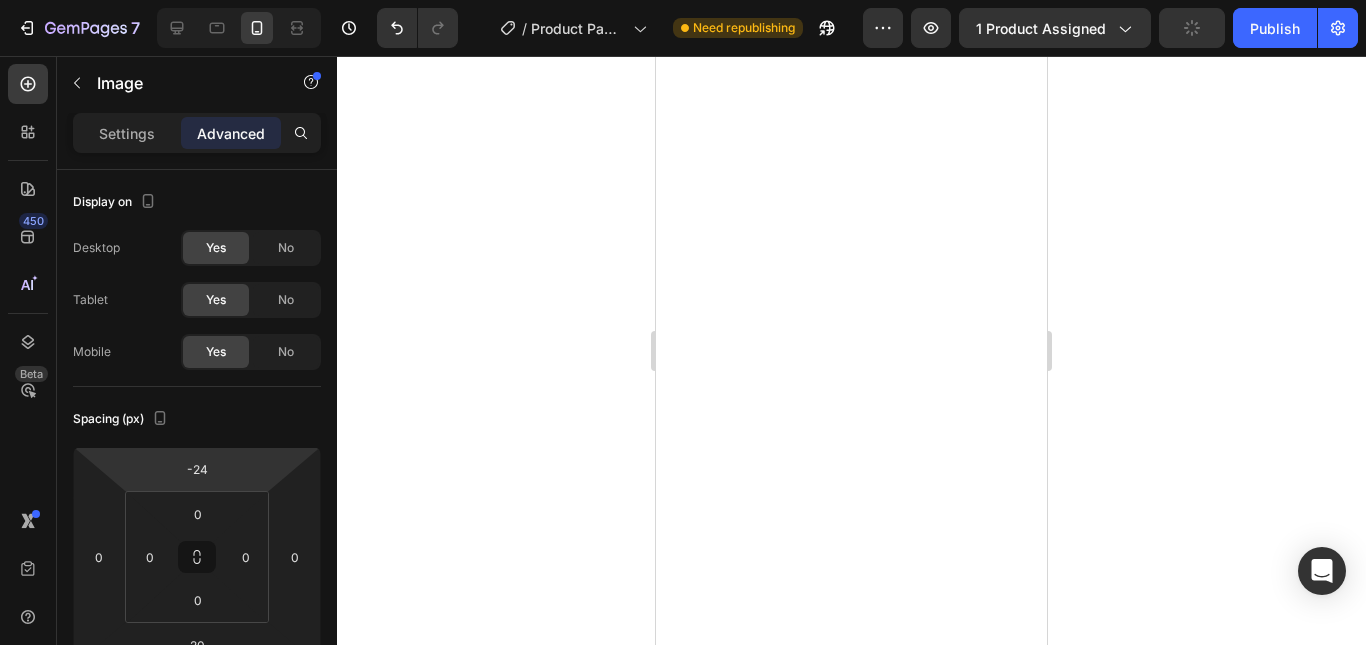 drag, startPoint x: 231, startPoint y: 468, endPoint x: 237, endPoint y: 455, distance: 14.3178215 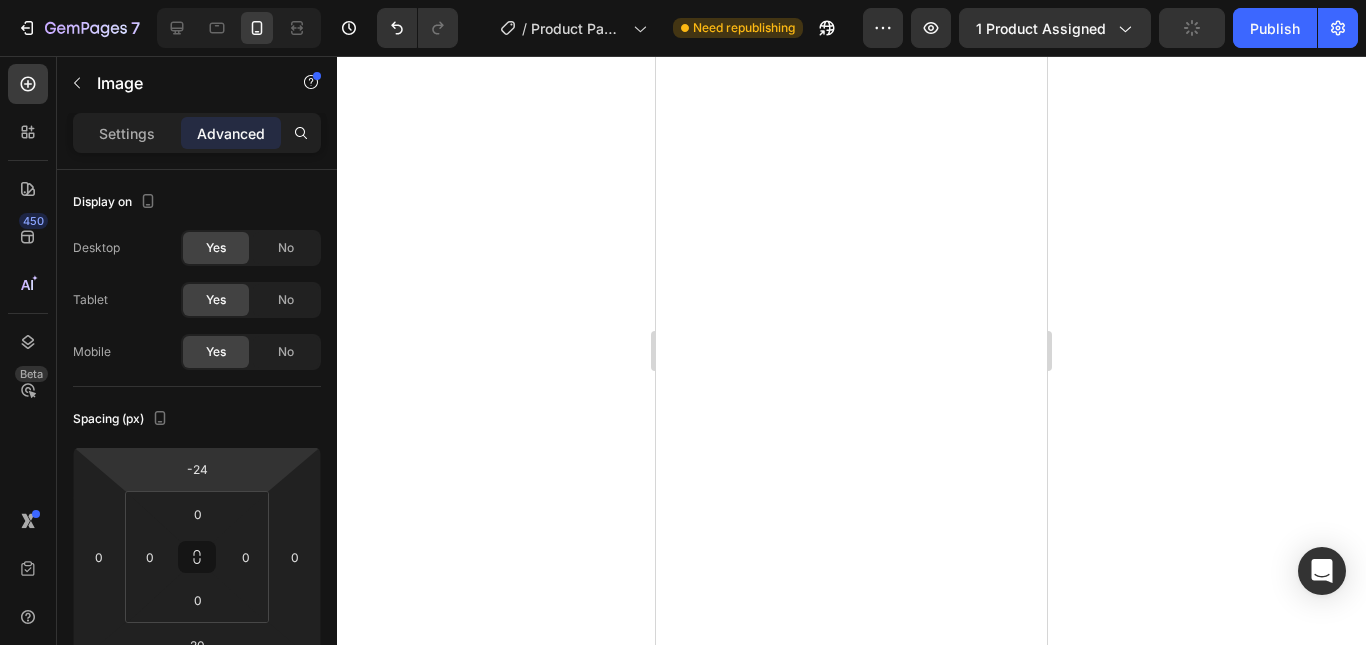 click on "7  Version history  /  Product Page - Aug 1, 15:44:40 Need republishing Preview 1 product assigned  Publish  450 Beta Sections(18) Elements(84) Section Element Hero Section Product Detail Brands Trusted Badges Guarantee Product Breakdown How to use Testimonials Compare Bundle FAQs Social Proof Brand Story Product List Collection Blog List Contact Sticky Add to Cart Custom Footer Browse Library 450 Layout
Row
Row
Row
Row Text
Heading
Text Block Button
Button
Button Media
Image
Image" at bounding box center (683, 0) 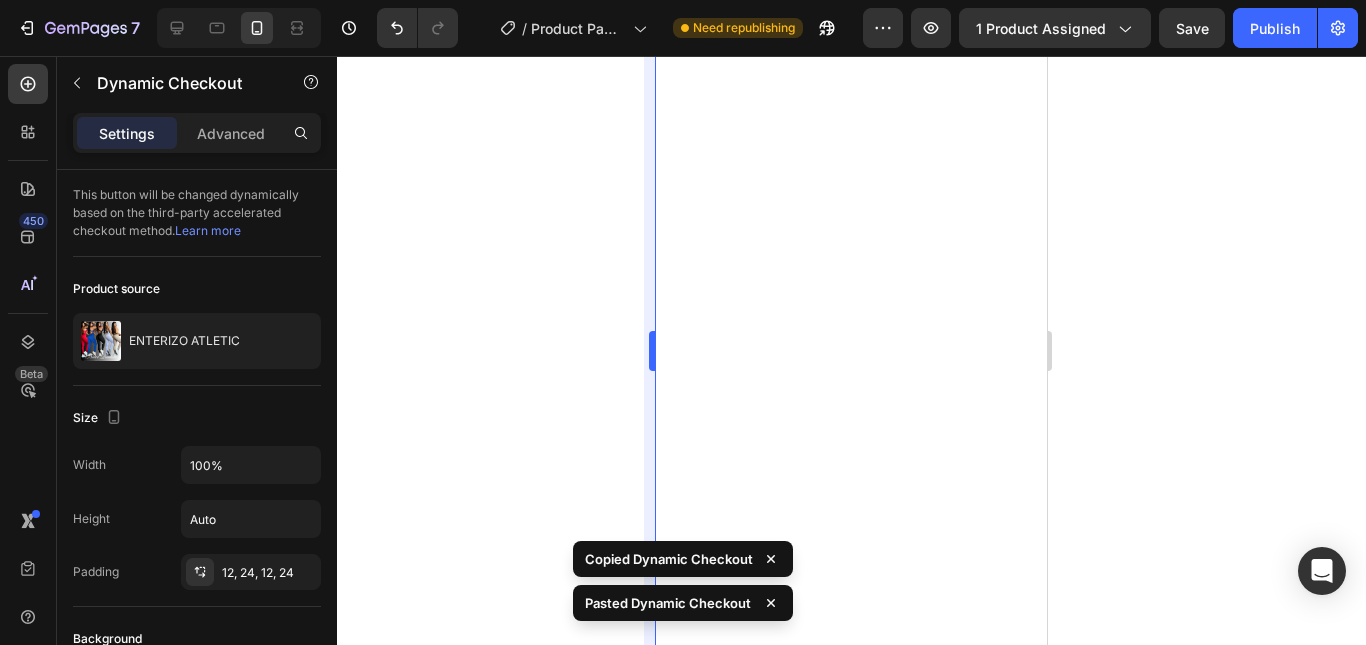 scroll, scrollTop: 400, scrollLeft: 0, axis: vertical 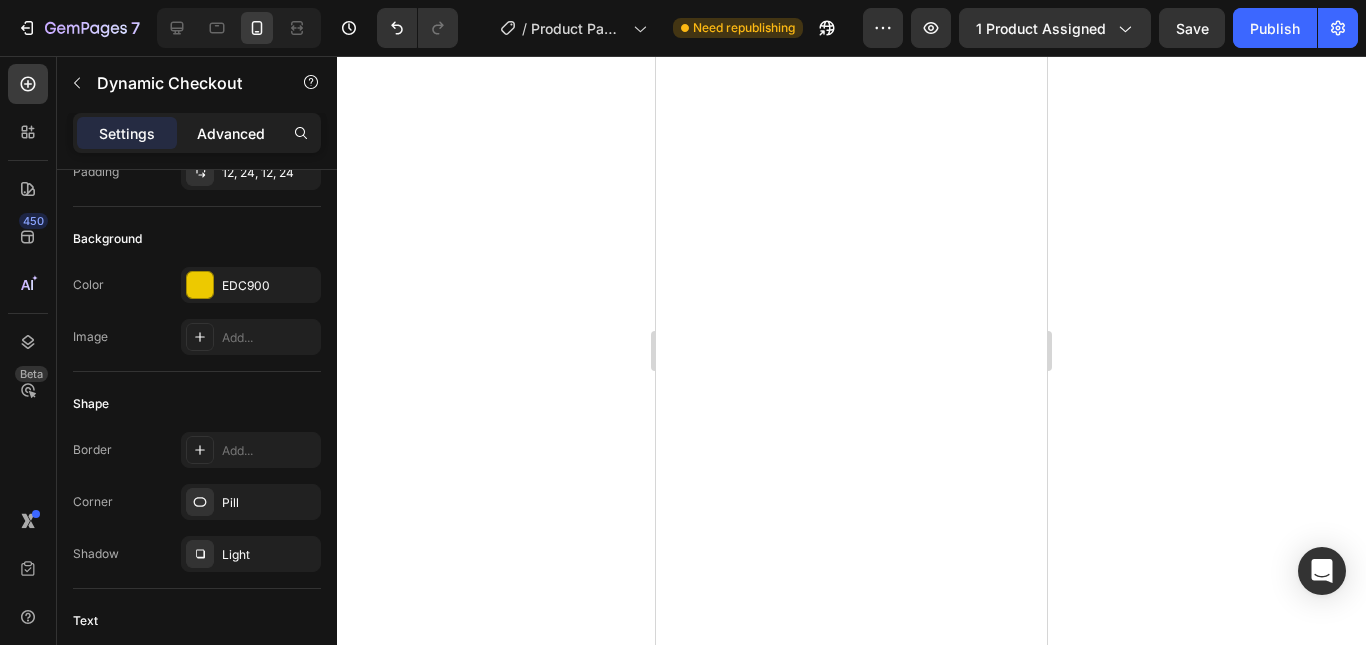 click on "Advanced" at bounding box center [231, 133] 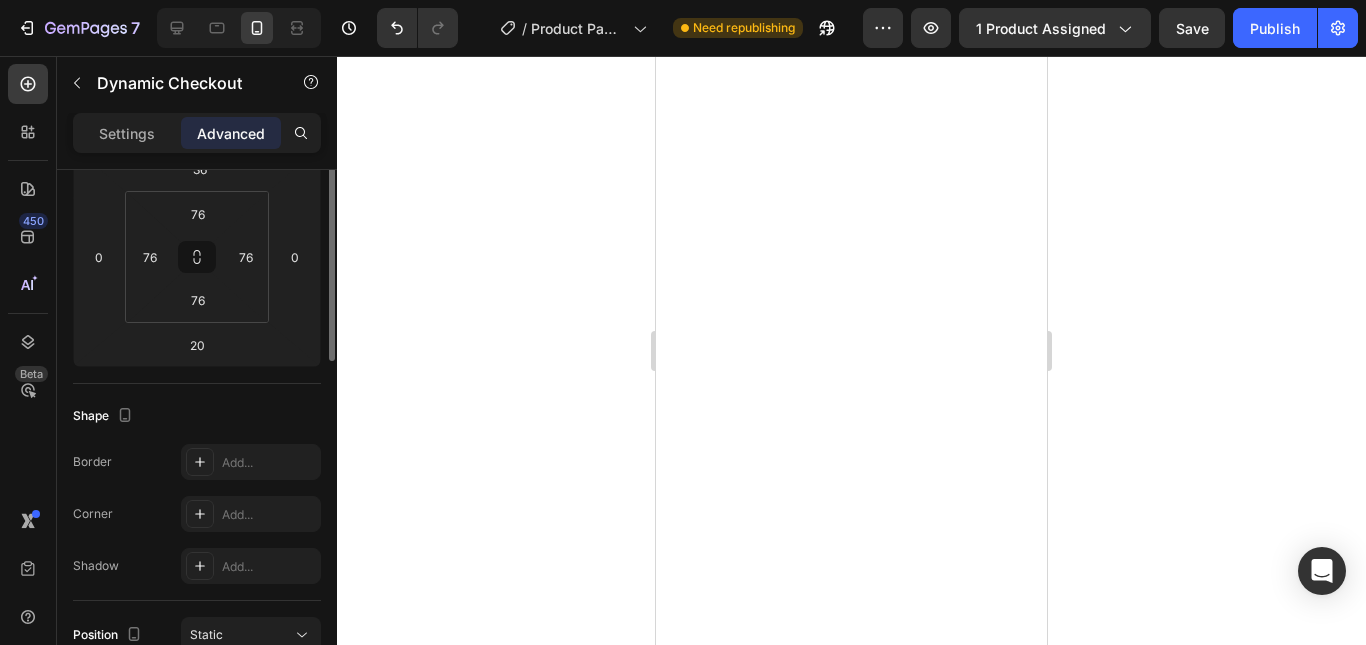 scroll, scrollTop: 200, scrollLeft: 0, axis: vertical 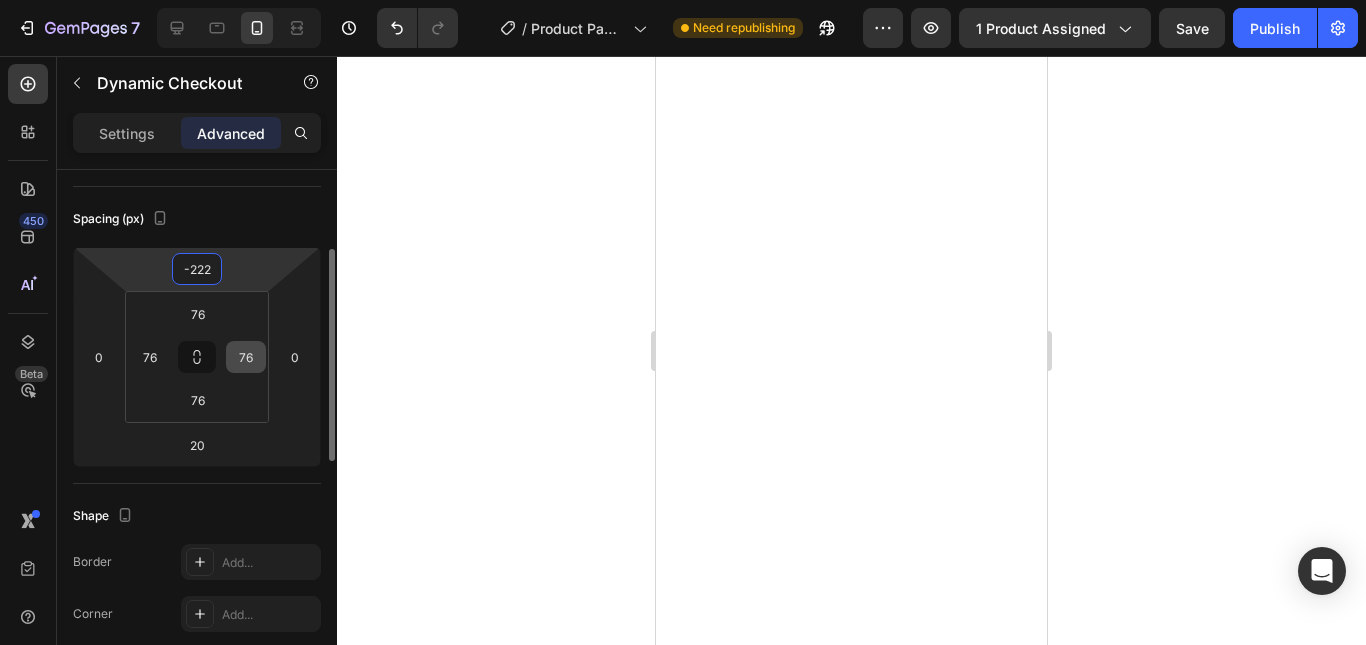 drag, startPoint x: 240, startPoint y: 285, endPoint x: 251, endPoint y: 367, distance: 82.73451 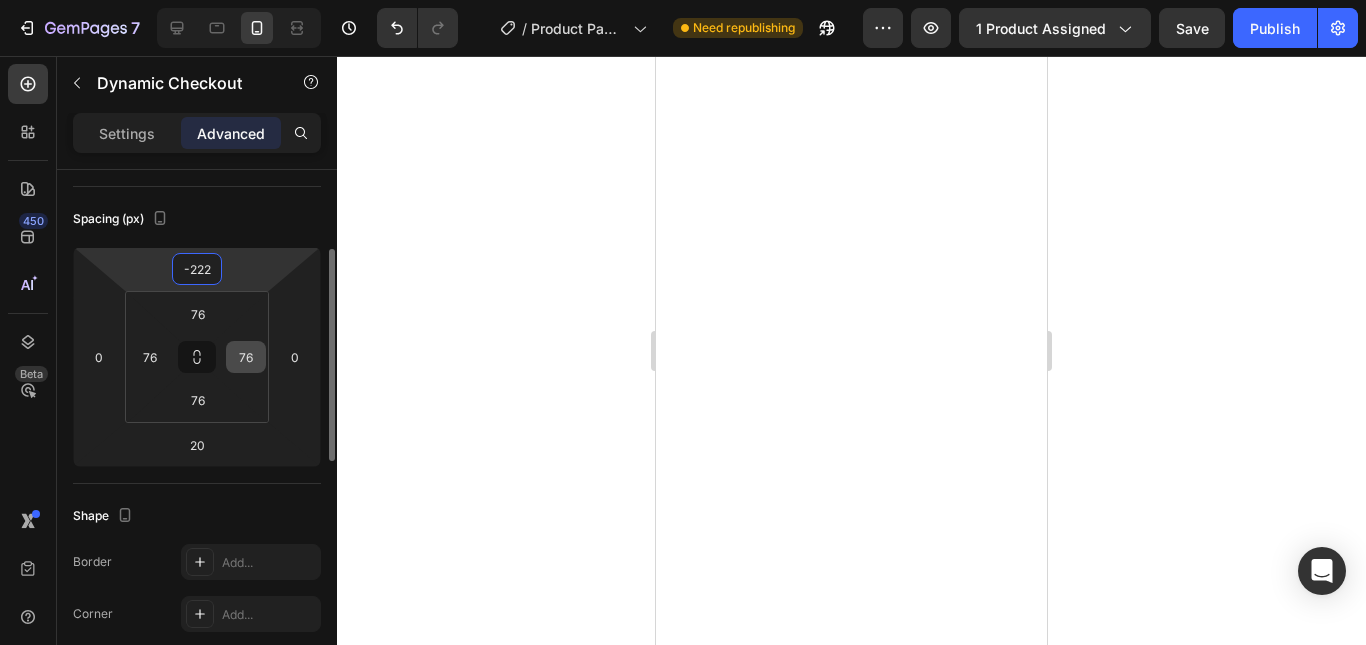 click on "7  Version history  /  Product Page - Aug 1, 15:44:40 Need republishing Preview 1 product assigned  Save   Publish  450 Beta Sections(18) Elements(84) Section Element Hero Section Product Detail Brands Trusted Badges Guarantee Product Breakdown How to use Testimonials Compare Bundle FAQs Social Proof Brand Story Product List Collection Blog List Contact Sticky Add to Cart Custom Footer Browse Library 450 Layout
Row
Row
Row
Row Text
Heading
Text Block Button
Button
Button Media
Image
Image" at bounding box center [683, 0] 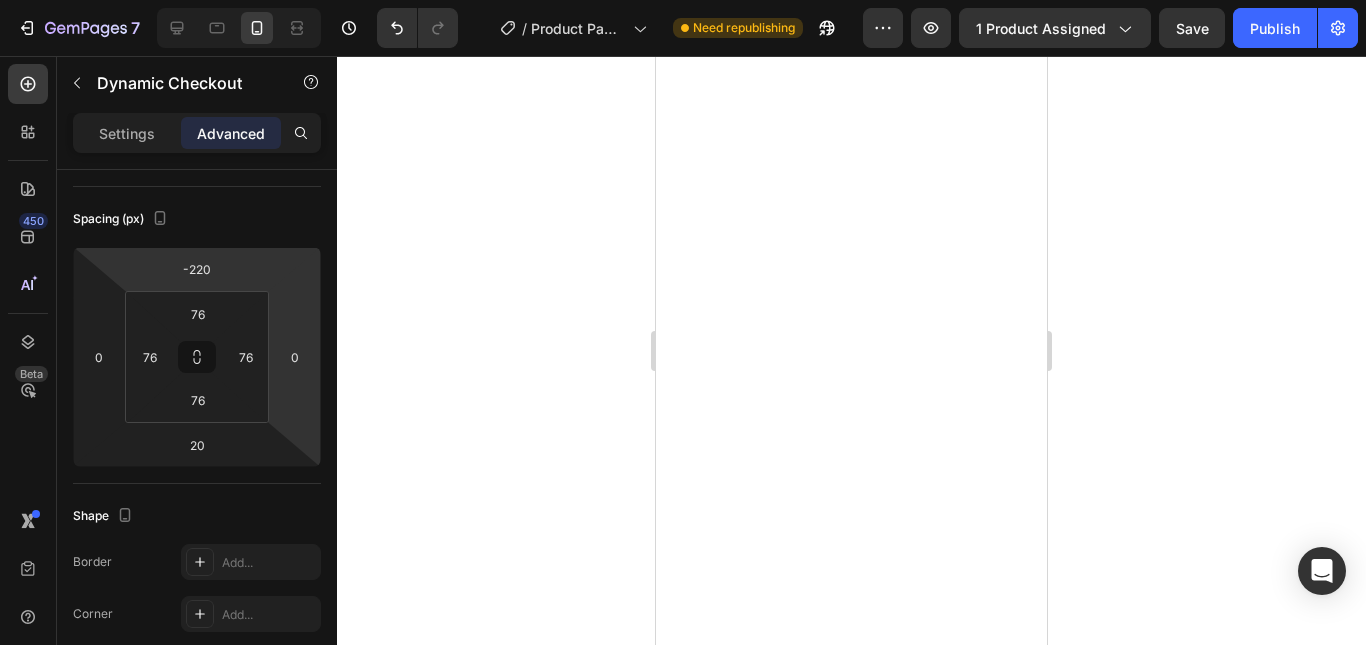 click 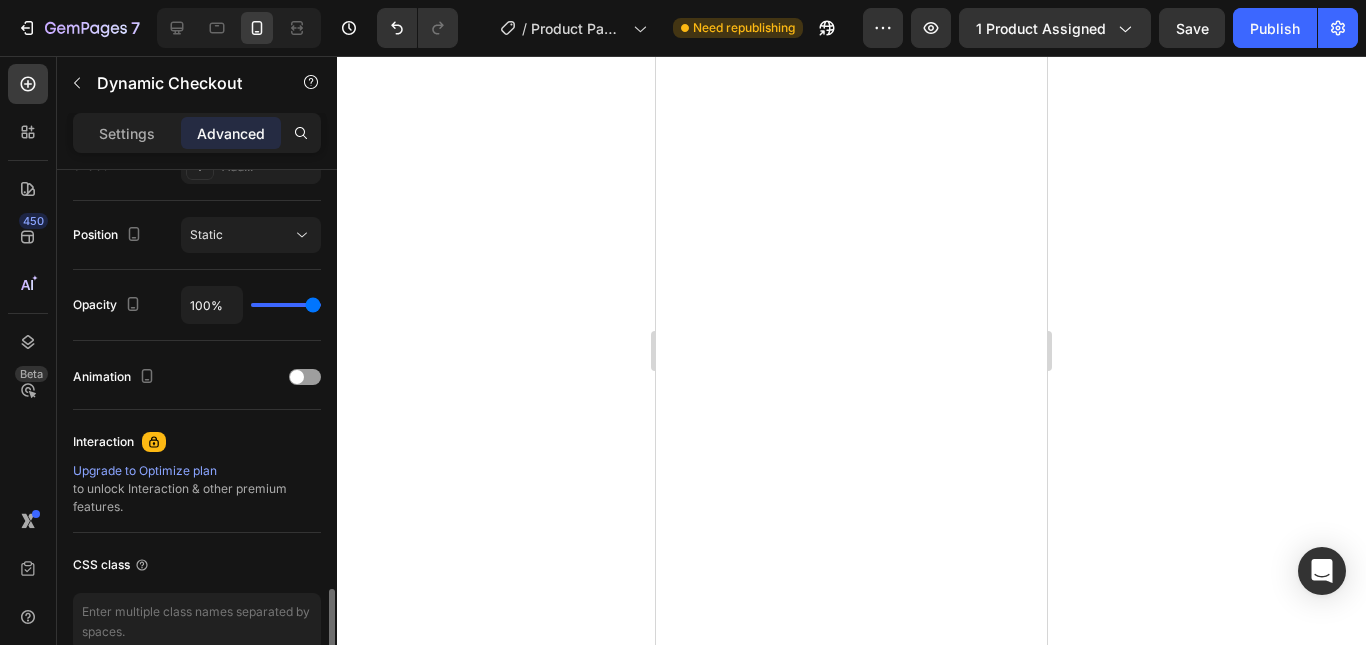scroll, scrollTop: 800, scrollLeft: 0, axis: vertical 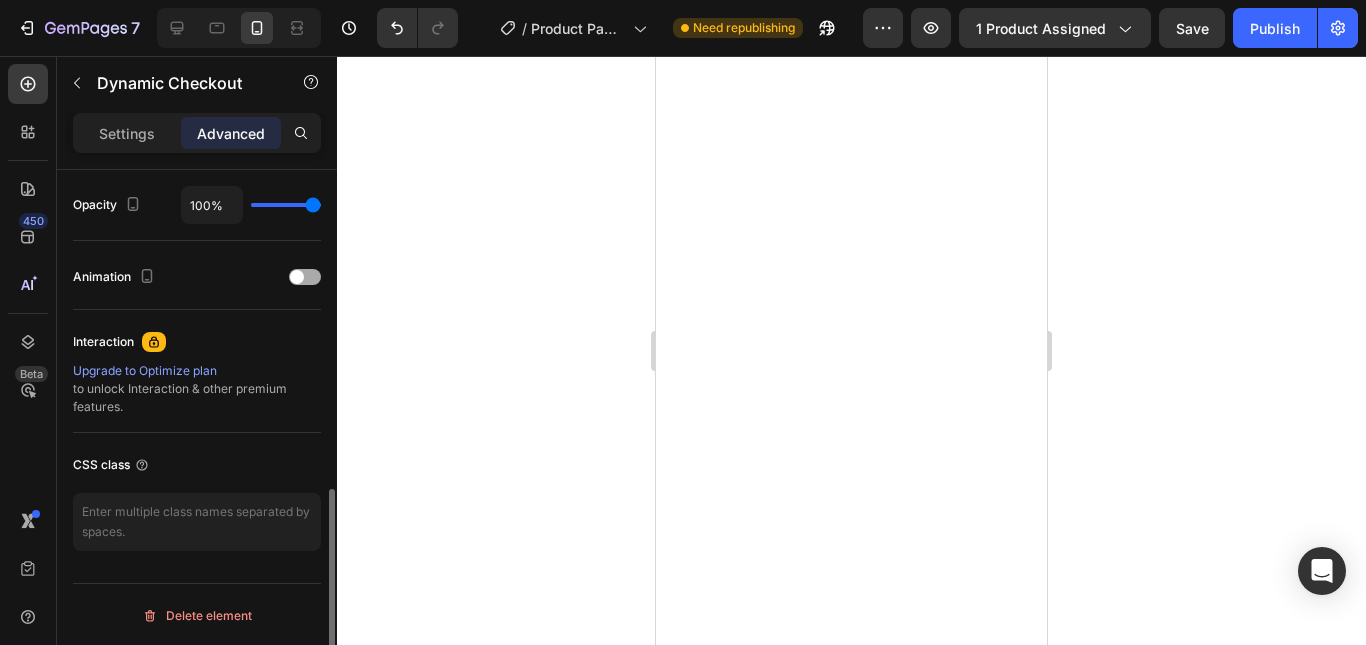 click at bounding box center (305, 277) 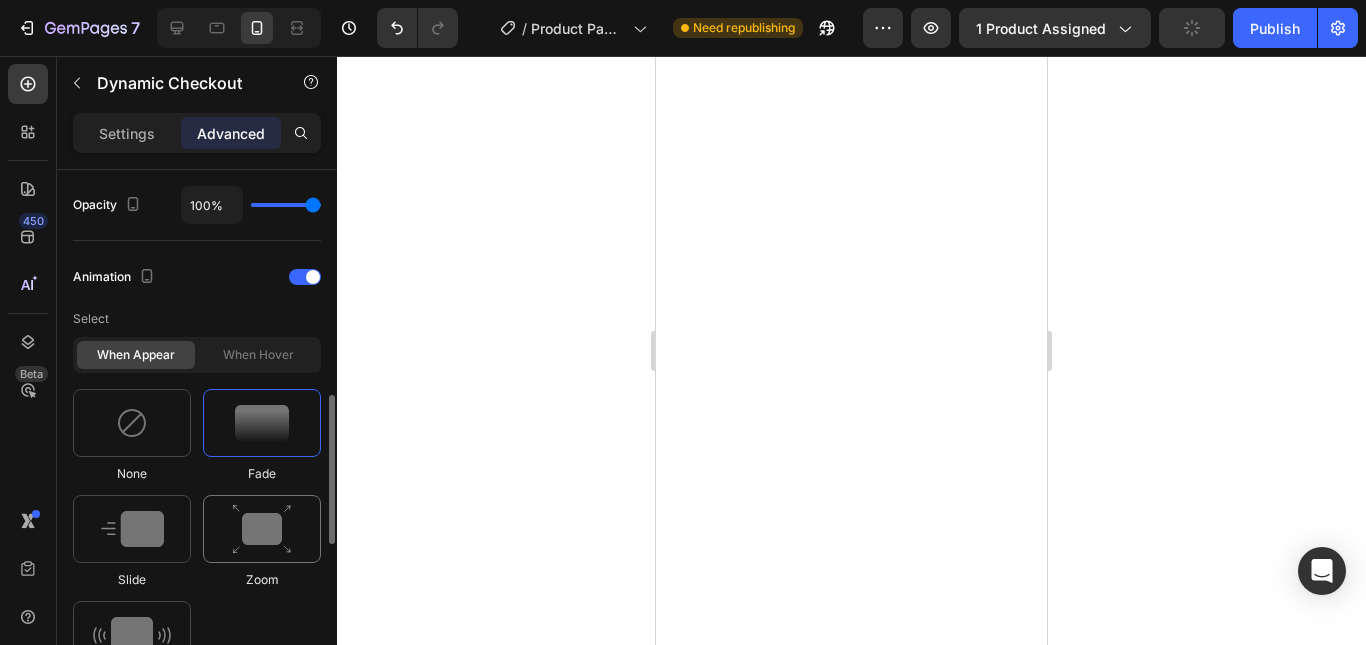 scroll, scrollTop: 900, scrollLeft: 0, axis: vertical 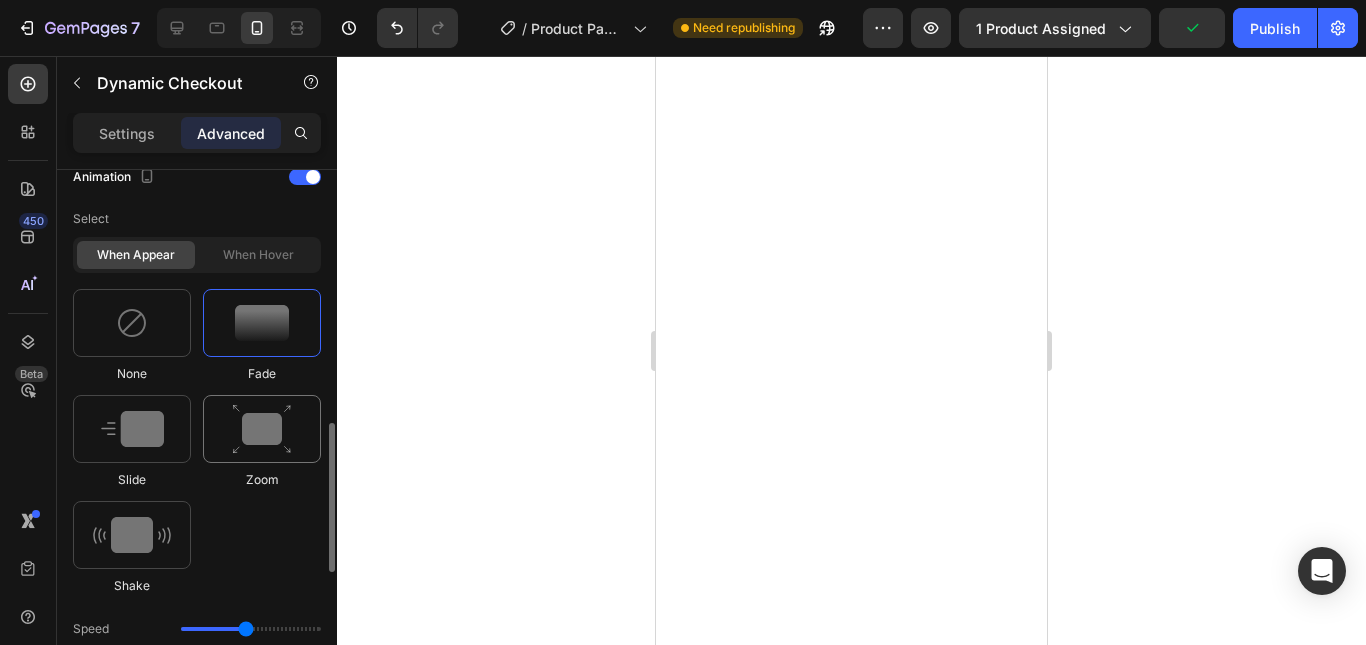 click at bounding box center [262, 429] 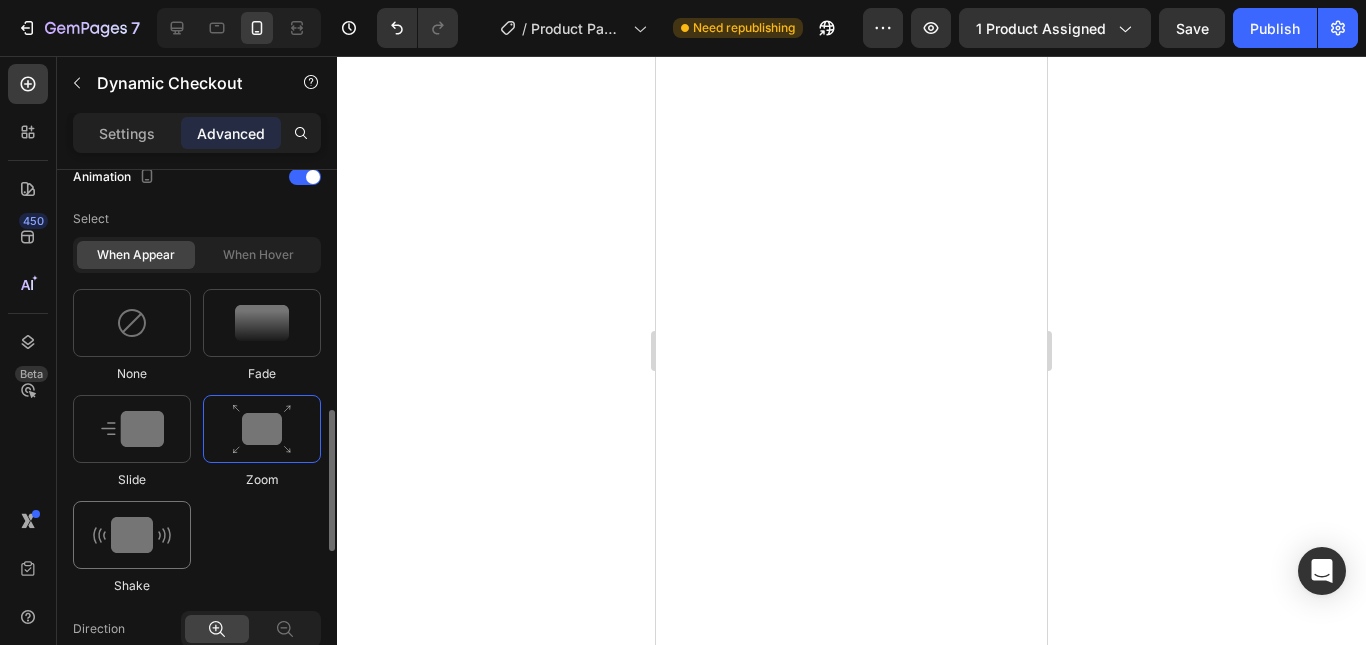 click at bounding box center [132, 535] 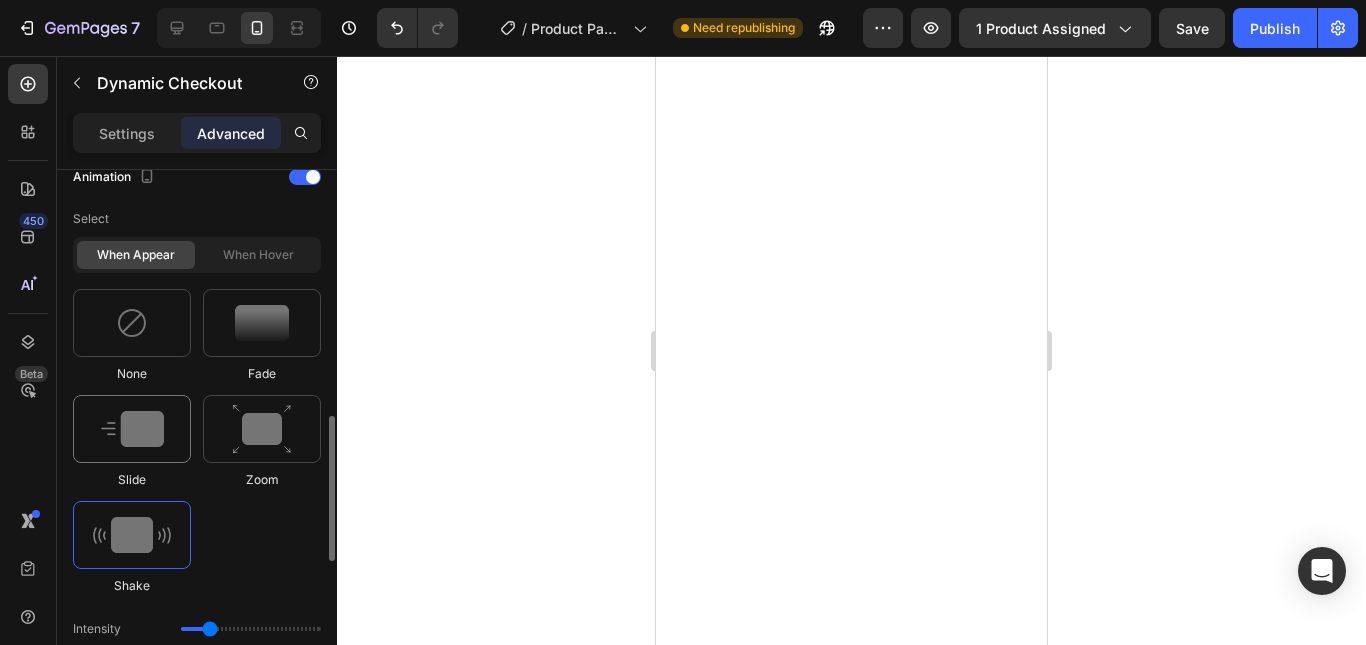 click at bounding box center (132, 429) 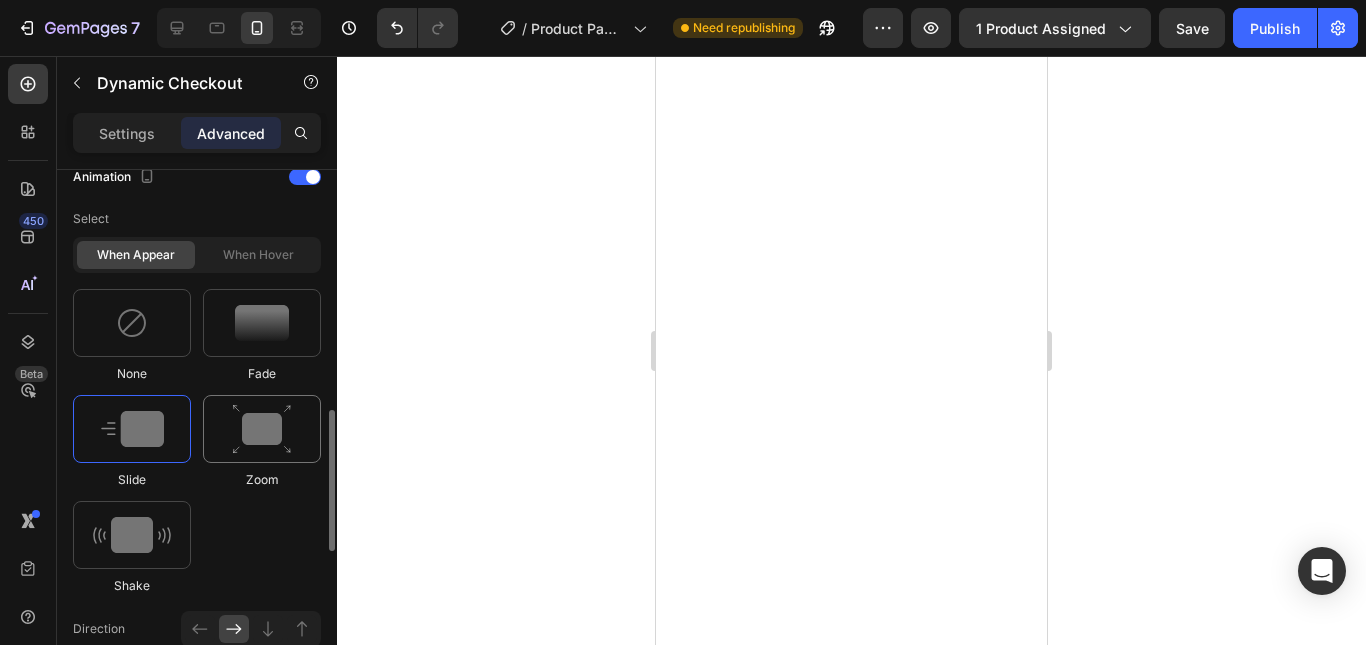 click at bounding box center [262, 429] 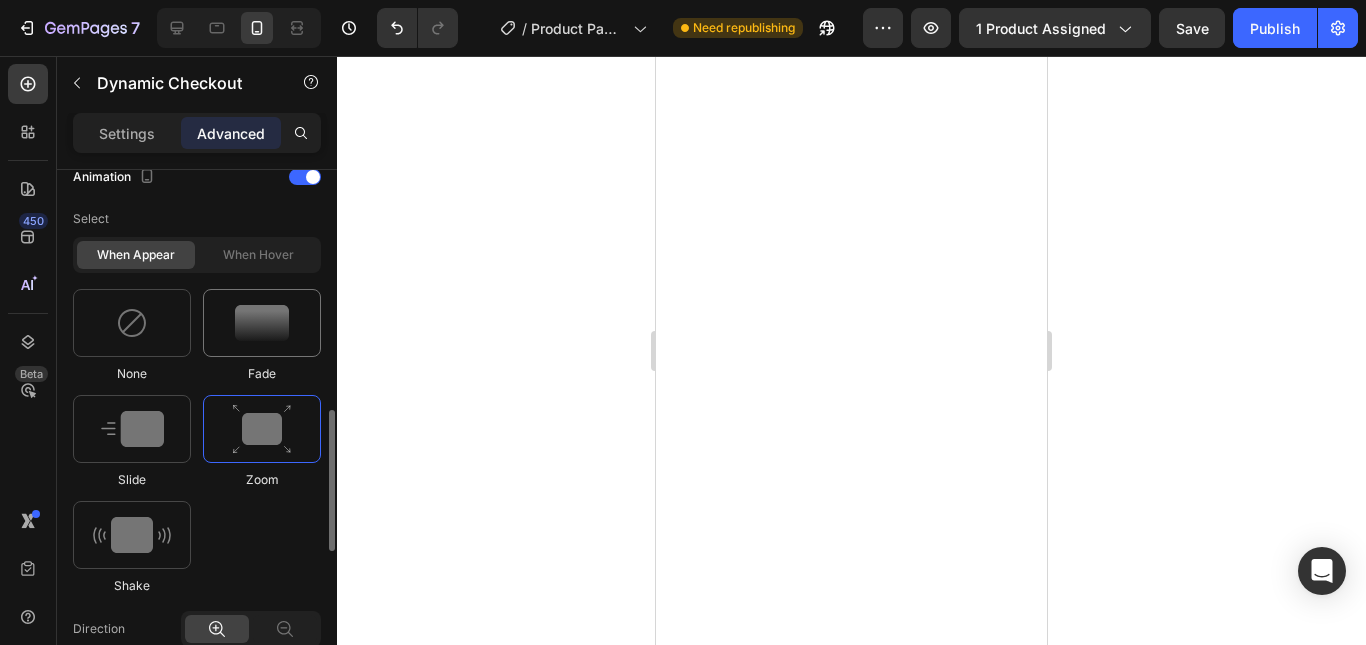 click at bounding box center [262, 323] 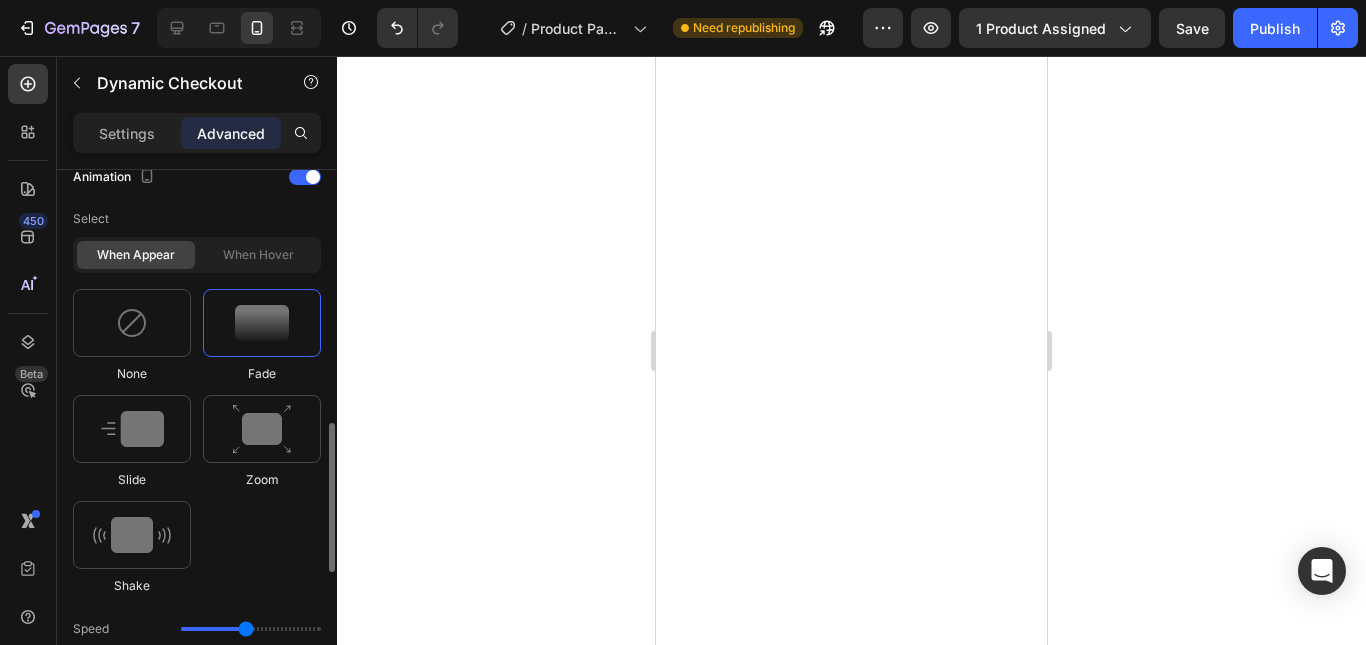 scroll, scrollTop: 1100, scrollLeft: 0, axis: vertical 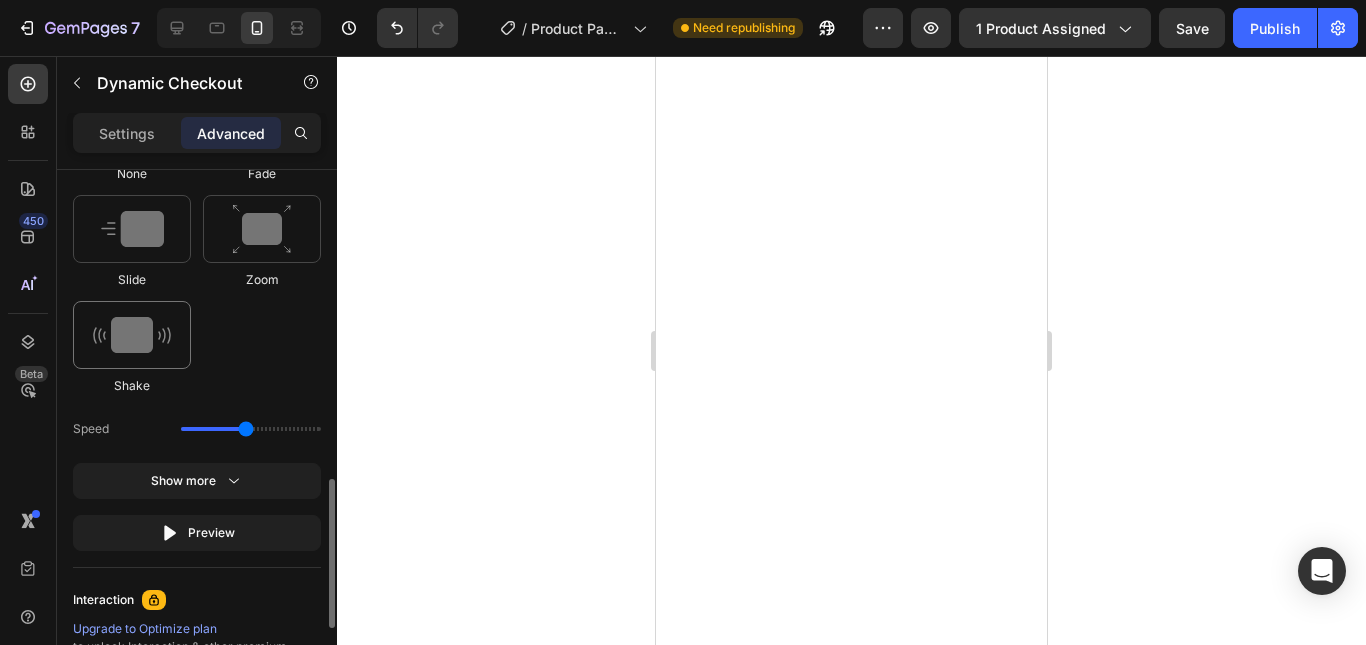 click at bounding box center [132, 335] 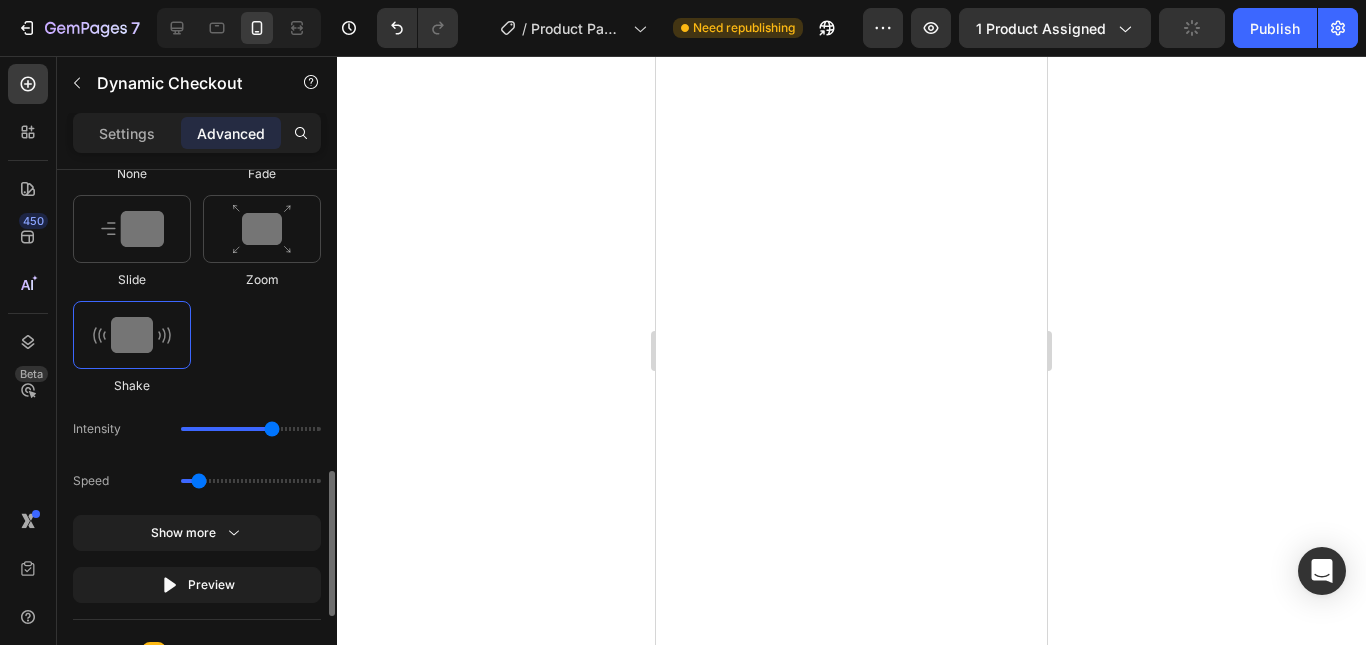 drag, startPoint x: 215, startPoint y: 434, endPoint x: 272, endPoint y: 428, distance: 57.31492 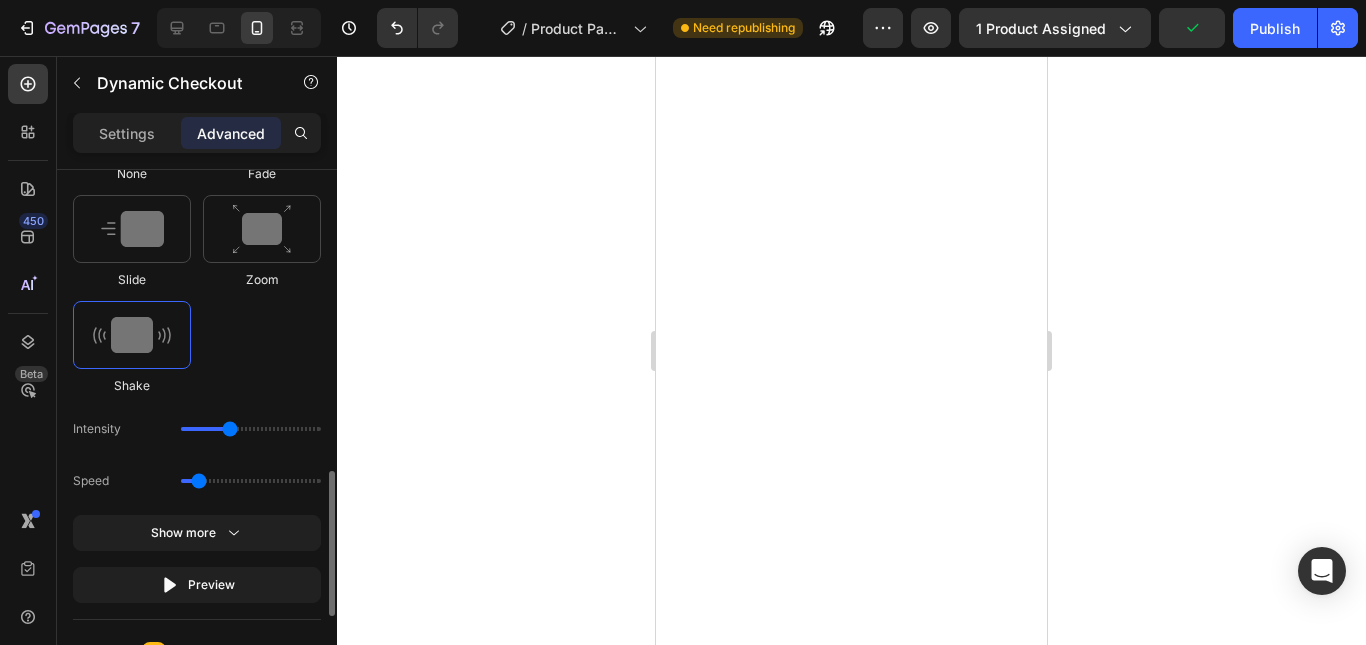 drag, startPoint x: 259, startPoint y: 431, endPoint x: 223, endPoint y: 429, distance: 36.05551 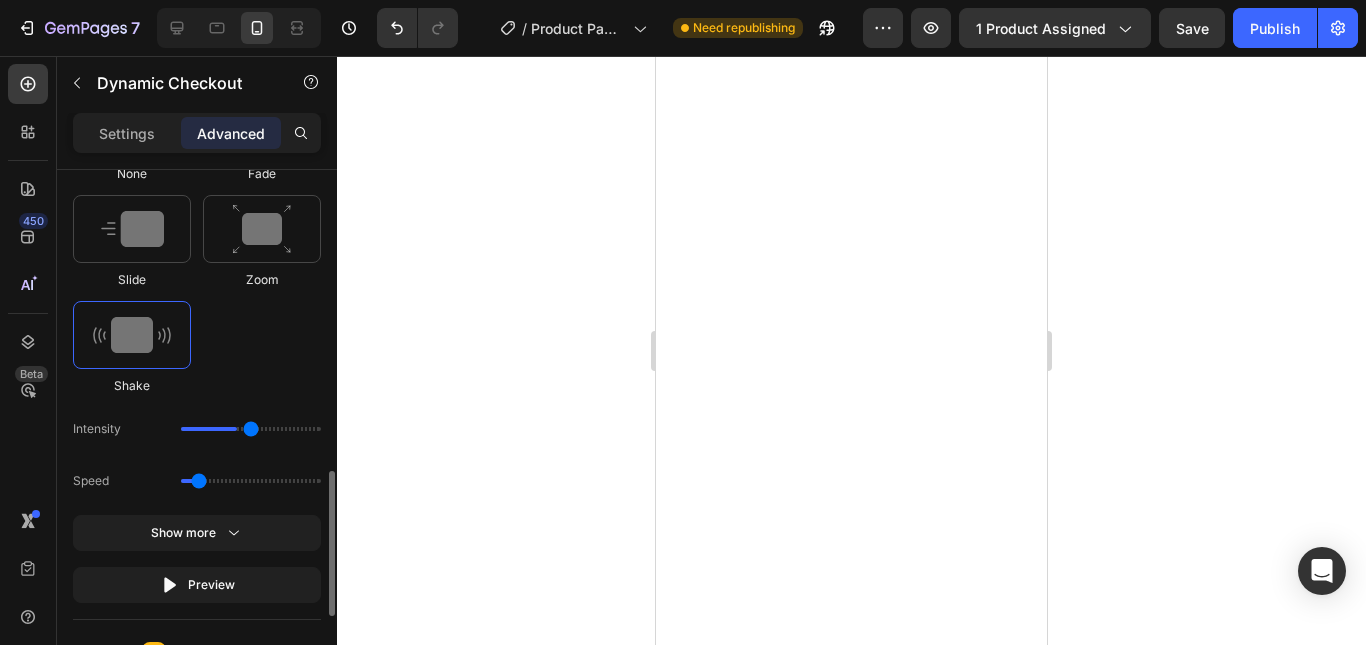 click at bounding box center (251, 429) 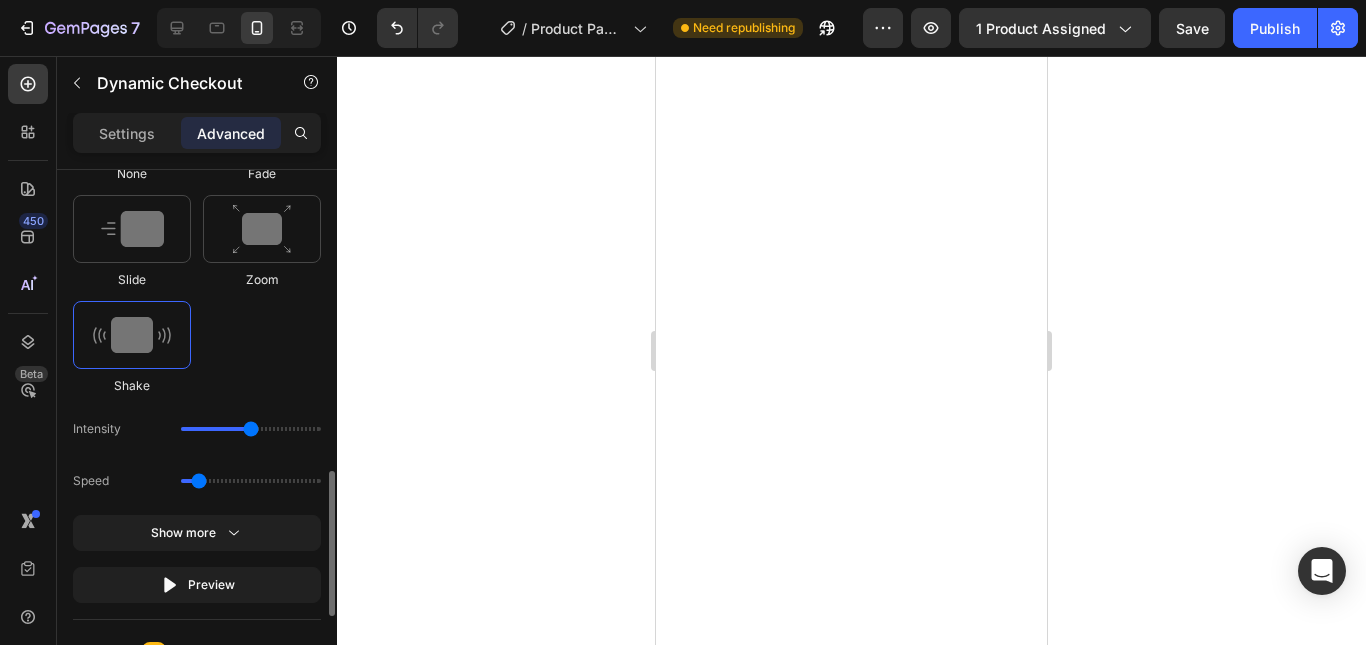 click on "Intensity" 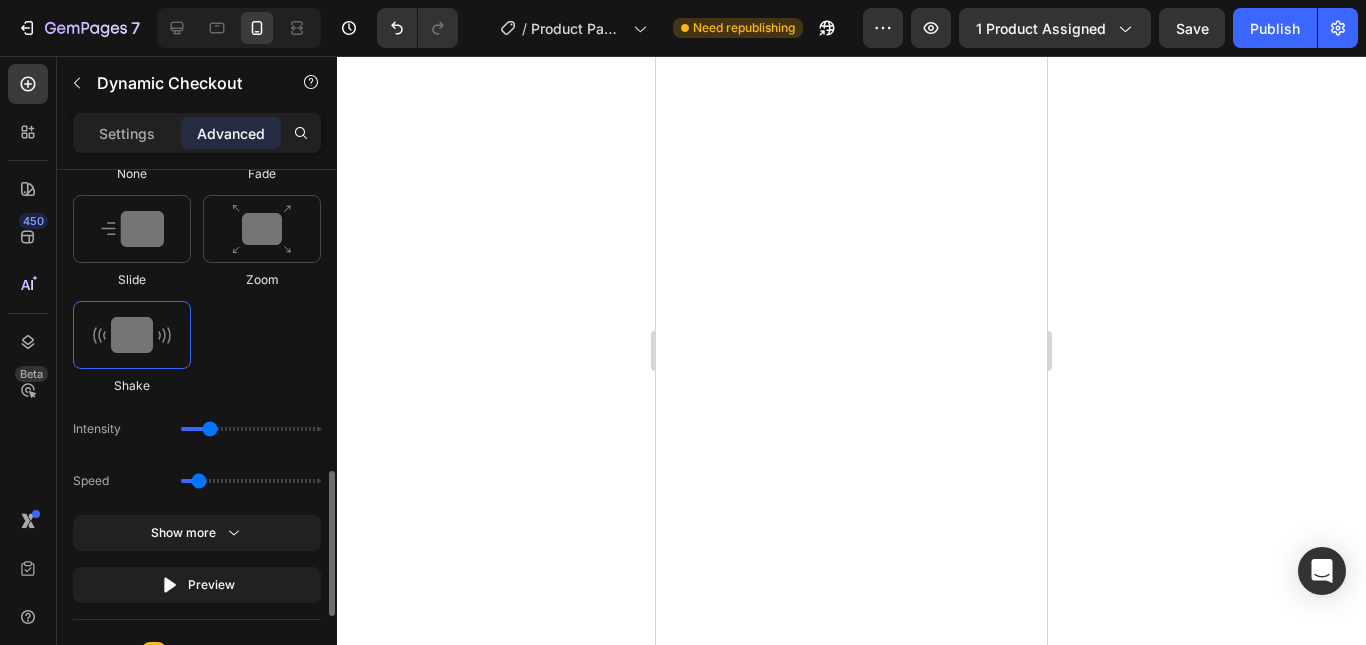 drag, startPoint x: 236, startPoint y: 430, endPoint x: 203, endPoint y: 429, distance: 33.01515 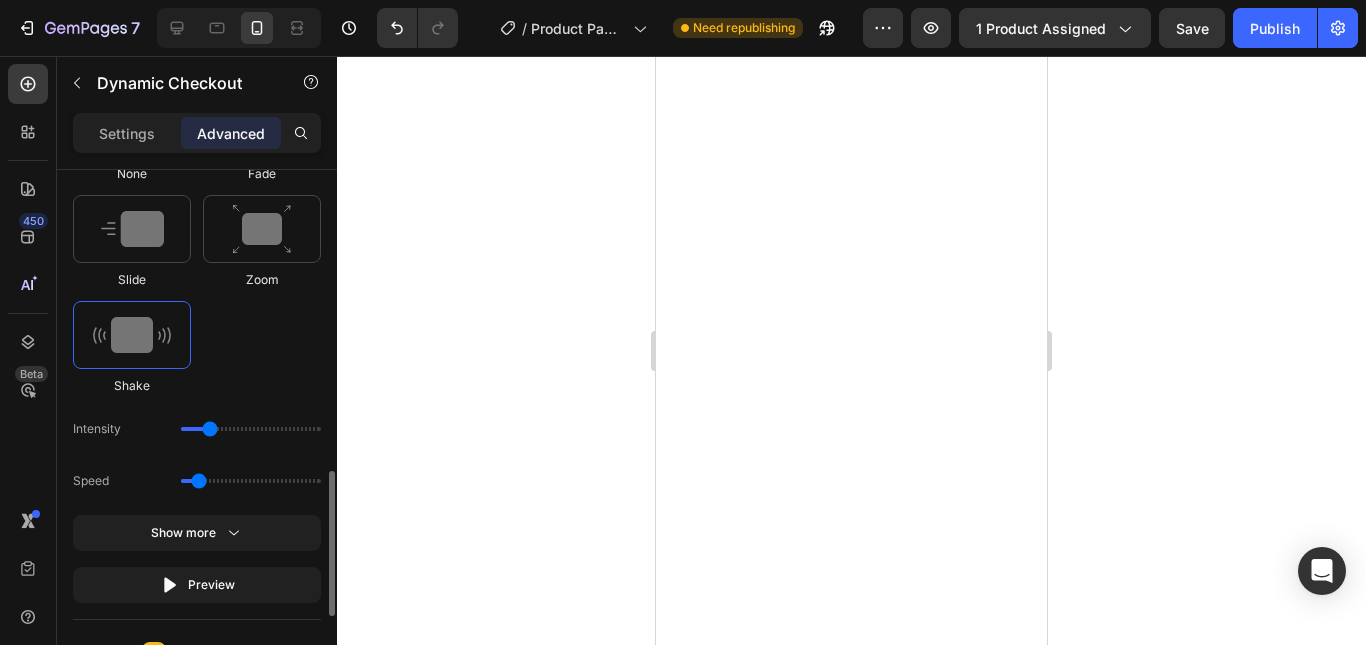 click on "Intensity" 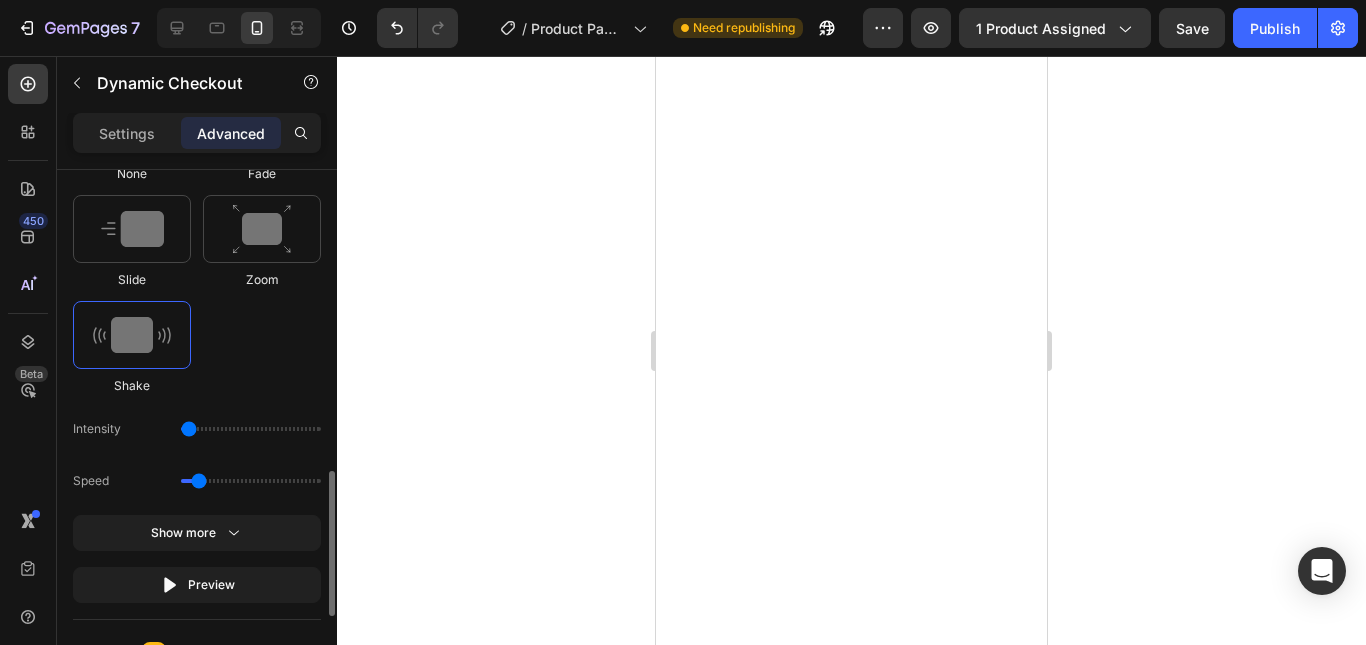 click at bounding box center (251, 429) 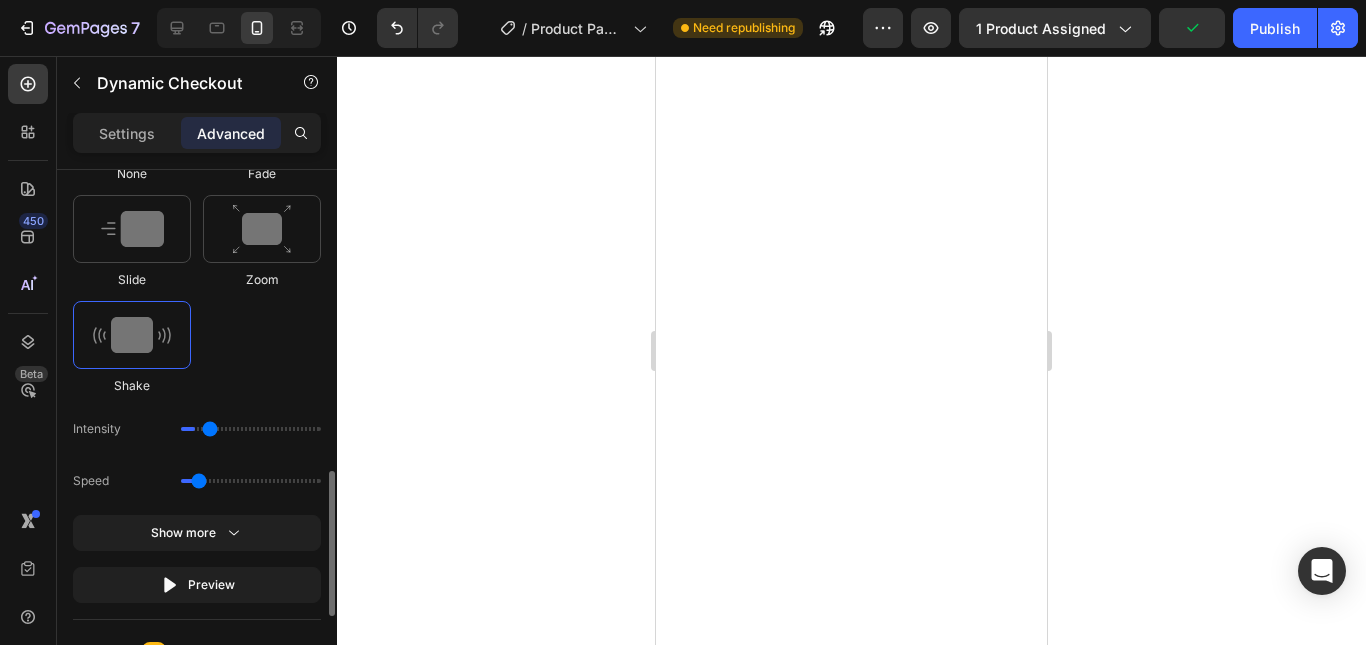 click at bounding box center (251, 429) 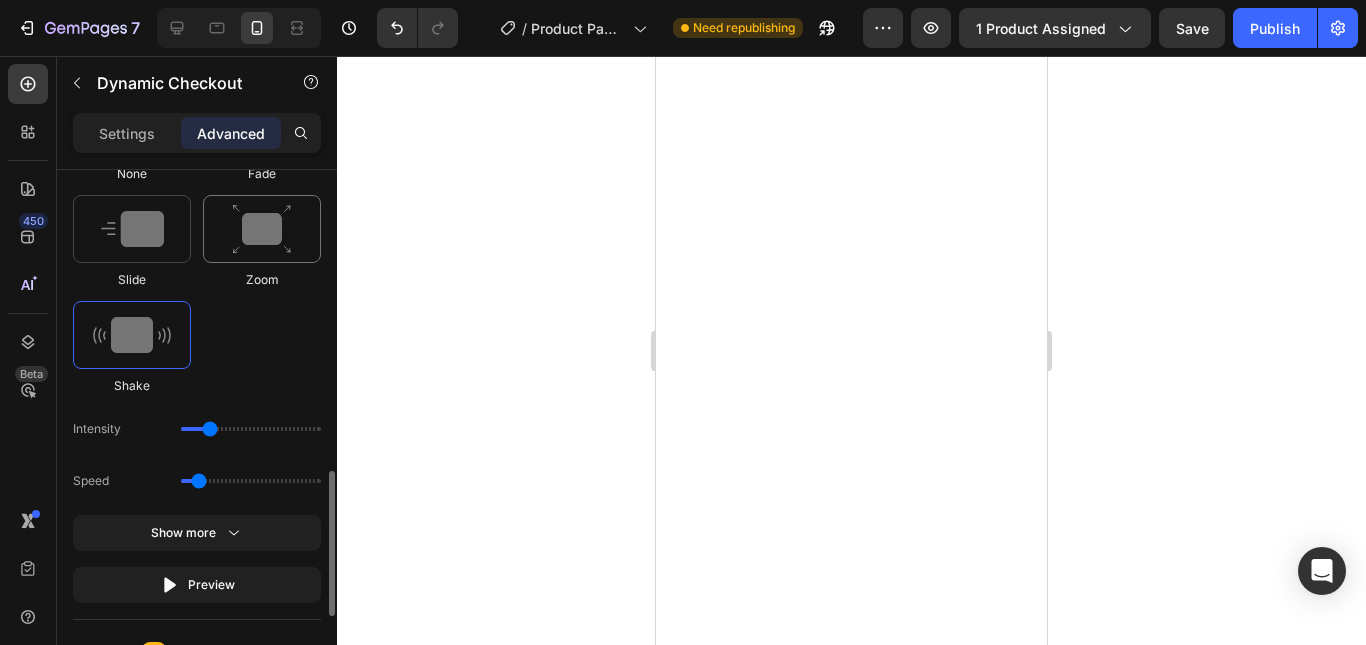 click at bounding box center [262, 229] 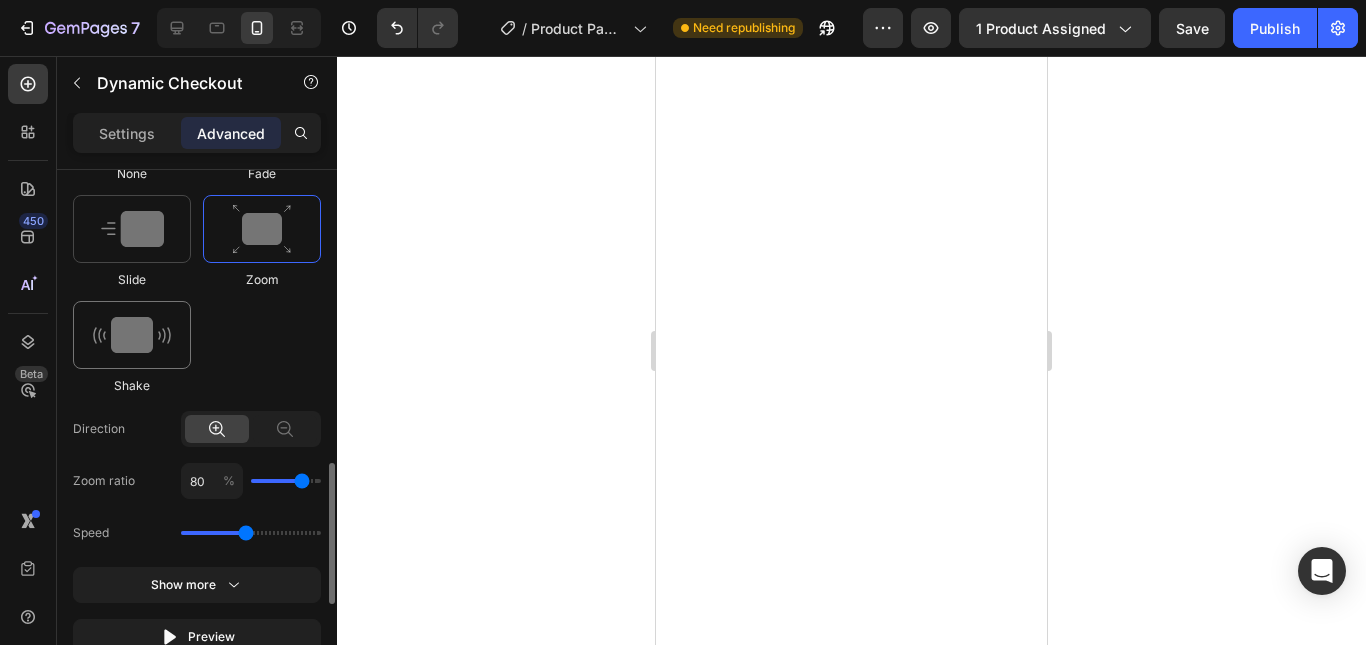 scroll, scrollTop: 1000, scrollLeft: 0, axis: vertical 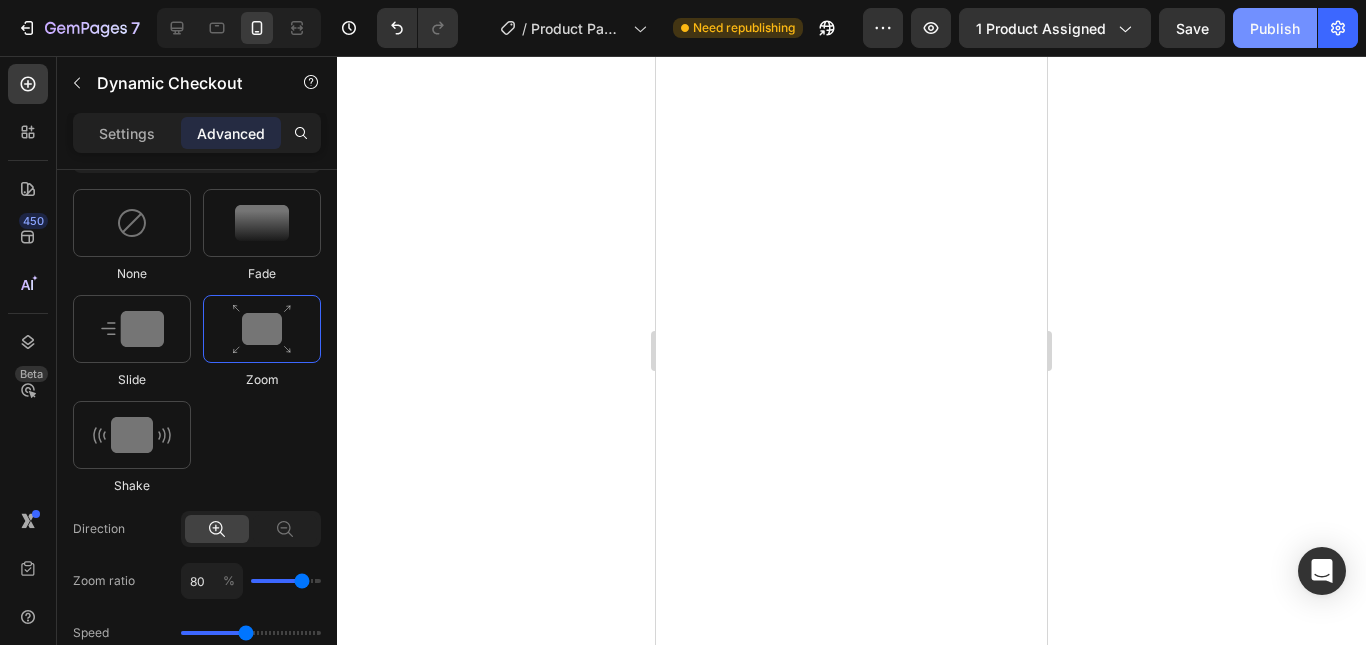click on "Publish" at bounding box center [1275, 28] 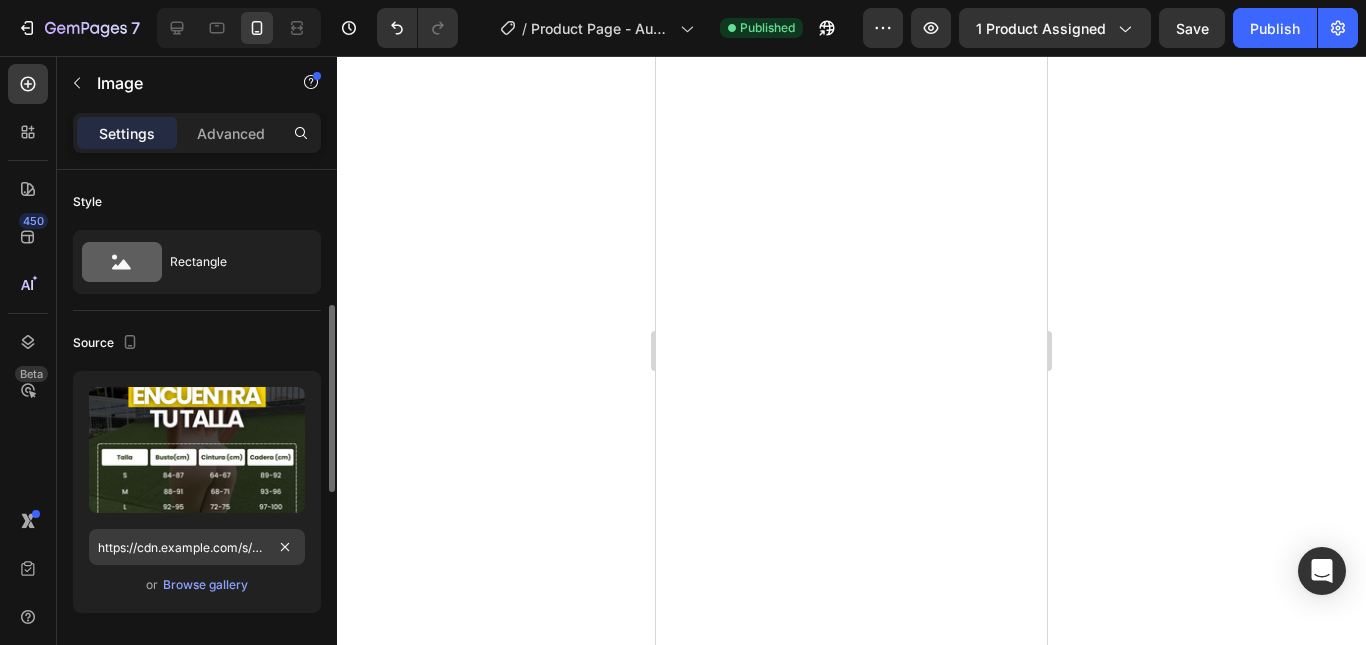 scroll, scrollTop: 100, scrollLeft: 0, axis: vertical 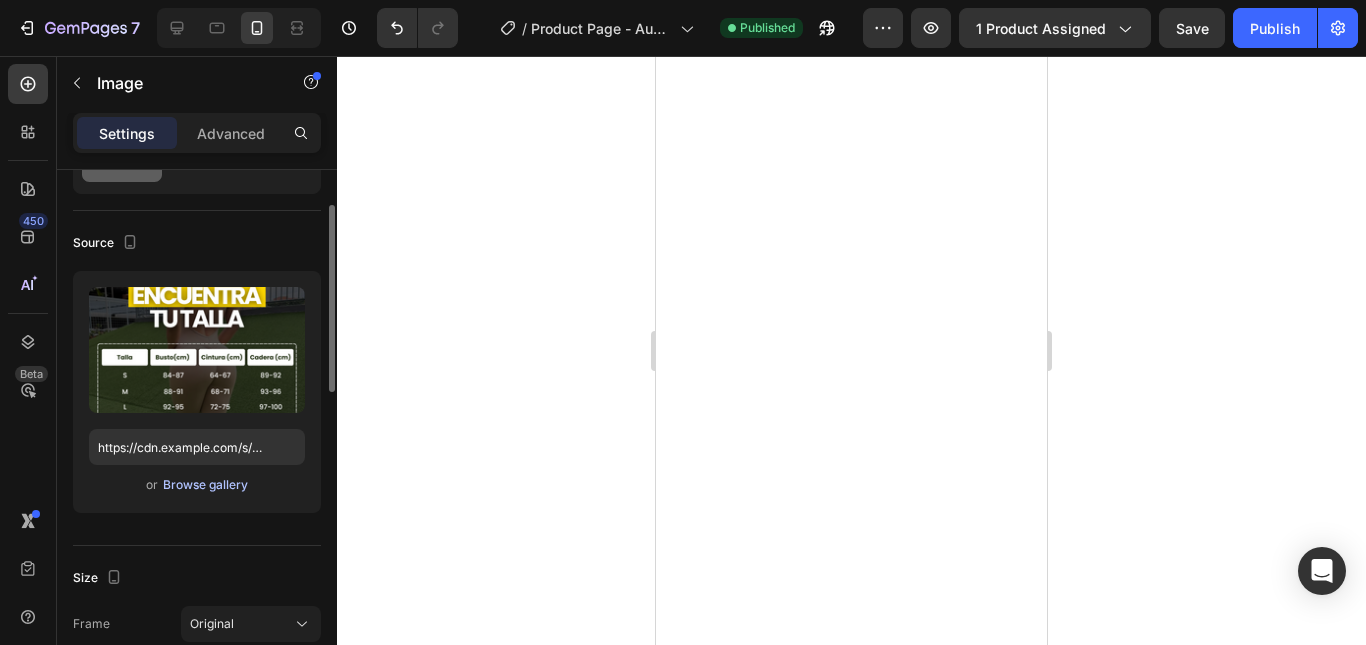 click on "Browse gallery" at bounding box center (205, 485) 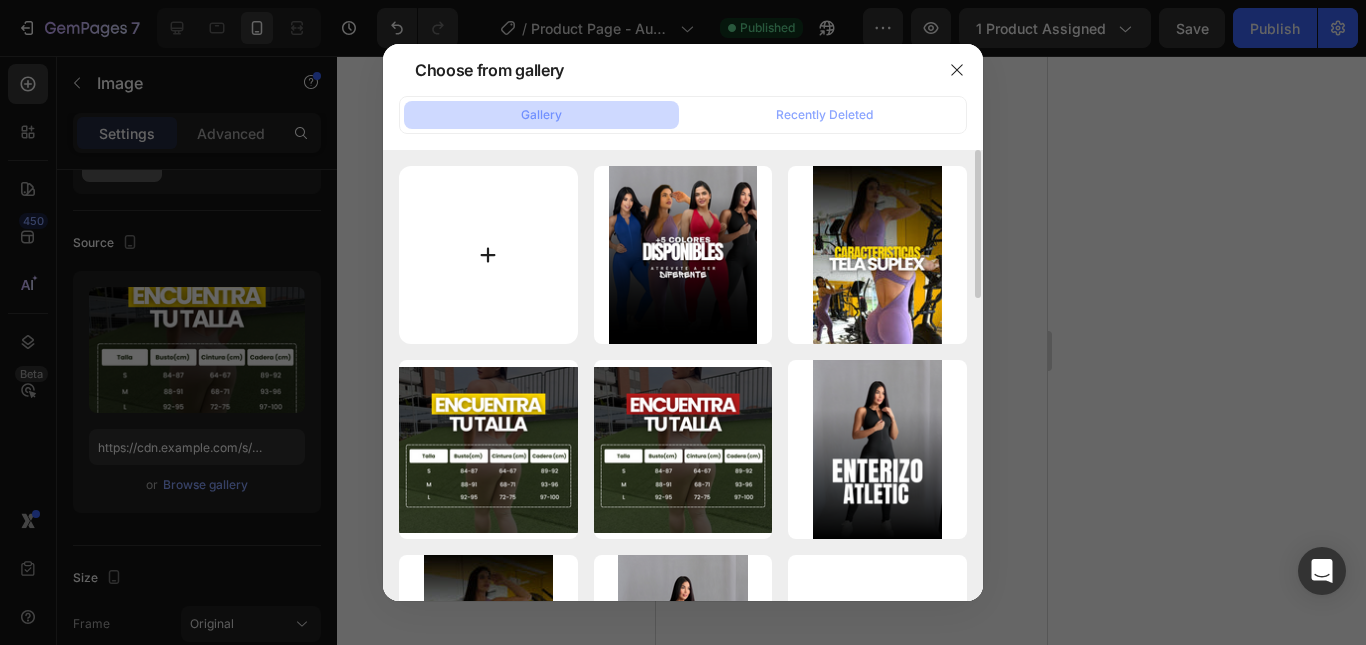 click at bounding box center [488, 255] 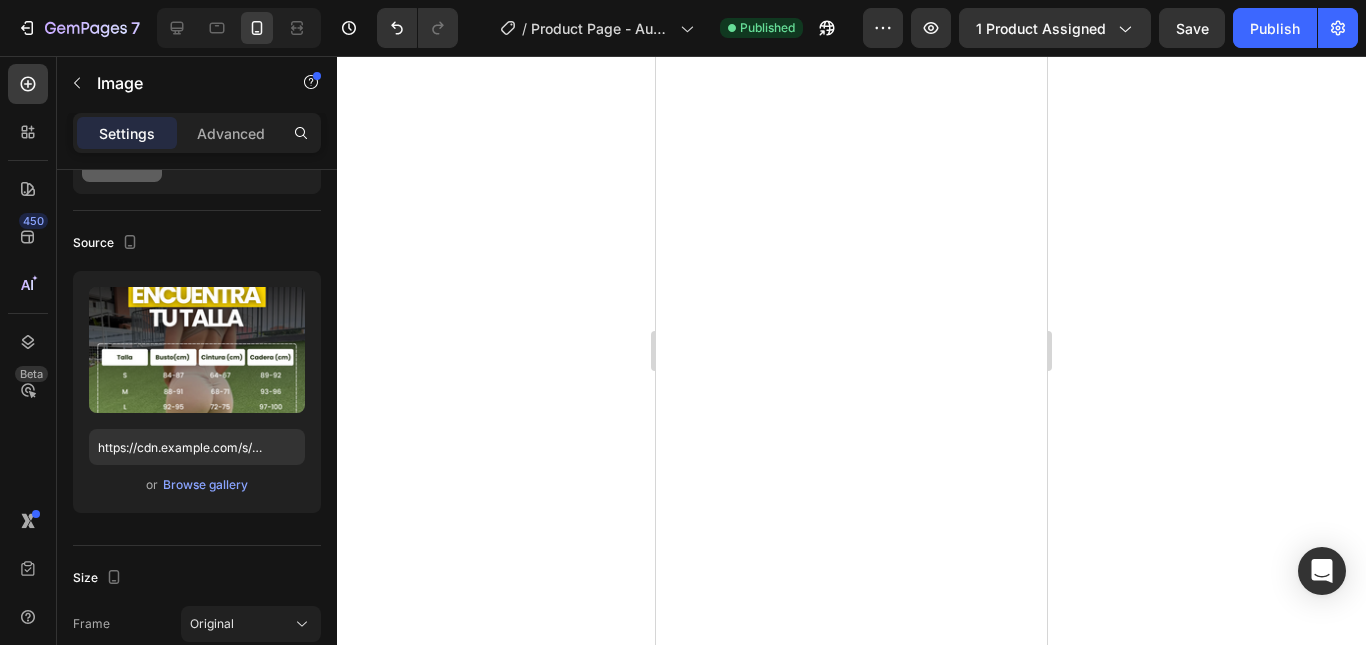 click 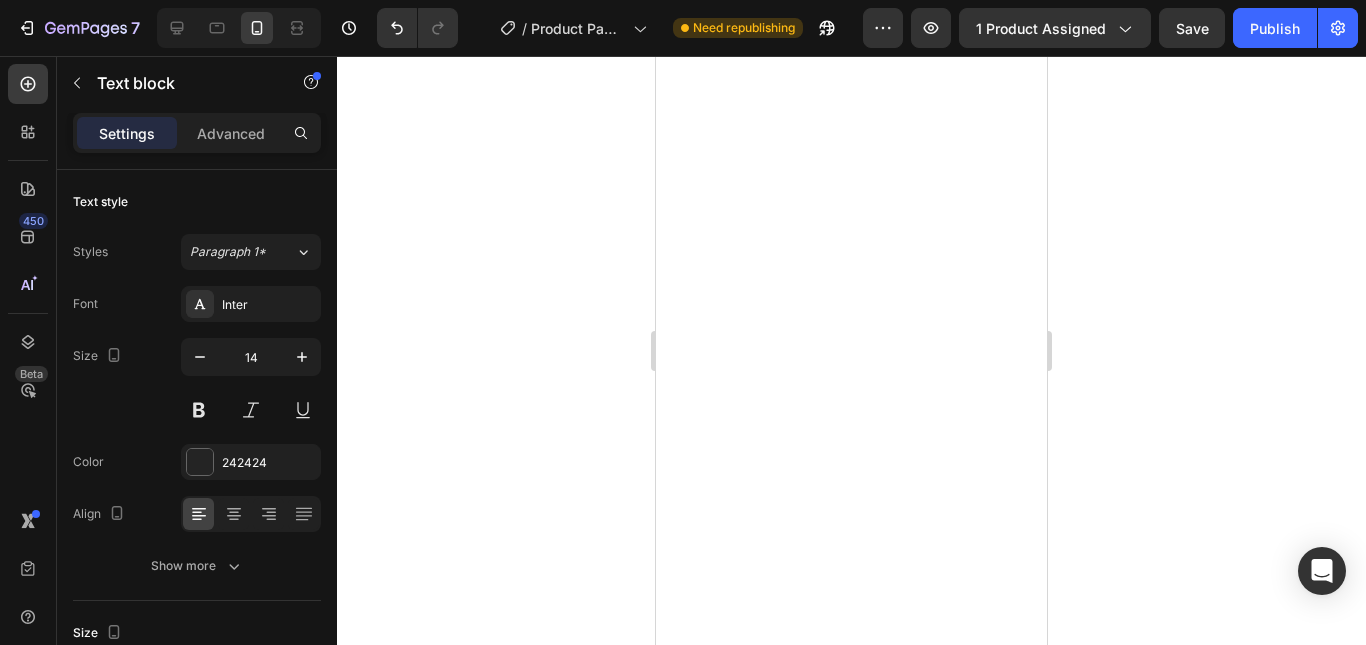 scroll, scrollTop: 0, scrollLeft: 0, axis: both 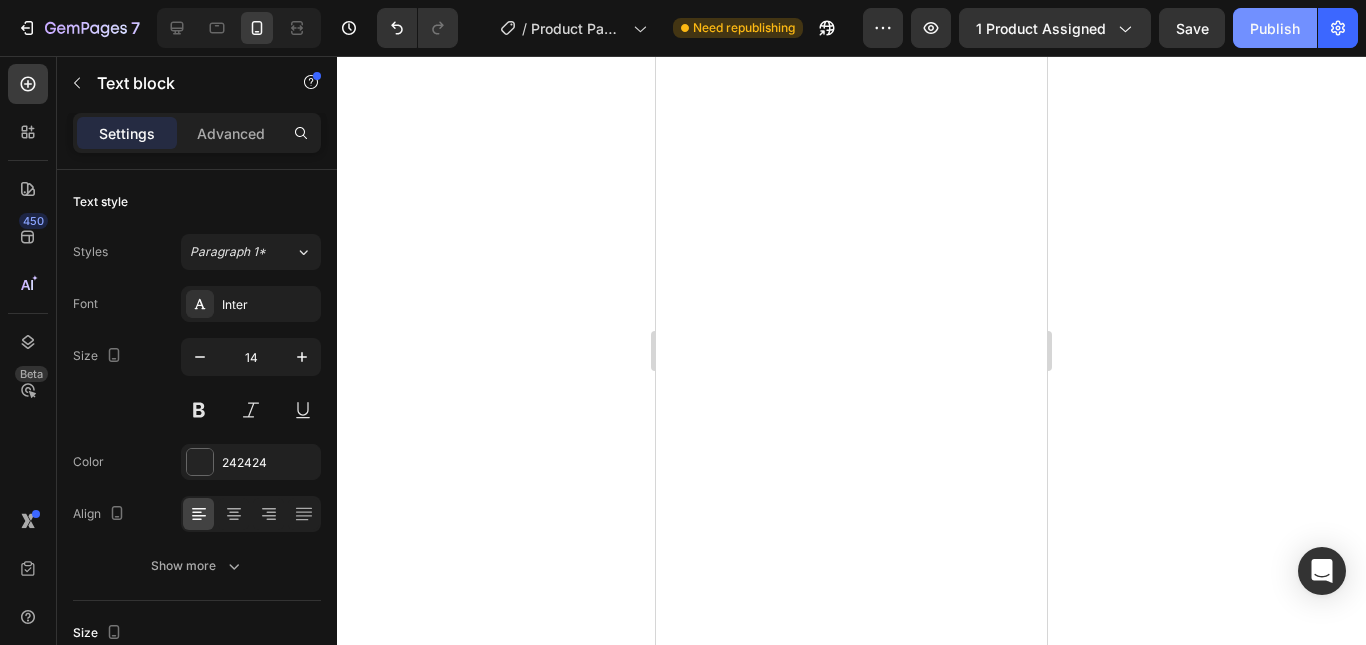 click on "Publish" at bounding box center [1275, 28] 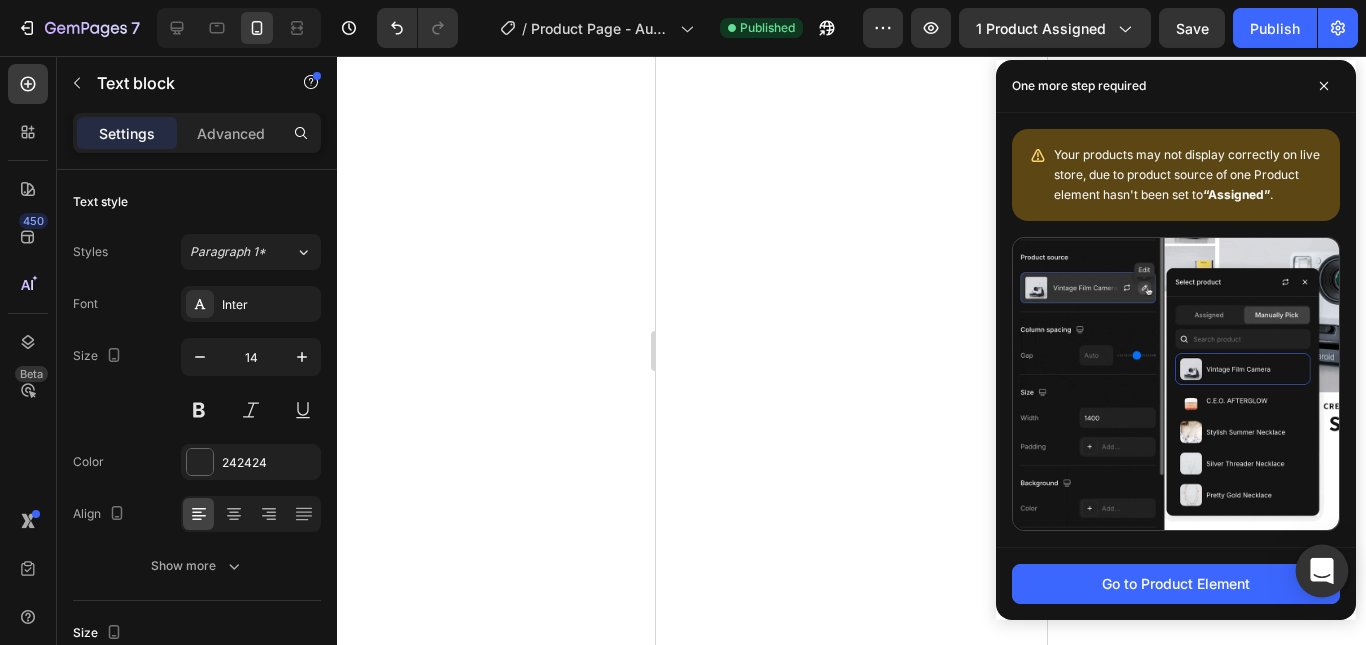 click 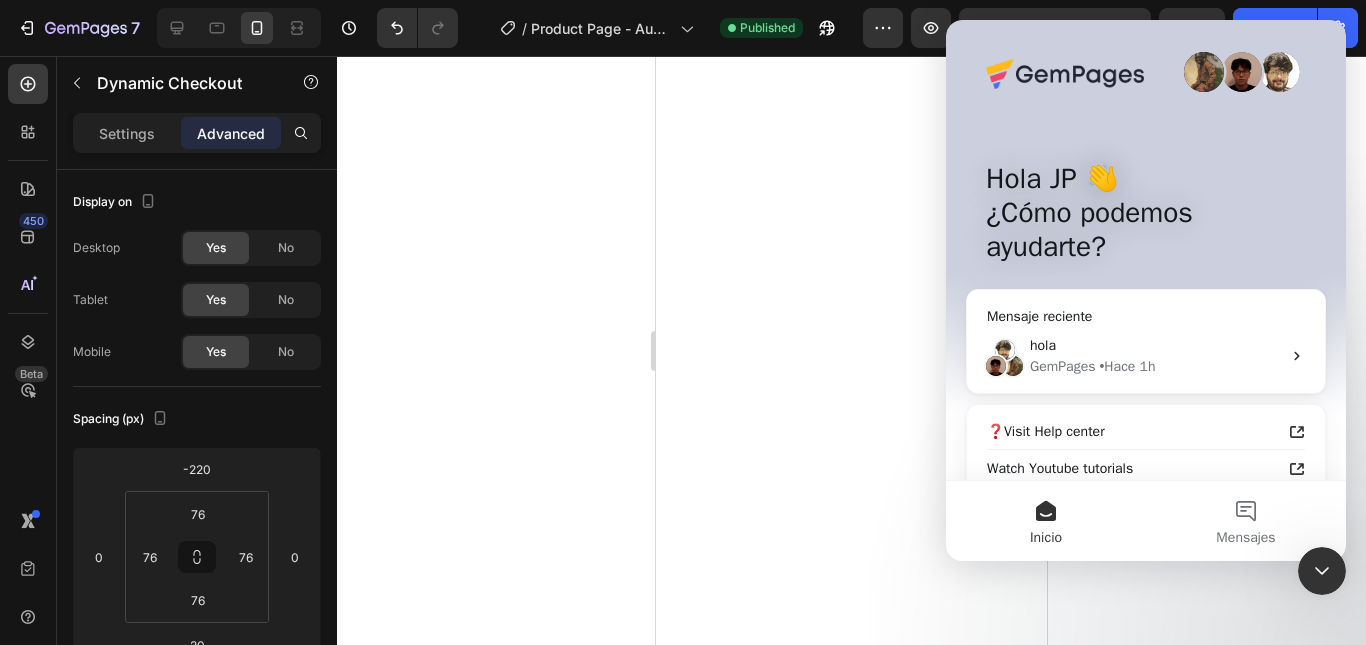 scroll, scrollTop: 0, scrollLeft: 0, axis: both 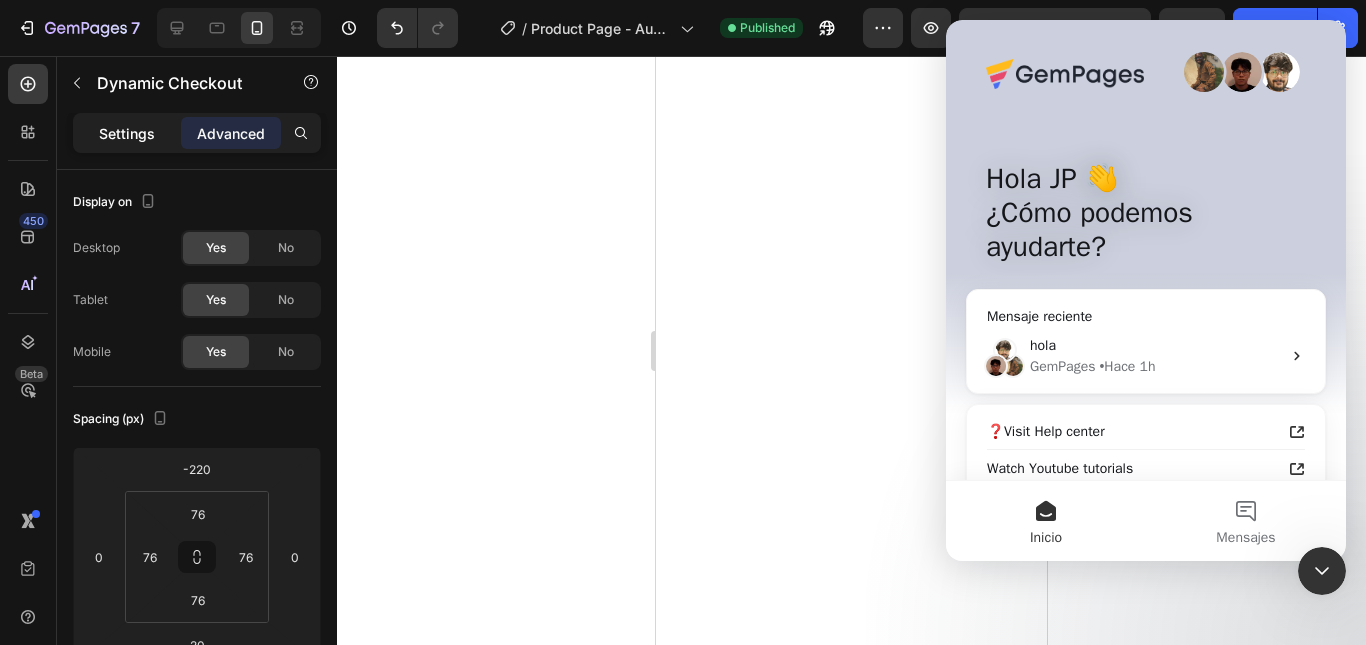 click on "Settings" at bounding box center [127, 133] 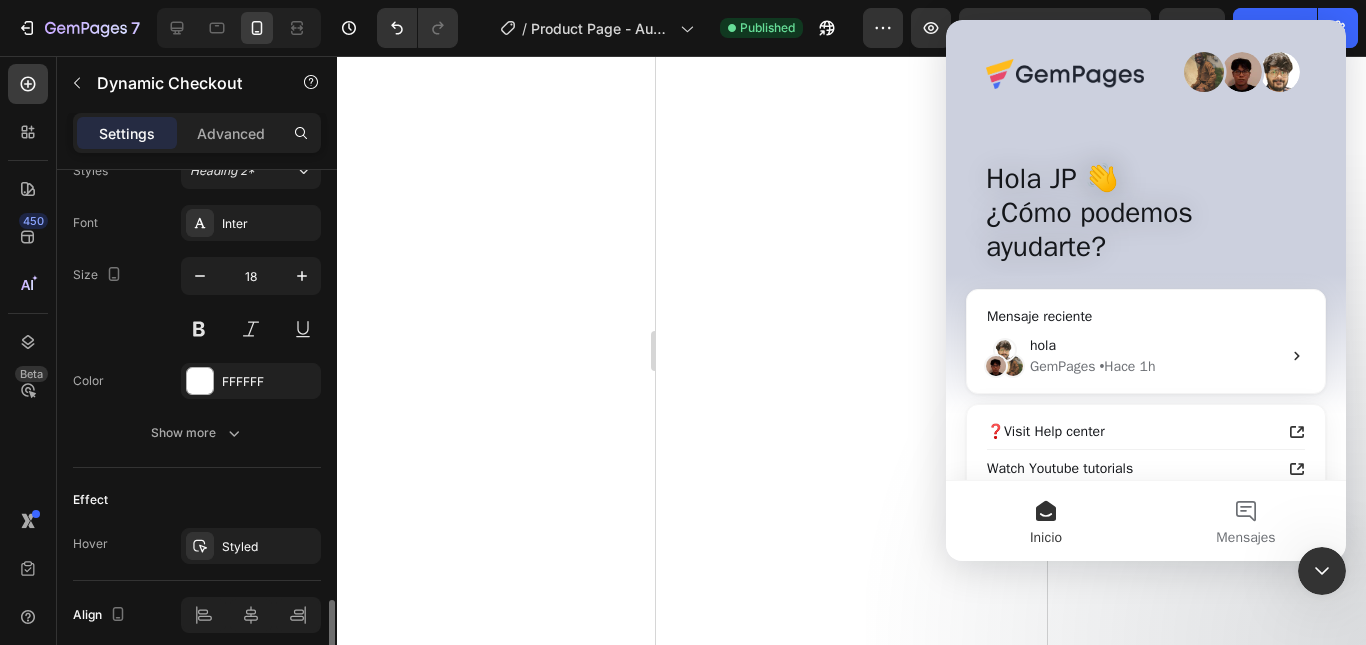 scroll, scrollTop: 984, scrollLeft: 0, axis: vertical 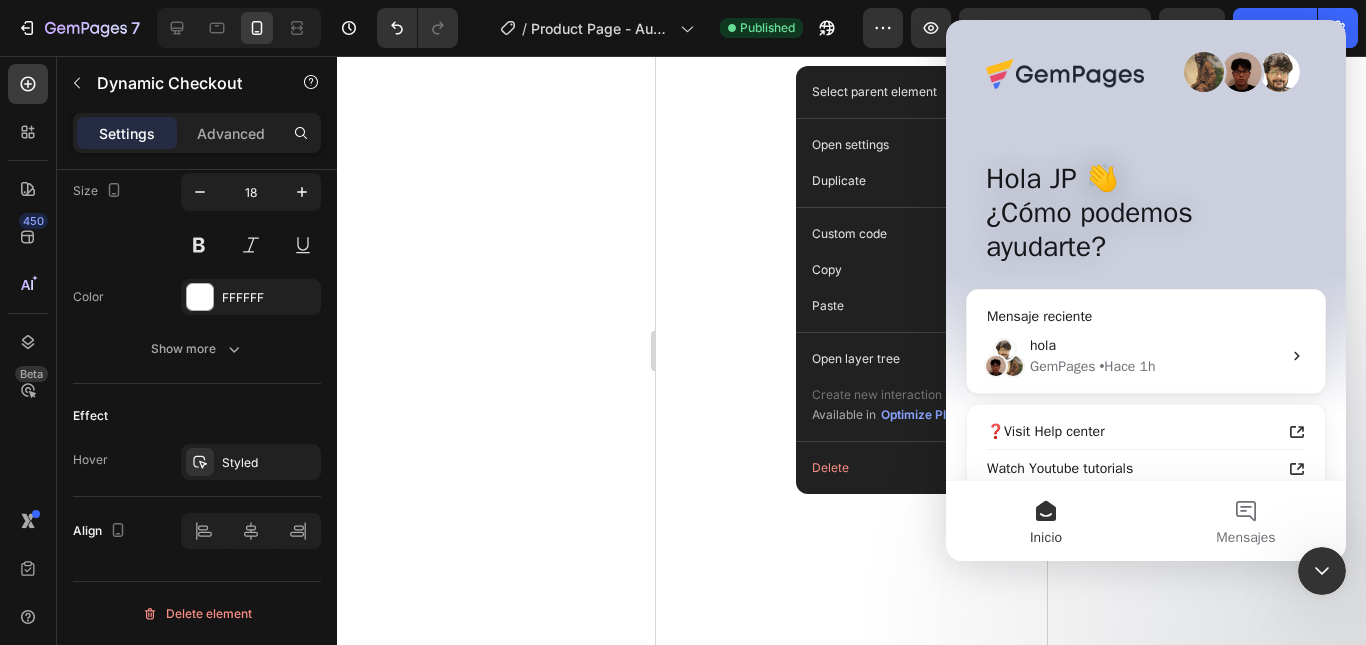click 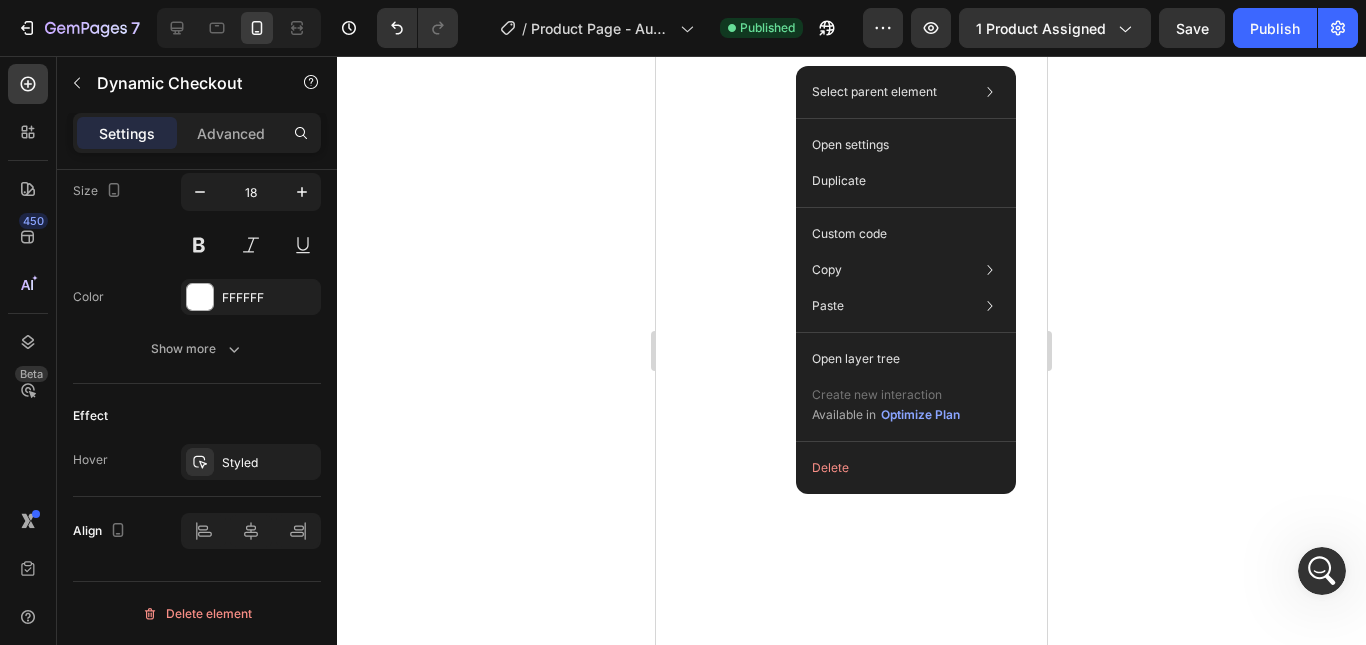 scroll, scrollTop: 0, scrollLeft: 0, axis: both 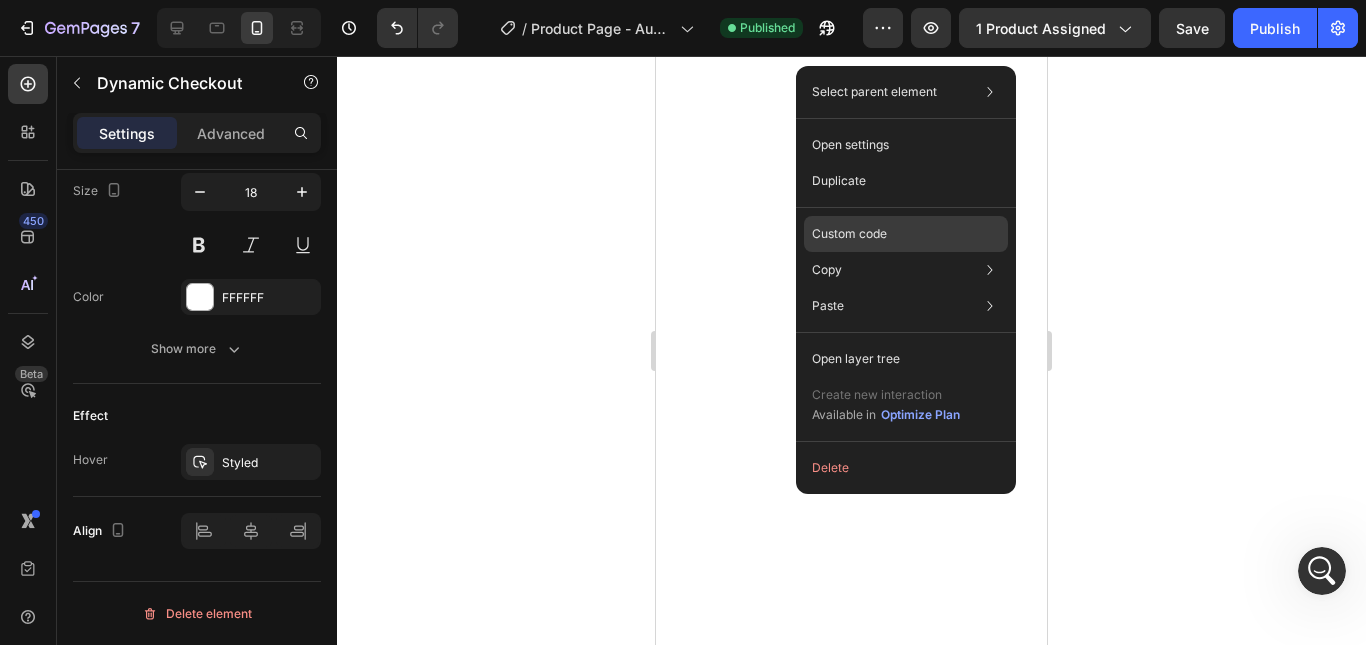 click on "Custom code" 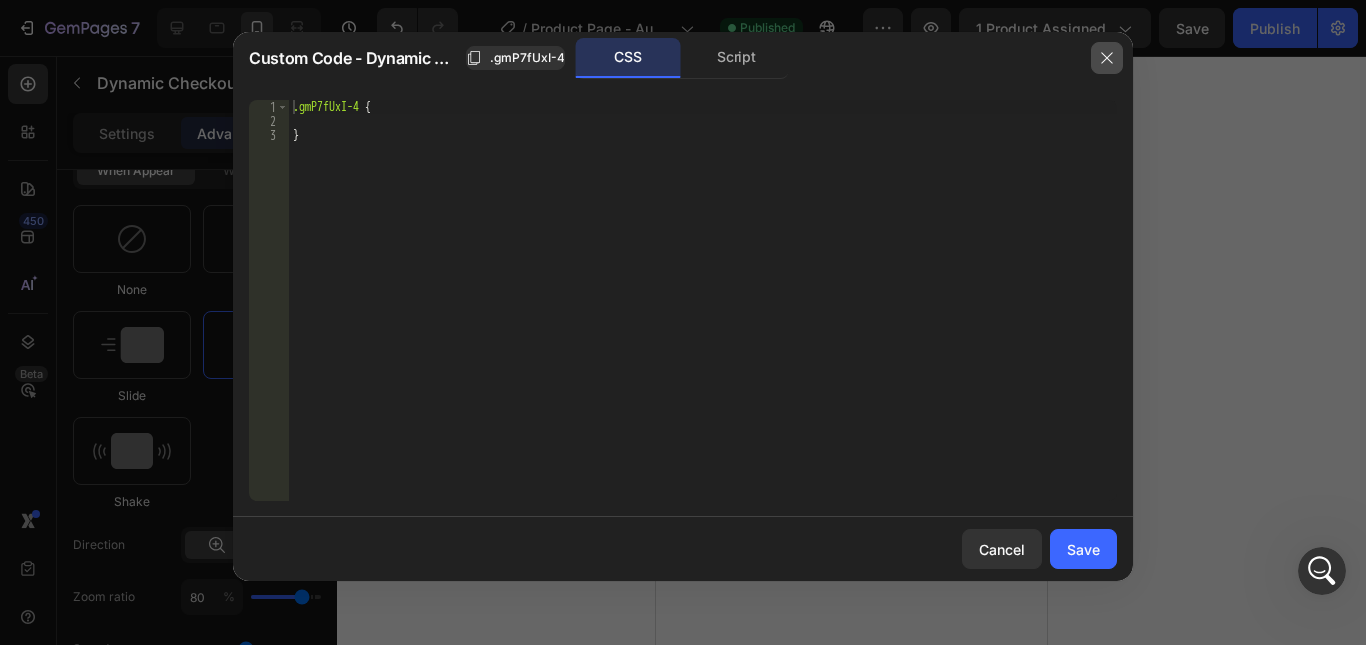 click at bounding box center (1107, 58) 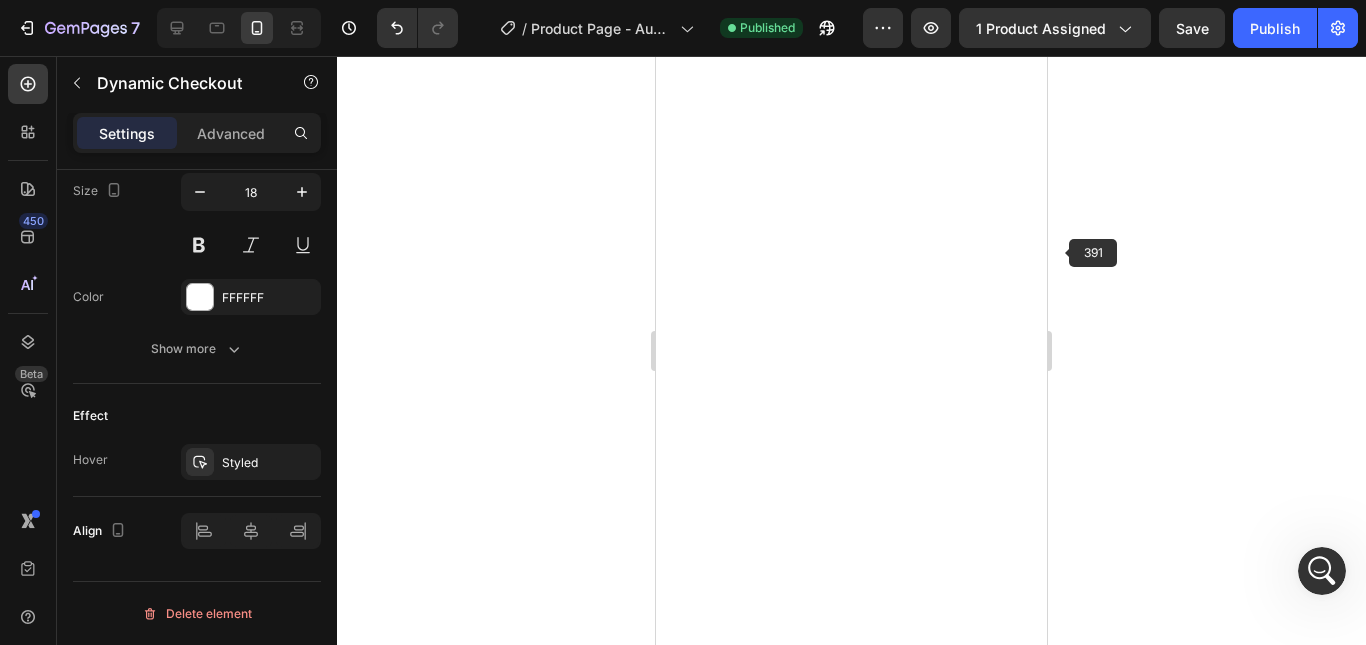 click 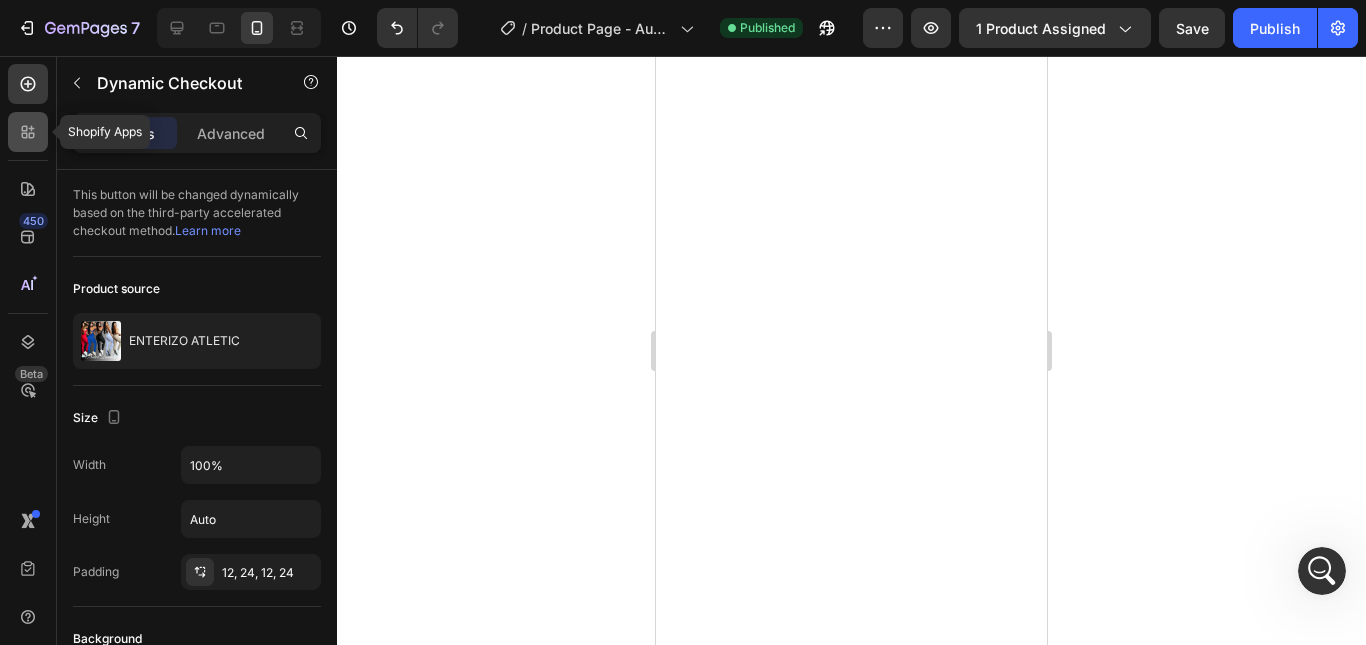 click 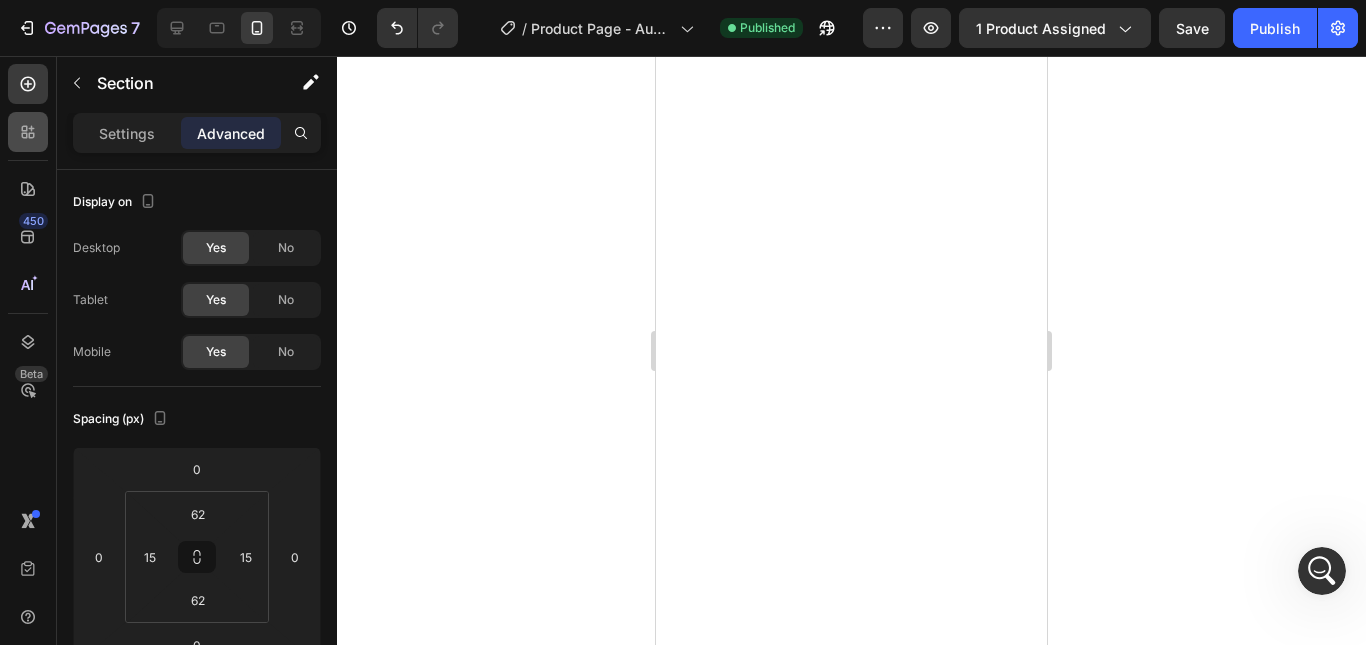 scroll, scrollTop: 802, scrollLeft: 0, axis: vertical 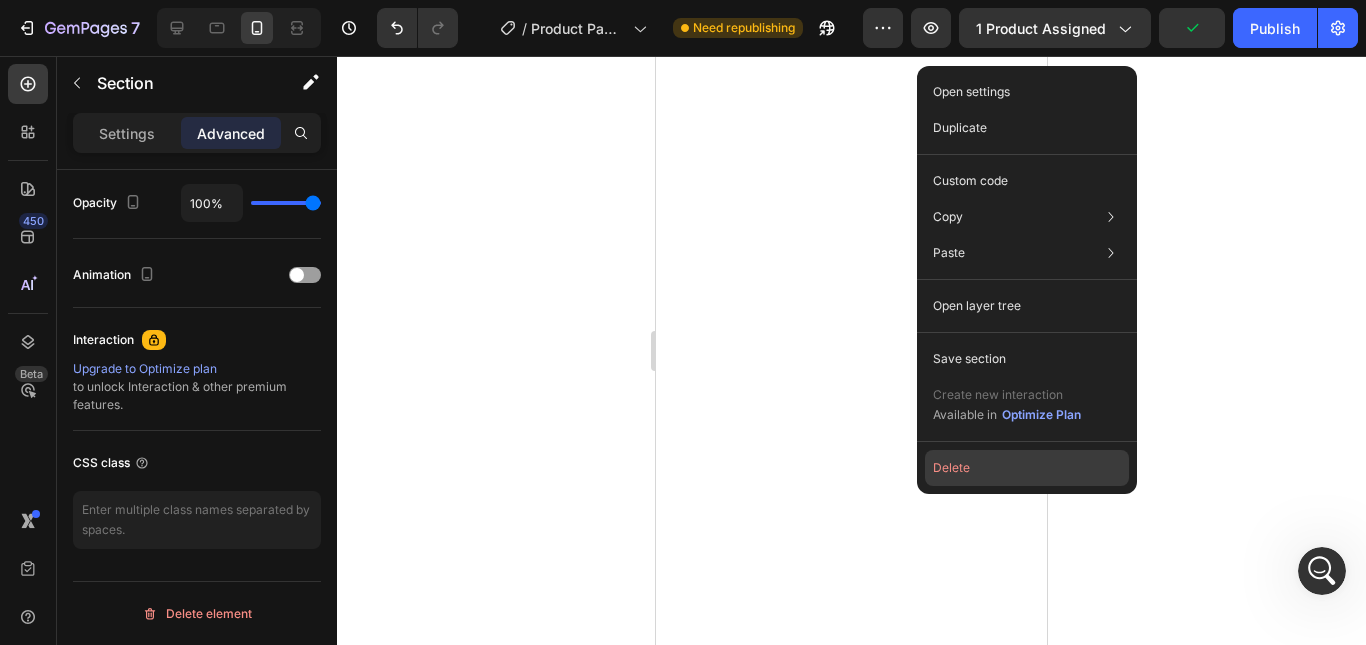click on "Delete" 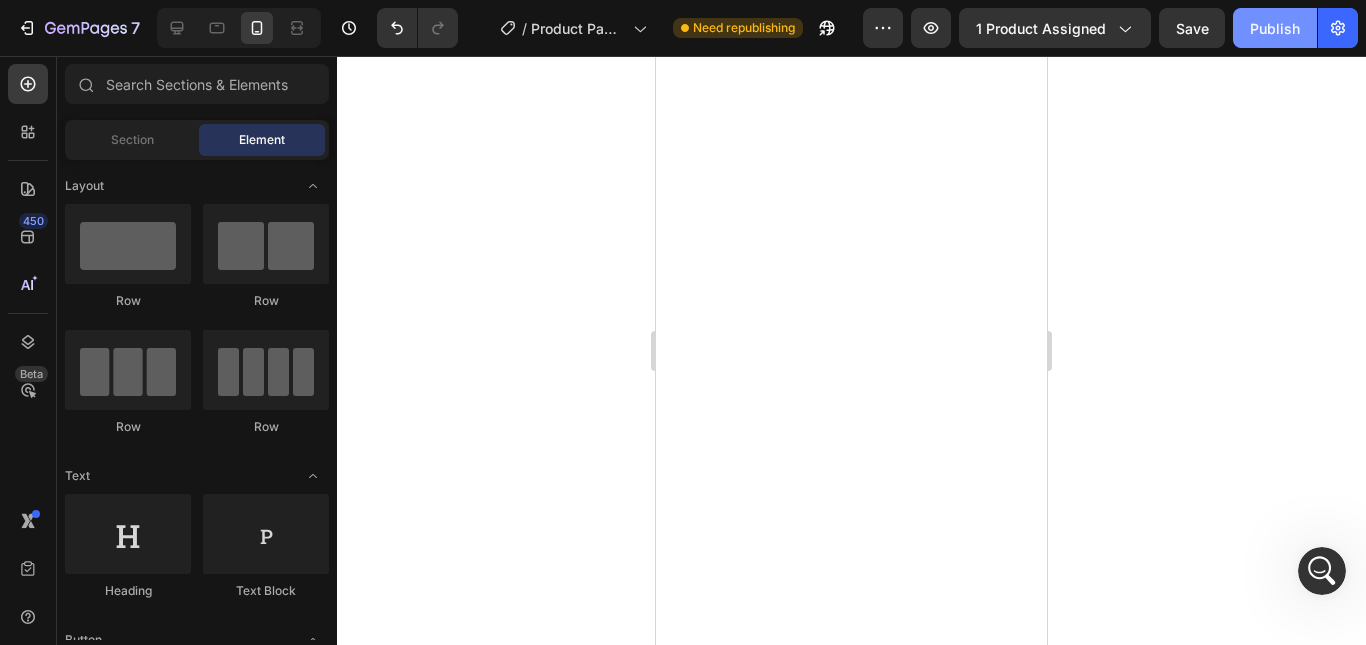 click on "Publish" at bounding box center (1275, 28) 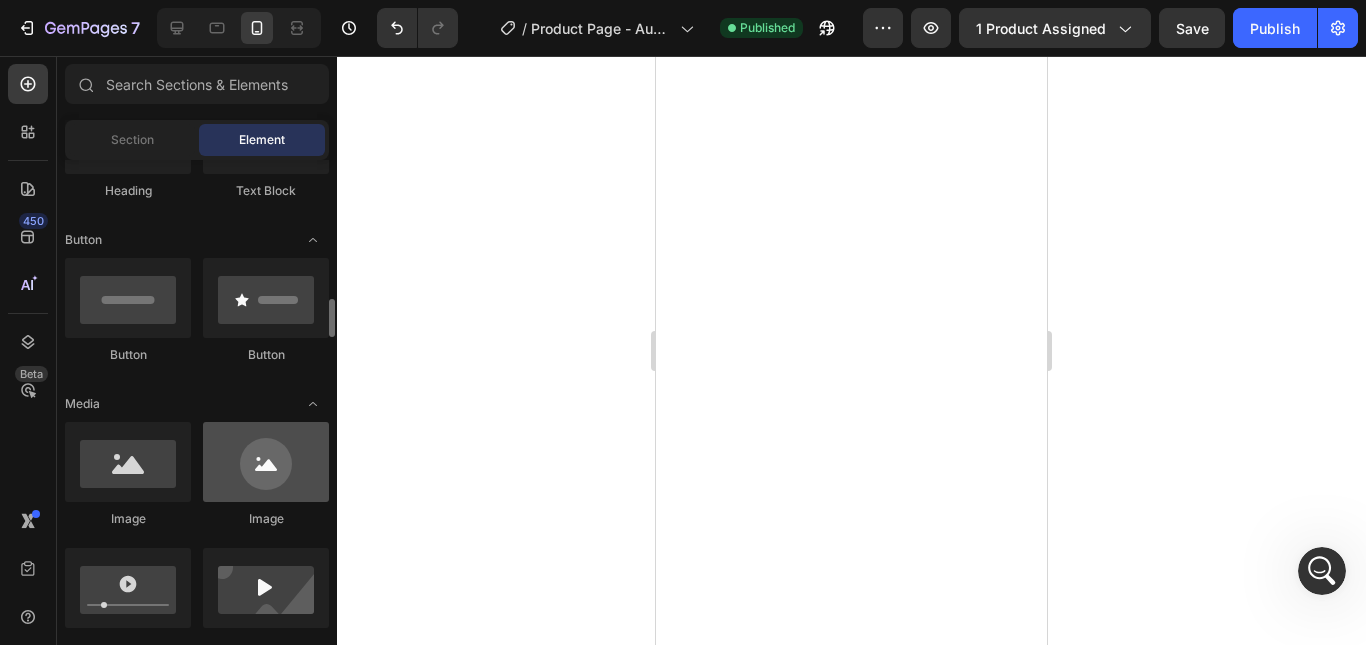 scroll, scrollTop: 500, scrollLeft: 0, axis: vertical 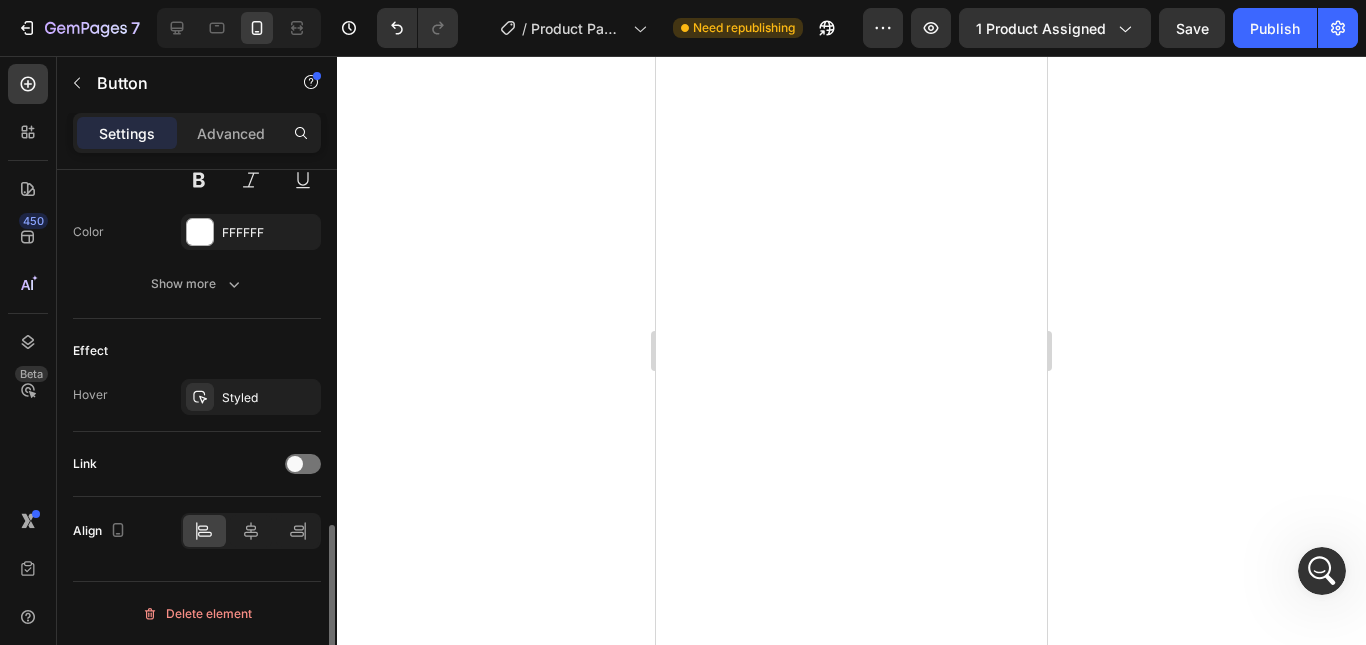 click on "Link" at bounding box center [197, 464] 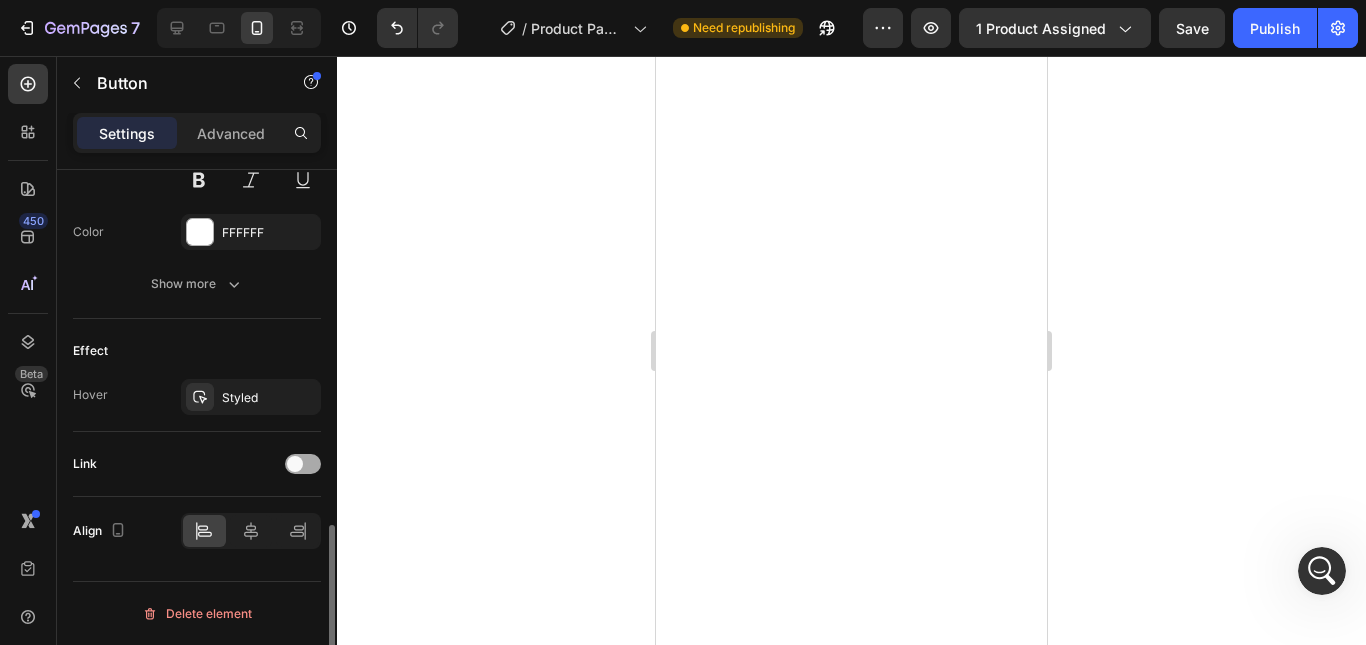 click at bounding box center [303, 464] 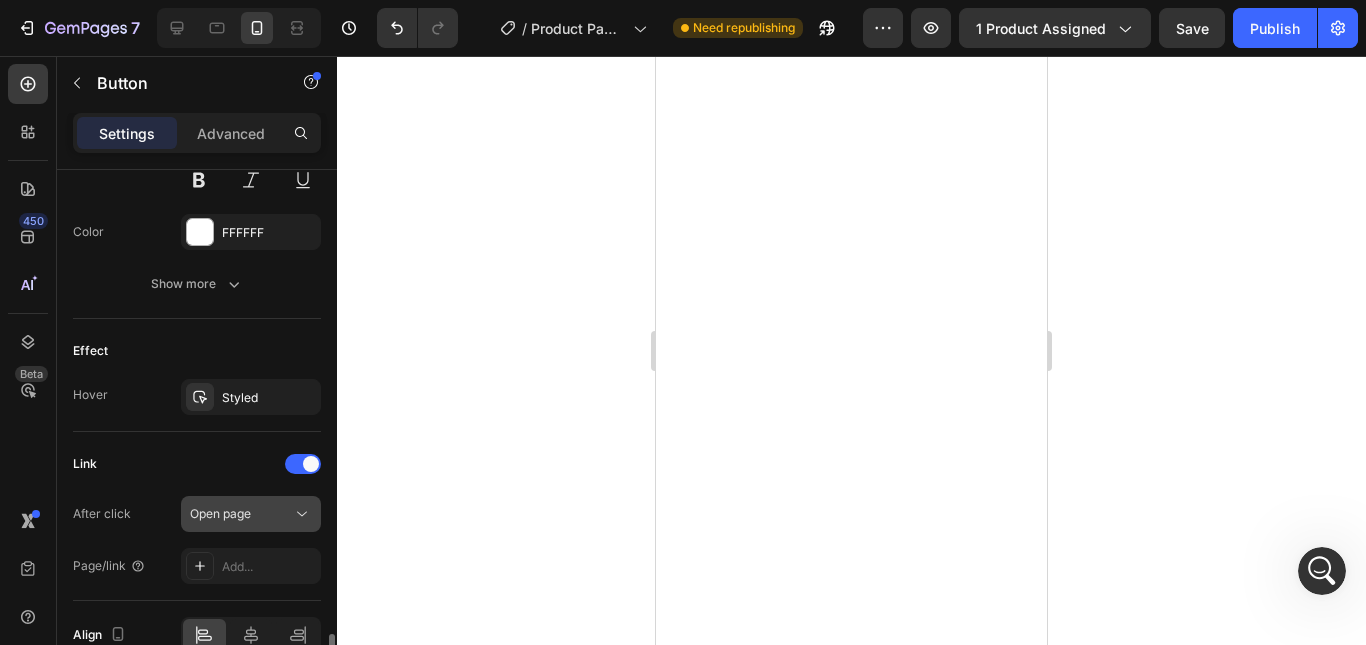 scroll, scrollTop: 1160, scrollLeft: 0, axis: vertical 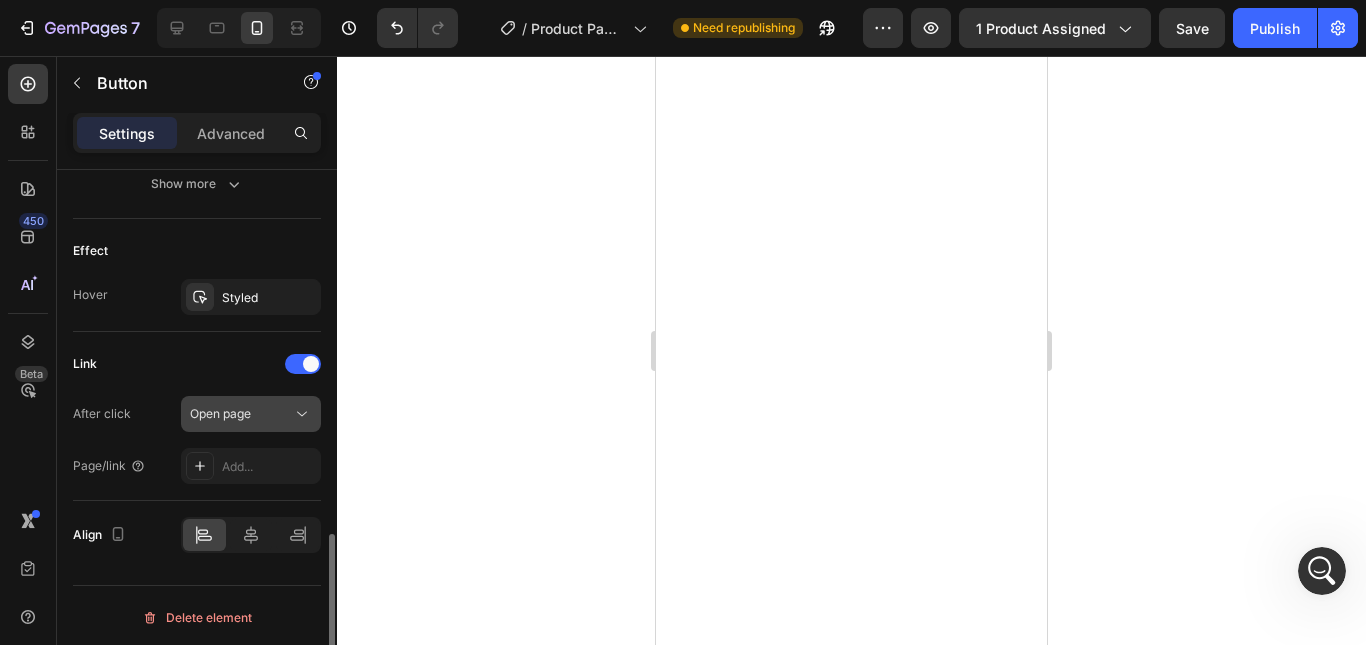 click on "Open page" at bounding box center [241, 414] 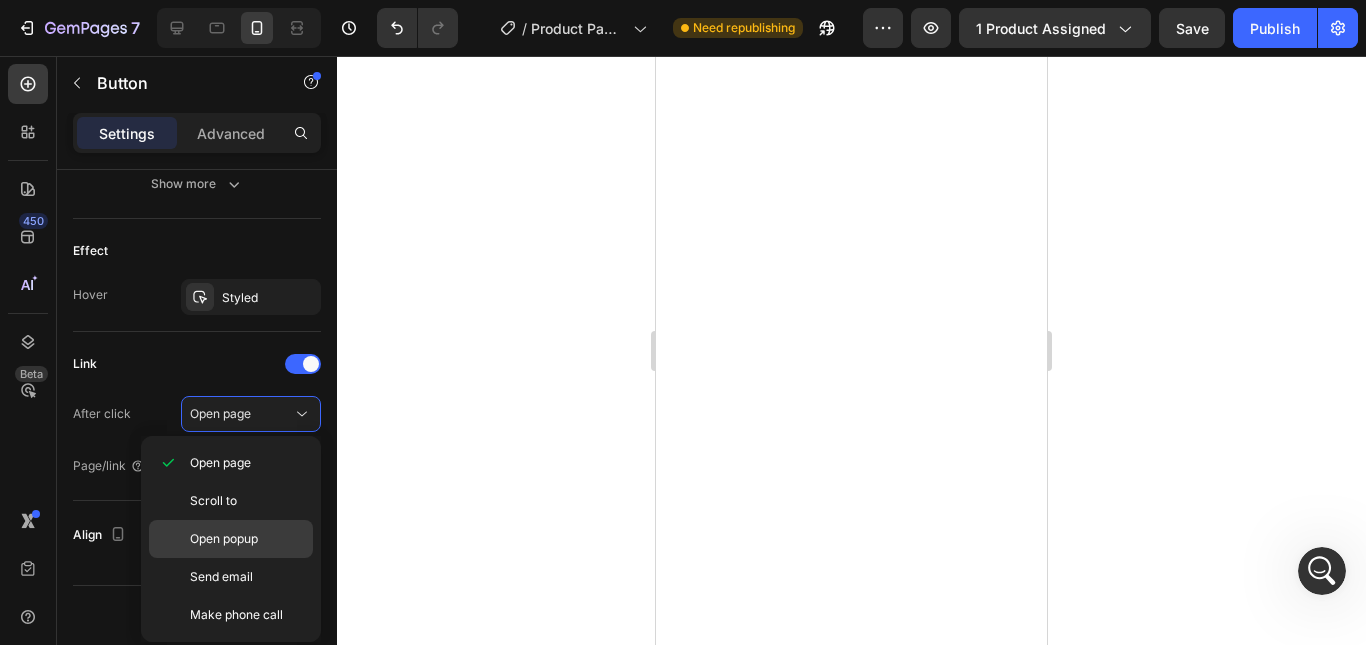 click on "Open popup" at bounding box center [224, 539] 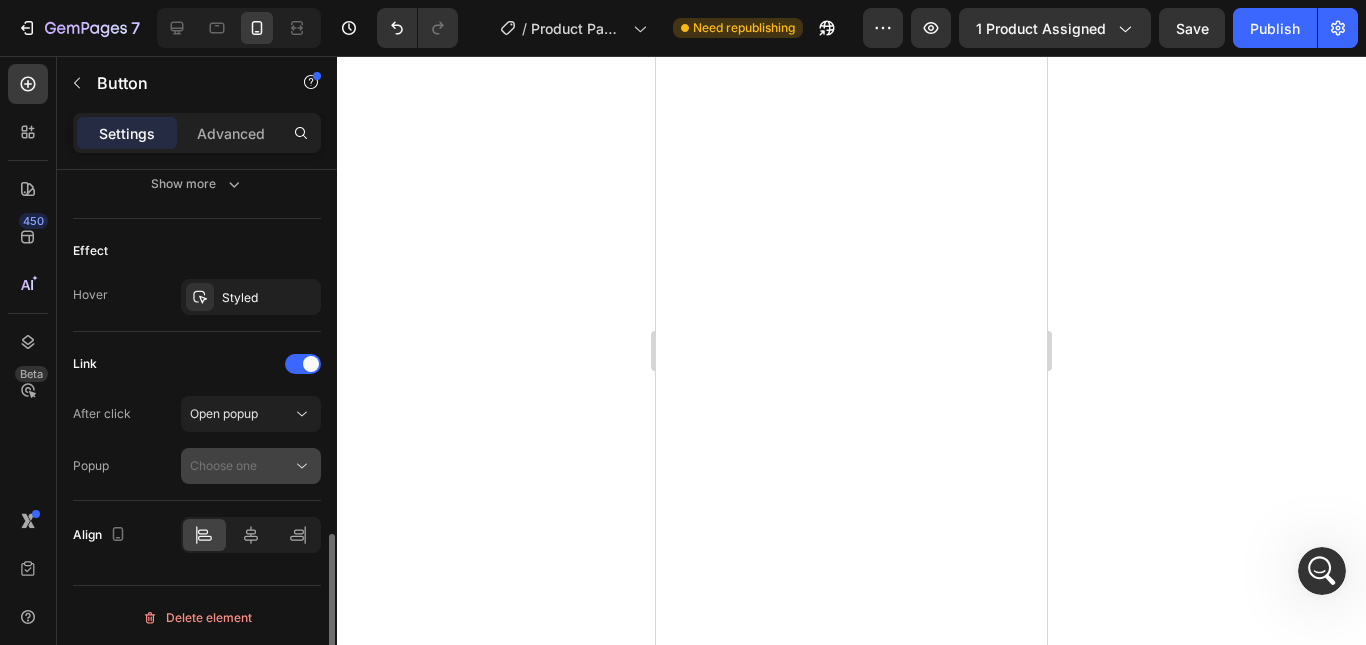 click on "Choose one" at bounding box center (223, 465) 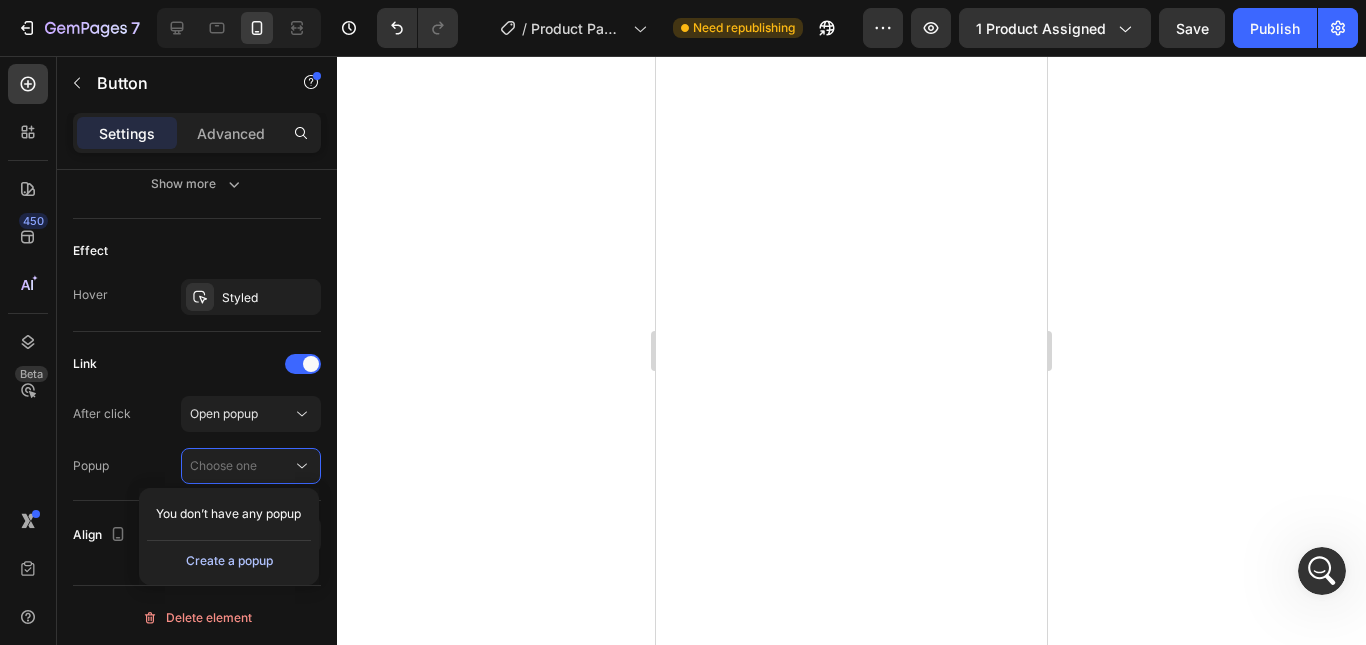 click on "Create a popup" at bounding box center [229, 561] 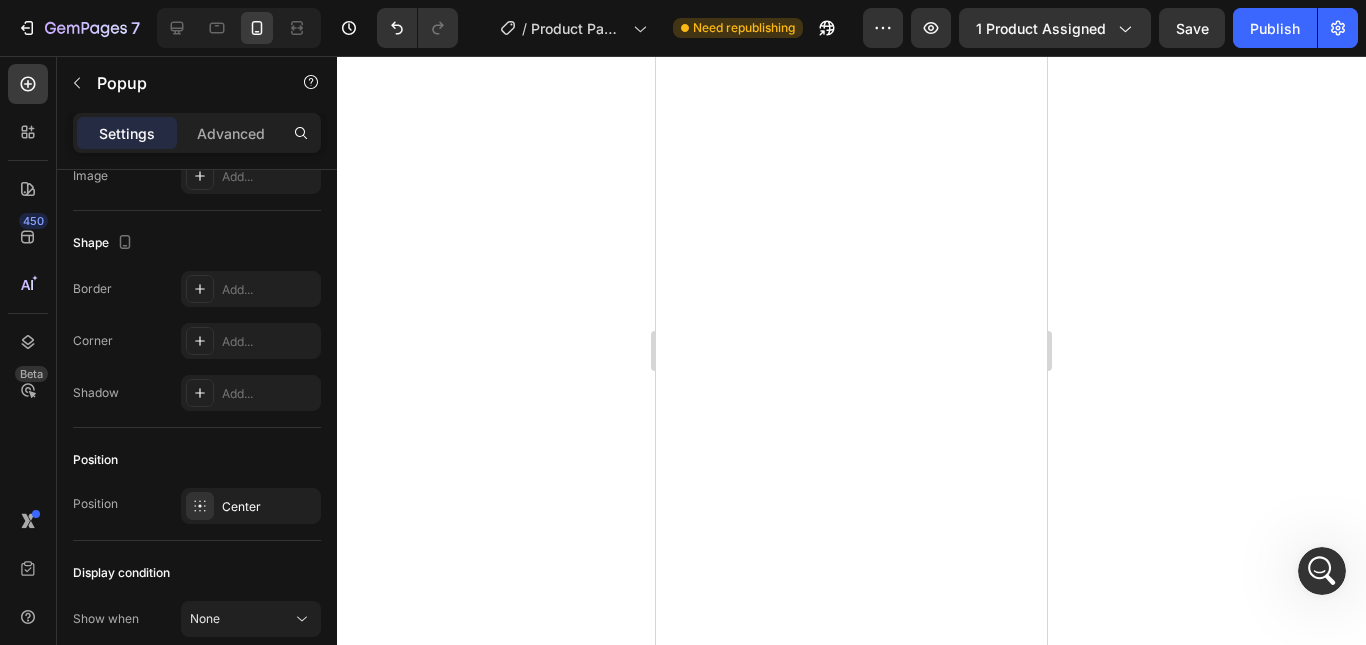 scroll, scrollTop: 0, scrollLeft: 0, axis: both 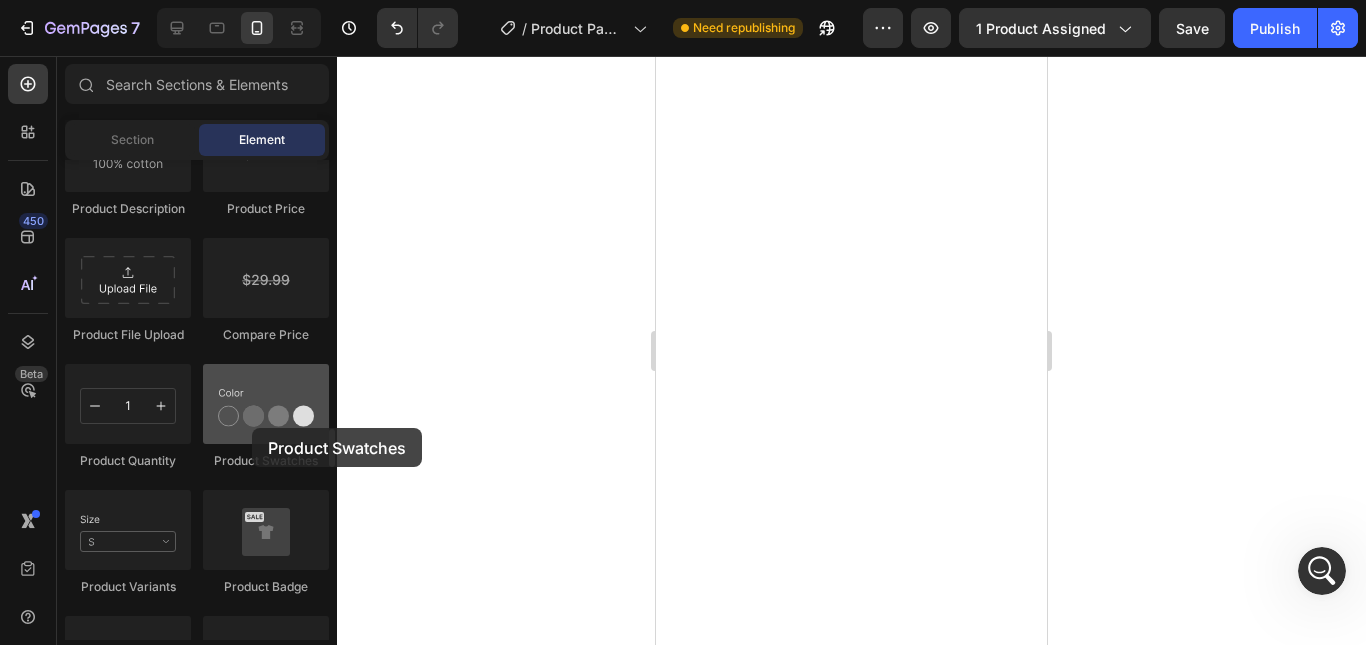 drag, startPoint x: 260, startPoint y: 434, endPoint x: 249, endPoint y: 428, distance: 12.529964 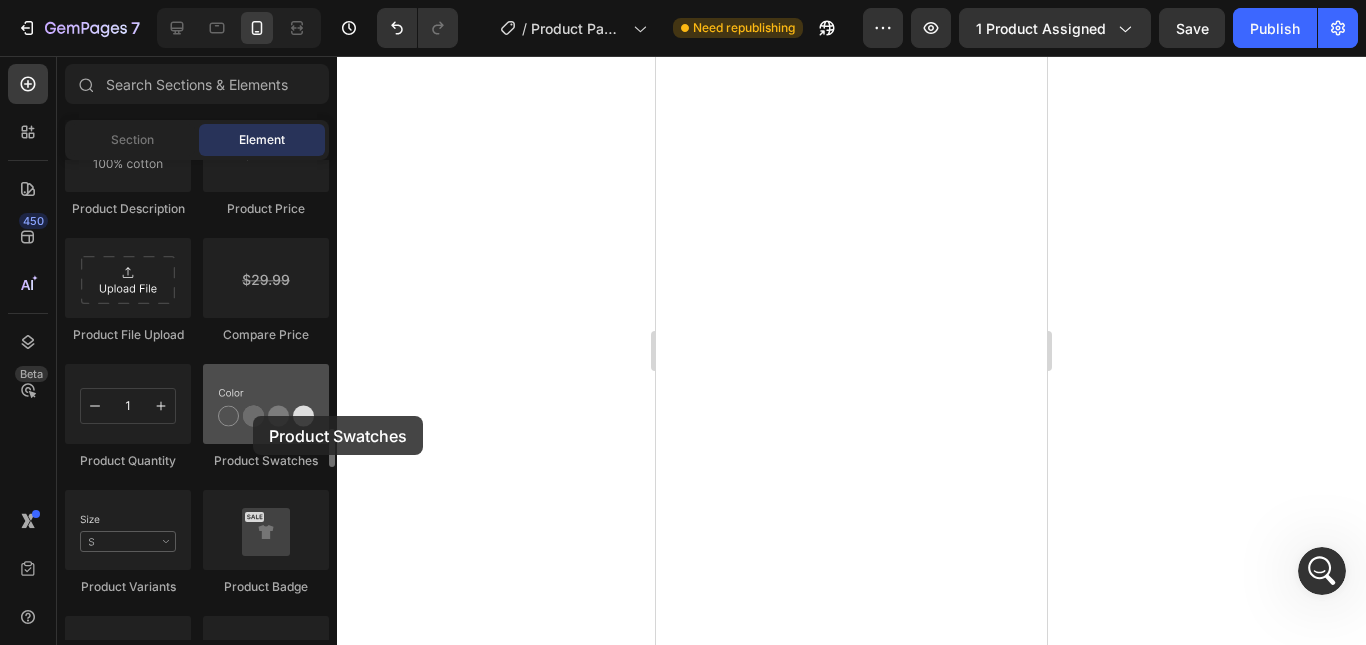 click at bounding box center [266, 404] 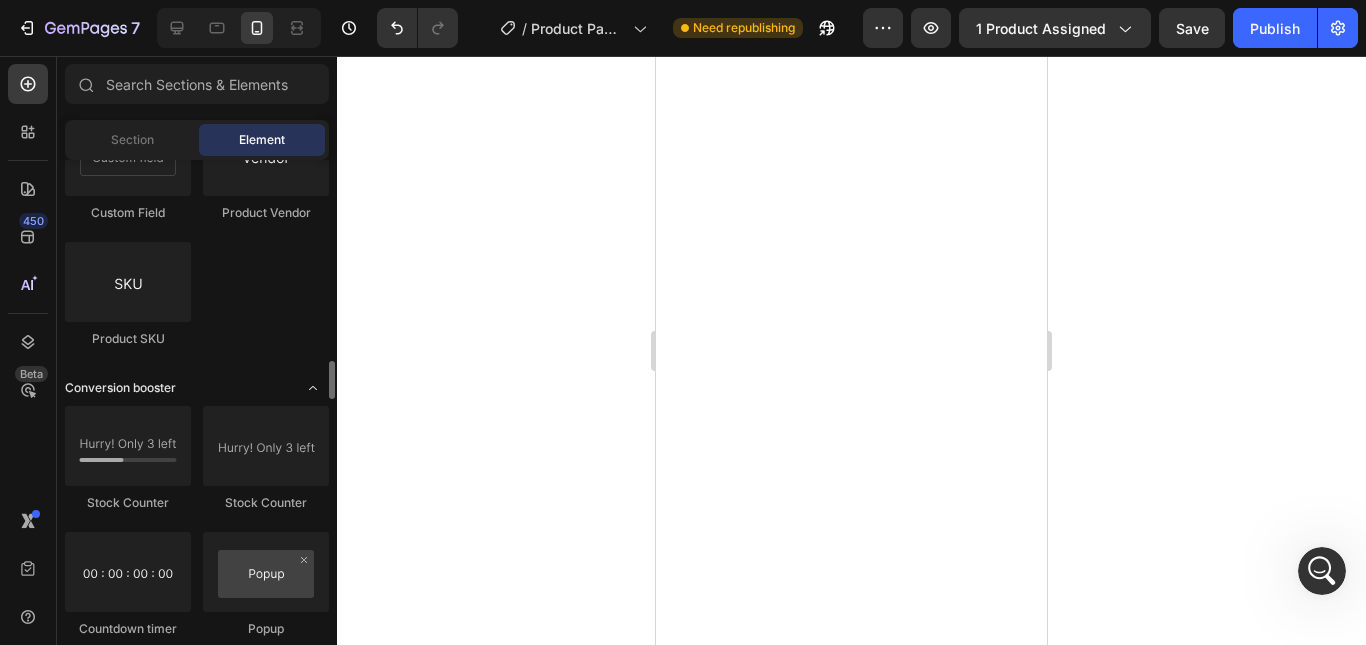 scroll, scrollTop: 3400, scrollLeft: 0, axis: vertical 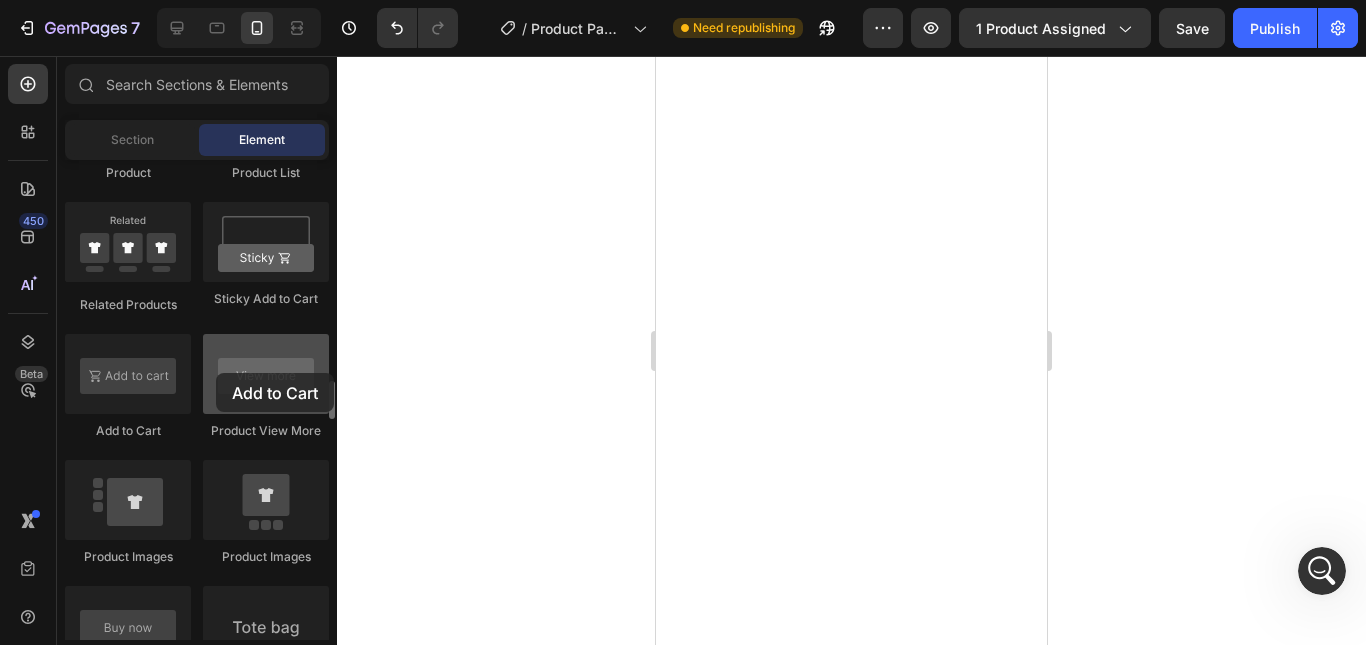 drag, startPoint x: 149, startPoint y: 364, endPoint x: 235, endPoint y: 365, distance: 86.00581 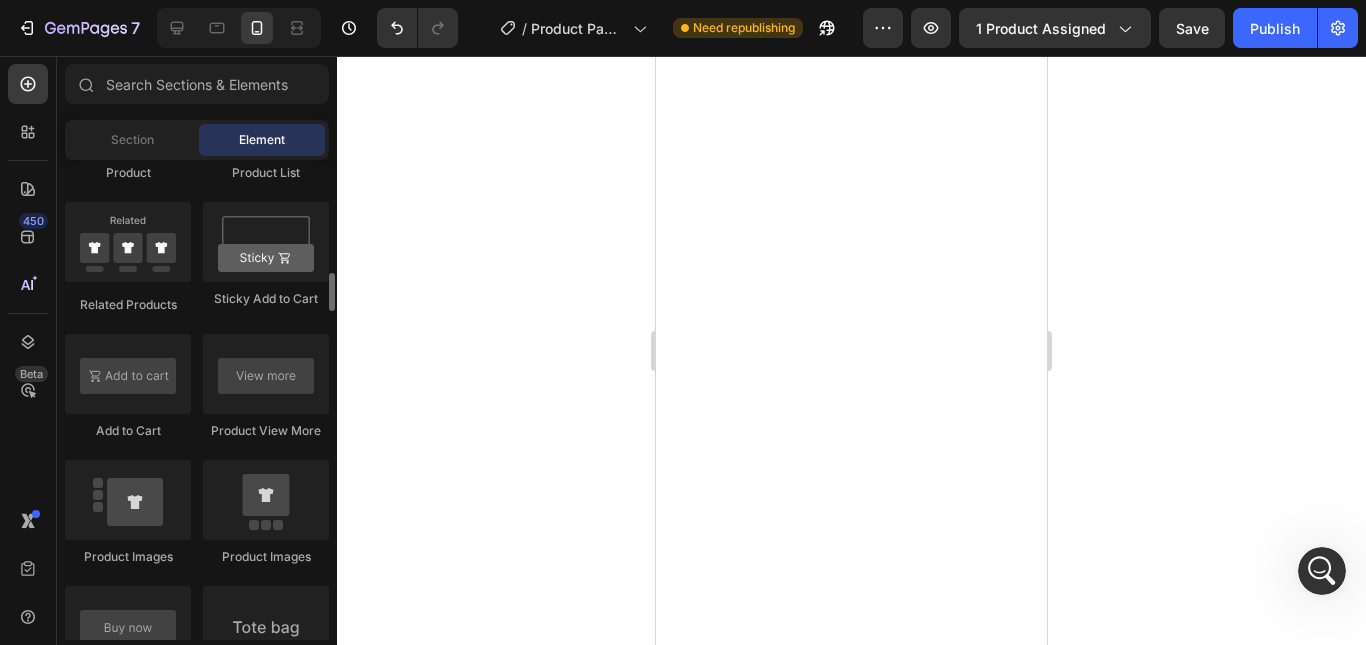 scroll, scrollTop: 2700, scrollLeft: 0, axis: vertical 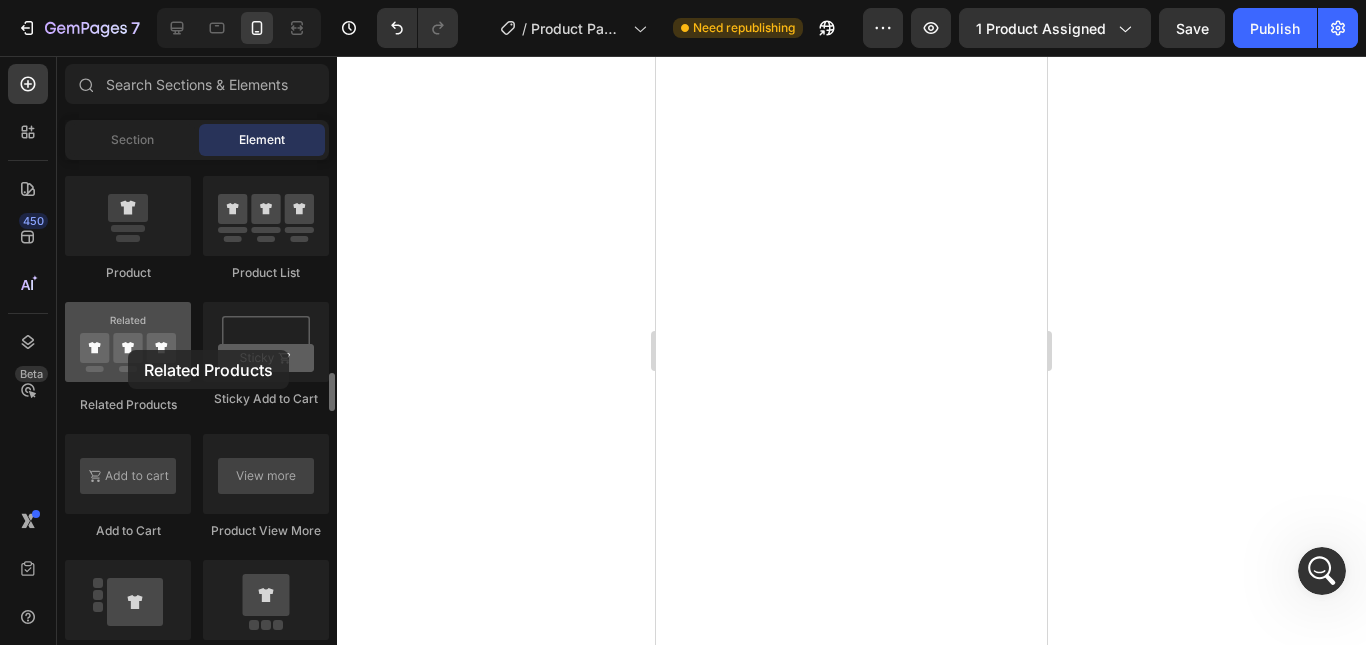 drag, startPoint x: 275, startPoint y: 338, endPoint x: 172, endPoint y: 335, distance: 103.04368 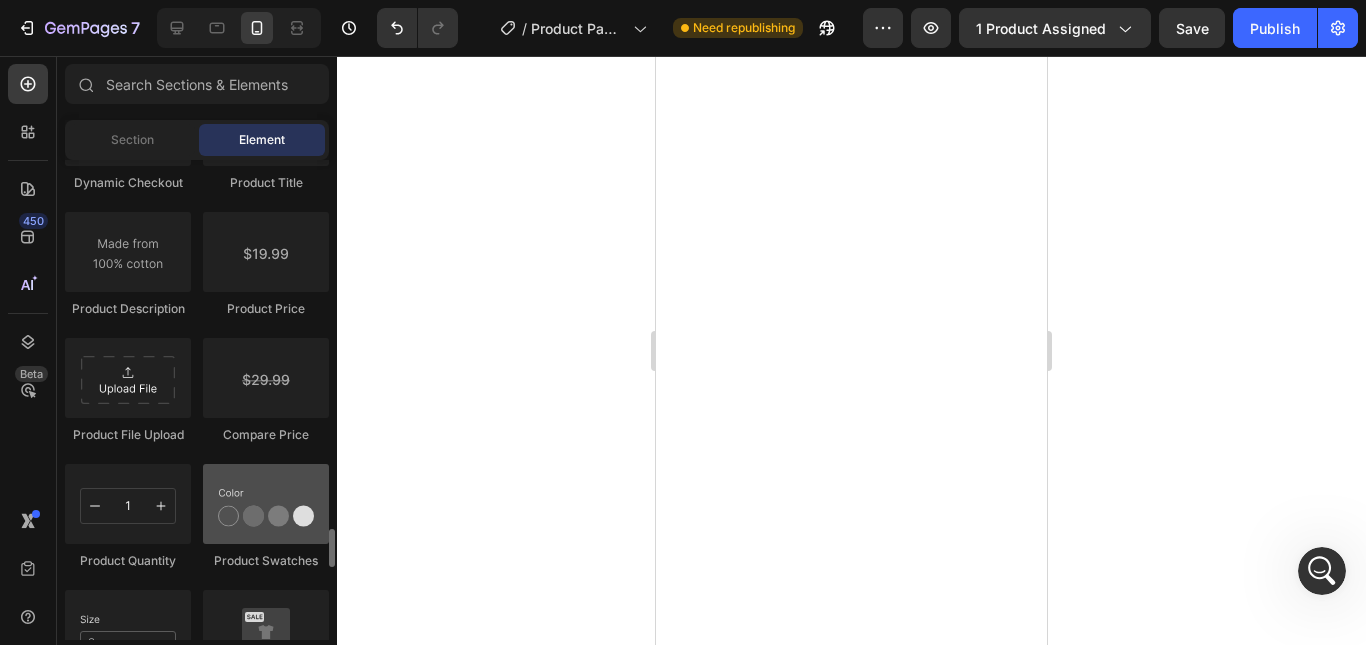 scroll, scrollTop: 3400, scrollLeft: 0, axis: vertical 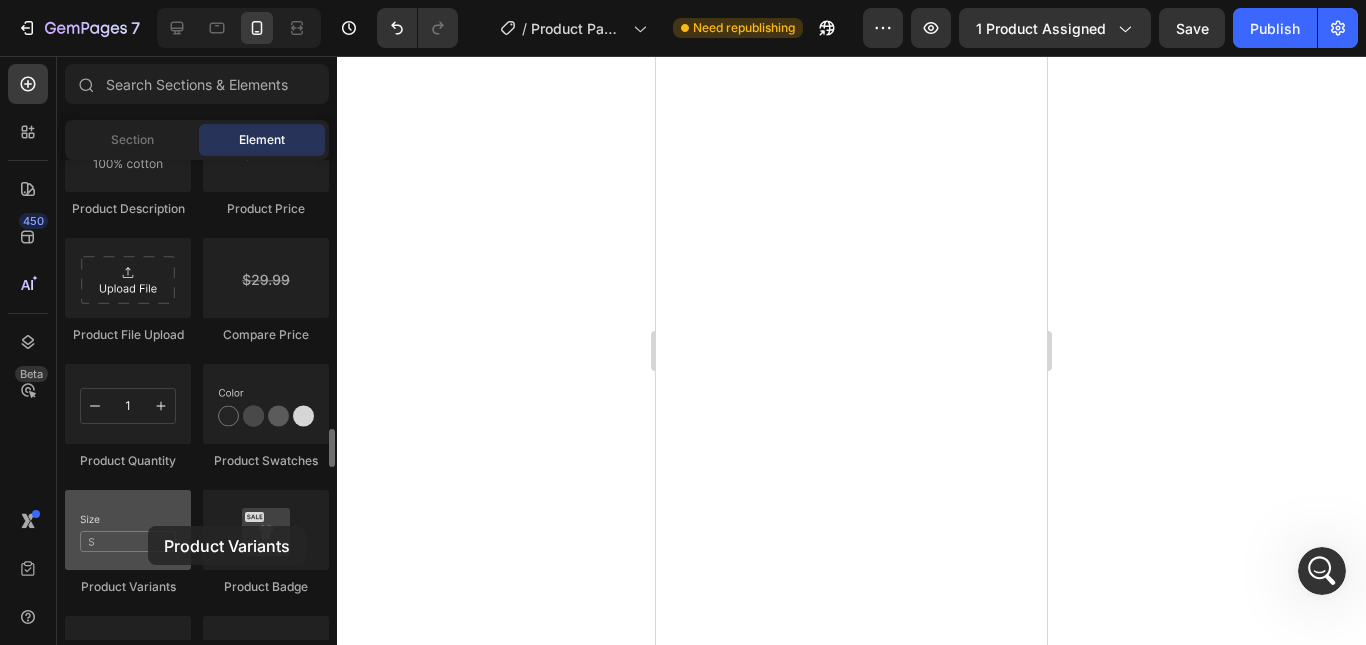 drag, startPoint x: 192, startPoint y: 494, endPoint x: 140, endPoint y: 511, distance: 54.708317 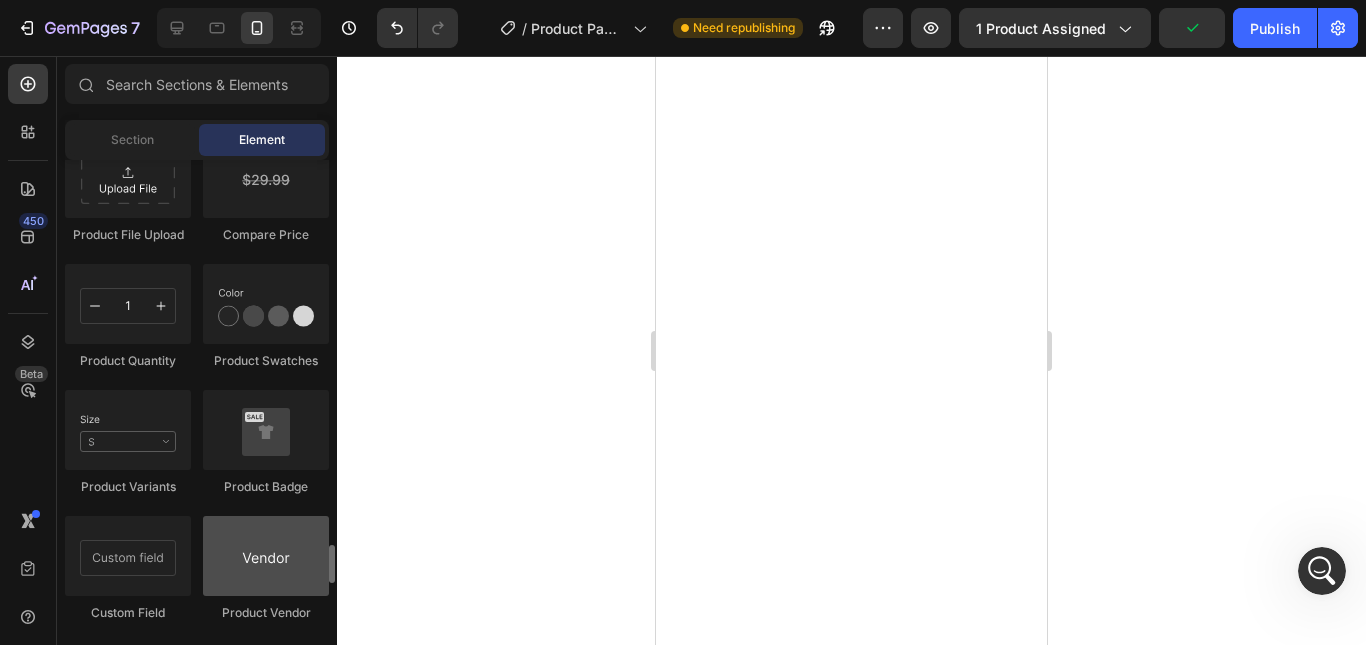 scroll, scrollTop: 3600, scrollLeft: 0, axis: vertical 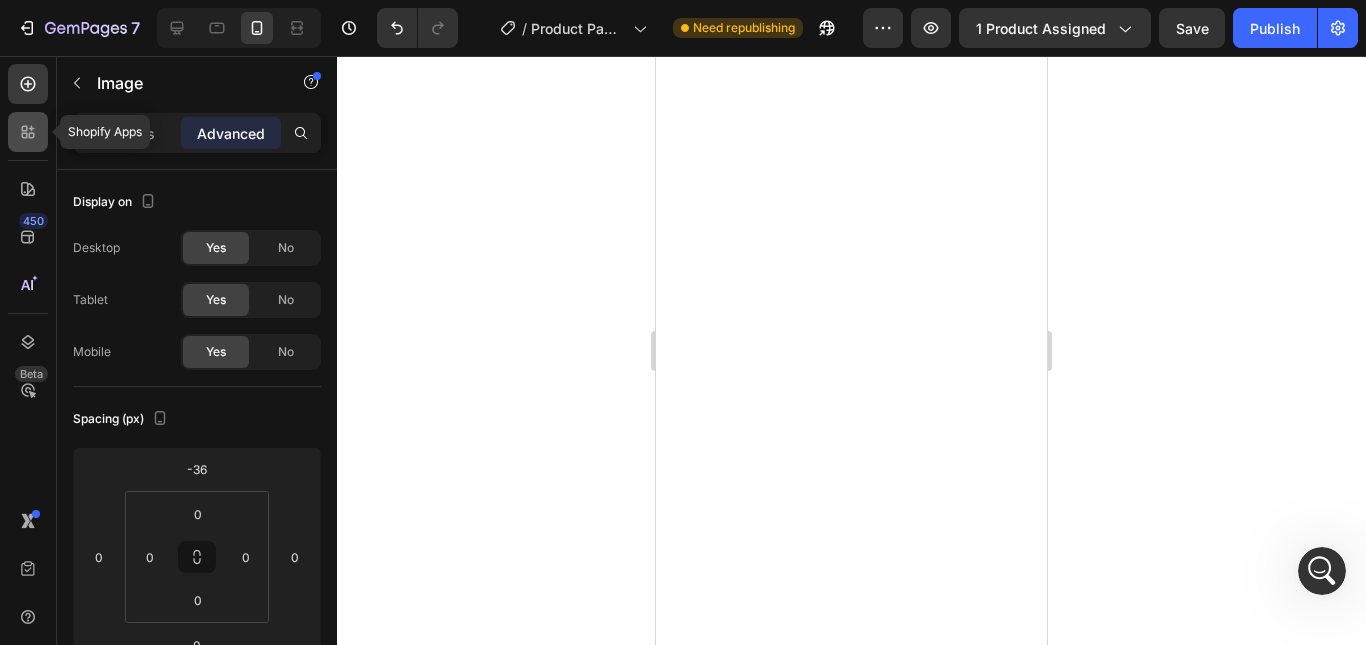 click 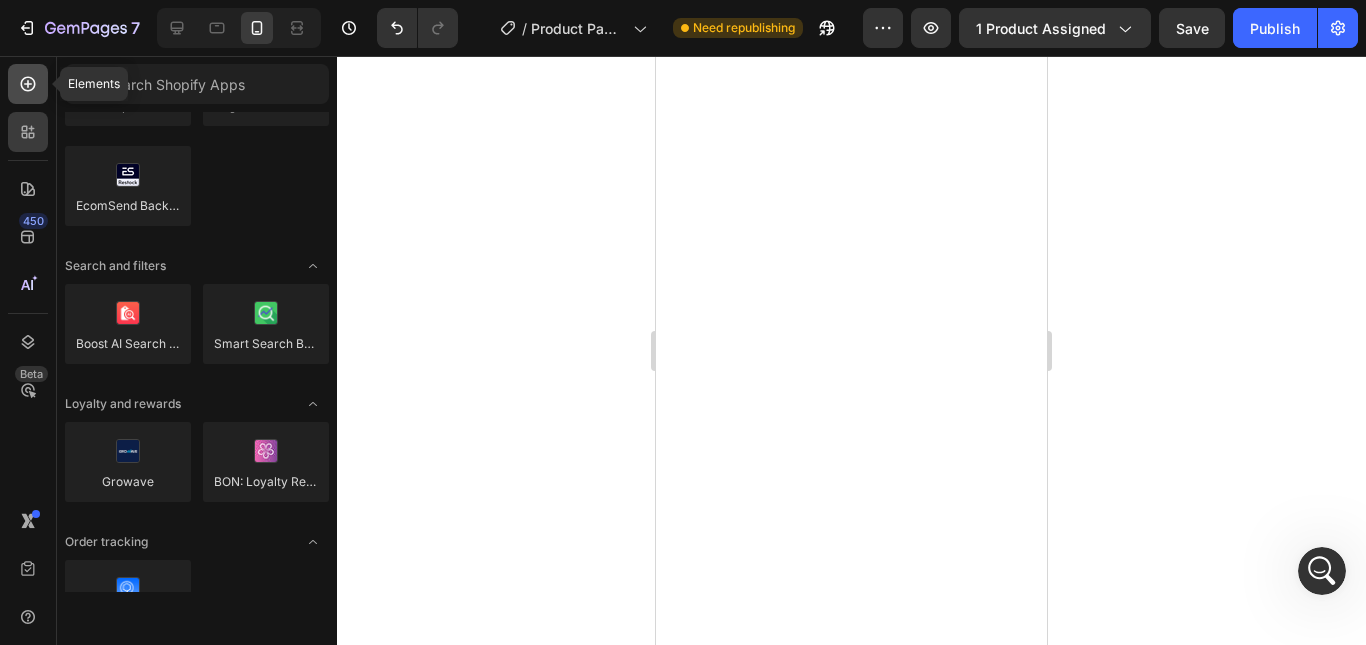 click 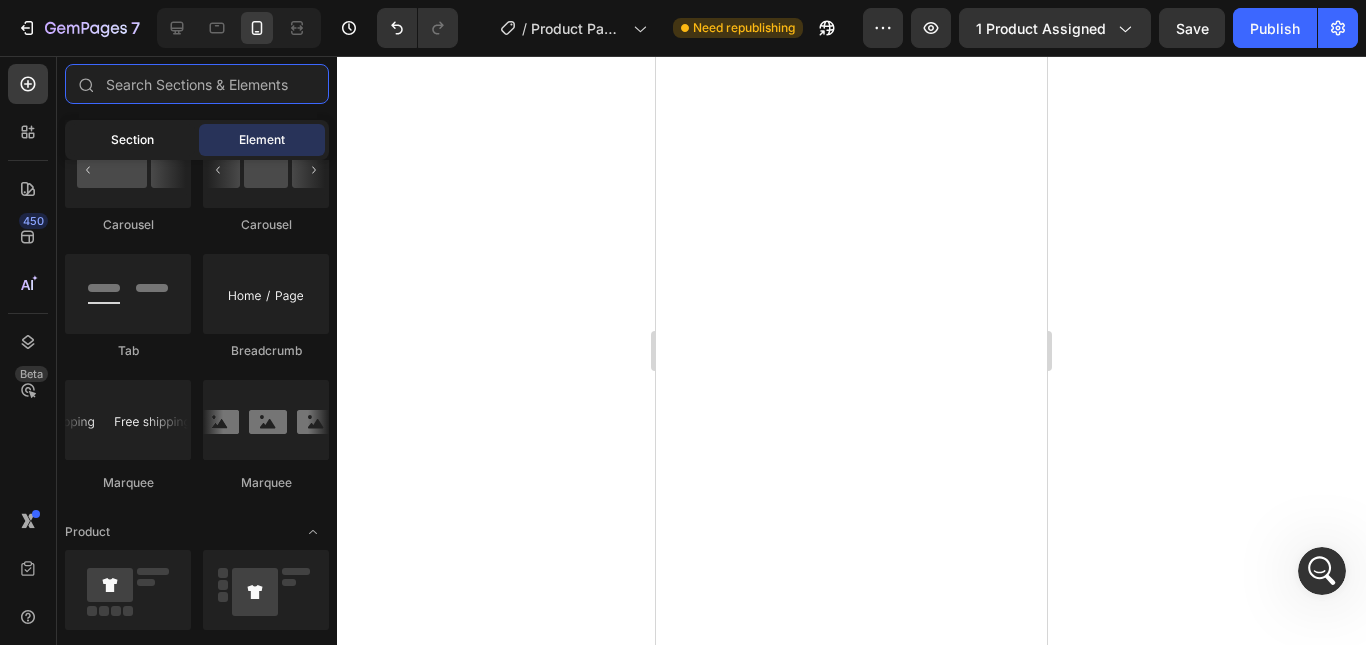 scroll, scrollTop: 1800, scrollLeft: 0, axis: vertical 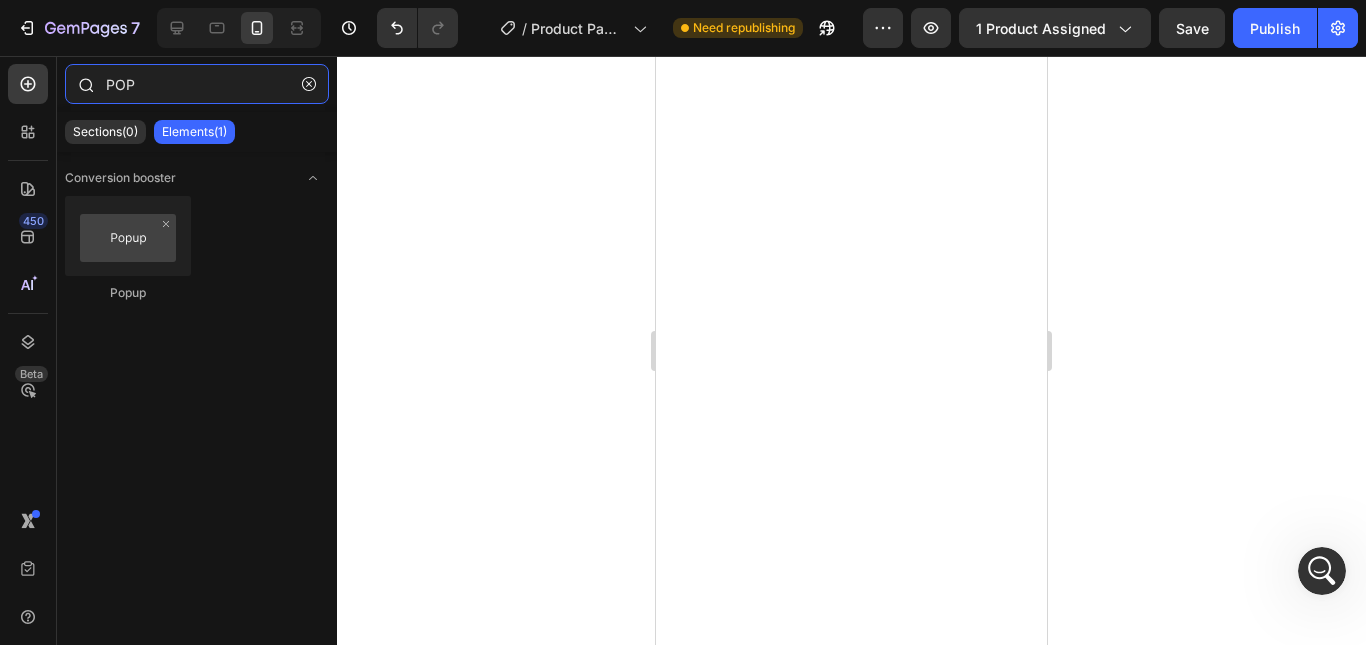 drag, startPoint x: 163, startPoint y: 72, endPoint x: 66, endPoint y: 80, distance: 97.32934 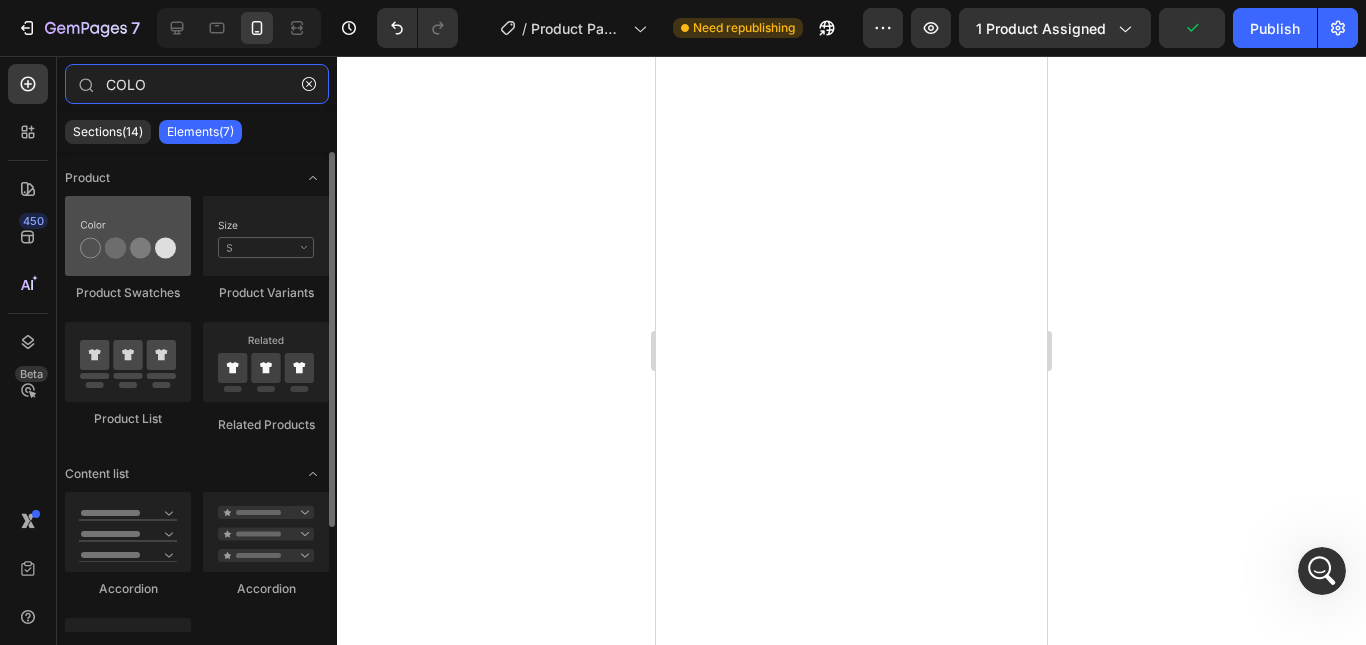 type on "COLO" 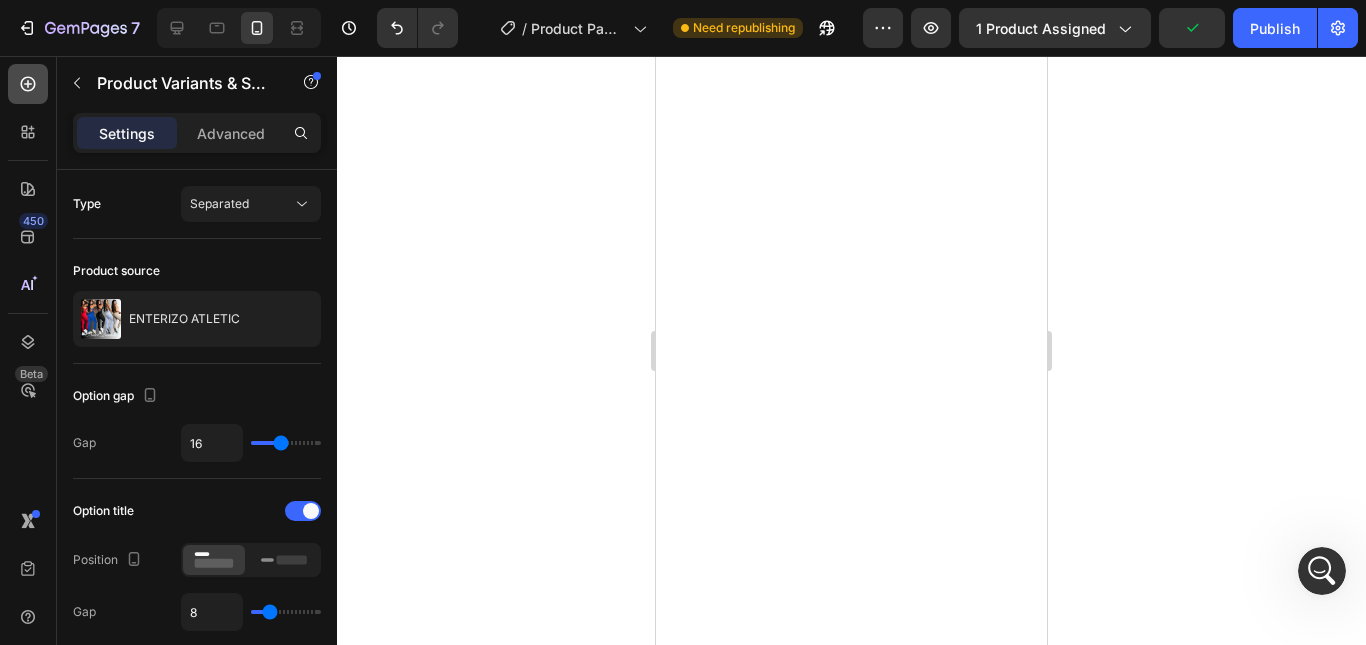 click 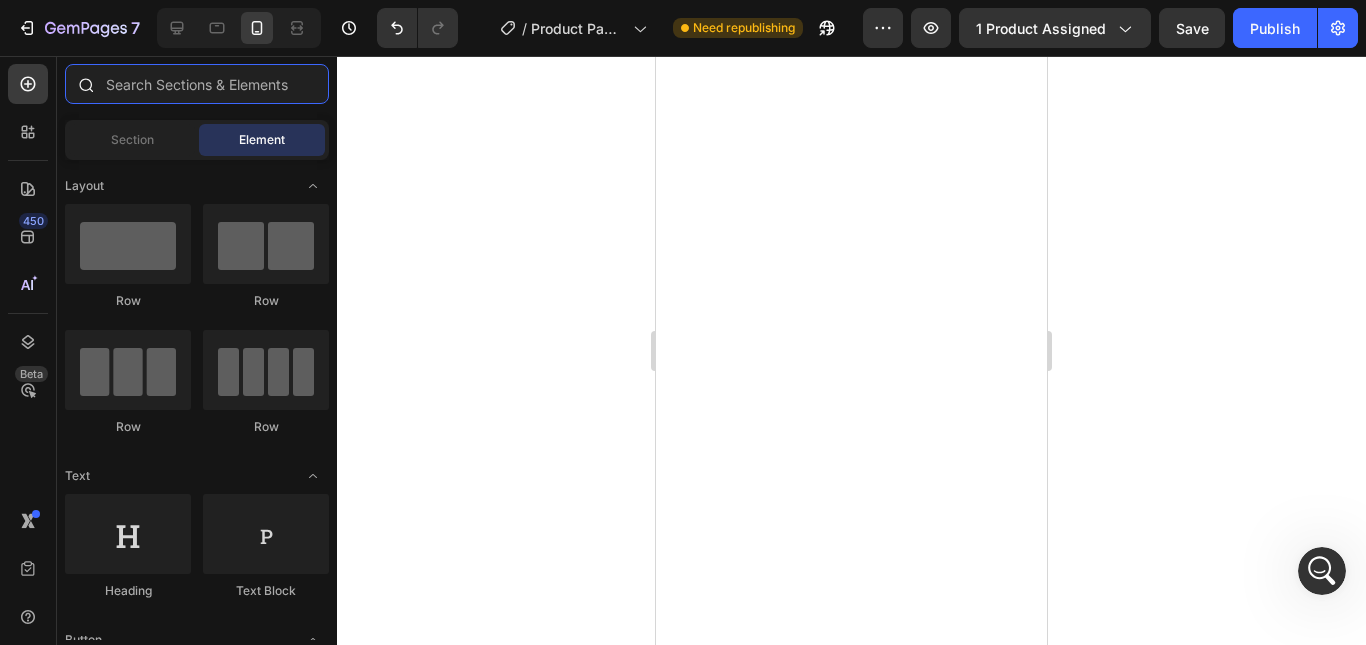 click at bounding box center (197, 84) 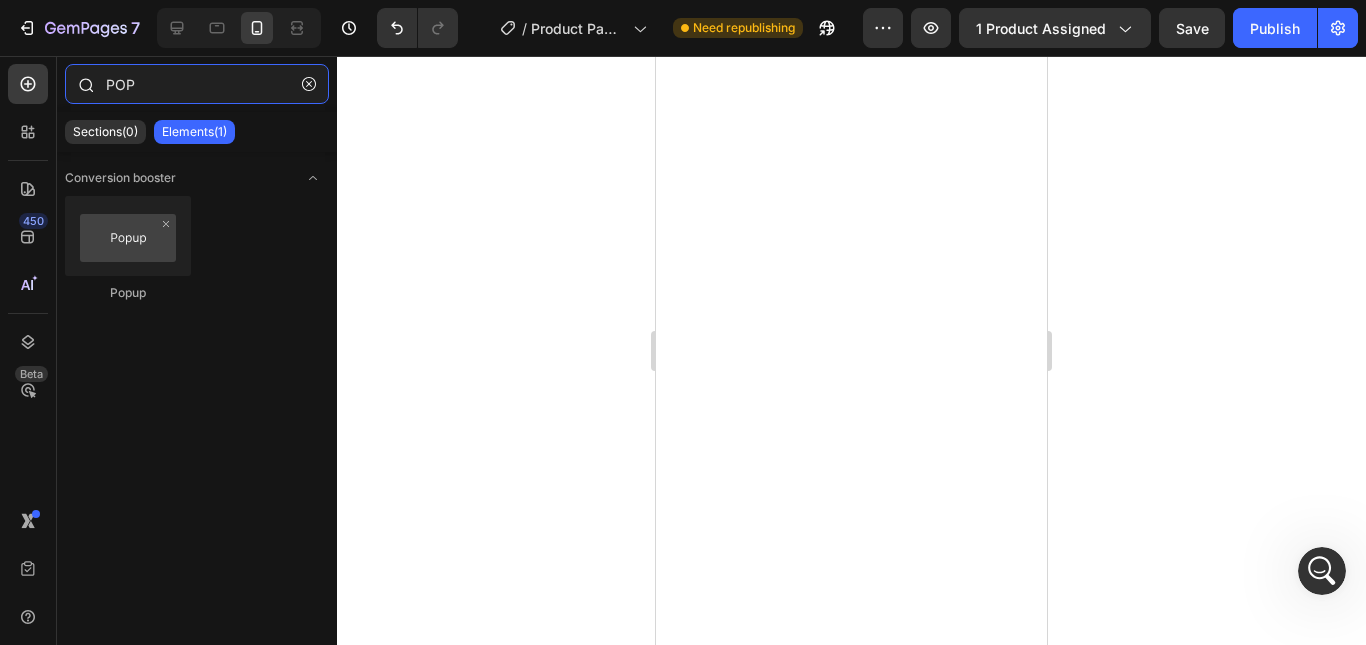 drag, startPoint x: 169, startPoint y: 79, endPoint x: 90, endPoint y: 88, distance: 79.51101 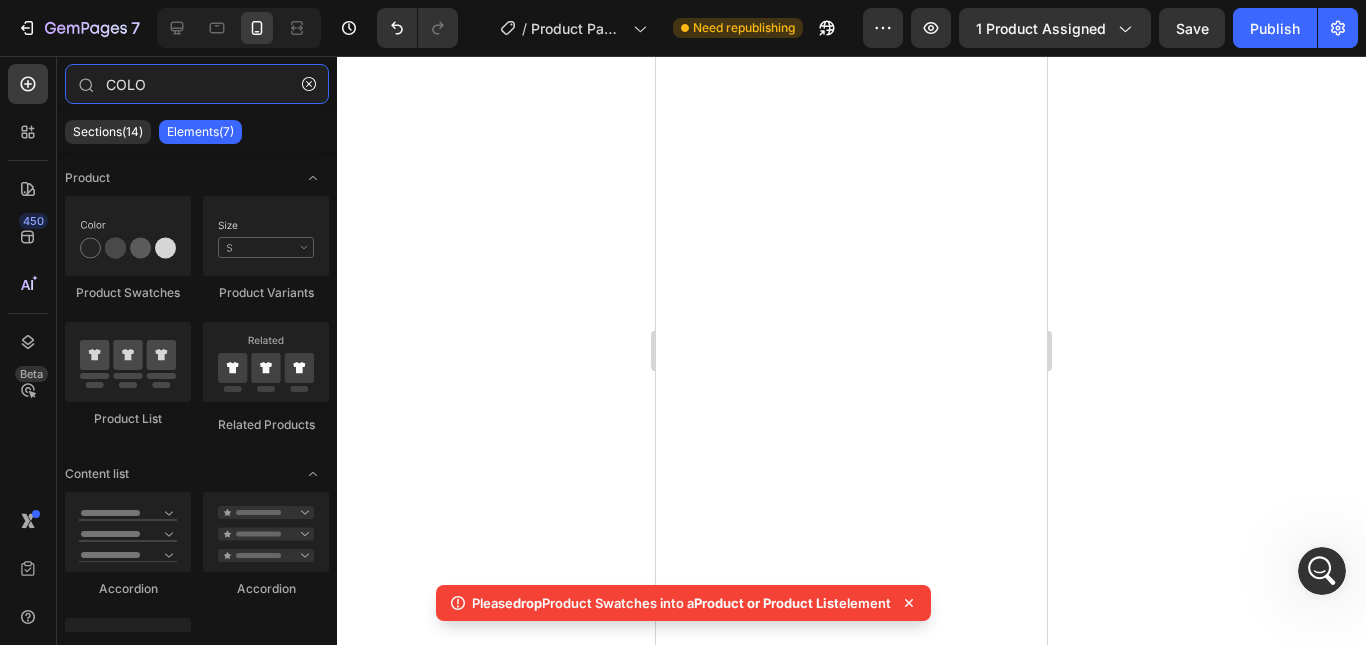 drag, startPoint x: 181, startPoint y: 81, endPoint x: 51, endPoint y: 88, distance: 130.18832 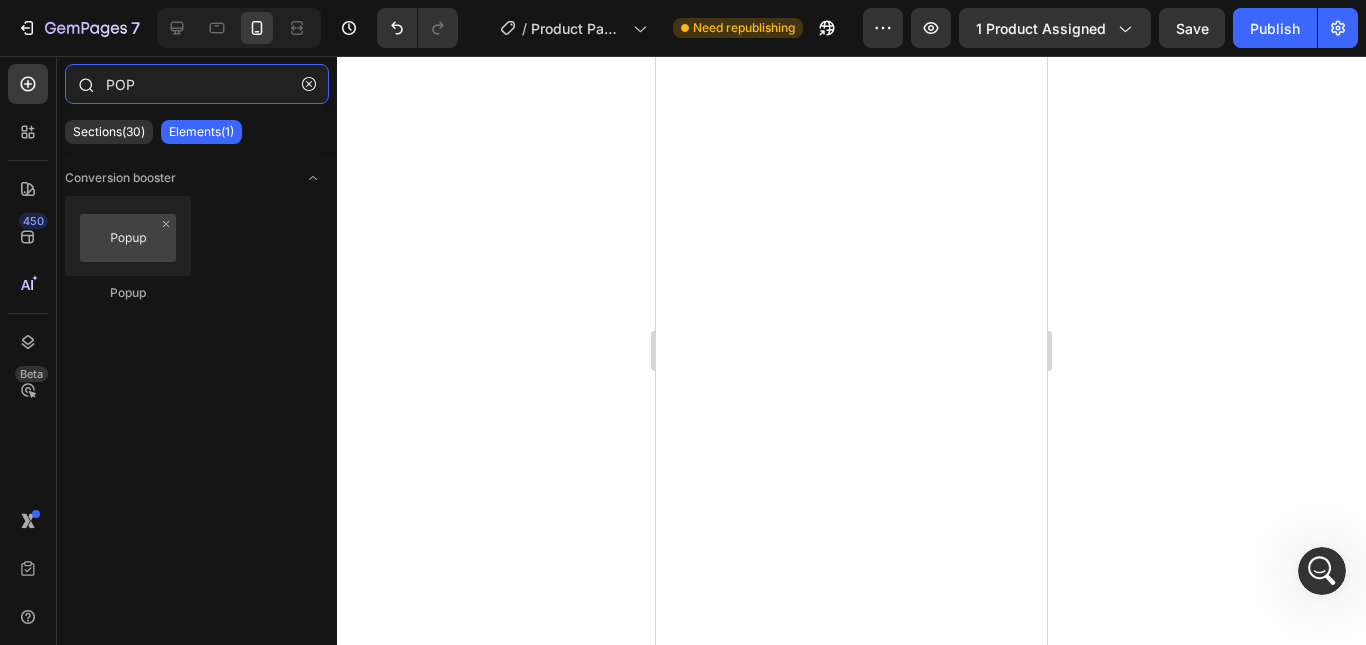 drag, startPoint x: 158, startPoint y: 78, endPoint x: 130, endPoint y: 77, distance: 28.01785 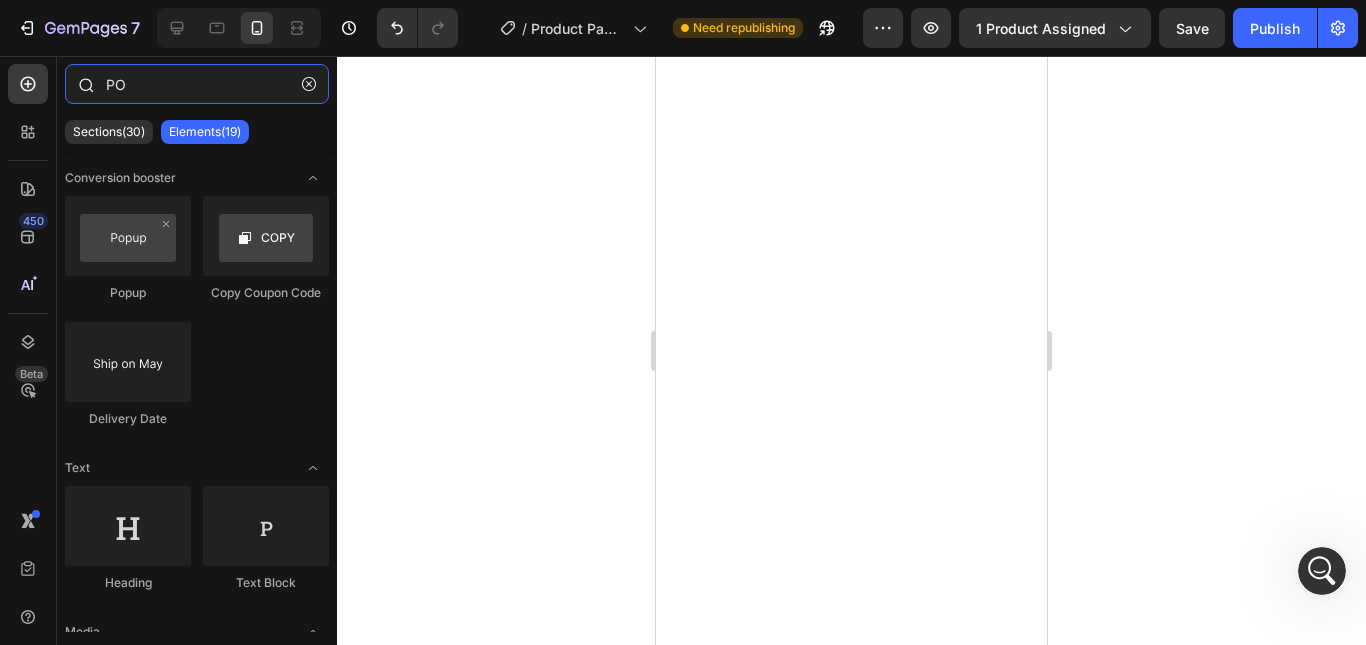 type on "P" 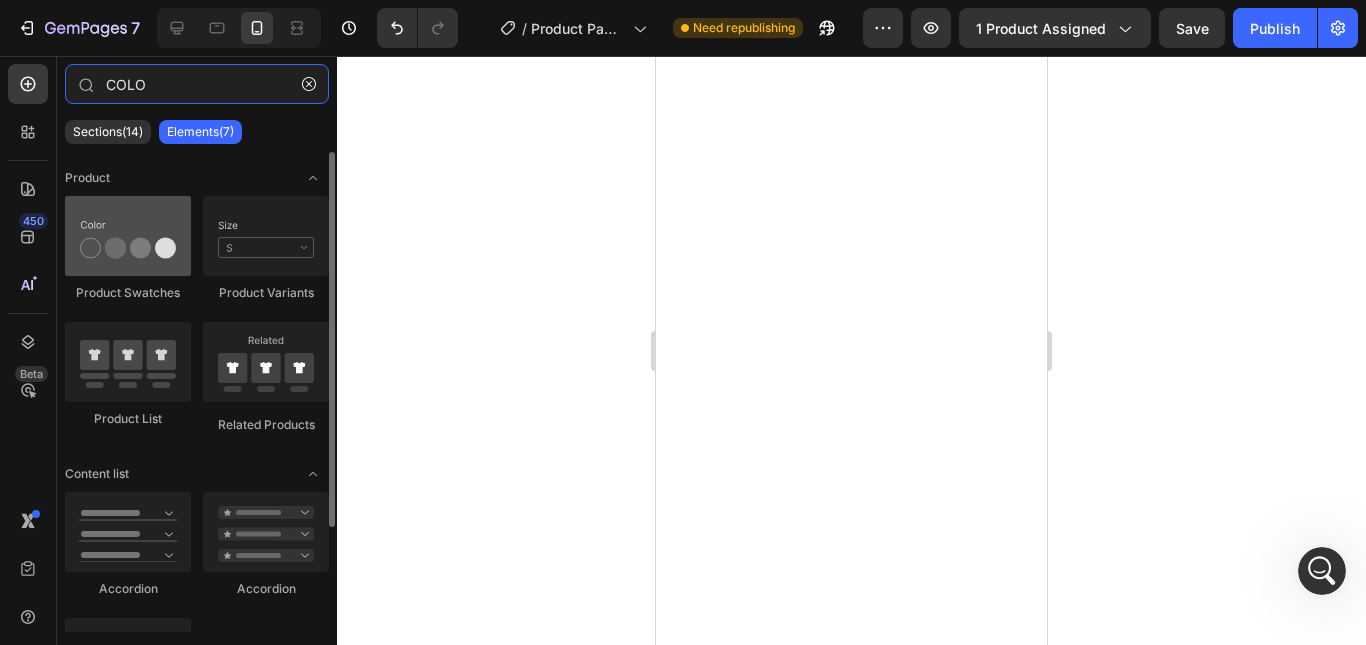 type on "COLO" 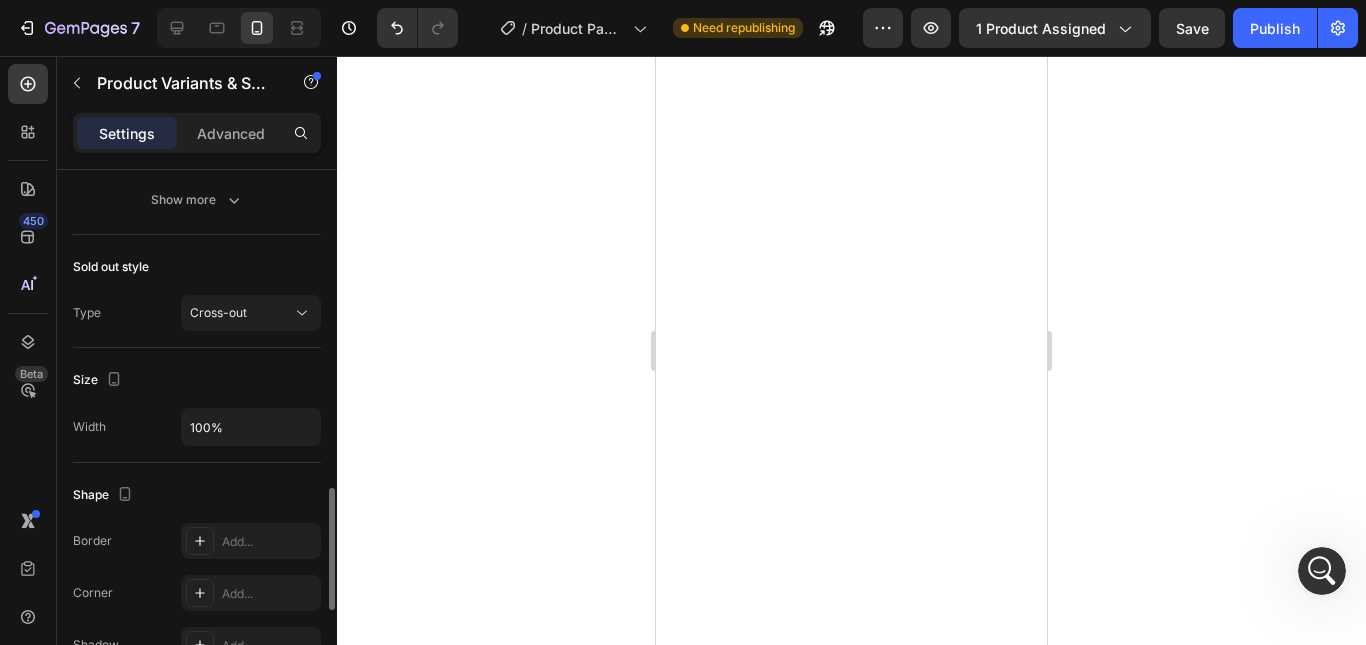 scroll, scrollTop: 1286, scrollLeft: 0, axis: vertical 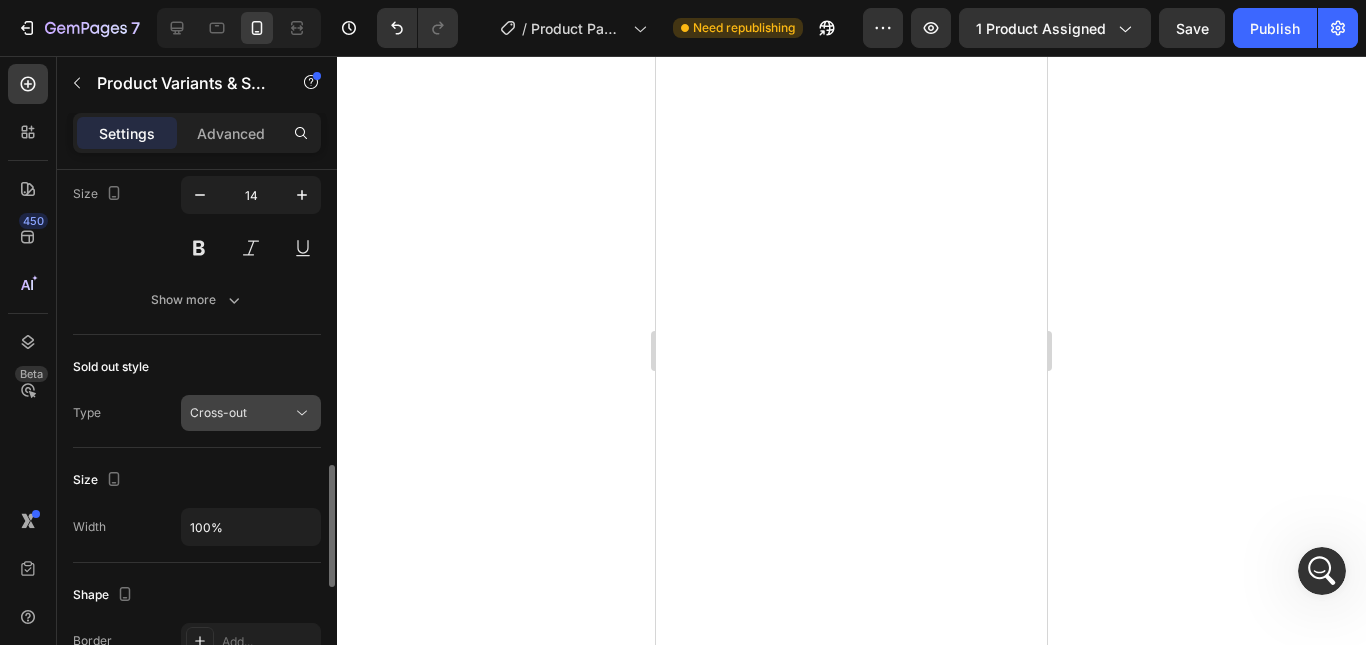 click on "Cross-out" at bounding box center [218, 412] 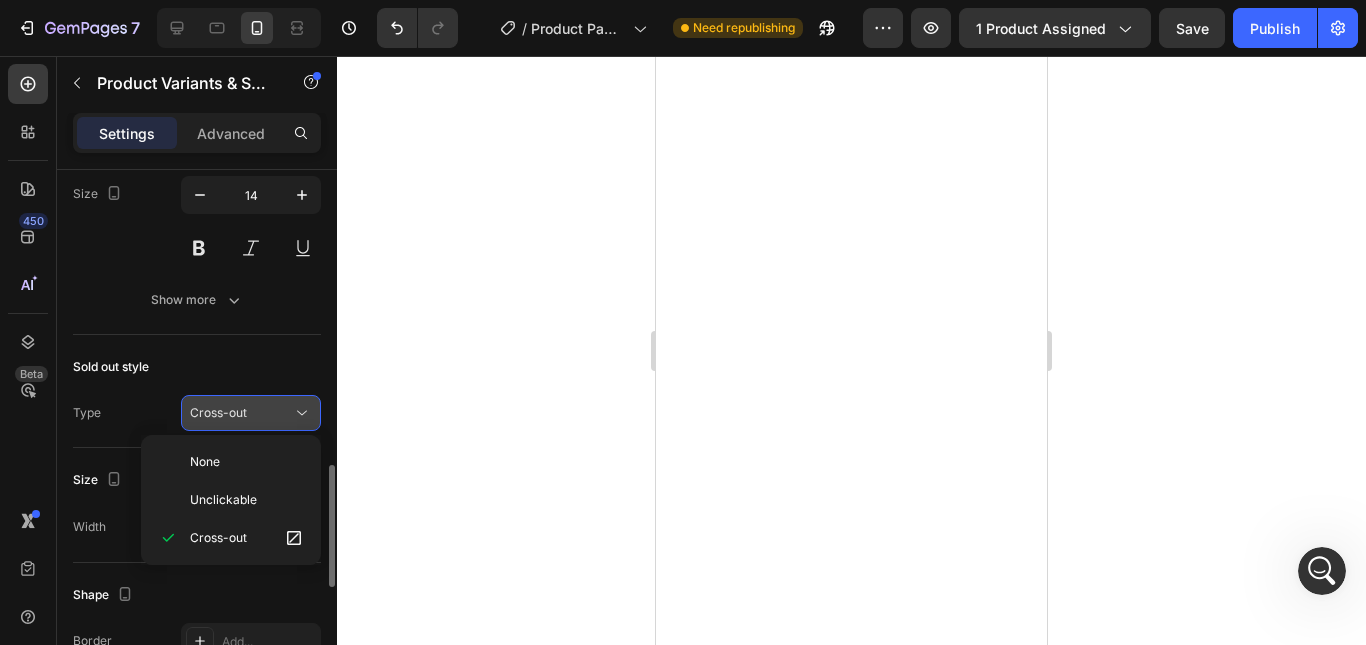 click on "Cross-out" at bounding box center [218, 412] 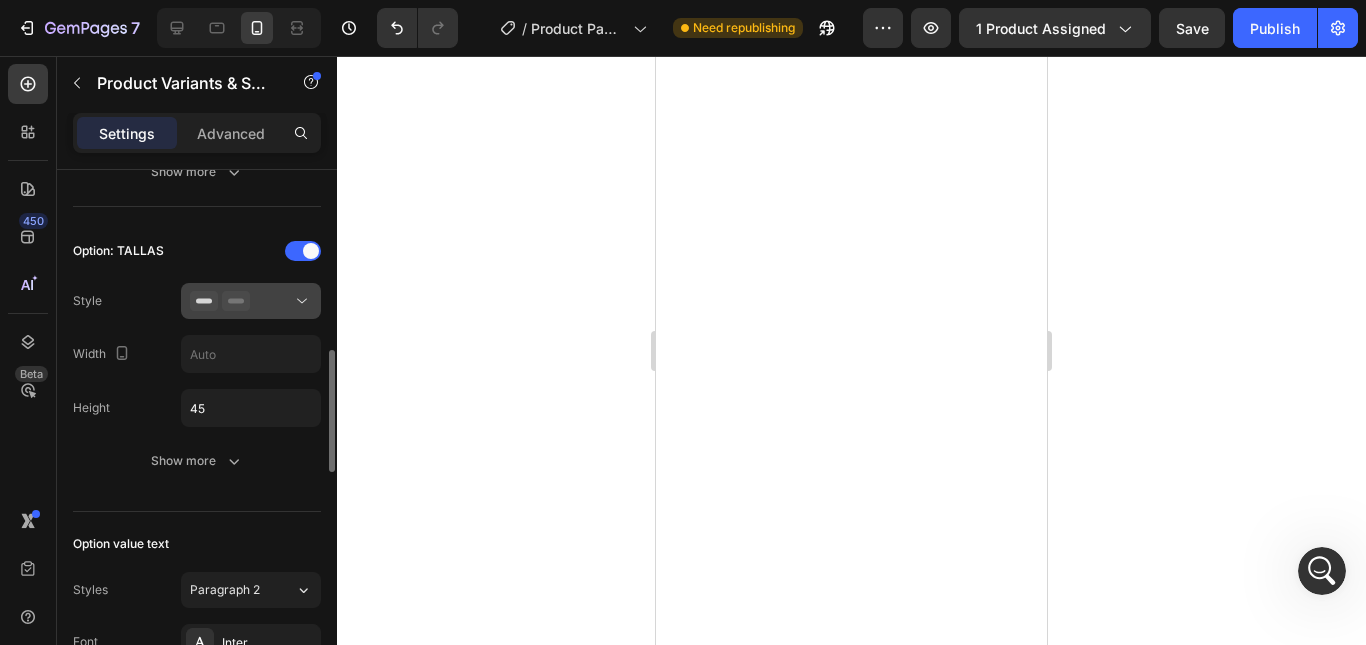 scroll, scrollTop: 686, scrollLeft: 0, axis: vertical 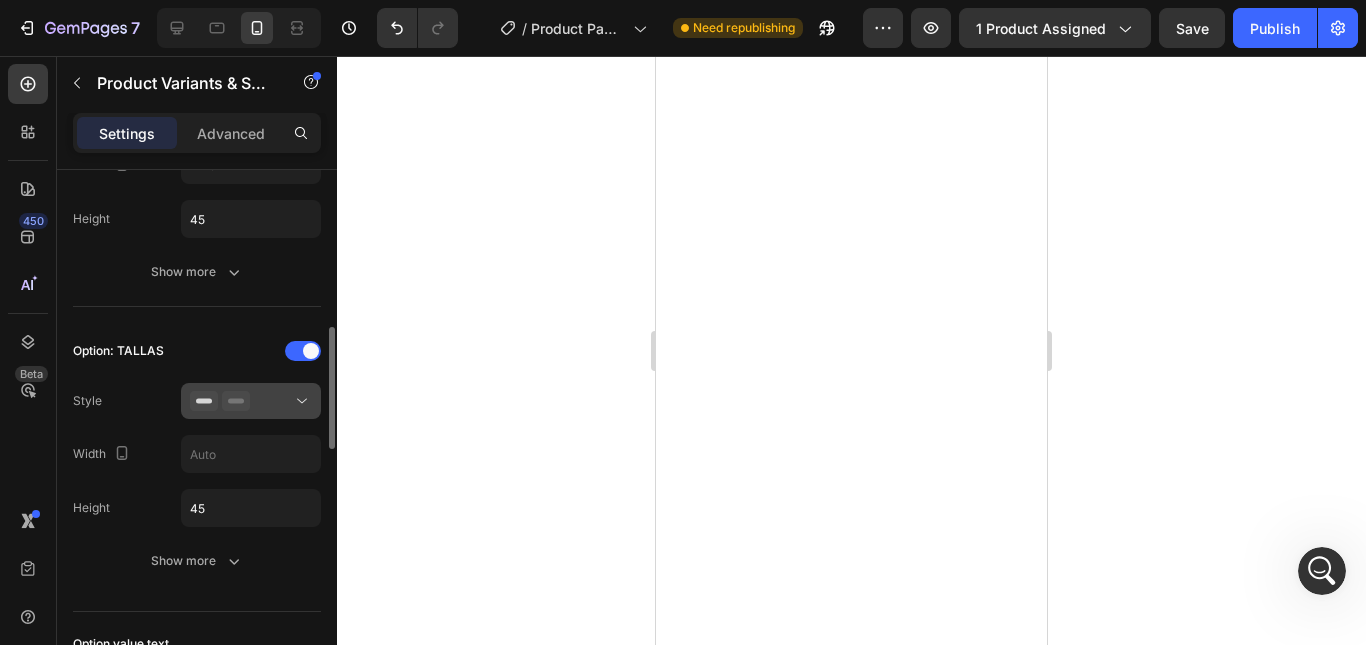 click at bounding box center (251, 401) 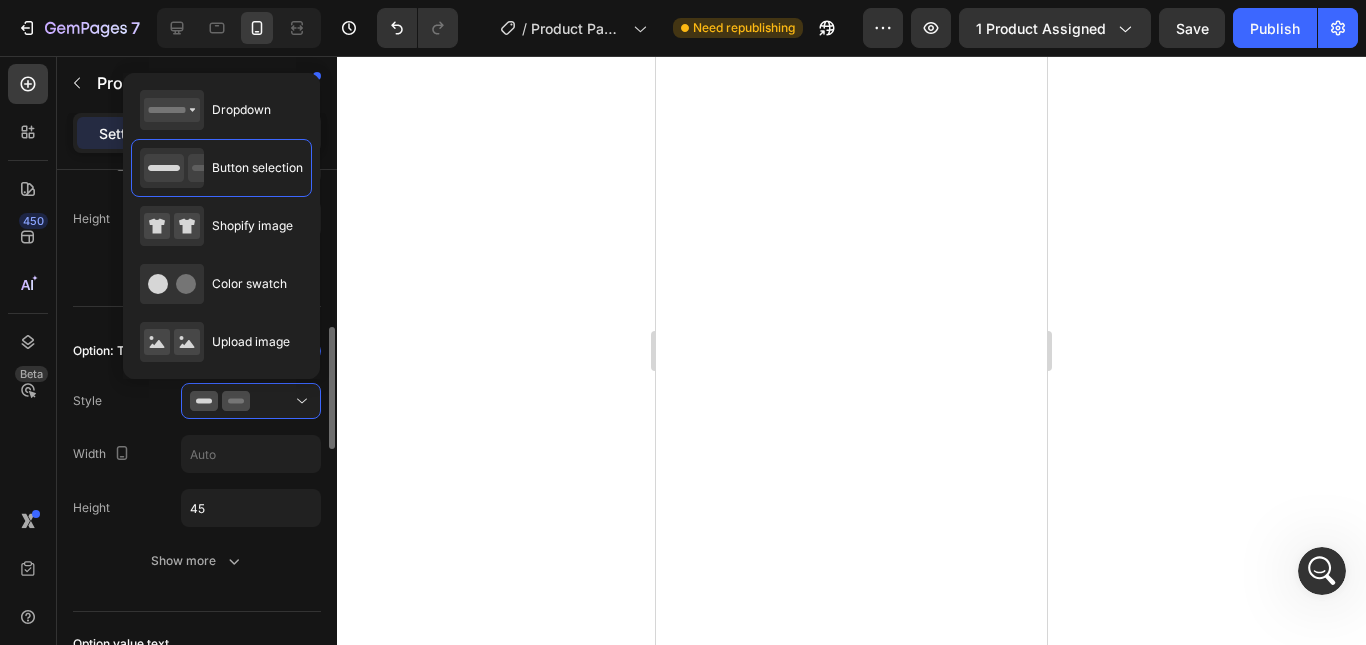 click on "Option: TALLAS Style Width Height 45 Show more" at bounding box center [197, 457] 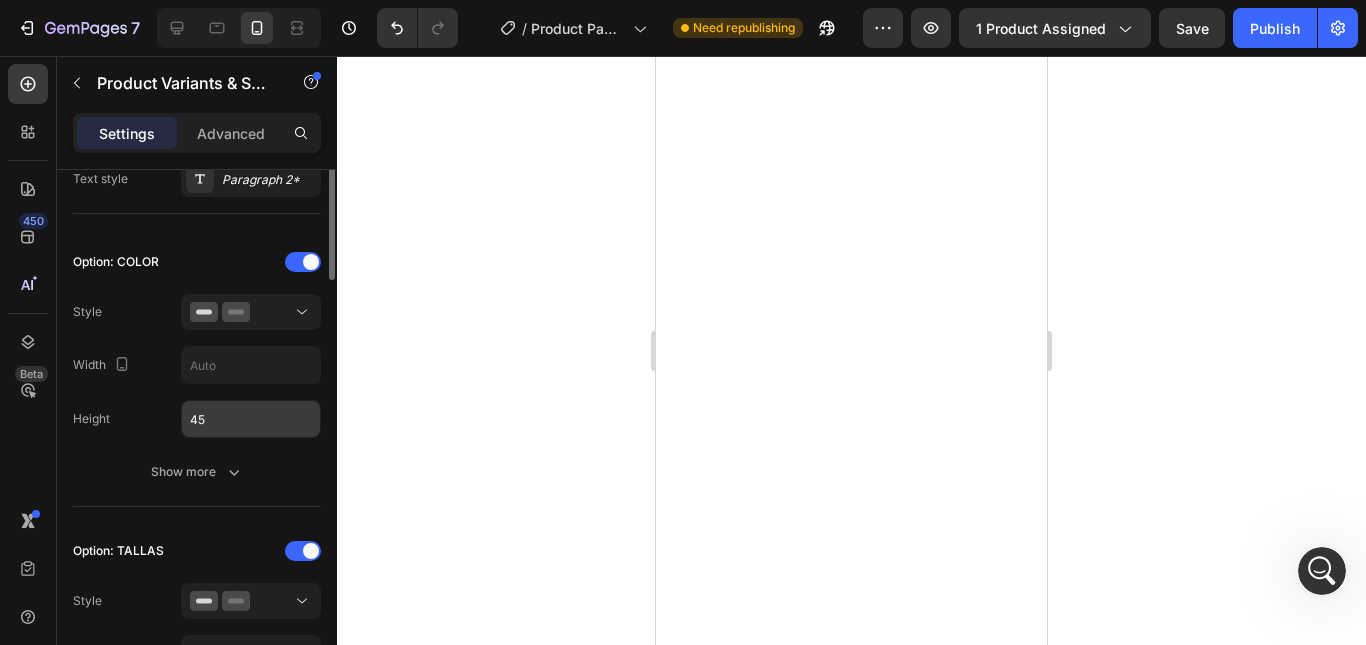 scroll, scrollTop: 386, scrollLeft: 0, axis: vertical 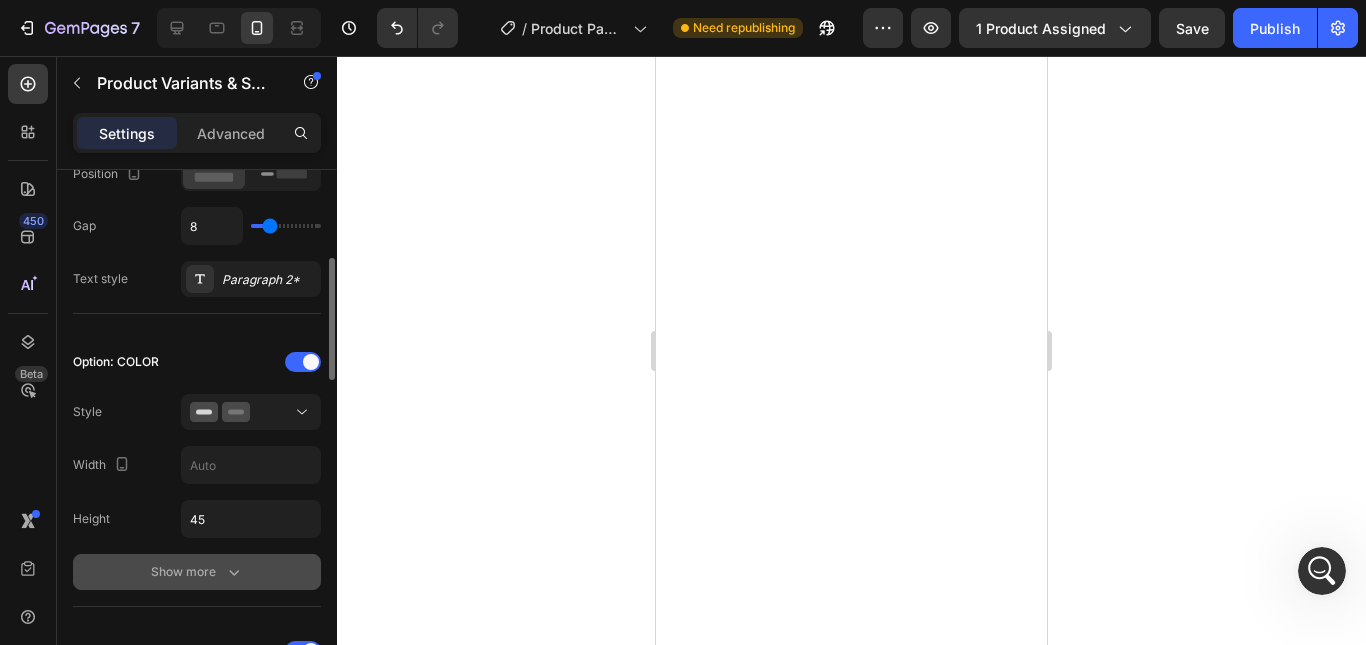 click on "Show more" at bounding box center (197, 572) 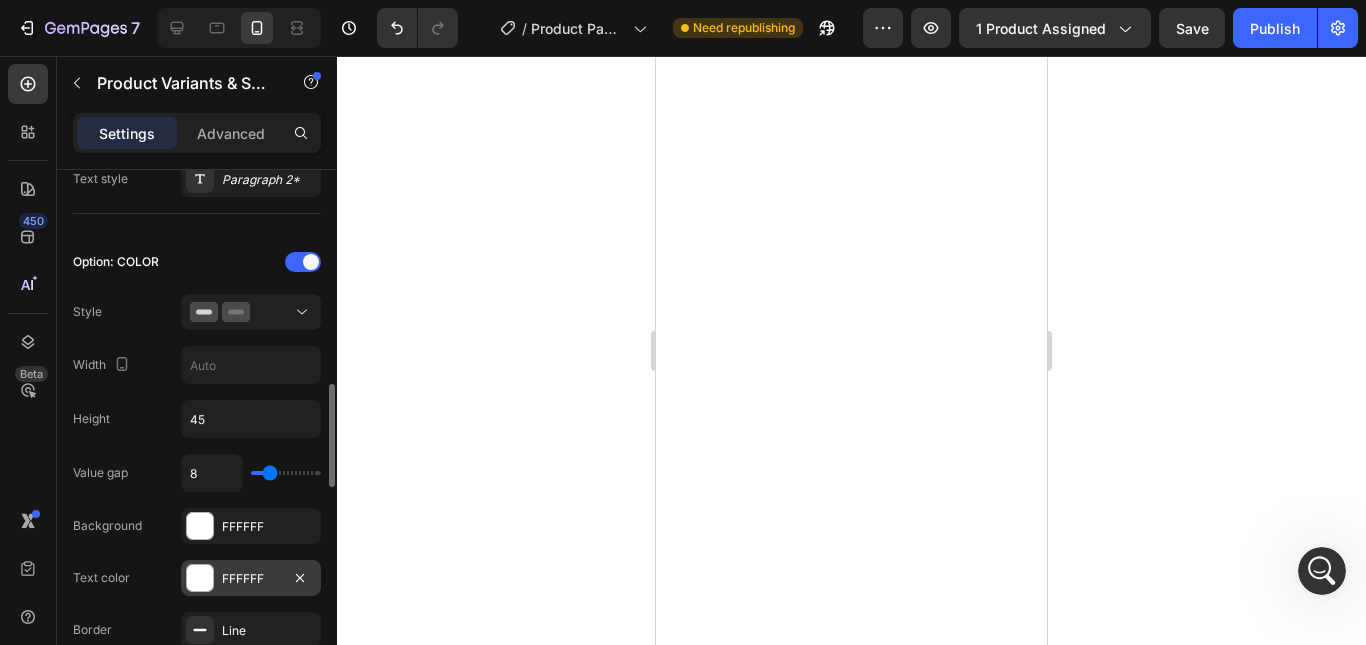 scroll, scrollTop: 586, scrollLeft: 0, axis: vertical 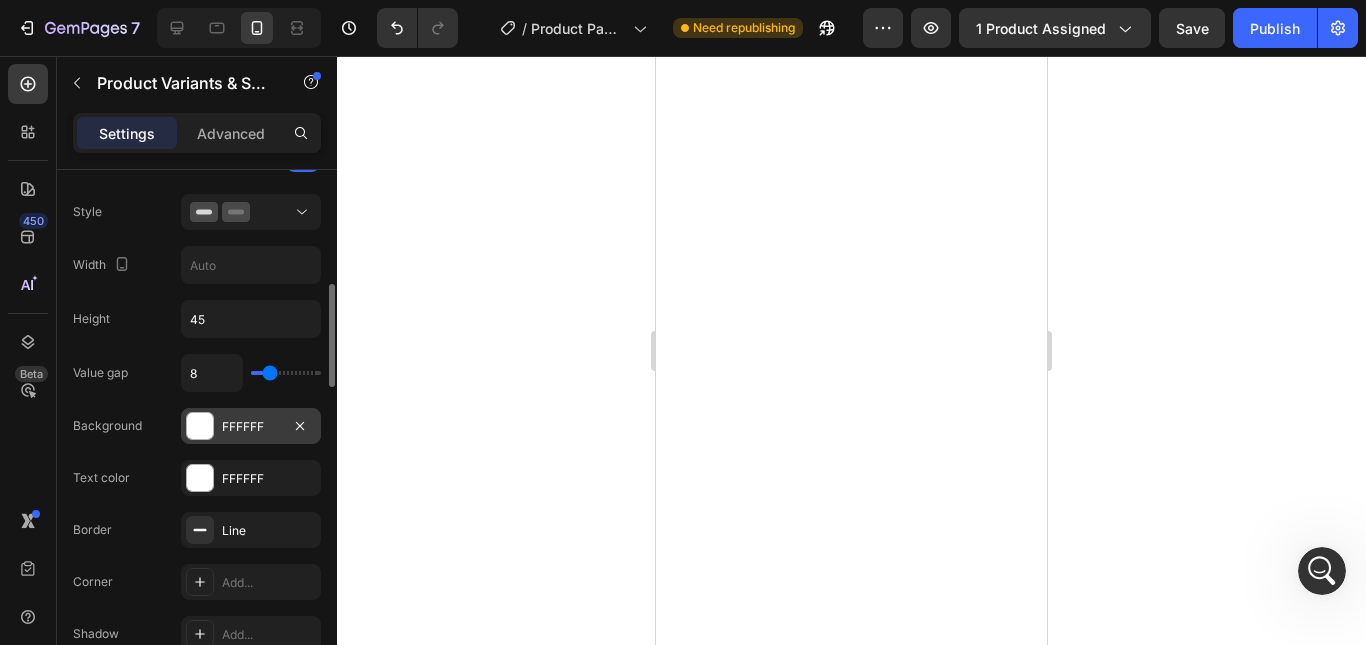 click at bounding box center (200, 426) 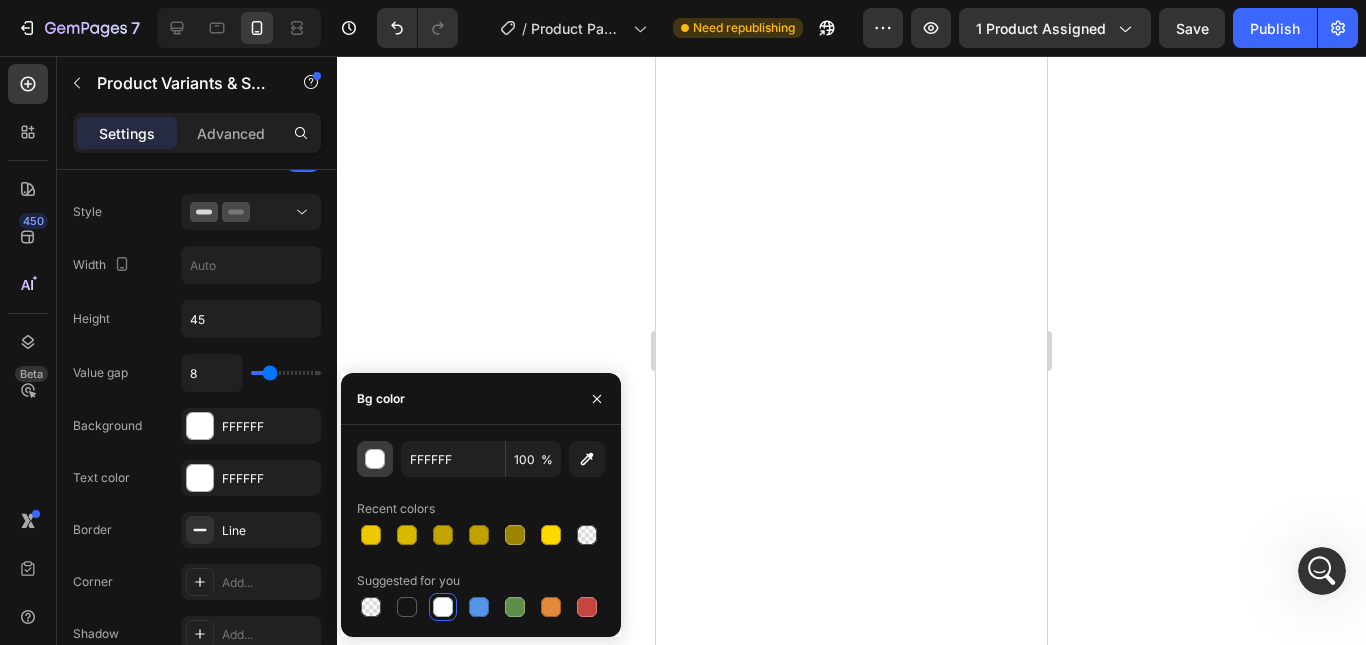 click at bounding box center (376, 460) 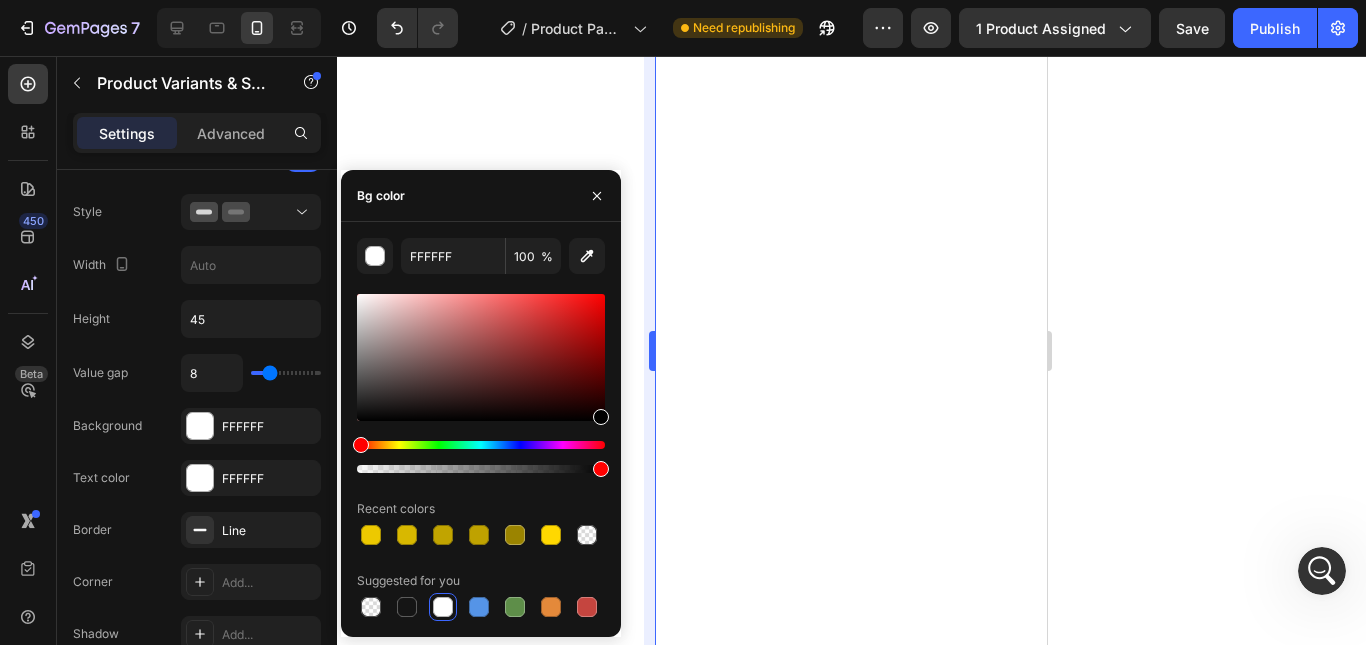 type on "000000" 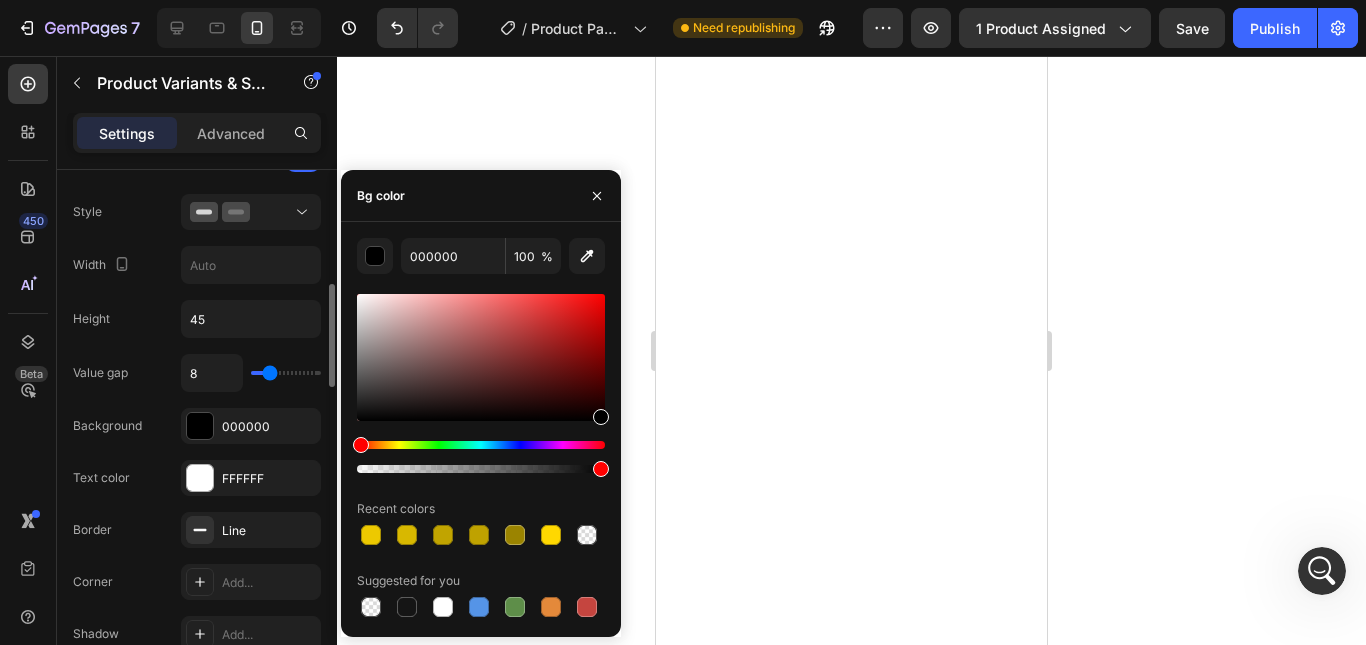 click on "Value gap 8" 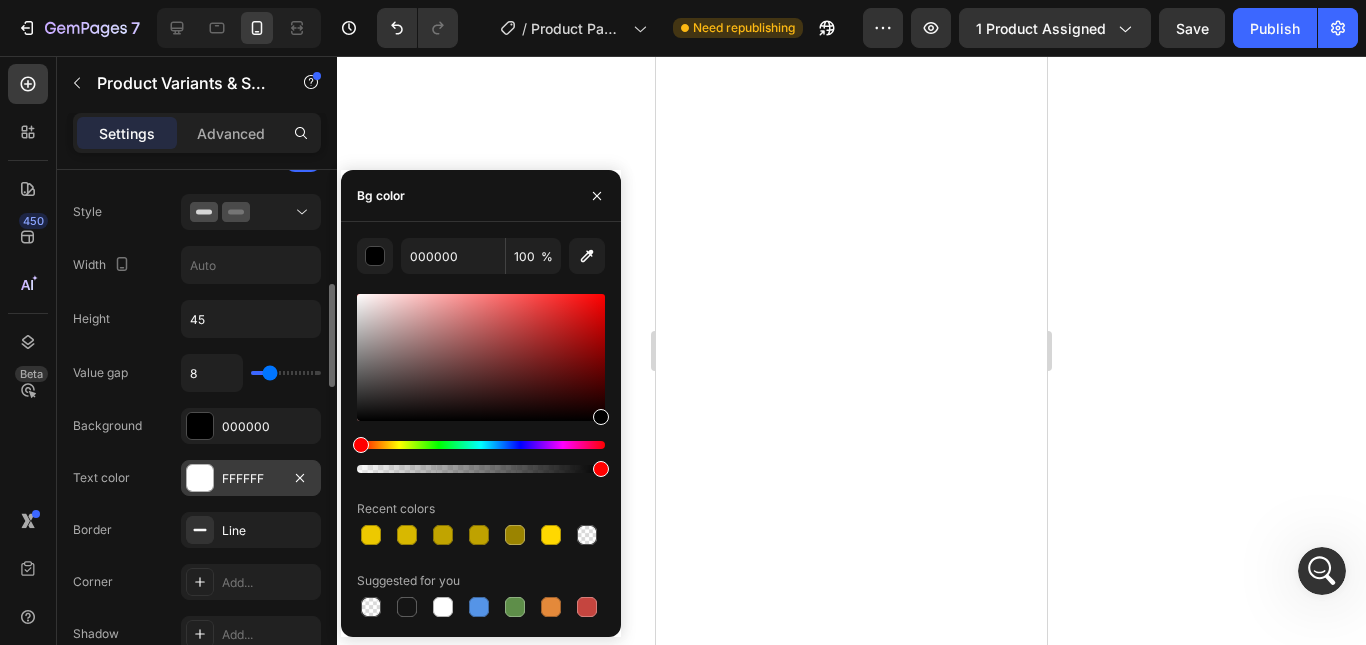 click at bounding box center (200, 478) 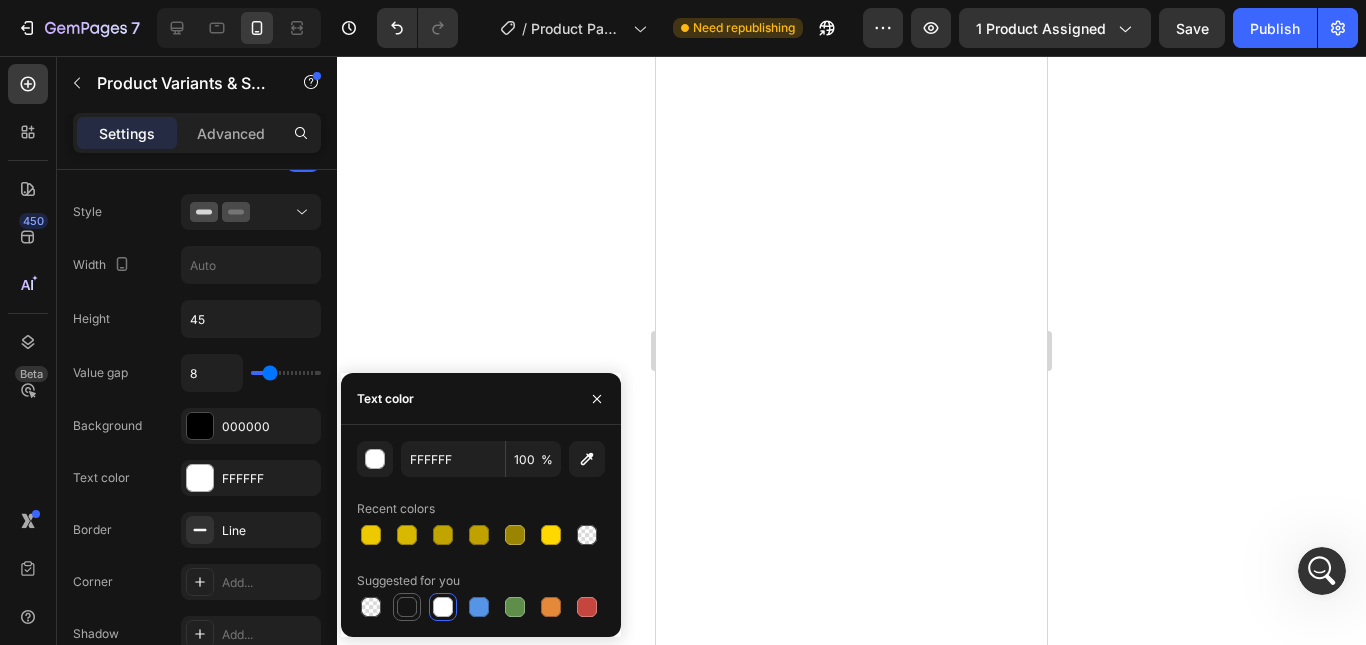 click at bounding box center (407, 607) 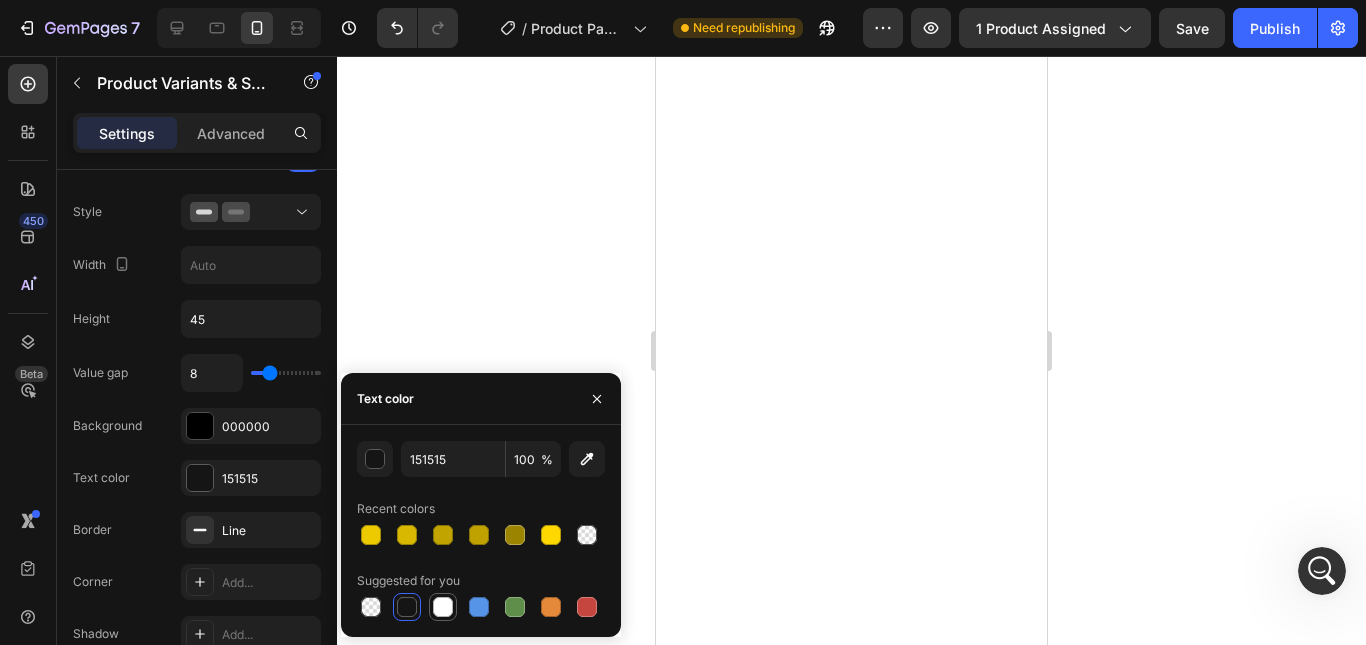 click at bounding box center (443, 607) 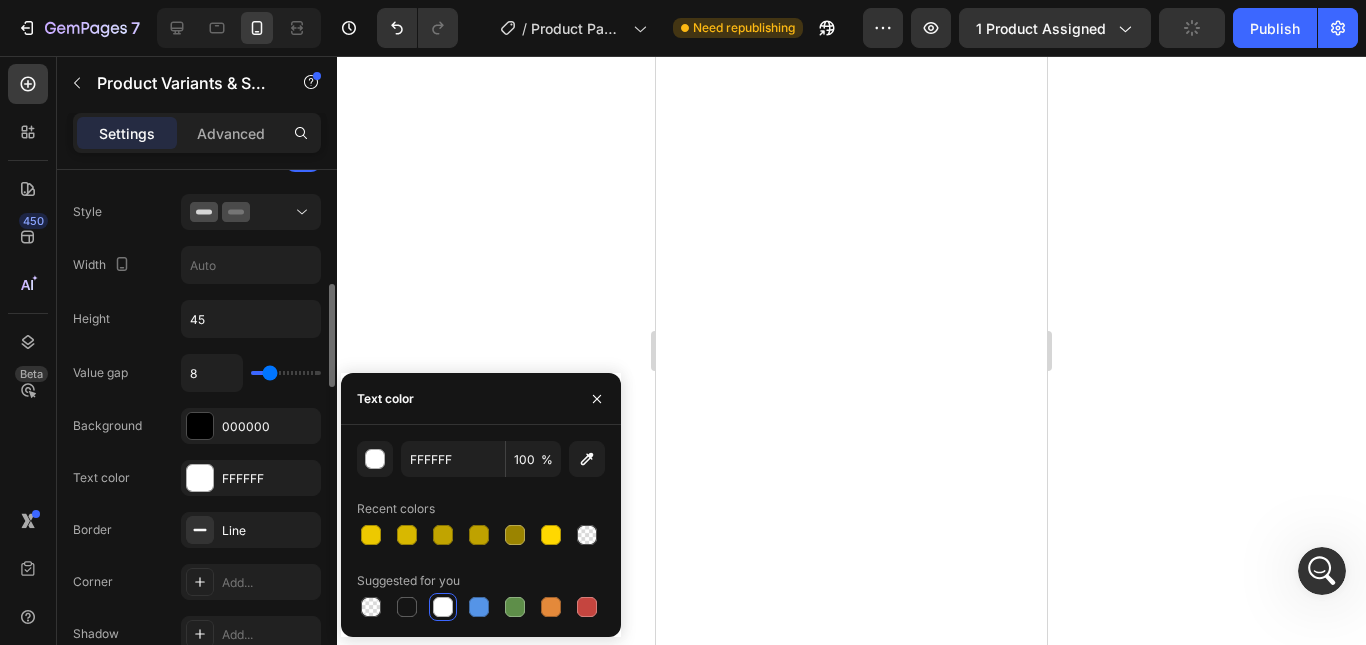 click on "Background" at bounding box center [107, 426] 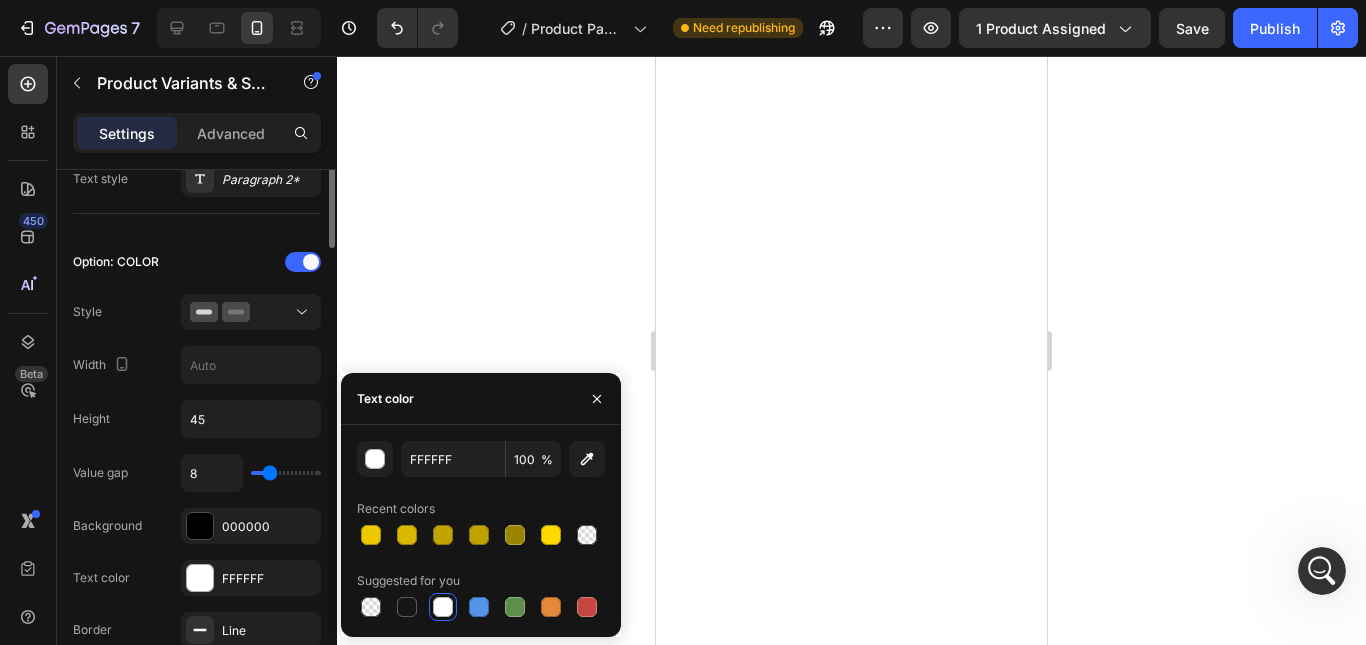 scroll, scrollTop: 386, scrollLeft: 0, axis: vertical 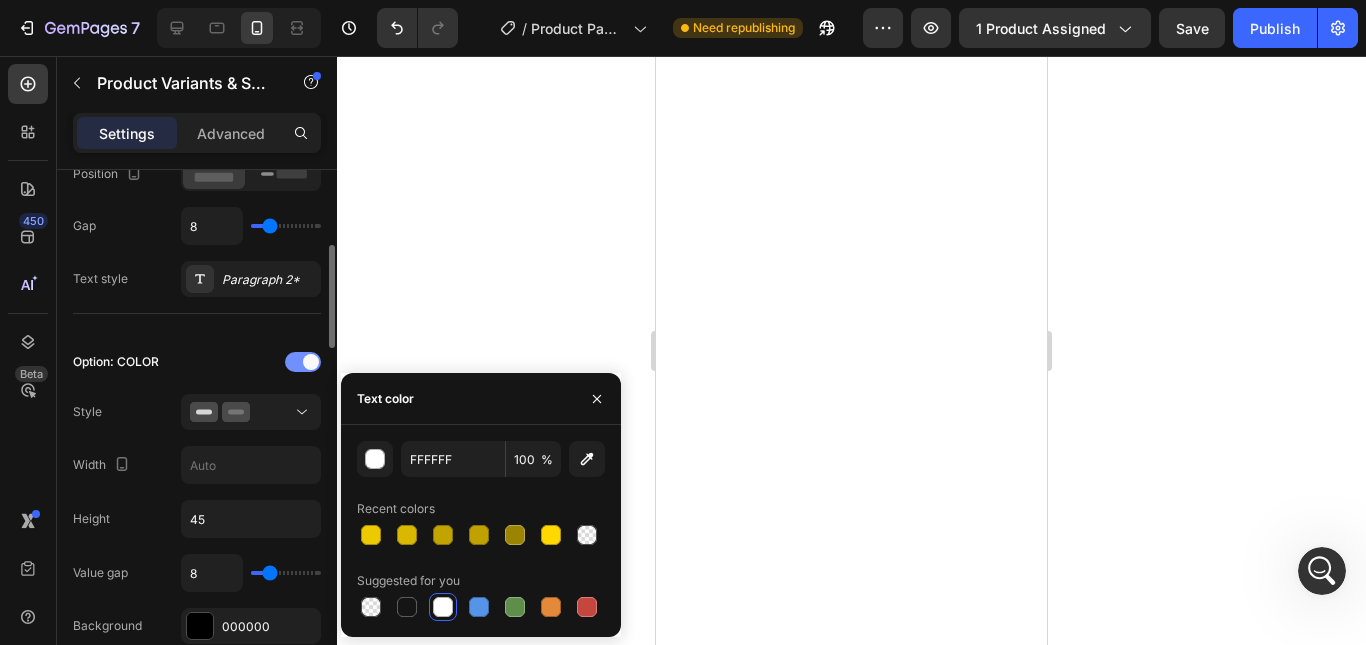 click at bounding box center [311, 362] 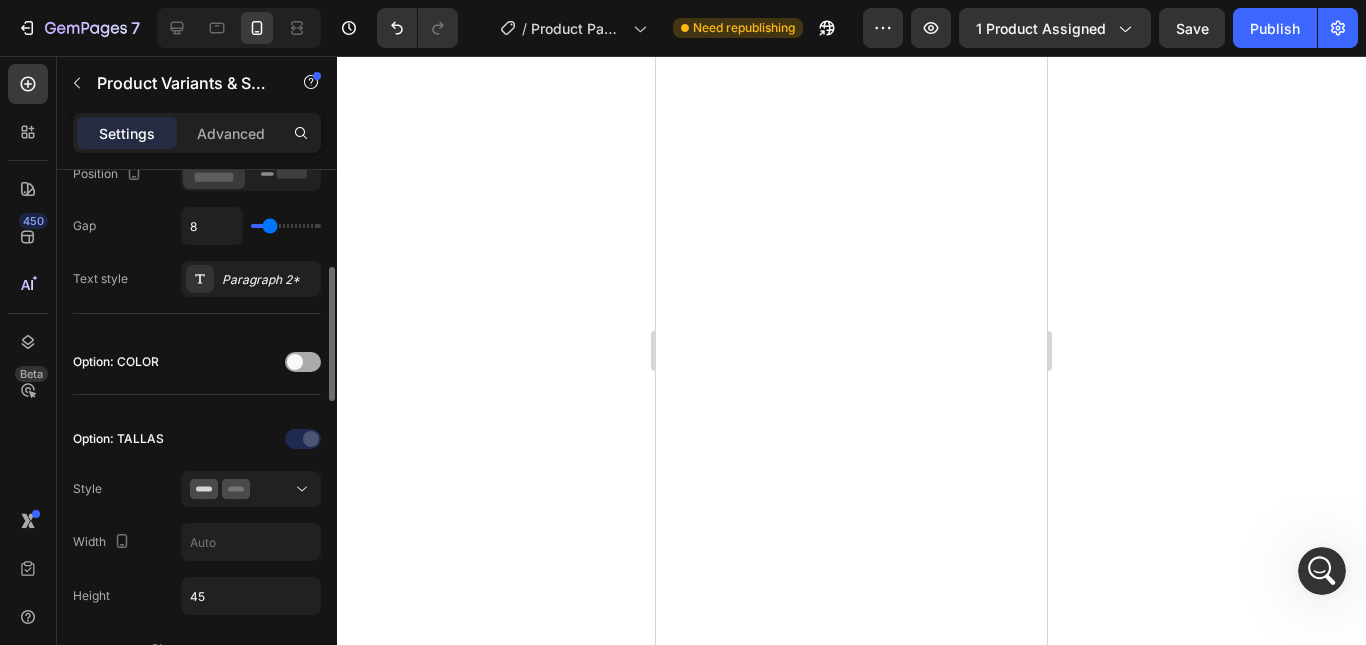 click at bounding box center [295, 362] 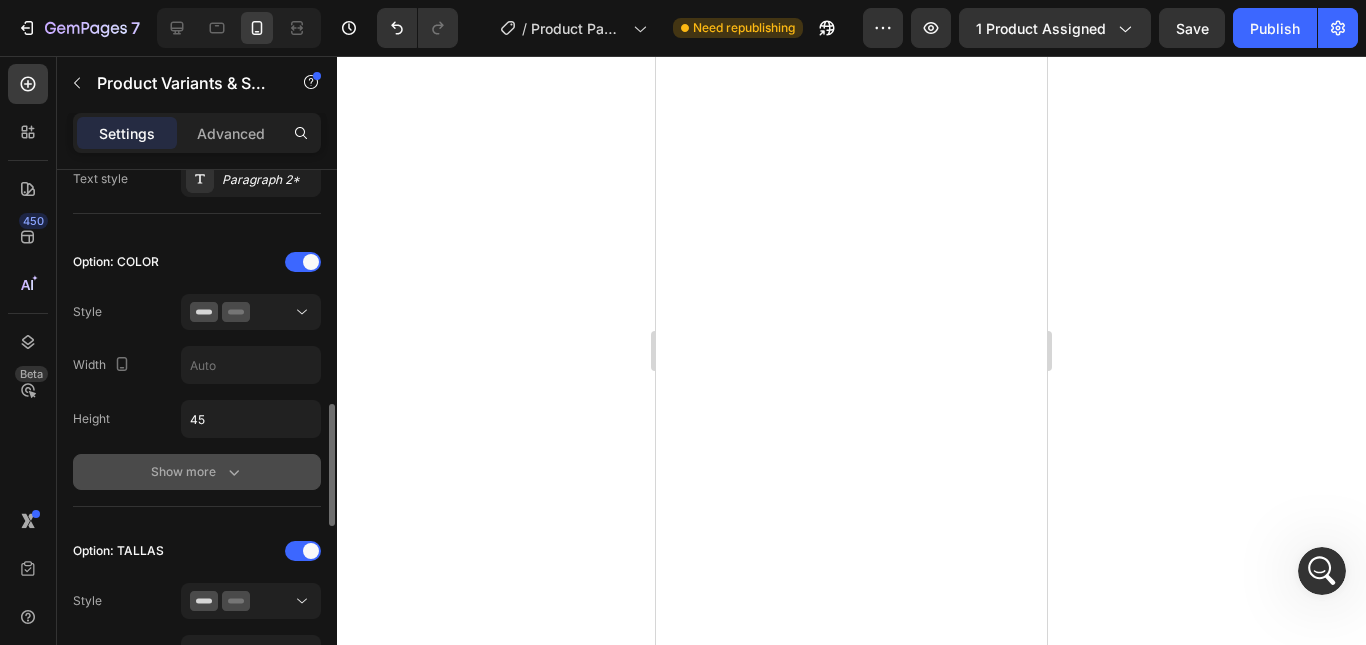 scroll, scrollTop: 586, scrollLeft: 0, axis: vertical 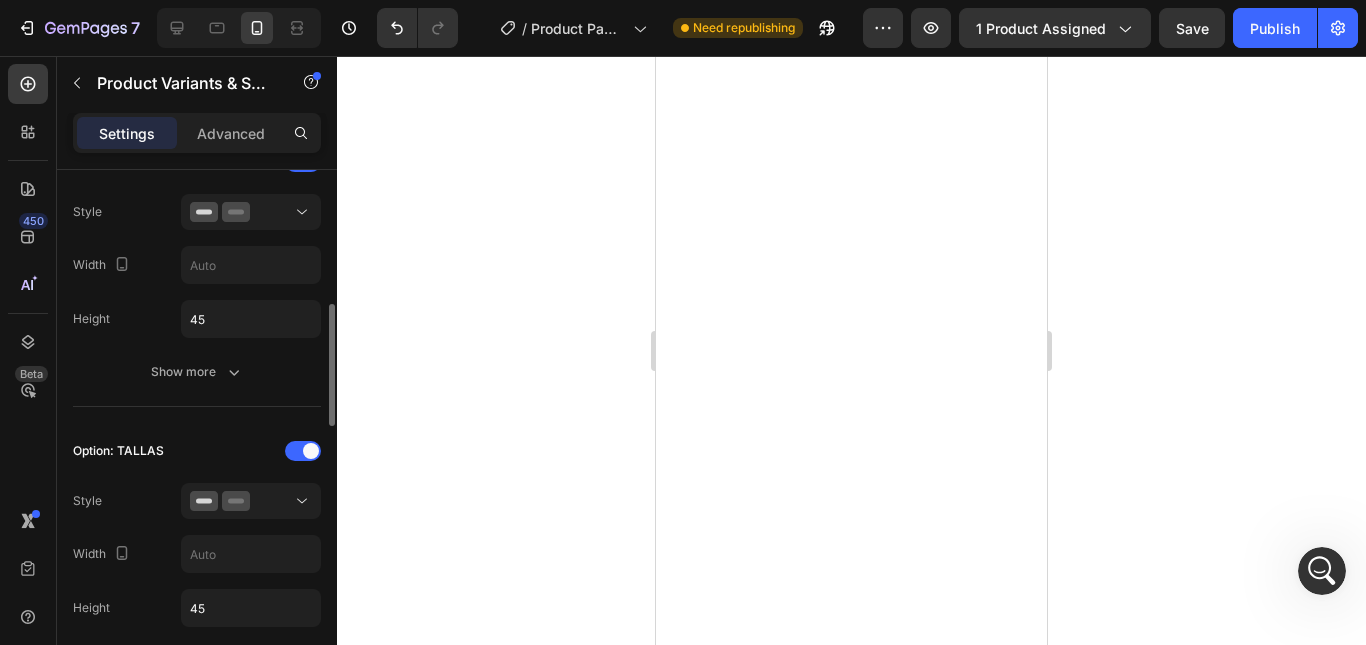 click 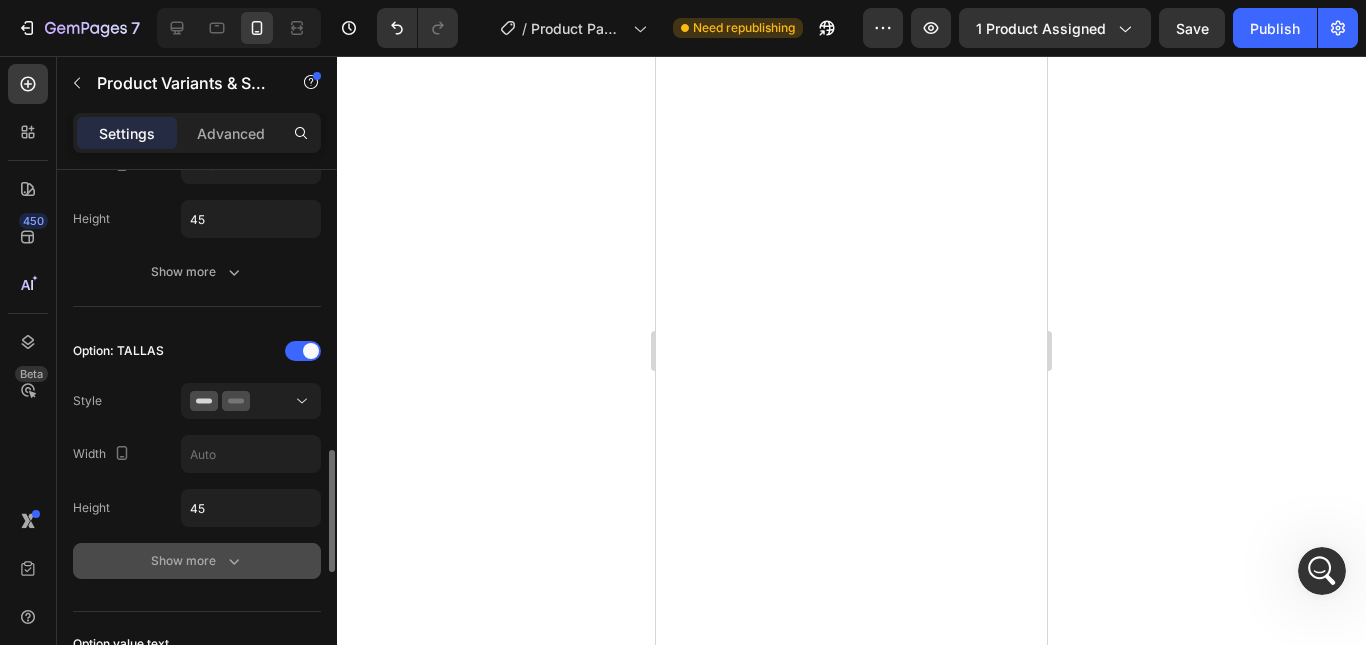 scroll, scrollTop: 786, scrollLeft: 0, axis: vertical 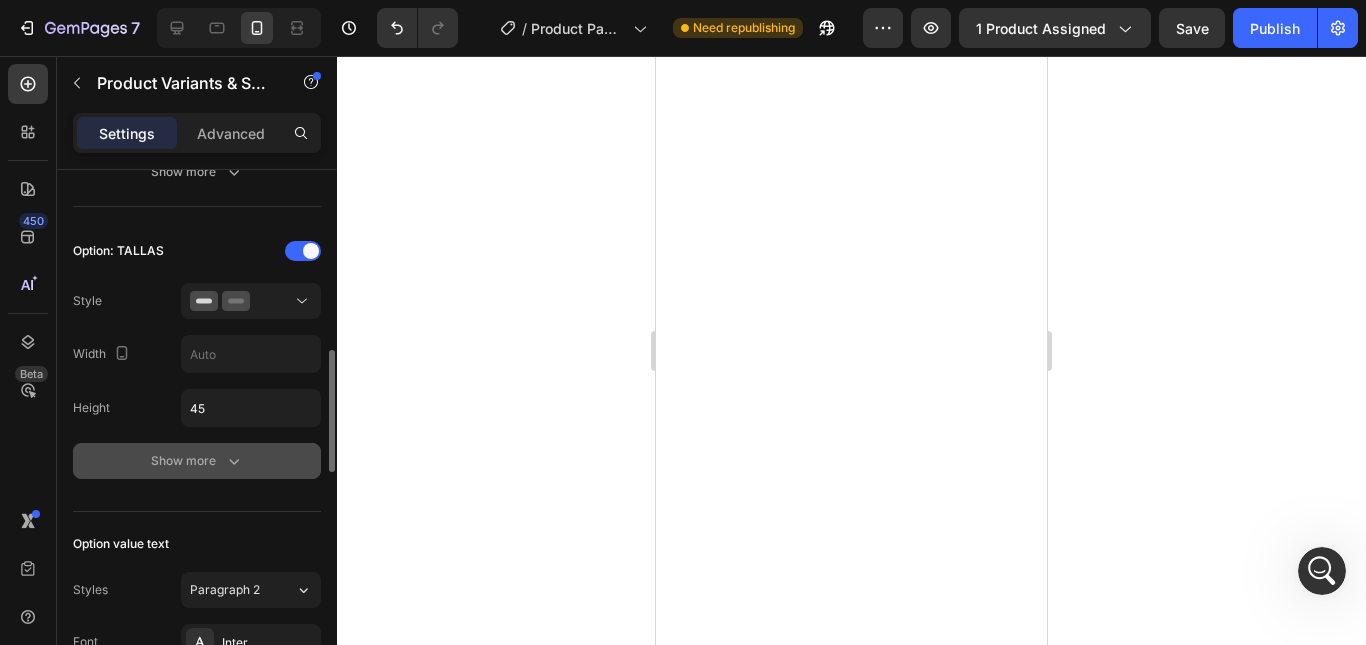 click on "Show more" at bounding box center (197, 461) 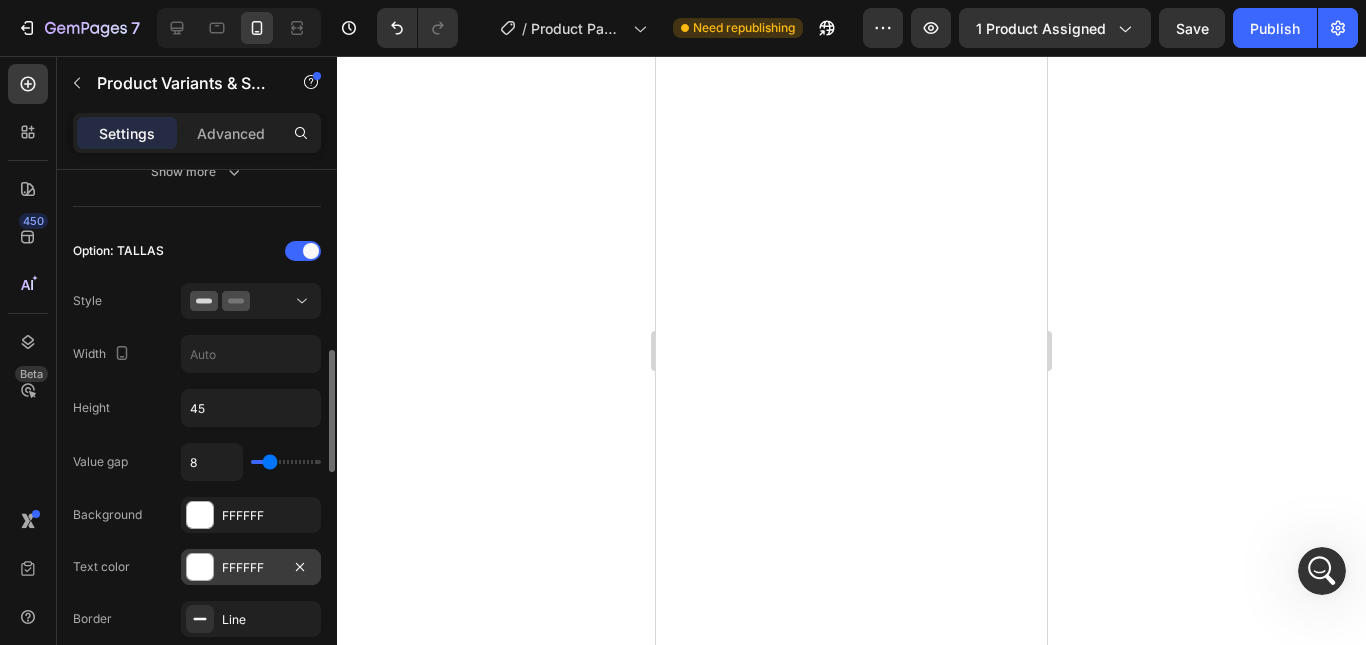 scroll, scrollTop: 886, scrollLeft: 0, axis: vertical 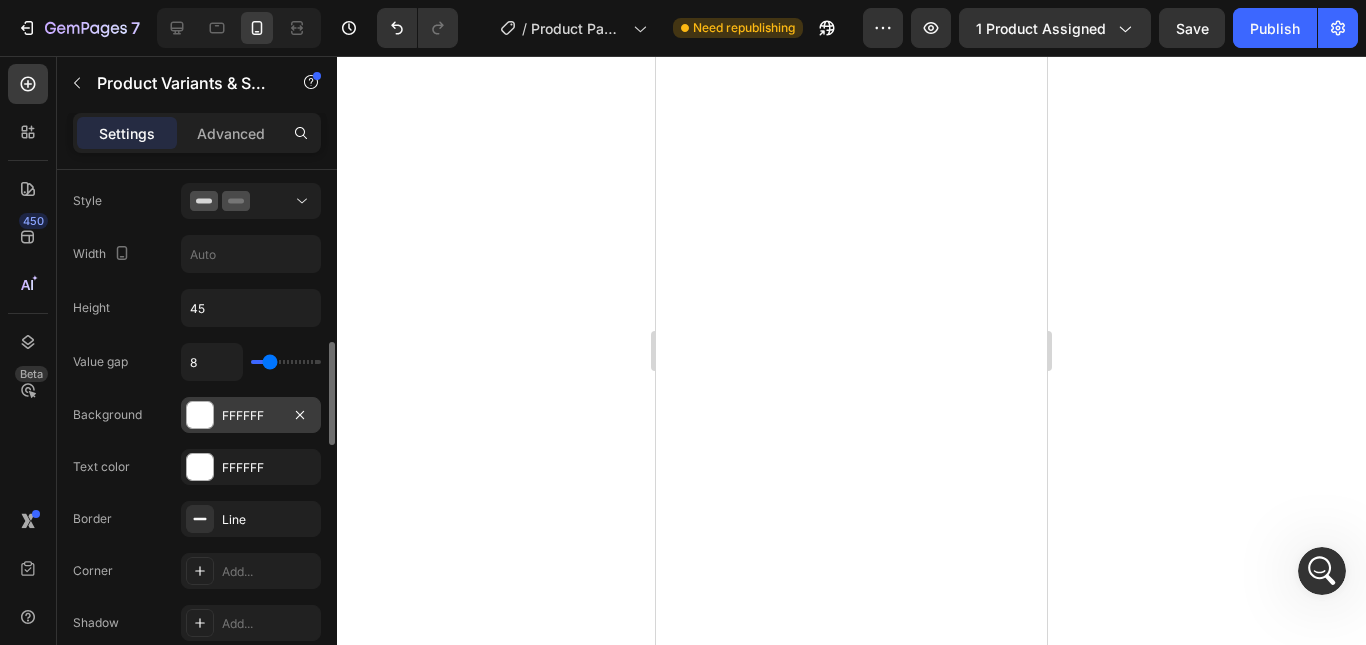 click on "FFFFFF" at bounding box center (251, 415) 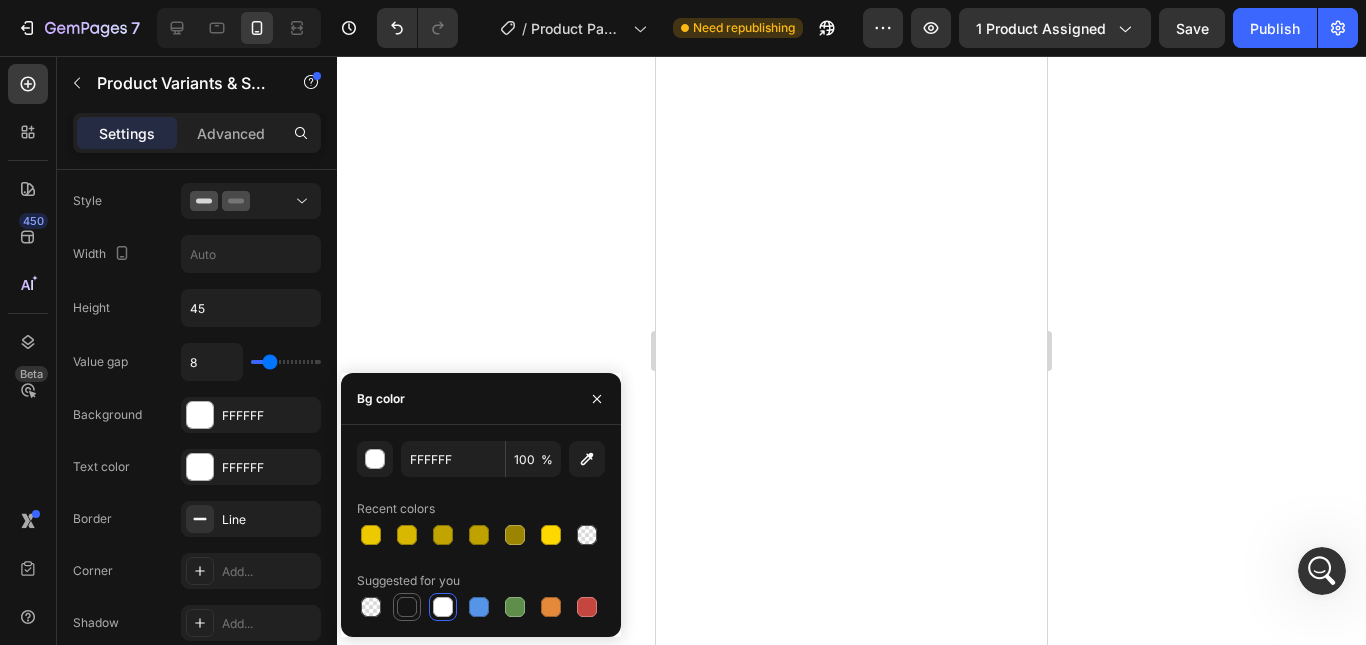 click at bounding box center [407, 607] 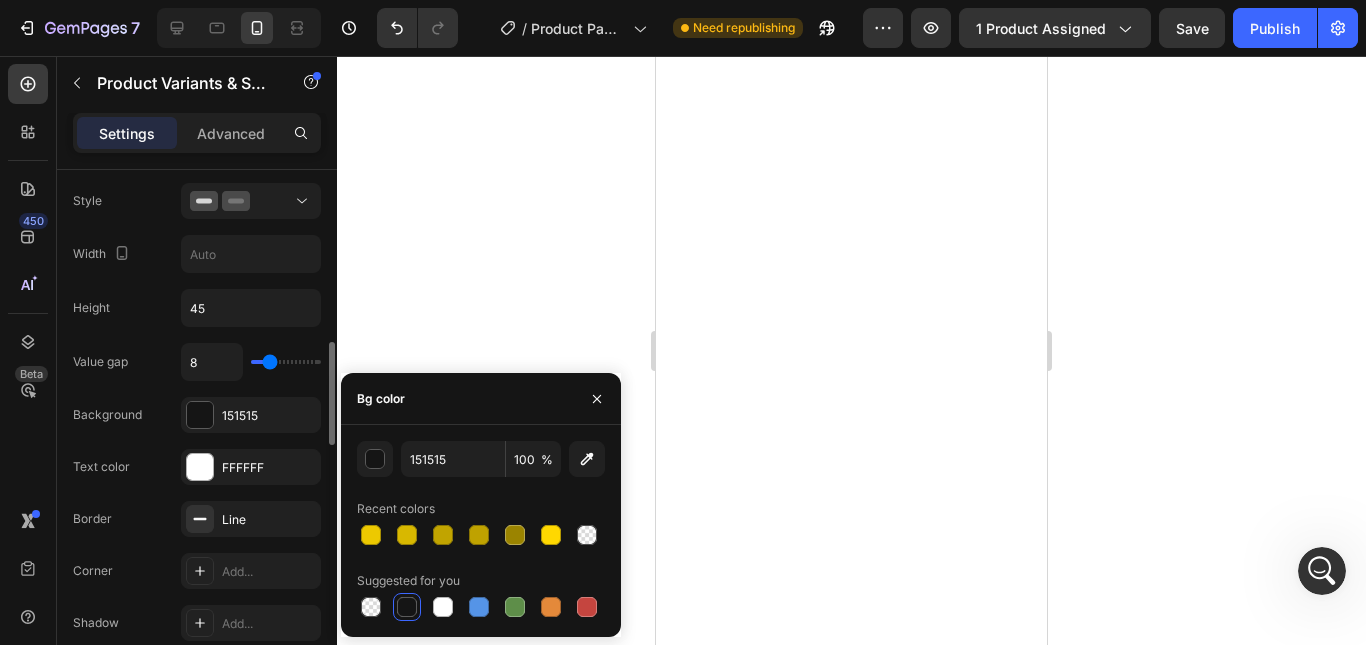 click on "Value gap 8 Background 151515 Text color FFFFFF Border Line Corner Add... Shadow Add... Hover Styled Active Styled Show less" 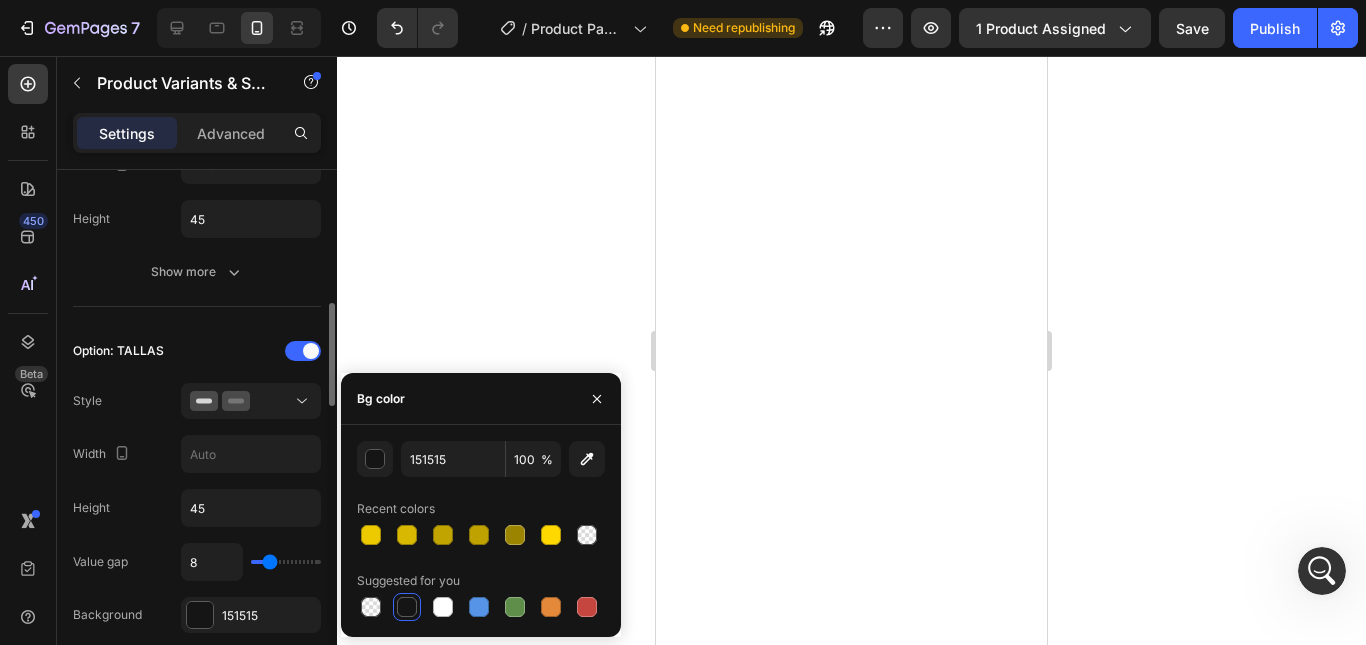 scroll, scrollTop: 386, scrollLeft: 0, axis: vertical 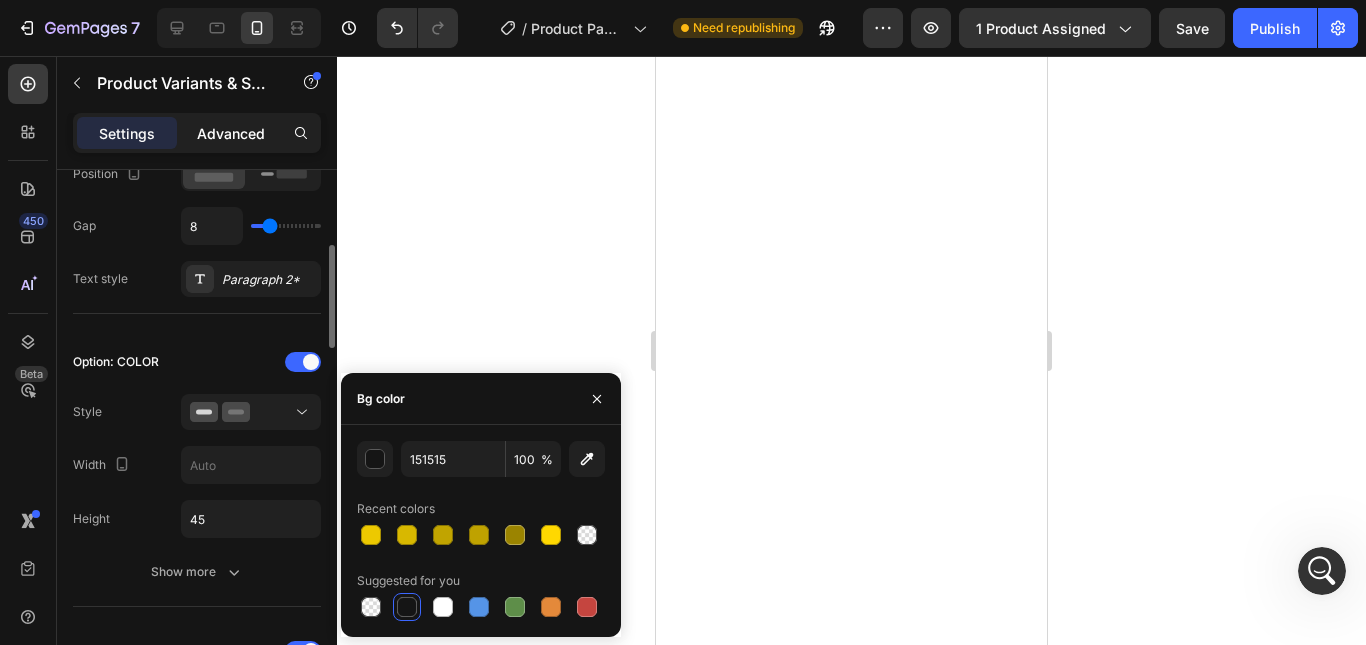 click on "Advanced" at bounding box center [231, 133] 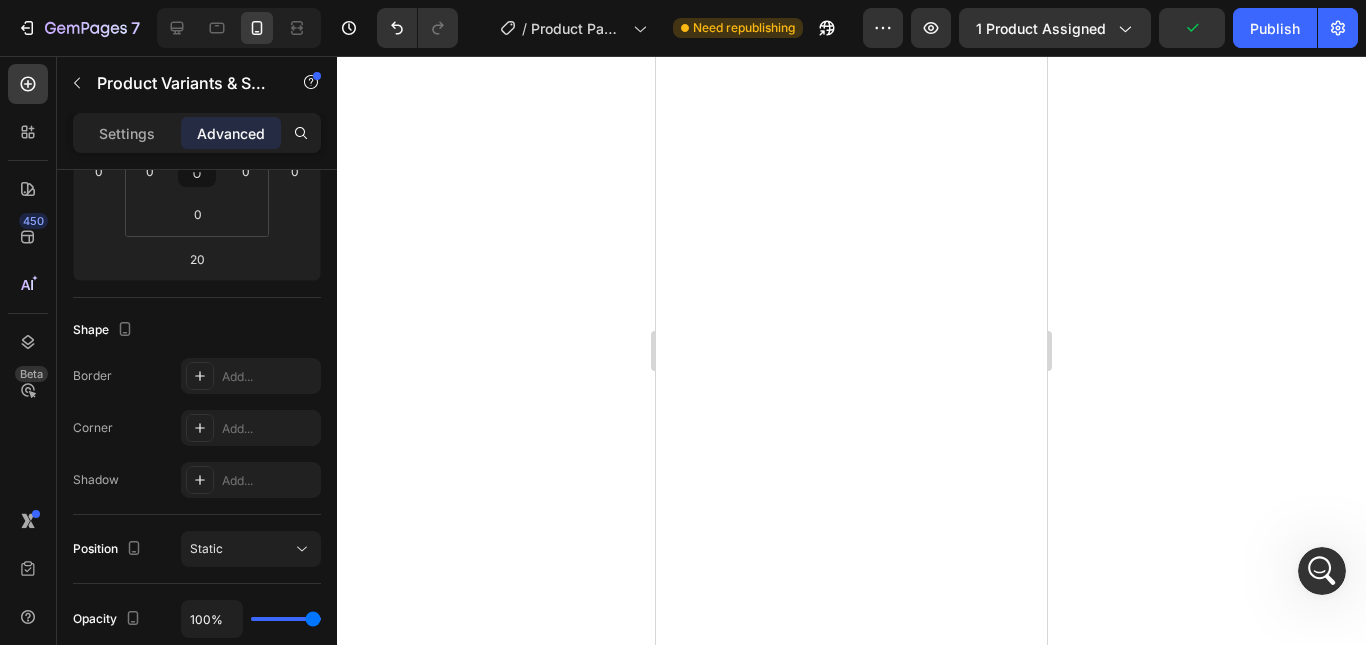 scroll, scrollTop: 0, scrollLeft: 0, axis: both 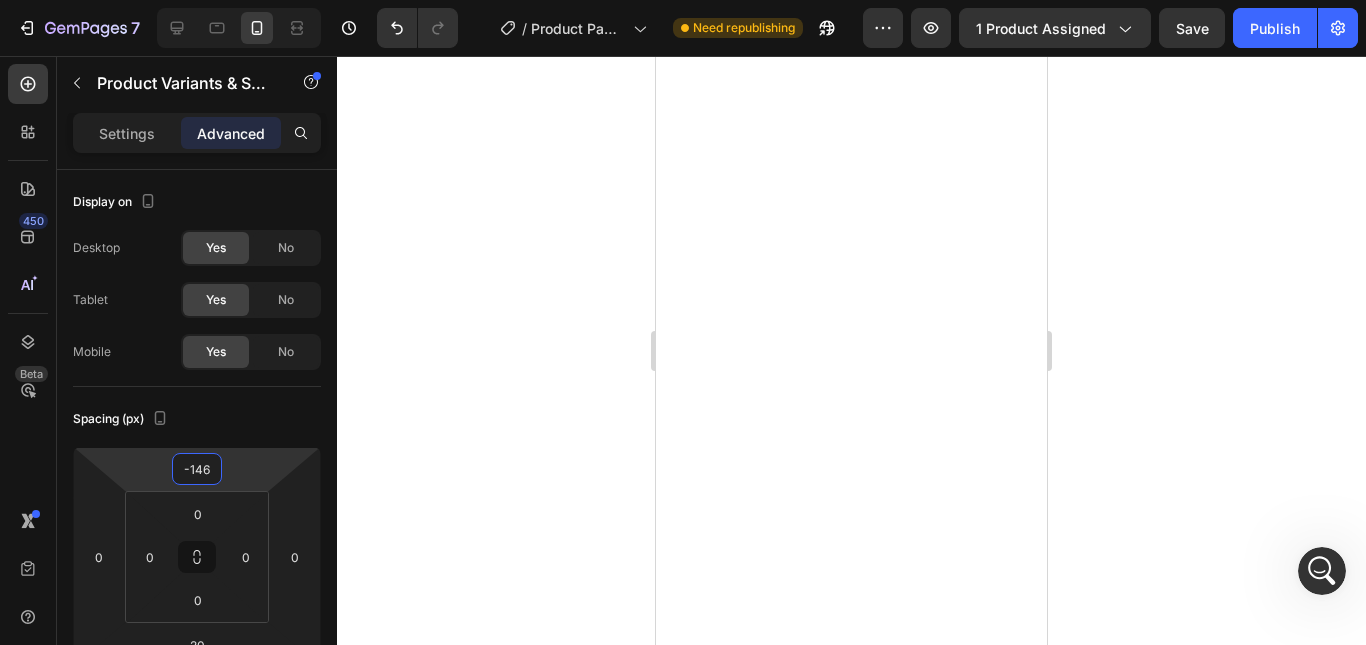 drag, startPoint x: 245, startPoint y: 465, endPoint x: 238, endPoint y: 537, distance: 72.33948 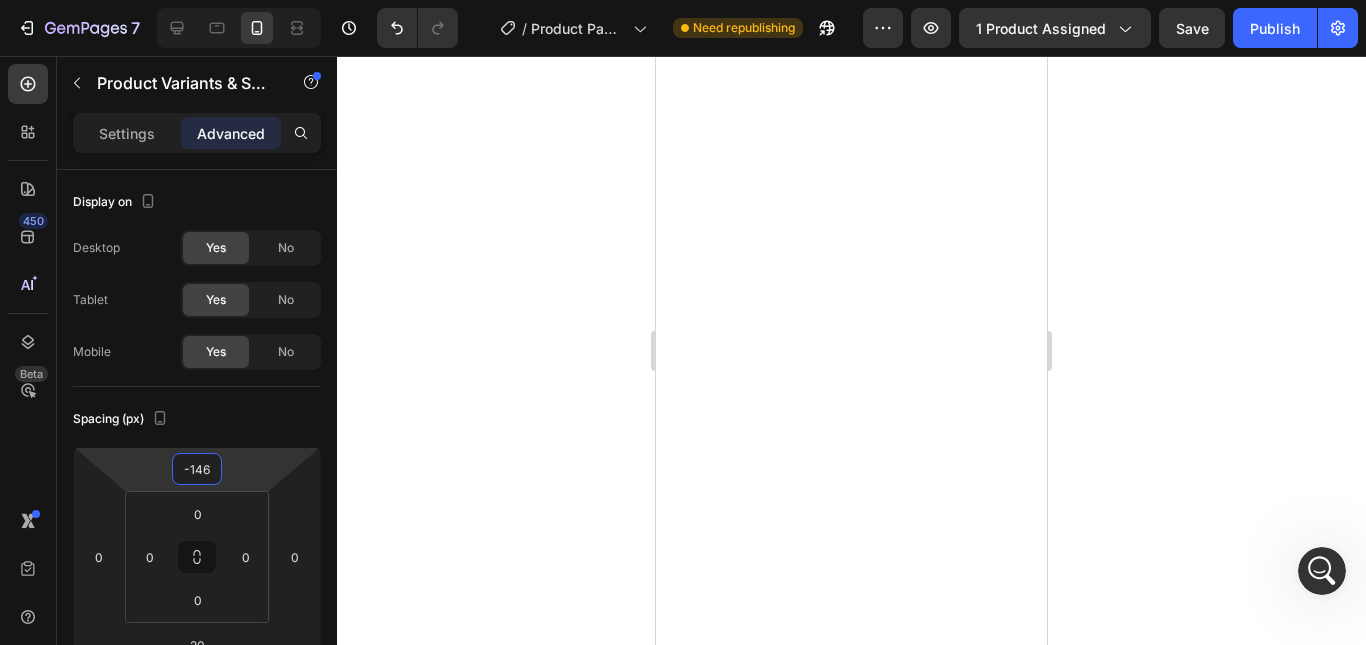 click on "7  Version history  /  Product Page - Aug 1, 15:44:40 Need republishing Preview 1 product assigned  Save   Publish  450 Beta COLO Sections(14) Elements(7) Product
Product Swatches
Product Variants
Product List
Related Products Content list" at bounding box center (683, 0) 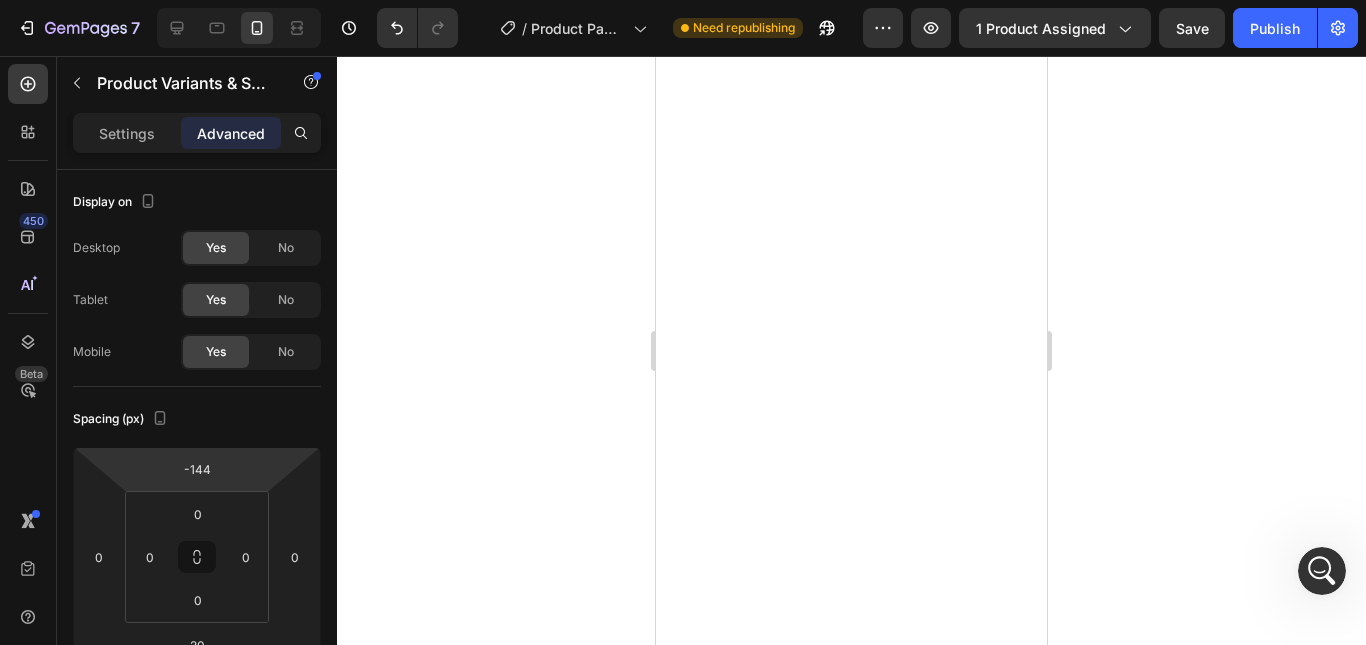 type on "-142" 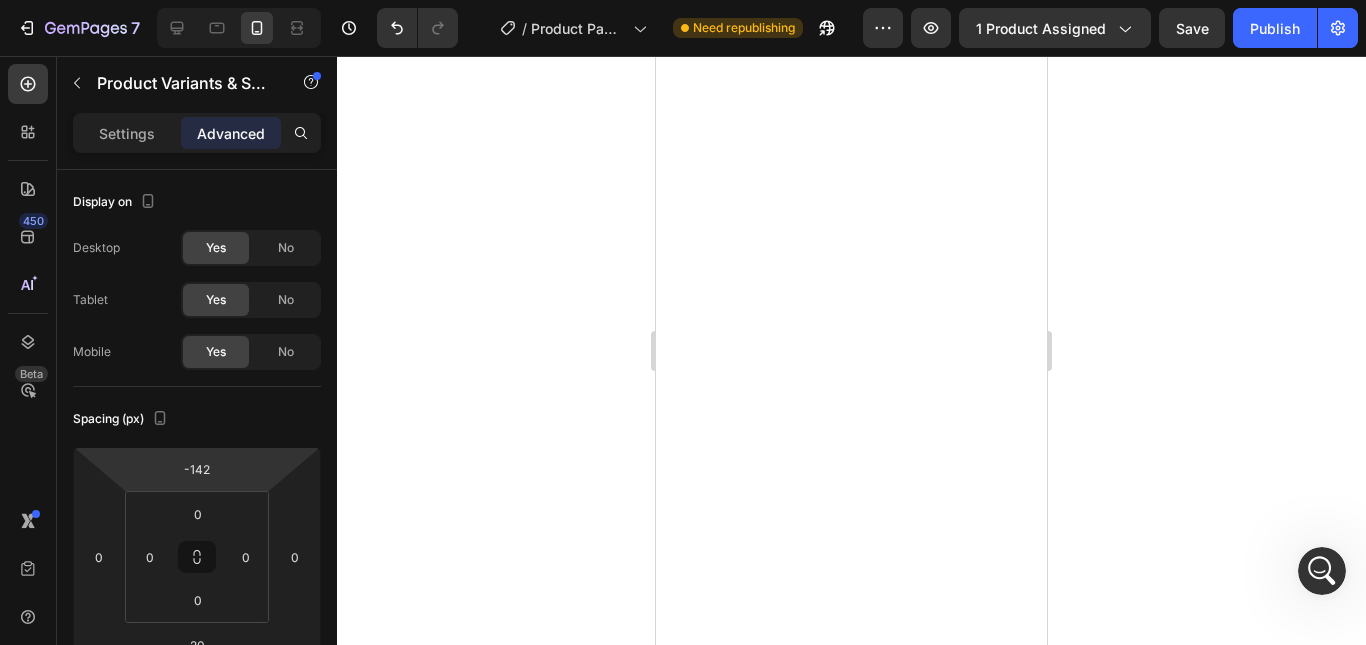 drag, startPoint x: 260, startPoint y: 489, endPoint x: 254, endPoint y: 466, distance: 23.769728 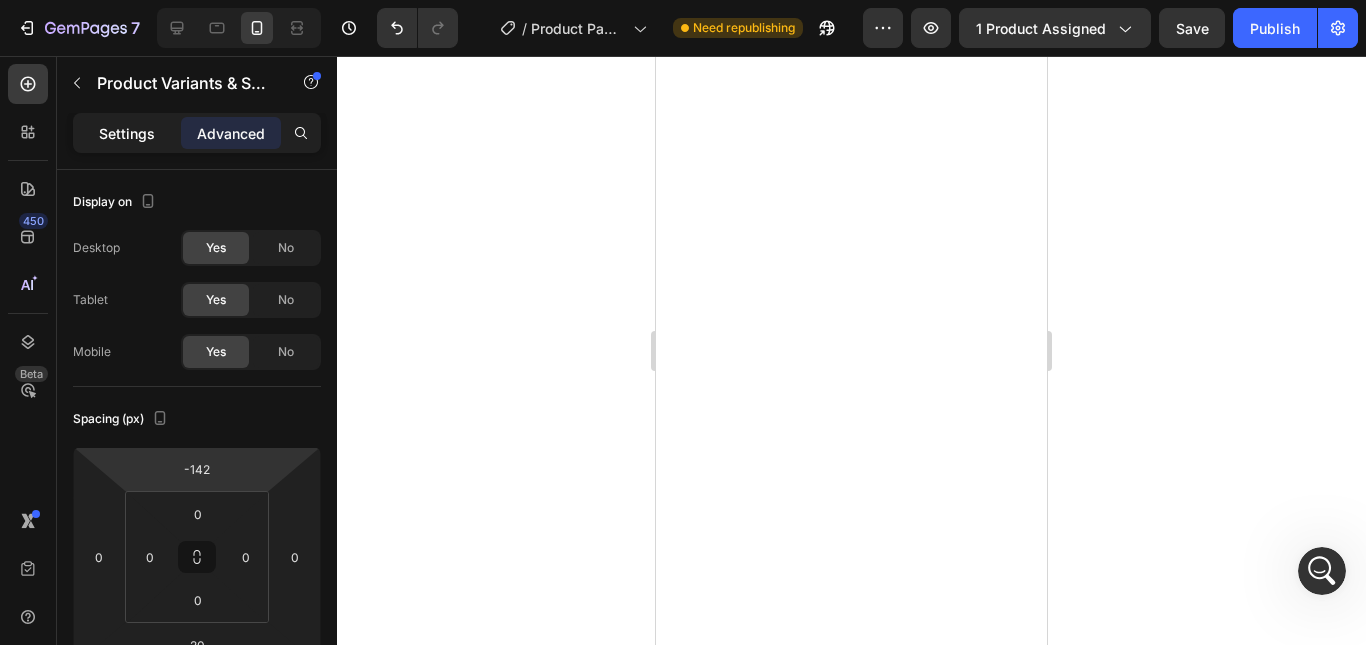 click on "Settings" 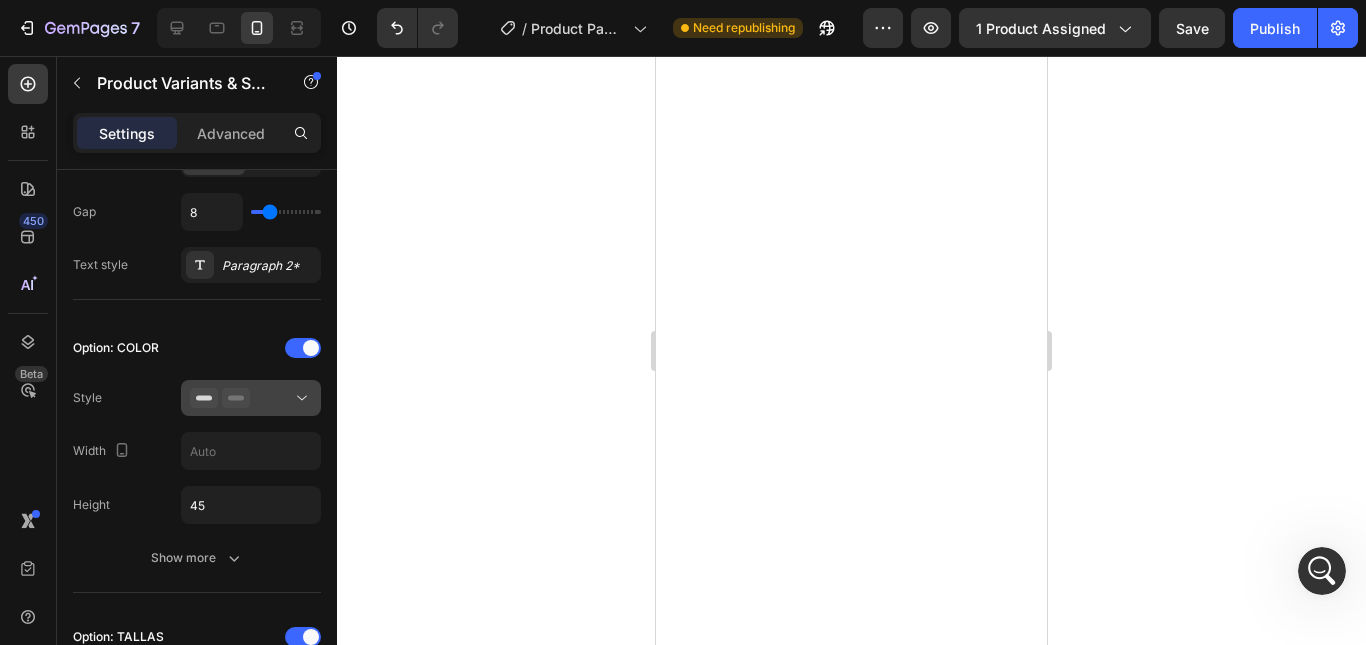 scroll, scrollTop: 200, scrollLeft: 0, axis: vertical 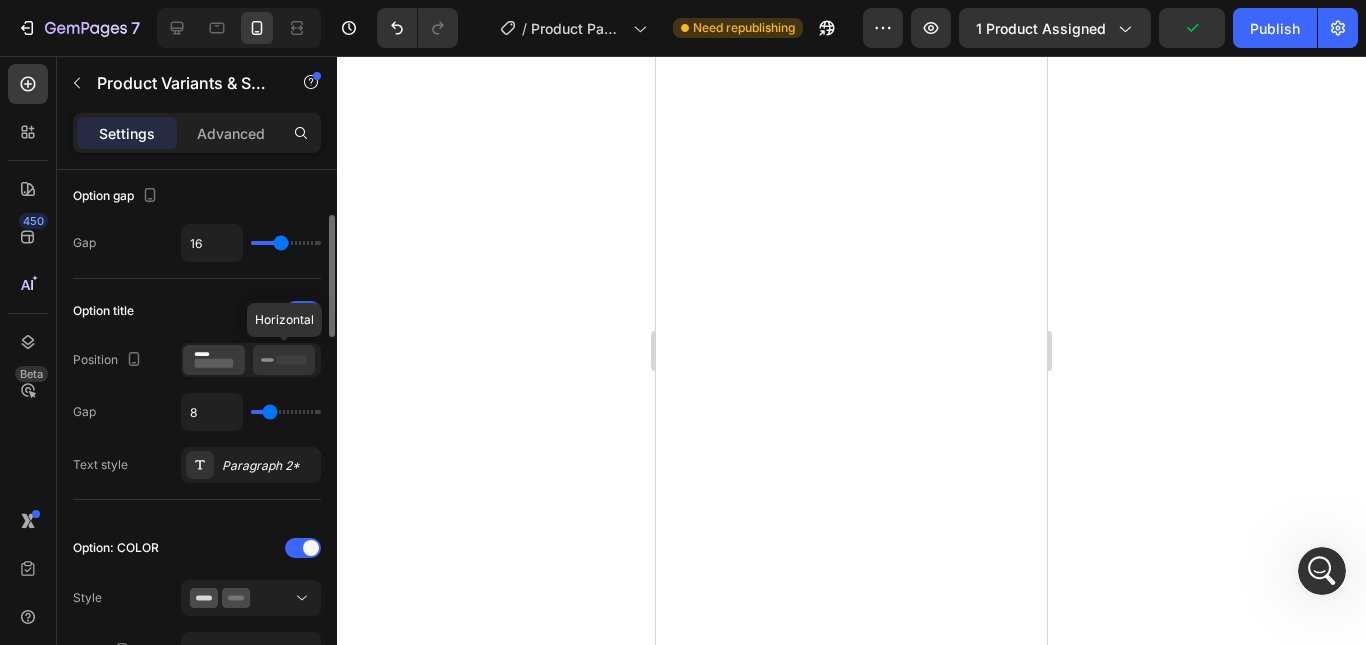 click 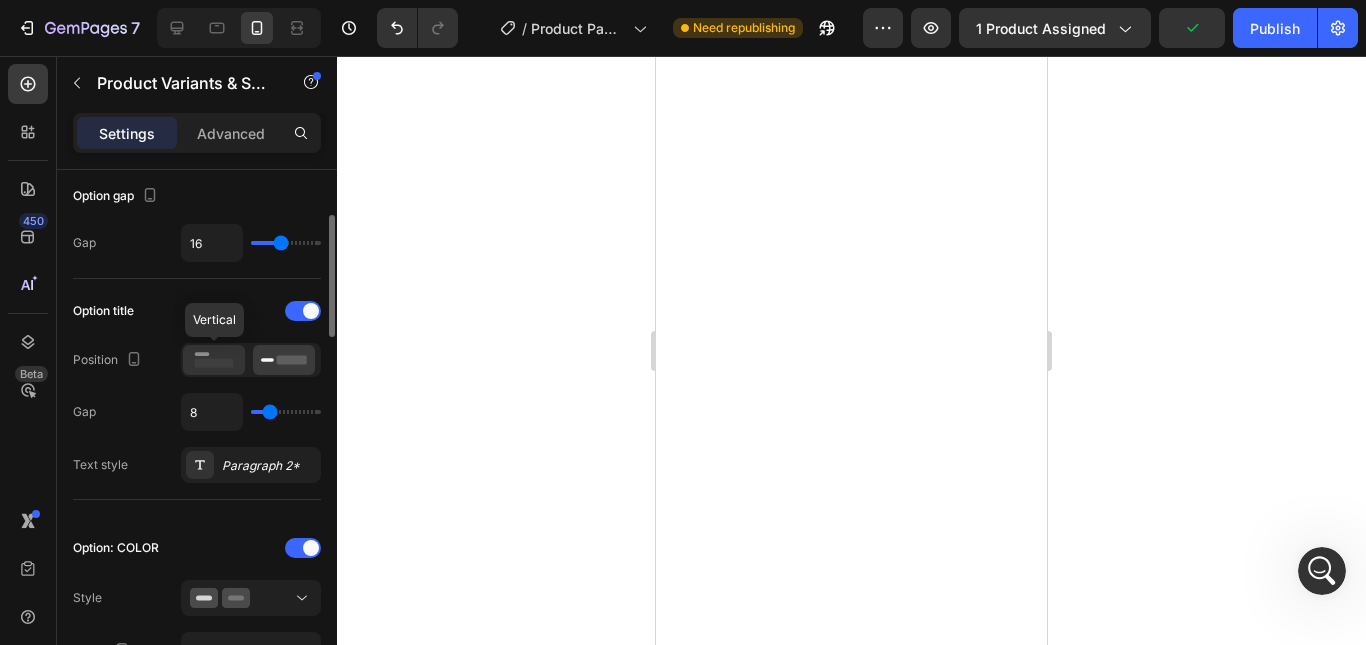 click 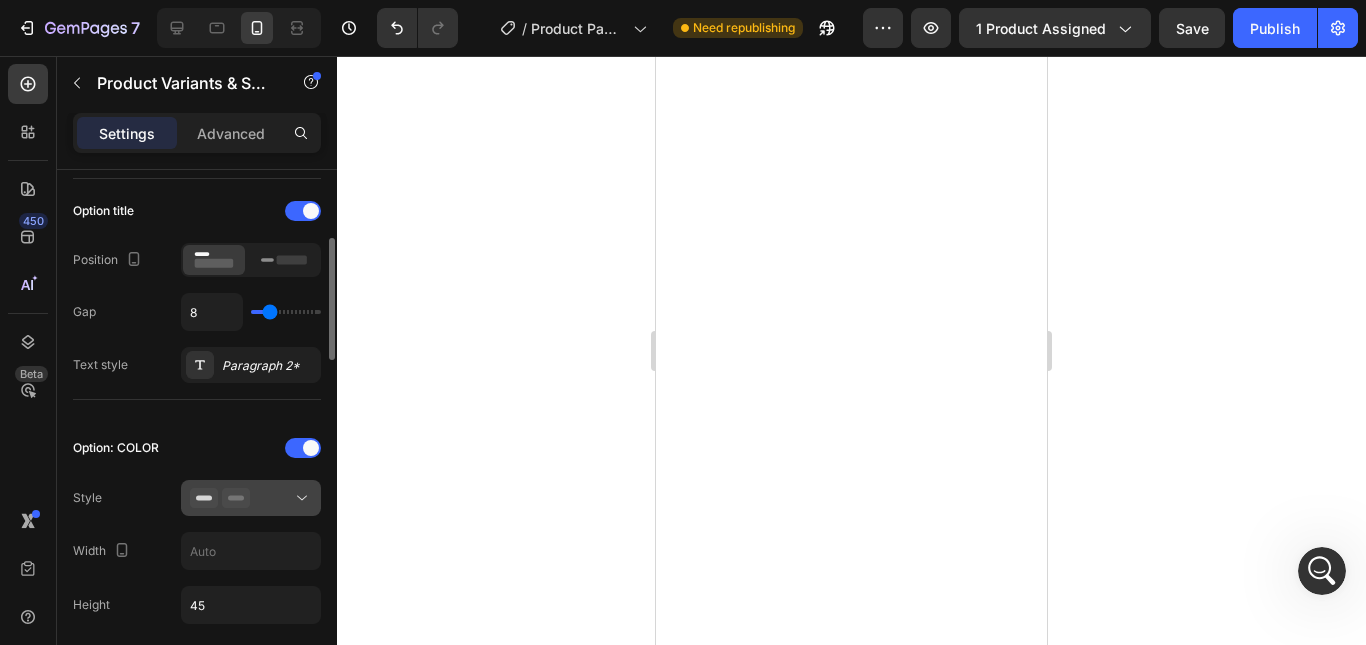 scroll, scrollTop: 400, scrollLeft: 0, axis: vertical 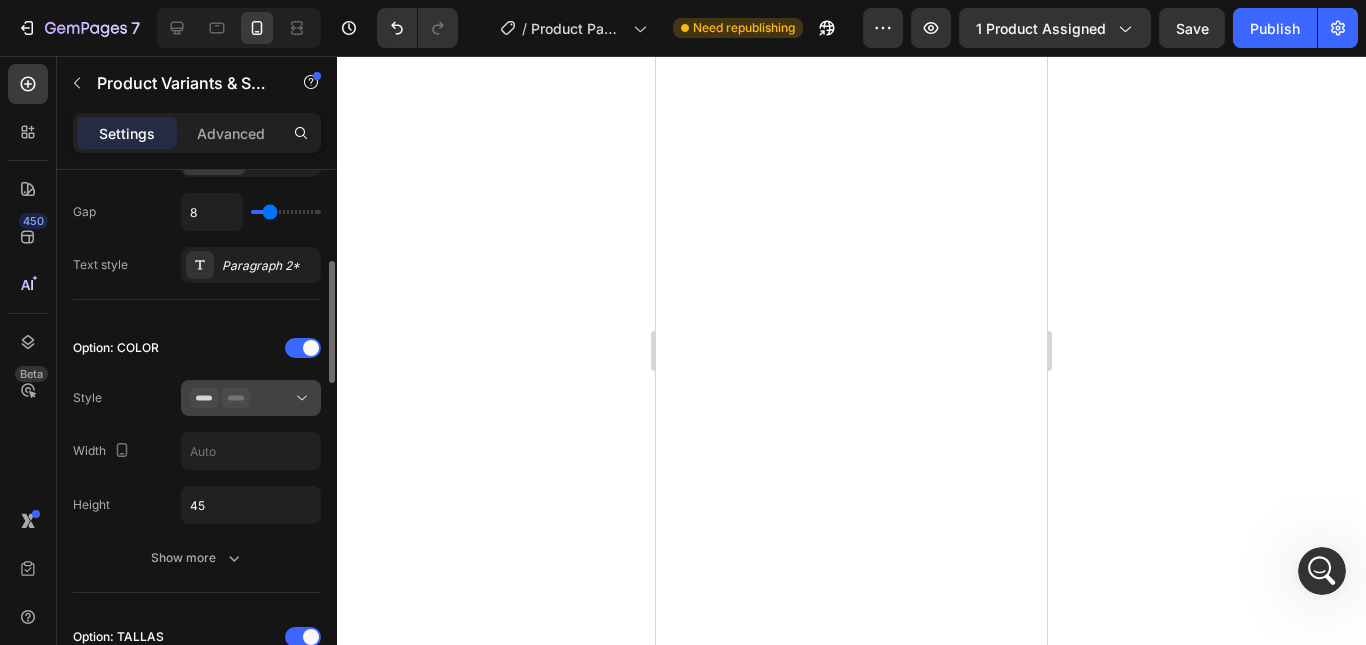 click at bounding box center [251, 398] 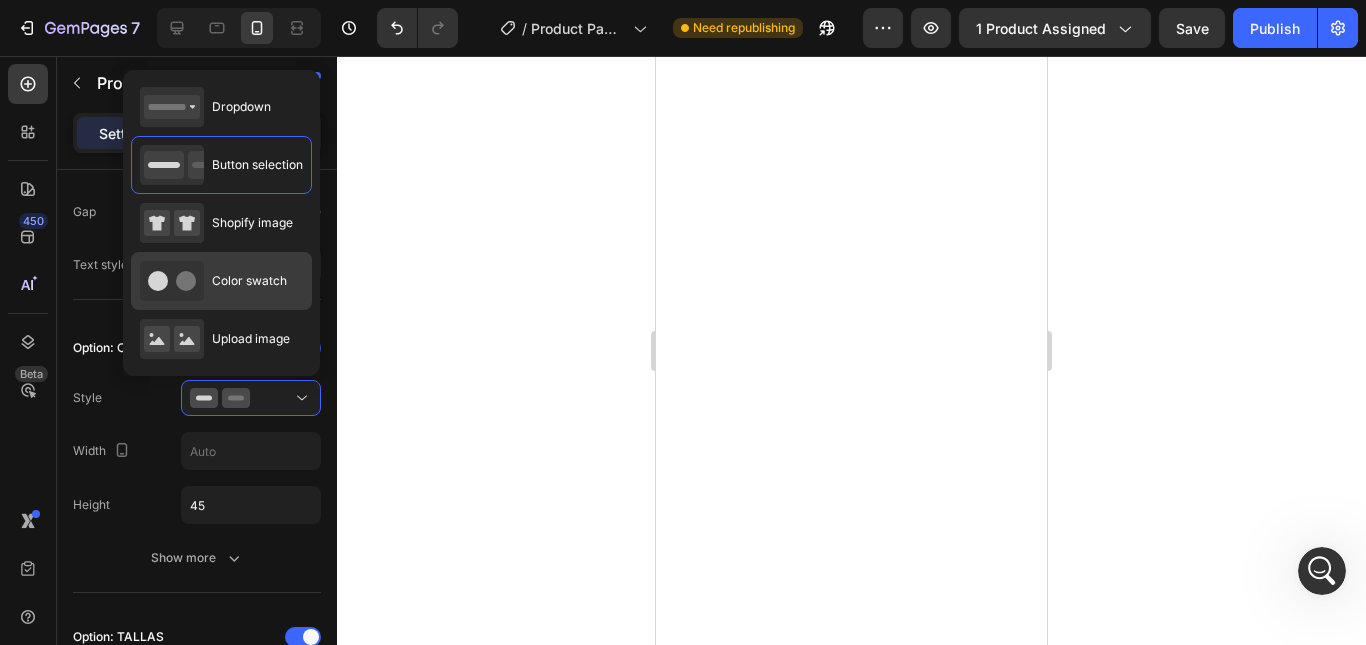 click on "Color swatch" at bounding box center (249, 281) 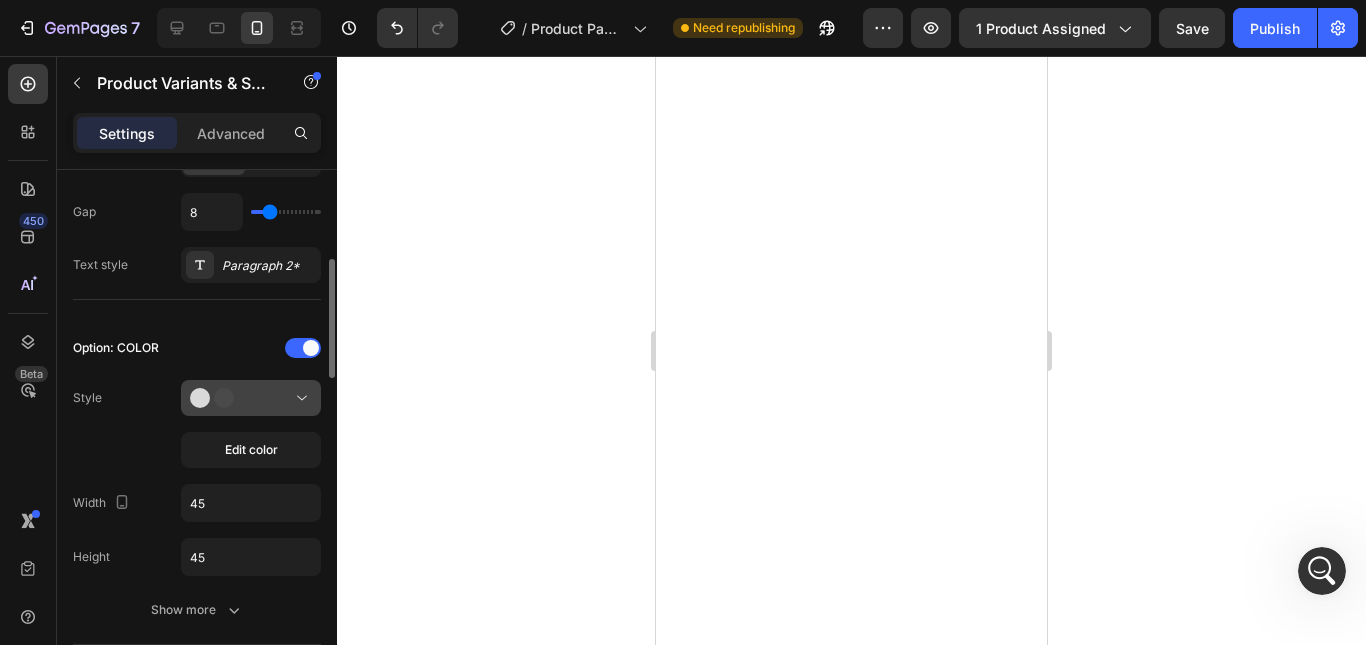 click at bounding box center [251, 398] 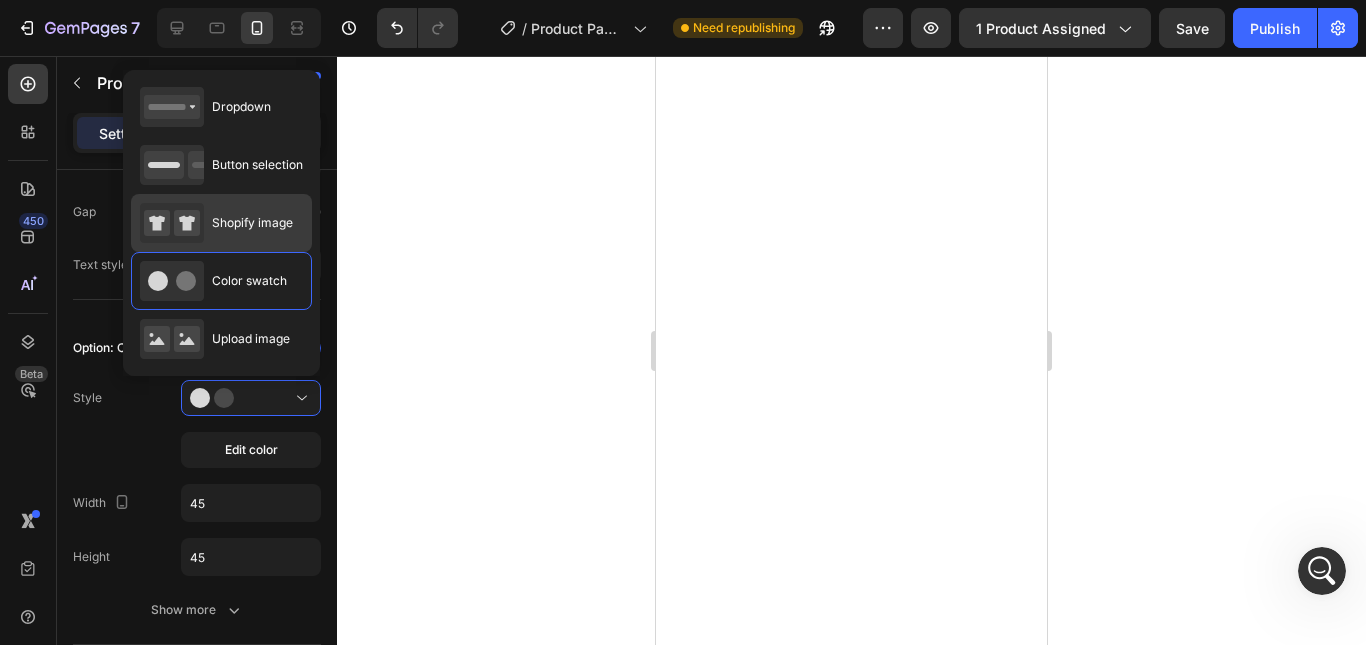 click on "Shopify image" at bounding box center [252, 223] 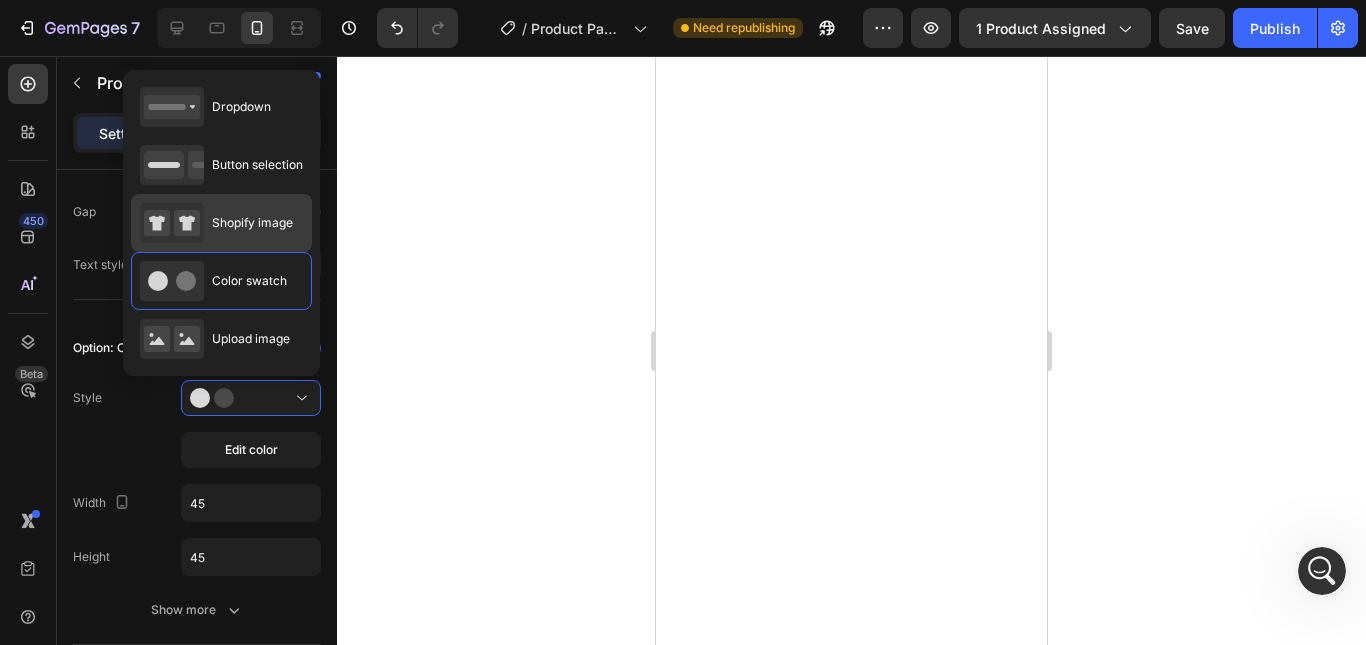 type on "64" 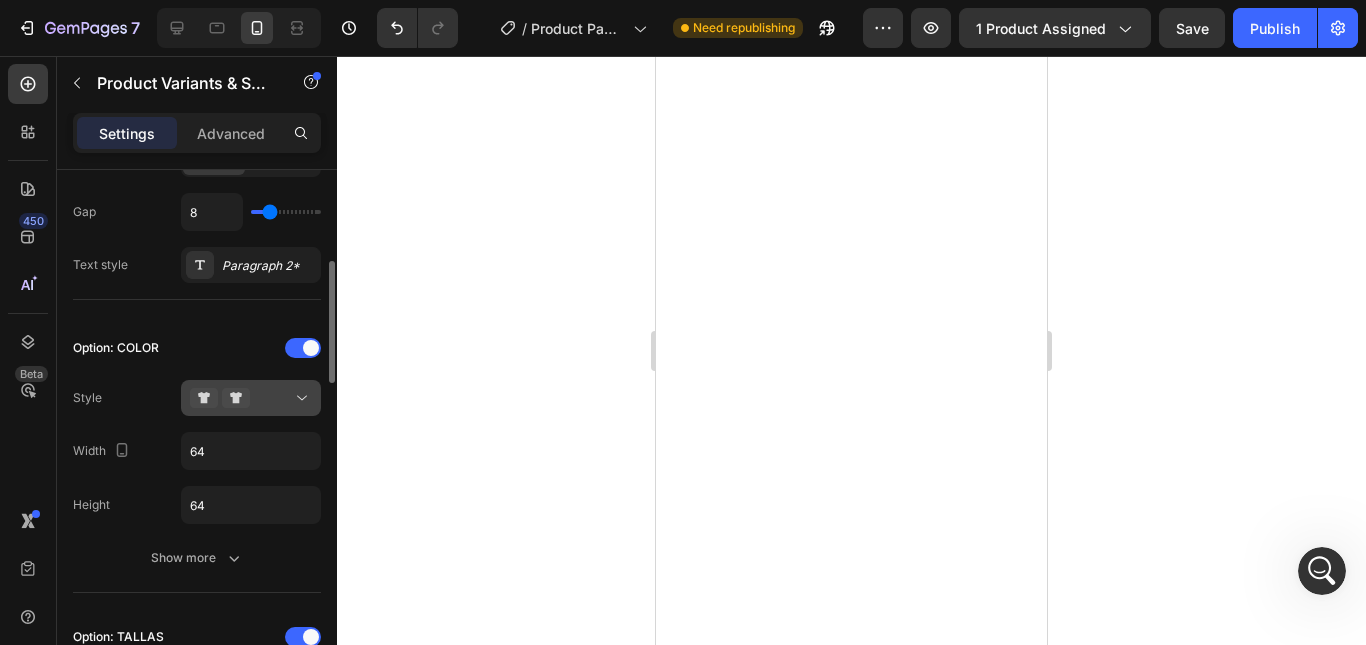 click at bounding box center [251, 398] 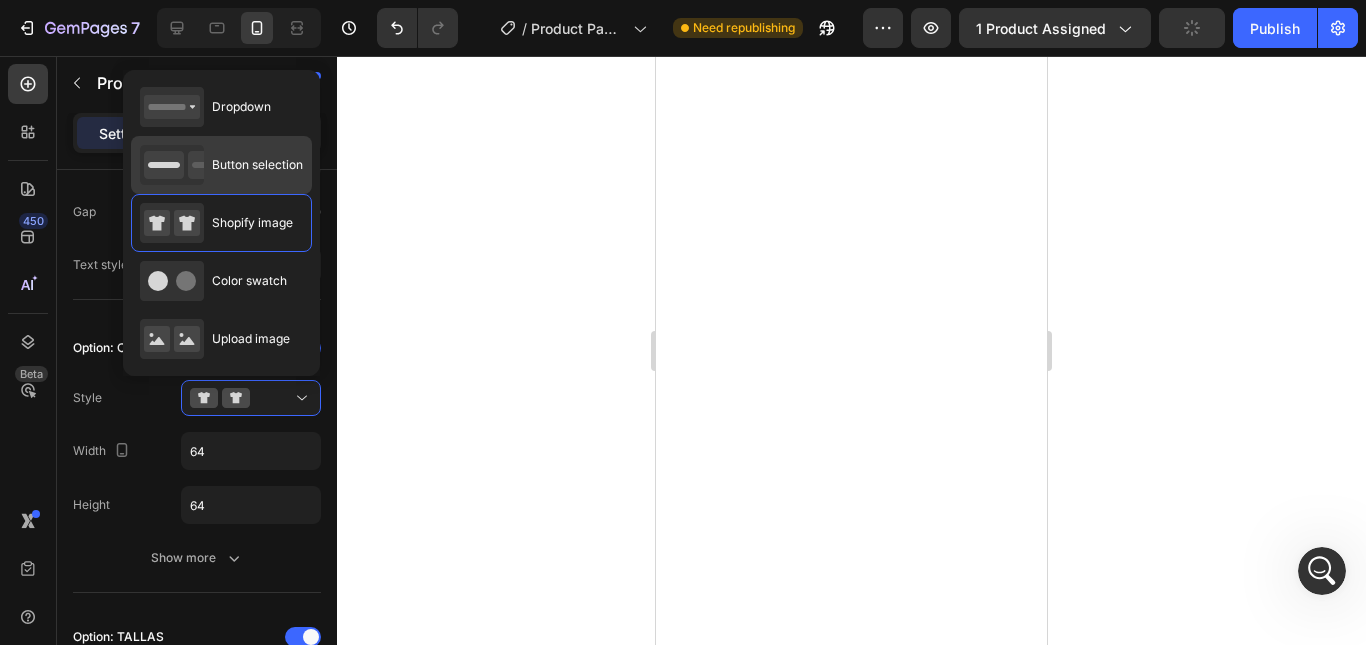 click on "Button selection" at bounding box center (257, 165) 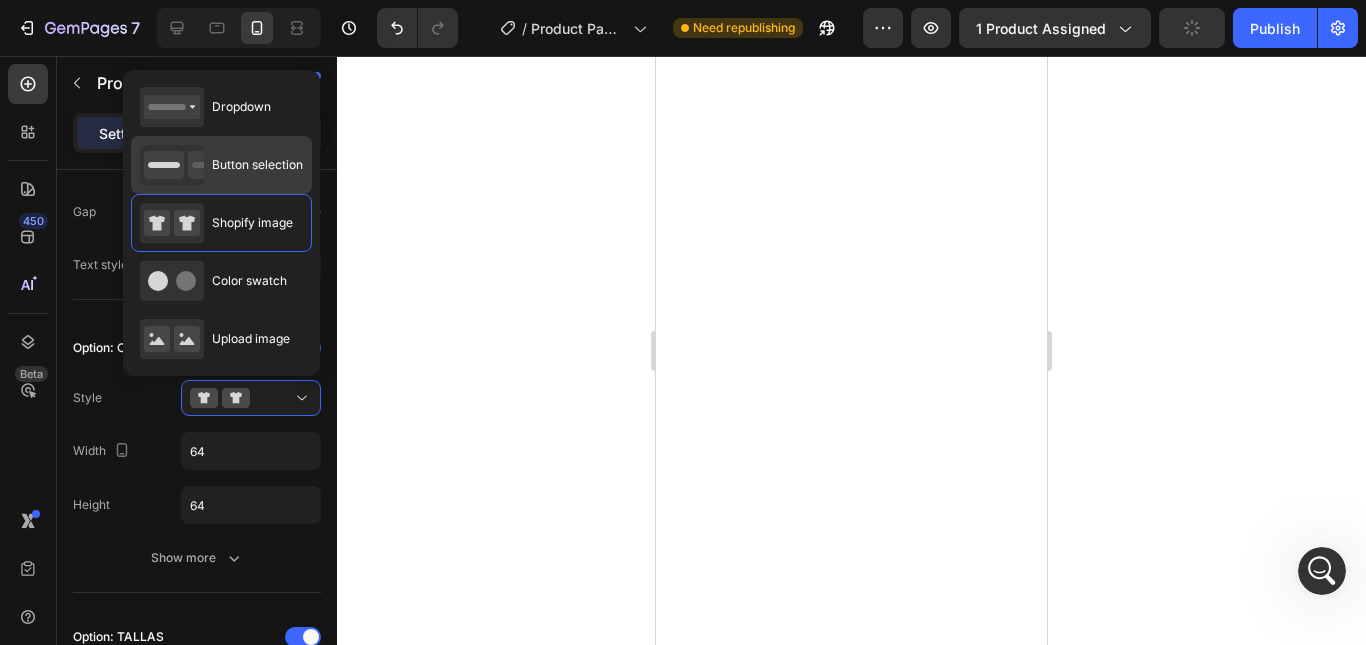 type 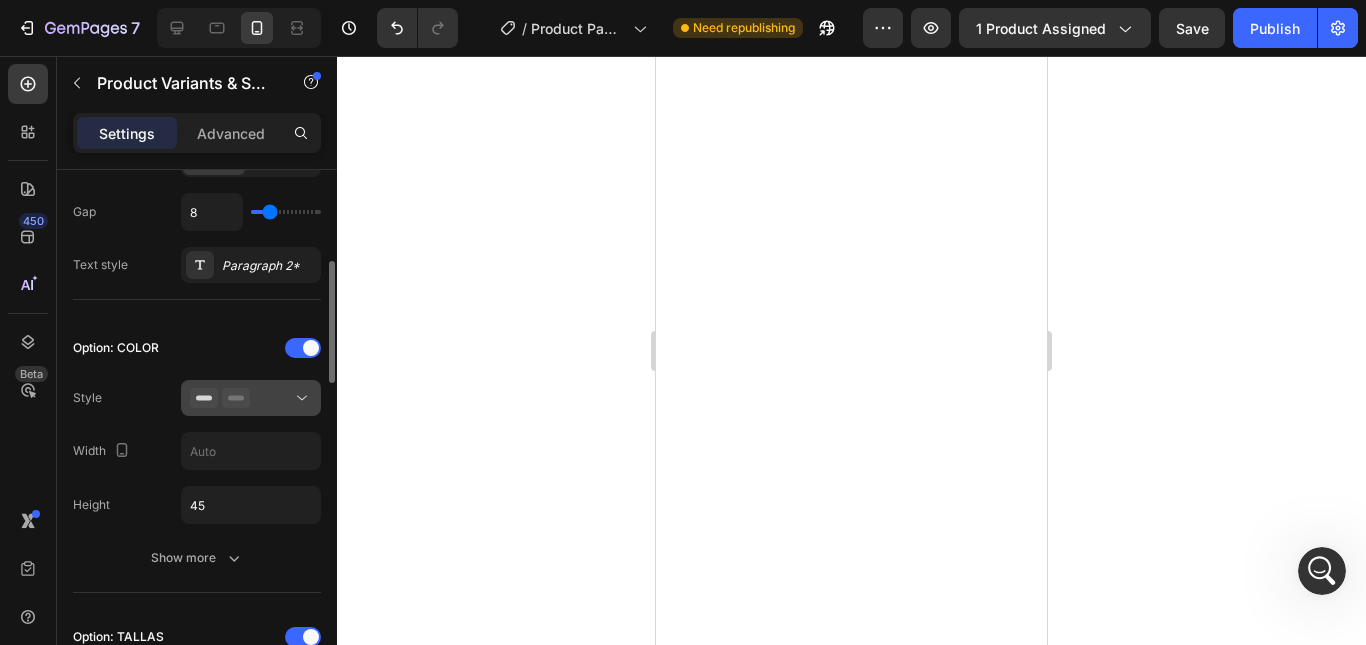 click at bounding box center [251, 398] 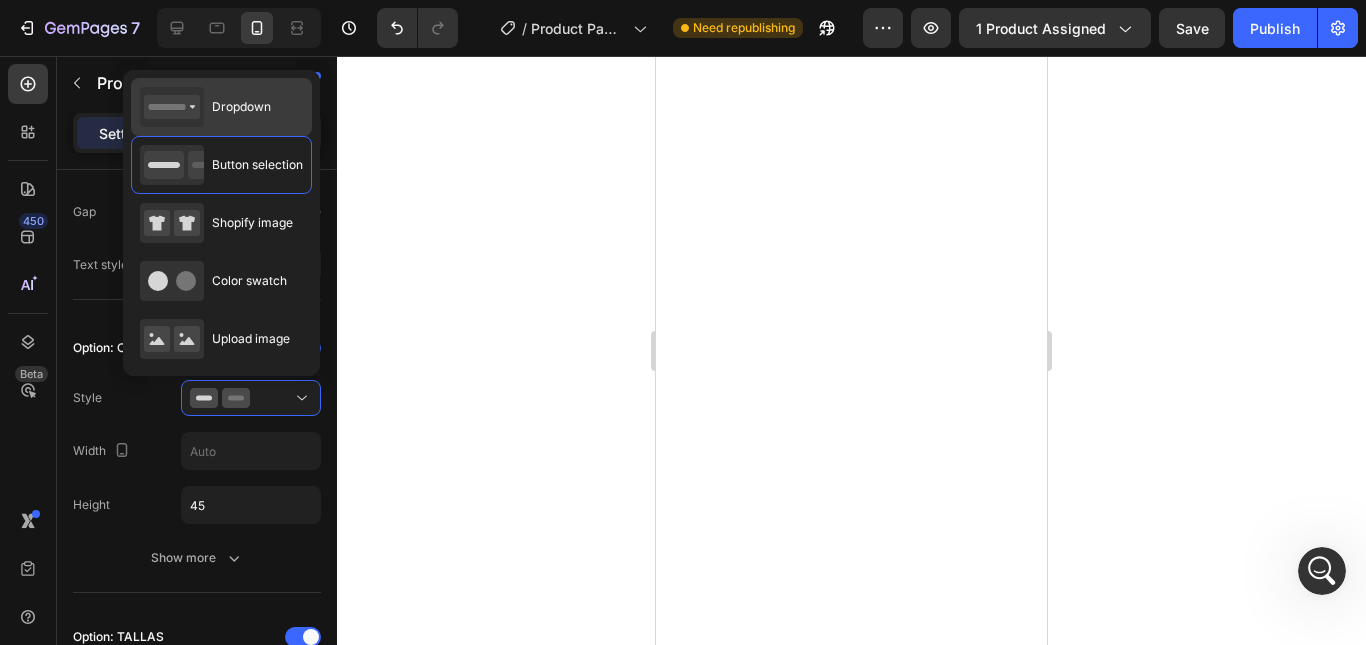 click on "Dropdown" at bounding box center [241, 107] 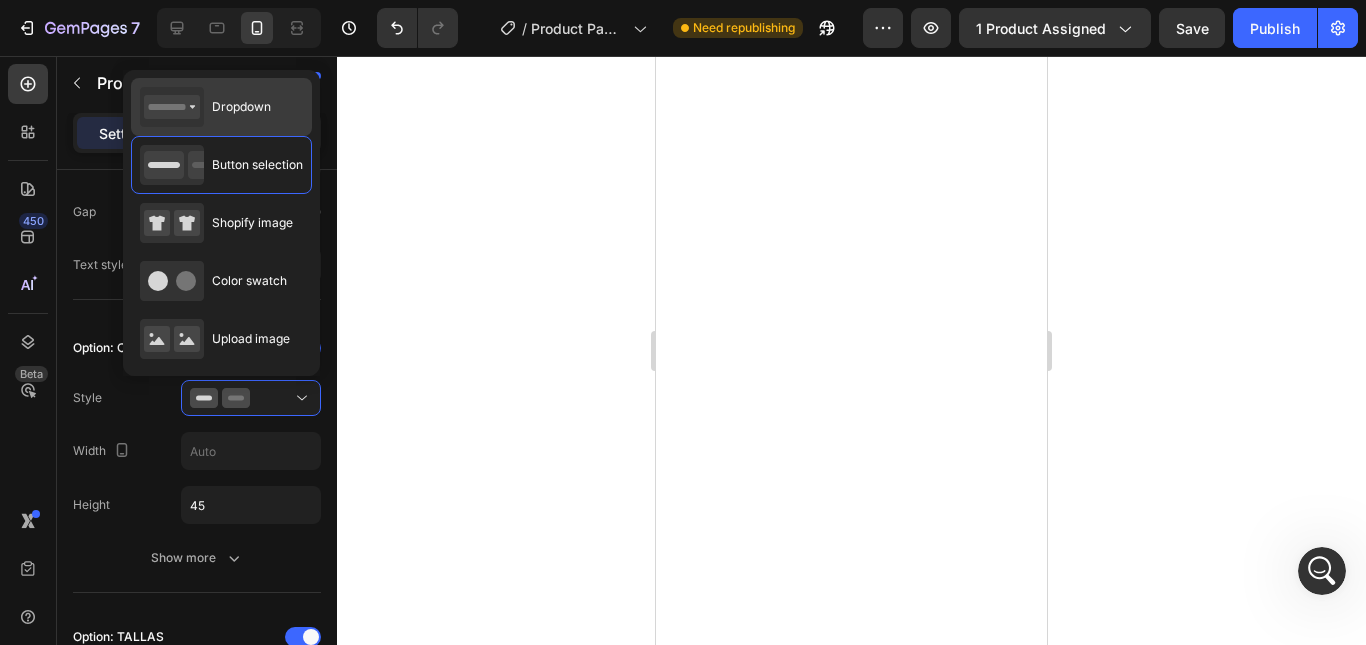 type on "100%" 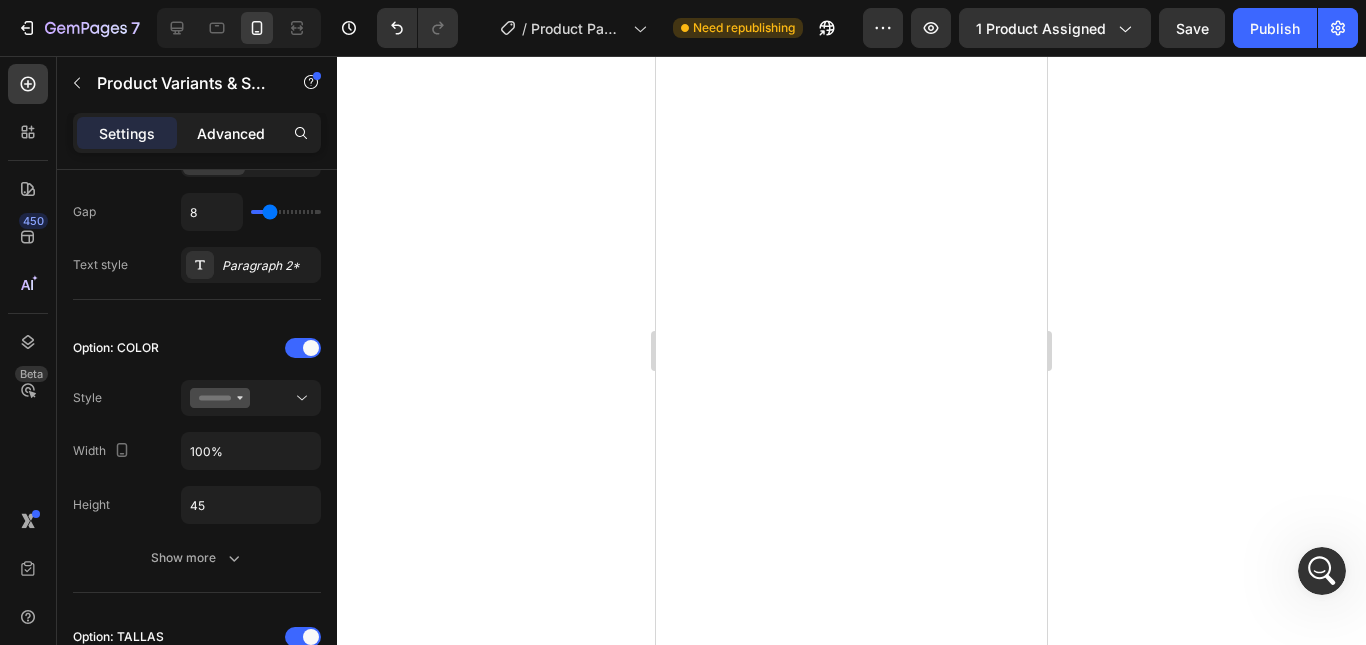 click on "Advanced" at bounding box center (231, 133) 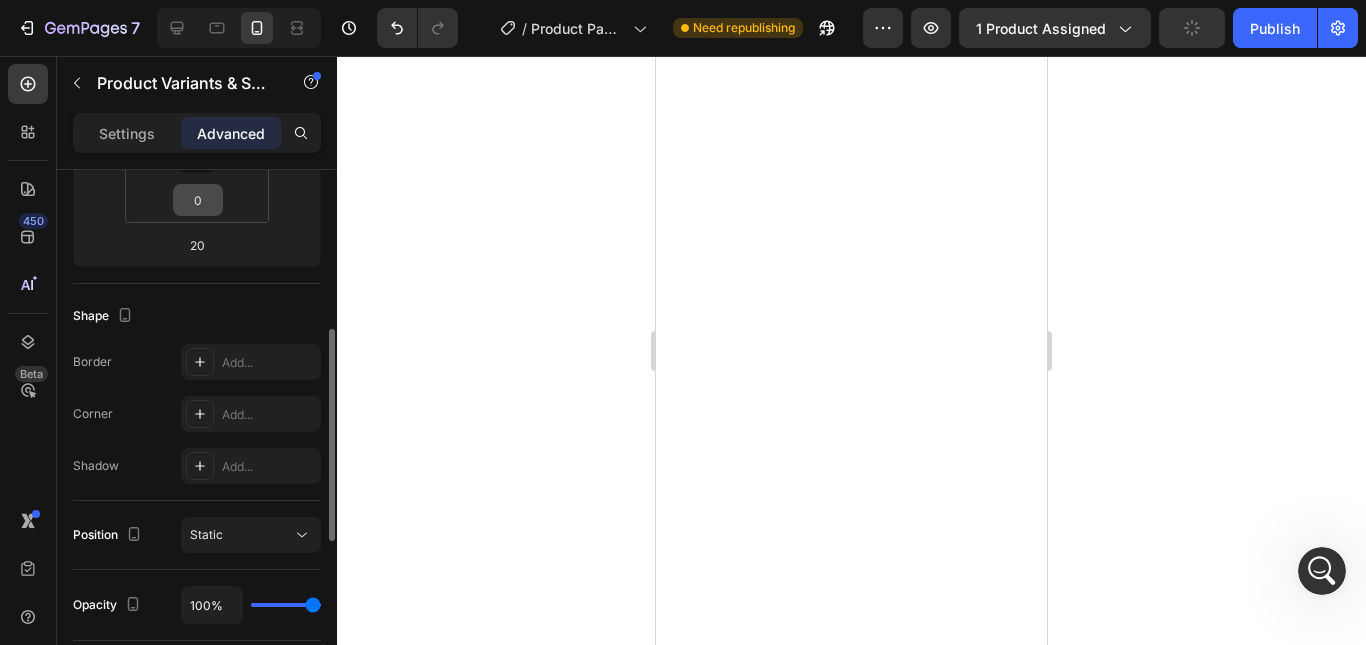 scroll, scrollTop: 300, scrollLeft: 0, axis: vertical 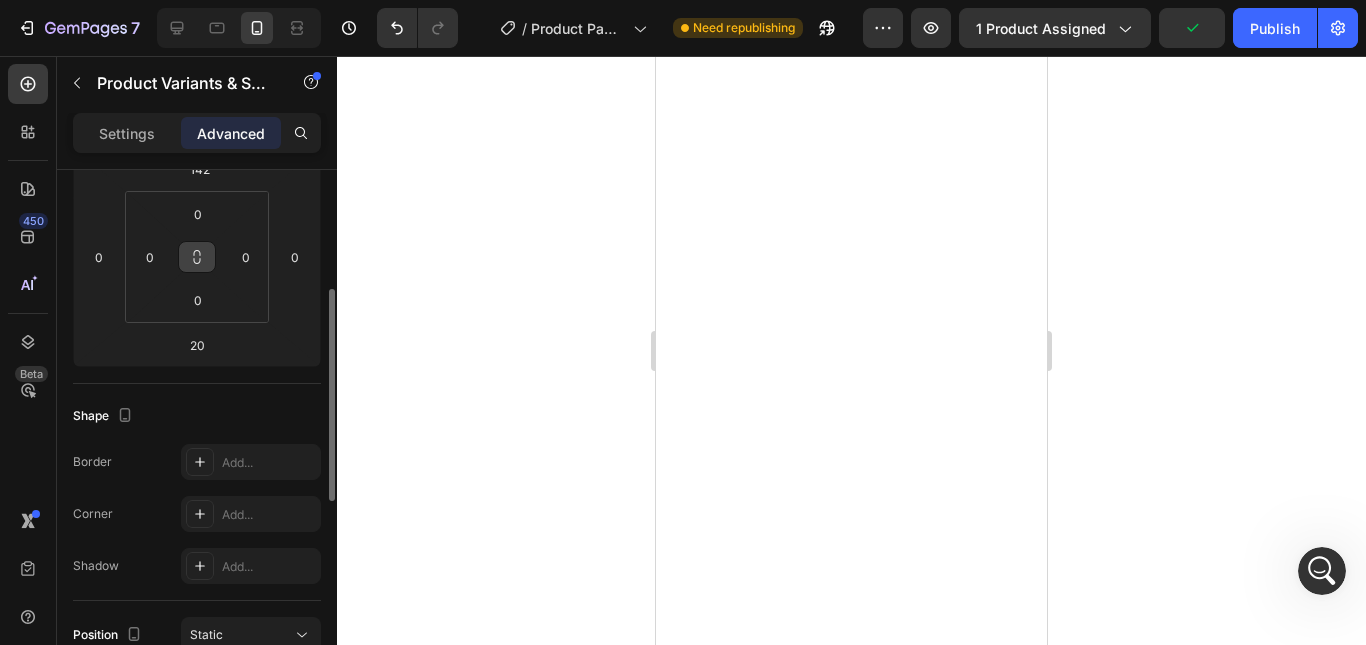 click 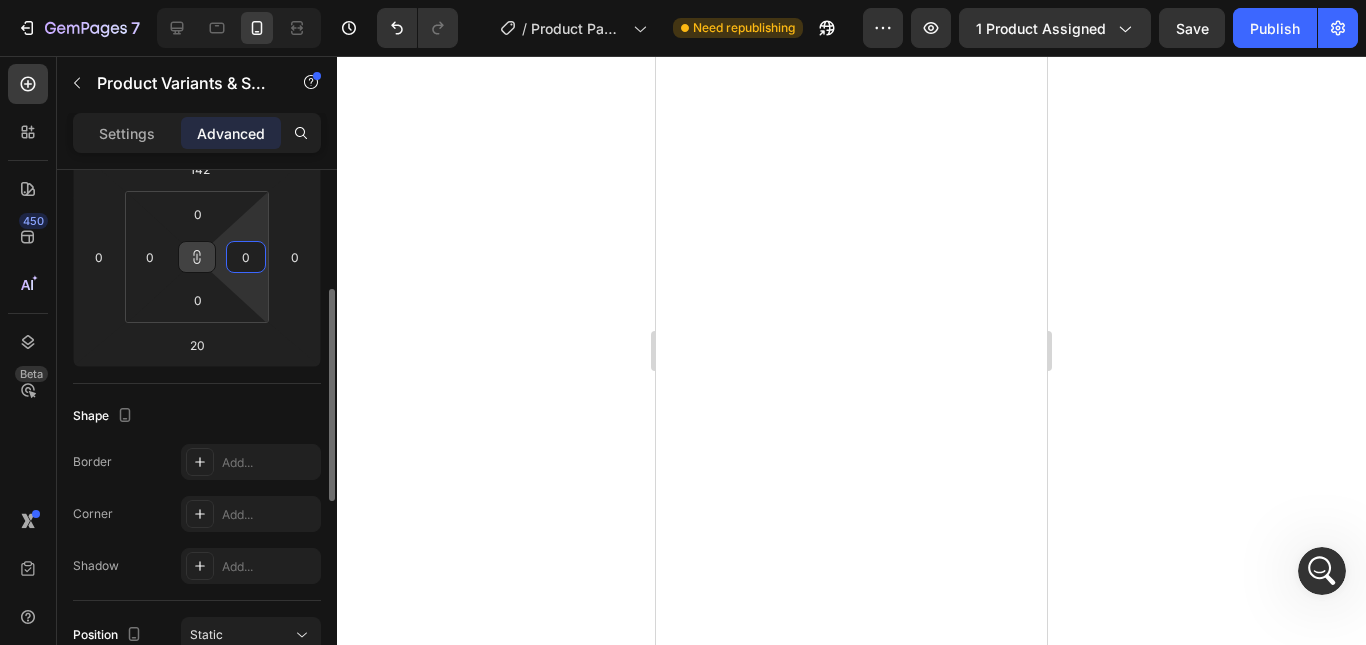drag, startPoint x: 249, startPoint y: 228, endPoint x: 255, endPoint y: 249, distance: 21.84033 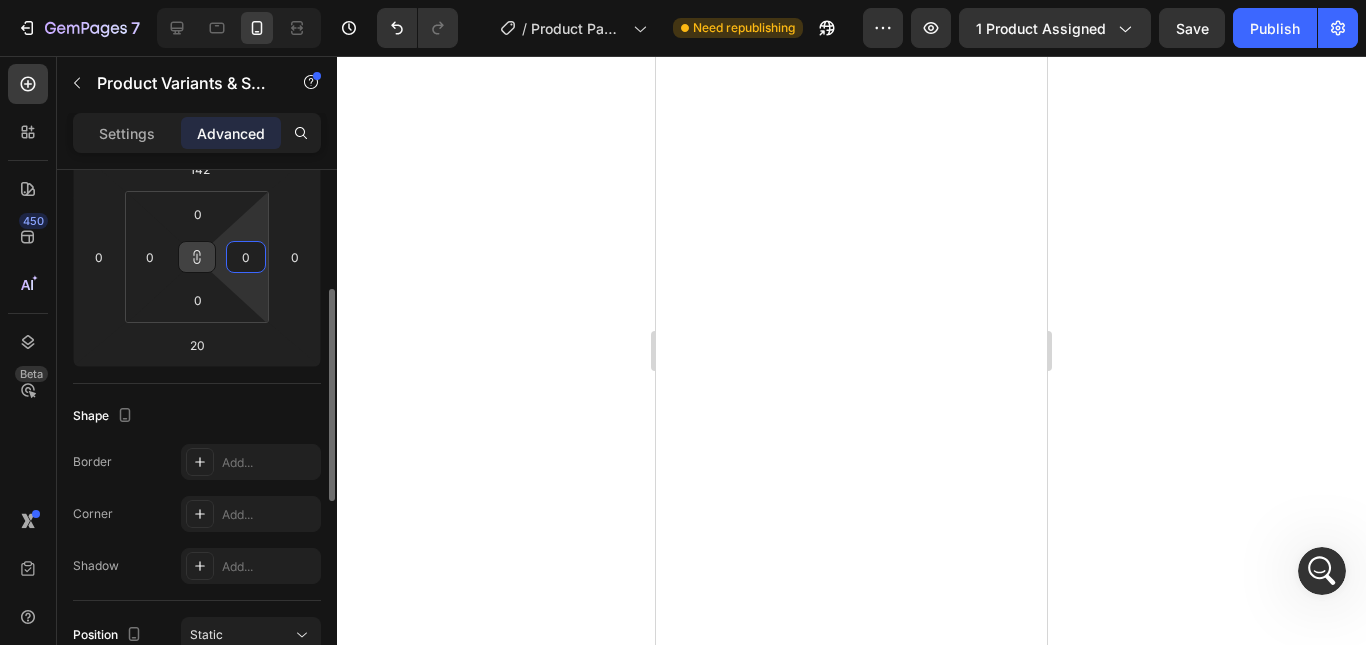 click on "7  Version history  /  Product Page - Aug 1, 15:44:40 Need republishing Preview 1 product assigned  Save   Publish  450 Beta COLO Sections(14) Elements(7) Product
Product Swatches
Product Variants
Product List
Related Products Content list" at bounding box center [683, 0] 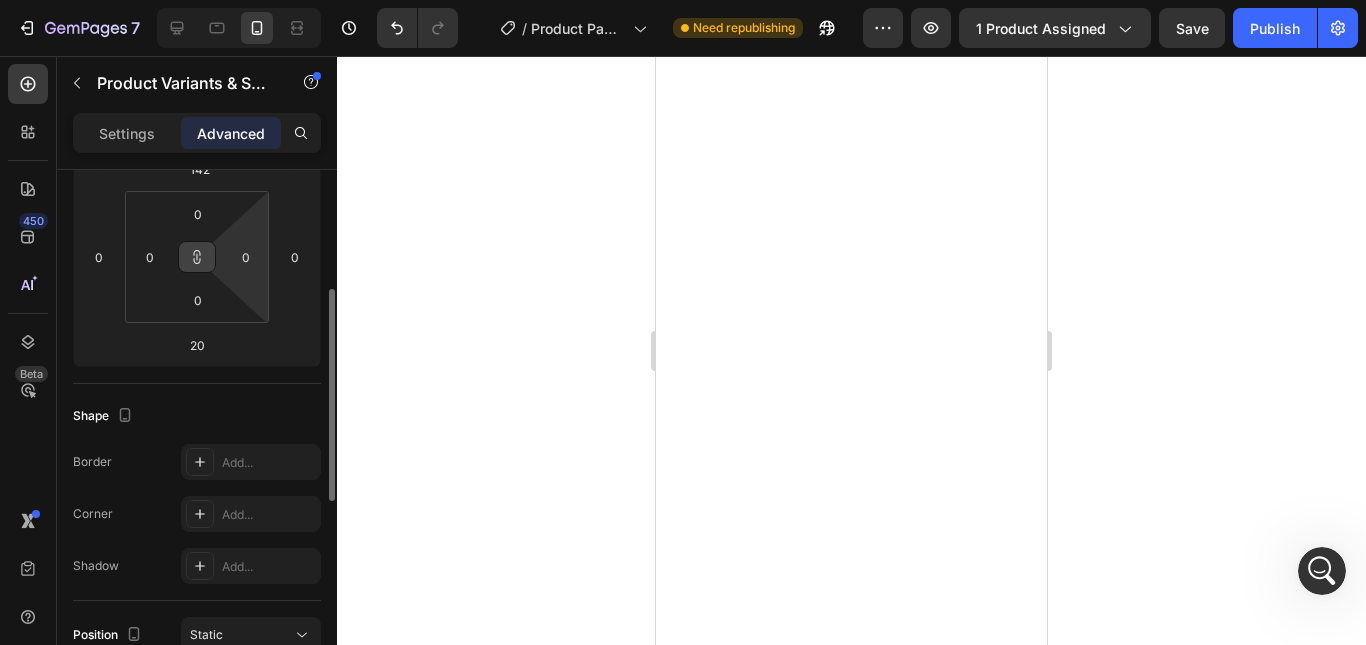 type on "16" 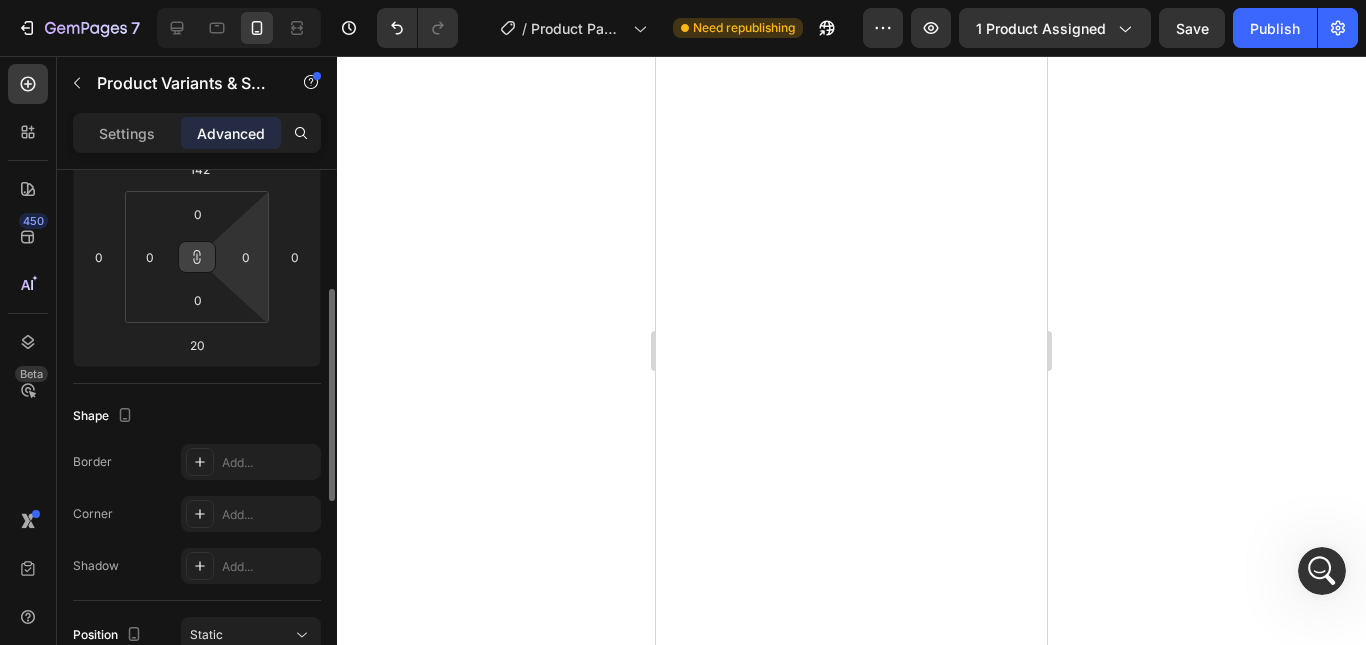type on "16" 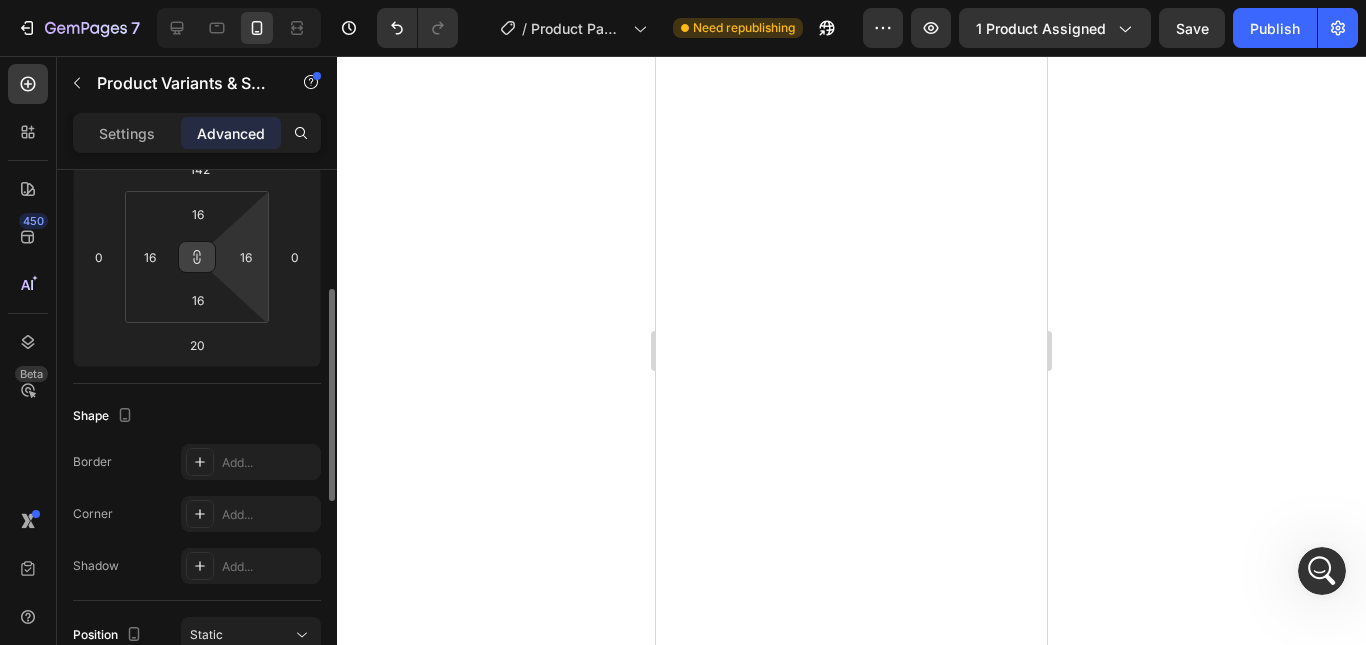 click on "7  Version history  /  Product Page - Aug 1, 15:44:40 Need republishing Preview 1 product assigned  Save   Publish  450 Beta COLO Sections(14) Elements(7) Product
Product Swatches
Product Variants
Product List
Related Products Content list" at bounding box center (683, 0) 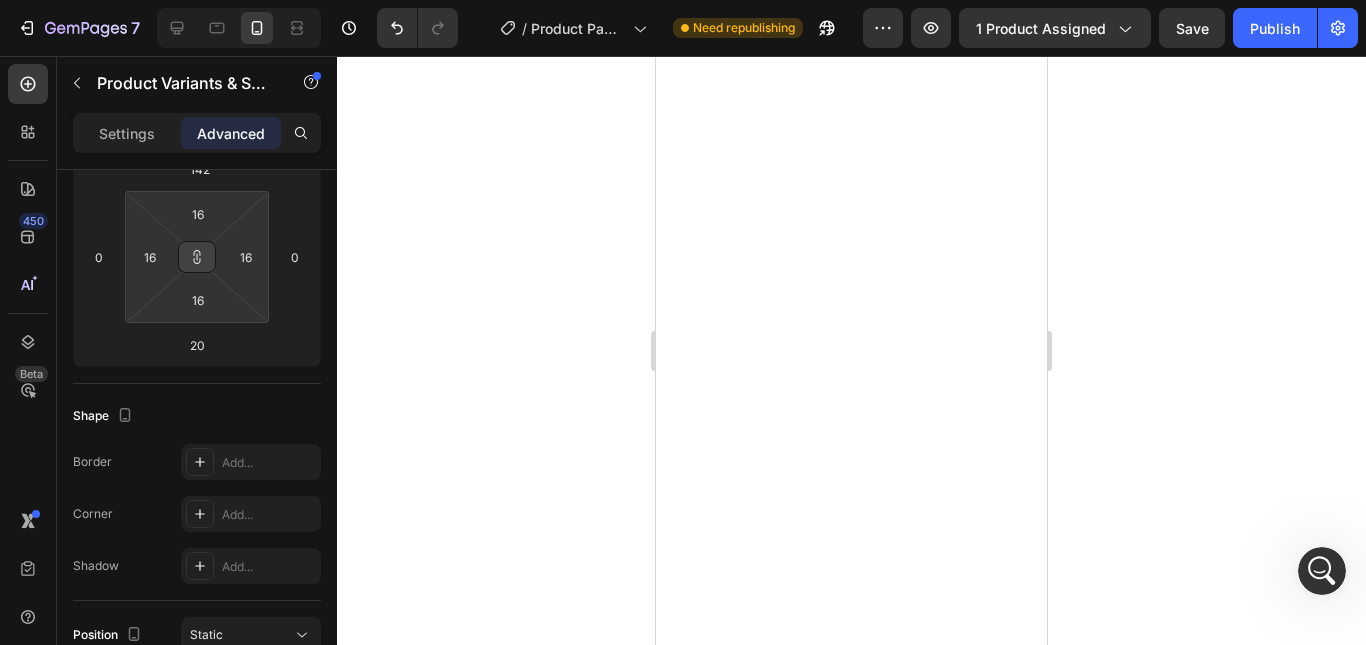 type on "52" 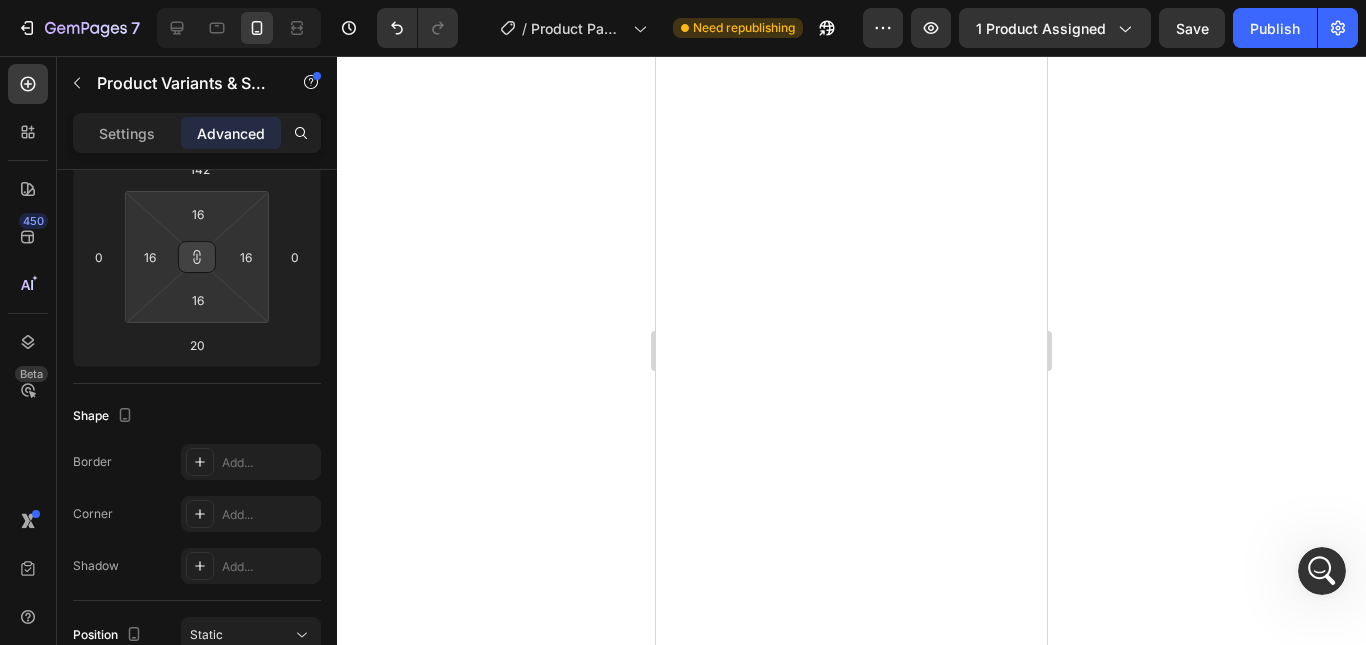 type on "52" 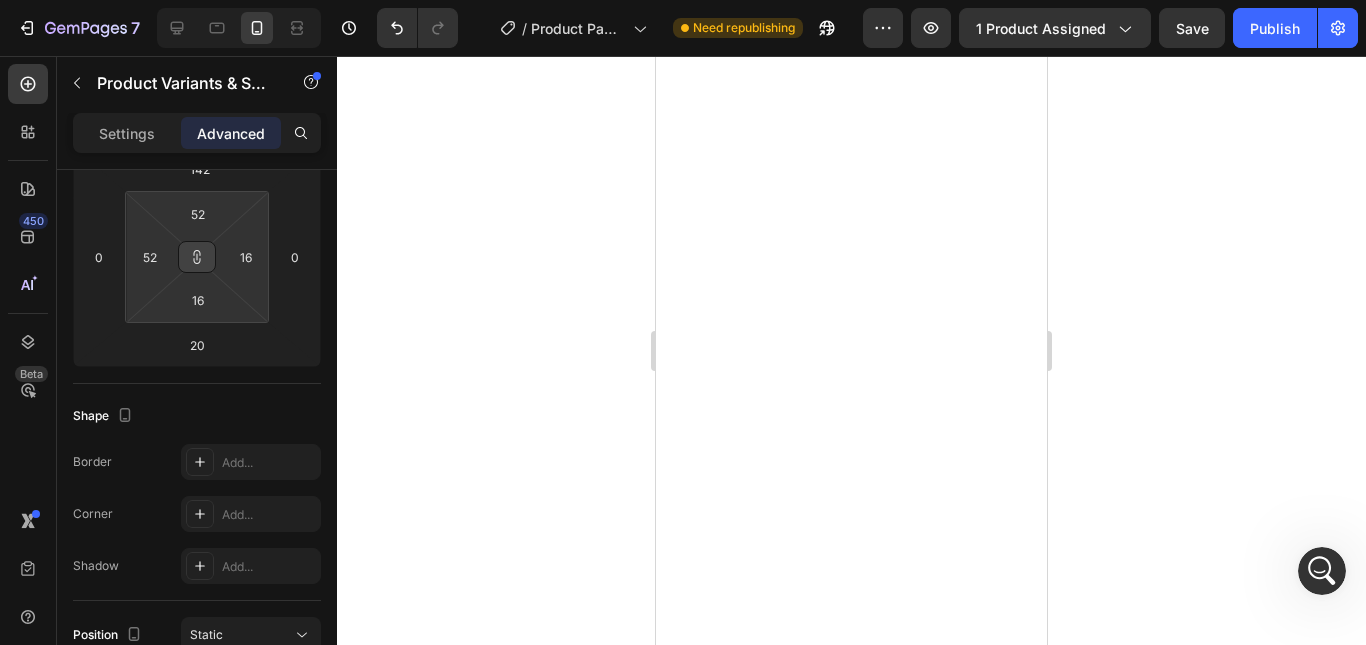 type on "52" 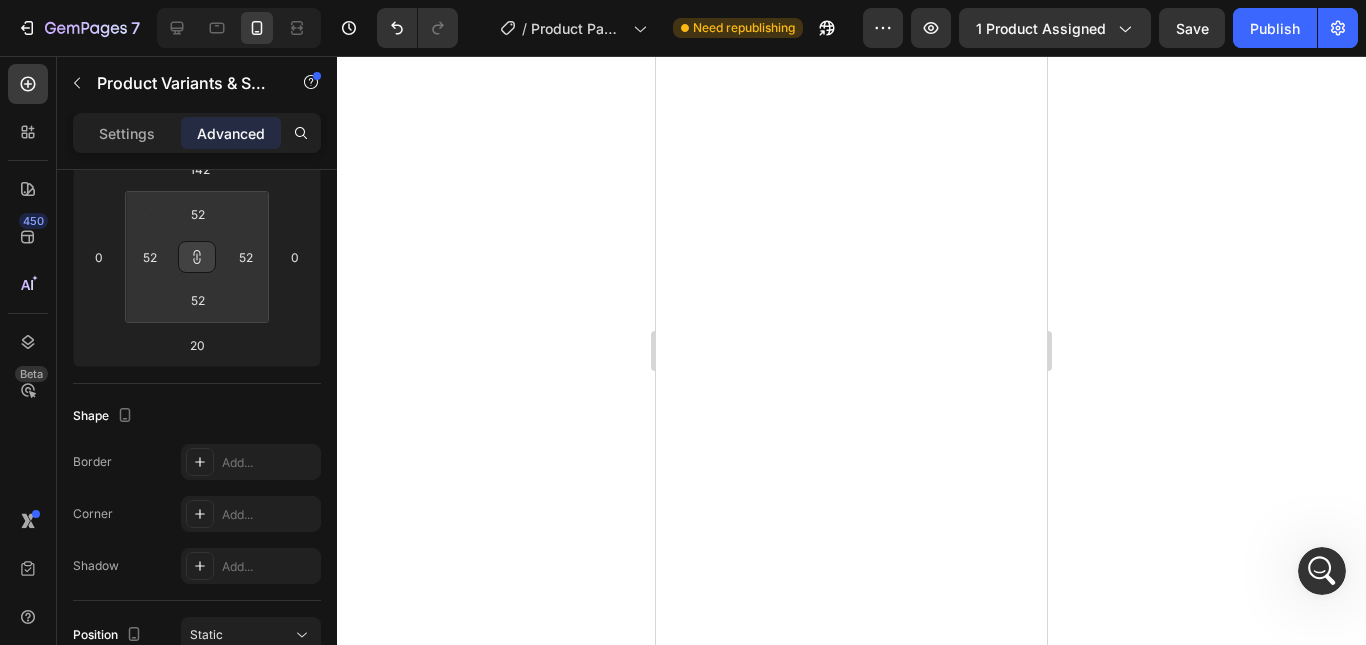 type on "74" 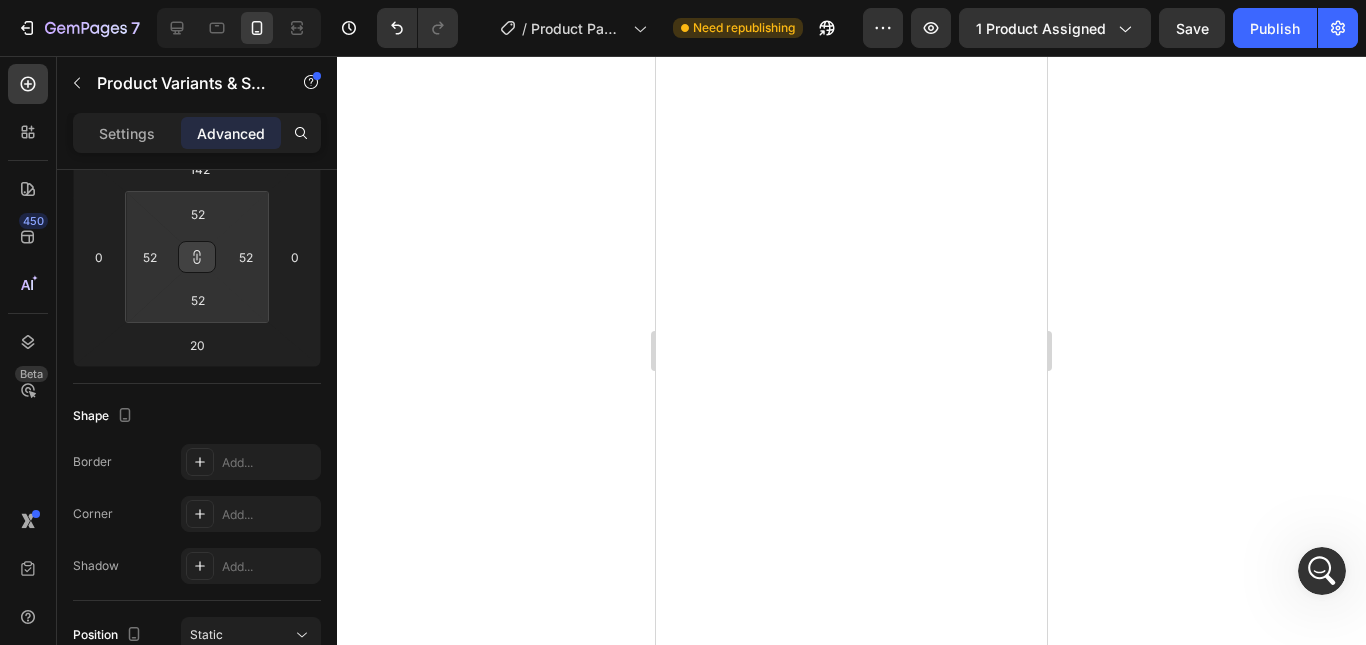type on "74" 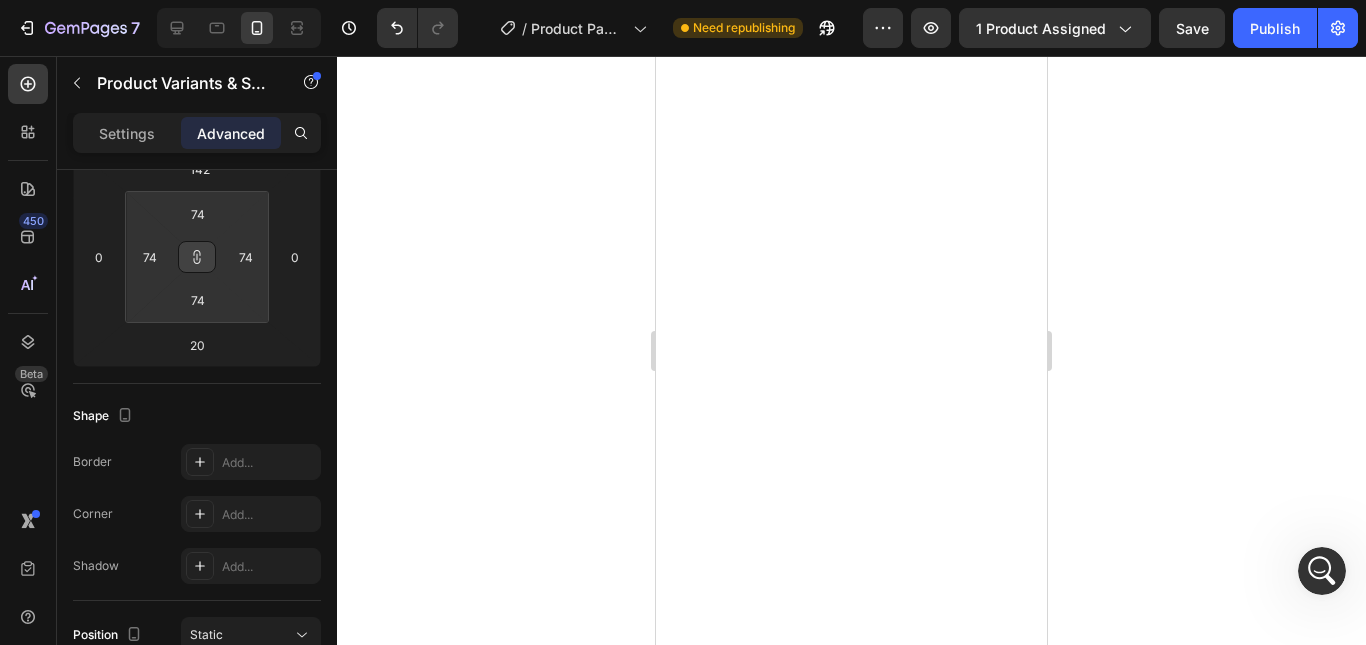 type on "76" 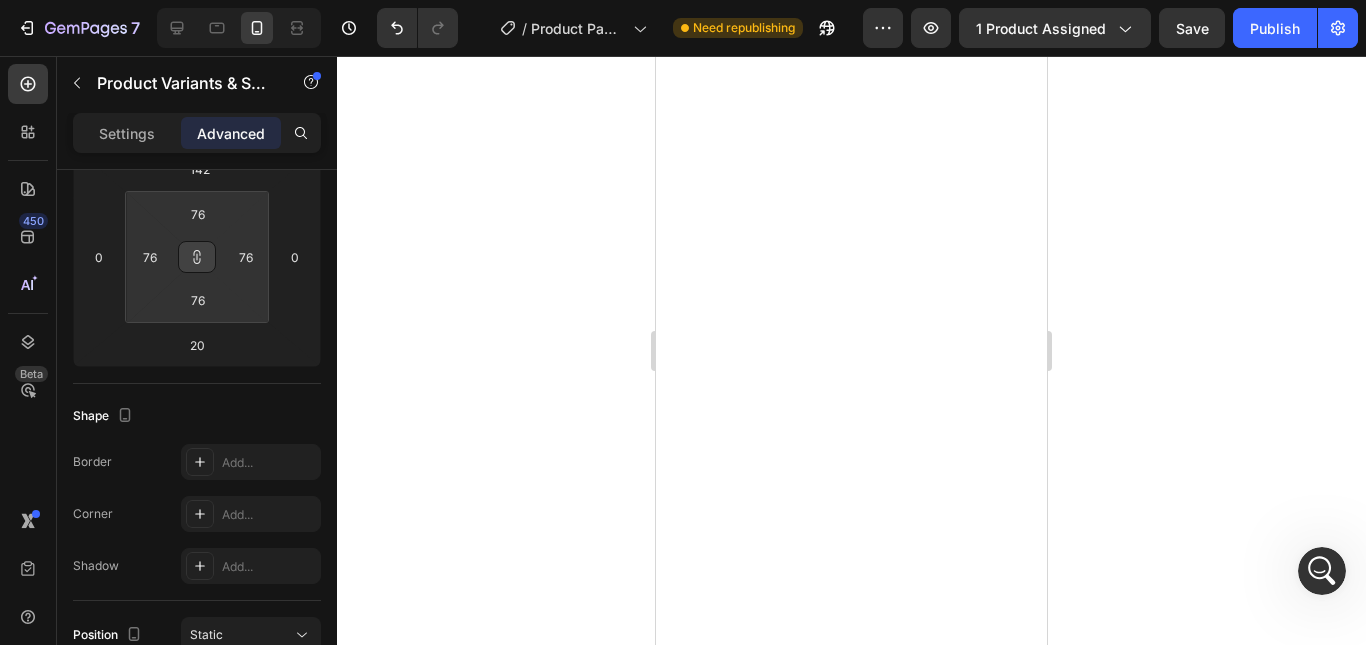 type on "74" 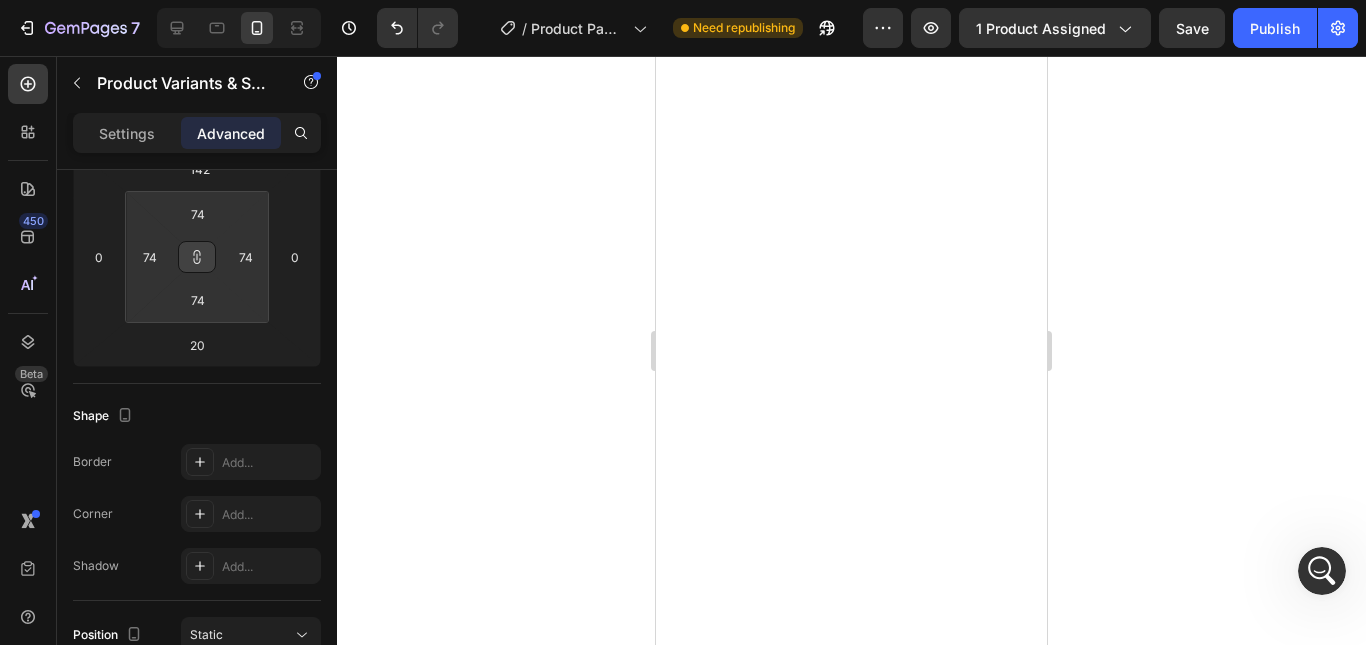 type on "62" 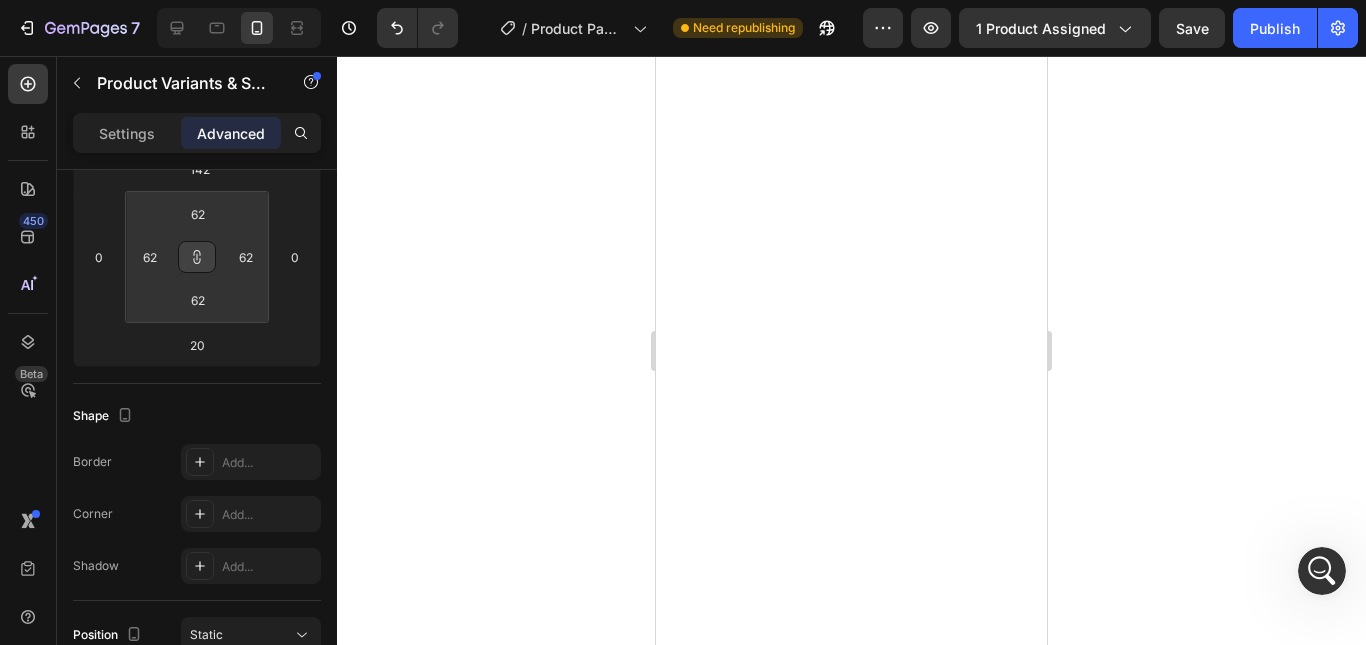 type on "58" 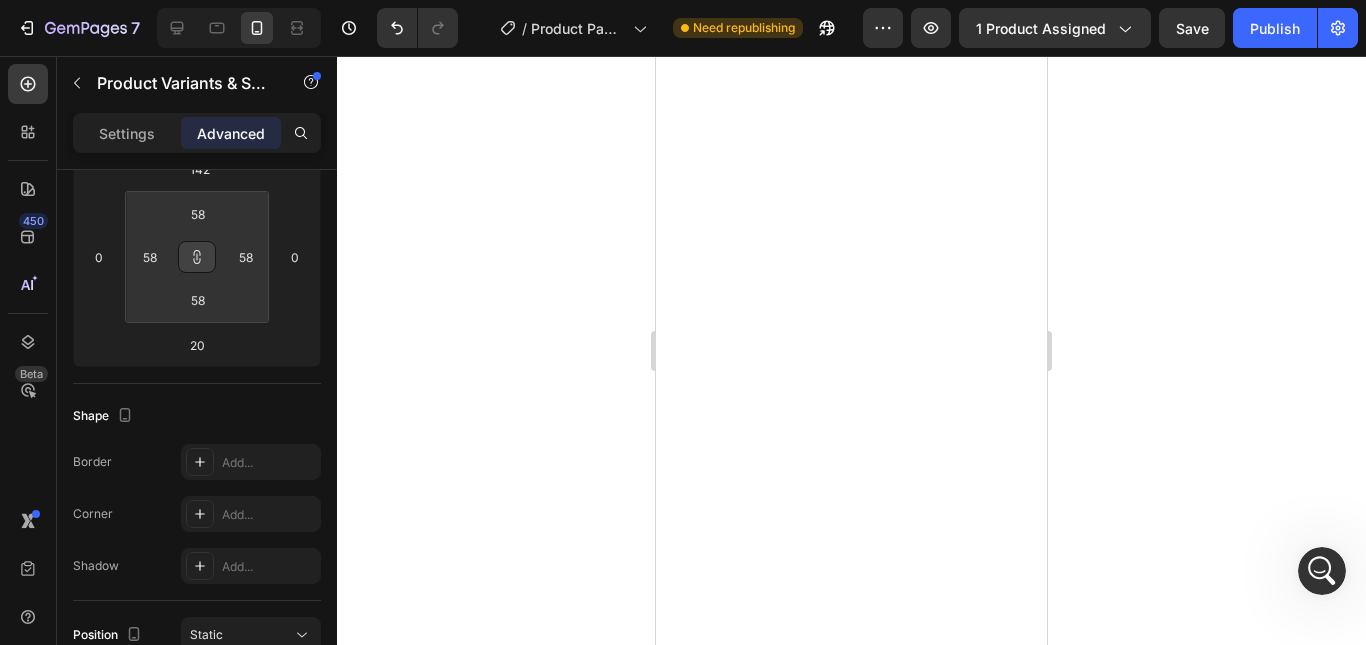 type on "50" 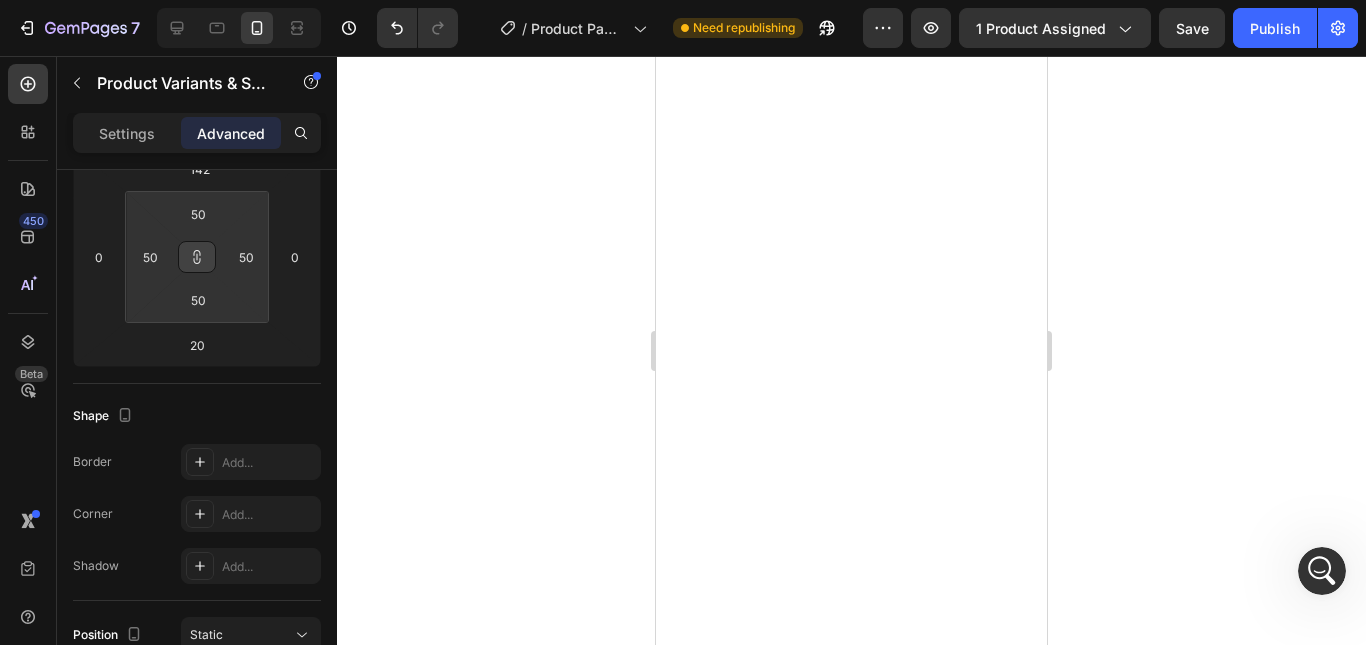 type on "48" 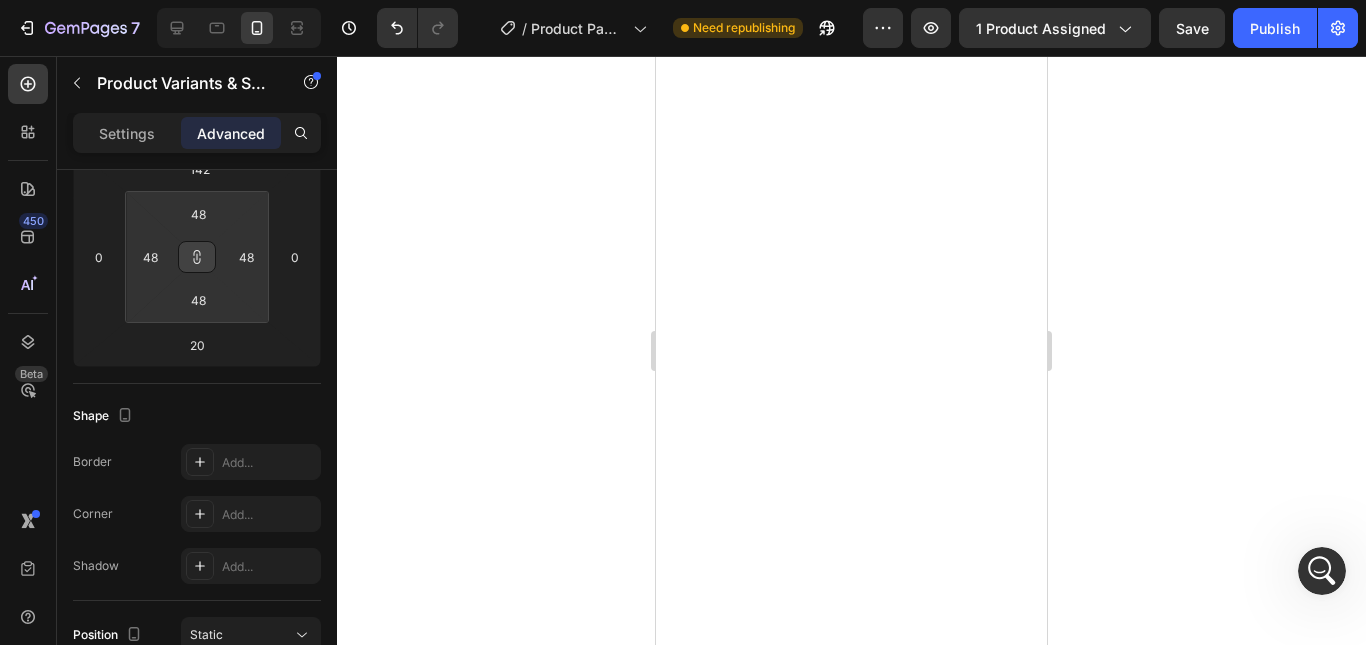 type on "46" 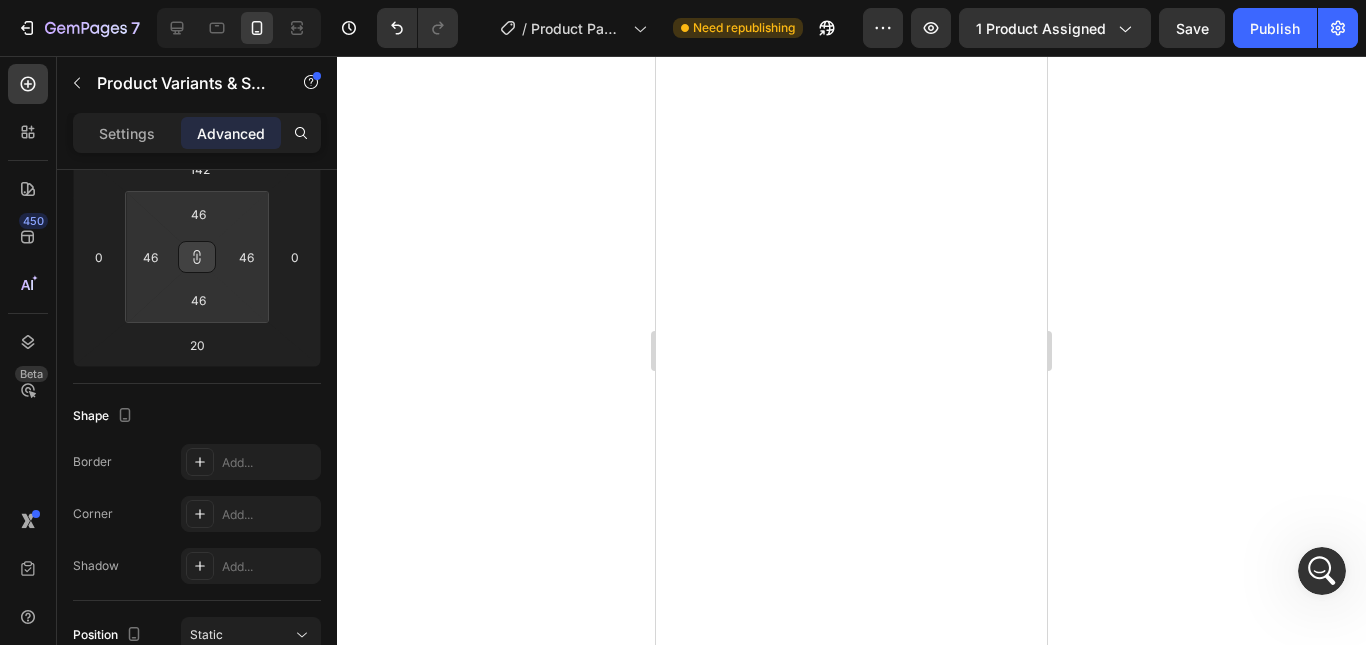 type on "42" 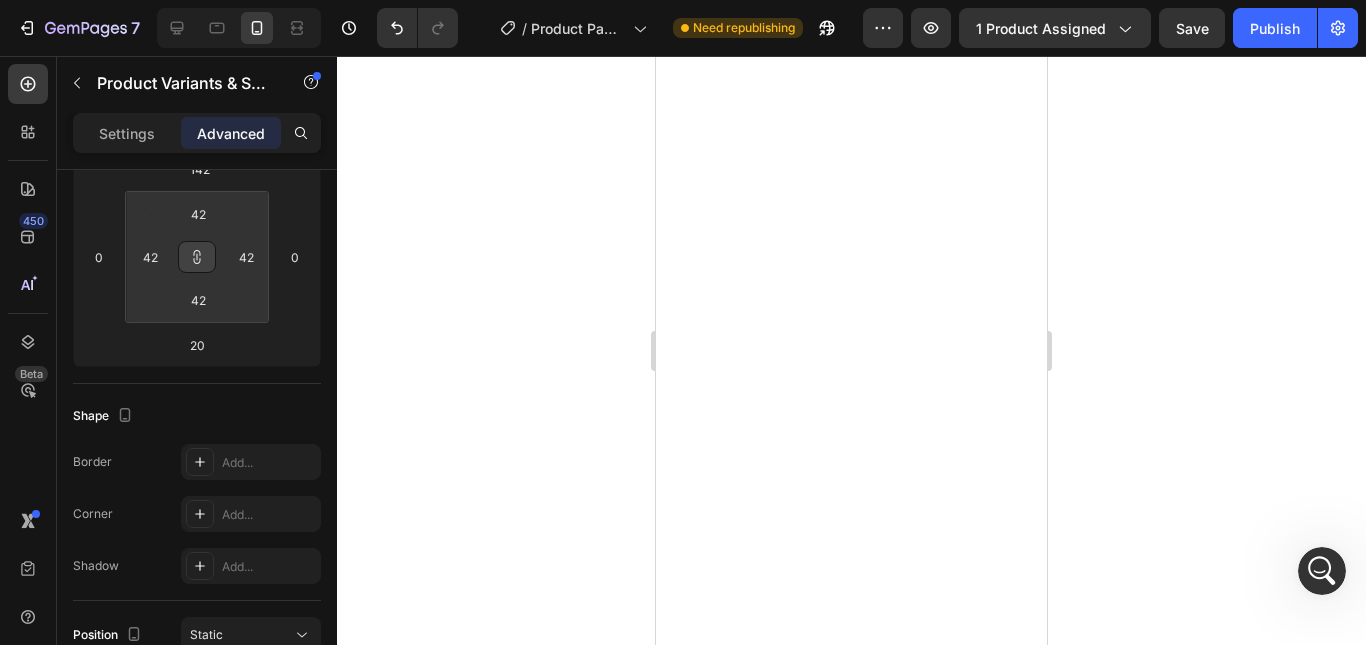 type on "38" 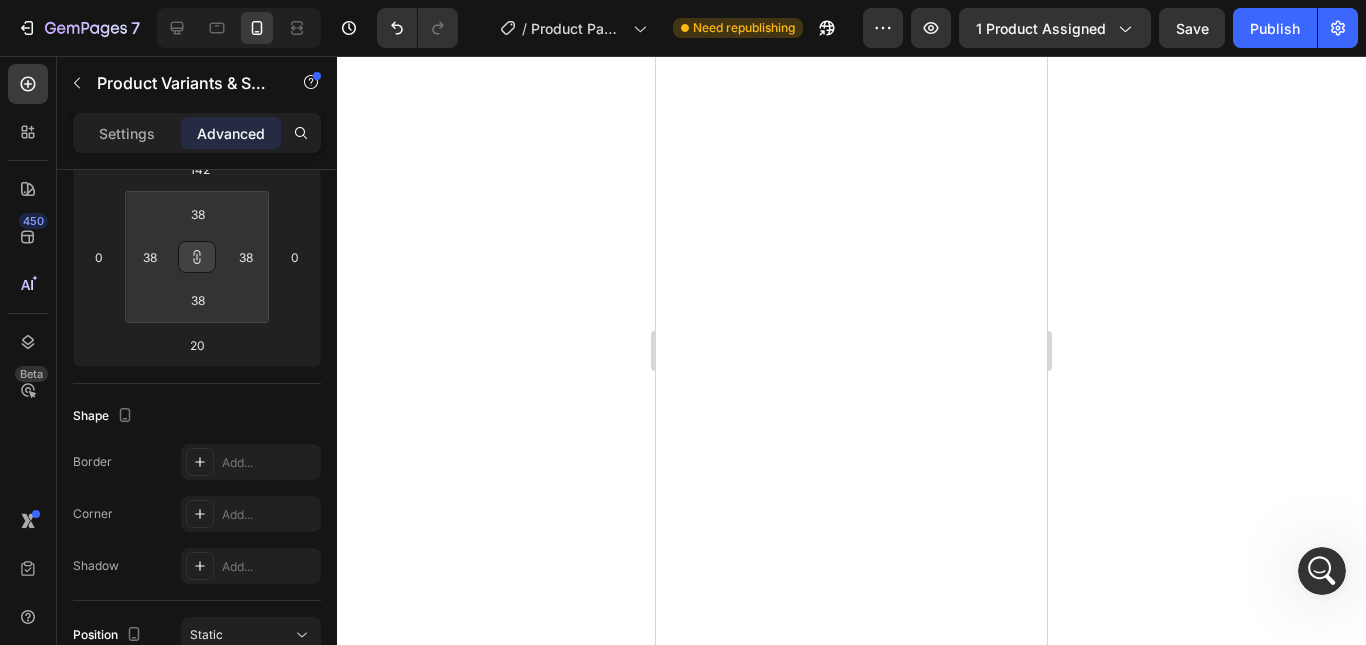 type on "36" 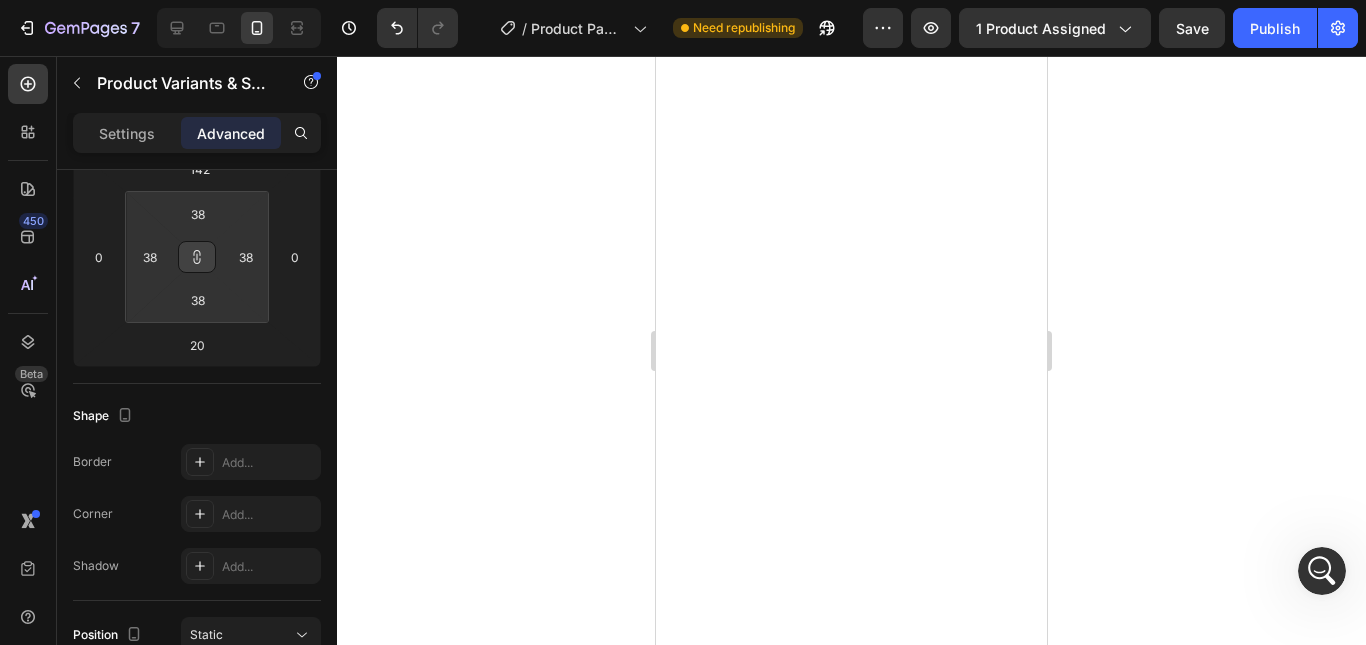 type on "36" 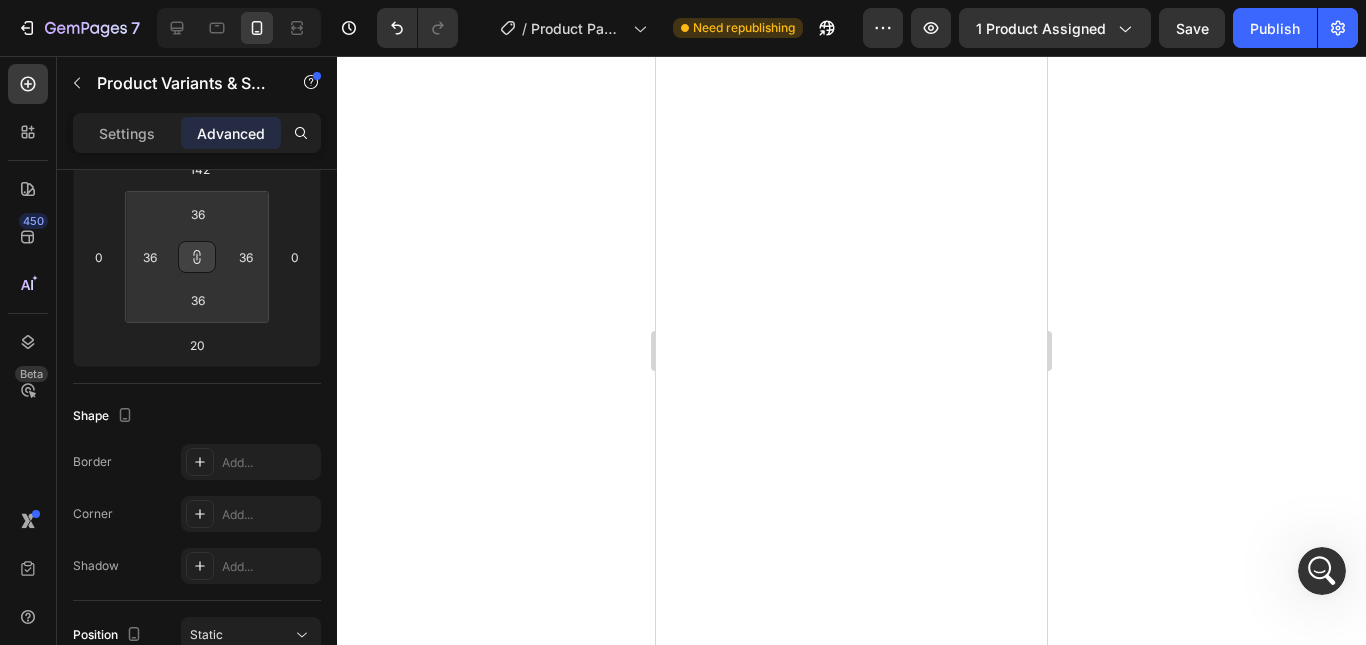 type on "32" 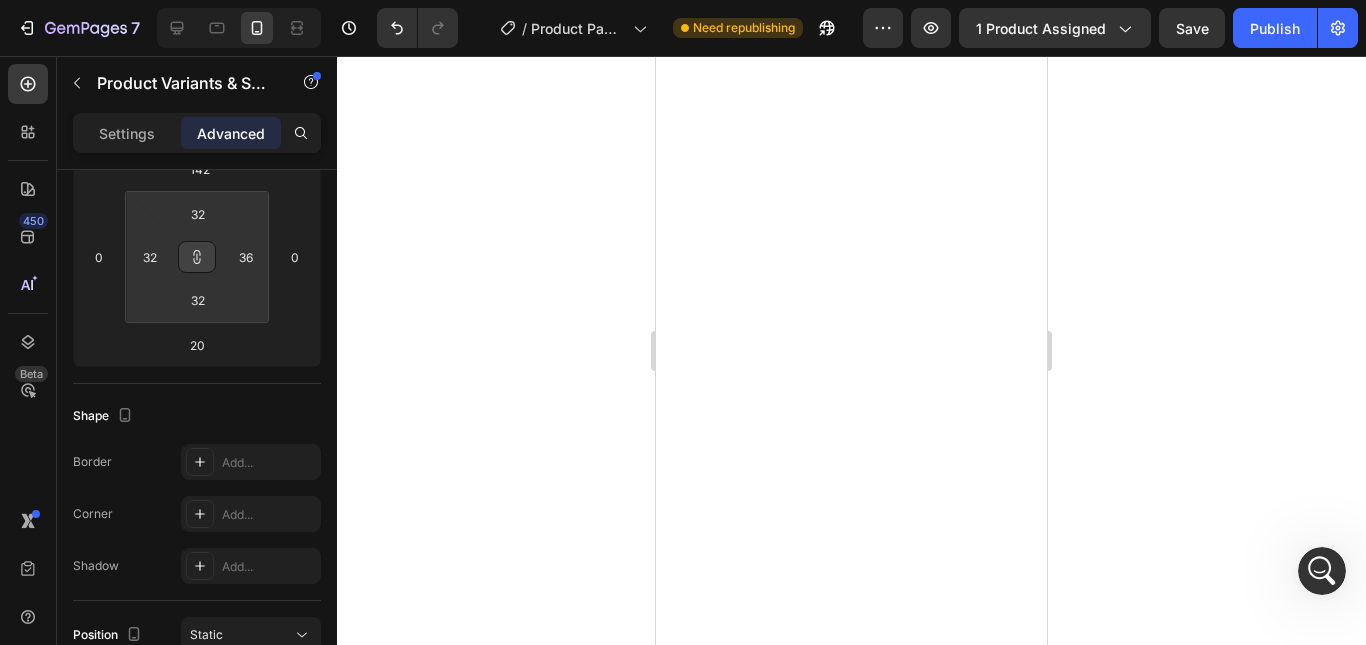 type on "32" 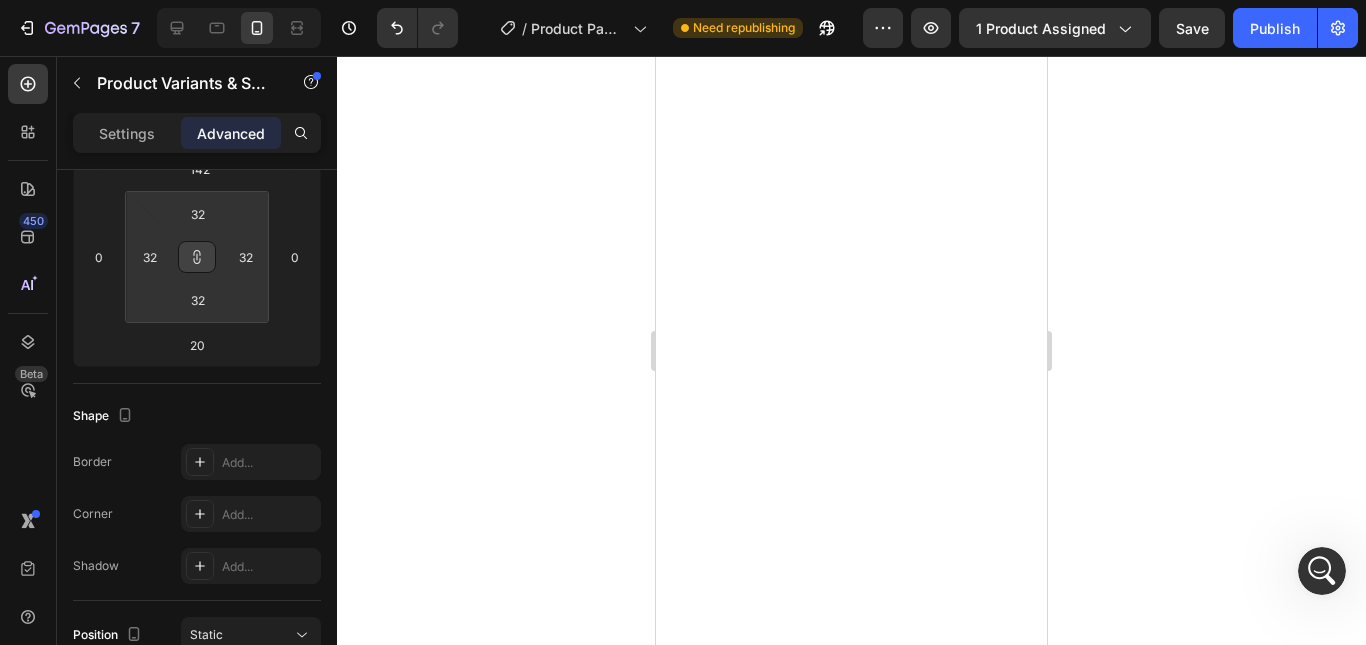 type on "30" 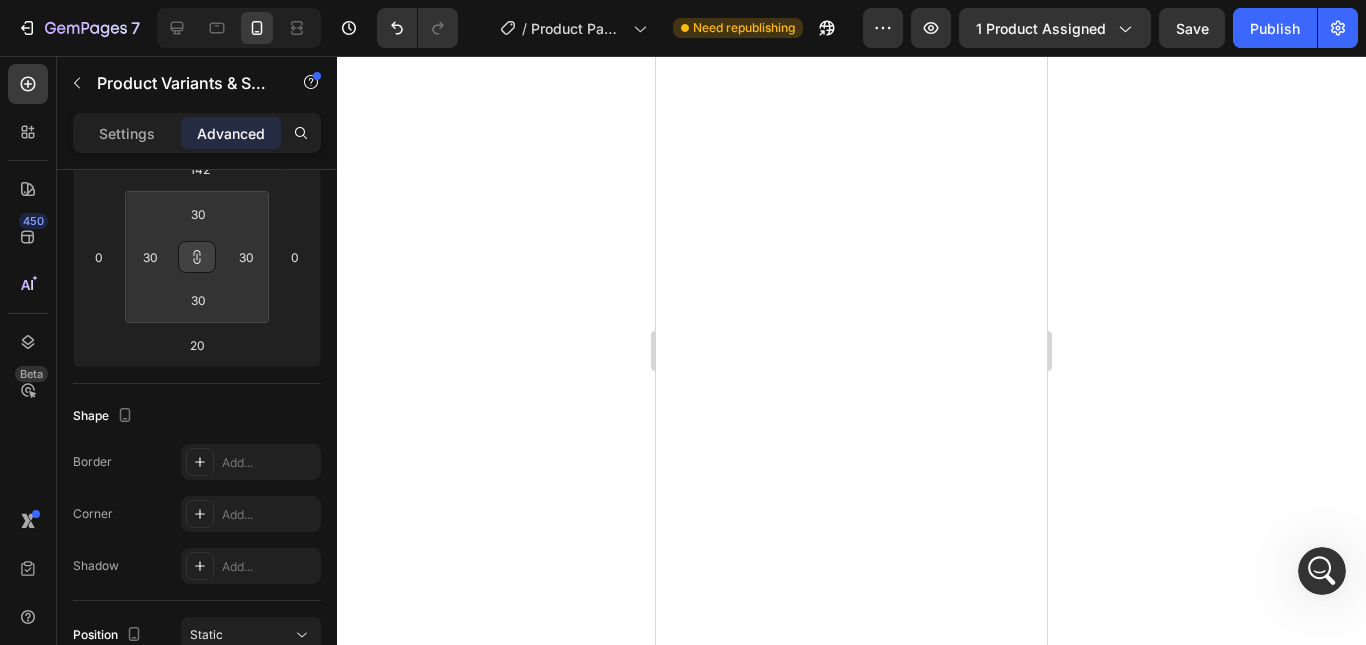 click on "7  Version history  /  Product Page - Aug 1, 15:44:40 Need republishing Preview 1 product assigned  Save   Publish  450 Beta COLO Sections(14) Elements(7) Product
Product Swatches
Product Variants
Product List
Related Products Content list" at bounding box center [683, 0] 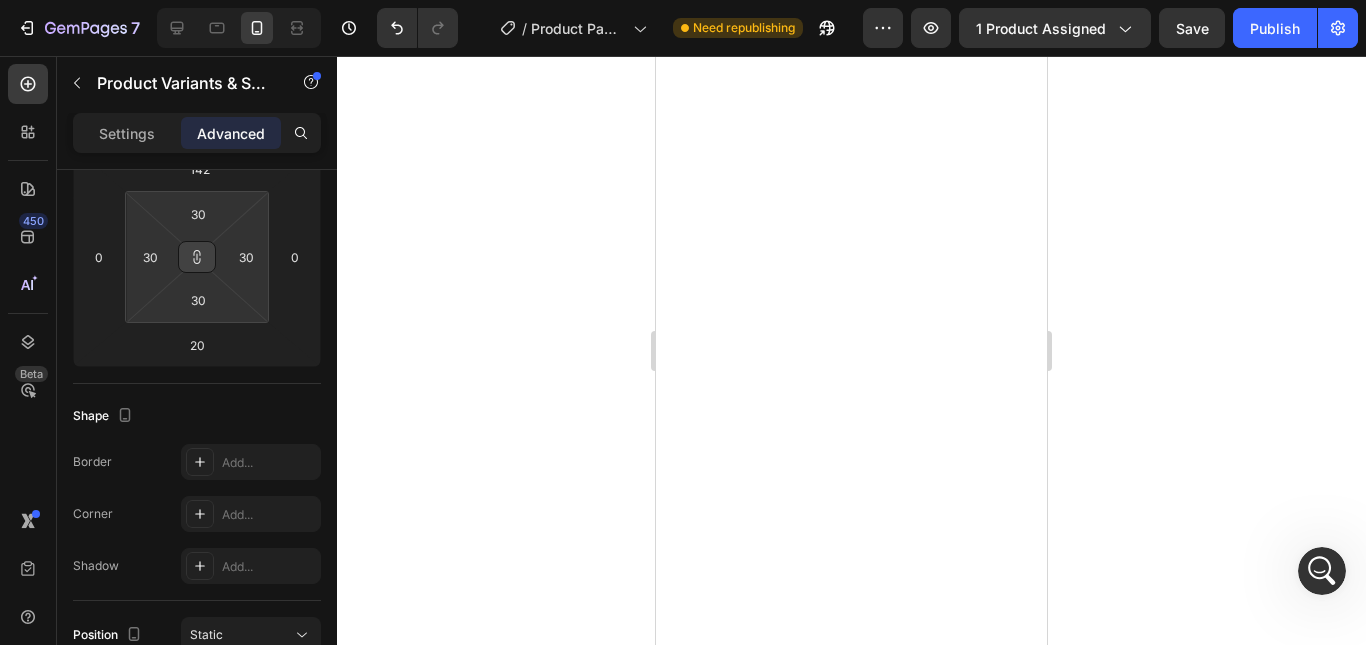 click 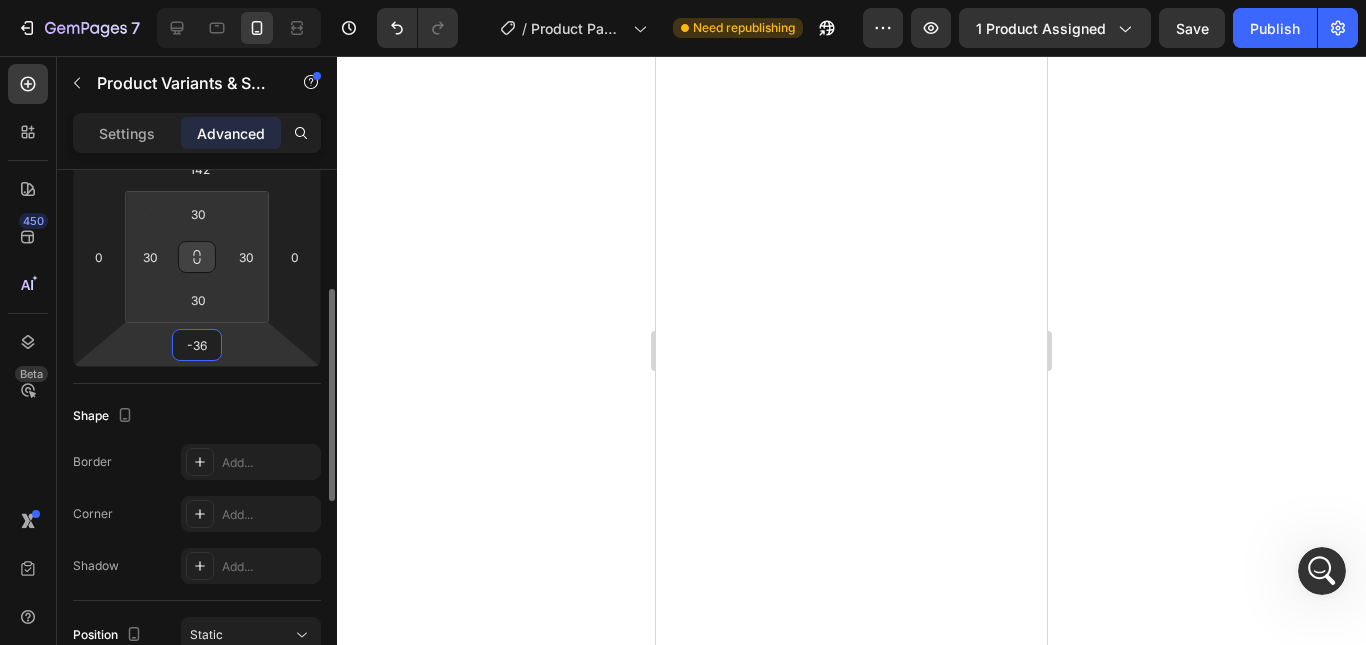 drag, startPoint x: 233, startPoint y: 354, endPoint x: 253, endPoint y: 335, distance: 27.58623 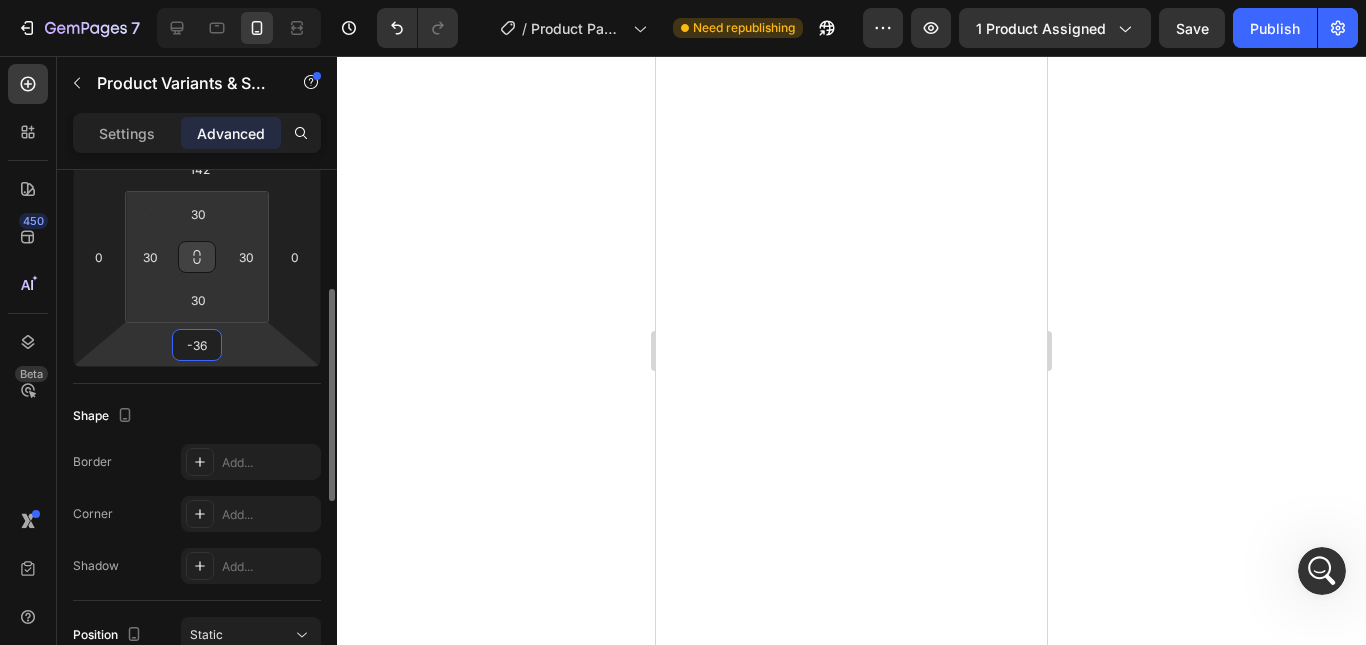 click on "7  Version history  /  Product Page - Aug 1, 15:44:40 Need republishing Preview 1 product assigned  Save   Publish  450 Beta COLO Sections(14) Elements(7) Product
Product Swatches
Product Variants
Product List
Related Products Content list" at bounding box center (683, 0) 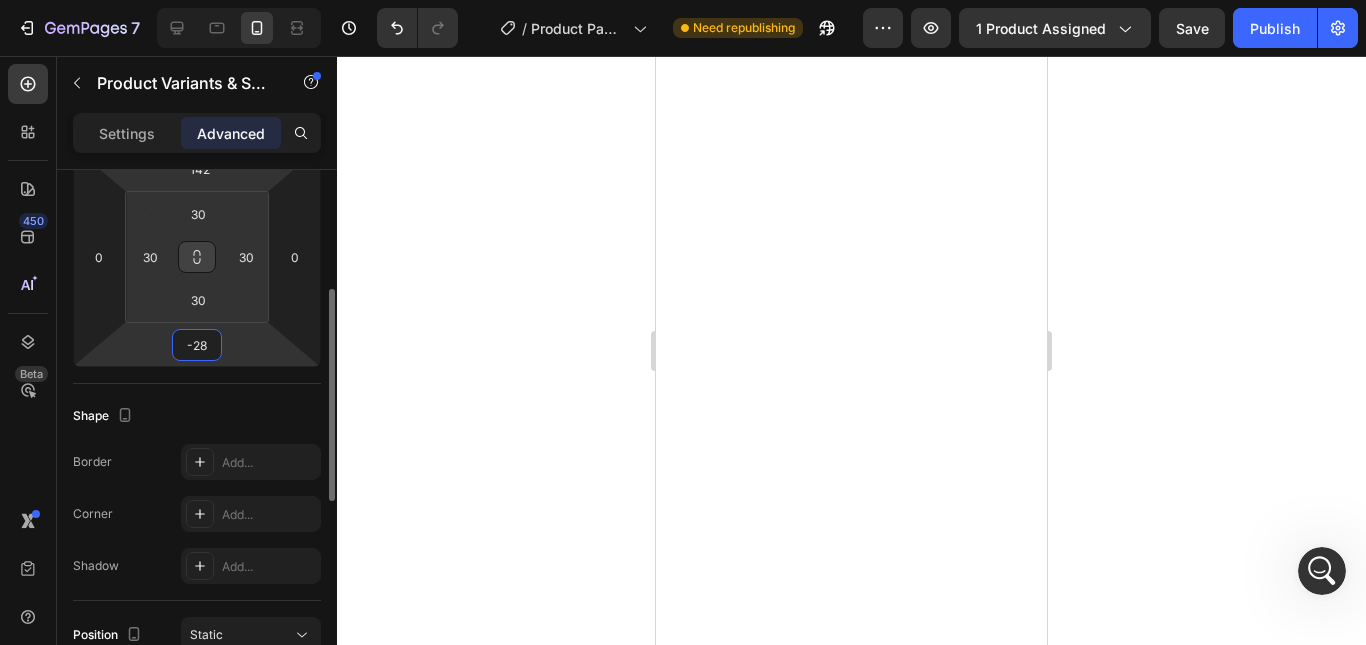 scroll, scrollTop: 200, scrollLeft: 0, axis: vertical 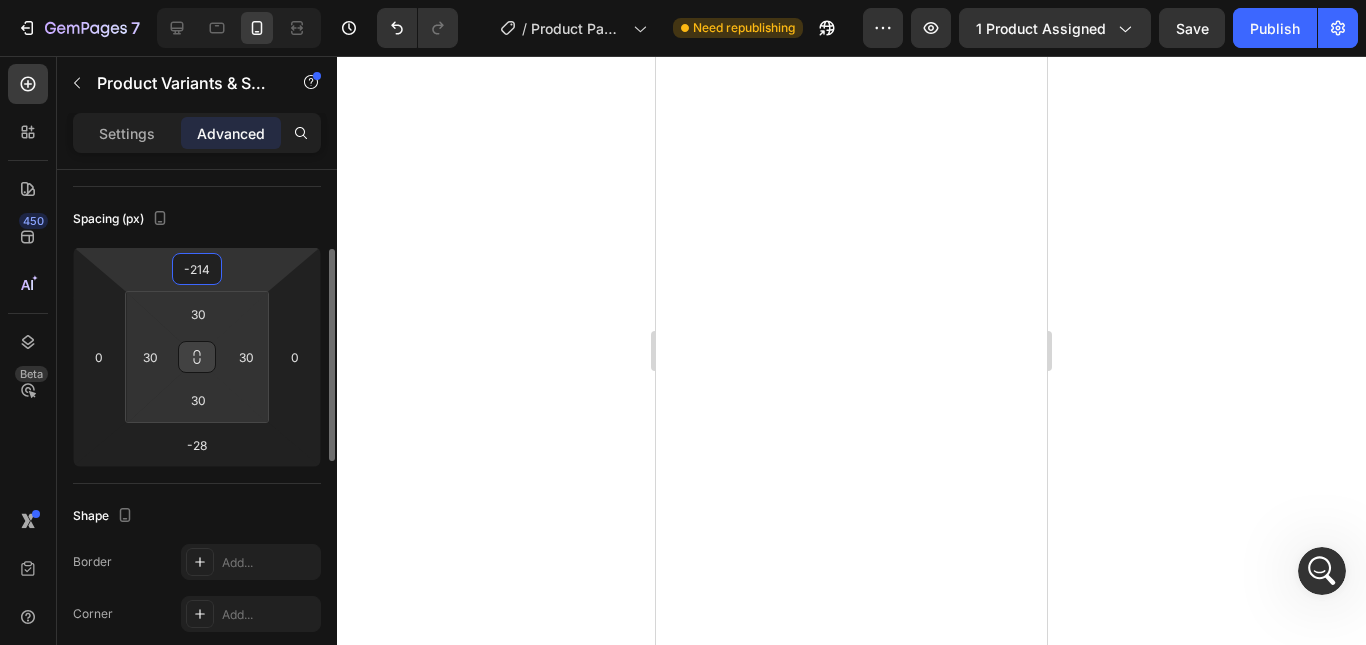 drag, startPoint x: 251, startPoint y: 276, endPoint x: 245, endPoint y: 289, distance: 14.3178215 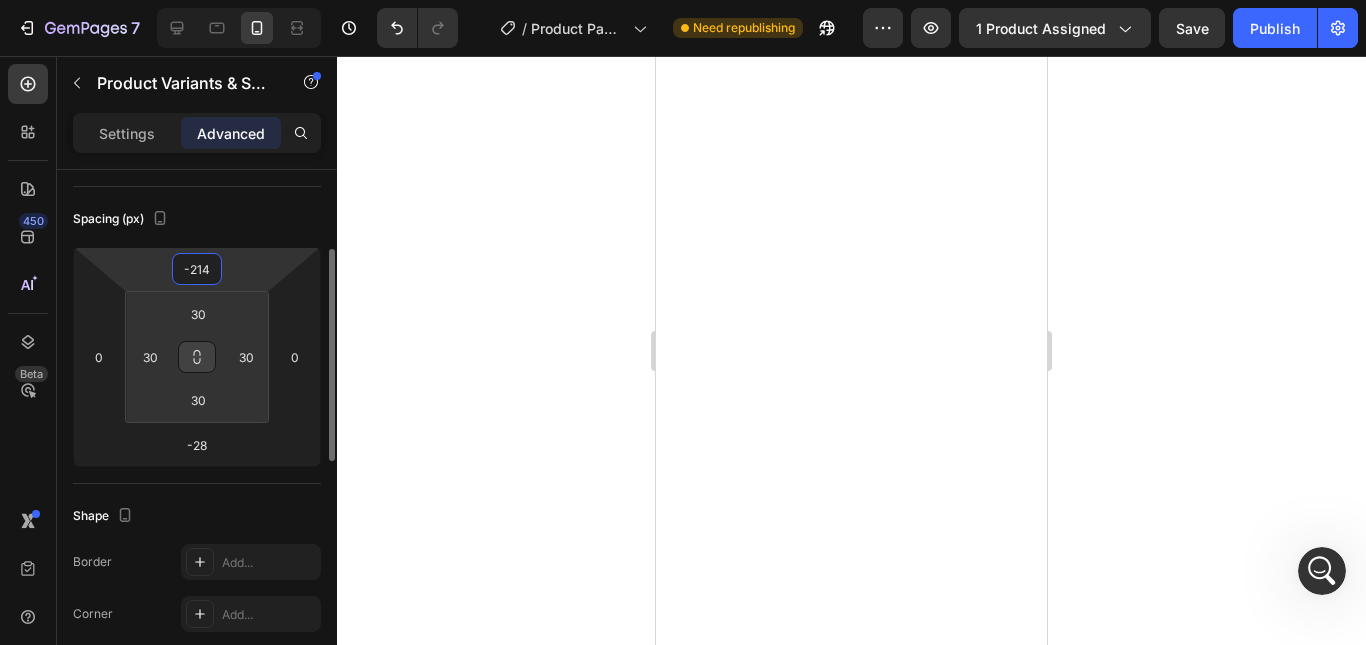 click on "7  Version history  /  Product Page - Aug 1, 15:44:40 Need republishing Preview 1 product assigned  Save   Publish  450 Beta COLO Sections(14) Elements(7) Product
Product Swatches
Product Variants
Product List
Related Products Content list" at bounding box center [683, 0] 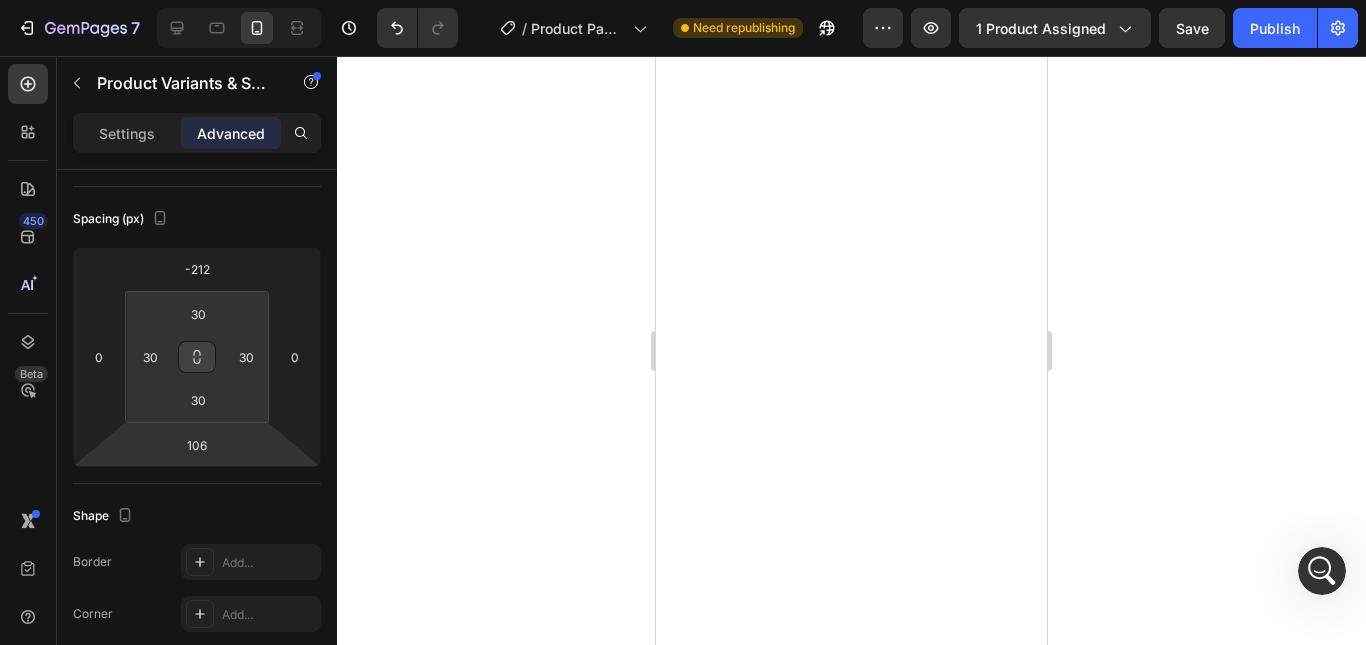 type on "108" 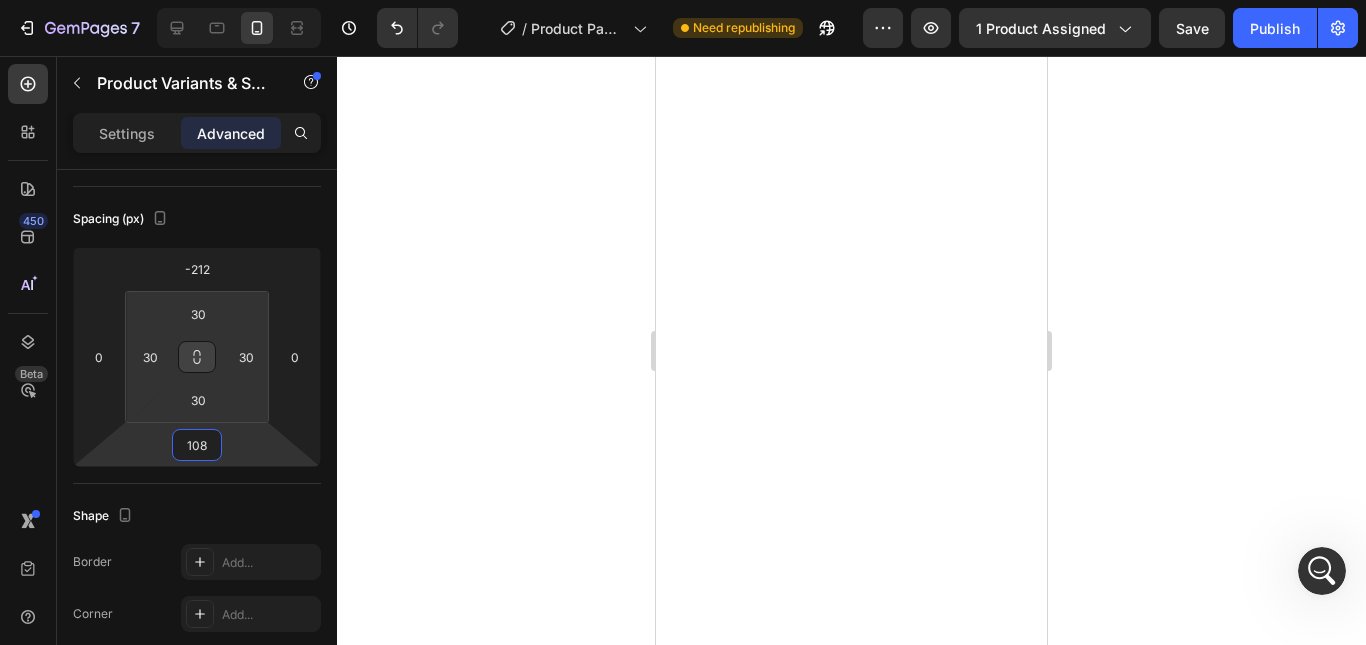 drag, startPoint x: 231, startPoint y: 391, endPoint x: 233, endPoint y: 371, distance: 20.09975 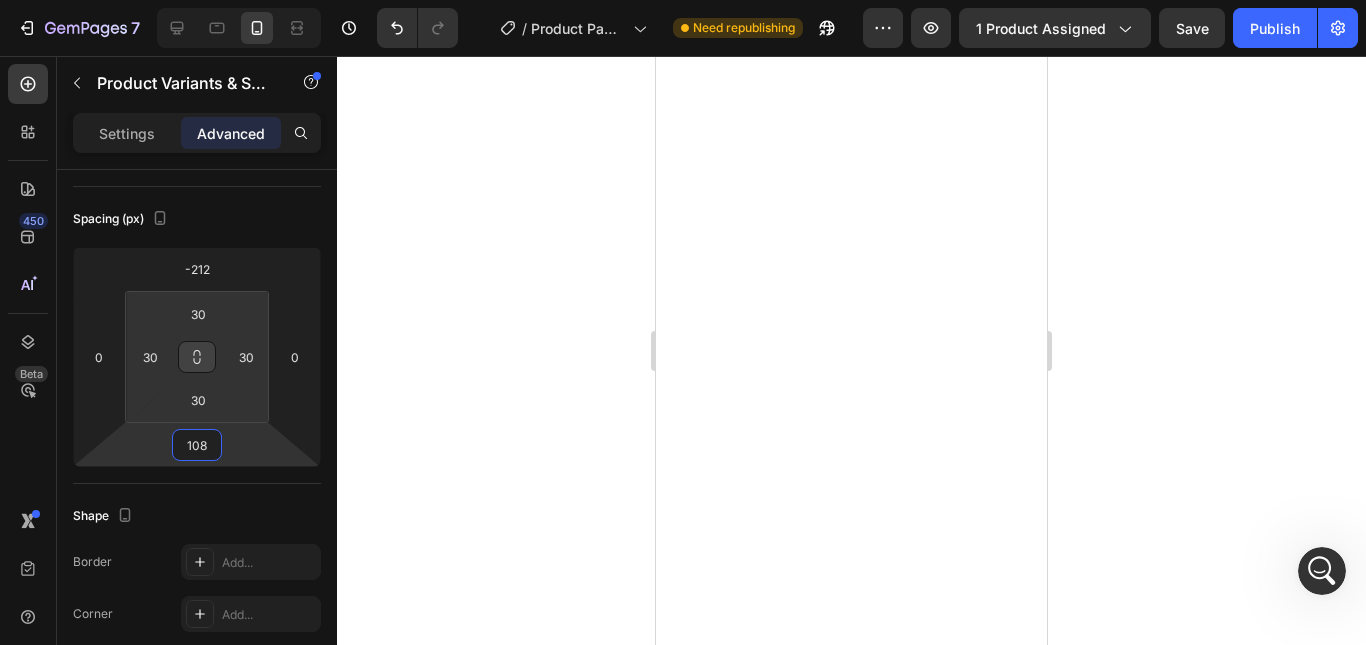 click on "7  Version history  /  Product Page - Aug 1, 15:44:40 Need republishing Preview 1 product assigned  Save   Publish  450 Beta COLO Sections(14) Elements(7) Product
Product Swatches
Product Variants
Product List
Related Products Content list" at bounding box center (683, 0) 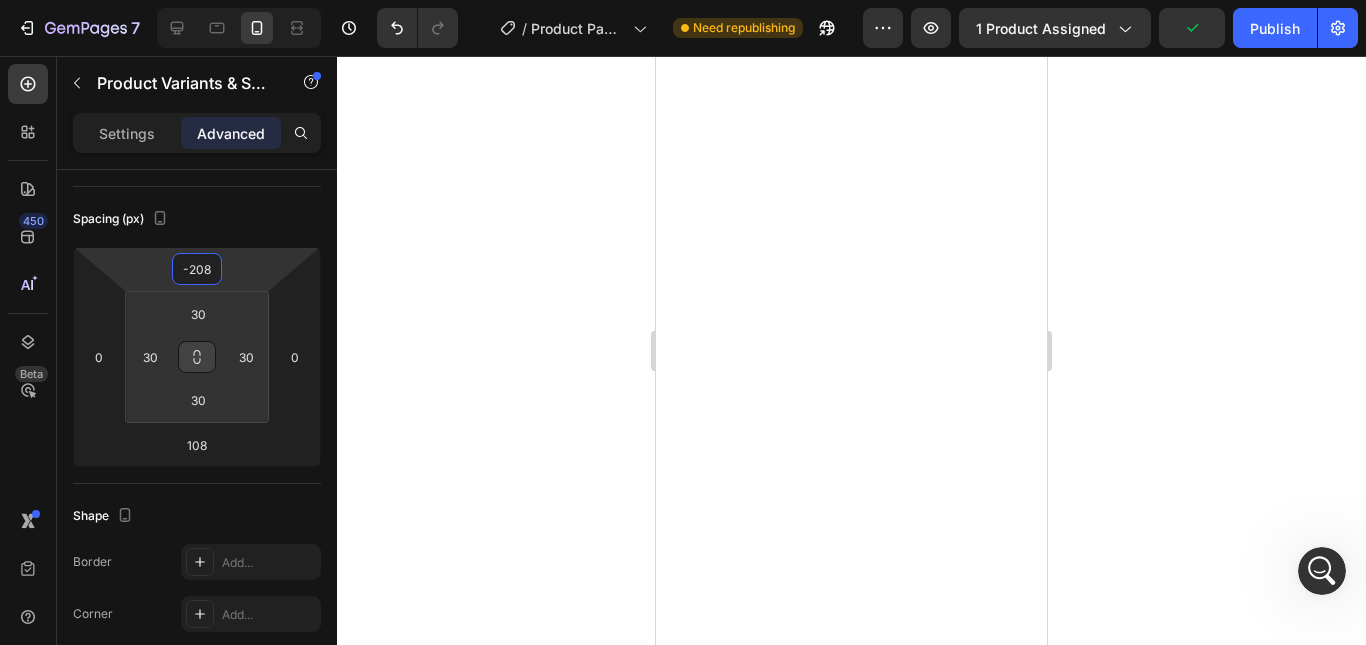 type on "-206" 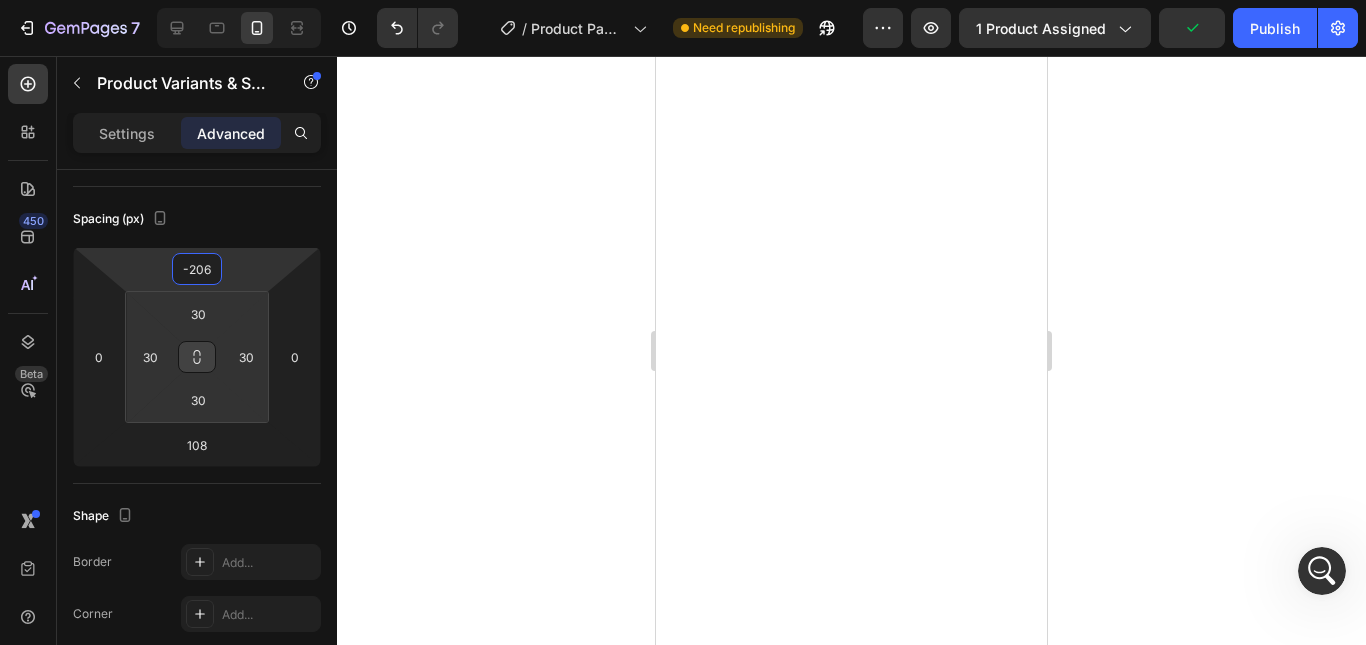 click on "7  Version history  /  Product Page - Aug 1, 15:44:40 Need republishing Preview 1 product assigned  Publish  450 Beta COLO Sections(14) Elements(7) Product
Product Swatches
Product Variants
Product List
Related Products Content list" at bounding box center [683, 0] 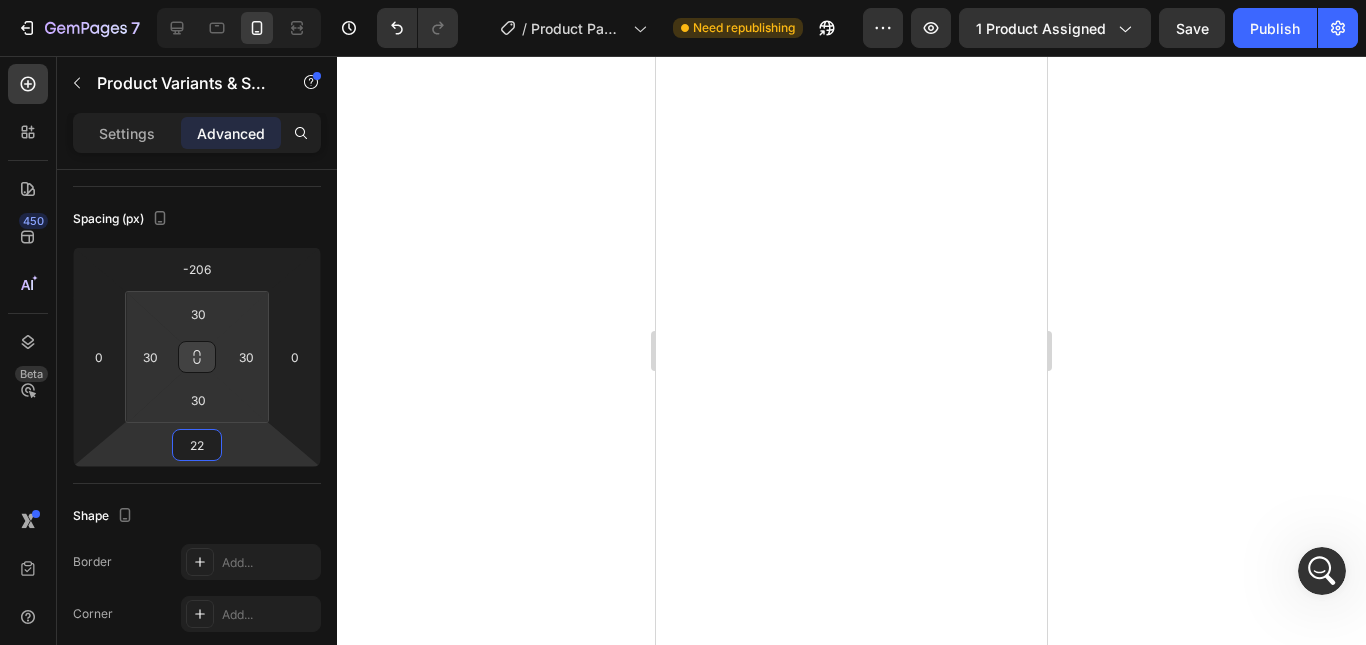 drag, startPoint x: 241, startPoint y: 427, endPoint x: 1127, endPoint y: 521, distance: 890.9725 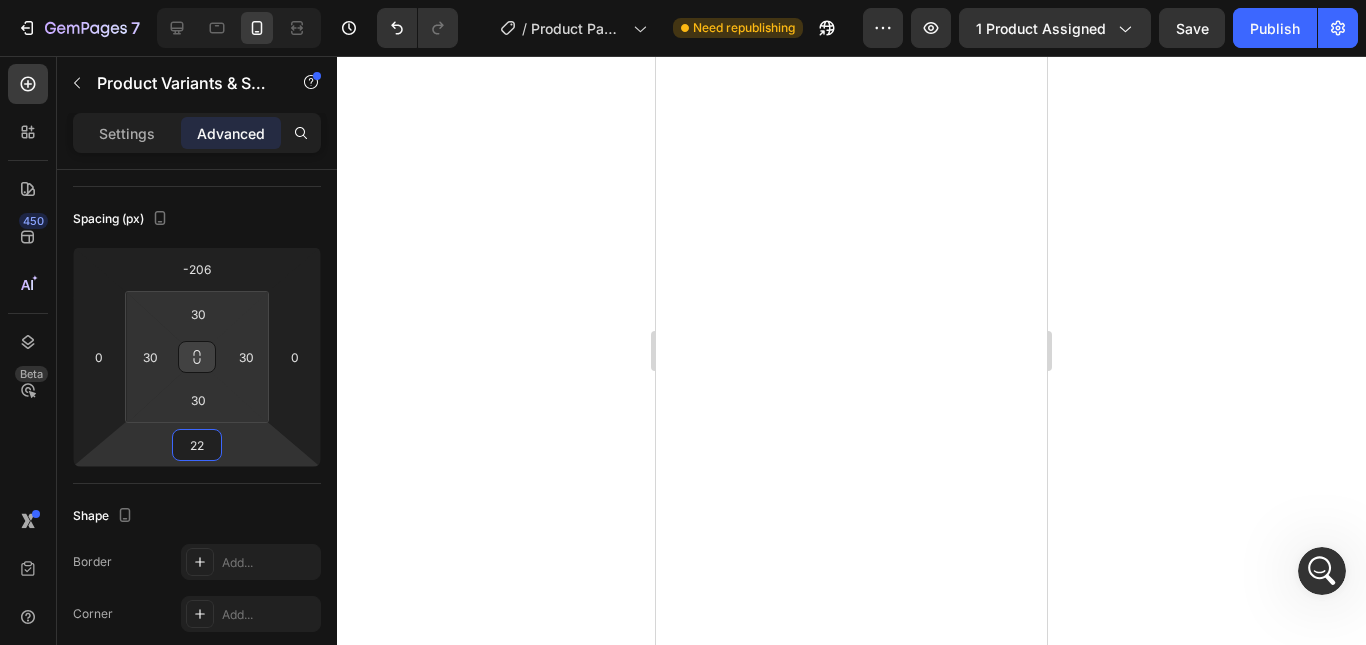 click on "7  Version history  /  Product Page - Aug 1, 15:44:40 Need republishing Preview 1 product assigned  Save   Publish  450 Beta COLO Sections(14) Elements(7) Product
Product Swatches
Product Variants
Product List
Related Products Content list" at bounding box center [683, 0] 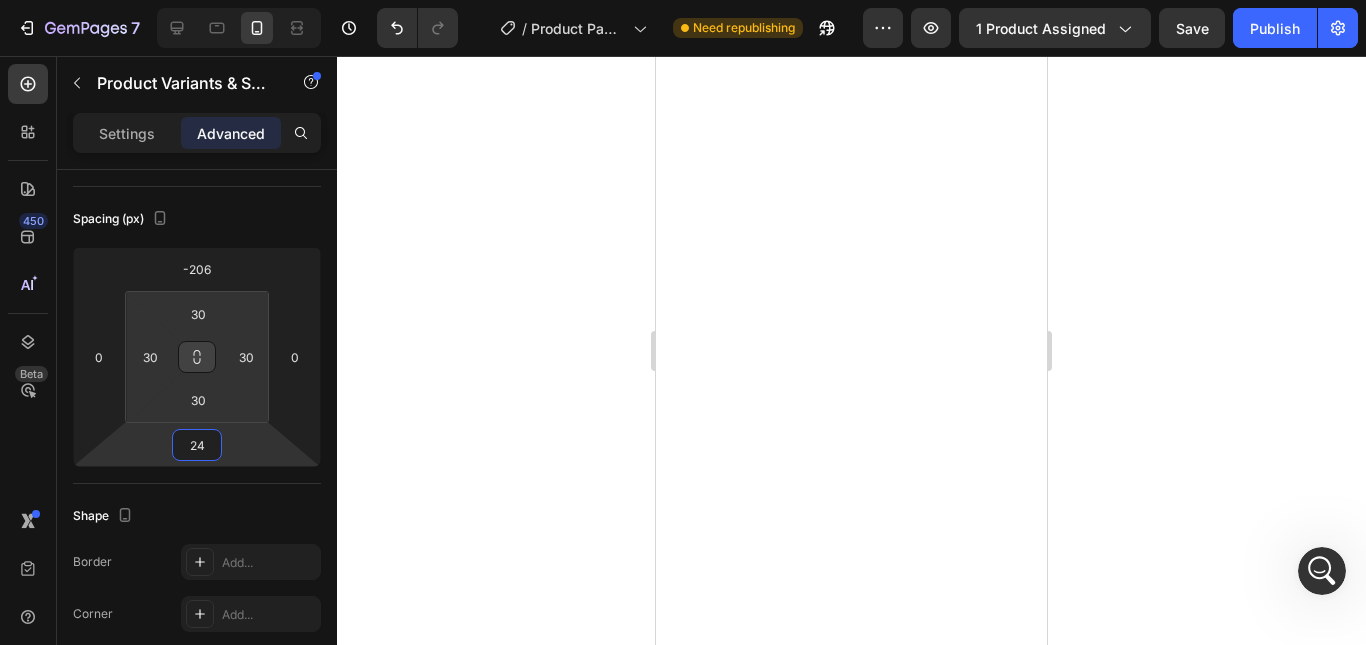 click 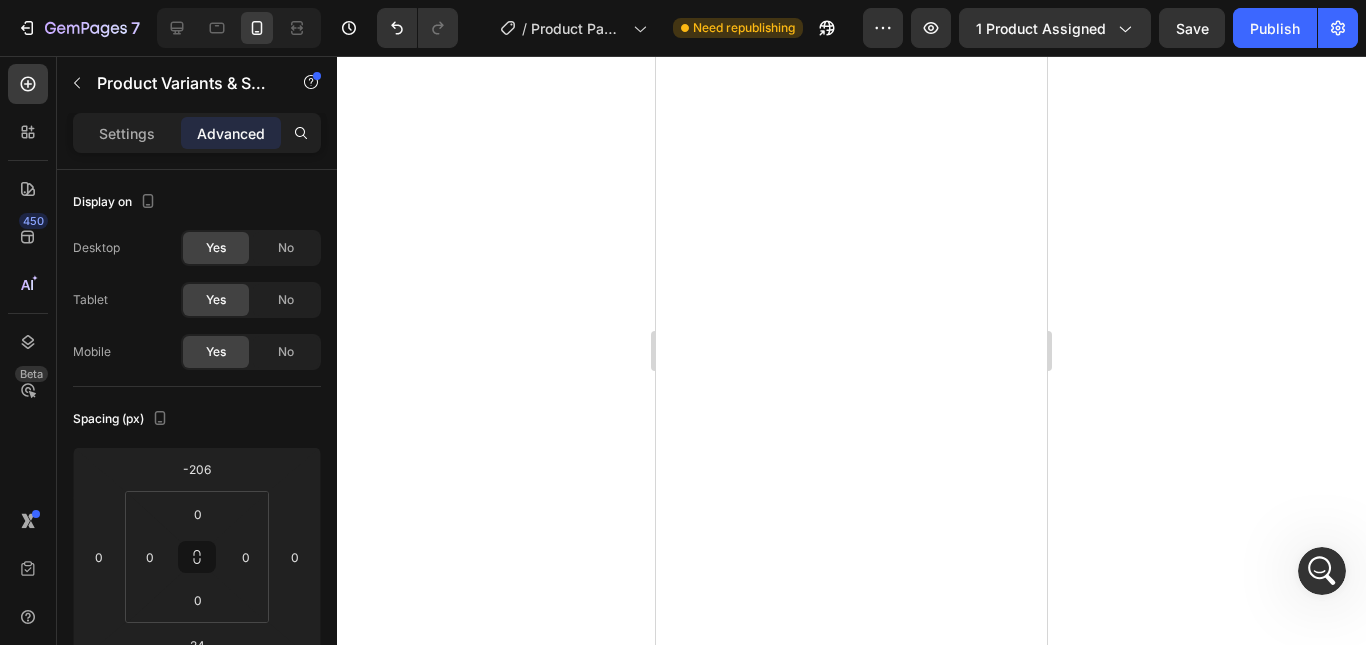 click 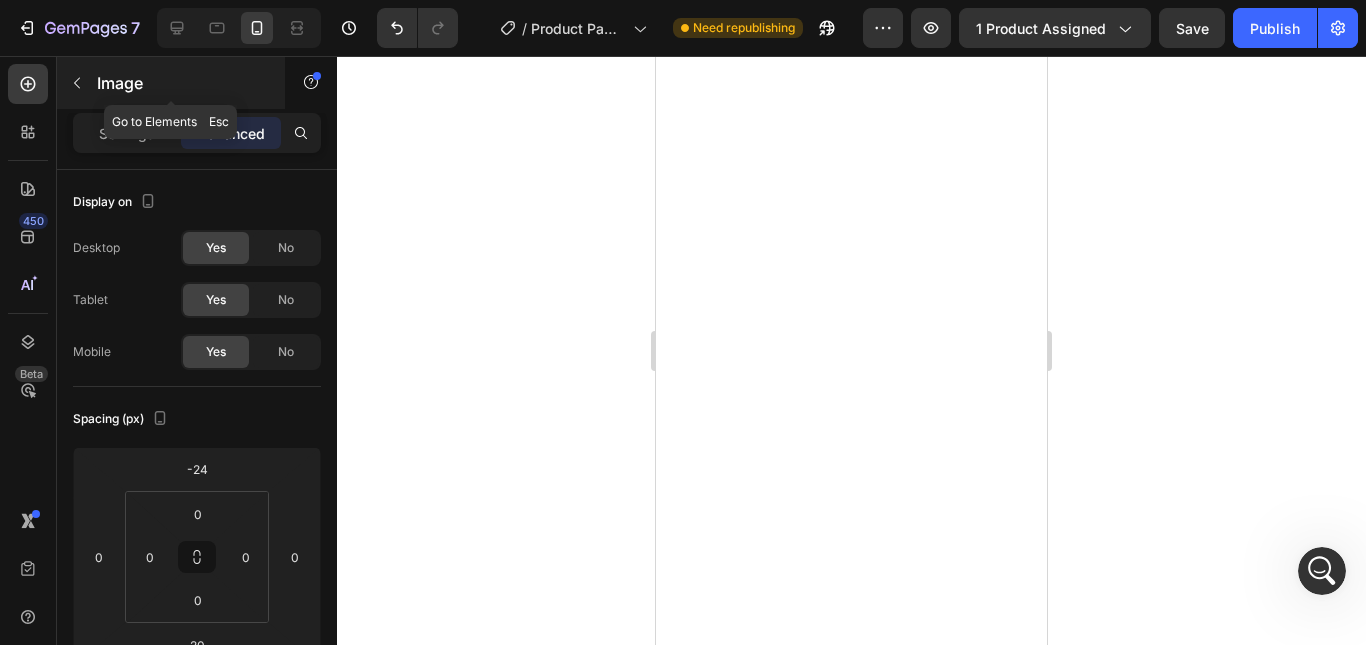 click at bounding box center [77, 83] 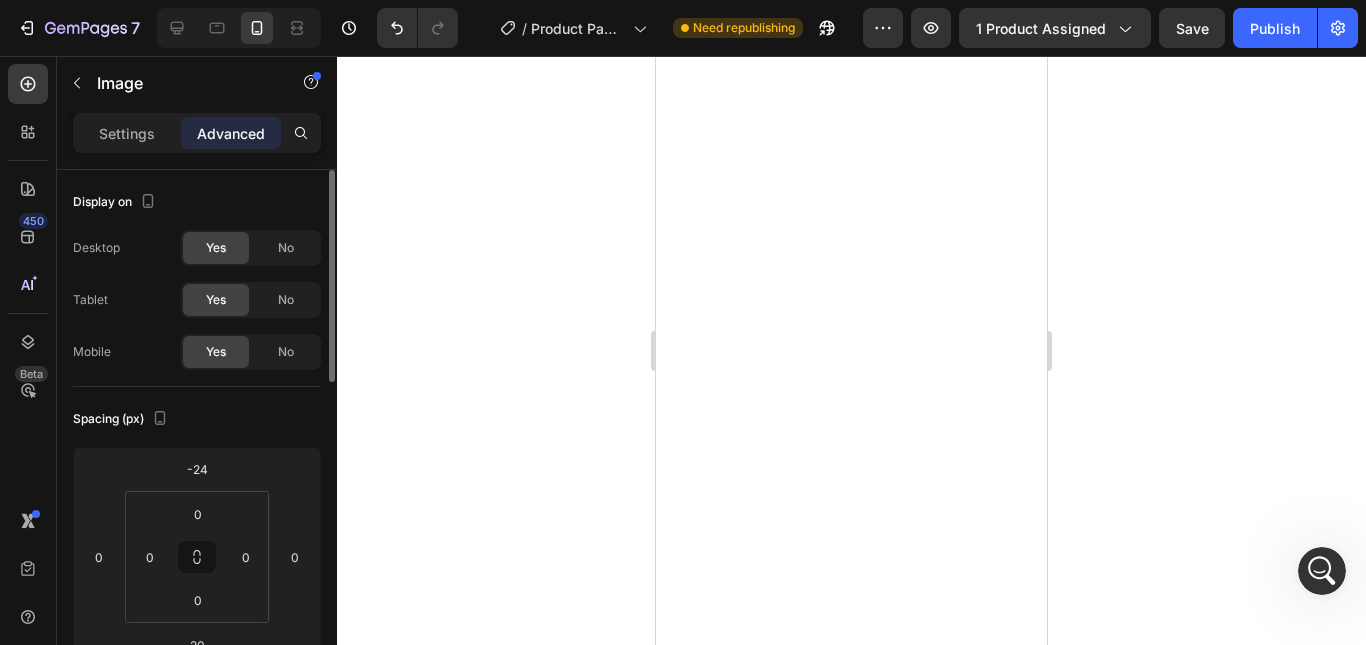 click on "Settings" at bounding box center [127, 133] 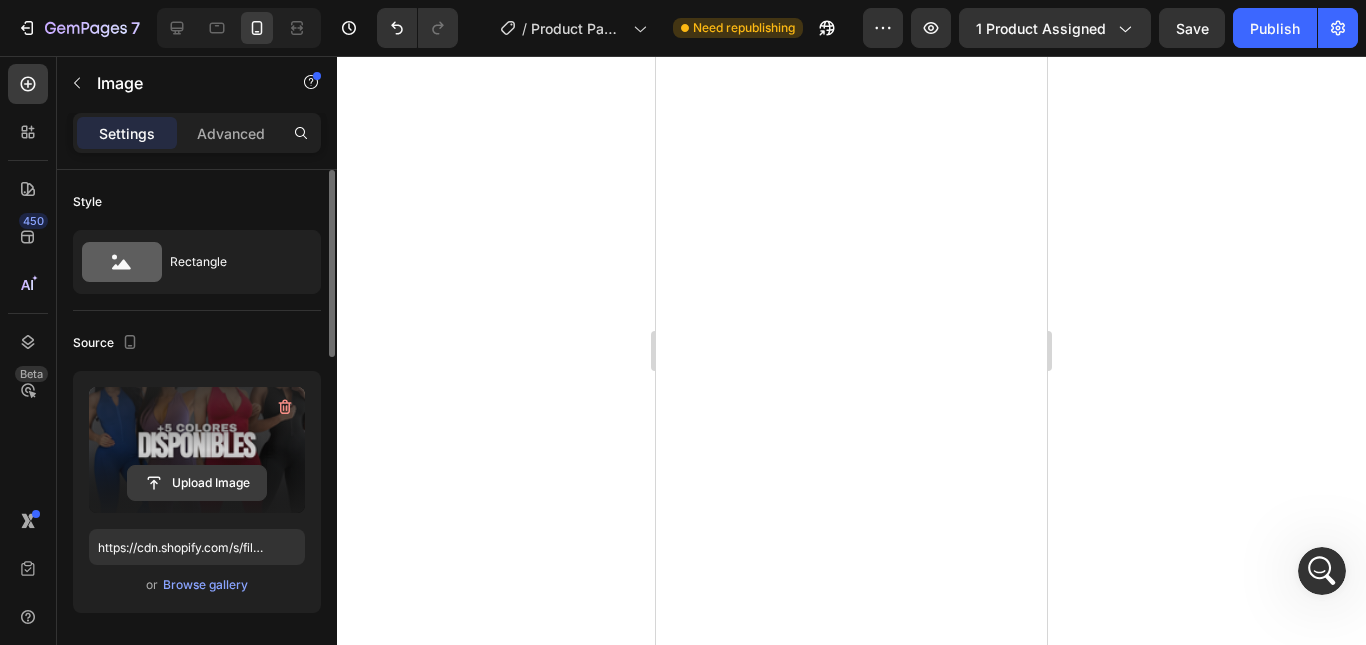 click 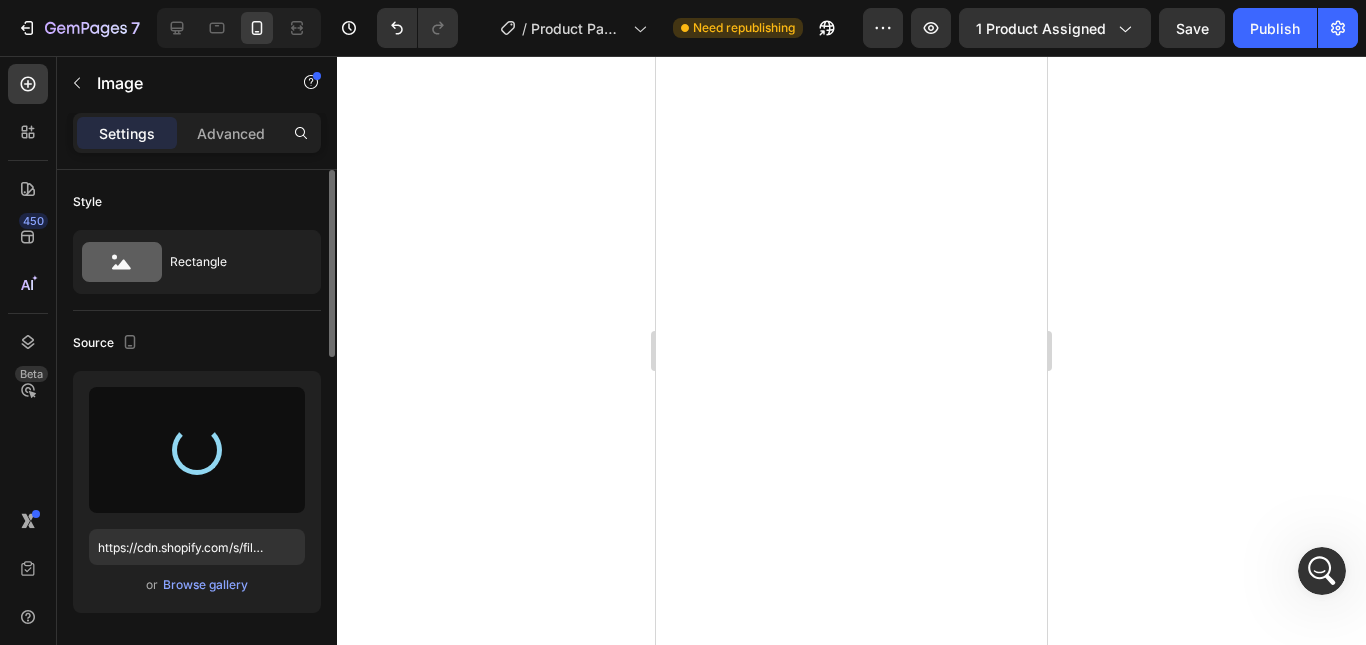 type on "https://cdn.shopify.com/s/files/1/0555/7918/1226/files/gempages_475399761675944918-a529a849-5a48-4238-a423-1818ee663485.png" 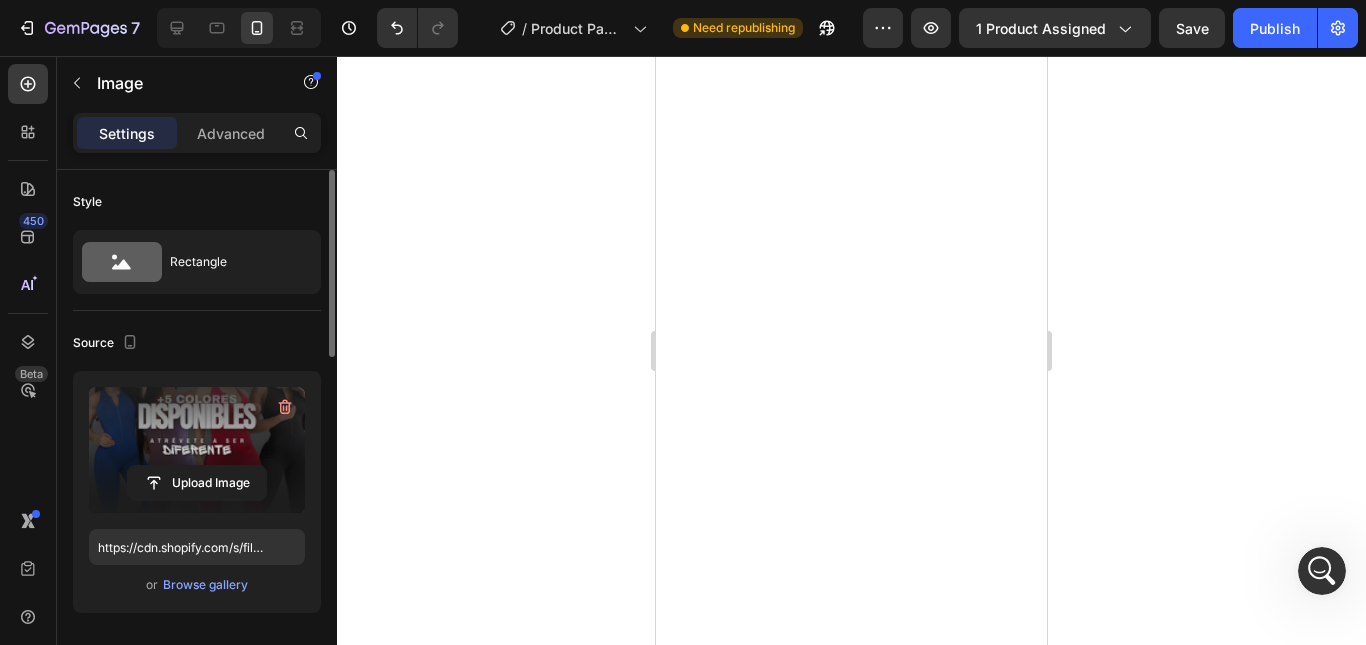 click 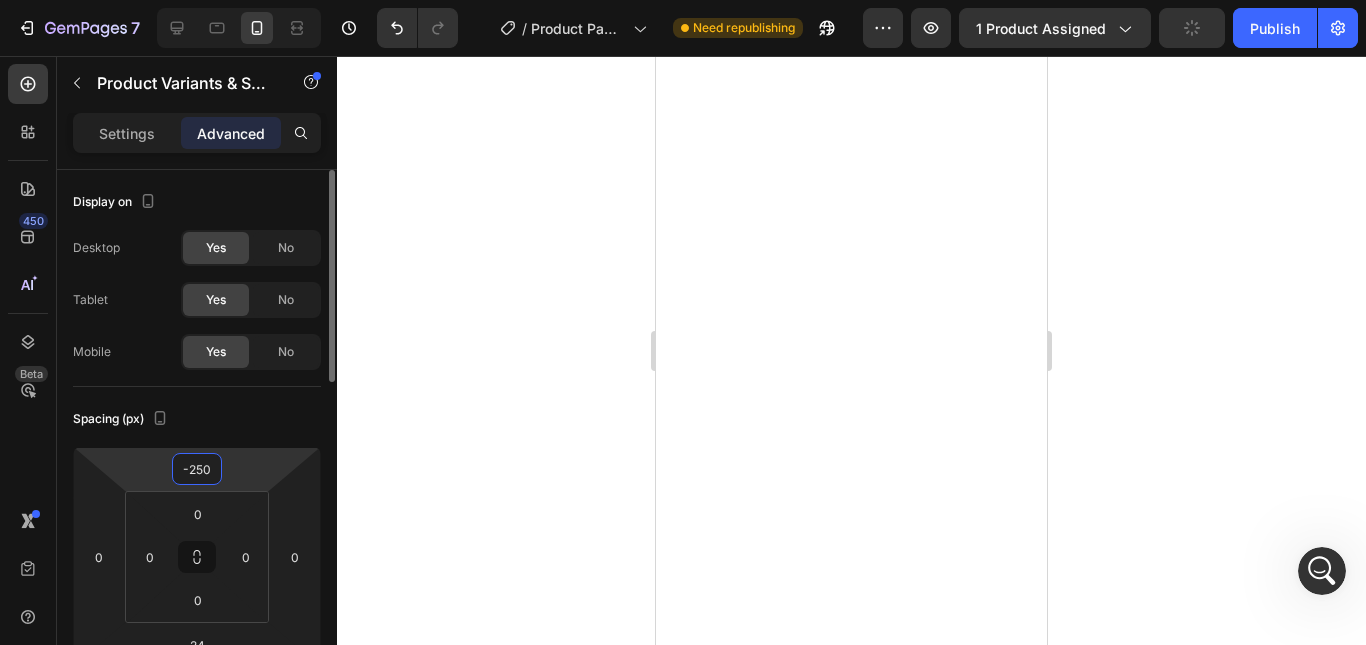 click on "7  Version history  /  Product Page - Aug 1, 15:44:40 Need republishing Preview 1 product assigned  Publish  450 Beta COLO Sections(14) Elements(7) Product
Product Swatches
Product Variants
Product List
Related Products Content list" at bounding box center [683, 0] 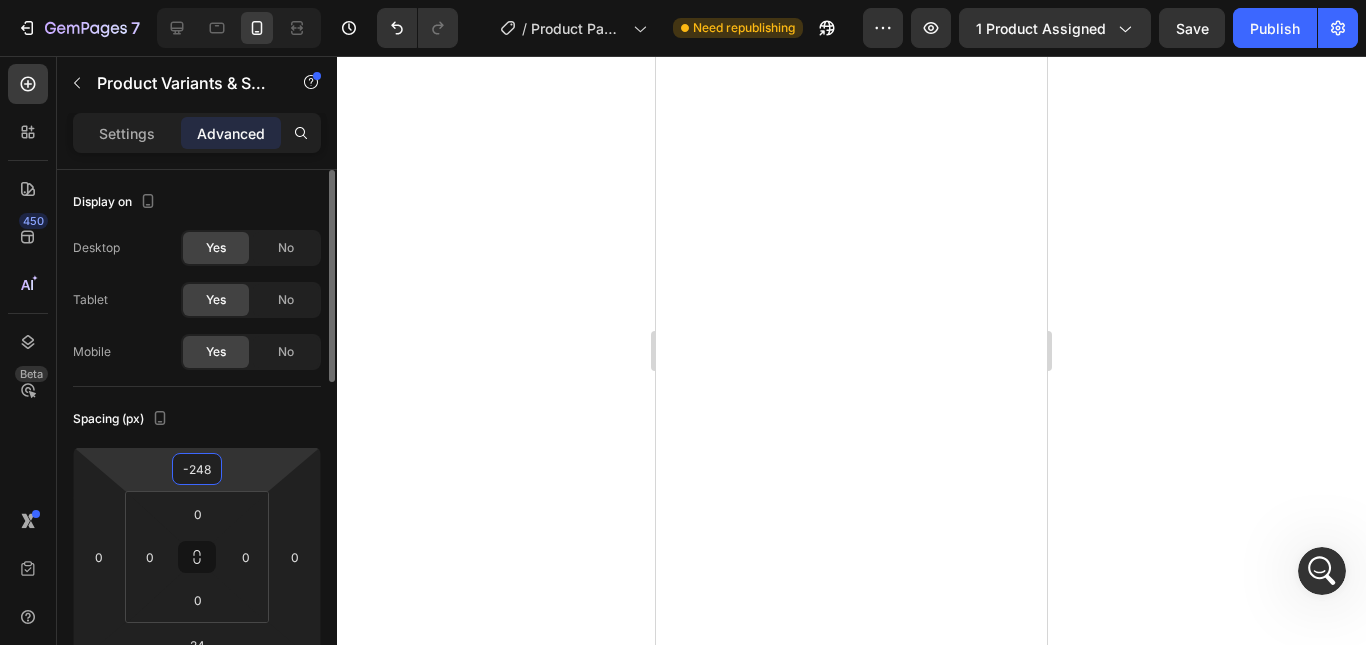 scroll, scrollTop: 200, scrollLeft: 0, axis: vertical 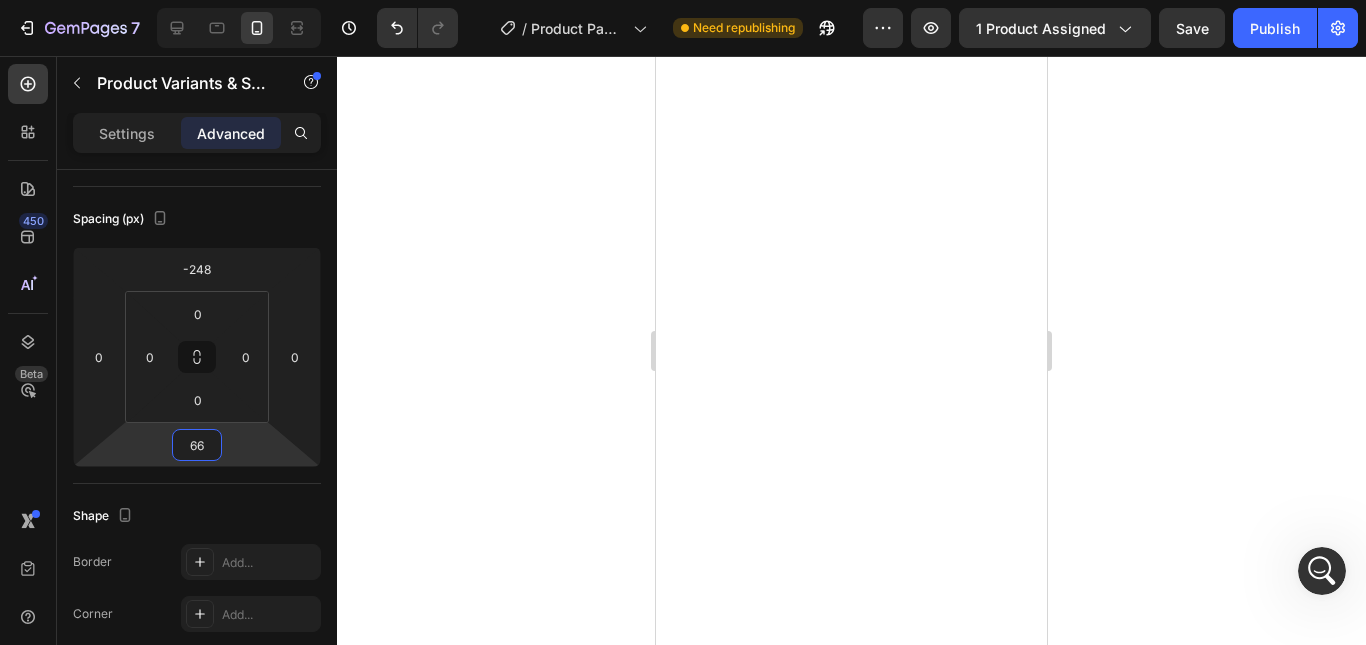 type on "64" 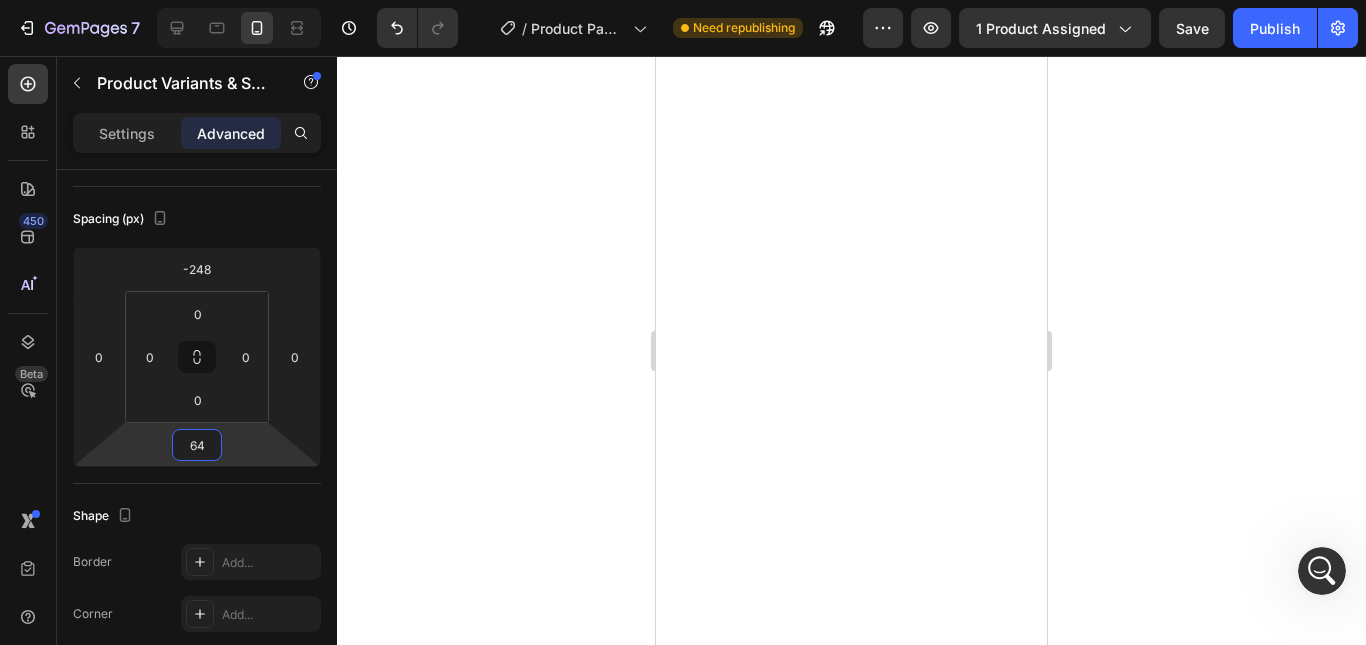 click on "7  Version history  /  Product Page - Aug 1, 15:44:40 Need republishing Preview 1 product assigned  Save   Publish  450 Beta COLO Sections(14) Elements(7) Product
Product Swatches
Product Variants
Product List
Related Products Content list" at bounding box center (683, 0) 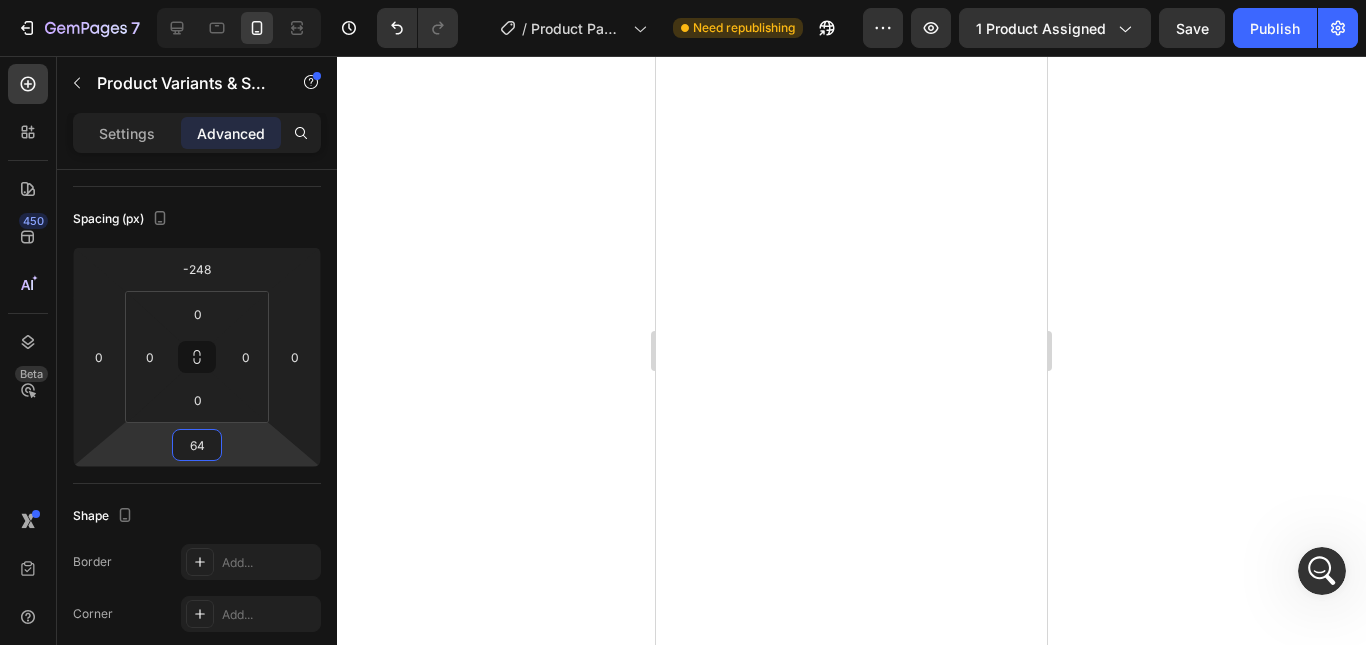 click 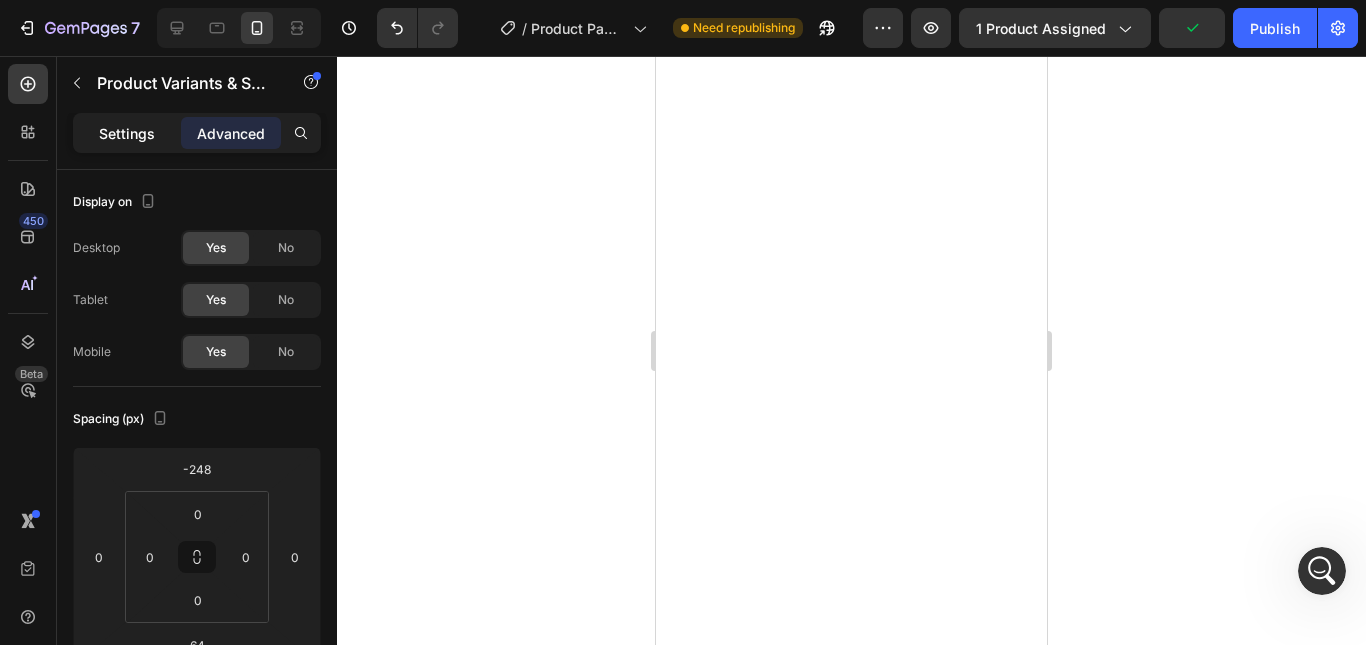 click on "Settings" at bounding box center [127, 133] 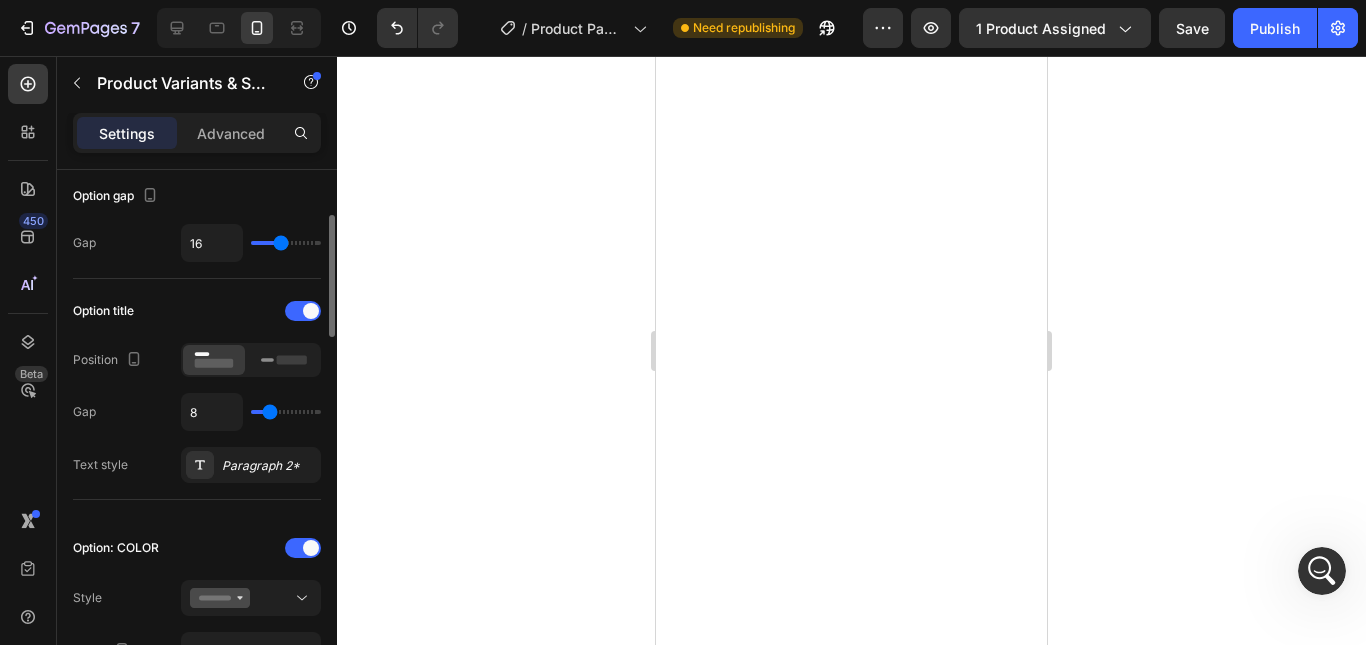 scroll, scrollTop: 300, scrollLeft: 0, axis: vertical 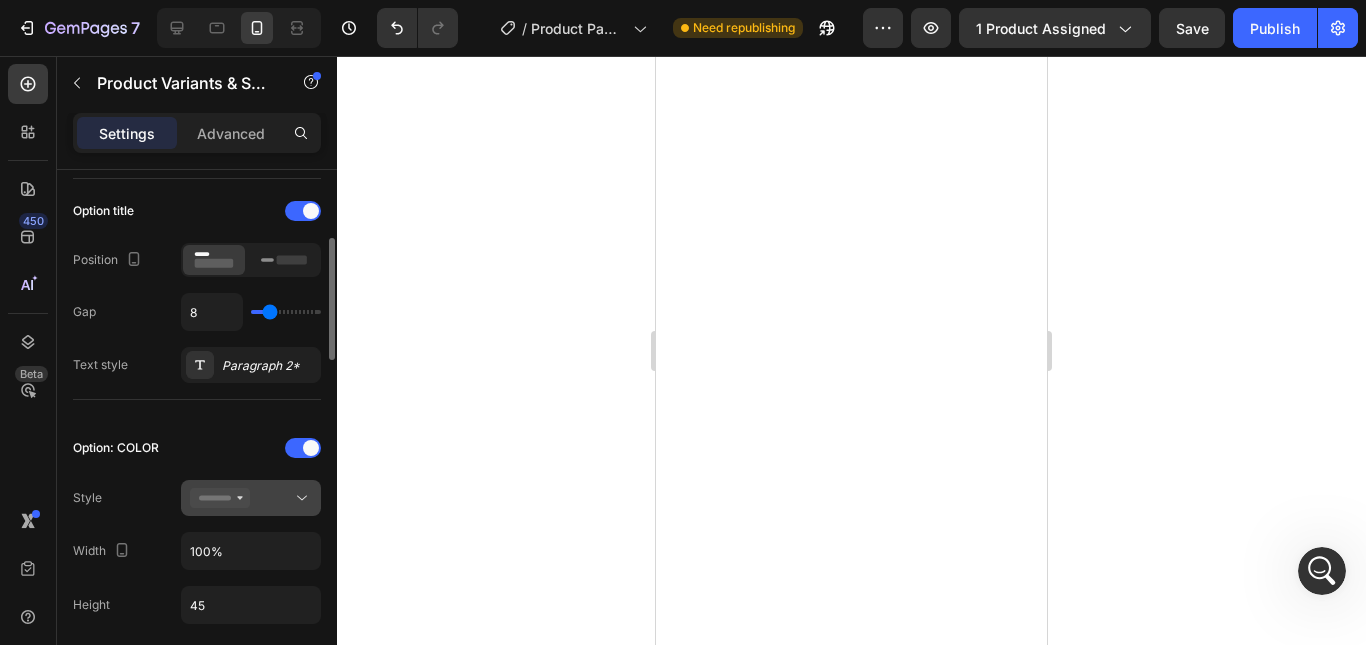 click at bounding box center (251, 498) 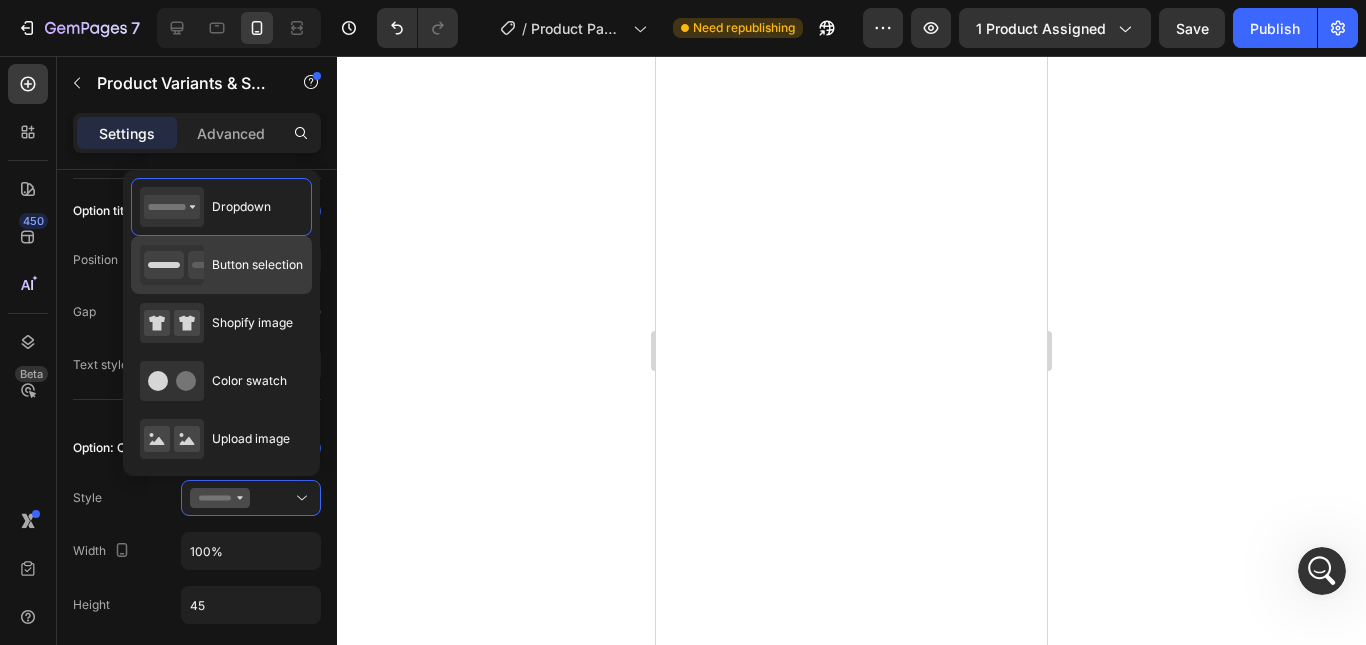 click on "Button selection" at bounding box center (221, 265) 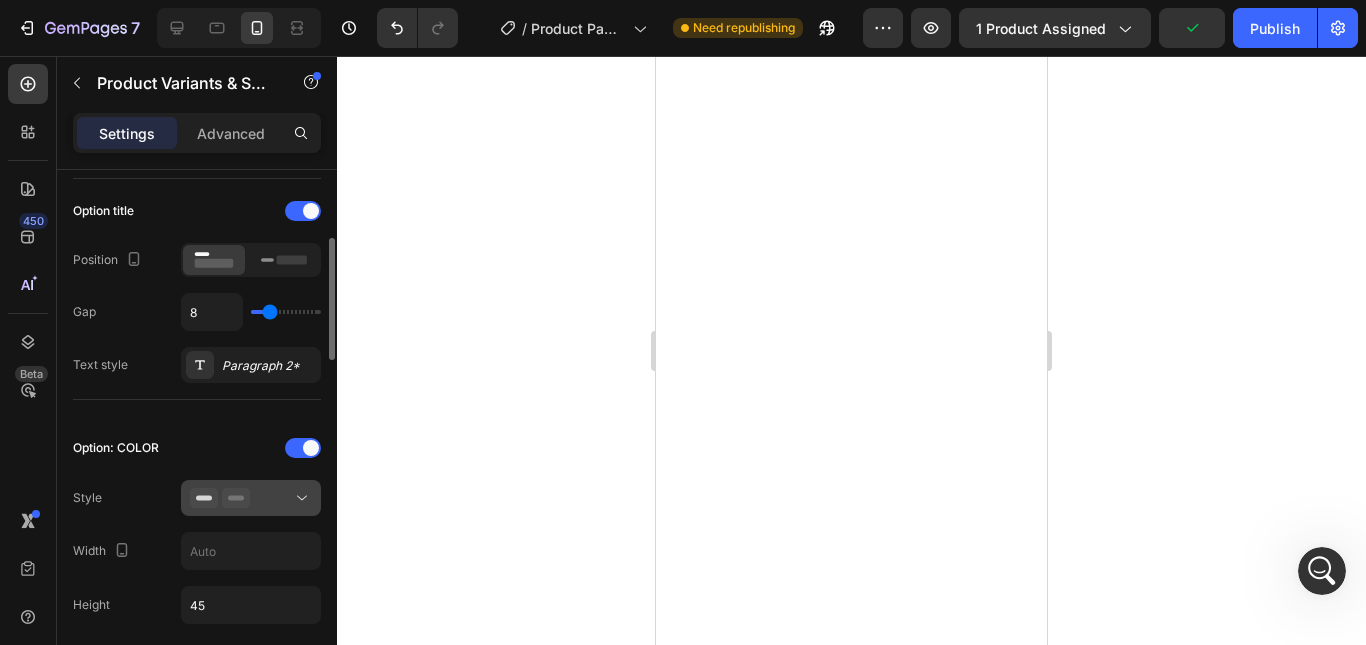 click at bounding box center [251, 498] 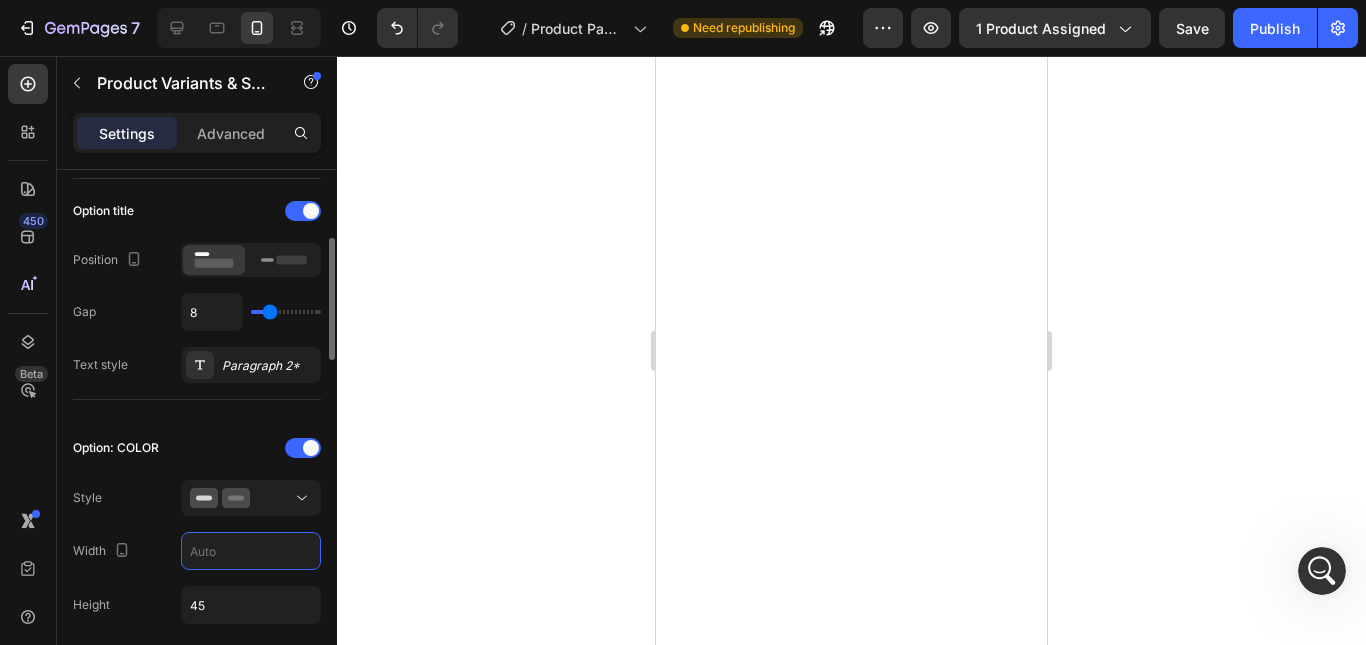 click at bounding box center [251, 551] 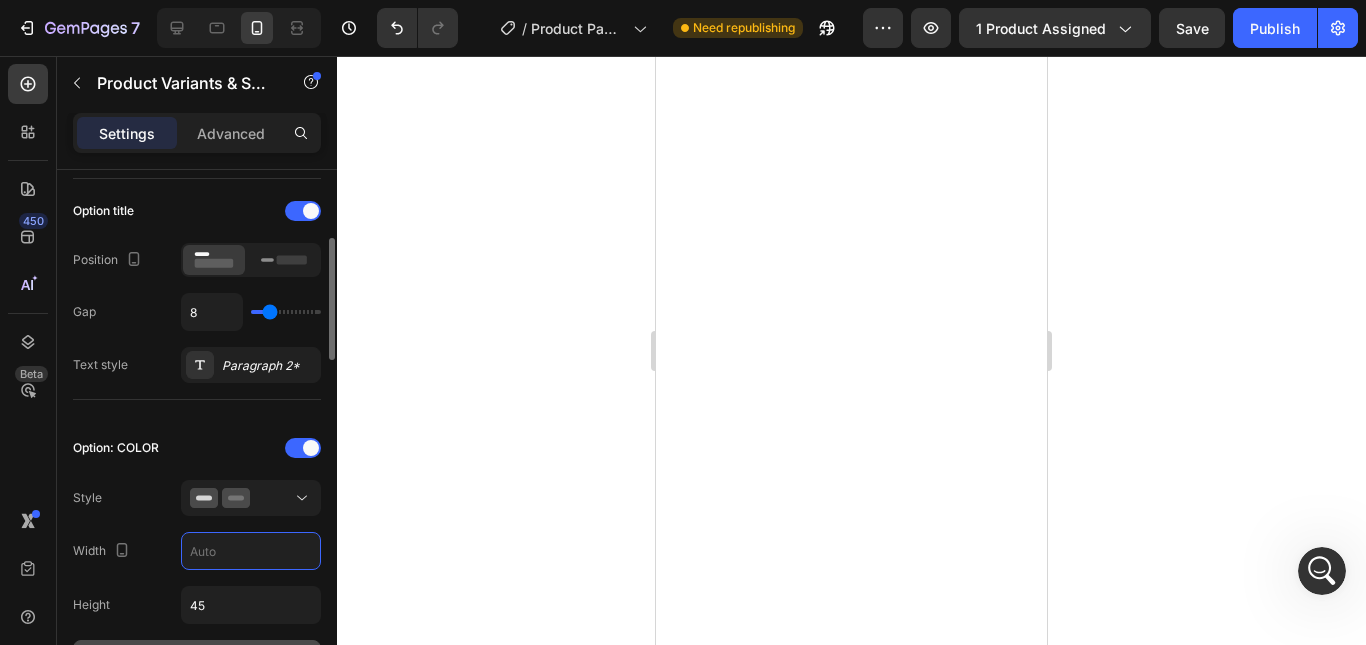 scroll, scrollTop: 400, scrollLeft: 0, axis: vertical 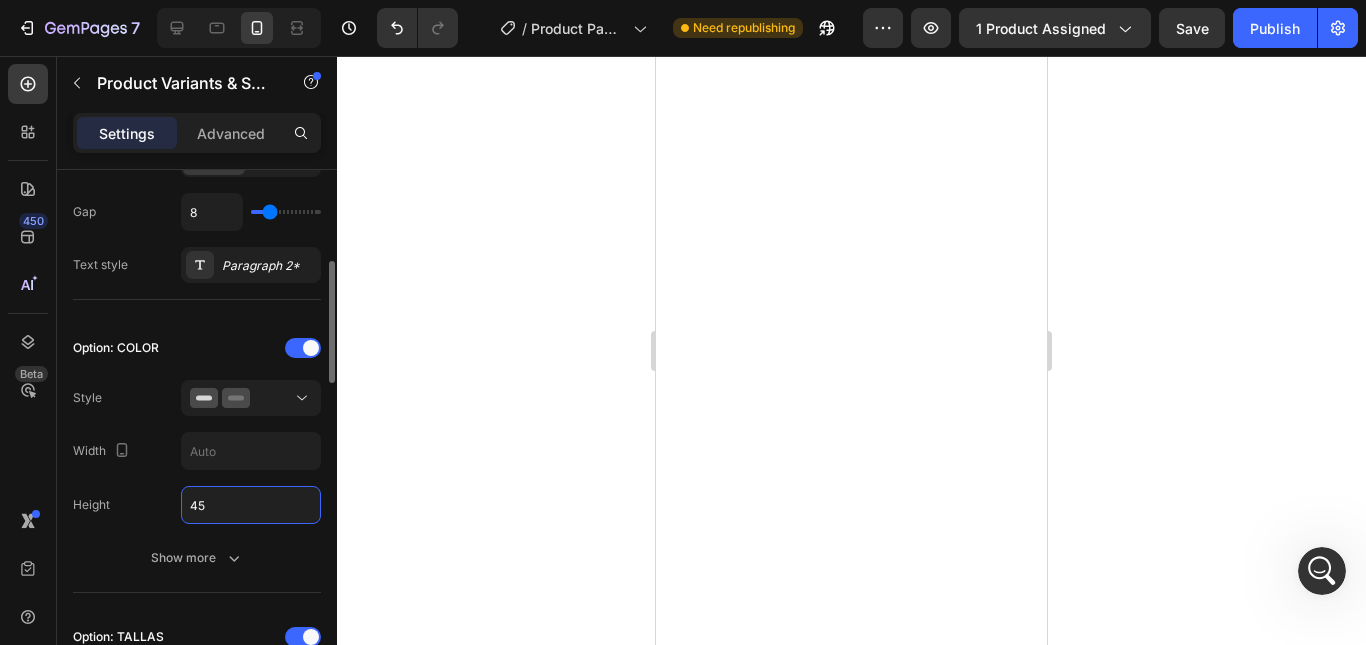 click on "45" at bounding box center [251, 505] 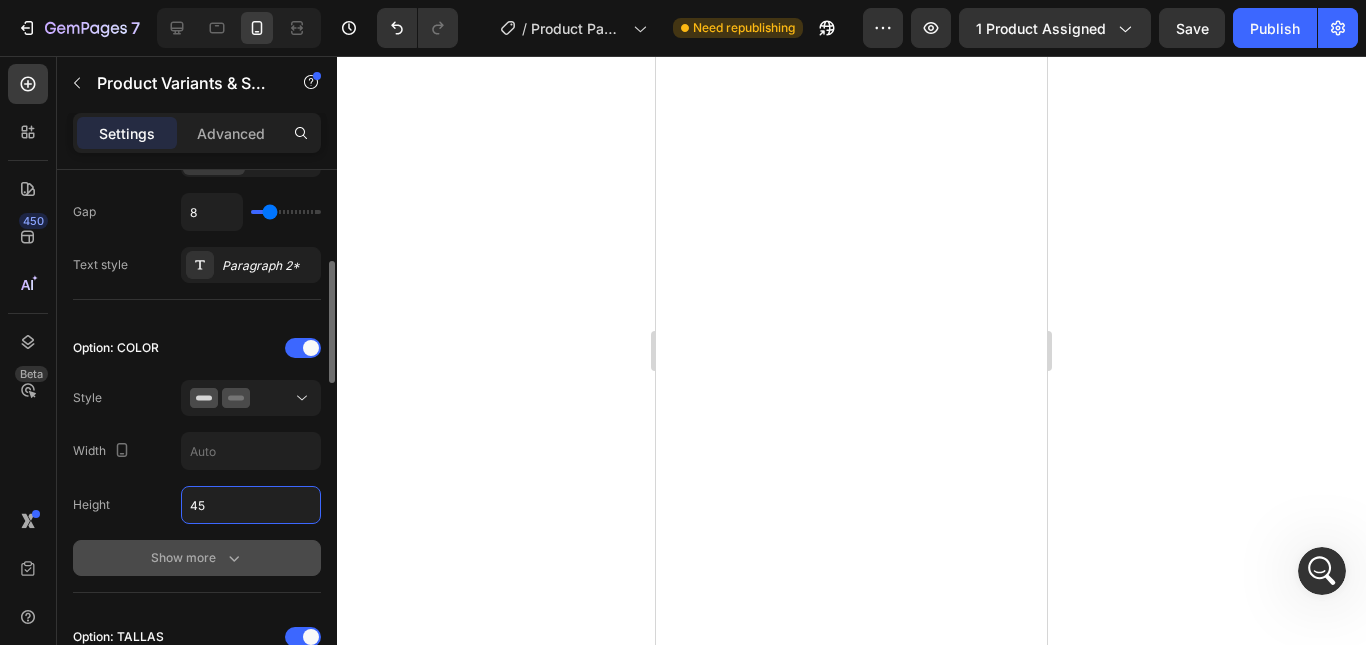 click on "Show more" at bounding box center (197, 558) 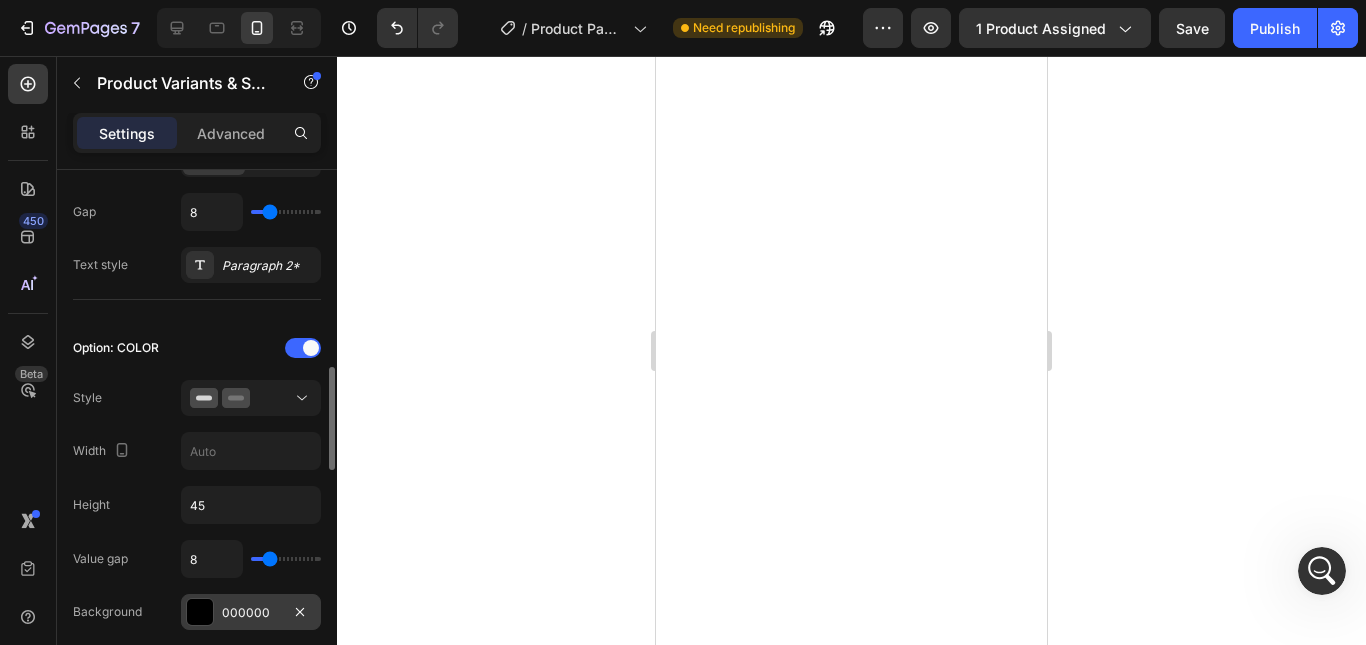 scroll, scrollTop: 500, scrollLeft: 0, axis: vertical 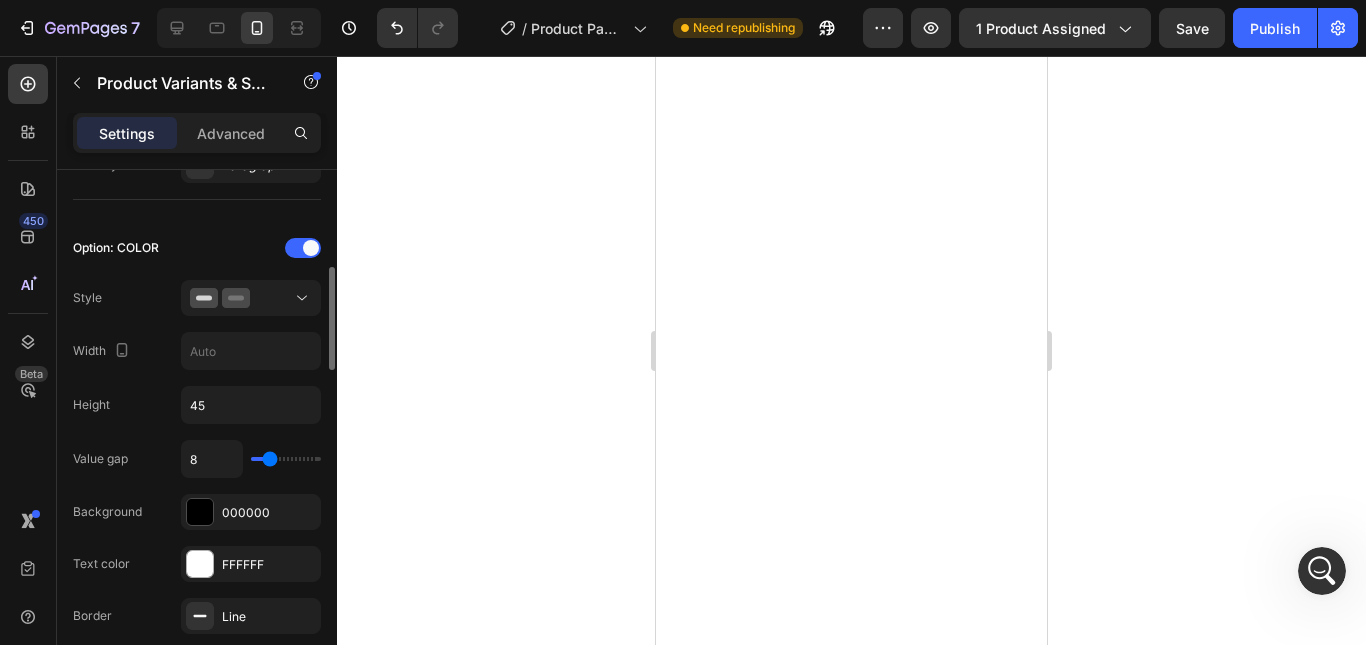 type on "18" 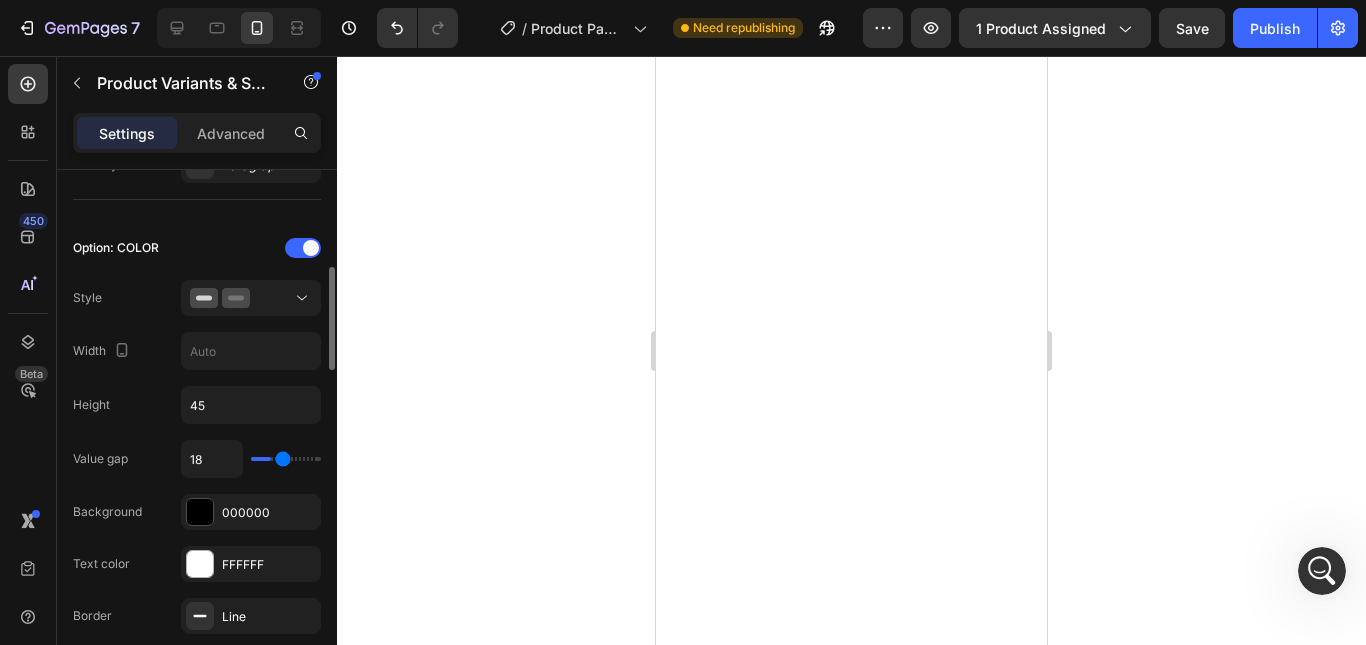 type on "19" 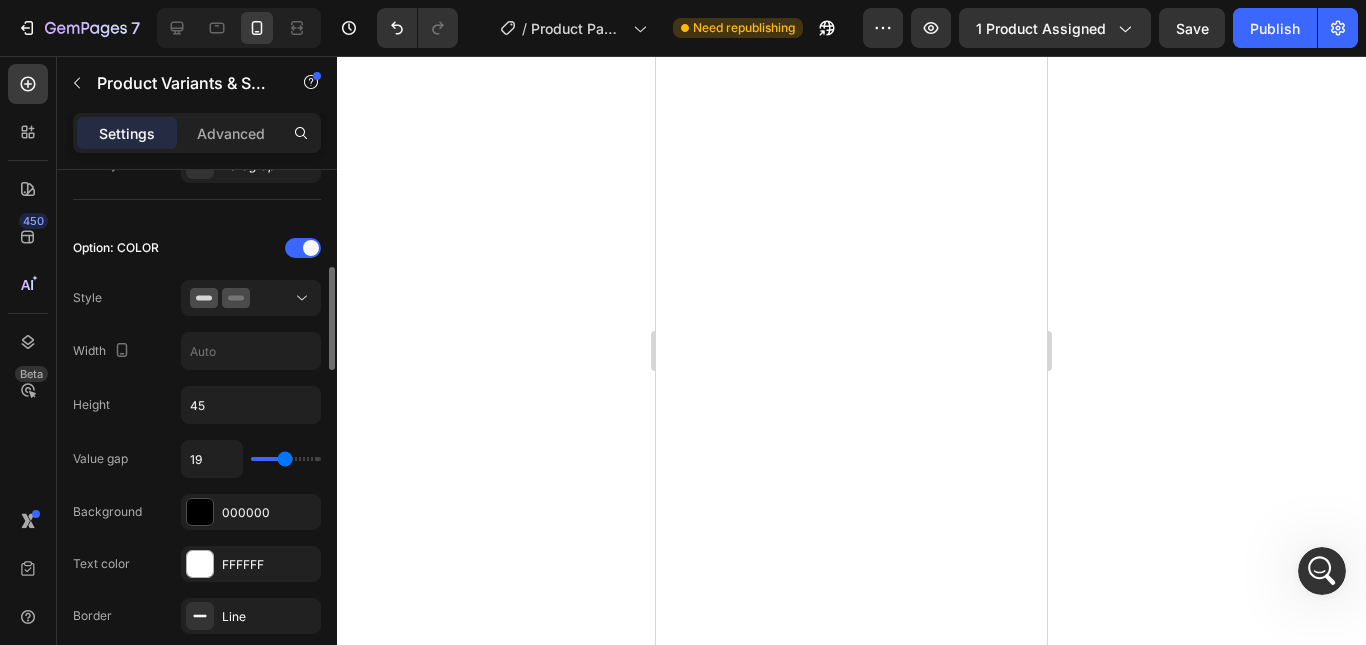 type on "18" 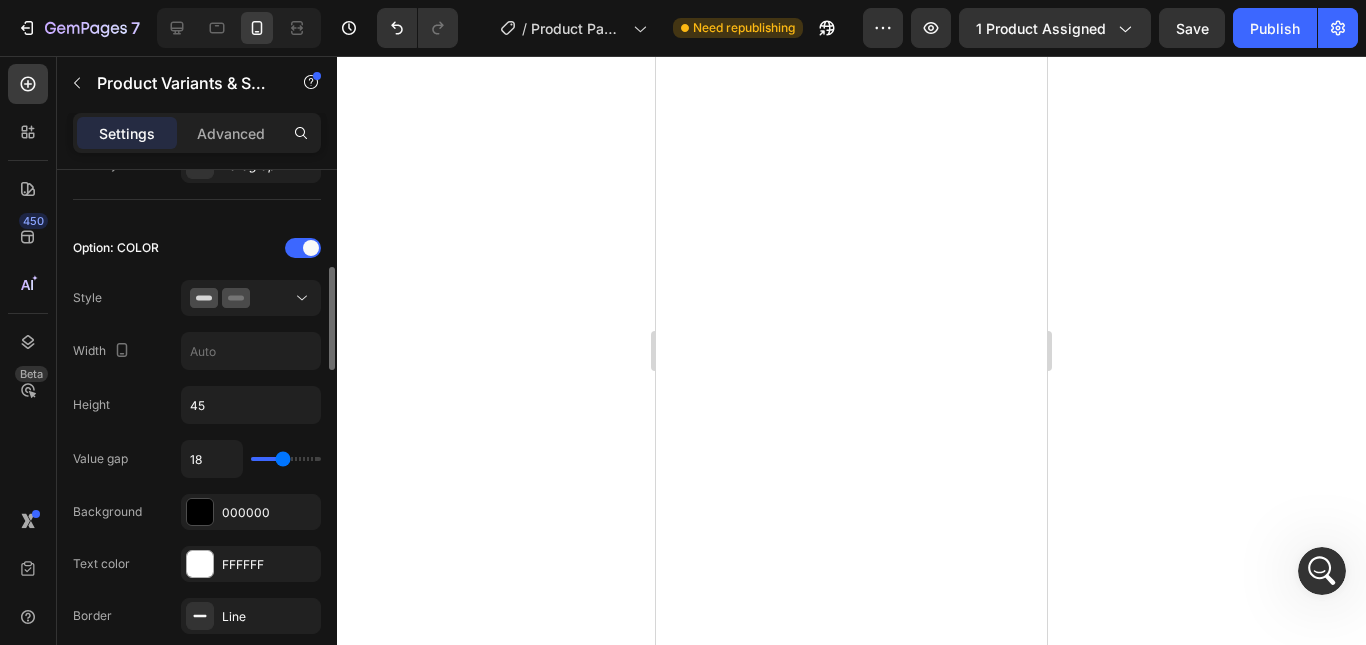 type on "10" 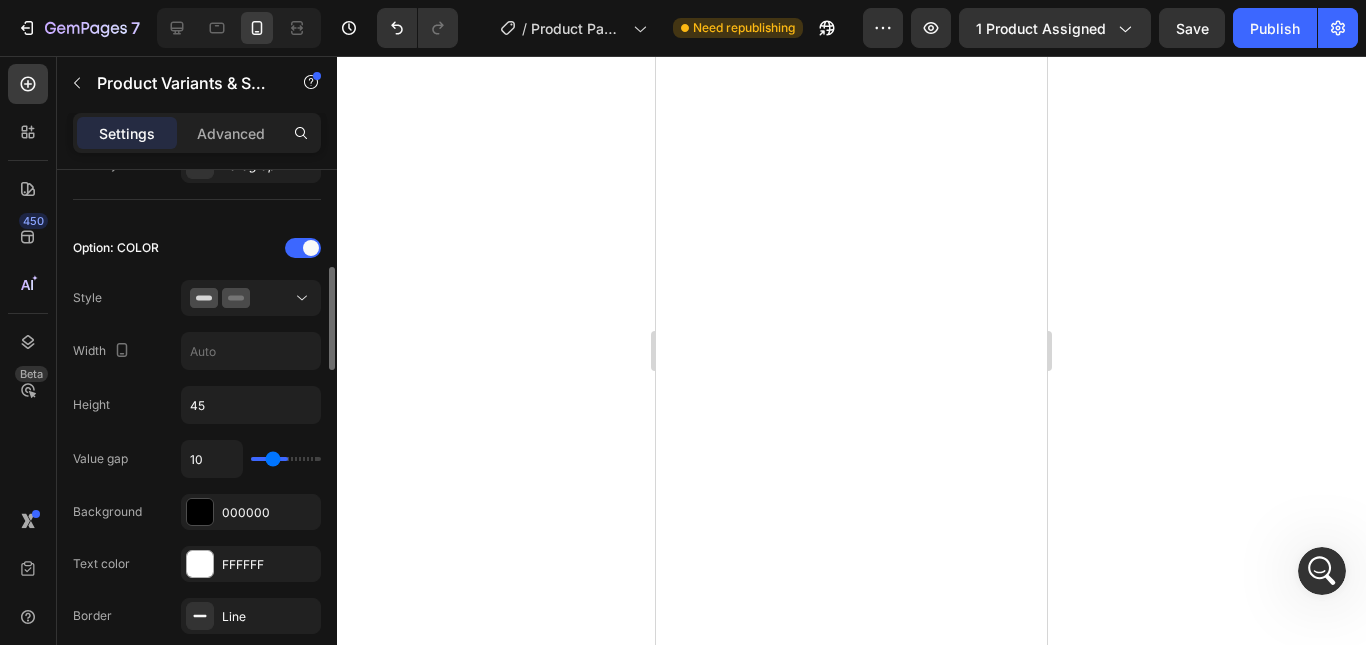 type on "8" 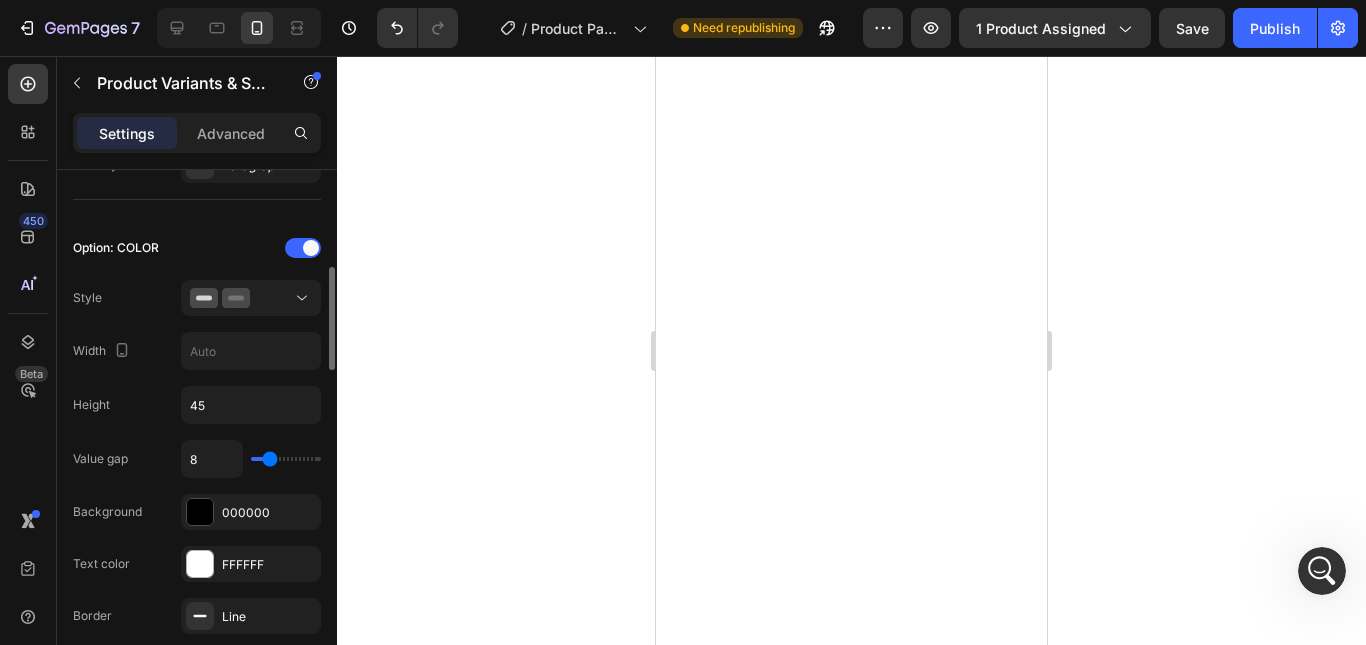 type on "7" 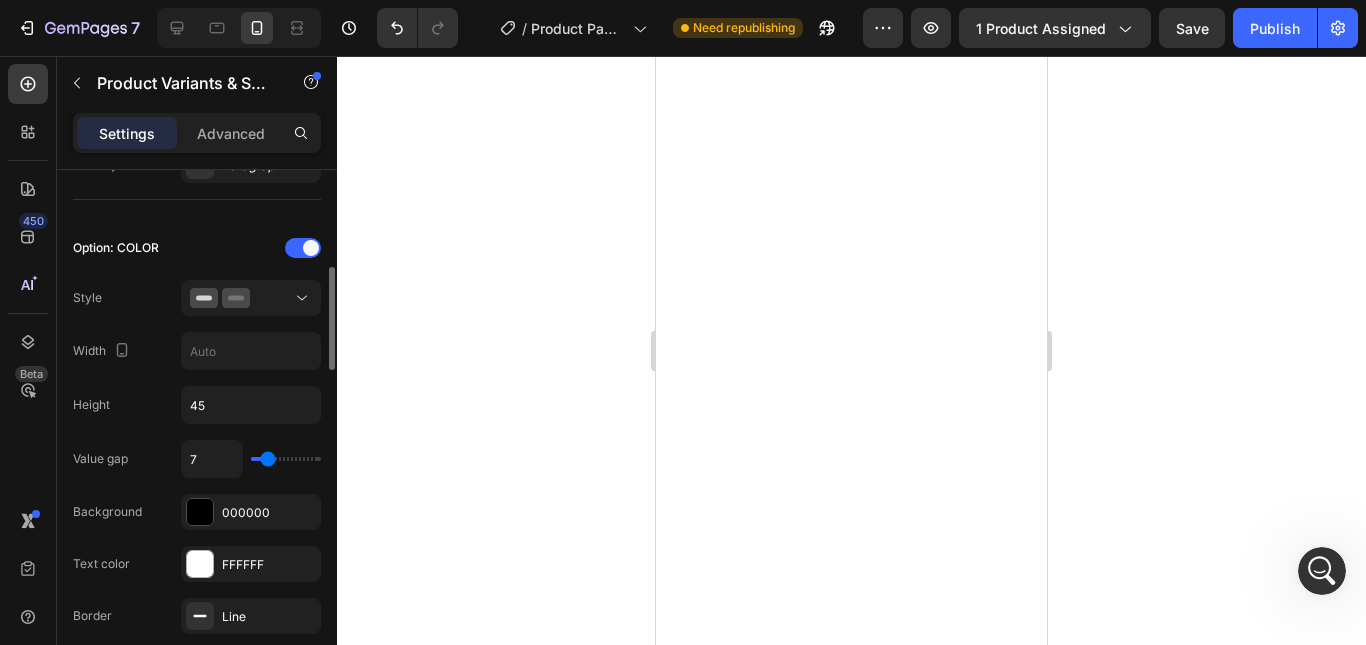 type on "5" 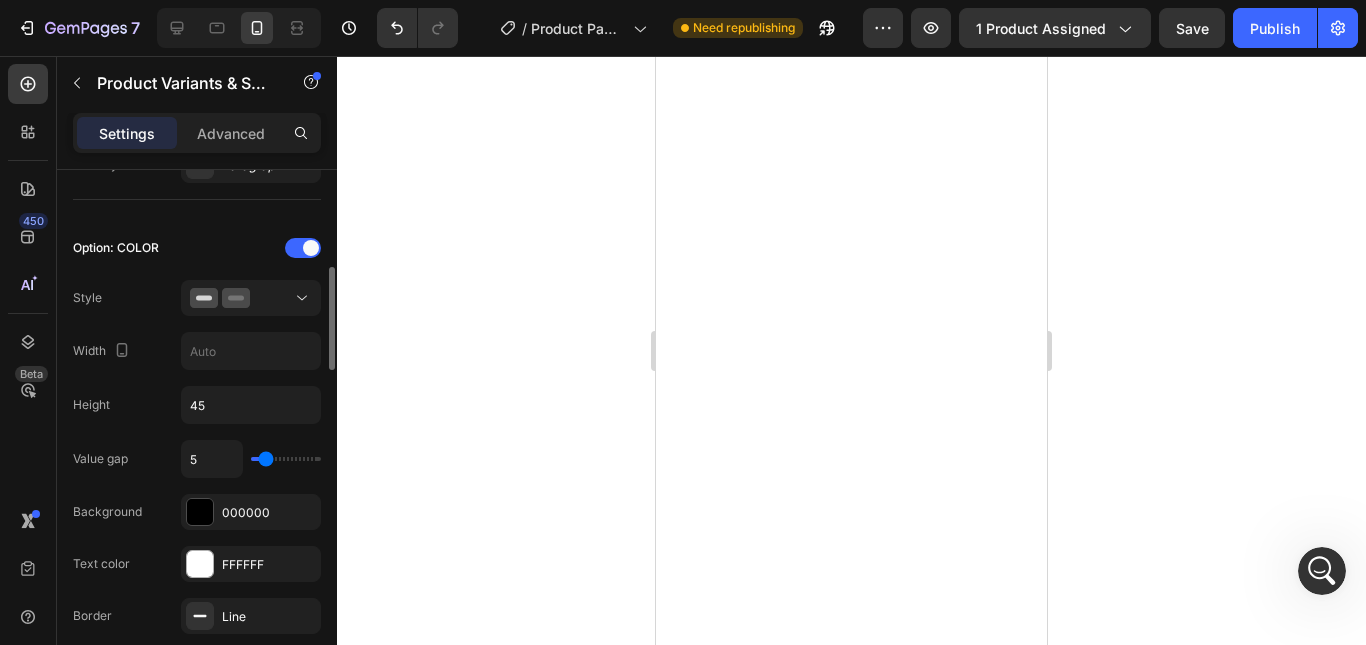 type on "4" 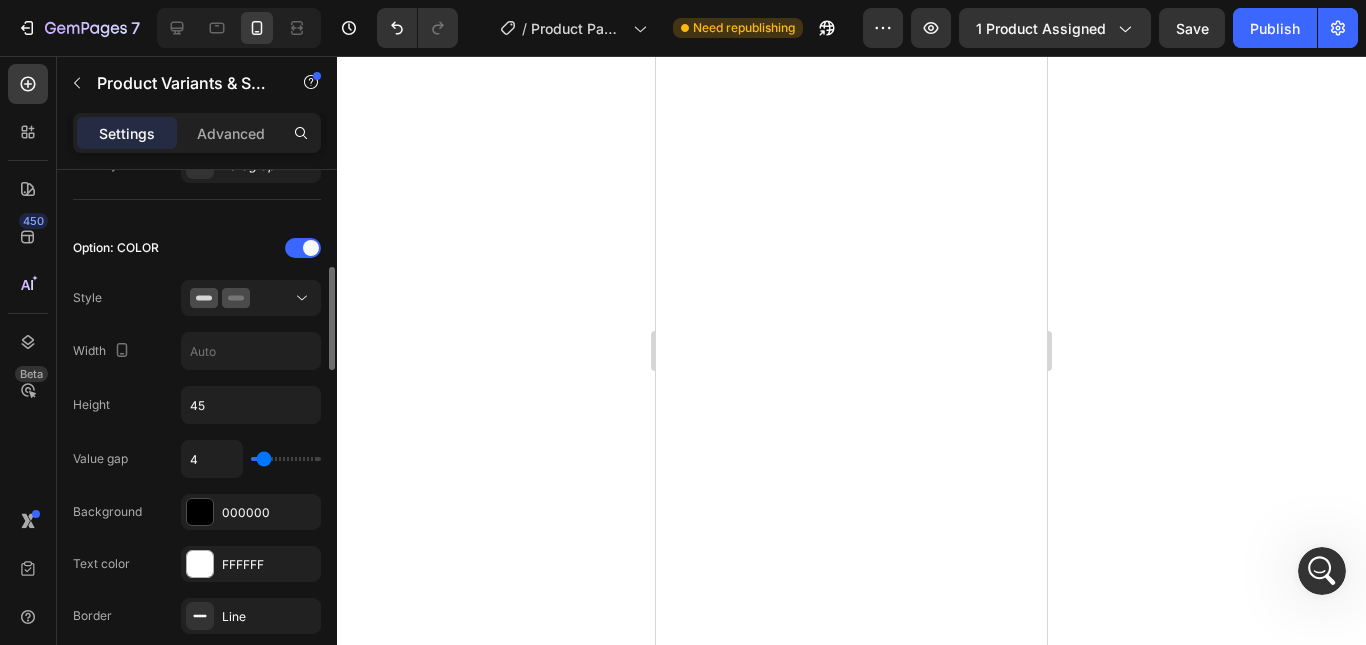 type on "2" 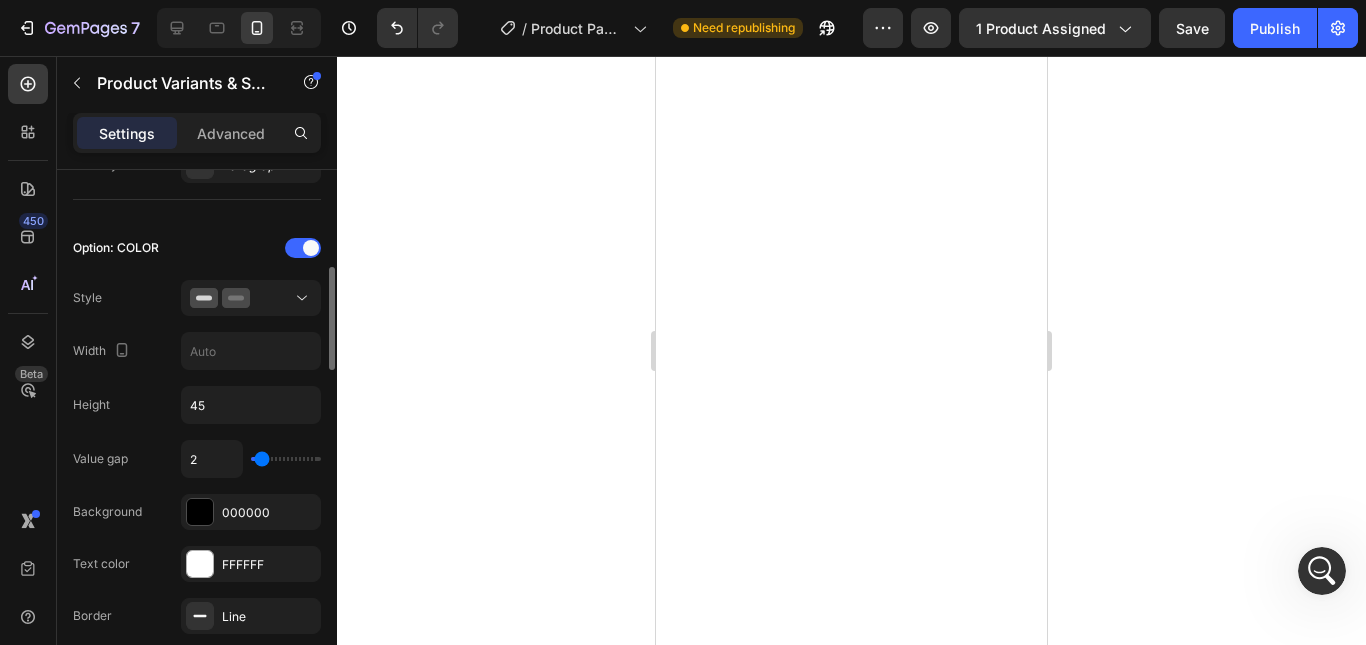 type on "0" 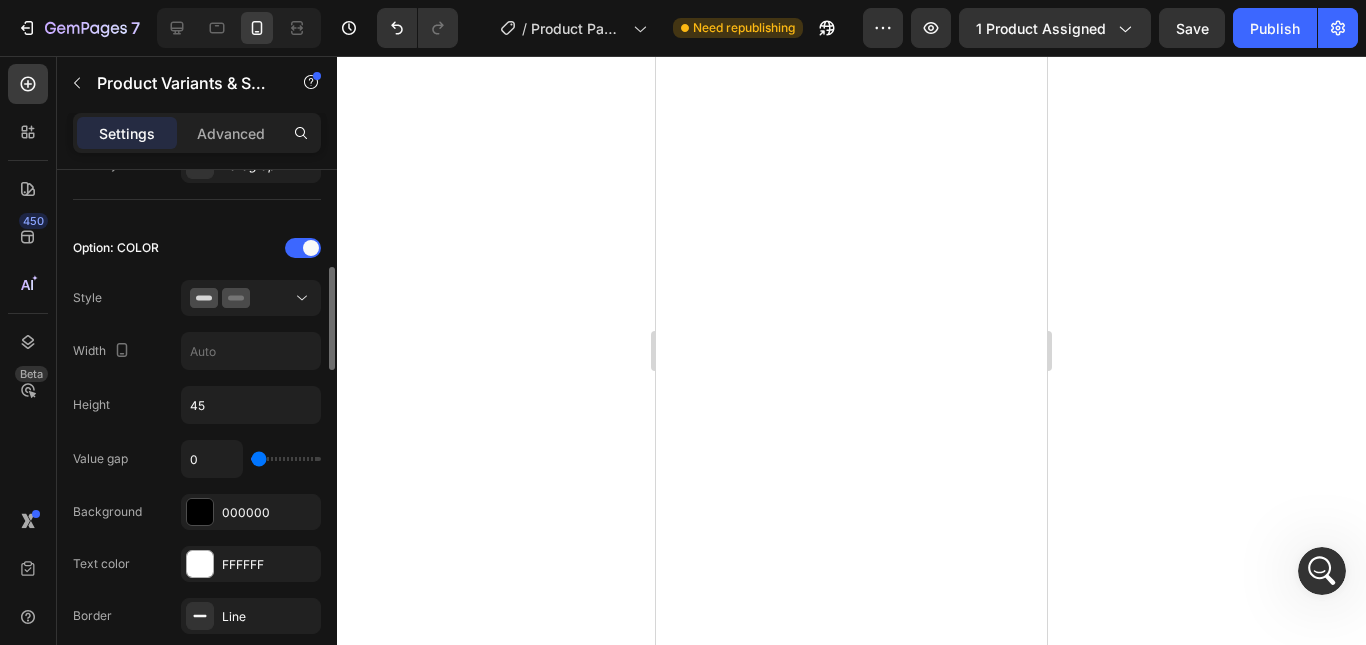 drag, startPoint x: 271, startPoint y: 463, endPoint x: 236, endPoint y: 457, distance: 35.510563 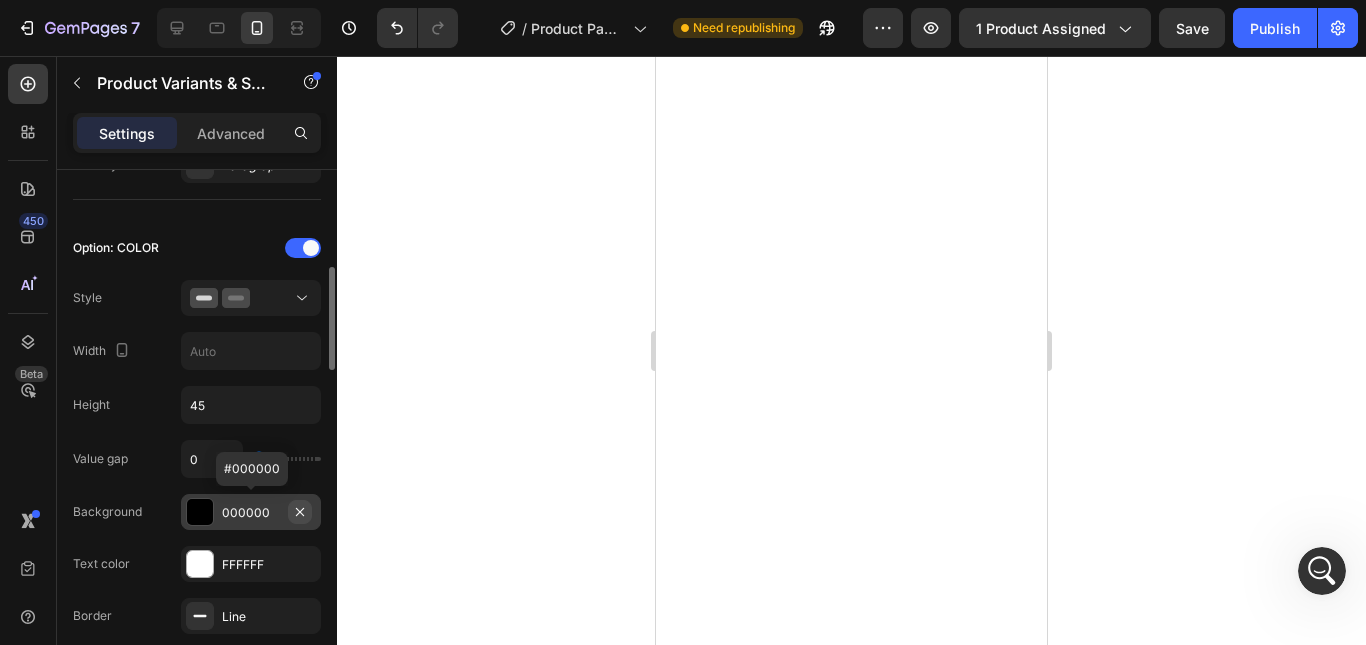 click 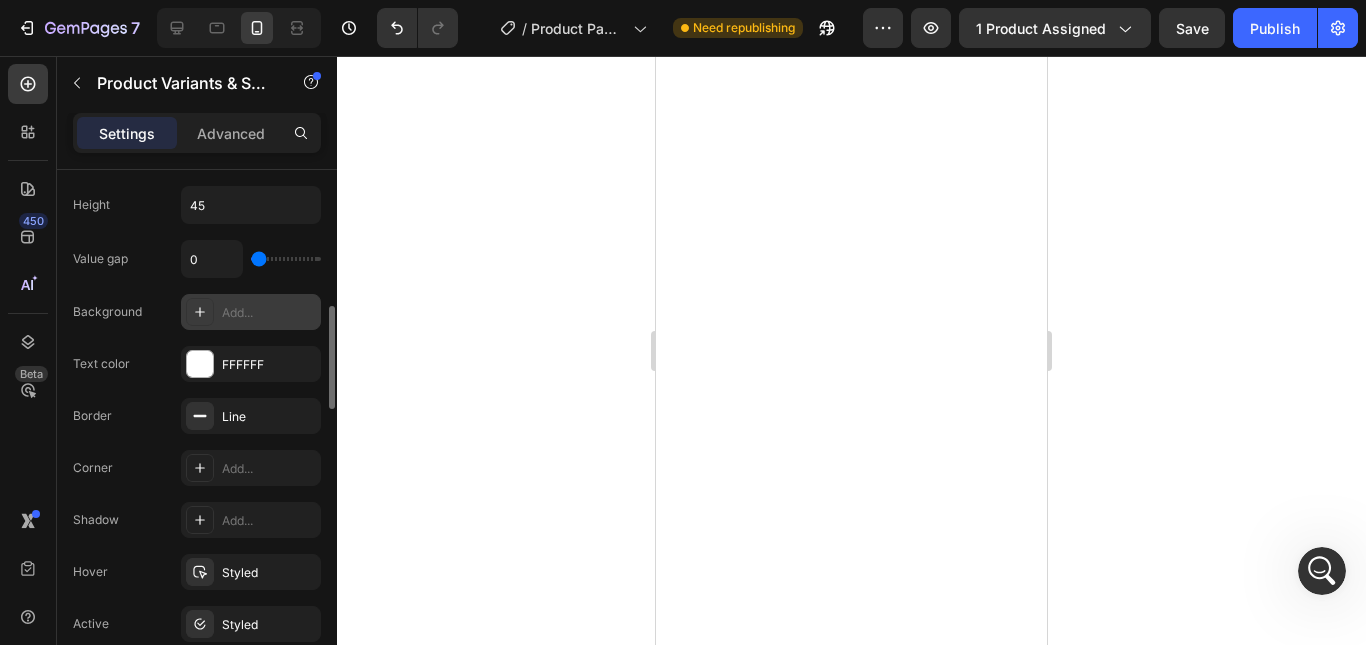 scroll, scrollTop: 800, scrollLeft: 0, axis: vertical 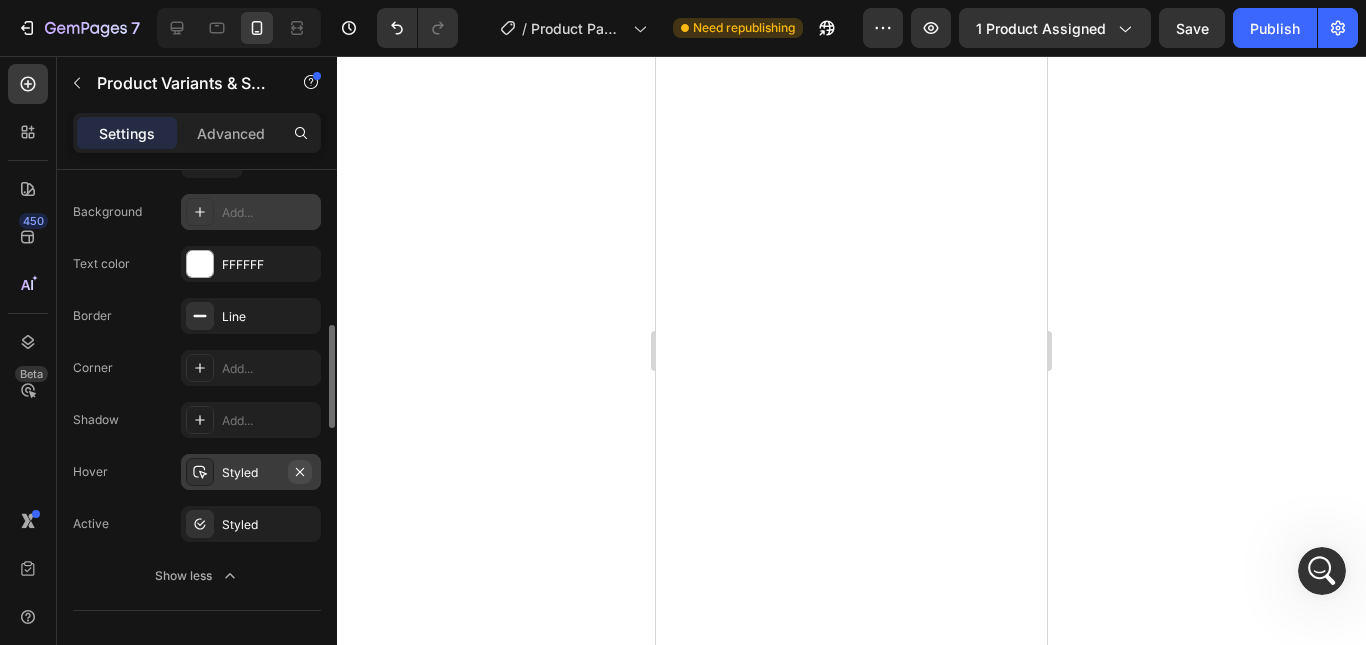 click 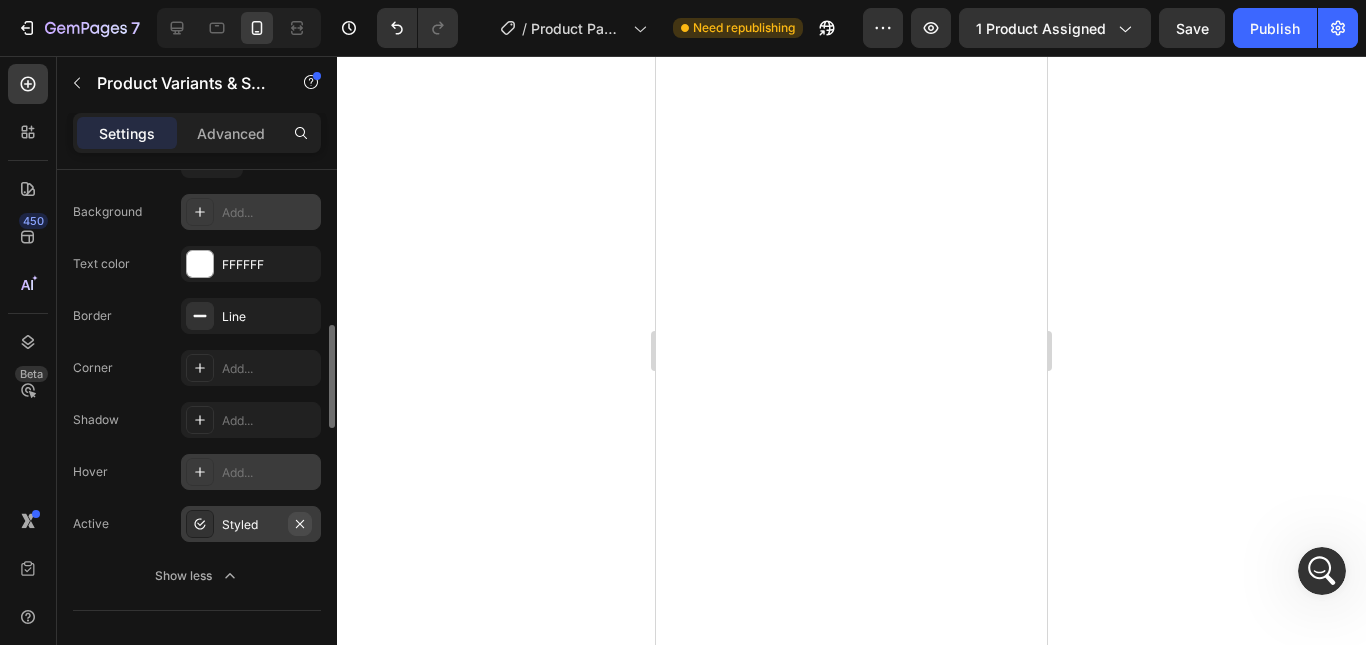 click 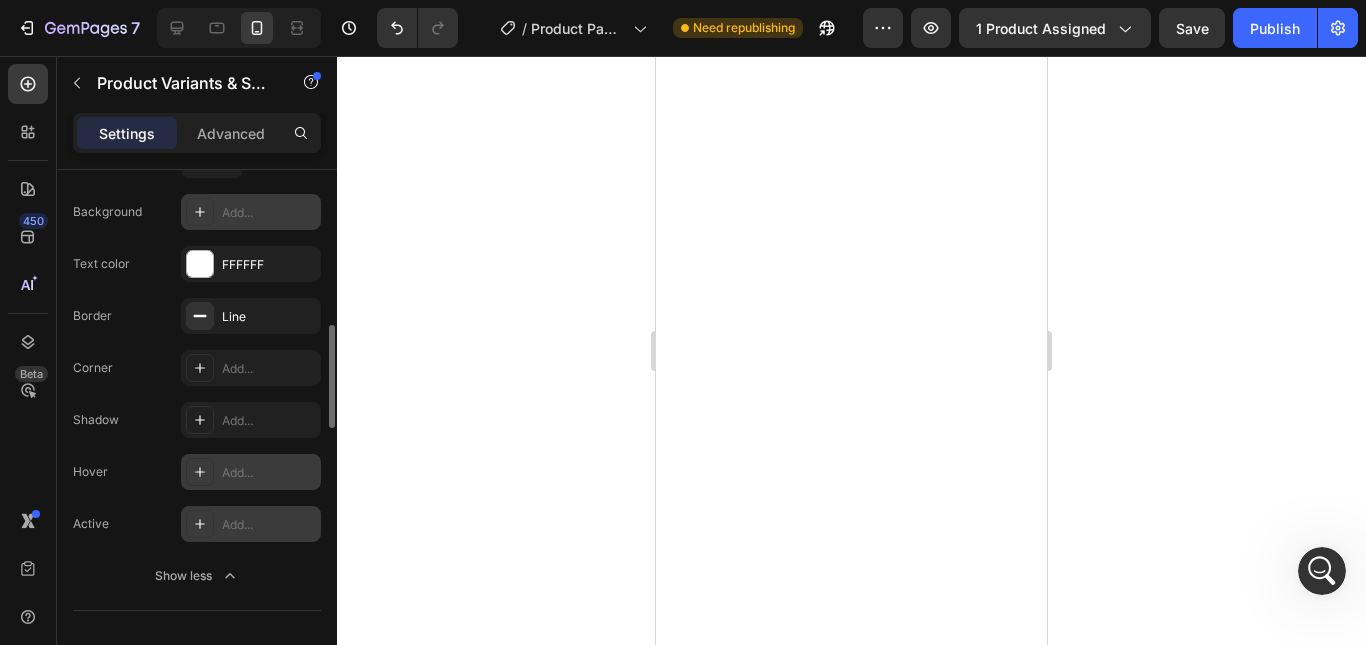 click at bounding box center (200, 472) 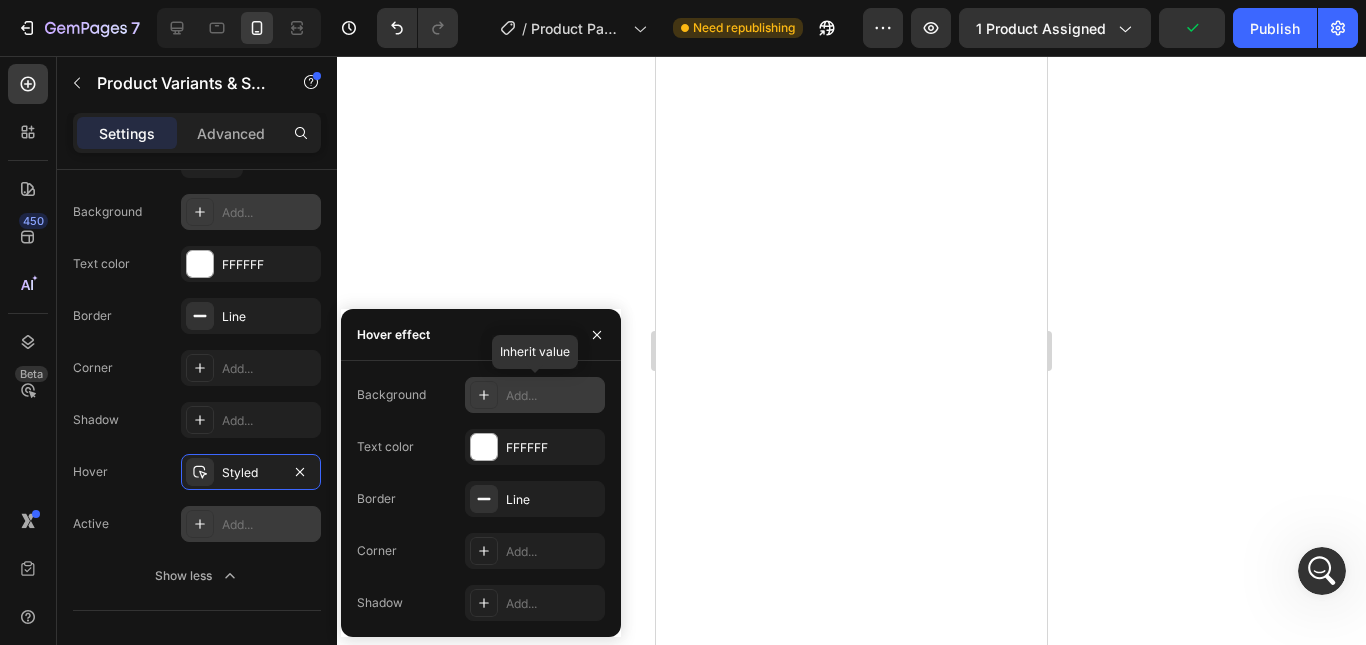 click on "Add..." at bounding box center [553, 396] 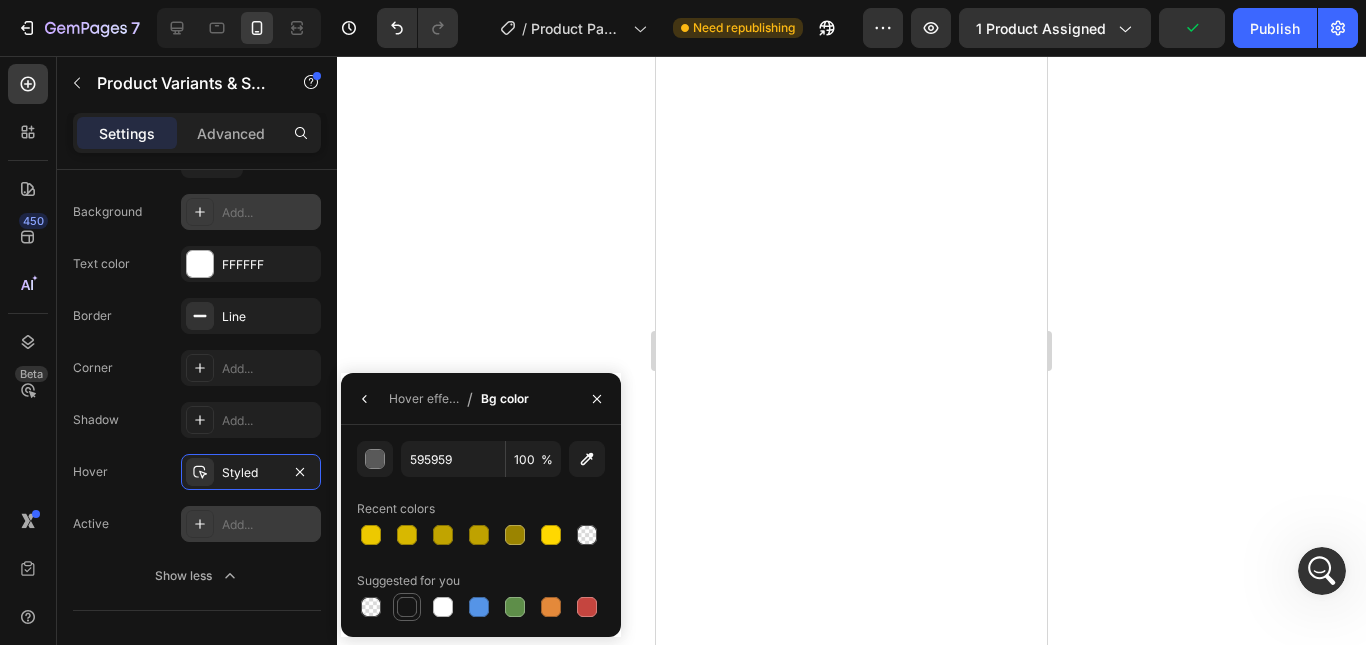 click at bounding box center (407, 607) 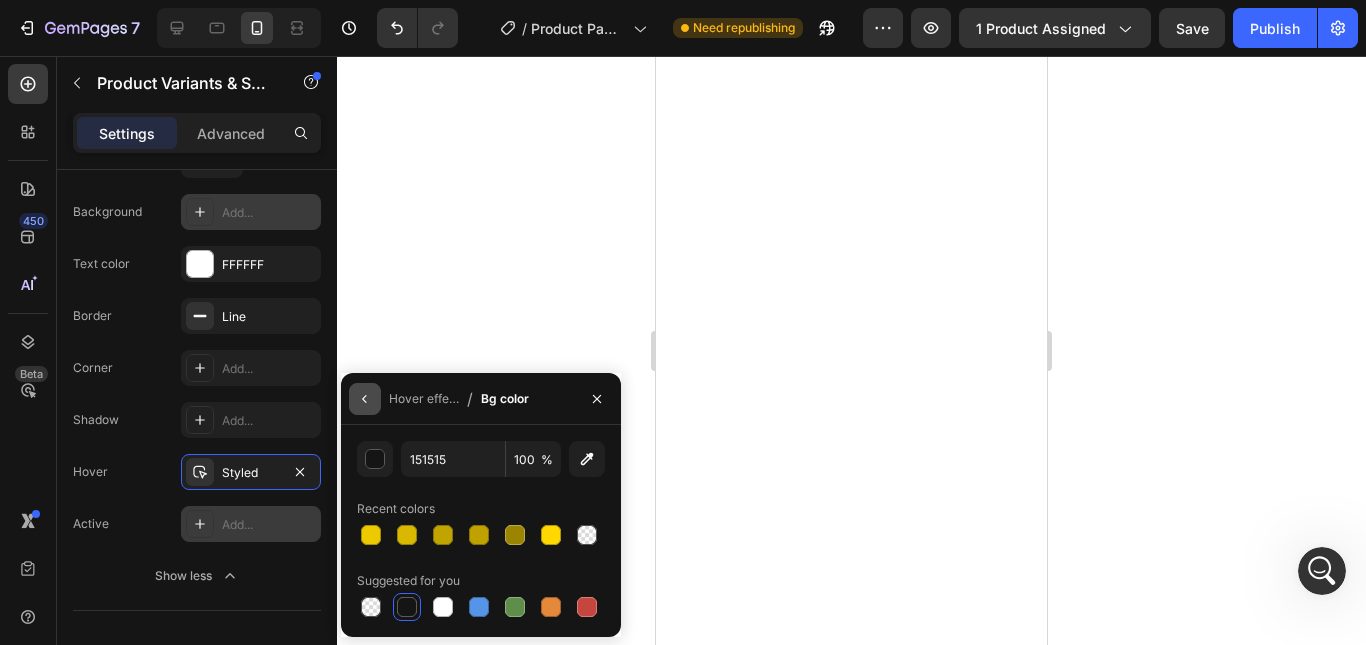 click 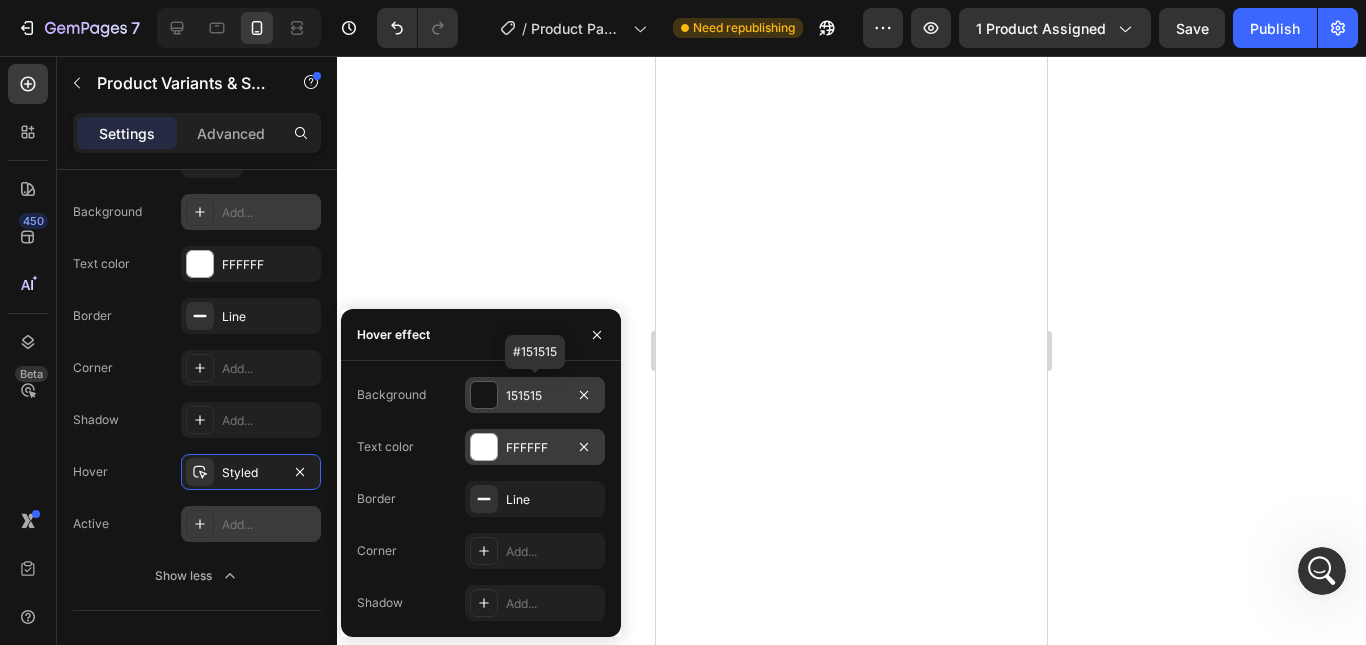 click on "FFFFFF" at bounding box center [535, 447] 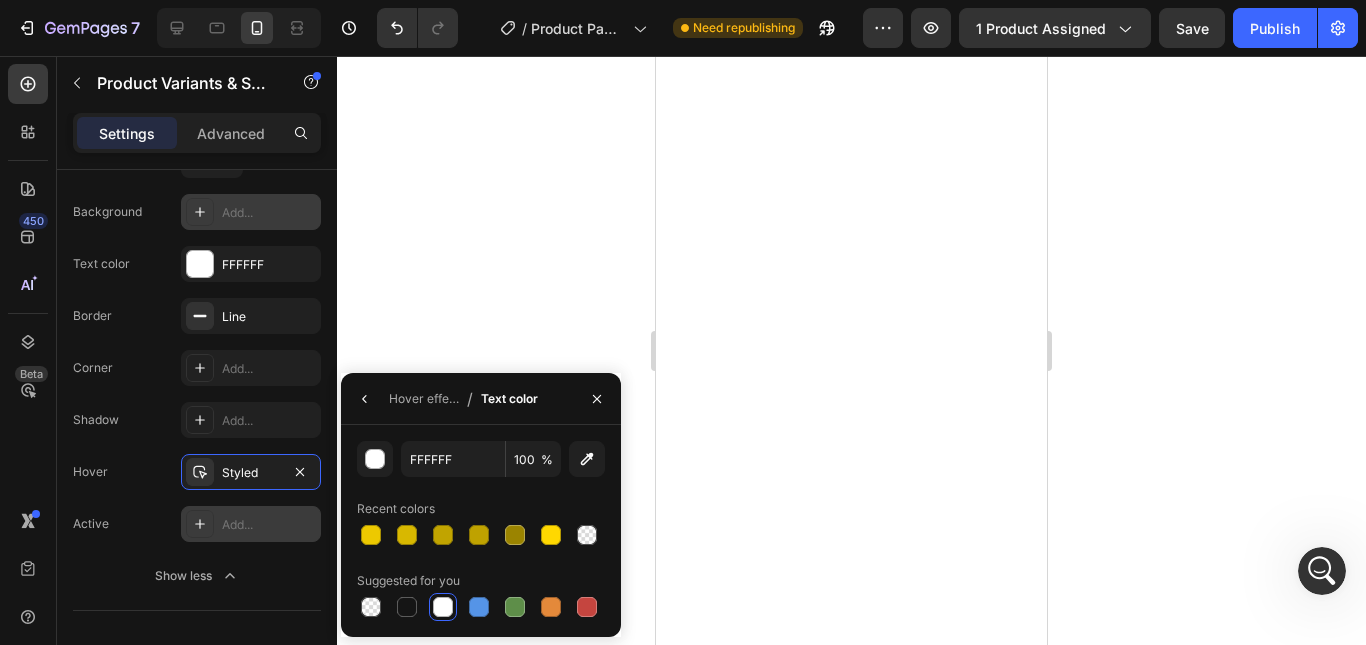 click at bounding box center (443, 607) 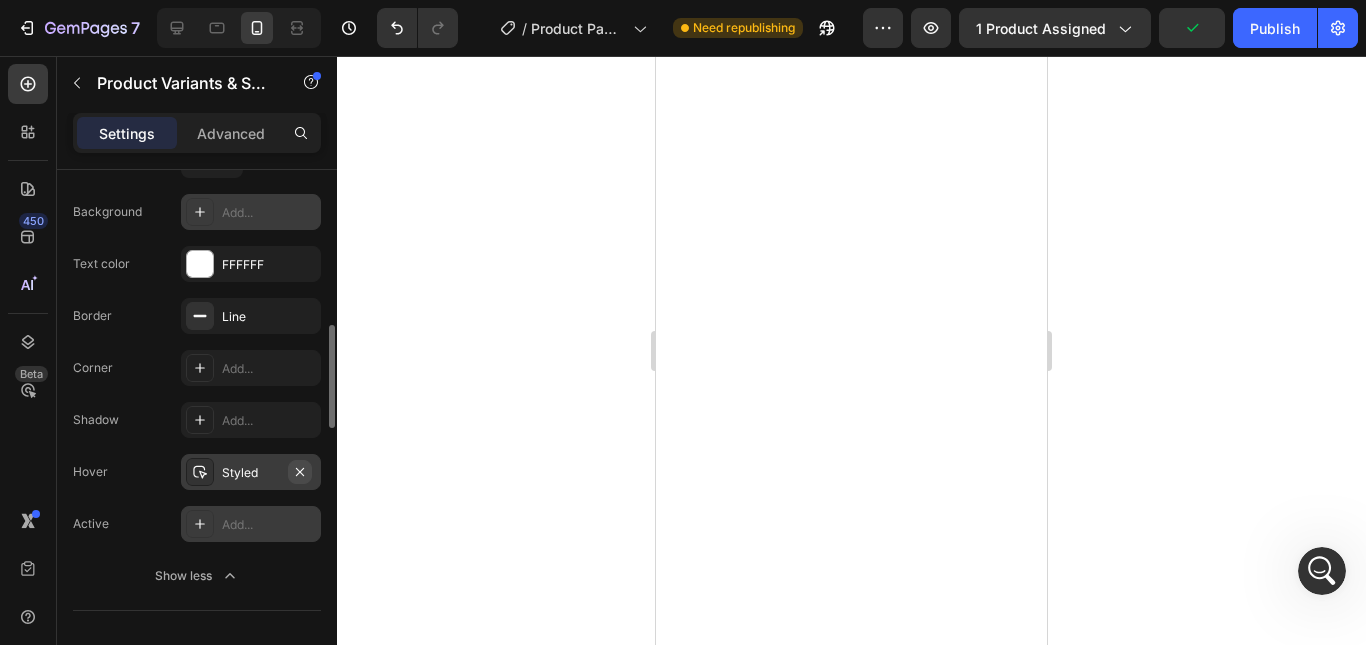 click 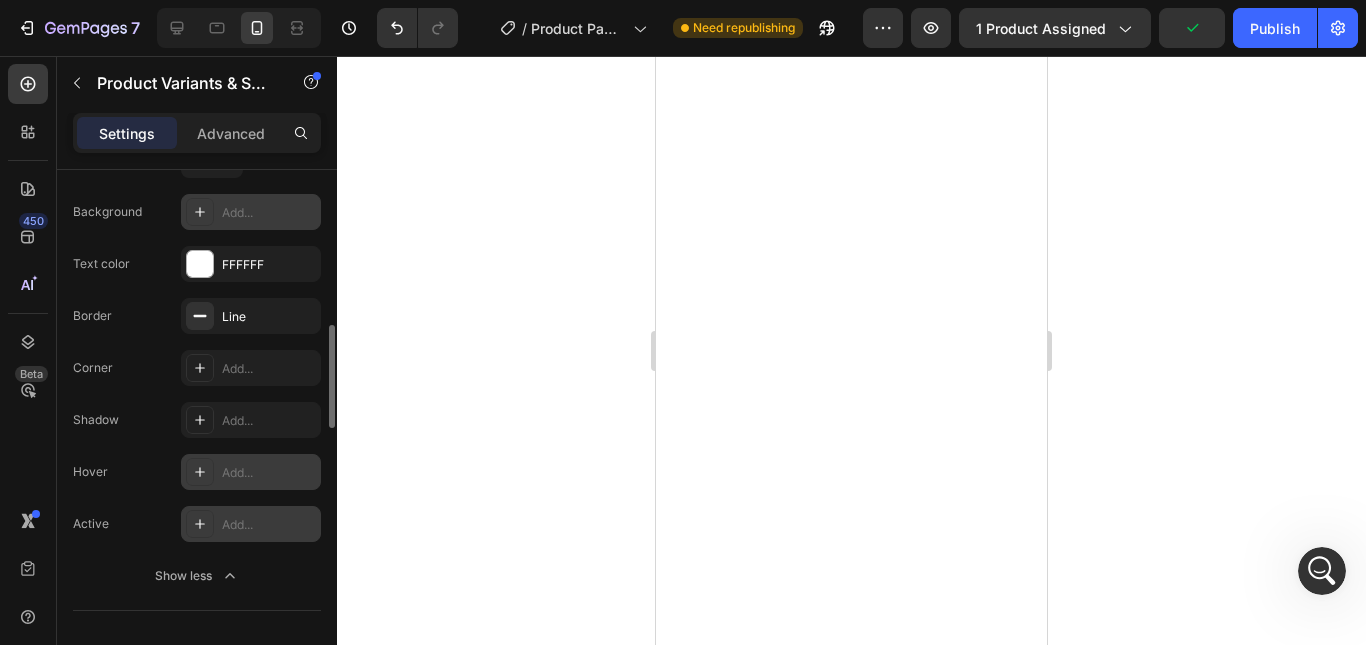 click on "Add..." at bounding box center [269, 525] 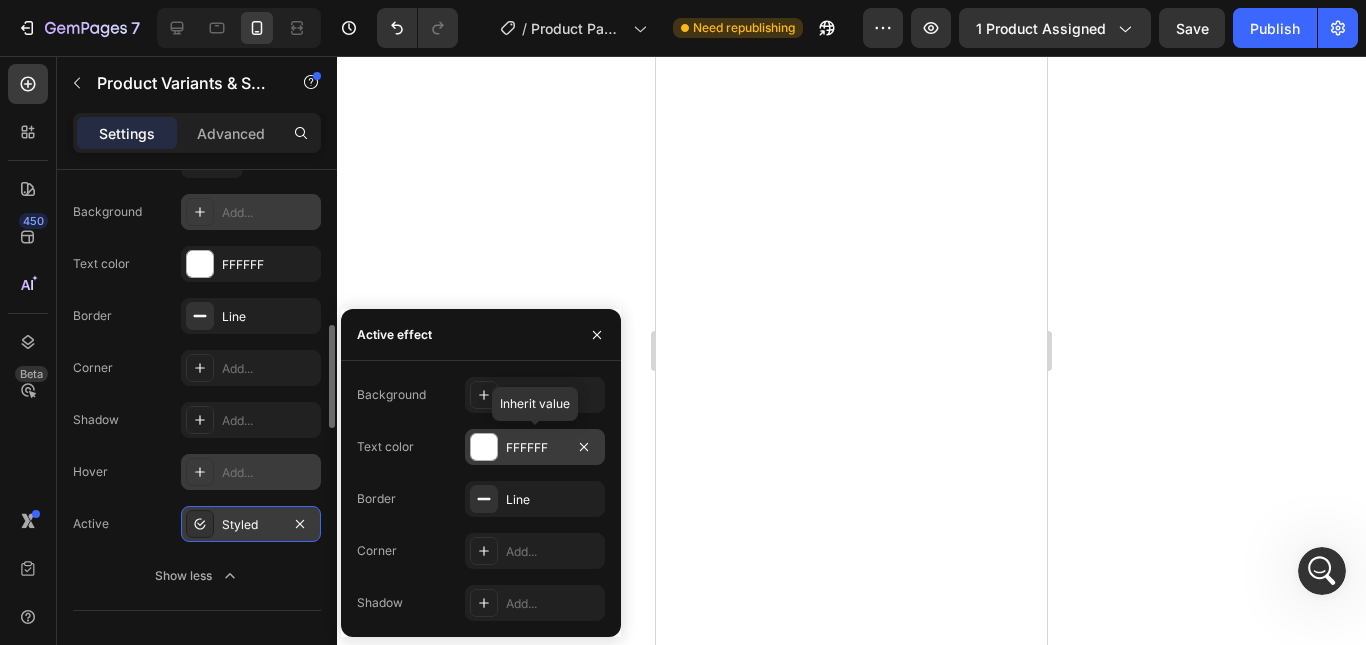 click on "FFFFFF" at bounding box center (535, 448) 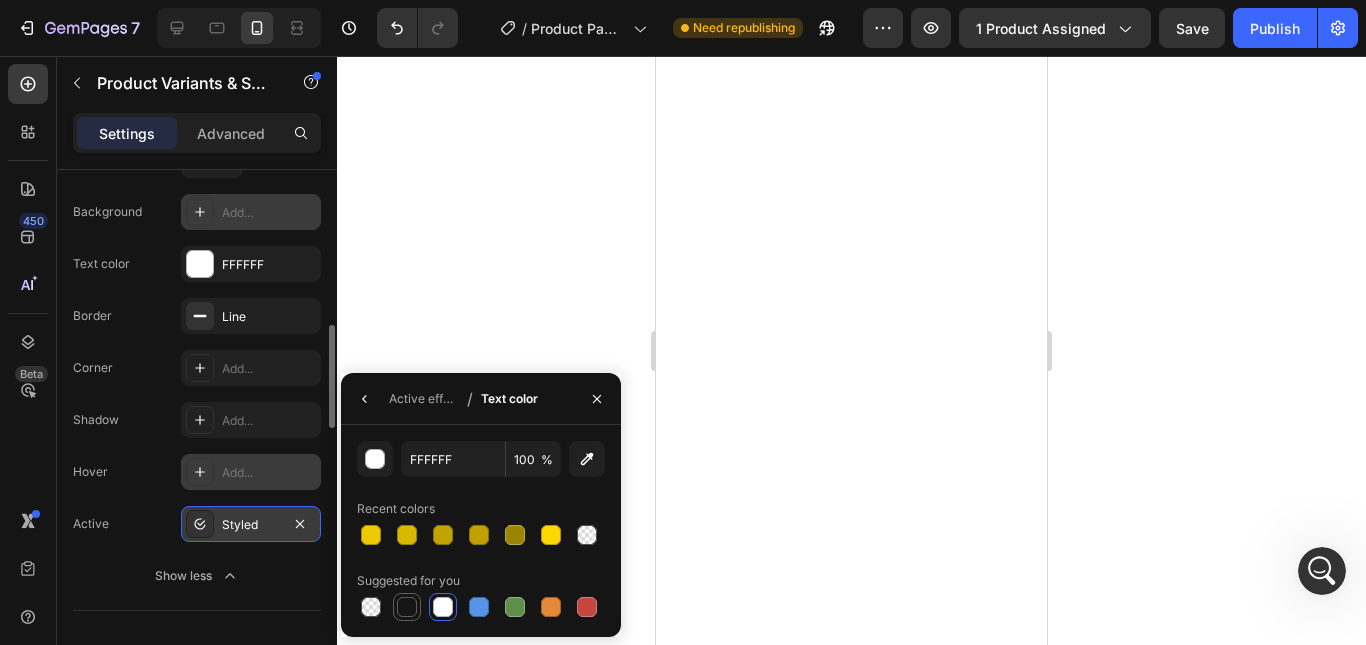 click at bounding box center [407, 607] 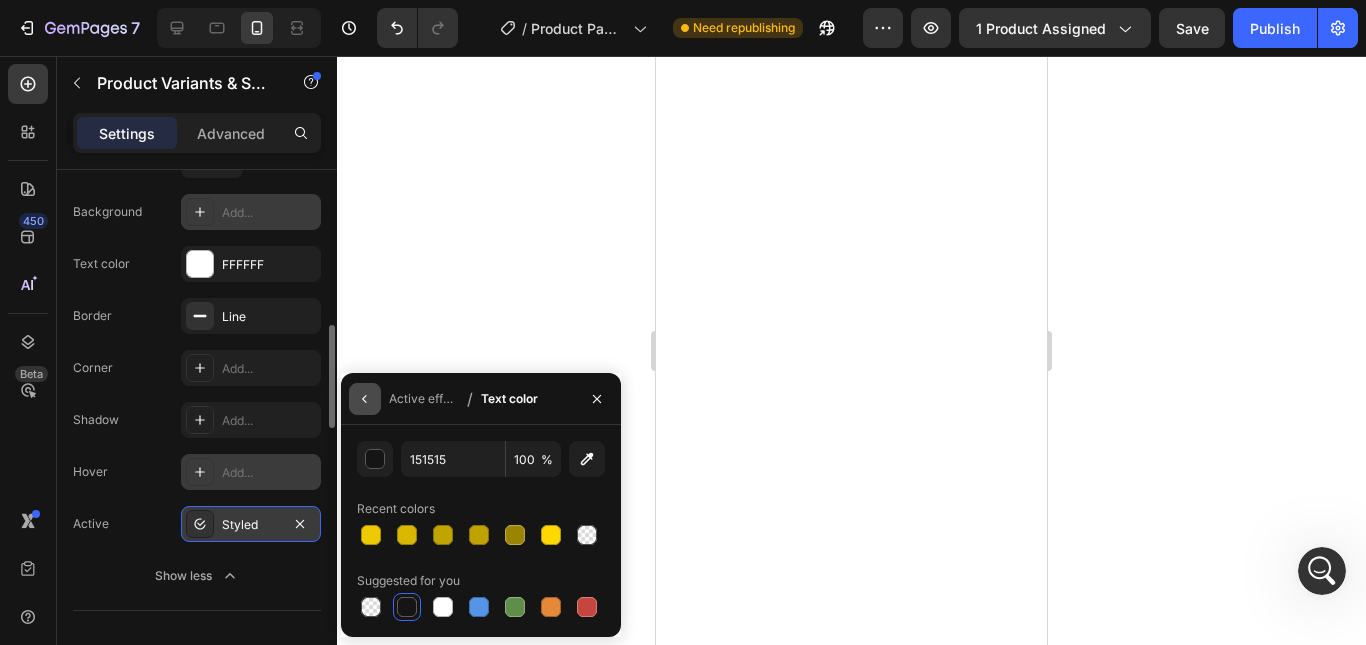 click 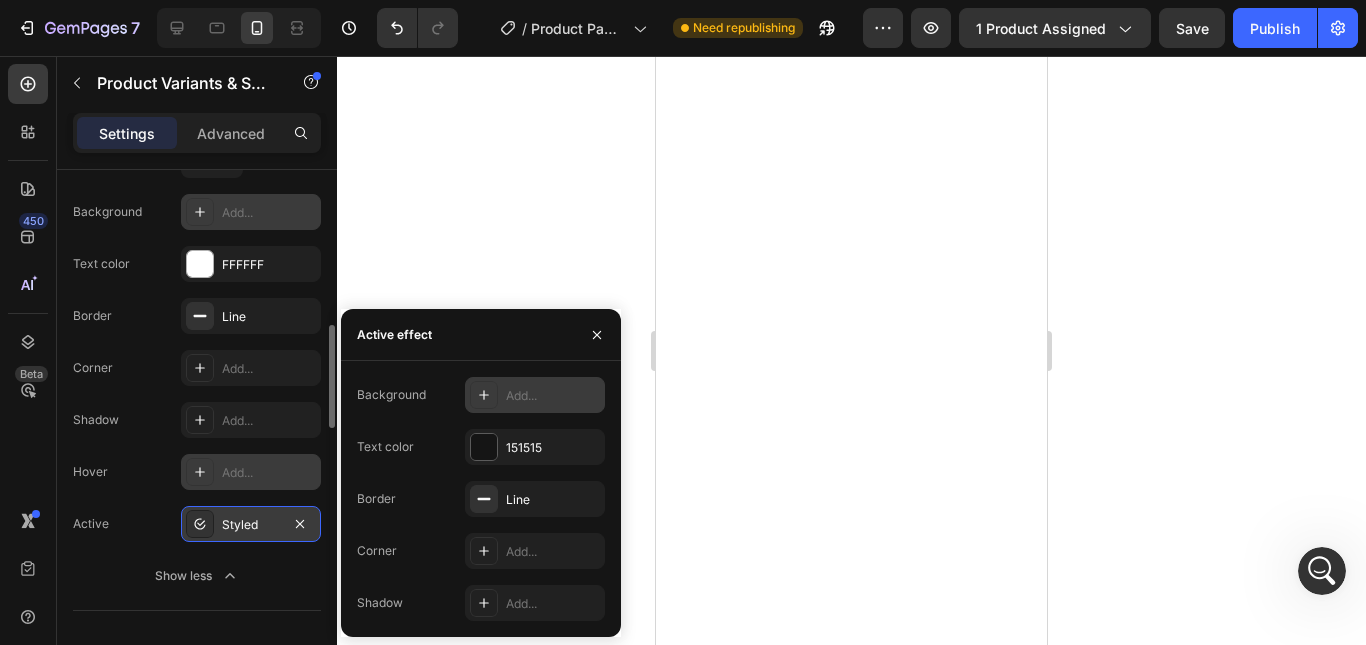 click on "Add..." at bounding box center [553, 396] 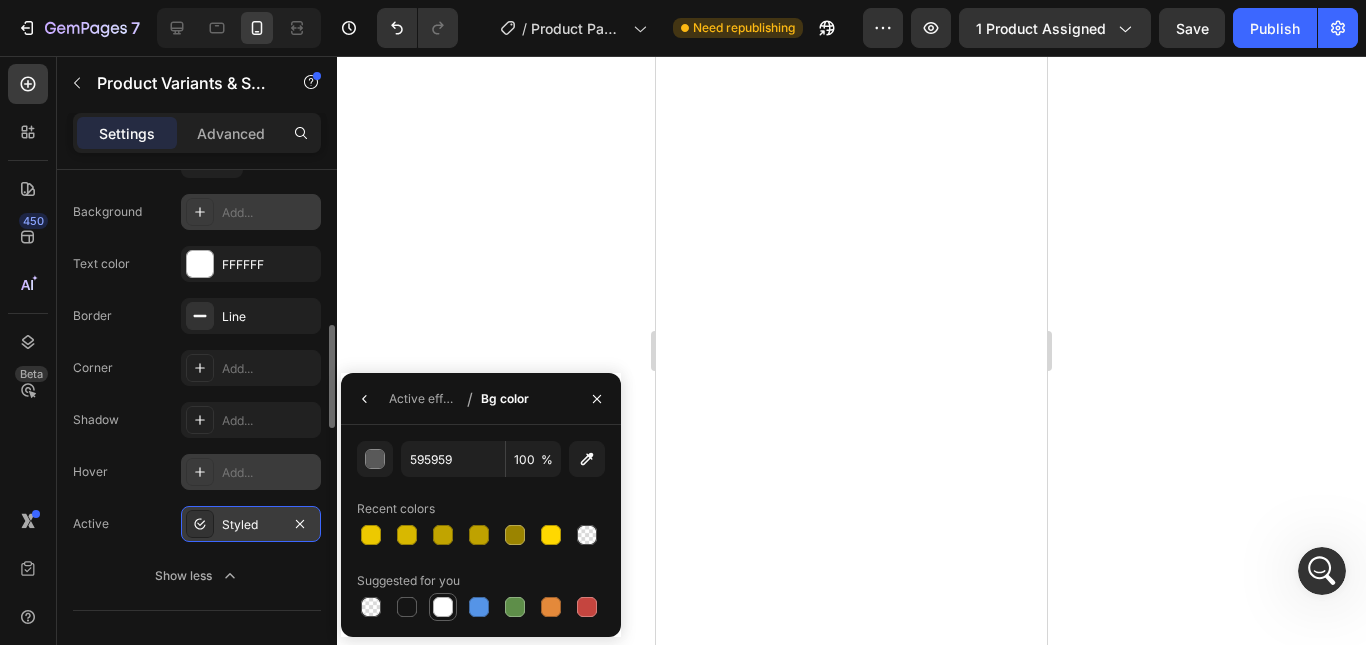 click at bounding box center (443, 607) 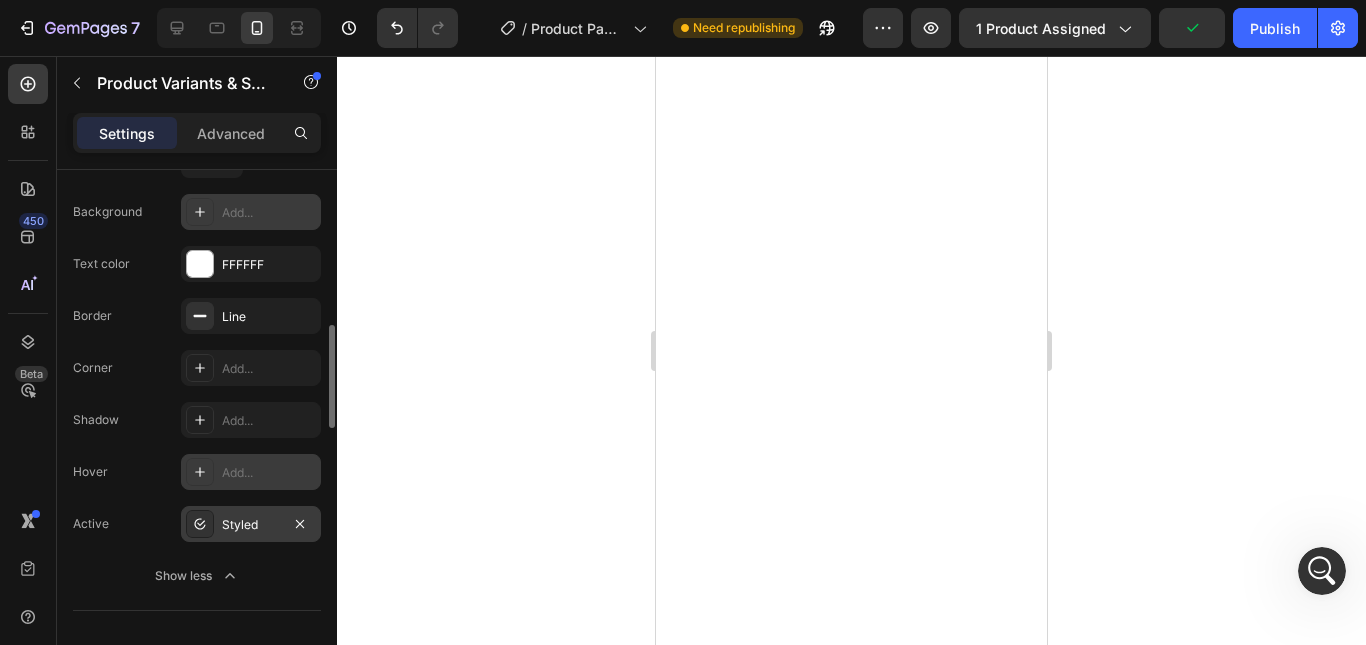 click 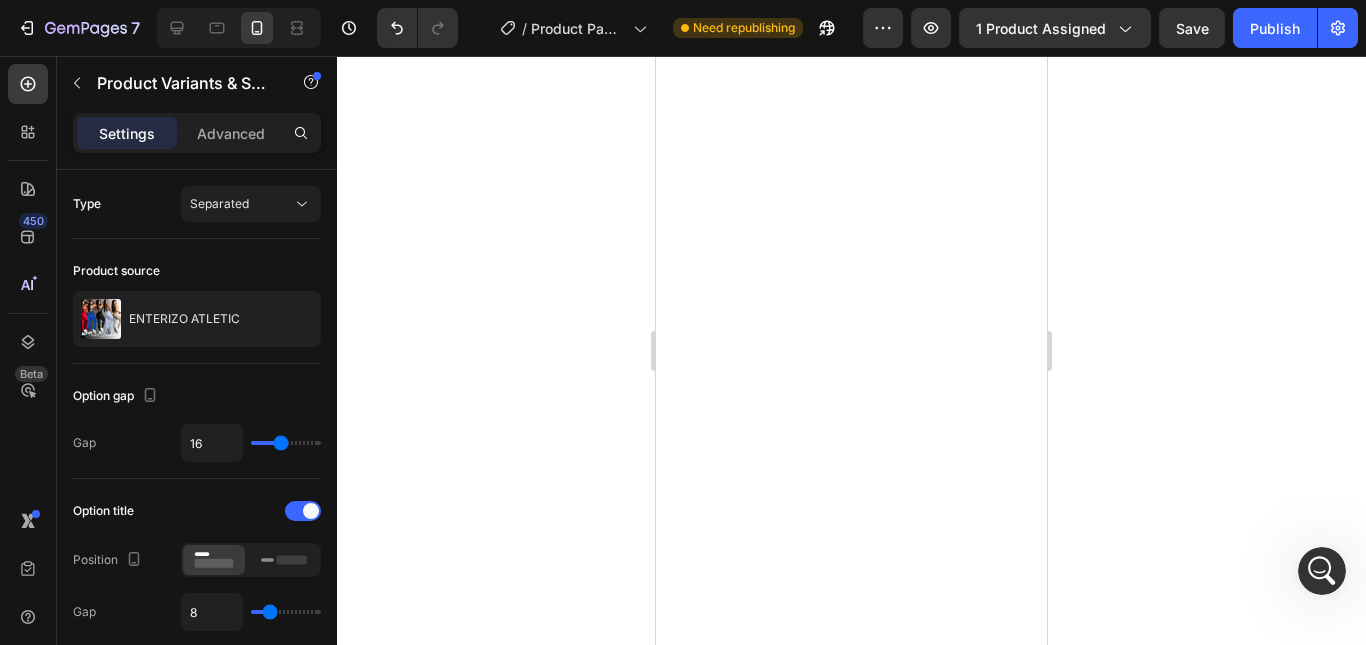 click 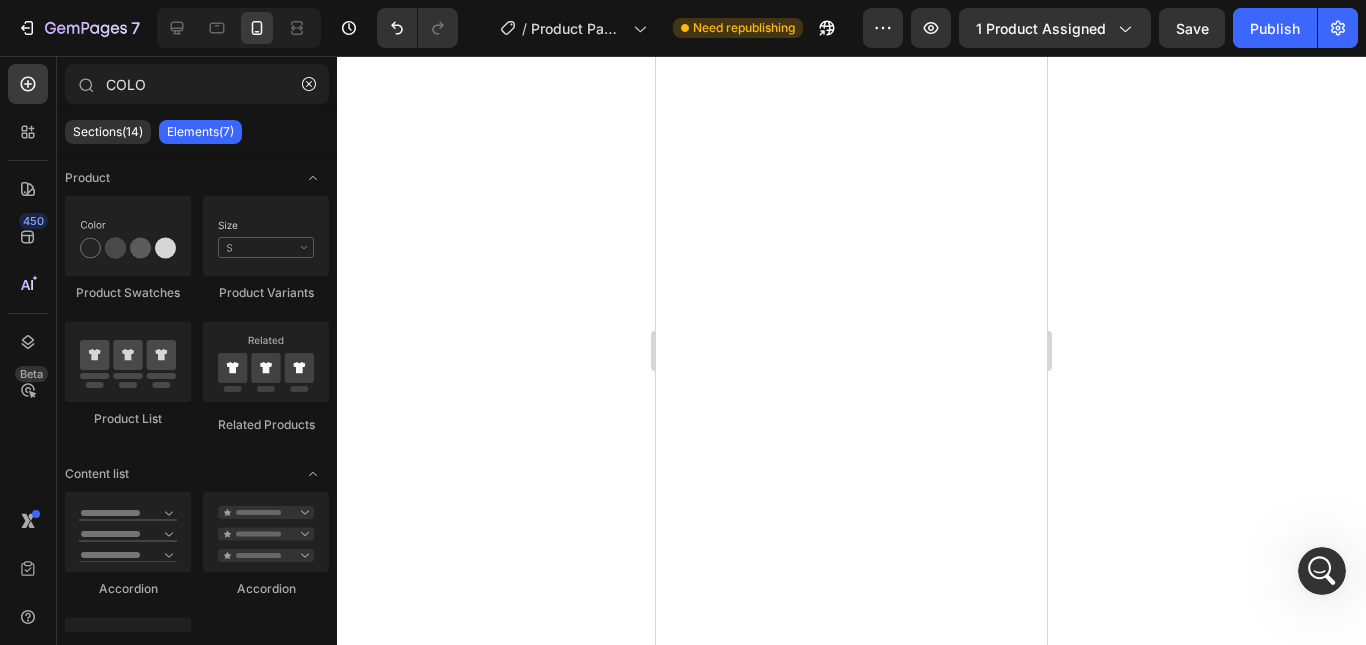click 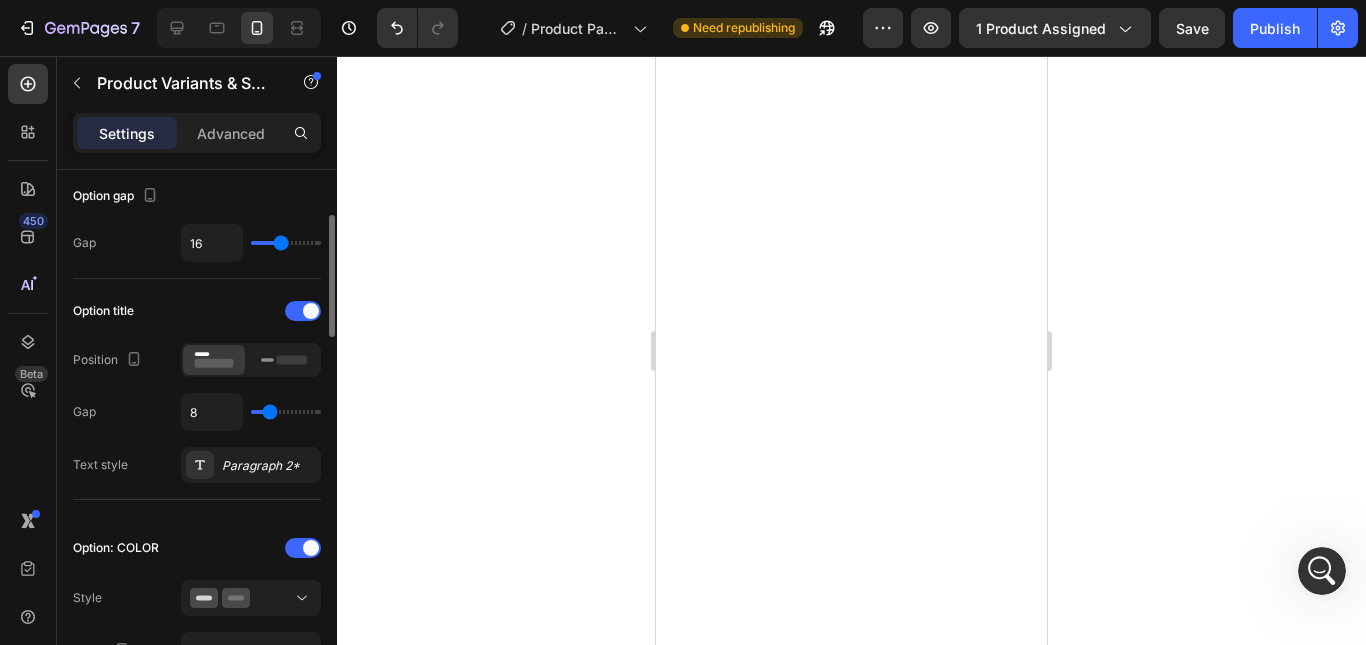 scroll, scrollTop: 300, scrollLeft: 0, axis: vertical 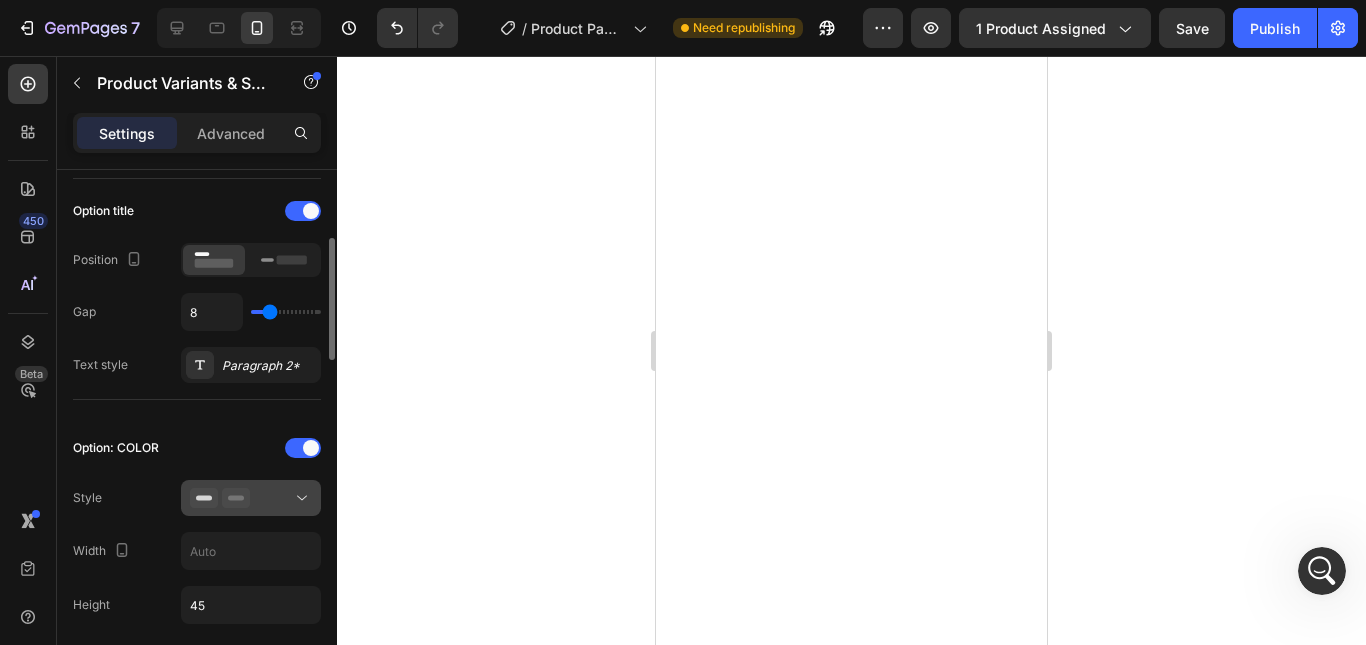 click at bounding box center (251, 498) 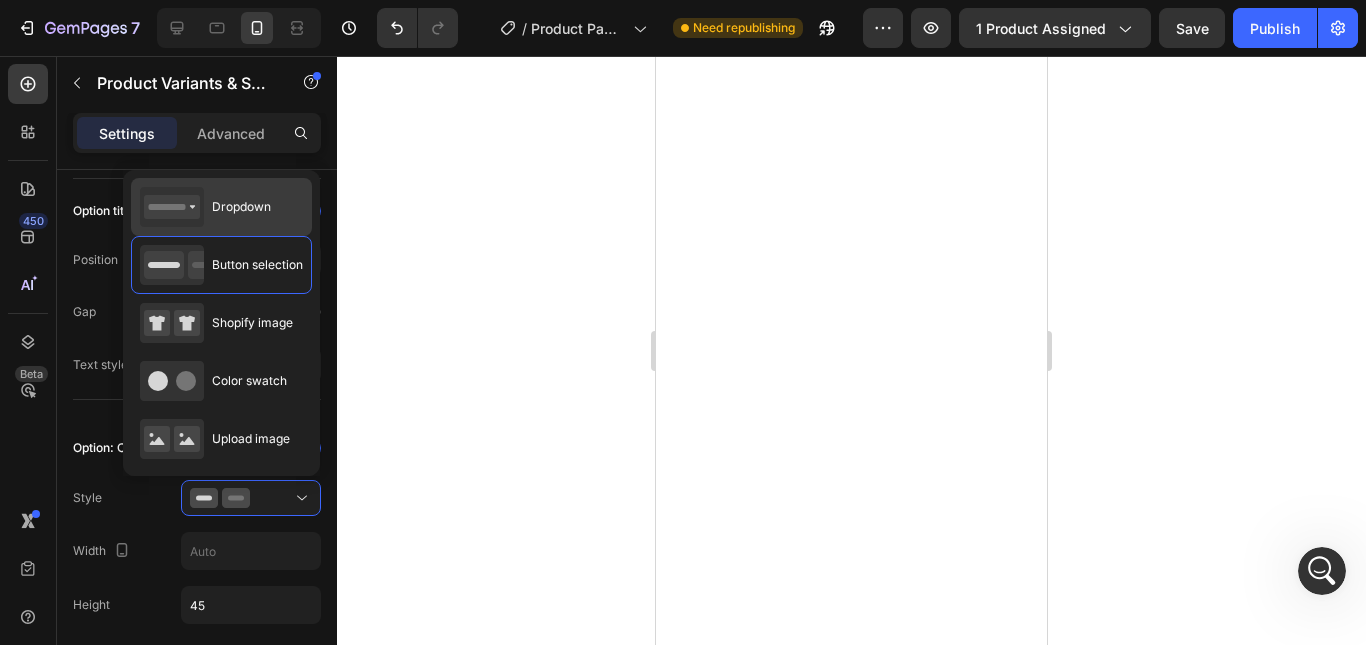 click on "Dropdown" at bounding box center (205, 207) 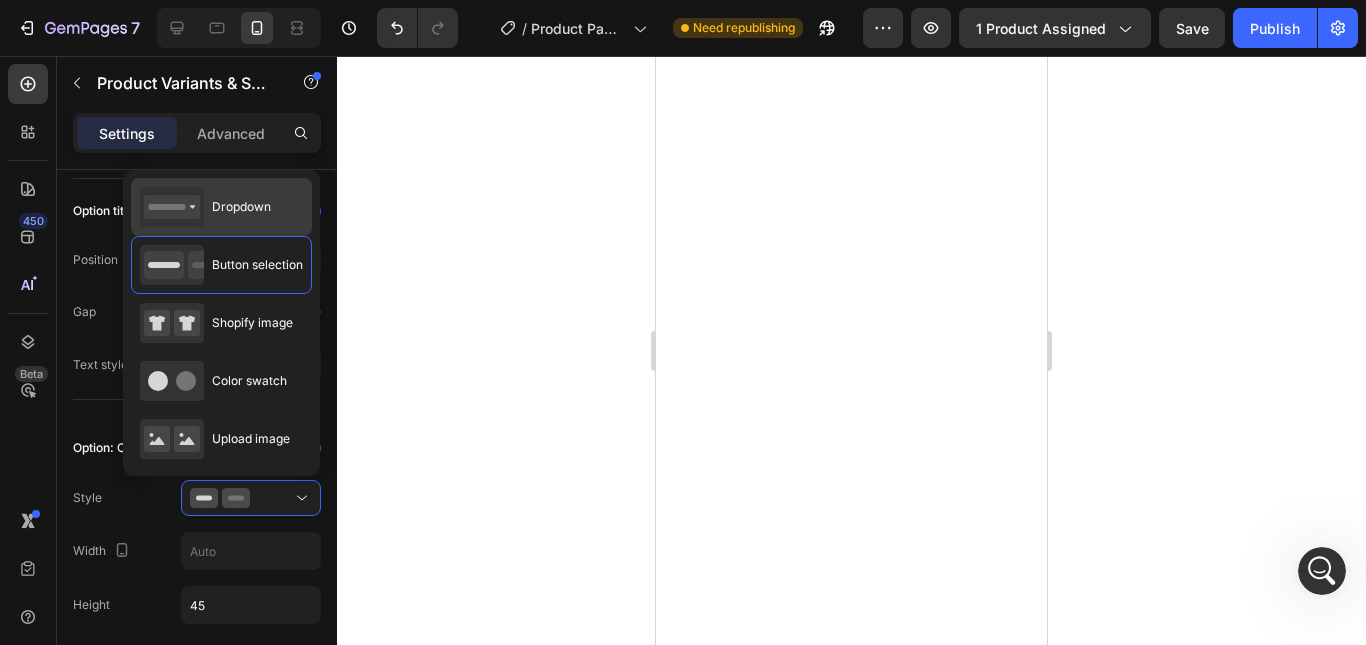 type on "100%" 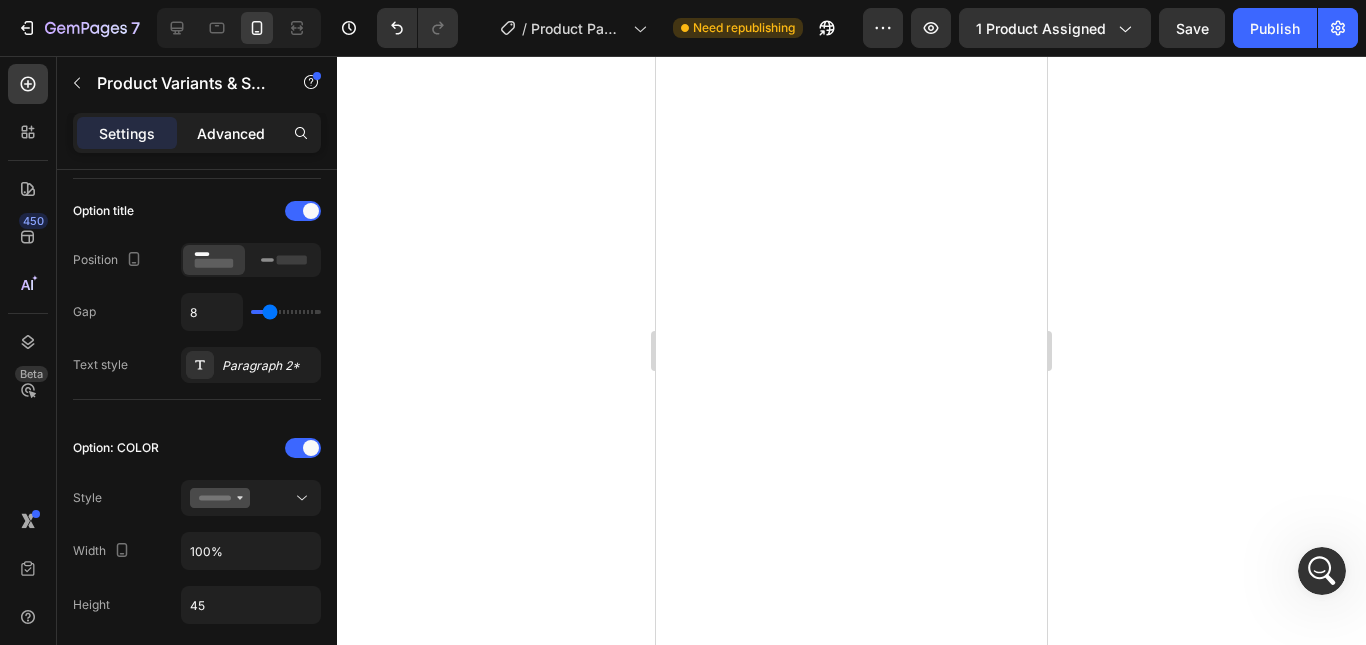 click on "Advanced" at bounding box center [231, 133] 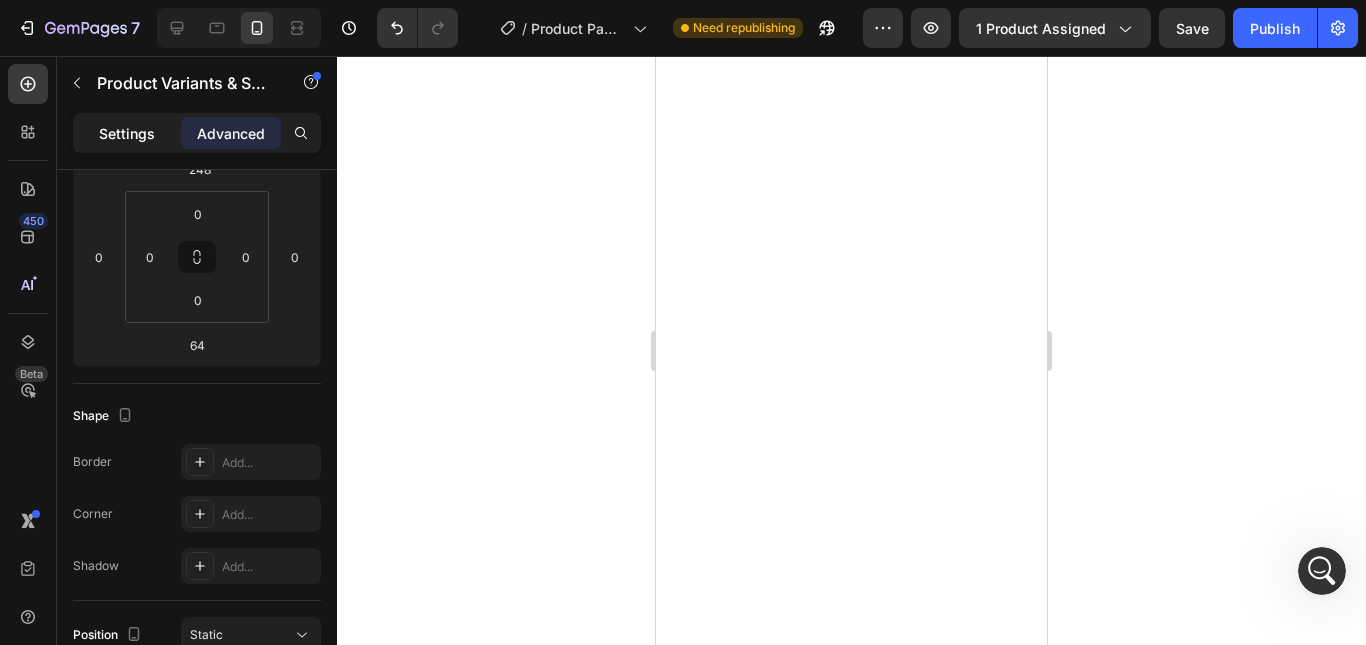 click on "Settings" at bounding box center [127, 133] 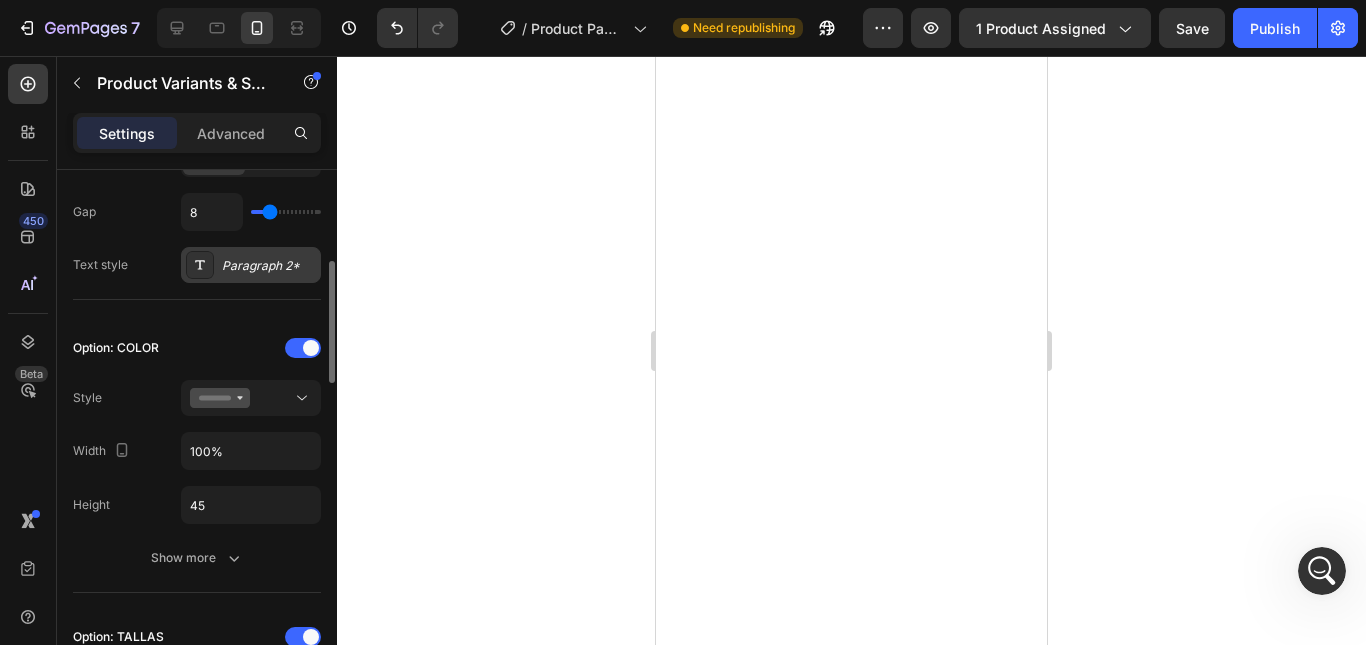 scroll, scrollTop: 300, scrollLeft: 0, axis: vertical 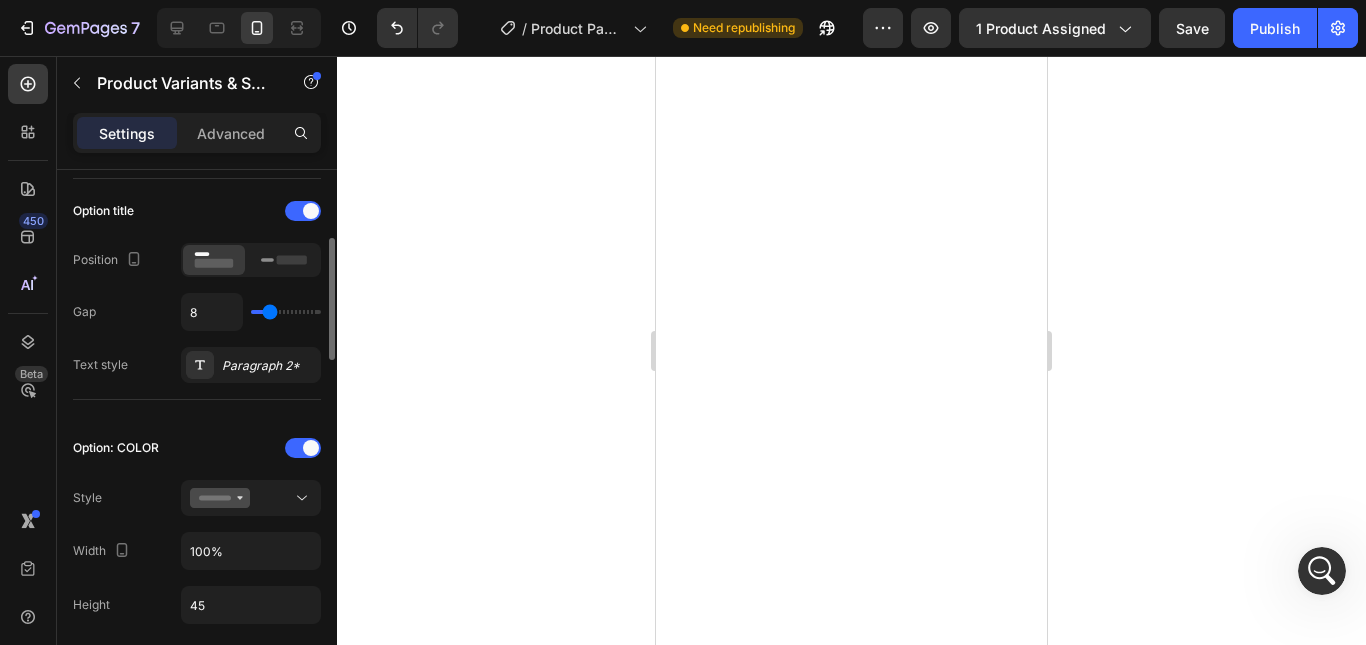 drag, startPoint x: 279, startPoint y: 309, endPoint x: 299, endPoint y: 309, distance: 20 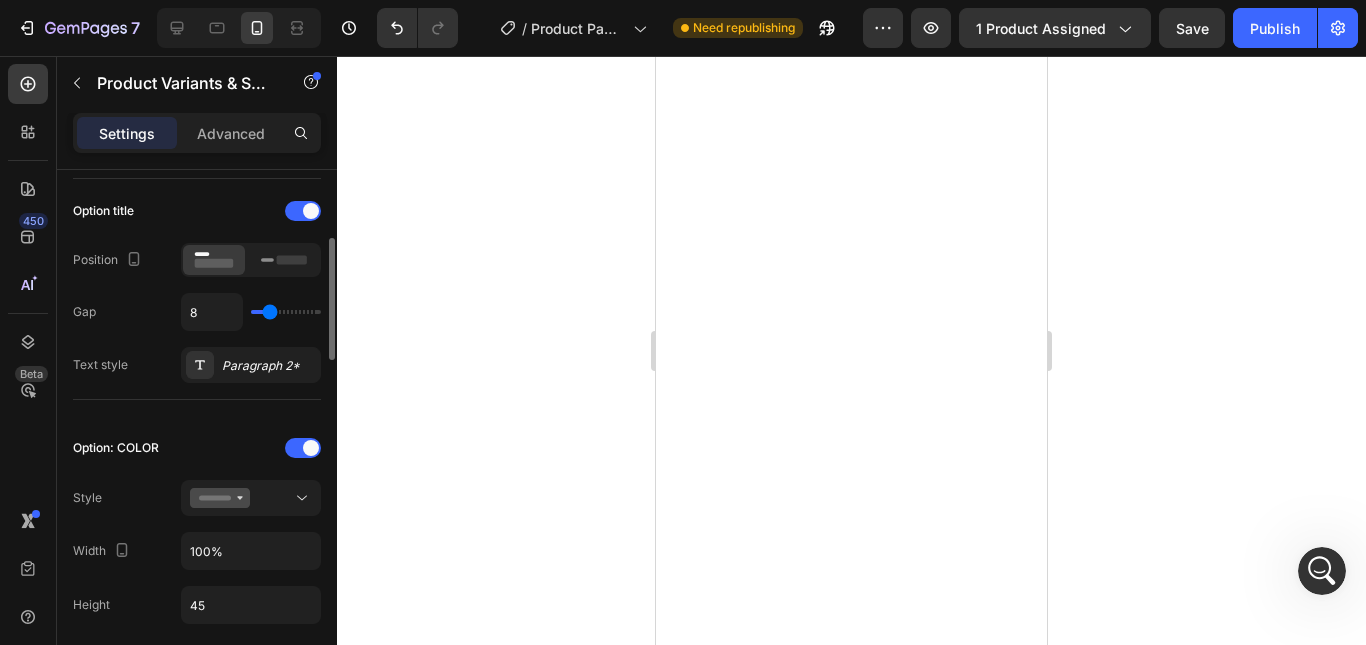 click on "8" at bounding box center (251, 312) 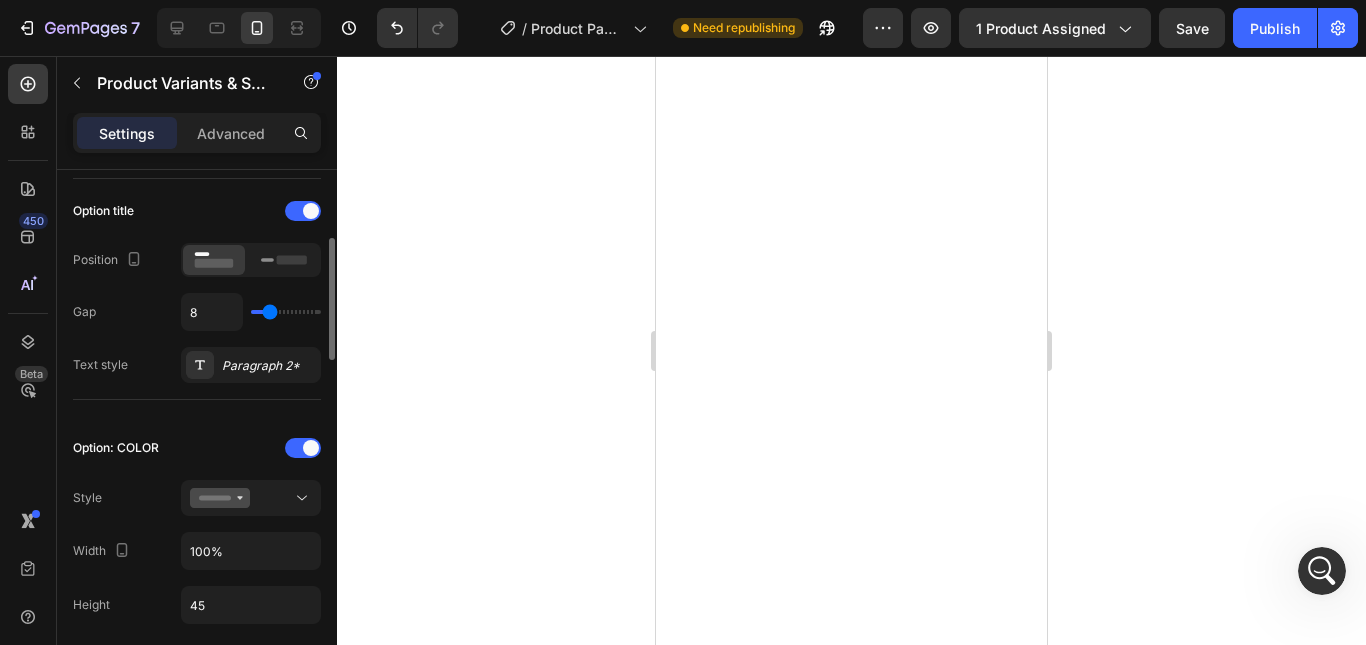 type on "11" 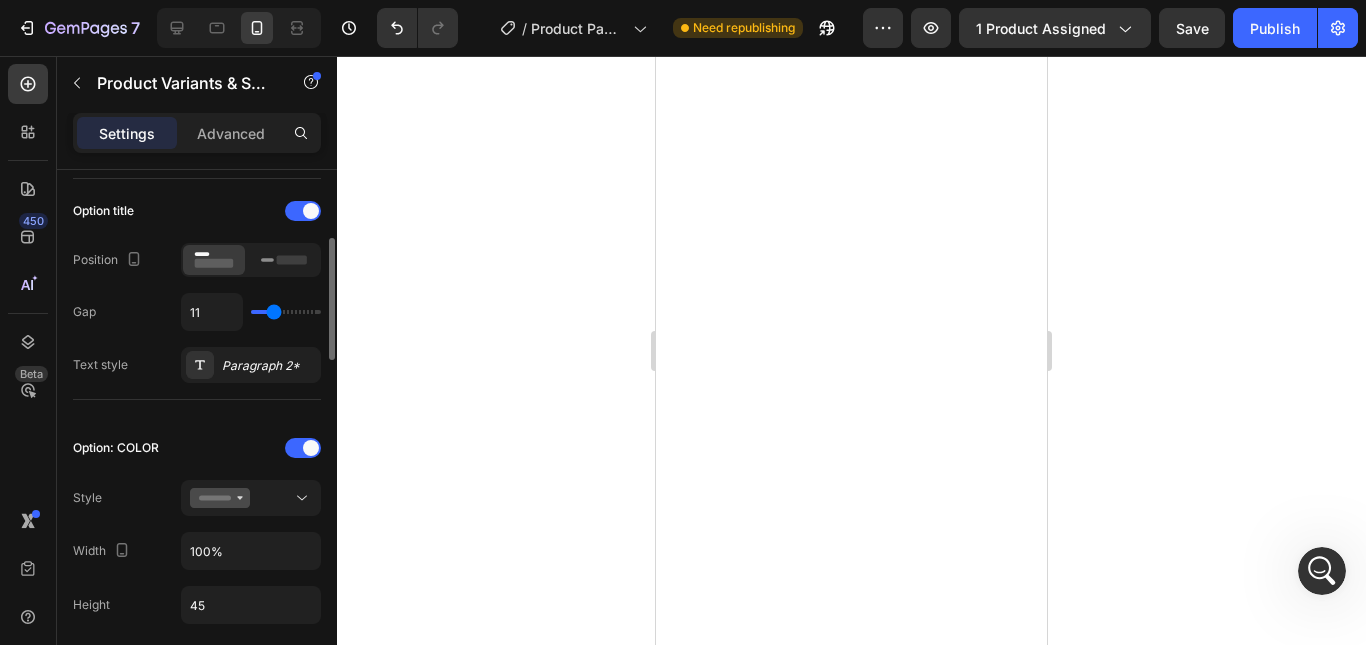 type on "13" 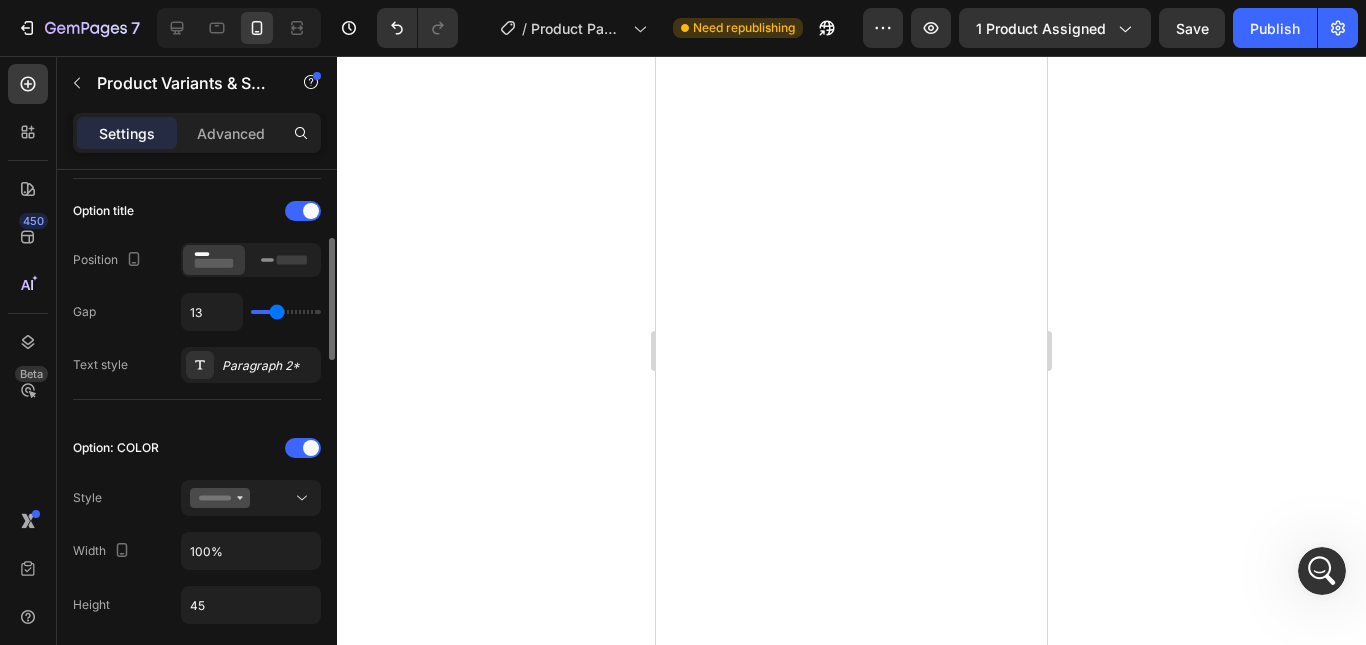 type on "14" 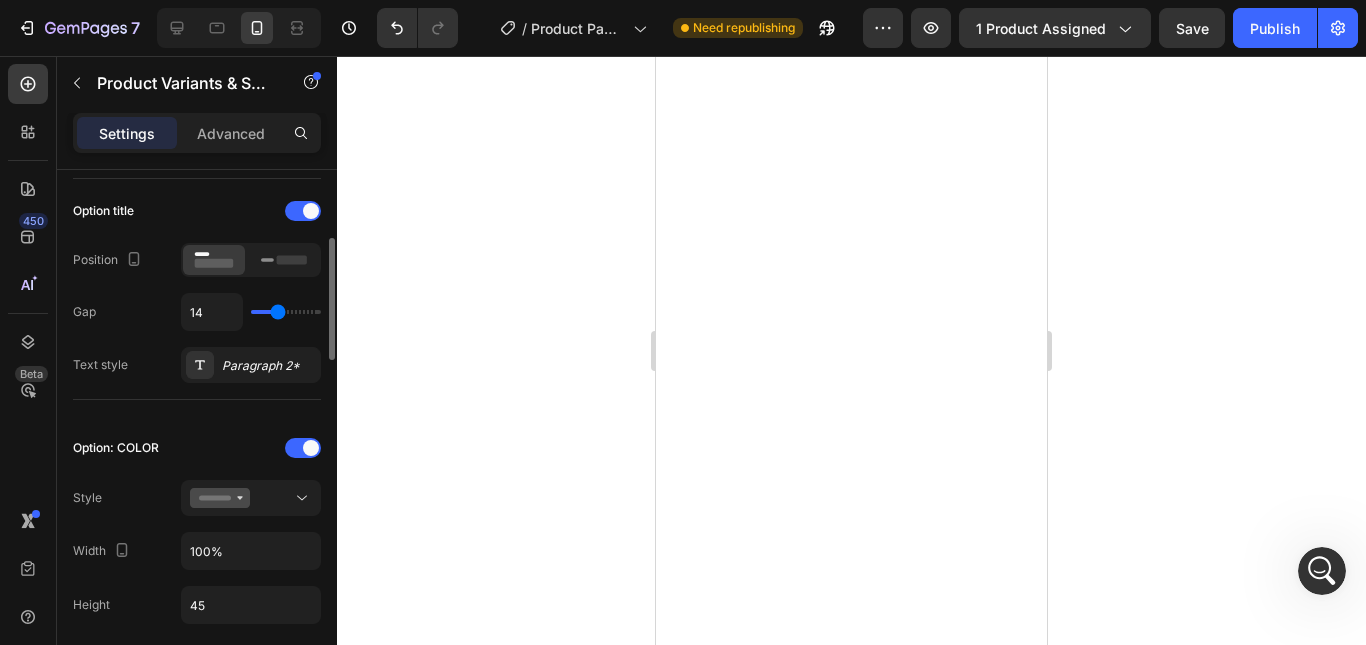 type on "16" 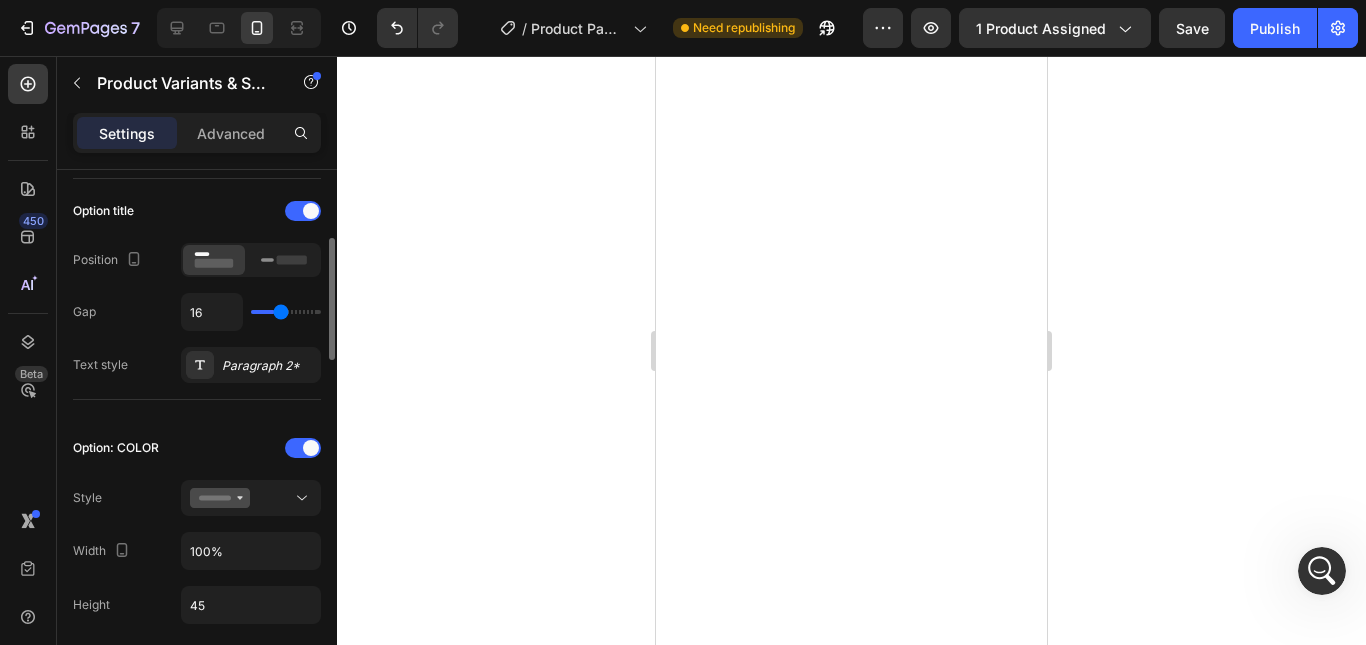 type on "18" 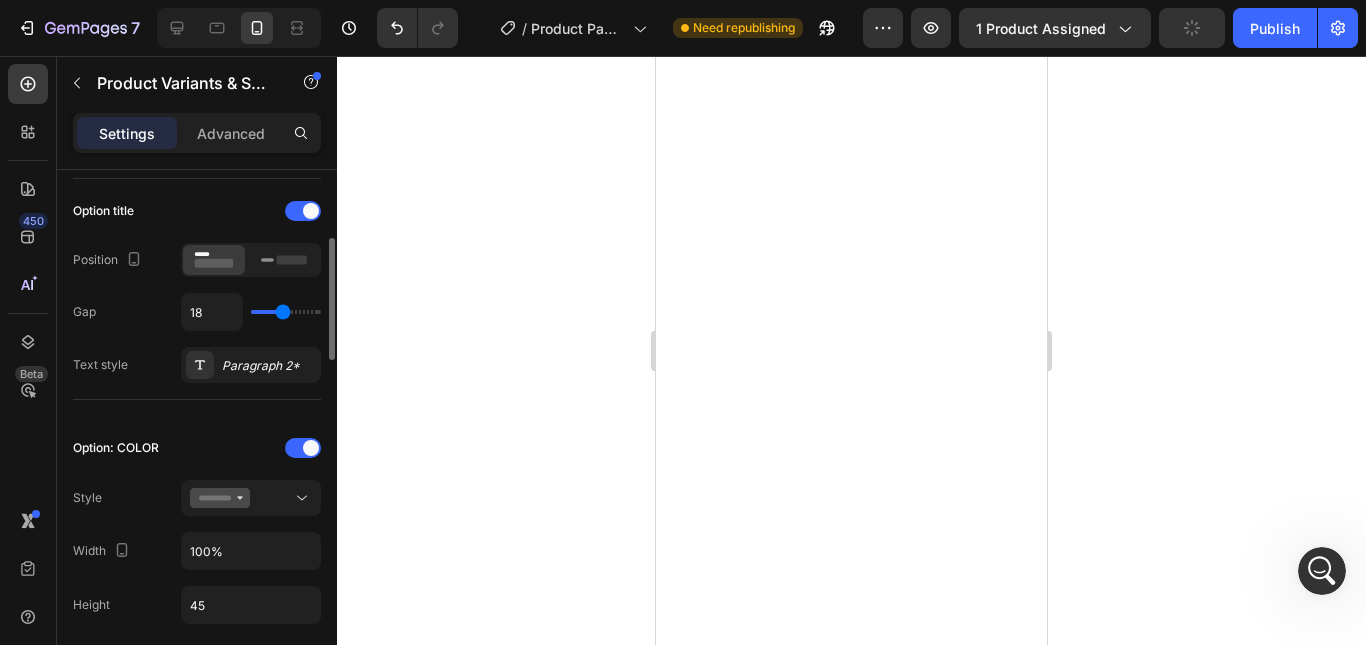 type on "19" 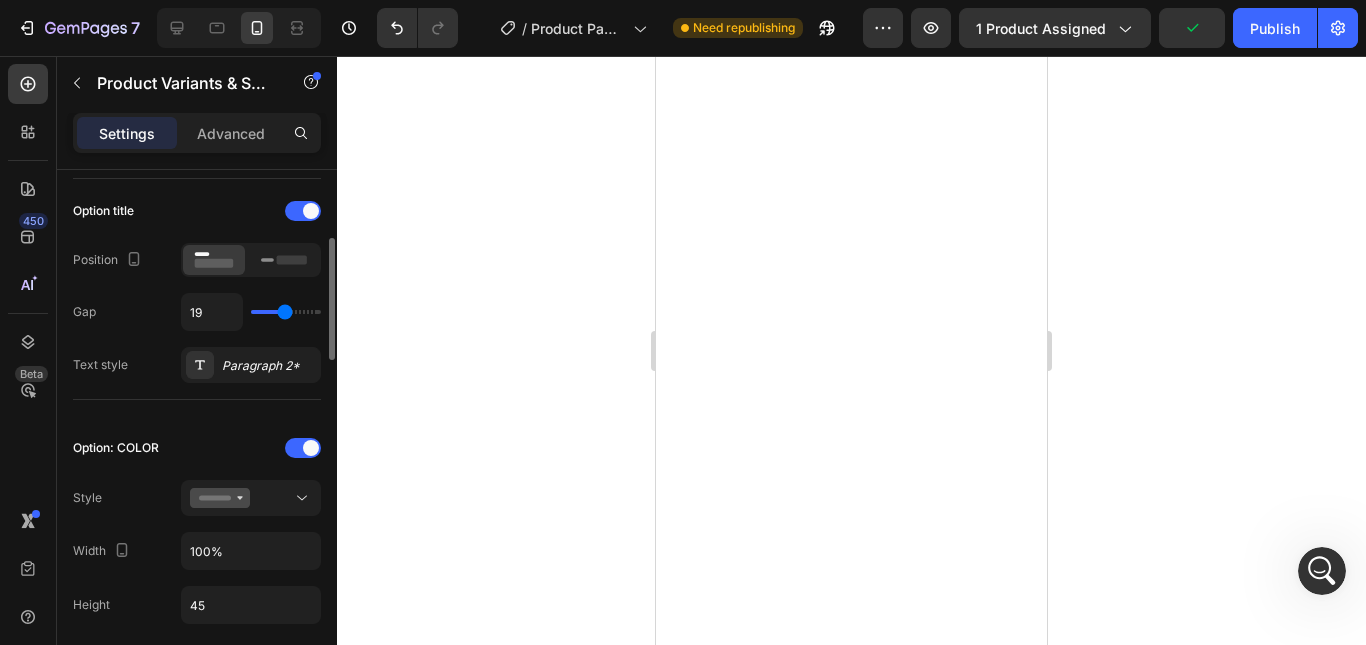 type on "14" 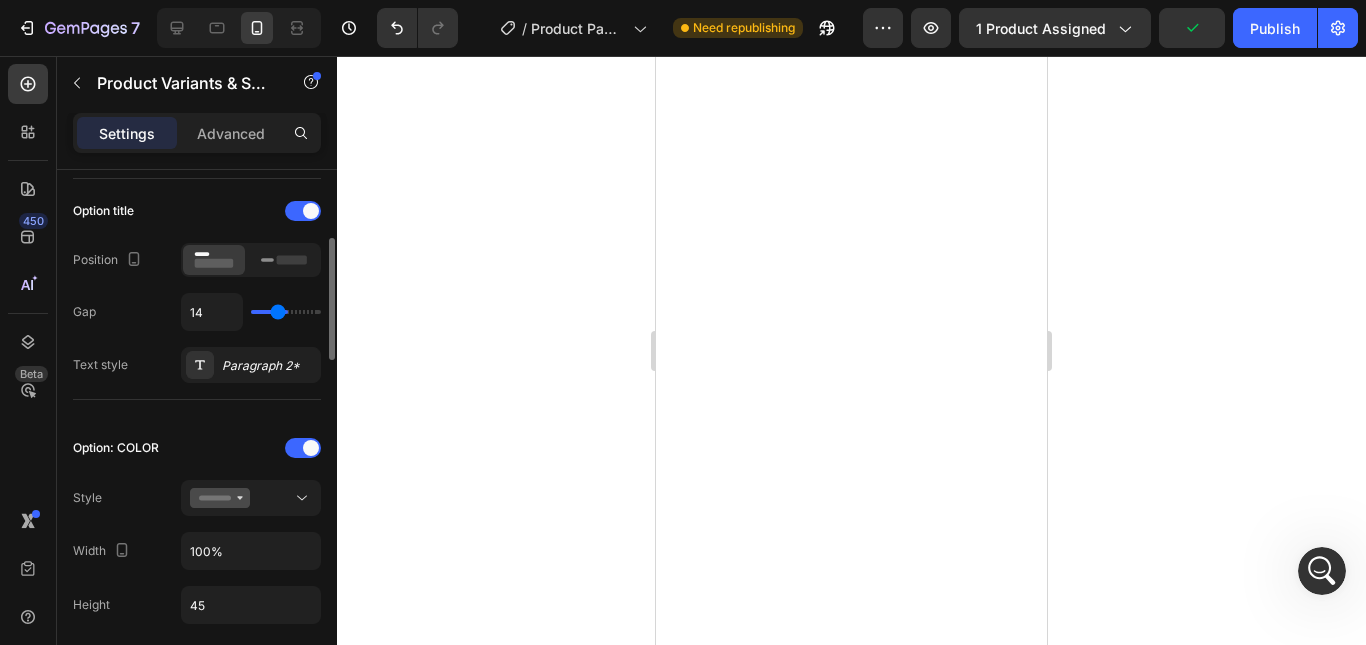 type on "7" 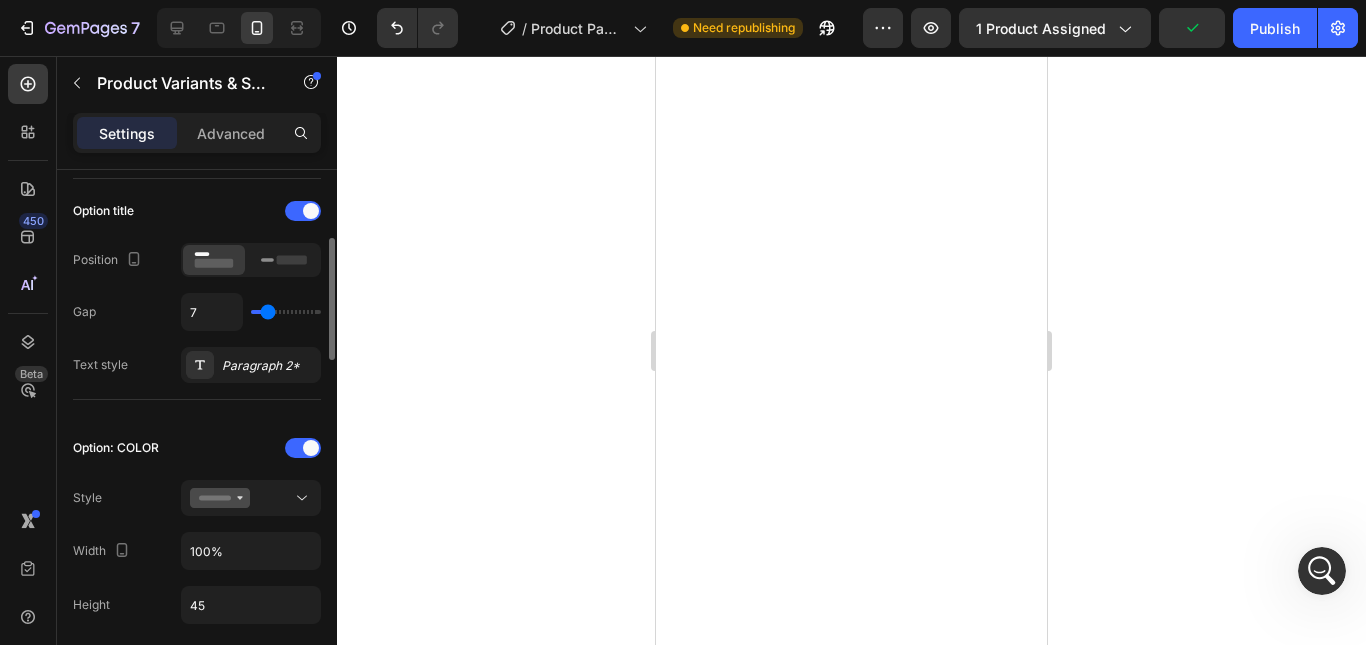 type on "6" 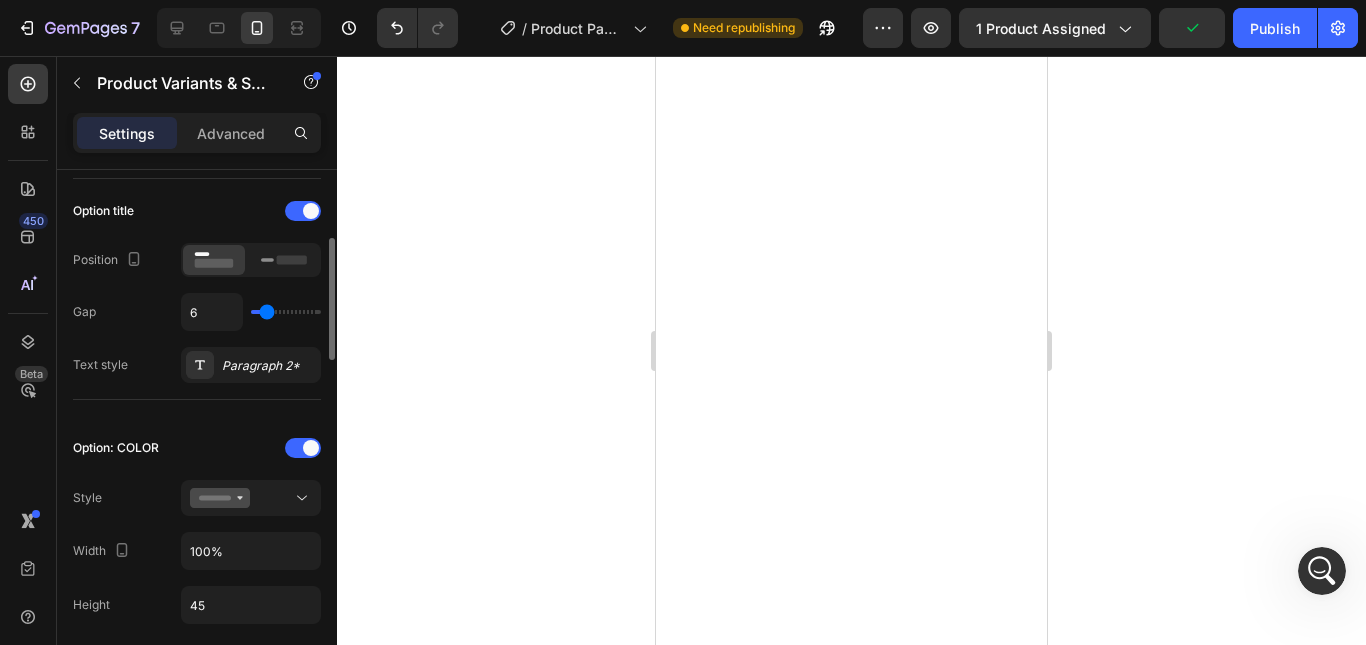 type on "4" 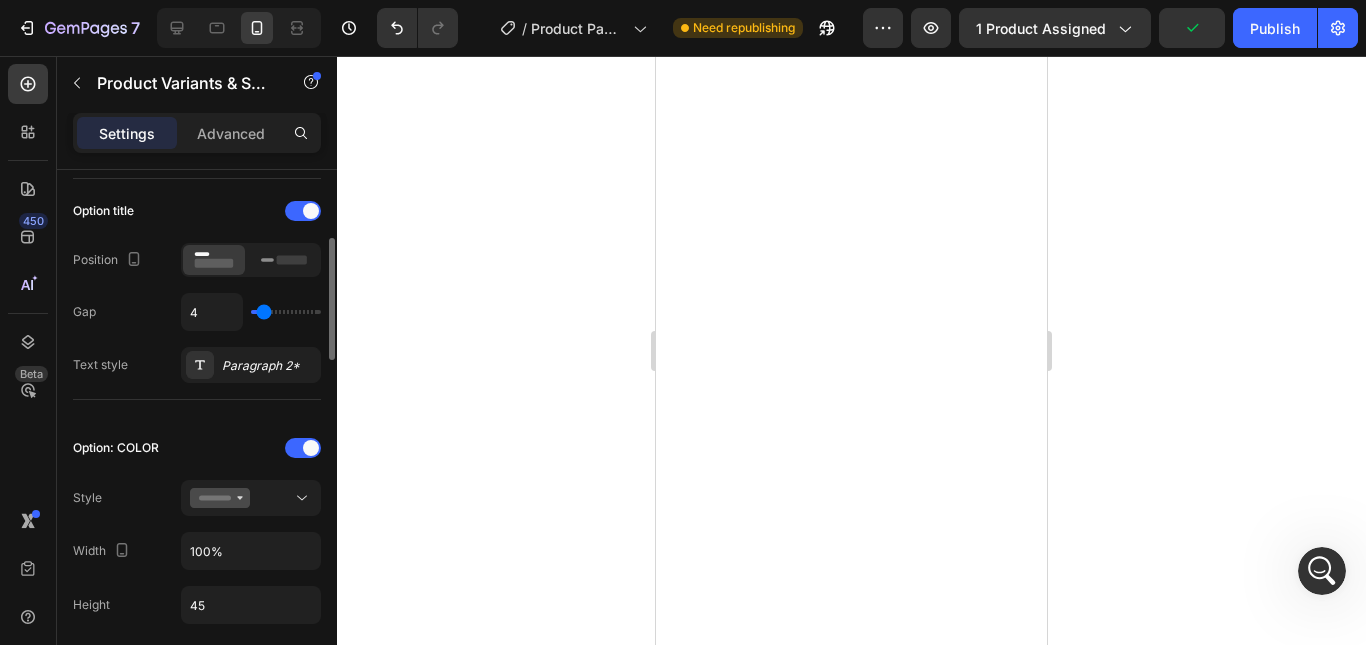 type on "2" 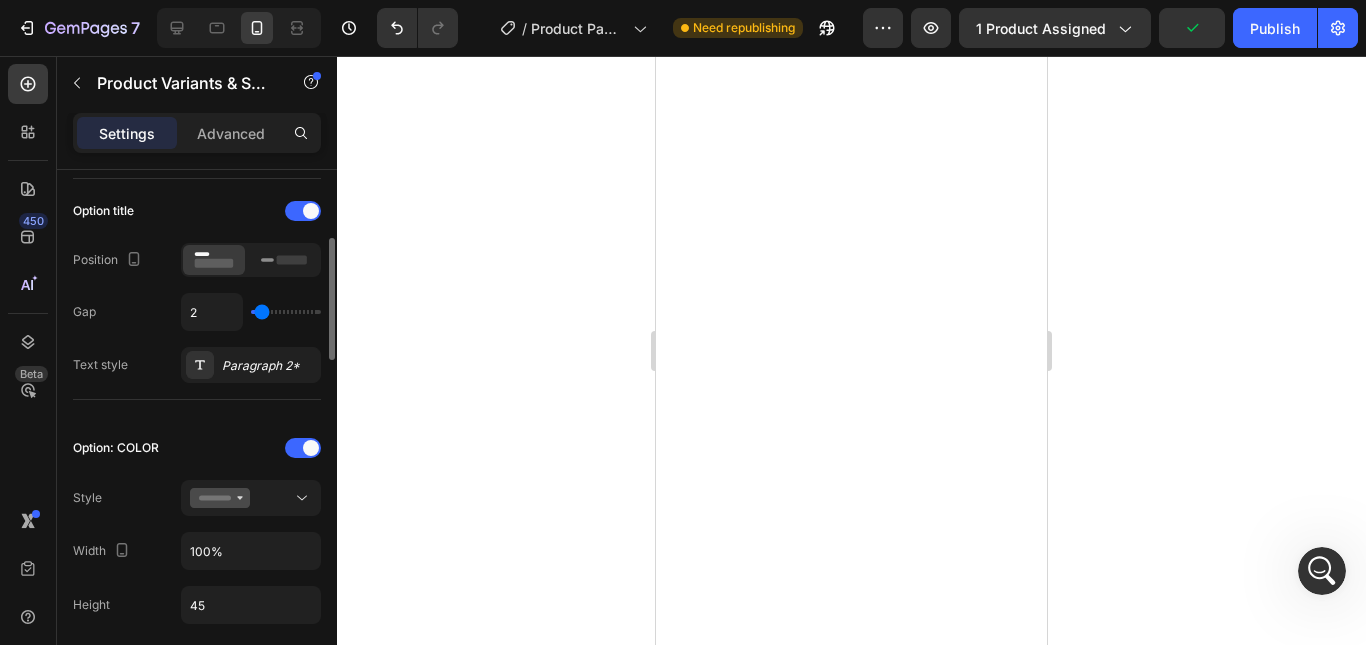 type on "0" 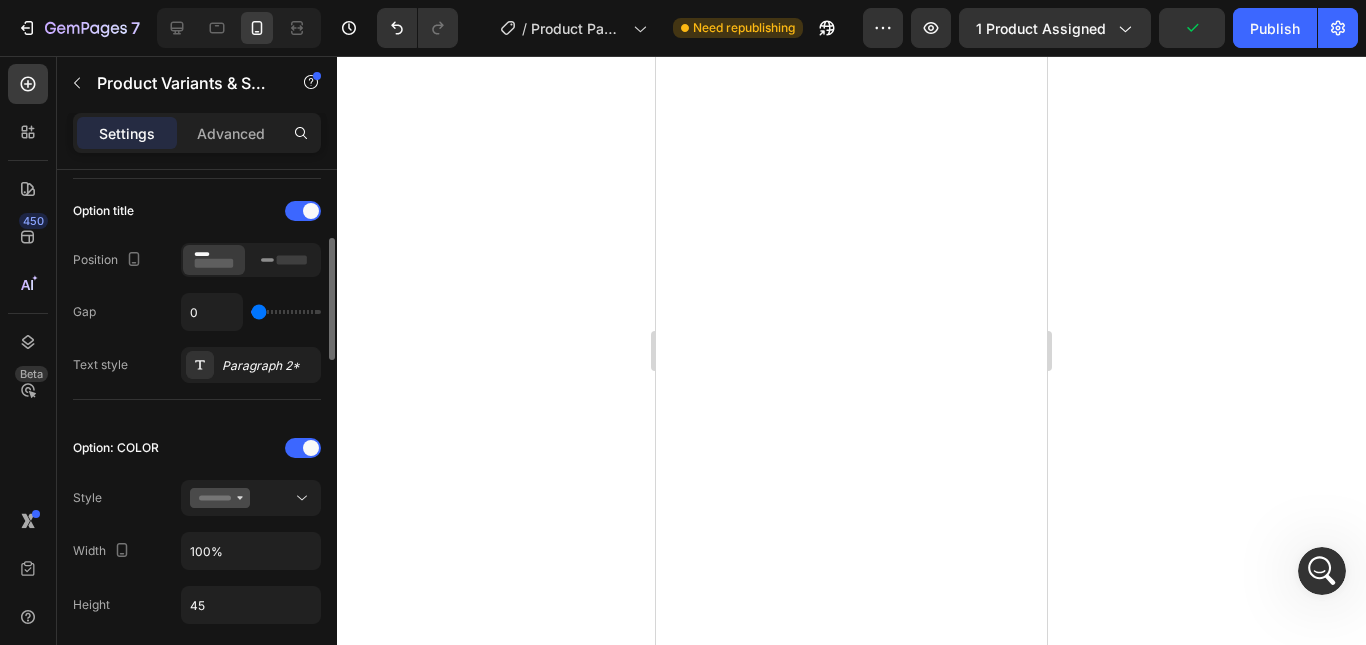 drag, startPoint x: 273, startPoint y: 315, endPoint x: 156, endPoint y: 296, distance: 118.5327 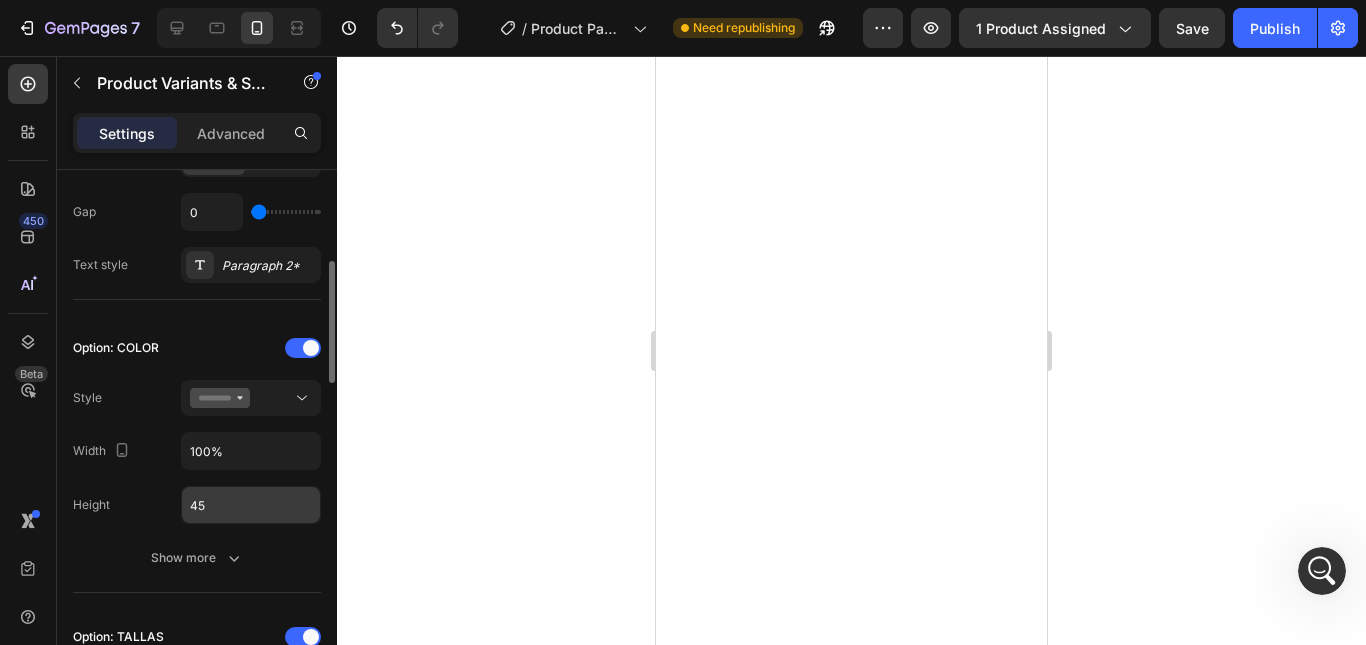 scroll, scrollTop: 500, scrollLeft: 0, axis: vertical 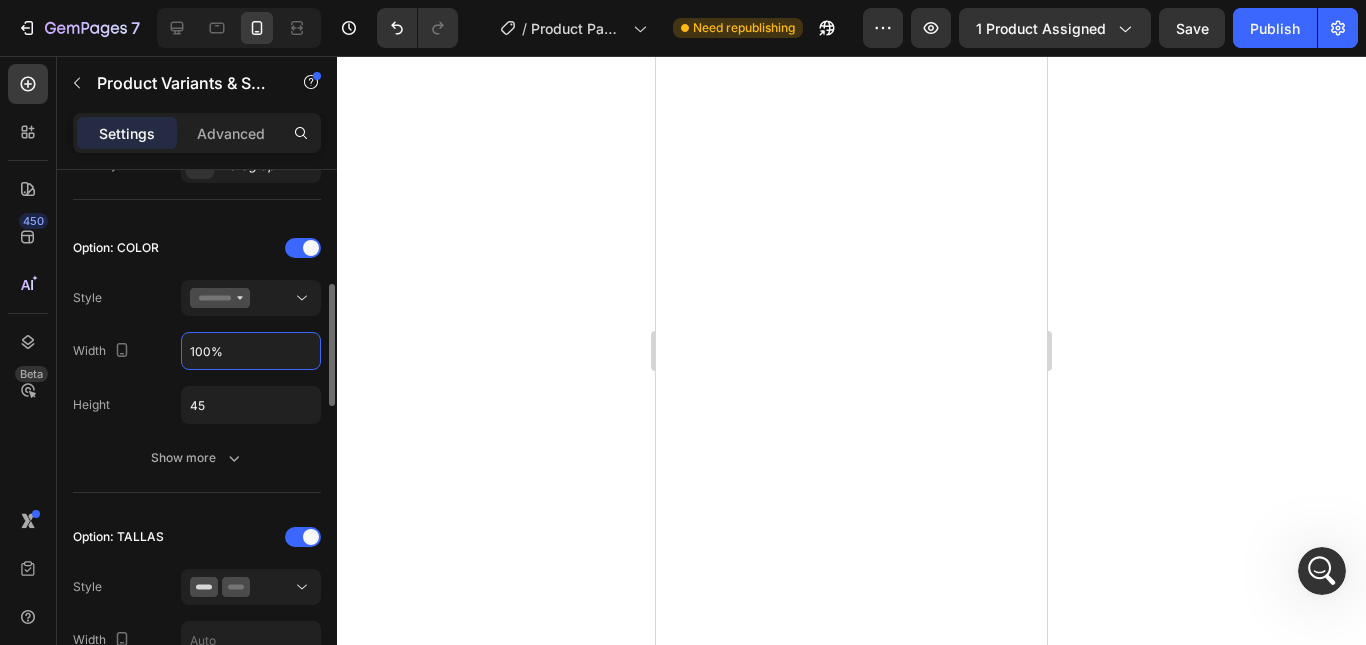 drag, startPoint x: 249, startPoint y: 347, endPoint x: 225, endPoint y: 346, distance: 24.020824 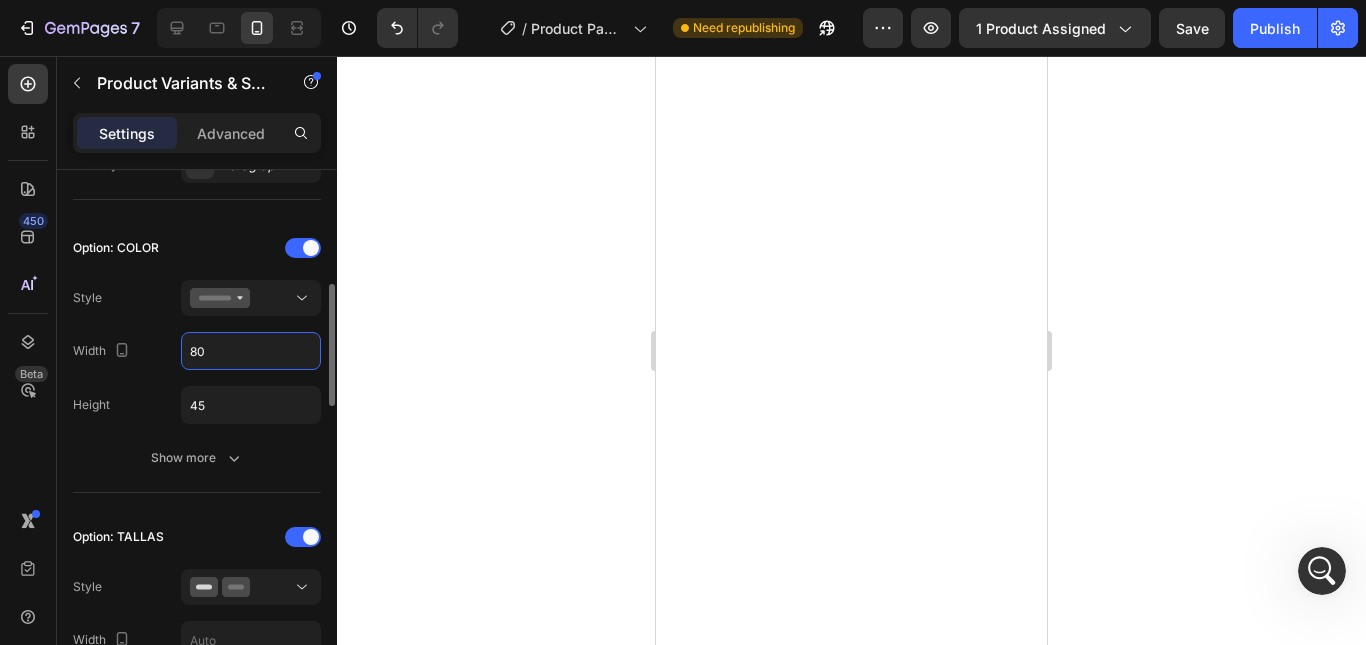 type on "8" 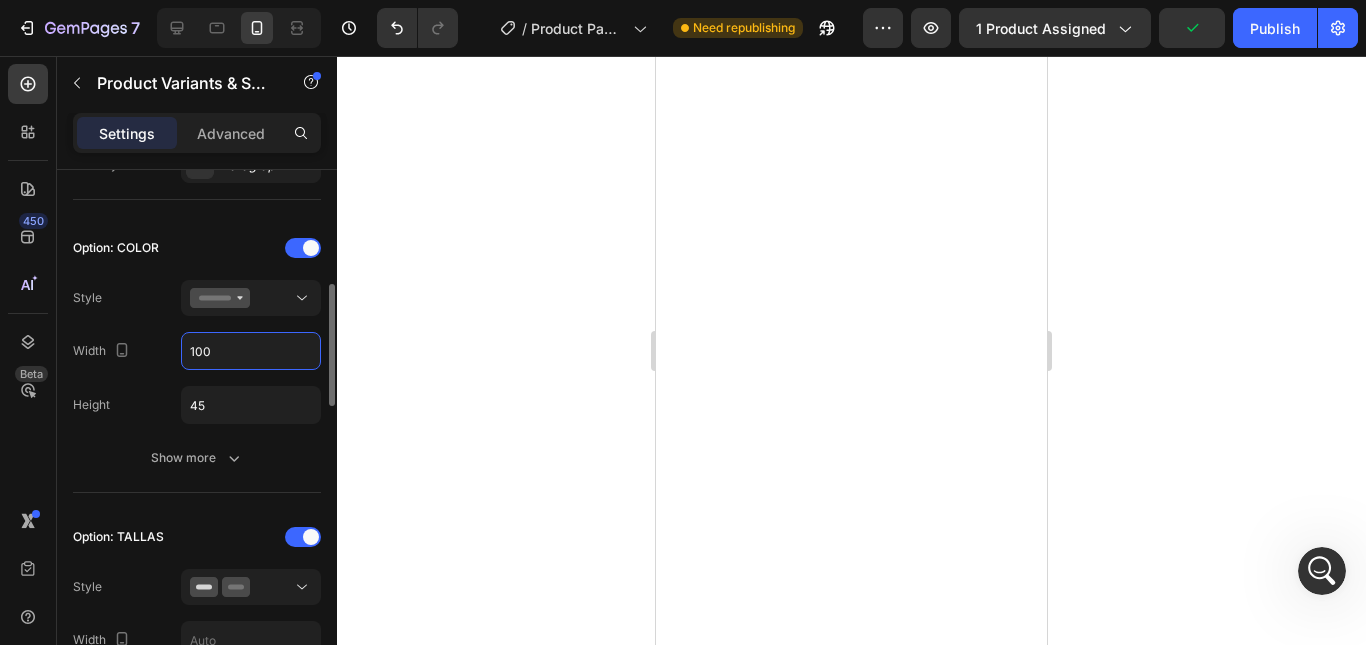 click at bounding box center (122, 350) 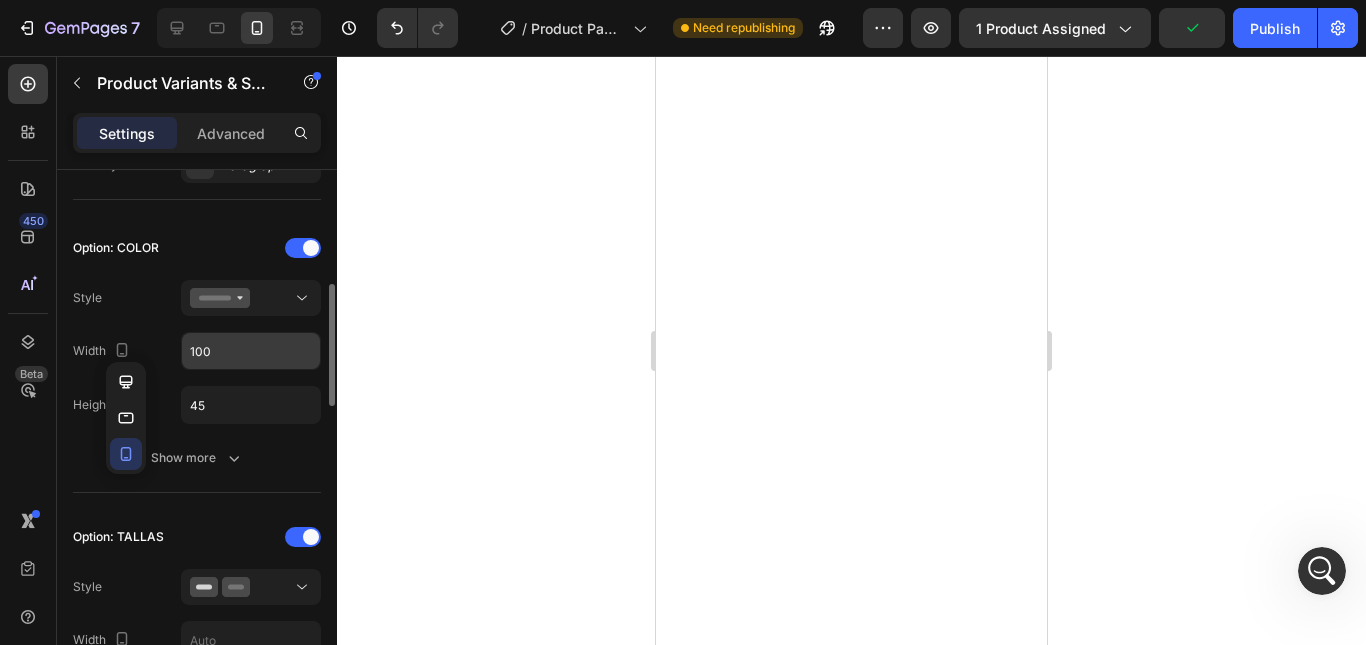 click on "100" at bounding box center [251, 351] 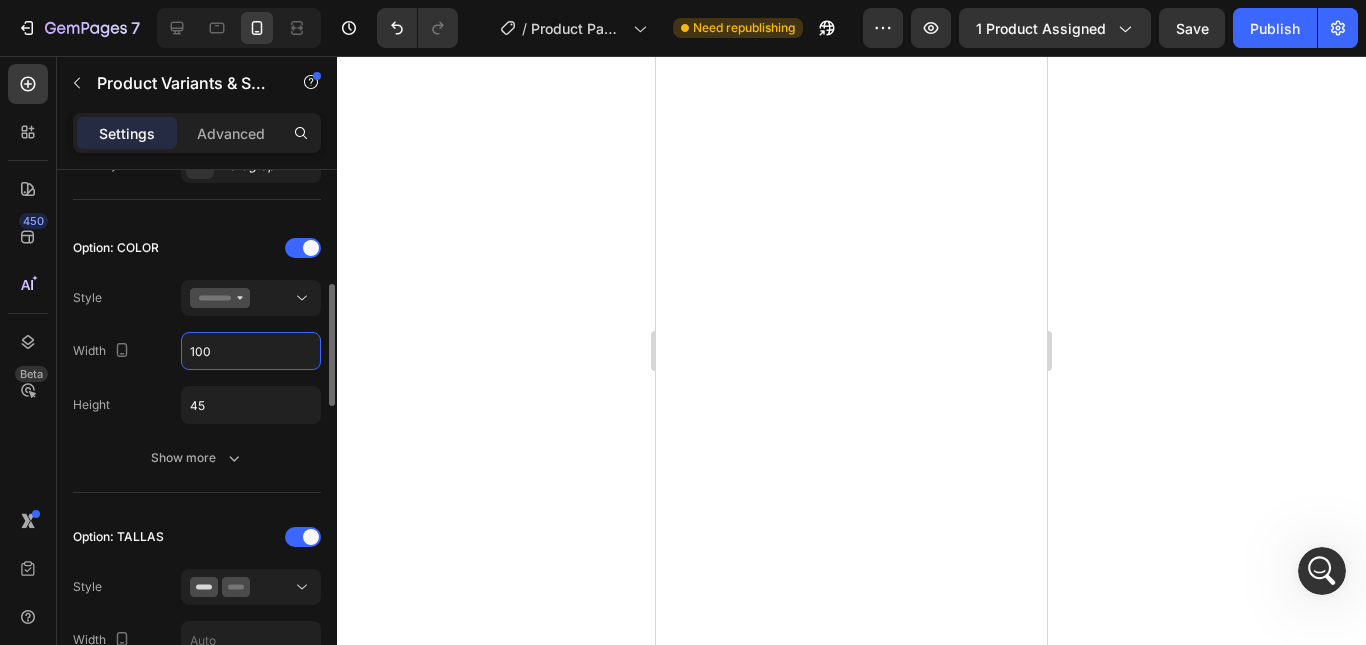 click on "100" at bounding box center [251, 351] 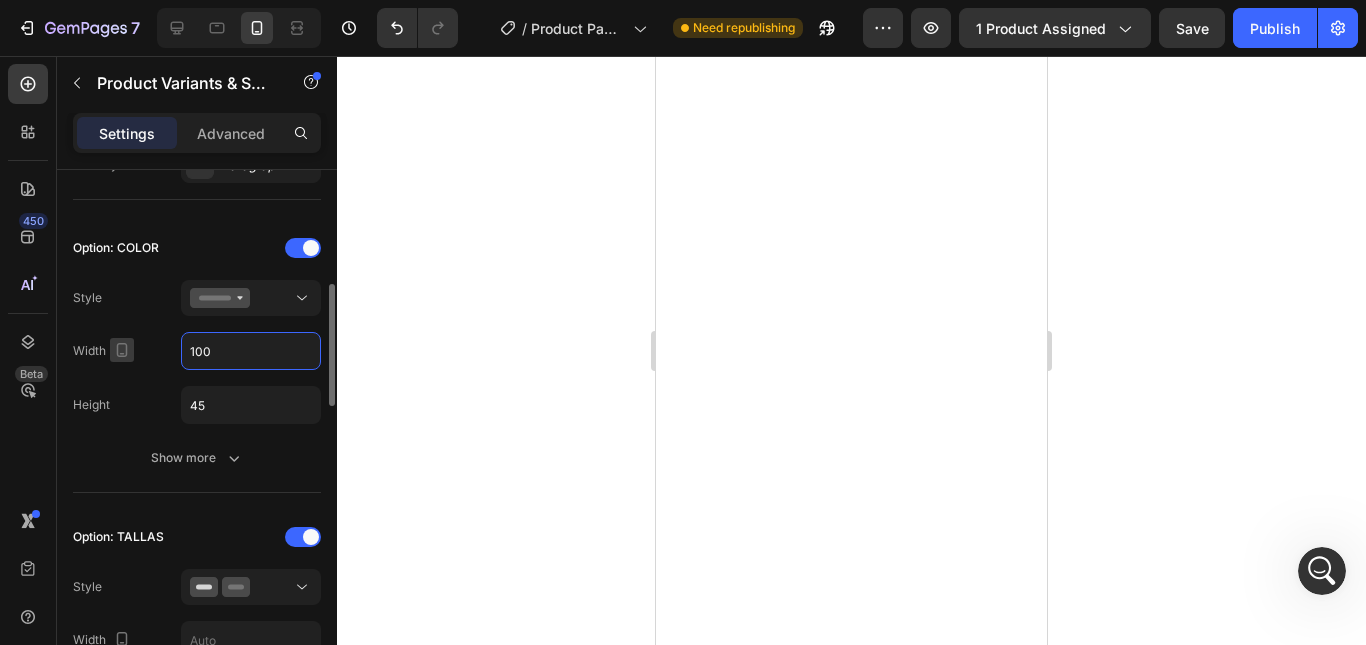 click 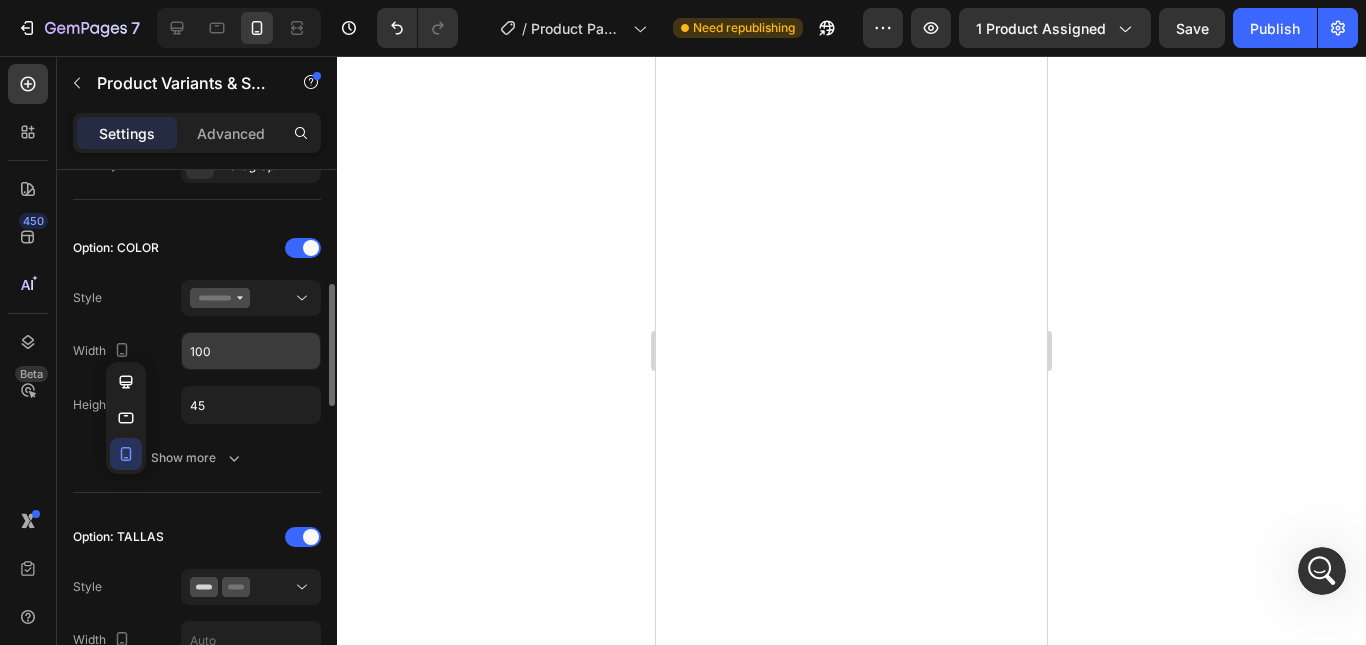 click on "100" at bounding box center [251, 351] 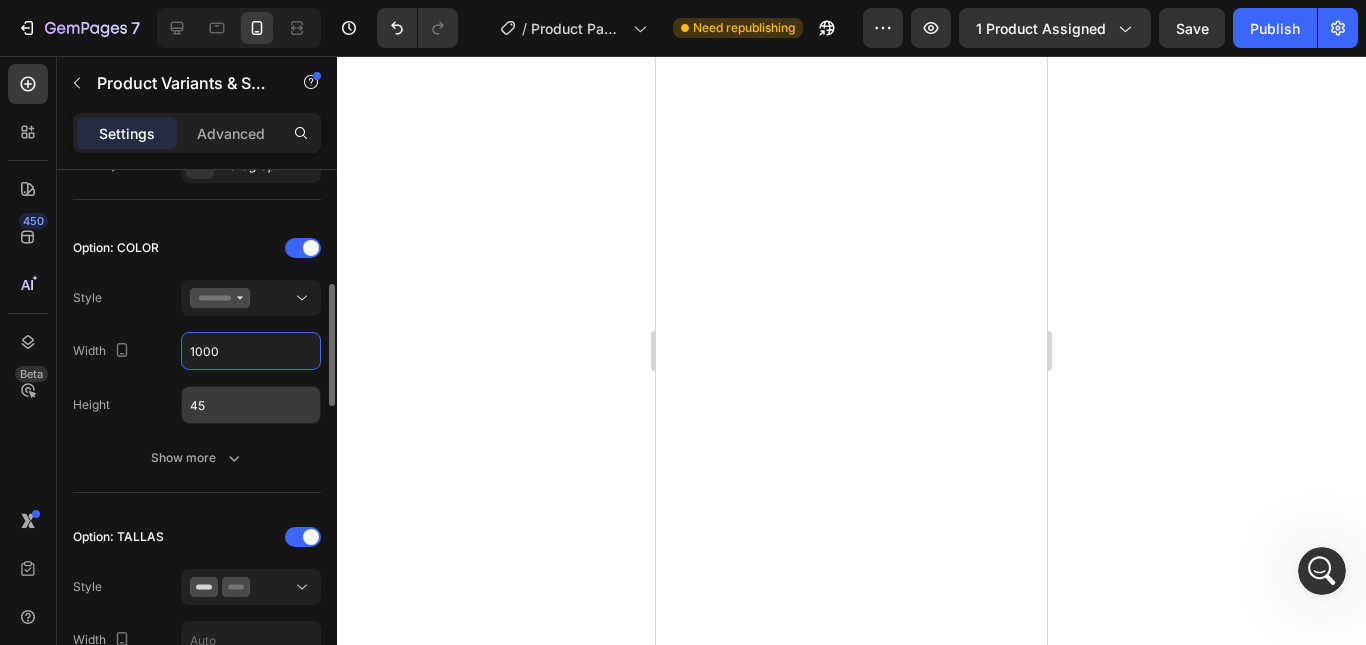 type on "1000" 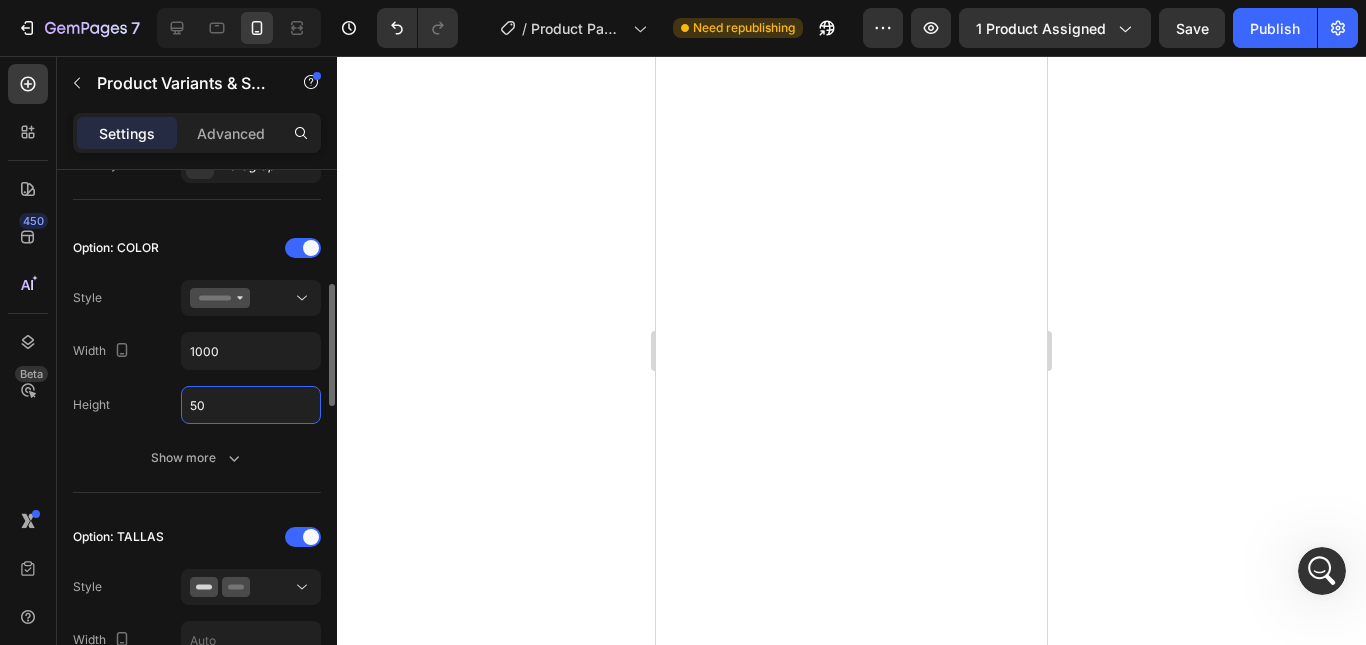 type on "5" 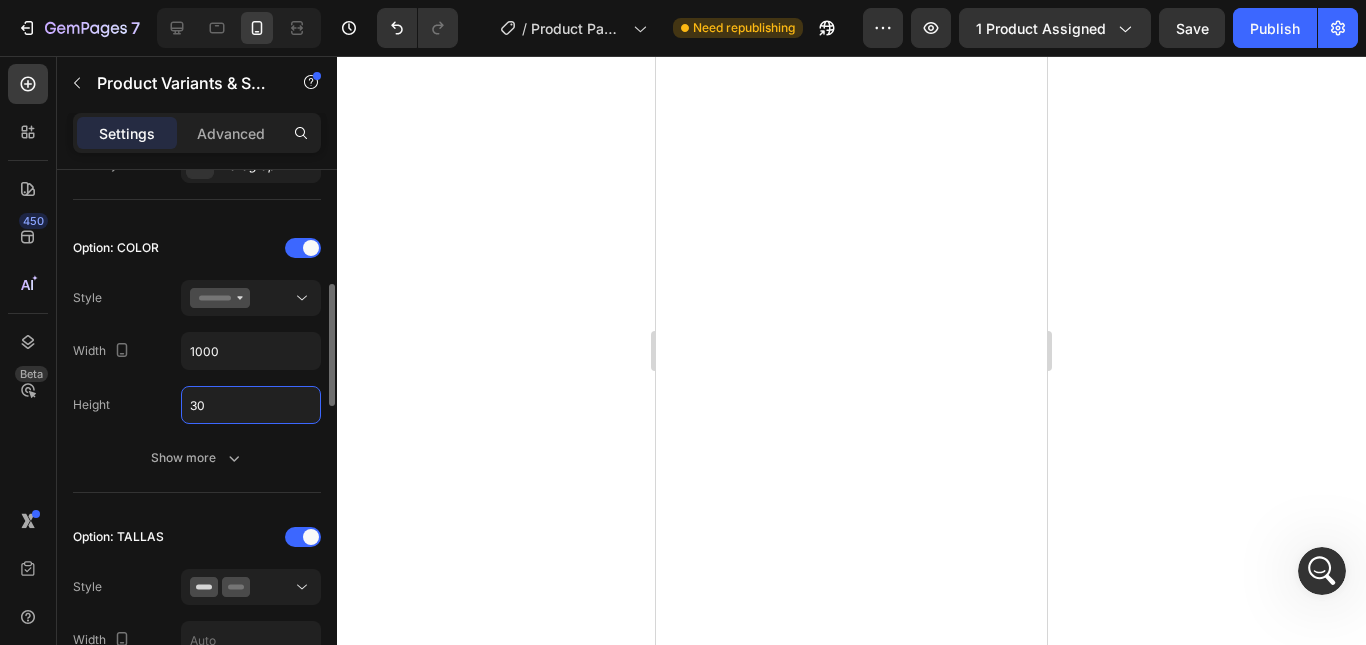 type on "30" 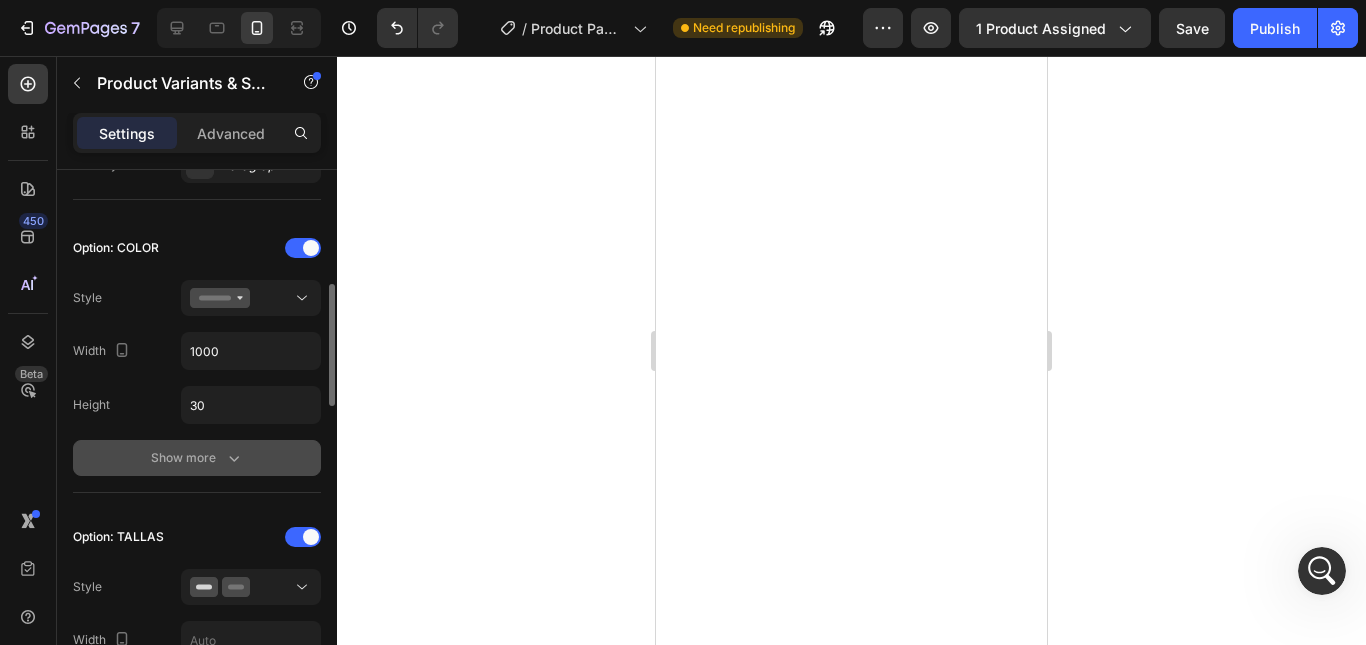 click on "Show more" at bounding box center (197, 458) 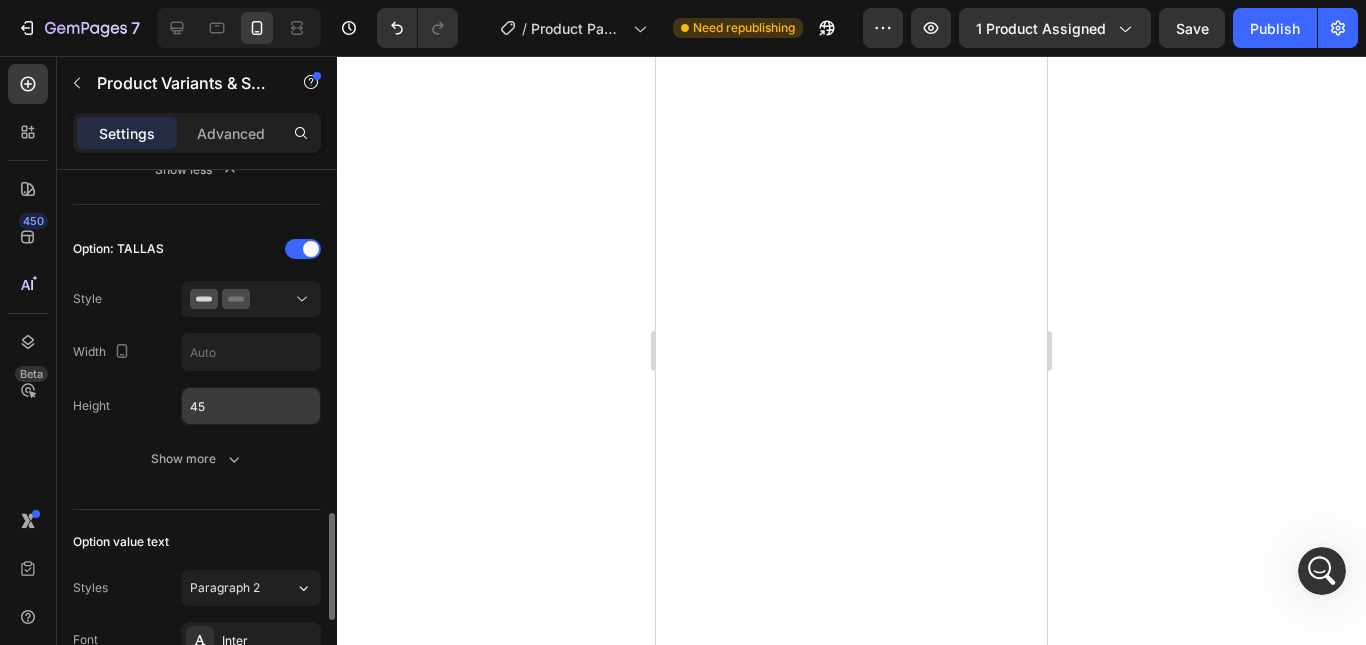 scroll, scrollTop: 1200, scrollLeft: 0, axis: vertical 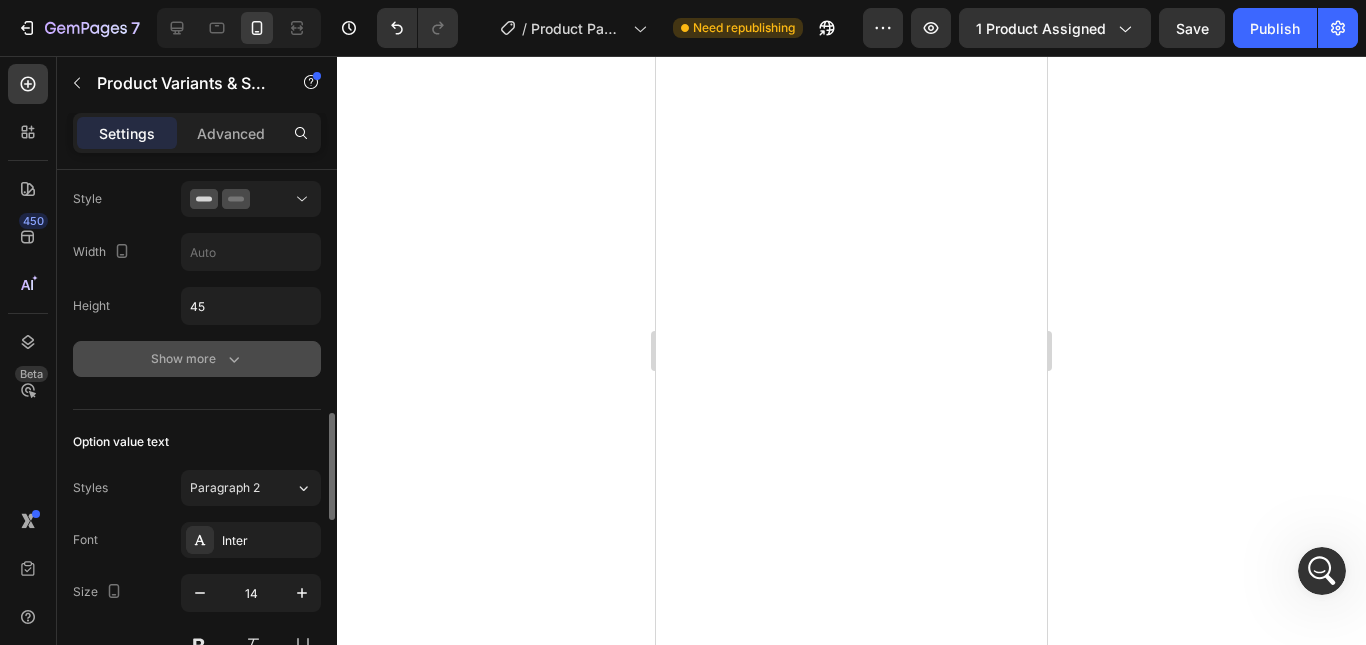 click 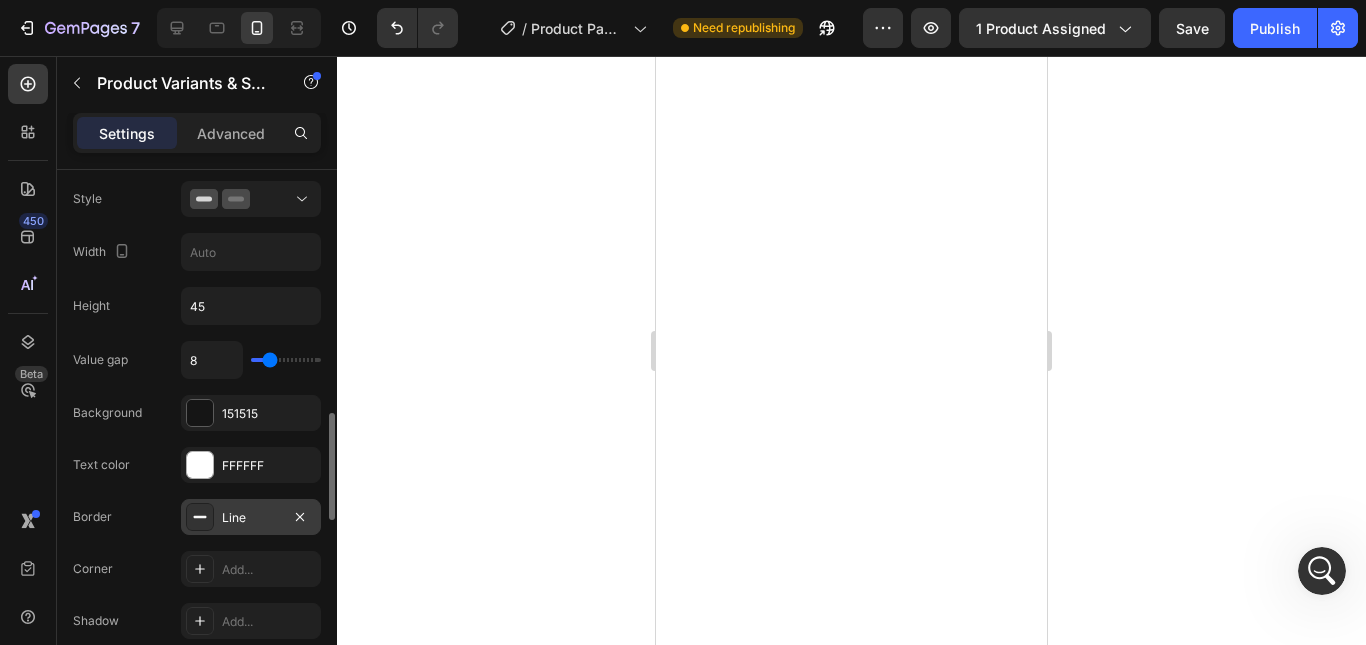 scroll, scrollTop: 1300, scrollLeft: 0, axis: vertical 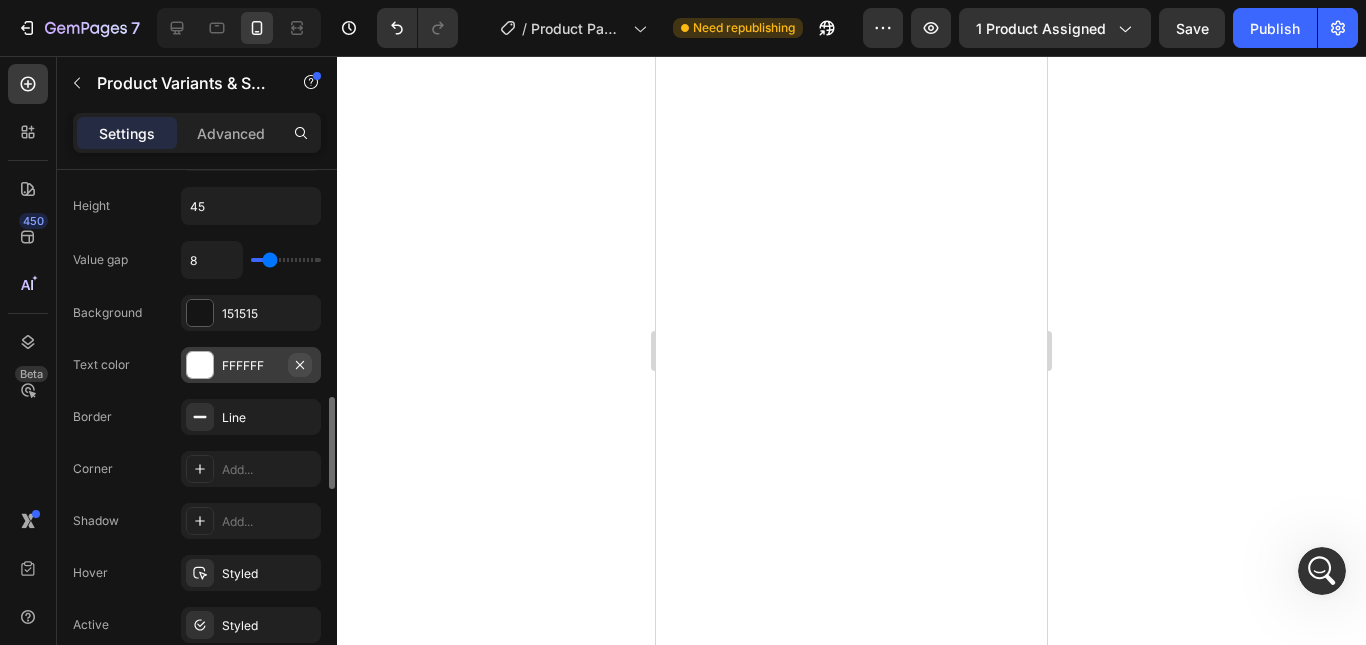 click 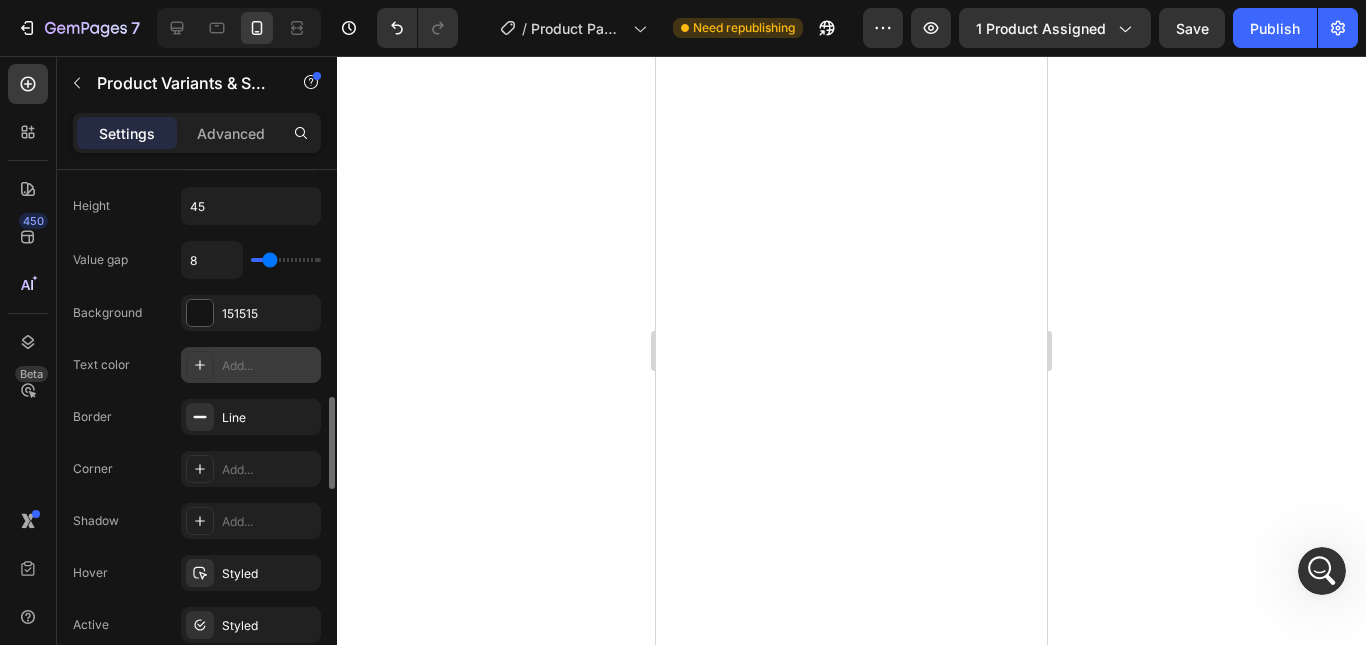 click on "Add..." at bounding box center [269, 366] 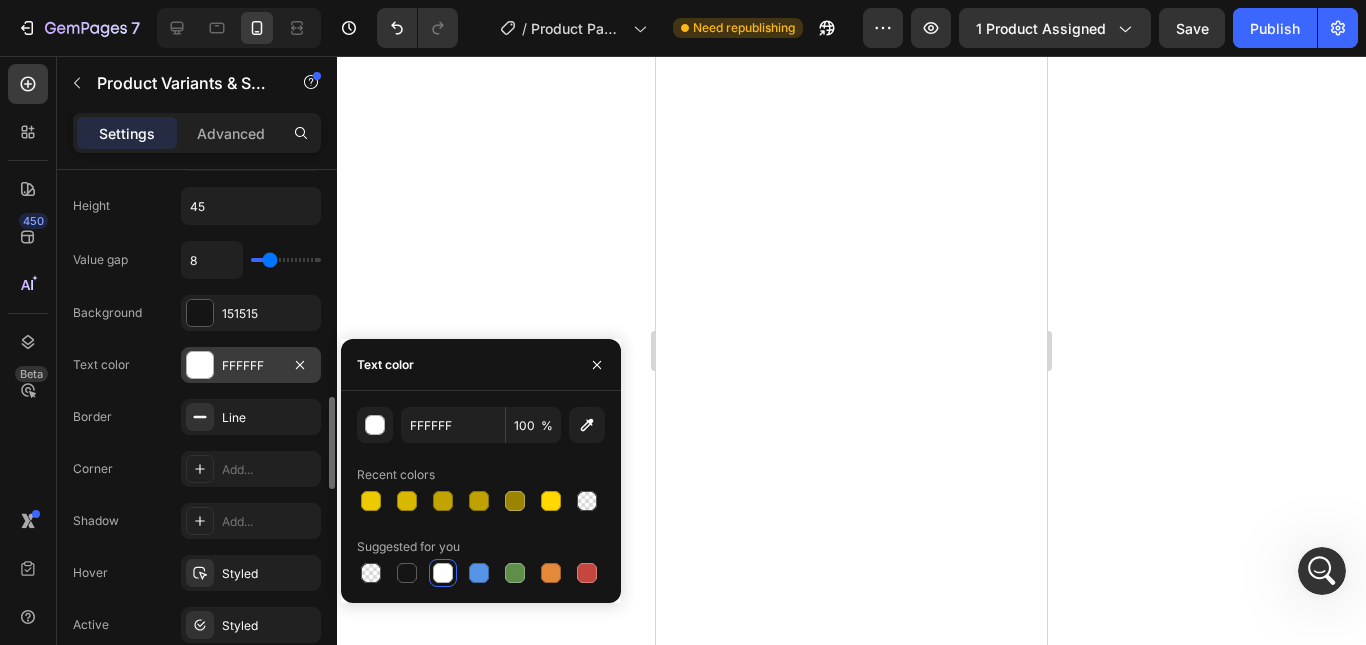 click 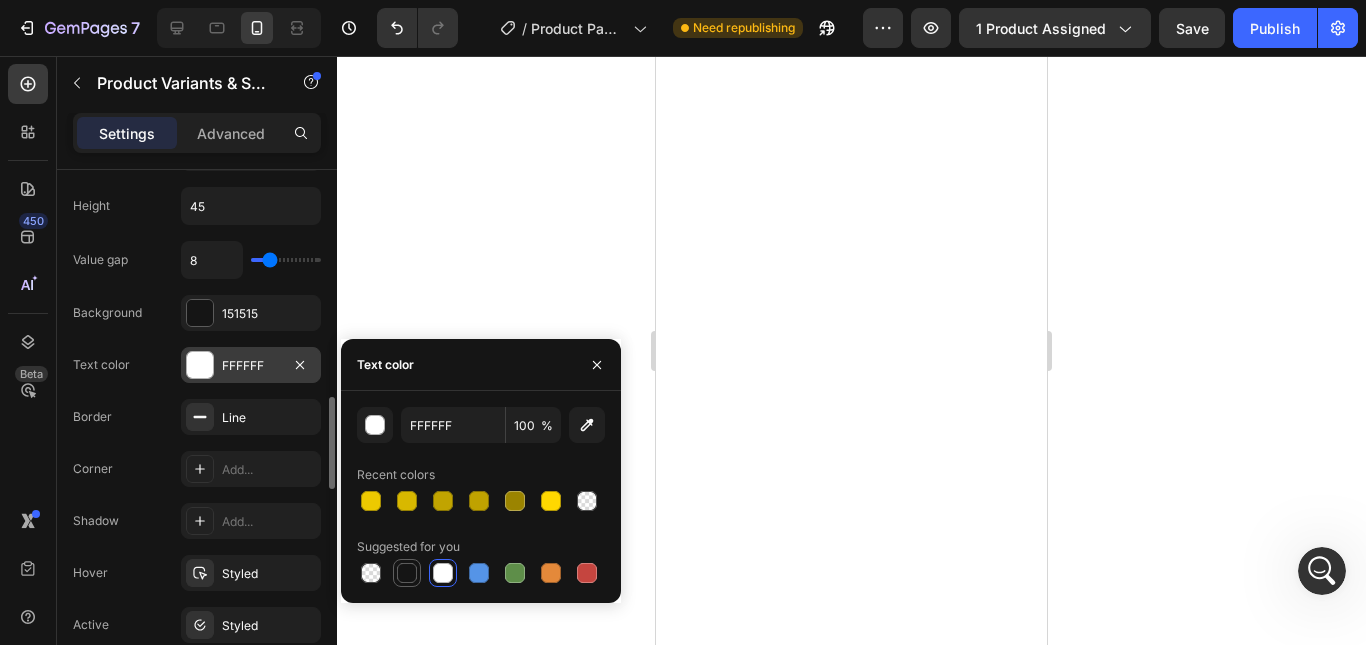 click at bounding box center [407, 573] 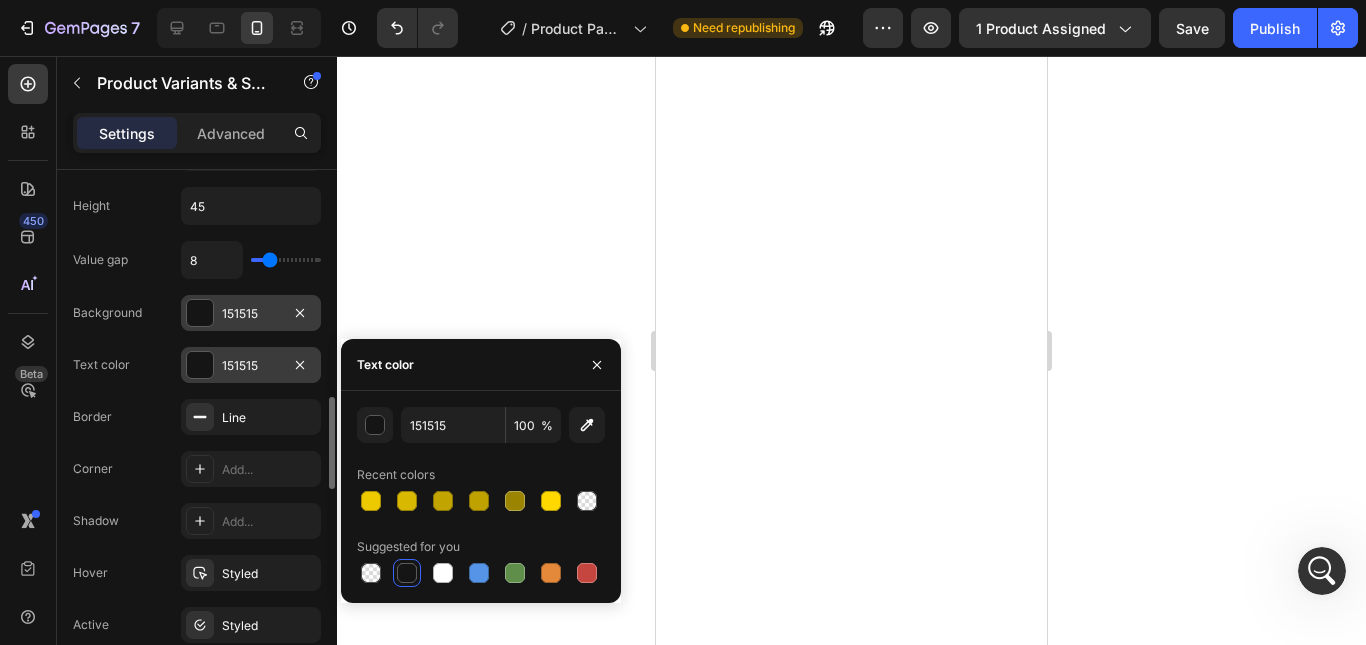 click on "151515" at bounding box center (251, 314) 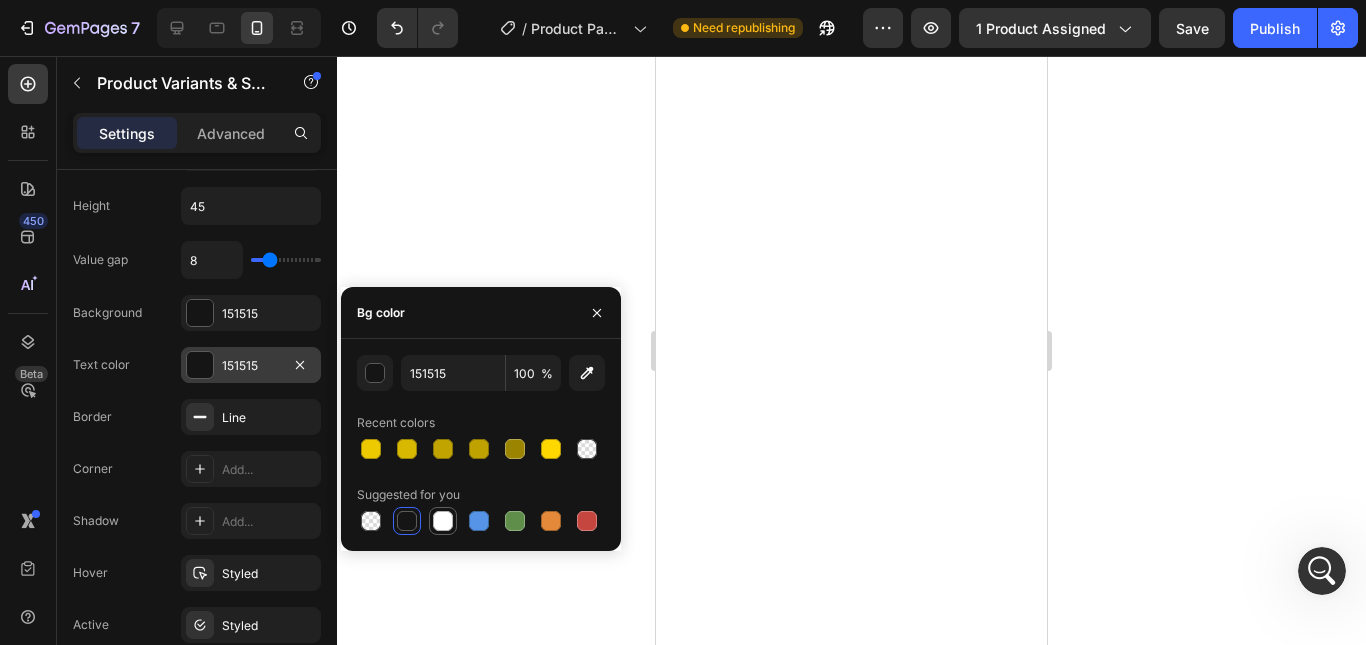 click at bounding box center (443, 521) 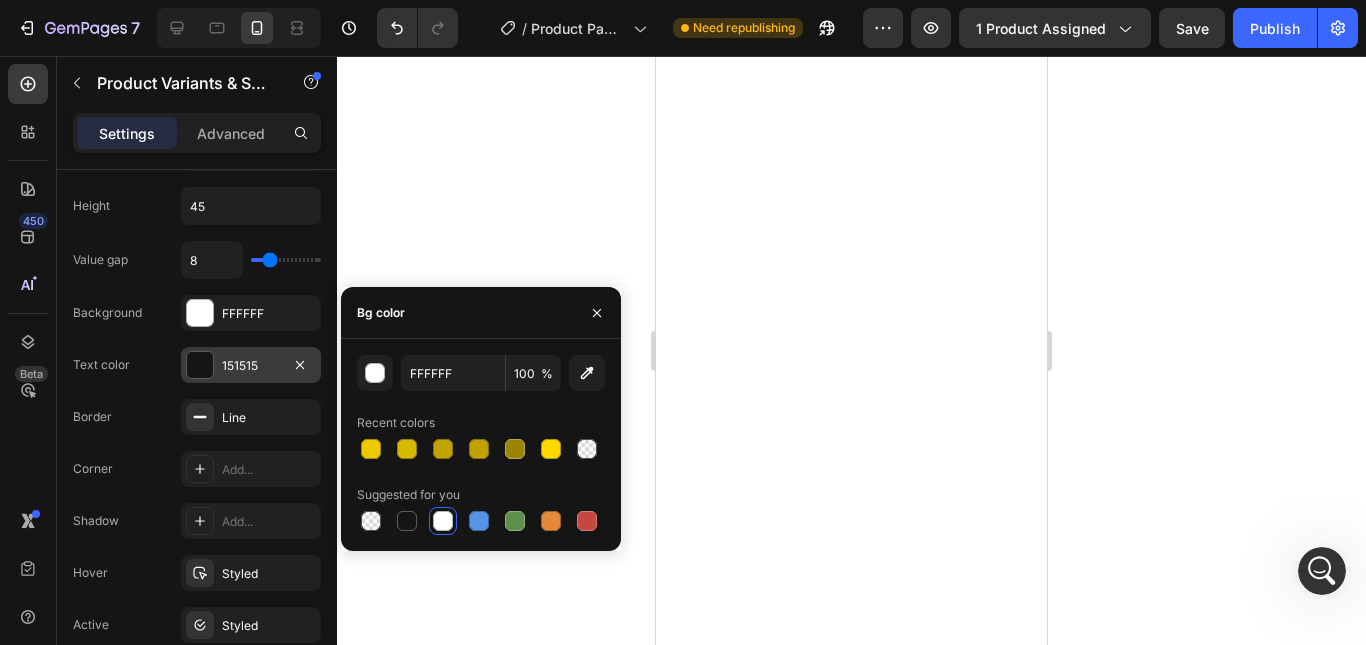 click 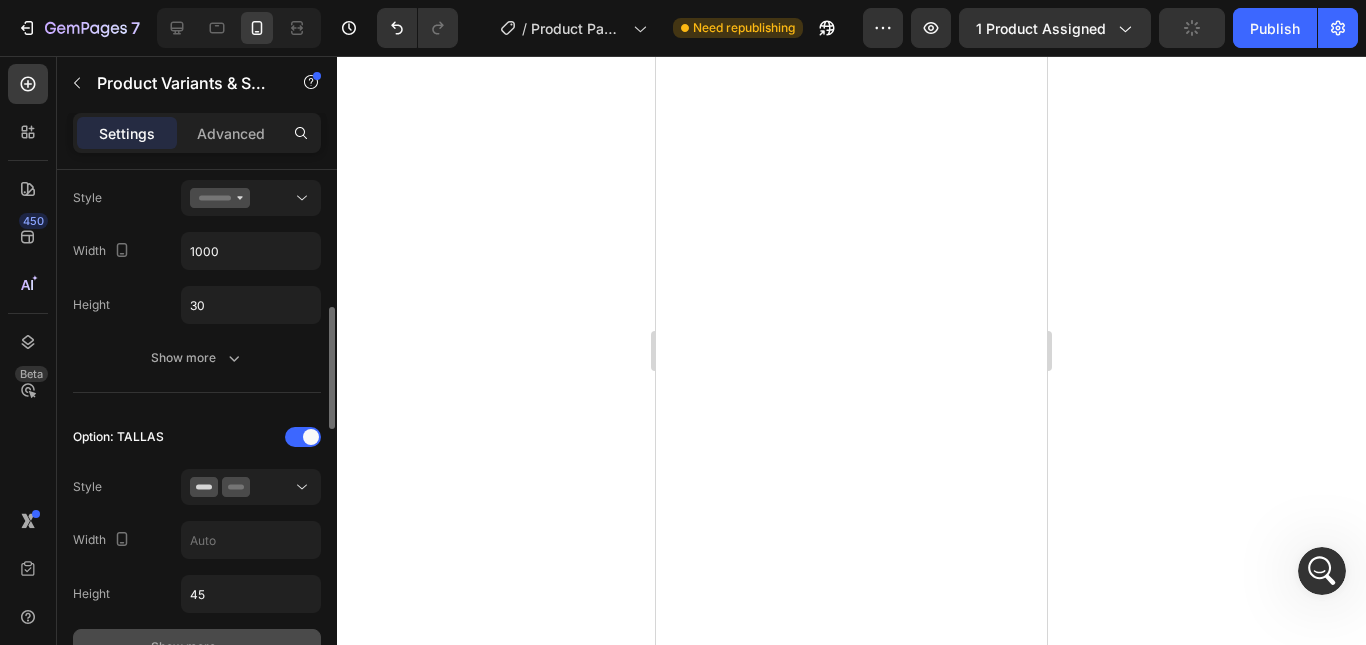 scroll, scrollTop: 800, scrollLeft: 0, axis: vertical 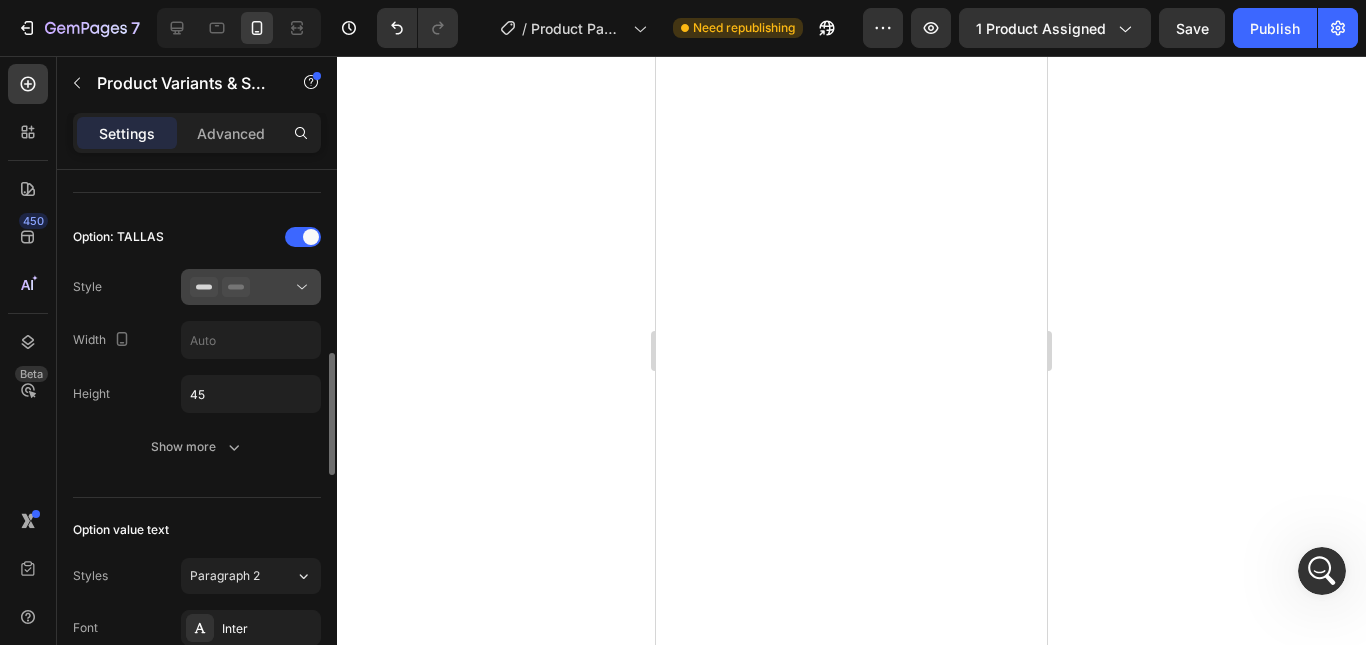 click at bounding box center (251, 287) 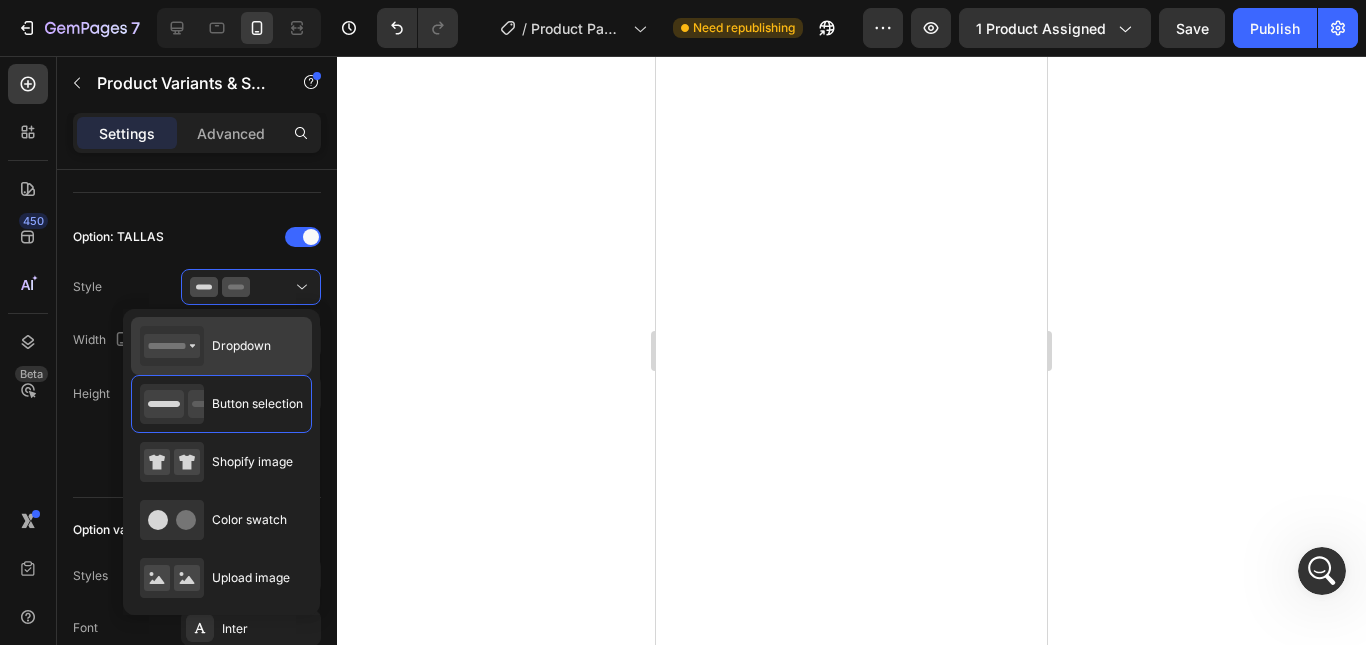 click on "Dropdown" at bounding box center [241, 346] 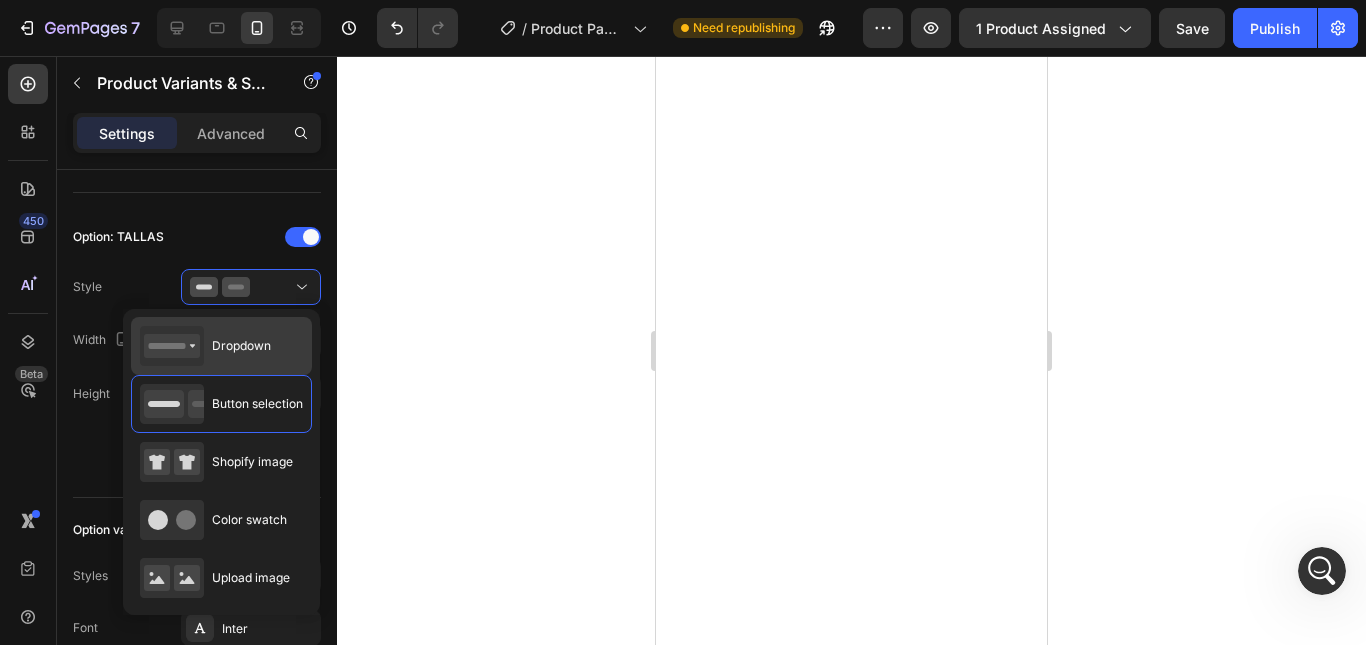 type on "100%" 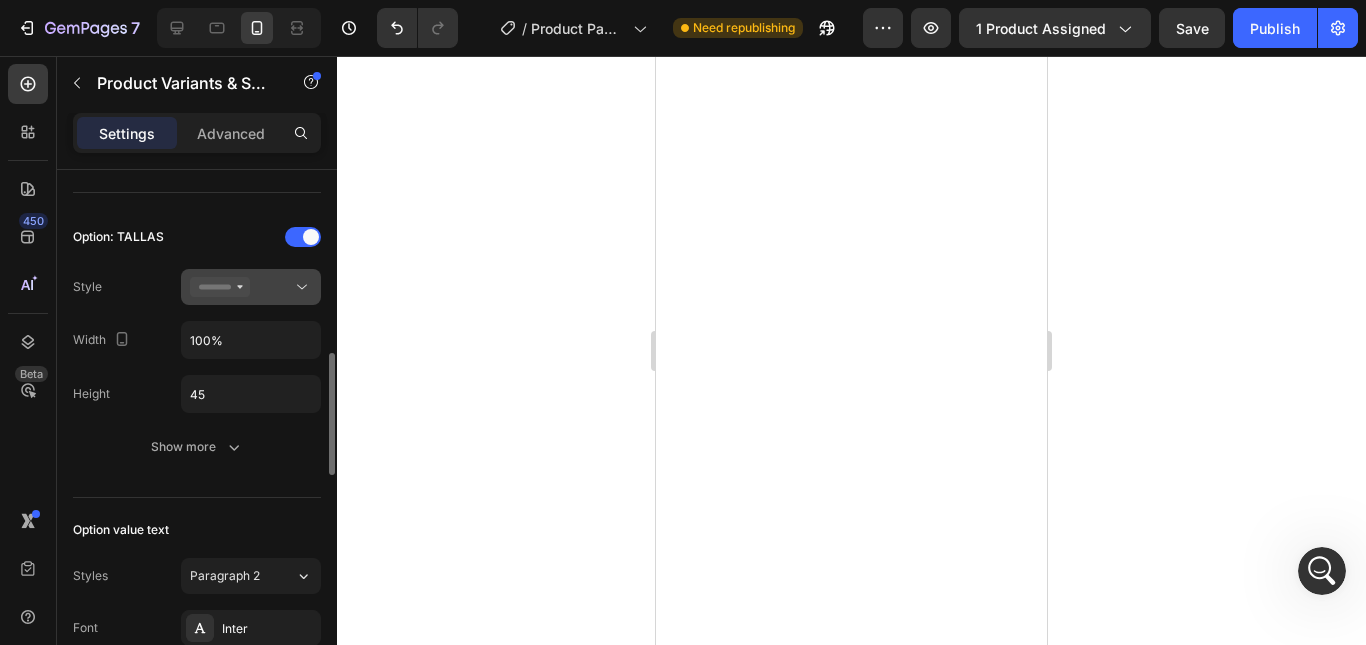 click at bounding box center (251, 287) 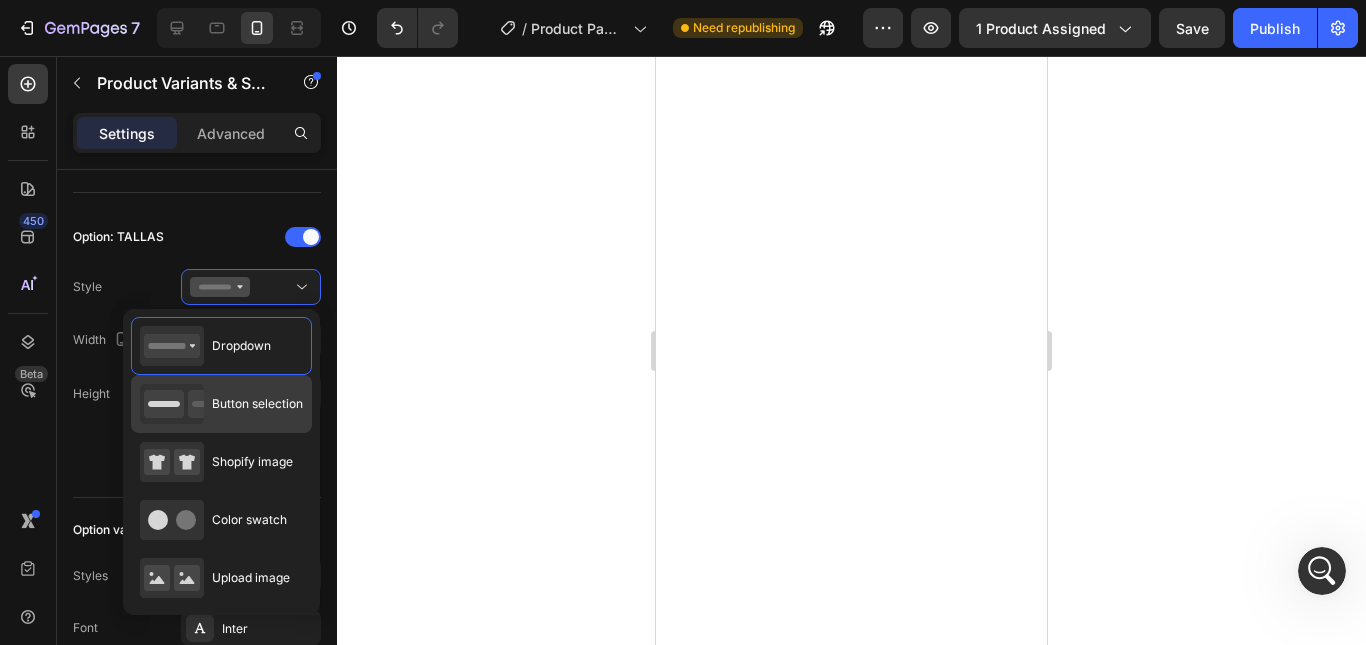 click on "Button selection" at bounding box center (257, 404) 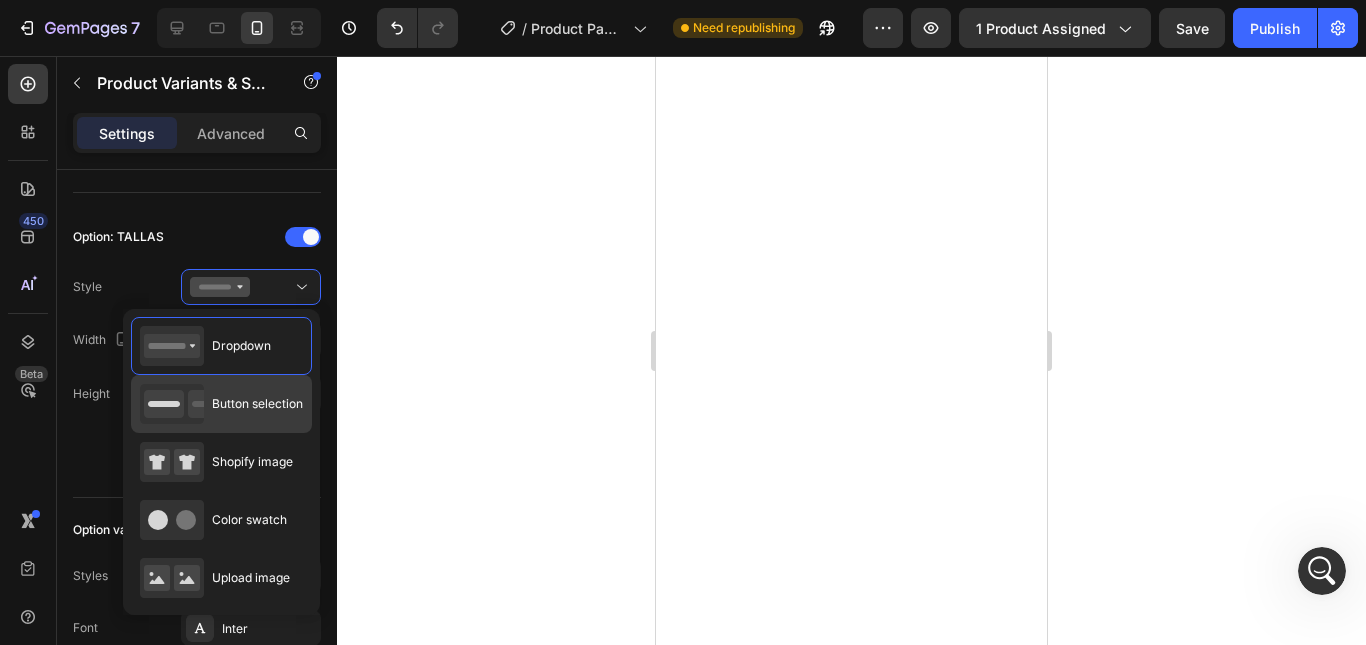 type 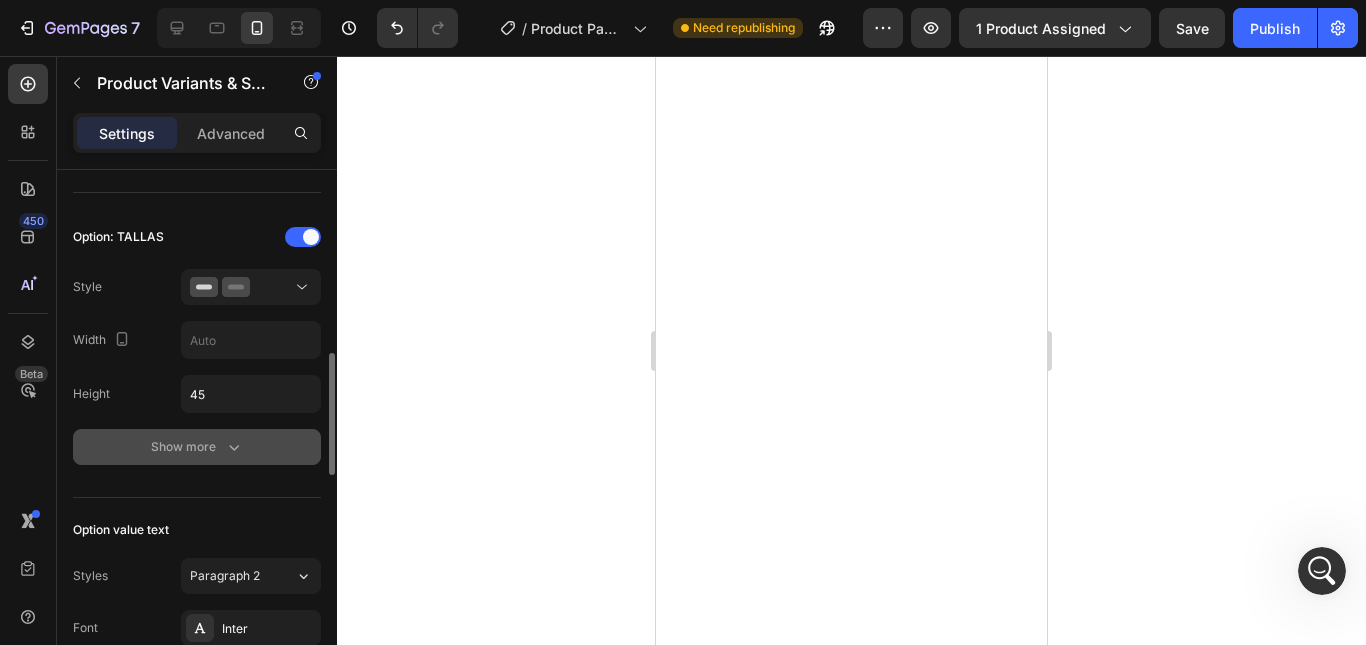 click on "Show more" at bounding box center [197, 447] 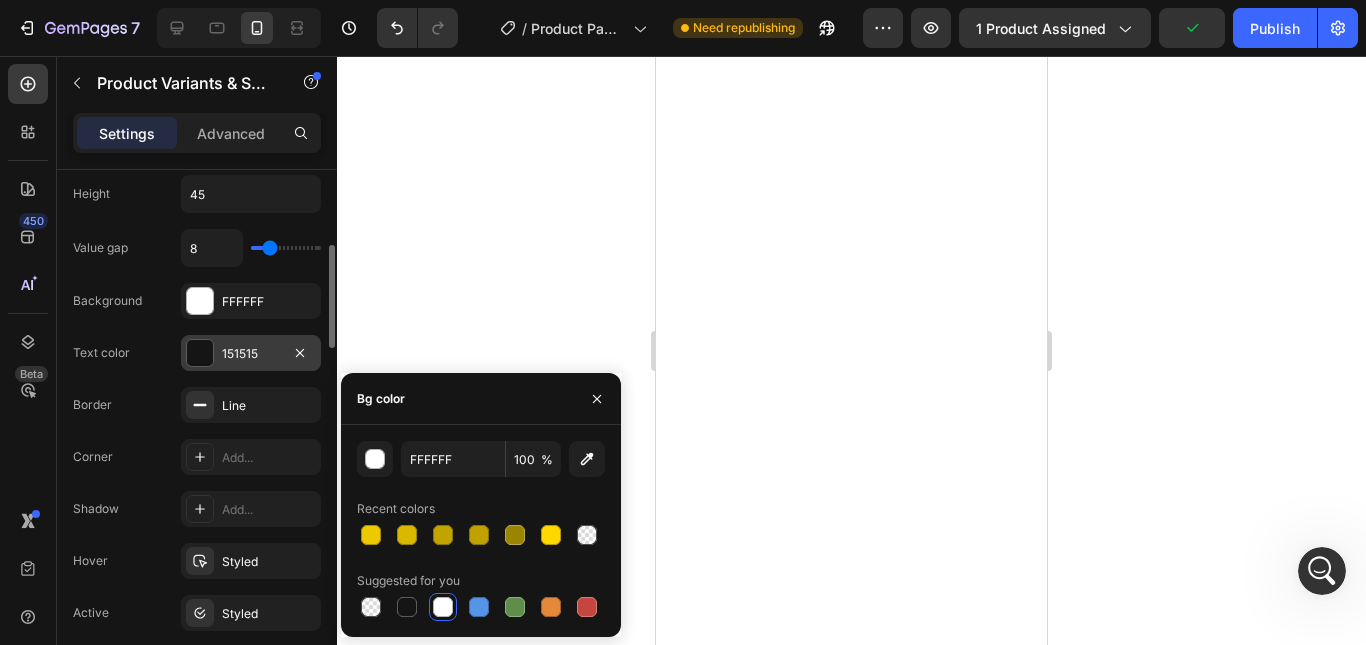 scroll, scrollTop: 900, scrollLeft: 0, axis: vertical 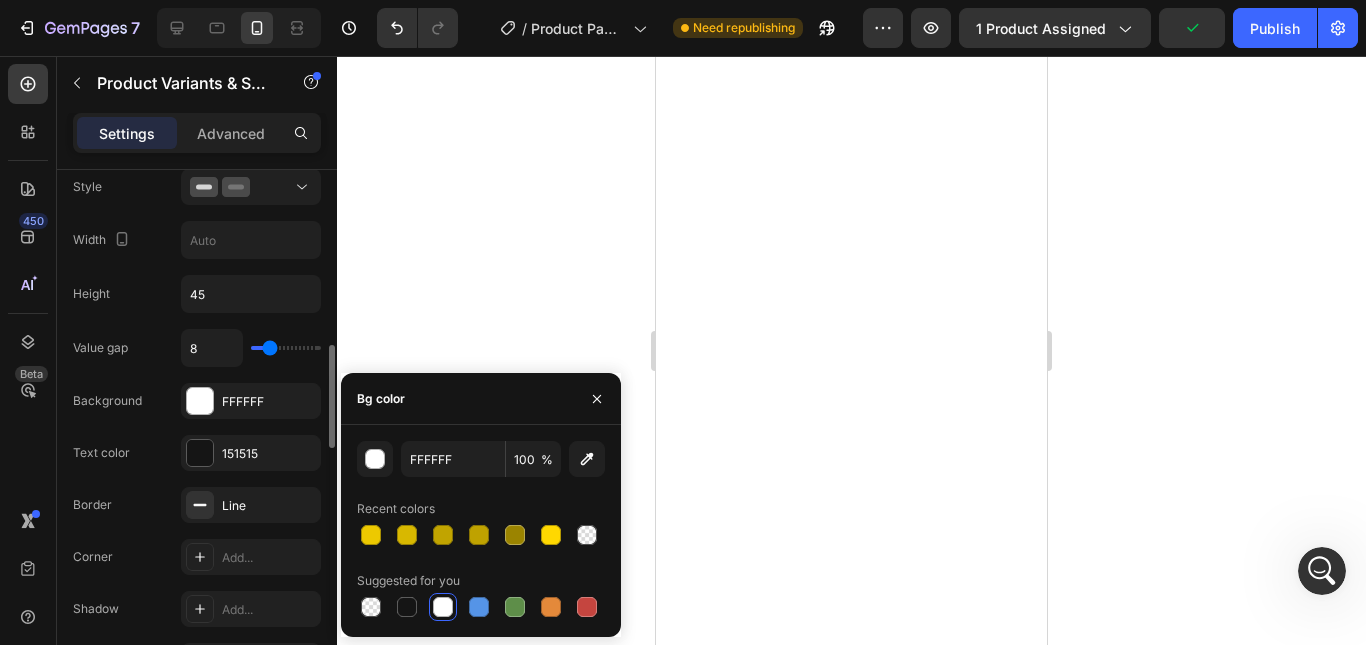 type on "6" 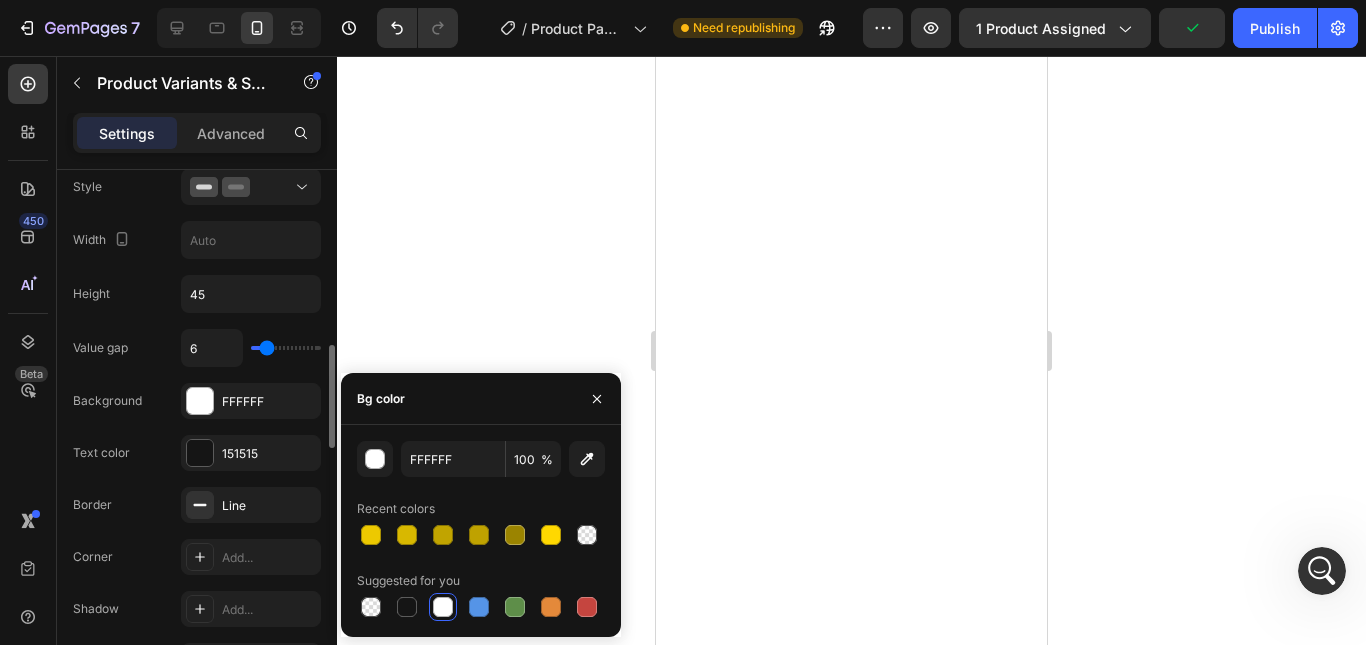 type on "0" 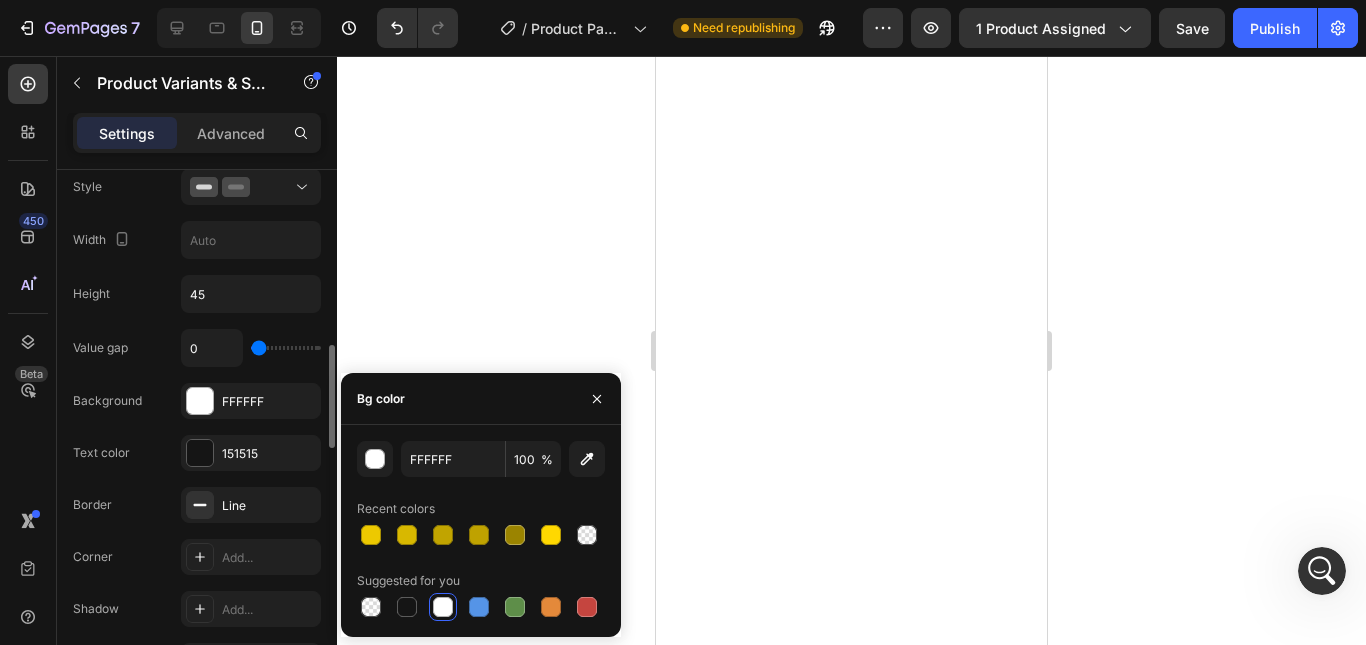type on "1" 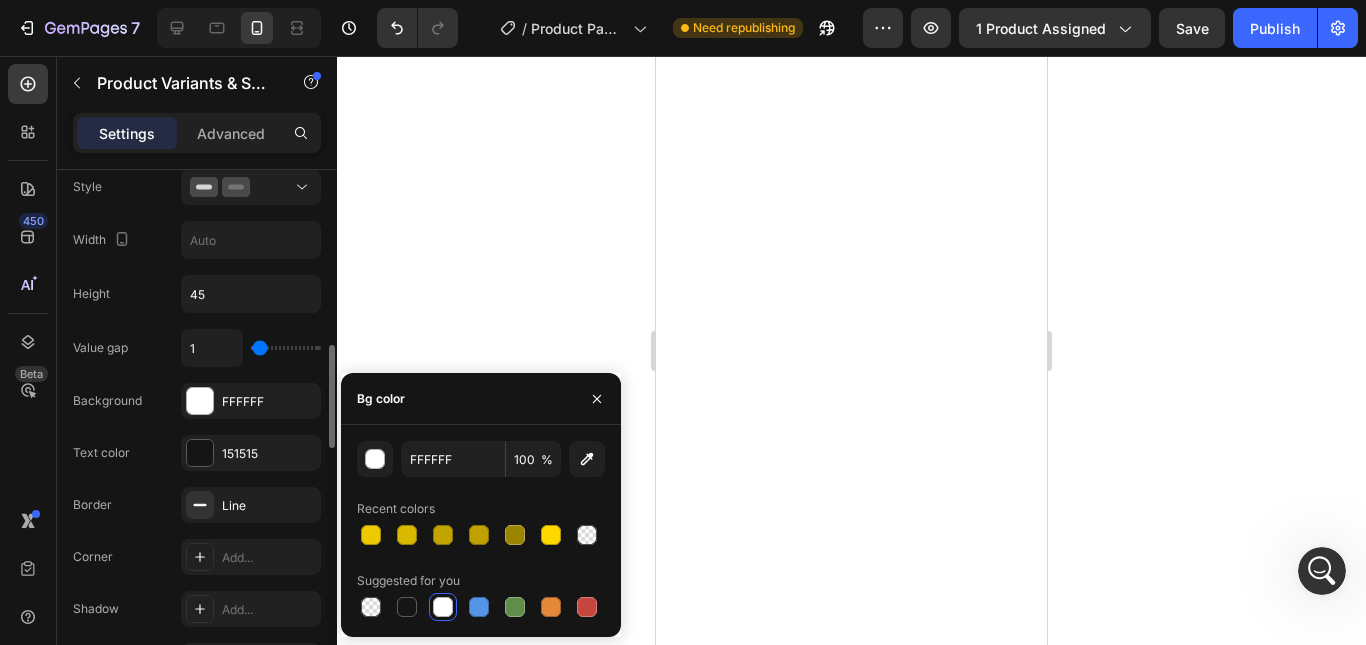 type on "4" 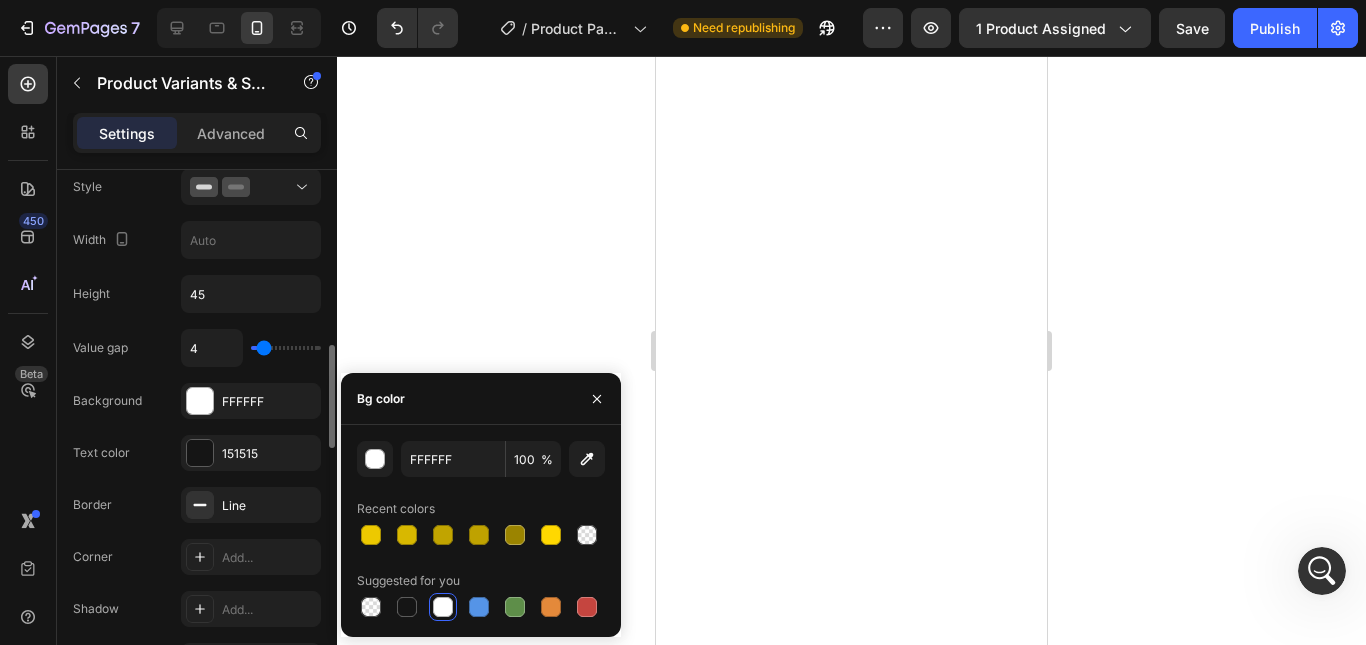 type on "7" 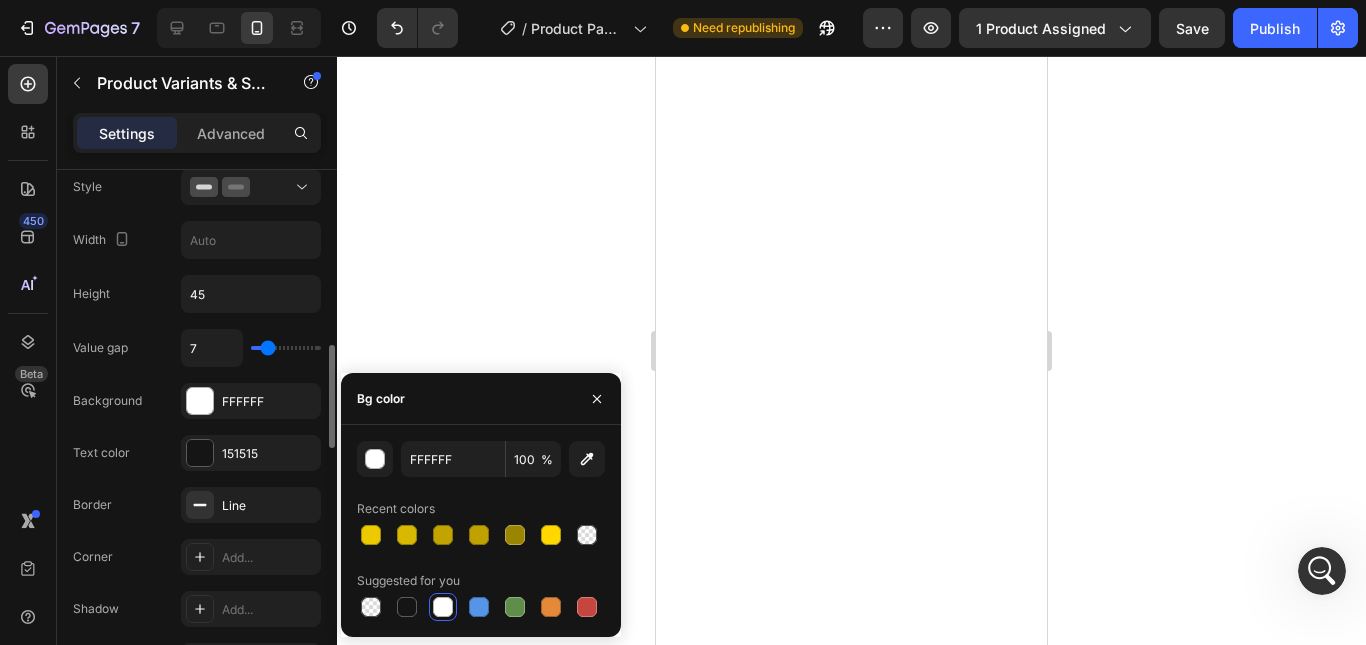 type on "8" 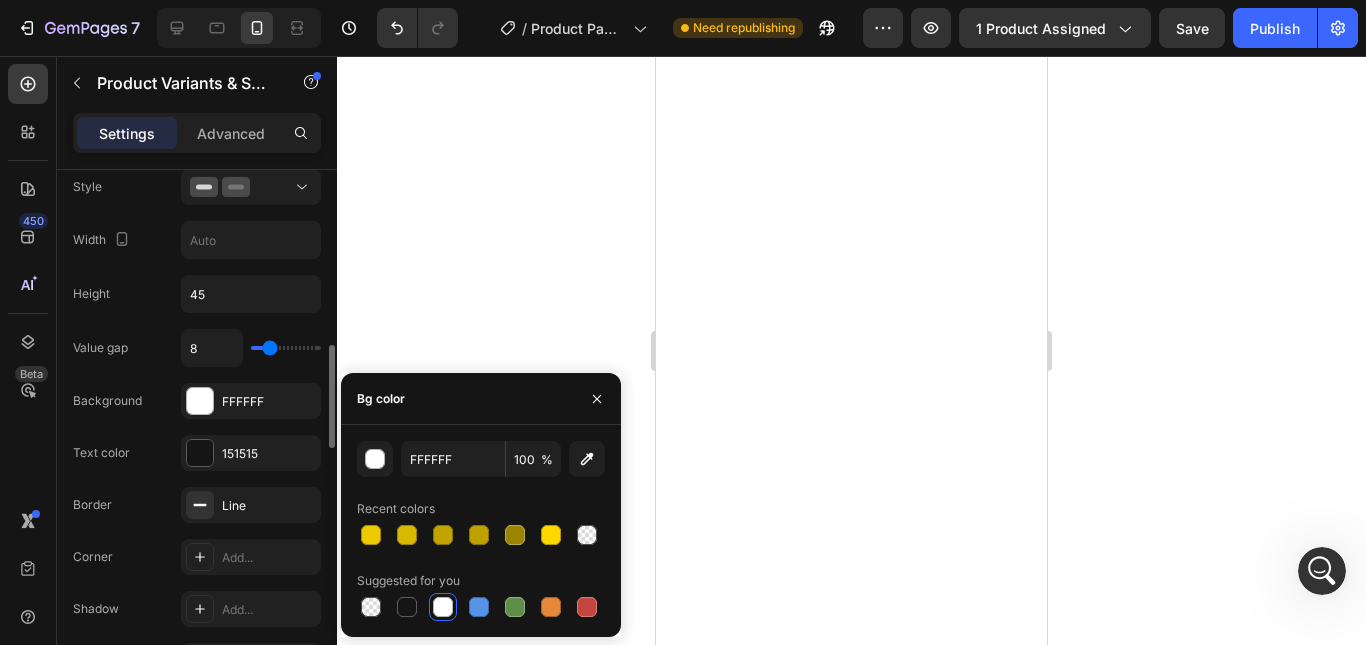 type on "10" 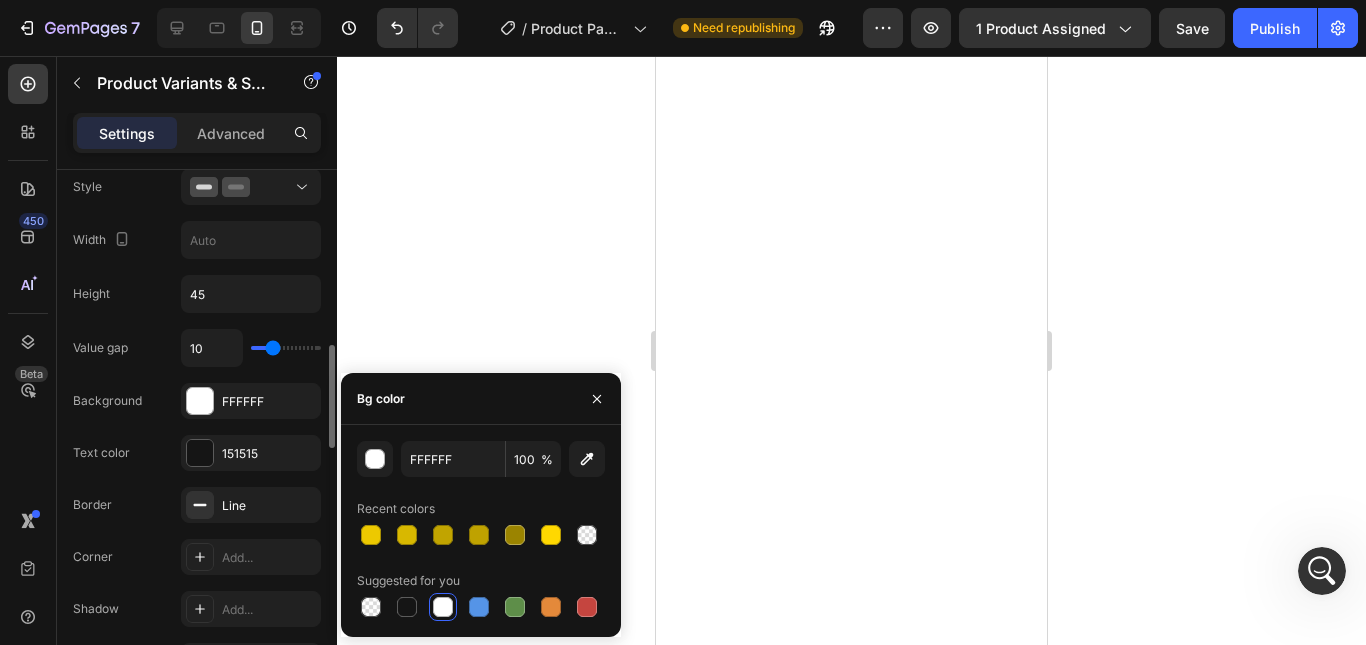 type on "11" 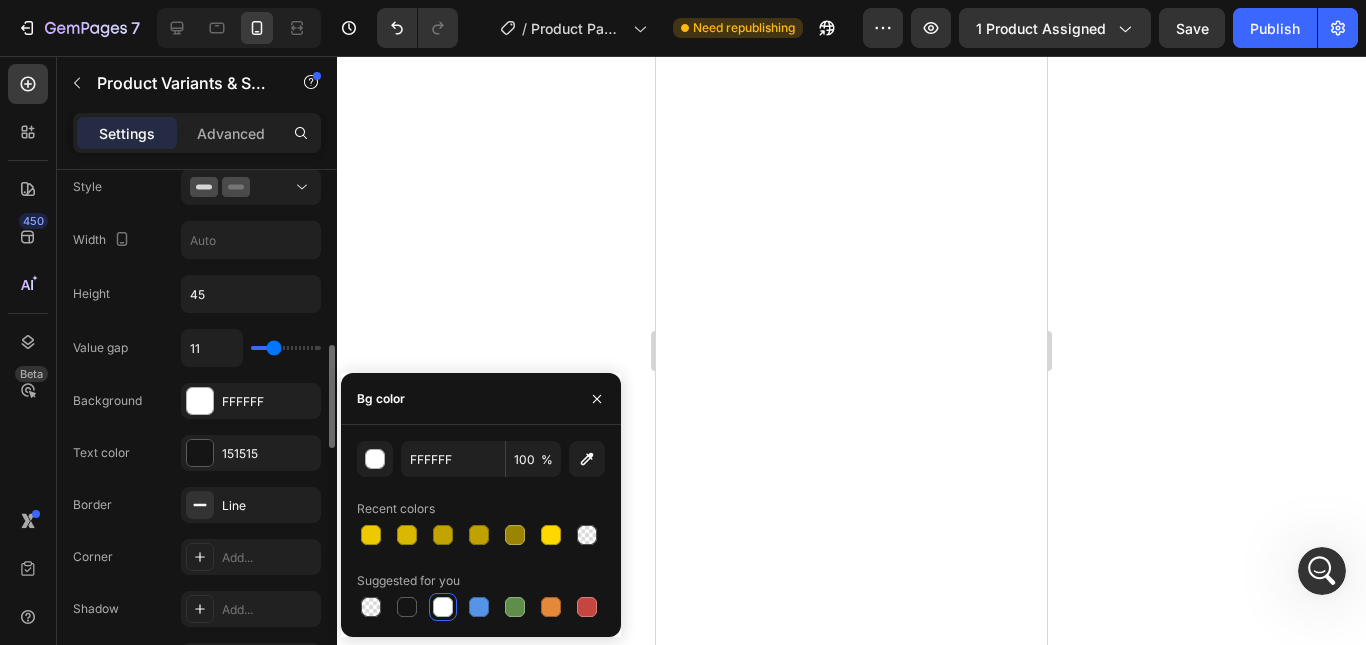 type on "13" 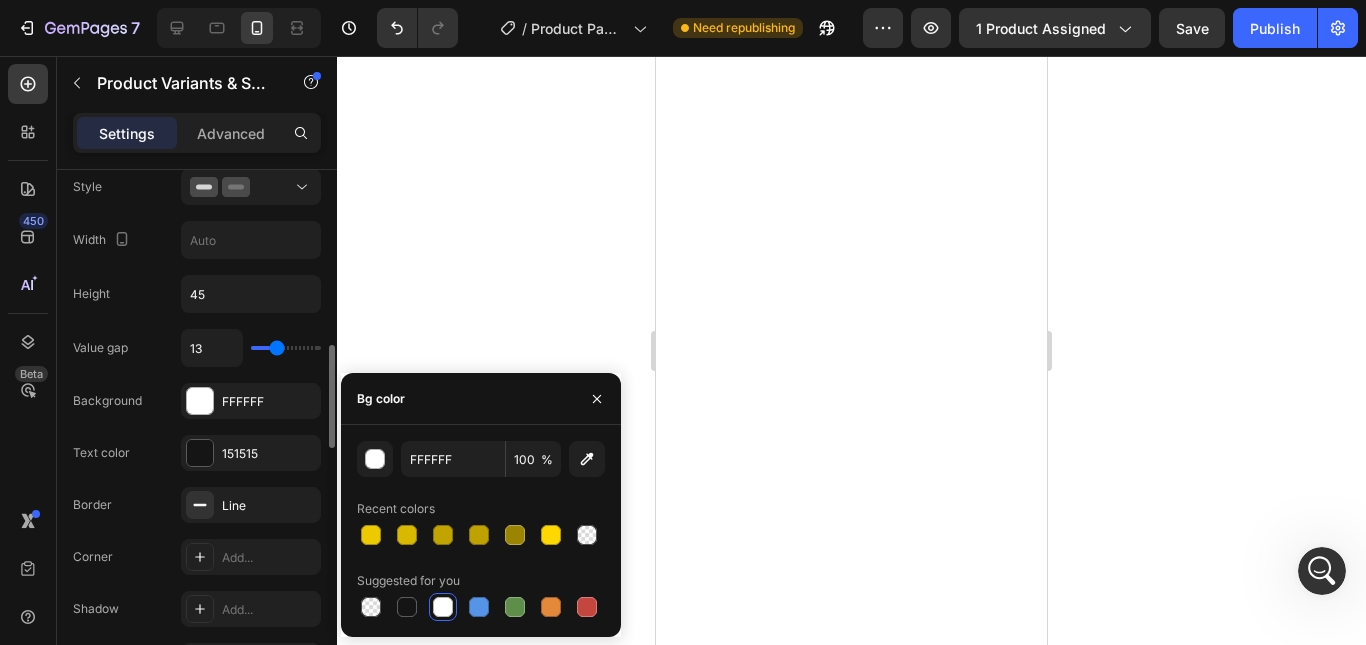 type on "16" 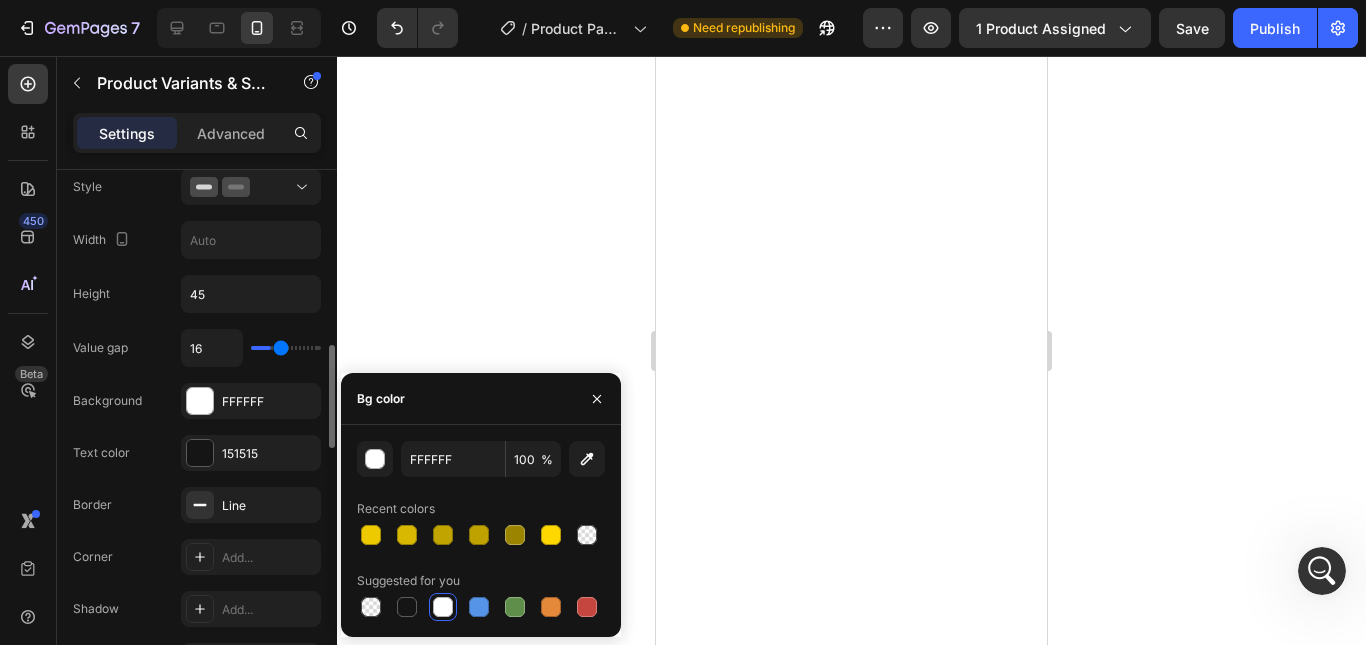 type on "17" 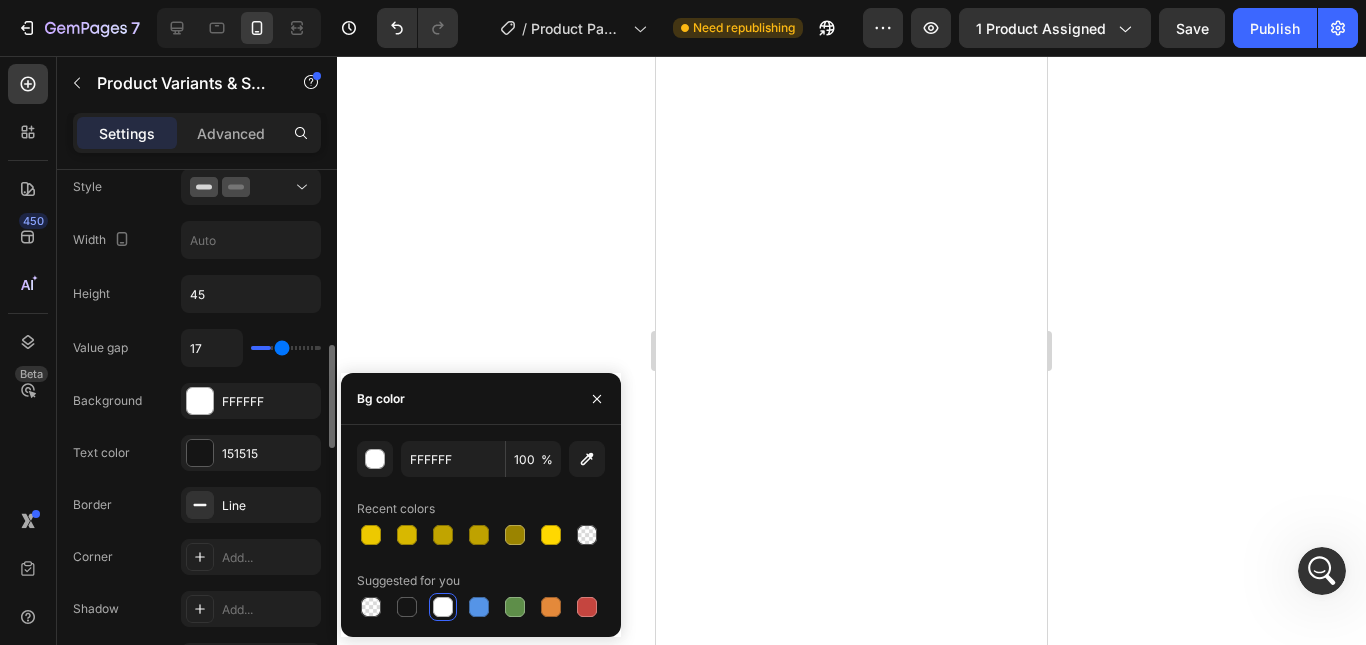 type on "19" 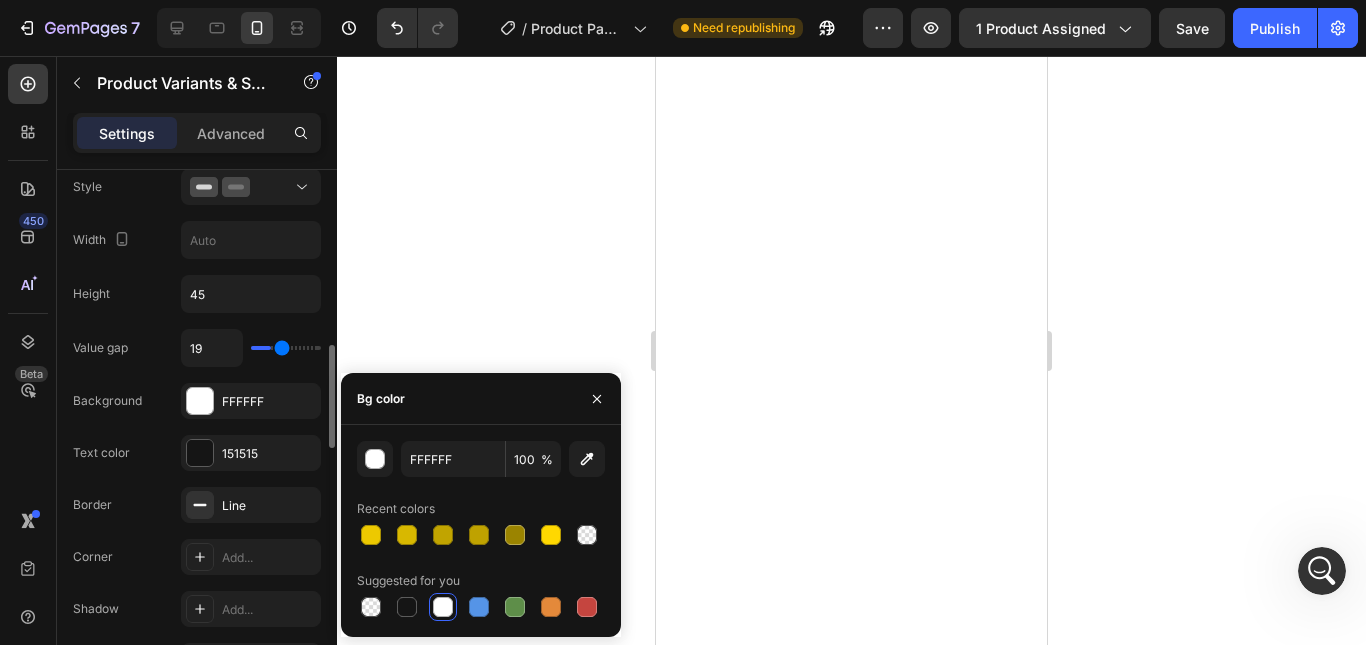 type on "19" 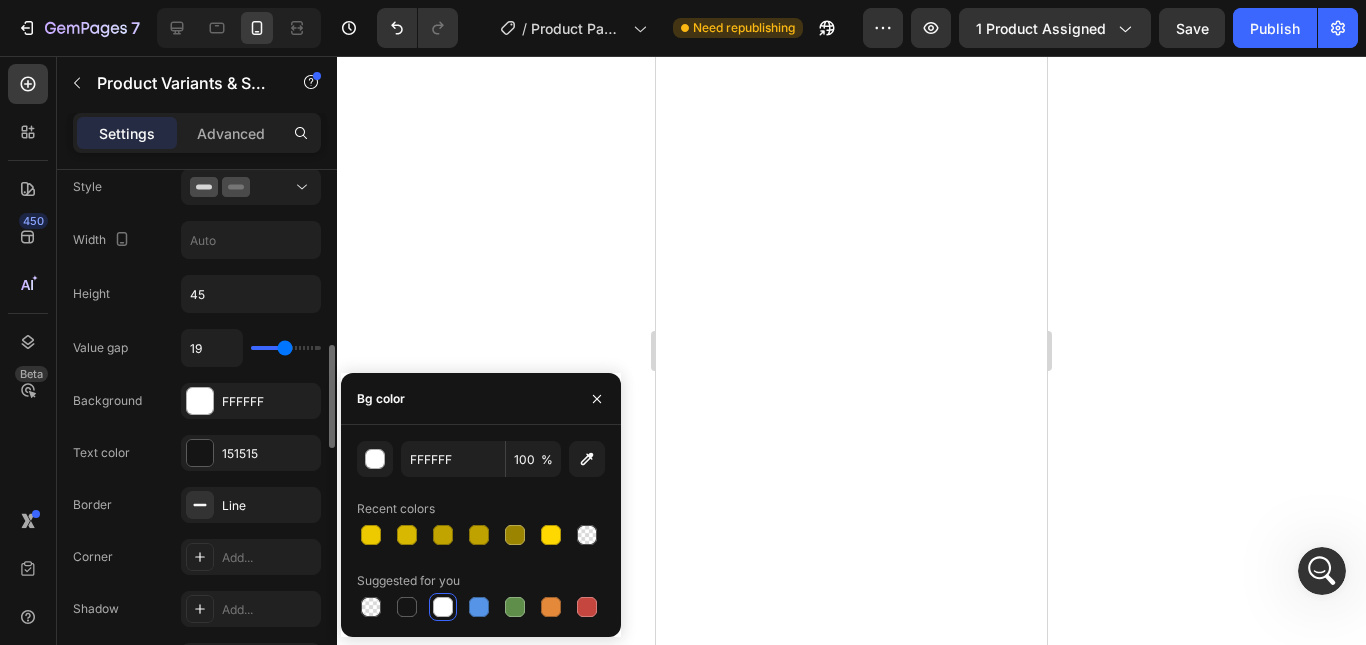 type on "20" 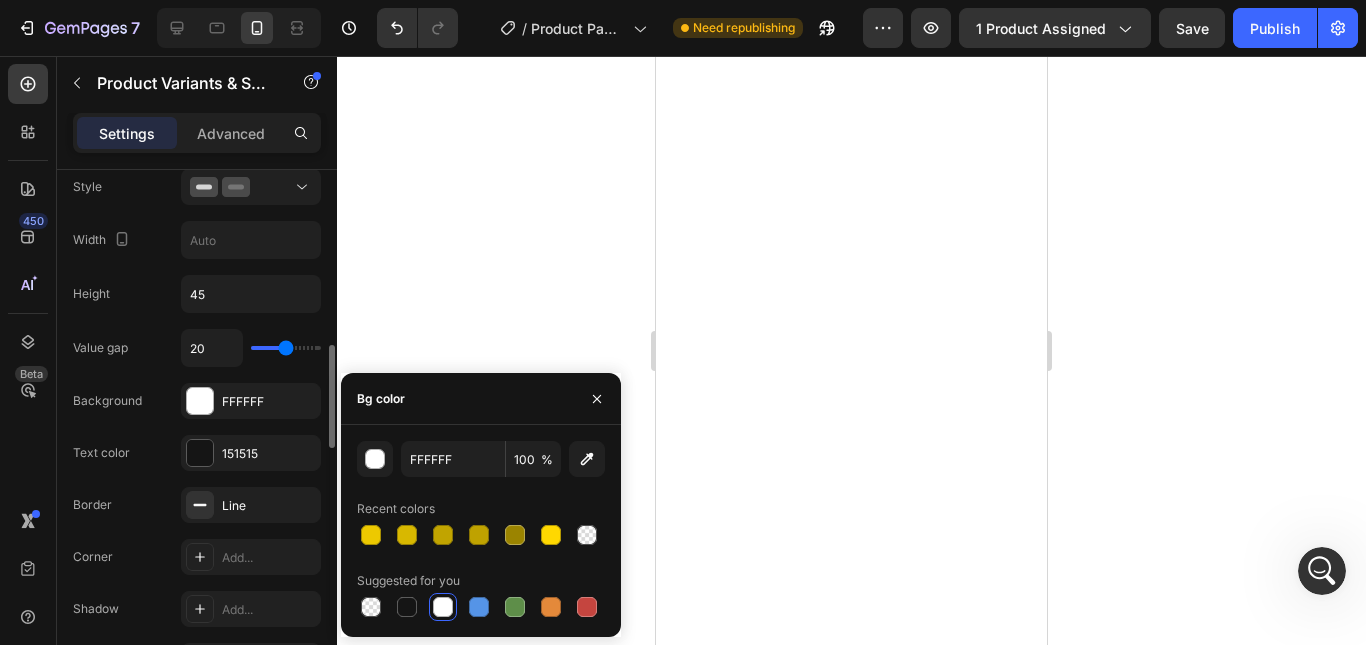 type on "18" 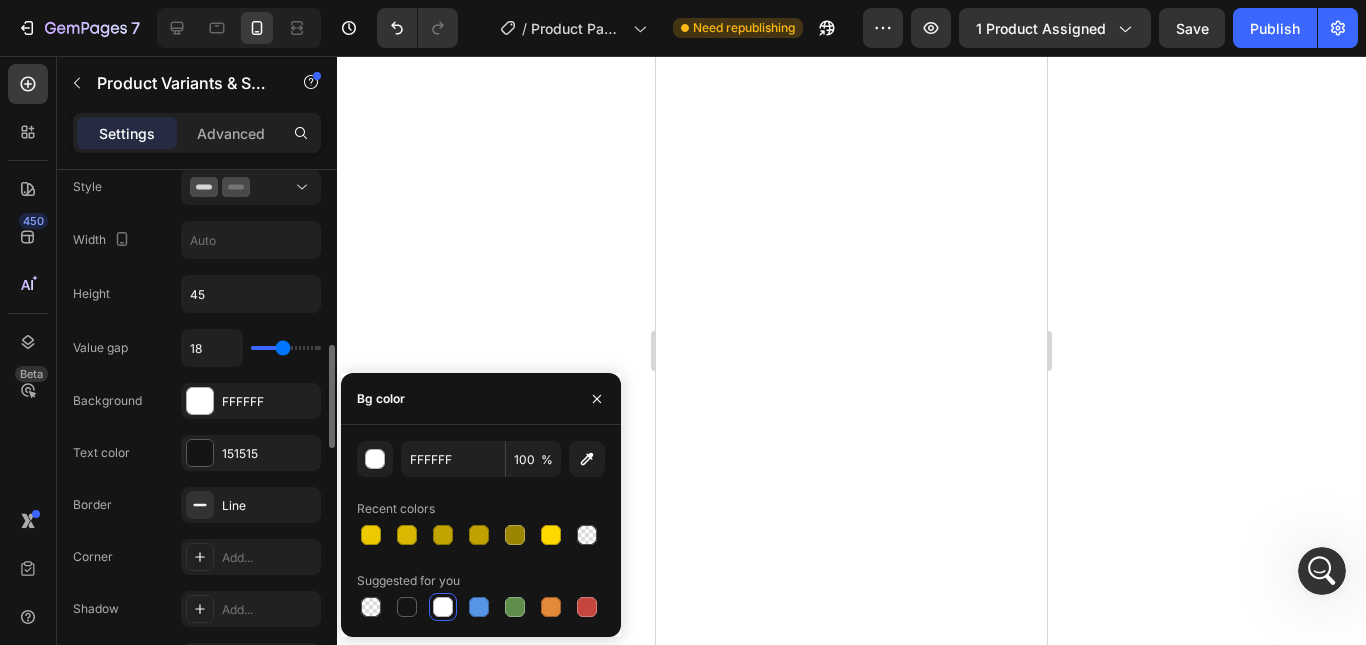 type on "16" 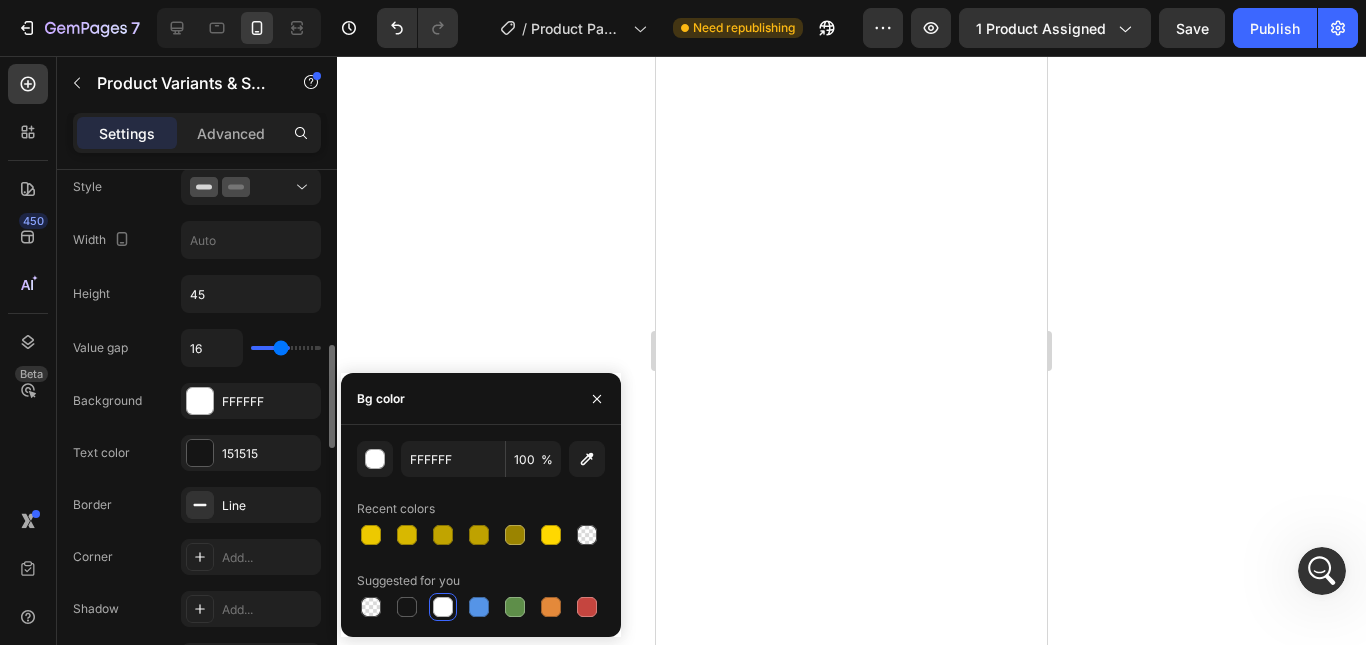 type on "15" 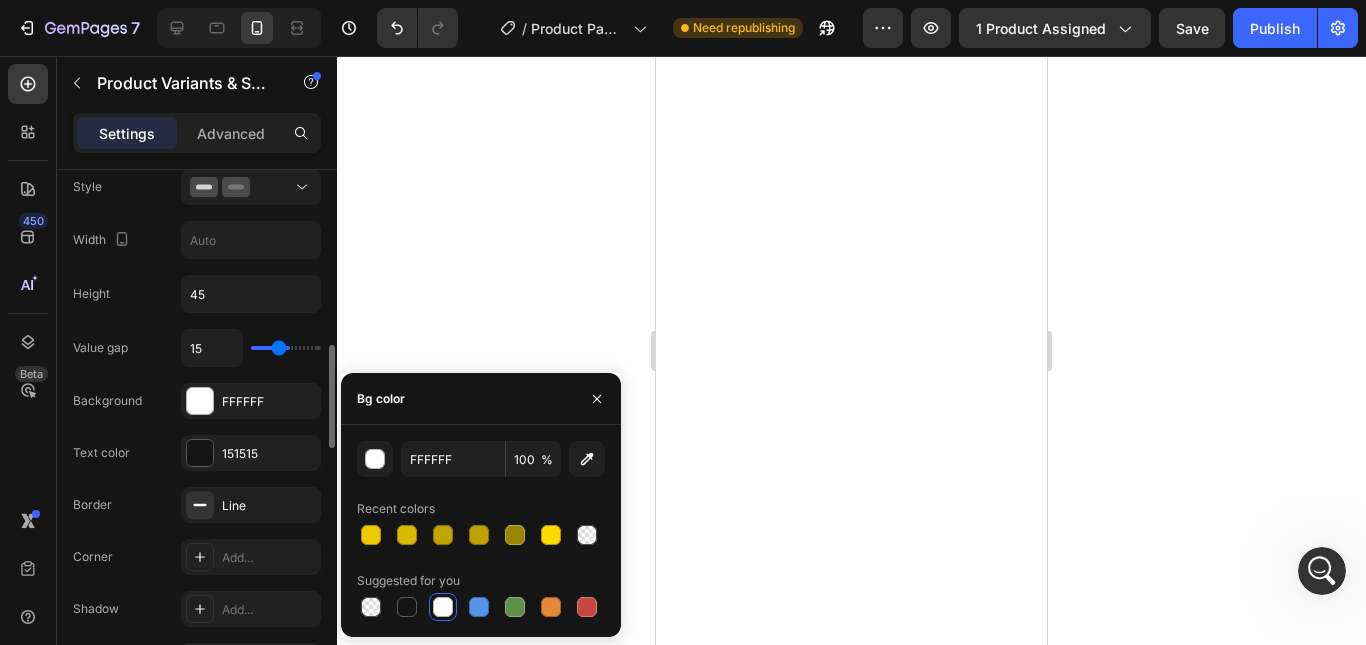 type on "14" 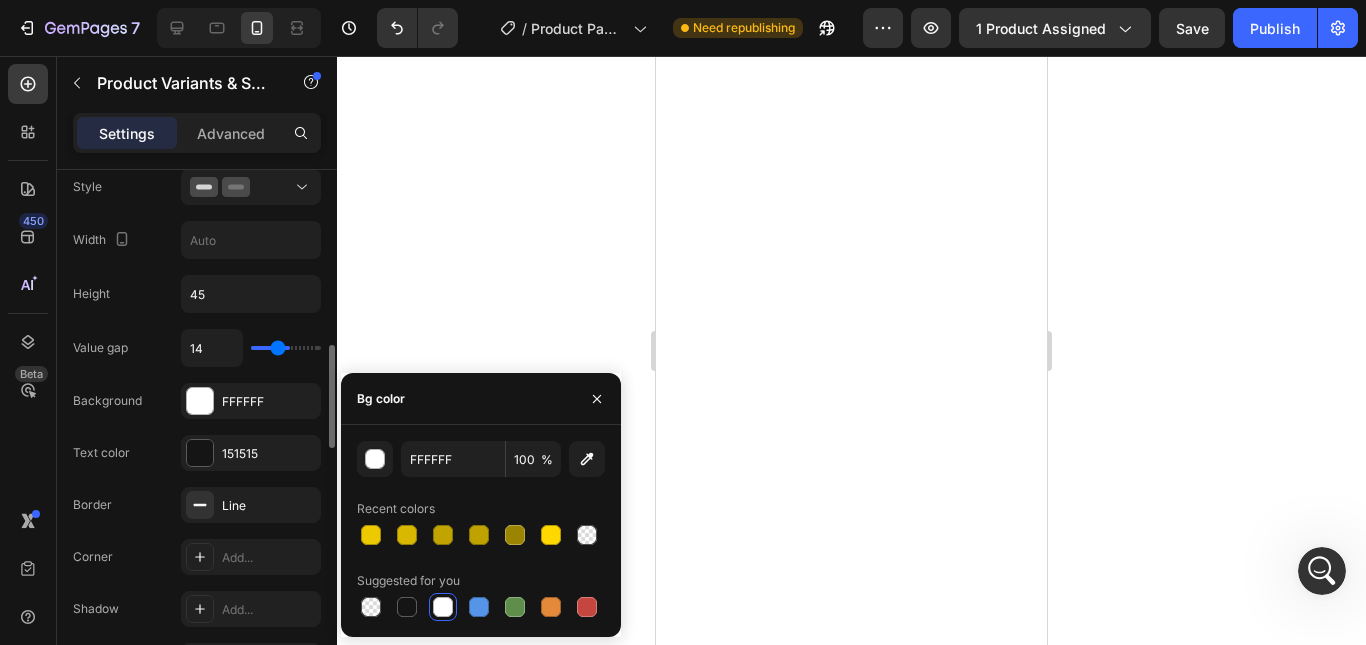type on "13" 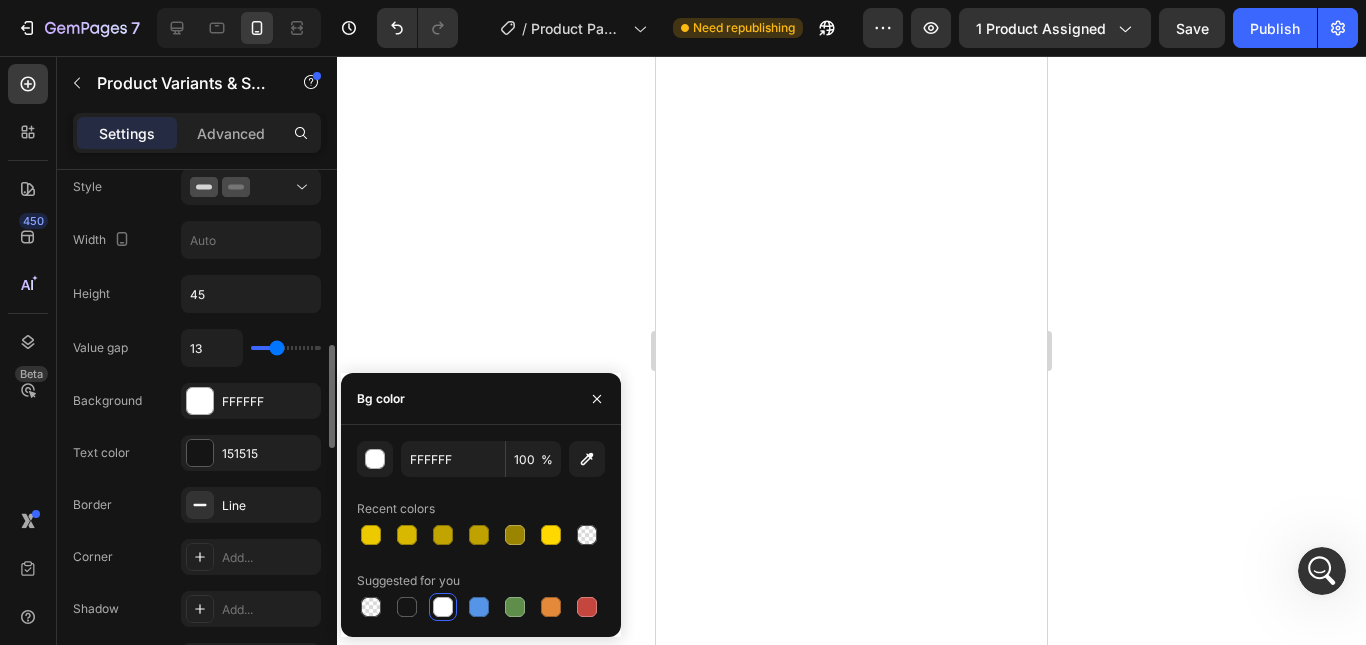 type on "12" 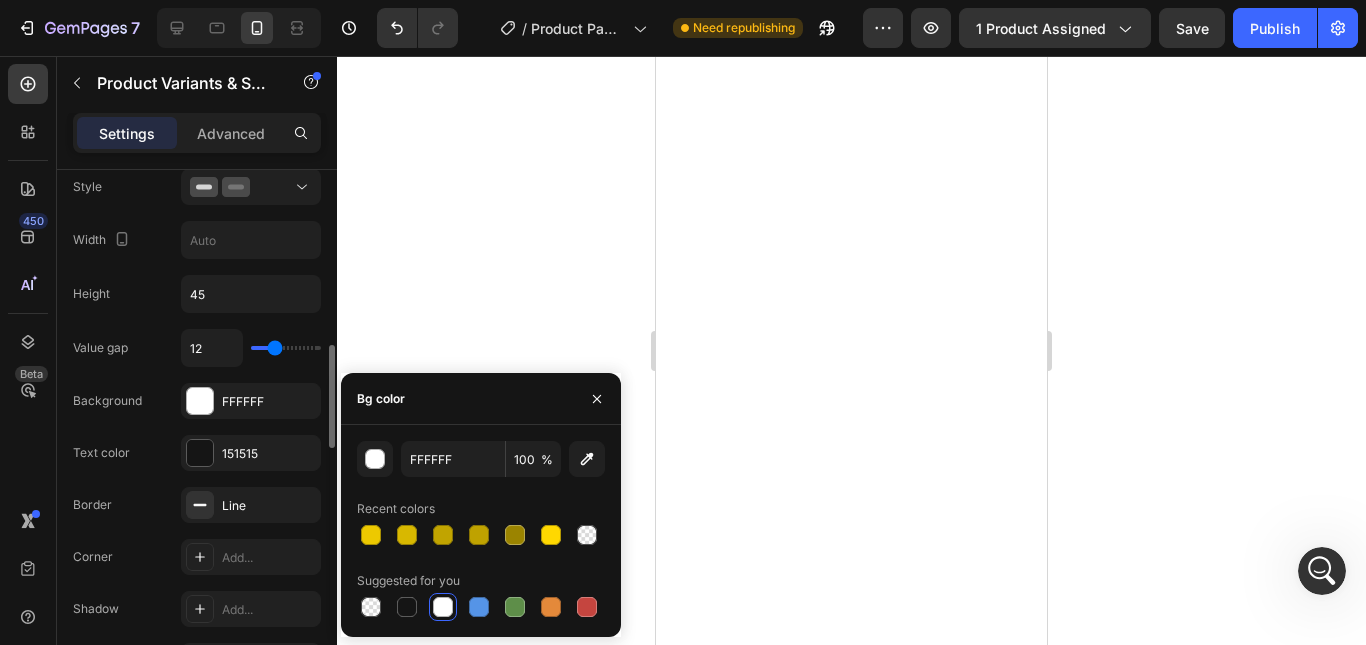 type on "11" 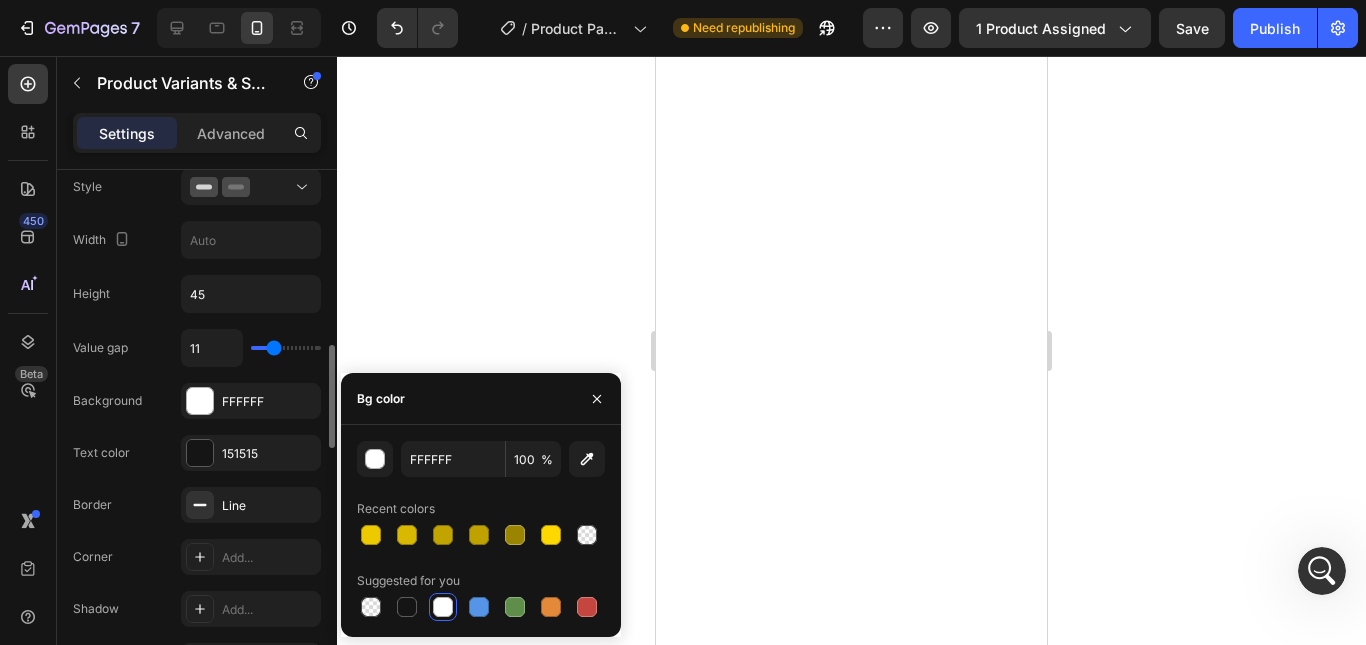 type on "10" 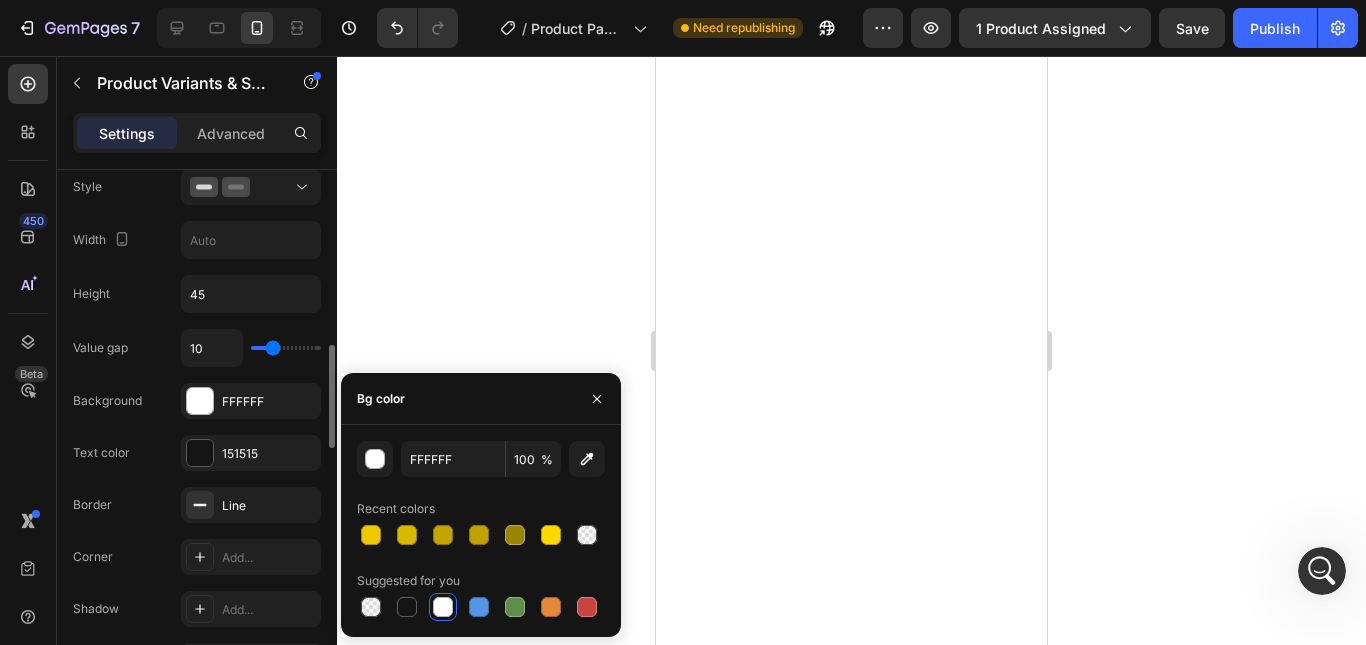 type on "9" 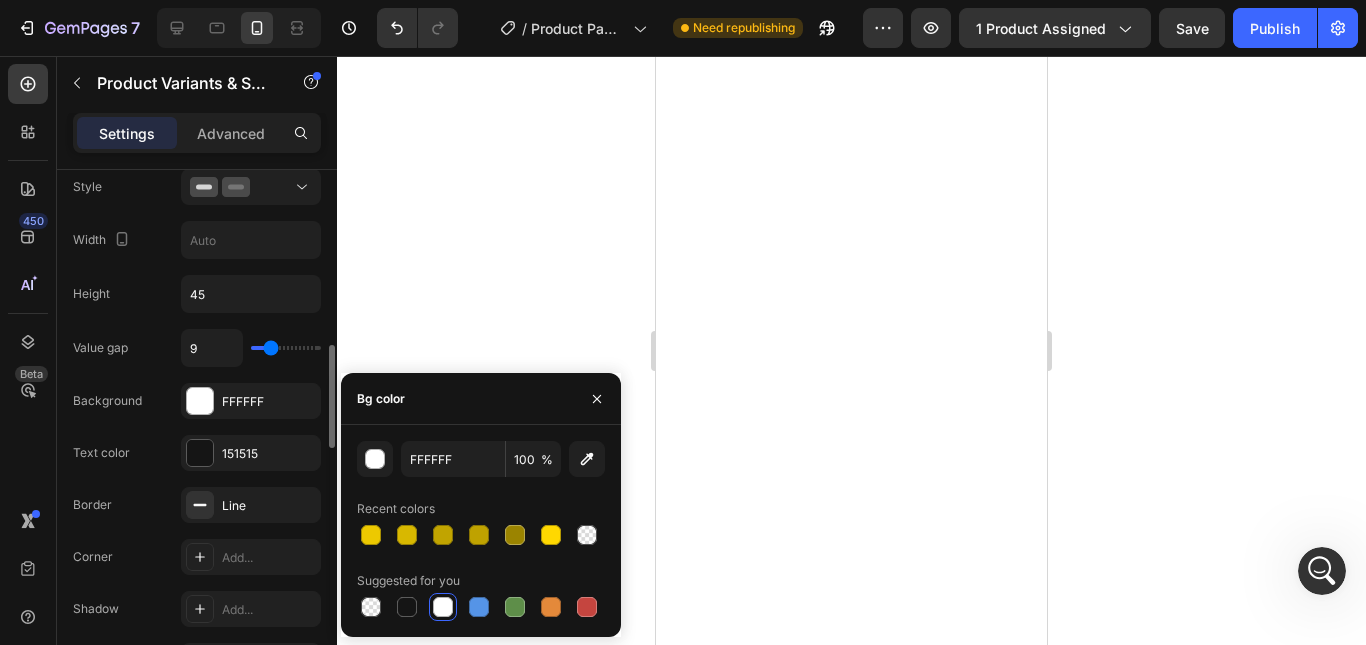 type on "7" 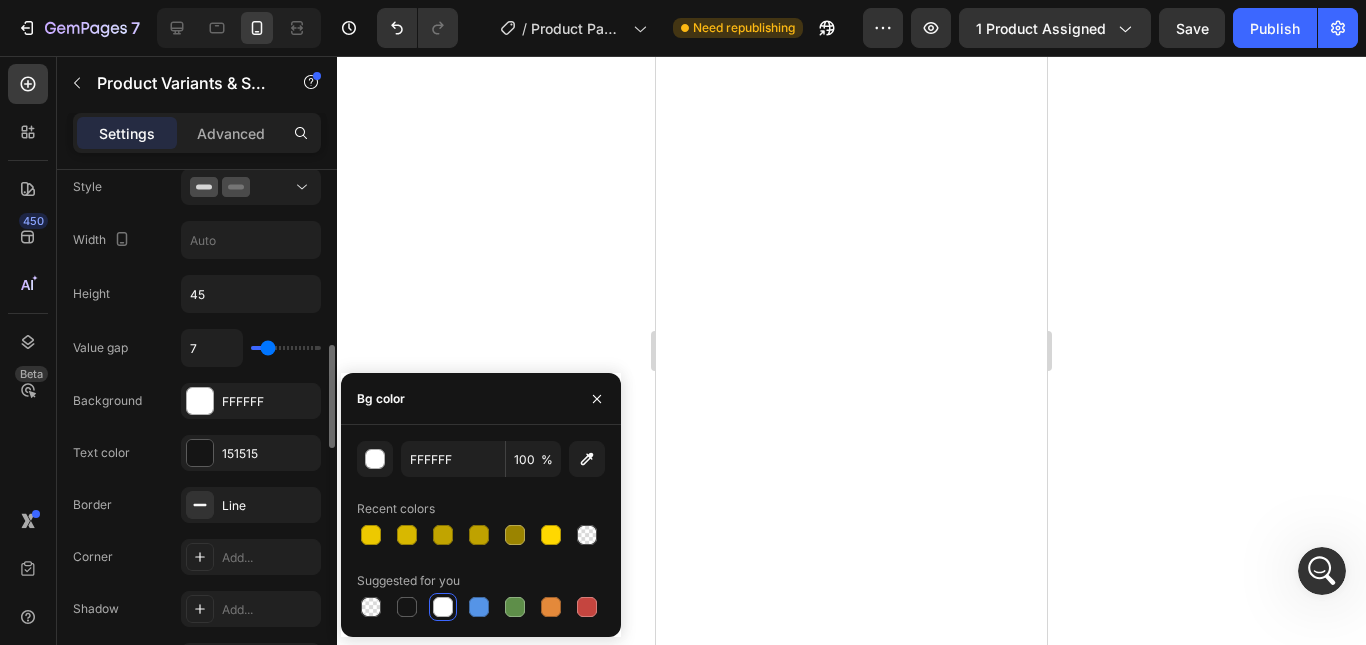 type on "6" 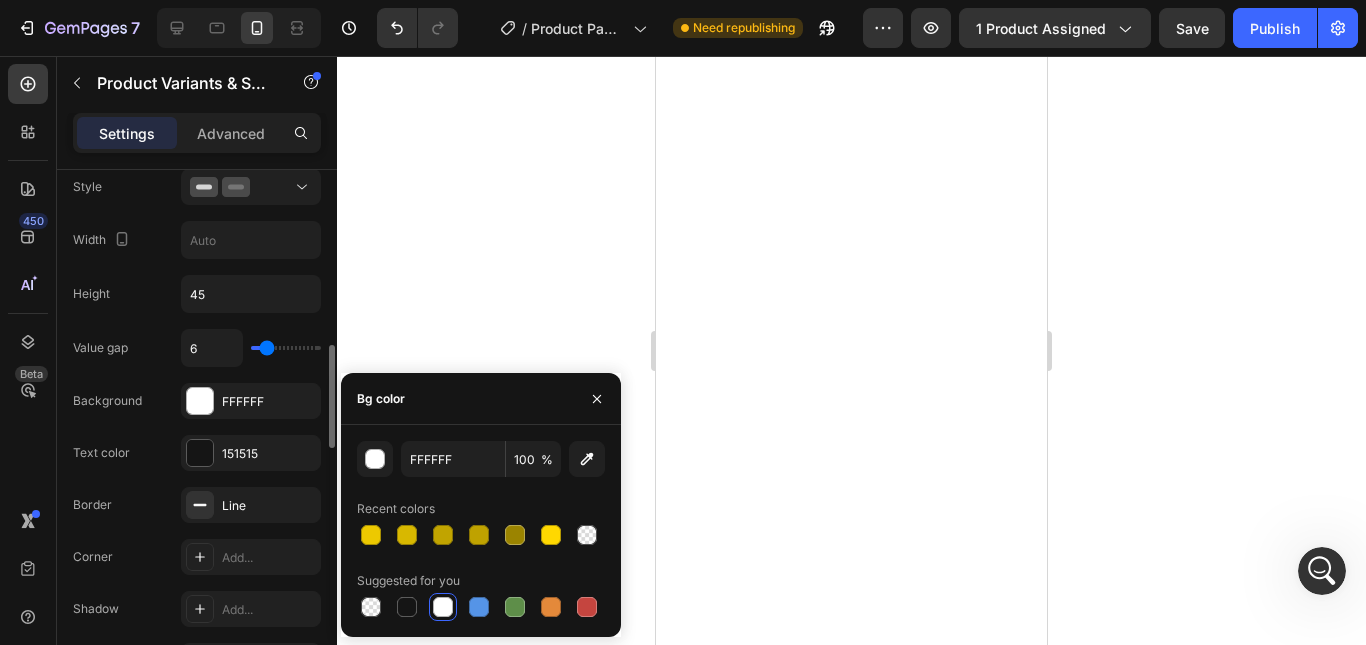 type on "7" 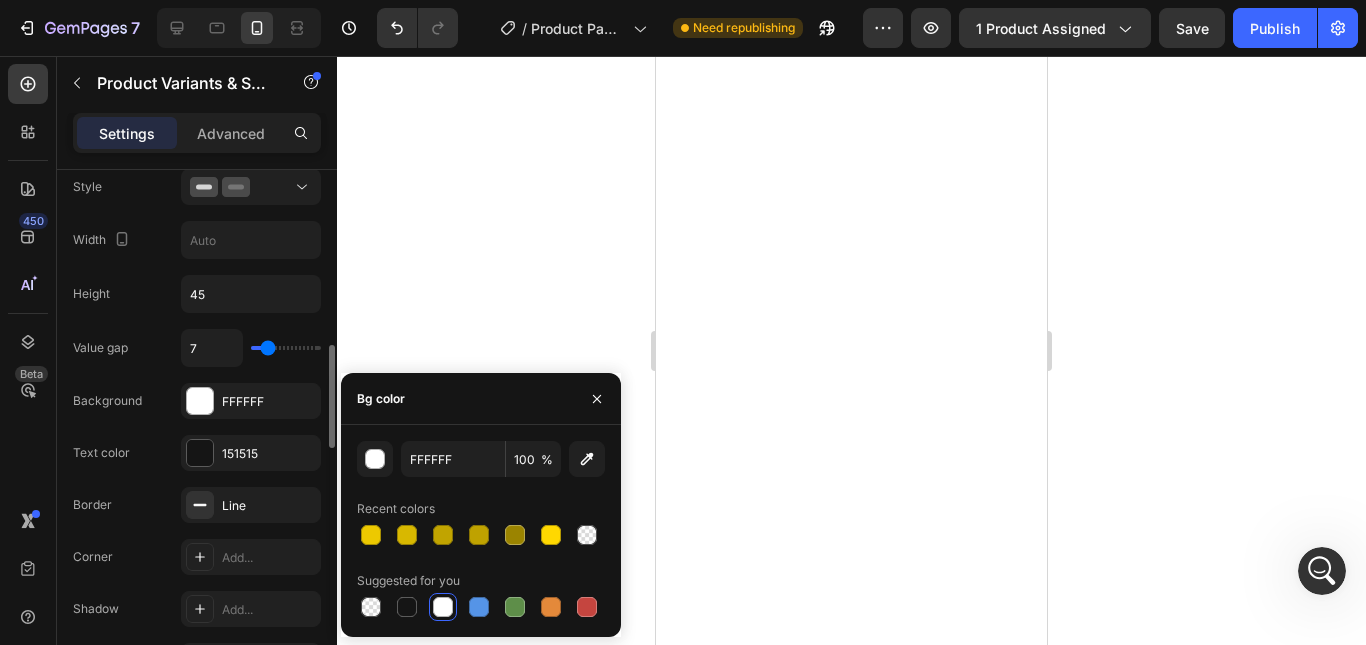 type on "7" 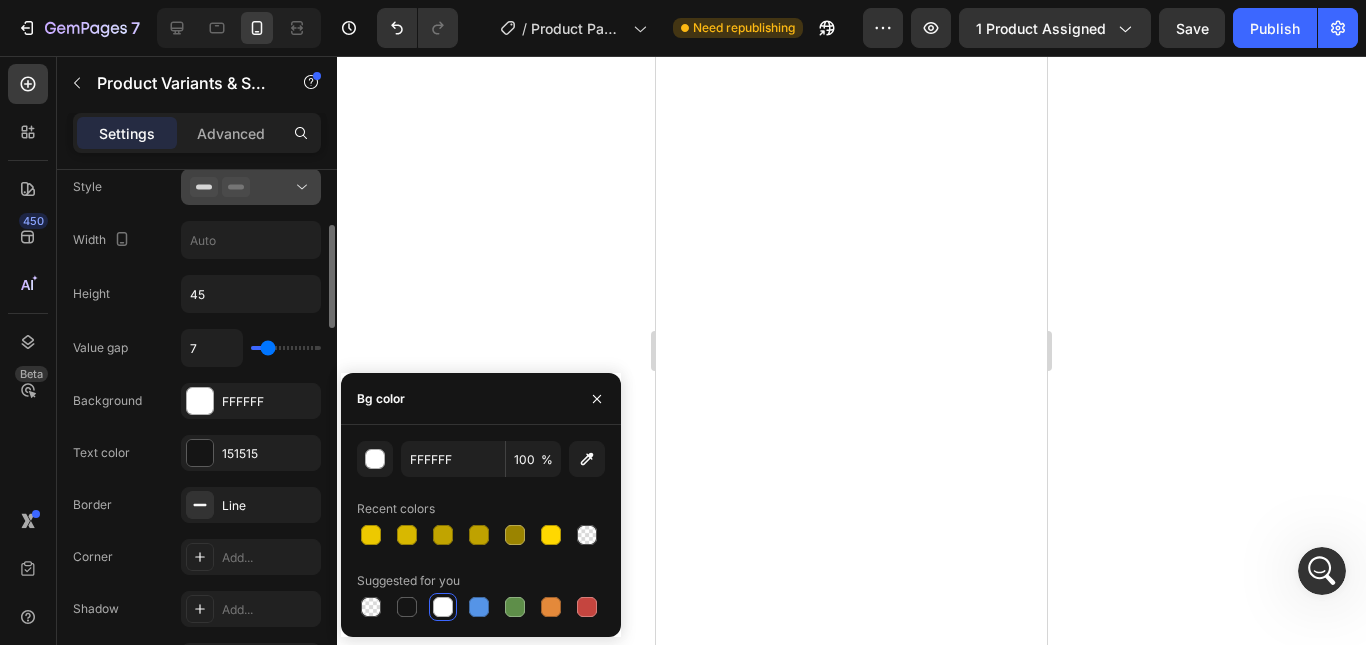 scroll, scrollTop: 800, scrollLeft: 0, axis: vertical 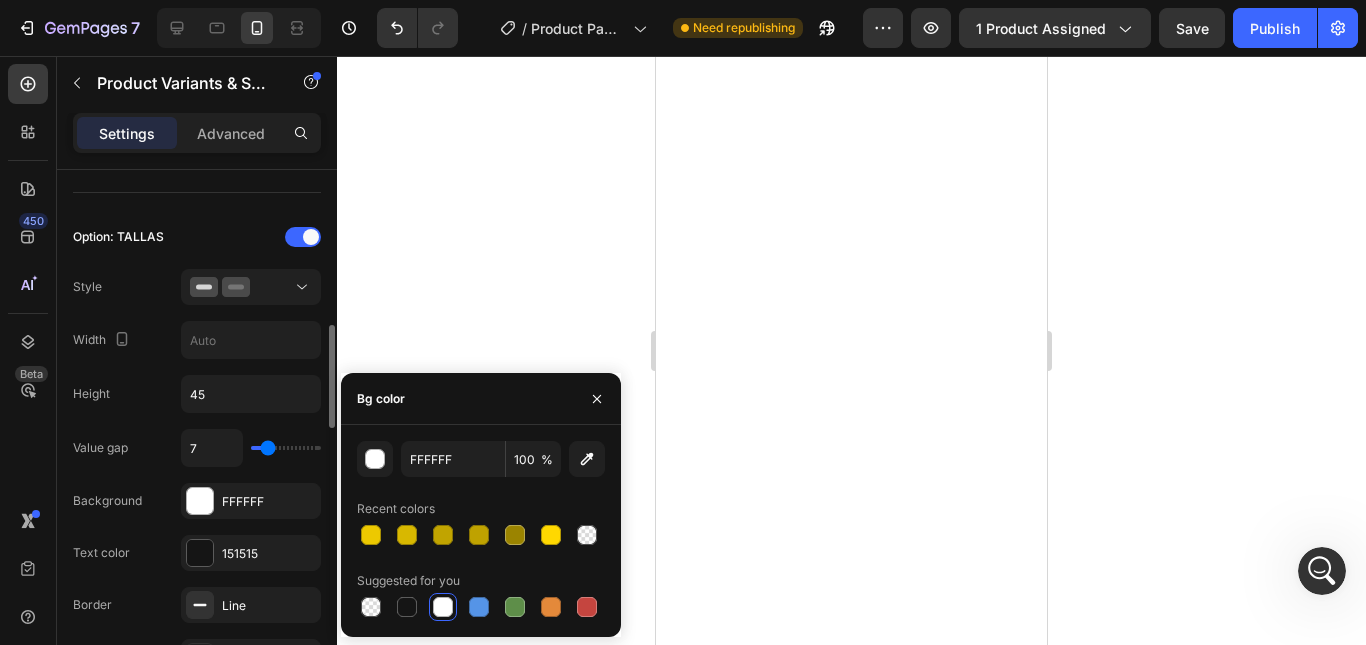 click on "Style" 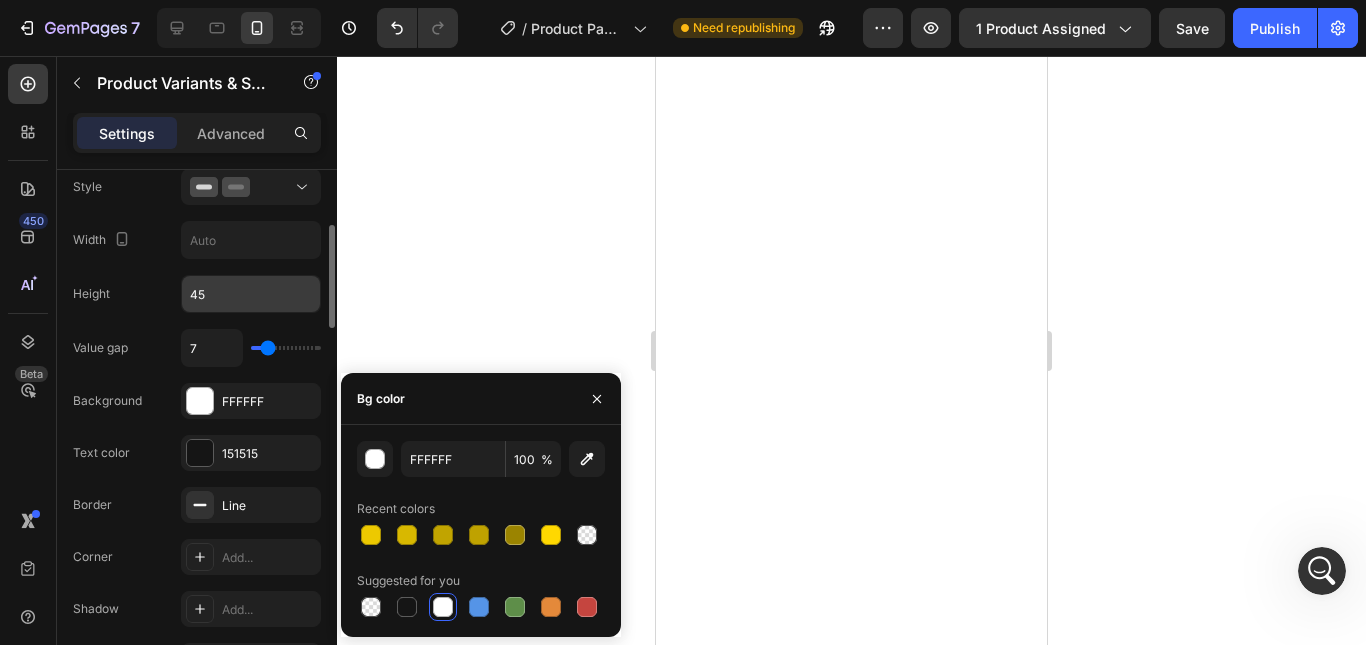 scroll, scrollTop: 800, scrollLeft: 0, axis: vertical 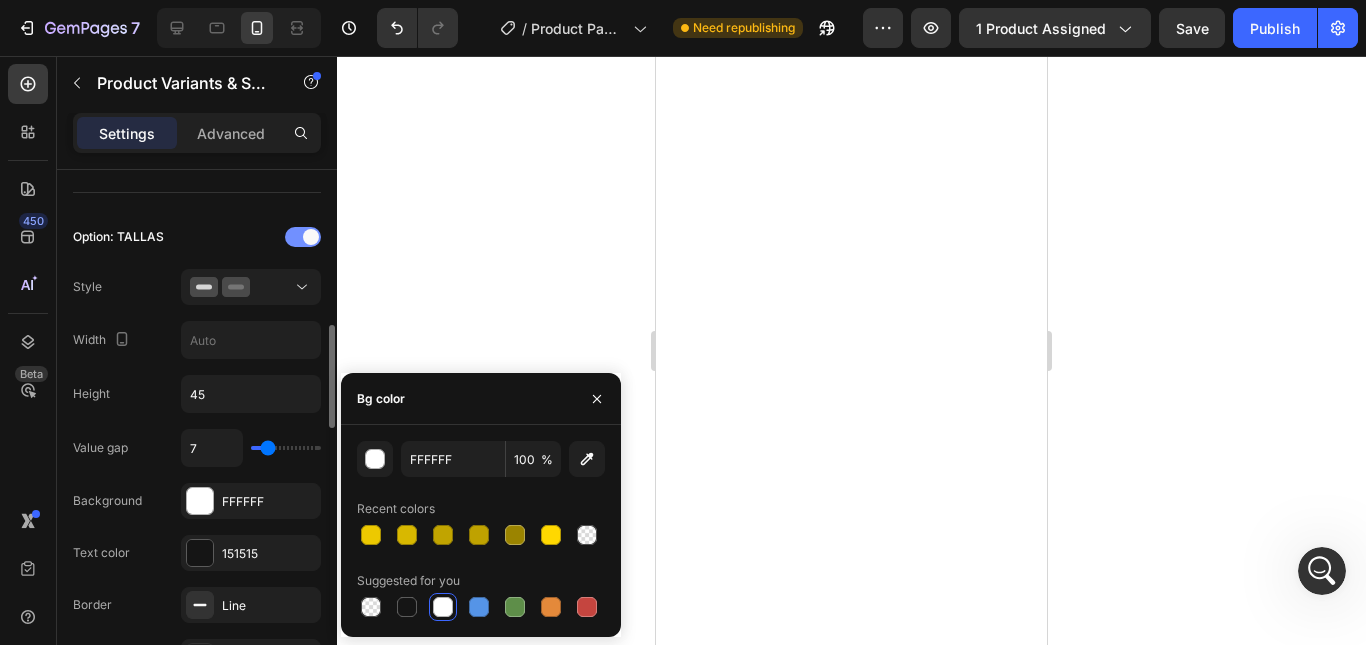 click at bounding box center [303, 237] 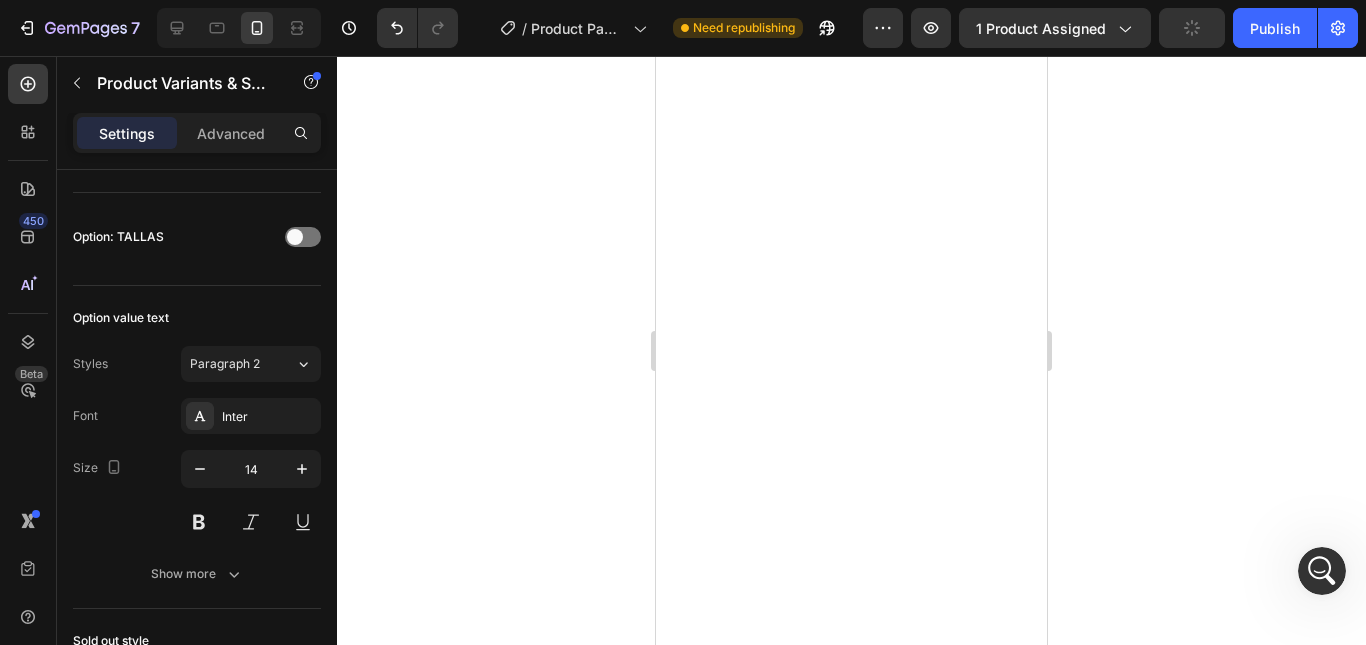 click 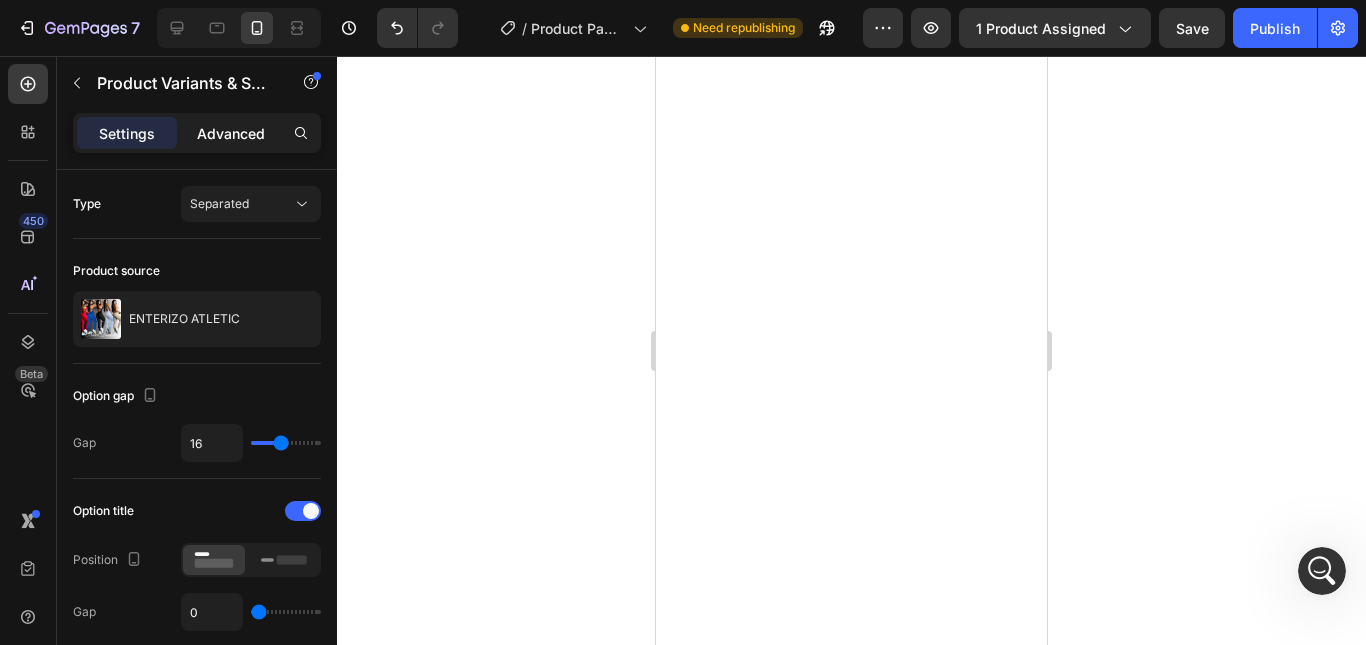 click on "Advanced" at bounding box center (231, 133) 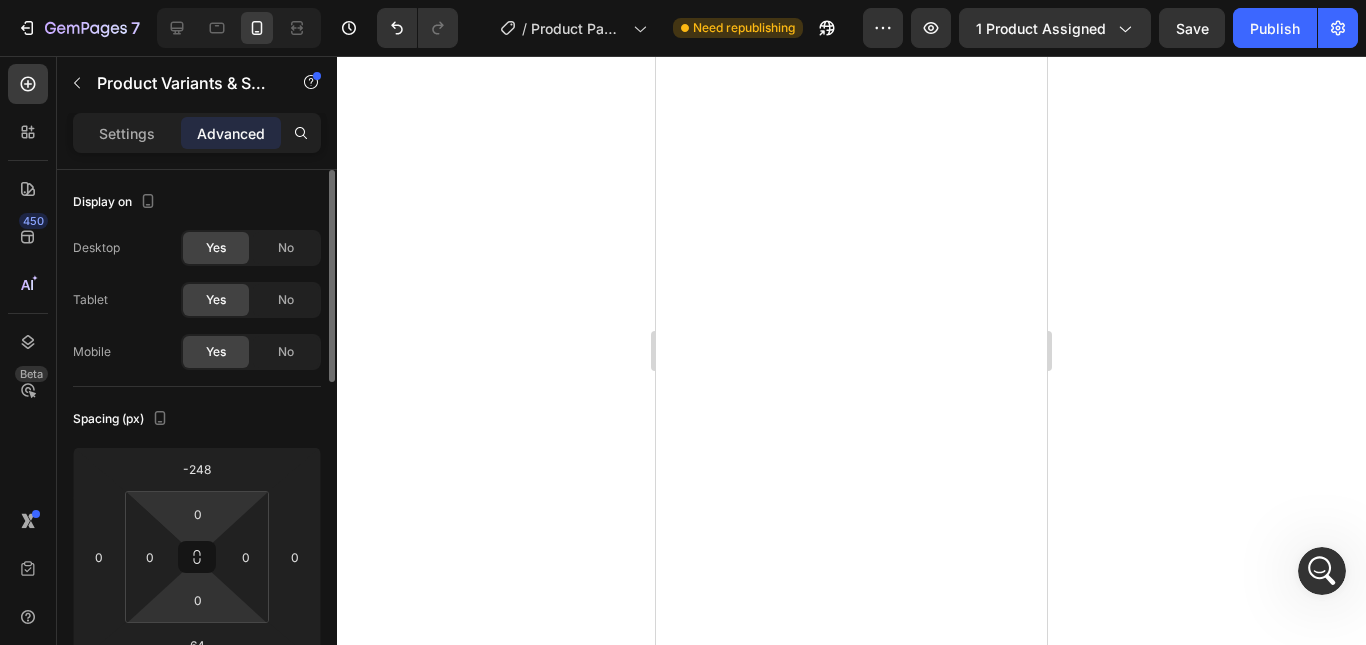 scroll, scrollTop: 100, scrollLeft: 0, axis: vertical 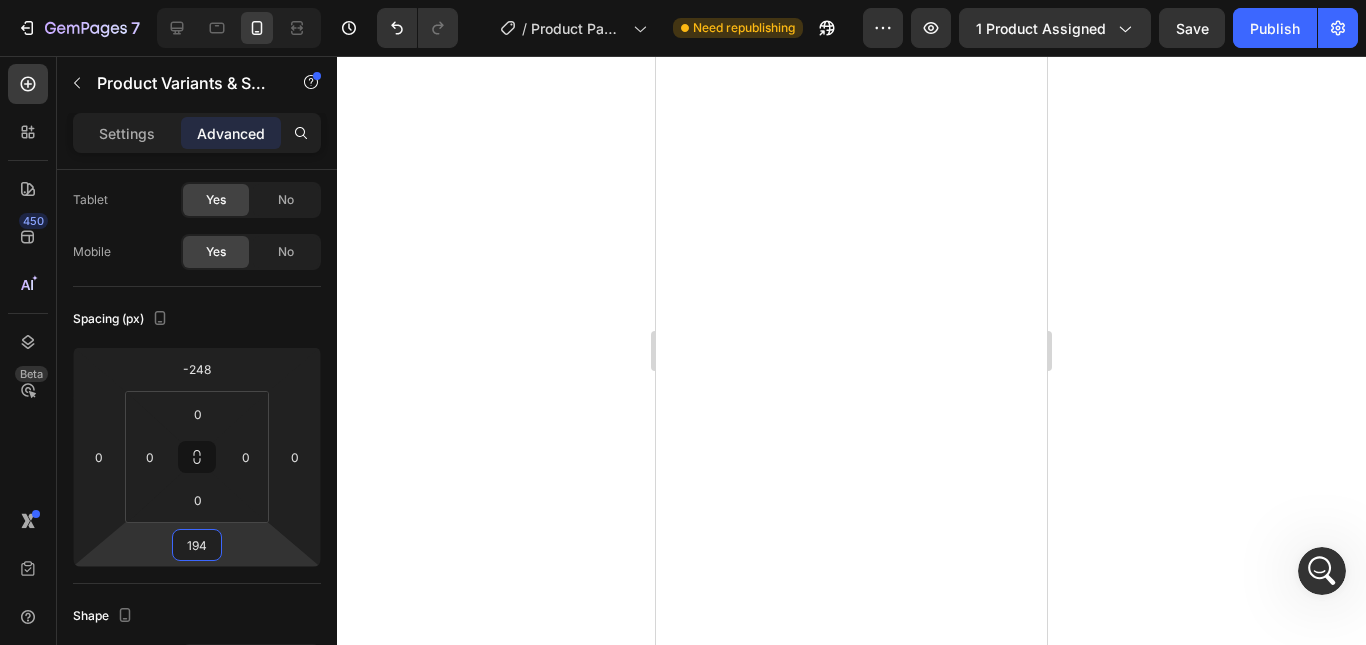 type on "192" 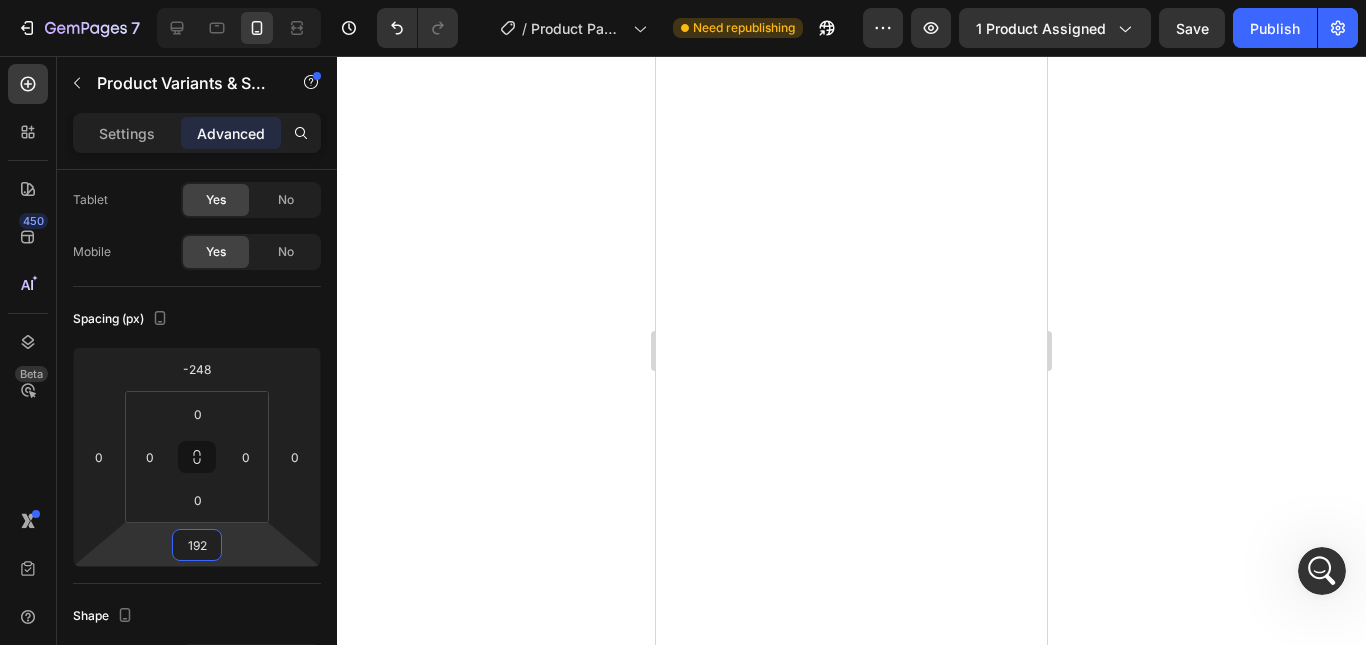 drag, startPoint x: 248, startPoint y: 521, endPoint x: 252, endPoint y: 480, distance: 41.19466 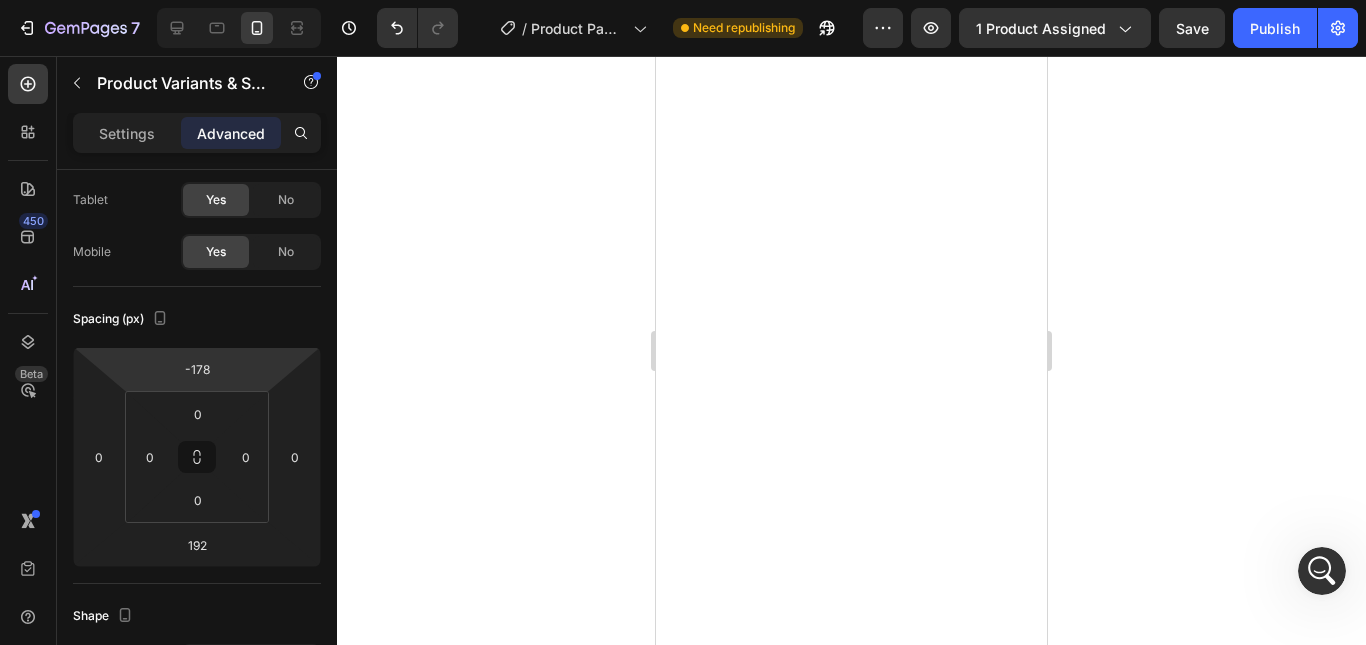 type on "-176" 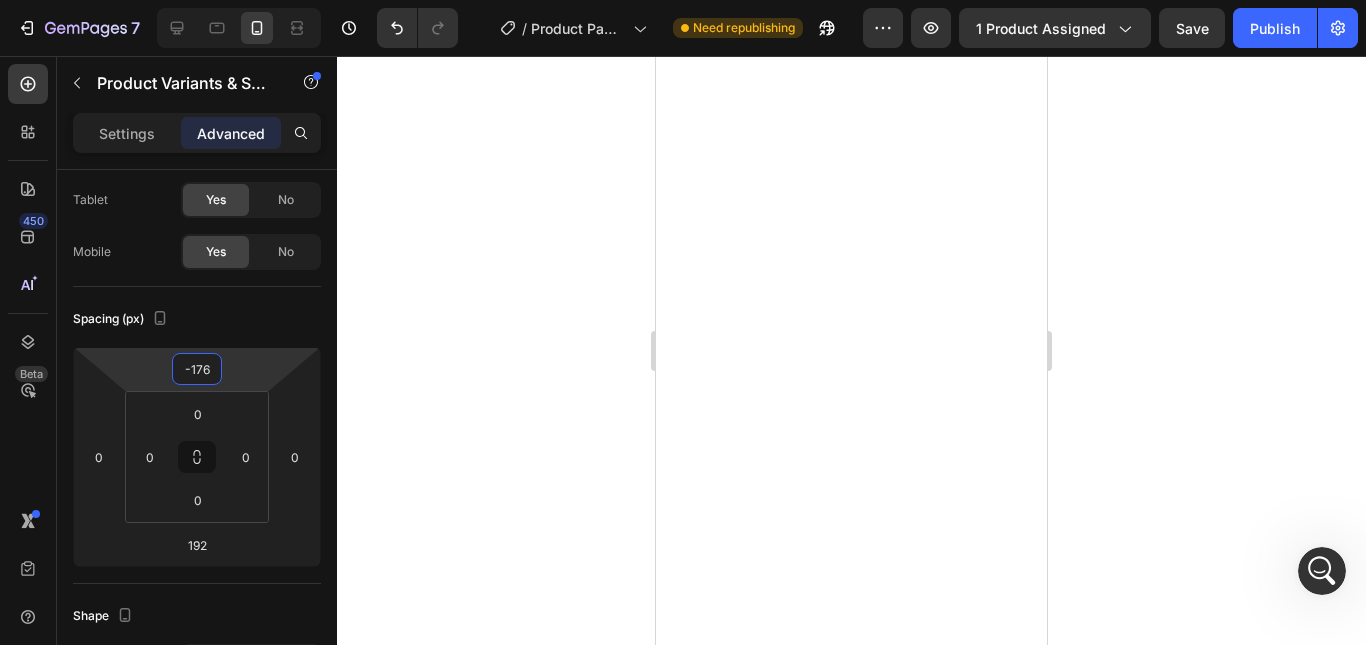 drag, startPoint x: 255, startPoint y: 335, endPoint x: 255, endPoint y: 323, distance: 12 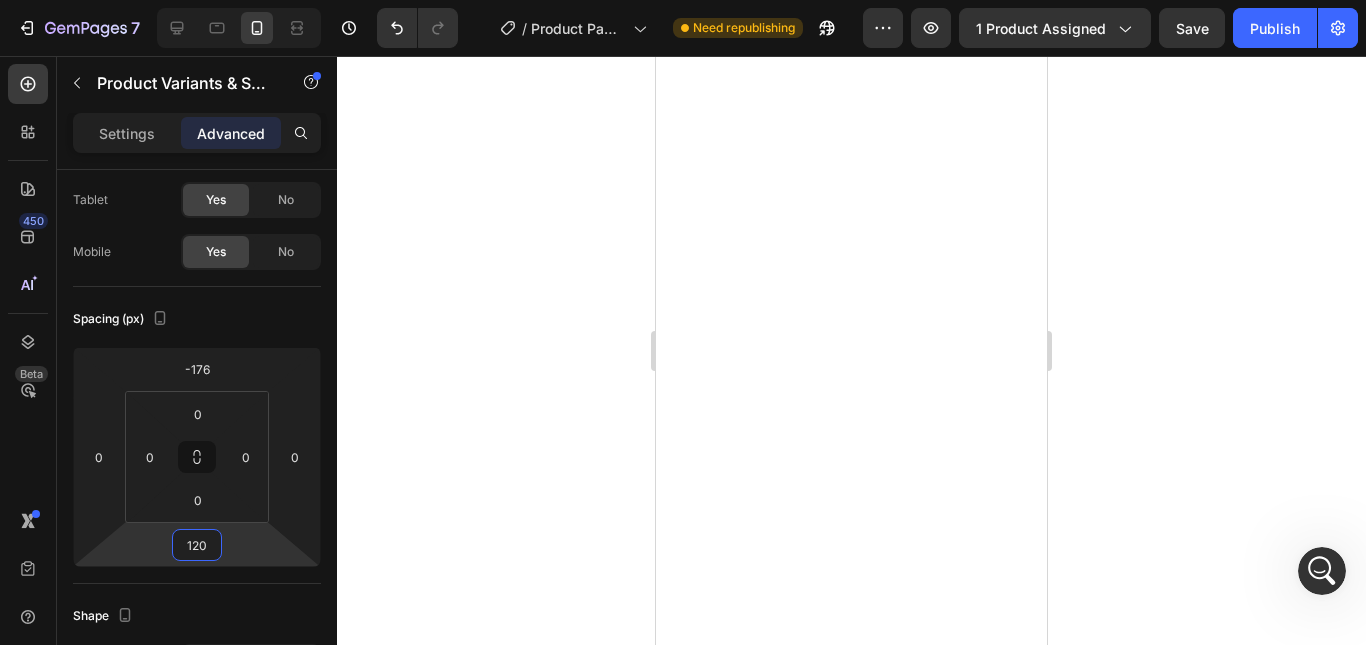 type on "118" 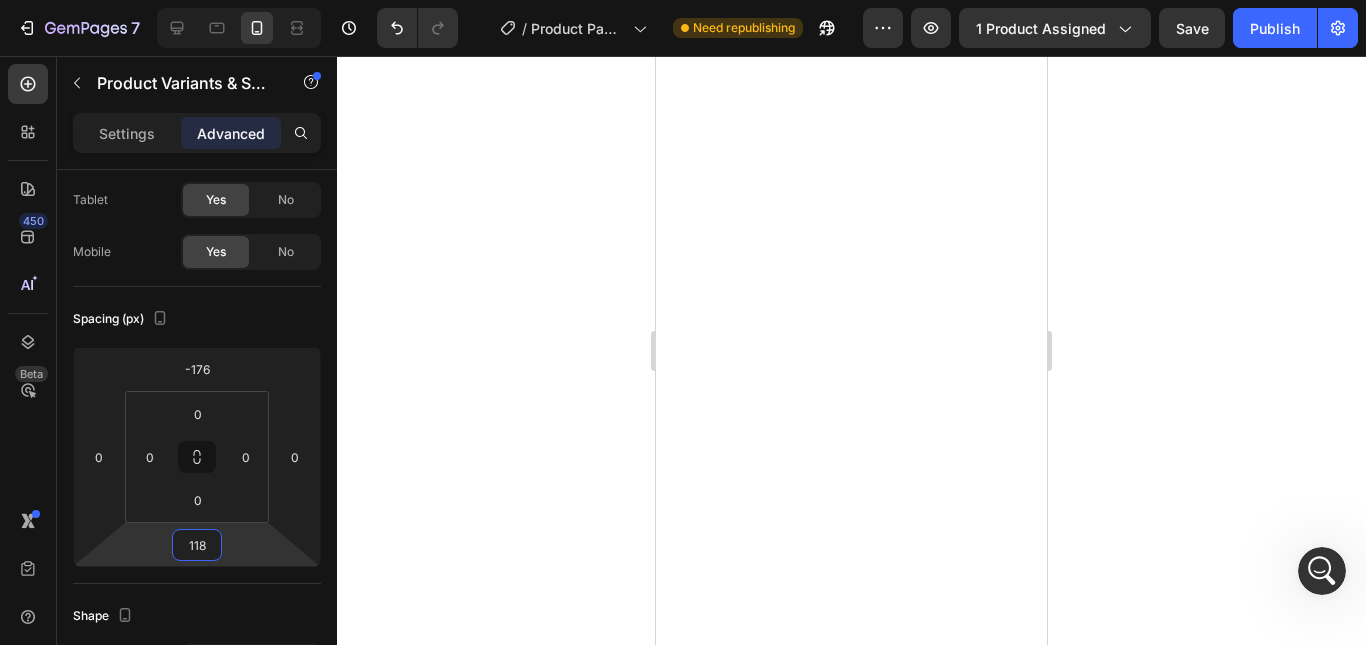 drag, startPoint x: 256, startPoint y: 563, endPoint x: 266, endPoint y: 579, distance: 18.867962 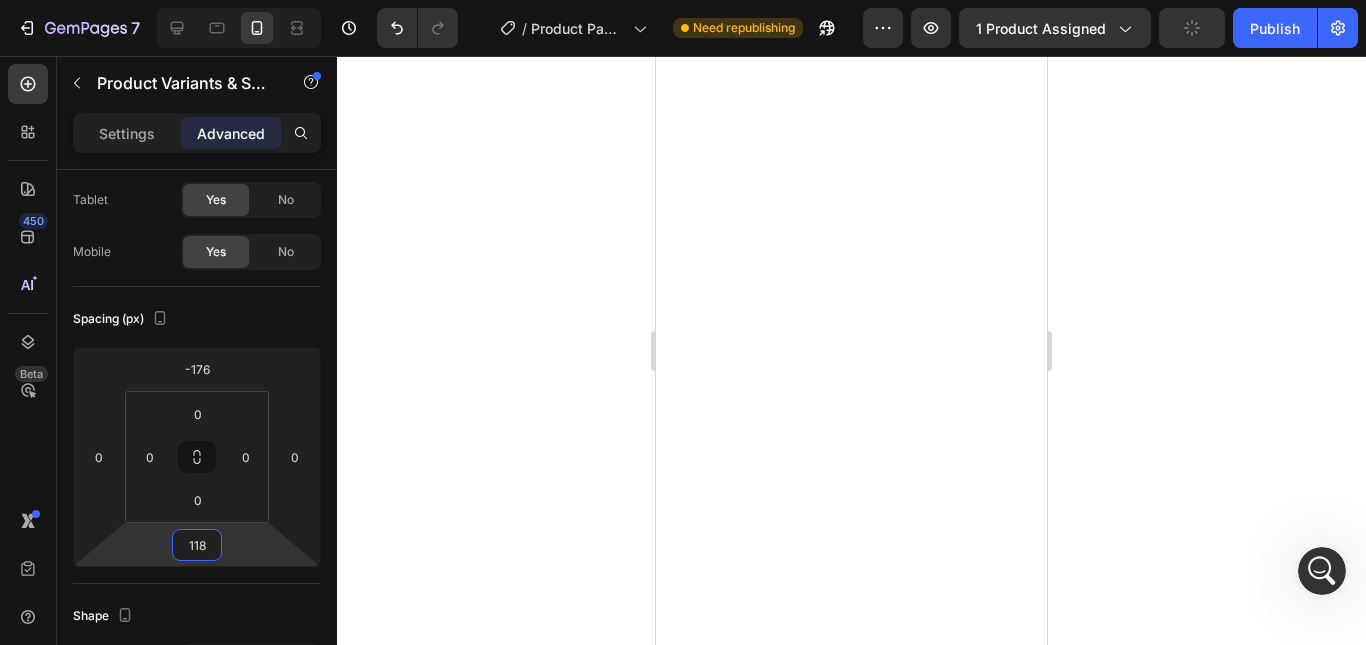 click 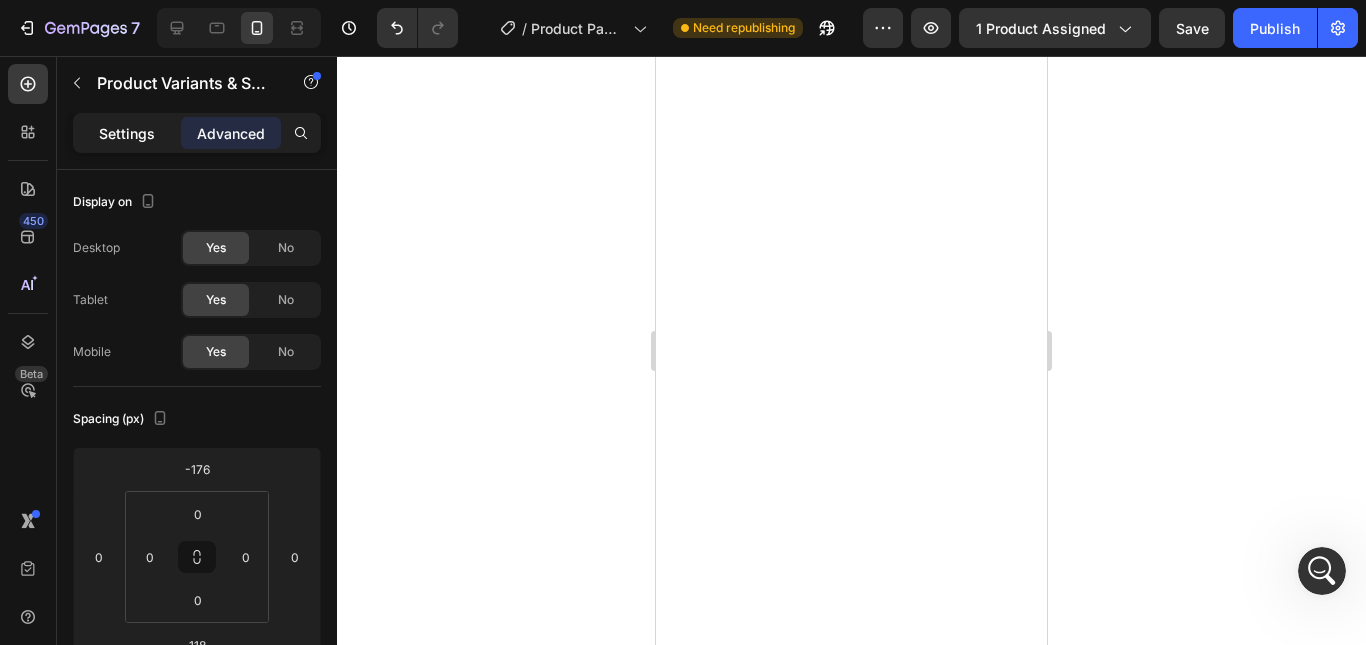 click on "Settings" at bounding box center (127, 133) 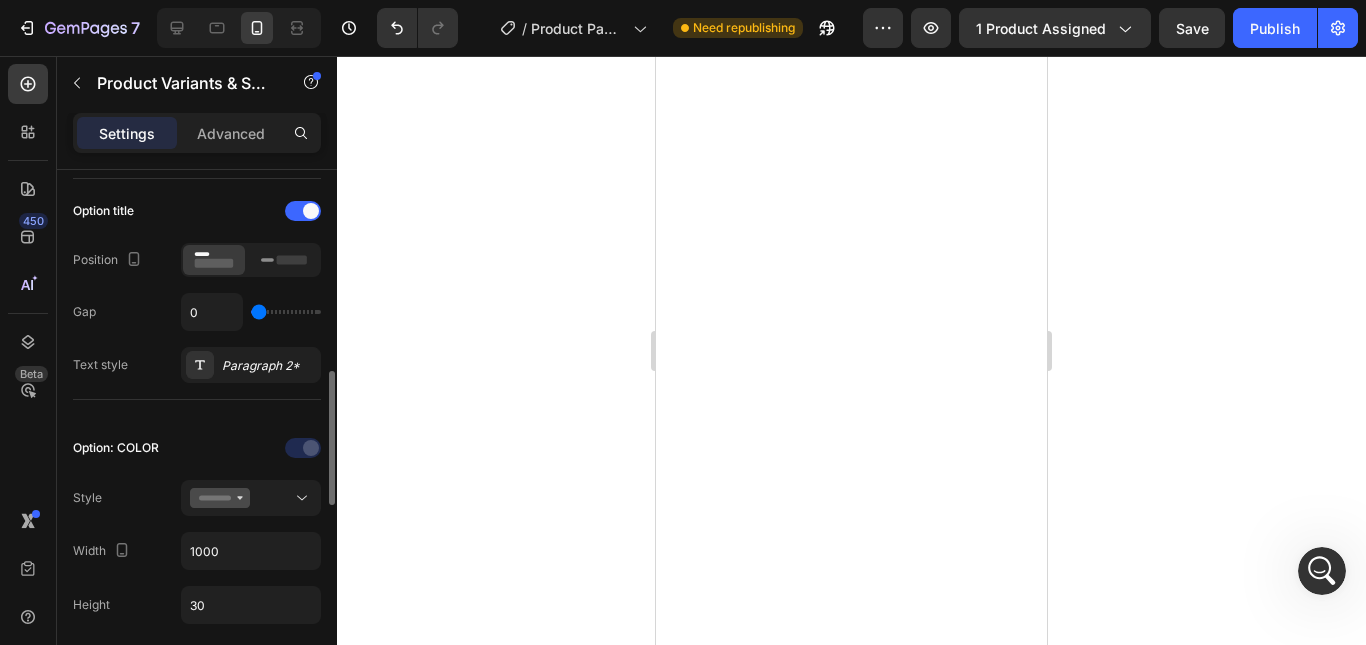 scroll, scrollTop: 400, scrollLeft: 0, axis: vertical 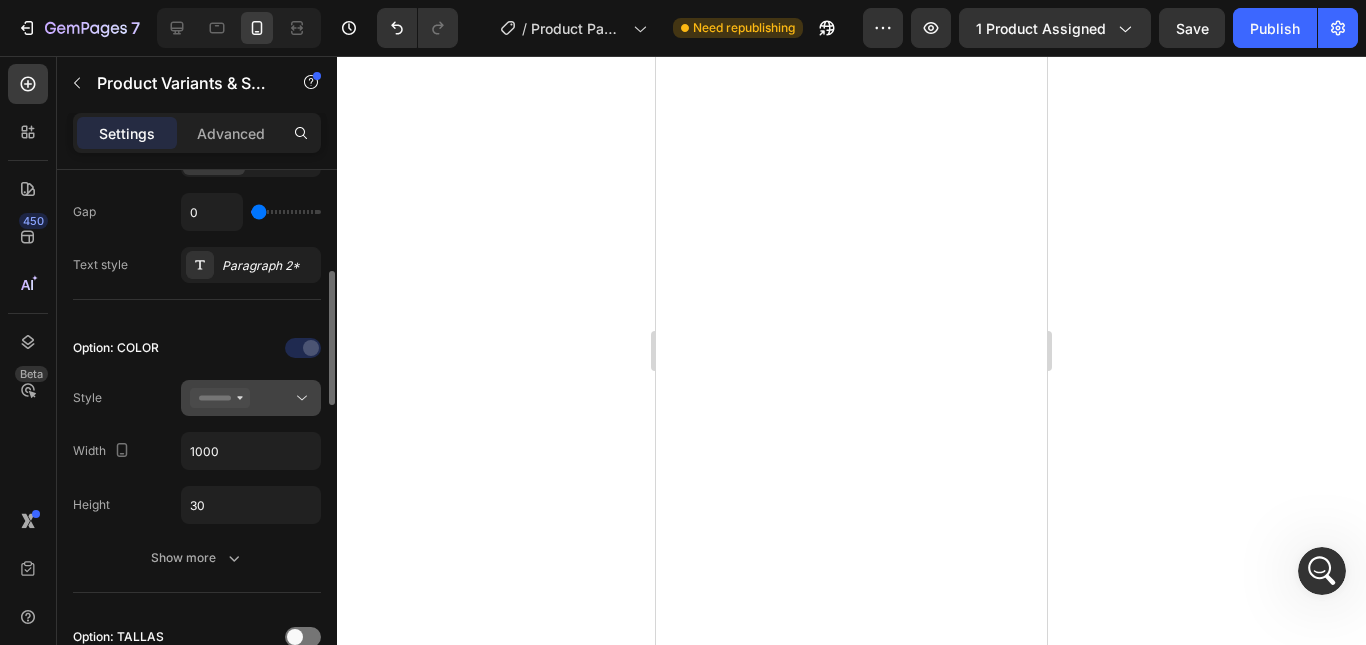 click at bounding box center (251, 398) 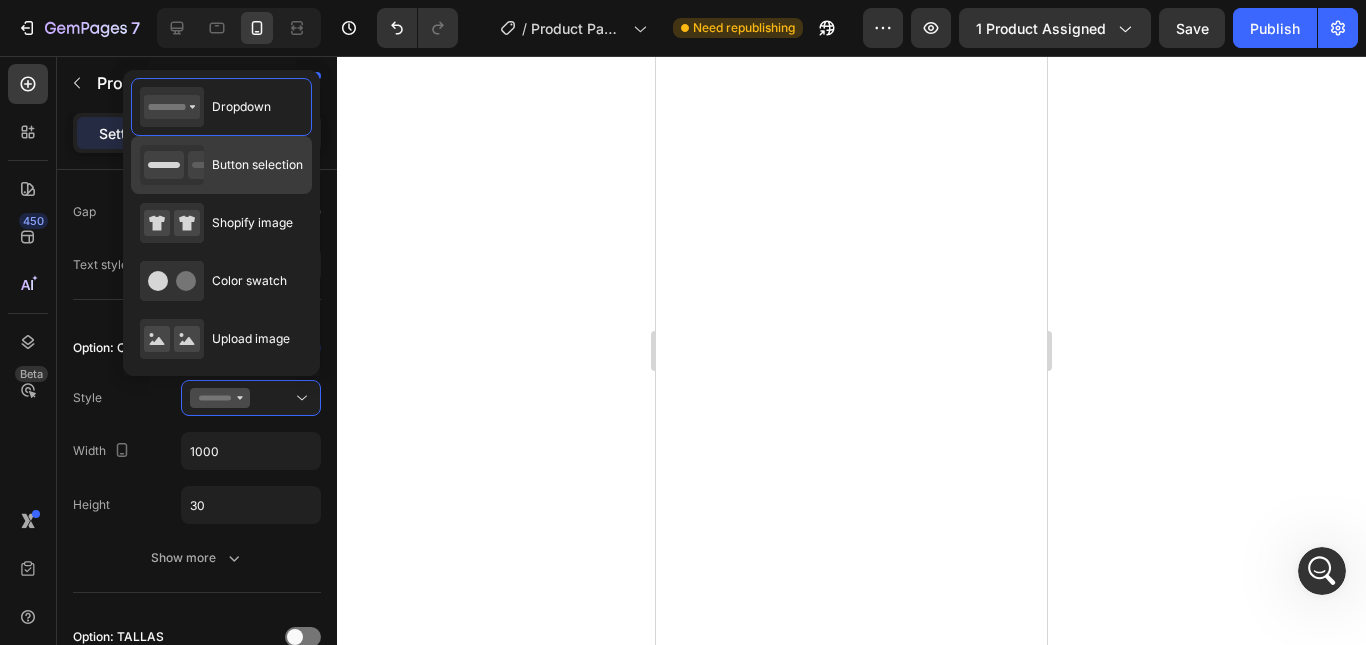 click on "Button selection" at bounding box center (257, 165) 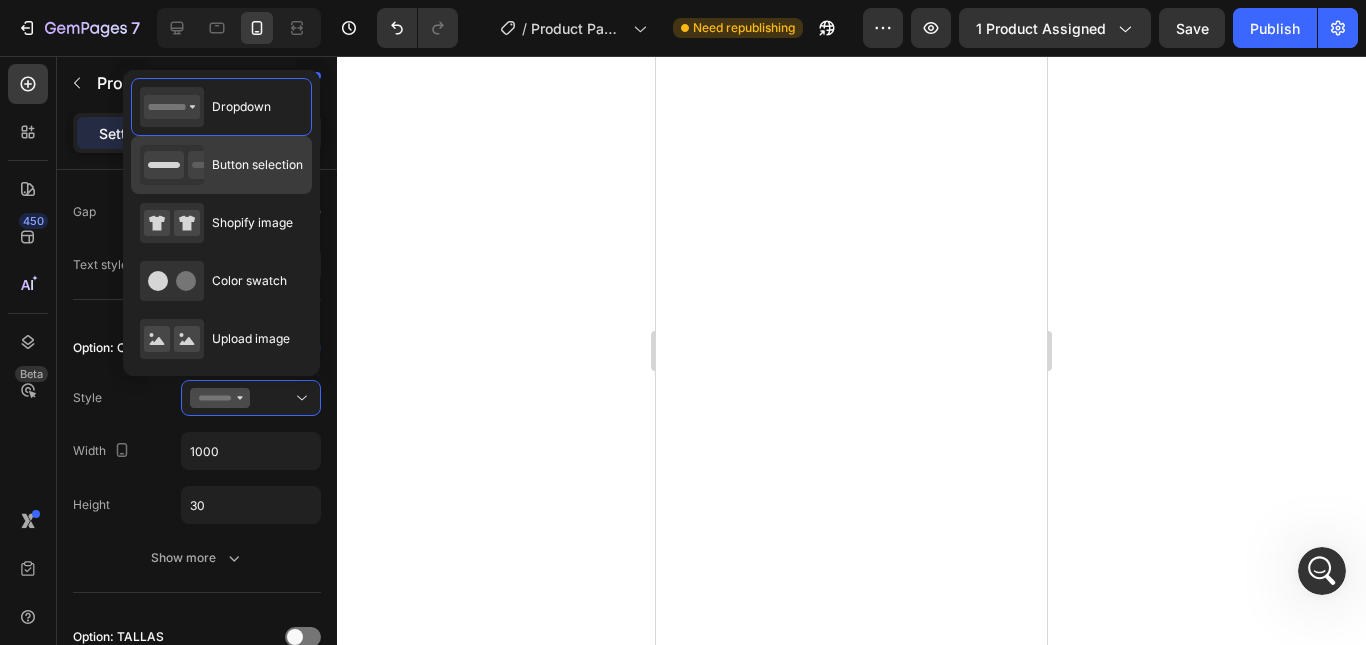 type 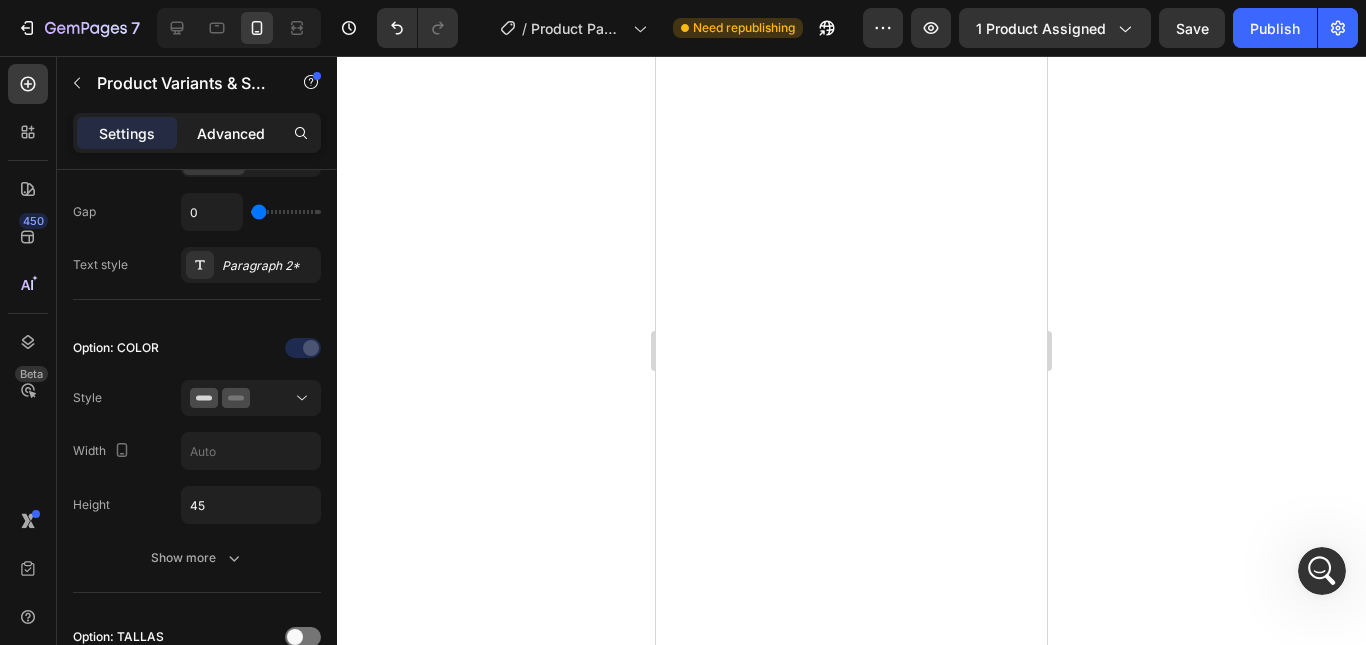 click on "Advanced" at bounding box center (231, 133) 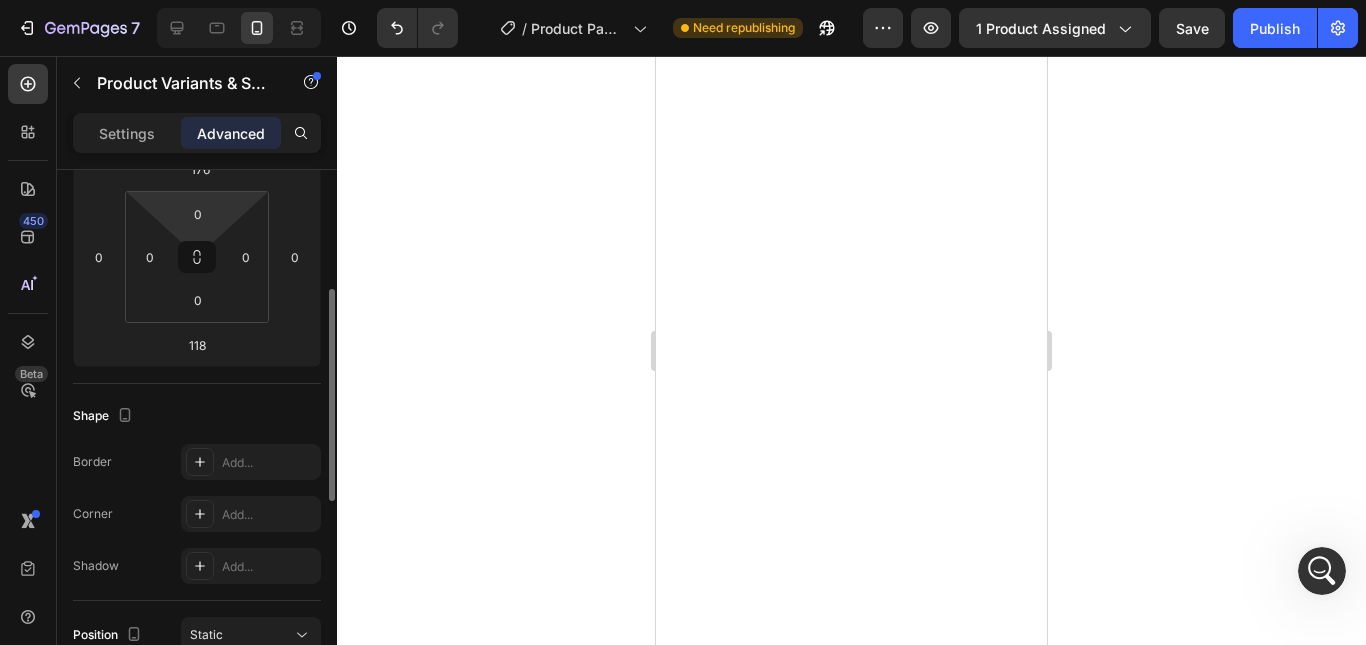 scroll, scrollTop: 100, scrollLeft: 0, axis: vertical 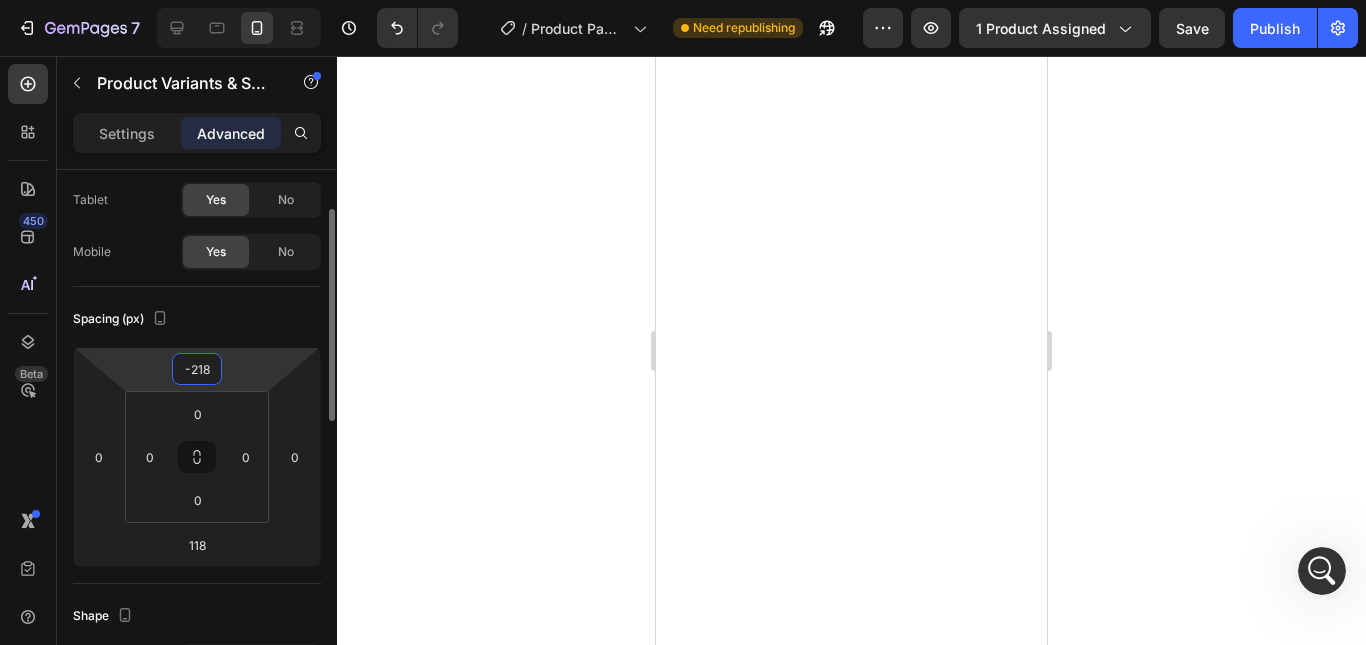 drag, startPoint x: 247, startPoint y: 369, endPoint x: 251, endPoint y: 387, distance: 18.439089 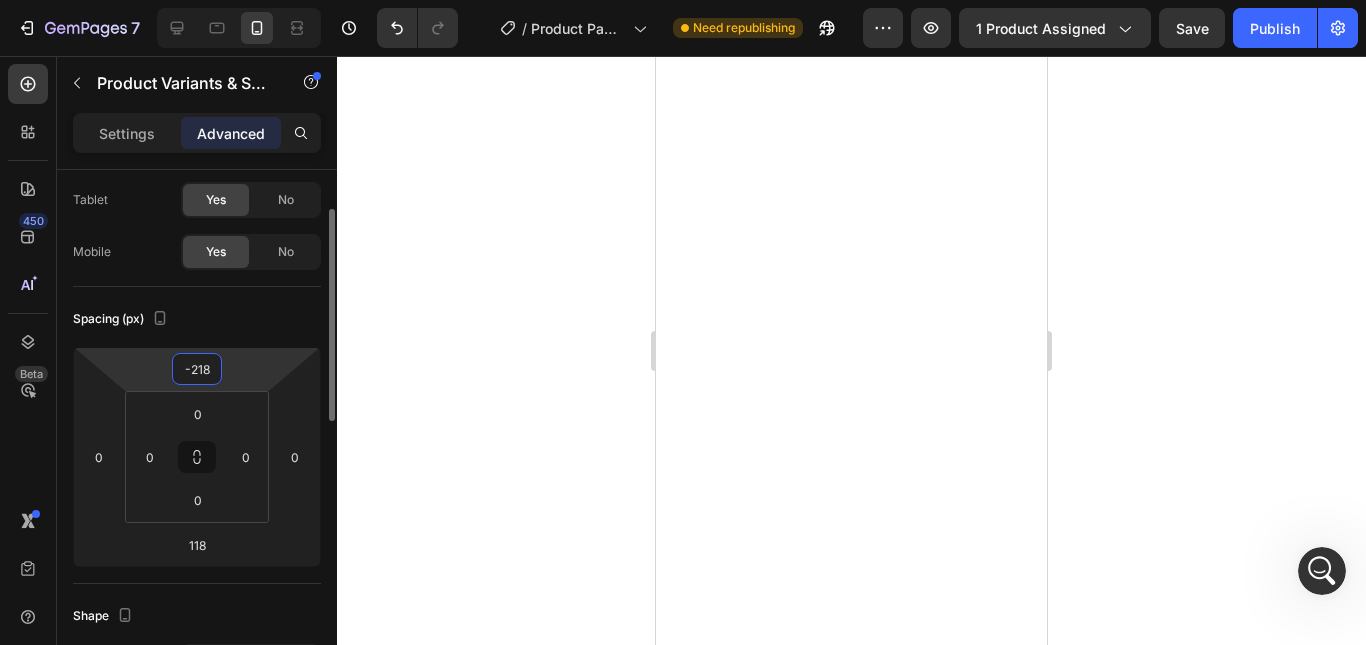 click on "7  Version history  /  Product Page - Aug 1, 15:44:40 Need republishing Preview 1 product assigned  Save   Publish  450 Beta COLO Sections(14) Elements(7) Product
Product Swatches
Product Variants
Product List
Related Products Content list" at bounding box center (683, 0) 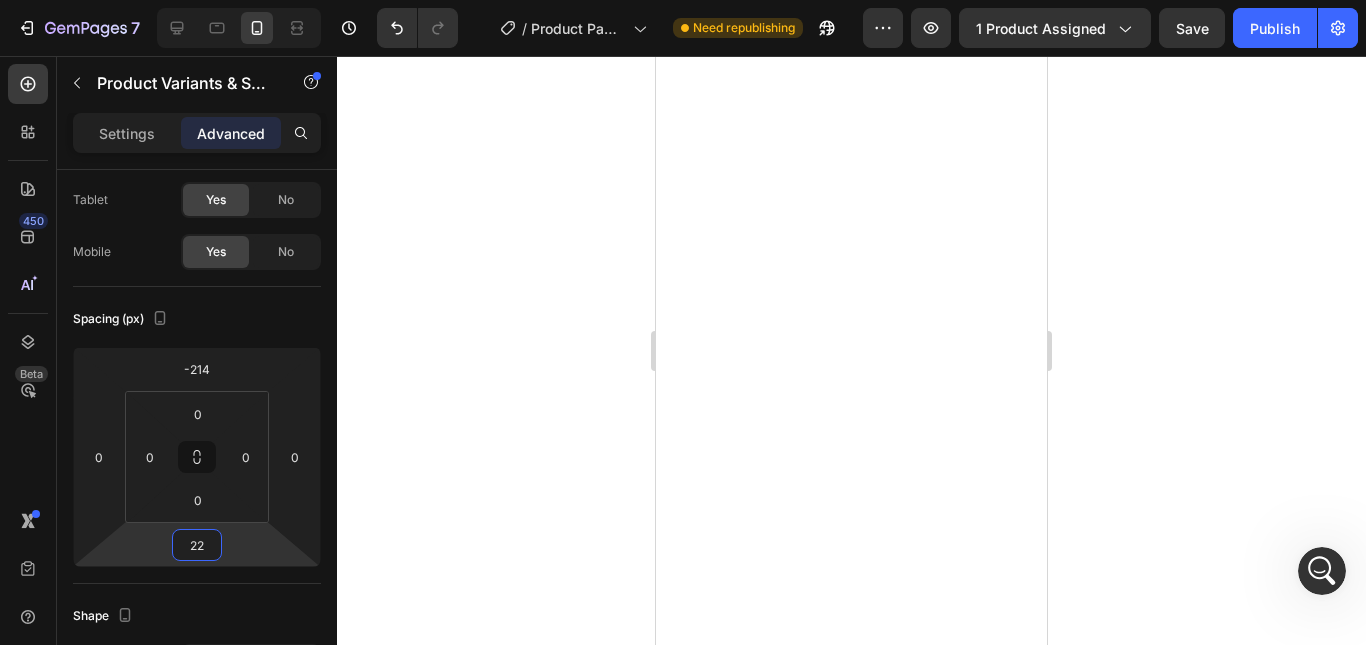 type on "20" 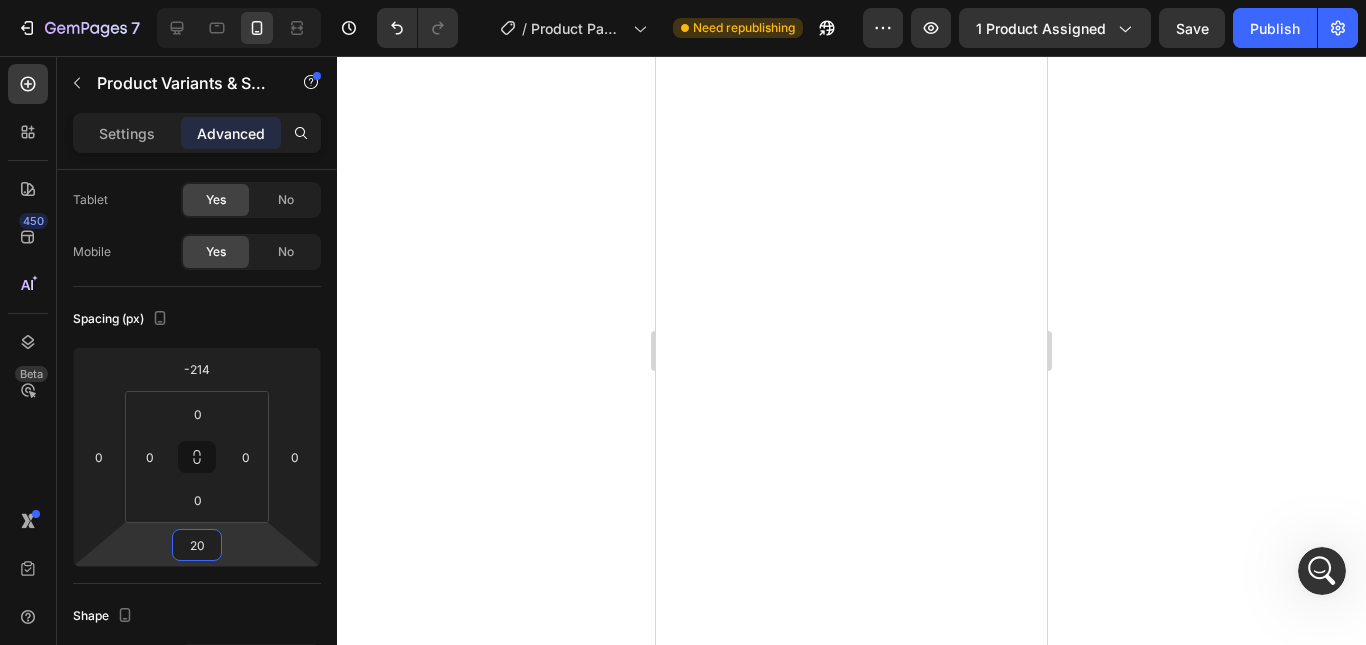 drag, startPoint x: 265, startPoint y: 552, endPoint x: 269, endPoint y: 601, distance: 49.162994 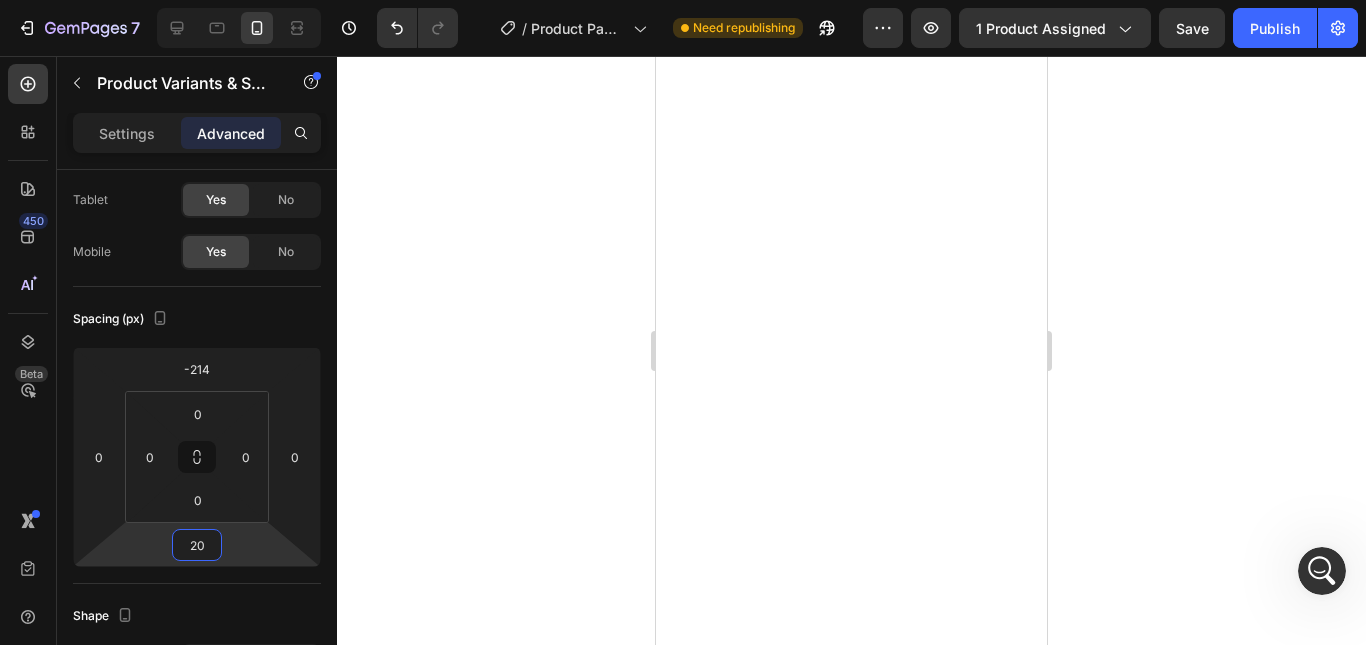 click 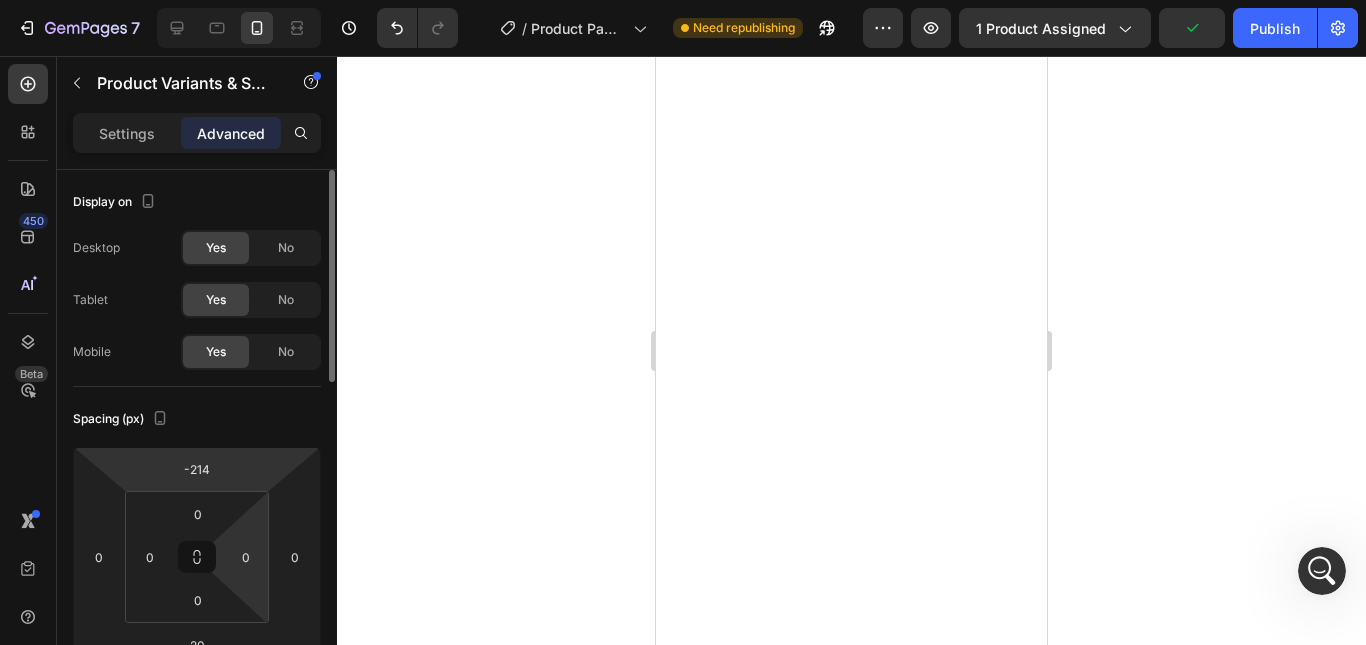 scroll, scrollTop: 200, scrollLeft: 0, axis: vertical 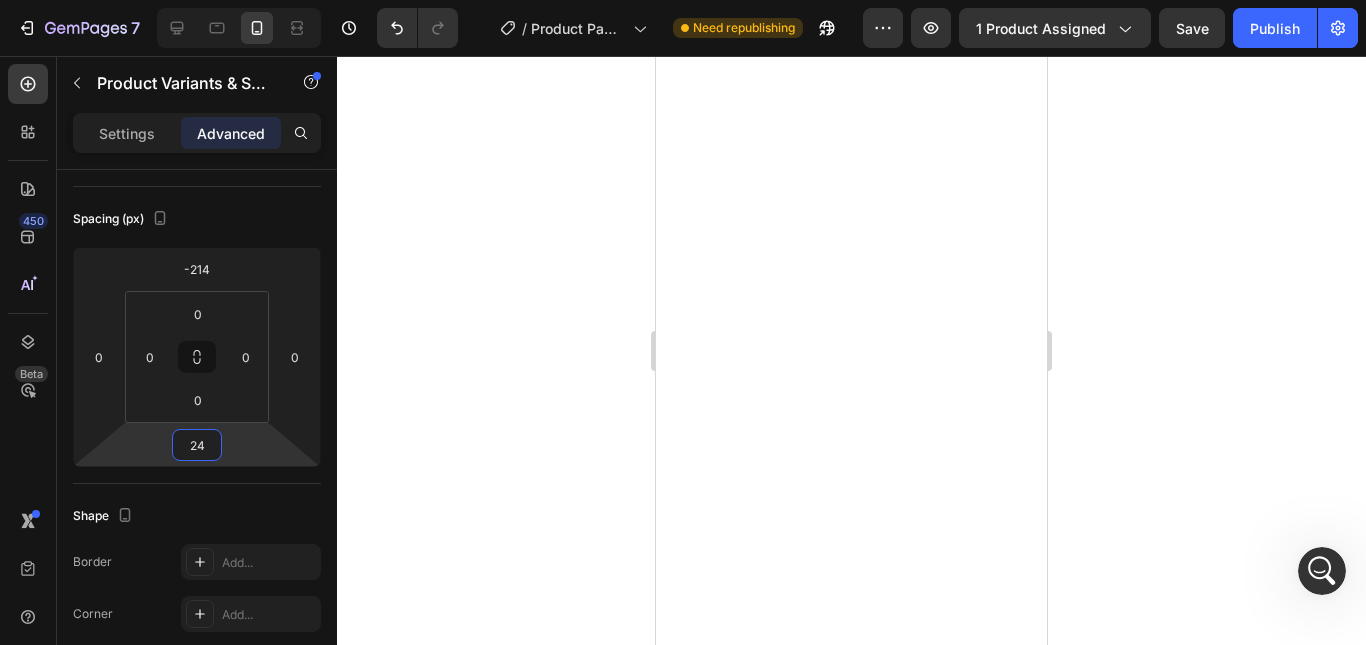 type on "26" 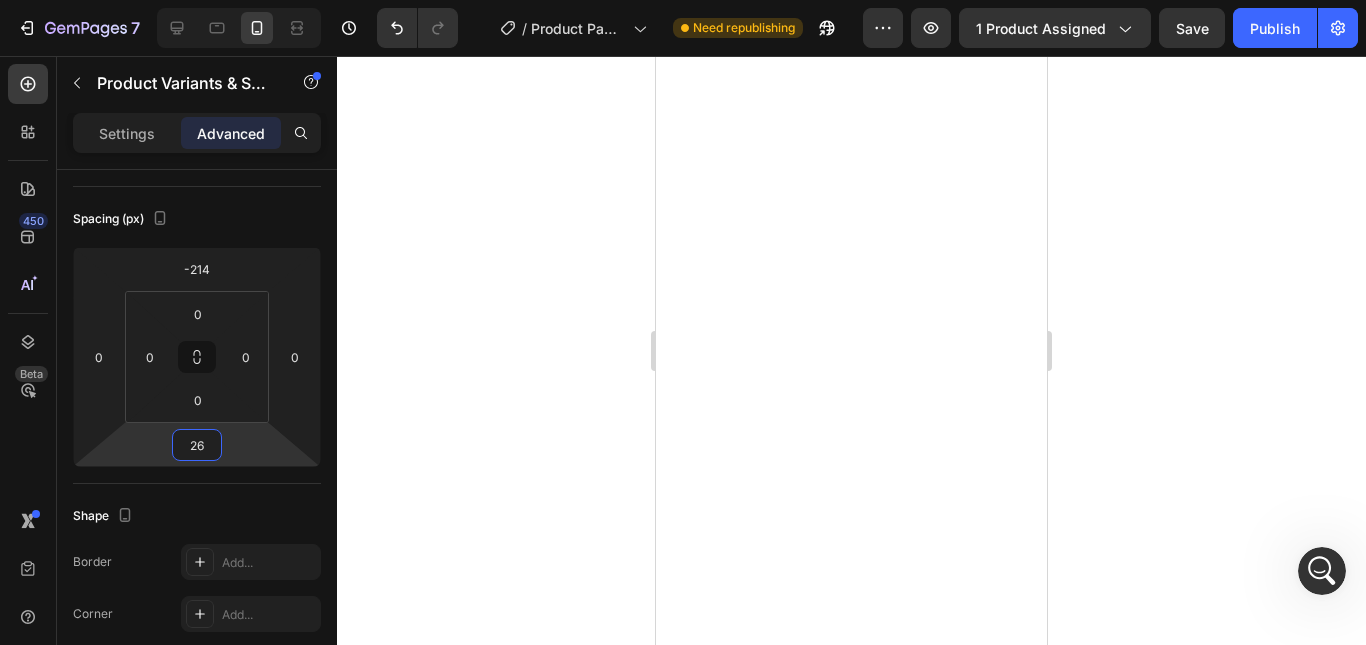 click on "7  Version history  /  Product Page - Aug 1, 15:44:40 Need republishing Preview 1 product assigned  Save   Publish  450 Beta COLO Sections(14) Elements(7) Product
Product Swatches
Product Variants
Product List
Related Products Content list" at bounding box center (683, 0) 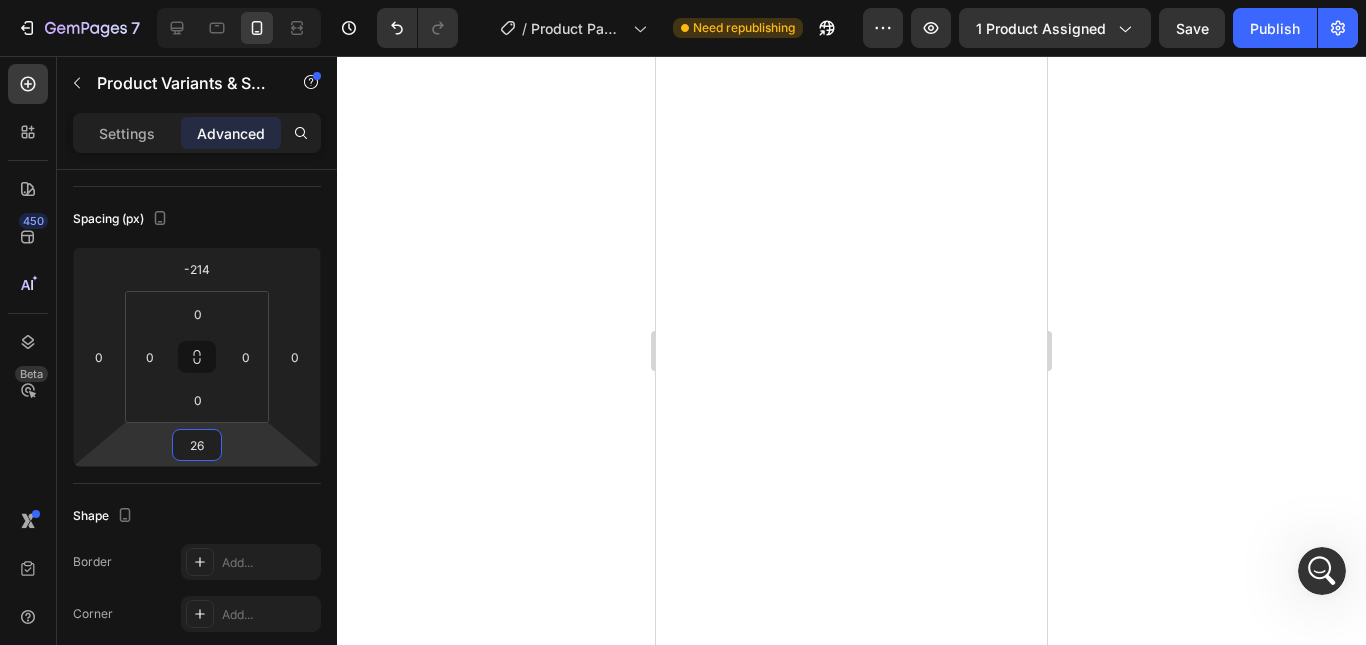 click 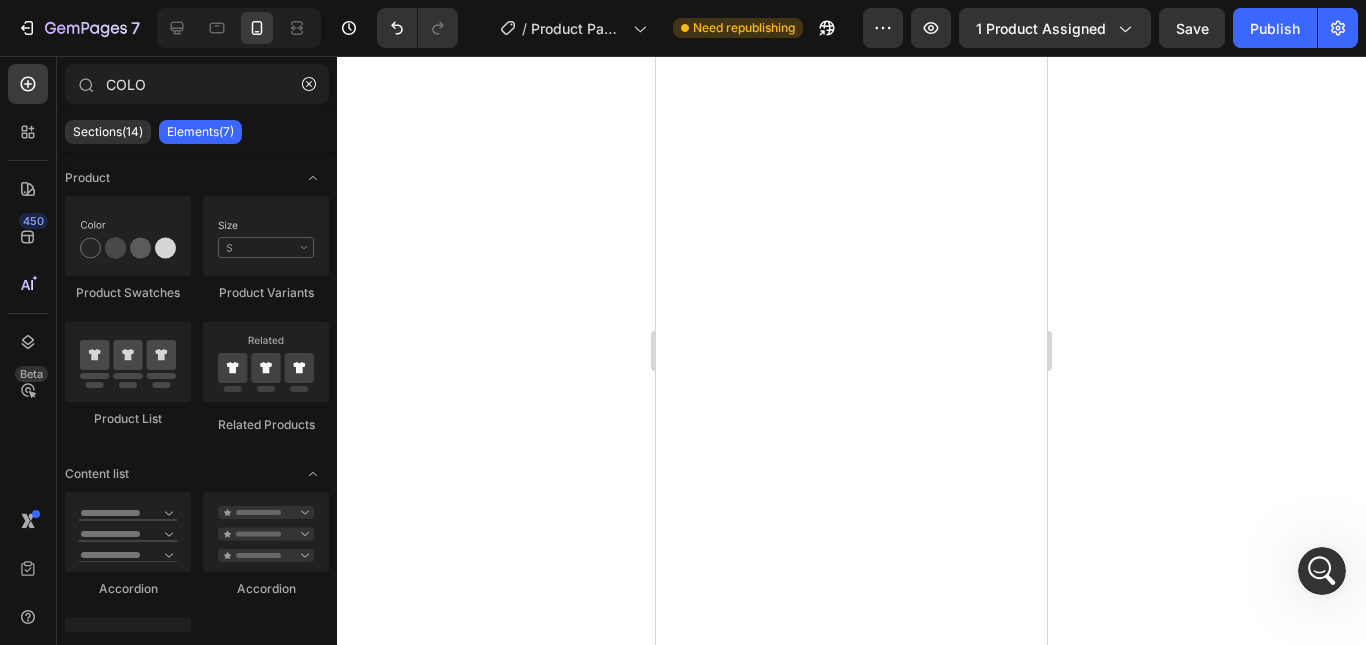 click 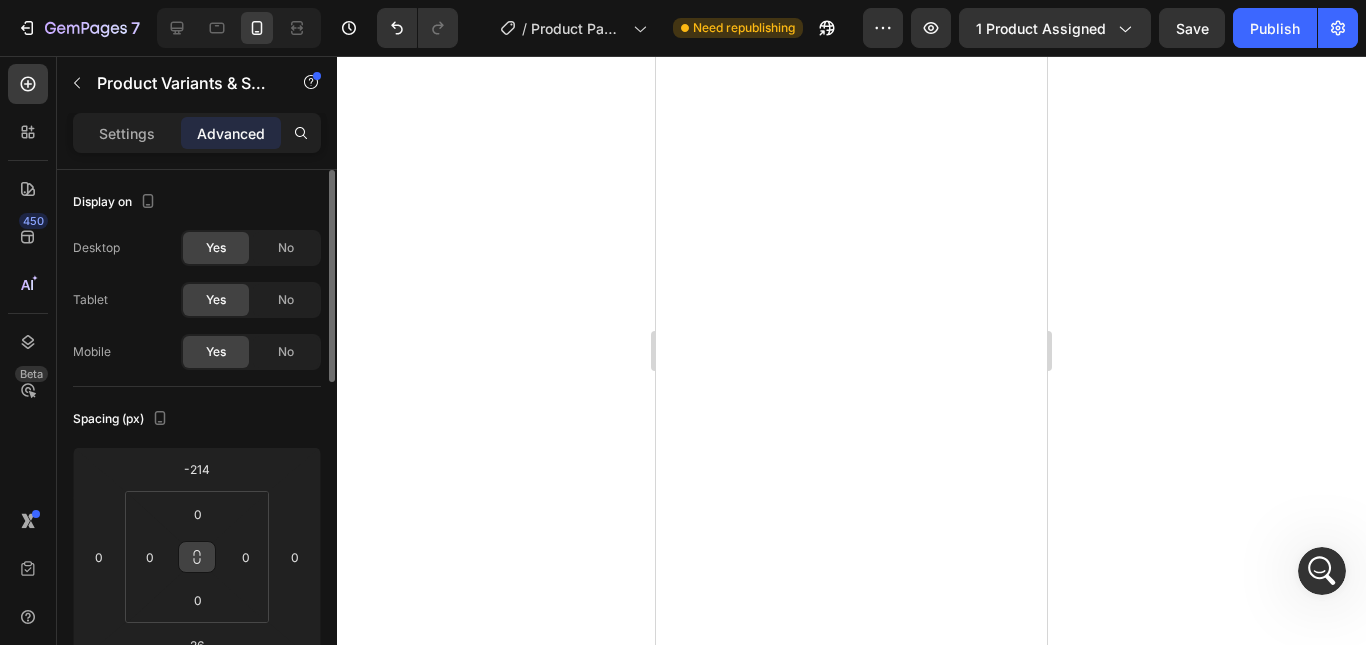 click 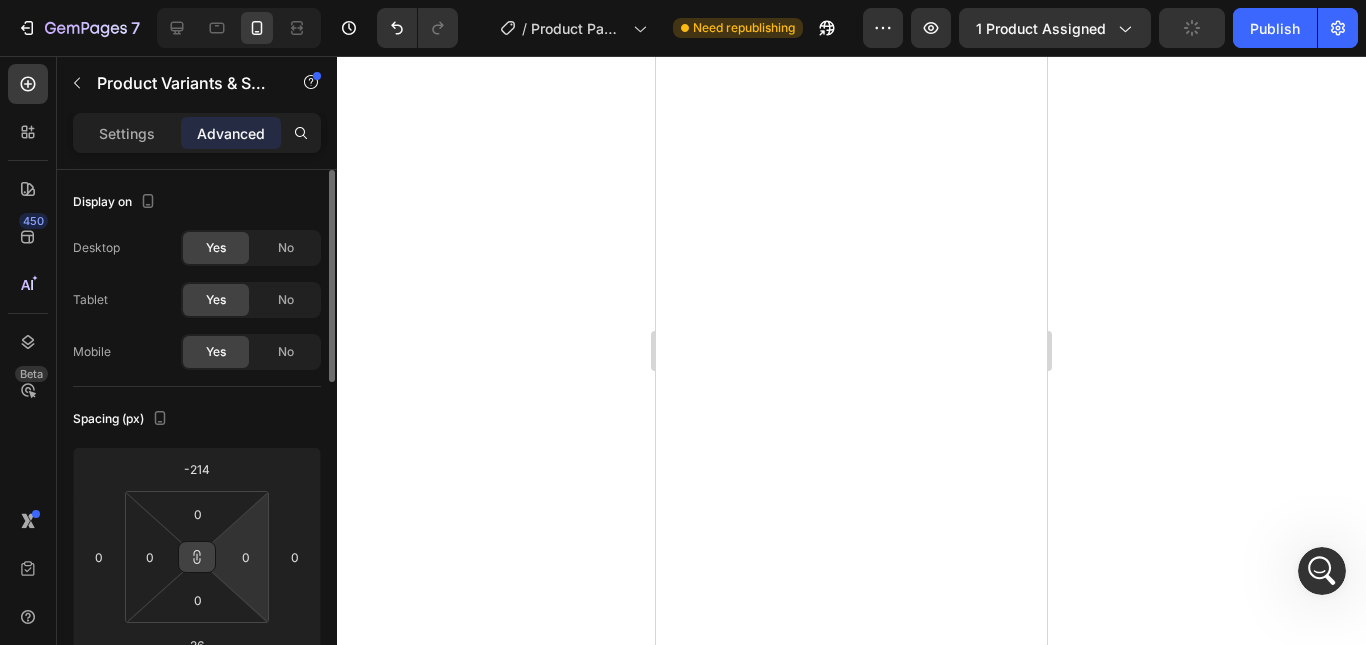 type on "30" 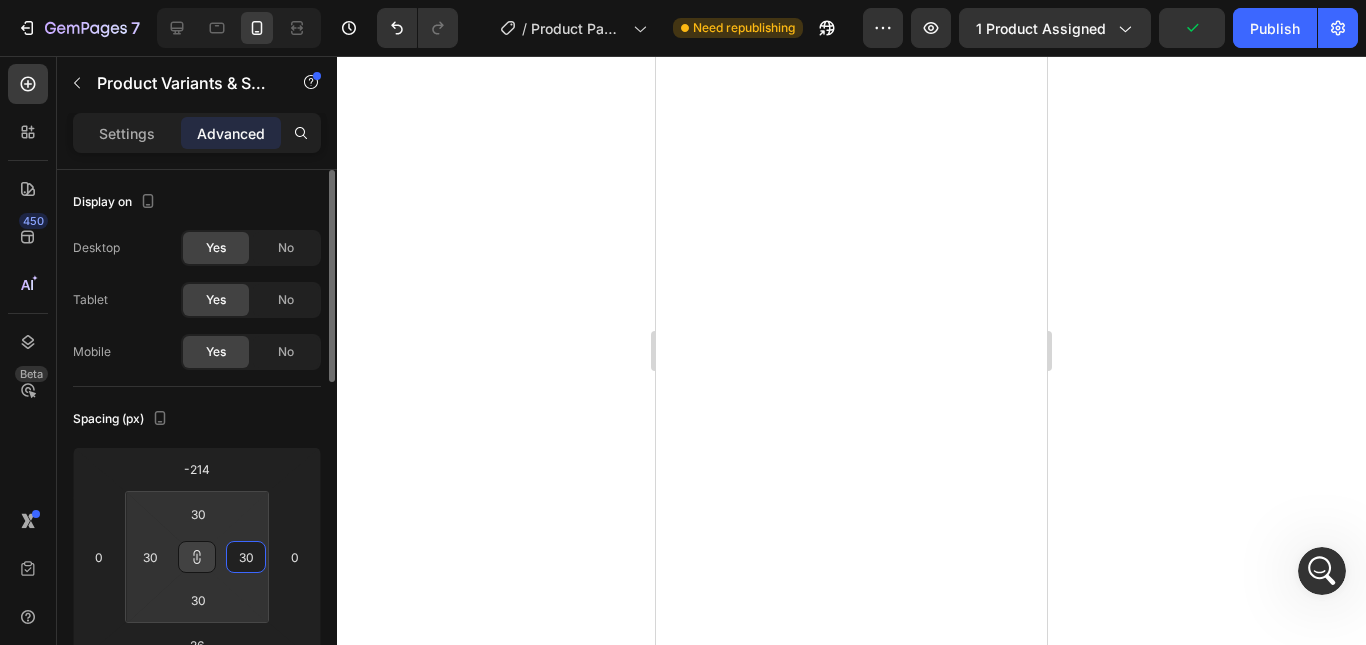 type 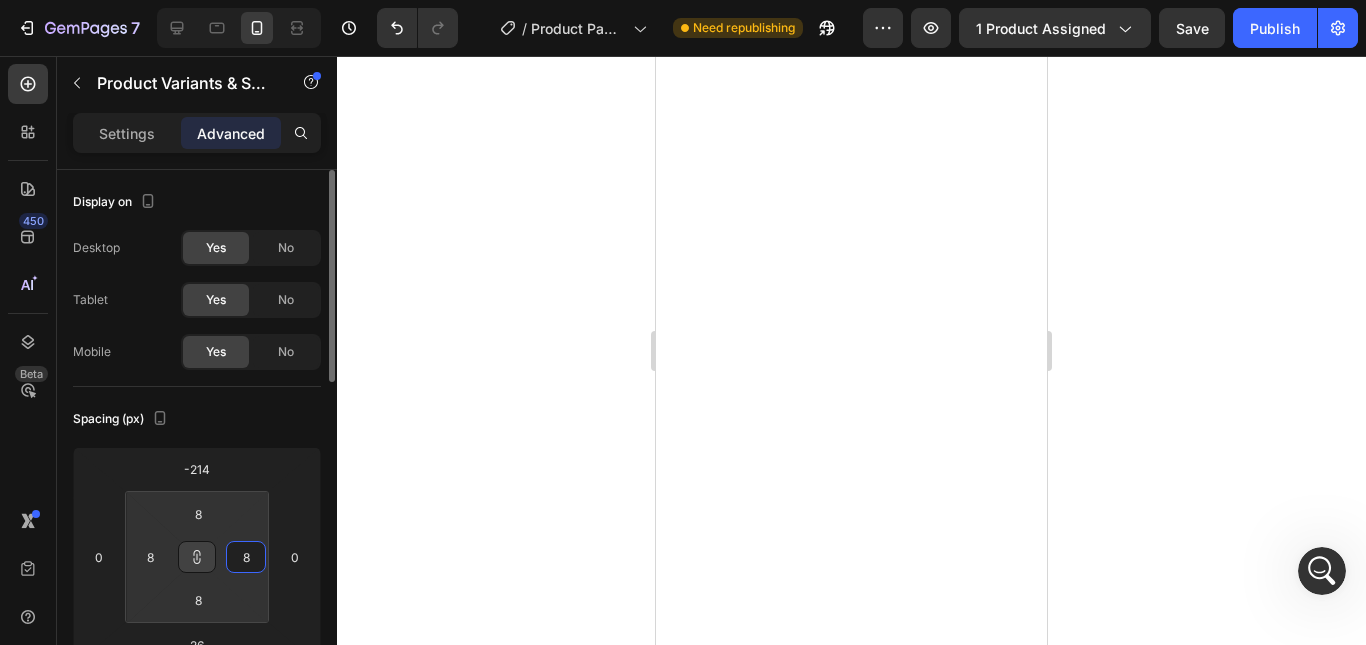 drag, startPoint x: 247, startPoint y: 517, endPoint x: 251, endPoint y: 528, distance: 11.7046995 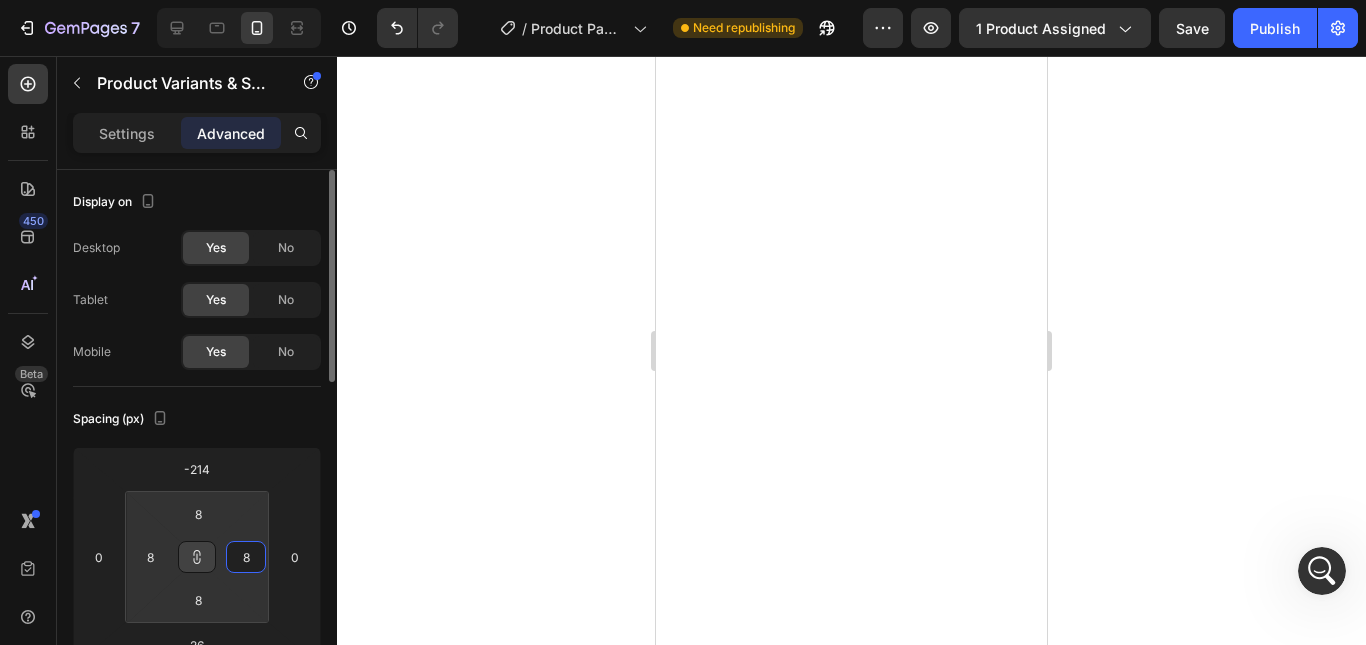 click on "7  Version history  /  Product Page - Aug 1, 15:44:40 Need republishing Preview 1 product assigned  Save   Publish  450 Beta COLO Sections(14) Elements(7) Product
Product Swatches
Product Variants
Product List
Related Products Content list" at bounding box center [683, 0] 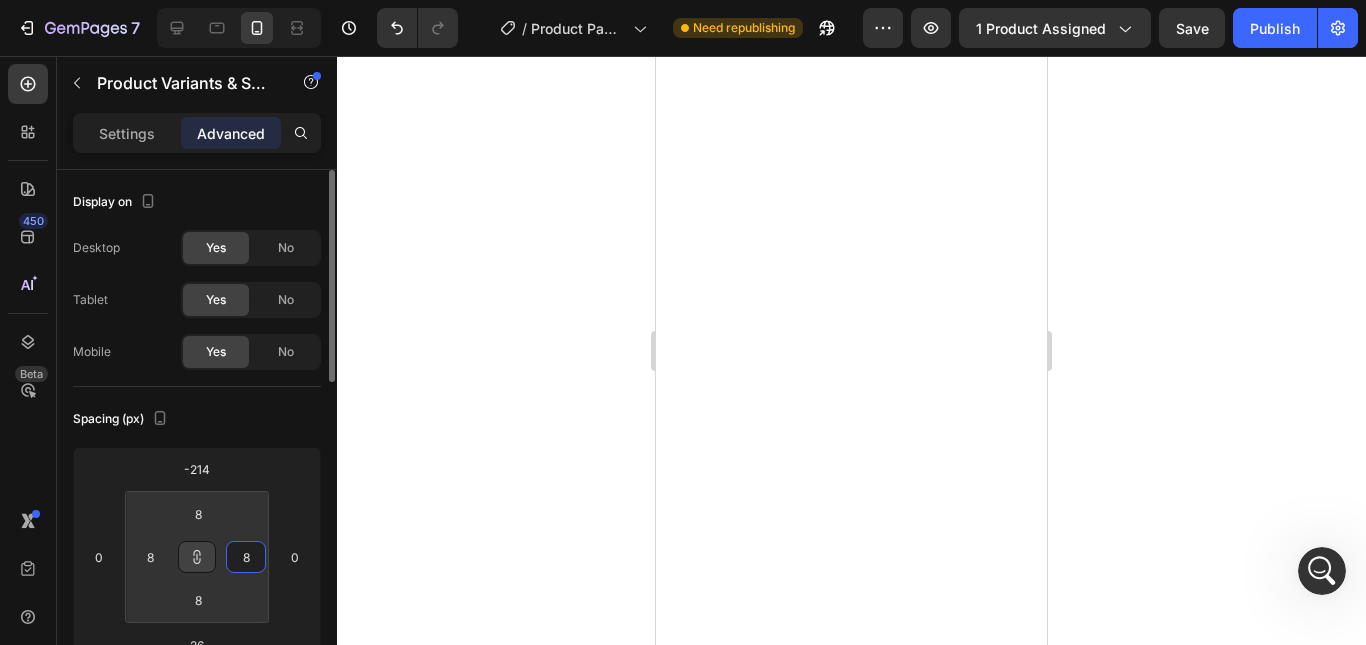 click 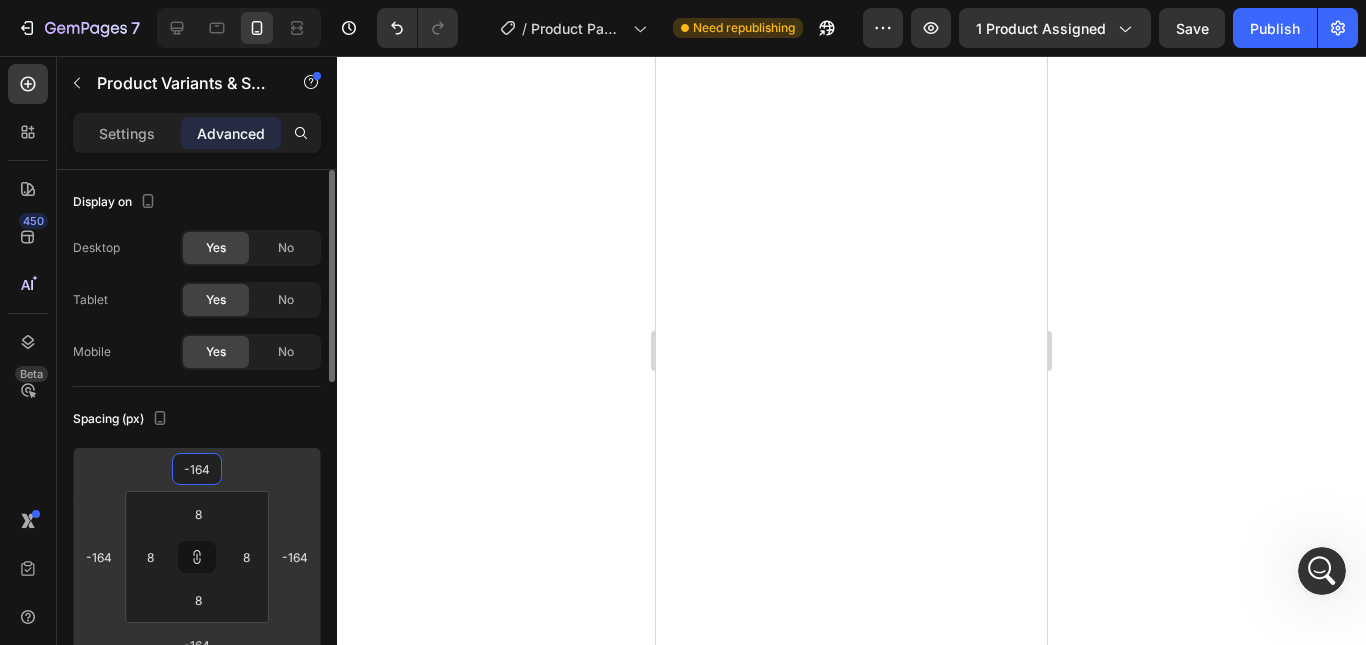 drag, startPoint x: 274, startPoint y: 466, endPoint x: 274, endPoint y: 439, distance: 27 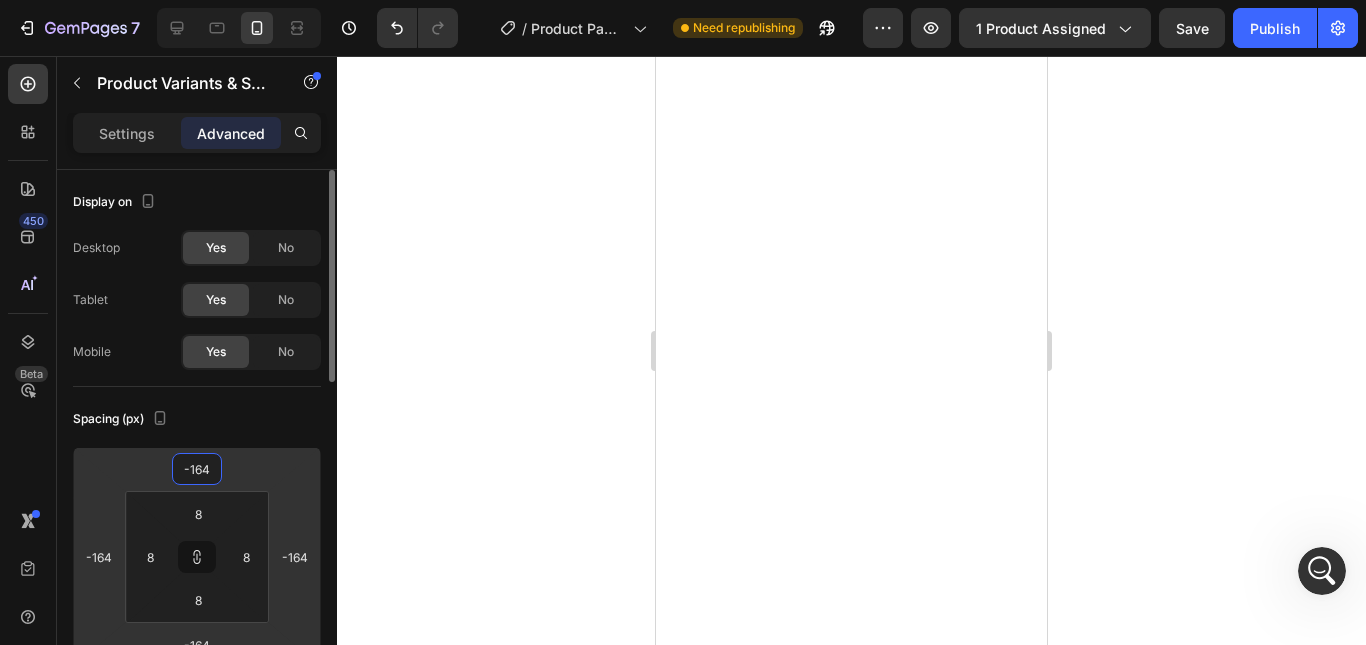 click on "7  Version history  /  Product Page - Aug 1, 15:44:40 Need republishing Preview 1 product assigned  Save   Publish  450 Beta COLO Sections(14) Elements(7) Product
Product Swatches
Product Variants
Product List
Related Products Content list" at bounding box center (683, 0) 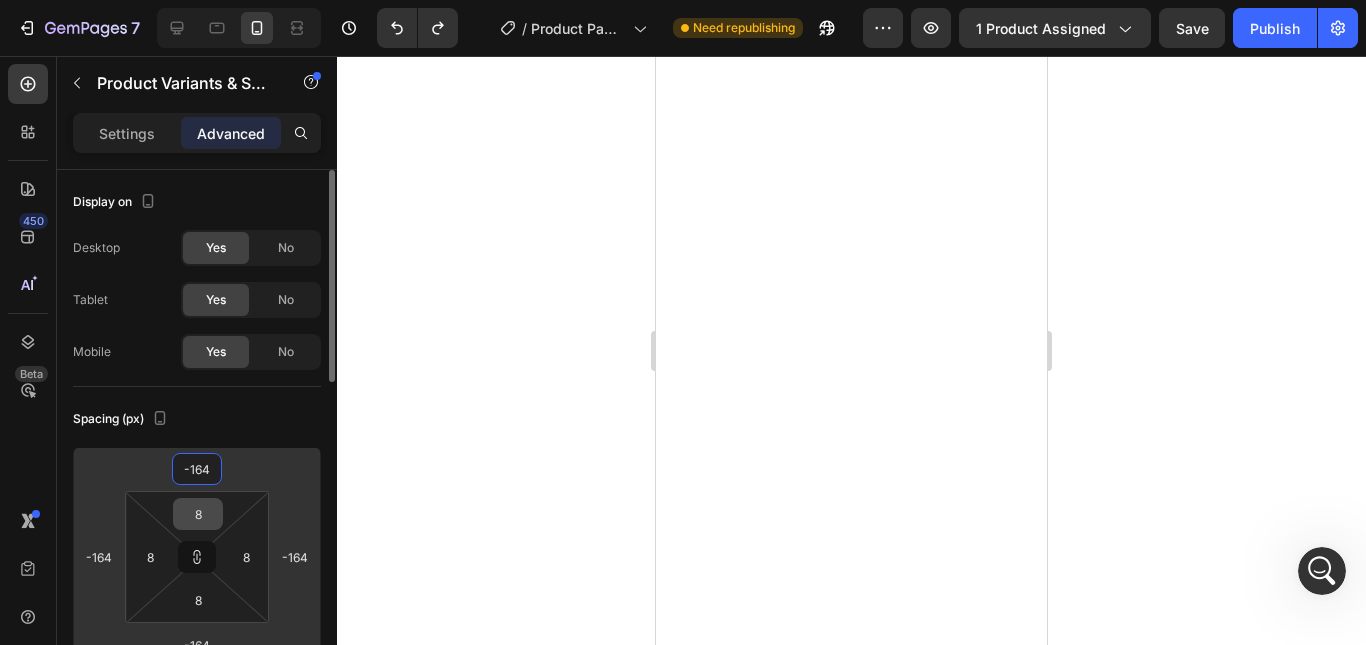 click 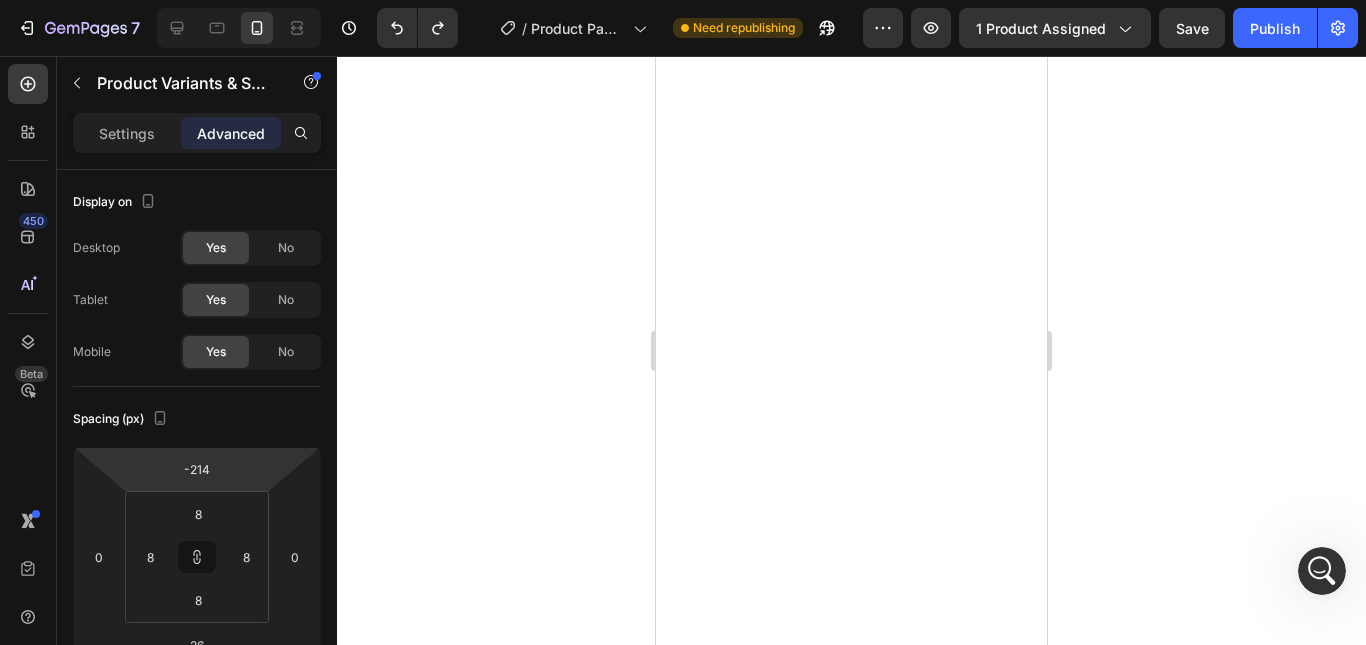 click 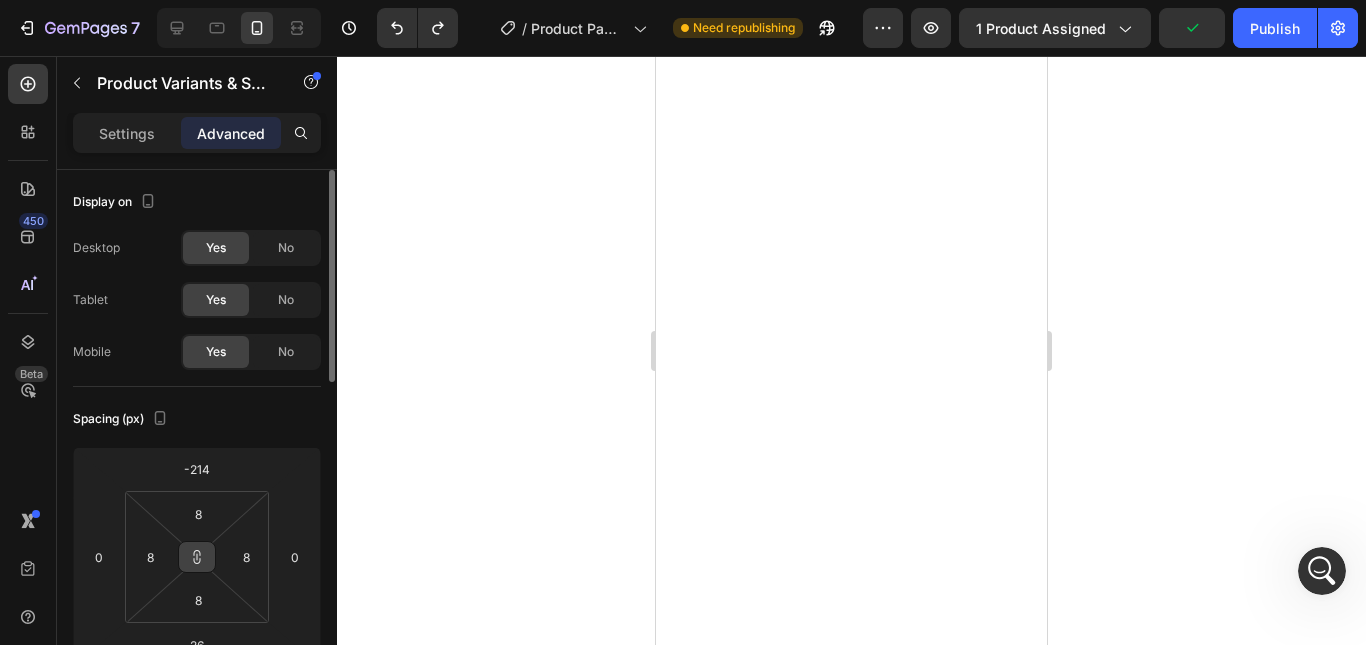 click at bounding box center (197, 557) 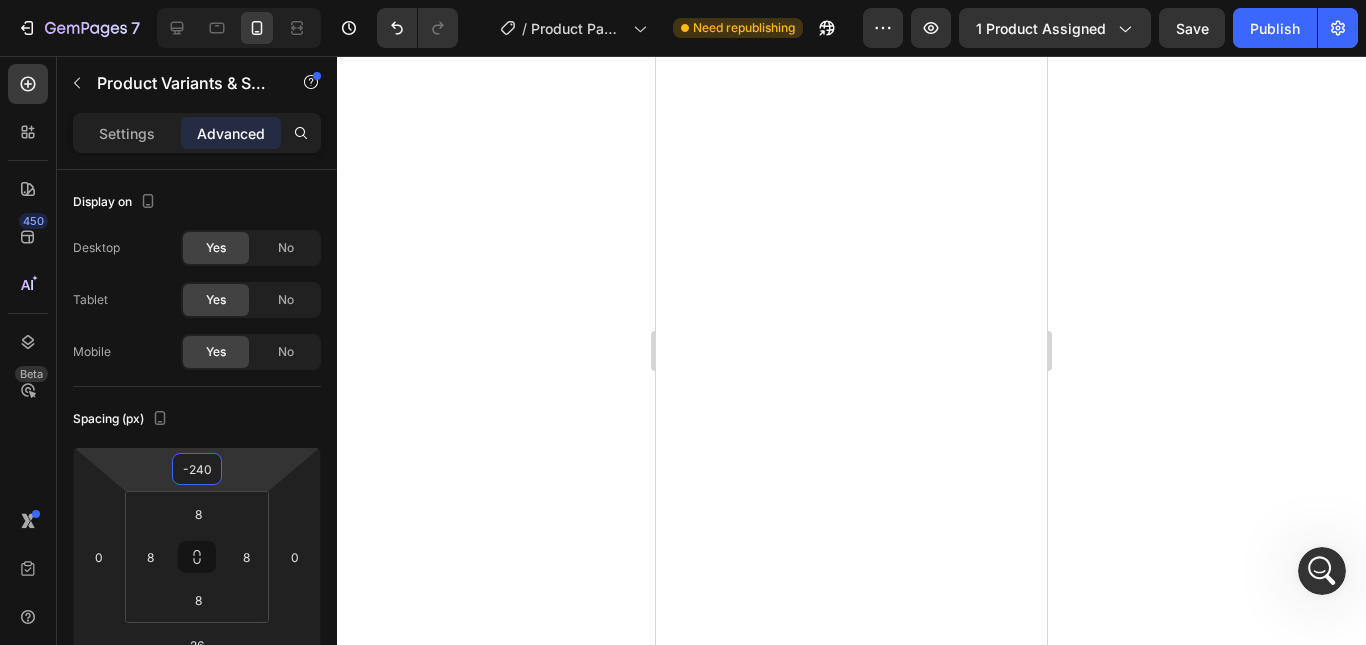 drag, startPoint x: 263, startPoint y: 464, endPoint x: 264, endPoint y: 477, distance: 13.038404 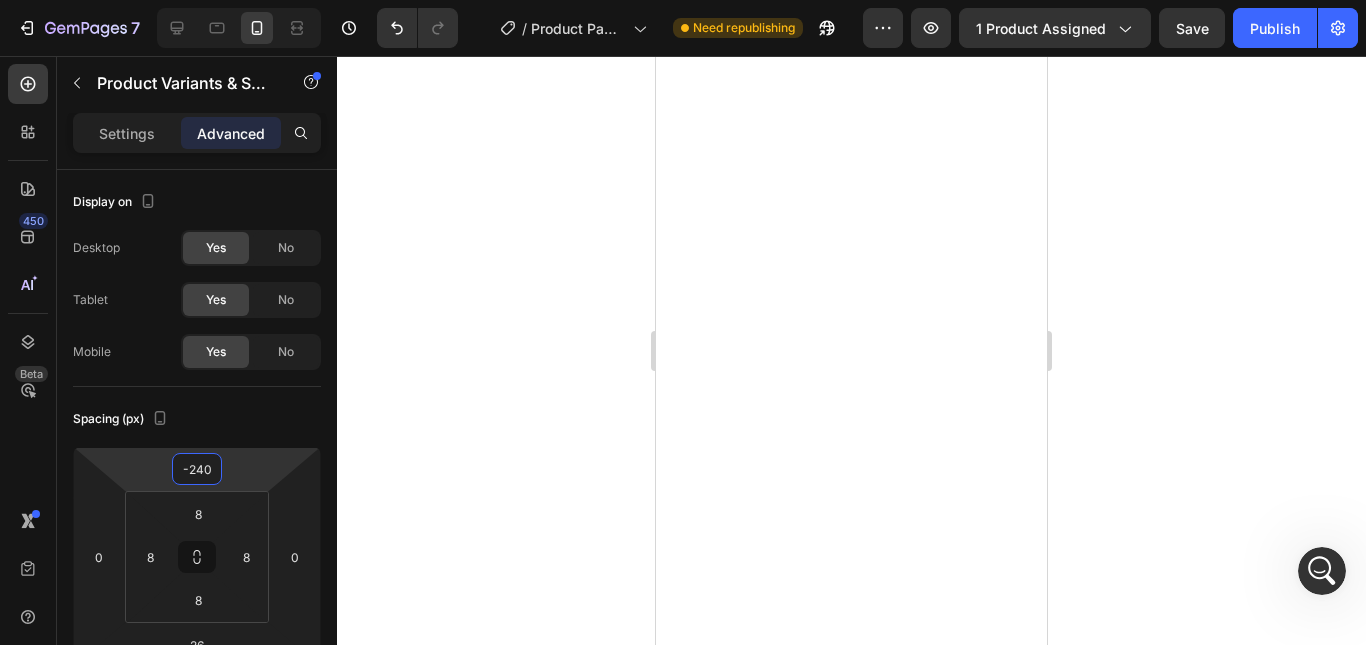 click on "7  Version history  /  Product Page - Aug 1, 15:44:40 Need republishing Preview 1 product assigned  Save   Publish  450 Beta COLO Sections(14) Elements(7) Product
Product Swatches
Product Variants
Product List
Related Products Content list" at bounding box center [683, 0] 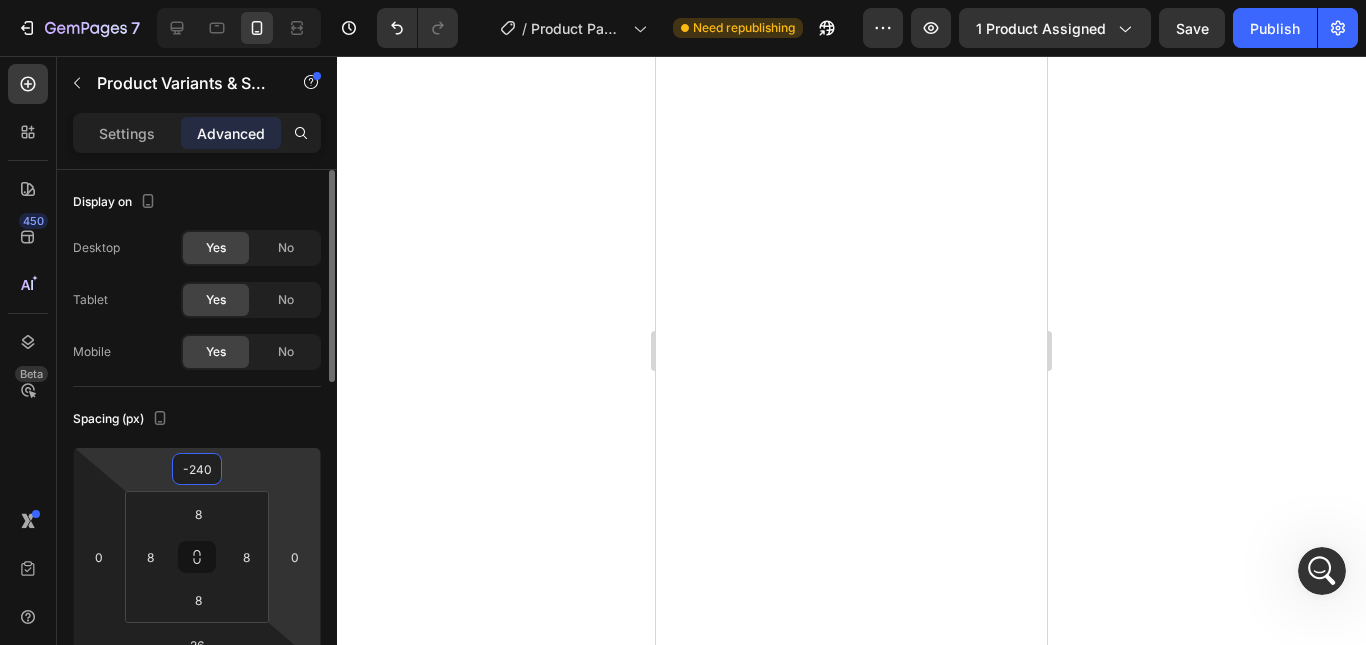 scroll, scrollTop: 200, scrollLeft: 0, axis: vertical 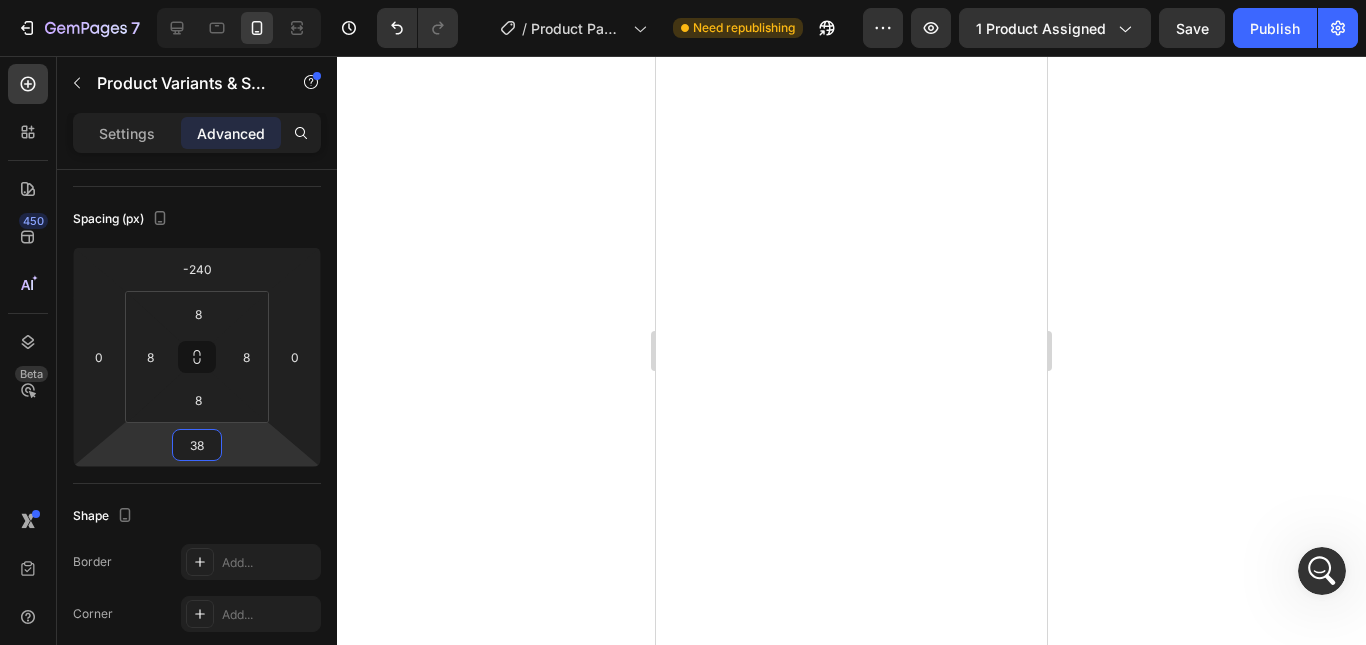 click on "7  Version history  /  Product Page - Aug 1, 15:44:40 Need republishing Preview 1 product assigned  Save   Publish  450 Beta COLO Sections(14) Elements(7) Product
Product Swatches
Product Variants
Product List
Related Products Content list" at bounding box center (683, 0) 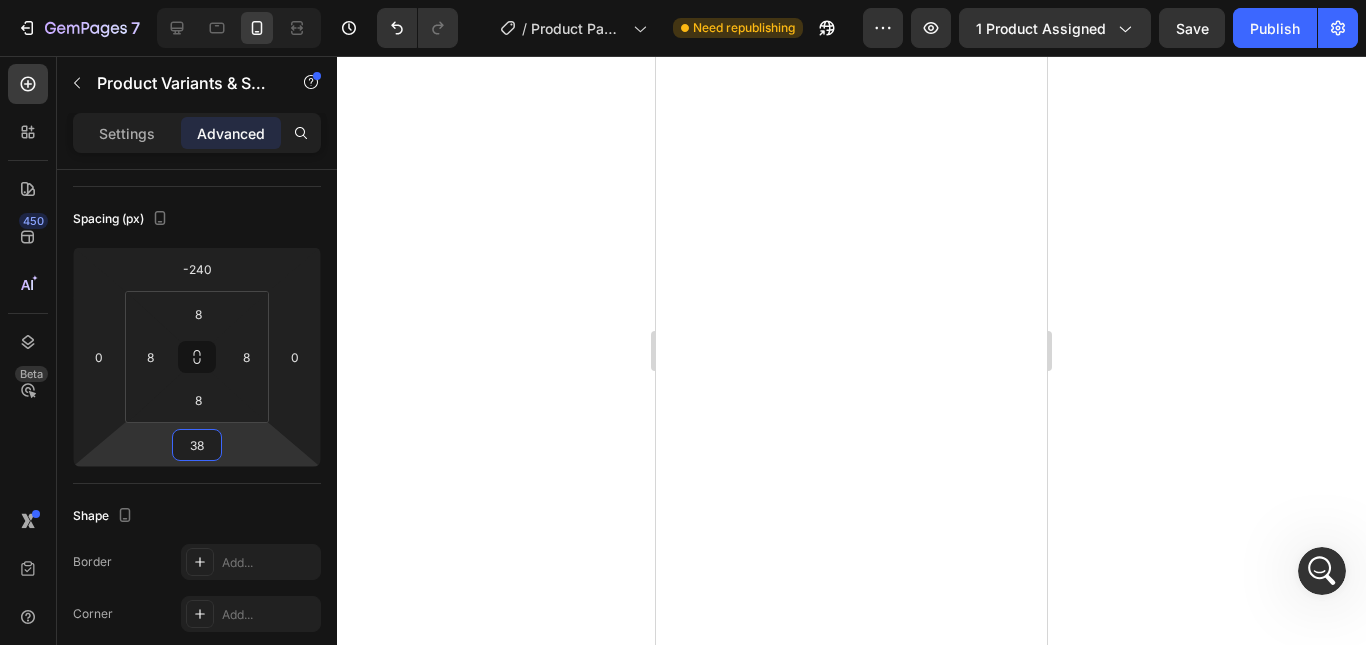 click 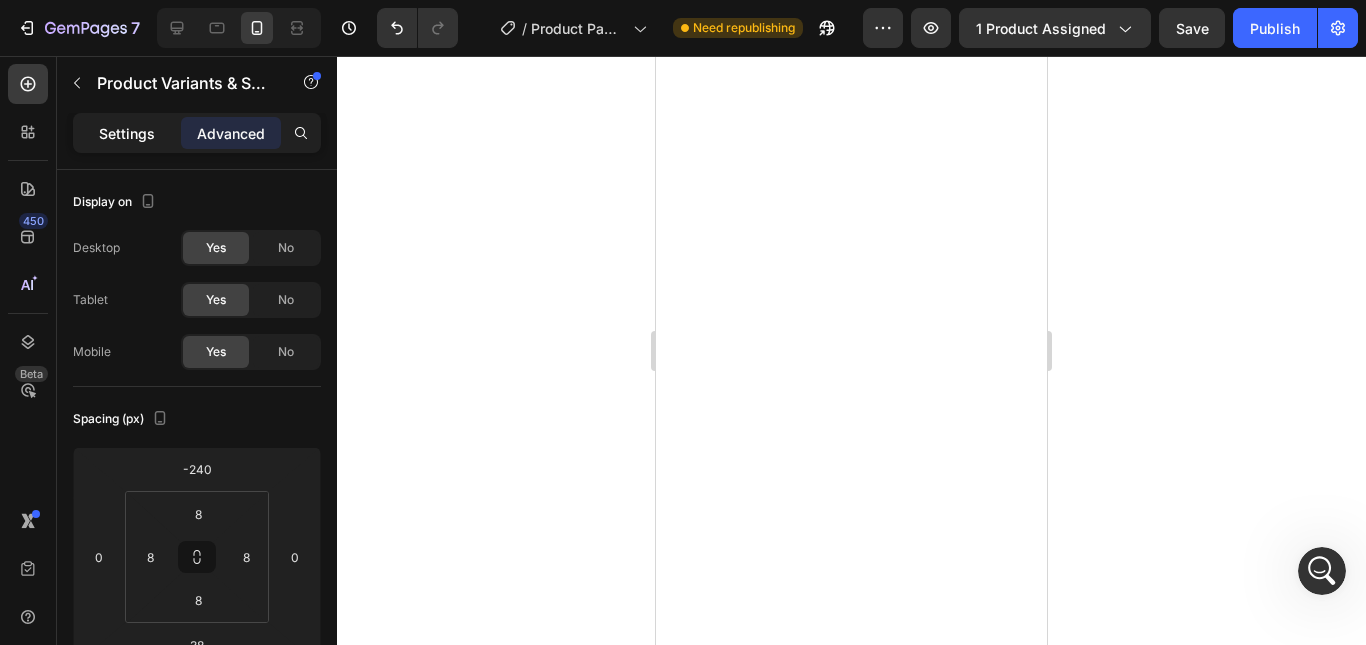 click on "Settings" at bounding box center (127, 133) 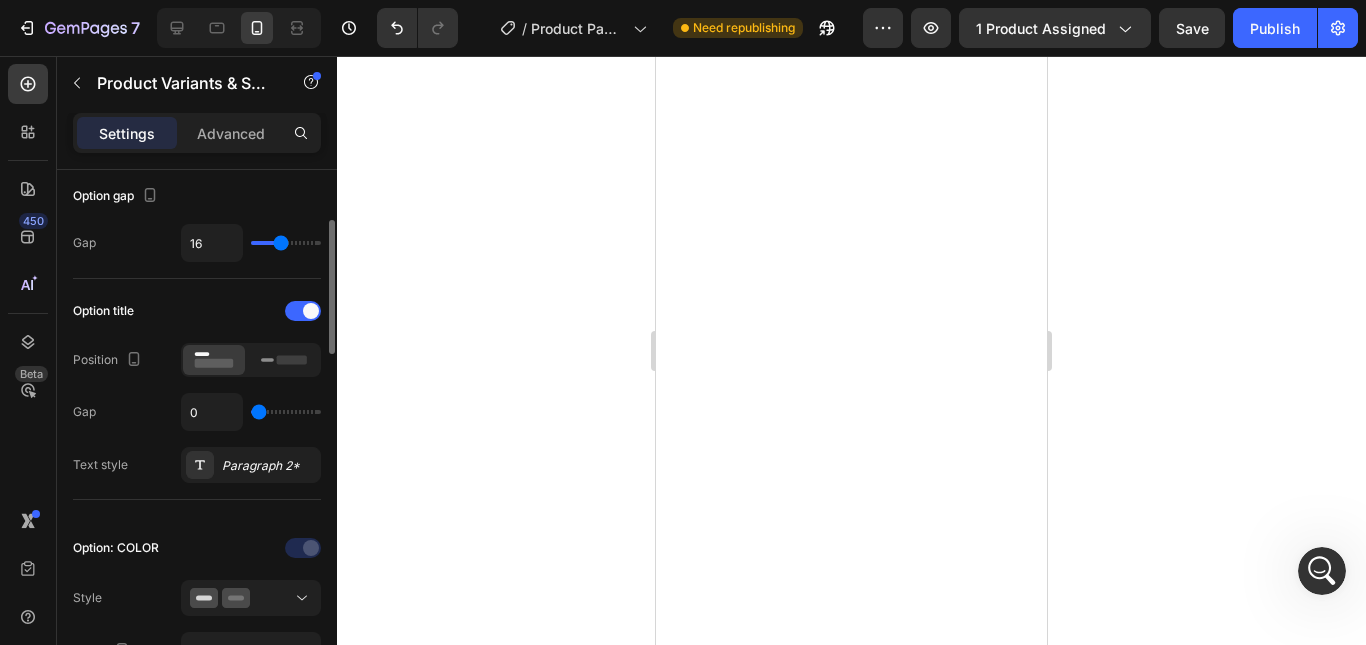 scroll, scrollTop: 300, scrollLeft: 0, axis: vertical 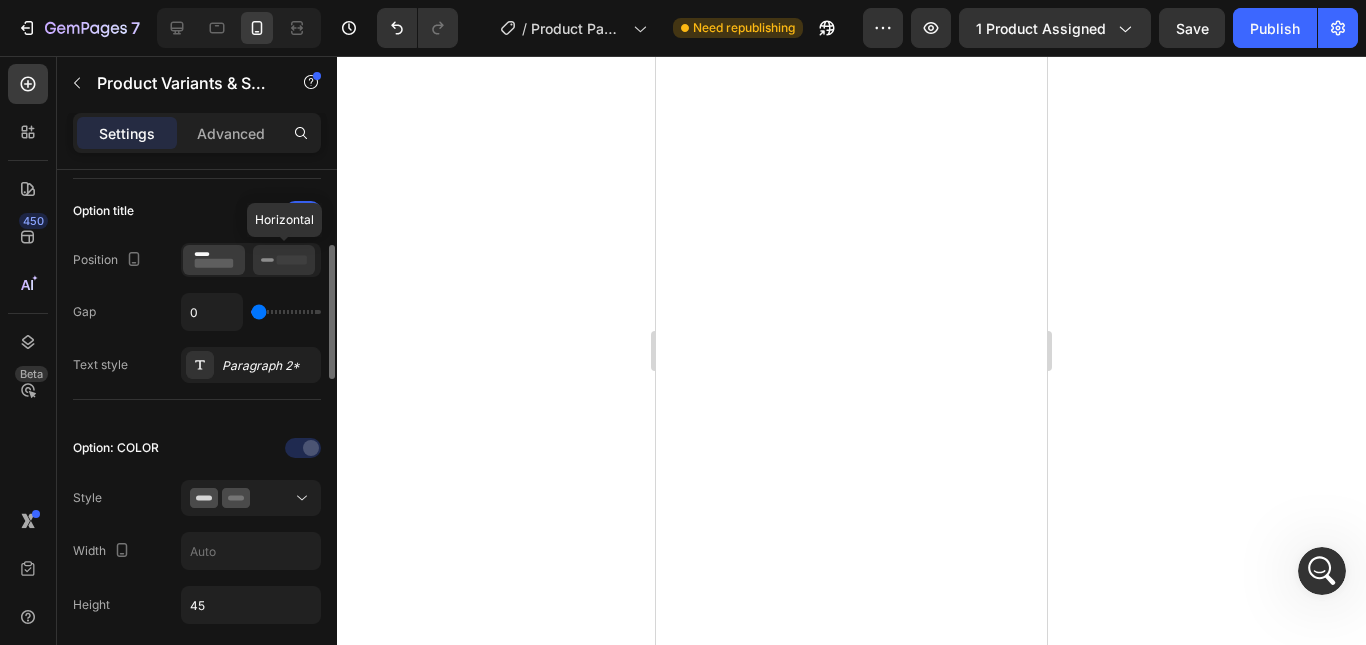 click 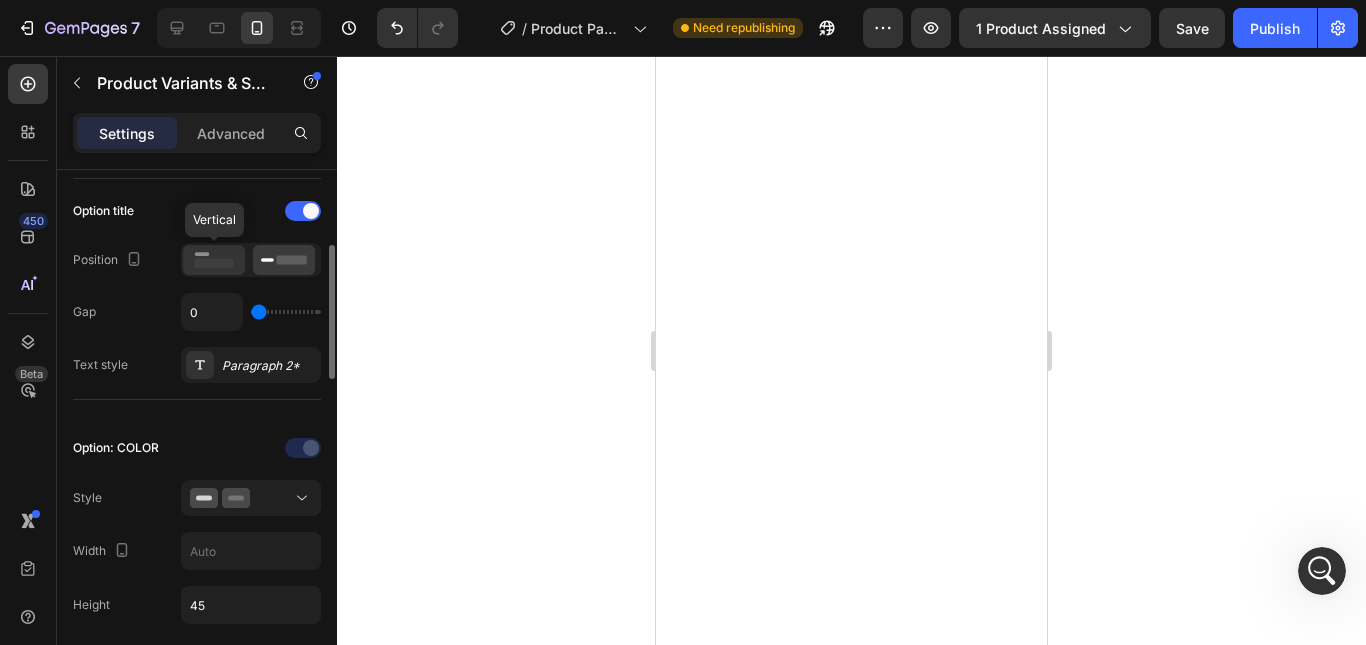 click 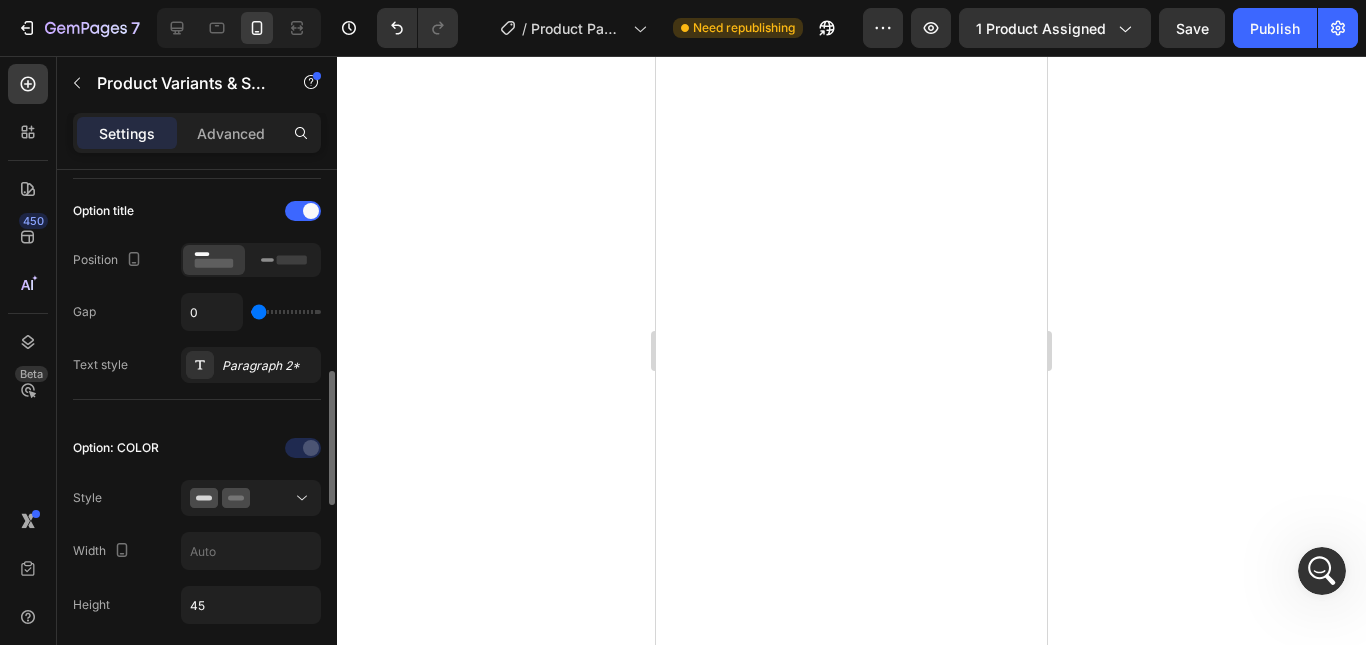 scroll, scrollTop: 400, scrollLeft: 0, axis: vertical 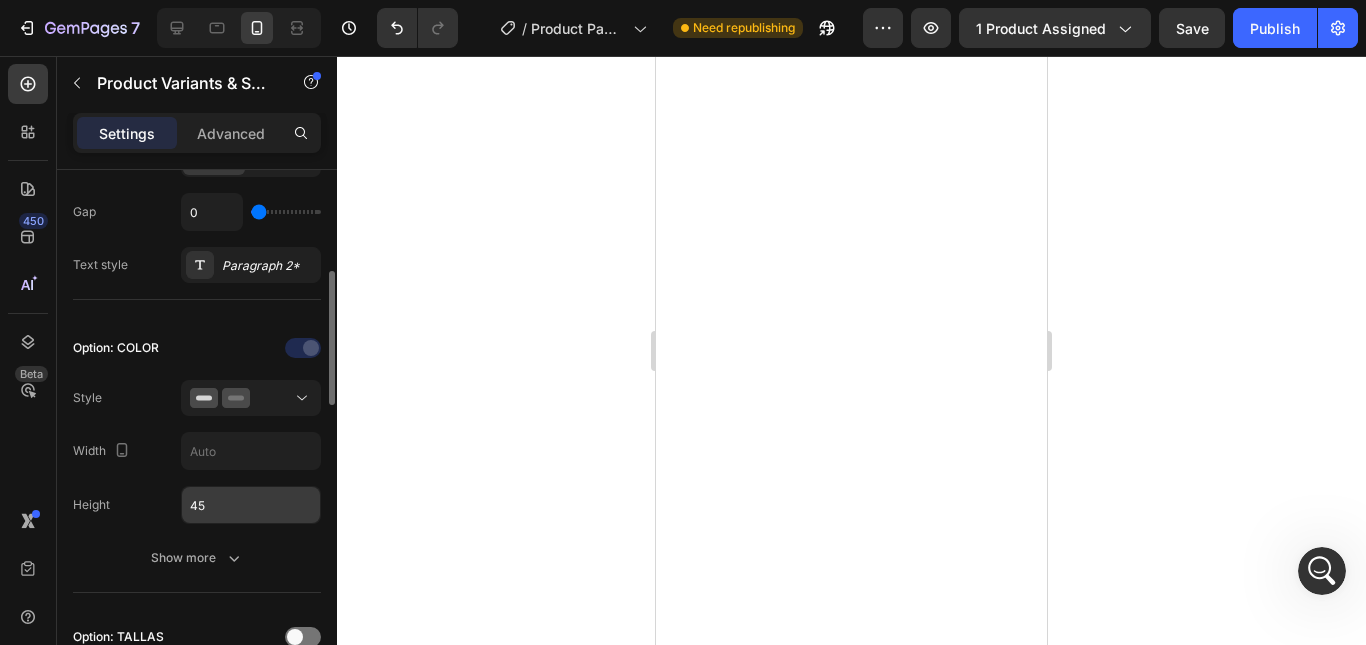 click on "45" at bounding box center [251, 505] 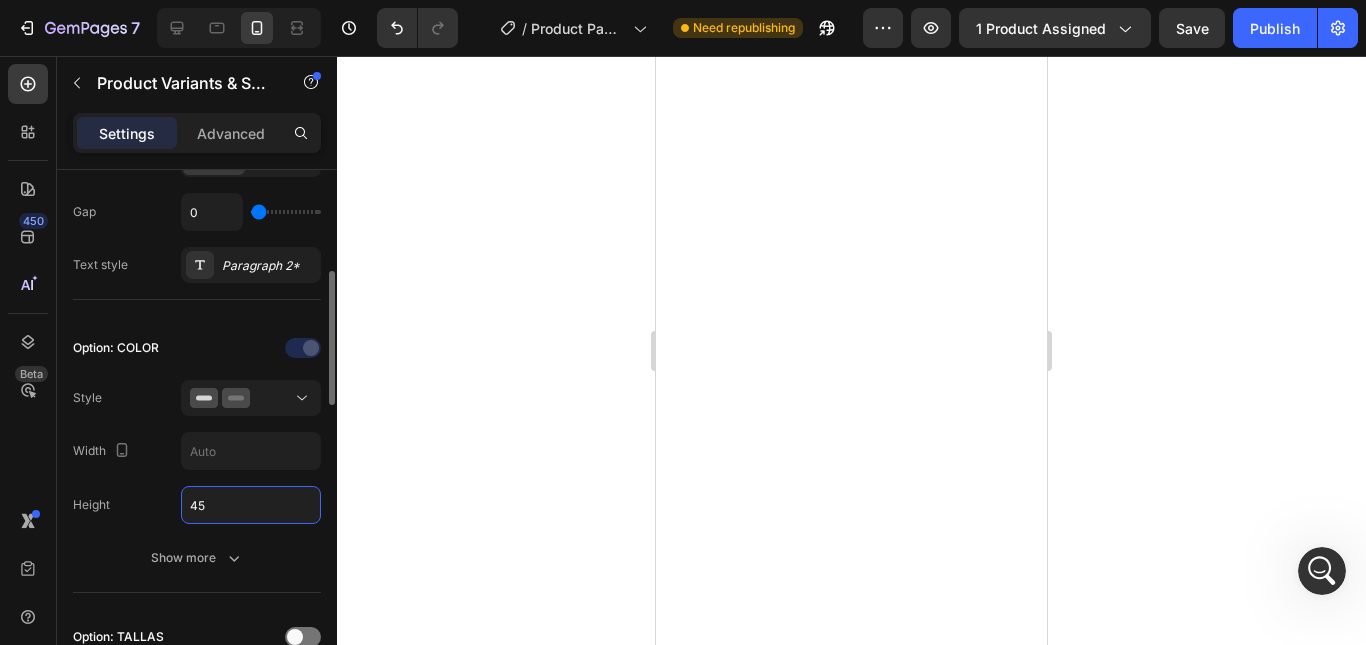 click on "45" at bounding box center (251, 505) 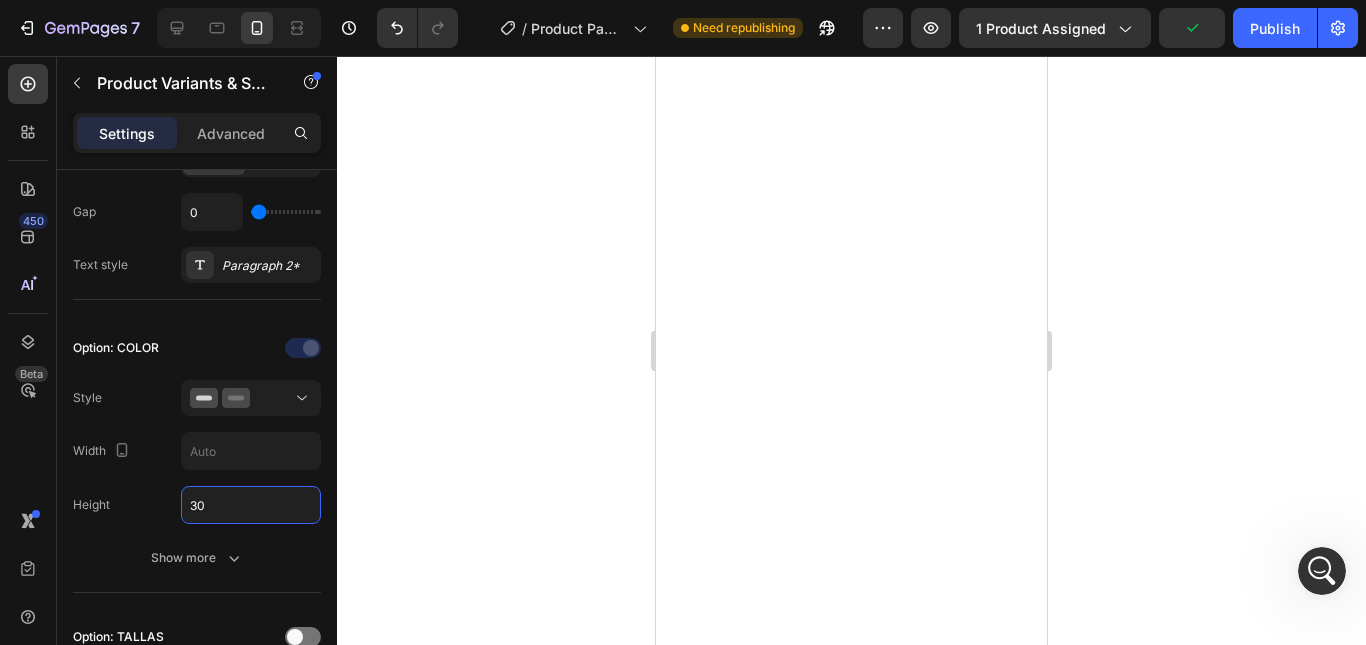 click 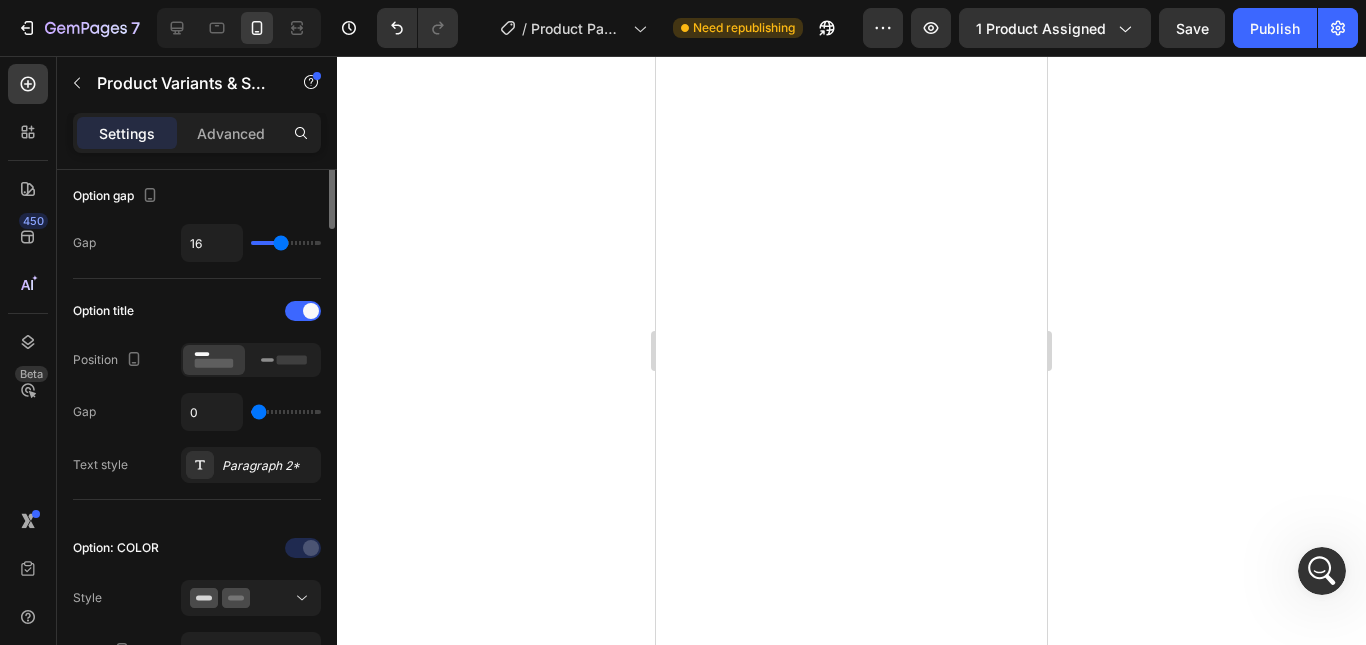 scroll, scrollTop: 100, scrollLeft: 0, axis: vertical 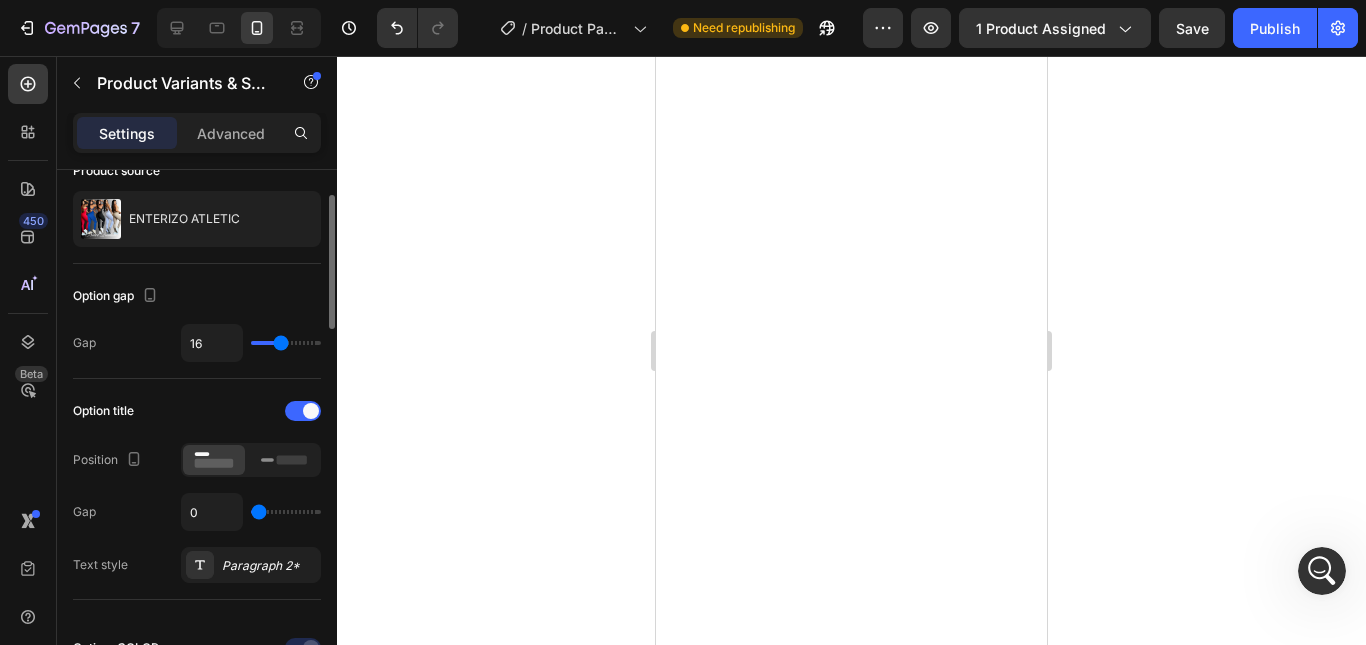 drag, startPoint x: 272, startPoint y: 346, endPoint x: 255, endPoint y: 347, distance: 17.029387 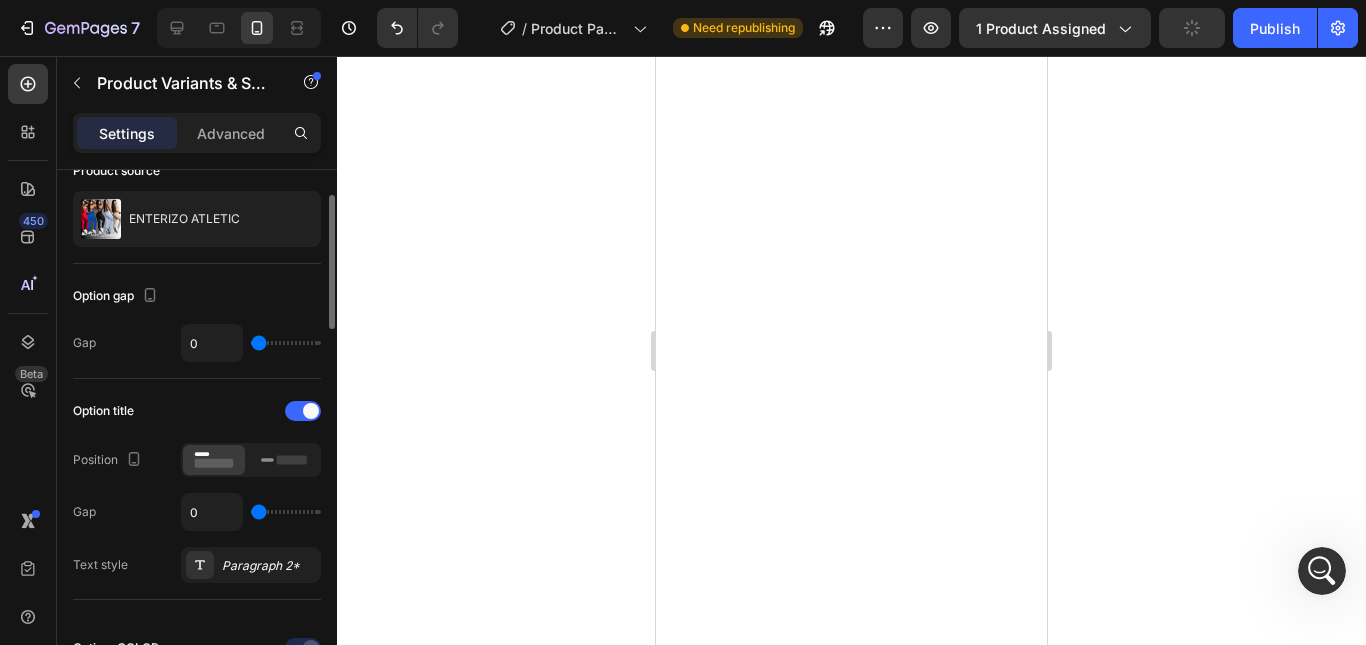 drag, startPoint x: 264, startPoint y: 342, endPoint x: 253, endPoint y: 342, distance: 11 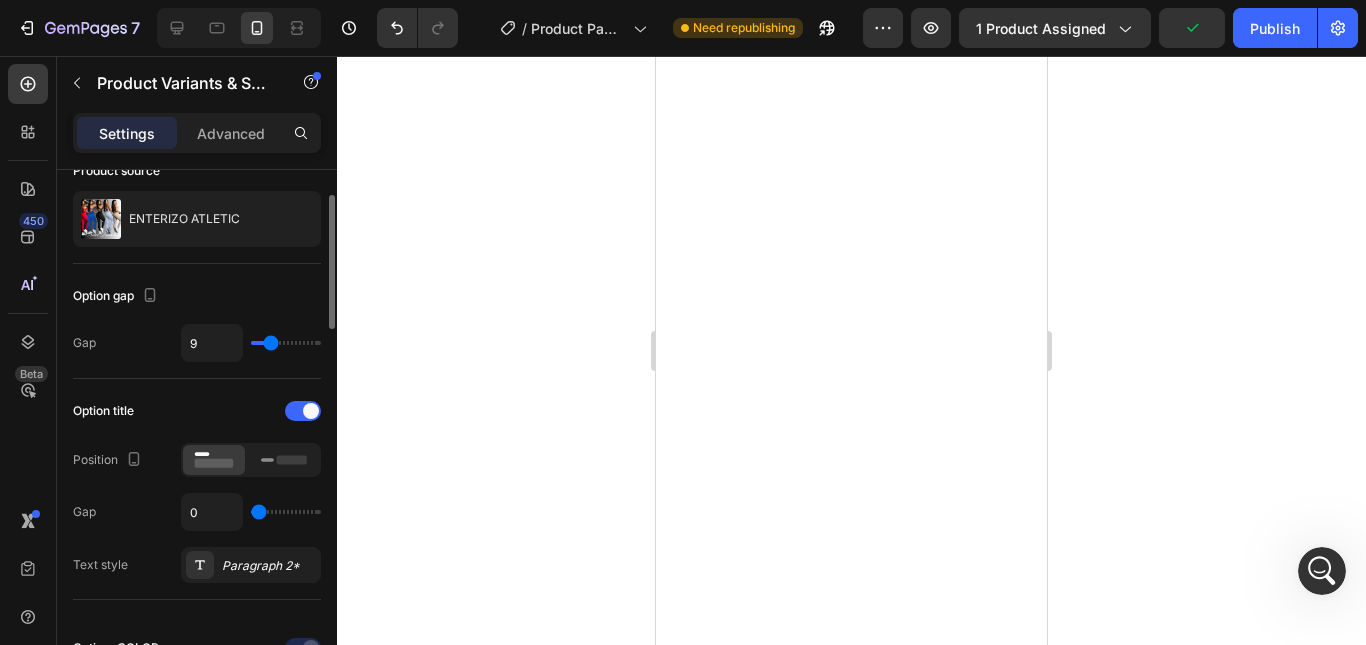 click at bounding box center [286, 343] 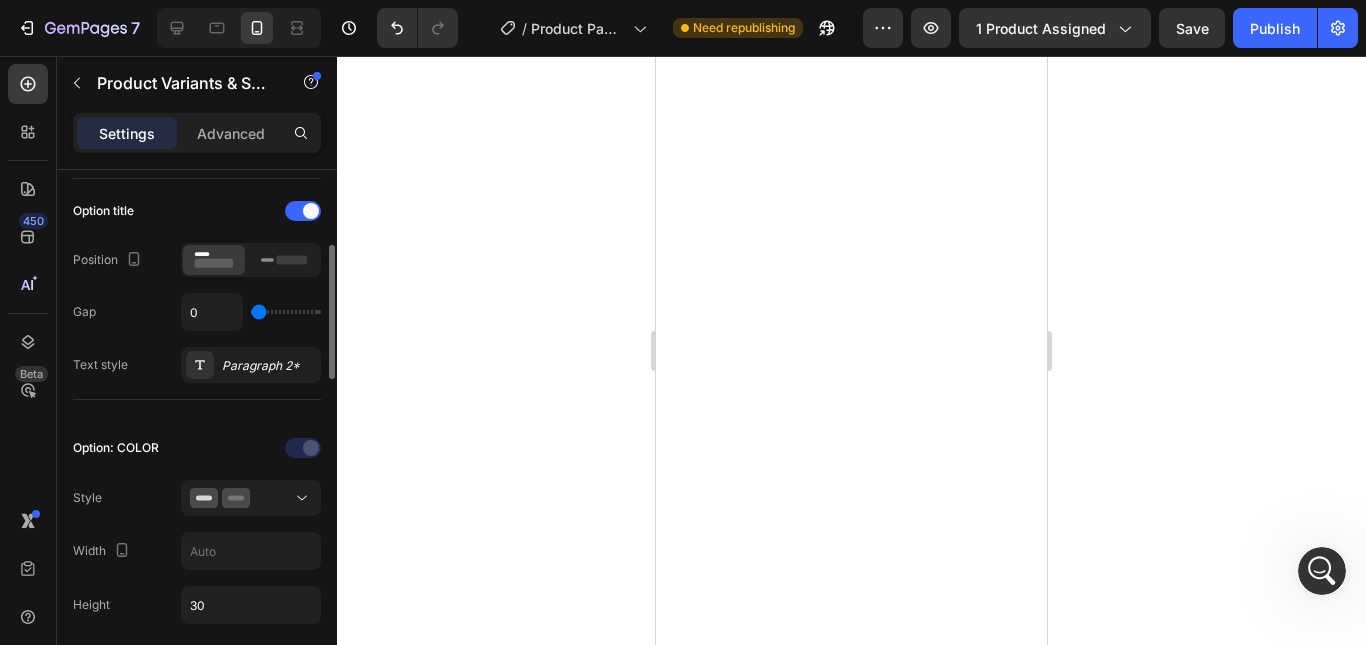 scroll, scrollTop: 400, scrollLeft: 0, axis: vertical 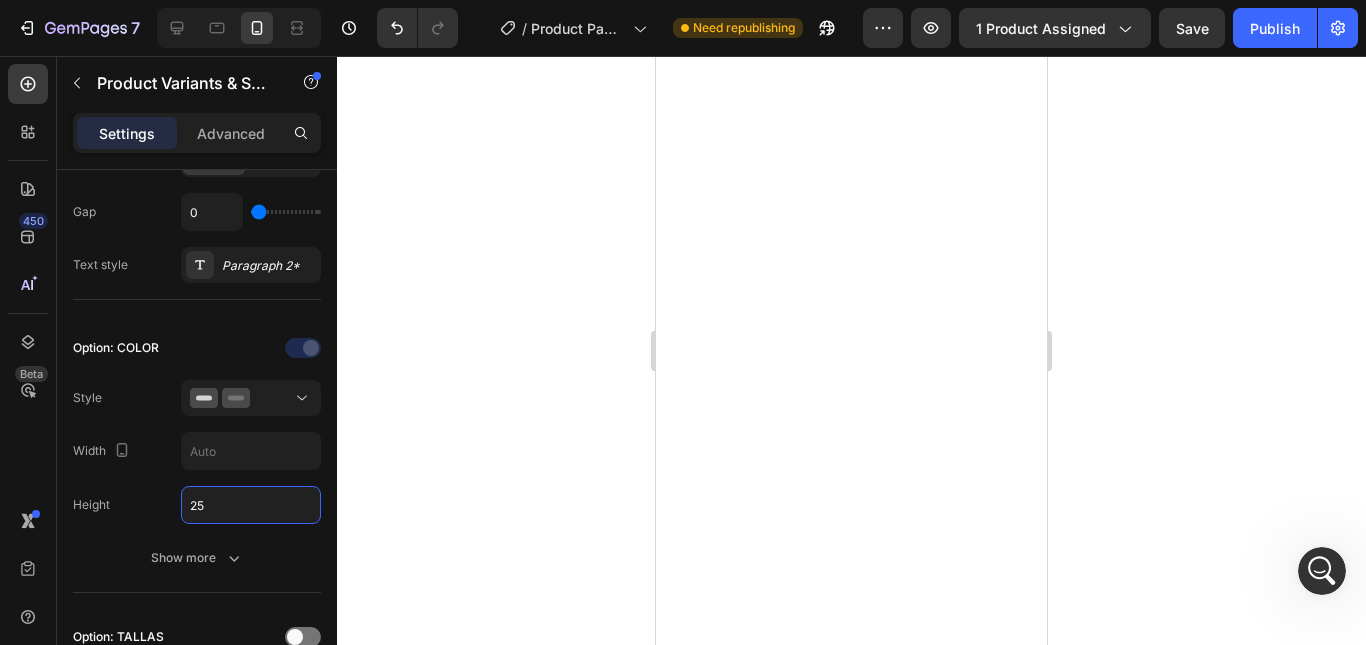 click 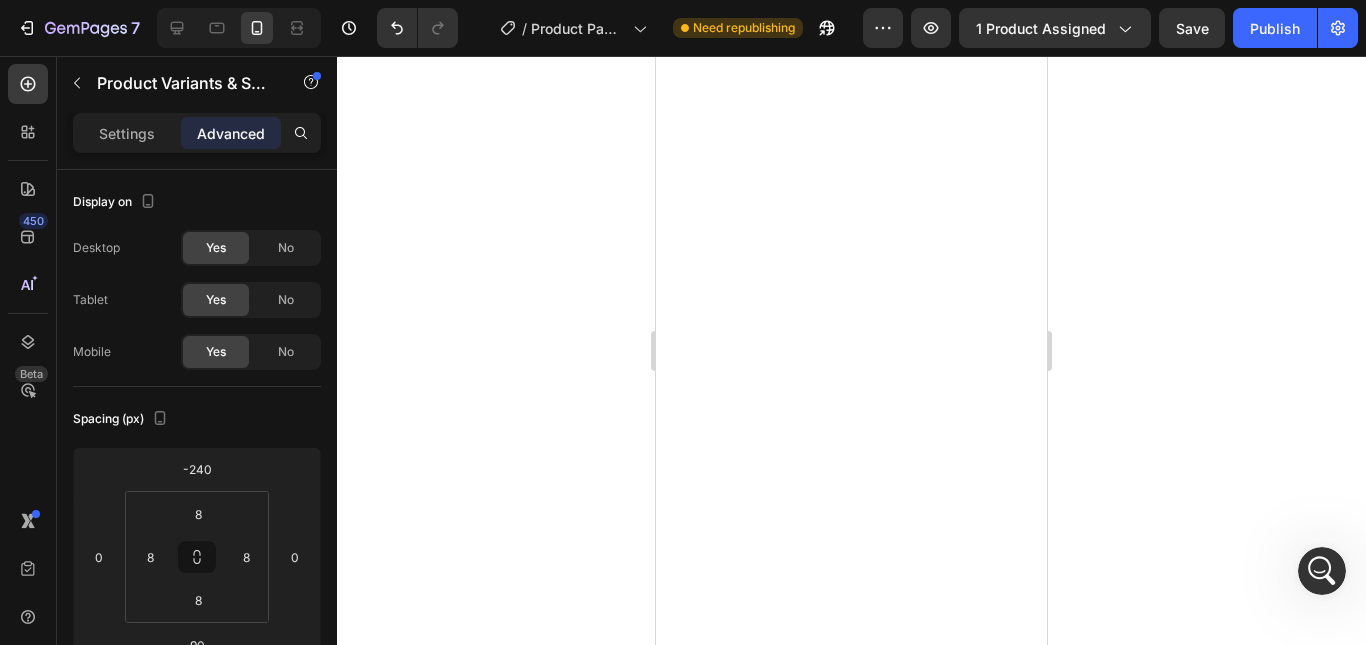 click on "Advanced" at bounding box center (231, 133) 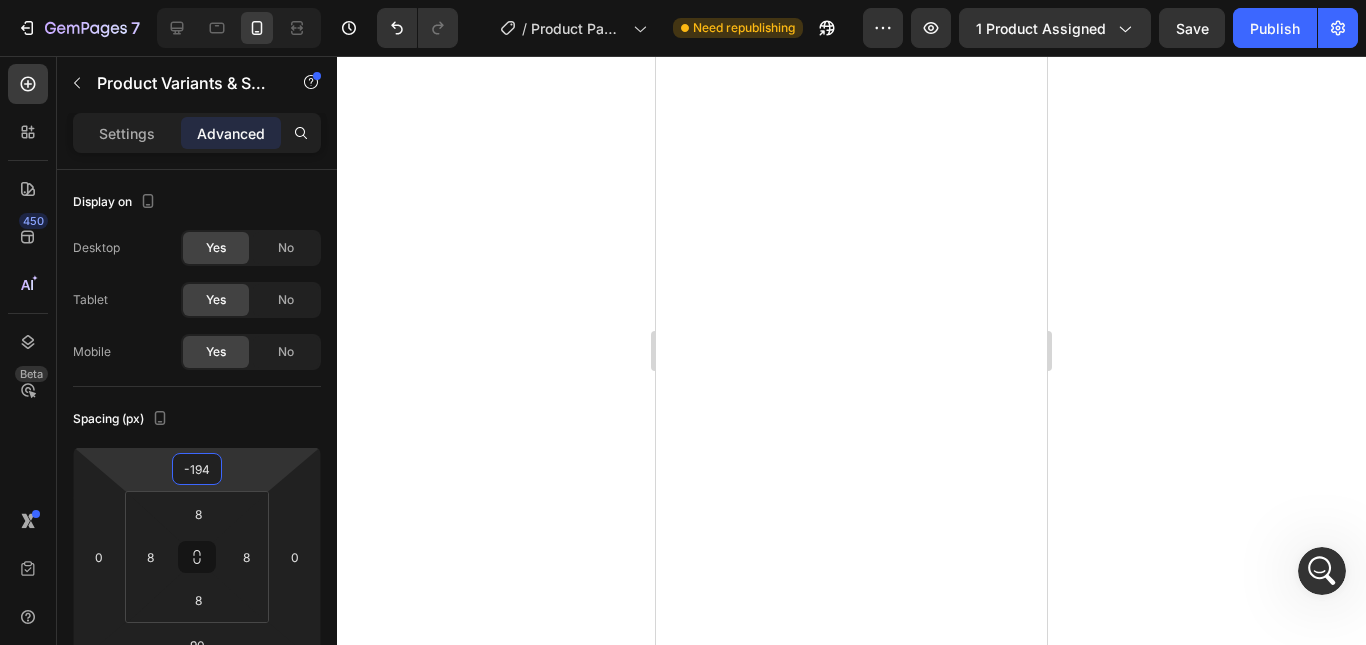 click on "7  Version history  /  Product Page - Aug 1, 15:44:40 Need republishing Preview 1 product assigned  Save   Publish  450 Beta COLO Sections(14) Elements(7) Product
Product Swatches
Product Variants
Product List
Related Products Content list" at bounding box center (683, 0) 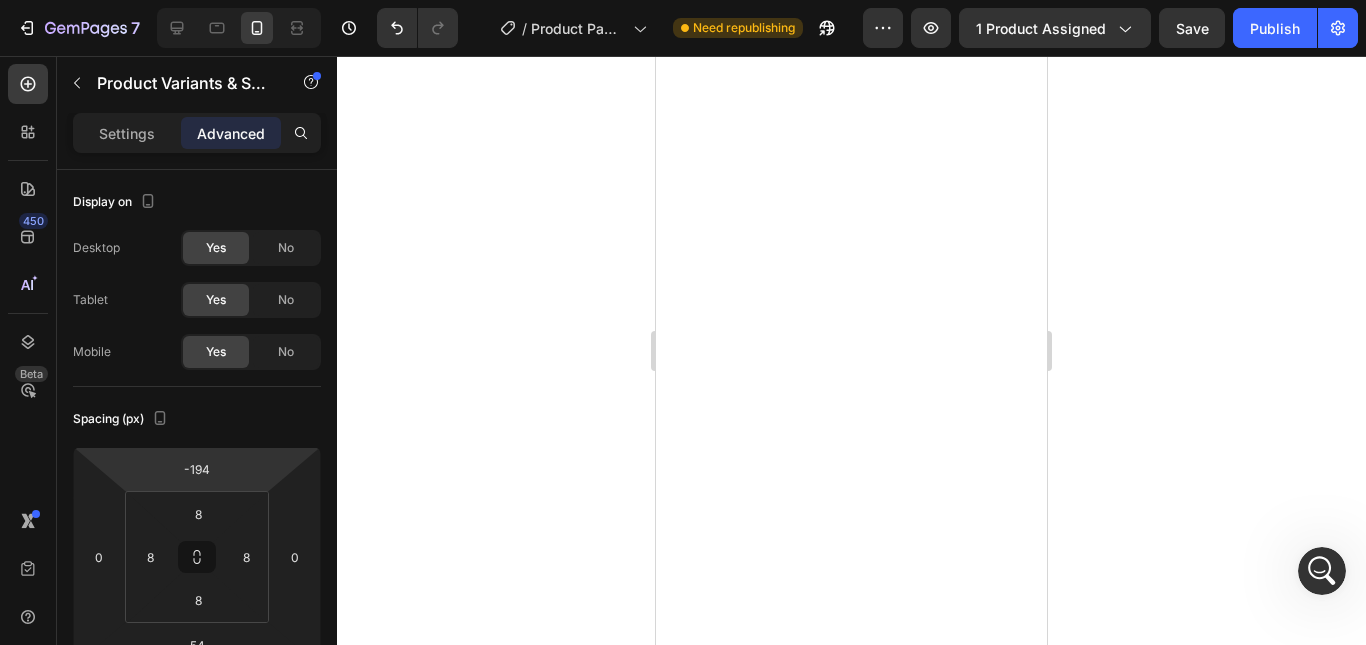 click 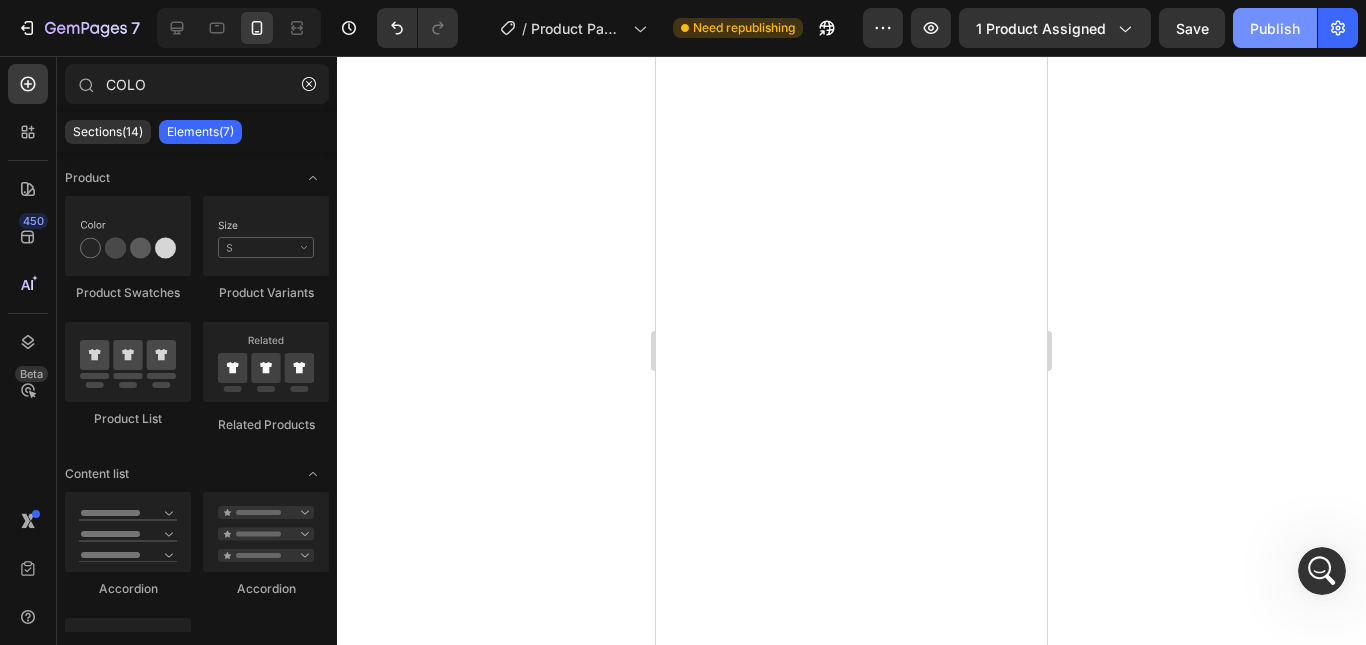 click on "Publish" at bounding box center [1275, 28] 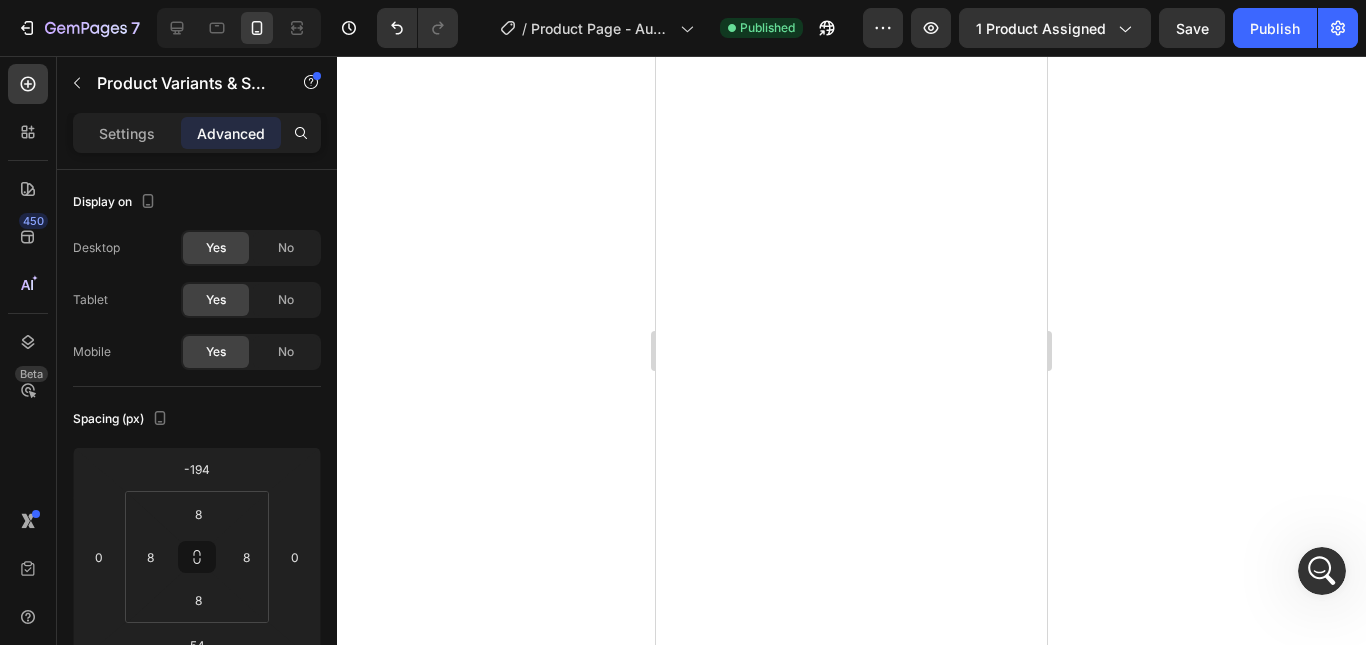scroll, scrollTop: 600, scrollLeft: 0, axis: vertical 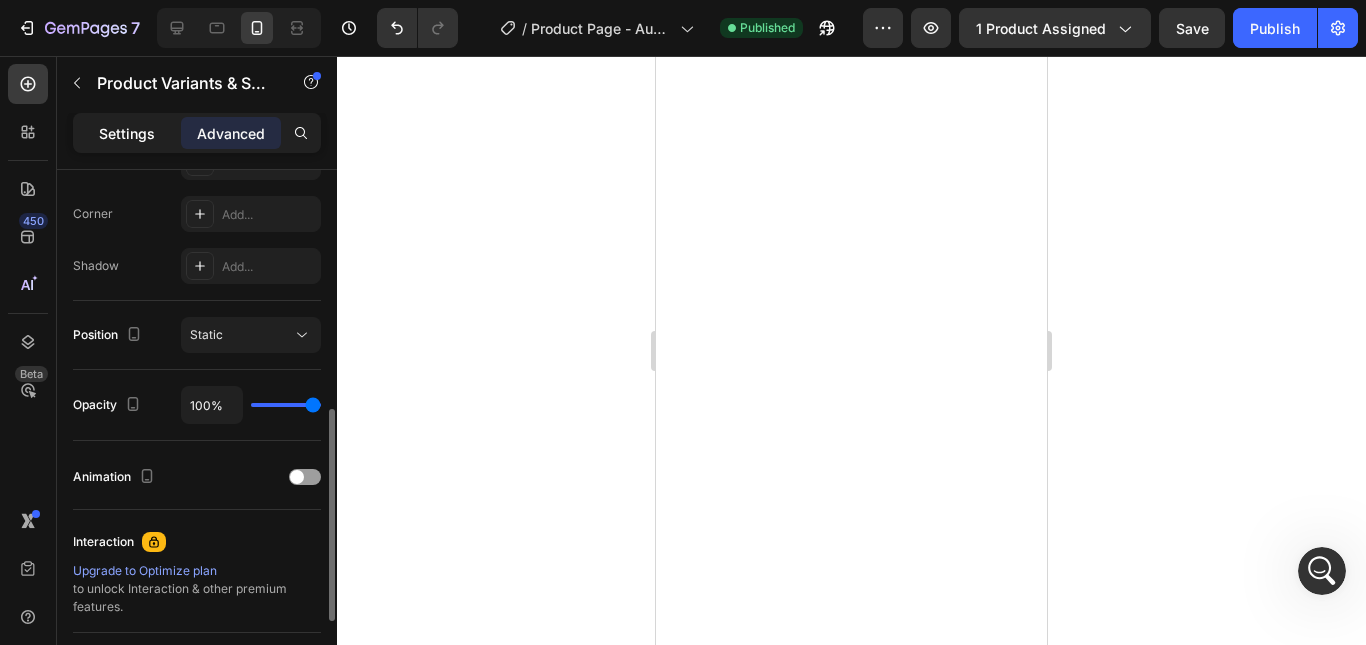 click on "Settings" 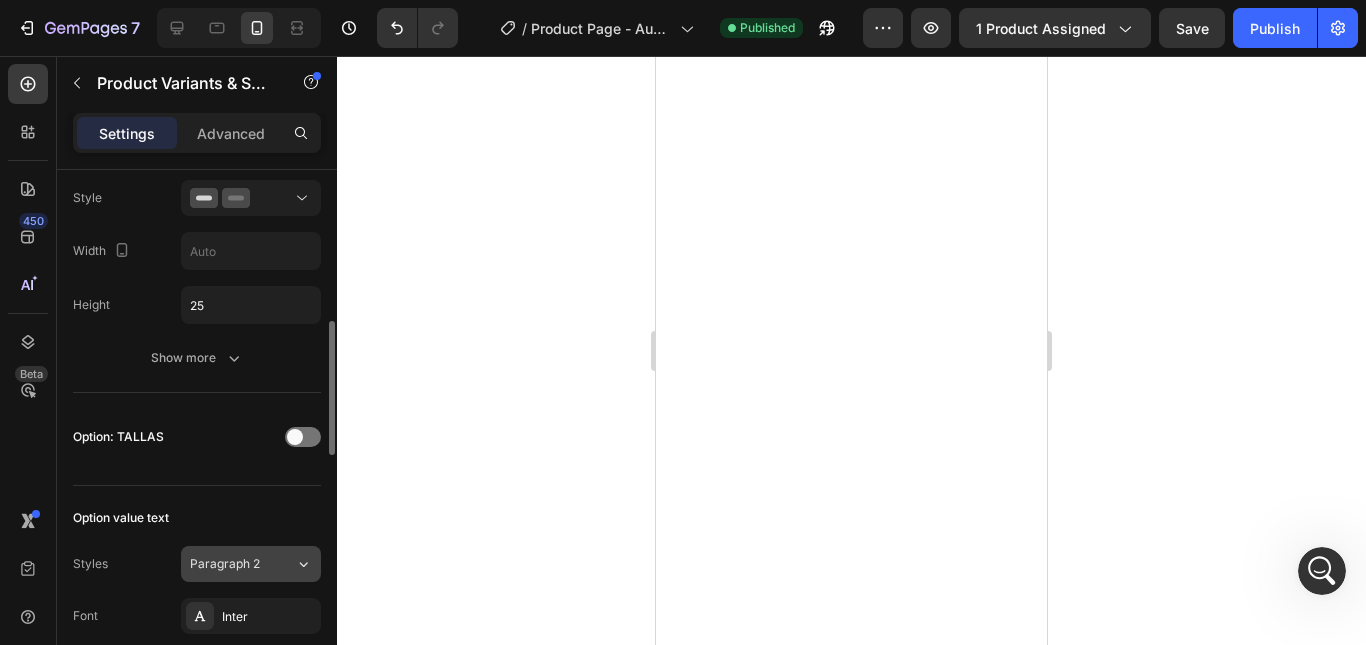scroll, scrollTop: 700, scrollLeft: 0, axis: vertical 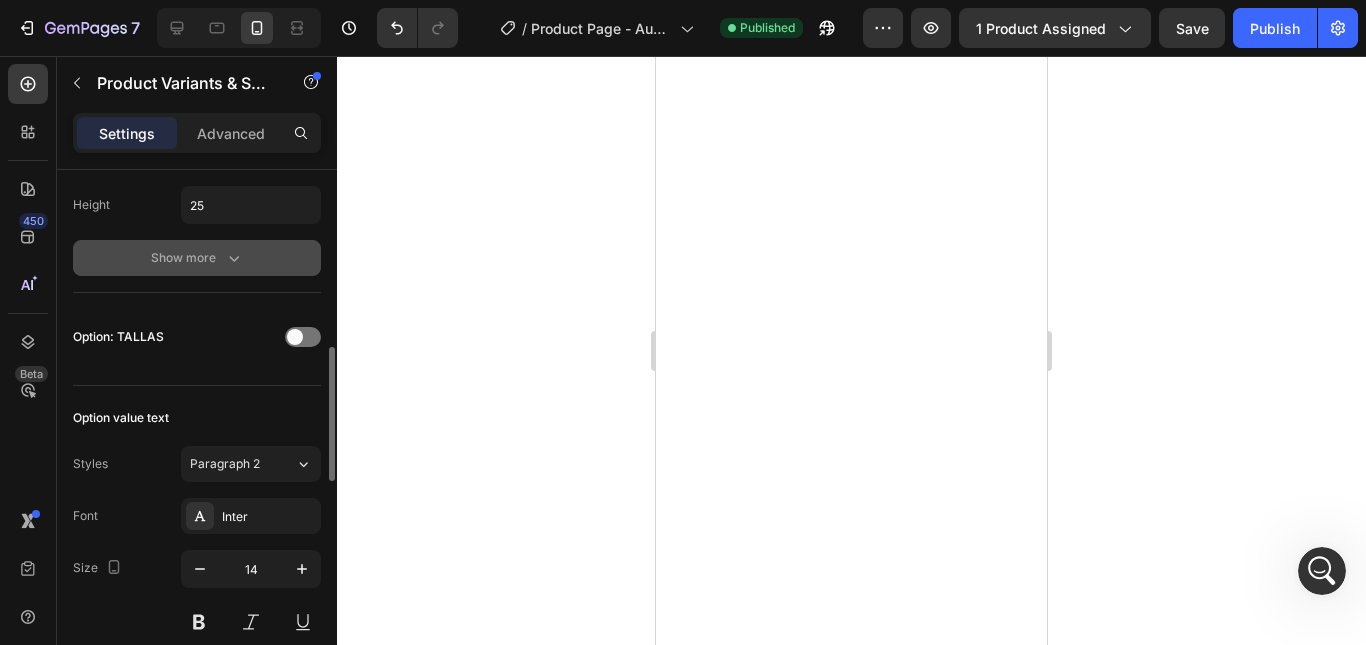 click on "Show more" at bounding box center (197, 258) 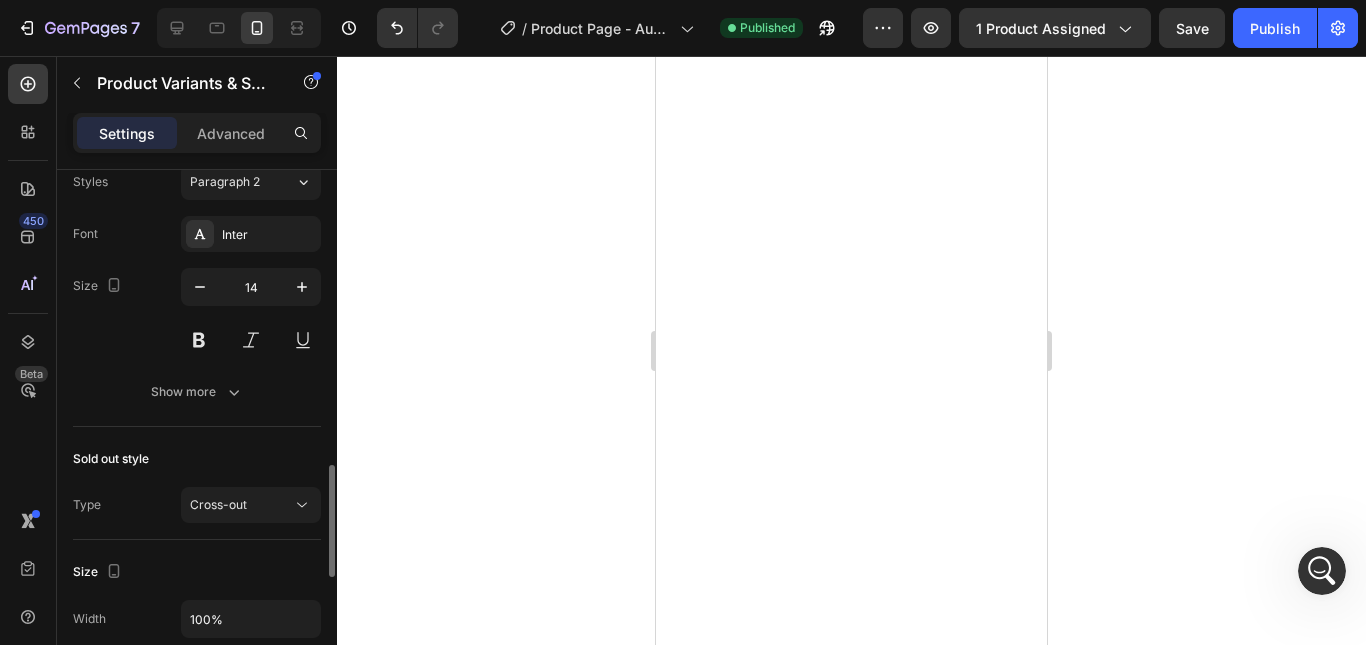 scroll, scrollTop: 1600, scrollLeft: 0, axis: vertical 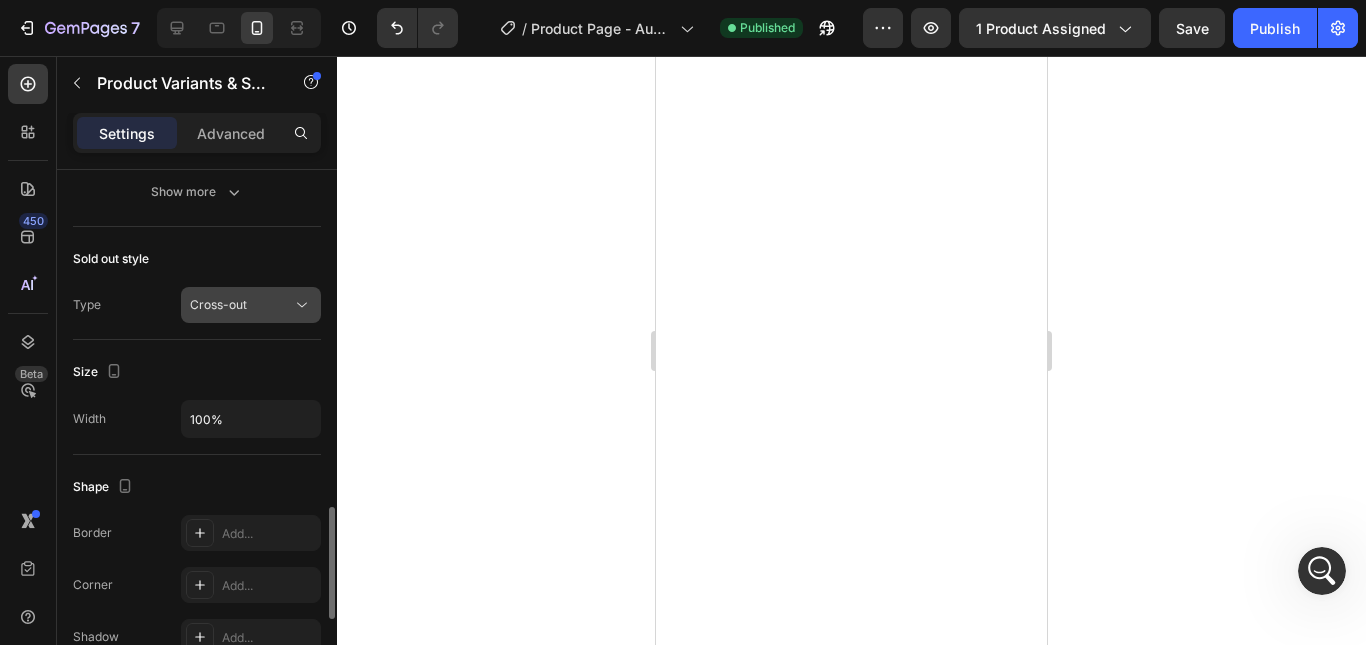 click on "Cross-out" at bounding box center [241, 305] 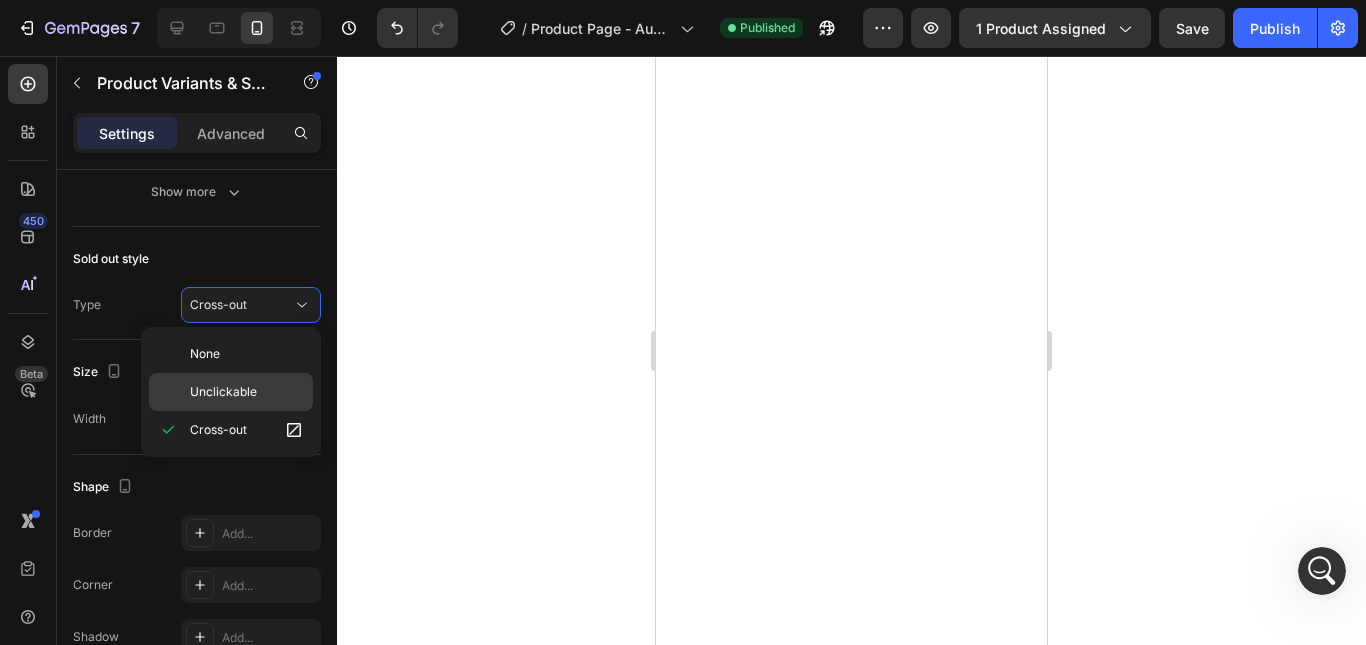 click on "Unclickable" at bounding box center [223, 392] 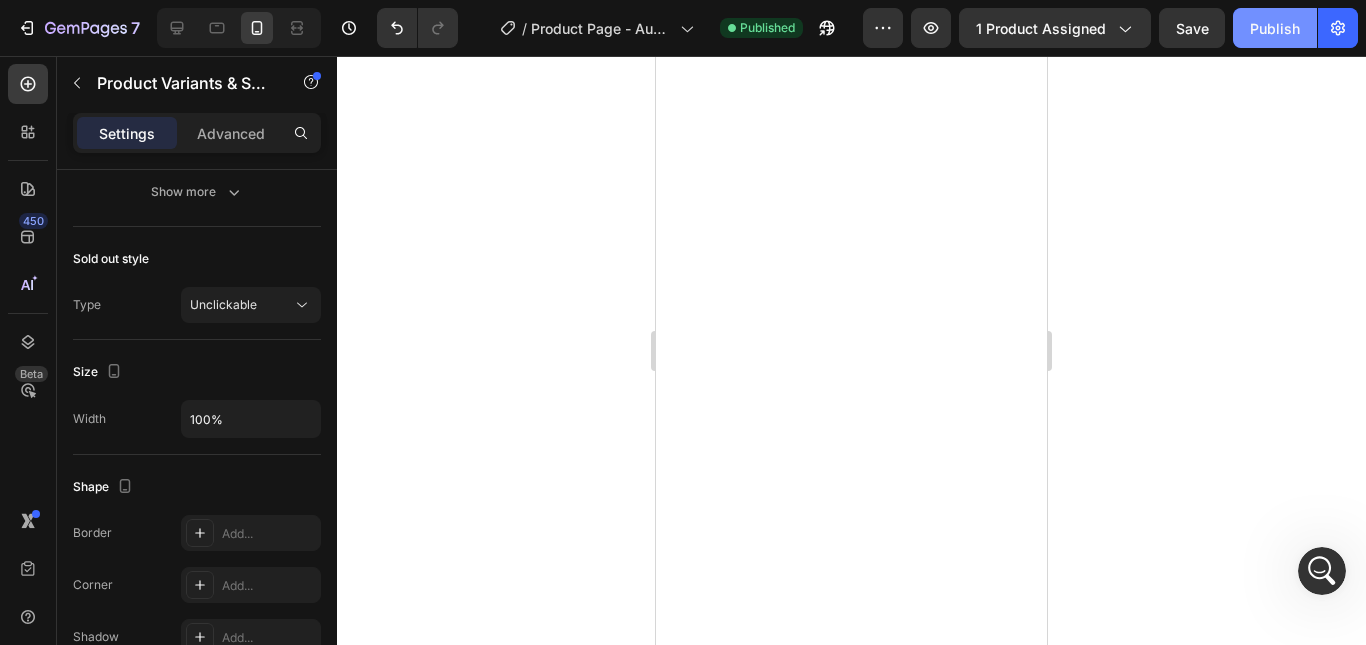 click on "Publish" at bounding box center (1275, 28) 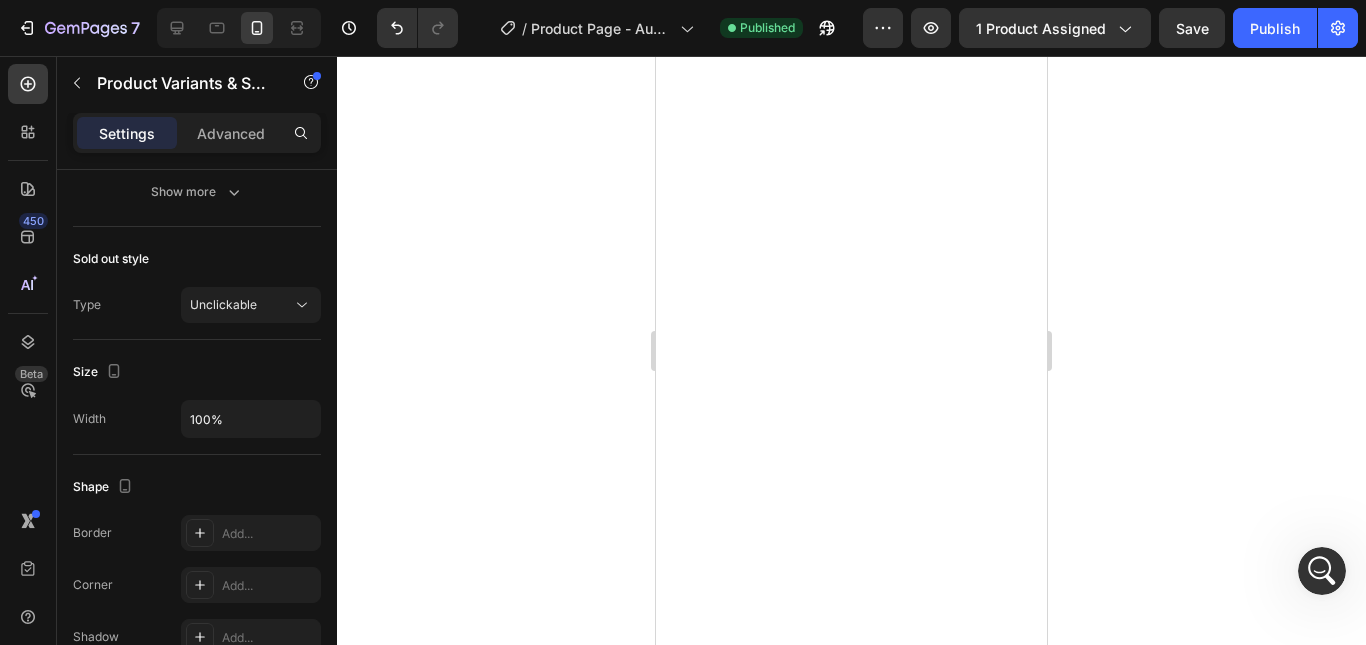click 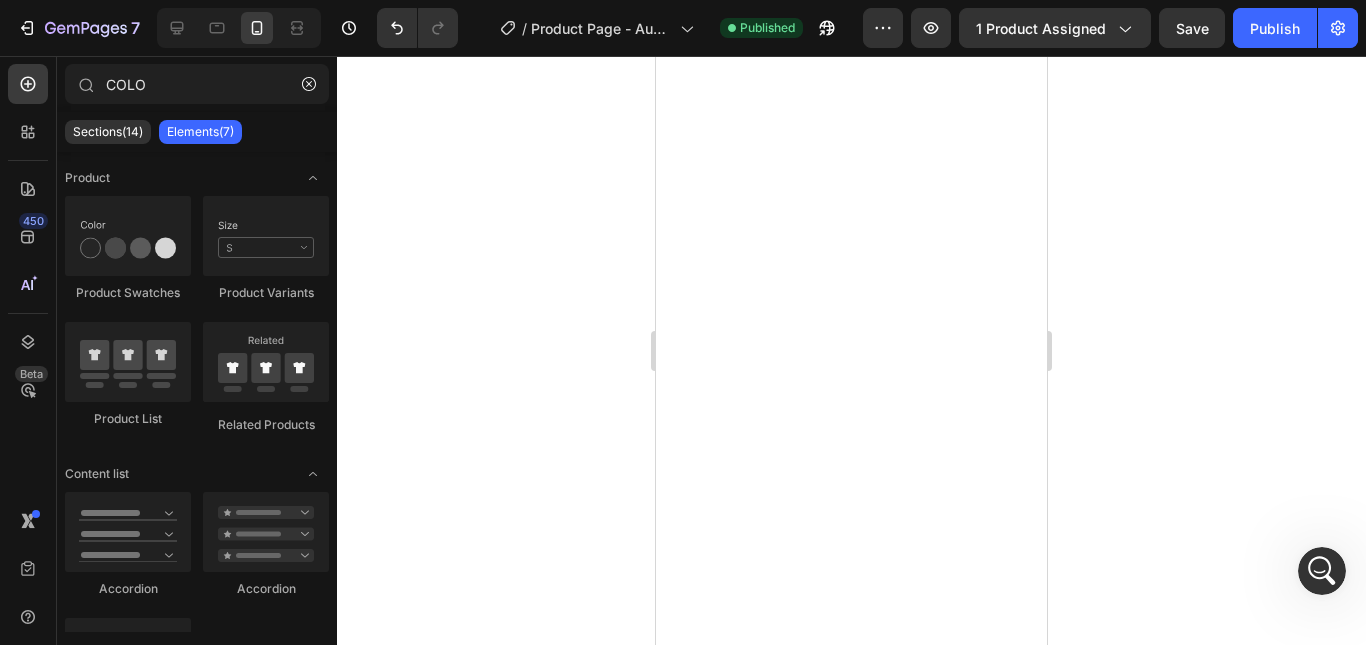 click 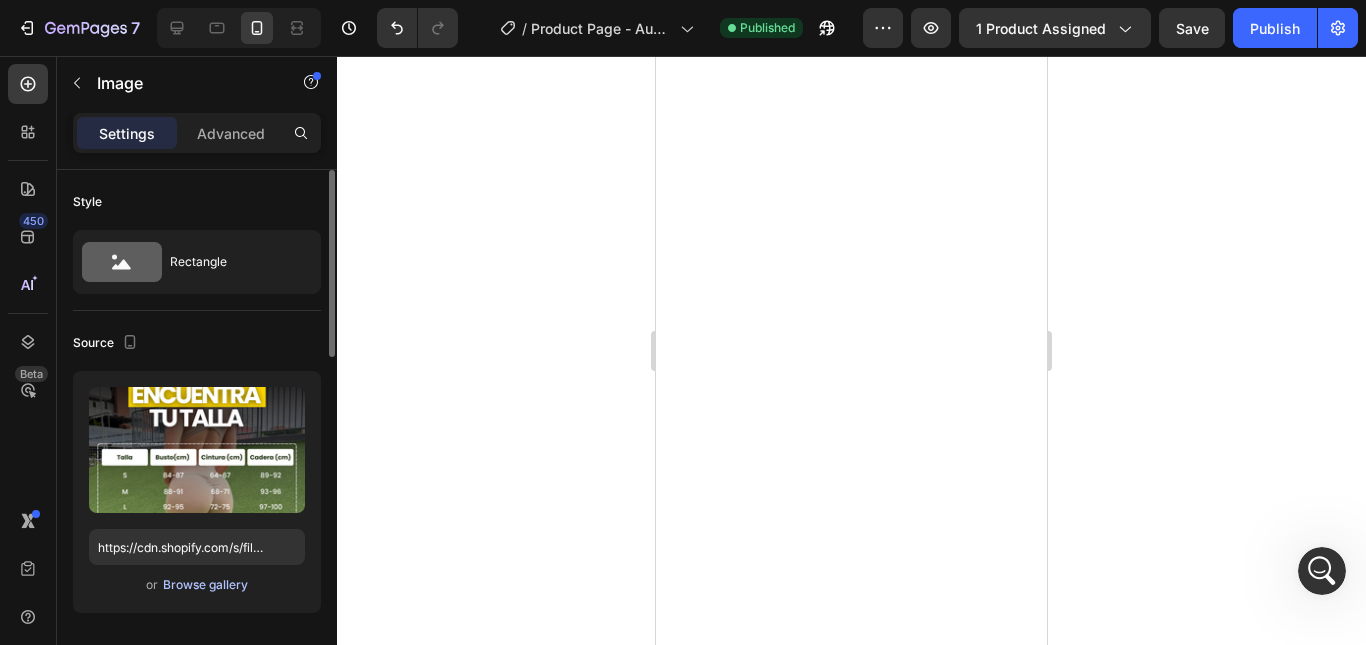 click on "Browse gallery" at bounding box center [205, 585] 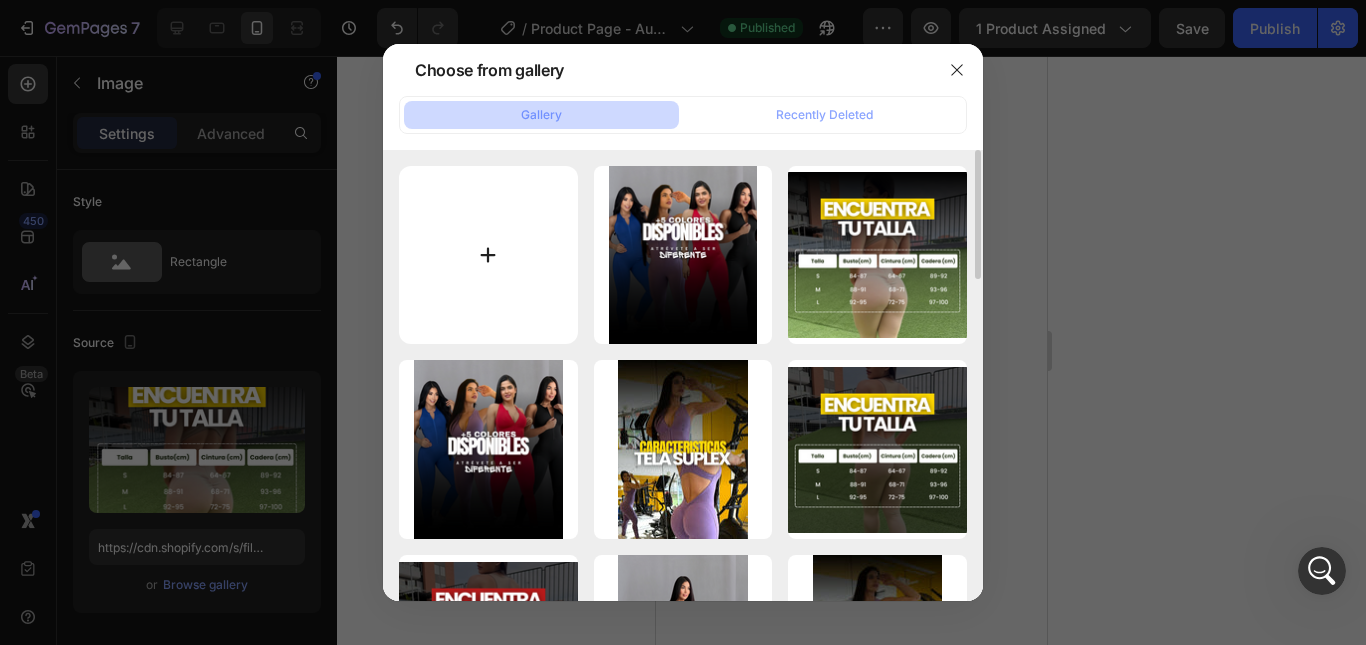 click at bounding box center (488, 255) 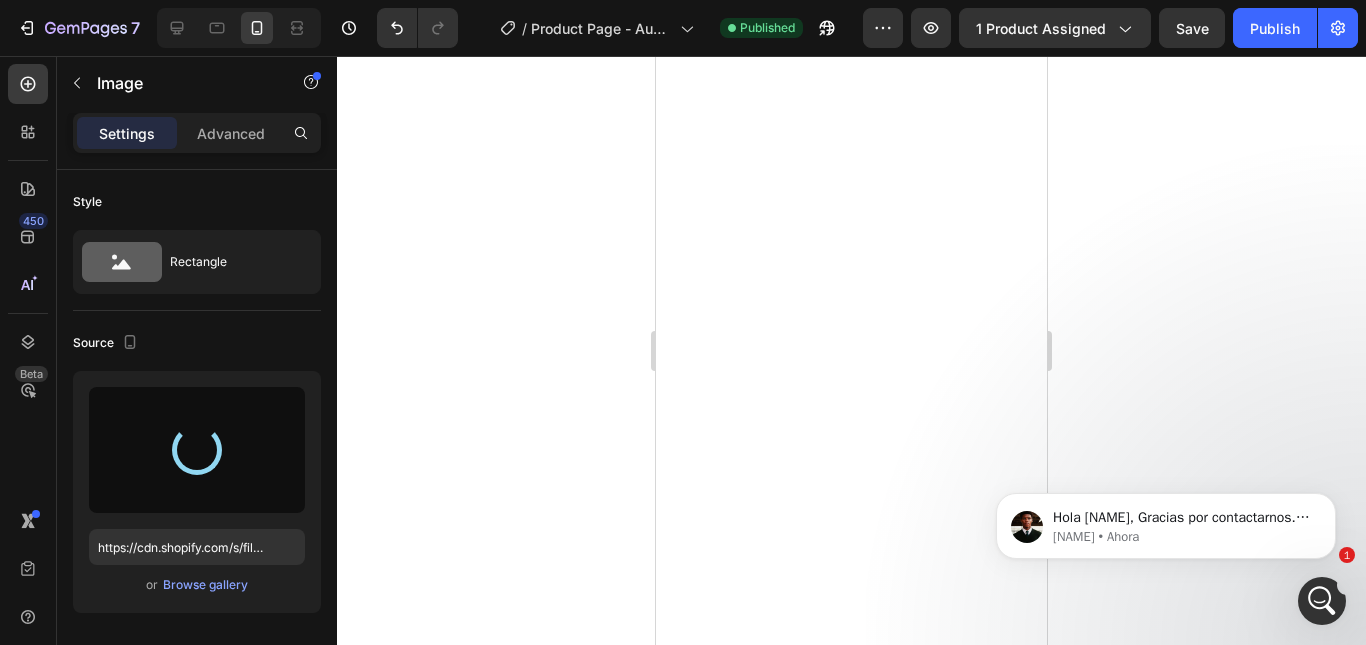 scroll, scrollTop: 0, scrollLeft: 0, axis: both 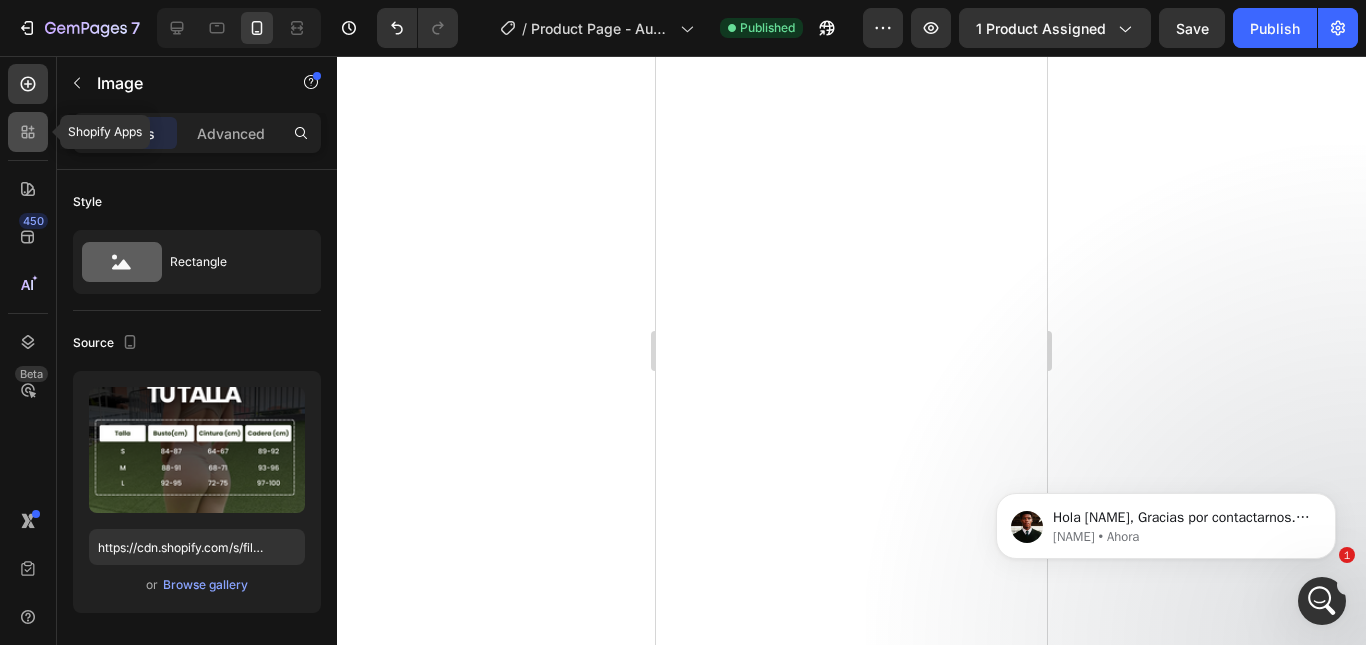 click 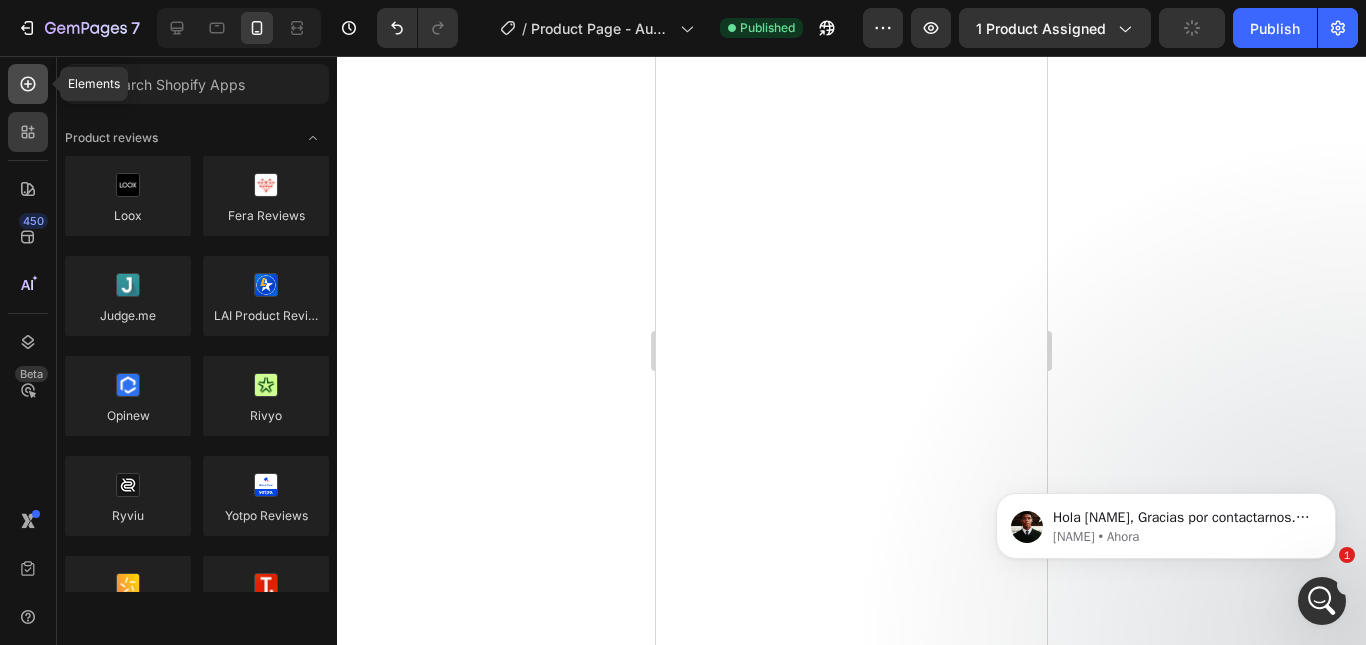 click 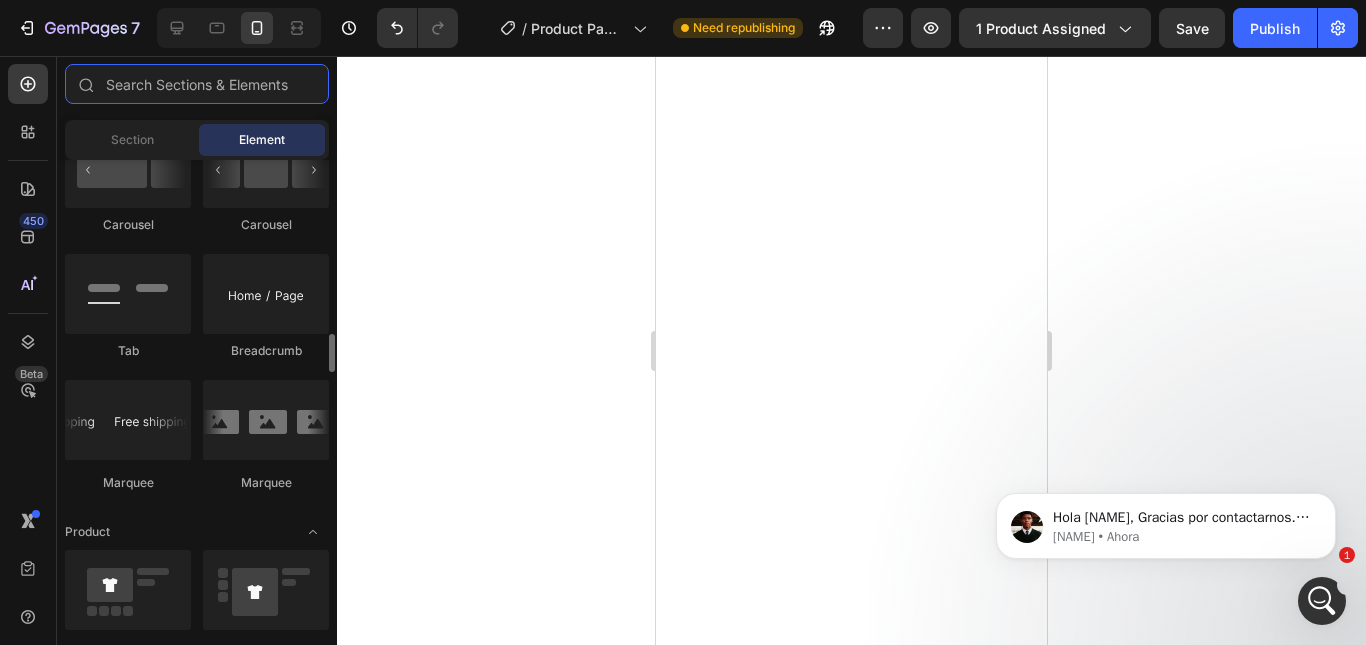 scroll, scrollTop: 2400, scrollLeft: 0, axis: vertical 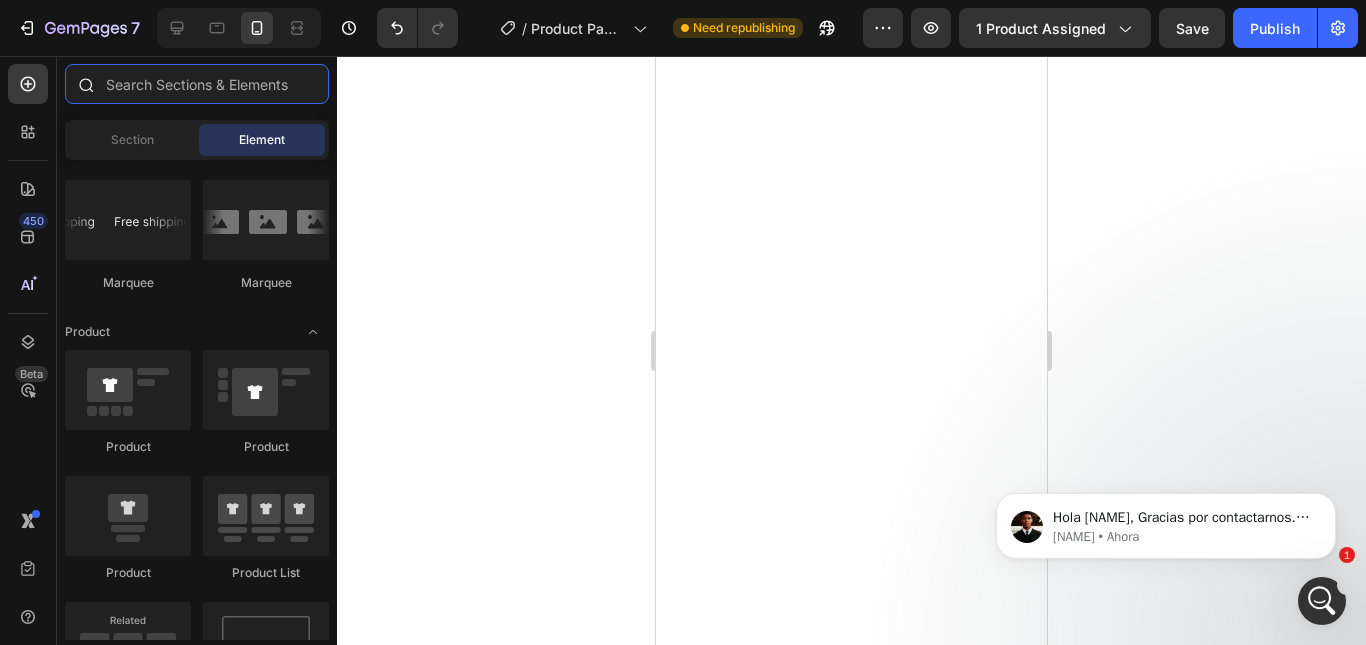 click at bounding box center (197, 84) 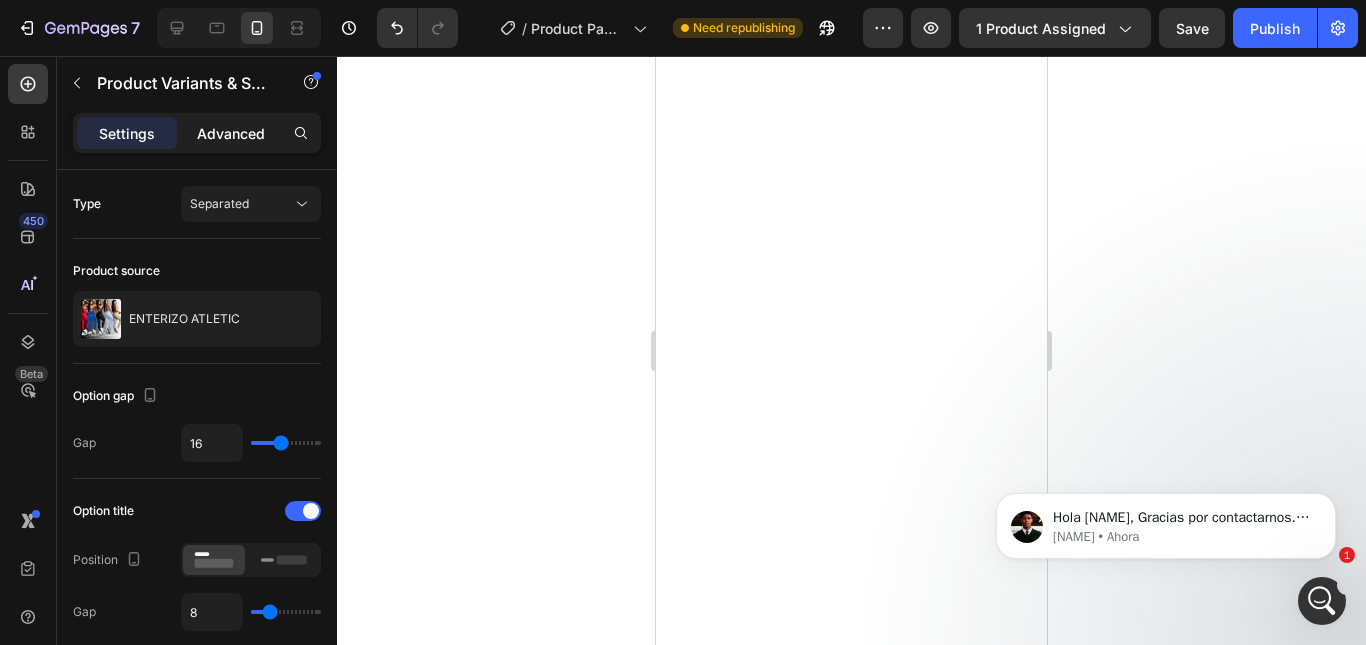 click on "Advanced" at bounding box center (231, 133) 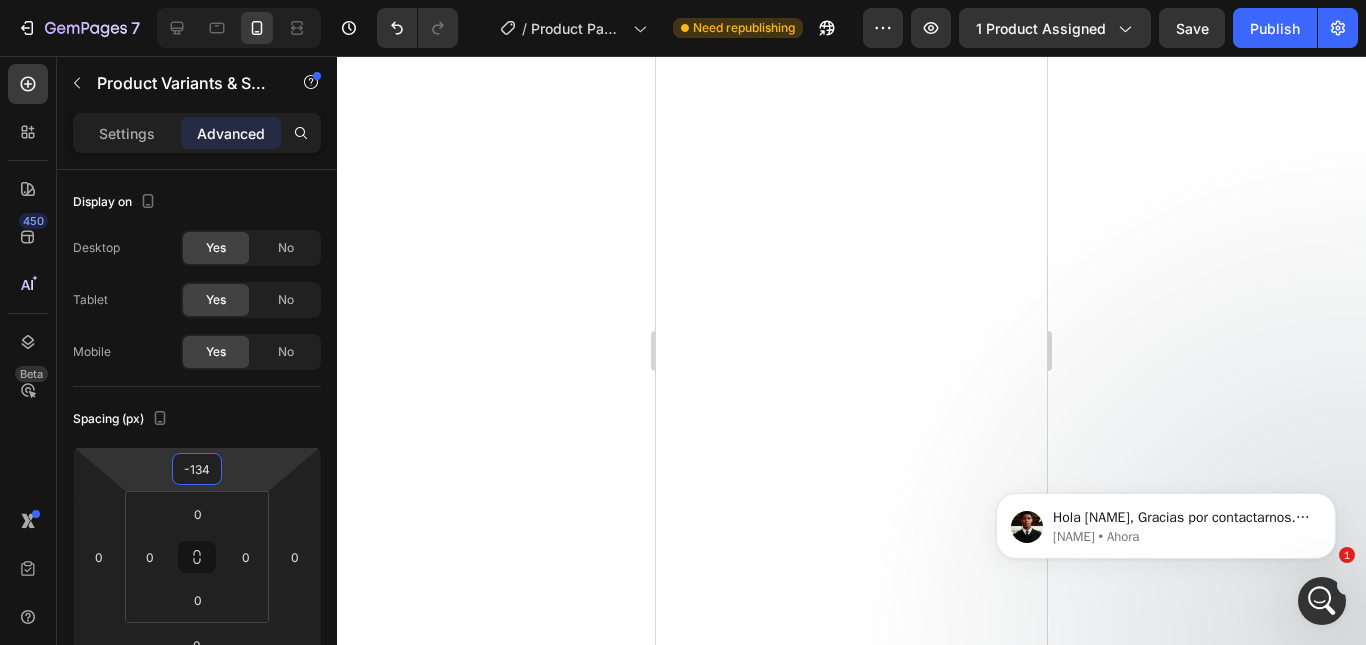 drag, startPoint x: 261, startPoint y: 510, endPoint x: 250, endPoint y: 528, distance: 21.095022 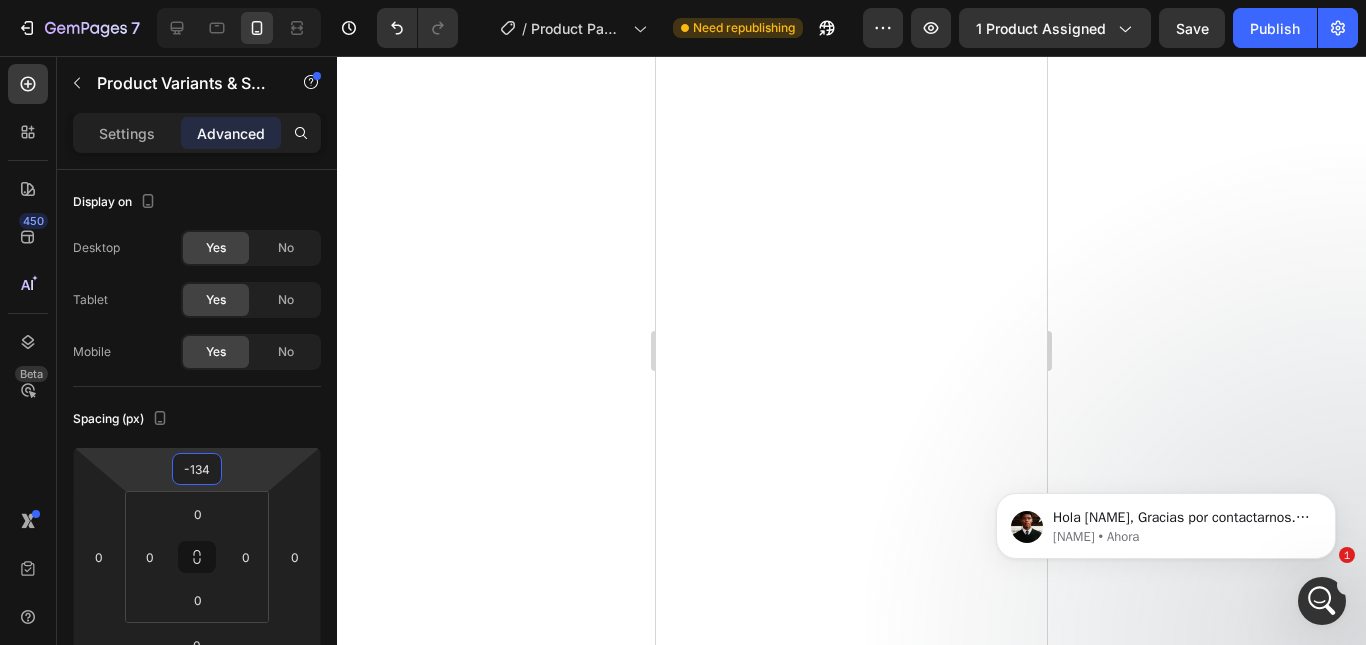 click on "7  Version history  /  Product Page - Aug 1, 15:44:40 Need republishing Preview 1 product assigned  Save   Publish  450 Beta COLO Sections(14) Elements(7) Product
Product Swatches
Product Variants
Product List
Related Products Content list" at bounding box center [683, 0] 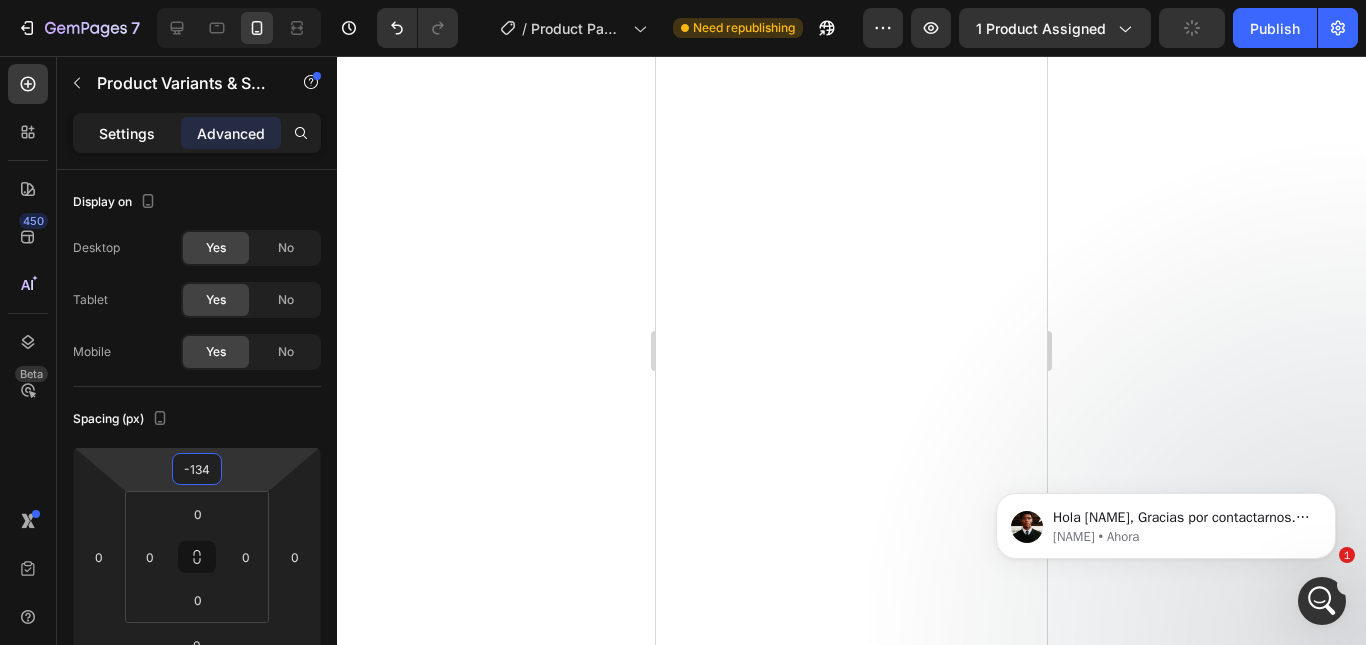 click on "Settings" at bounding box center (127, 133) 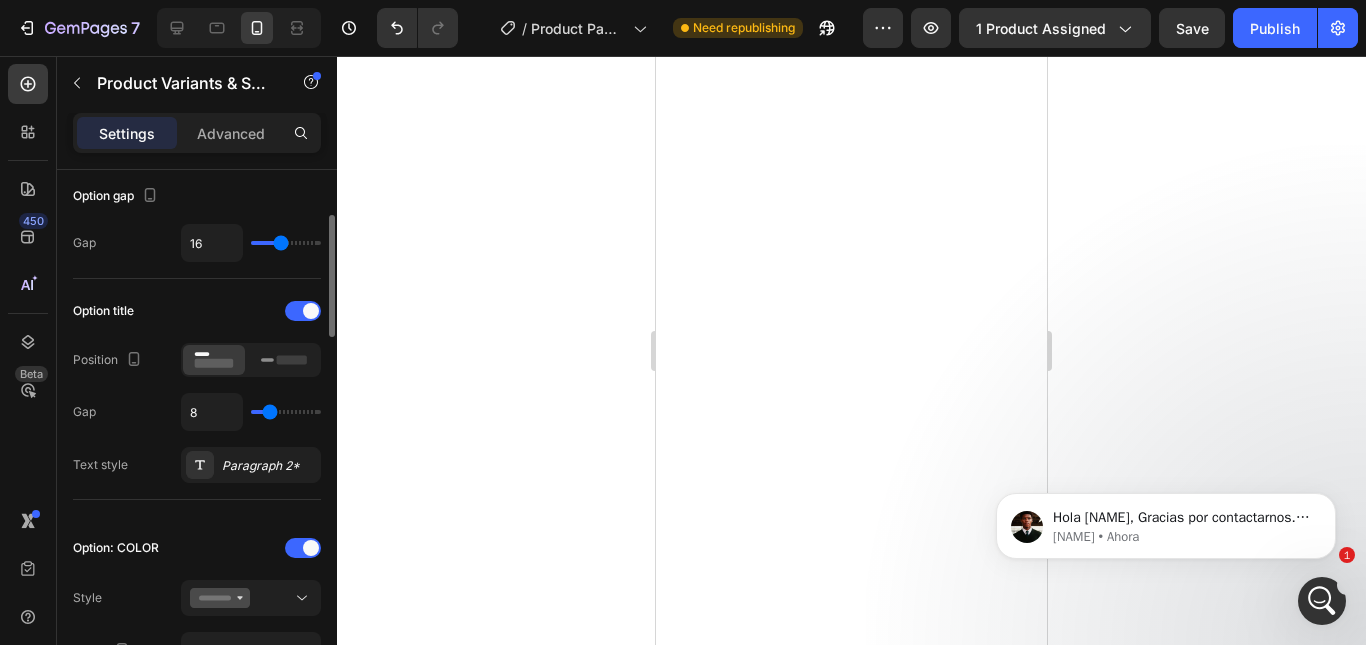 scroll, scrollTop: 300, scrollLeft: 0, axis: vertical 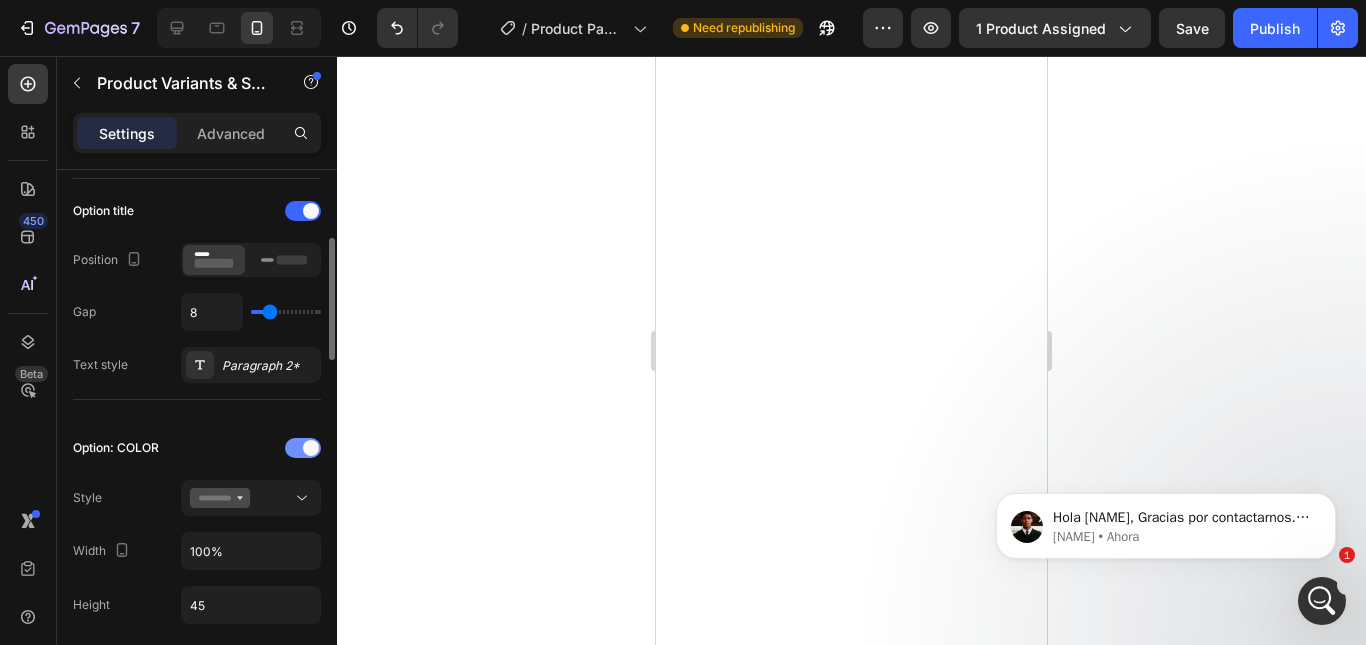 click at bounding box center [311, 448] 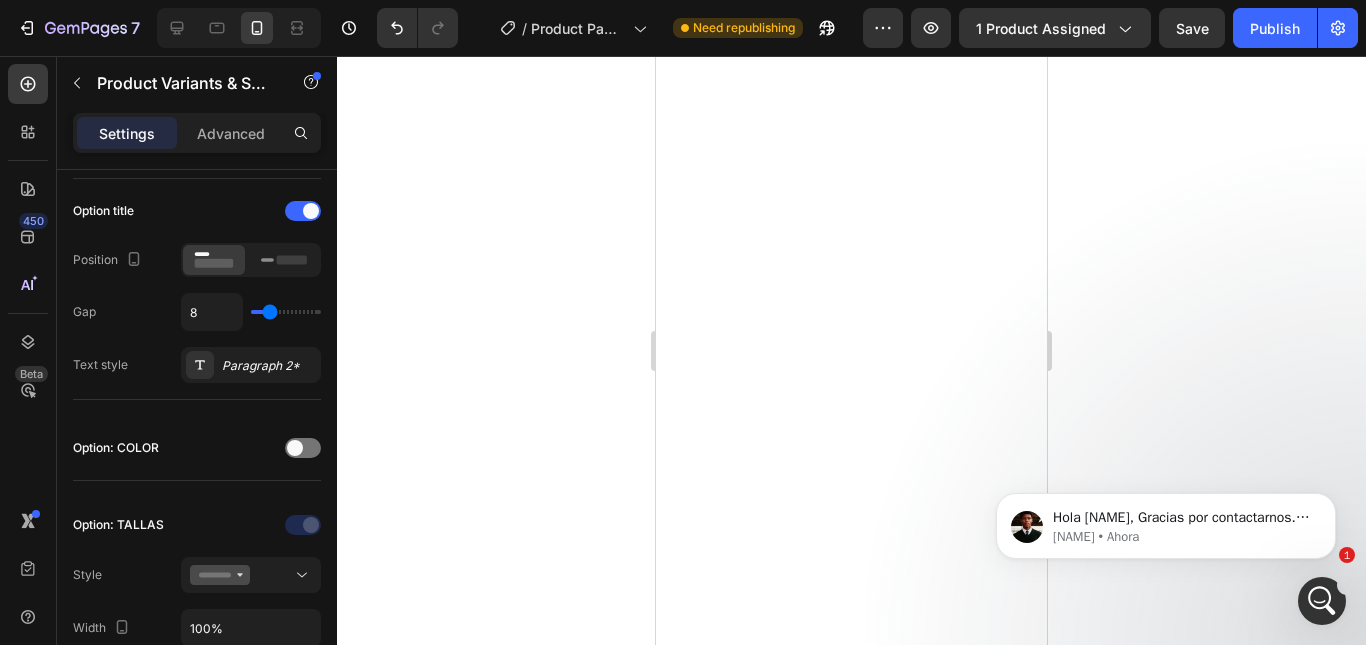 click 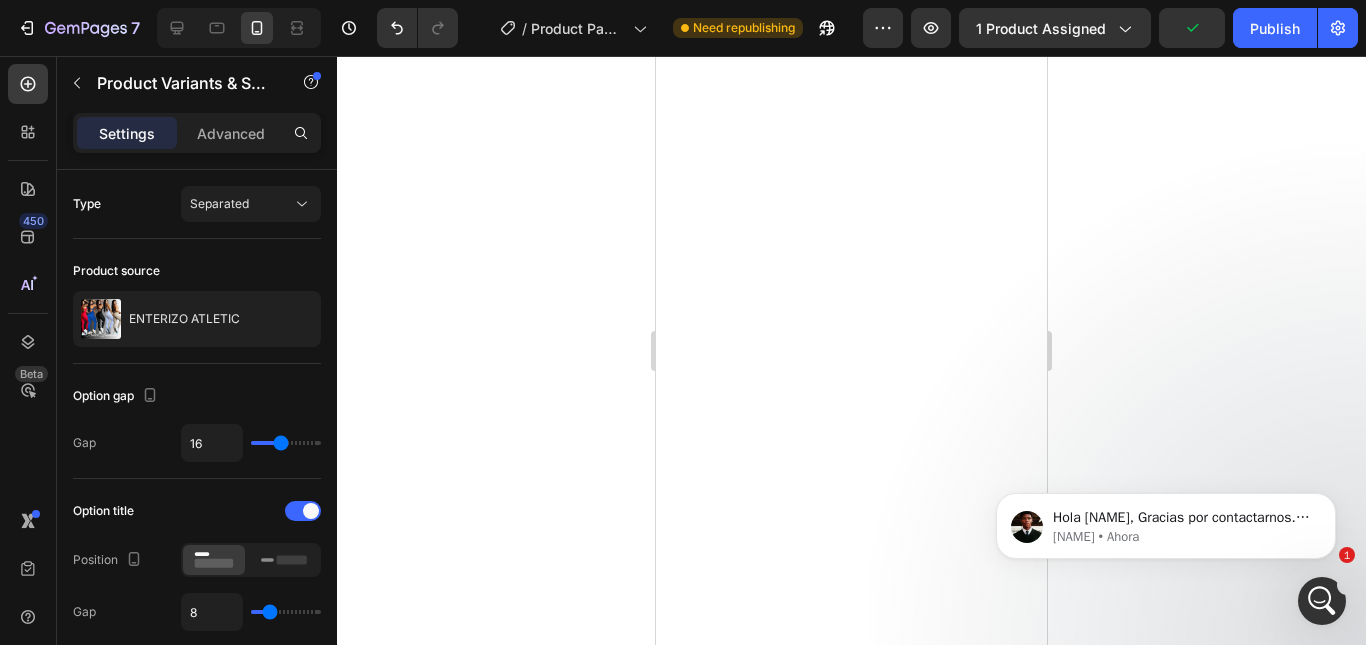 click 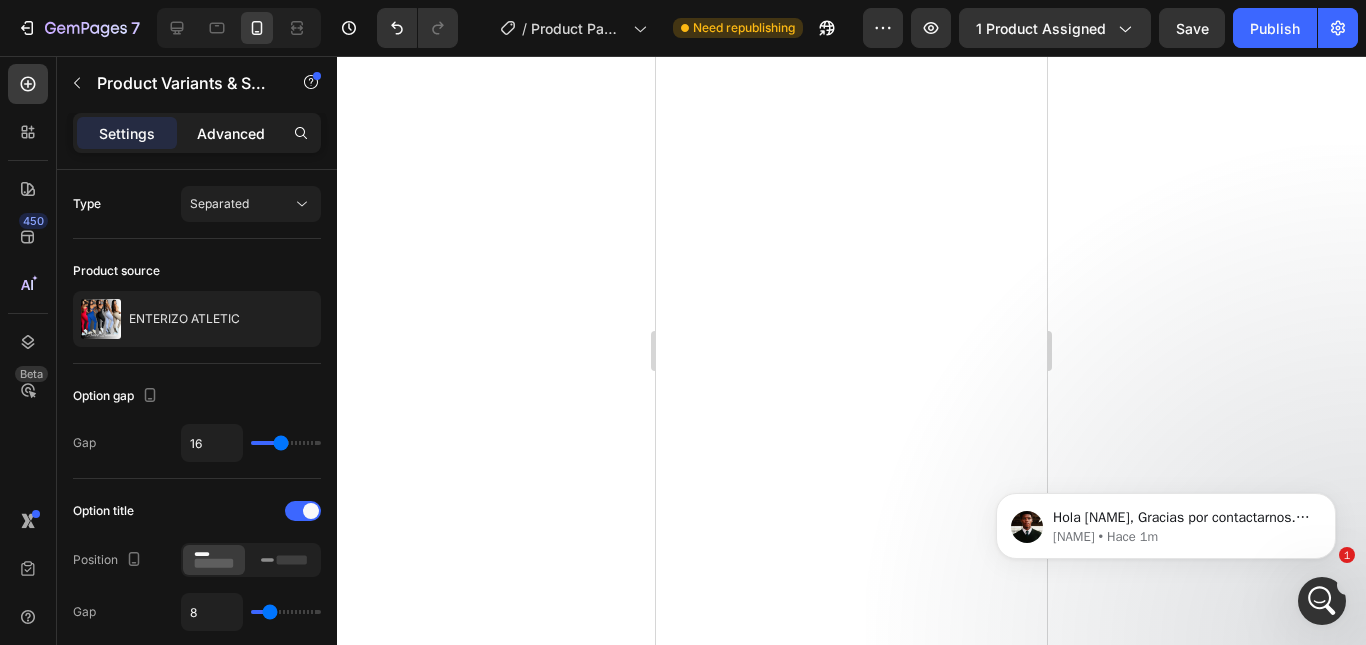 click on "Advanced" at bounding box center [231, 133] 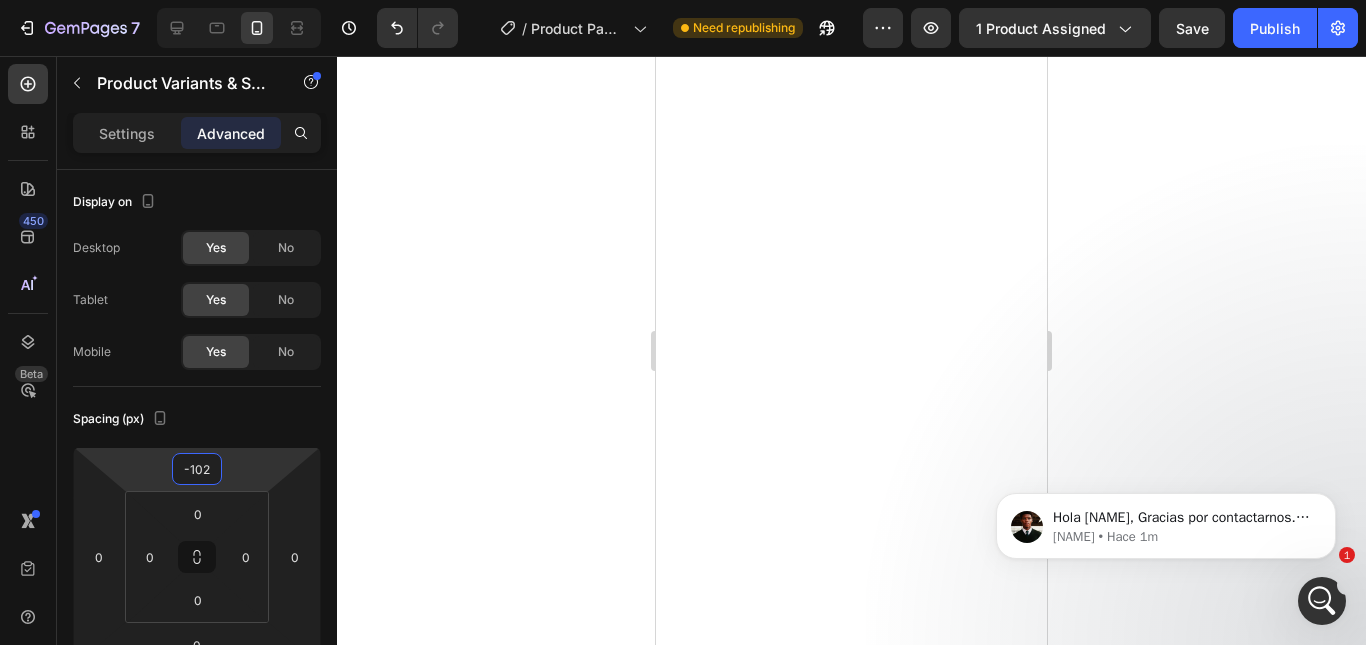 drag, startPoint x: 255, startPoint y: 462, endPoint x: 260, endPoint y: 446, distance: 16.763054 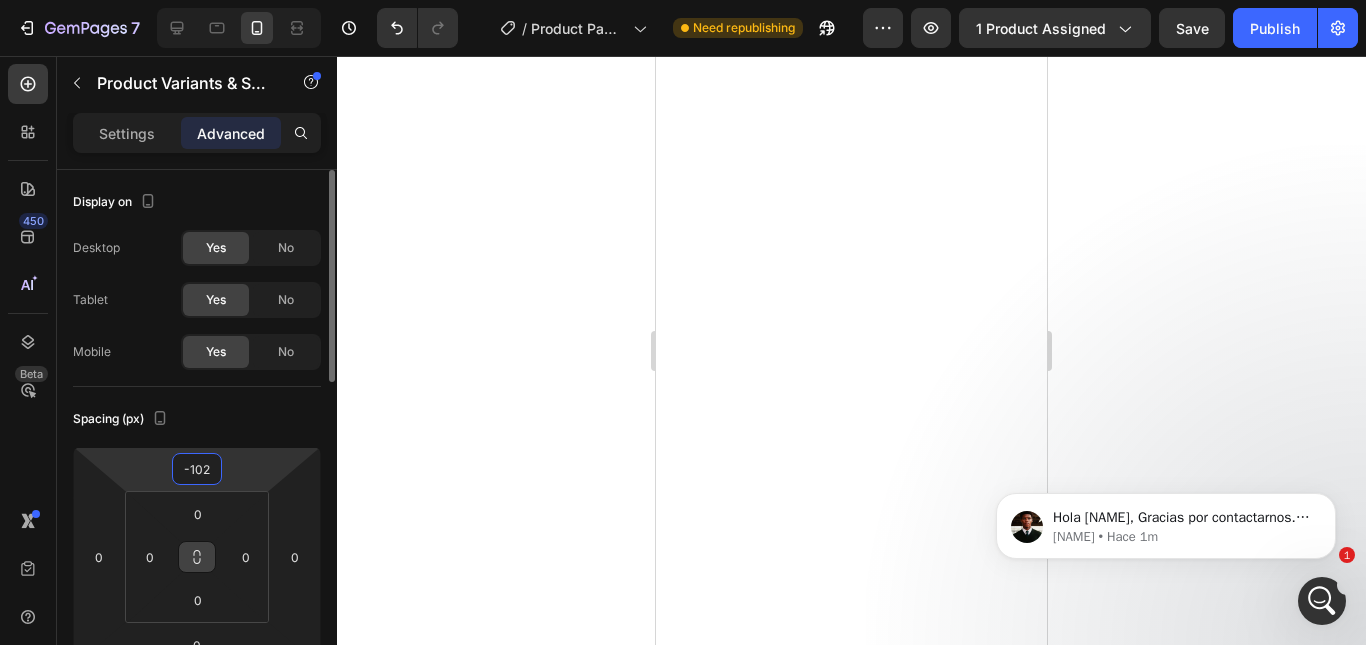 click 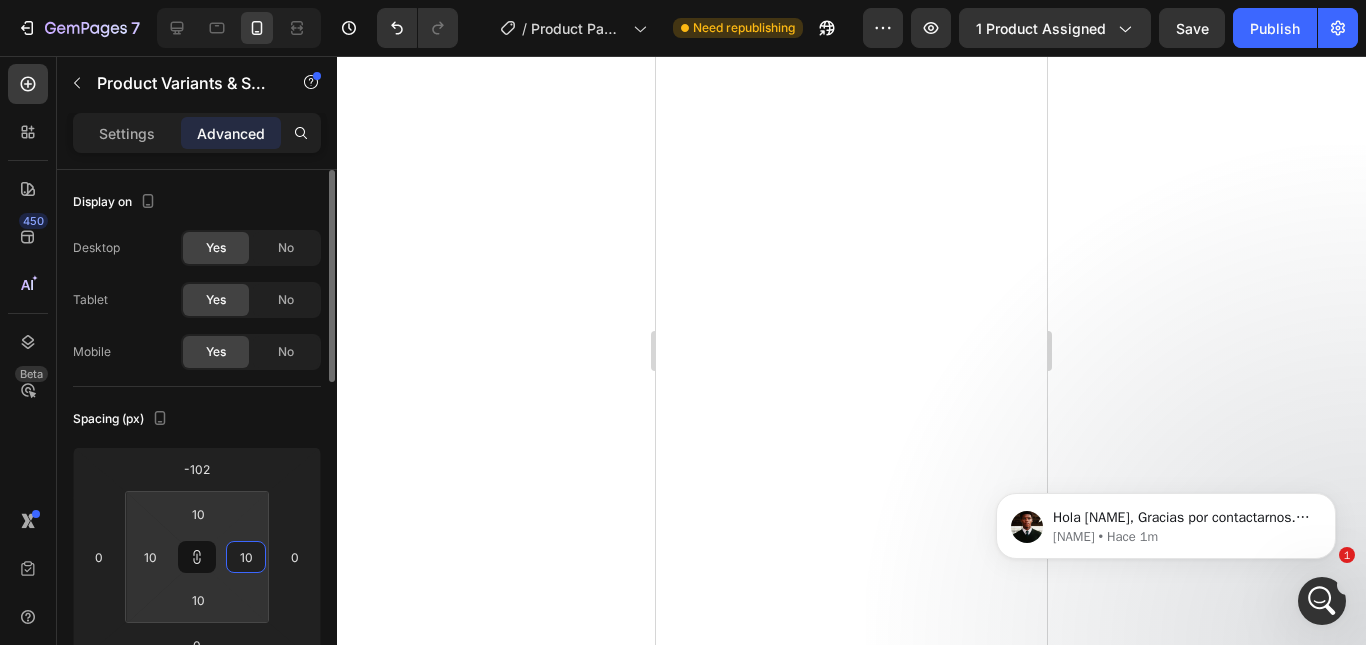 drag, startPoint x: 244, startPoint y: 524, endPoint x: 261, endPoint y: 518, distance: 18.027756 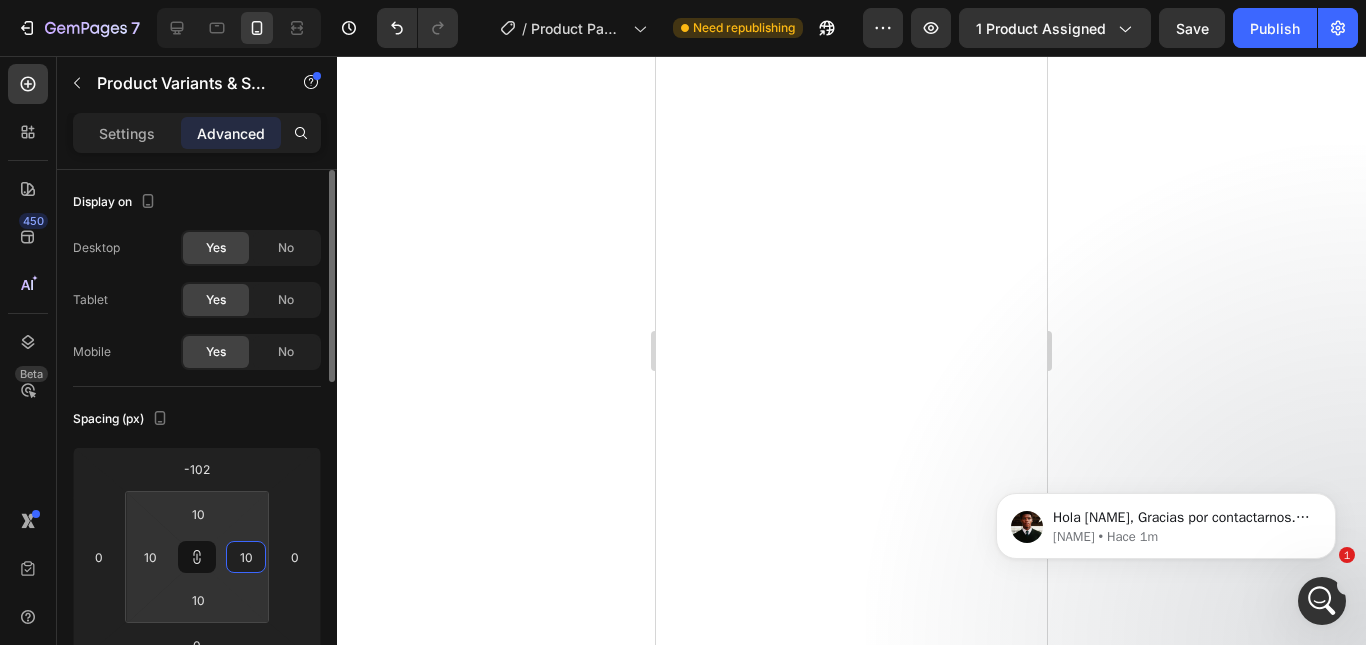 click on "7  Version history  /  Product Page - Aug 1, 15:44:40 Need republishing Preview 1 product assigned  Save   Publish  450 Beta COLO Sections(14) Elements(7) Product
Product Swatches
Product Variants
Product List
Related Products Content list" at bounding box center (683, 0) 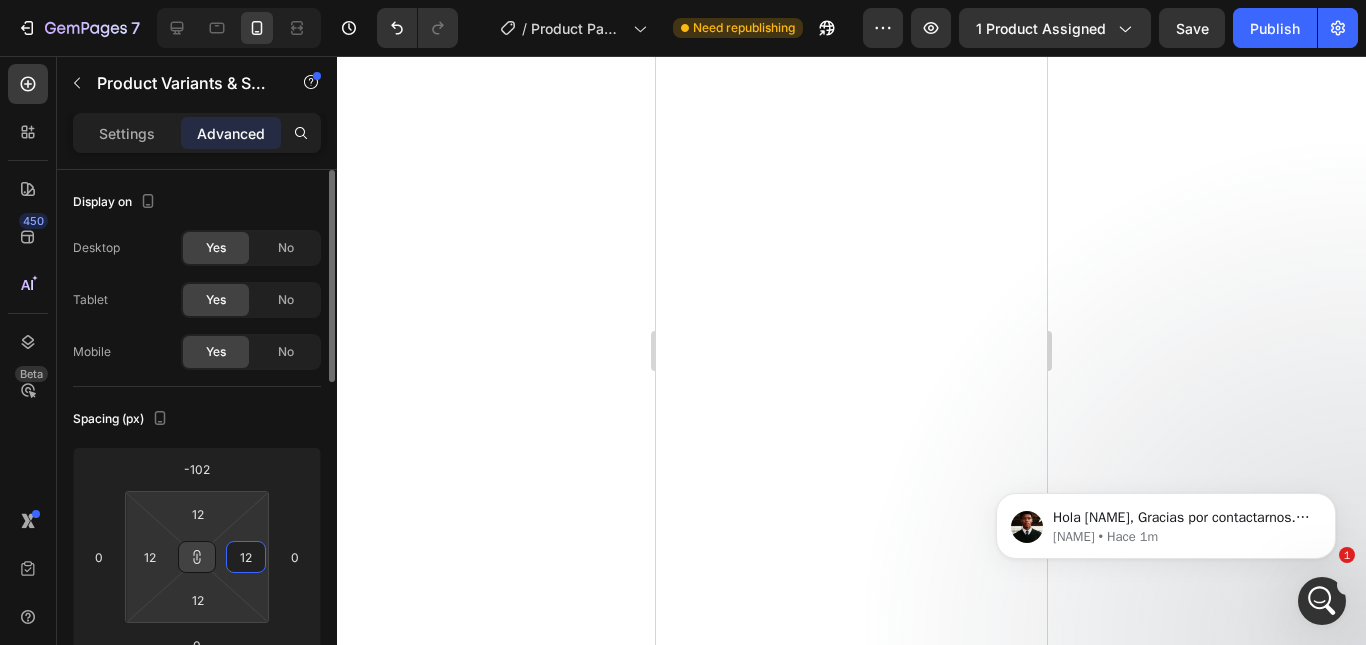 click at bounding box center [197, 557] 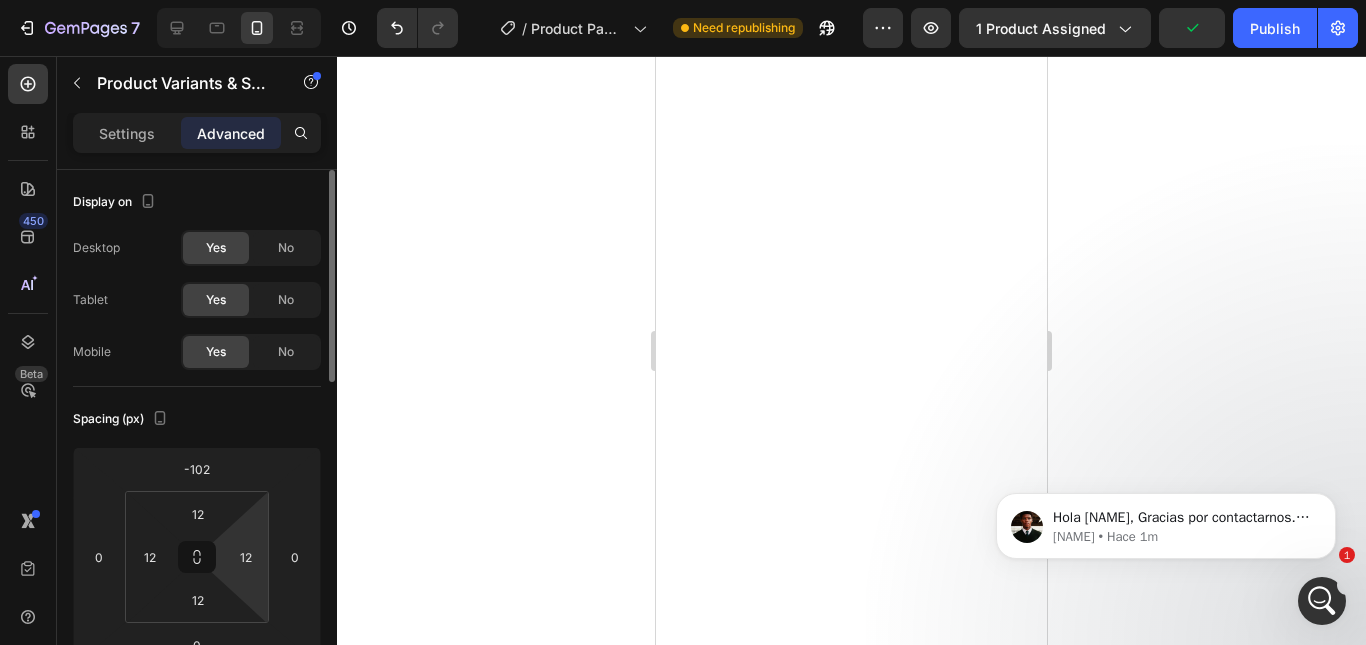 click on "Settings" 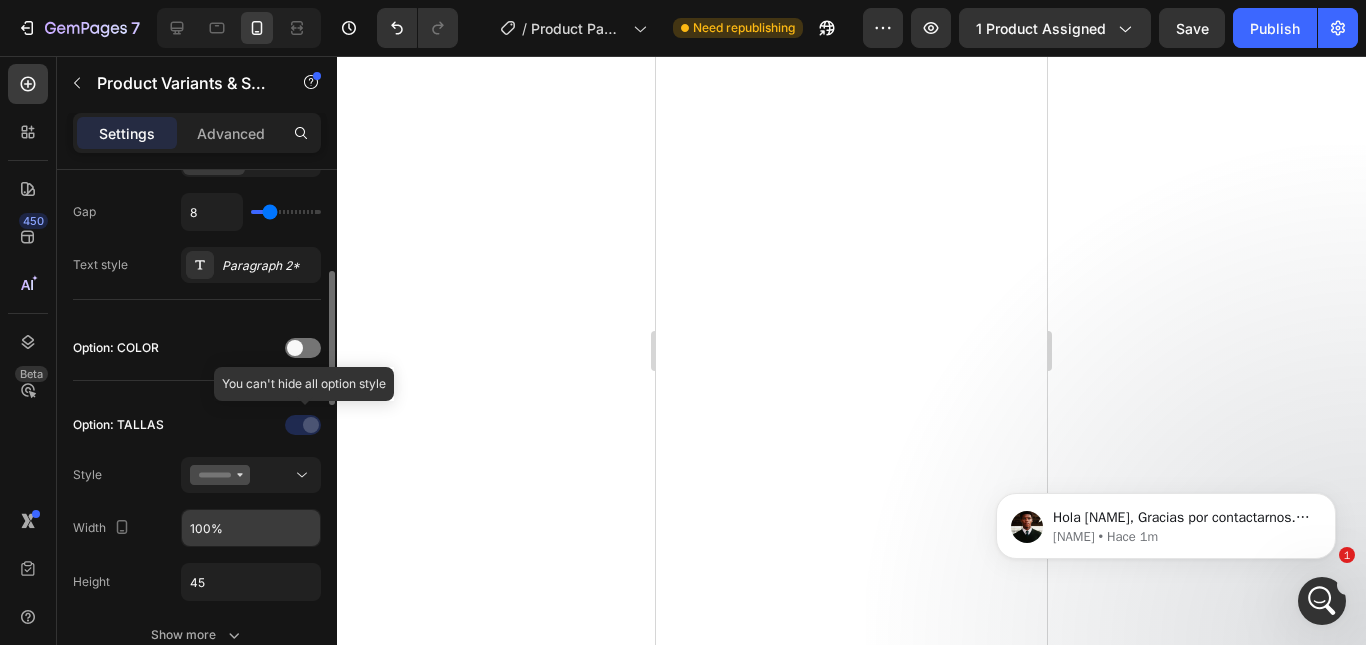 scroll, scrollTop: 500, scrollLeft: 0, axis: vertical 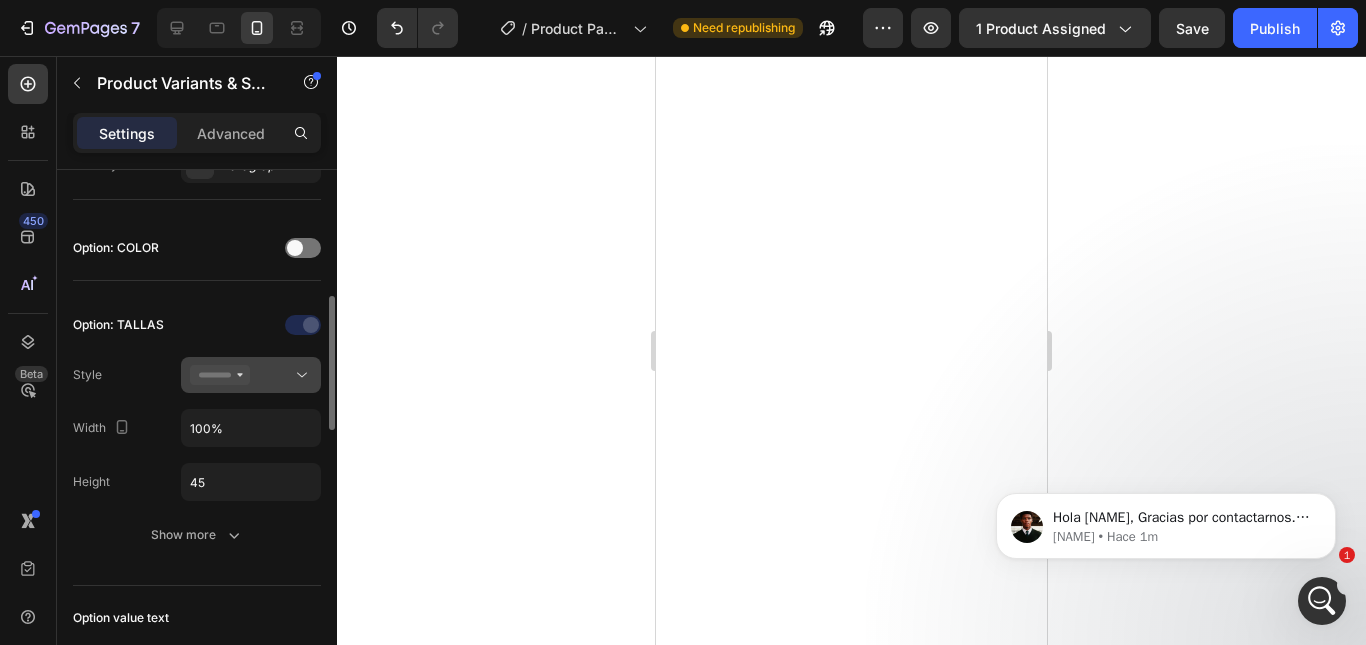 click at bounding box center (251, 375) 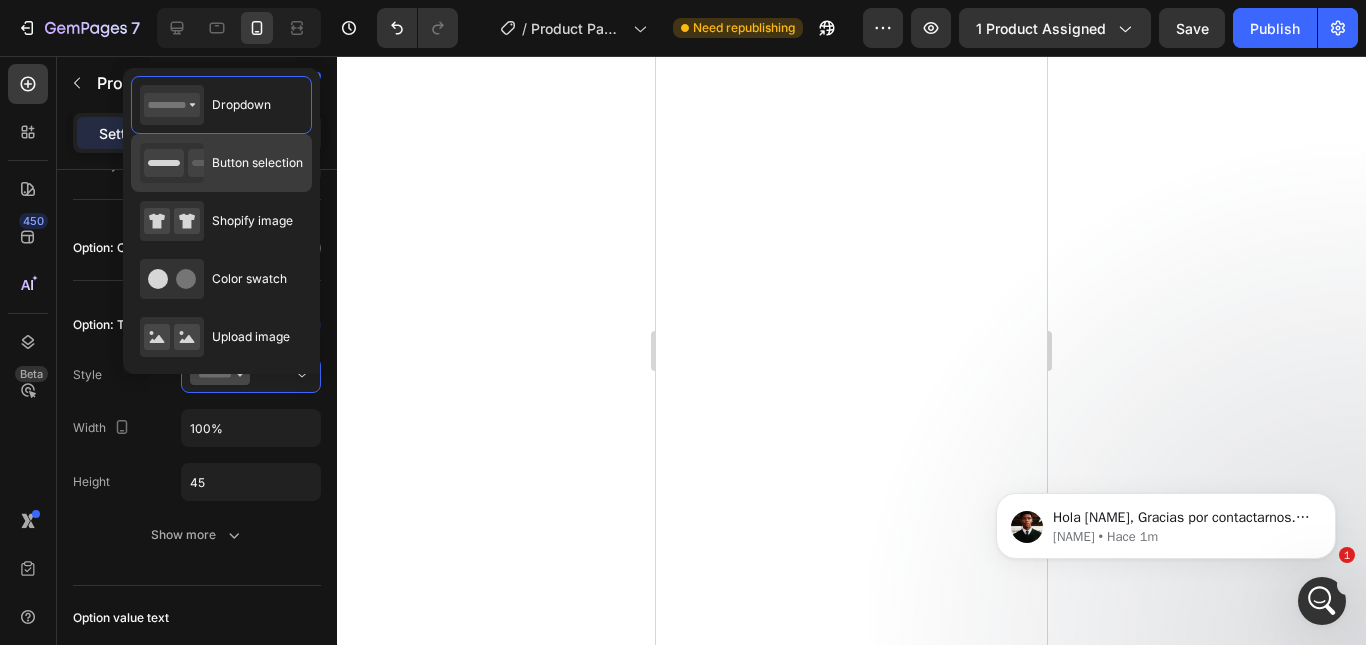 click on "Button selection" at bounding box center (257, 163) 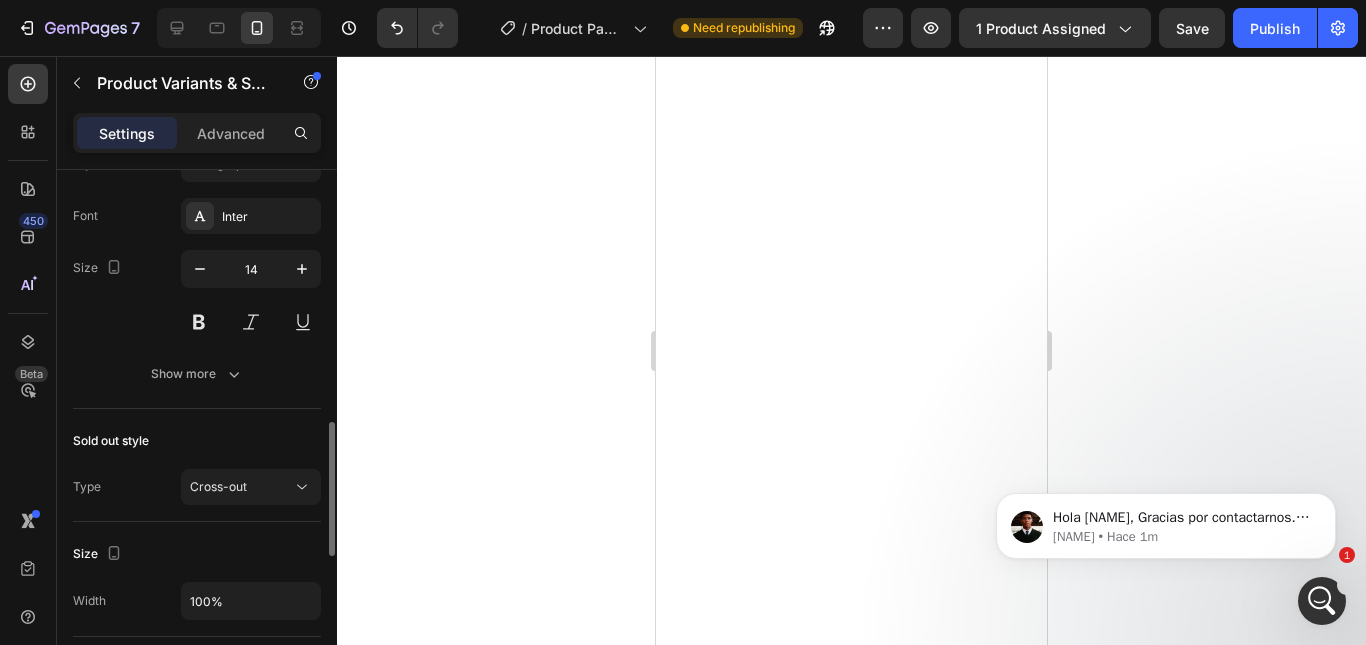 scroll, scrollTop: 1100, scrollLeft: 0, axis: vertical 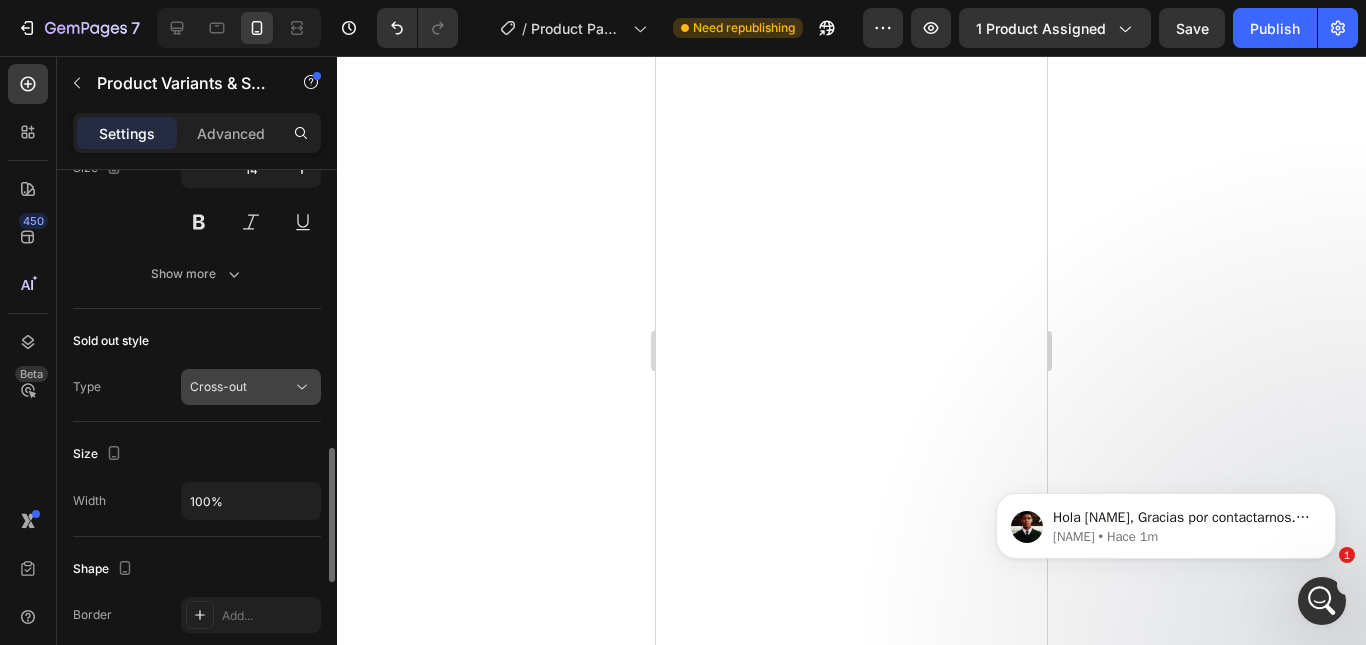 click on "Cross-out" at bounding box center (241, 387) 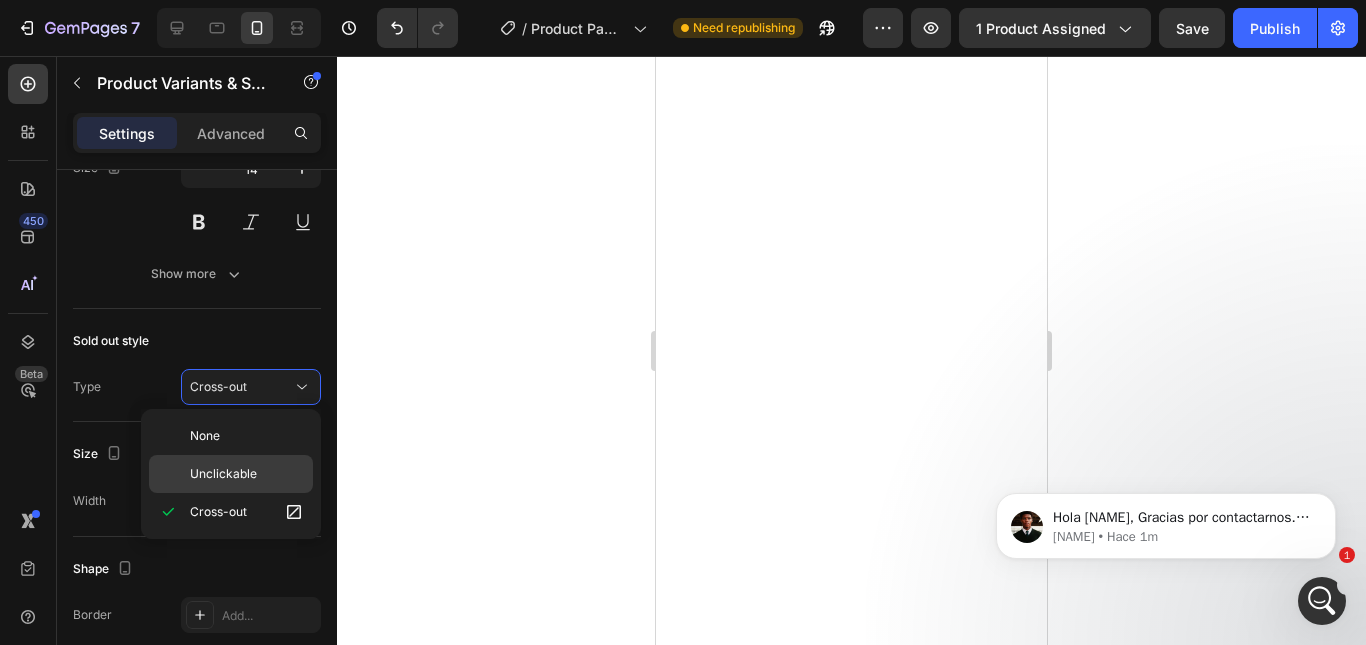 click on "Unclickable" at bounding box center [223, 474] 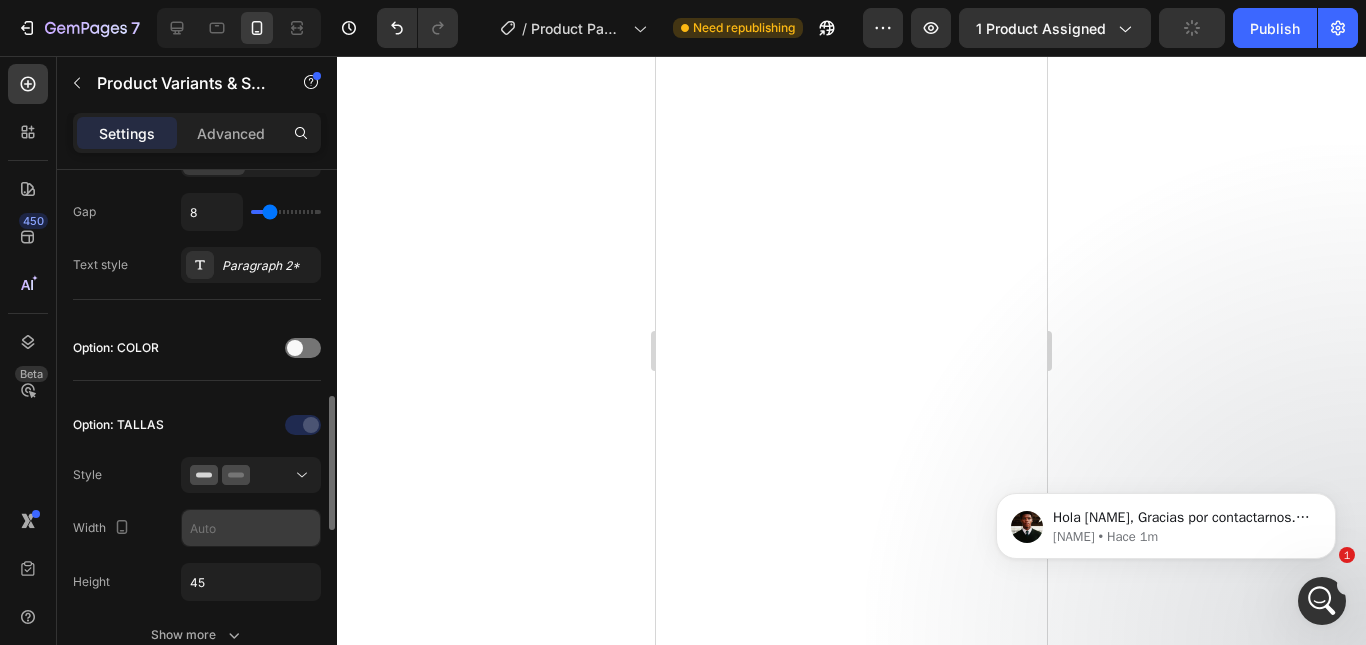 scroll, scrollTop: 500, scrollLeft: 0, axis: vertical 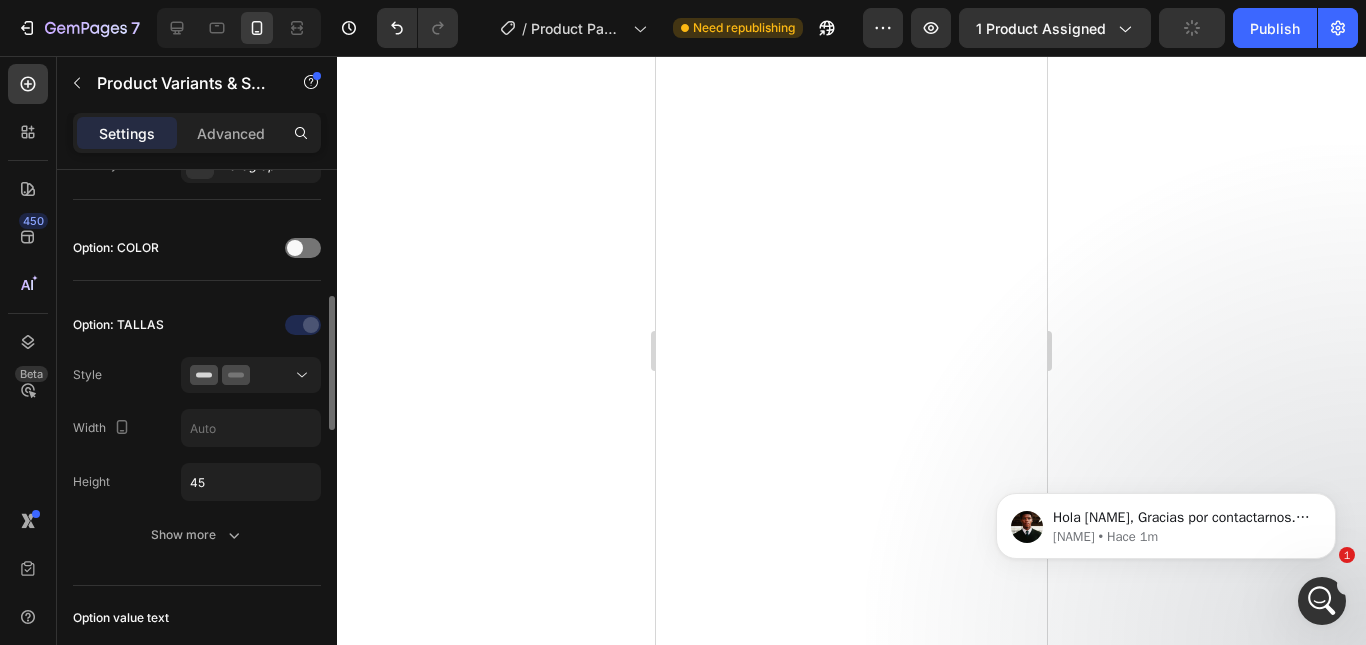 click on "Option: TALLAS Style Width Height 45 Show more" at bounding box center [197, 431] 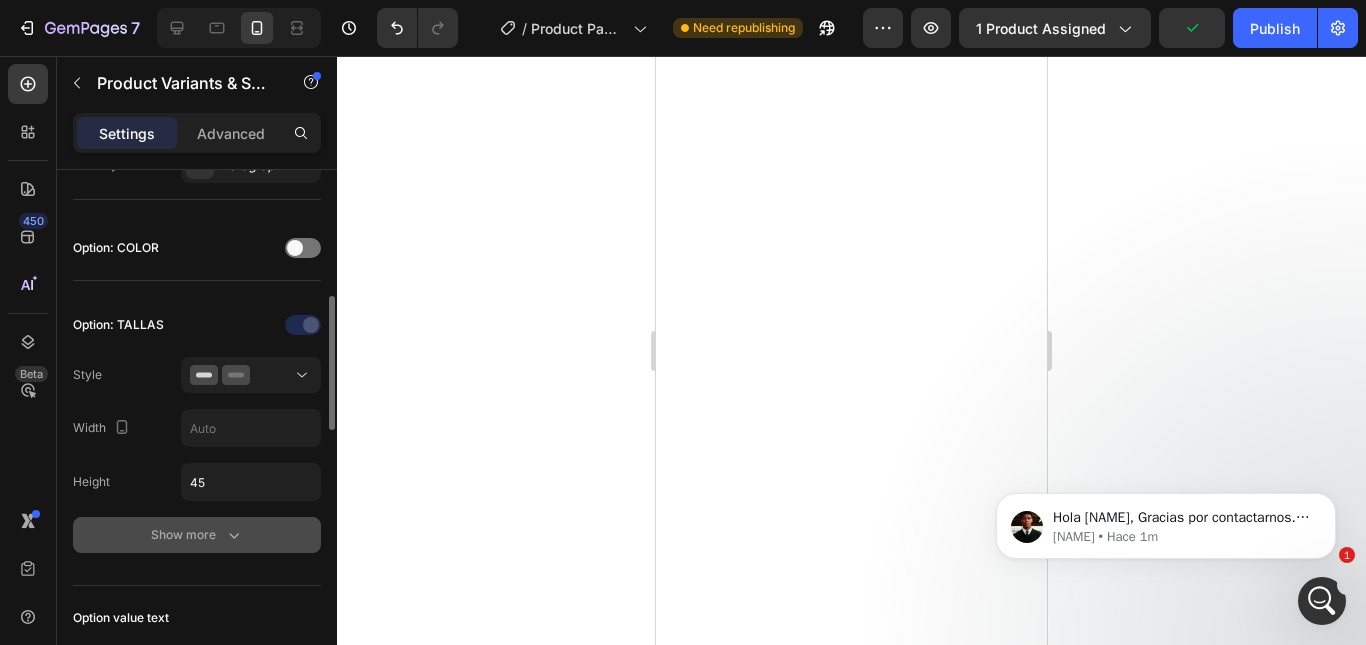 click on "Show more" at bounding box center (197, 535) 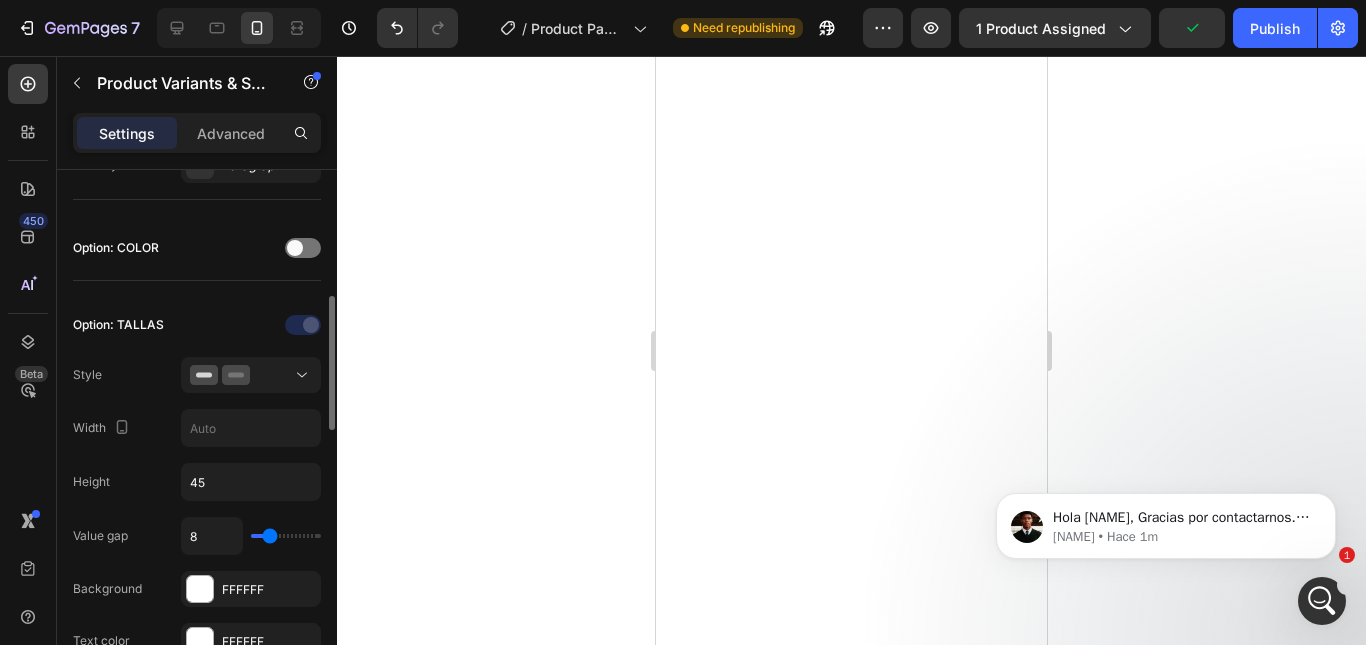 scroll, scrollTop: 600, scrollLeft: 0, axis: vertical 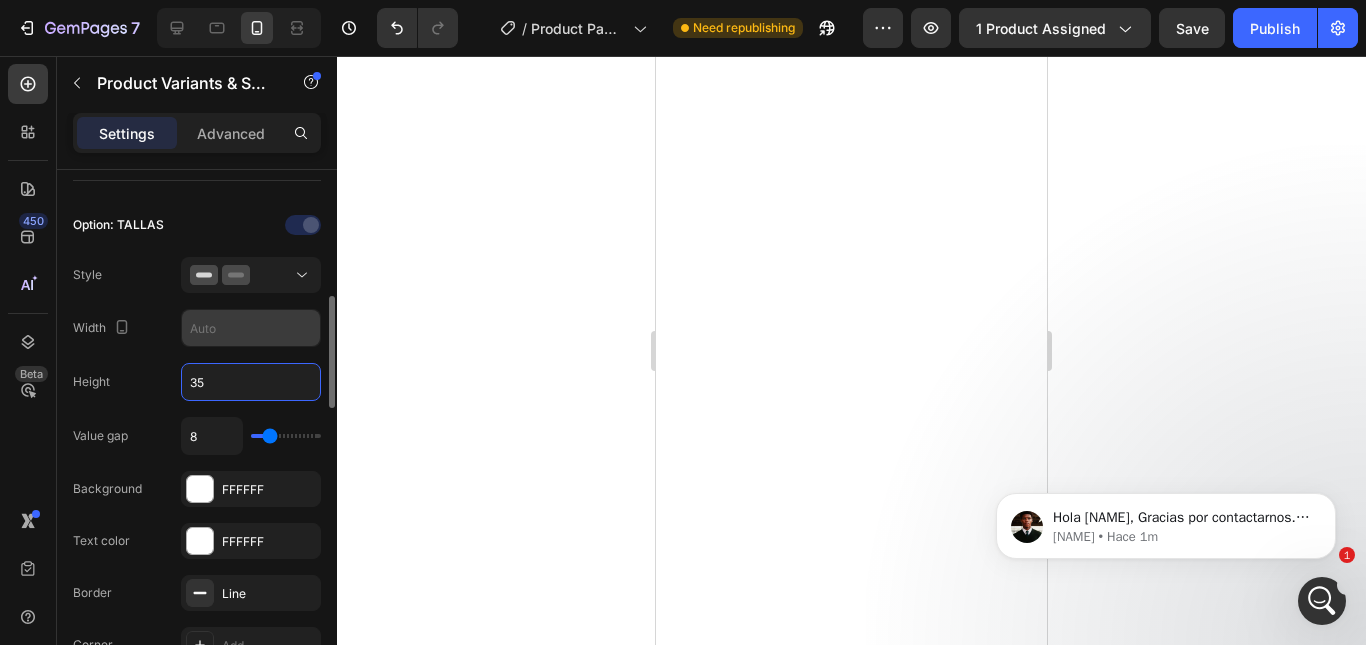 click at bounding box center [251, 328] 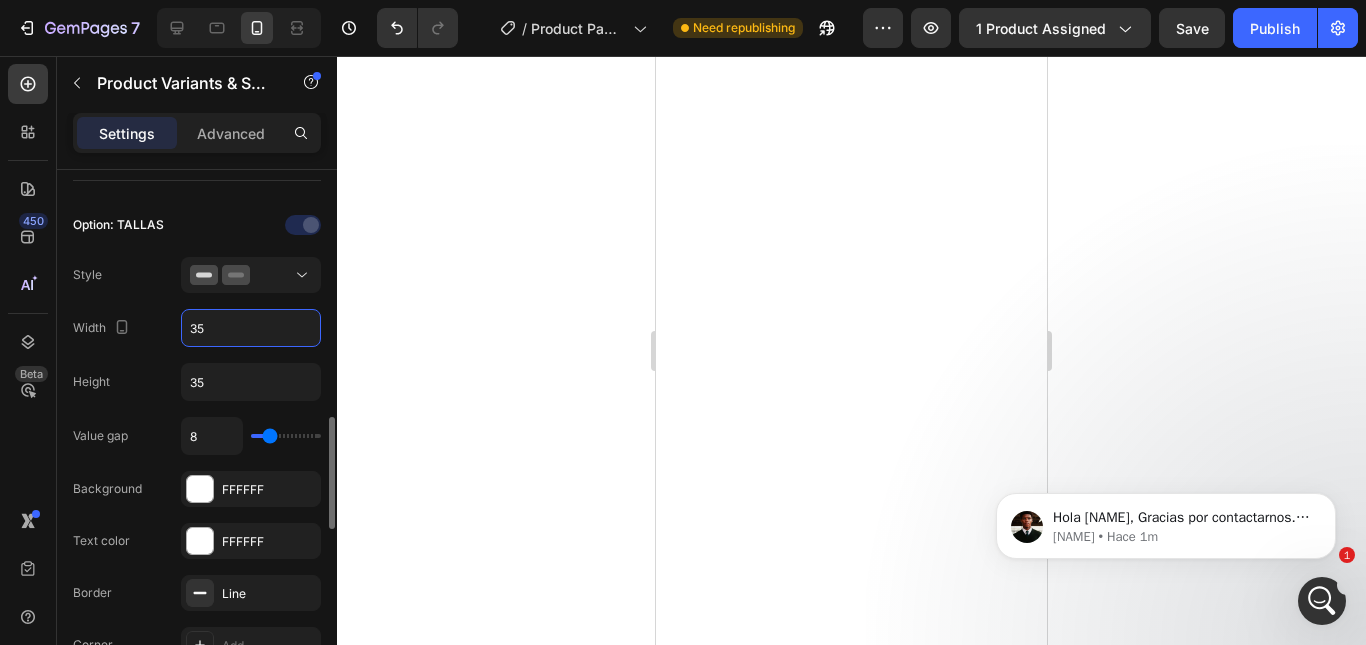 scroll, scrollTop: 700, scrollLeft: 0, axis: vertical 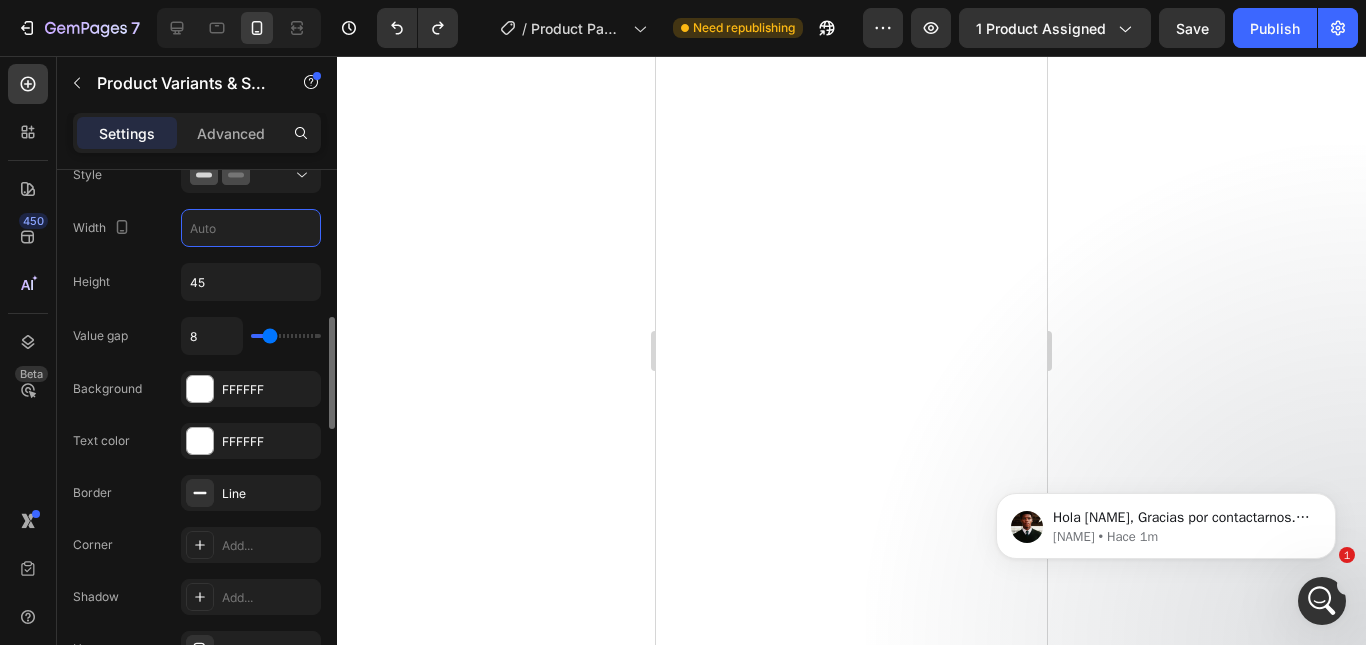 click on "Height 45" 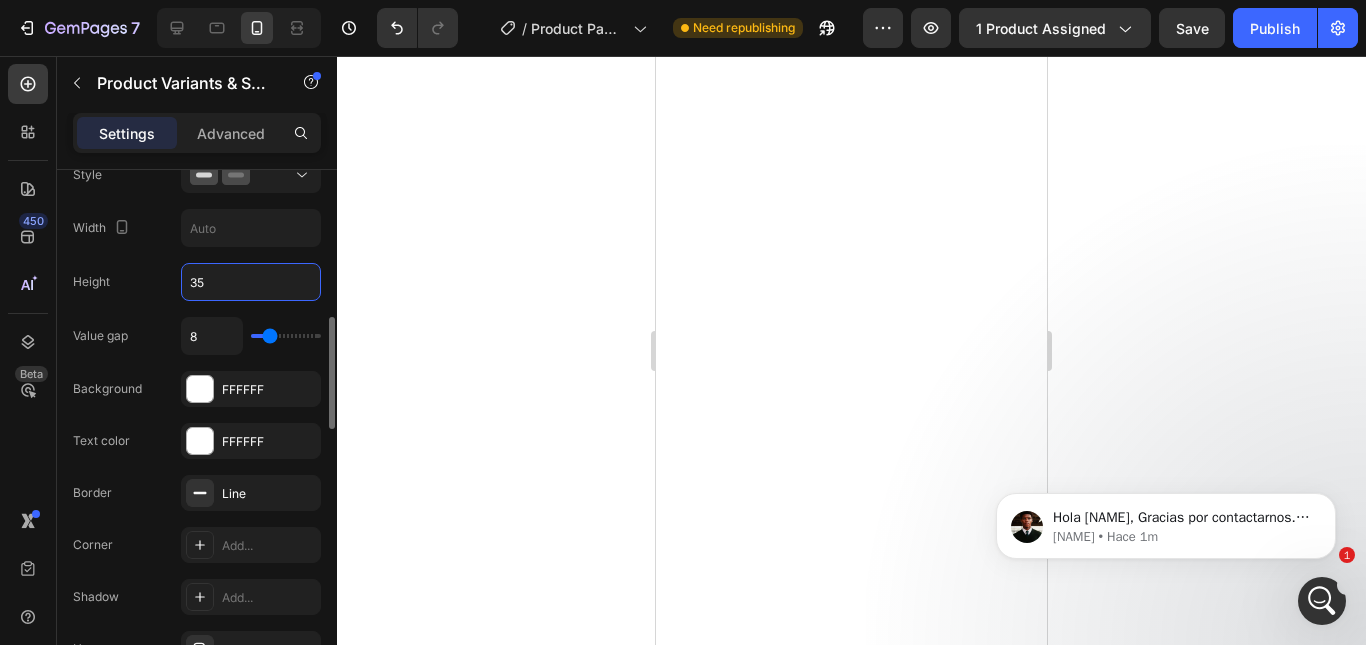 click on "Height 35" 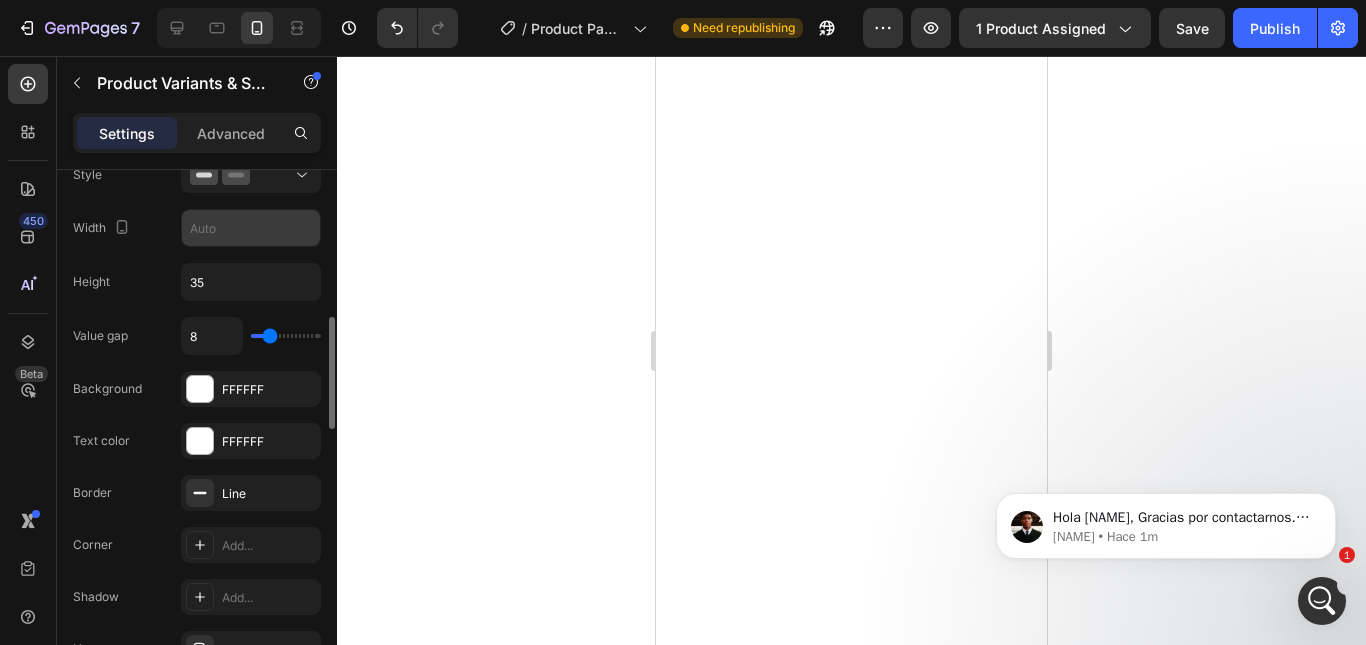 click at bounding box center (251, 228) 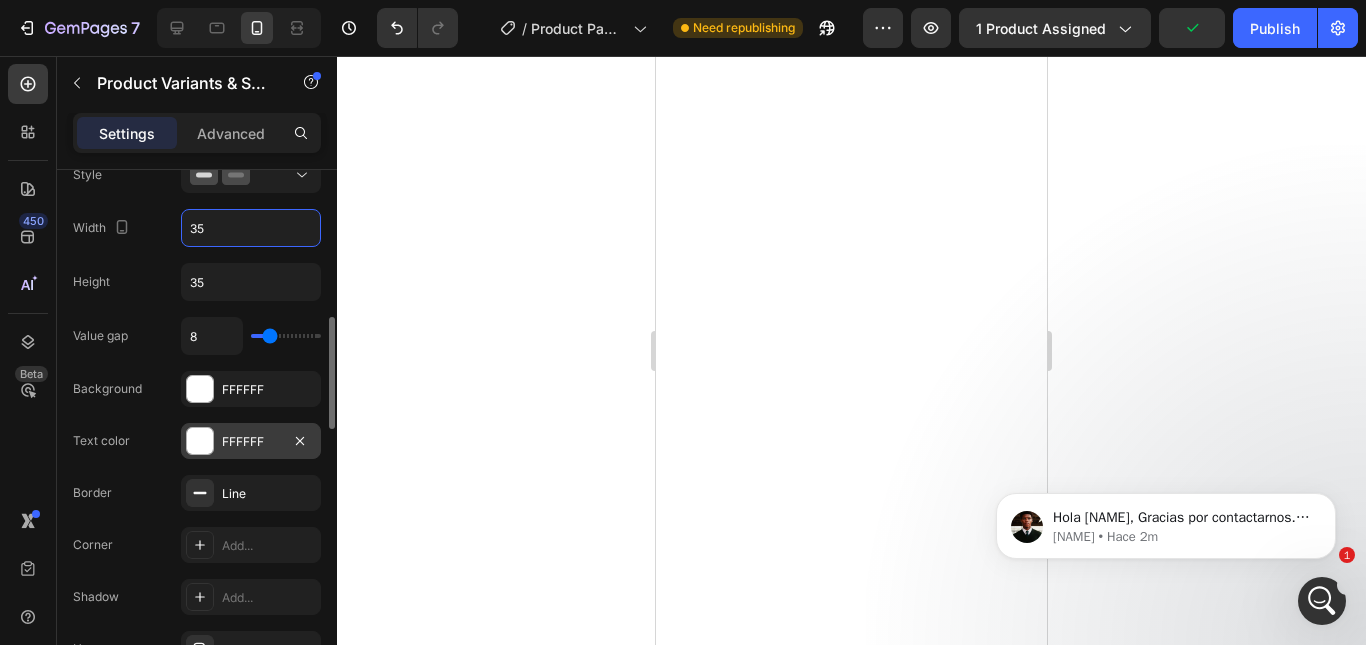 click at bounding box center (200, 441) 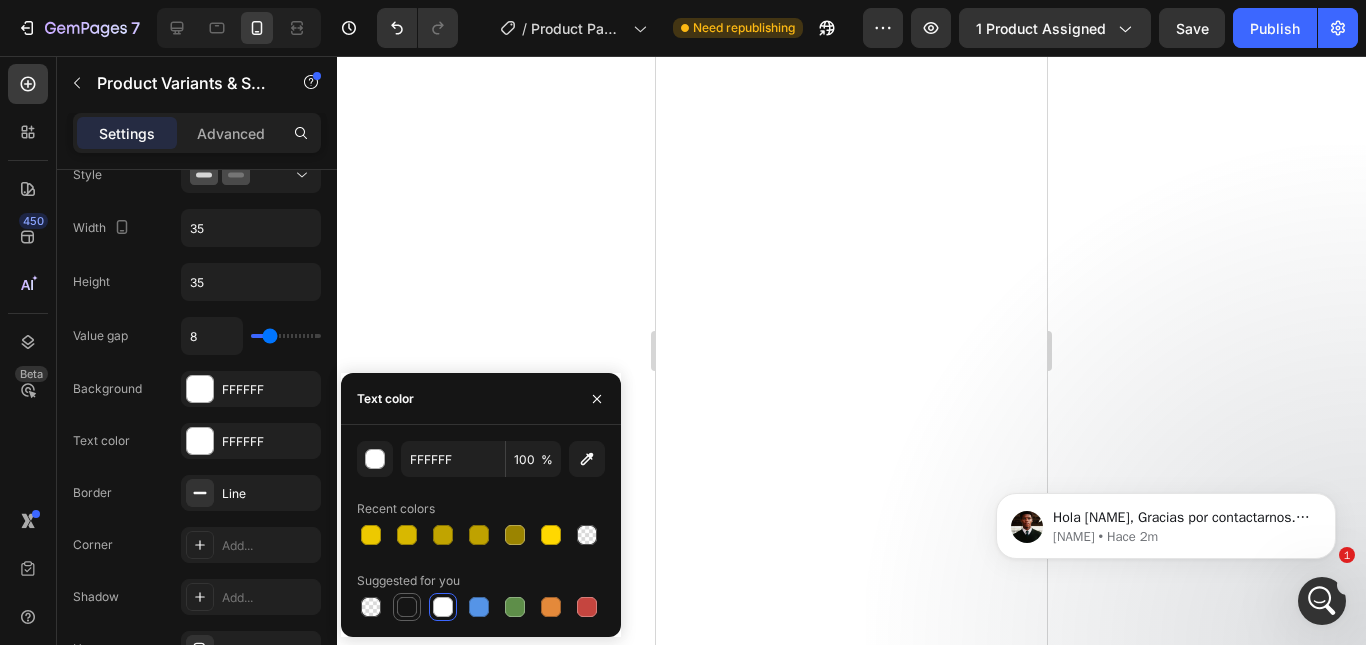 click at bounding box center (407, 607) 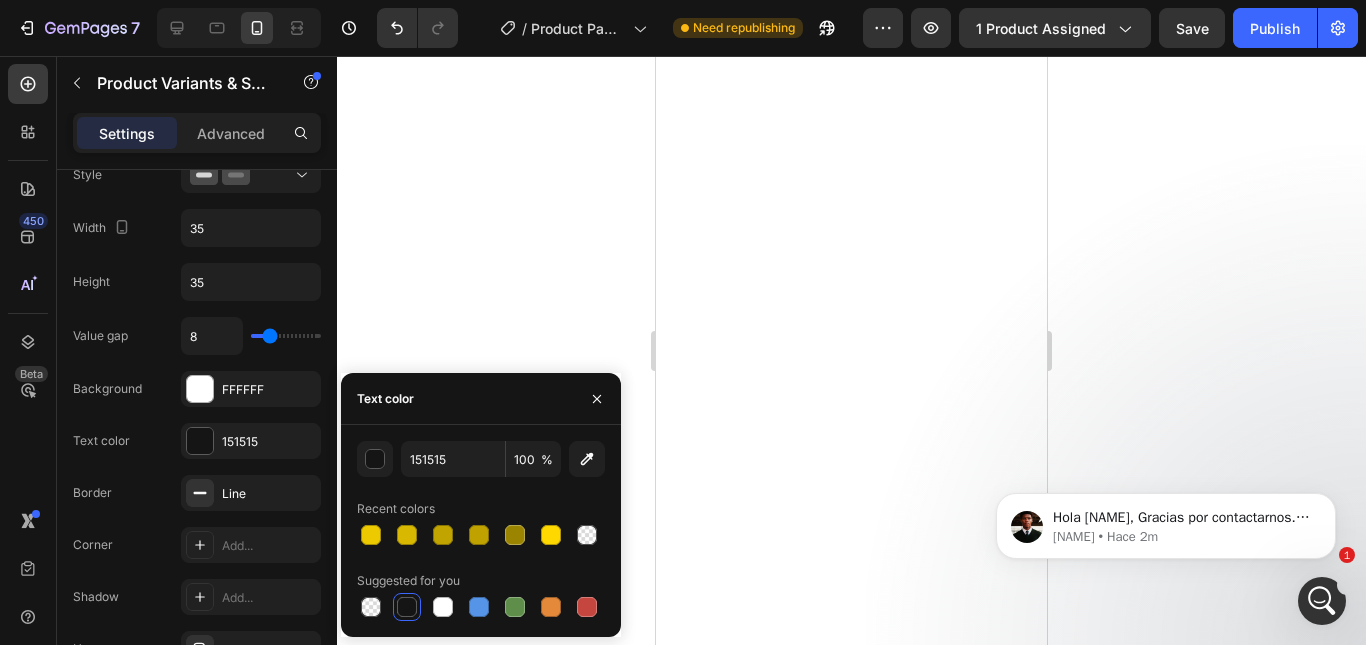 click 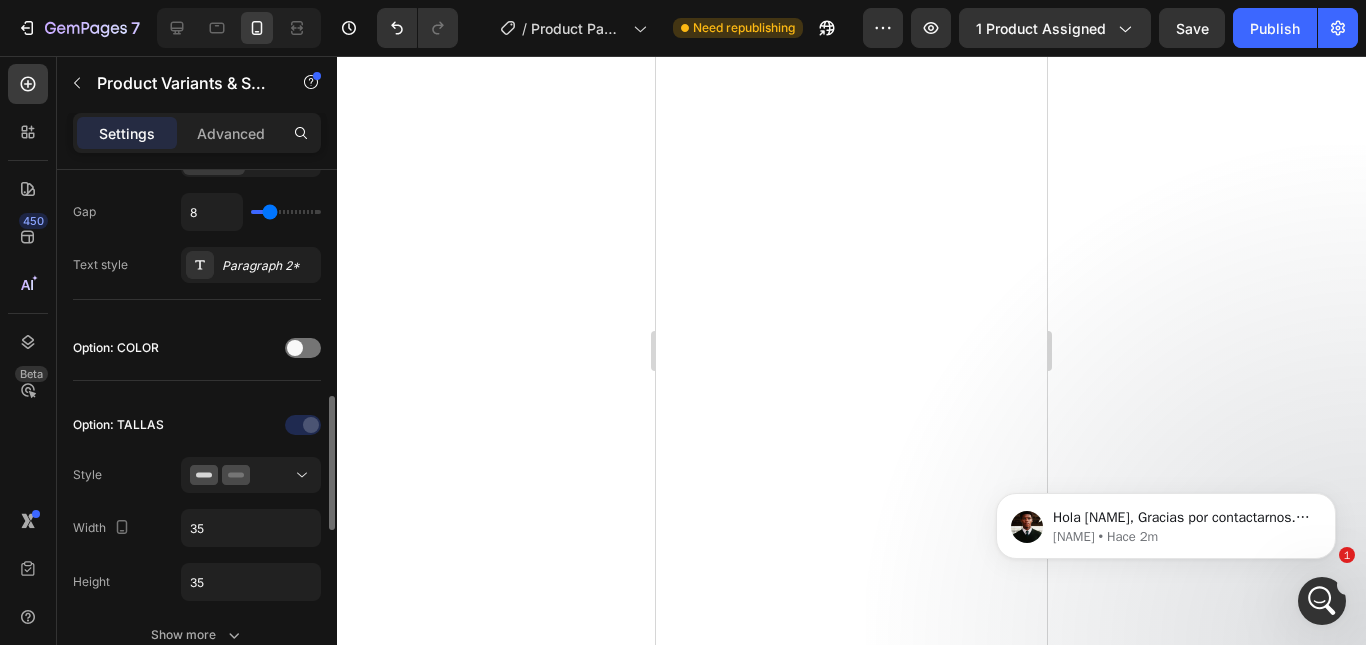 scroll, scrollTop: 600, scrollLeft: 0, axis: vertical 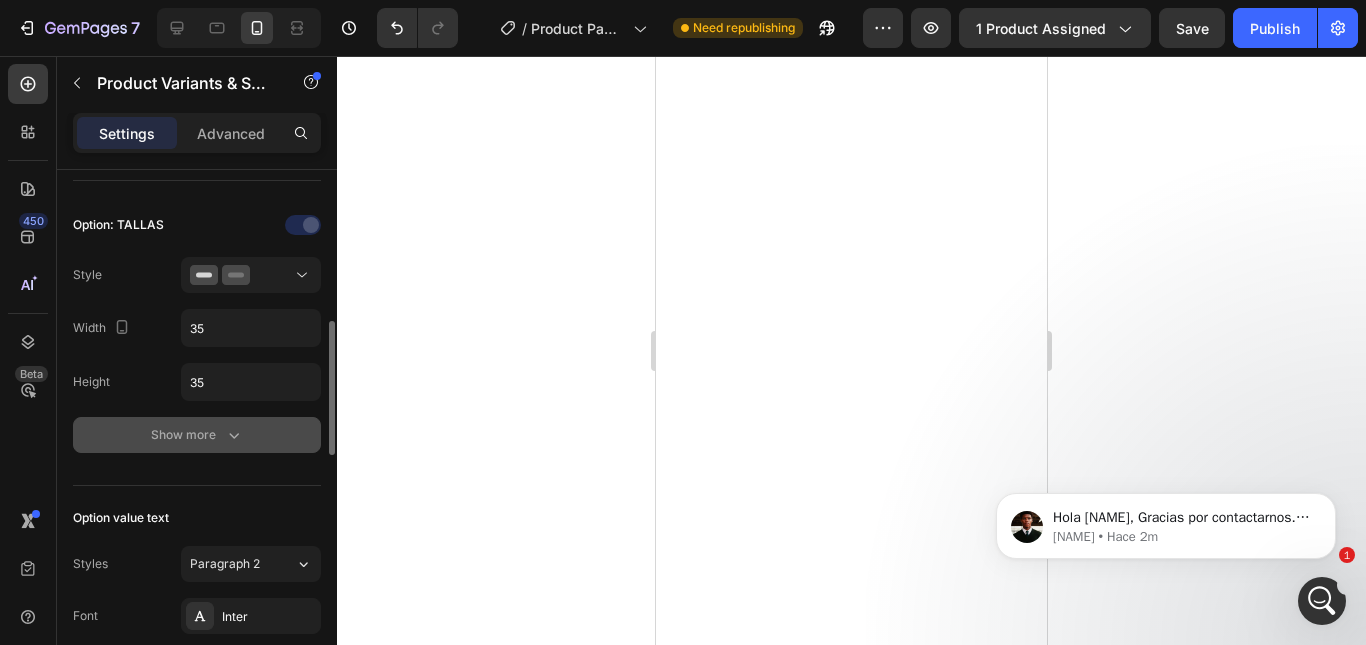 click on "Show more" at bounding box center (197, 435) 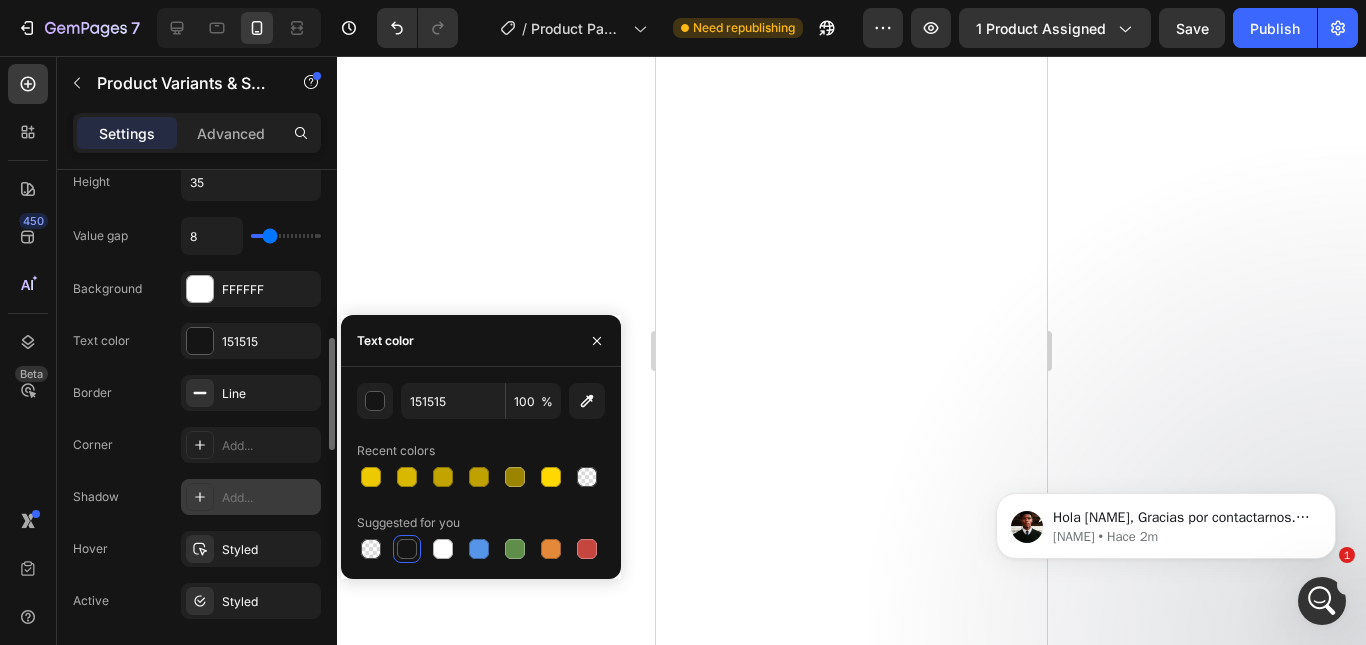 scroll, scrollTop: 900, scrollLeft: 0, axis: vertical 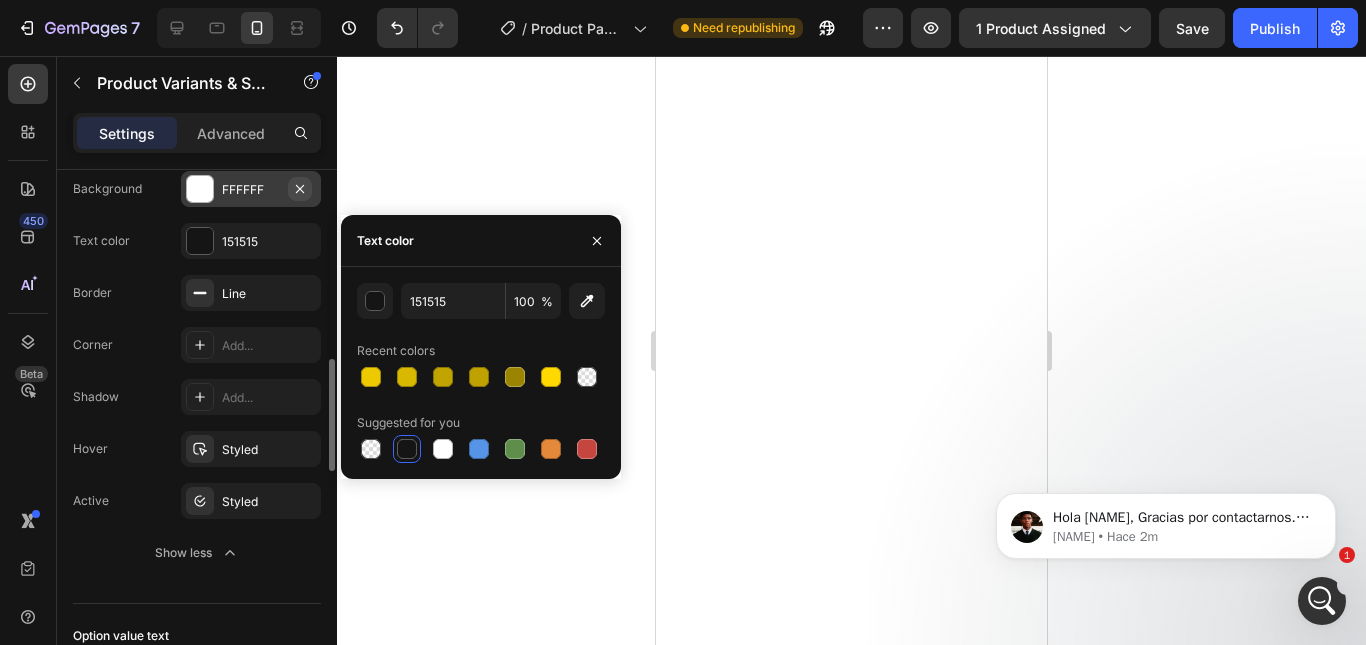 click 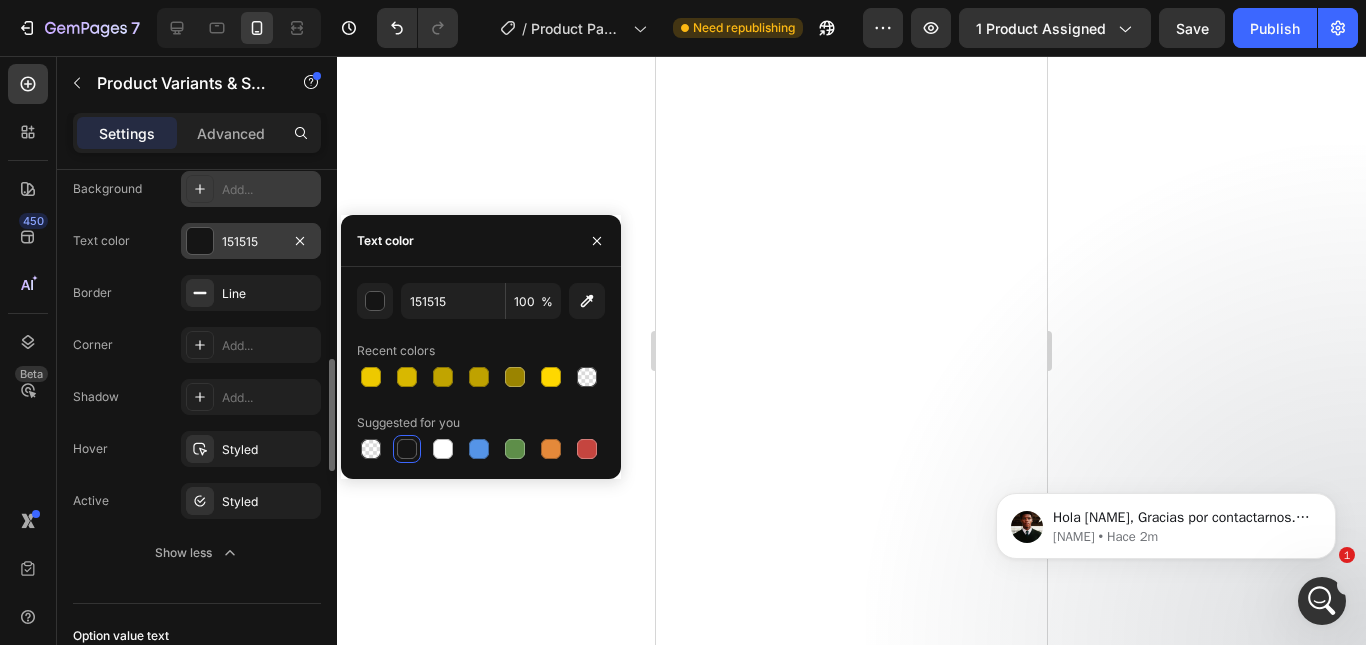 click on "151515" at bounding box center (251, 242) 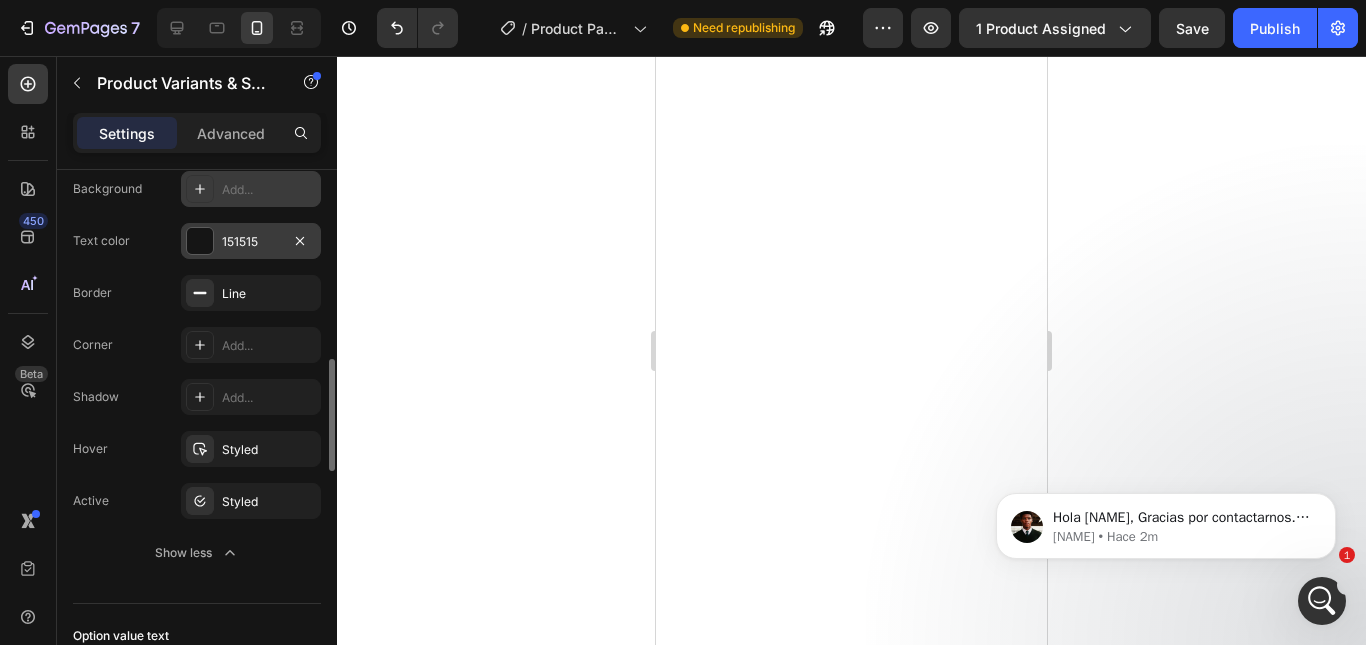 click on "151515" at bounding box center [251, 242] 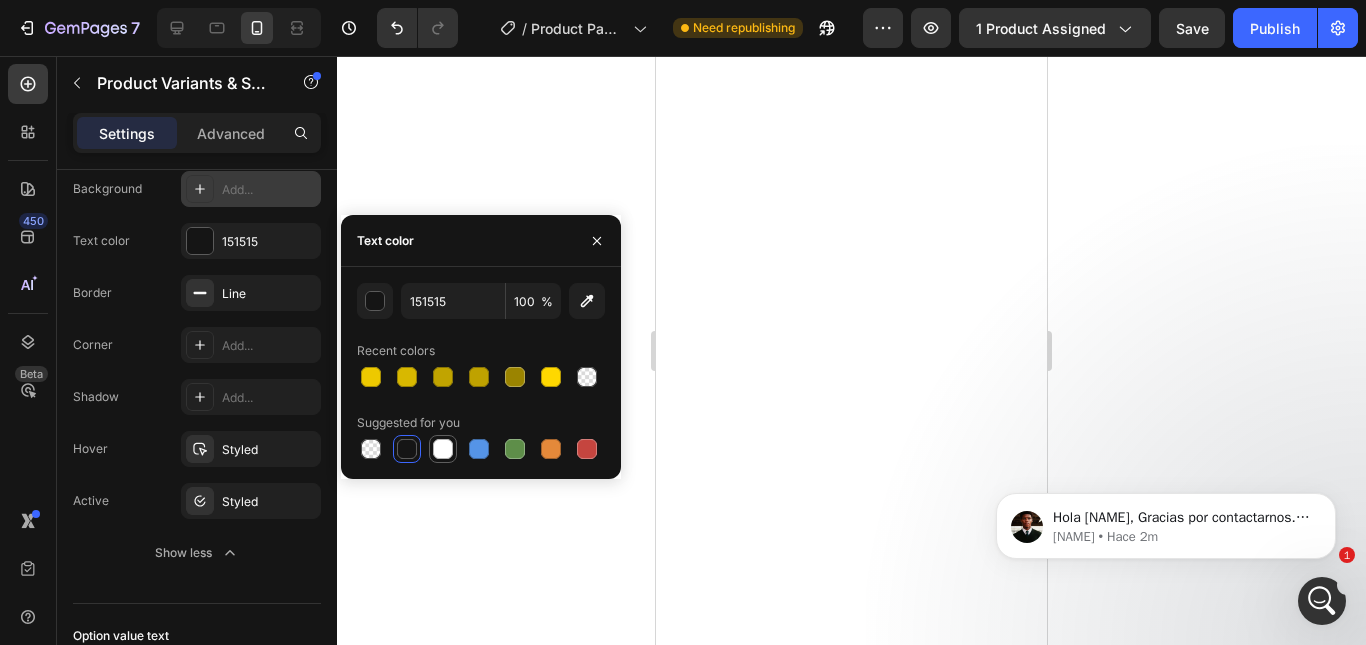 click at bounding box center [443, 449] 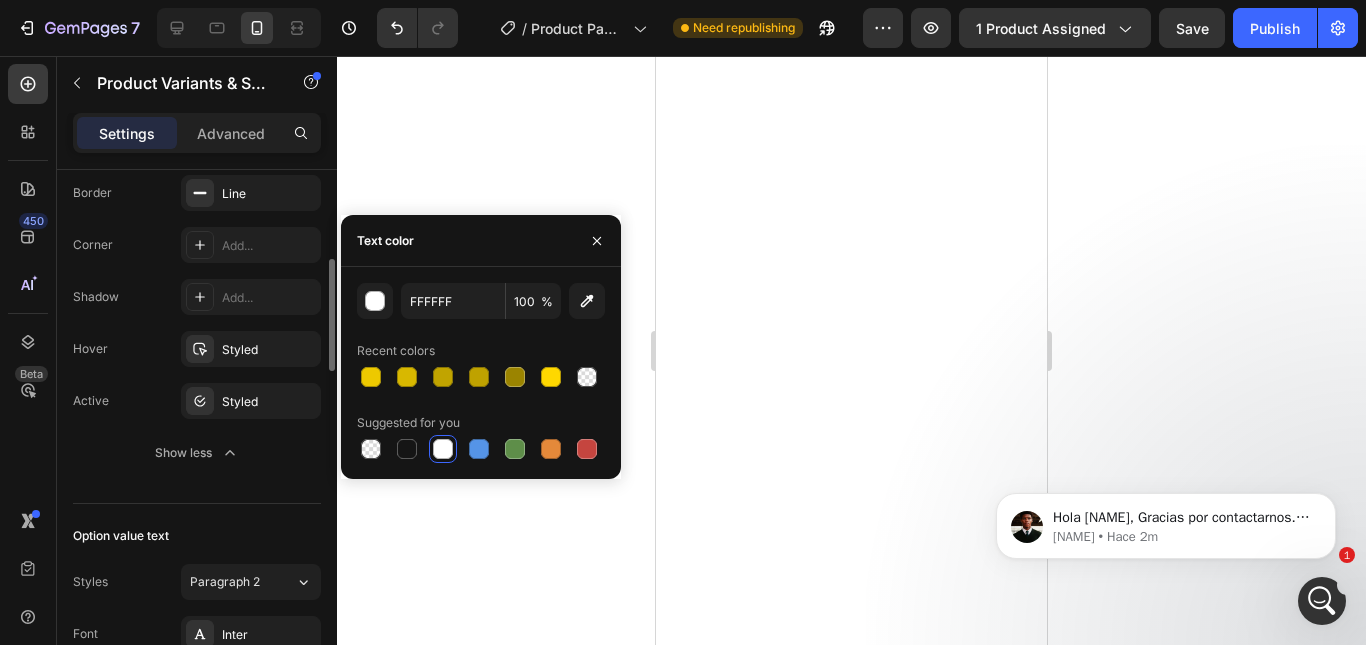 scroll, scrollTop: 900, scrollLeft: 0, axis: vertical 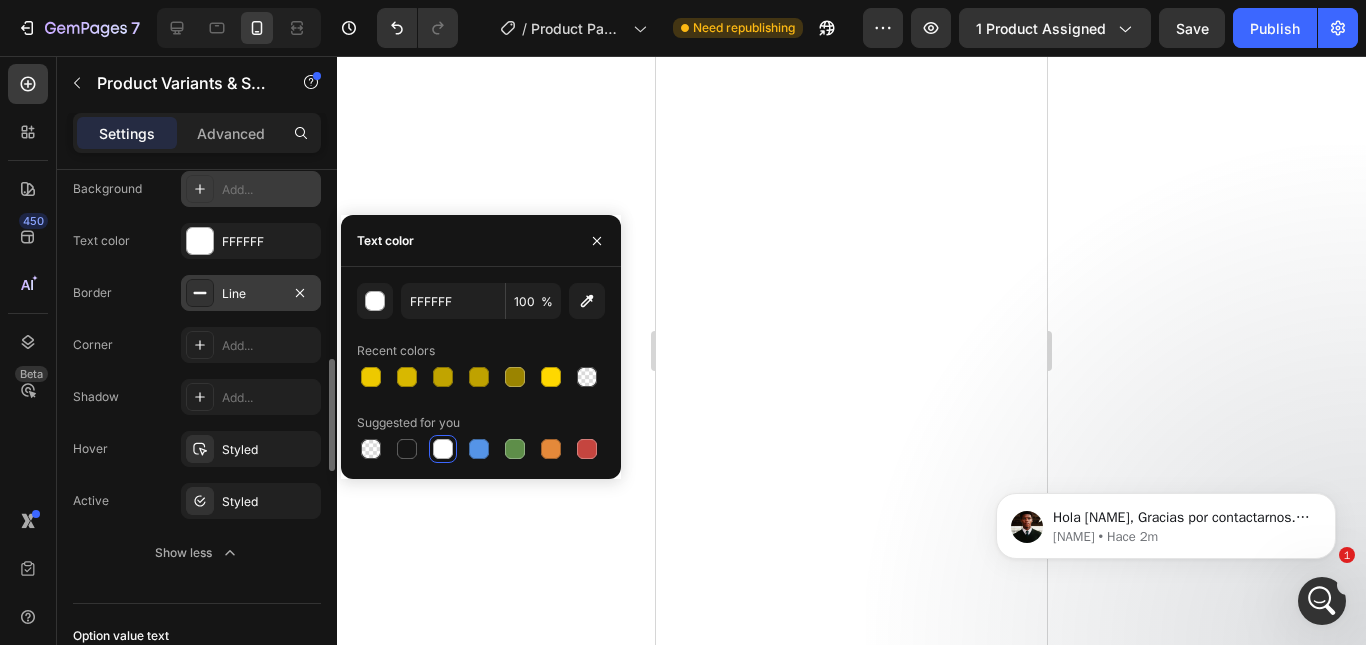 click on "Line" at bounding box center [251, 294] 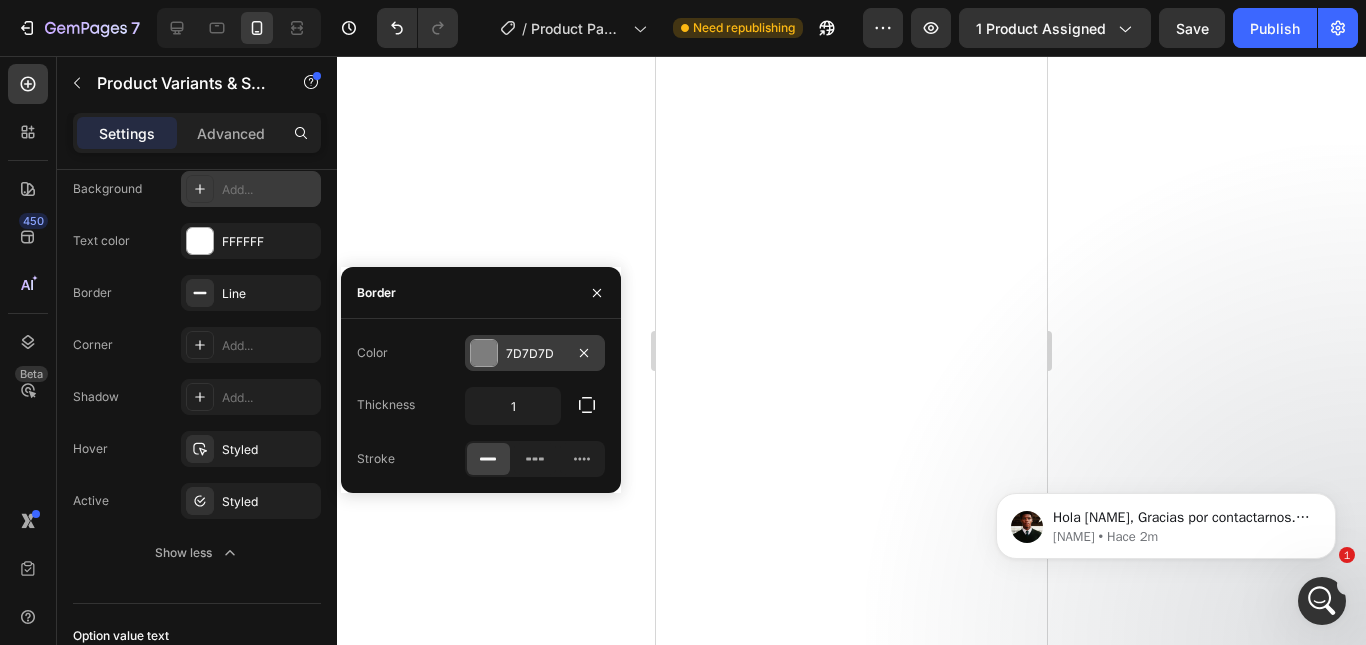 click at bounding box center (484, 353) 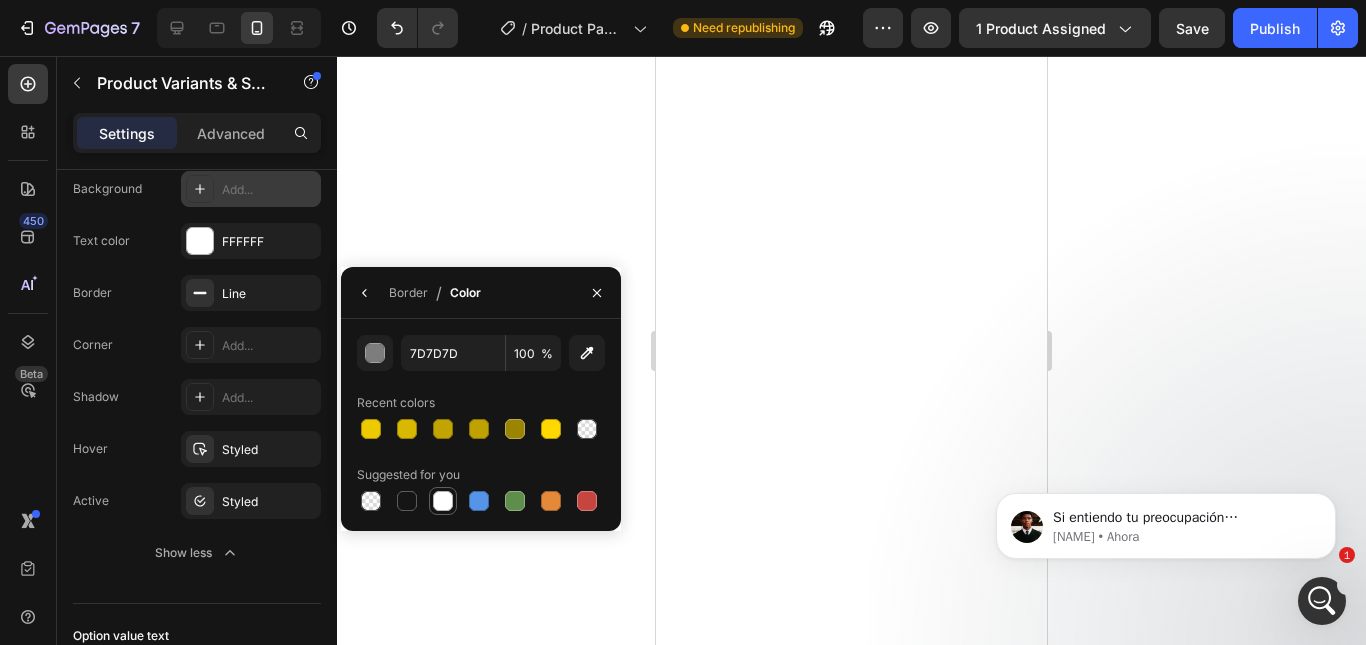 click at bounding box center (443, 501) 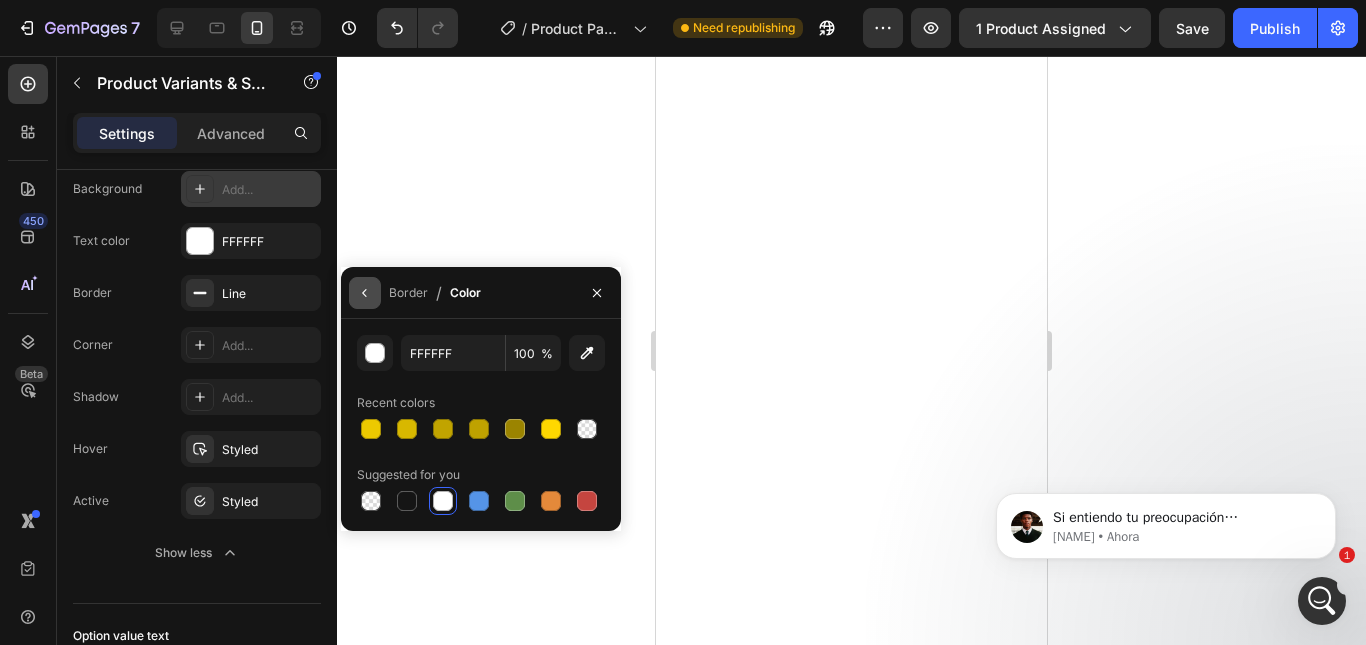 click 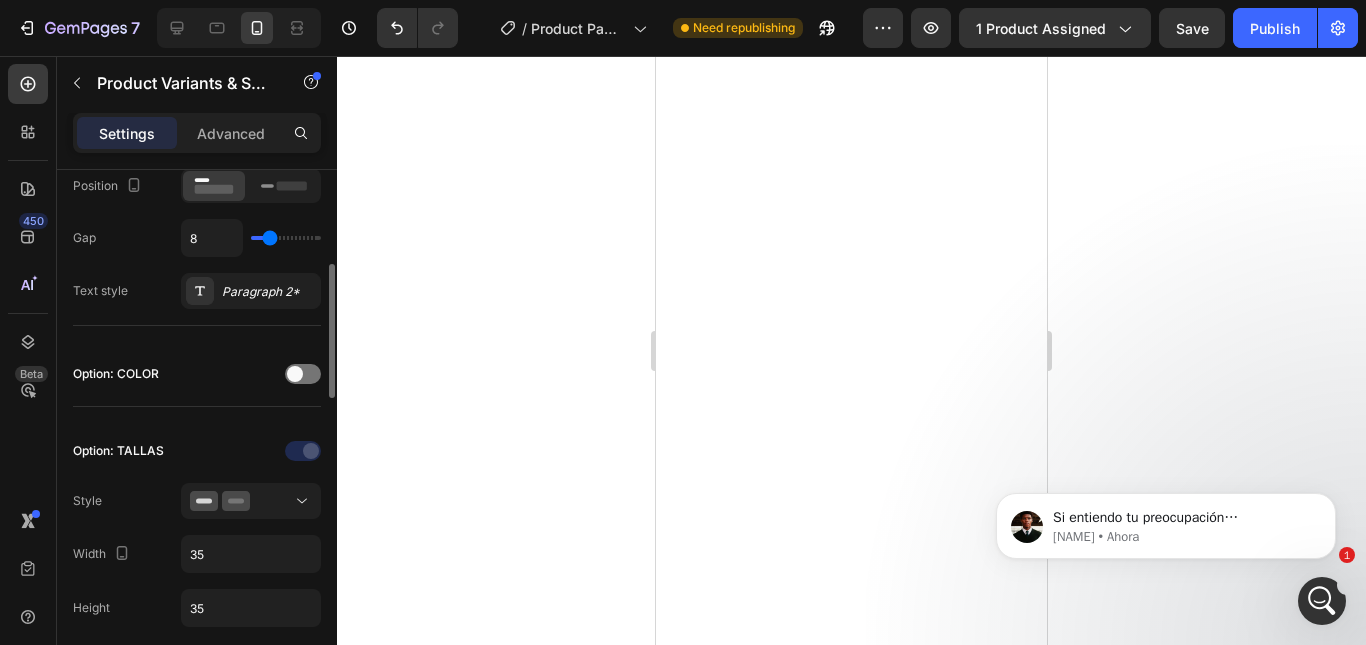 scroll, scrollTop: 274, scrollLeft: 0, axis: vertical 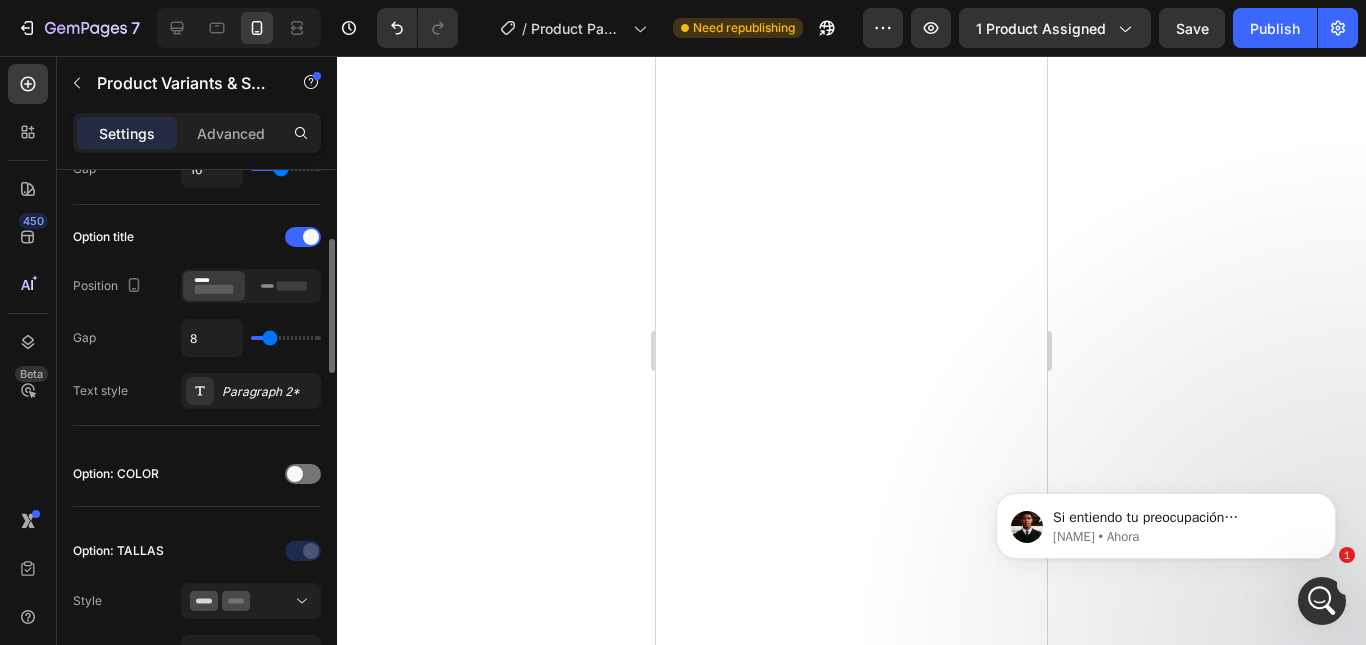 click 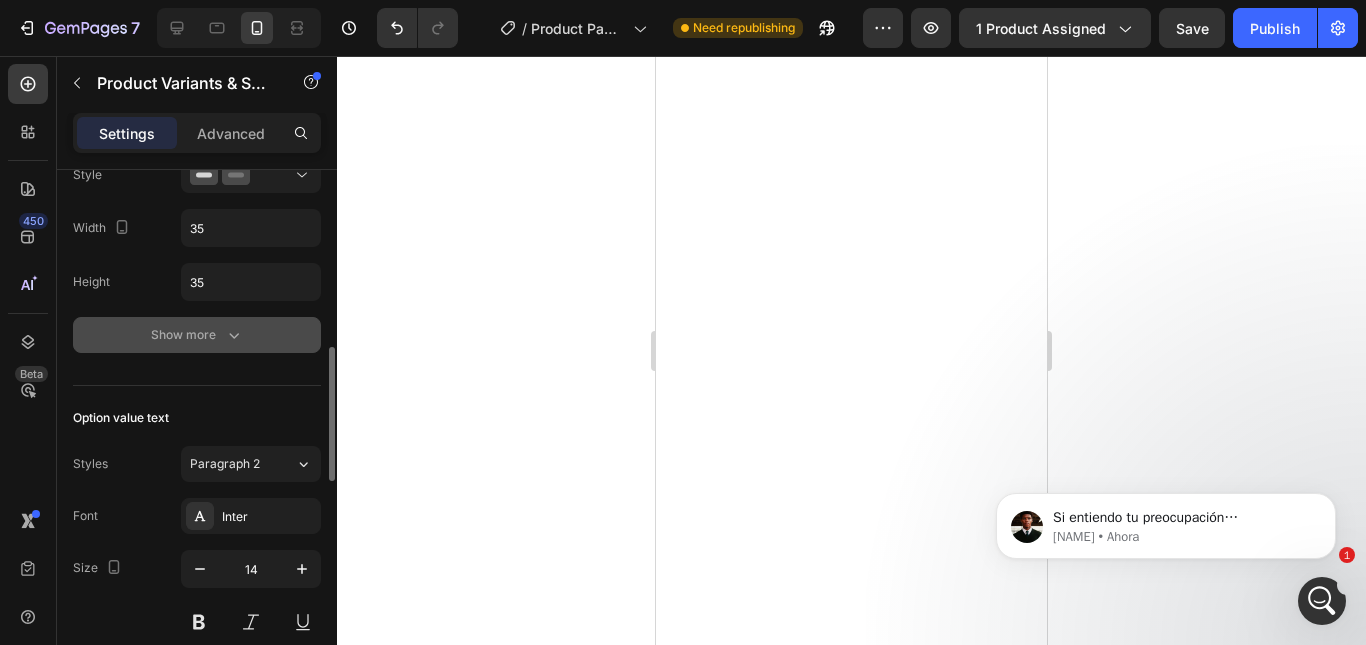 scroll, scrollTop: 800, scrollLeft: 0, axis: vertical 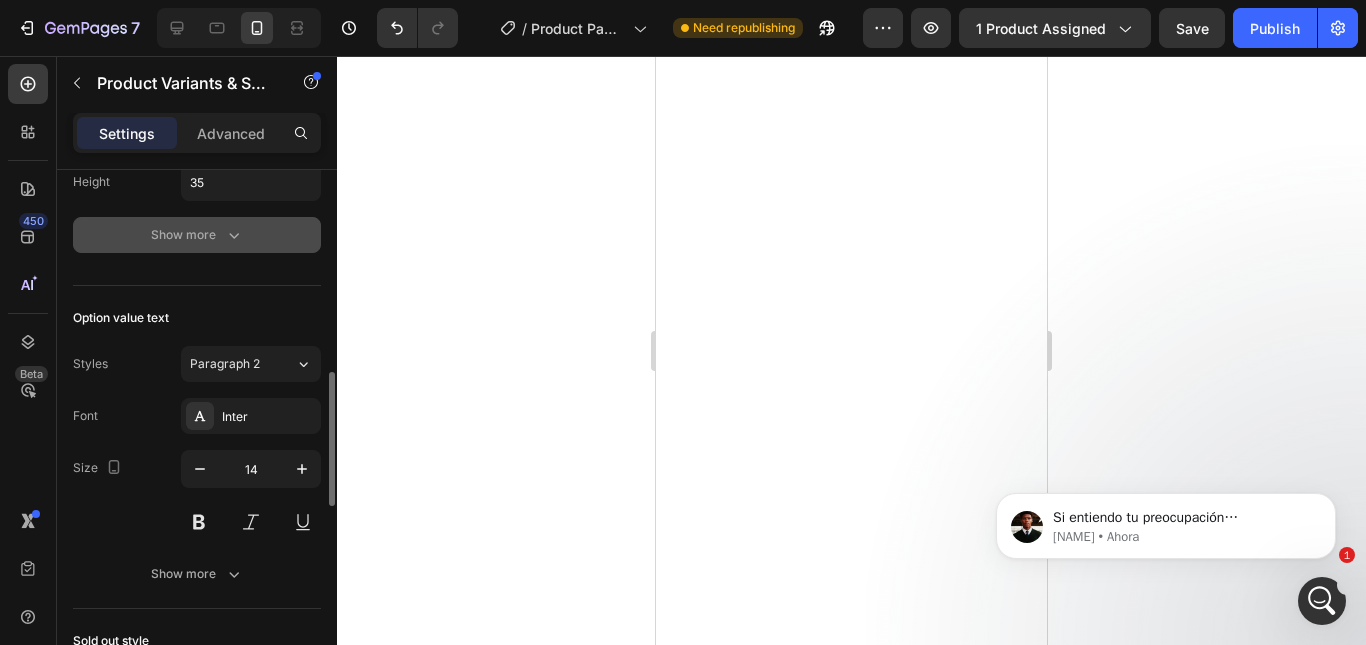 click on "Show more" at bounding box center [197, 235] 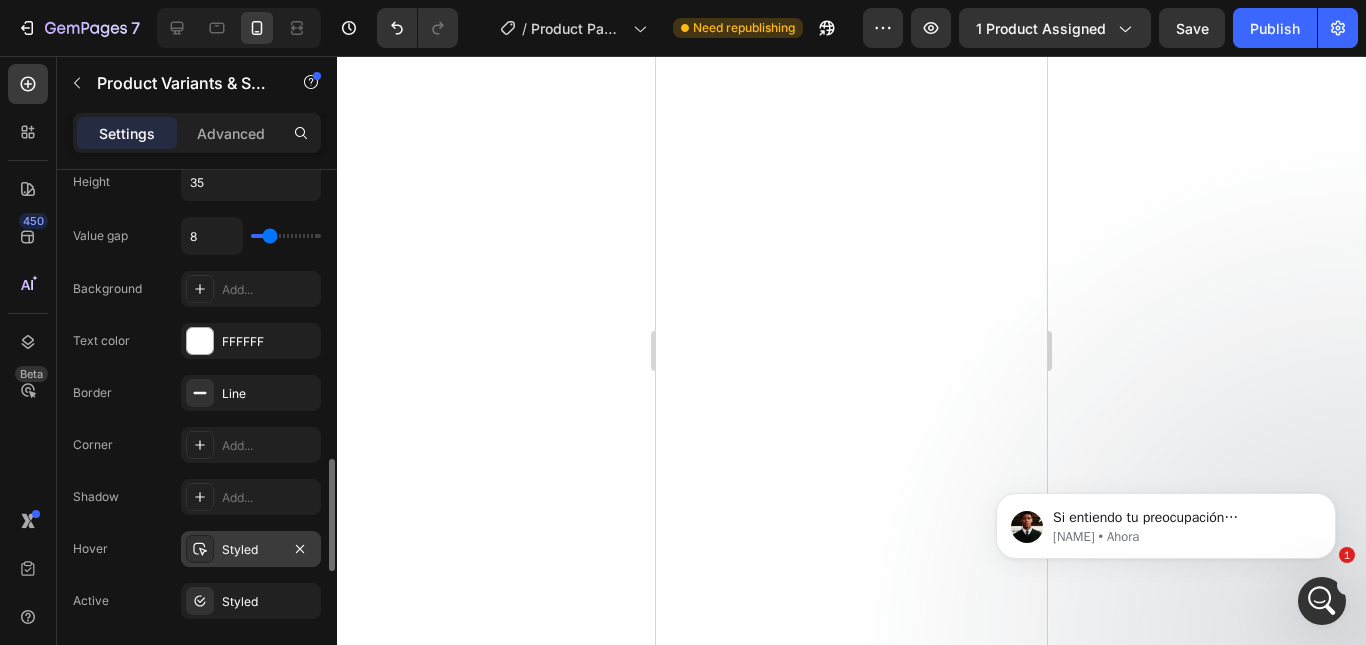 scroll, scrollTop: 1000, scrollLeft: 0, axis: vertical 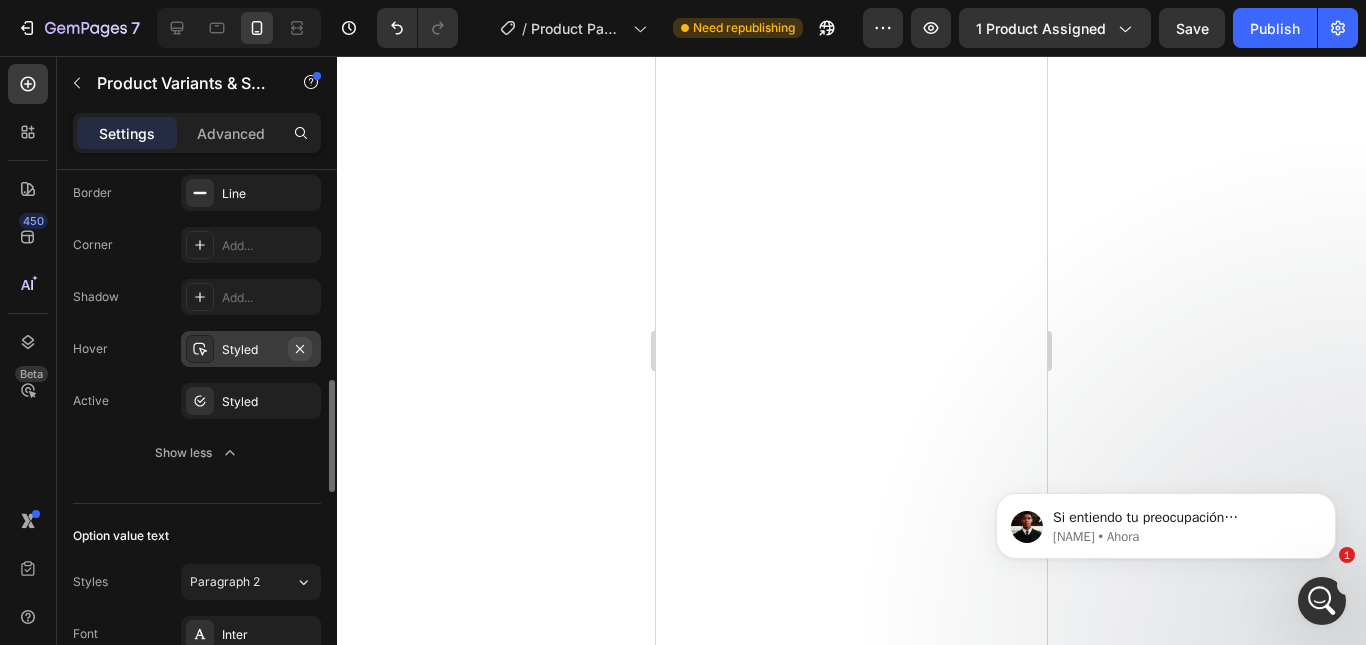 click 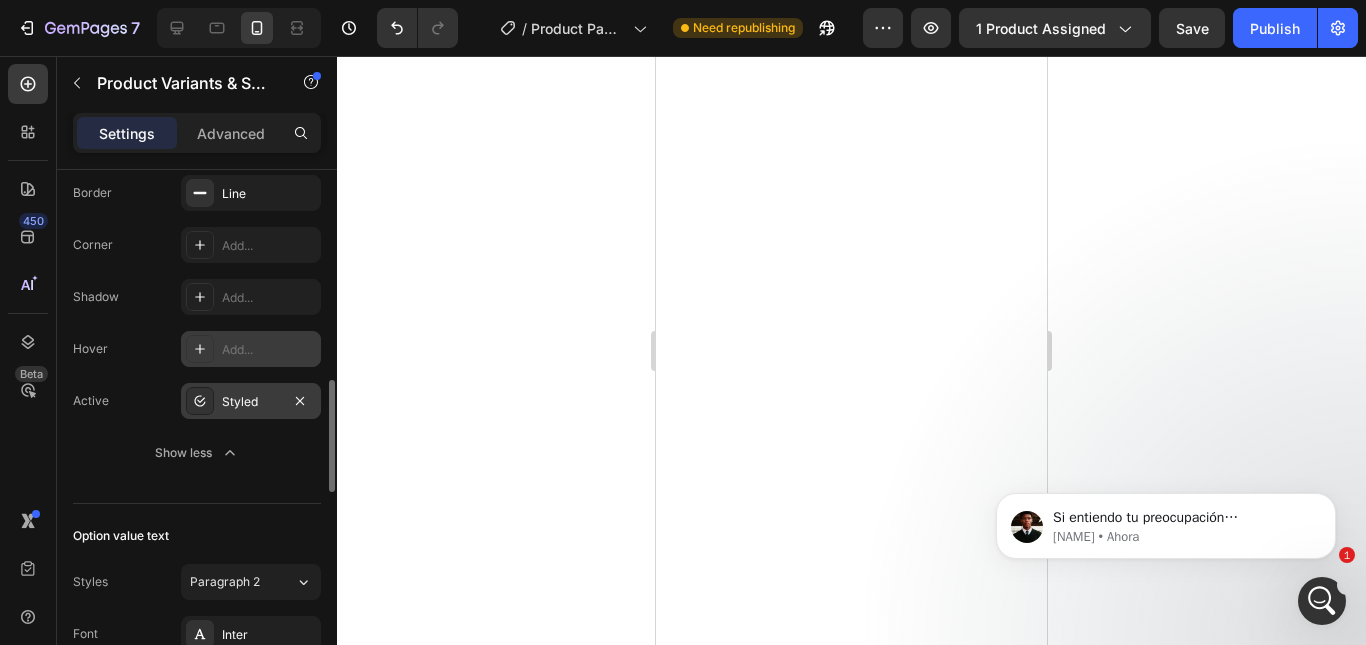 click on "Styled" at bounding box center [251, 402] 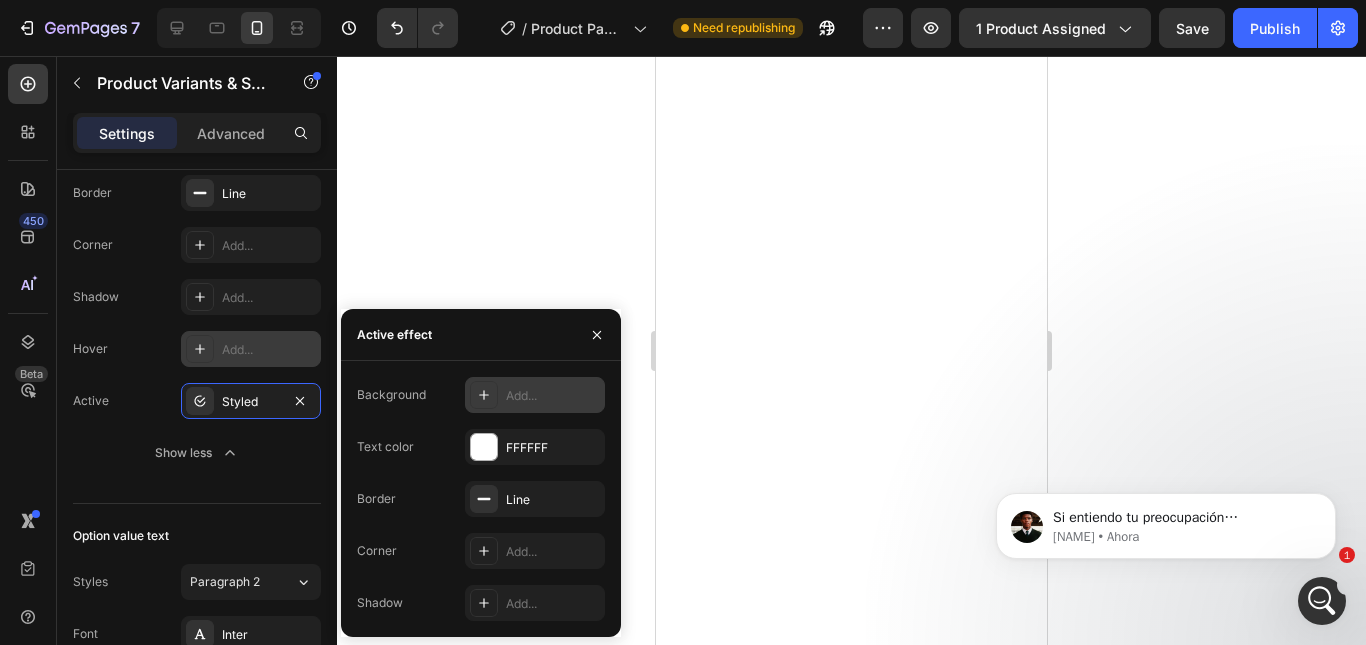 click on "Add..." at bounding box center [553, 396] 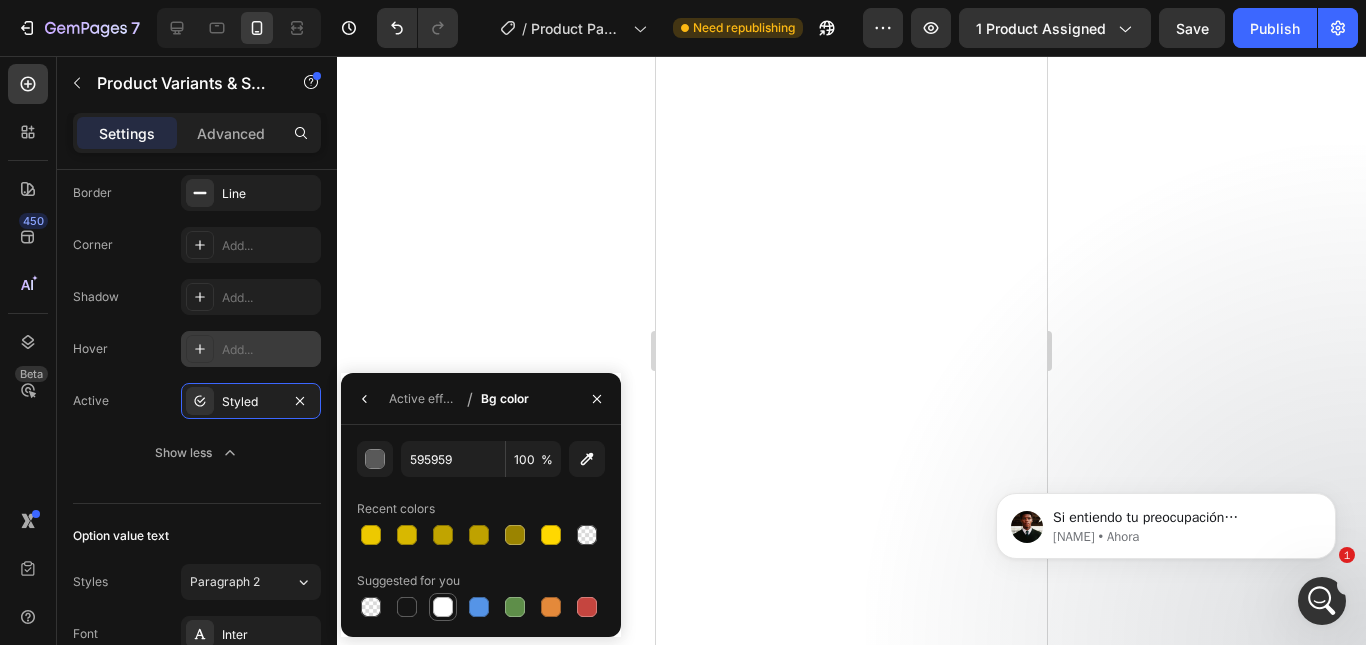 click at bounding box center [443, 607] 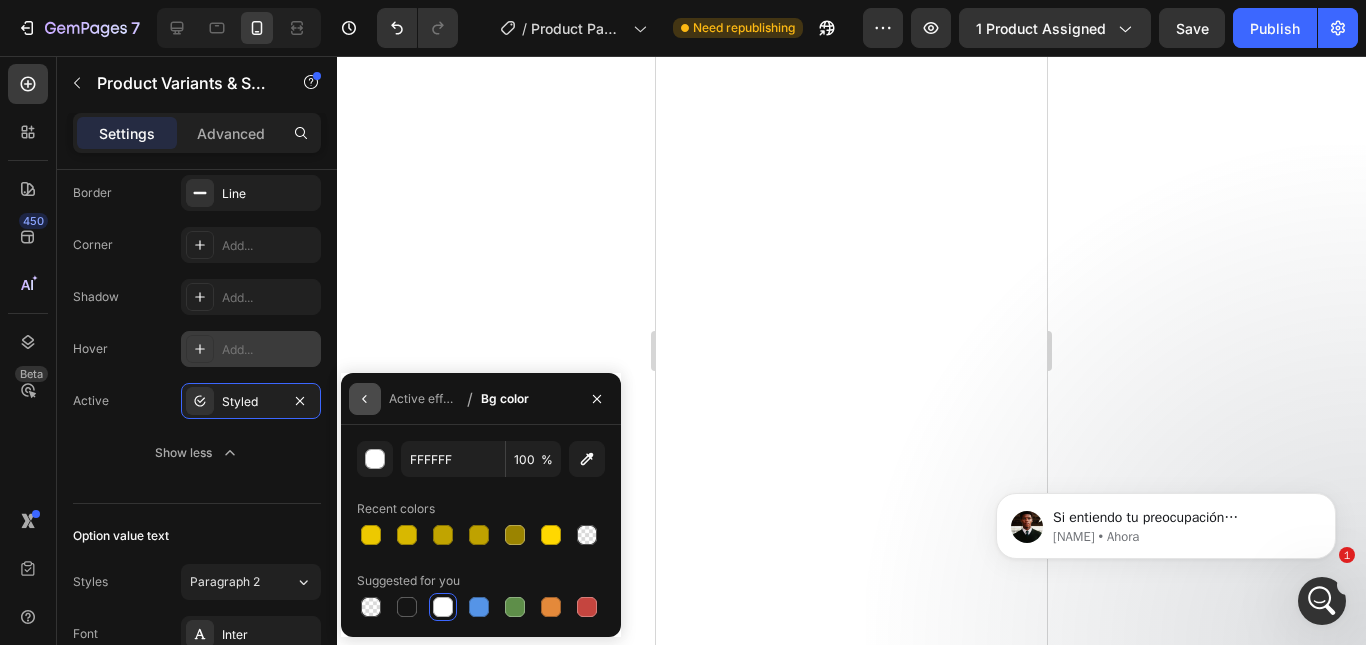click 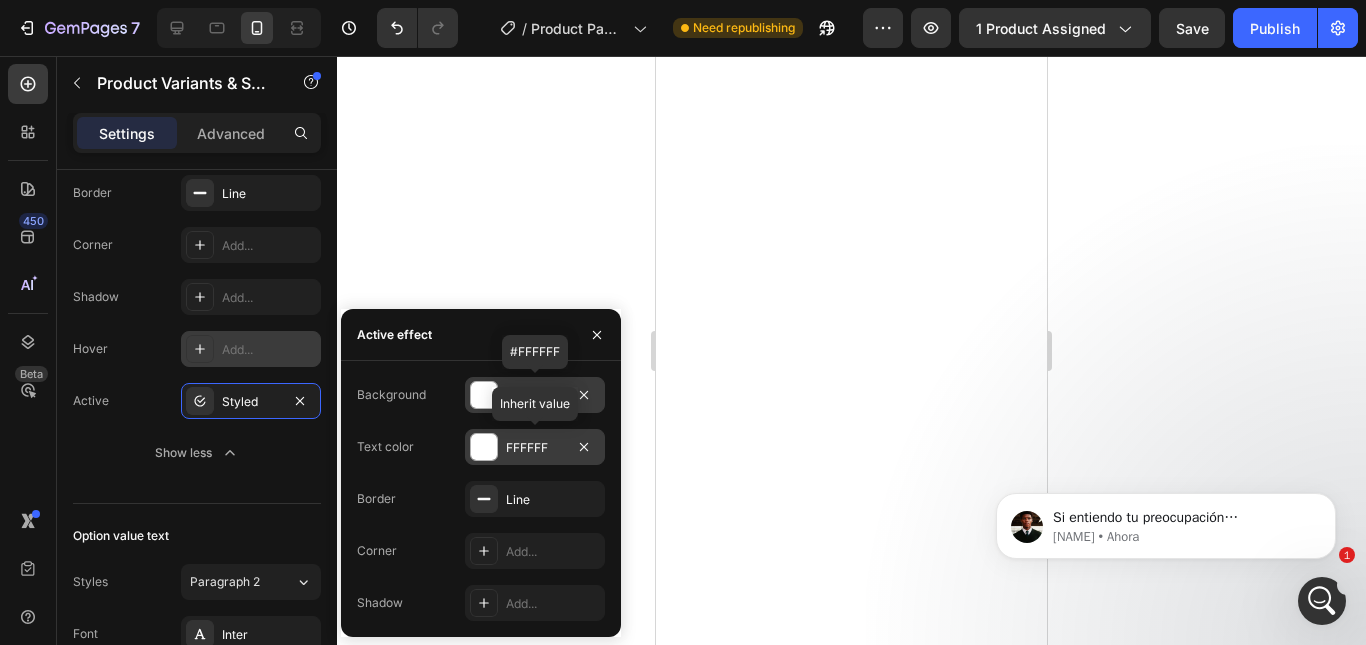 click on "FFFFFF" at bounding box center (535, 448) 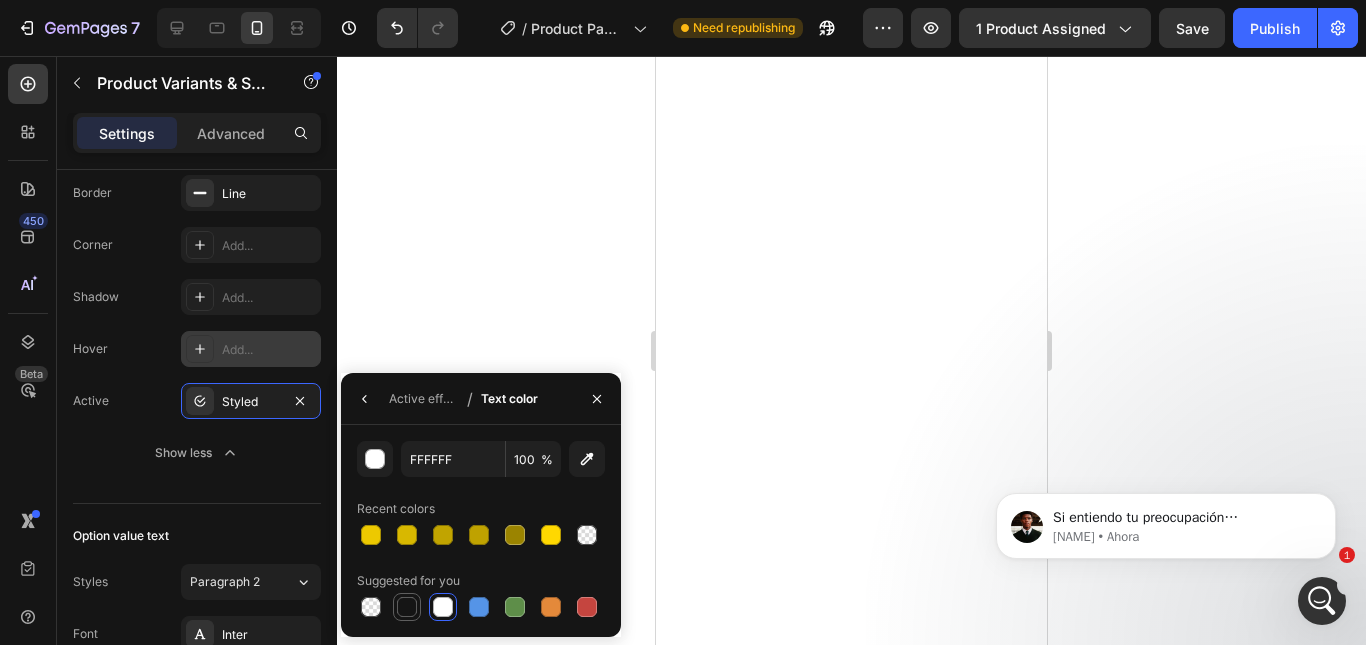 click at bounding box center (407, 607) 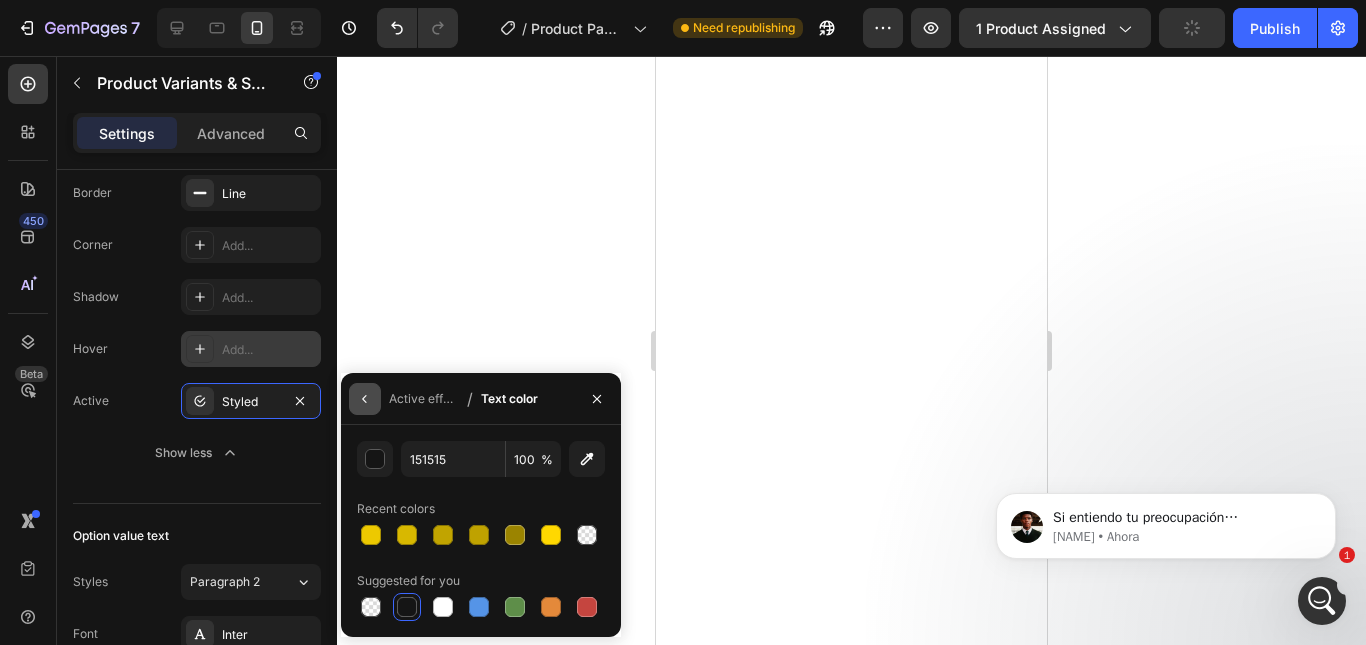click 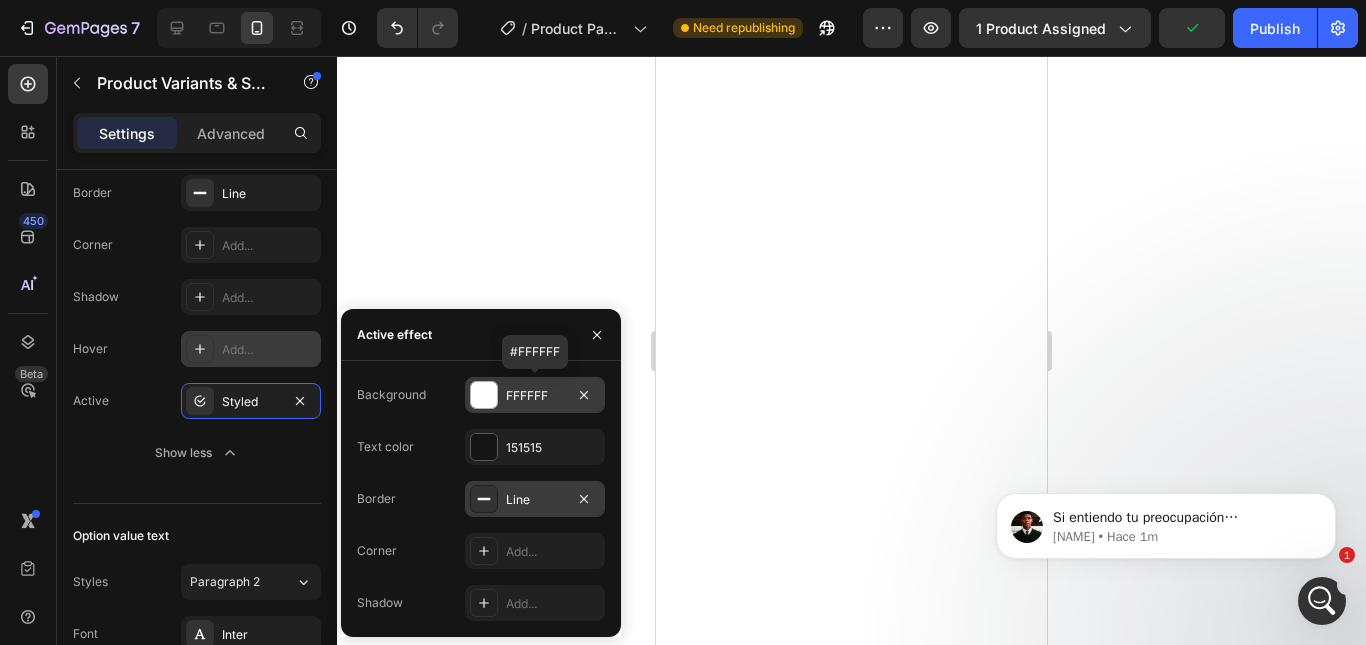 click on "Line" at bounding box center (535, 500) 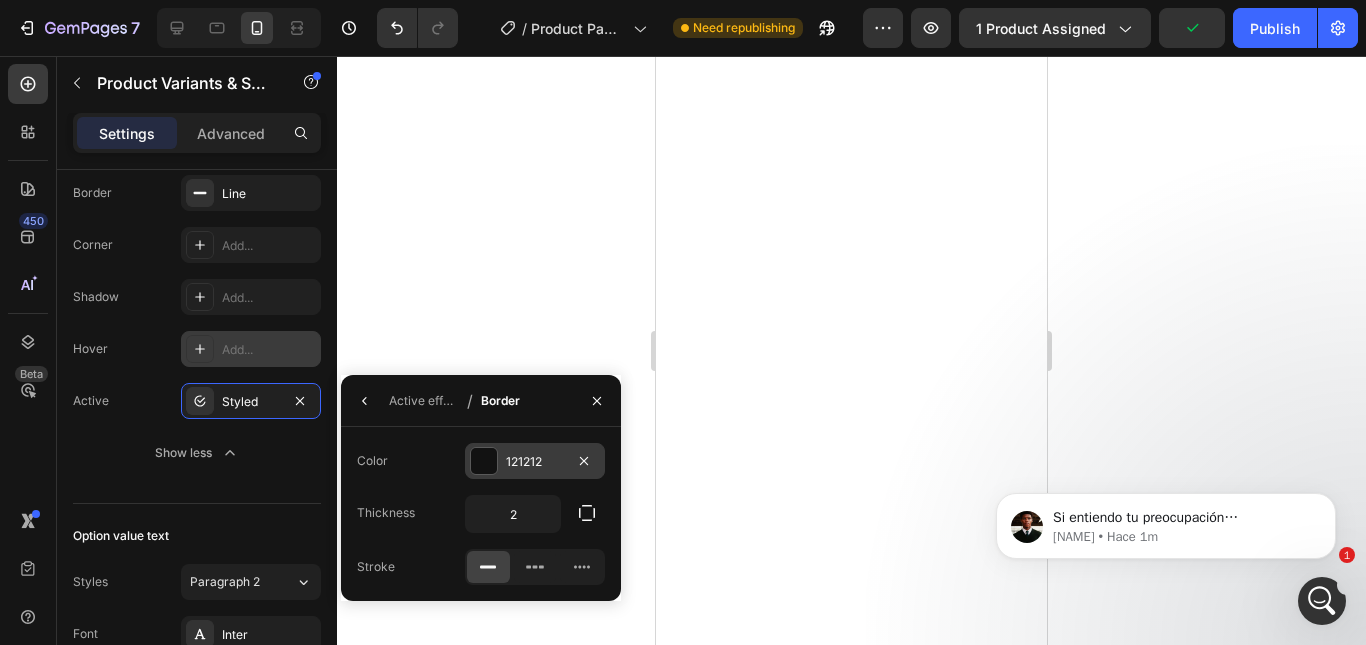 click at bounding box center (484, 461) 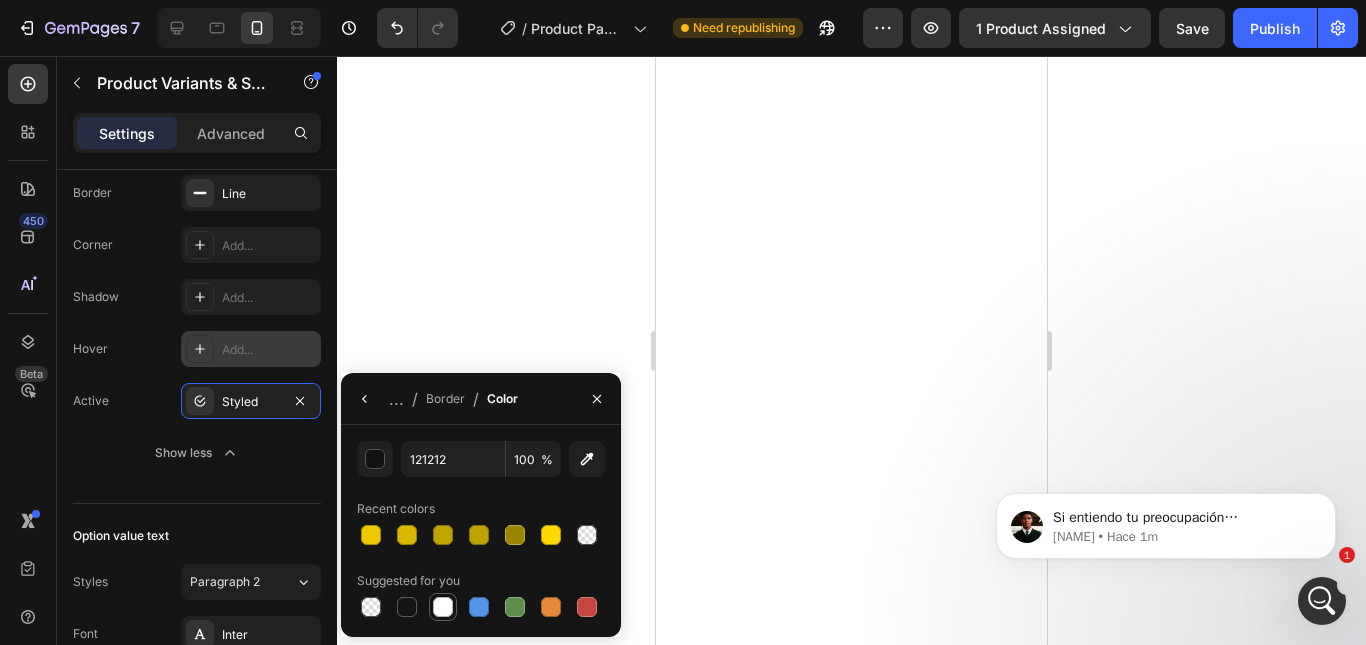 click at bounding box center (443, 607) 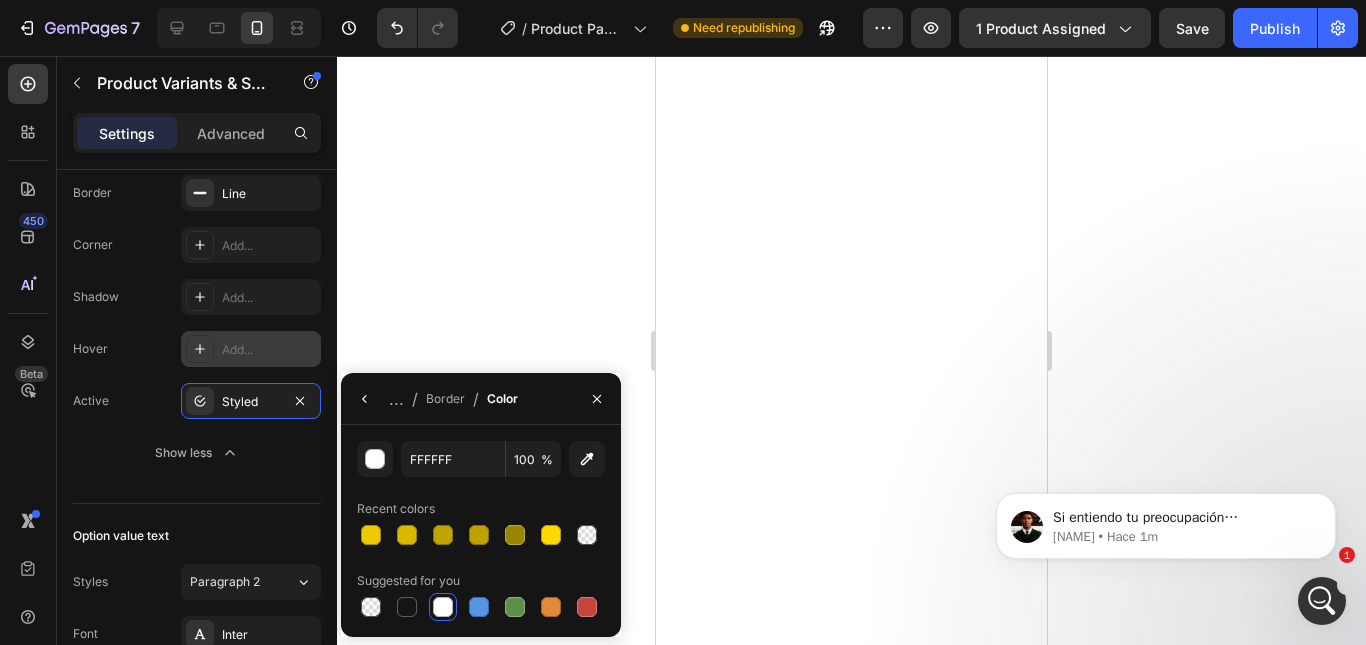 click 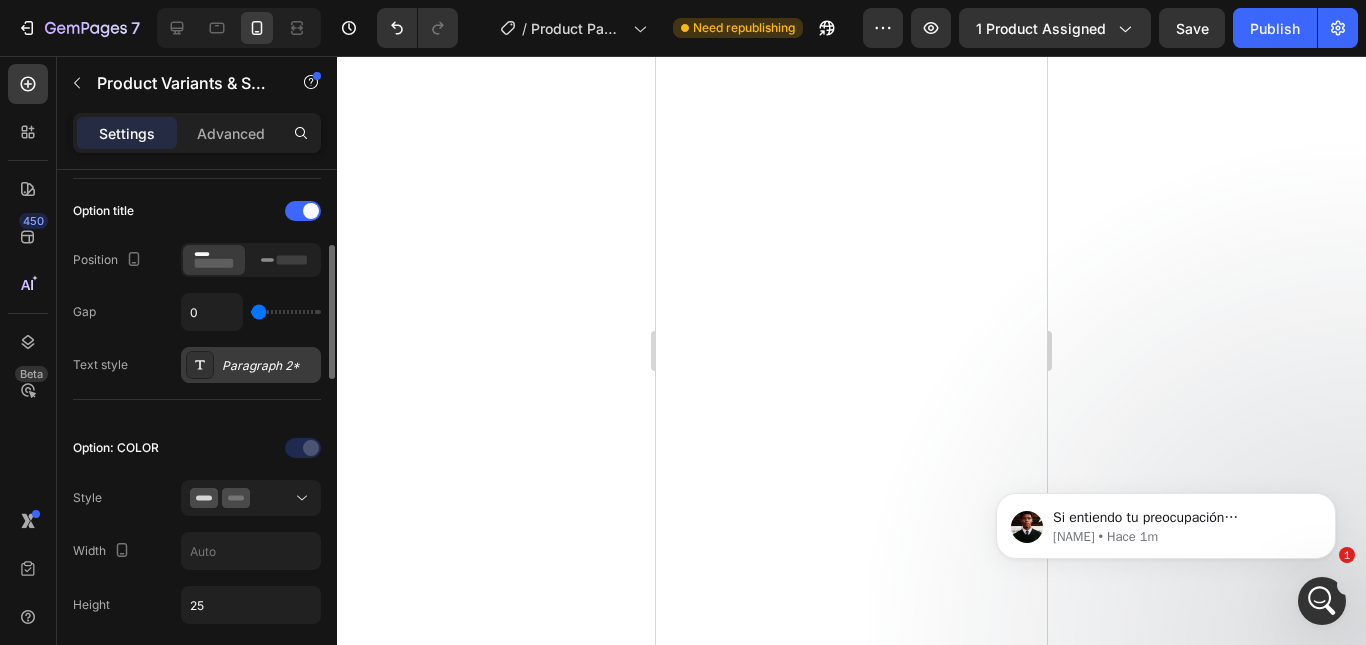 scroll, scrollTop: 500, scrollLeft: 0, axis: vertical 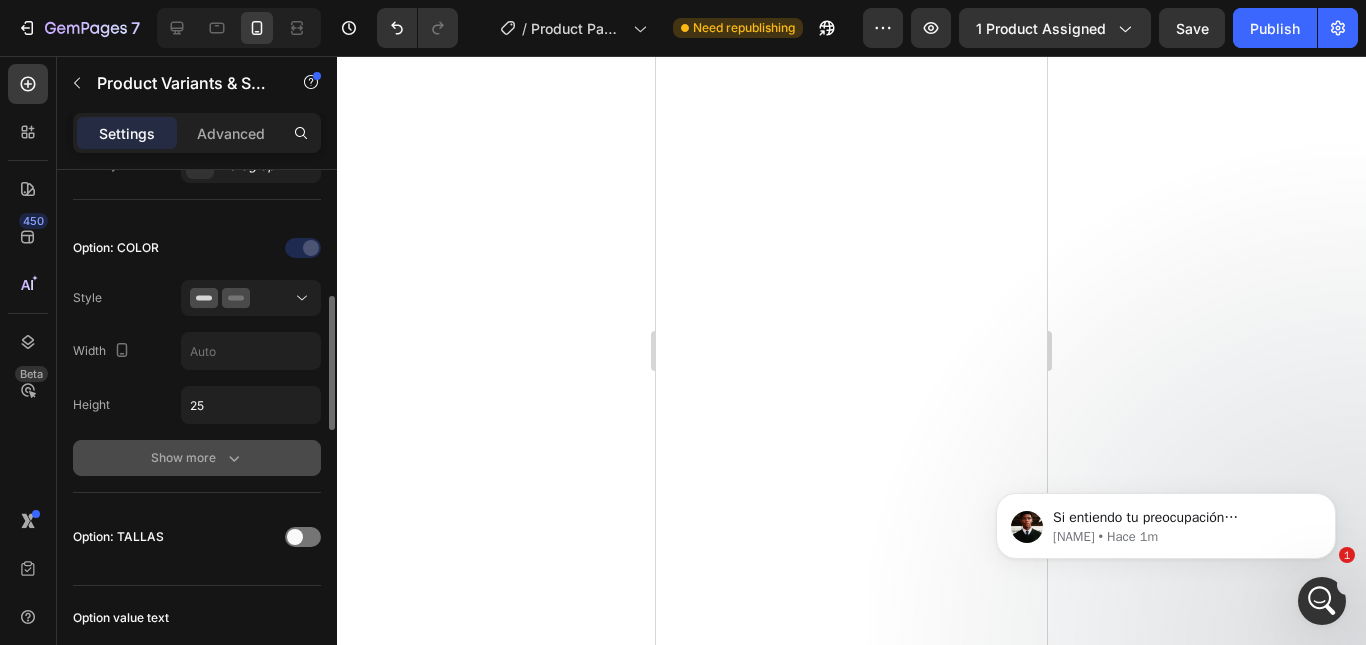 click on "Show more" at bounding box center (197, 458) 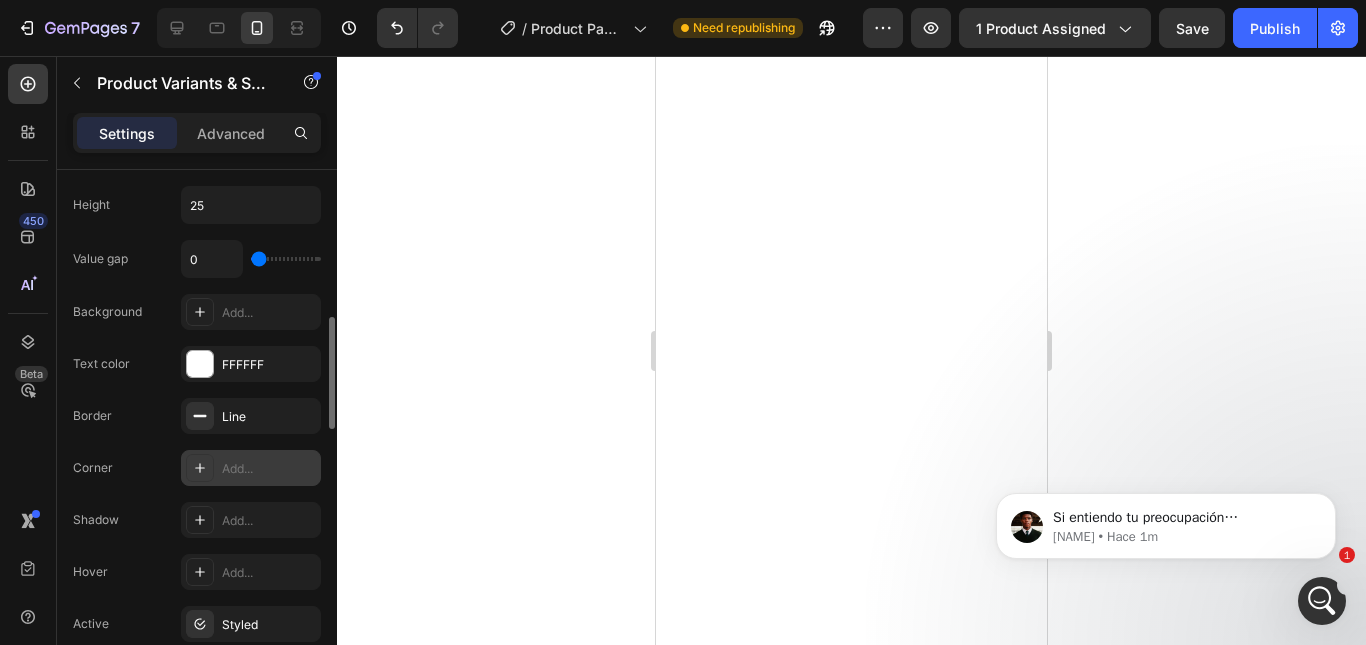 scroll, scrollTop: 800, scrollLeft: 0, axis: vertical 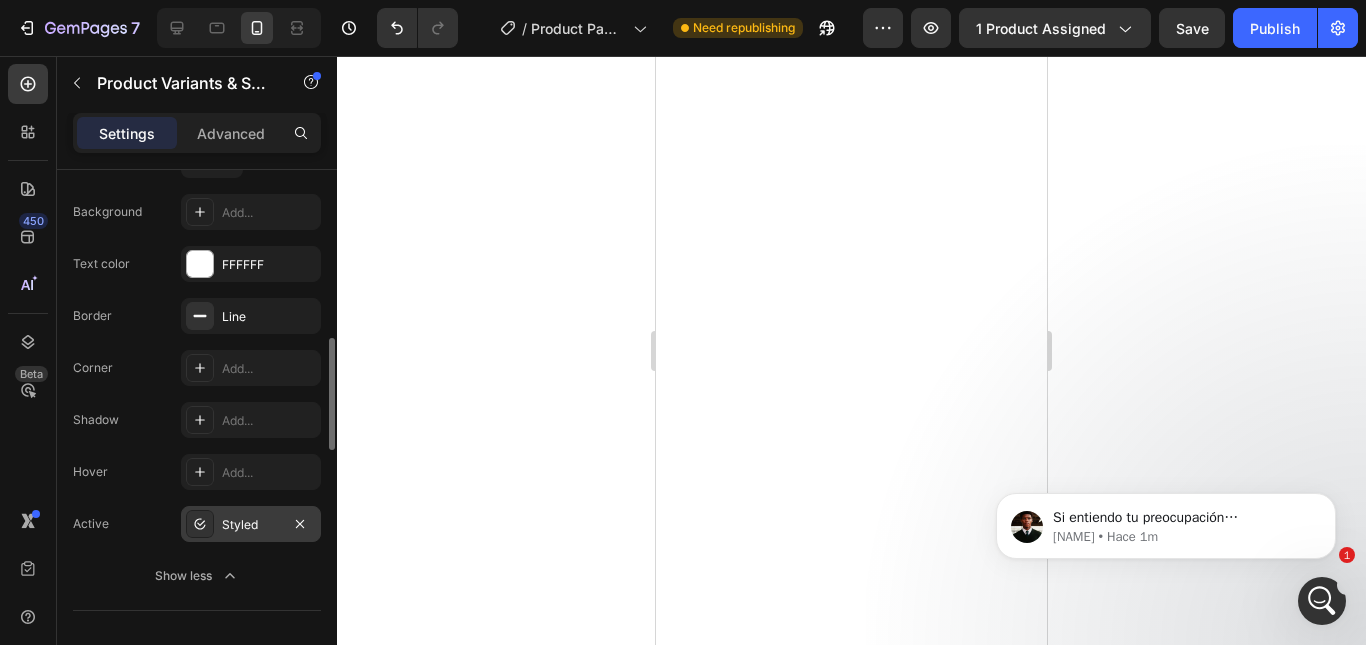 click on "Styled" at bounding box center (251, 524) 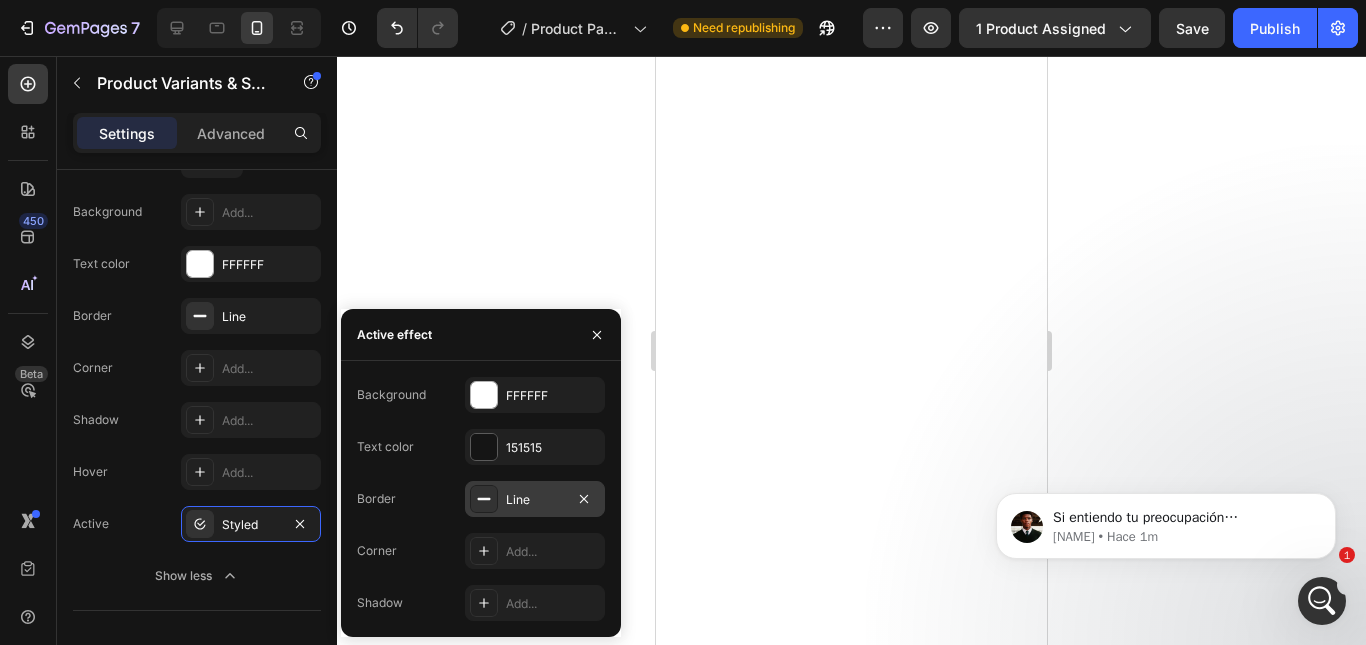 click on "Line" at bounding box center (535, 500) 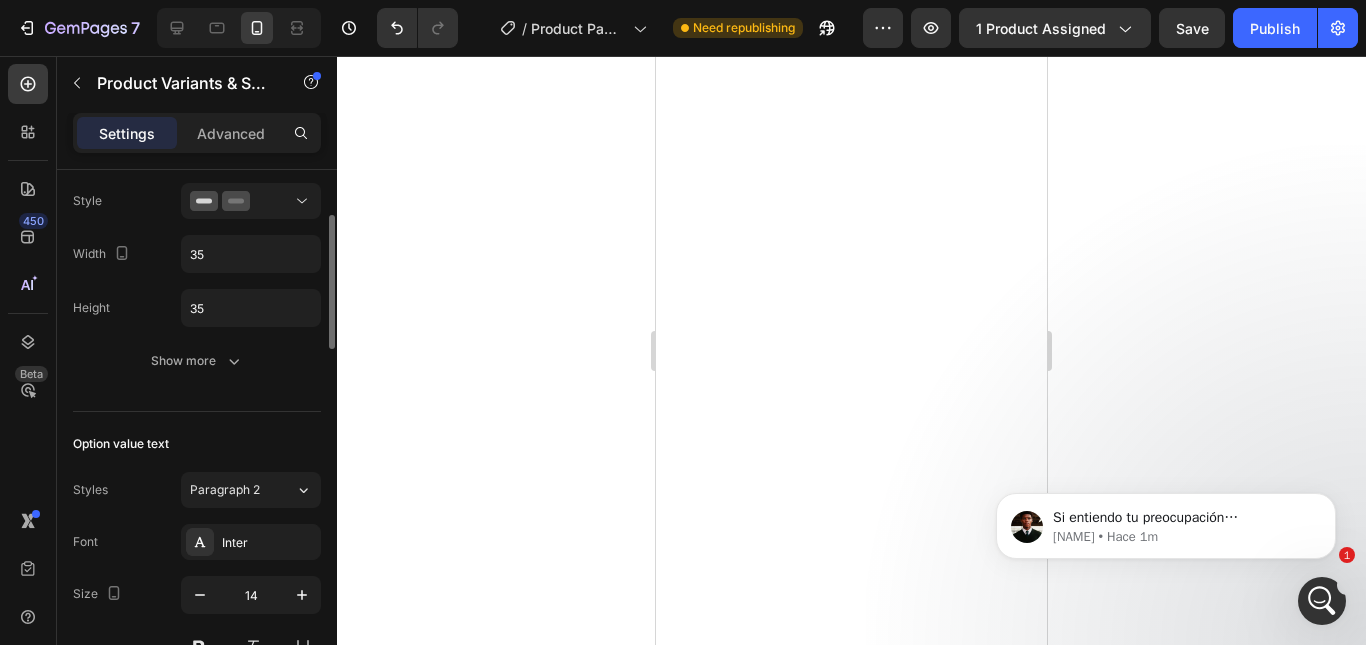 scroll, scrollTop: 574, scrollLeft: 0, axis: vertical 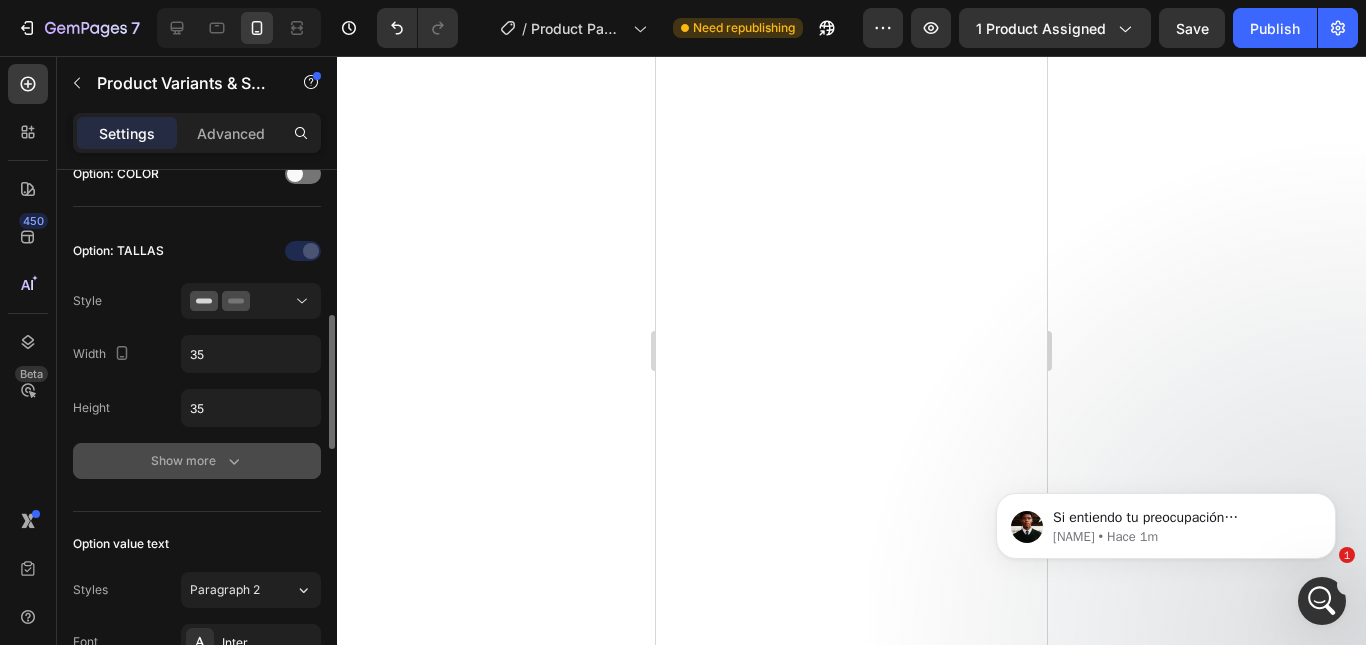 click on "Show more" at bounding box center [197, 461] 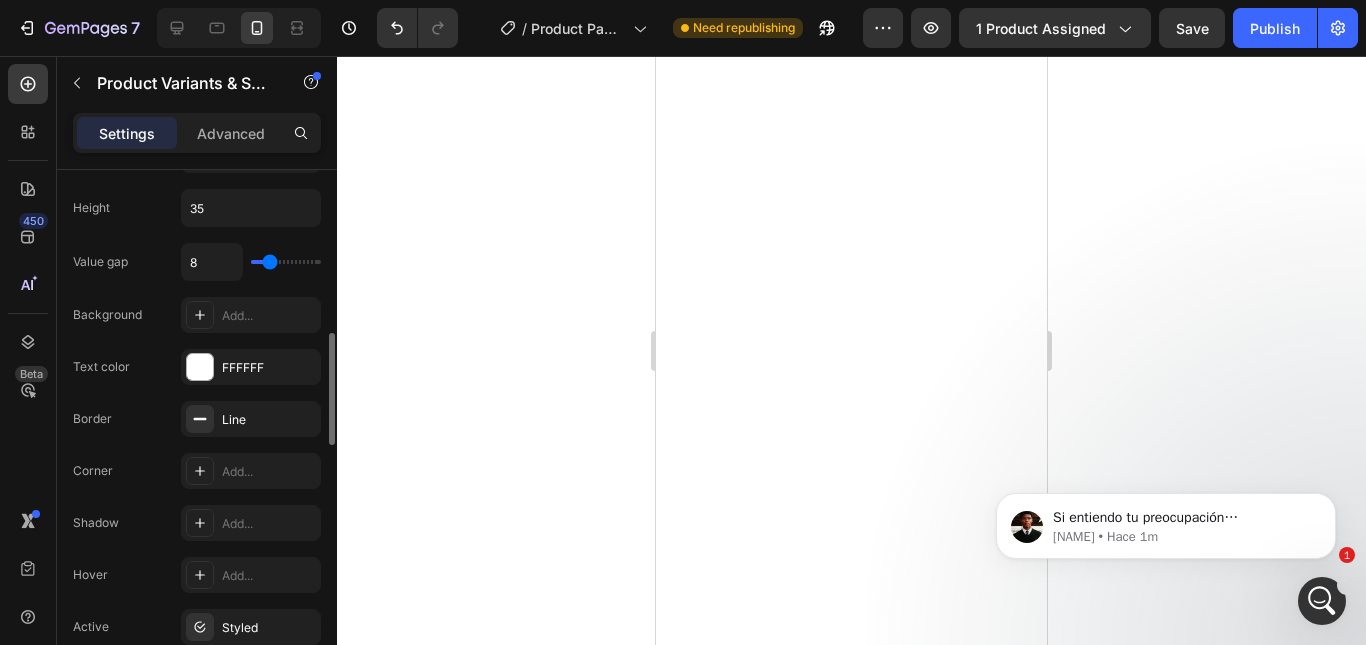 scroll, scrollTop: 874, scrollLeft: 0, axis: vertical 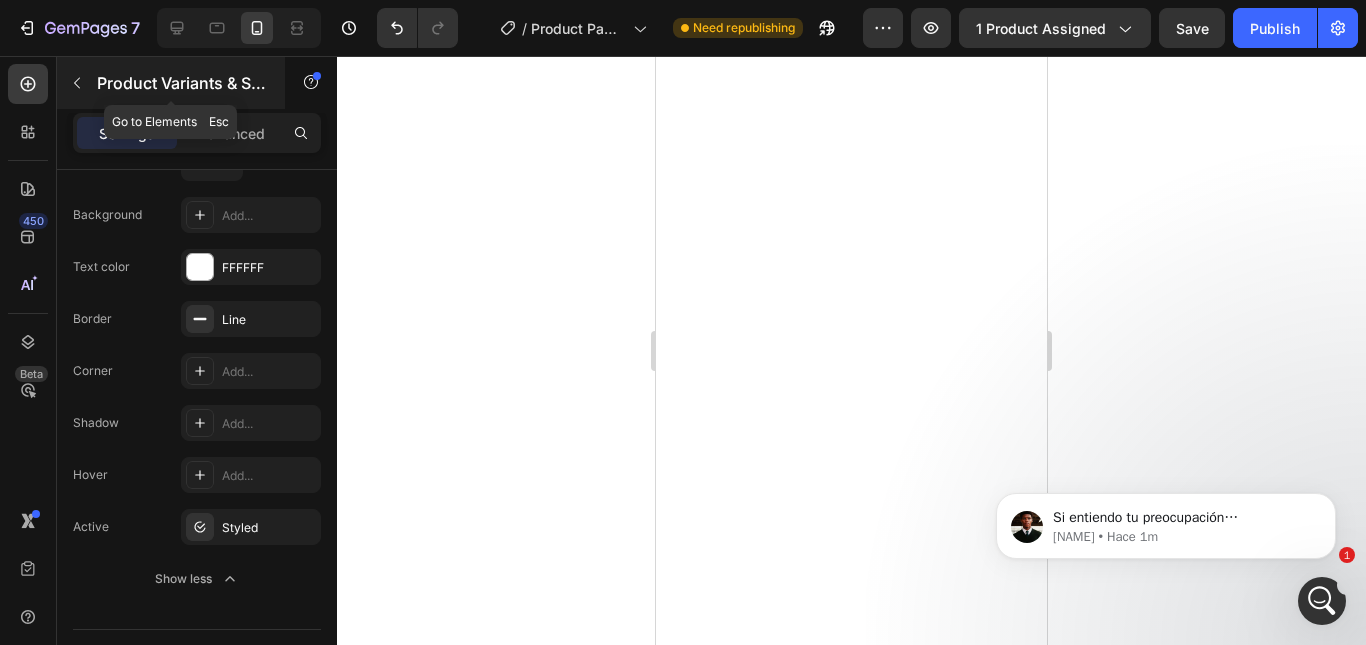 click 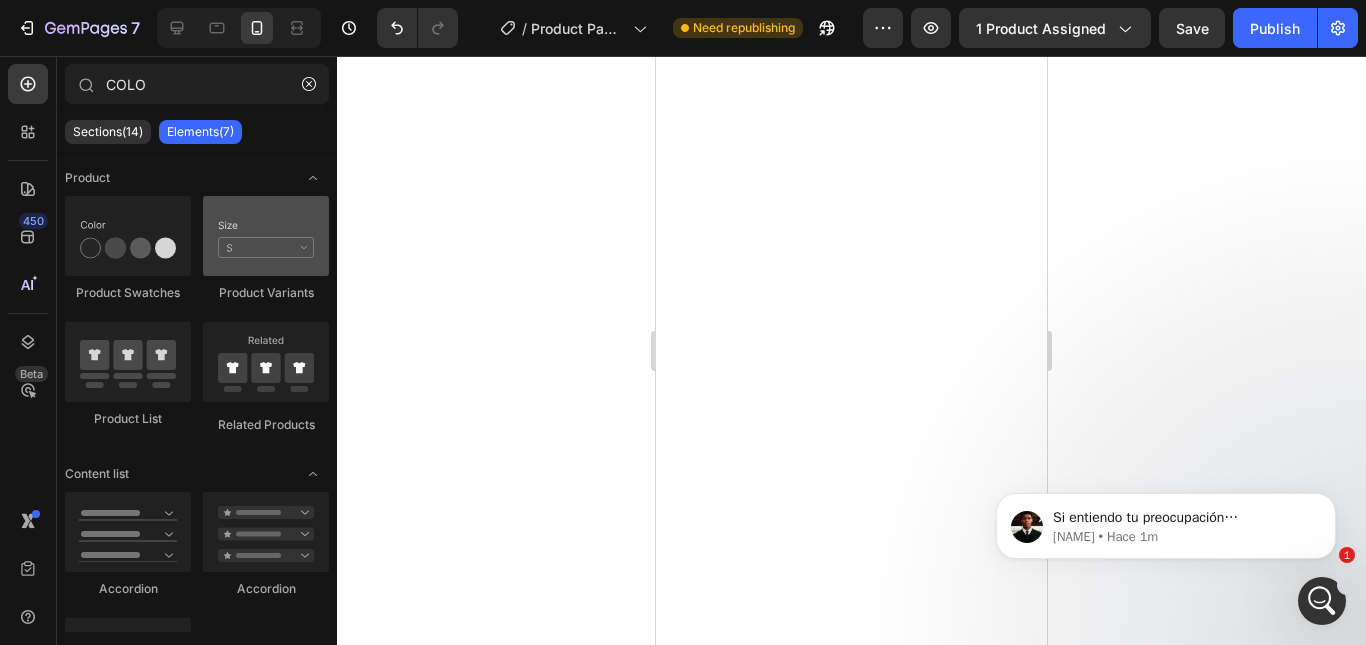 click at bounding box center (266, 236) 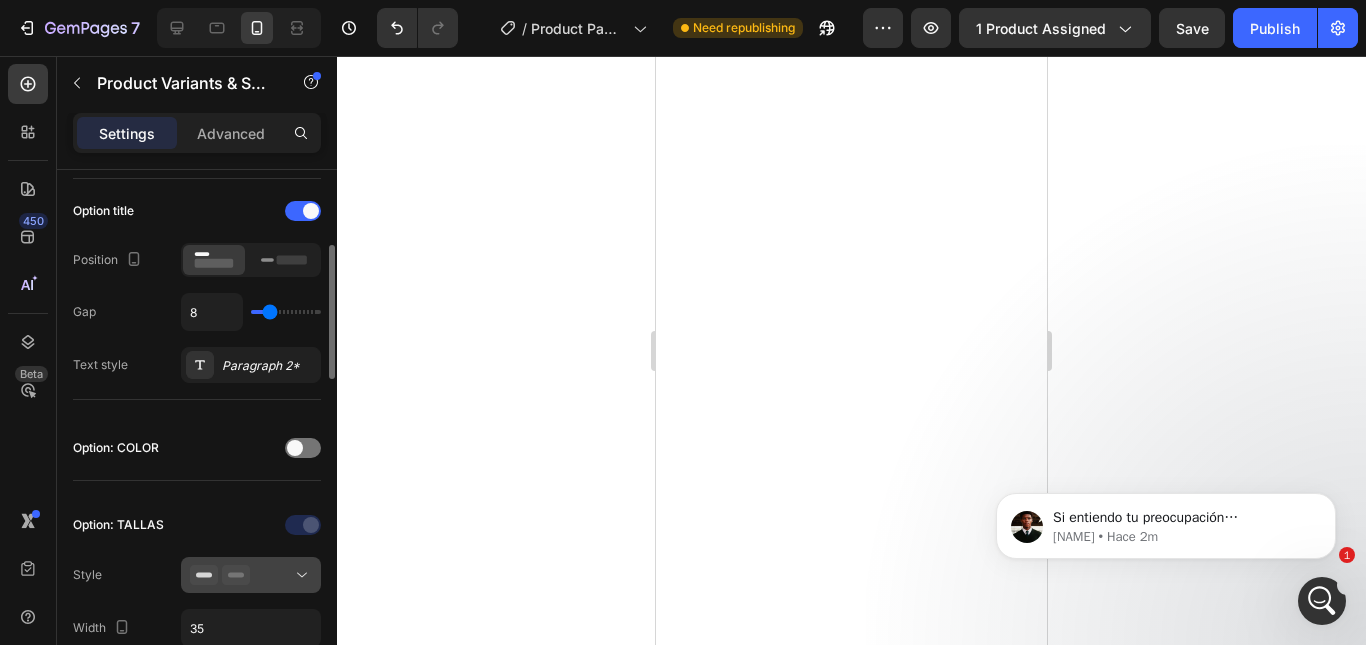 scroll, scrollTop: 400, scrollLeft: 0, axis: vertical 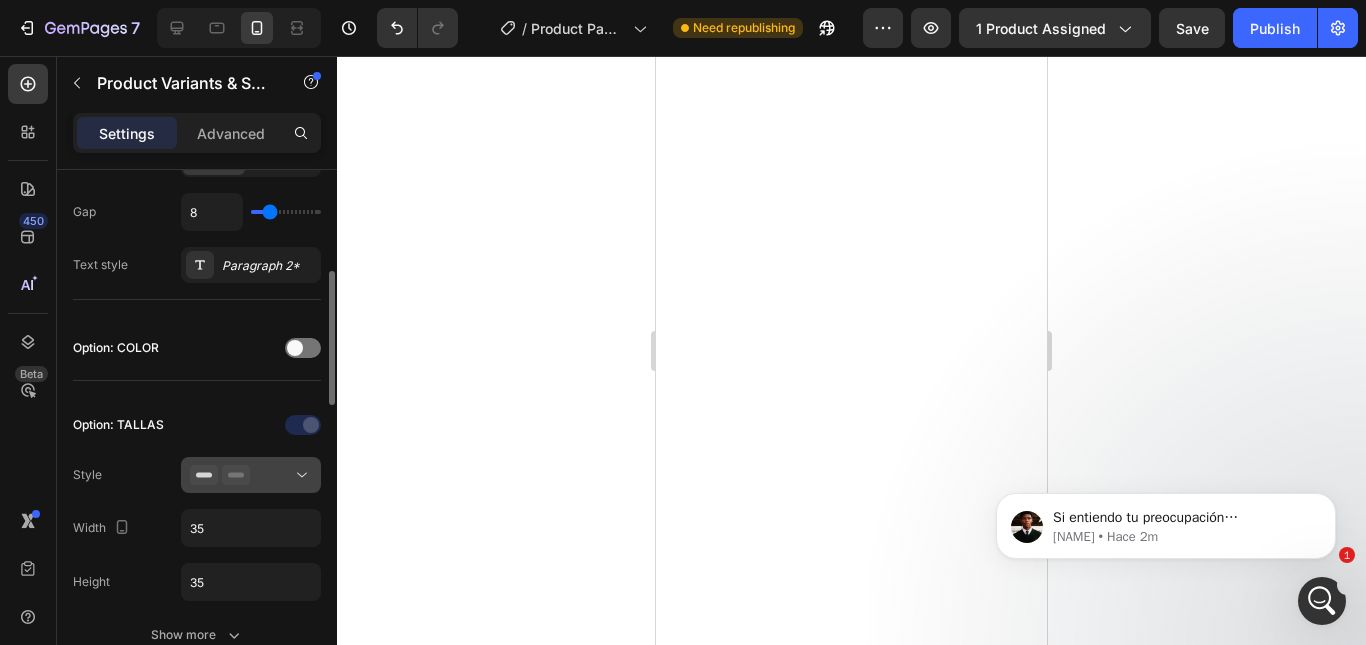 click 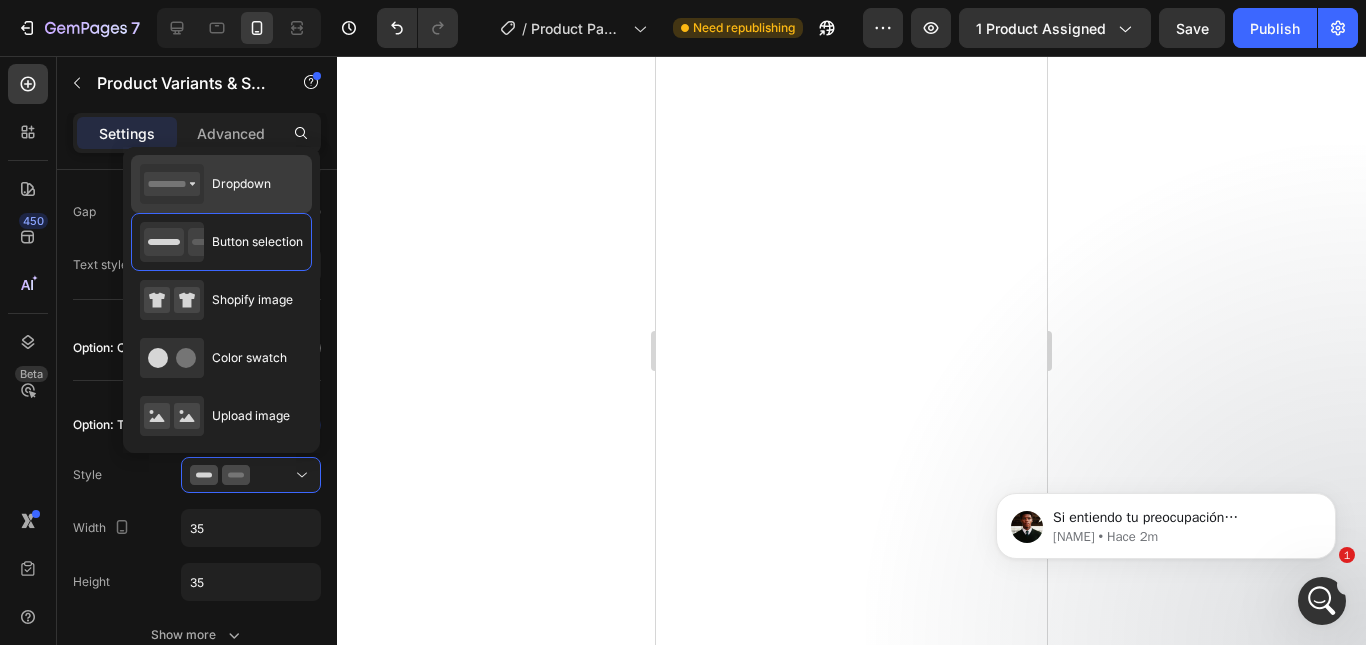 click on "Dropdown" at bounding box center (241, 184) 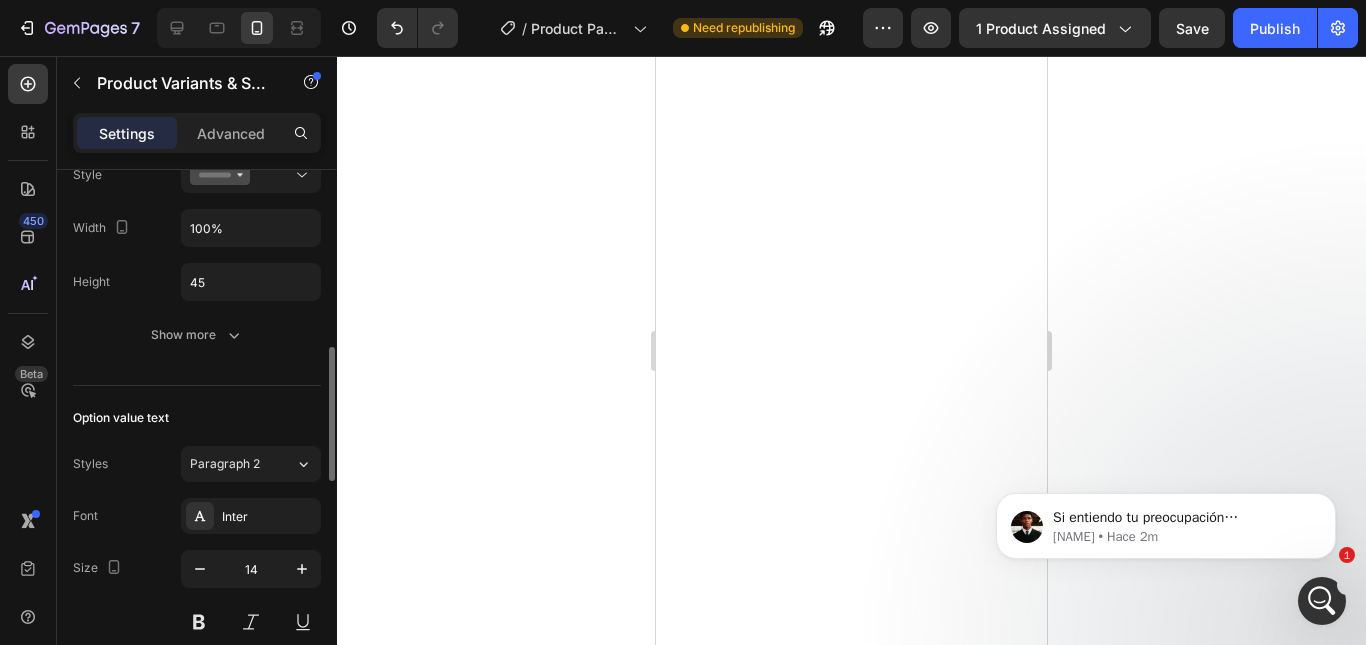 scroll, scrollTop: 600, scrollLeft: 0, axis: vertical 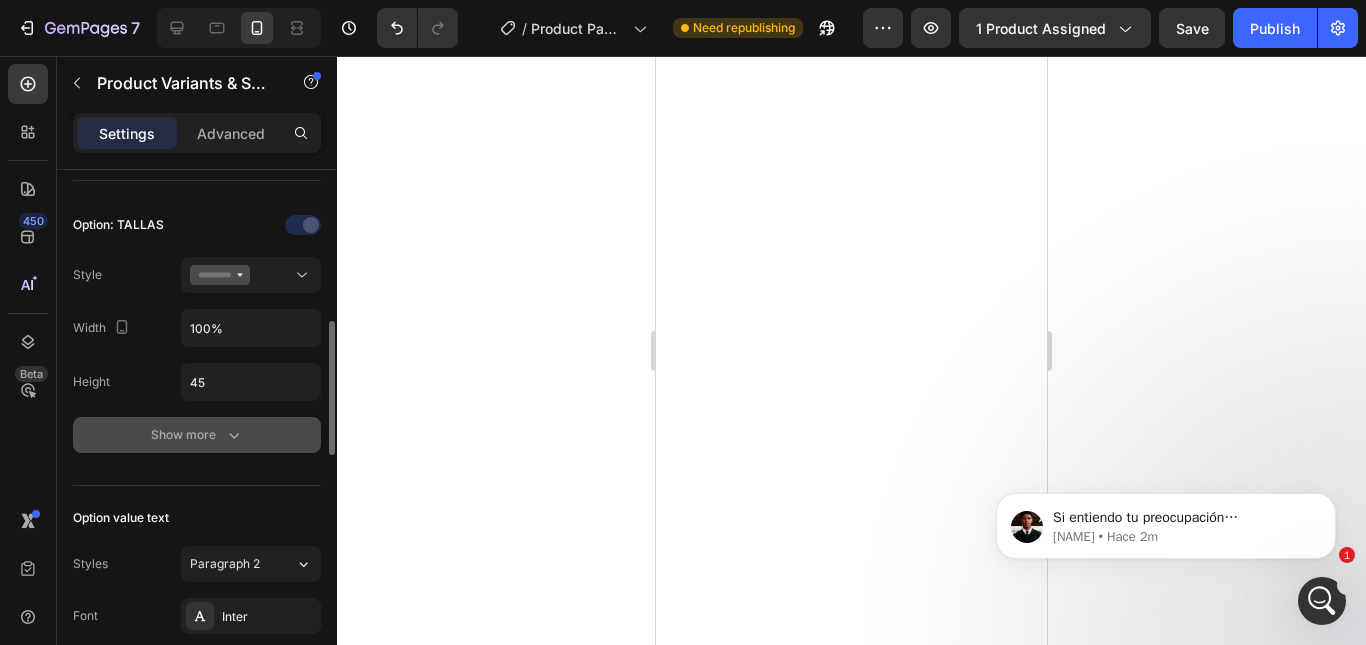 click on "Show more" at bounding box center (197, 435) 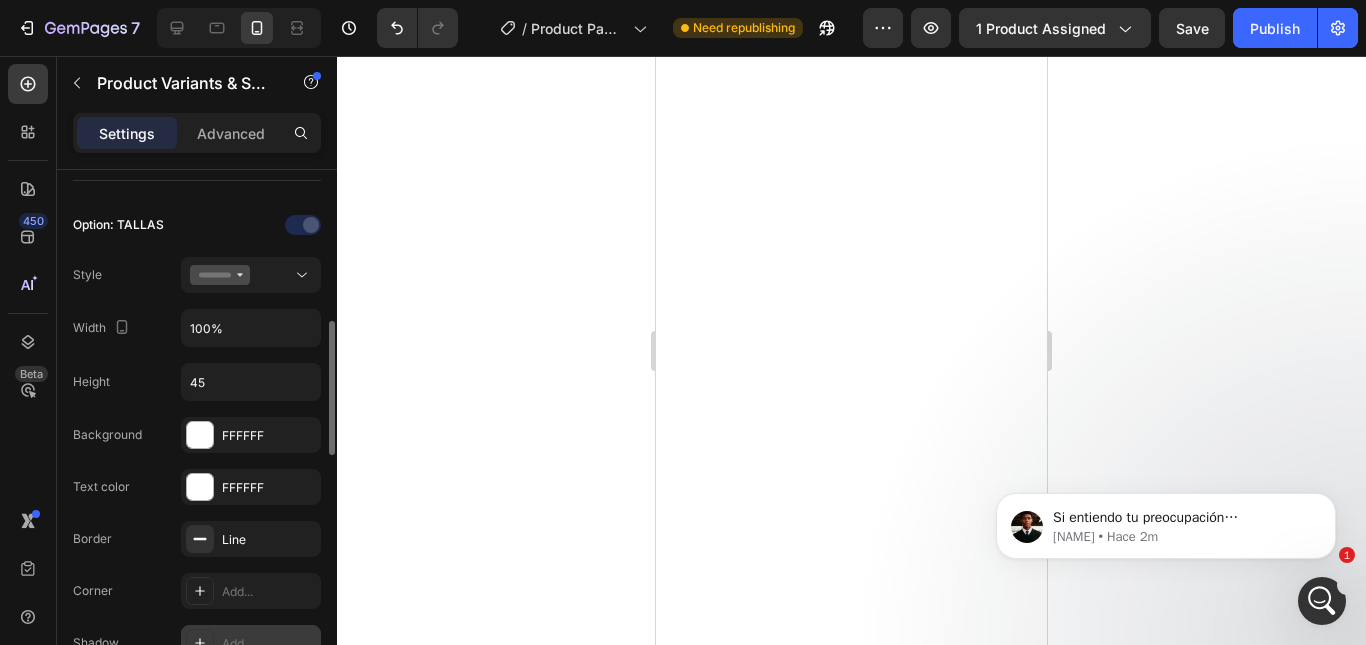 scroll, scrollTop: 800, scrollLeft: 0, axis: vertical 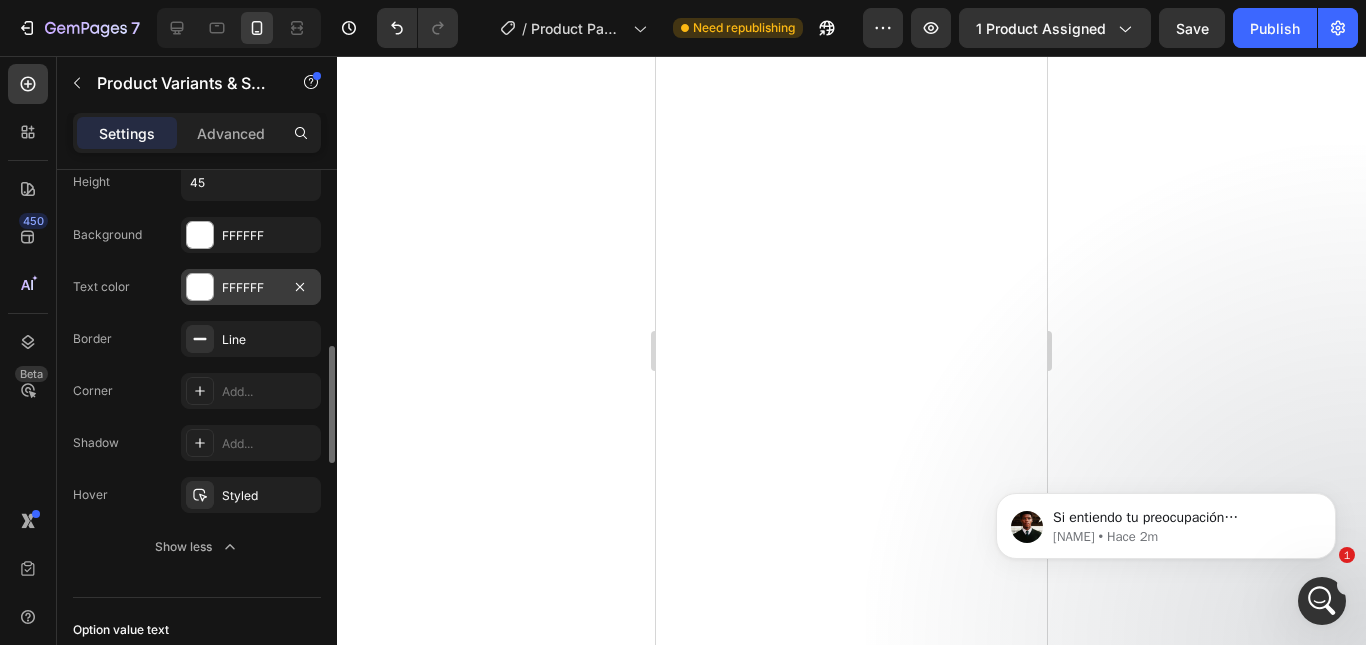 click on "FFFFFF" at bounding box center (251, 288) 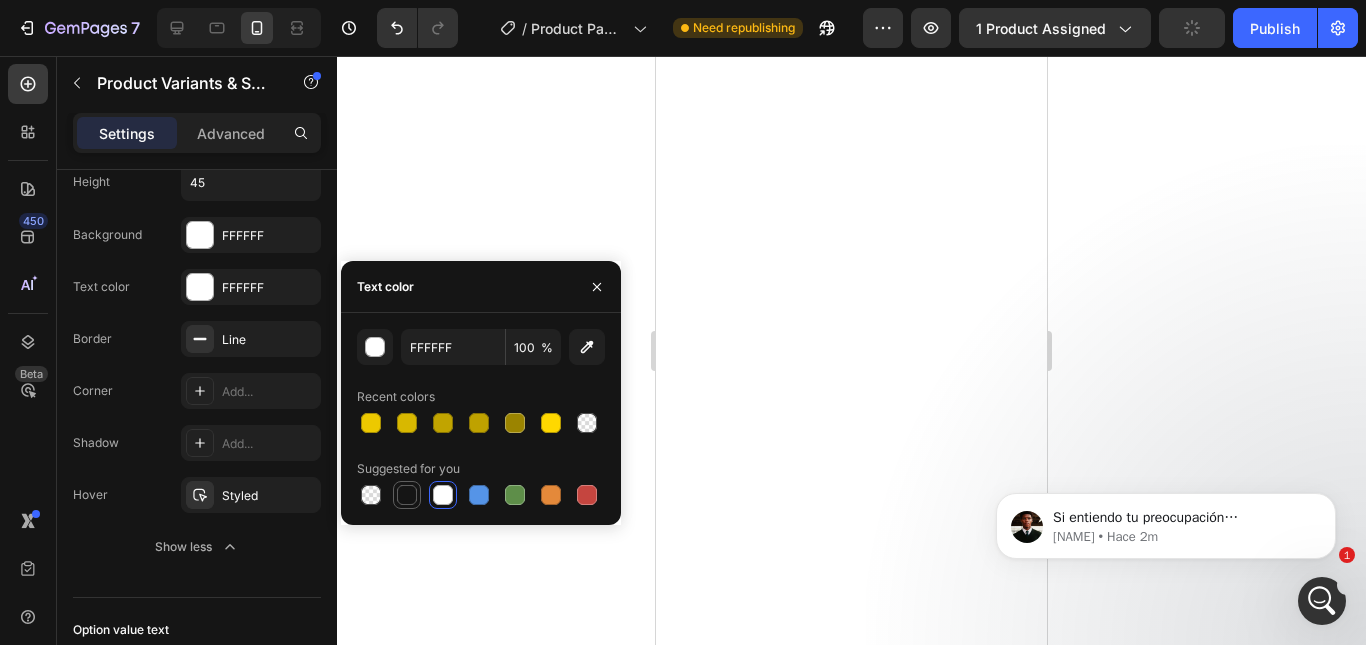 click at bounding box center [407, 495] 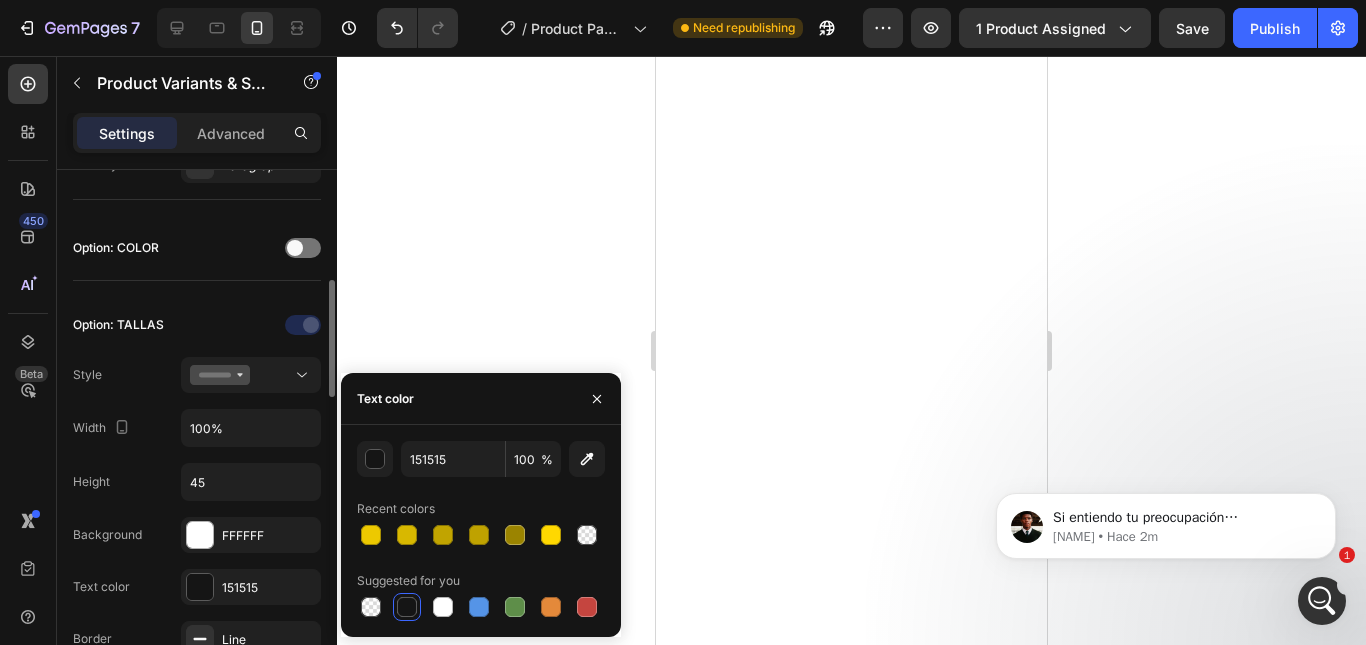 scroll, scrollTop: 600, scrollLeft: 0, axis: vertical 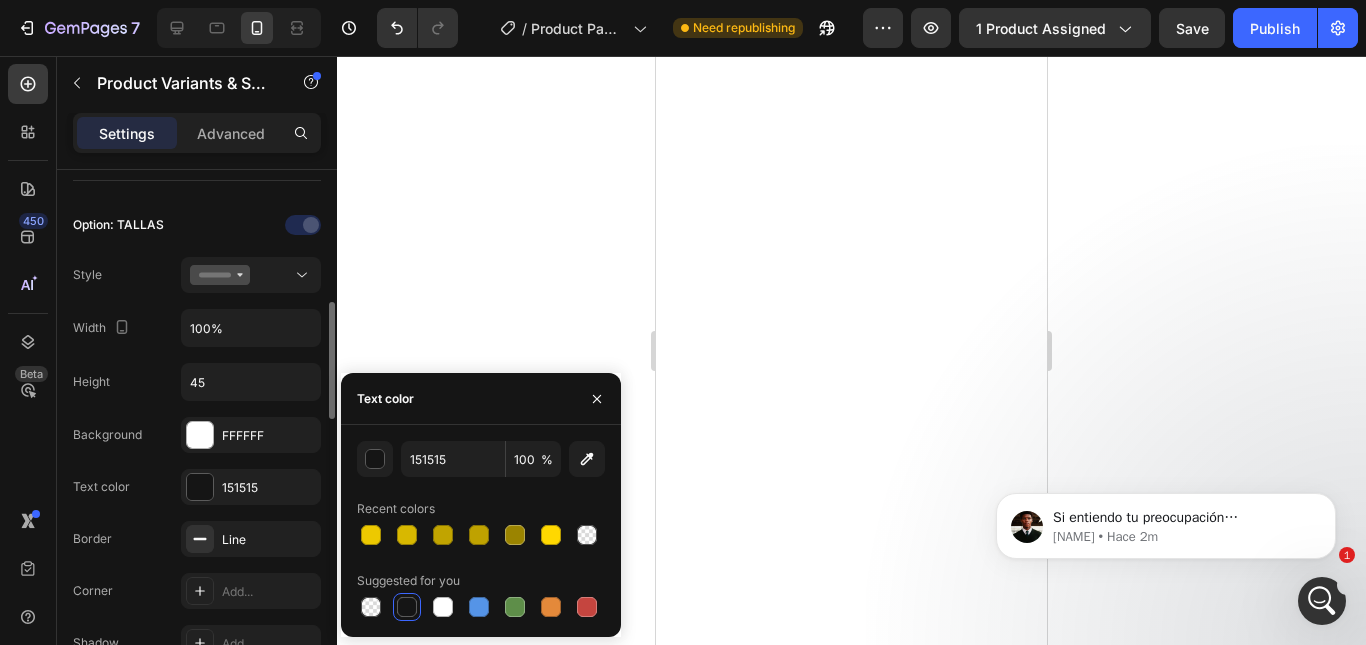 click on "Text color 151515" 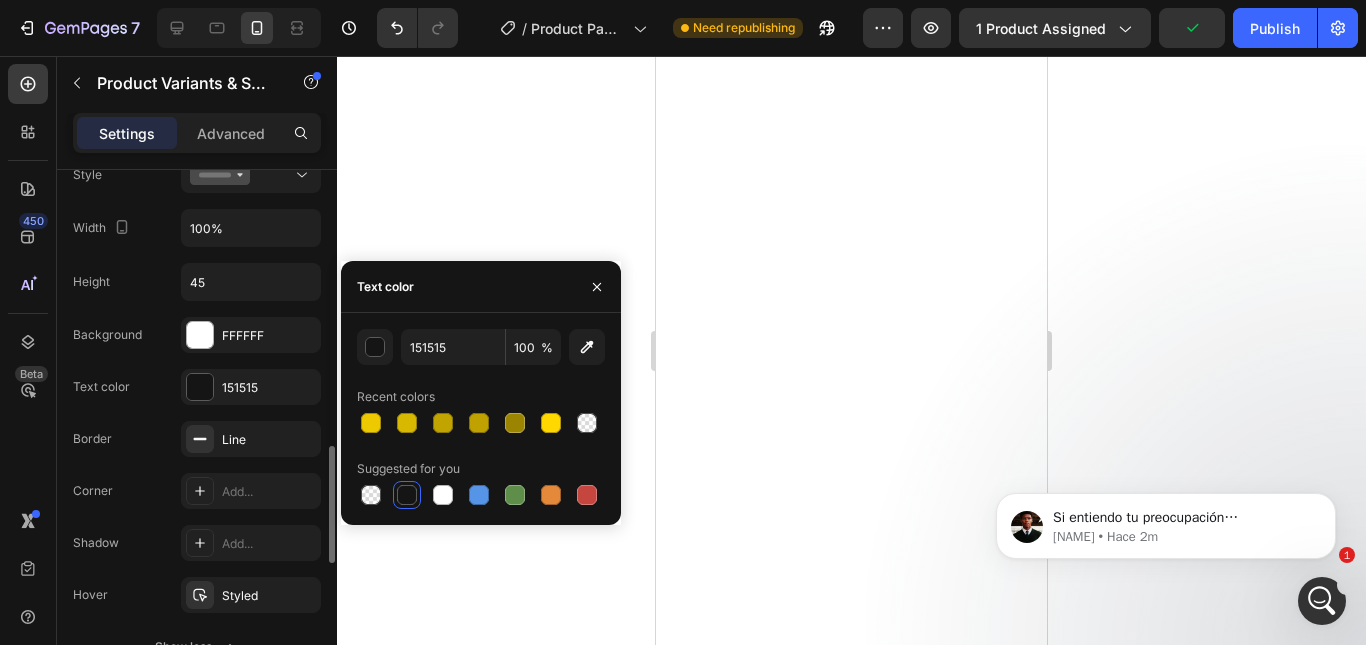 scroll, scrollTop: 800, scrollLeft: 0, axis: vertical 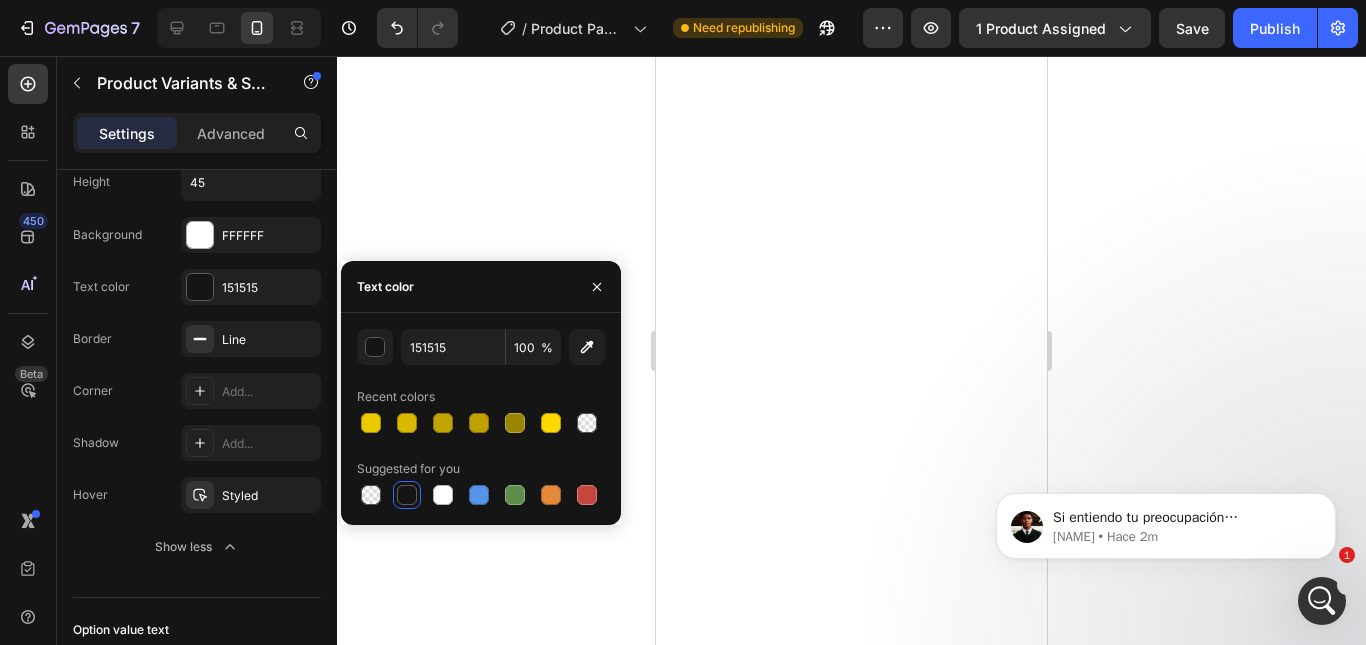 click 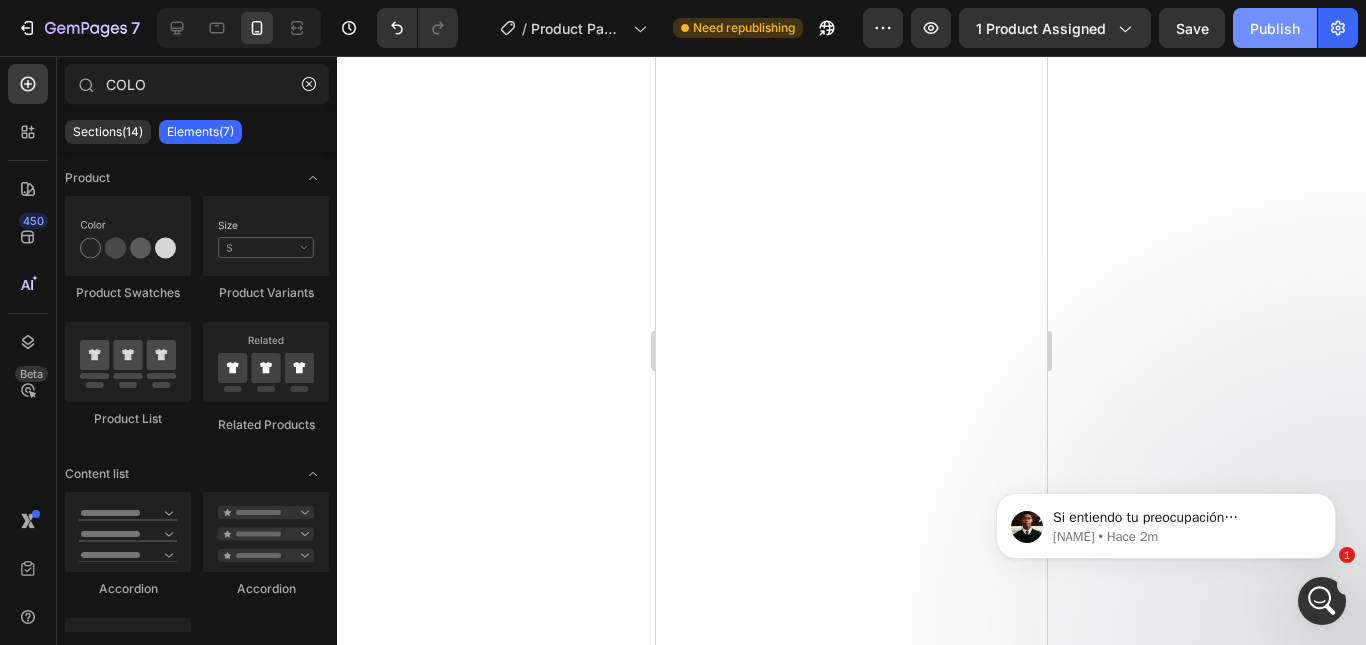 click on "Publish" at bounding box center [1275, 28] 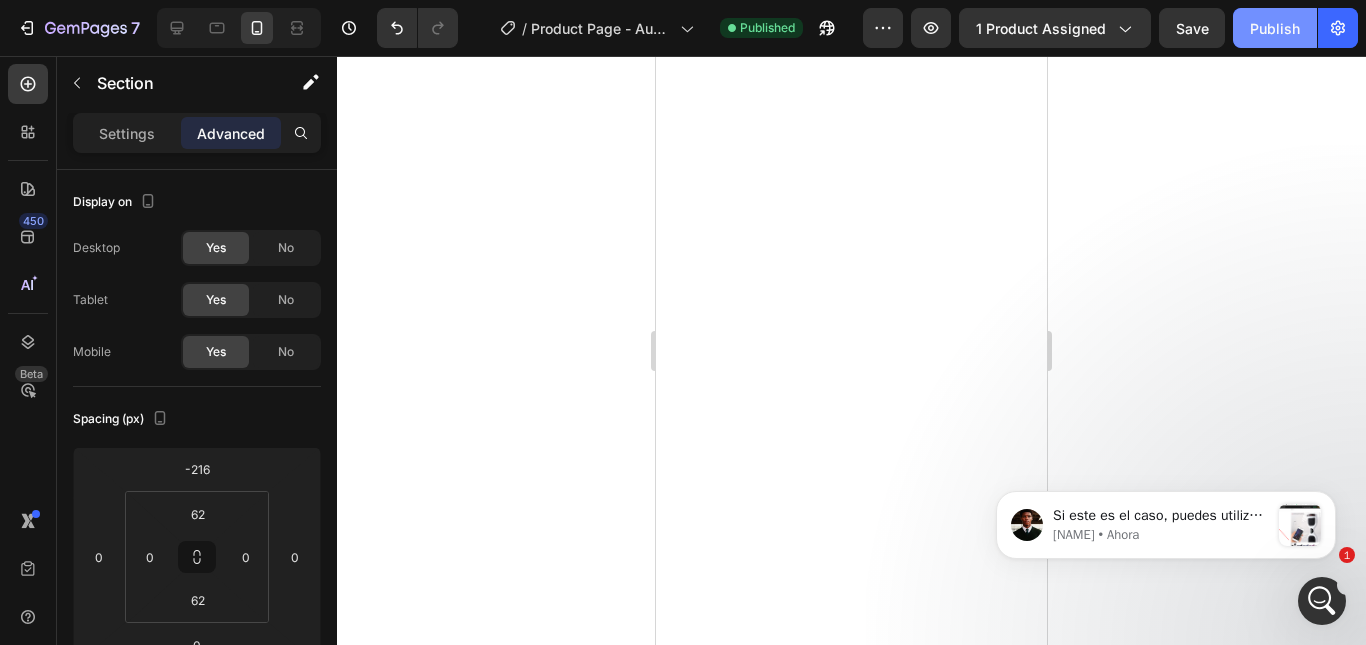 click on "Publish" at bounding box center [1275, 28] 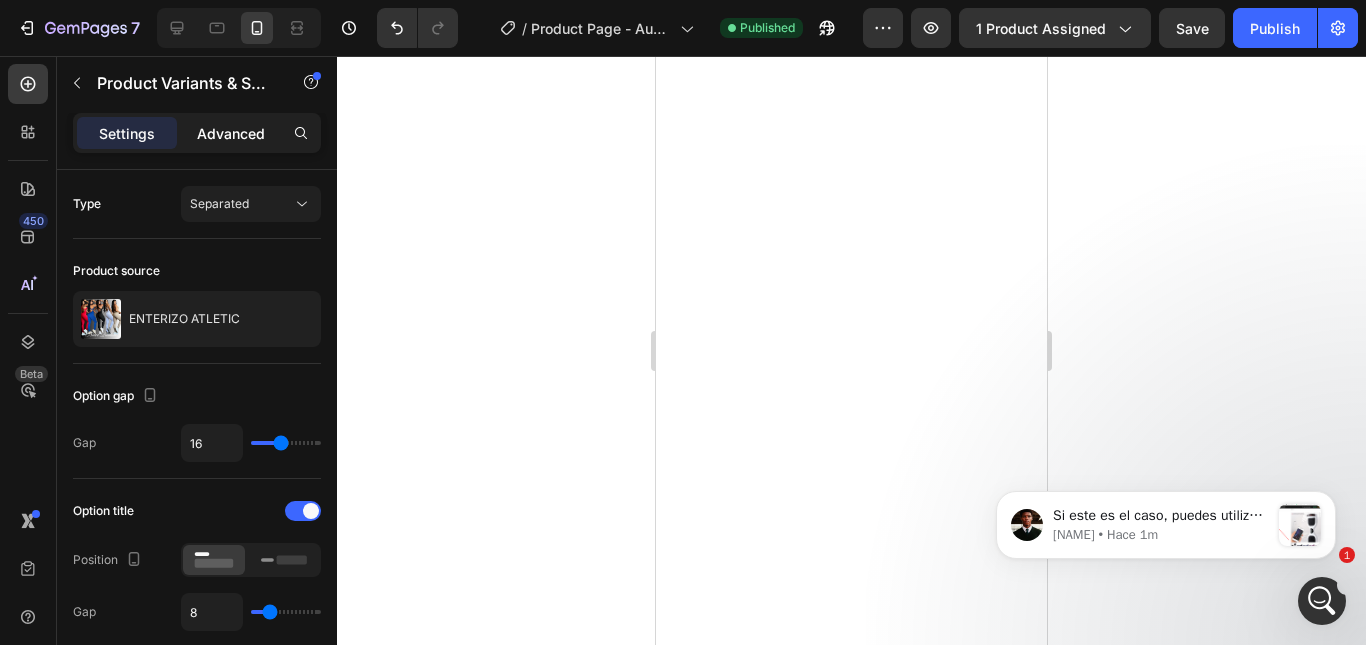 click on "Advanced" 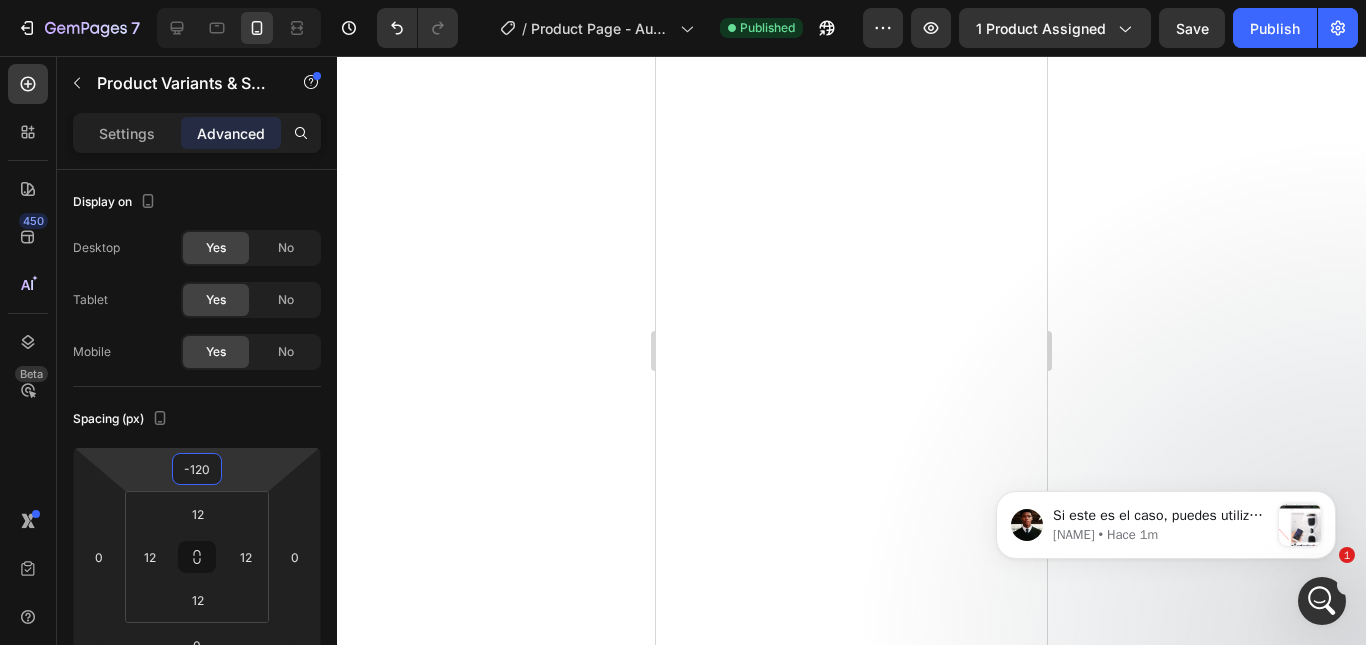 click on "7  Version history  /  Product Page - Aug 1, 15:44:40 Published Preview 1 product assigned  Save   Publish  450 Beta COLO Sections(14) Elements(7) Product
Product Swatches
Product Variants
Product List
Related Products Content list" at bounding box center (683, 0) 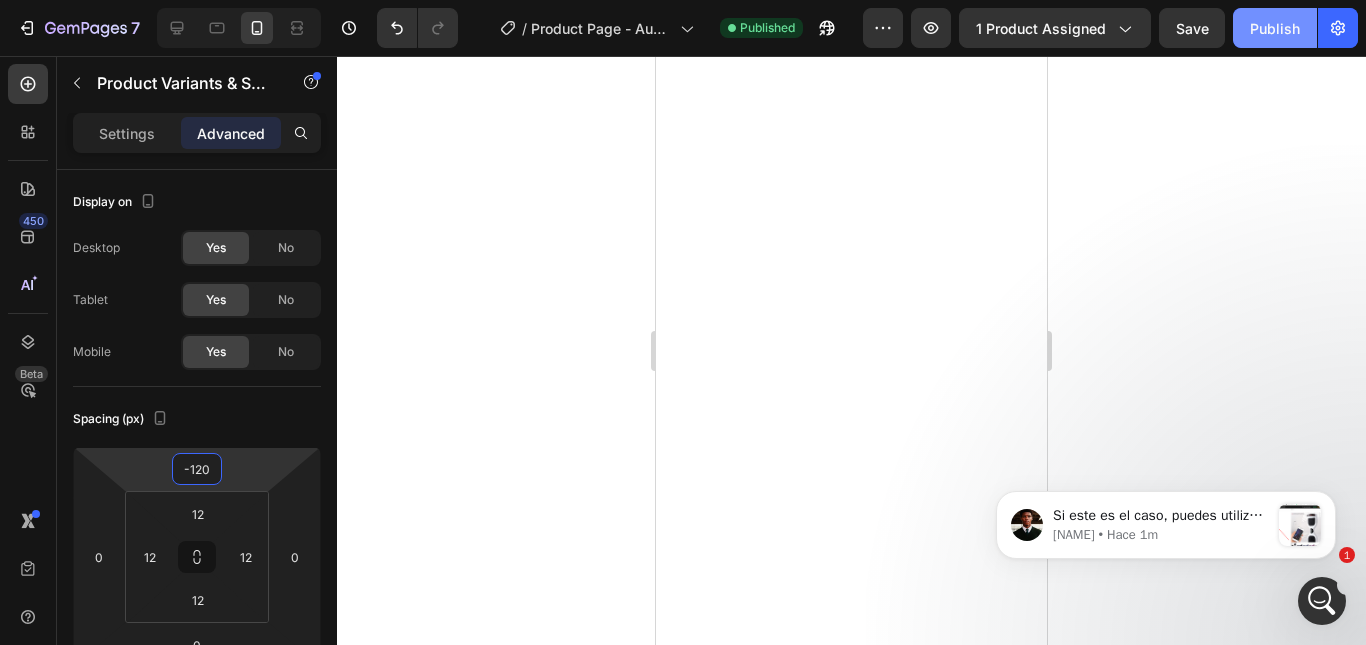 click on "Publish" at bounding box center (1275, 28) 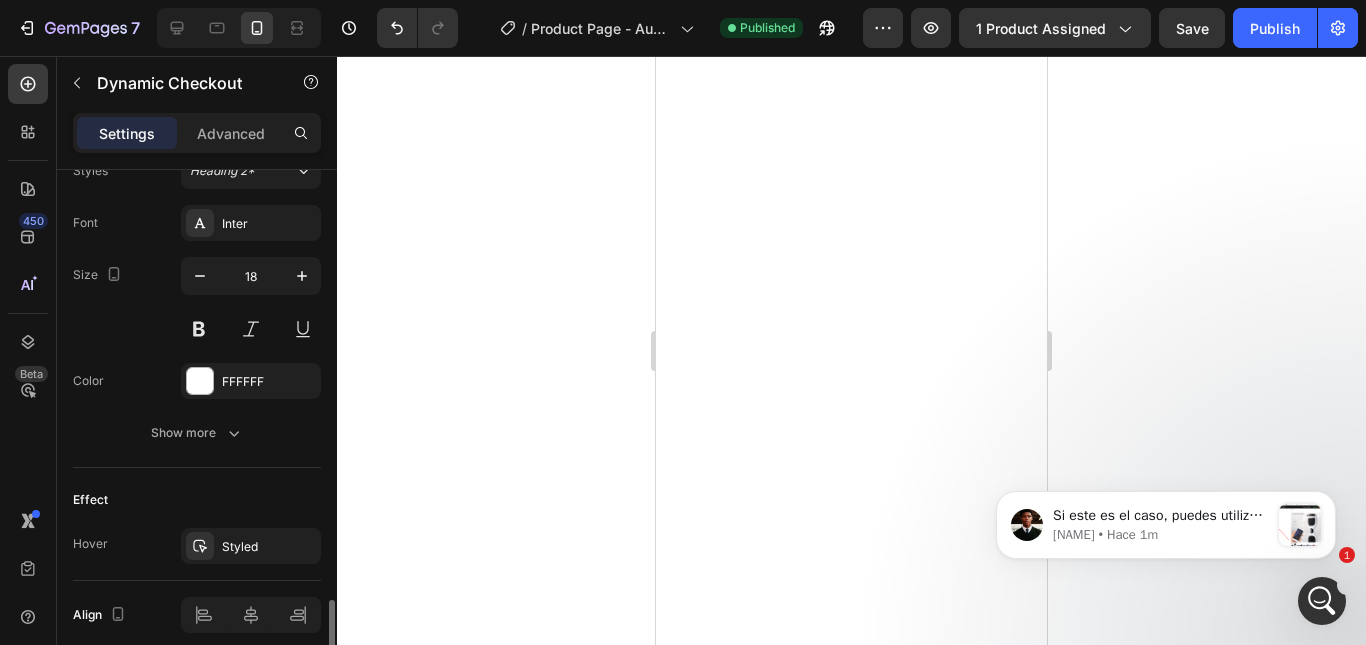 scroll, scrollTop: 984, scrollLeft: 0, axis: vertical 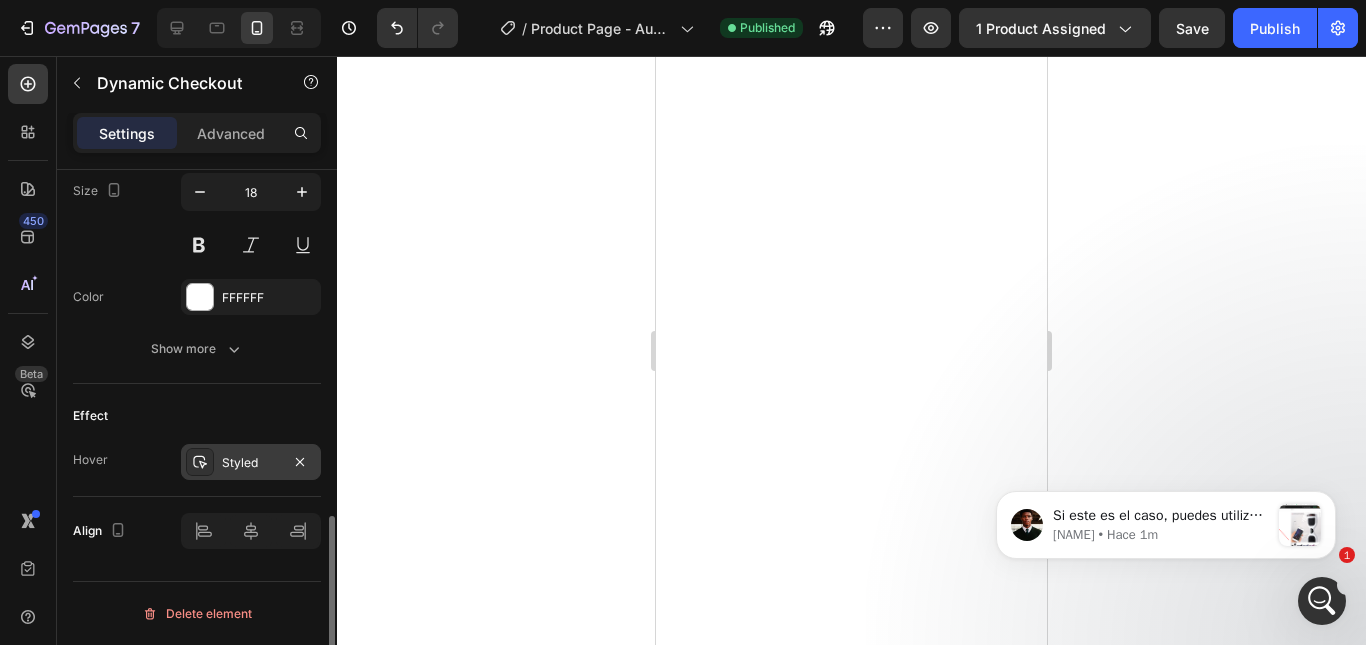 click on "Styled" at bounding box center [251, 463] 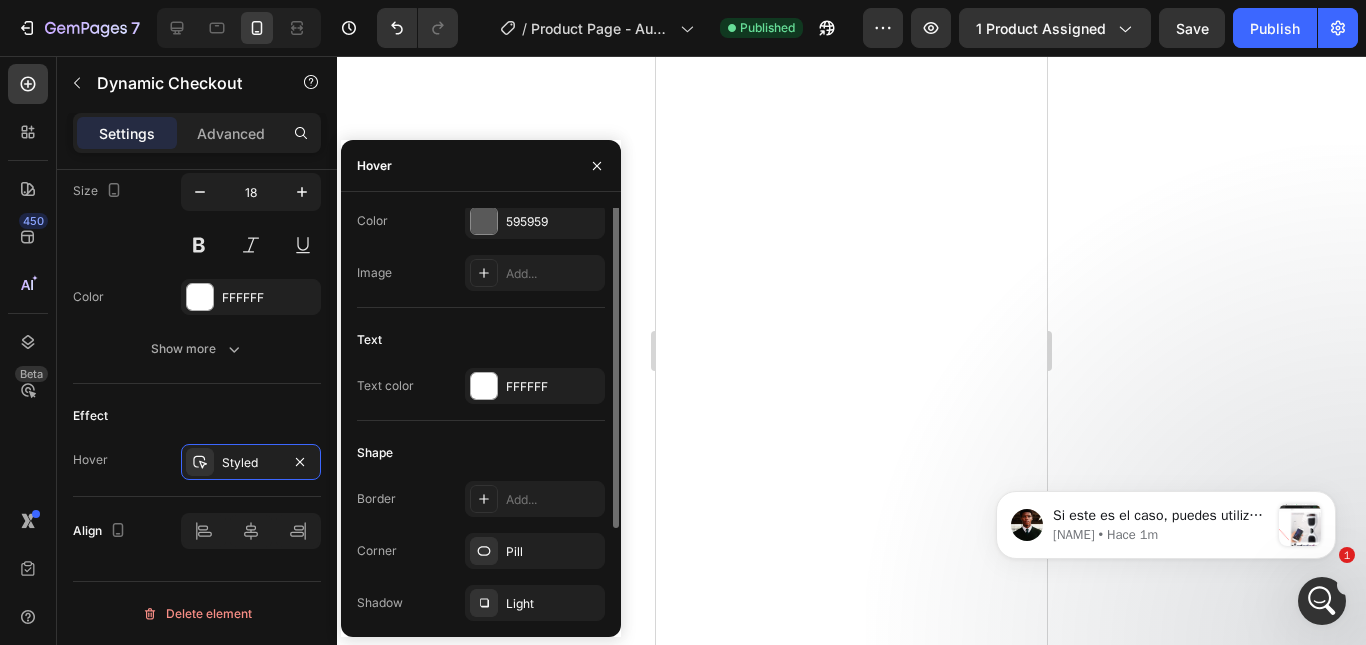 scroll, scrollTop: 0, scrollLeft: 0, axis: both 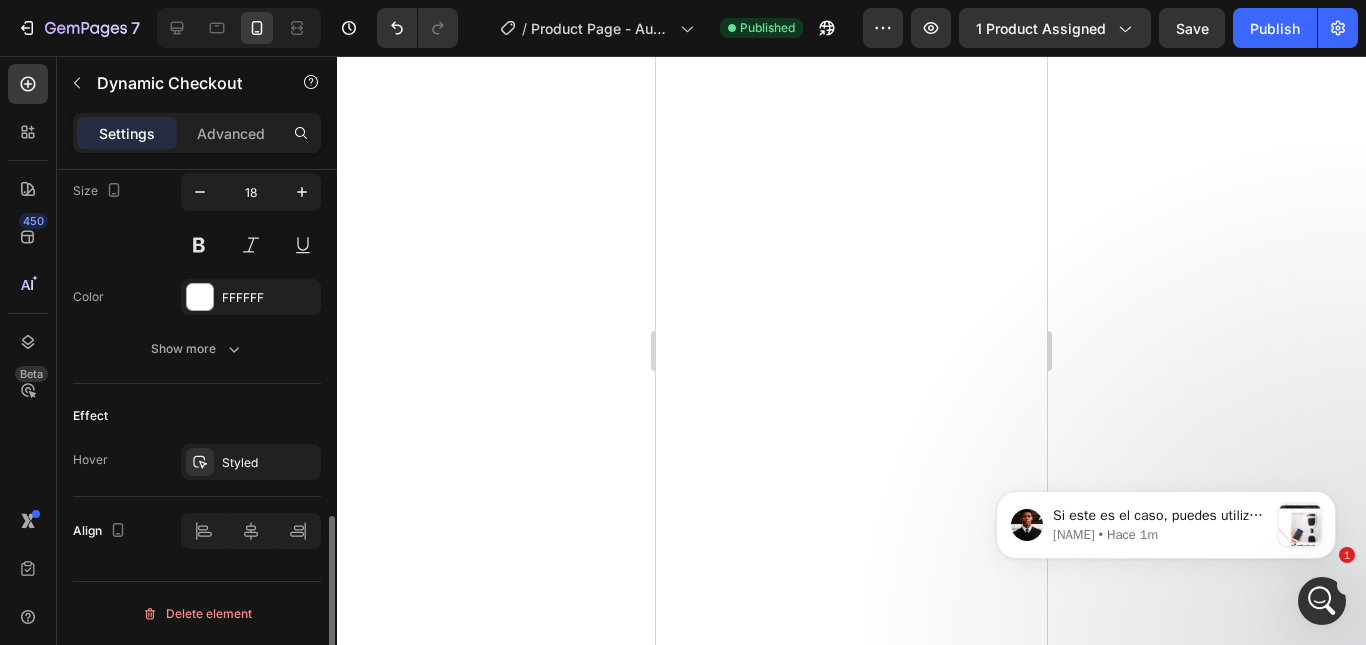 click on "Effect" at bounding box center (197, 416) 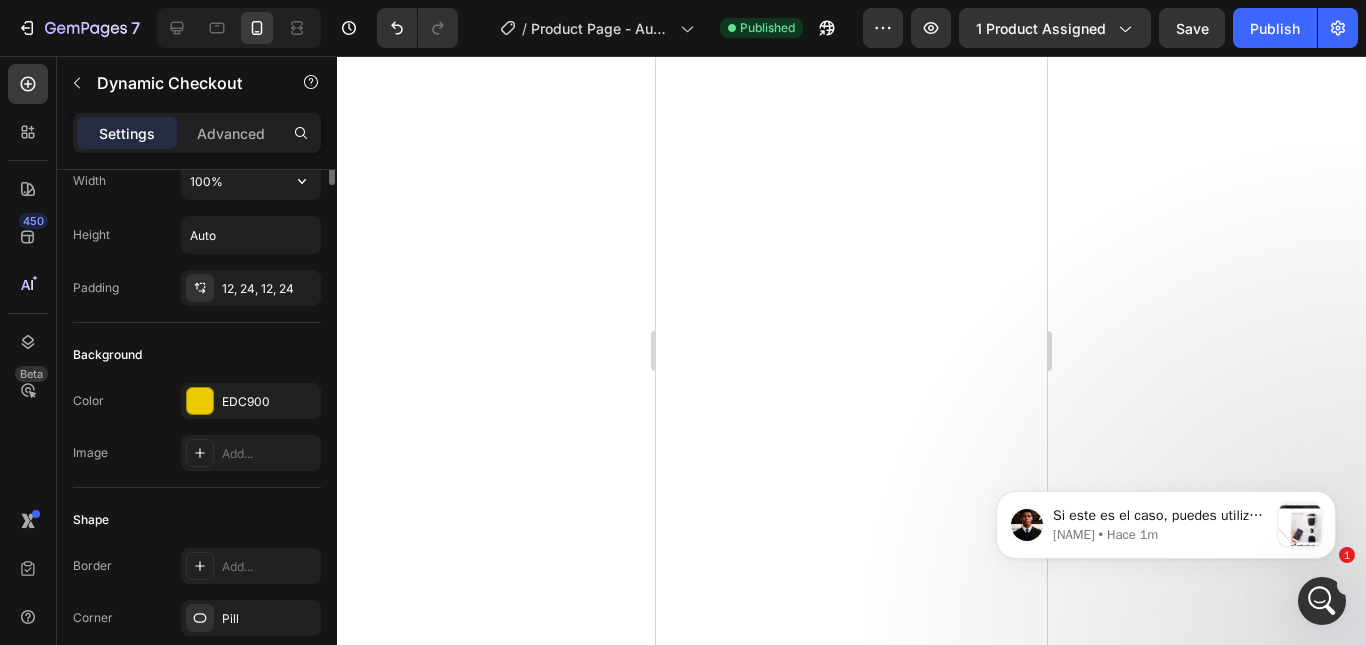 scroll, scrollTop: 0, scrollLeft: 0, axis: both 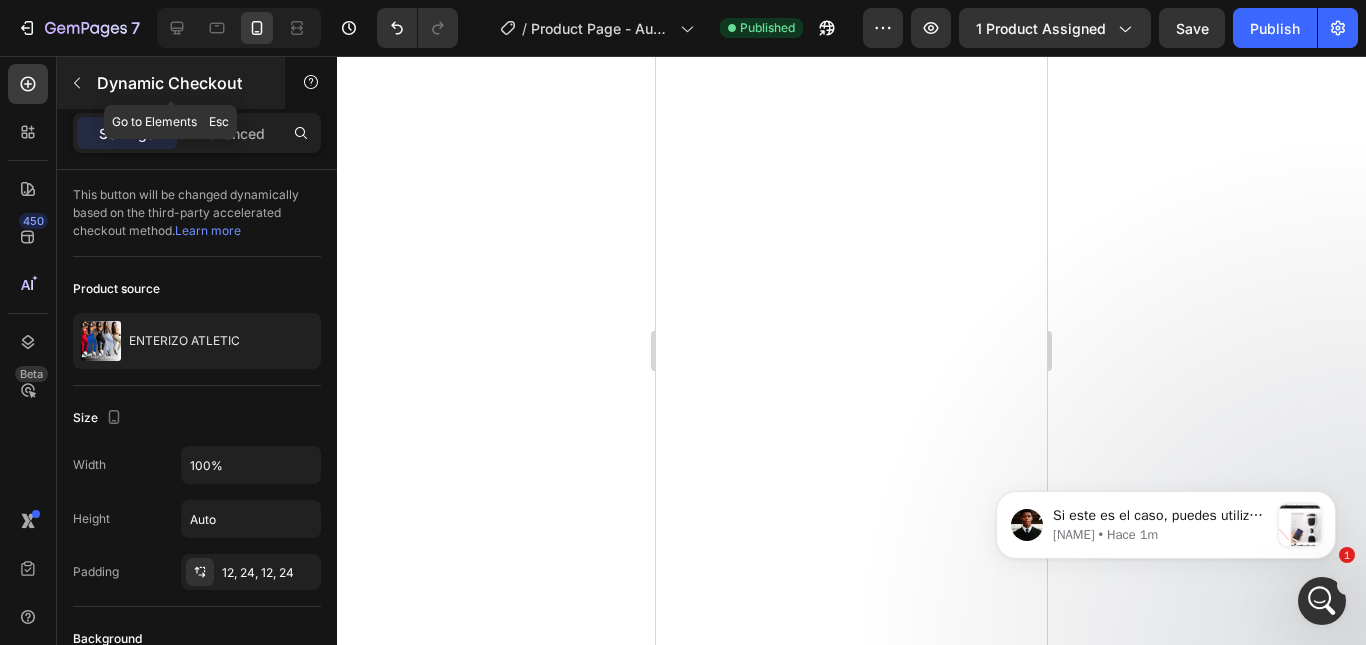 click on "Dynamic Checkout" at bounding box center (171, 83) 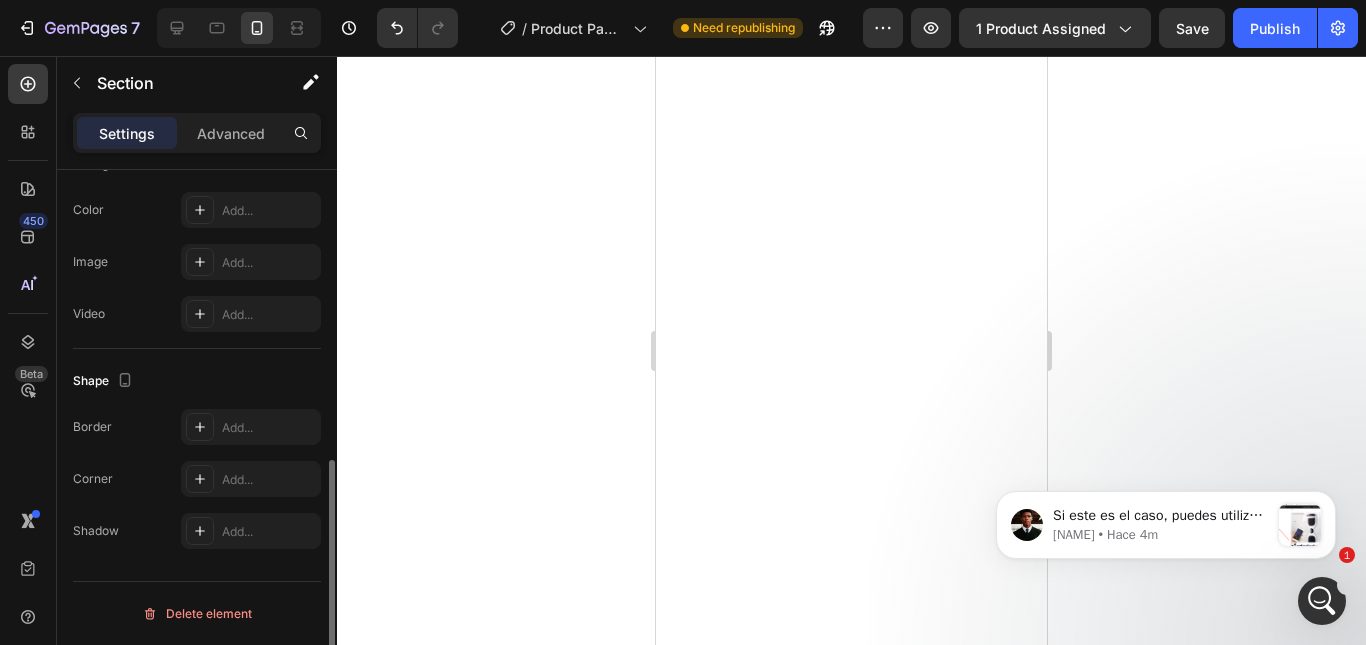 scroll, scrollTop: 0, scrollLeft: 0, axis: both 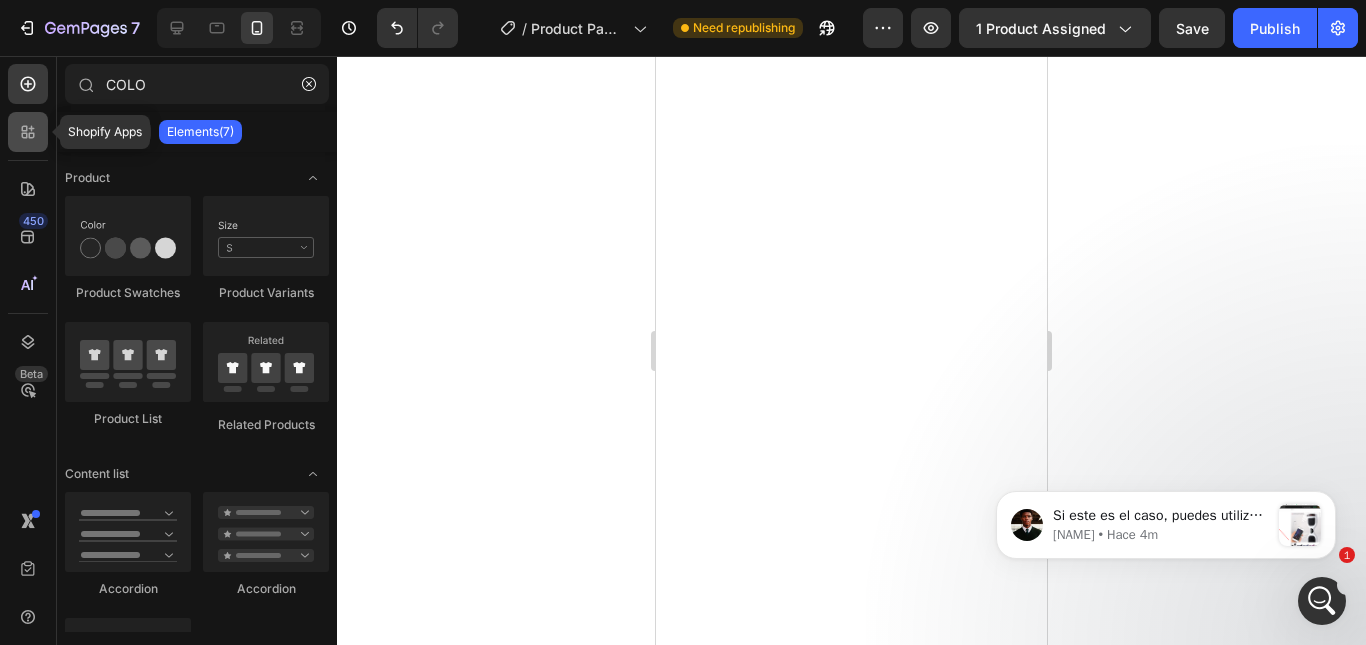 click 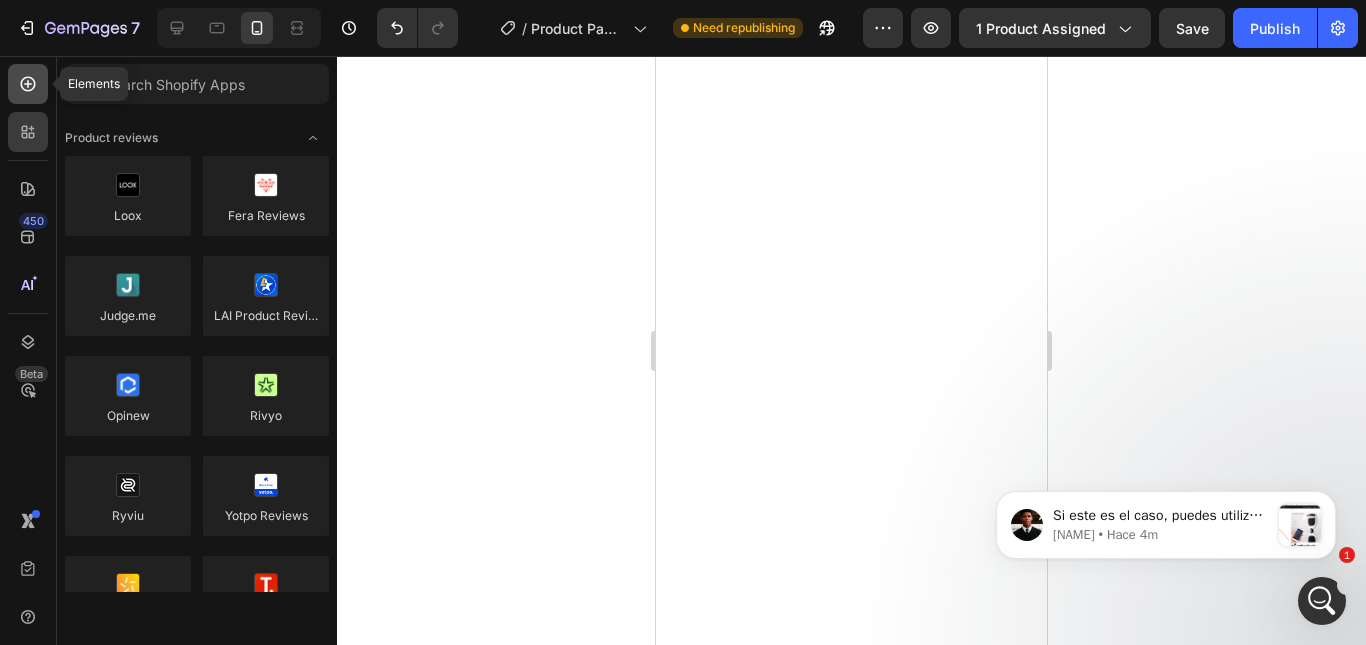 click 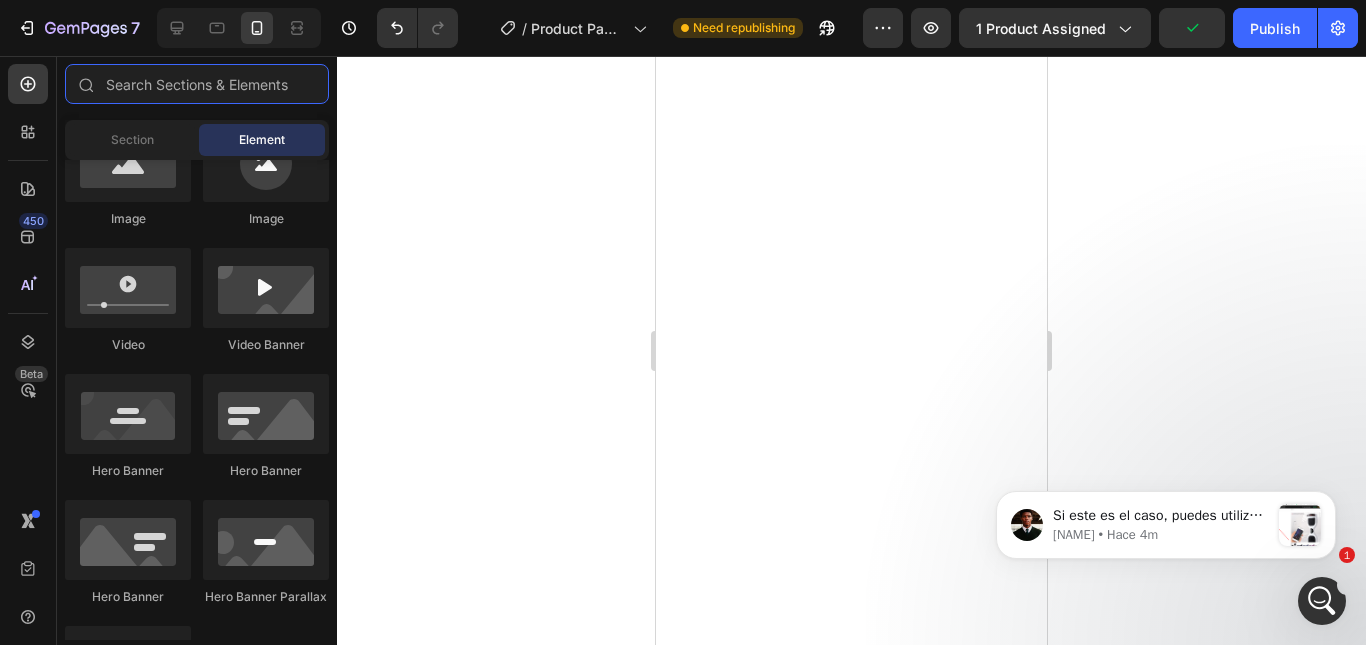 scroll, scrollTop: 600, scrollLeft: 0, axis: vertical 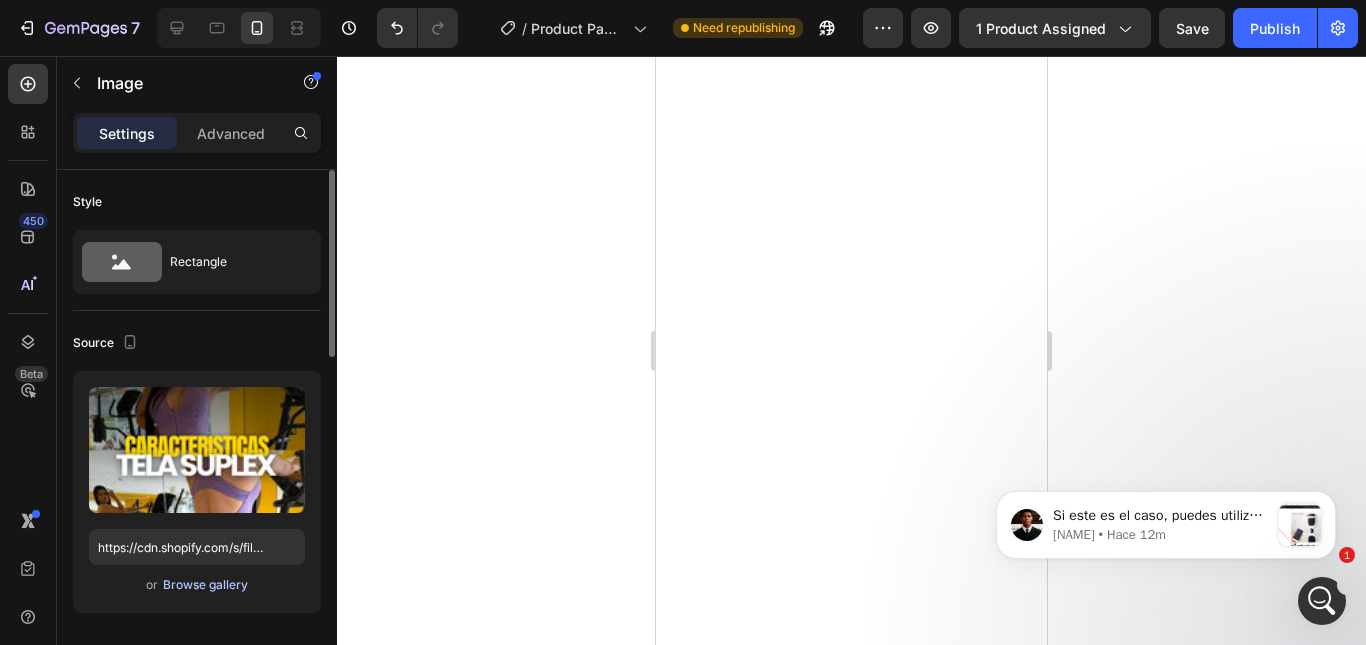 click on "Browse gallery" at bounding box center [205, 585] 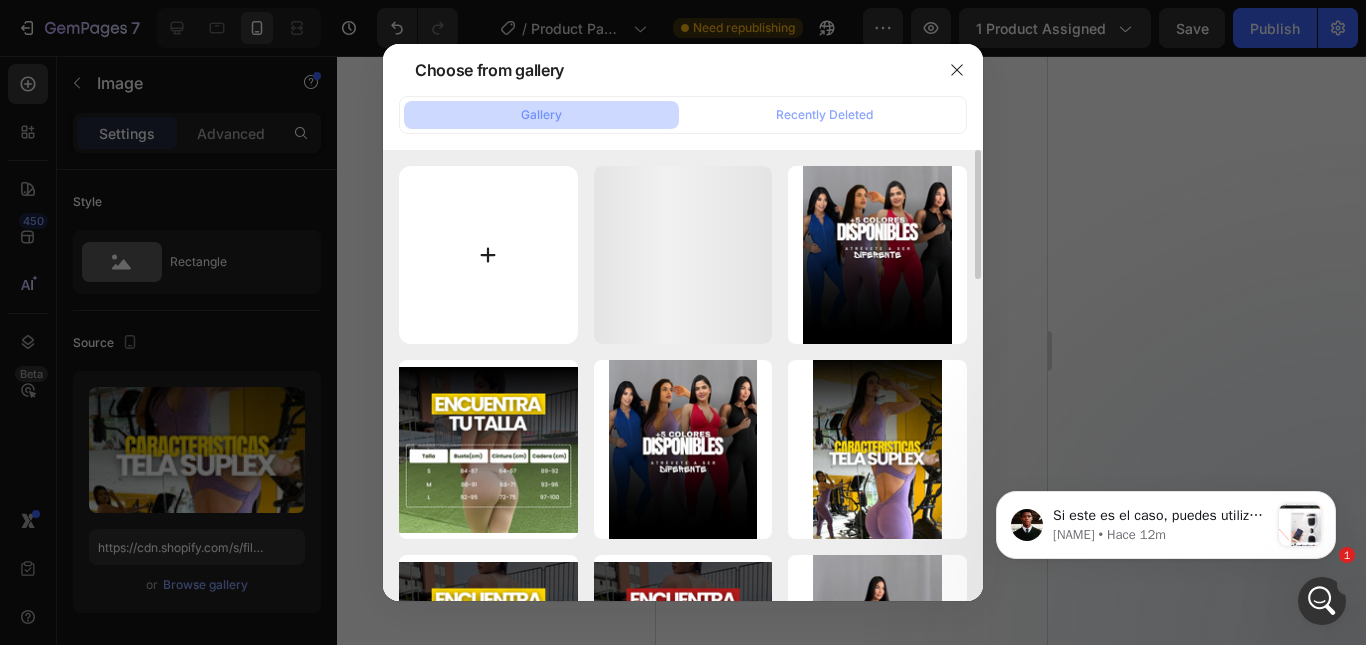 click at bounding box center [488, 255] 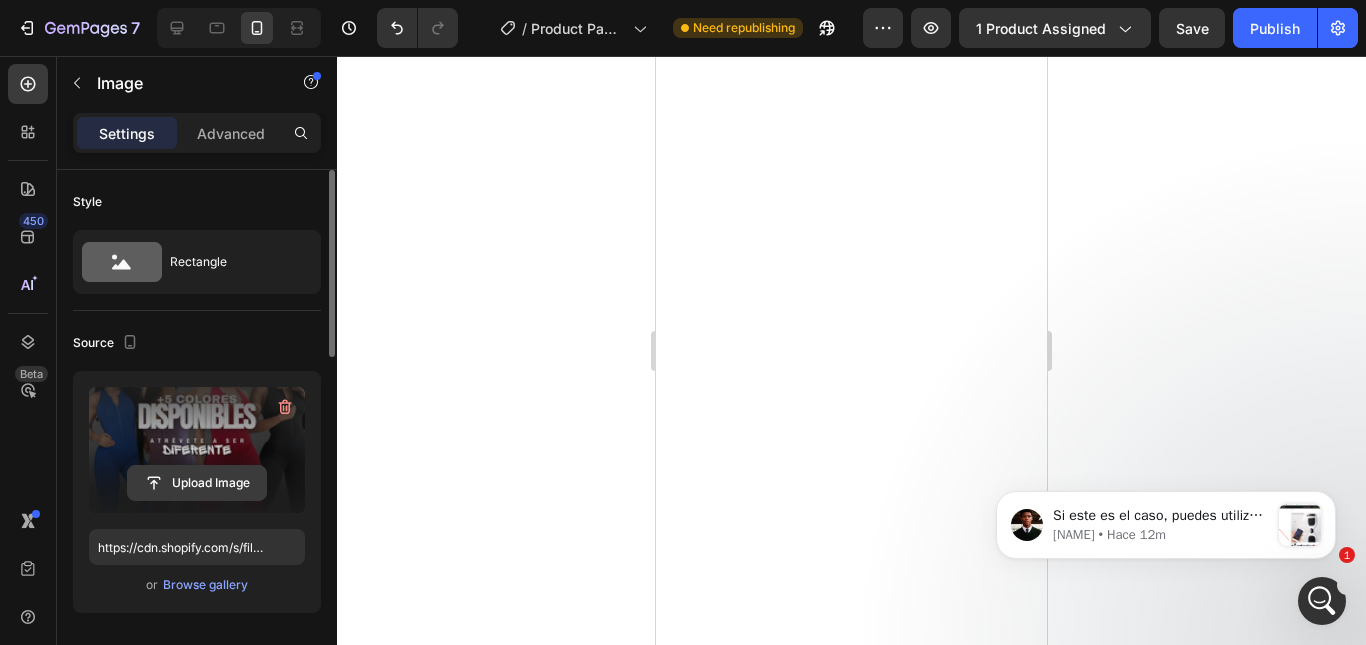 click 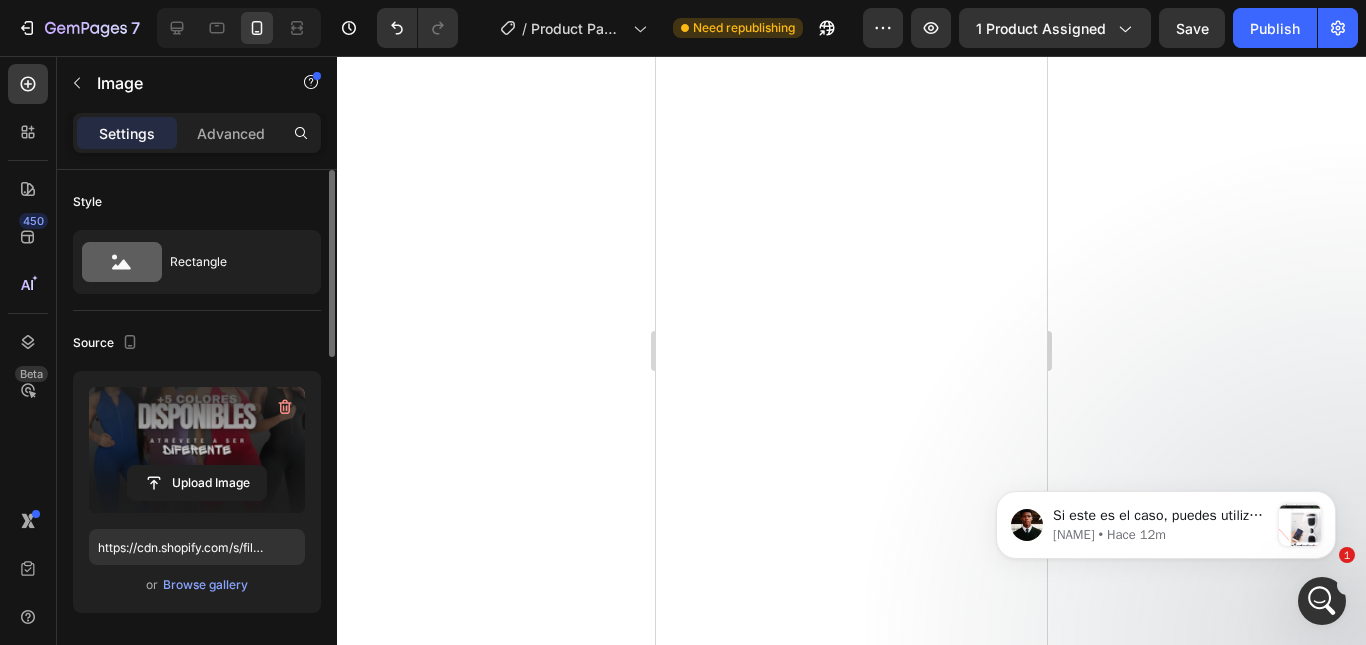 click 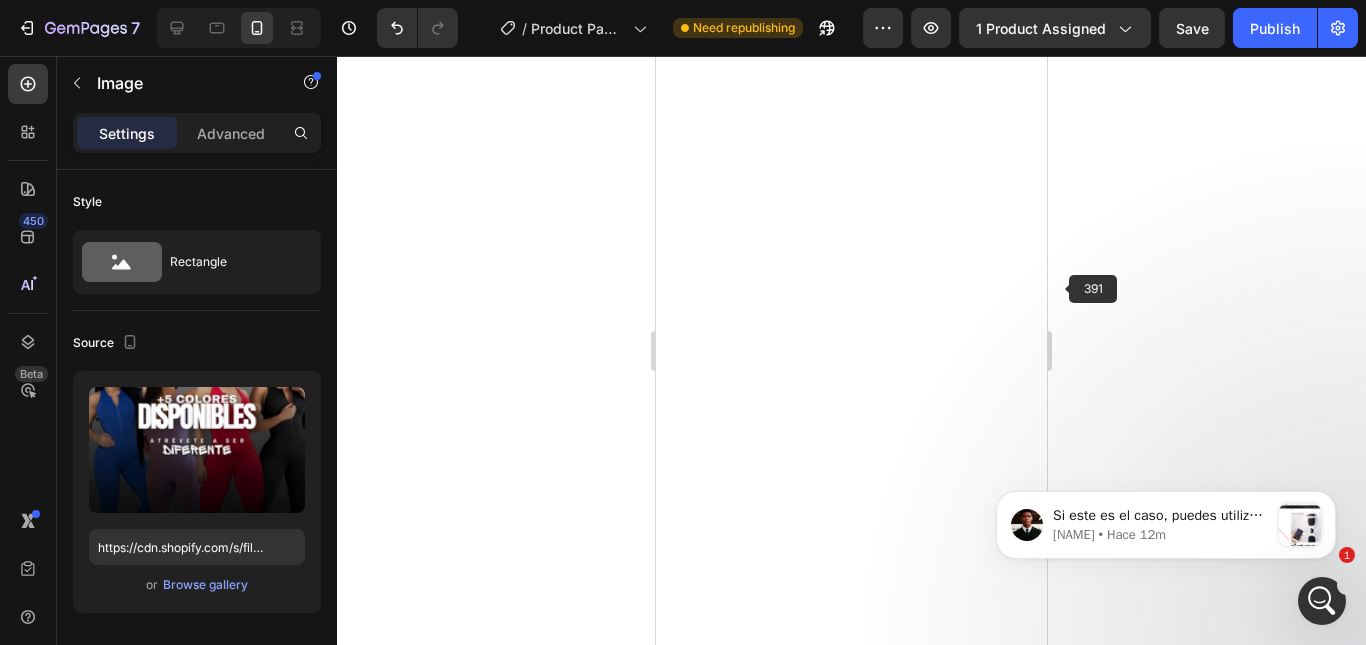 click 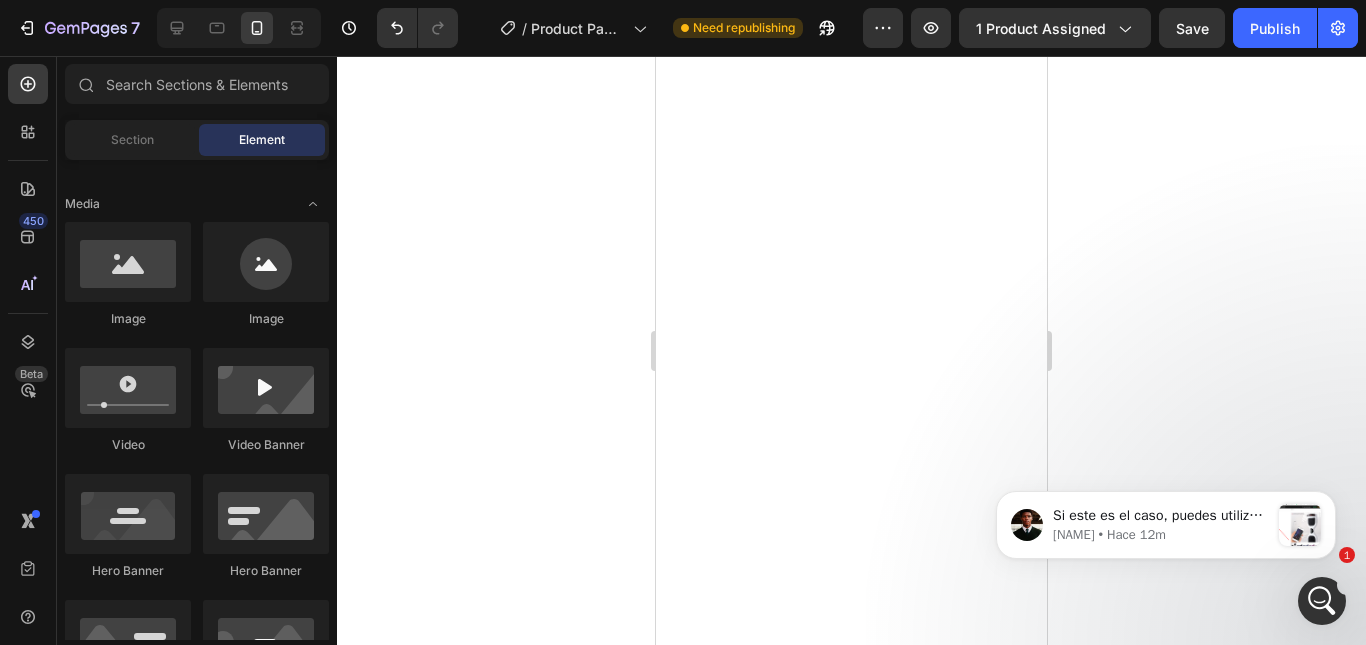 click 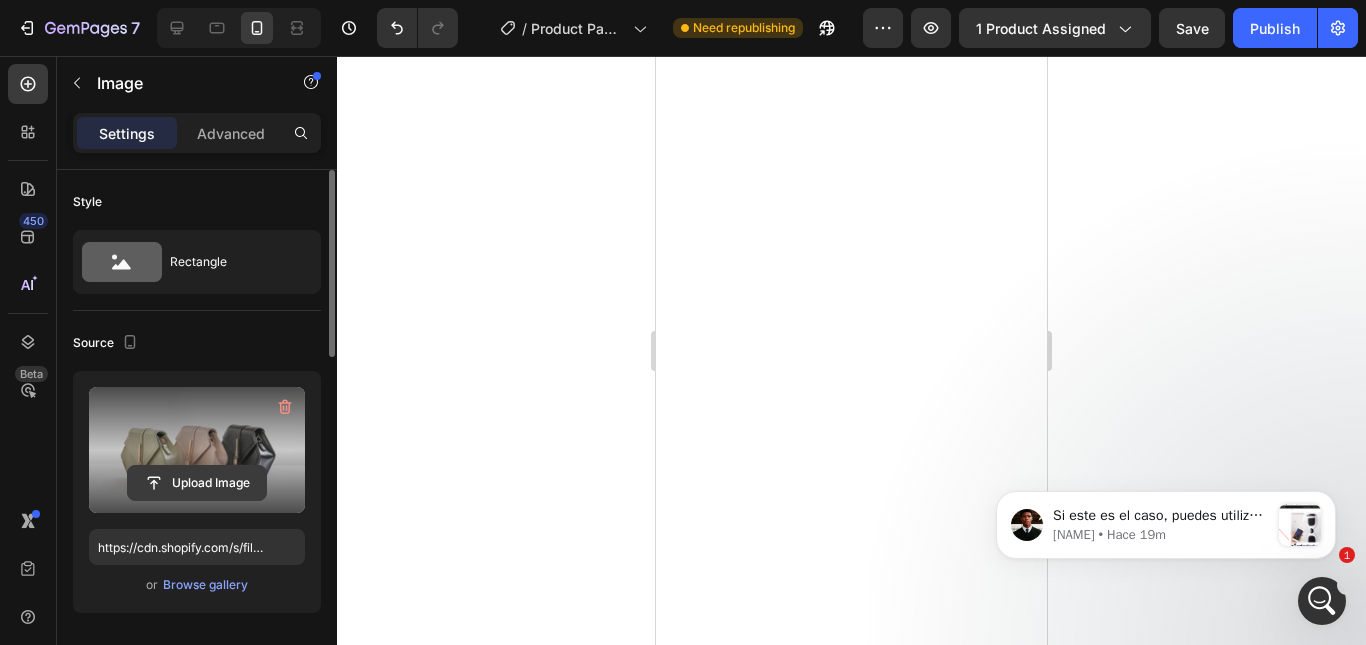 click 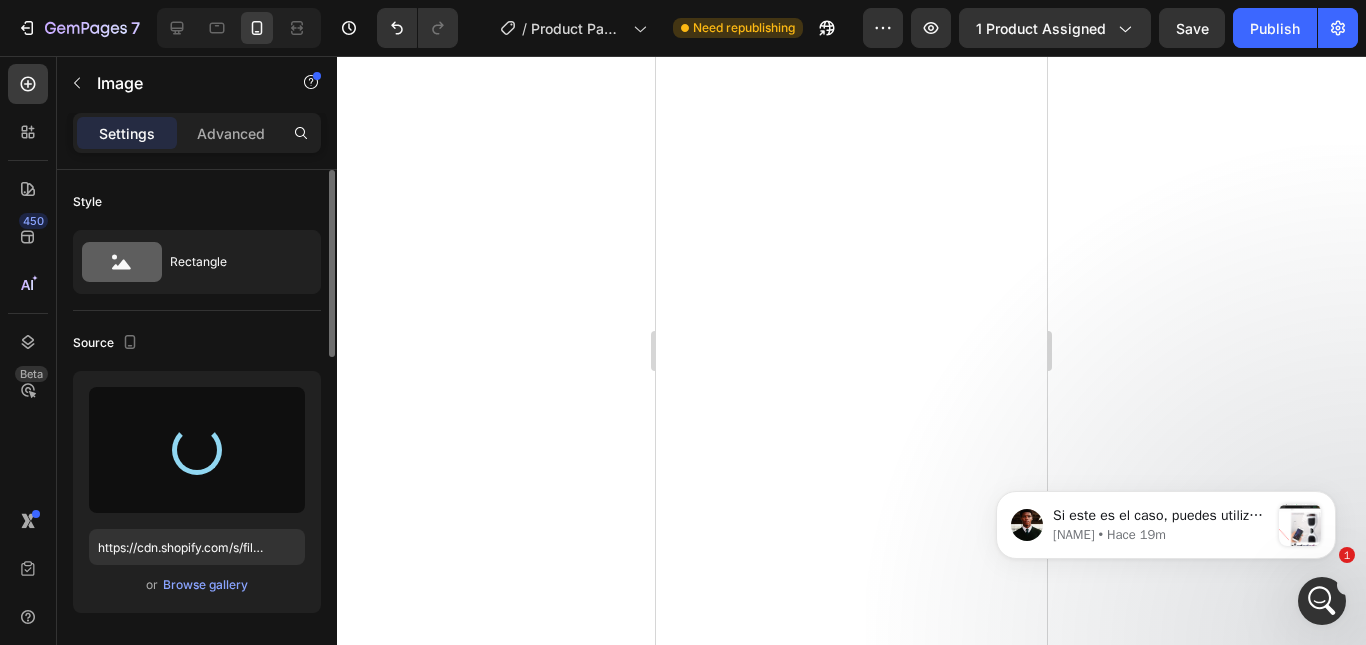 click 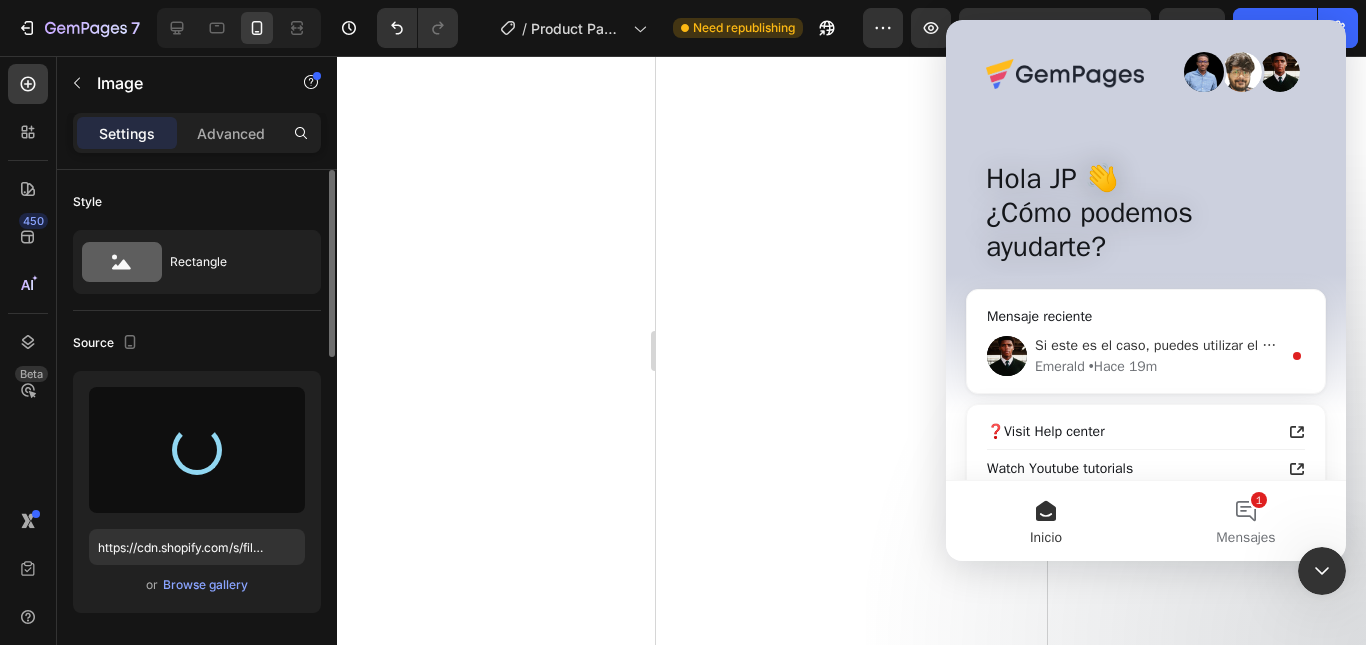click on "Si este es el caso, puedes utilizar el botón de pago dinámico en la página. Puedes agregar el botón de pago dinámico de Shopify siguiendo los pasos en esta guía: https://help.gempages.net/articles/v7-dynamic-checkout-button   Avísame si necesitas más ayuda." at bounding box center [1841, 345] 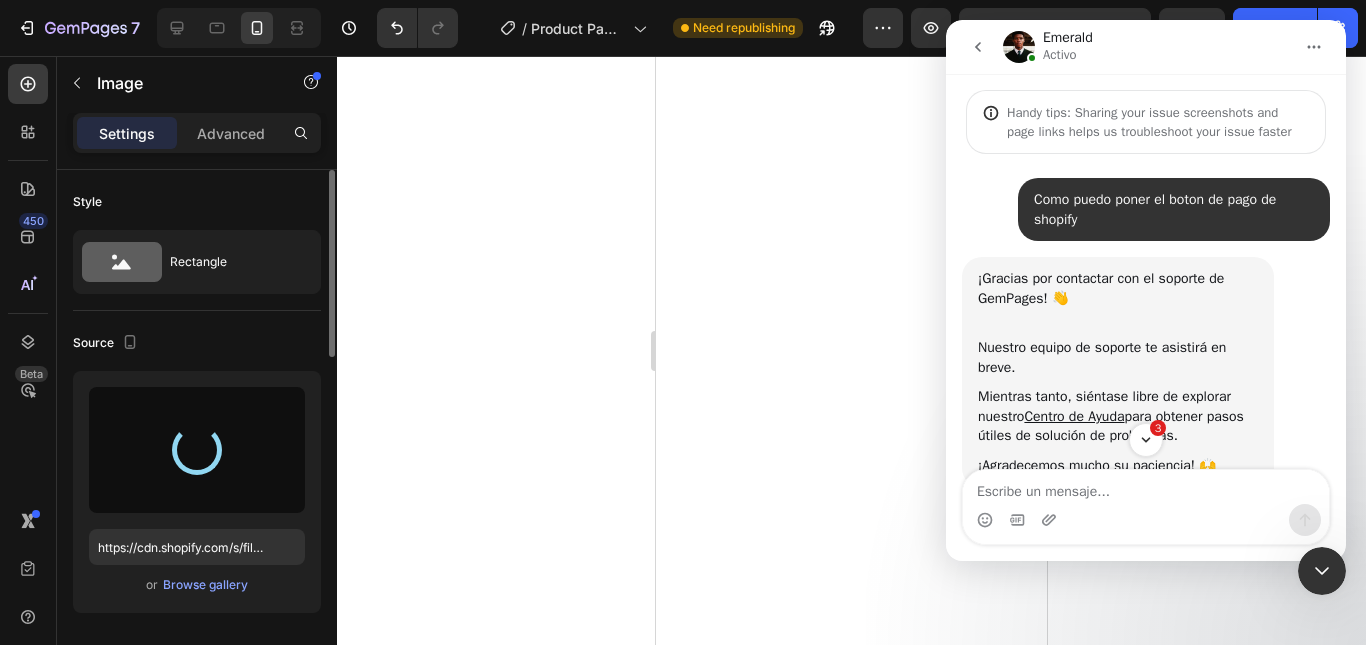 scroll, scrollTop: 3, scrollLeft: 0, axis: vertical 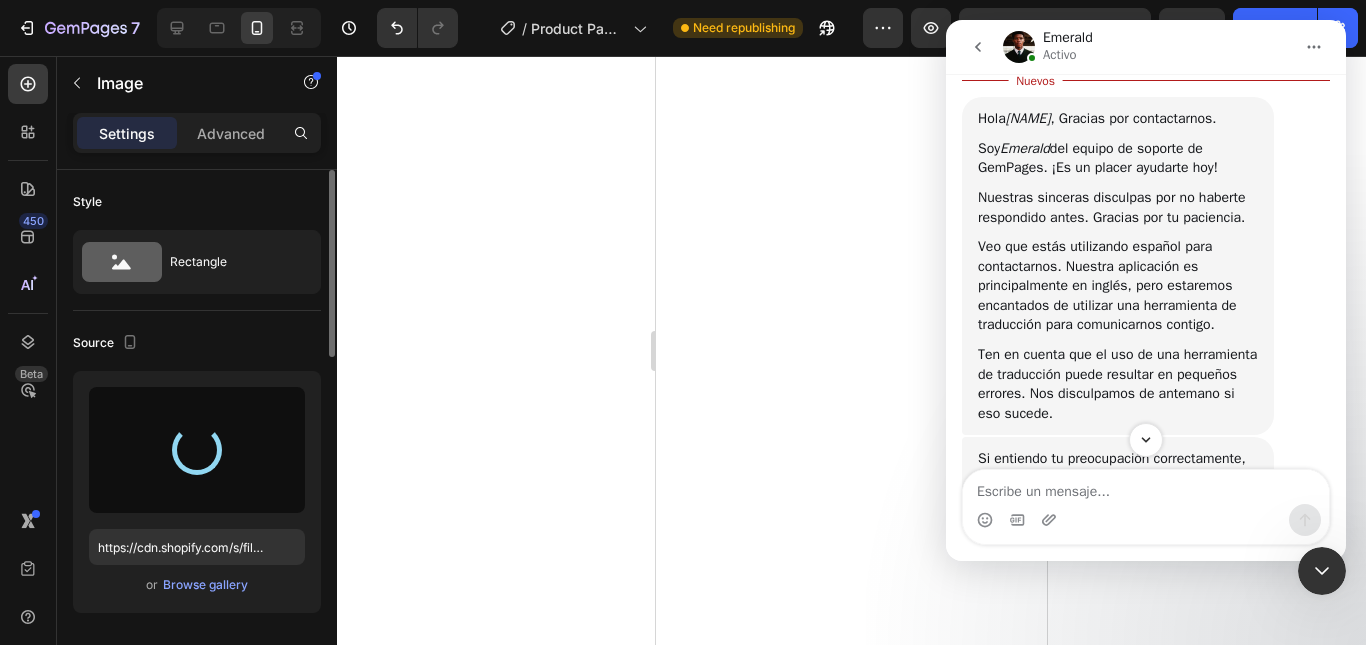 click at bounding box center (1146, 487) 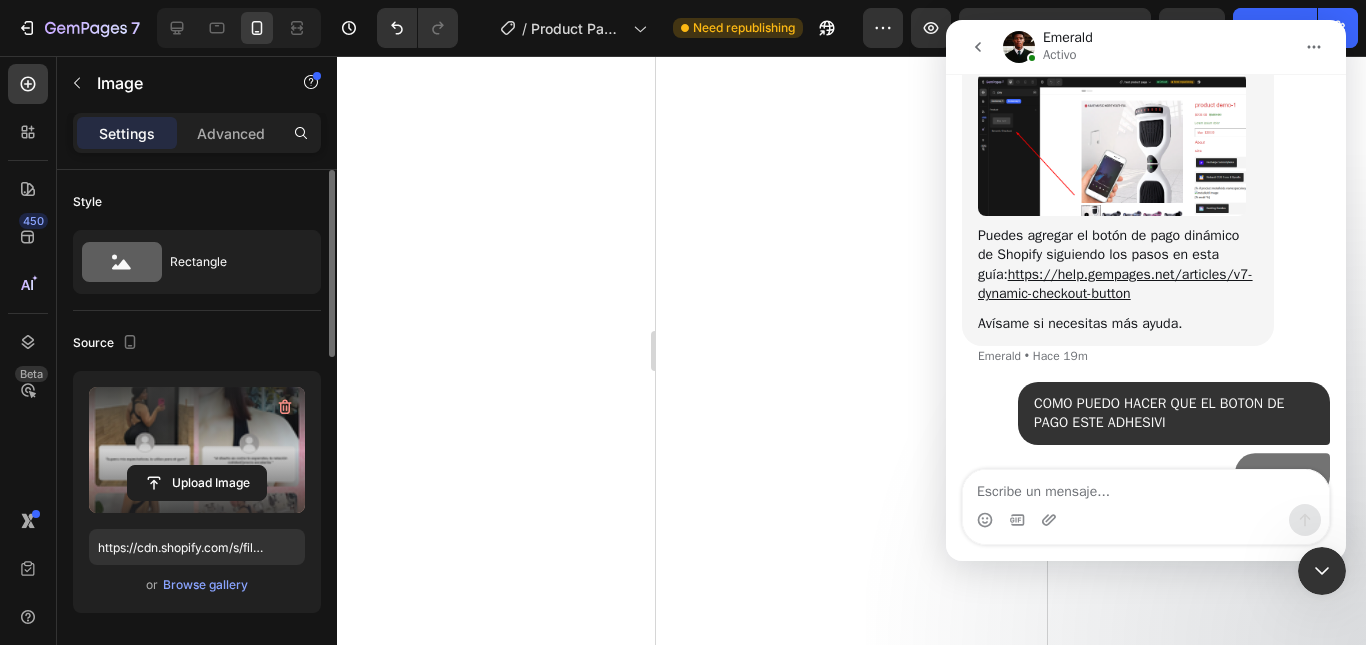 scroll, scrollTop: 1009, scrollLeft: 0, axis: vertical 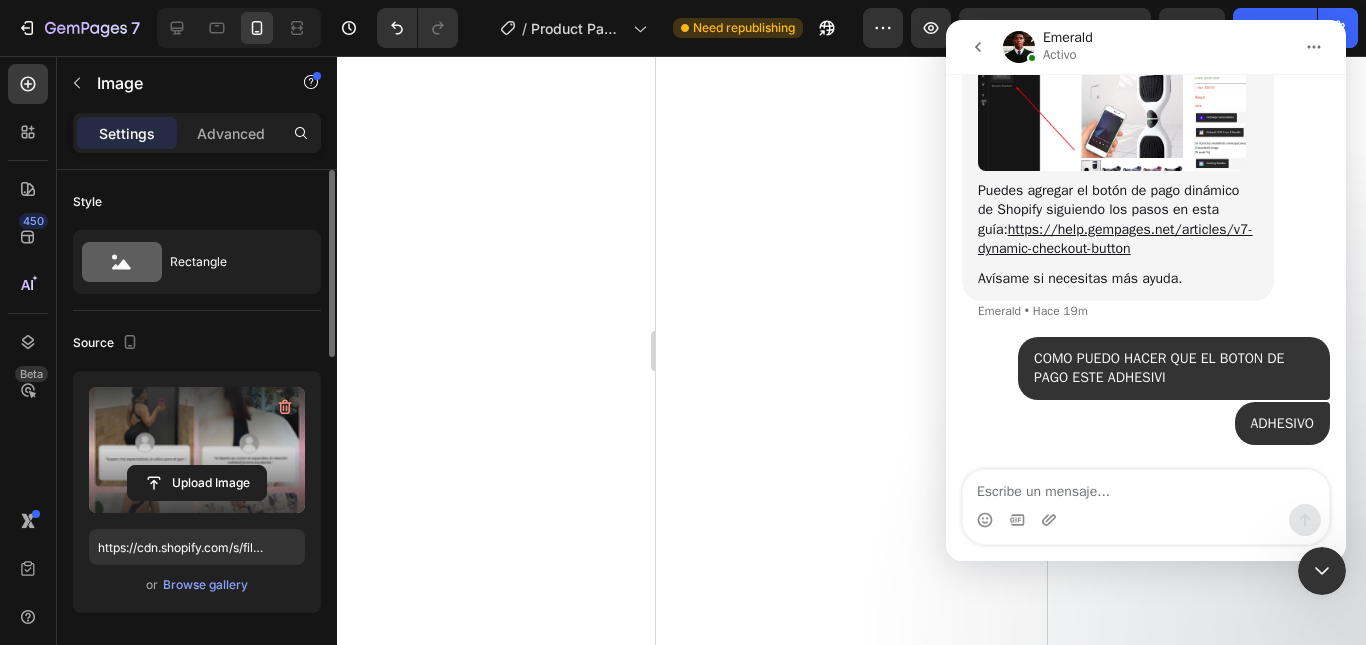 click 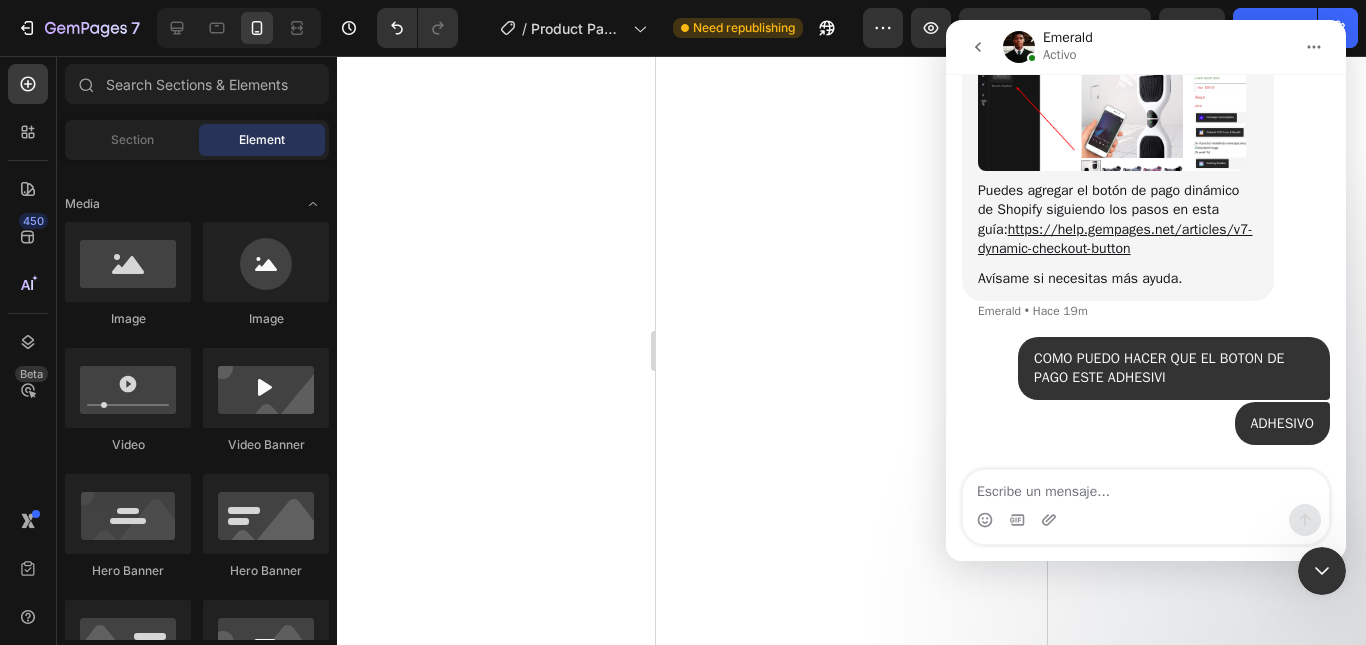 click 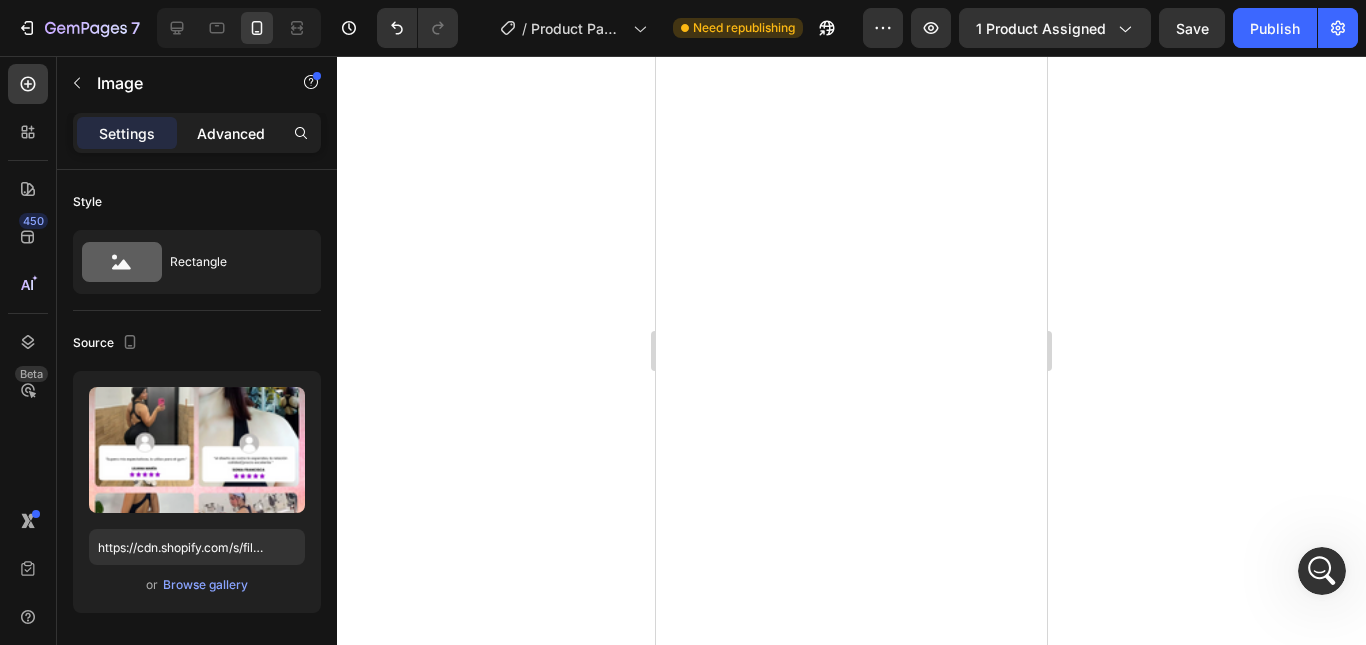 click on "Advanced" at bounding box center (231, 133) 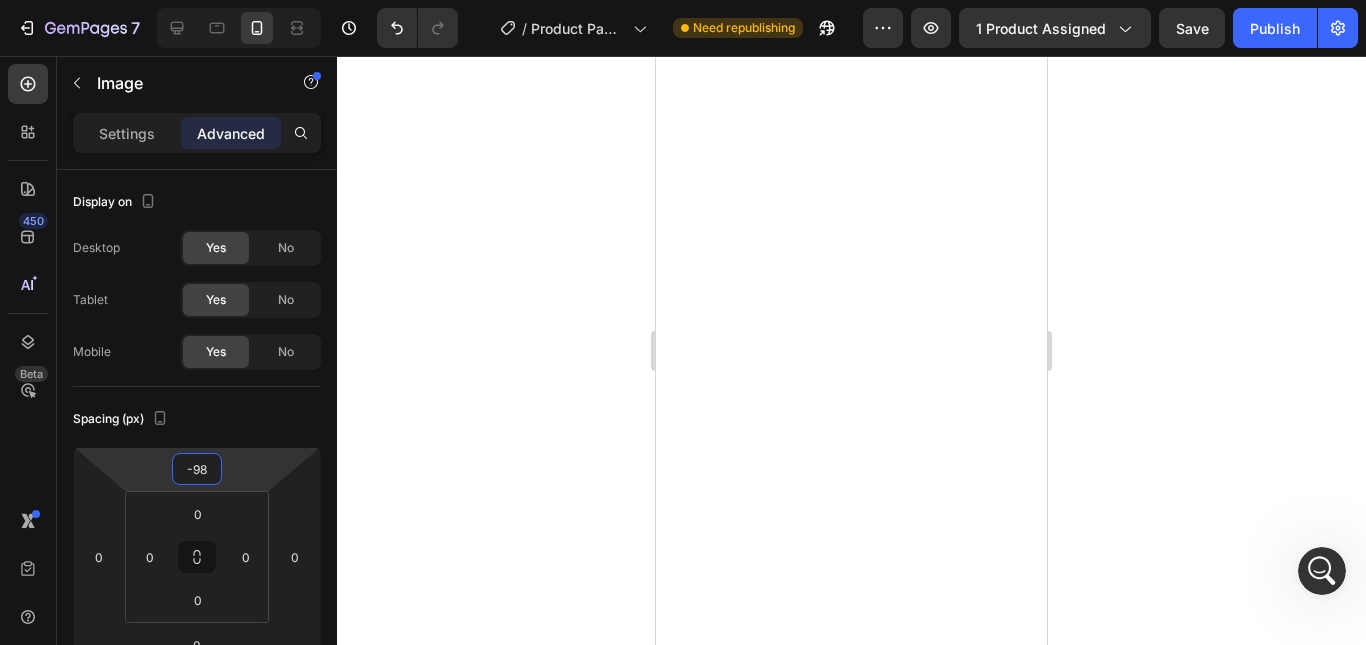 click on "7  Version history  /  Product Page - Aug 1, 15:44:40 Need republishing Preview 1 product assigned  Save   Publish  450 Beta Sections(30) Elements(84) Section Element Hero Section Product Detail Brands Trusted Badges Guarantee Product Breakdown How to use Testimonials Compare Bundle FAQs Social Proof Brand Story Product List Collection Blog List Contact Sticky Add to Cart Custom Footer Browse Library 450 Layout
Row
Row
Row
Row Text
Heading
Text Block Button
Button
Button Media
Image
Image" at bounding box center [683, 0] 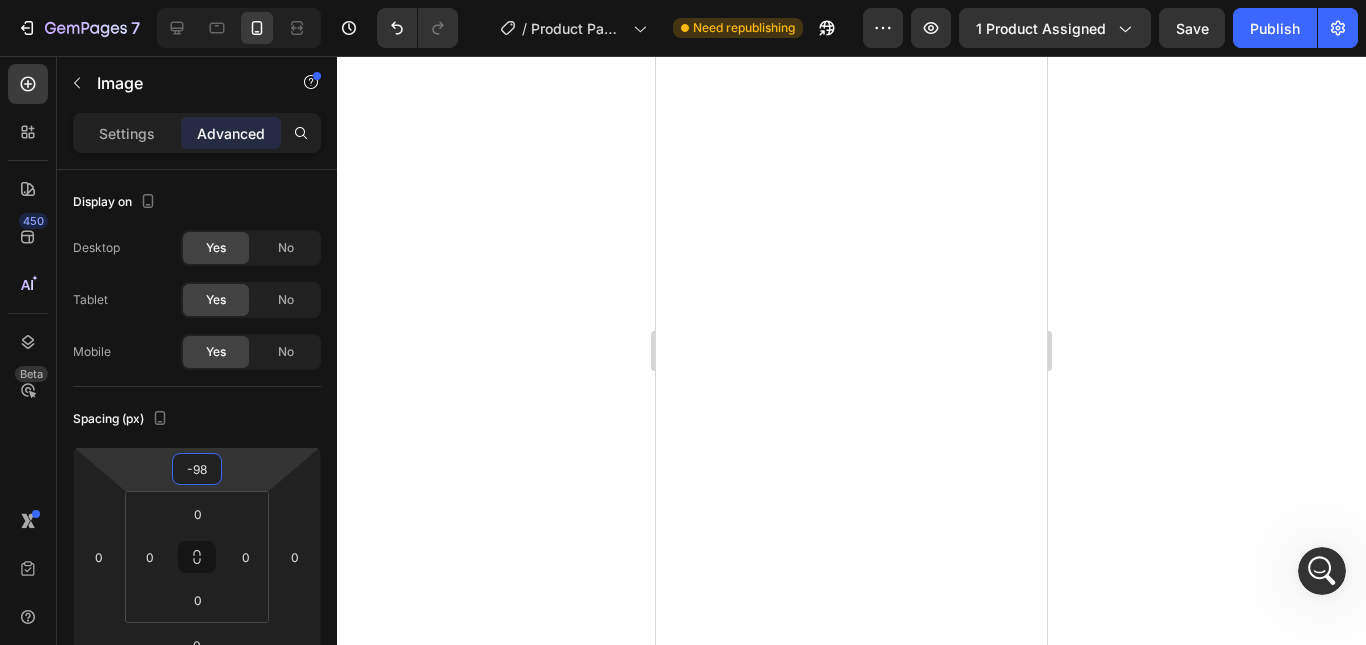 click 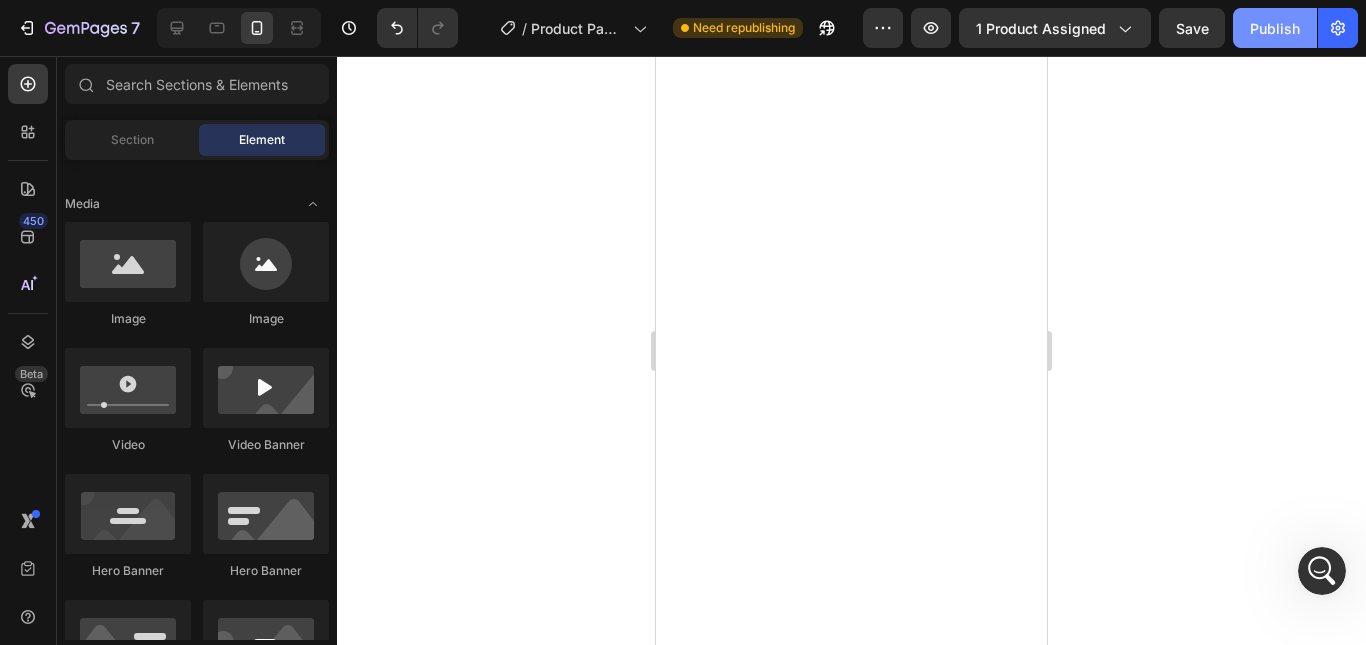 click on "Publish" at bounding box center [1275, 28] 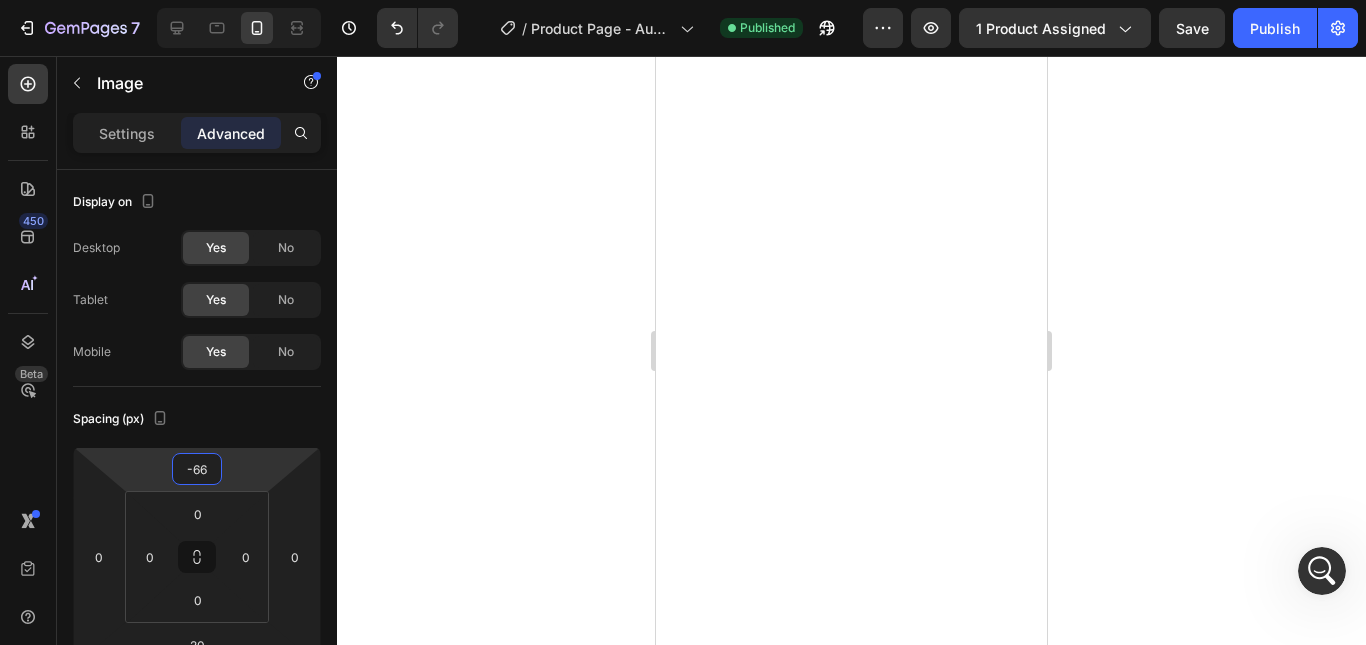 drag, startPoint x: 272, startPoint y: 469, endPoint x: 492, endPoint y: 428, distance: 223.78784 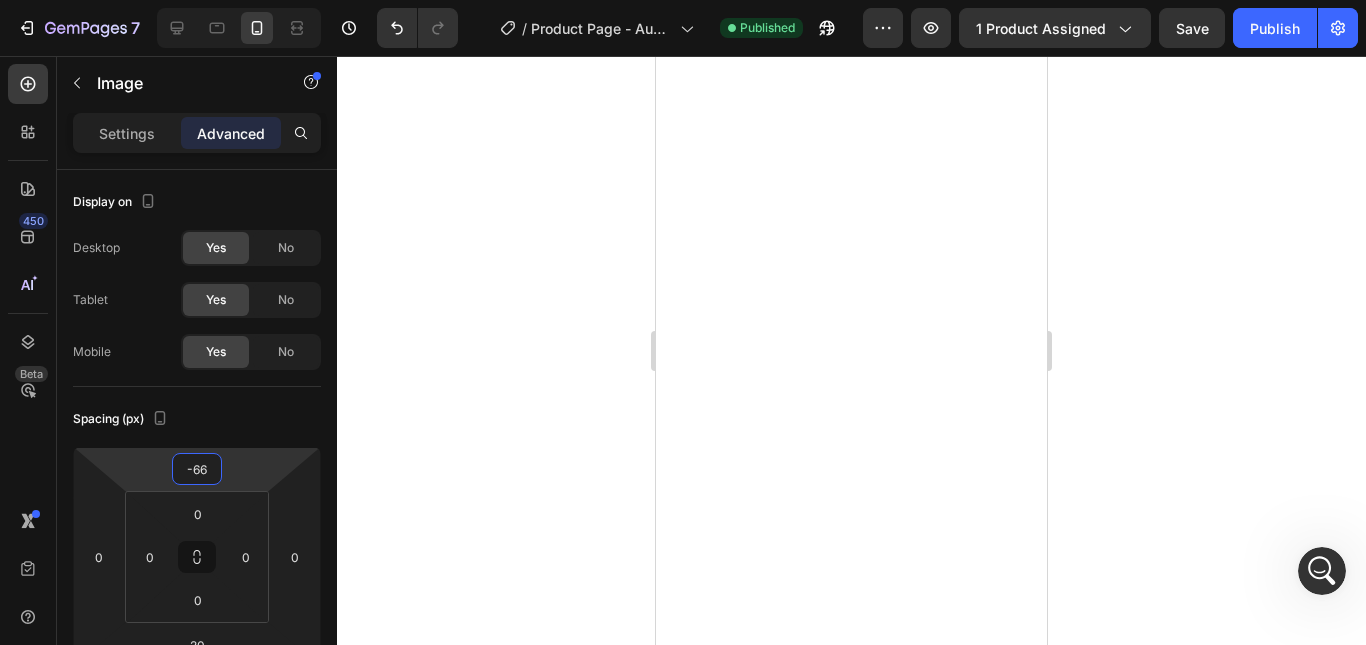 click on "7  Version history  /  Product Page - Aug 1, 15:44:40 Published Preview 1 product assigned  Save   Publish  450 Beta Sections(30) Elements(84) Section Element Hero Section Product Detail Brands Trusted Badges Guarantee Product Breakdown How to use Testimonials Compare Bundle FAQs Social Proof Brand Story Product List Collection Blog List Contact Sticky Add to Cart Custom Footer Browse Library 450 Layout
Row
Row
Row
Row Text
Heading
Text Block Button
Button
Button Media
Image
Image" at bounding box center (683, 0) 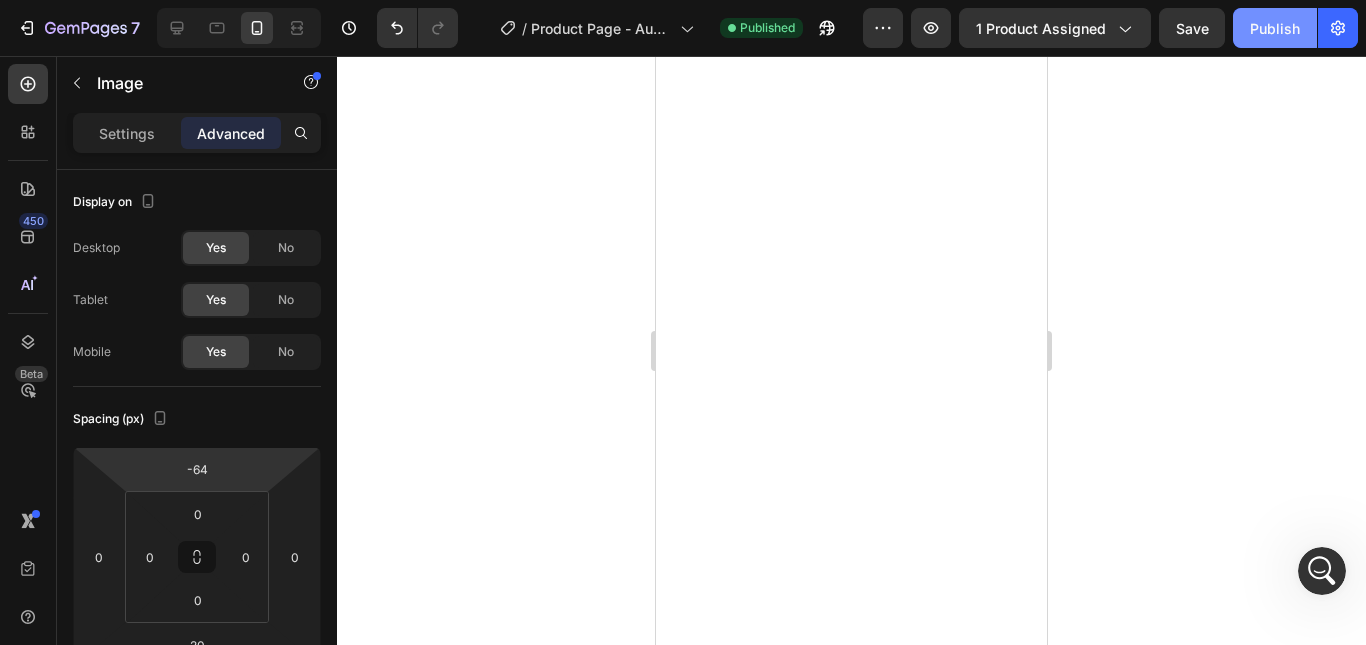 click on "Publish" at bounding box center (1275, 28) 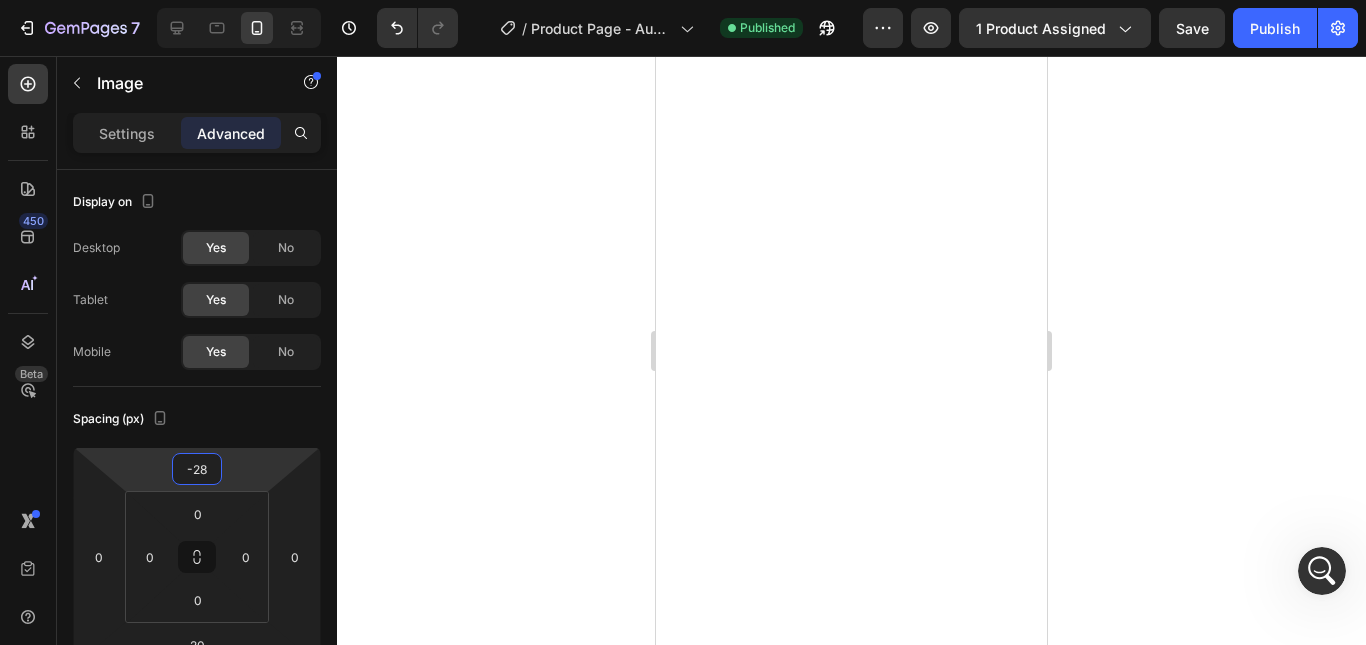 drag, startPoint x: 245, startPoint y: 459, endPoint x: 244, endPoint y: 441, distance: 18.027756 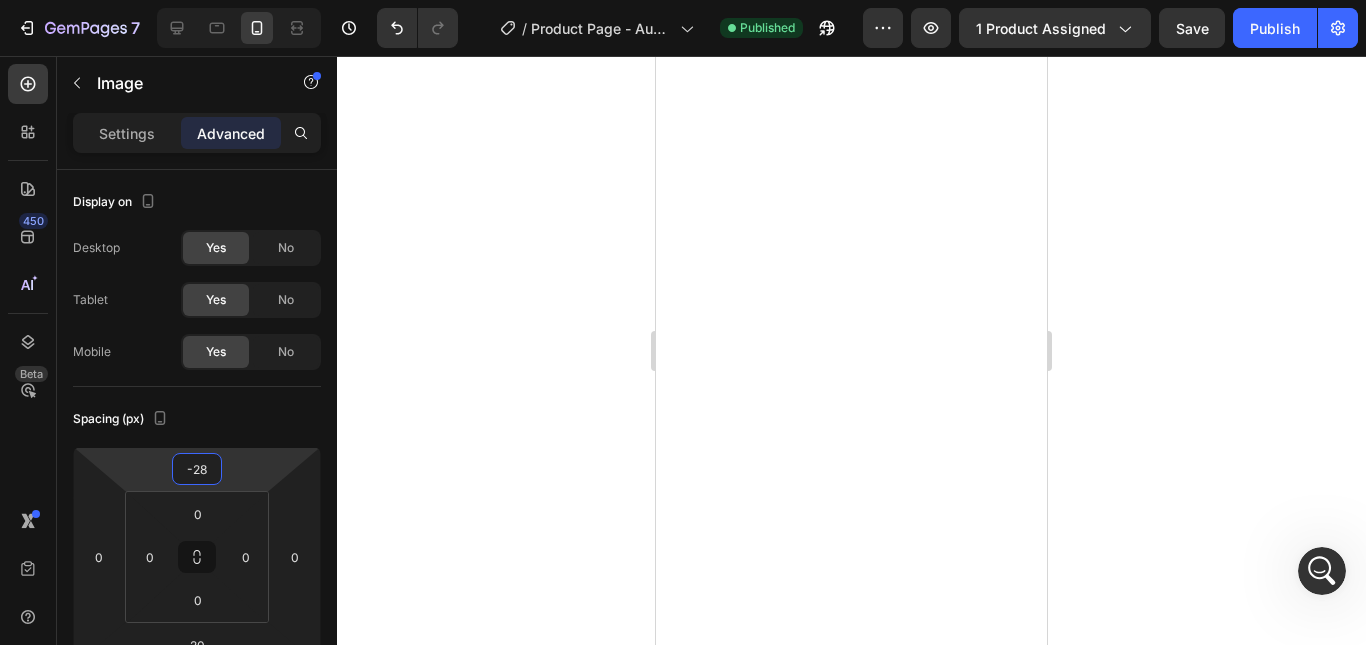click on "7  Version history  /  Product Page - Aug 1, 15:44:40 Published Preview 1 product assigned  Save   Publish  450 Beta Sections(30) Elements(84) Section Element Hero Section Product Detail Brands Trusted Badges Guarantee Product Breakdown How to use Testimonials Compare Bundle FAQs Social Proof Brand Story Product List Collection Blog List Contact Sticky Add to Cart Custom Footer Browse Library 450 Layout
Row
Row
Row
Row Text
Heading
Text Block Button
Button
Button Media
Image
Image" at bounding box center [683, 0] 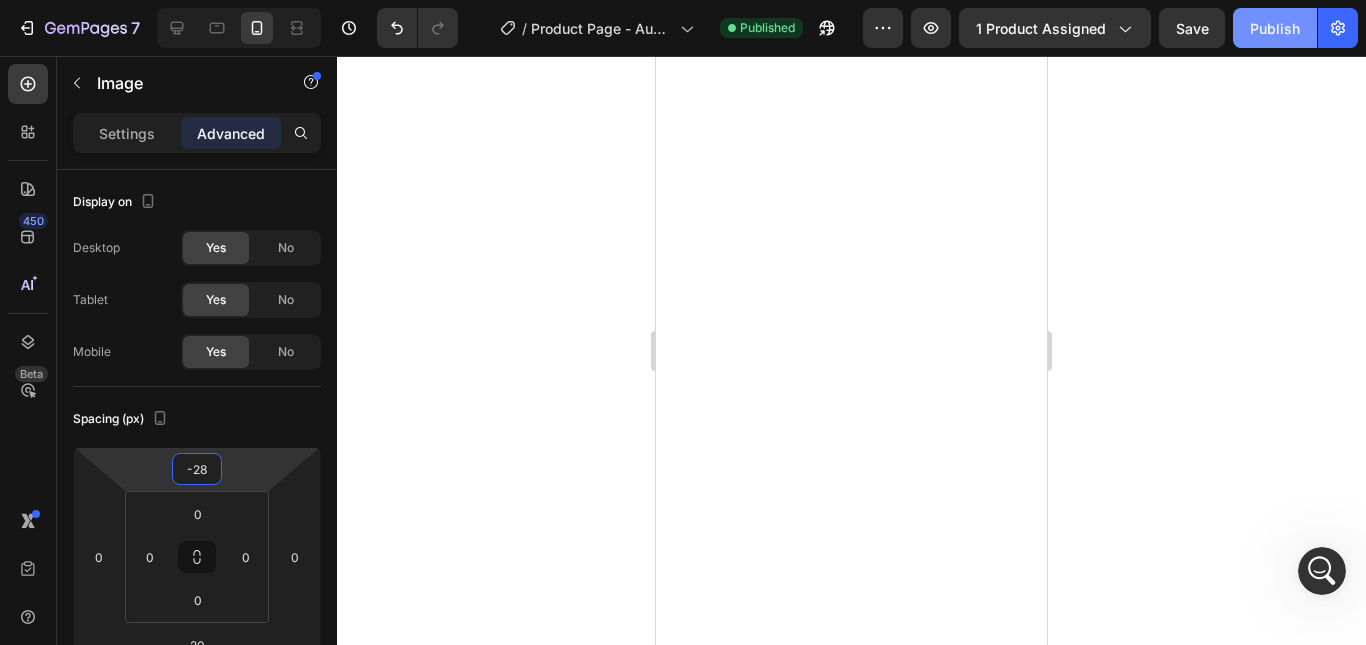 click on "Publish" at bounding box center (1275, 28) 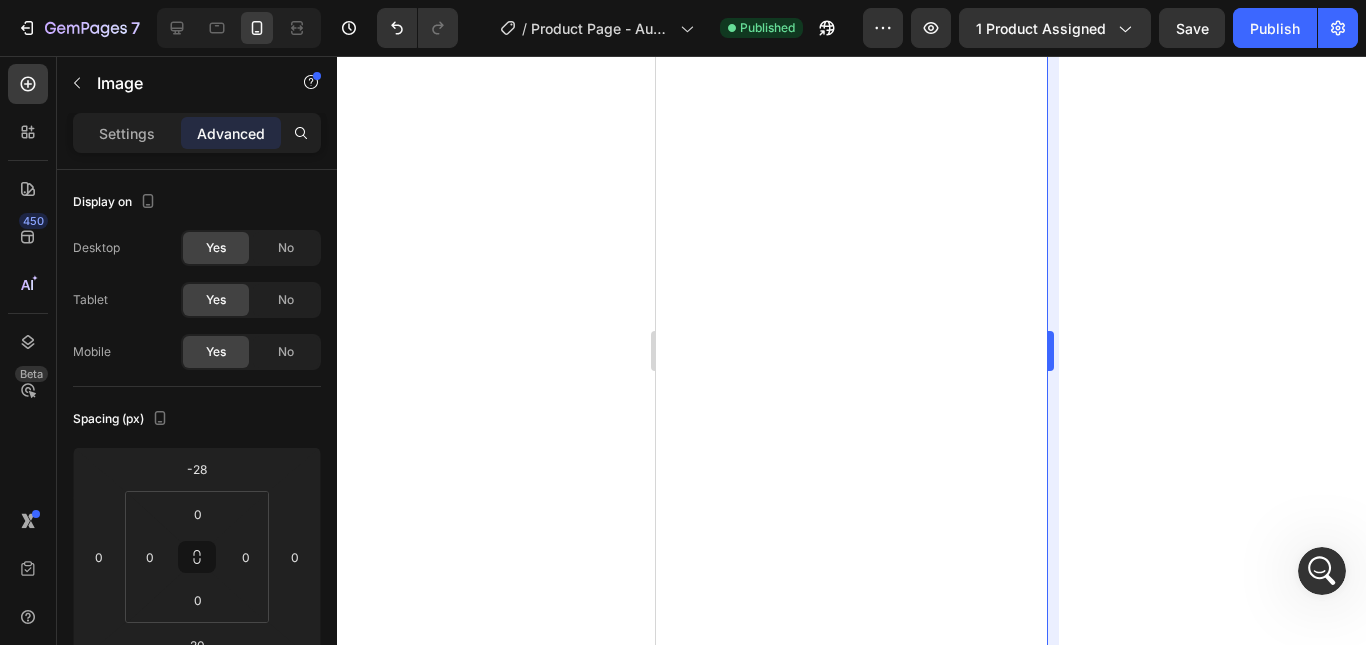 scroll, scrollTop: 1086, scrollLeft: 0, axis: vertical 